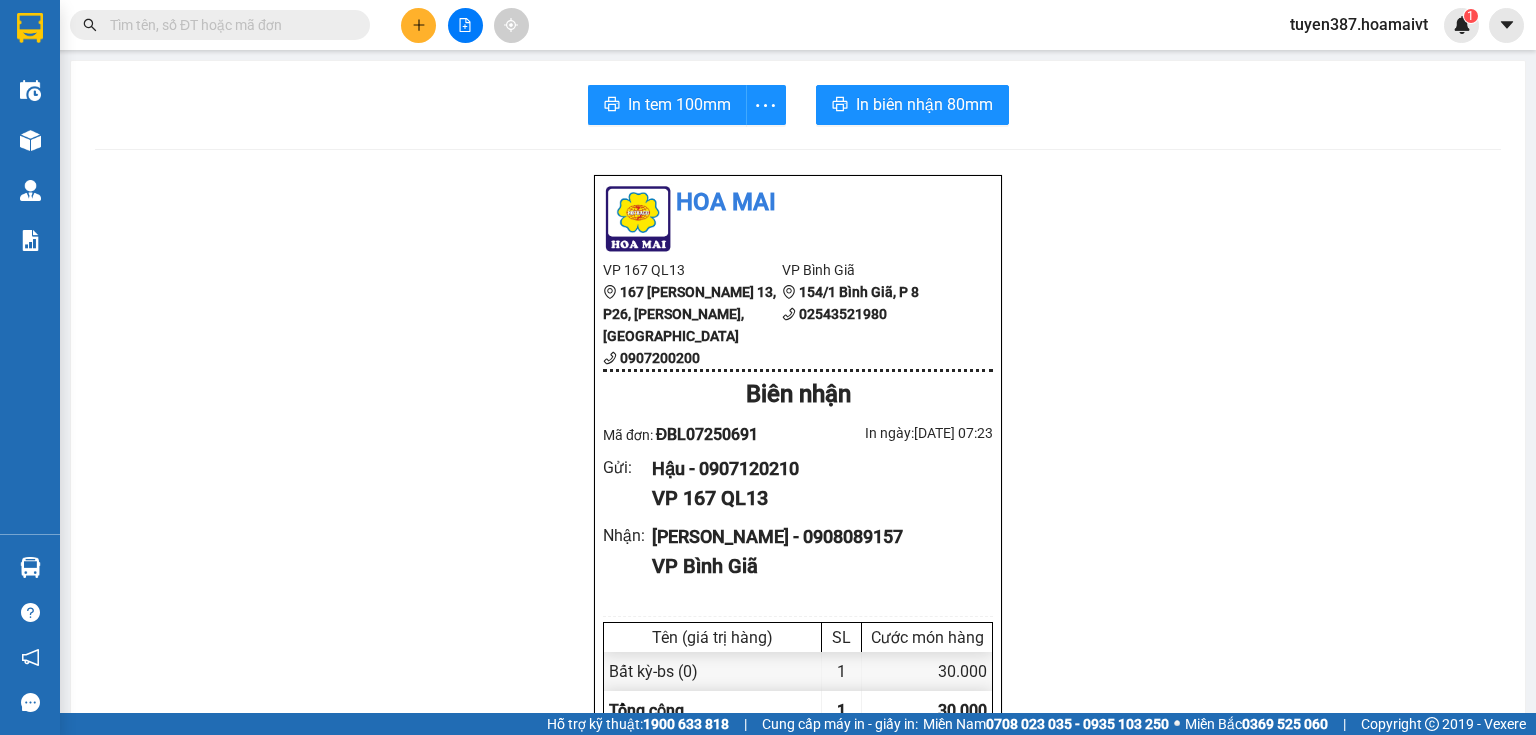 scroll, scrollTop: 0, scrollLeft: 0, axis: both 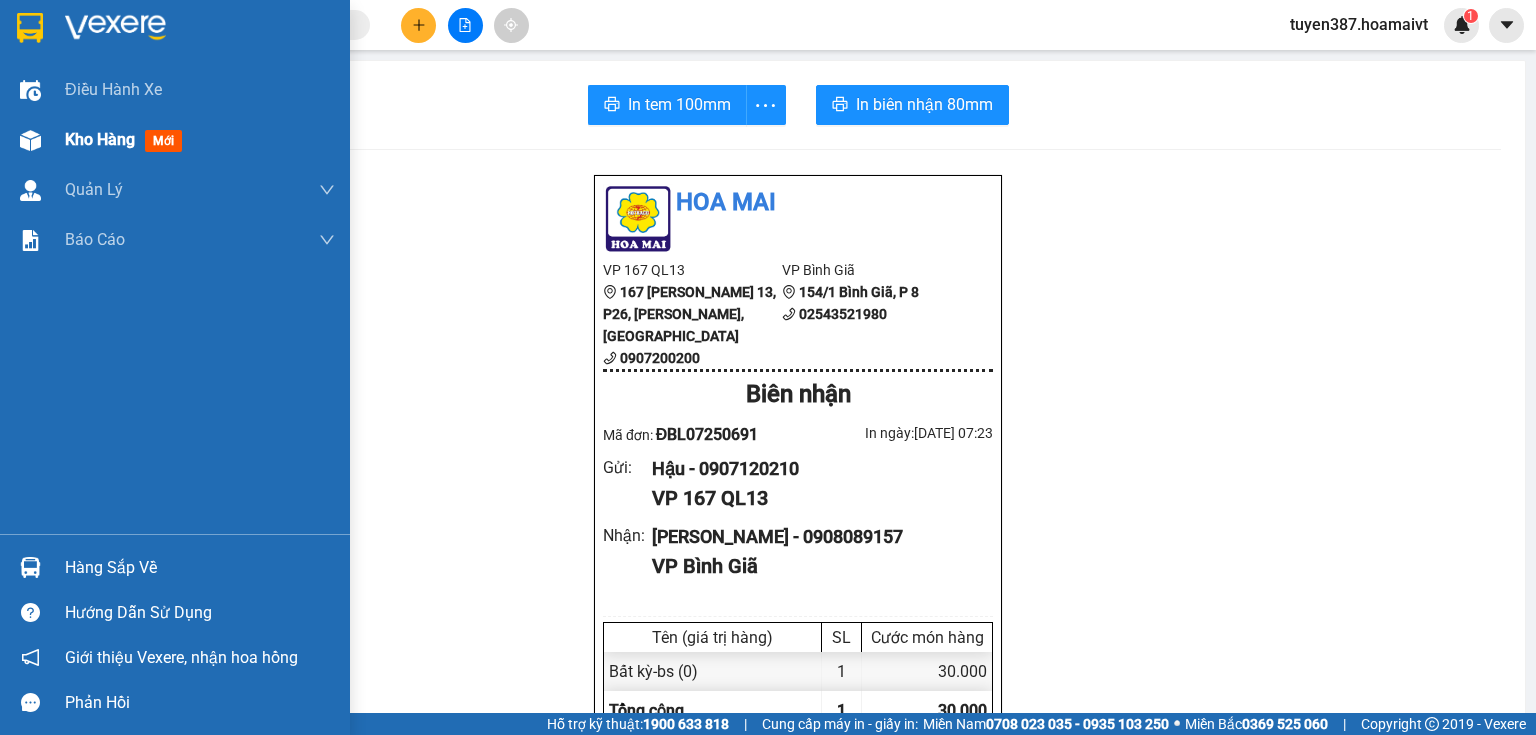 click on "mới" at bounding box center (163, 141) 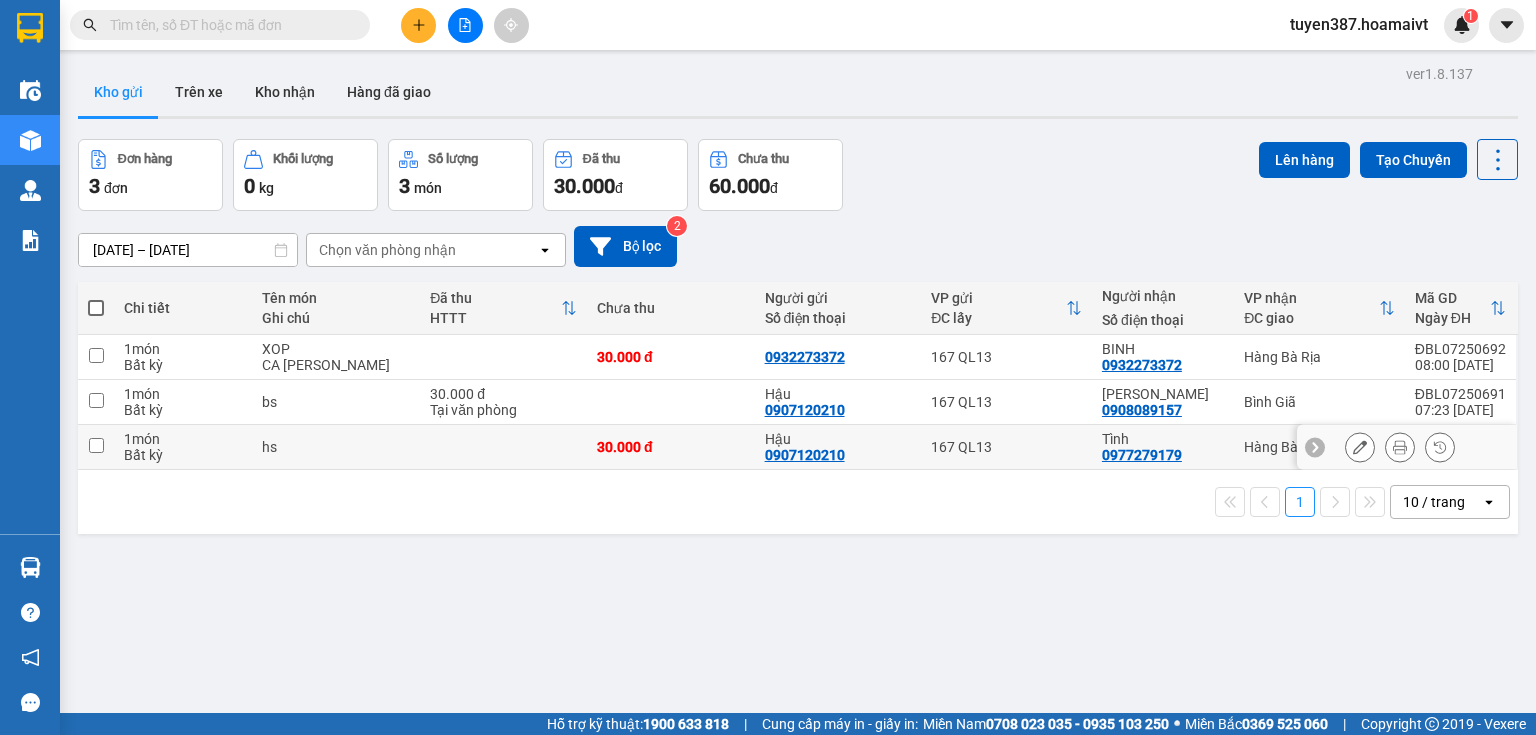 click at bounding box center (96, 445) 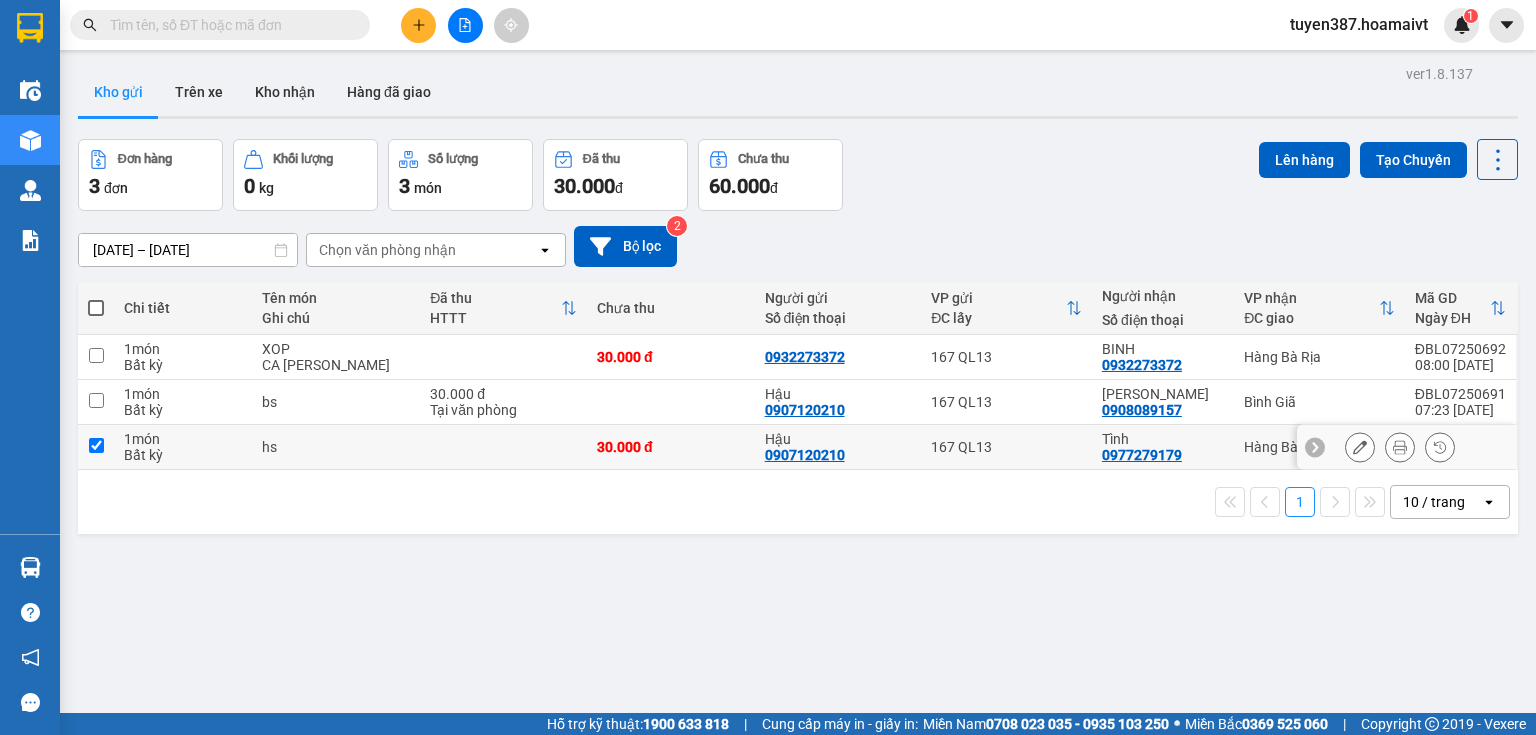 checkbox on "true" 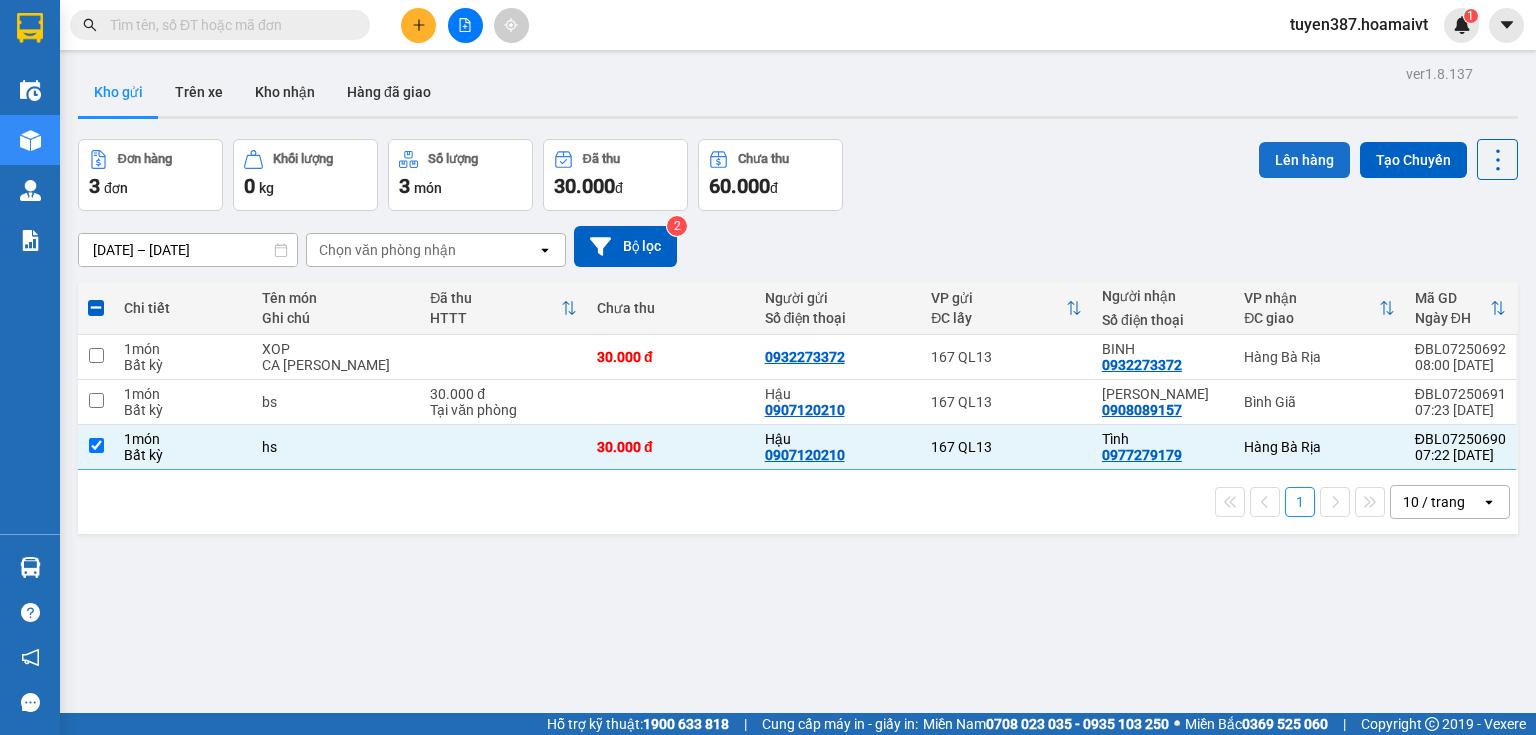 click on "Lên hàng" at bounding box center [1304, 160] 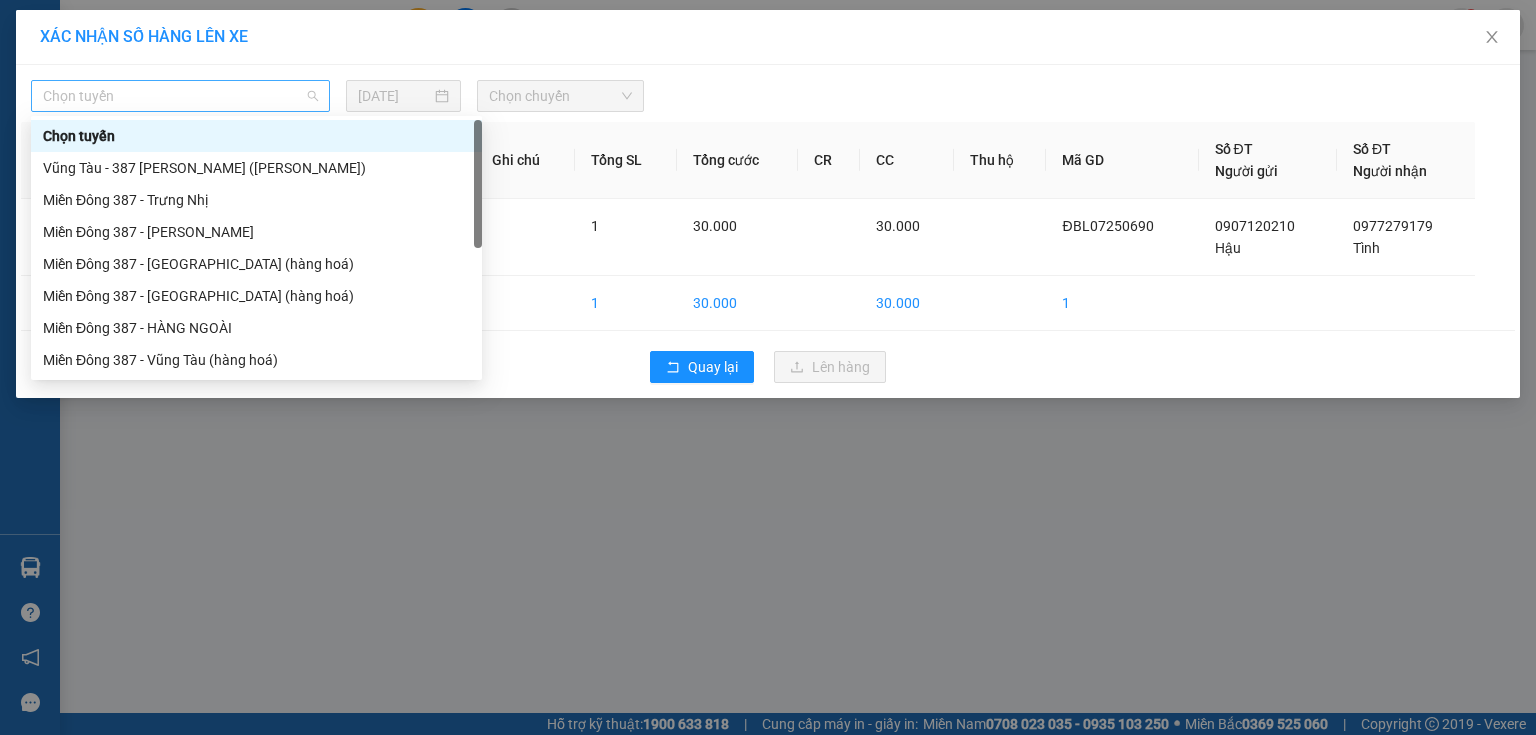 click on "Chọn tuyến" at bounding box center (180, 96) 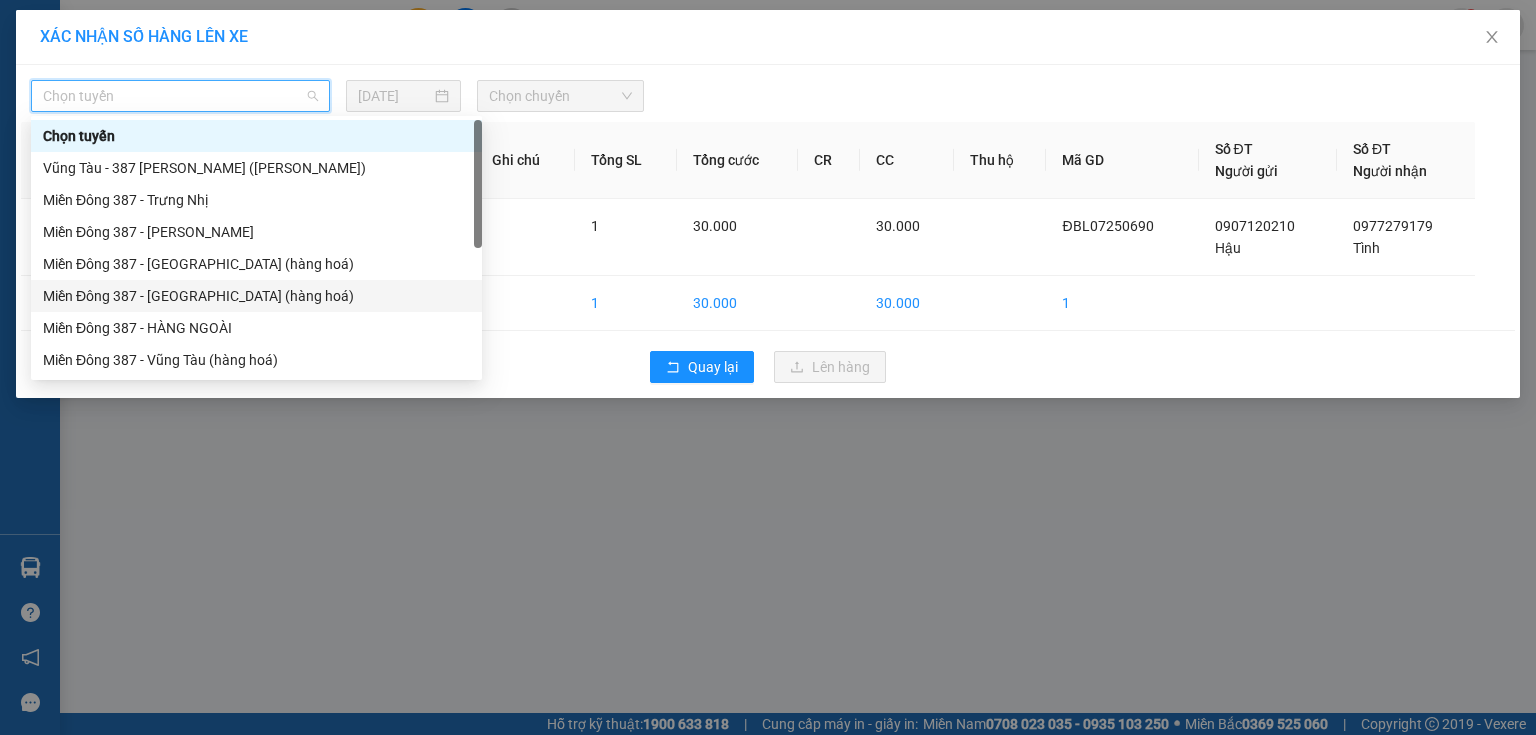 drag, startPoint x: 156, startPoint y: 289, endPoint x: 237, endPoint y: 244, distance: 92.660675 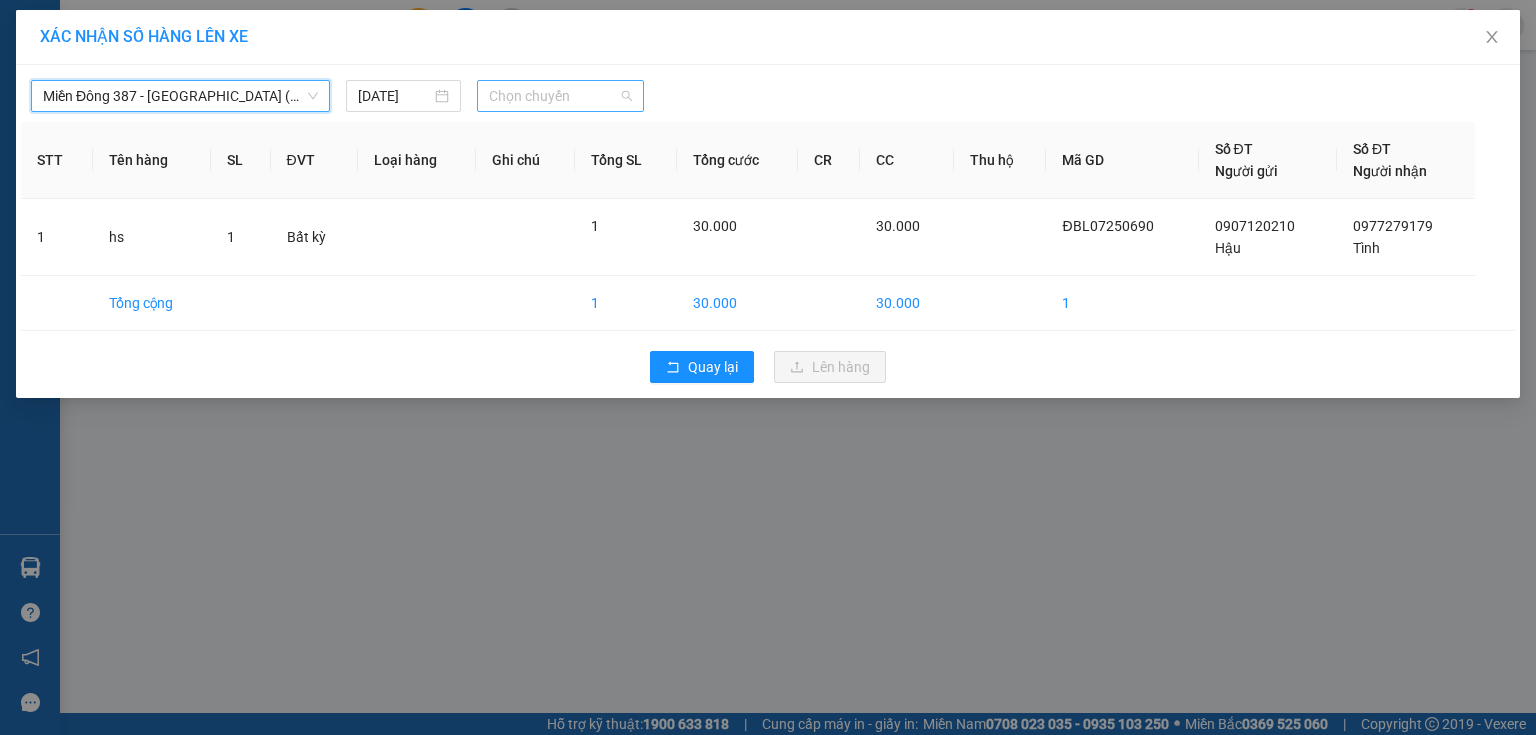 click on "Chọn chuyến" at bounding box center (561, 96) 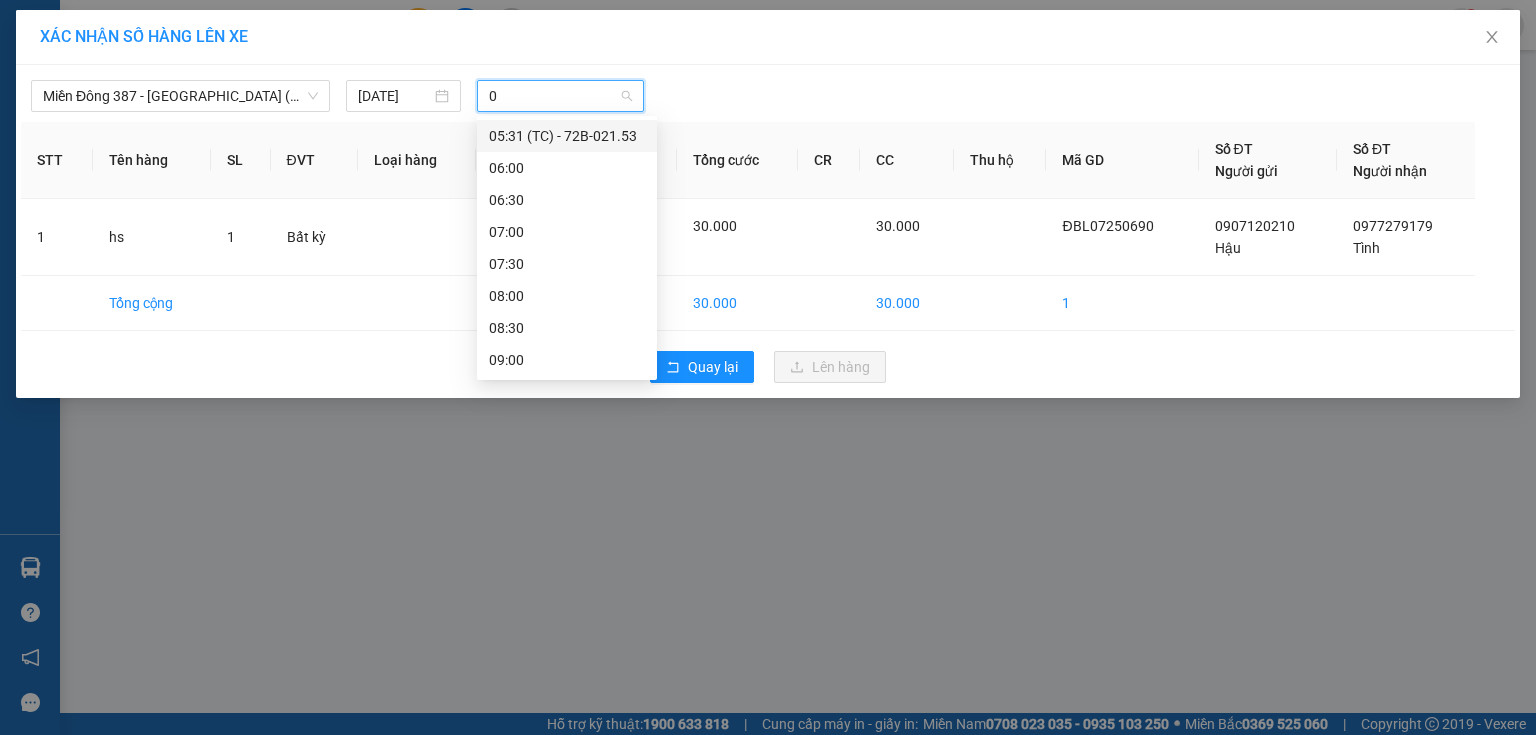 type on "08" 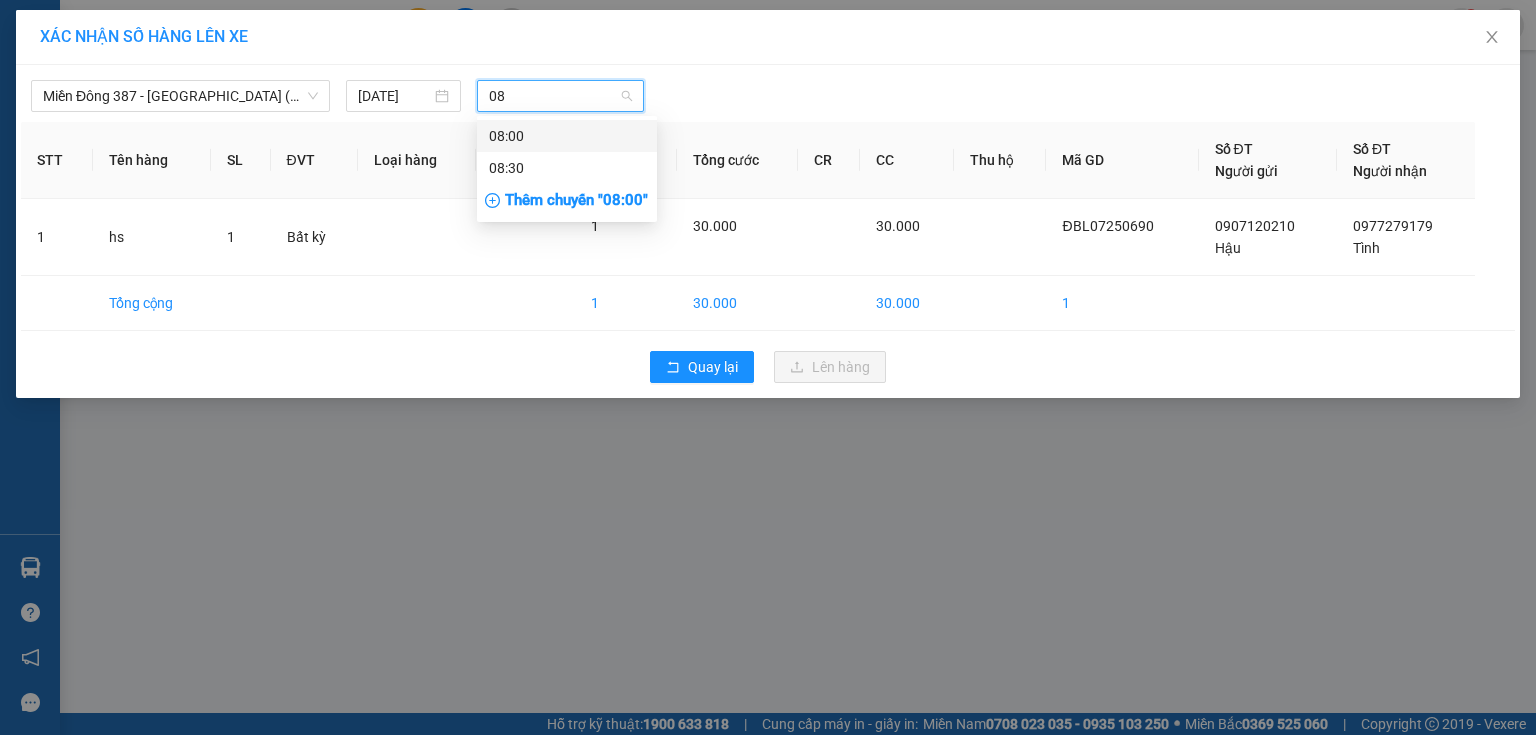 drag, startPoint x: 541, startPoint y: 136, endPoint x: 576, endPoint y: 114, distance: 41.340054 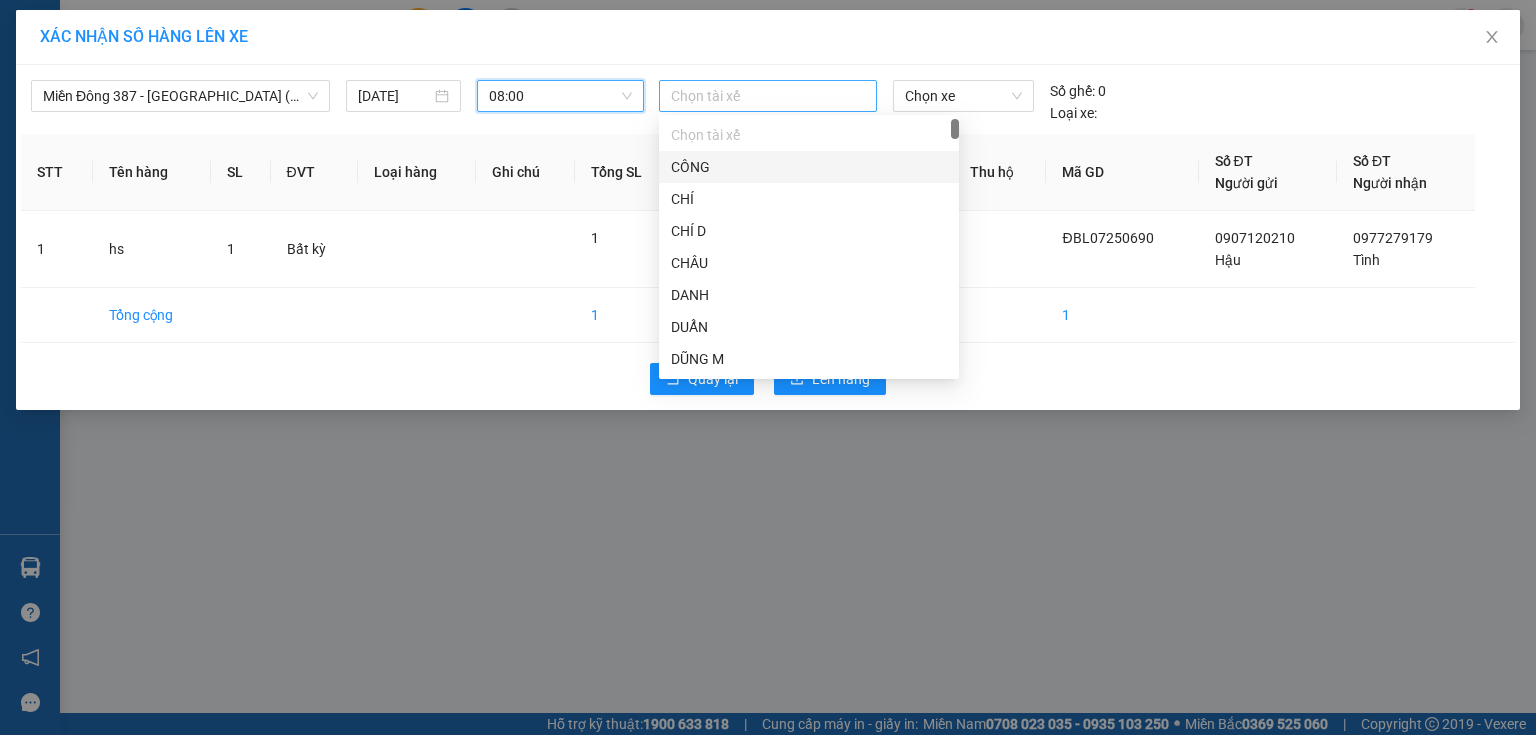 click at bounding box center [768, 96] 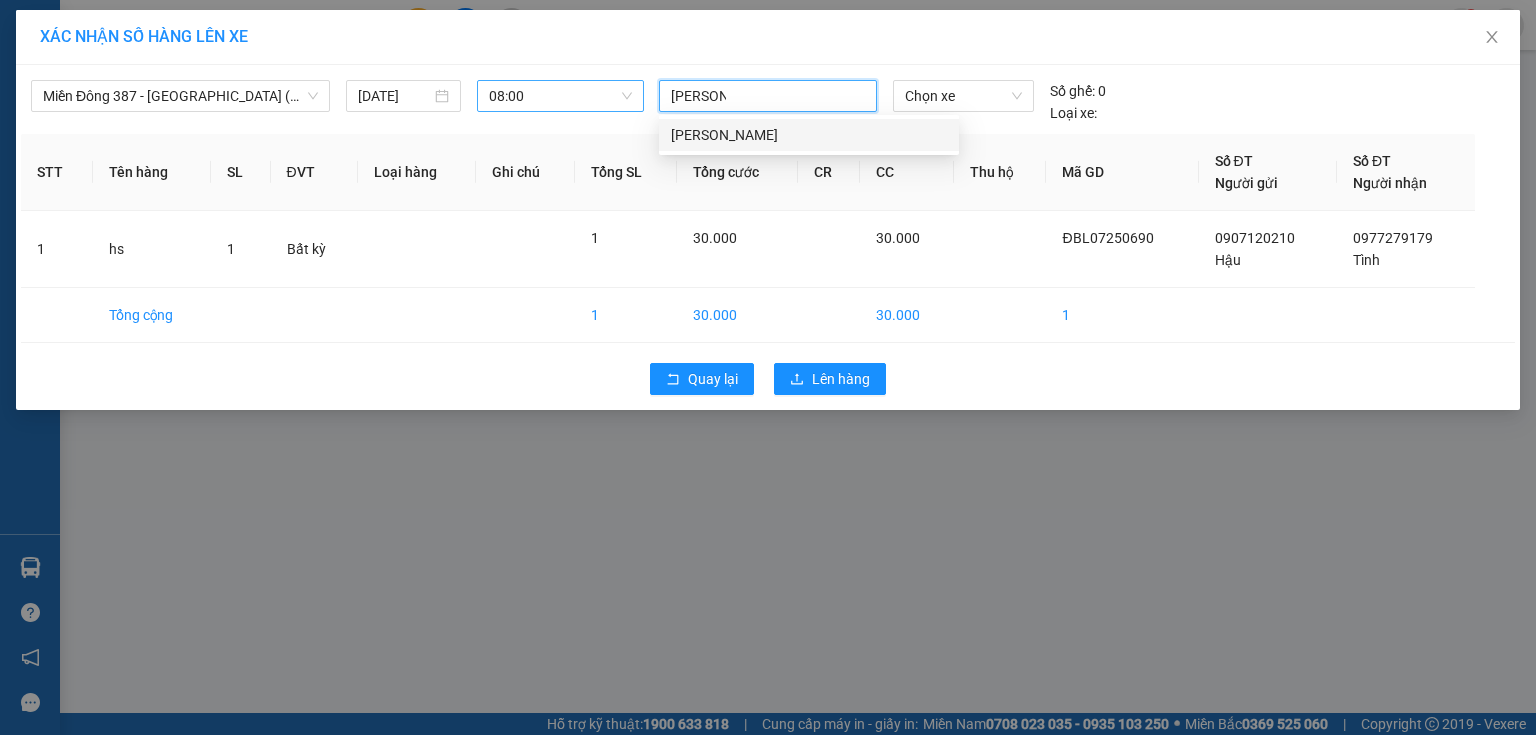 type on "[PERSON_NAME] md" 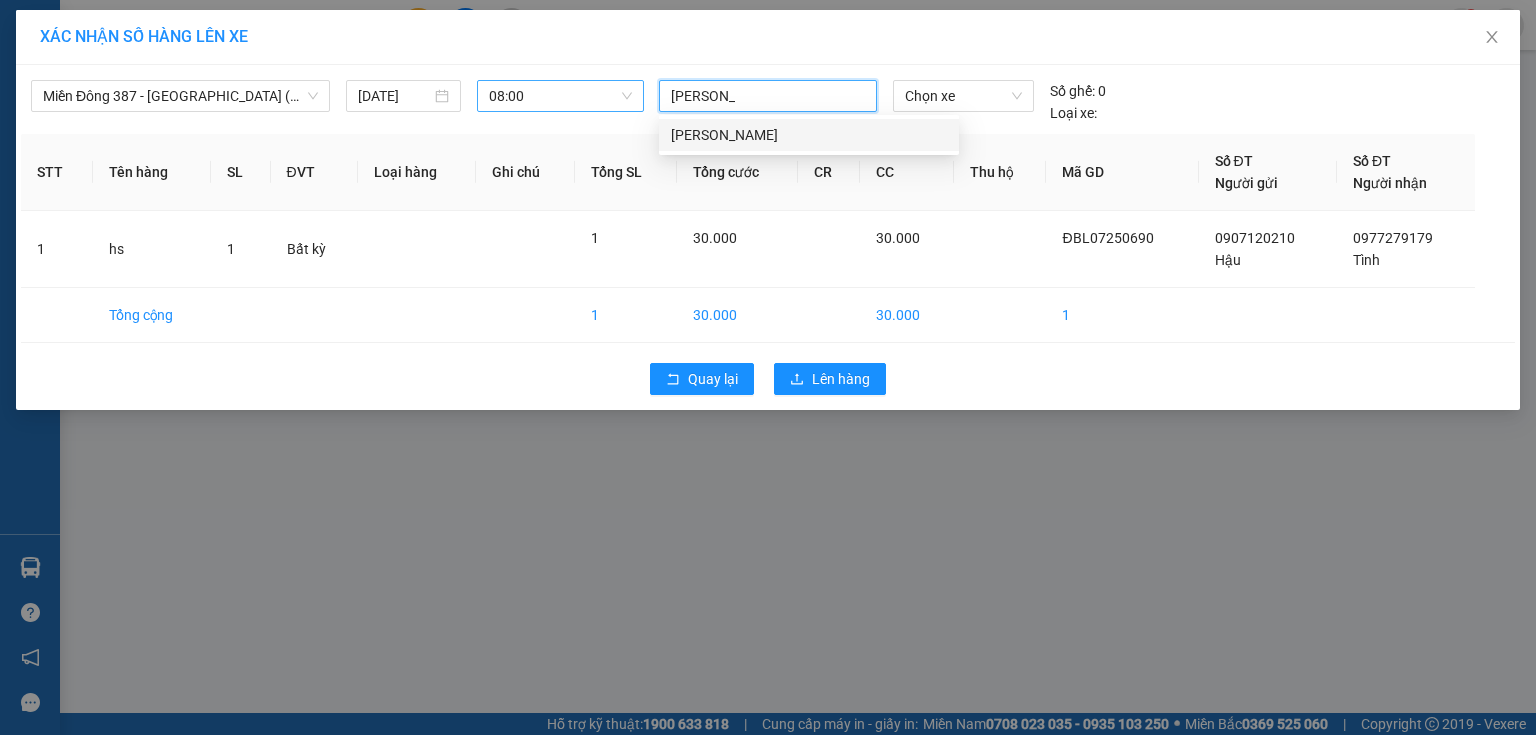 click on "[PERSON_NAME]" at bounding box center [809, 135] 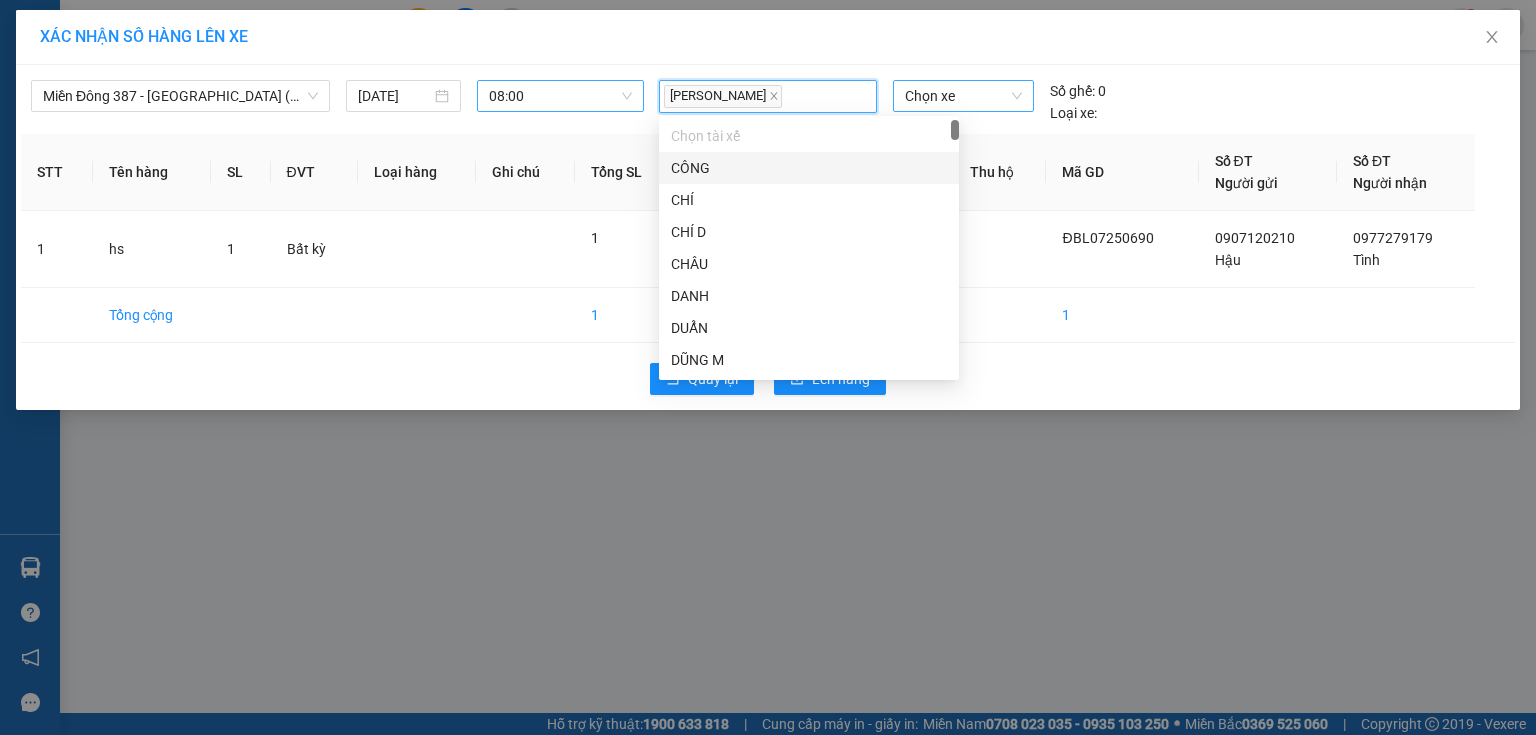 click on "Chọn xe" at bounding box center [963, 96] 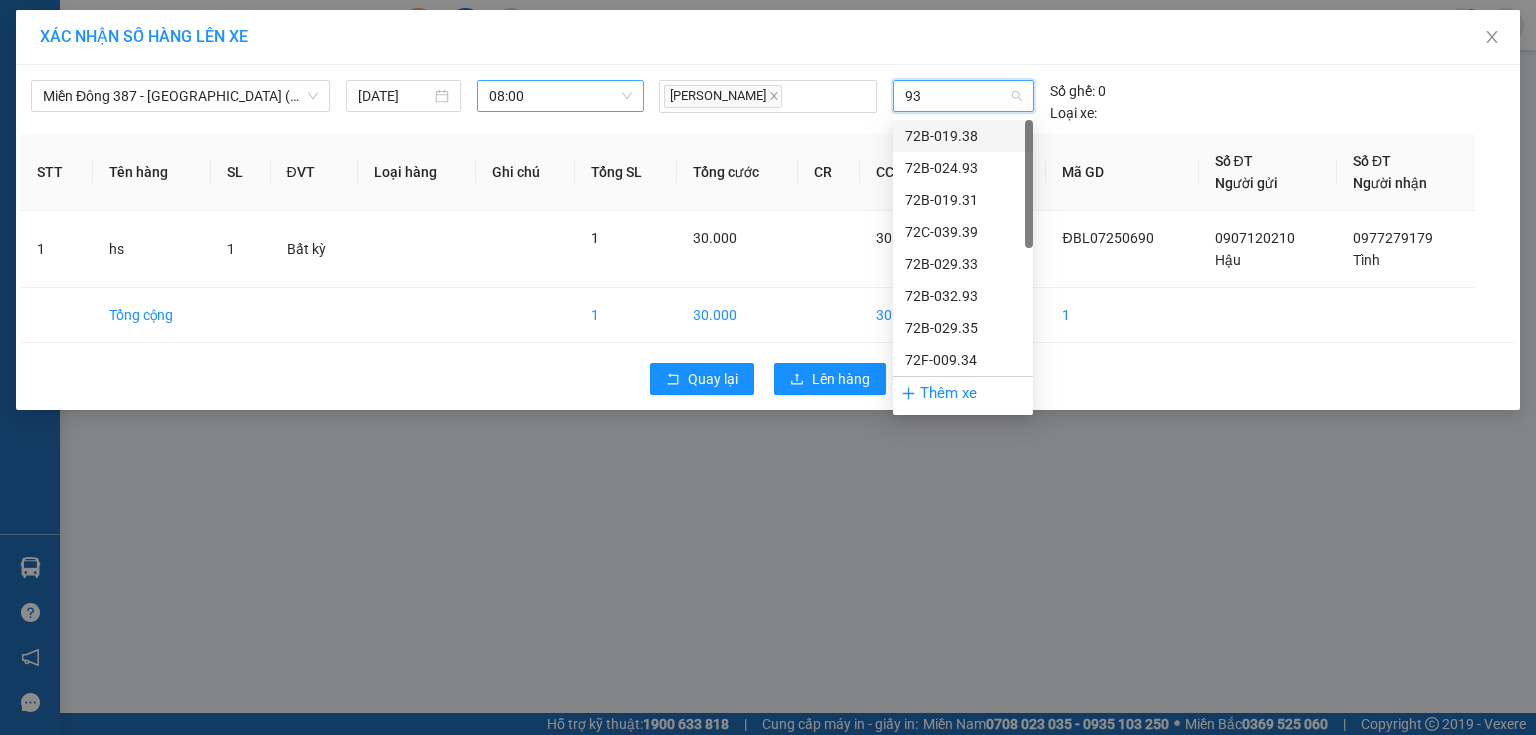type on "938" 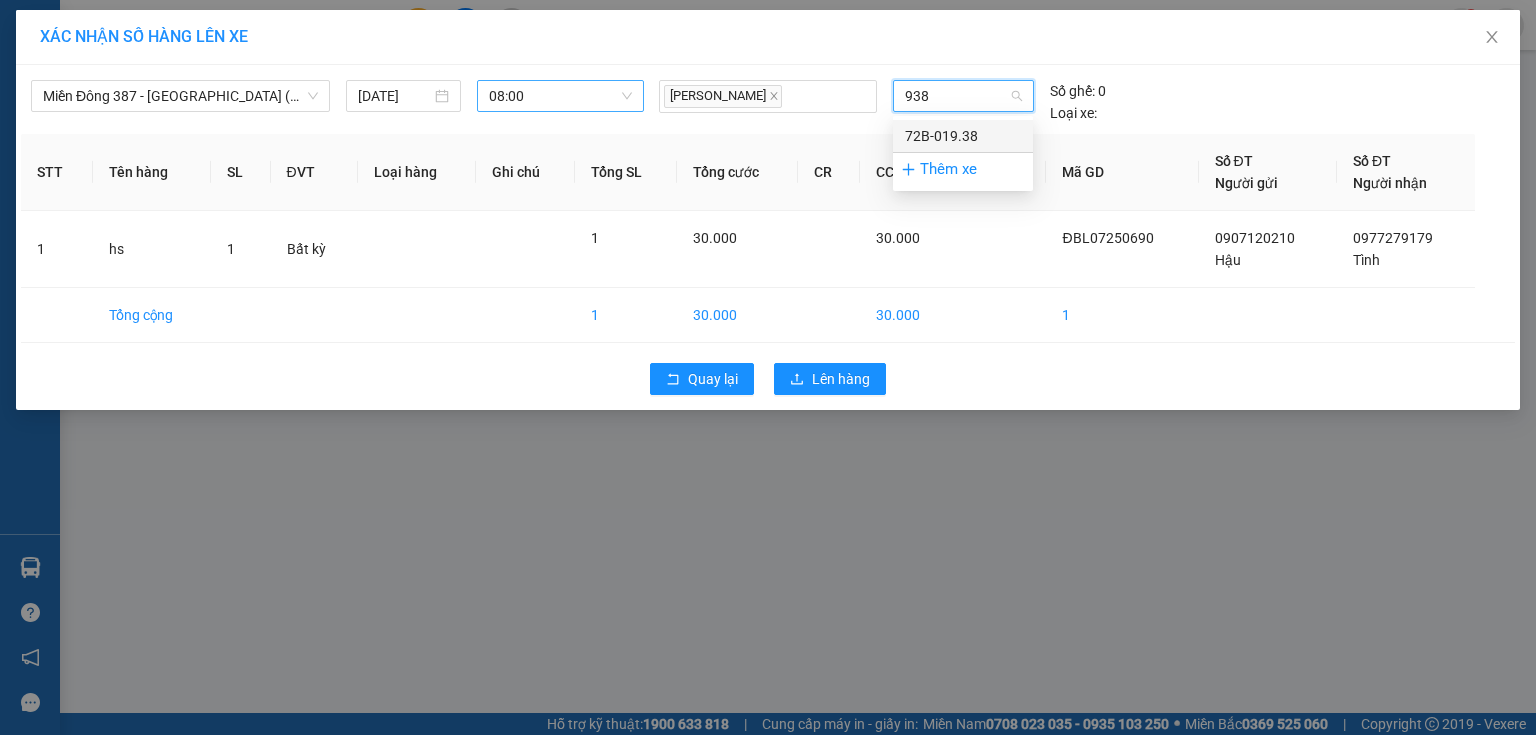 click on "72B-019.38" at bounding box center (963, 136) 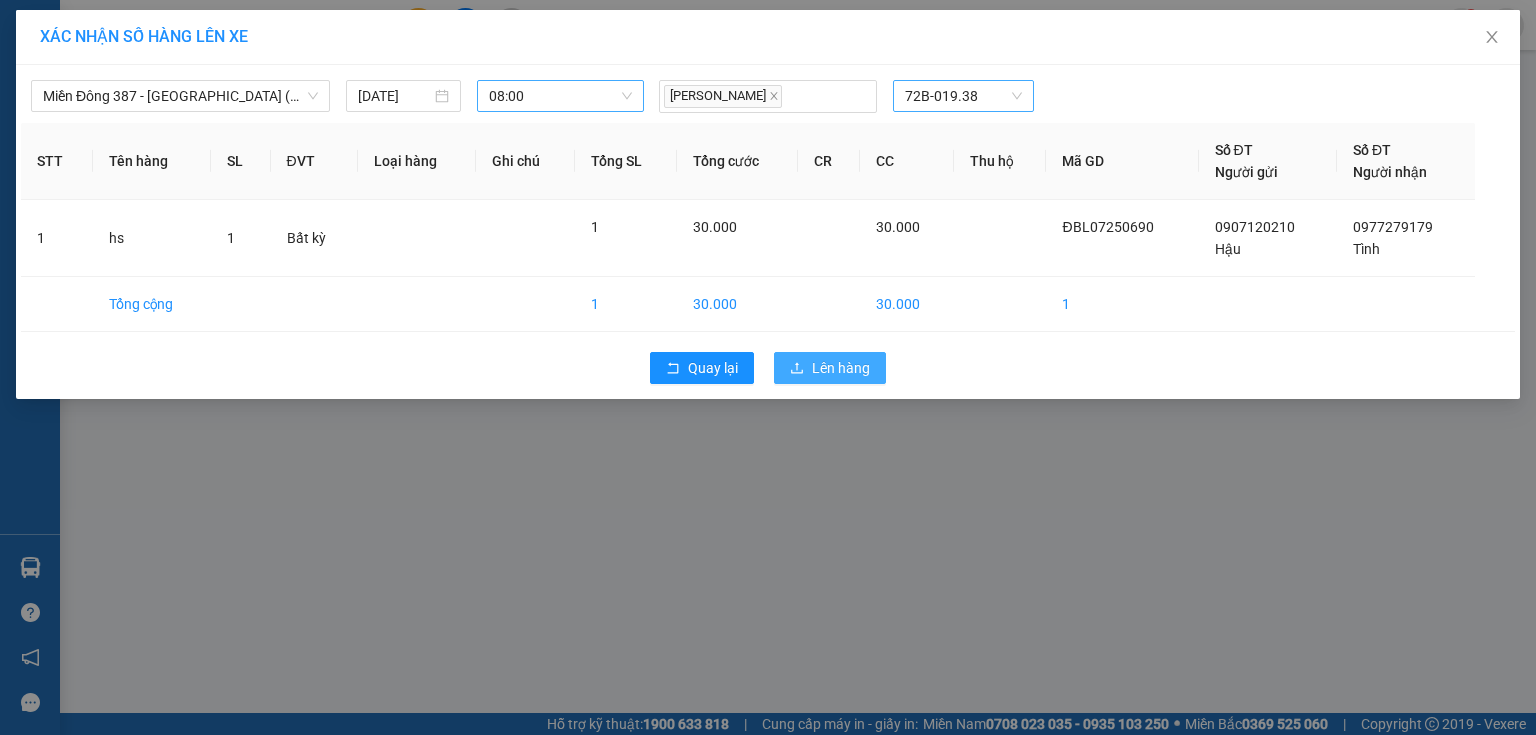 click on "Lên hàng" at bounding box center [841, 368] 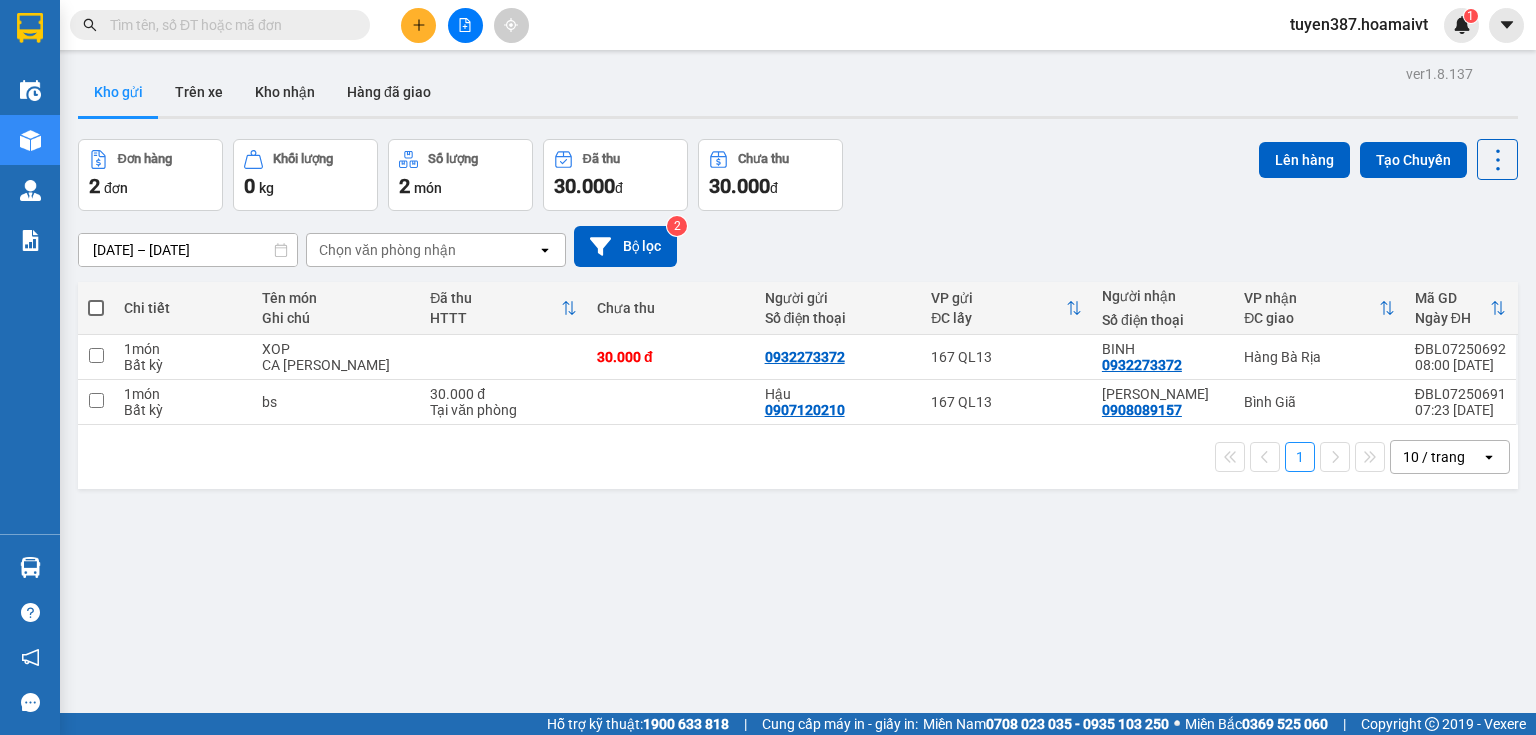 click on "open" 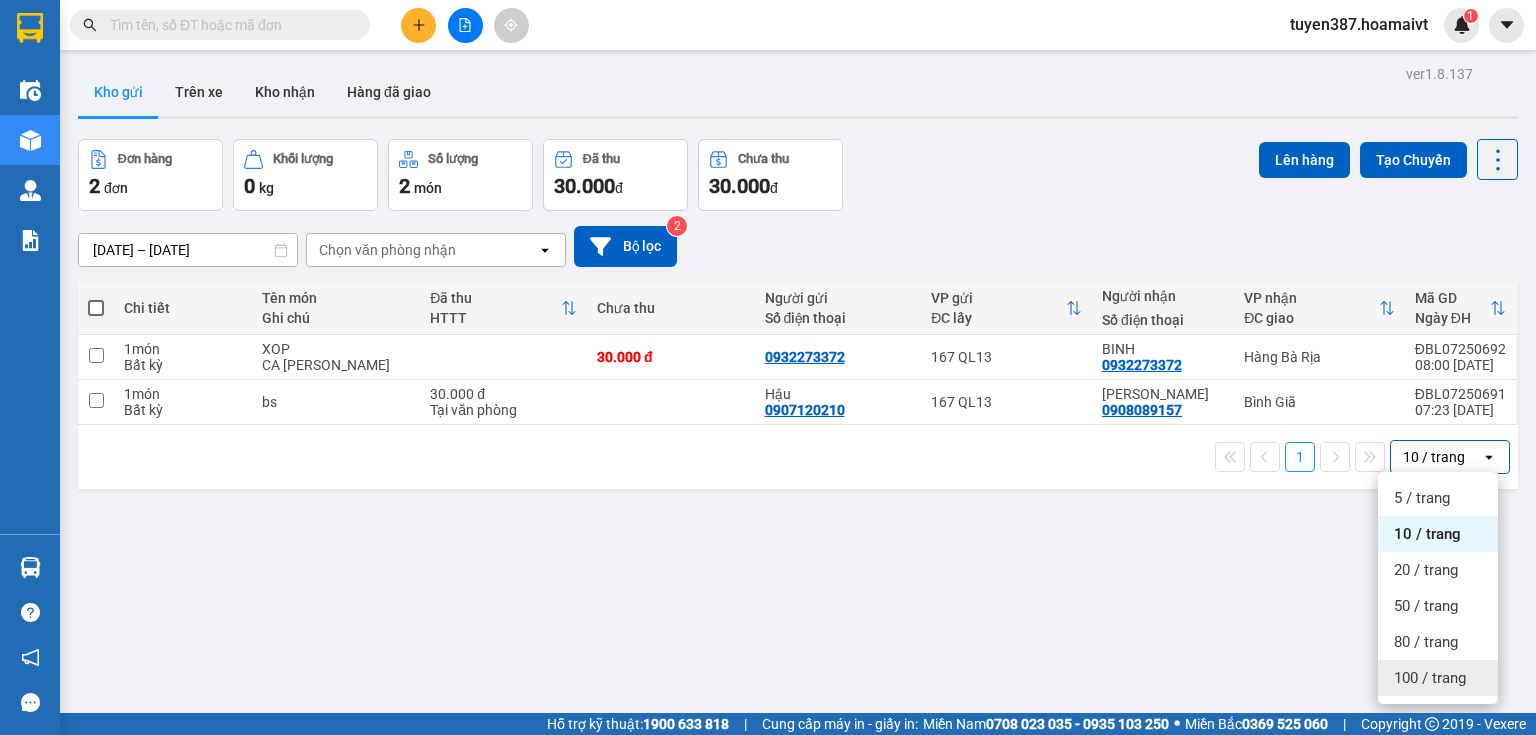 click on "100 / trang" at bounding box center (1430, 678) 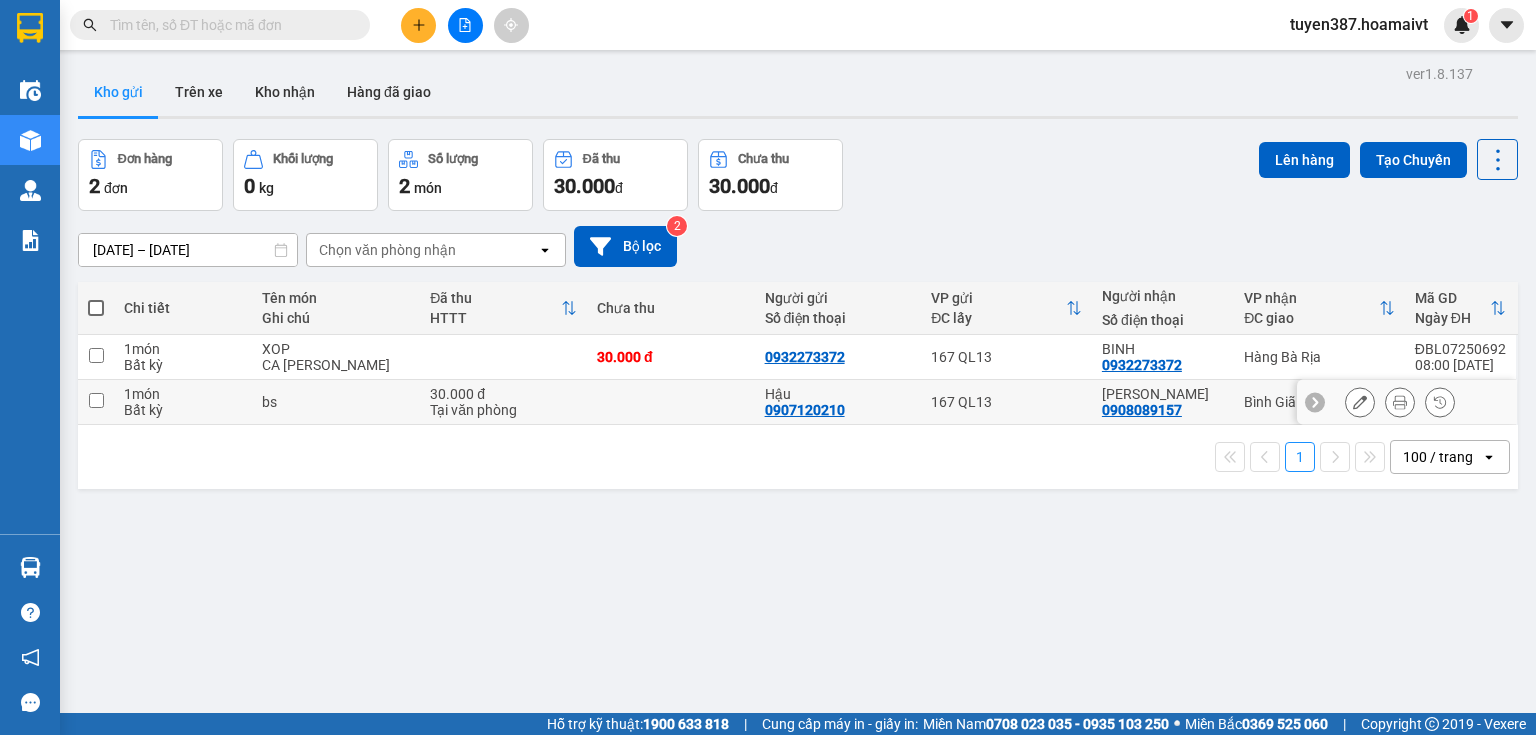 click at bounding box center (96, 400) 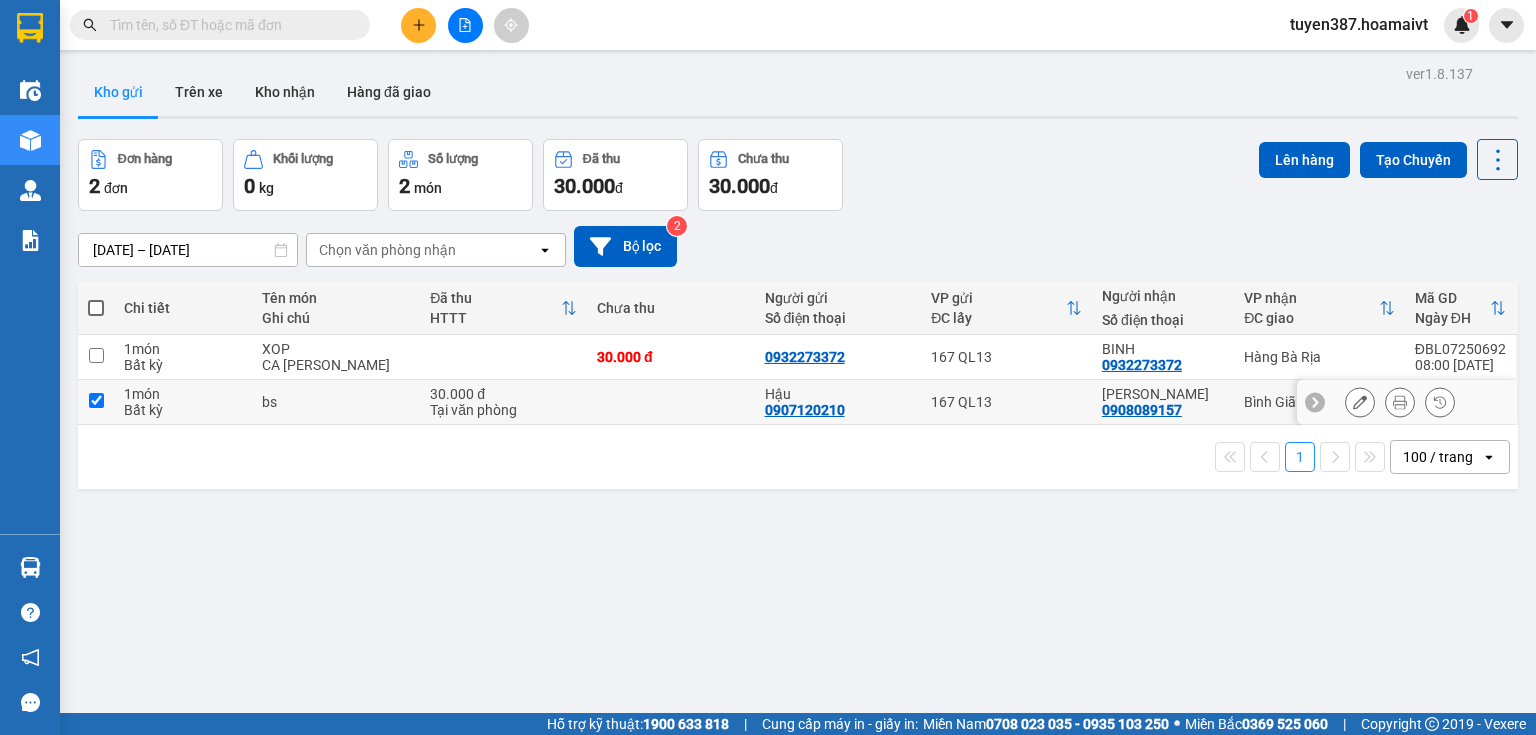 checkbox on "true" 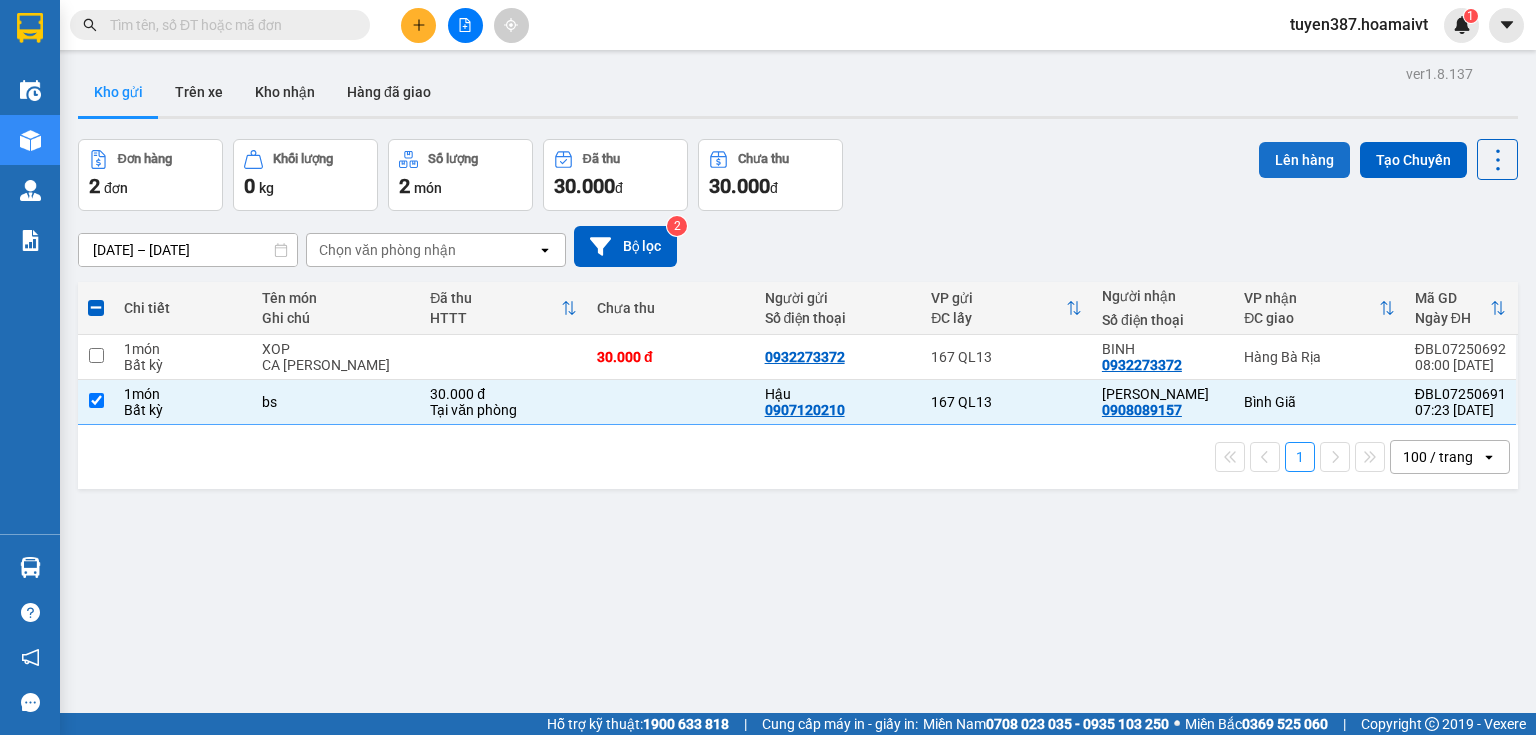 click on "Lên hàng" at bounding box center [1304, 160] 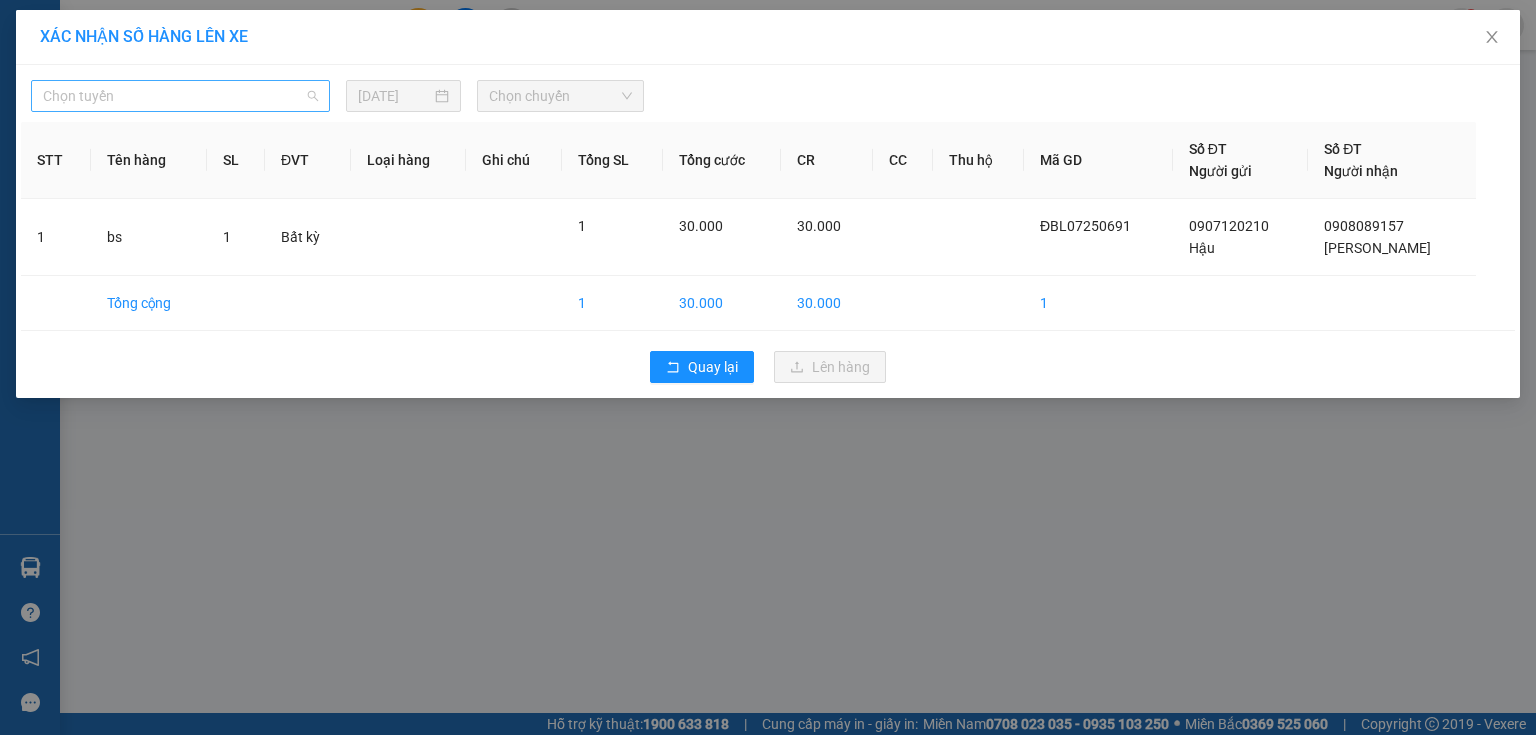 click on "Chọn tuyến" at bounding box center (180, 96) 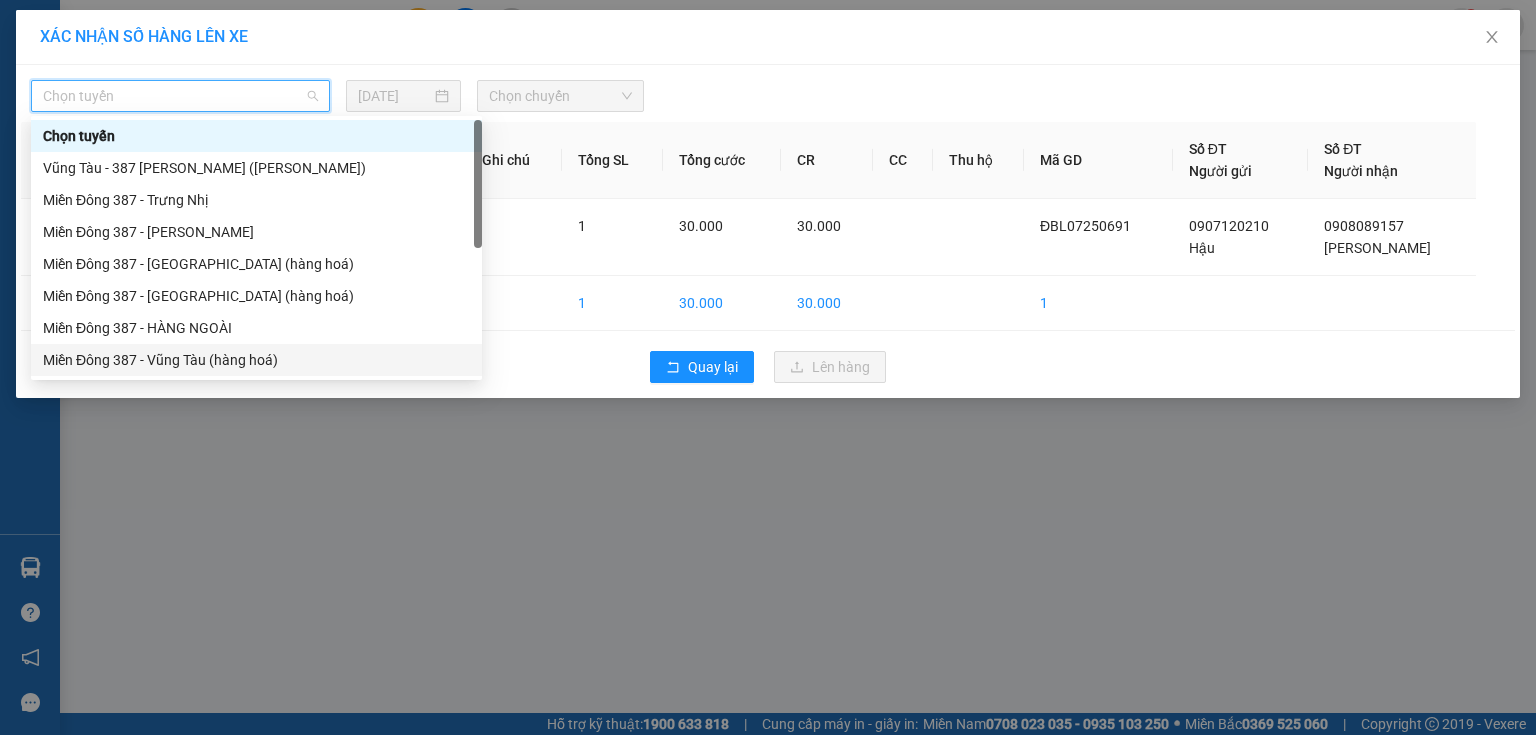 click on "Miền Đông 387 - Vũng Tàu (hàng hoá)" at bounding box center (256, 360) 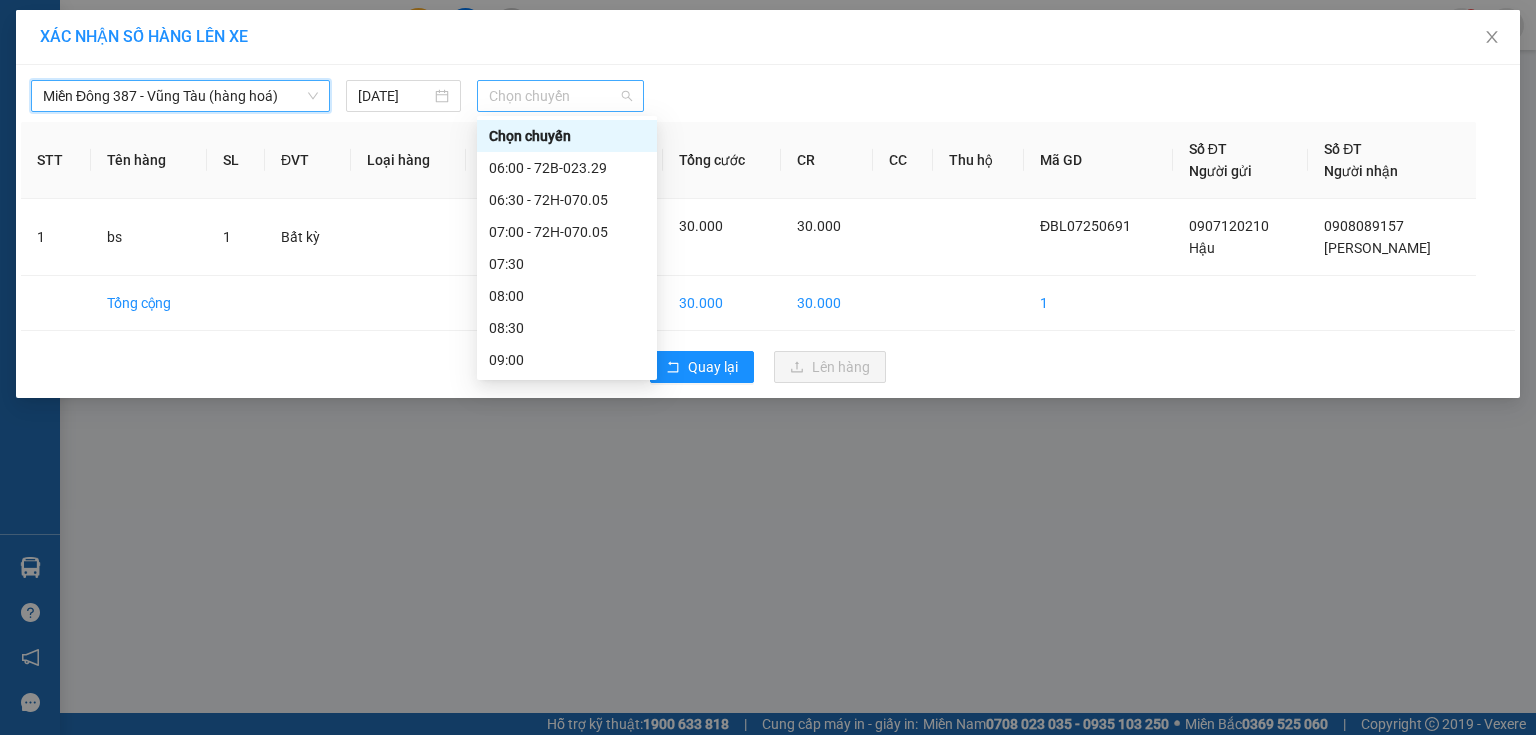 click on "Chọn chuyến" at bounding box center [561, 96] 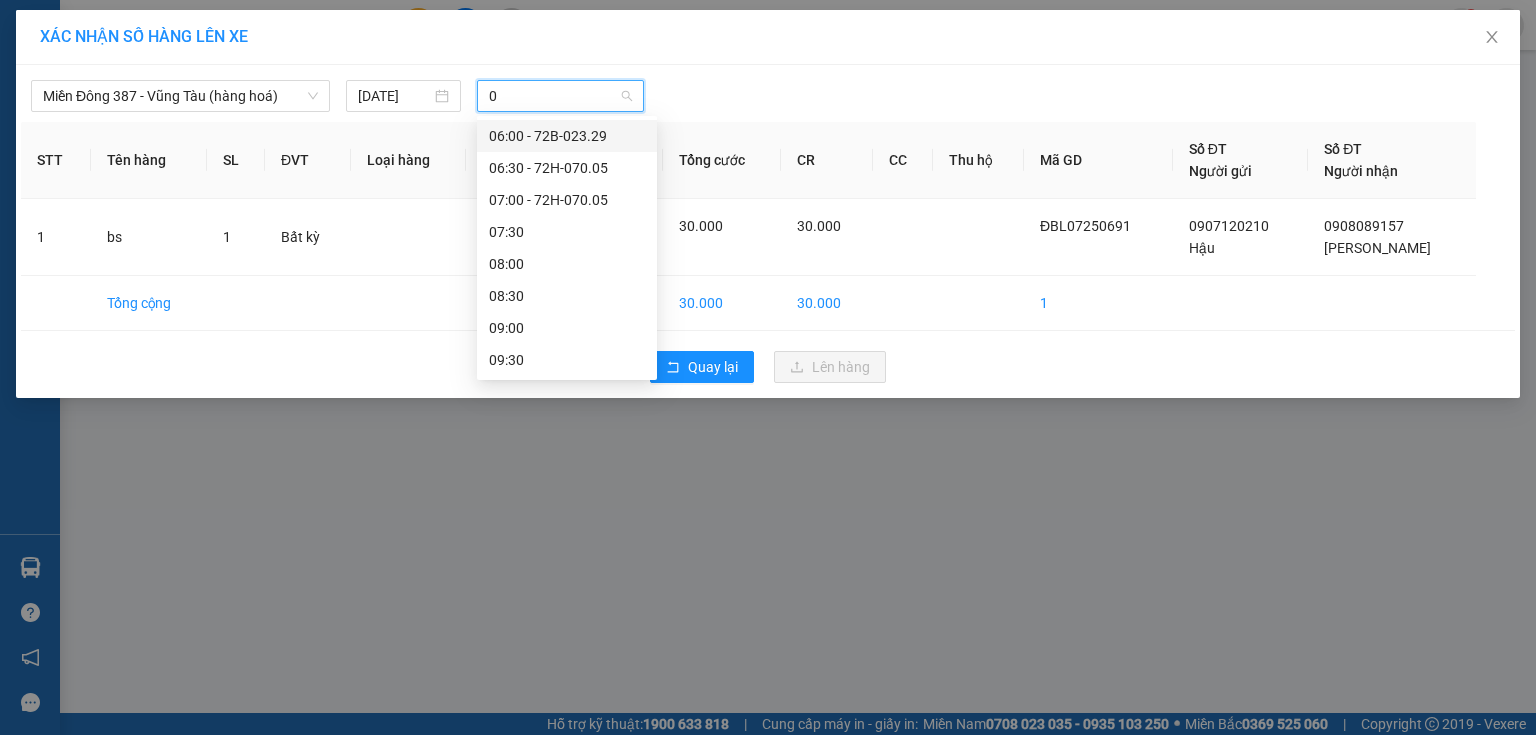 type on "08" 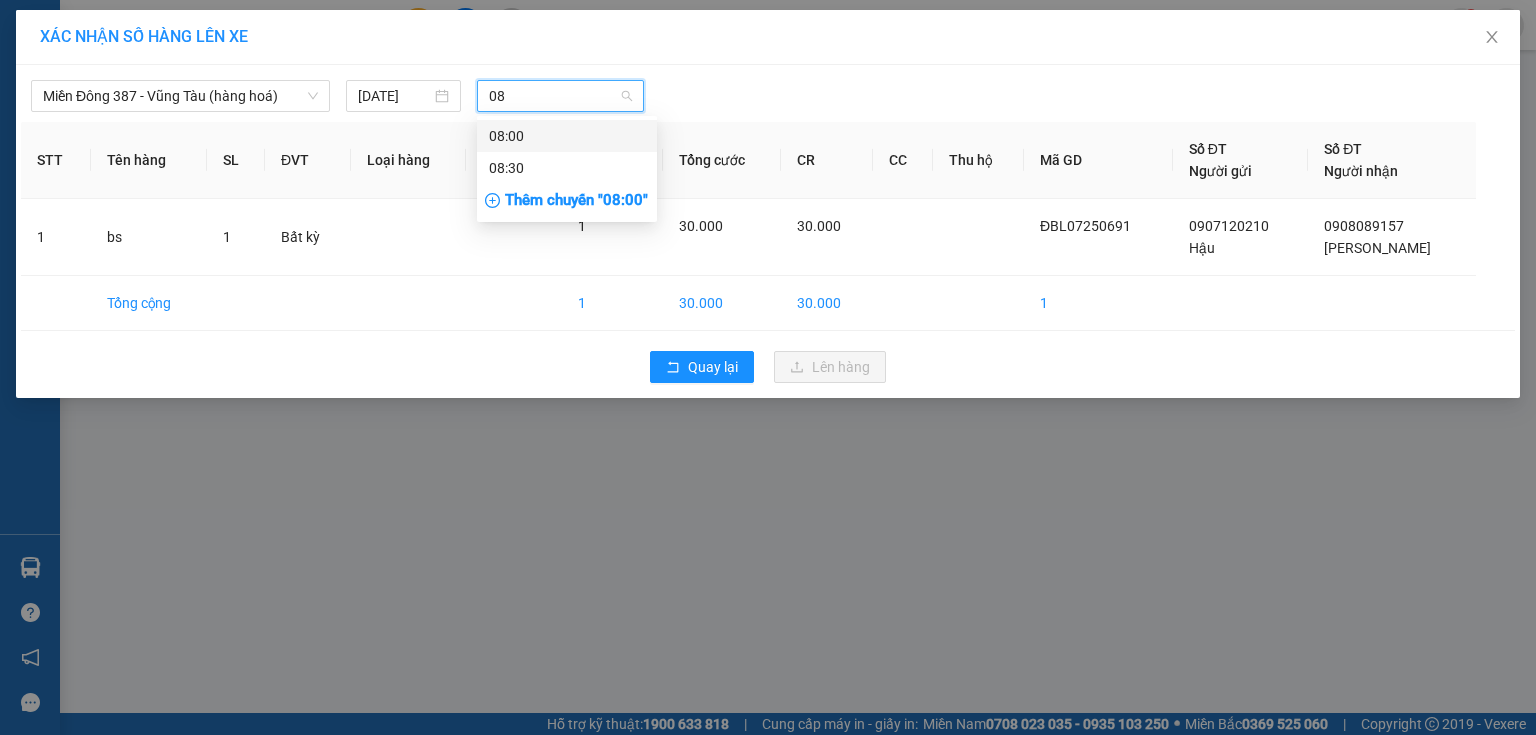 click on "08:00" at bounding box center [567, 136] 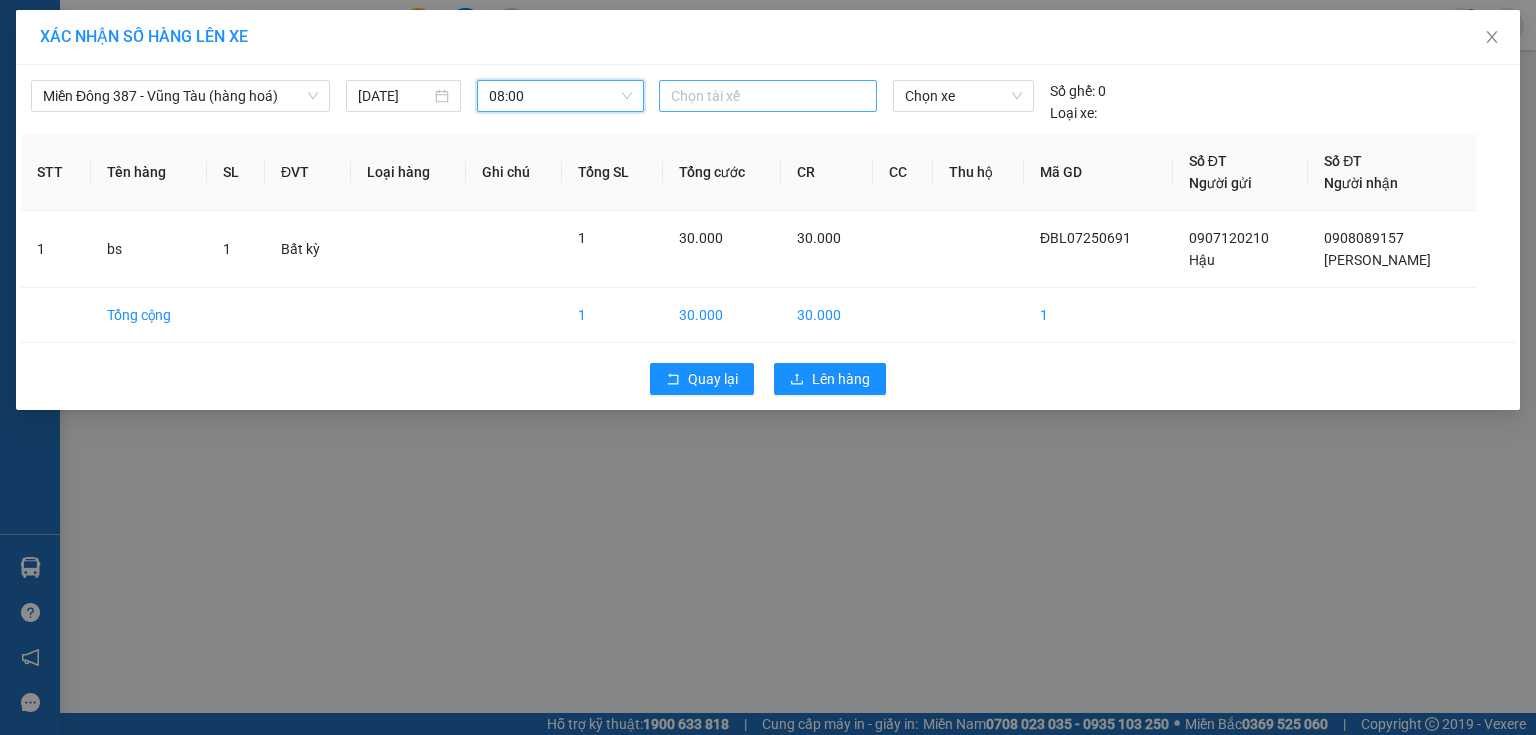 click at bounding box center [768, 96] 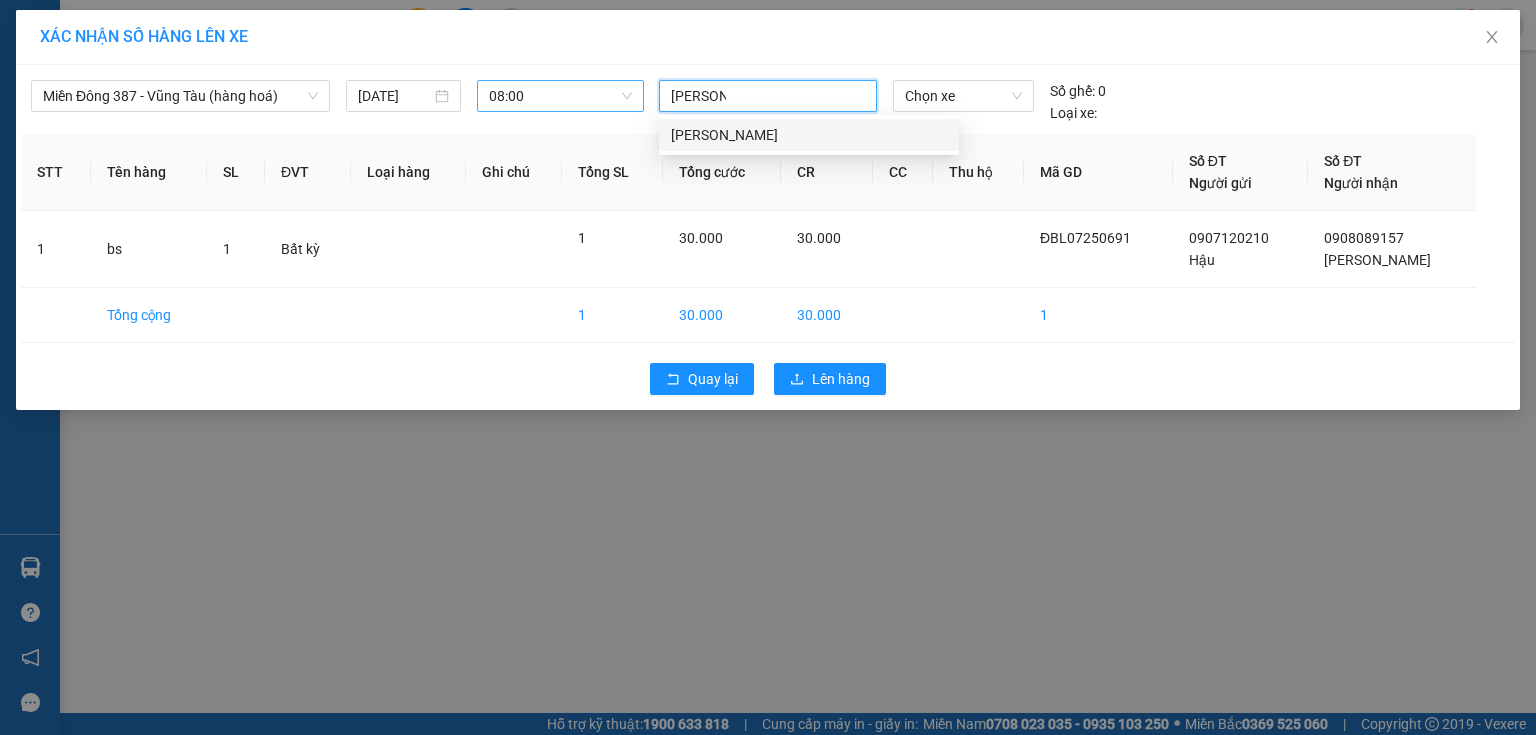 type on "[PERSON_NAME] md" 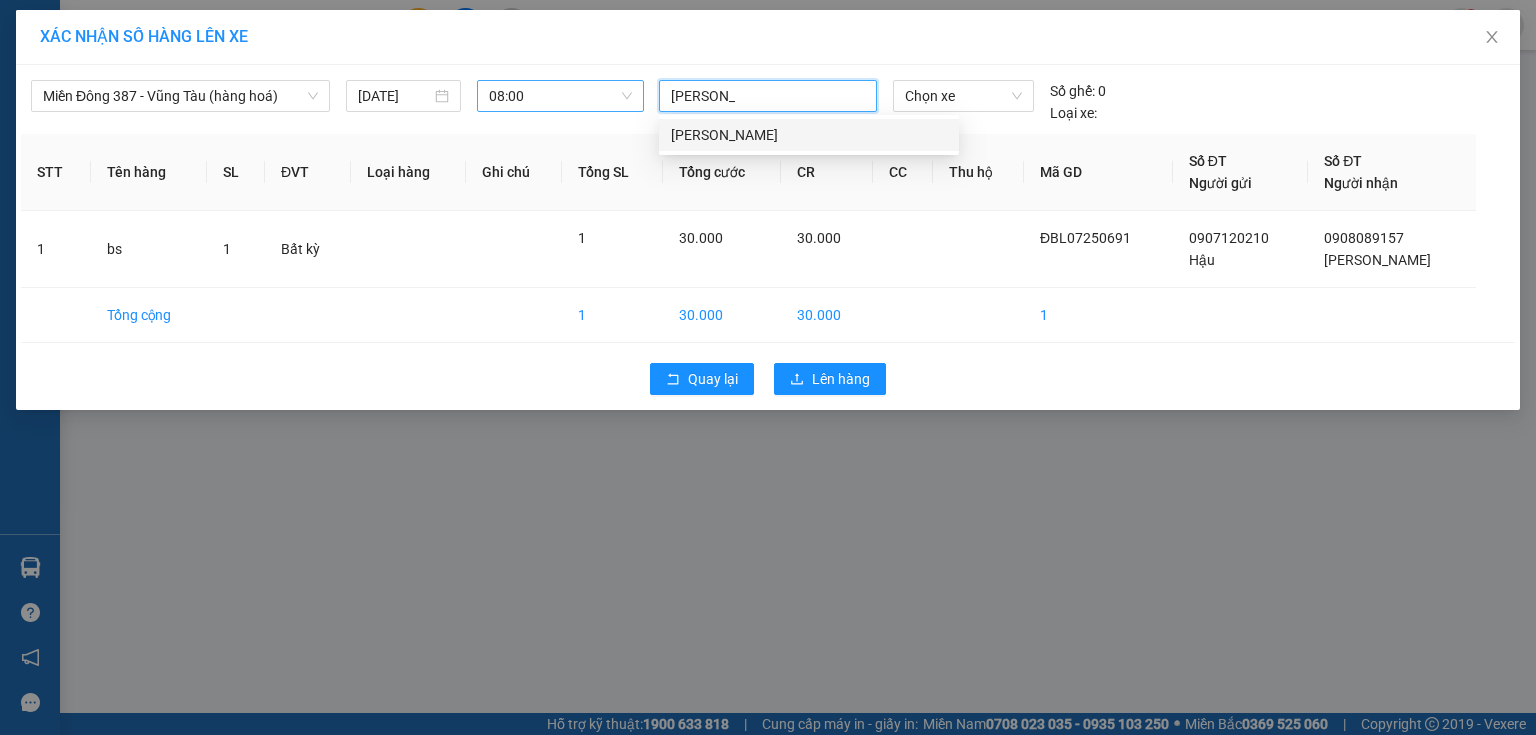 click on "[PERSON_NAME]" at bounding box center [809, 135] 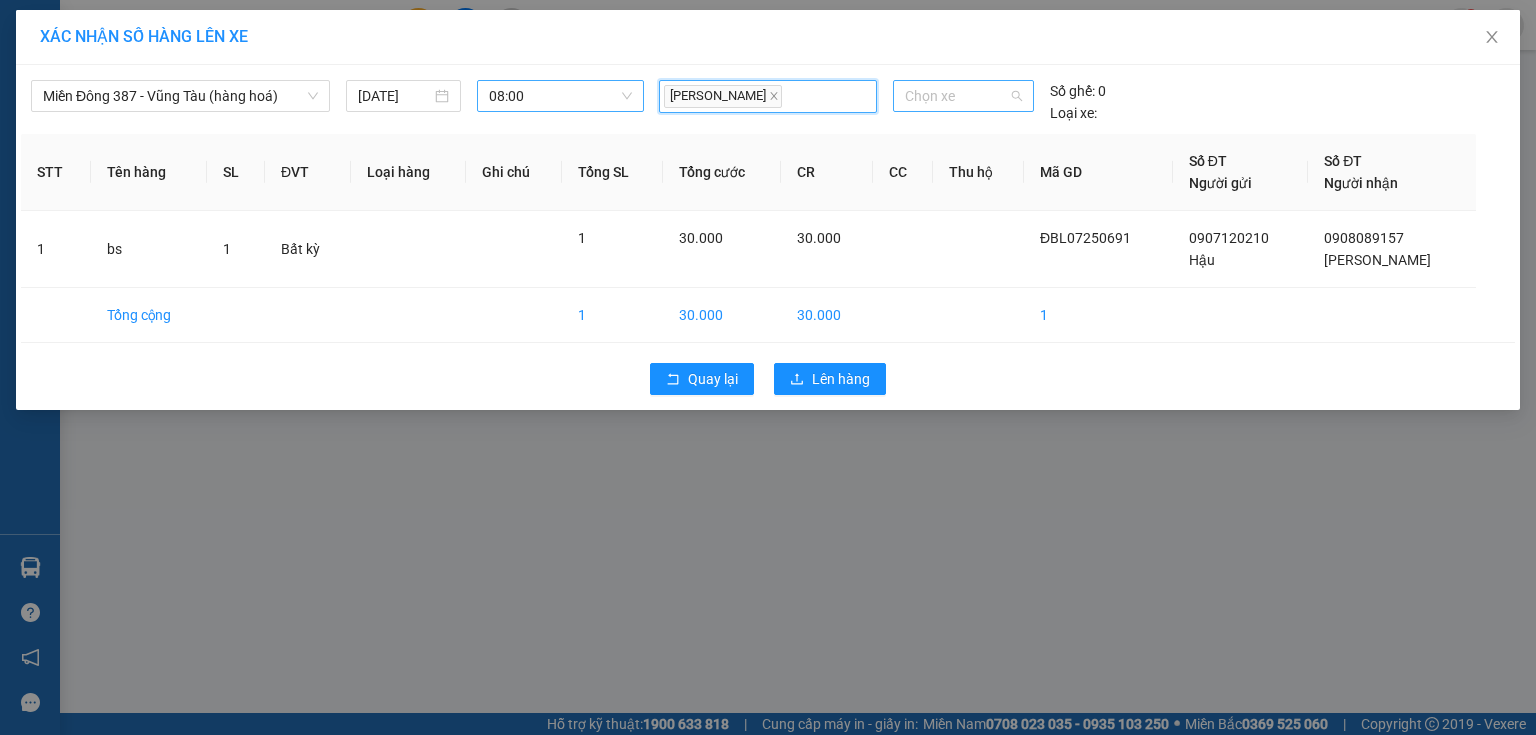click on "Chọn xe" at bounding box center [963, 96] 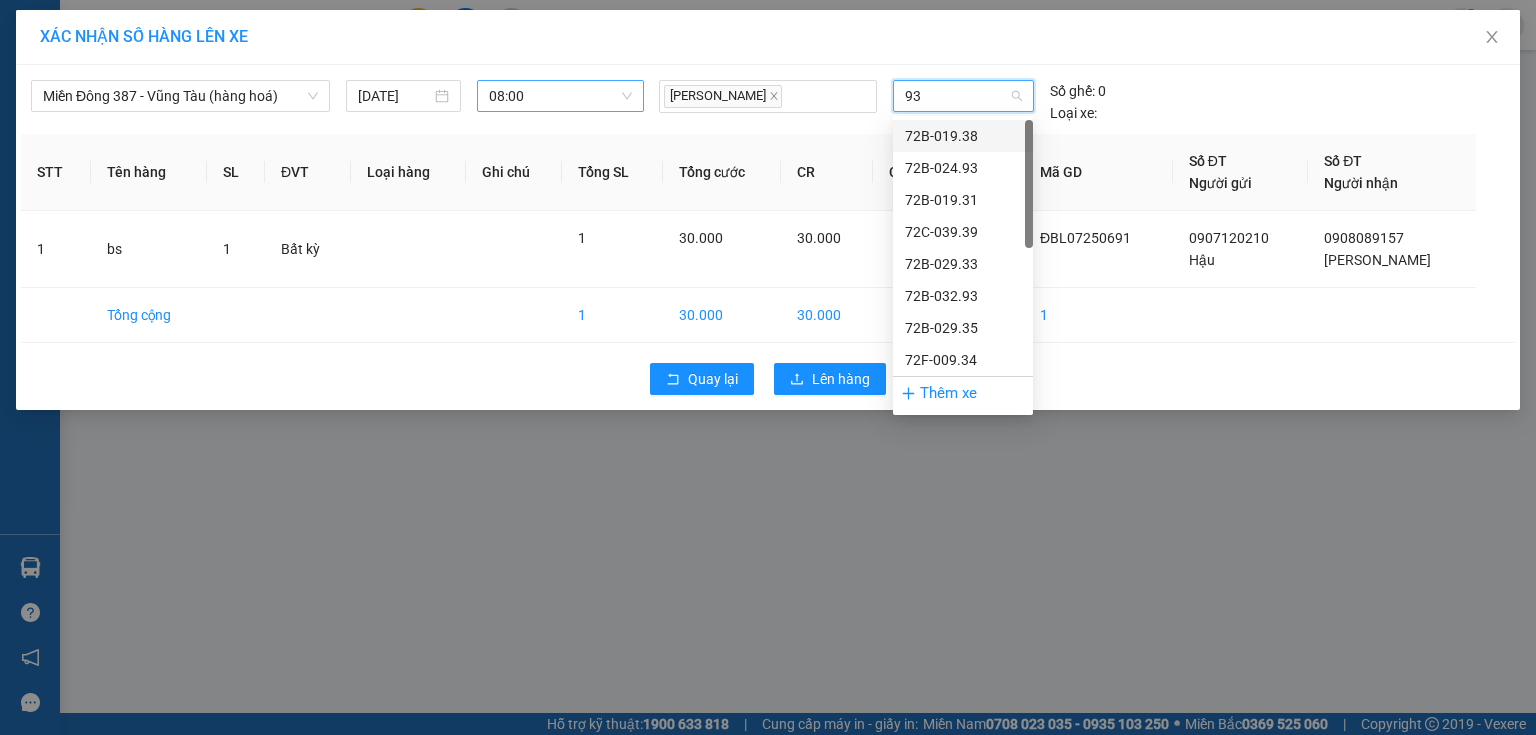 type on "938" 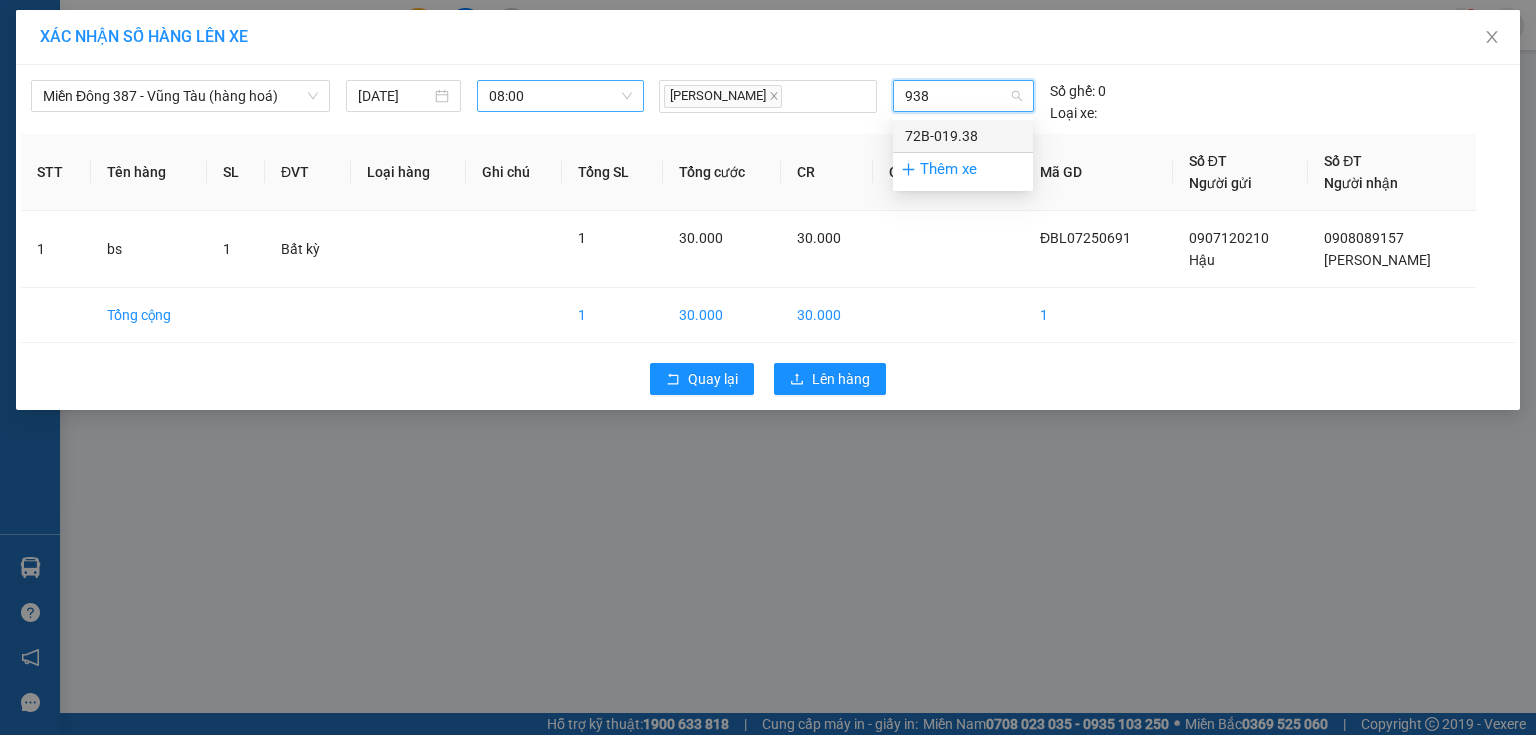 click on "72B-019.38" at bounding box center (963, 136) 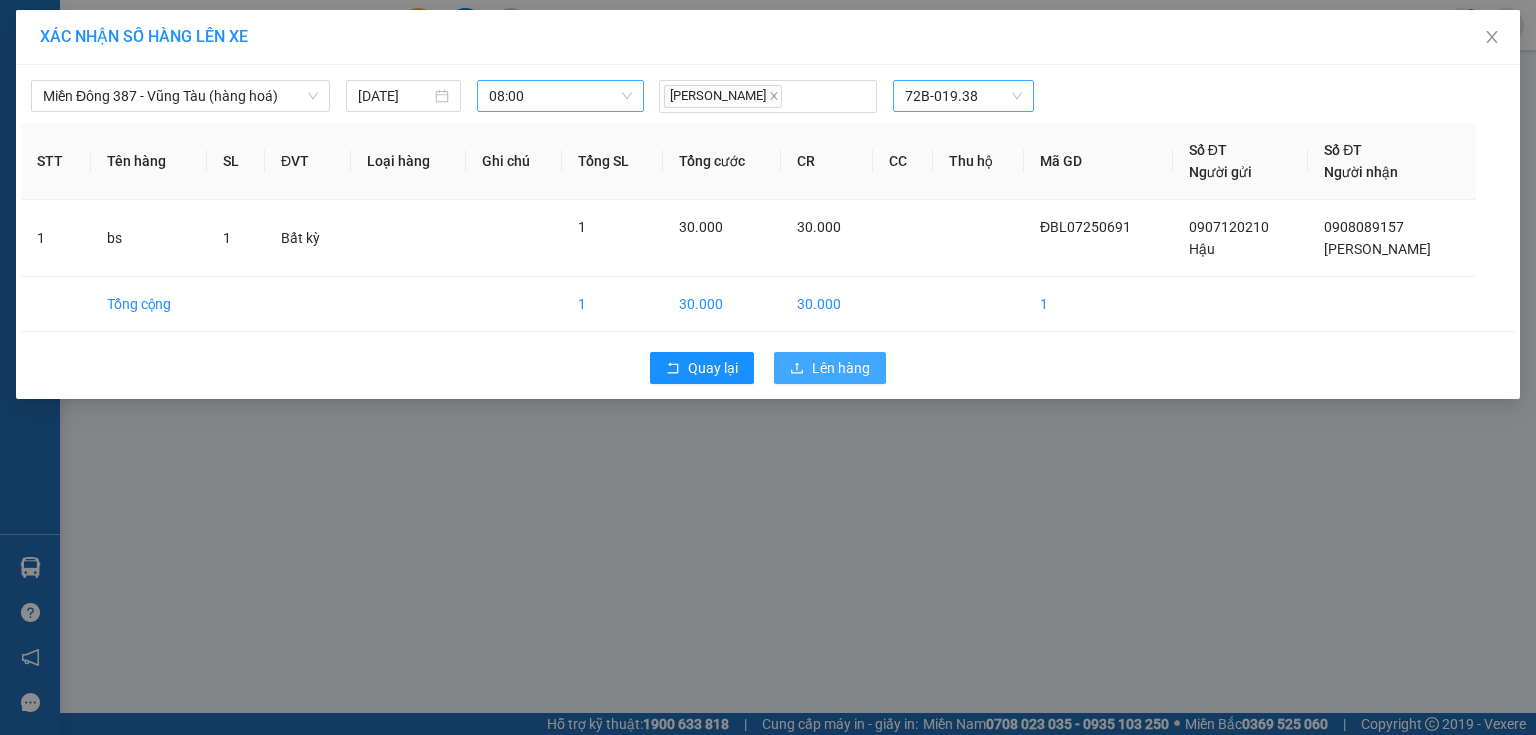 click on "Lên hàng" at bounding box center (841, 368) 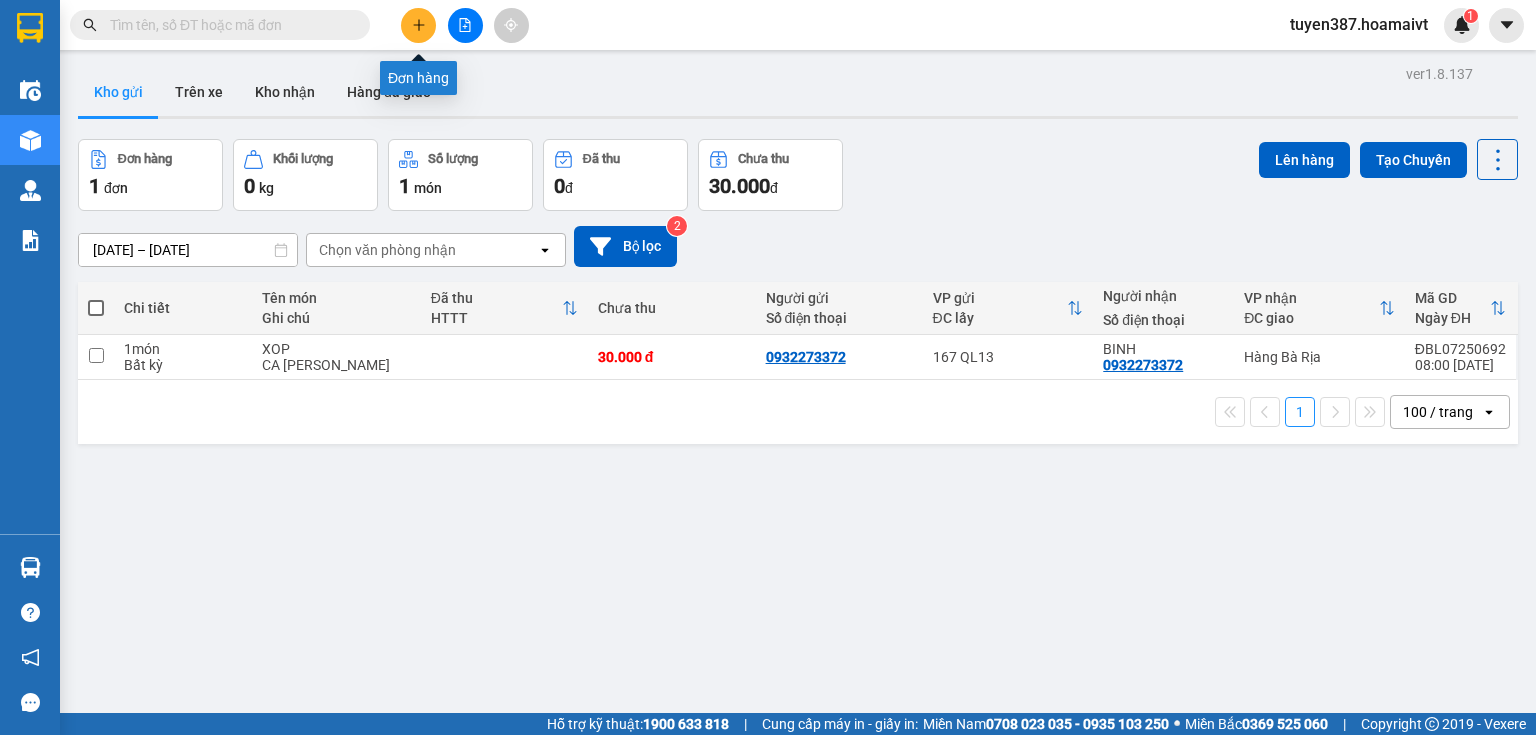 click 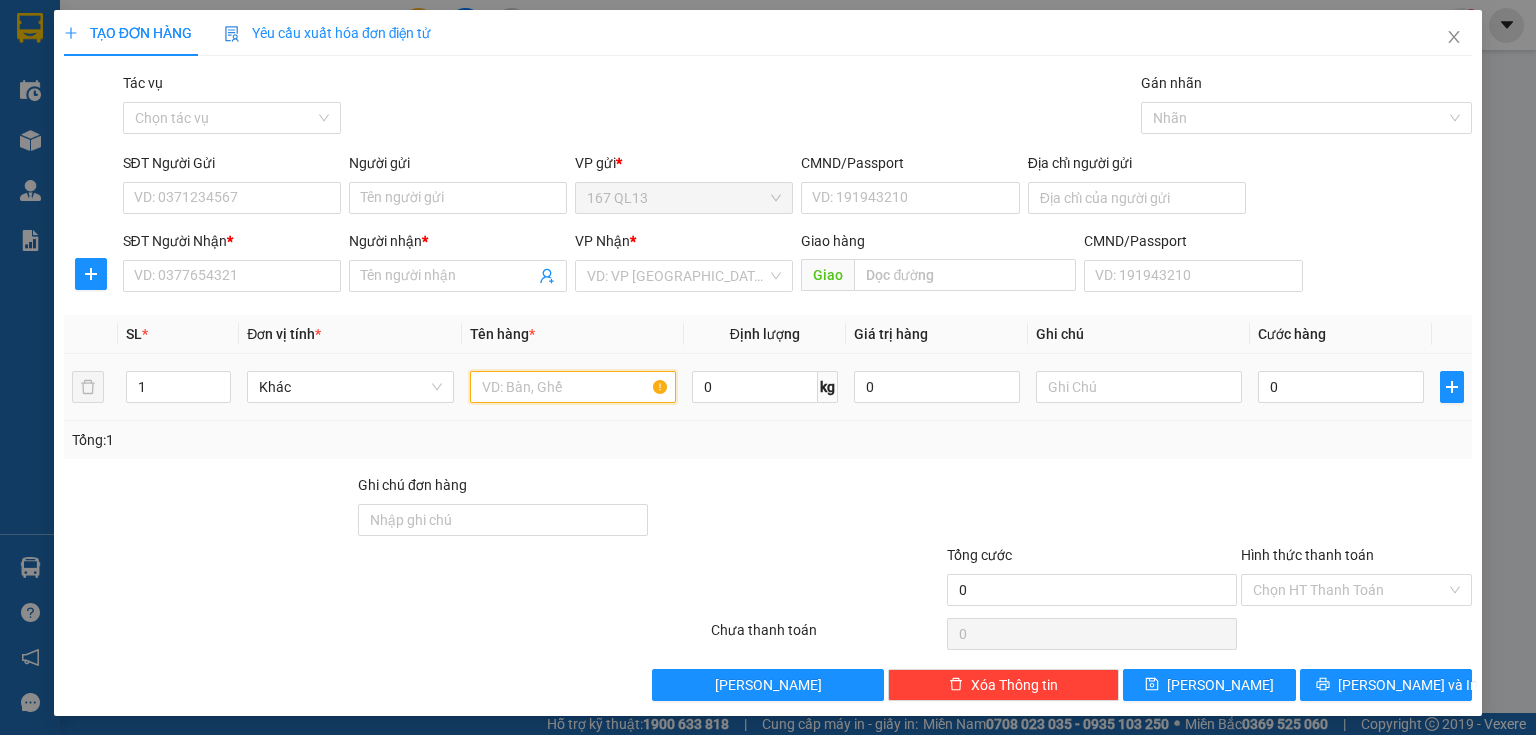 click at bounding box center [573, 387] 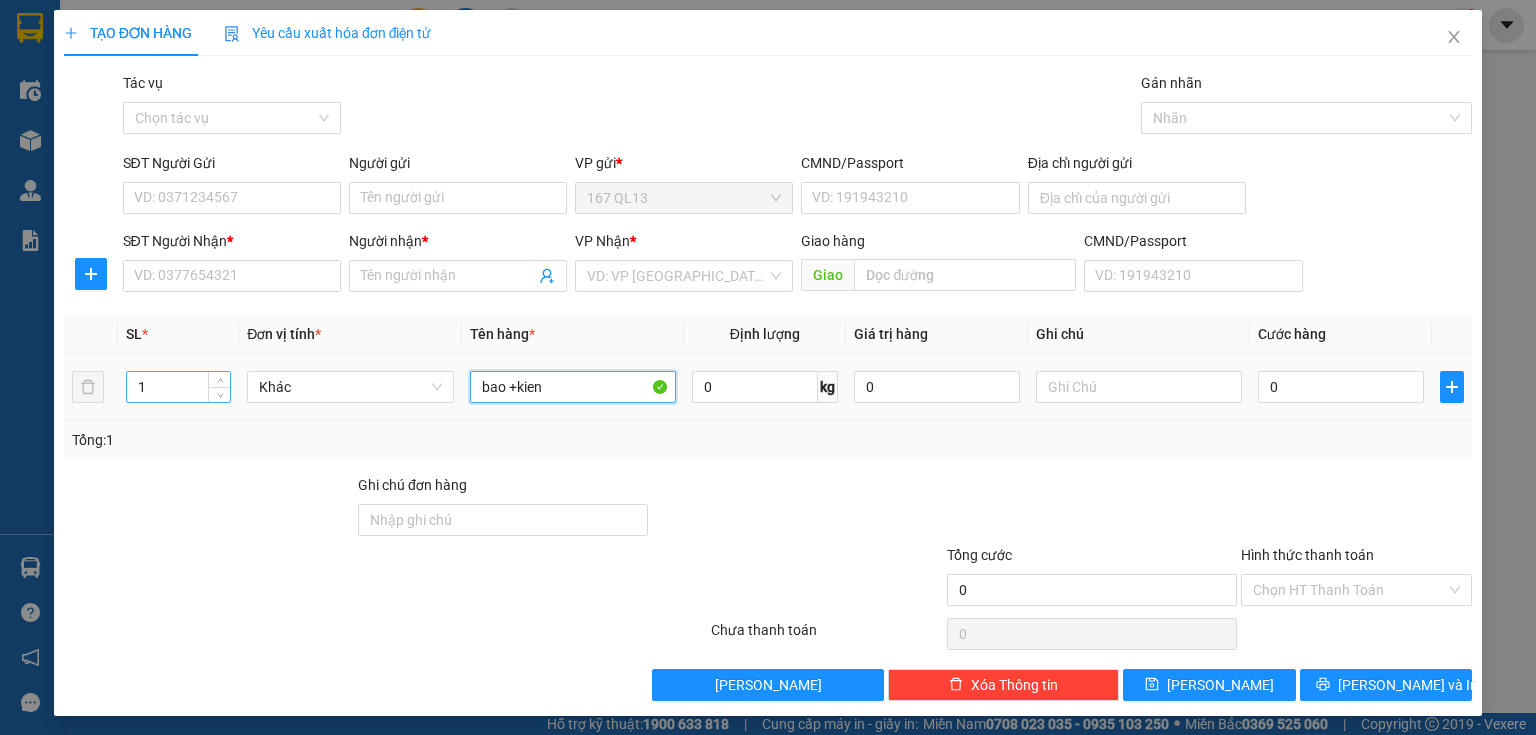 type on "bao +kien" 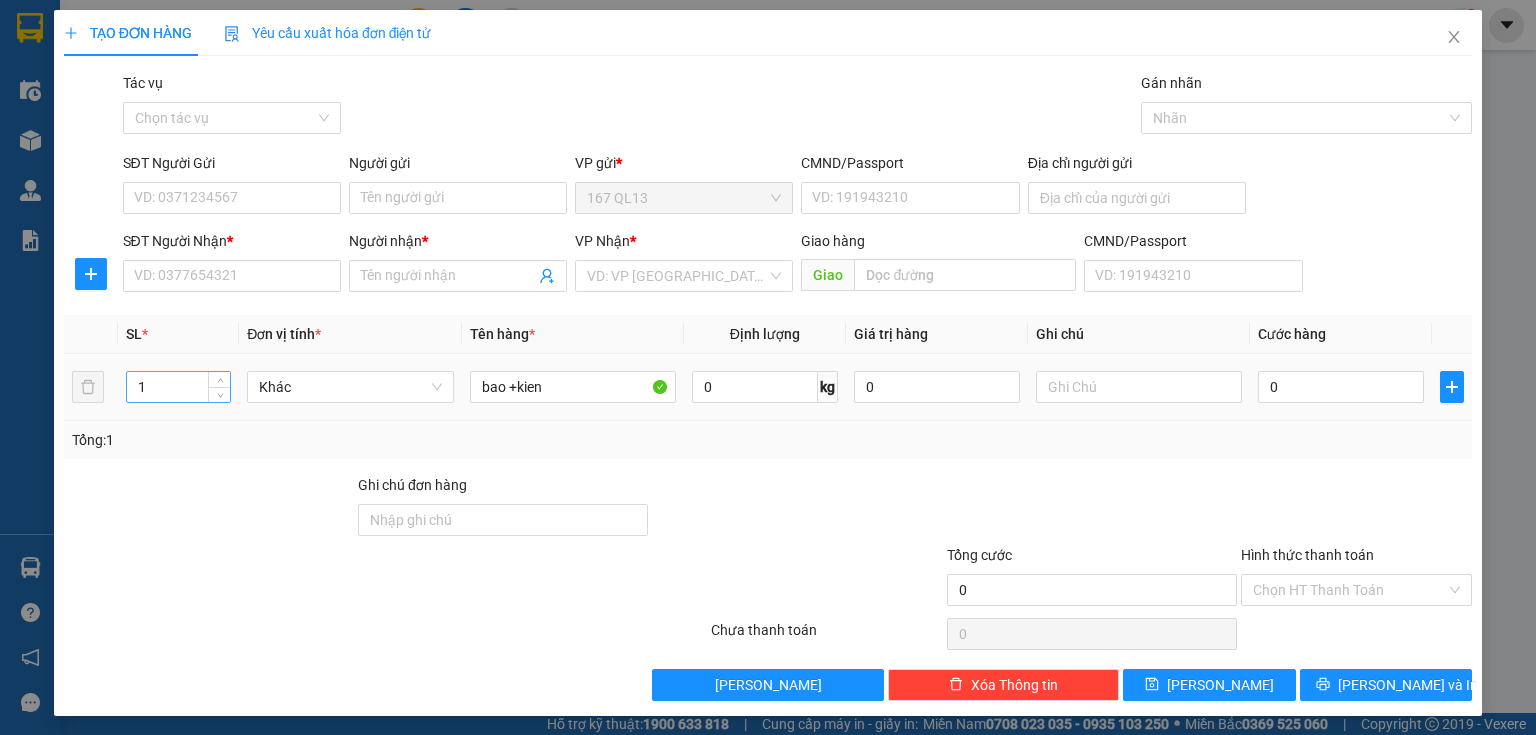 click on "1" at bounding box center (178, 387) 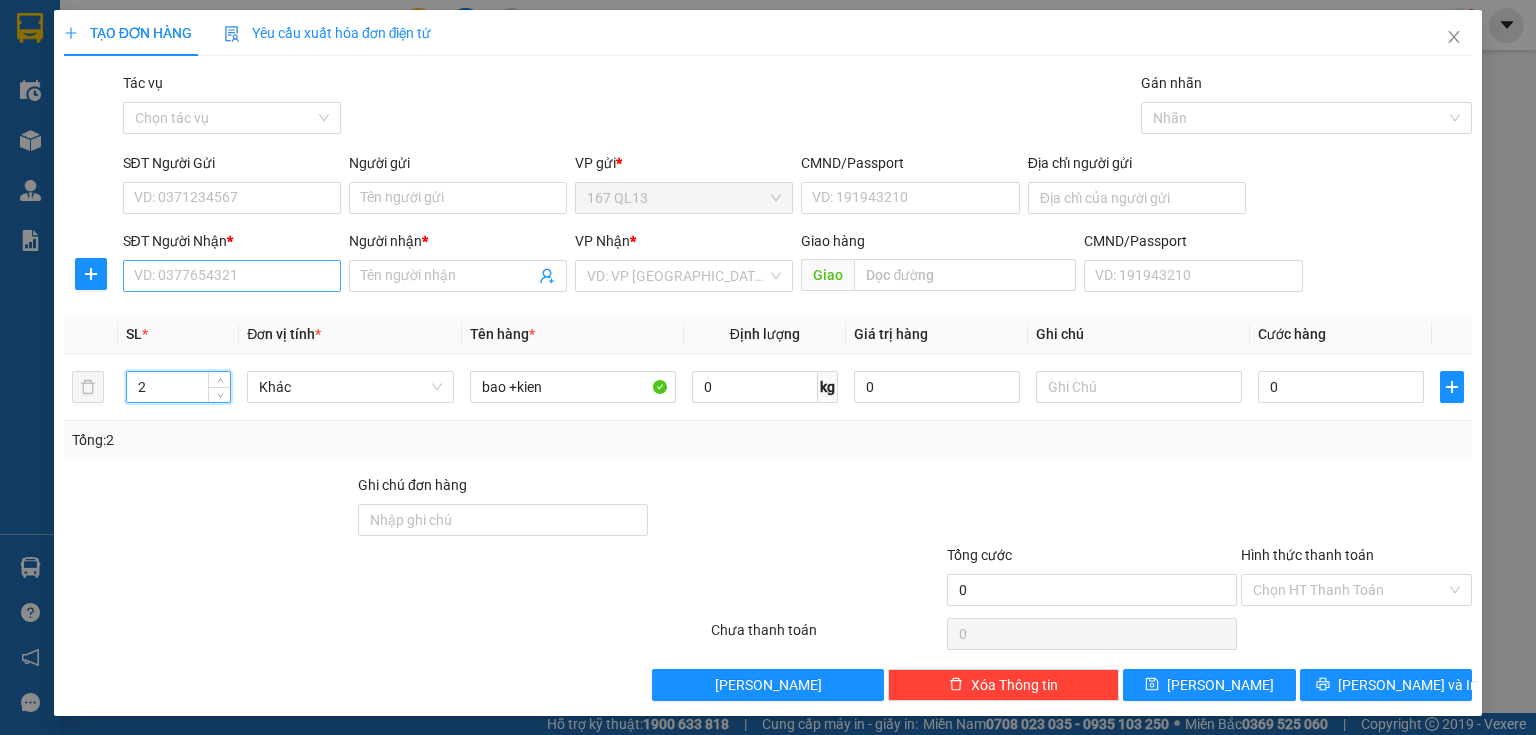 type on "2" 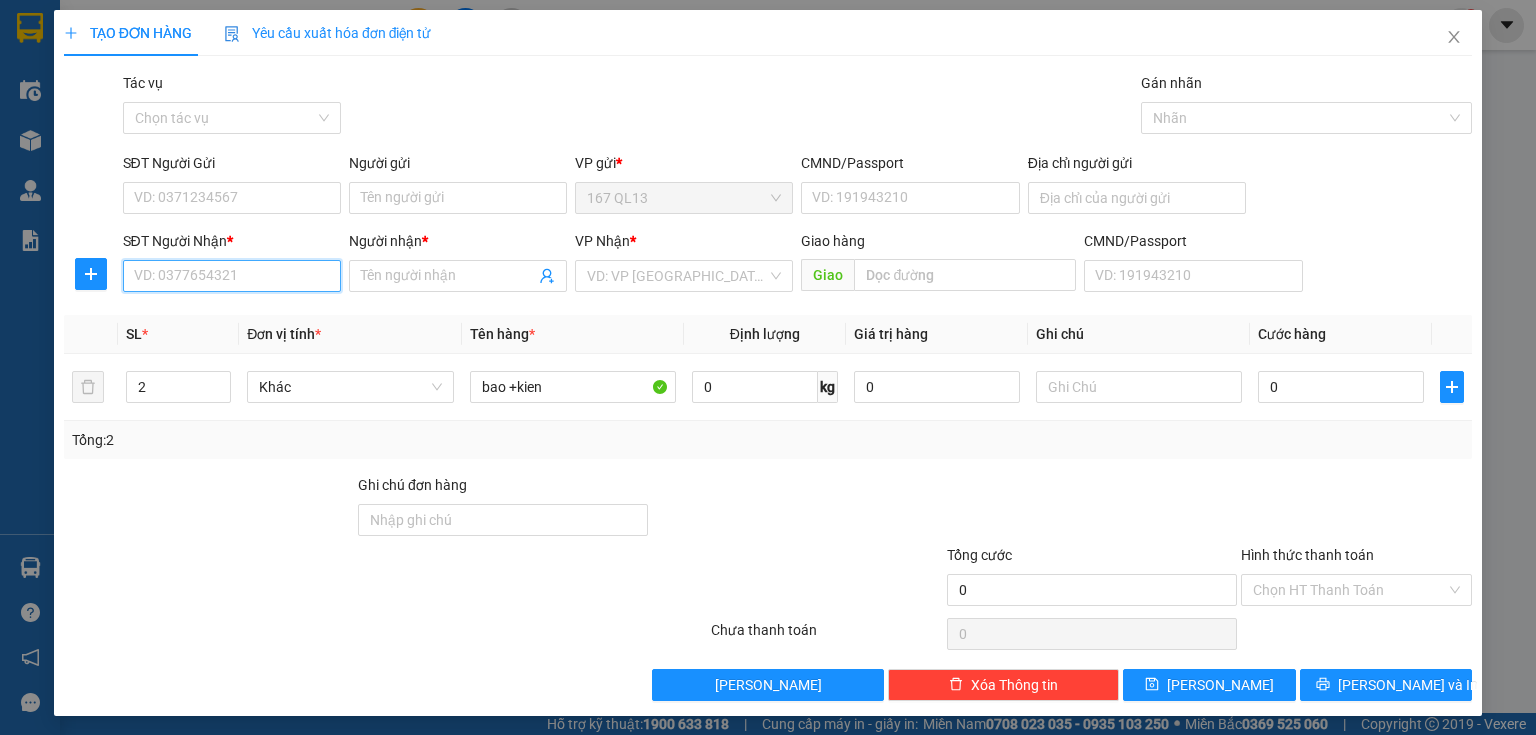 click on "SĐT Người Nhận  *" at bounding box center (232, 276) 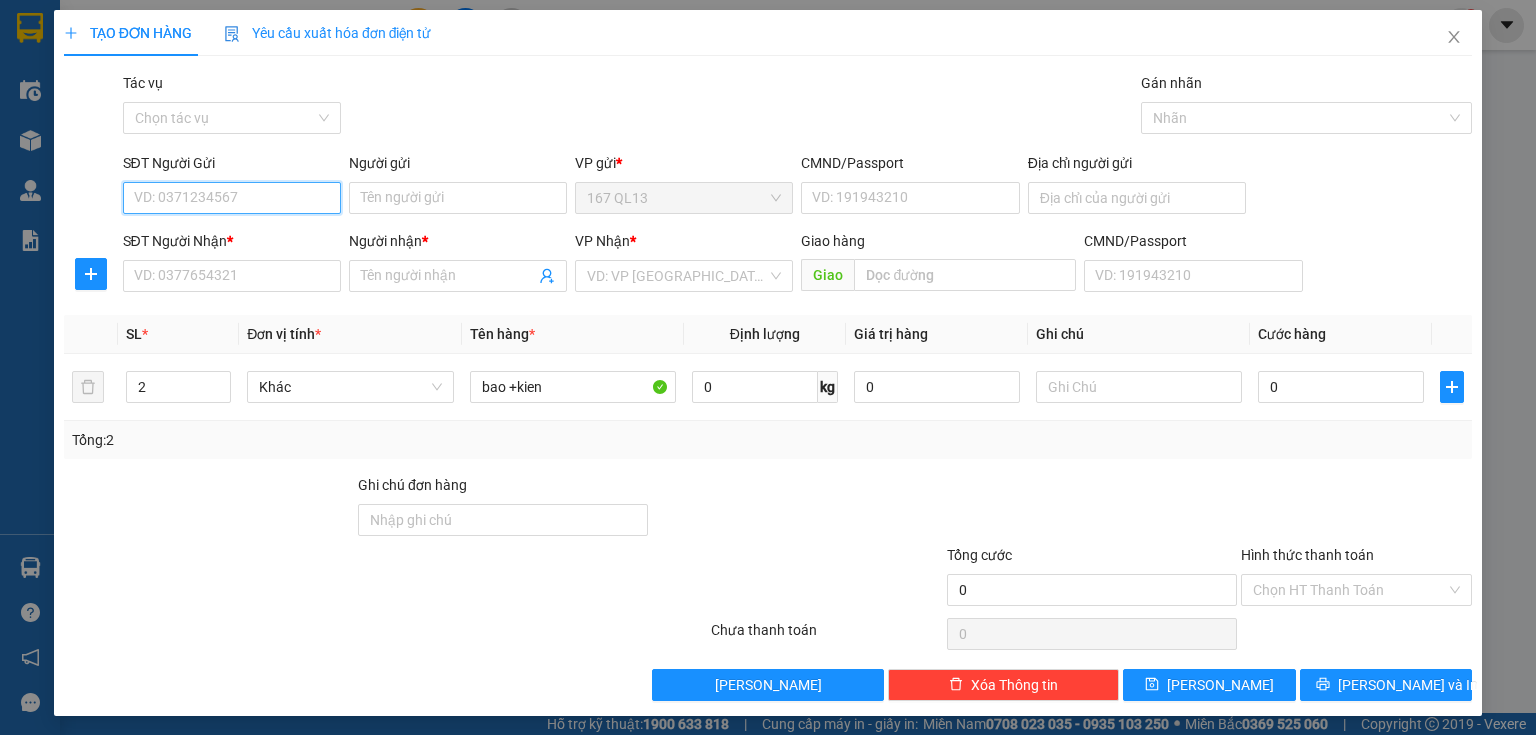 click on "SĐT Người Gửi" at bounding box center [232, 198] 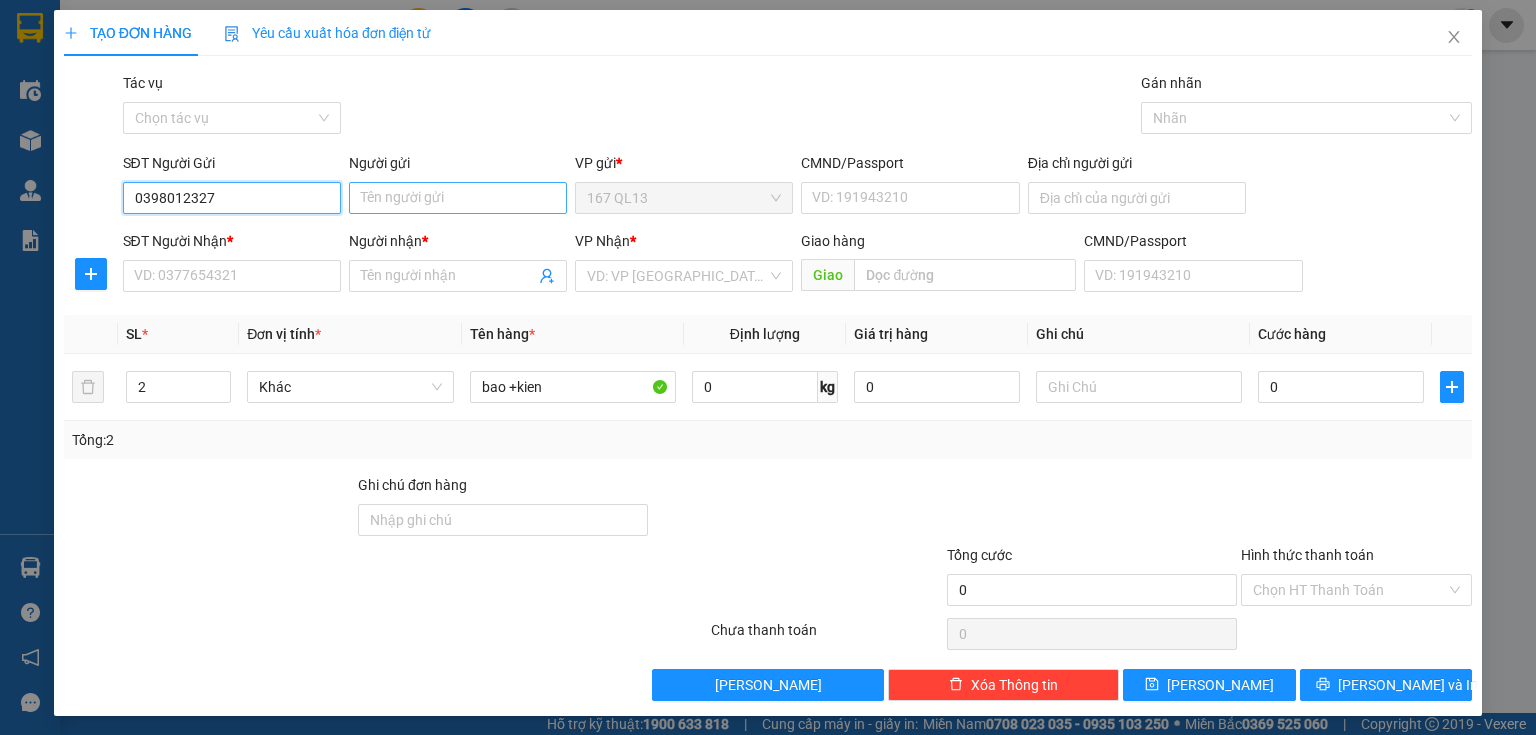 type on "0398012327" 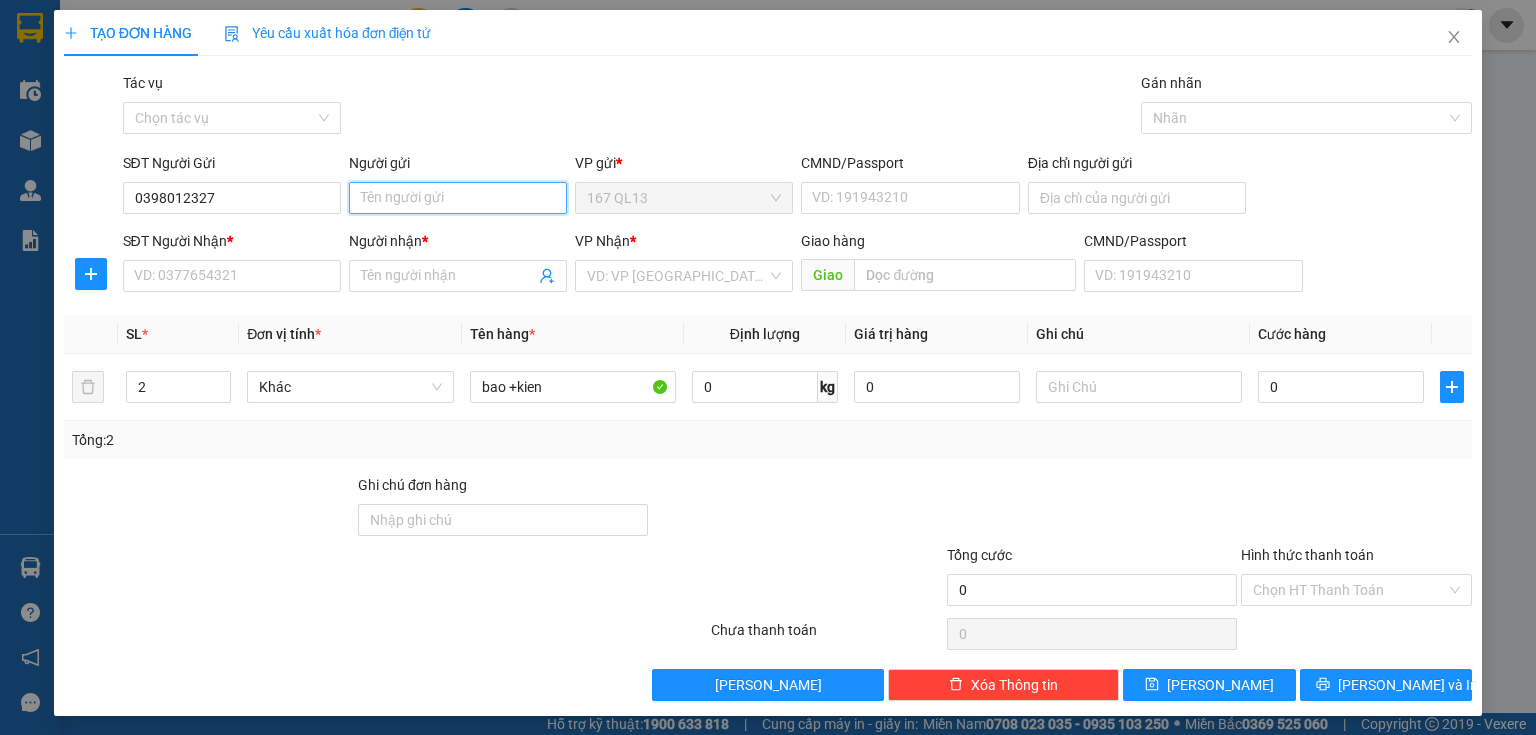 click on "Người gửi" at bounding box center [458, 198] 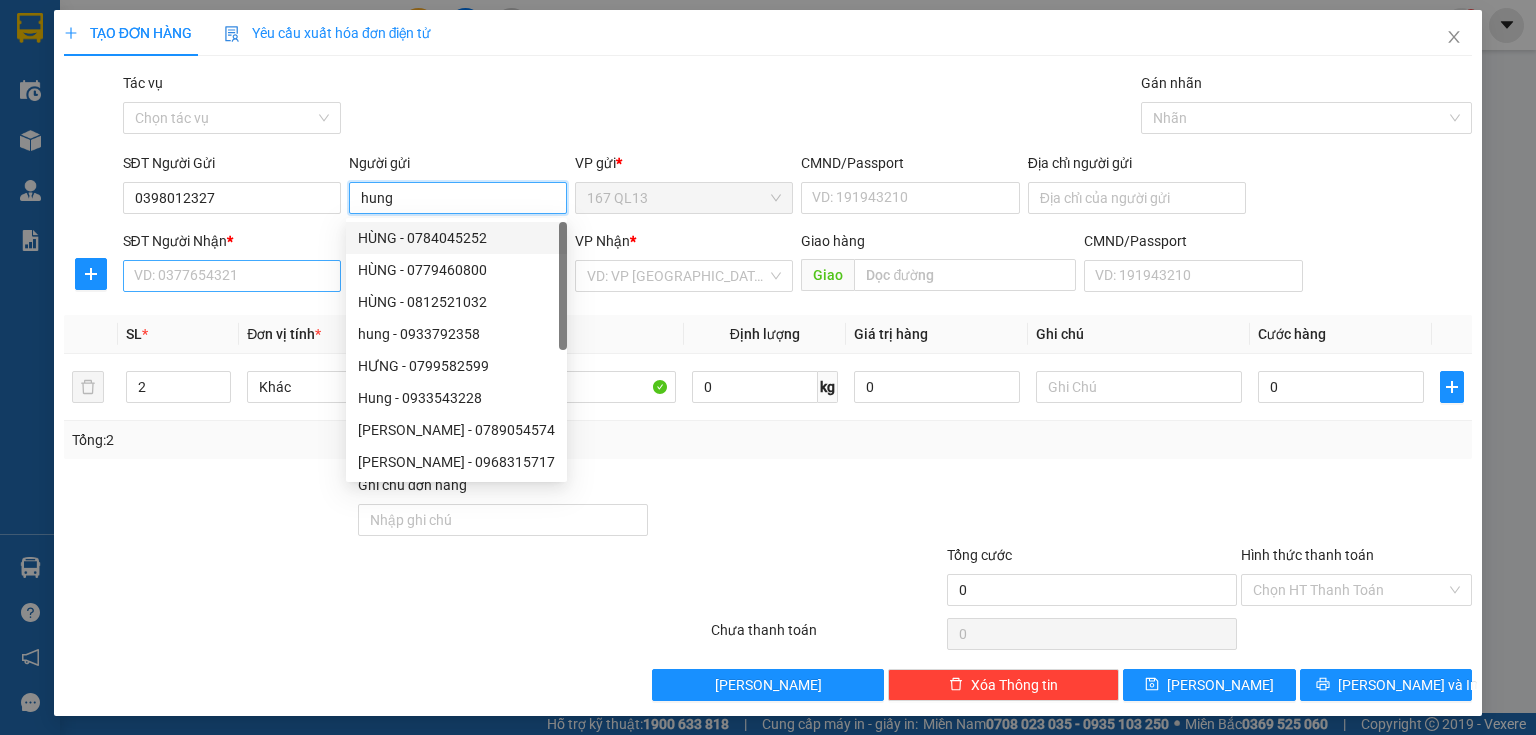 type on "hung" 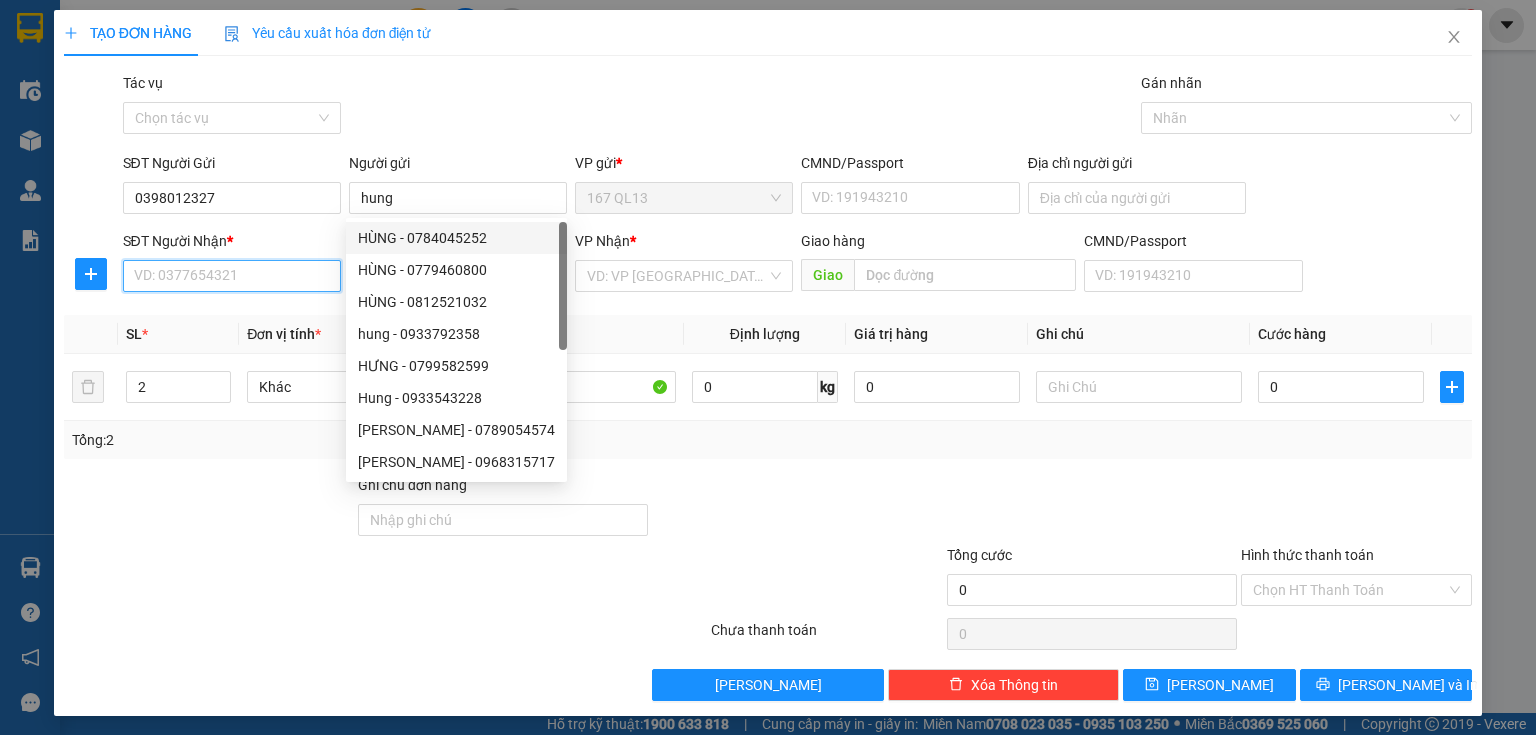 click on "SĐT Người Nhận  *" at bounding box center (232, 276) 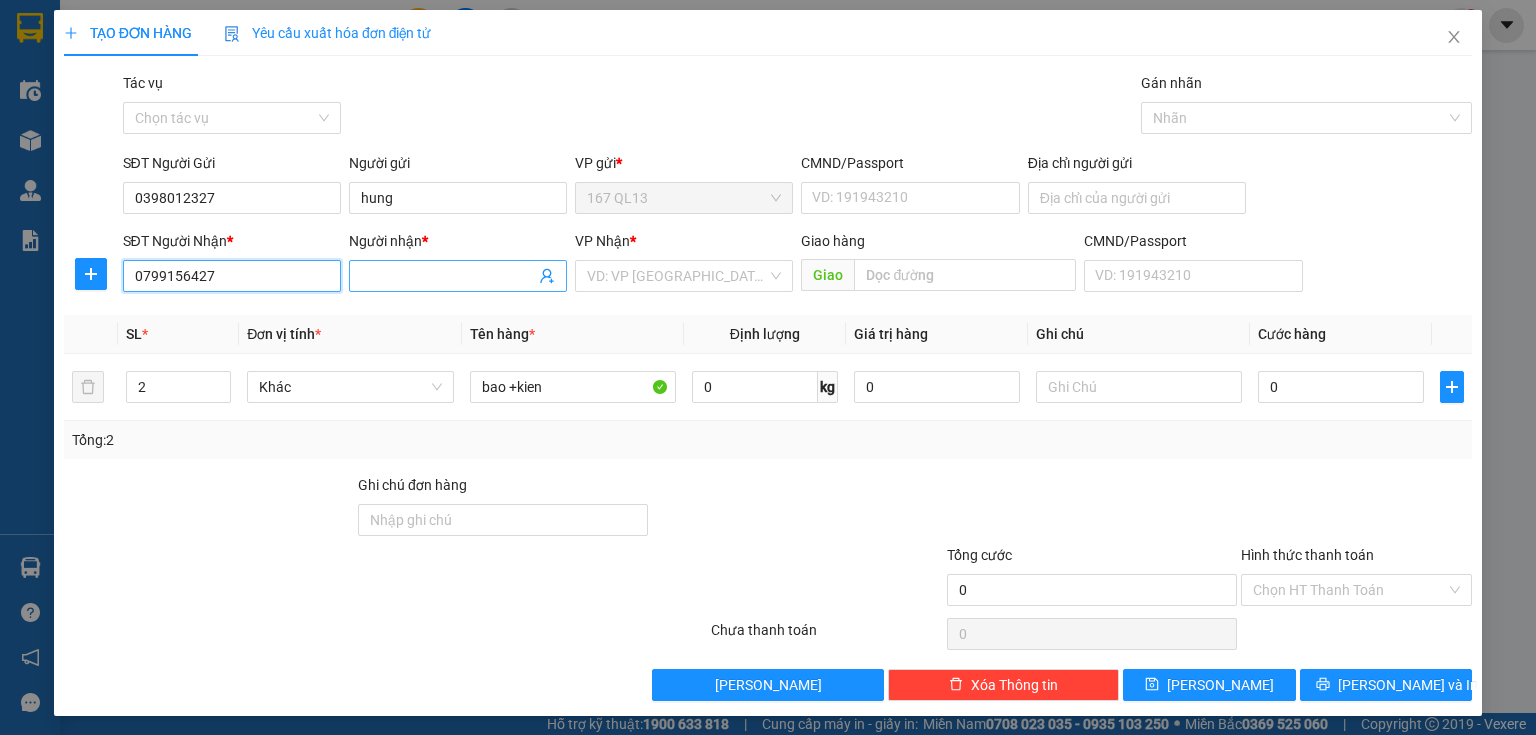 type on "0799156427" 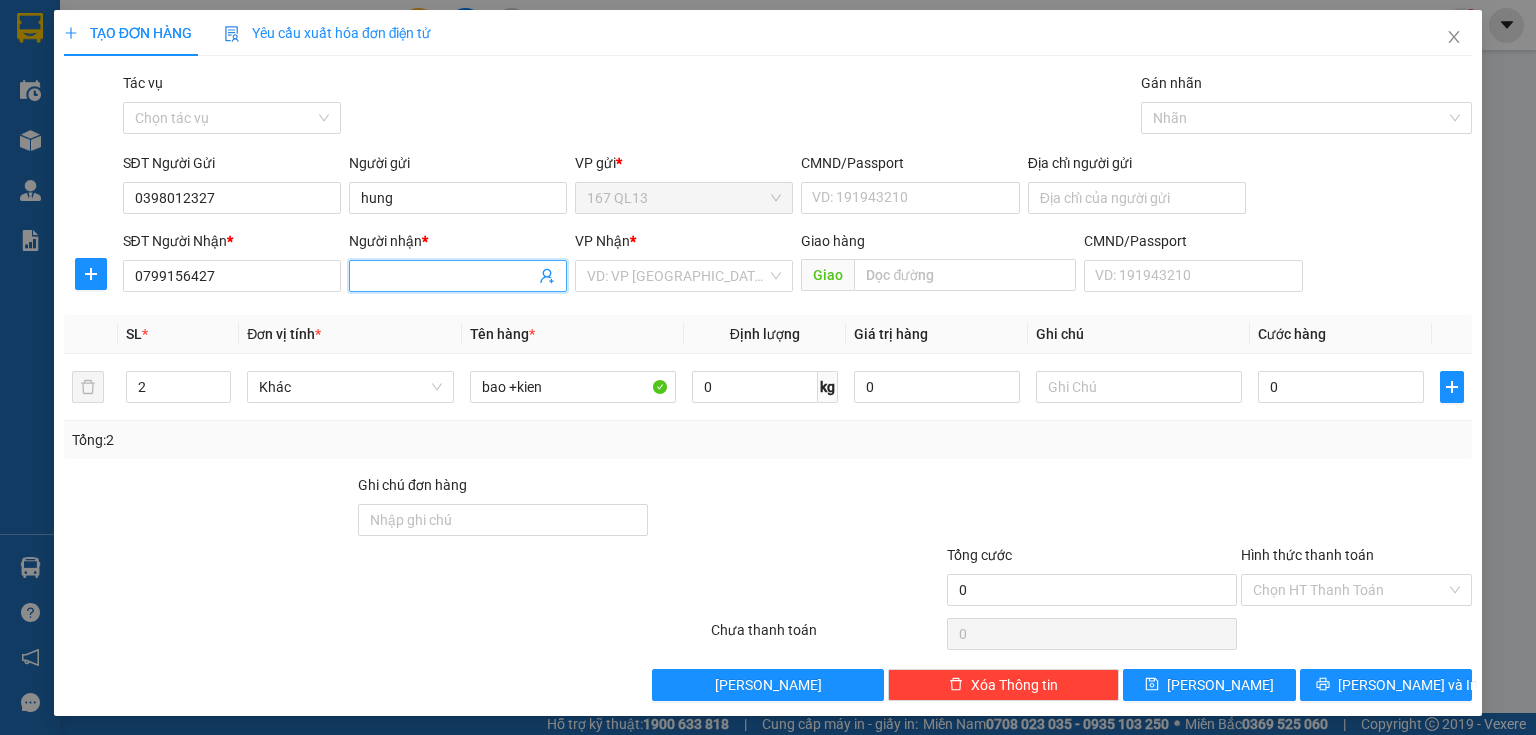click on "Người nhận  *" at bounding box center (448, 276) 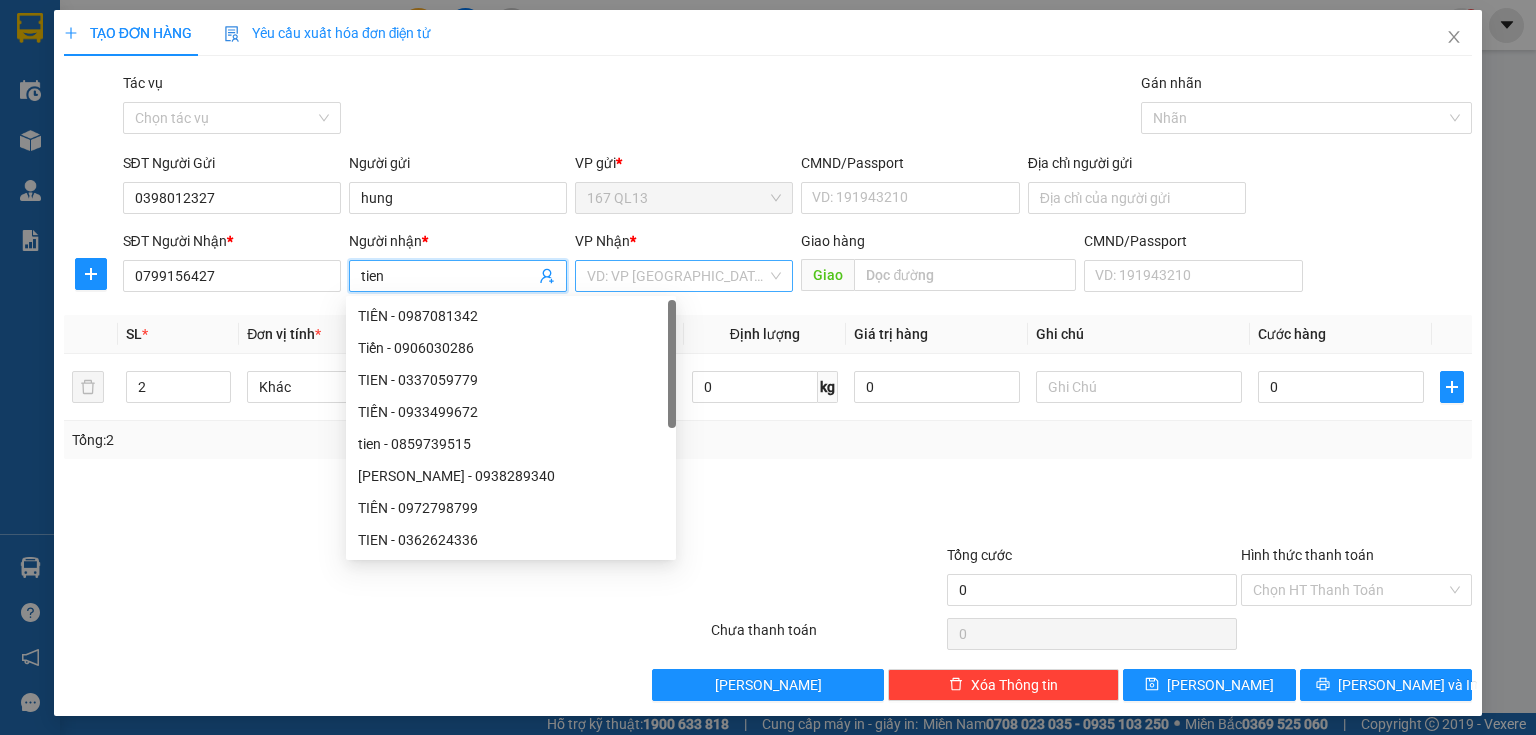 type on "tien" 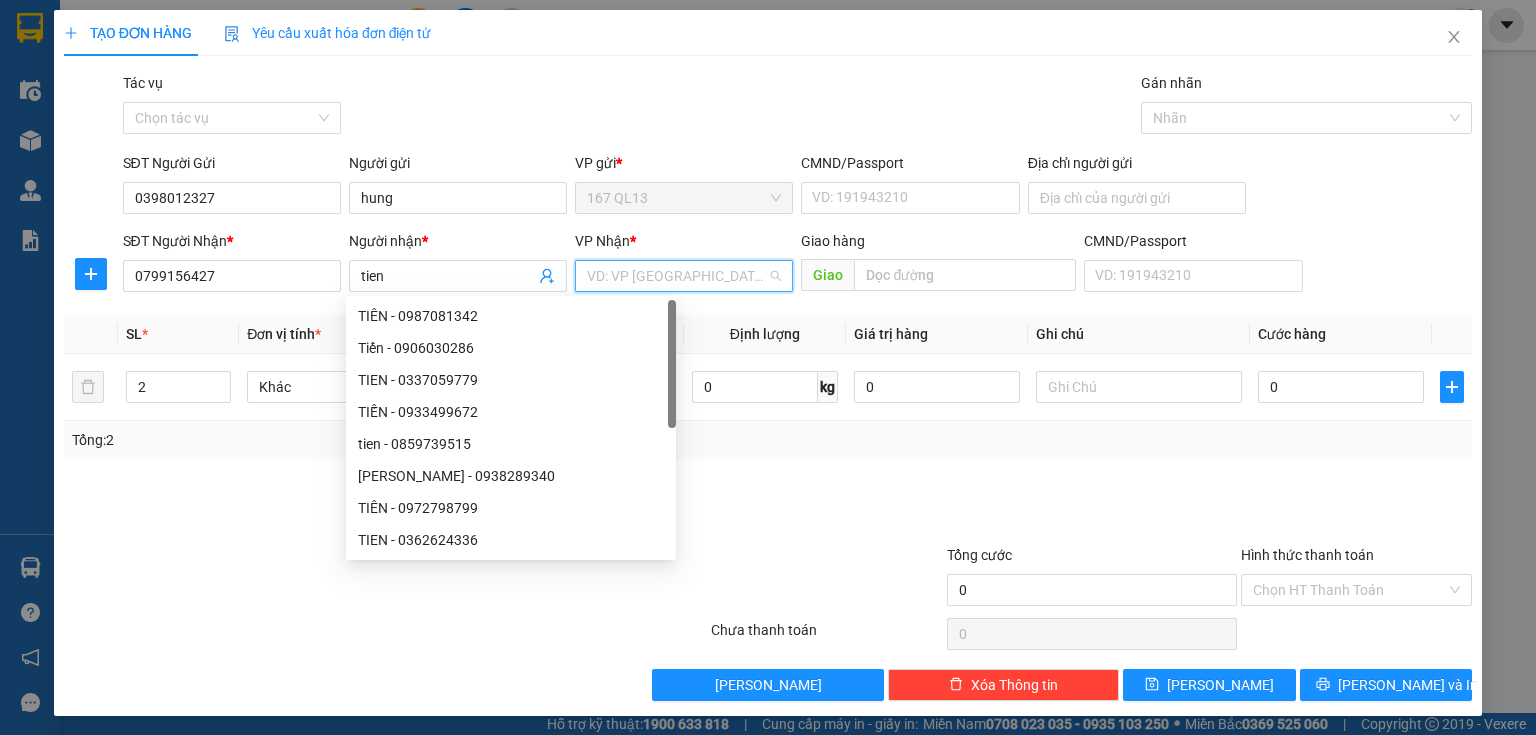 click at bounding box center (677, 276) 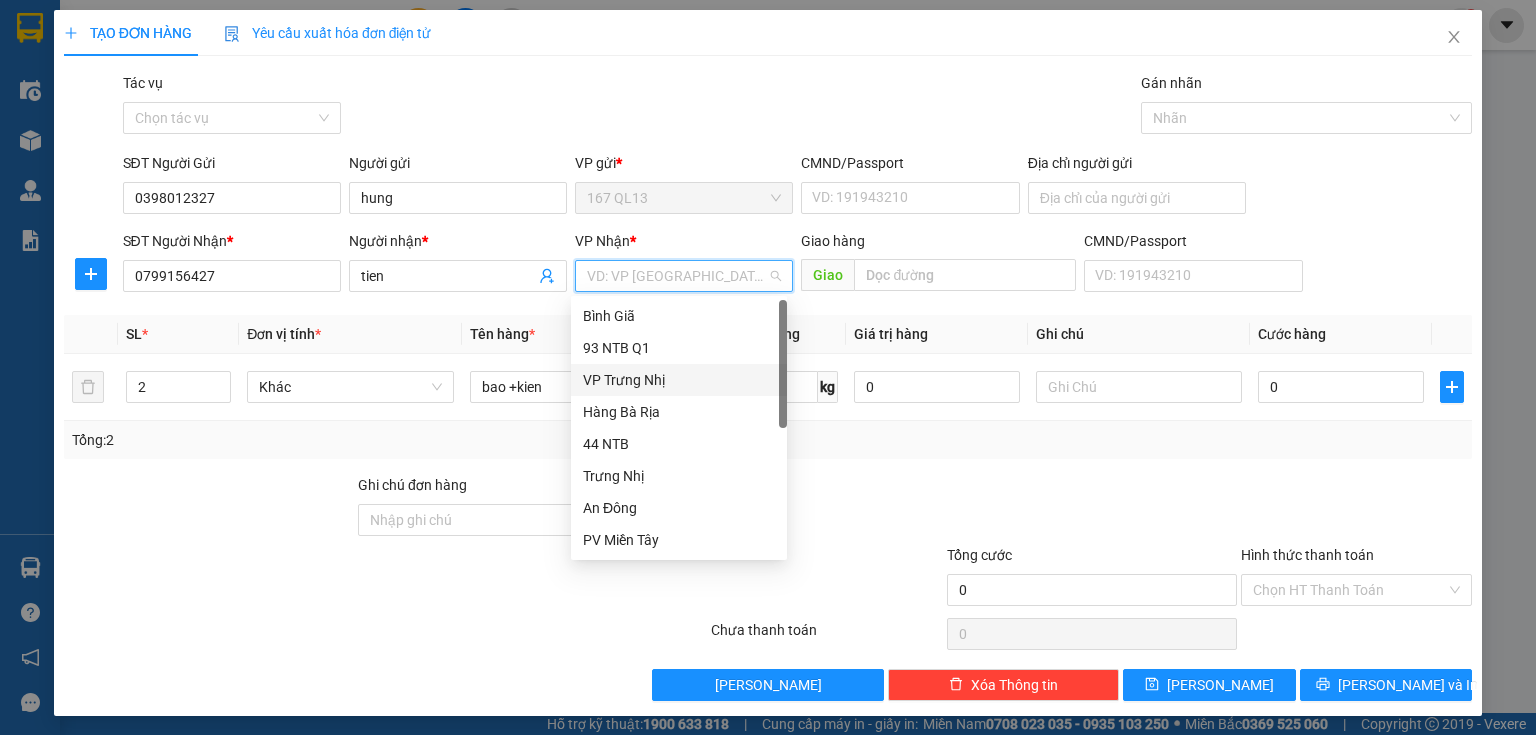 scroll, scrollTop: 128, scrollLeft: 0, axis: vertical 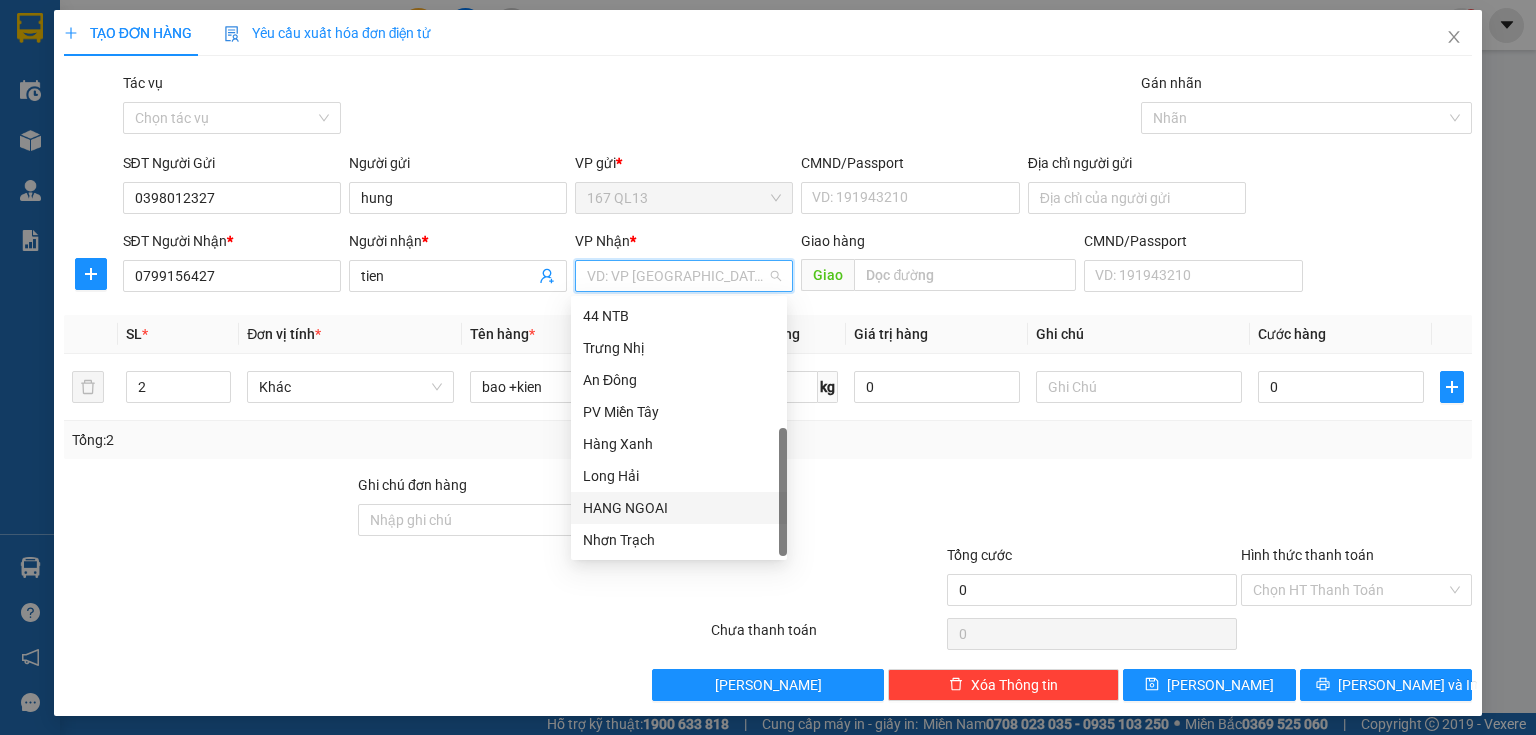 click on "HANG NGOAI" at bounding box center (679, 508) 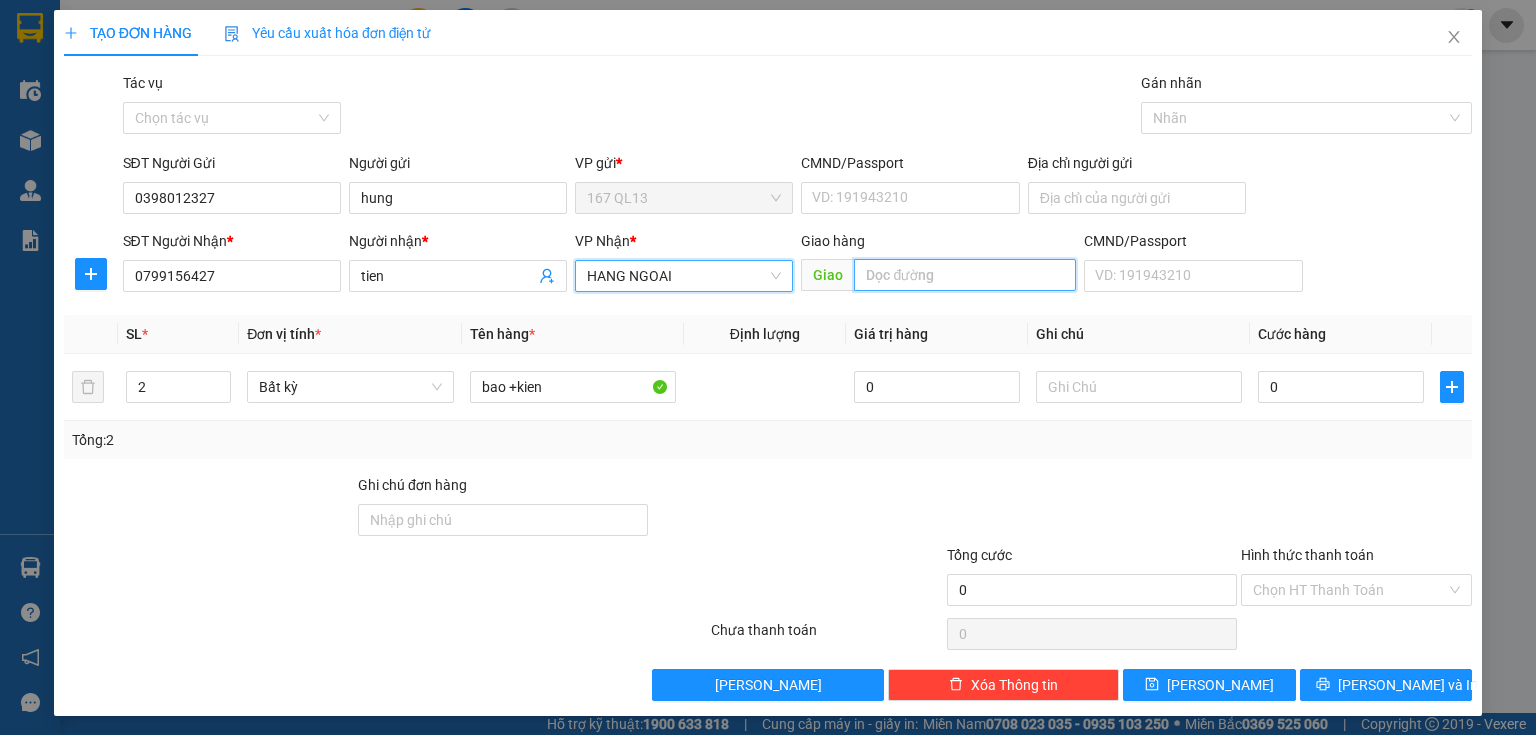 click at bounding box center [965, 275] 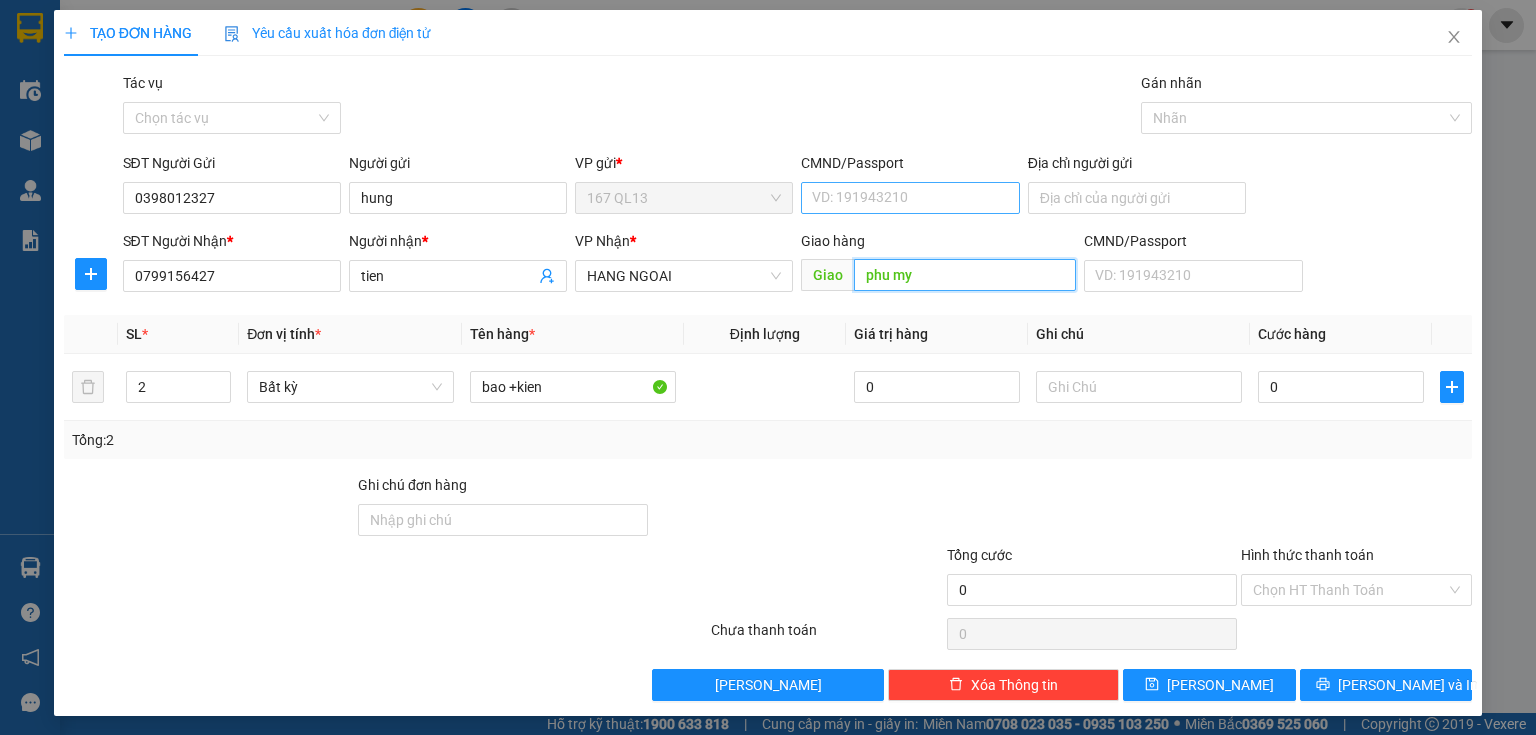 type on "phu my" 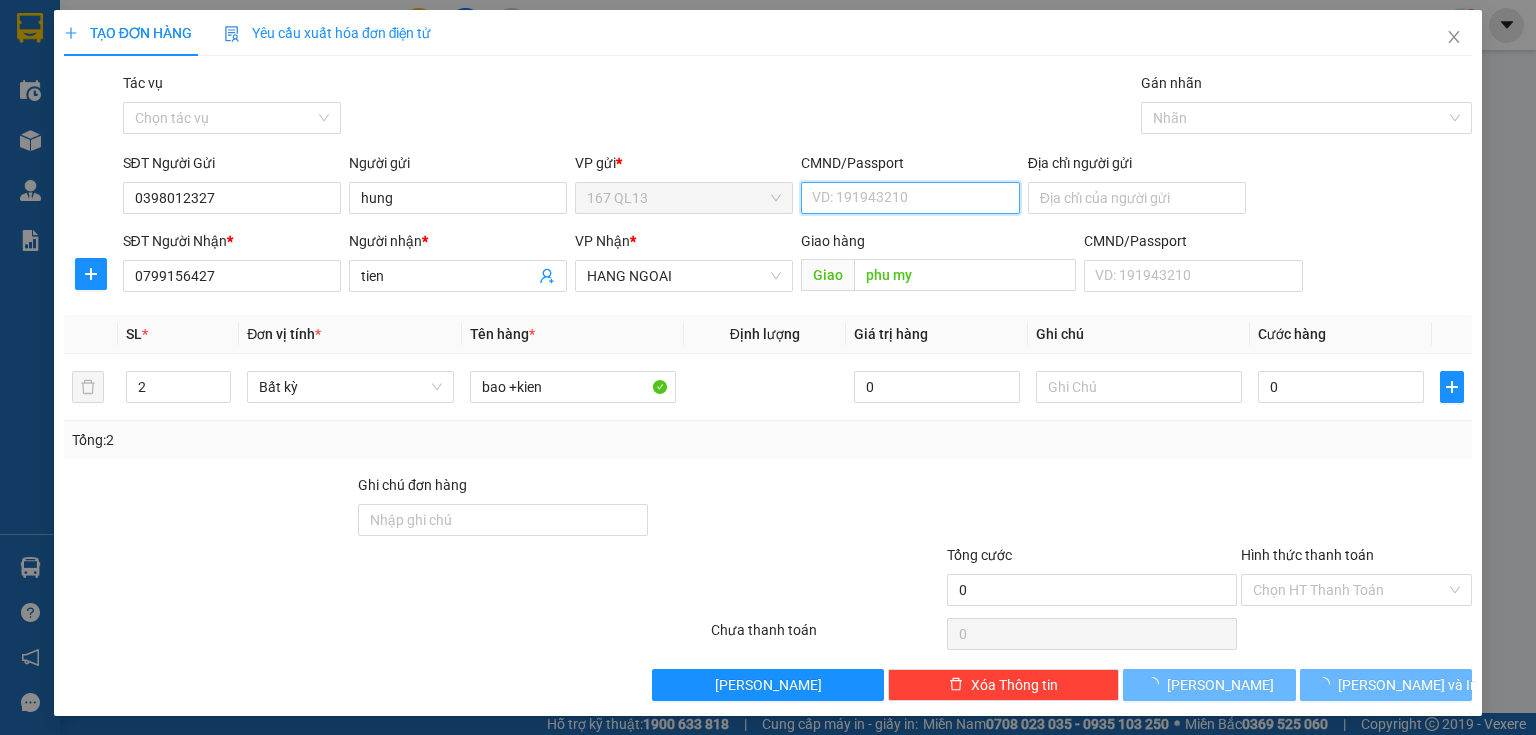 click on "CMND/Passport" at bounding box center (910, 198) 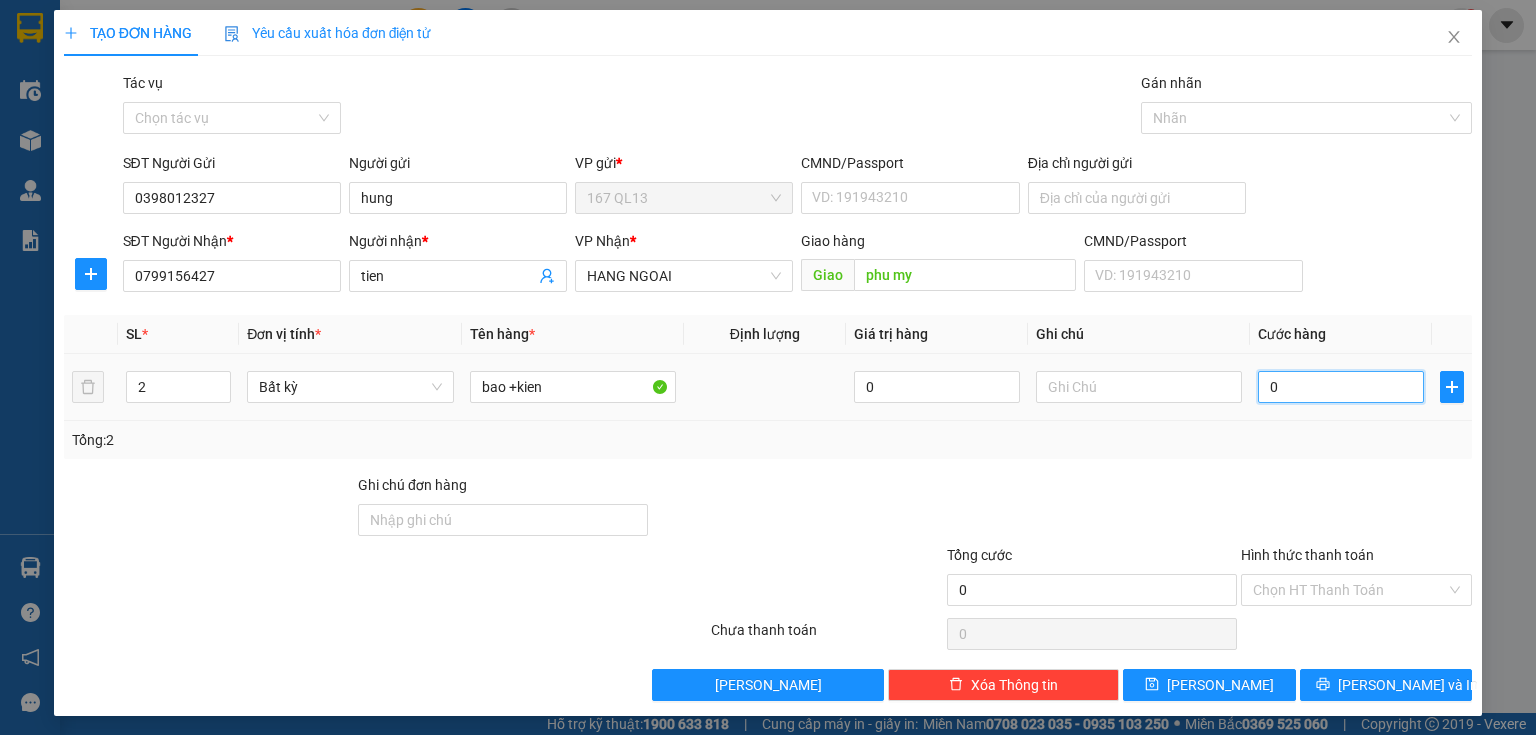 click on "0" at bounding box center (1341, 387) 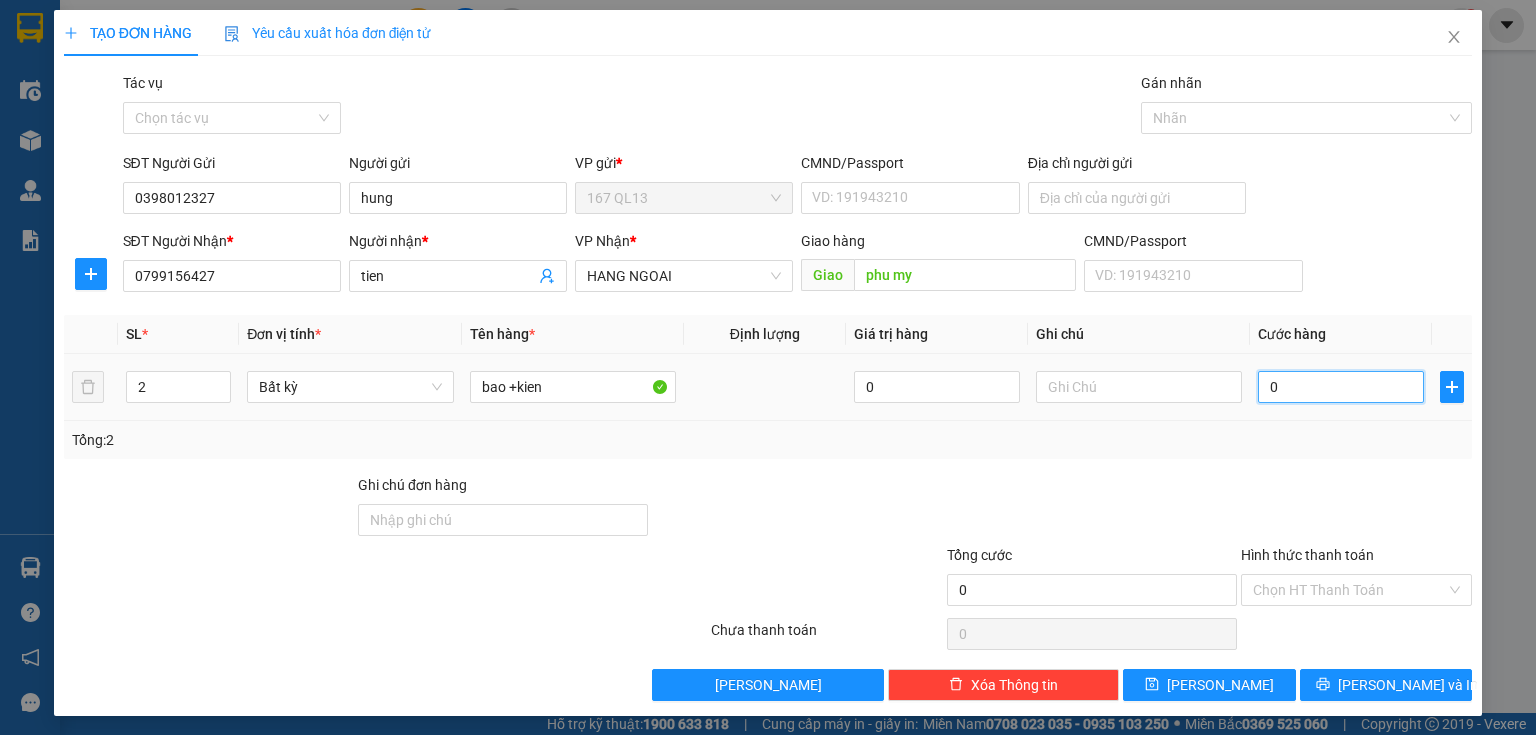 type on "9" 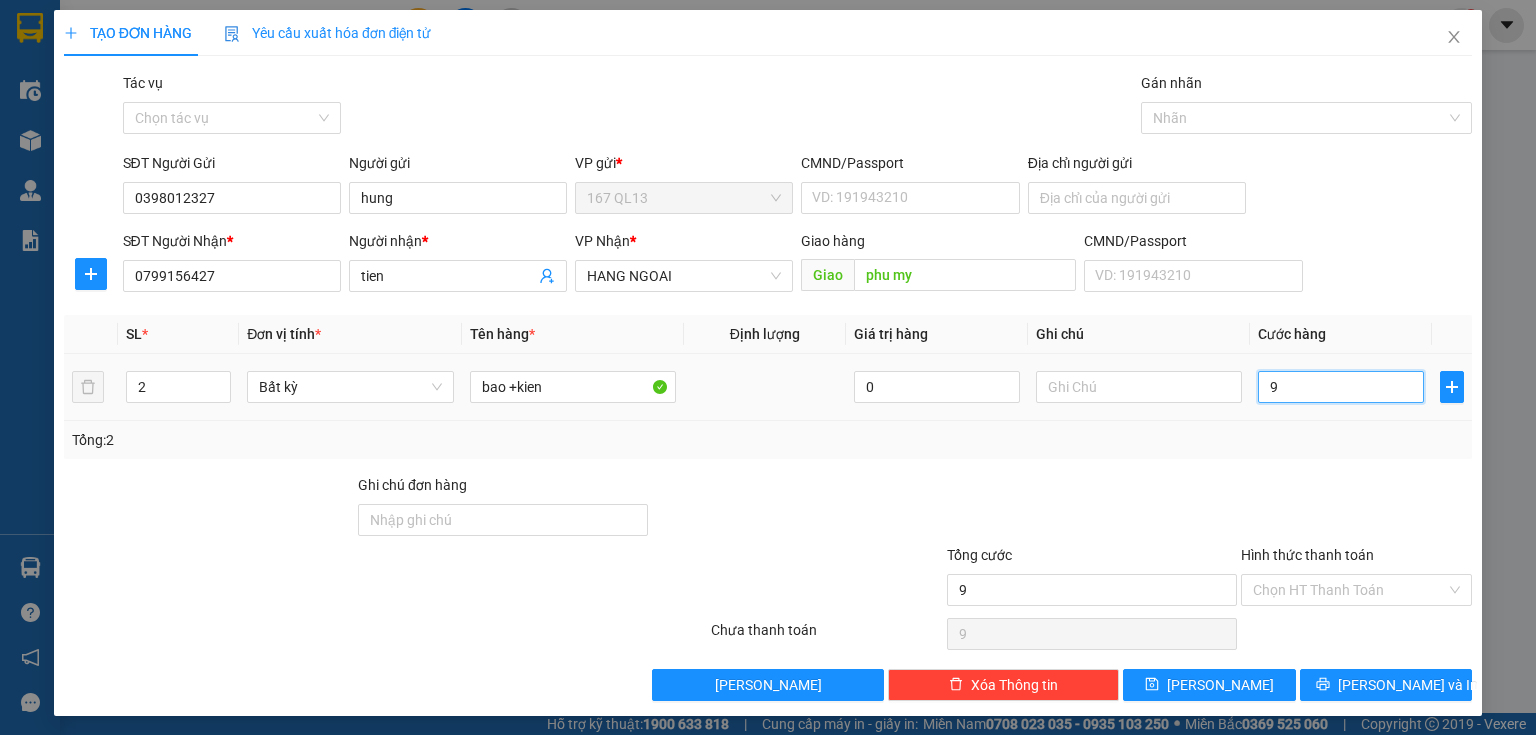 type on "90" 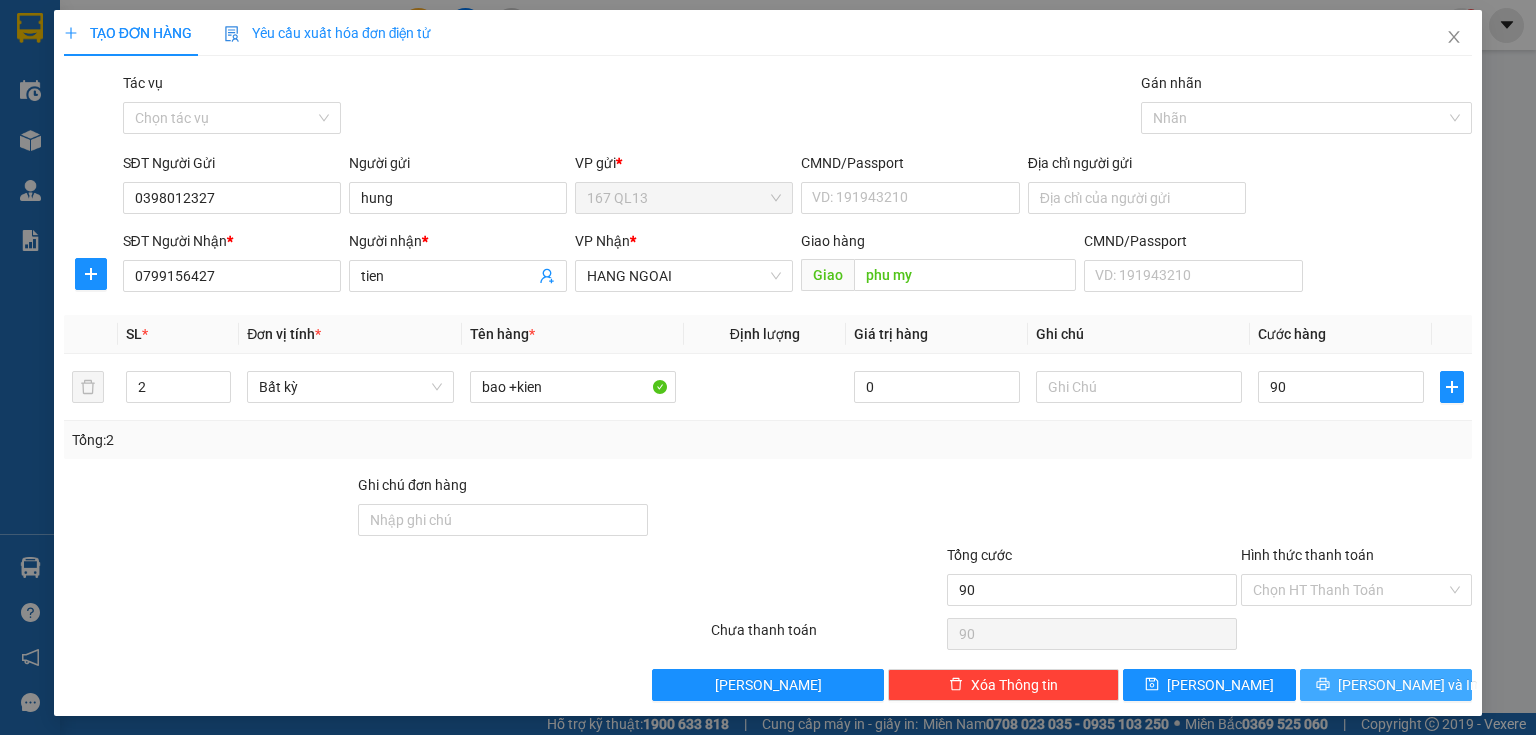 type on "90.000" 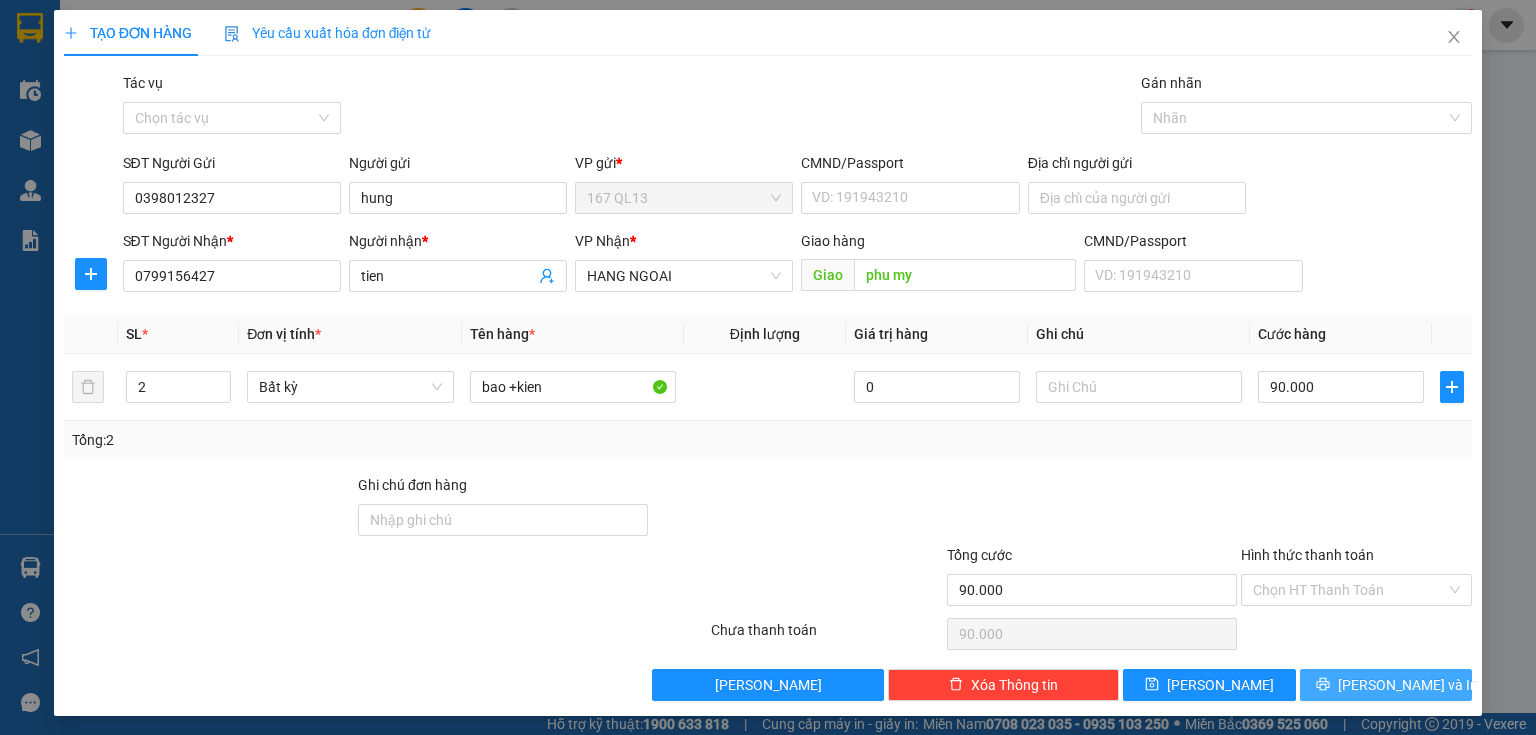 click on "[PERSON_NAME] và In" at bounding box center [1408, 685] 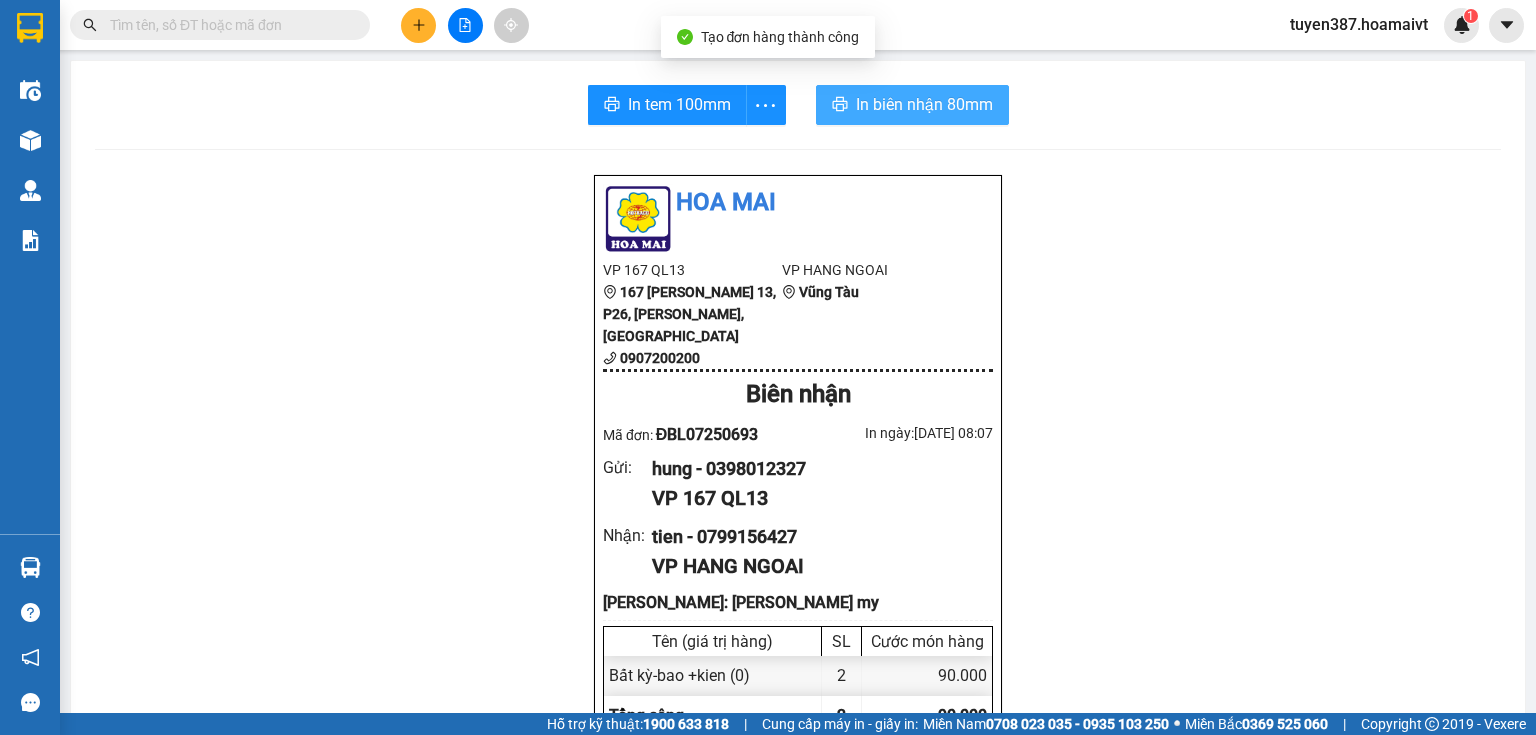 click on "In biên nhận 80mm" at bounding box center (924, 104) 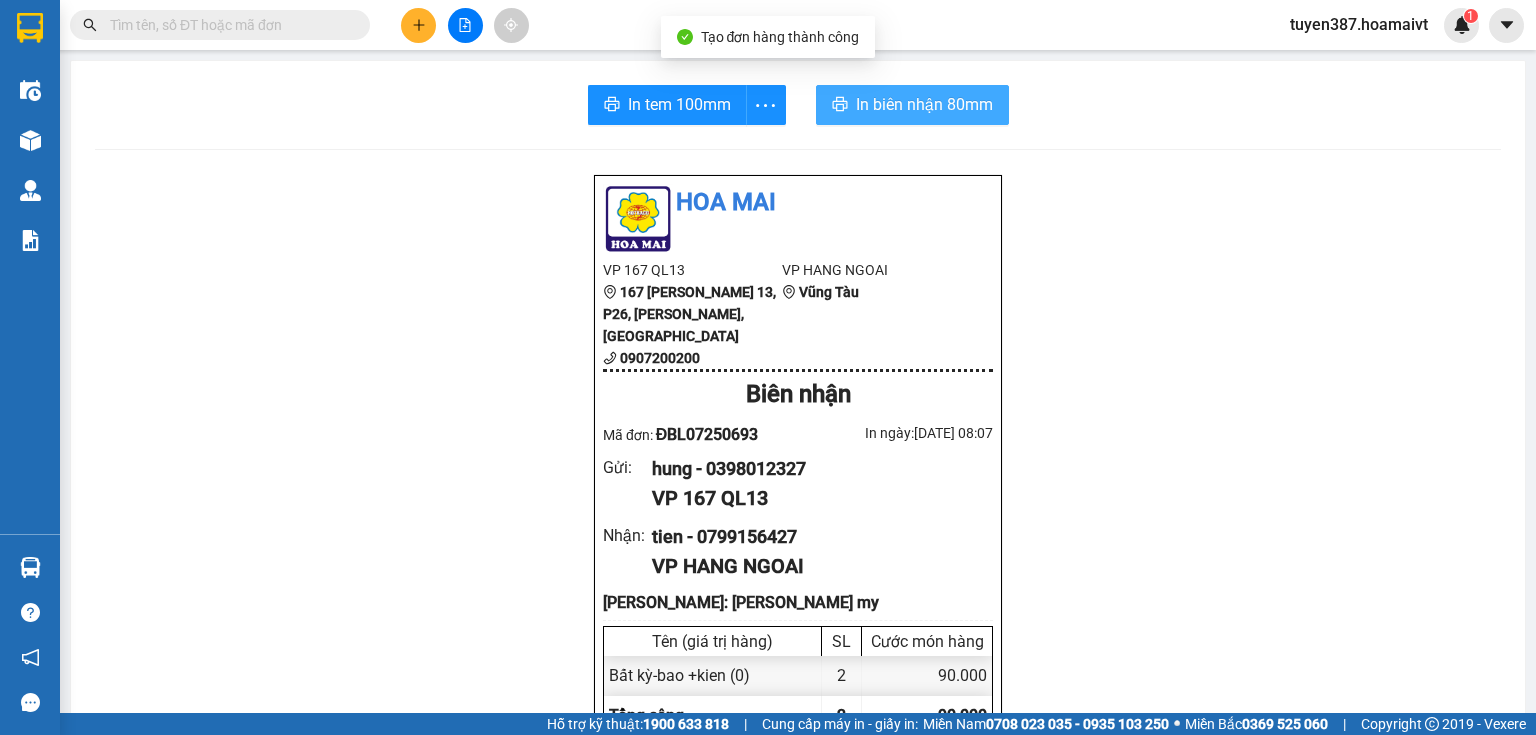 scroll, scrollTop: 0, scrollLeft: 0, axis: both 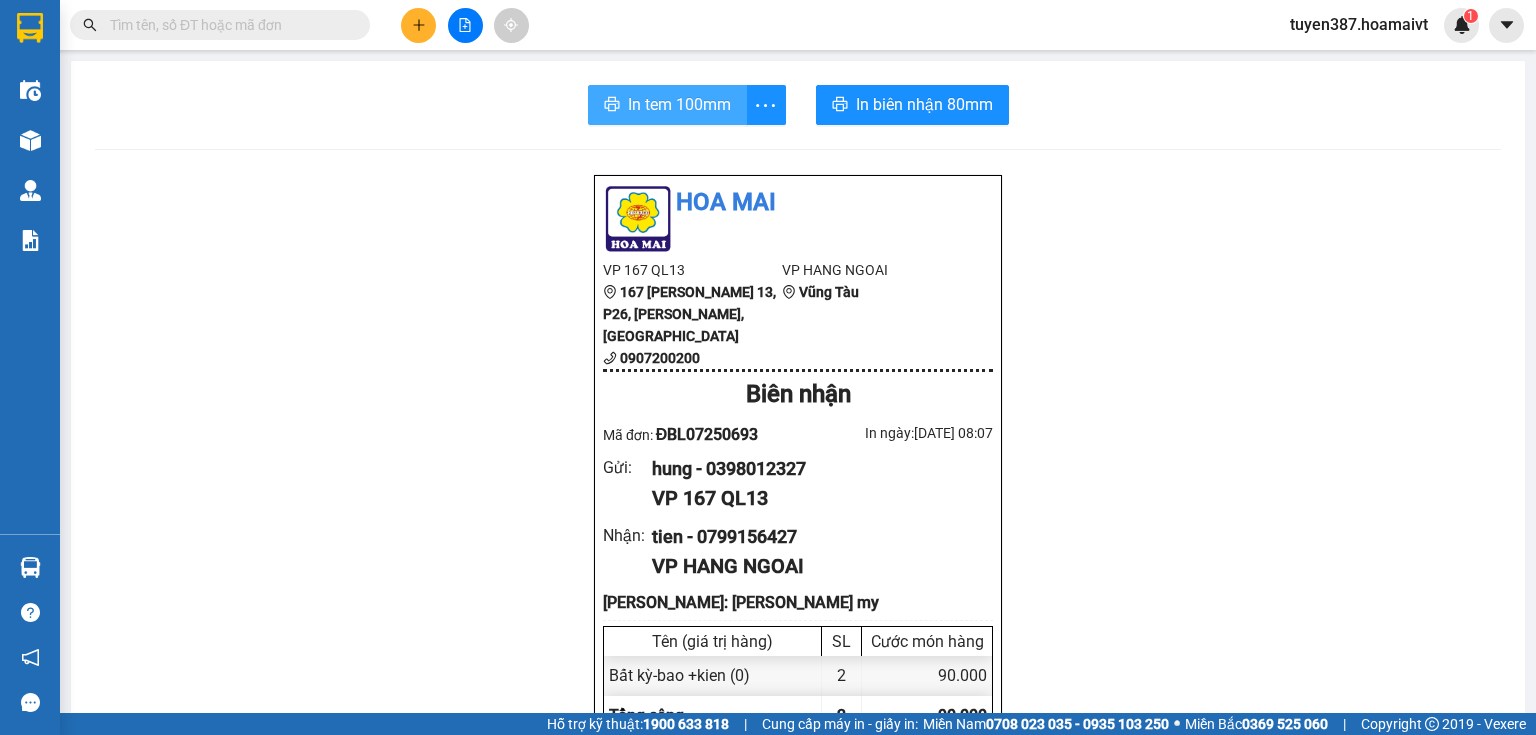 click on "In tem 100mm" at bounding box center (679, 104) 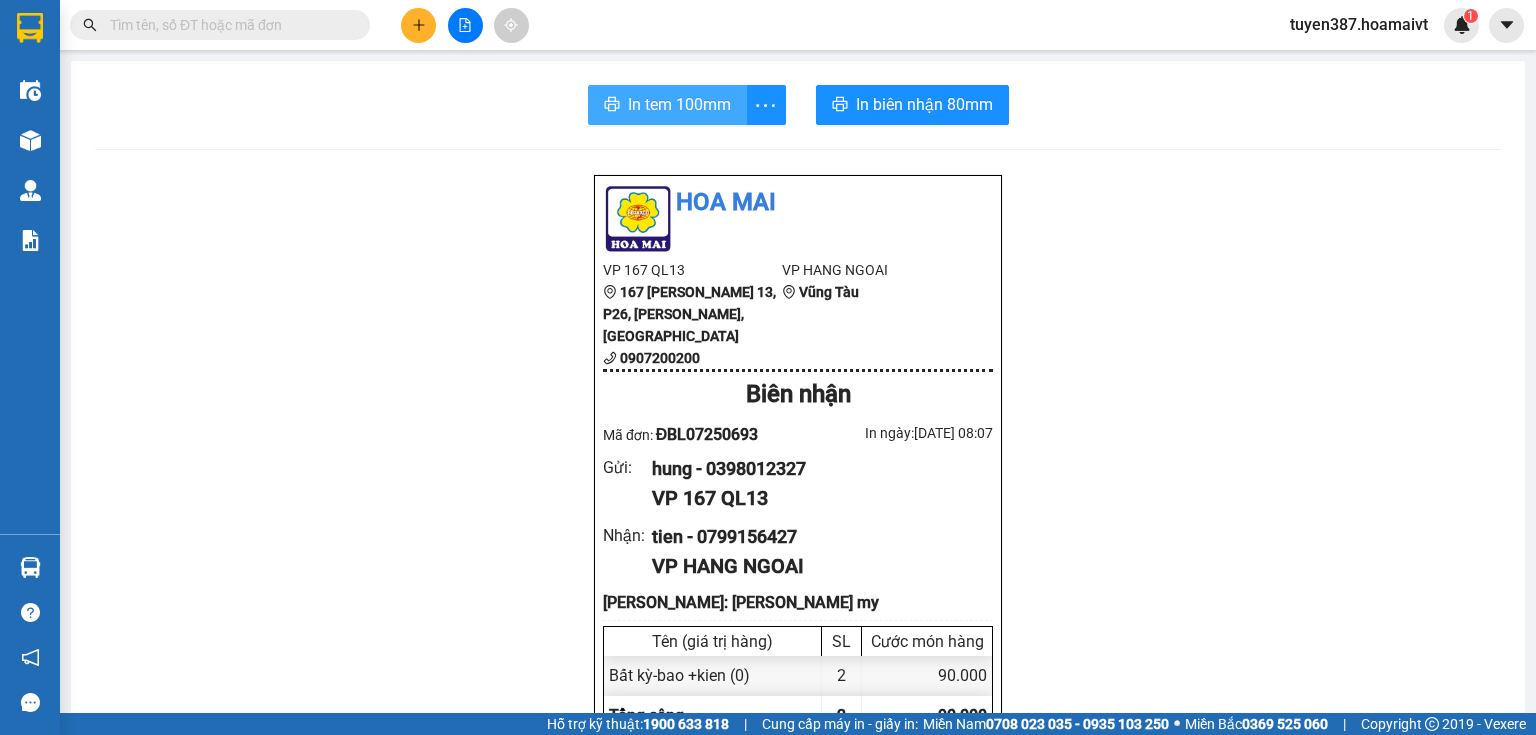 scroll, scrollTop: 0, scrollLeft: 0, axis: both 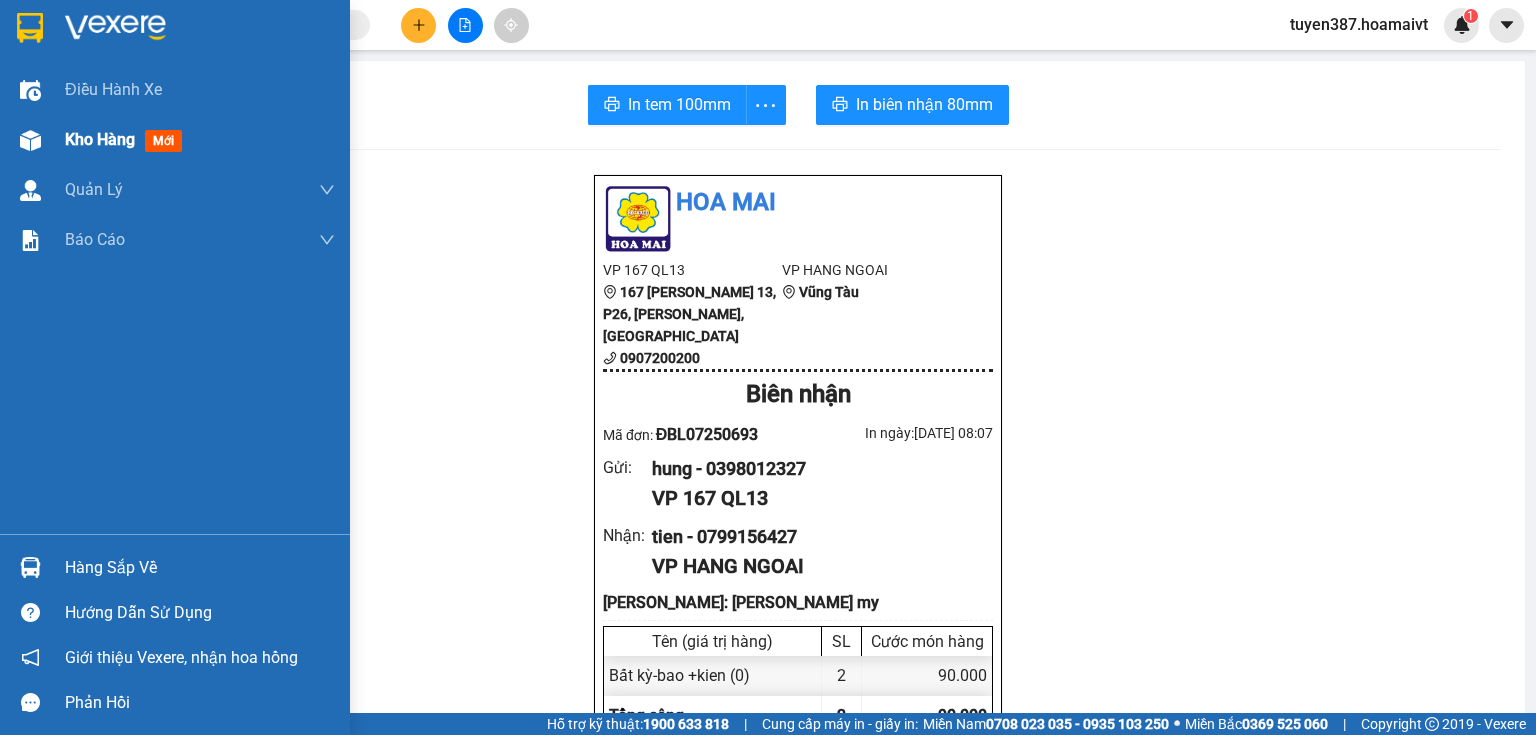 click on "mới" at bounding box center [163, 141] 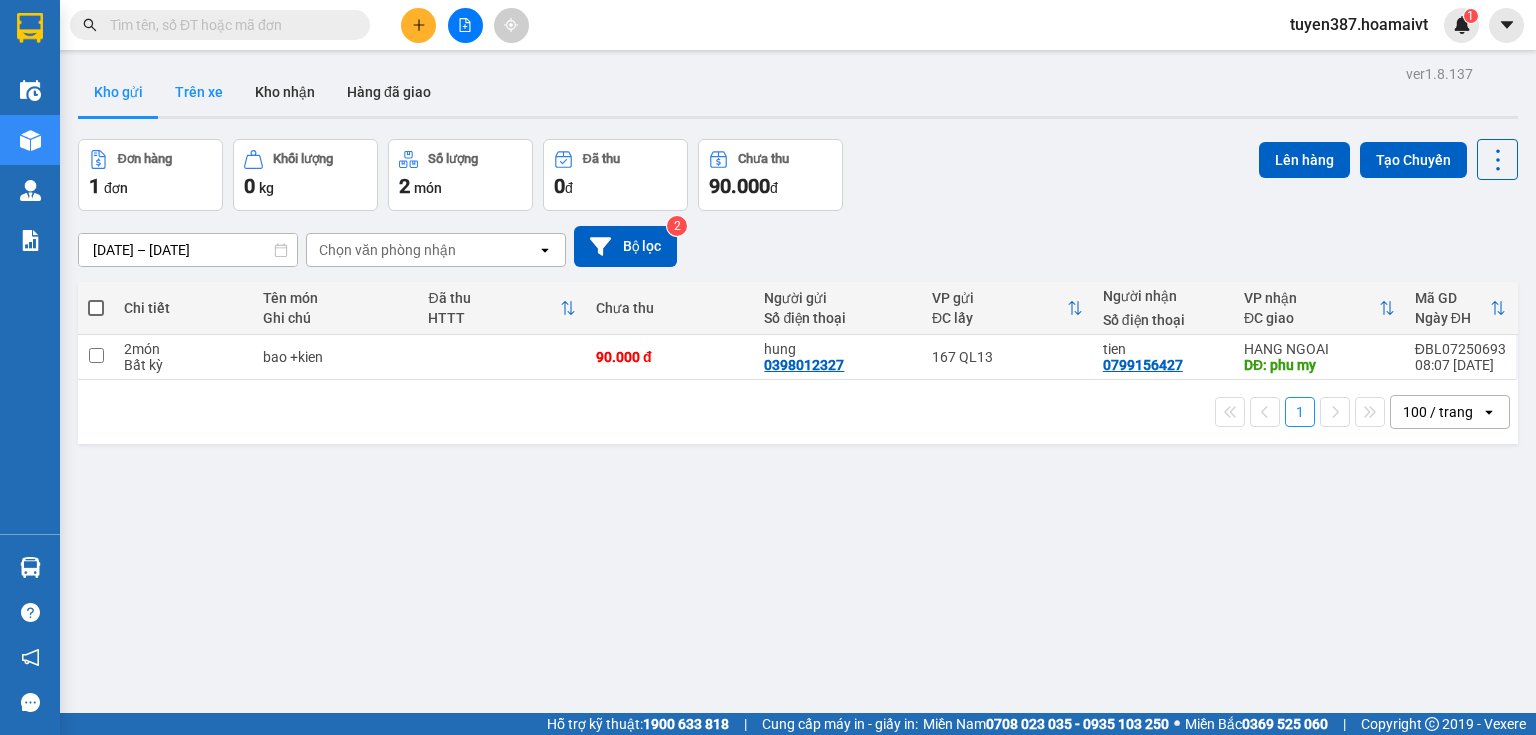 click on "Trên xe" at bounding box center (199, 92) 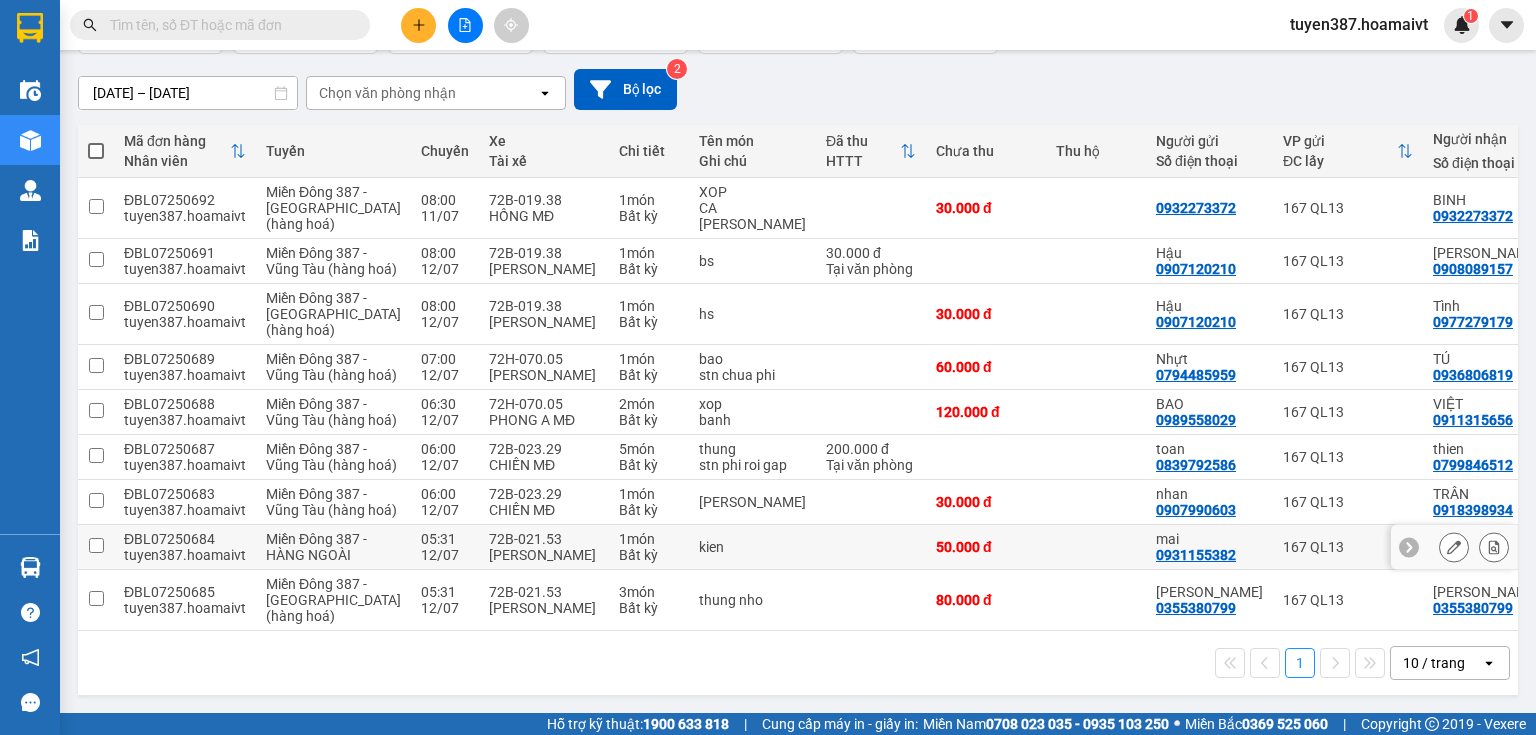 scroll, scrollTop: 353, scrollLeft: 0, axis: vertical 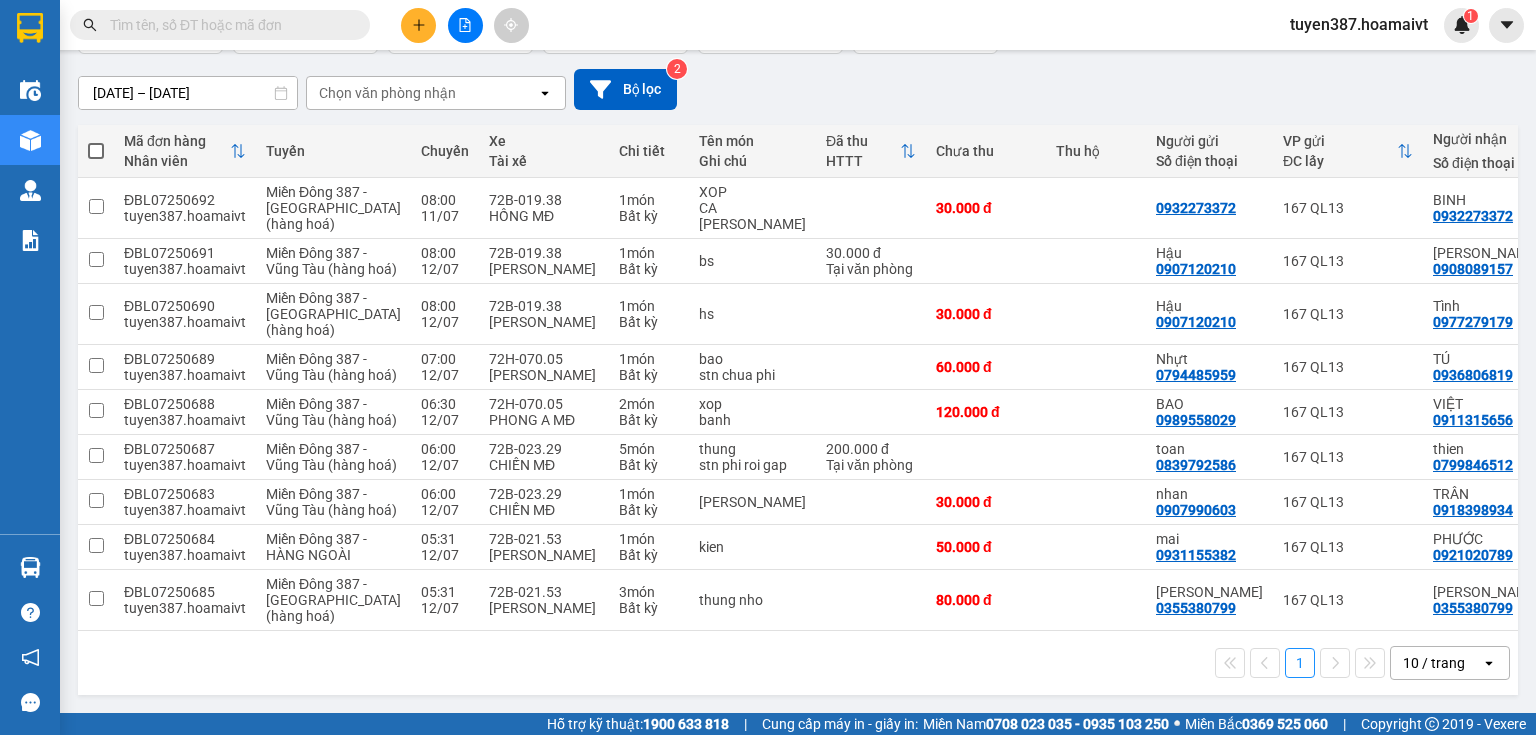 click on "open" 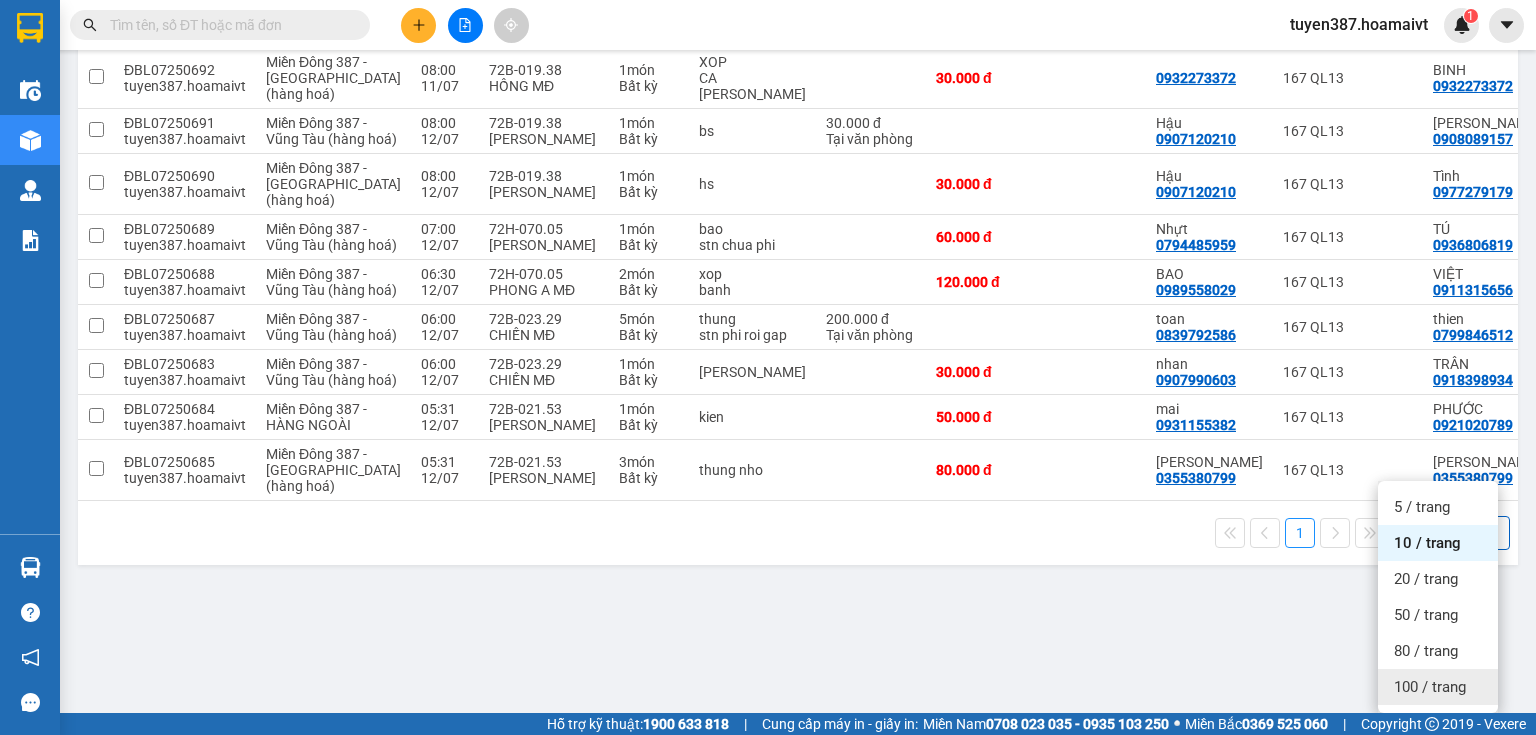 click on "100 / trang" at bounding box center (1430, 687) 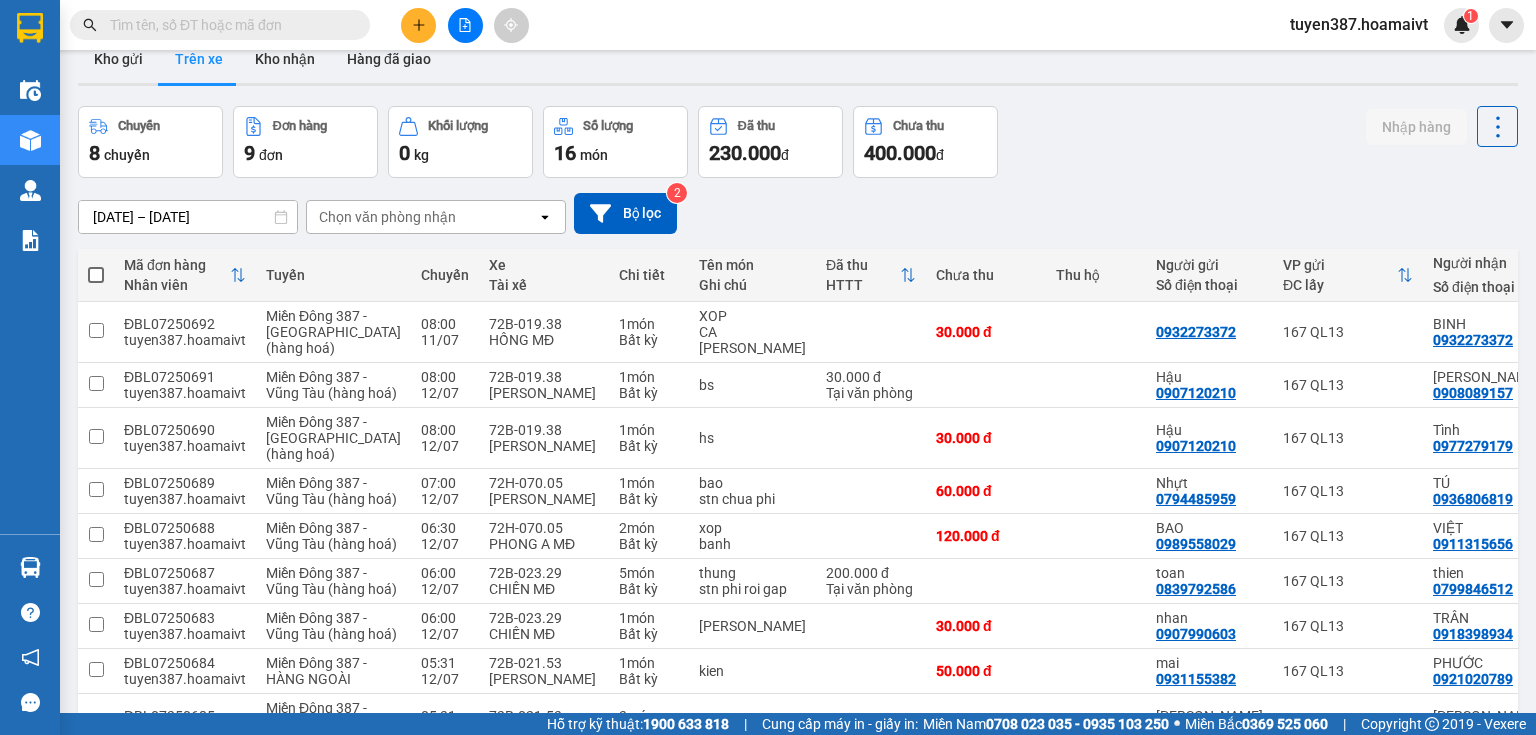 scroll, scrollTop: 0, scrollLeft: 0, axis: both 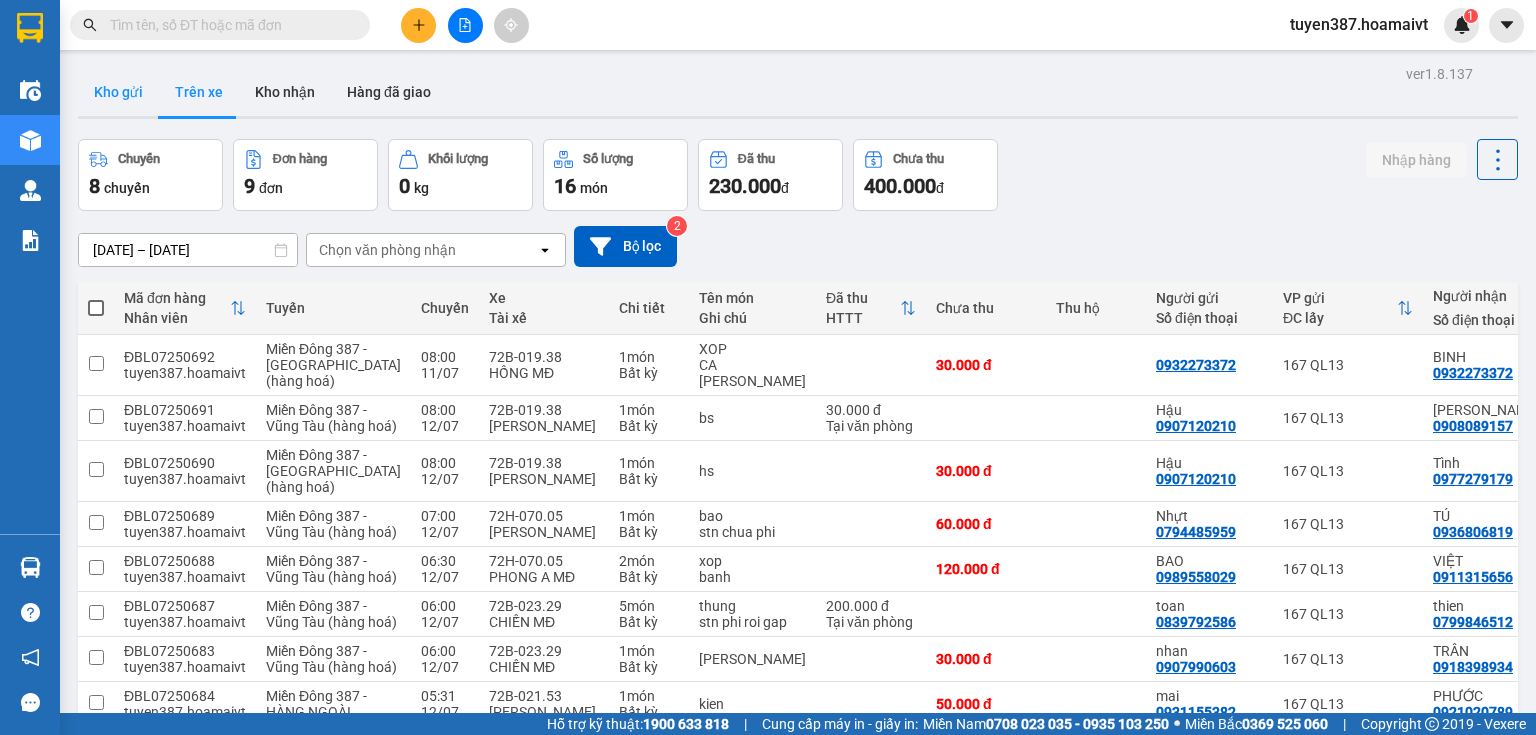 click on "Kho gửi" at bounding box center [118, 92] 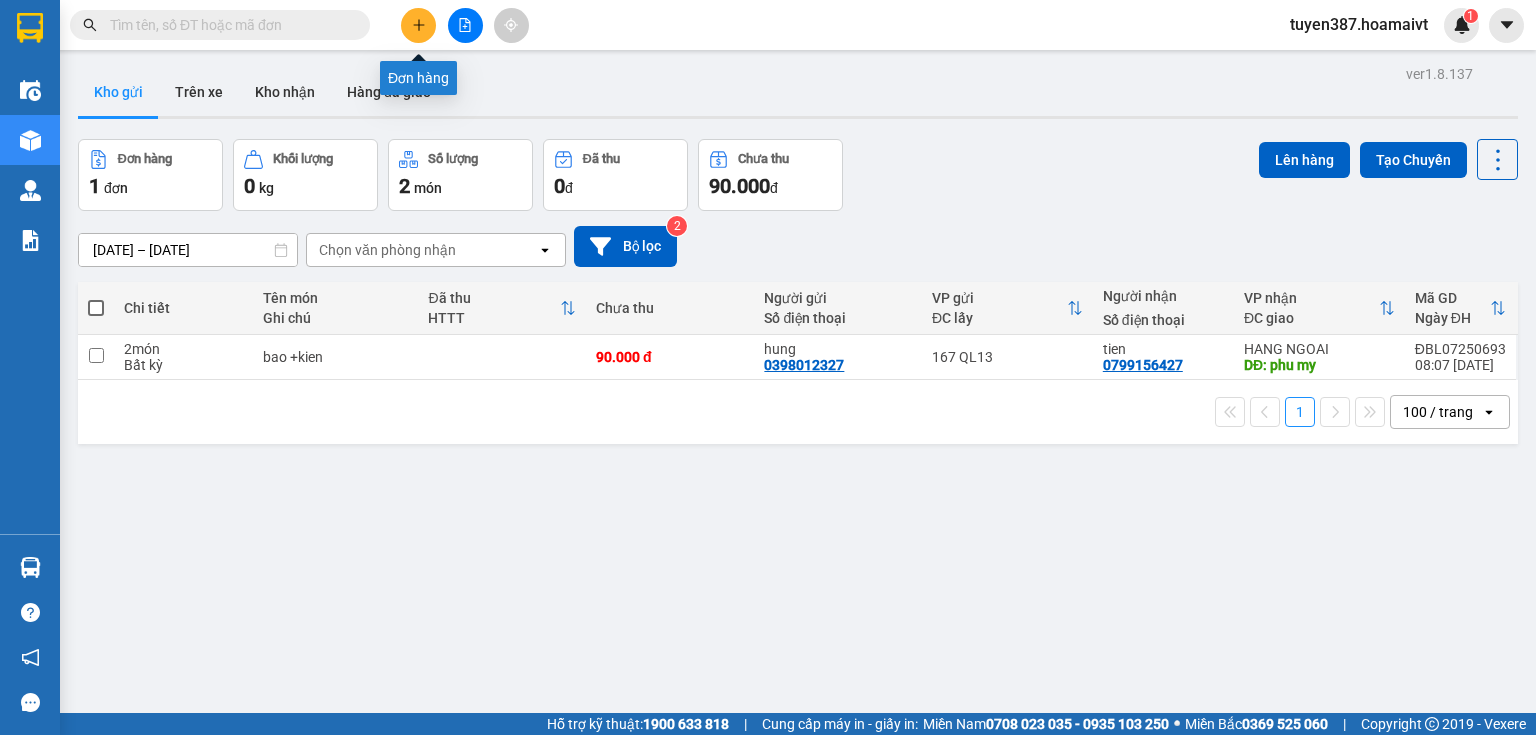 click 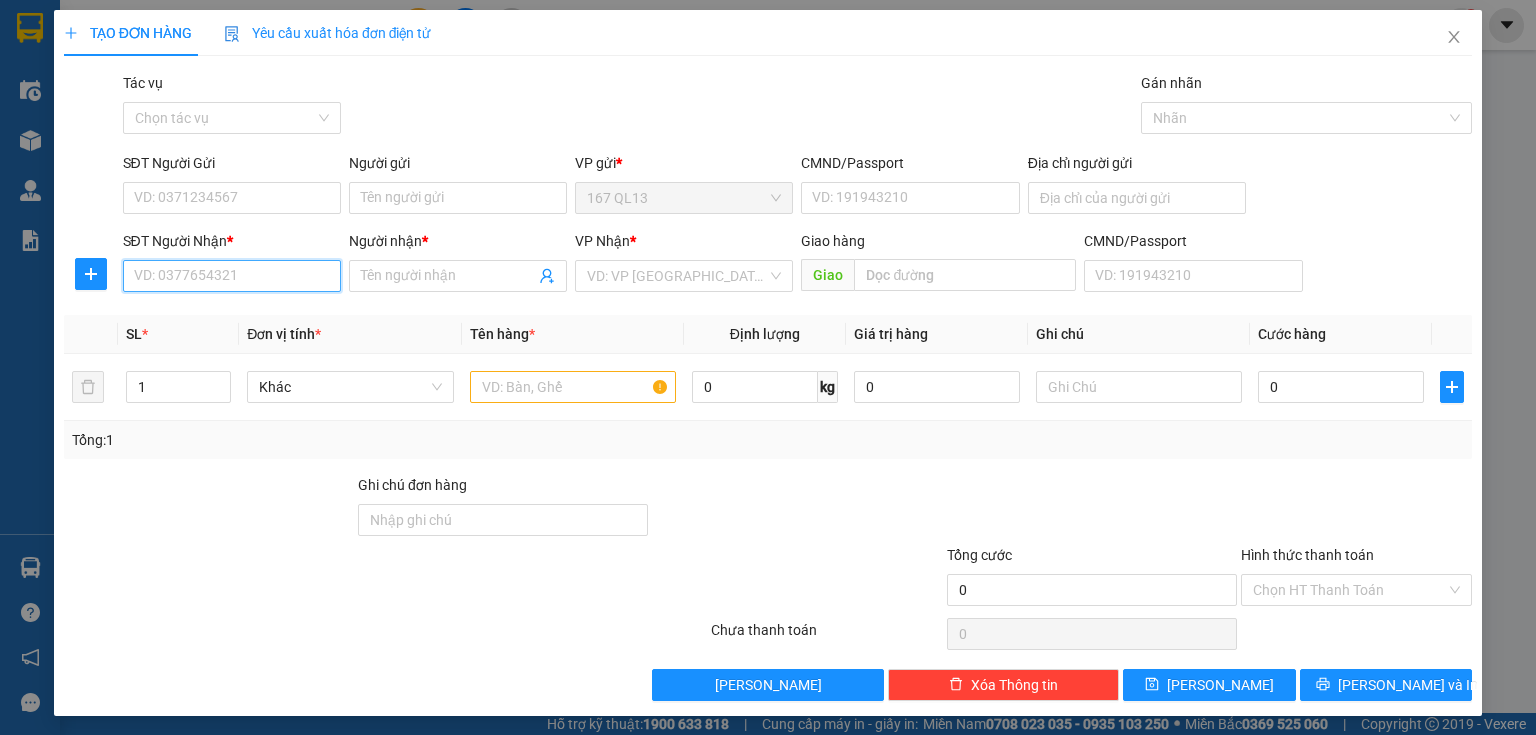 click on "SĐT Người Nhận  *" at bounding box center (232, 276) 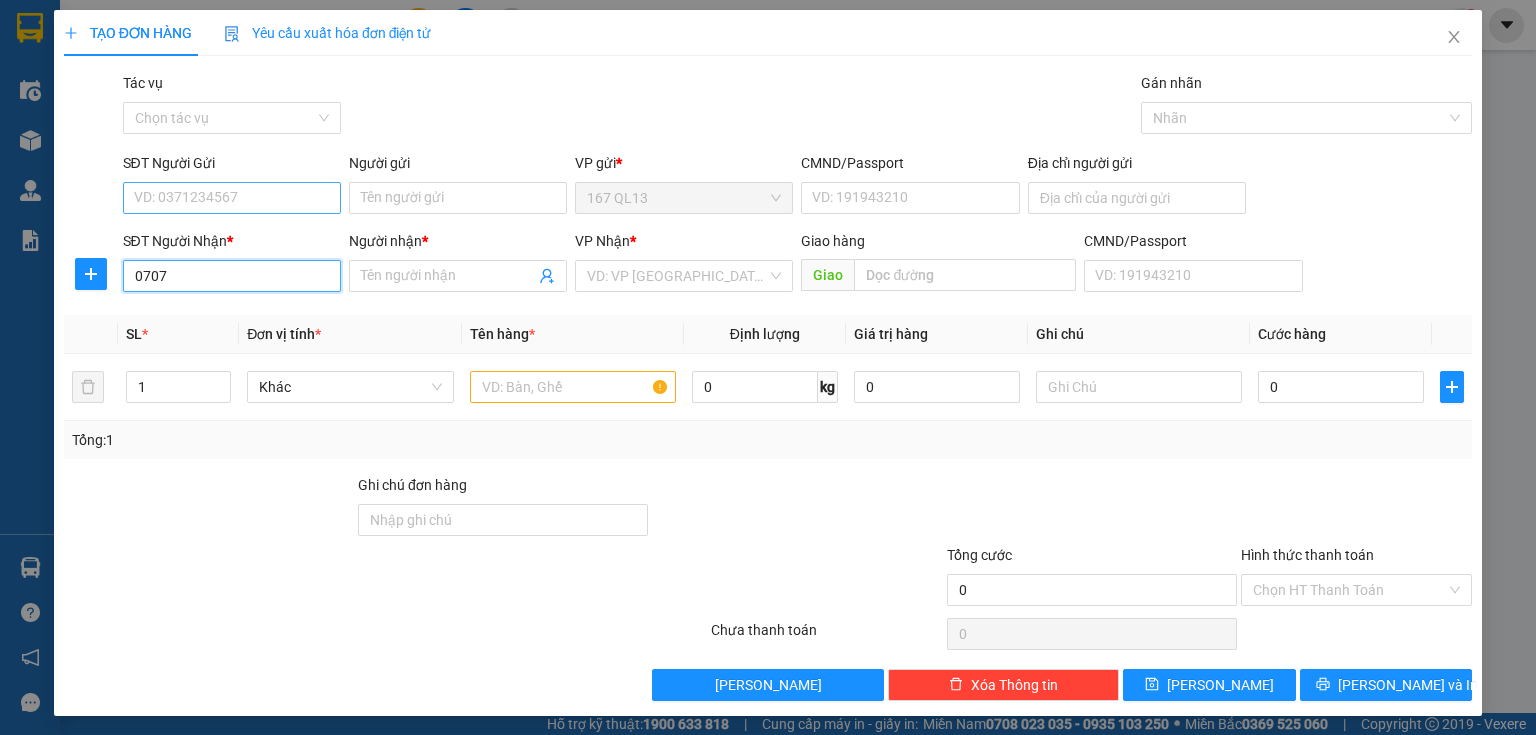 type on "0707" 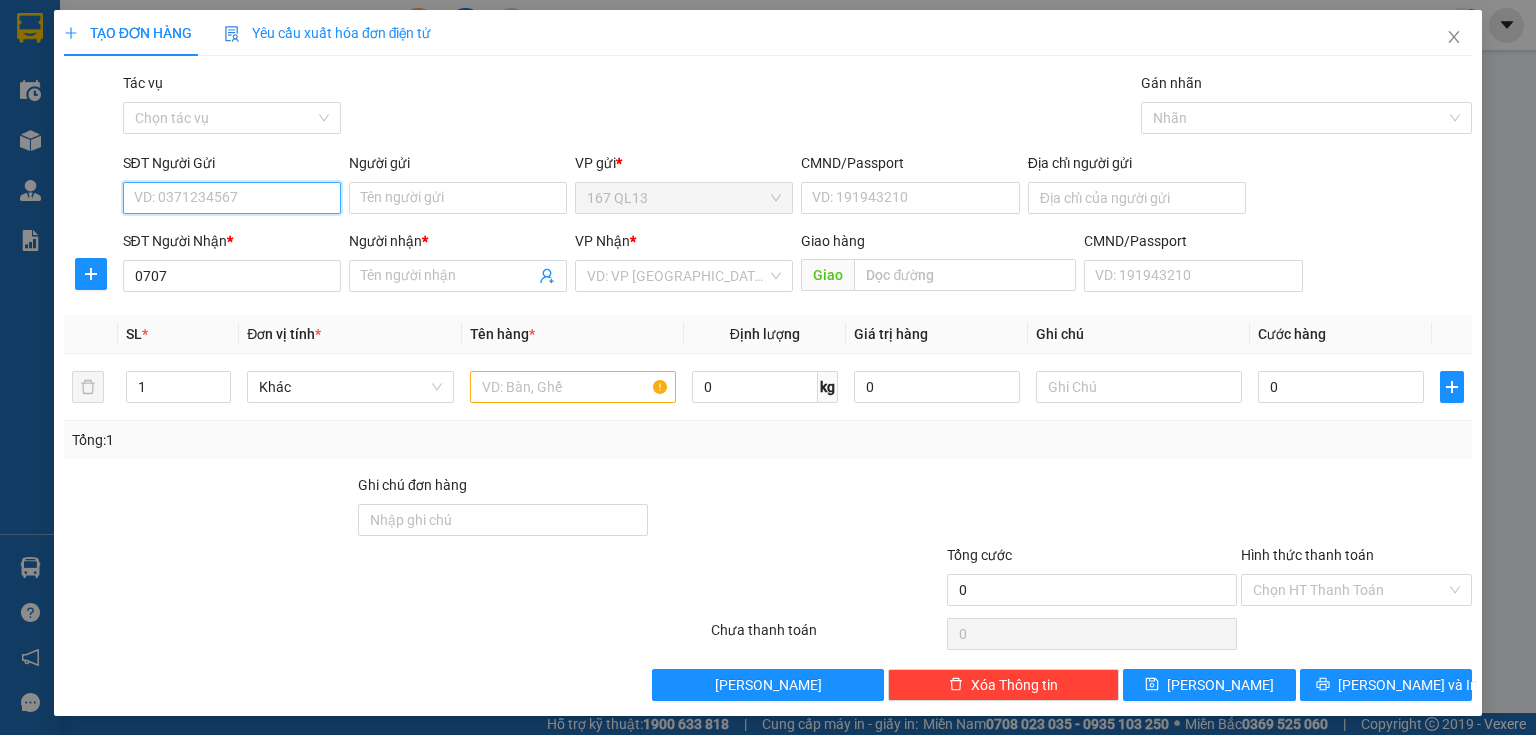 click on "SĐT Người Gửi" at bounding box center [232, 198] 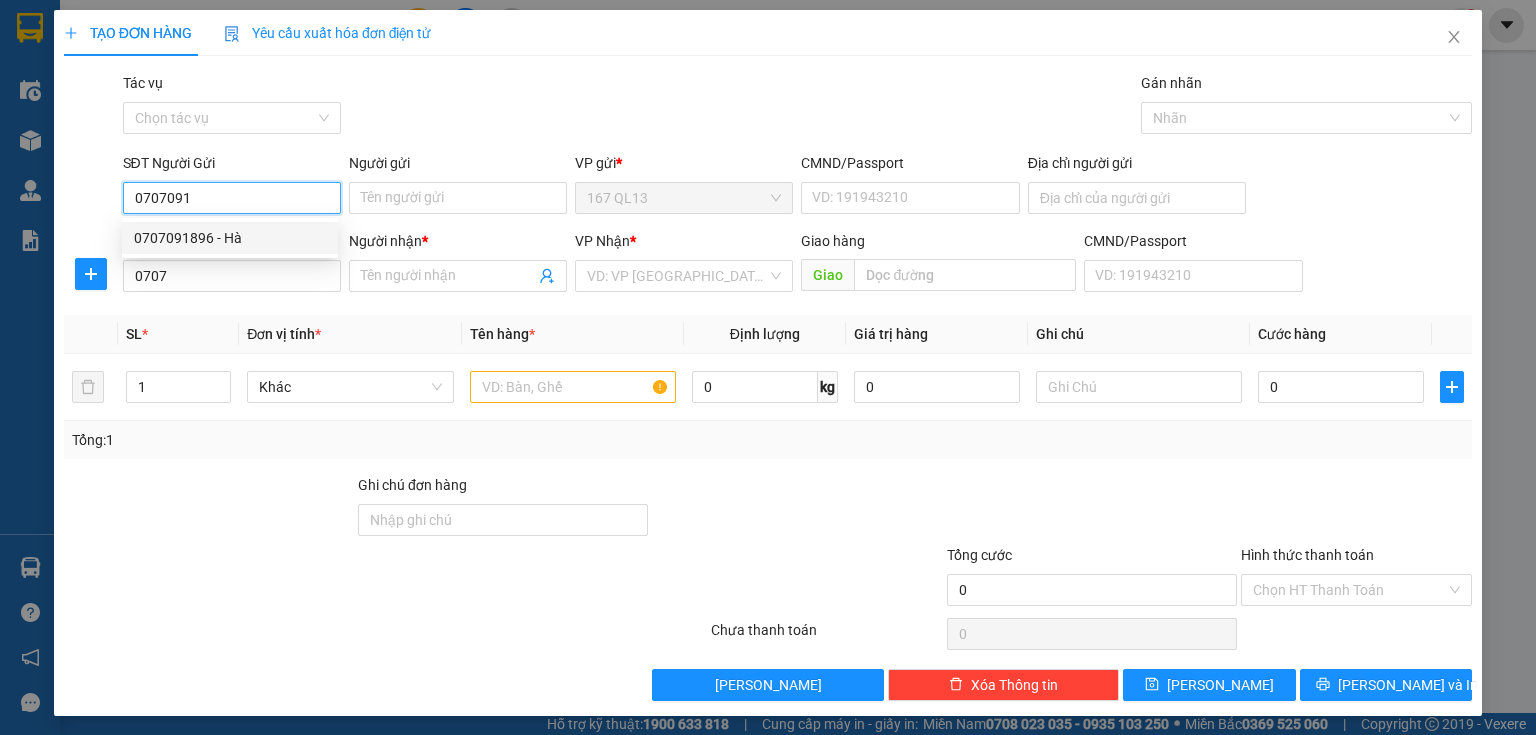 click on "0707091896 - Hà" at bounding box center (230, 238) 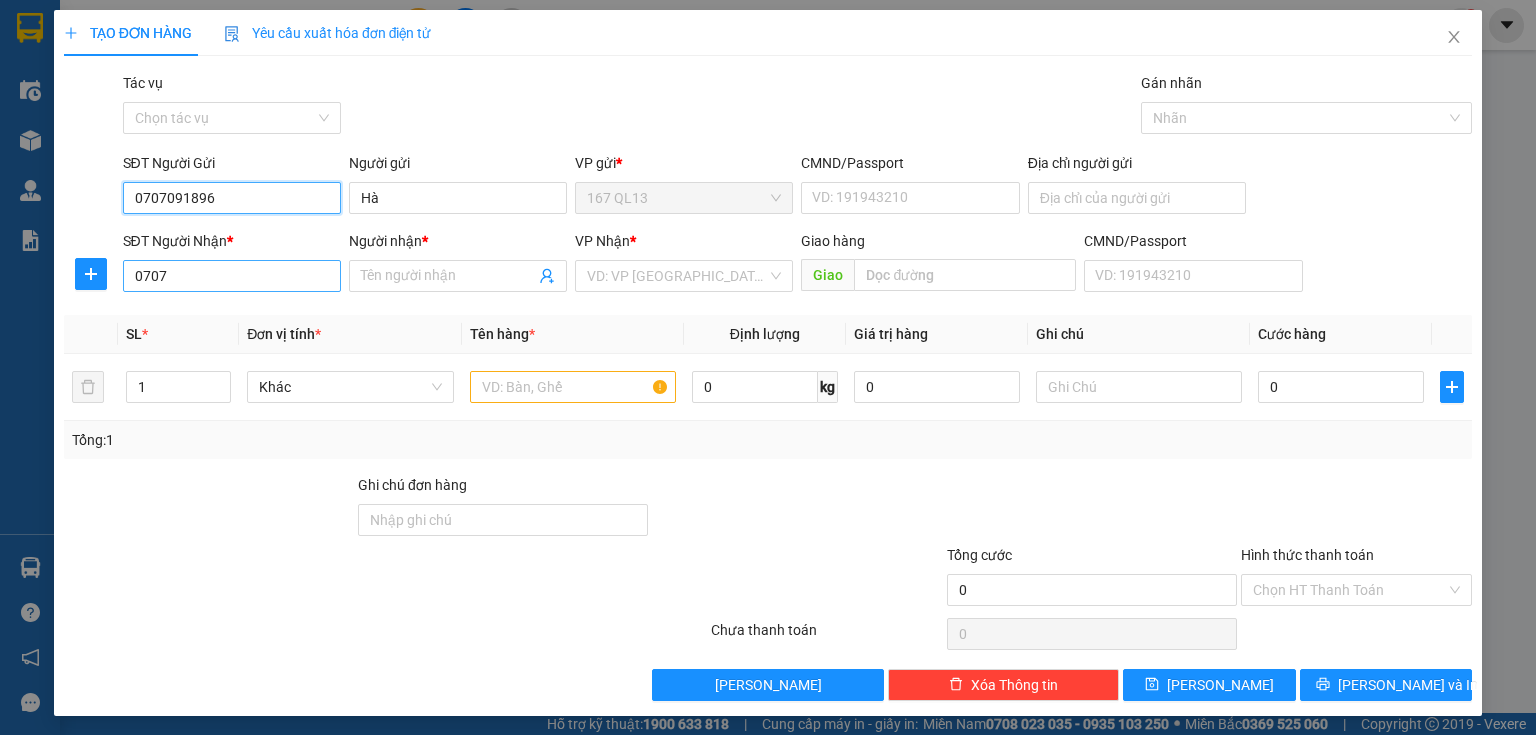 type on "0707091896" 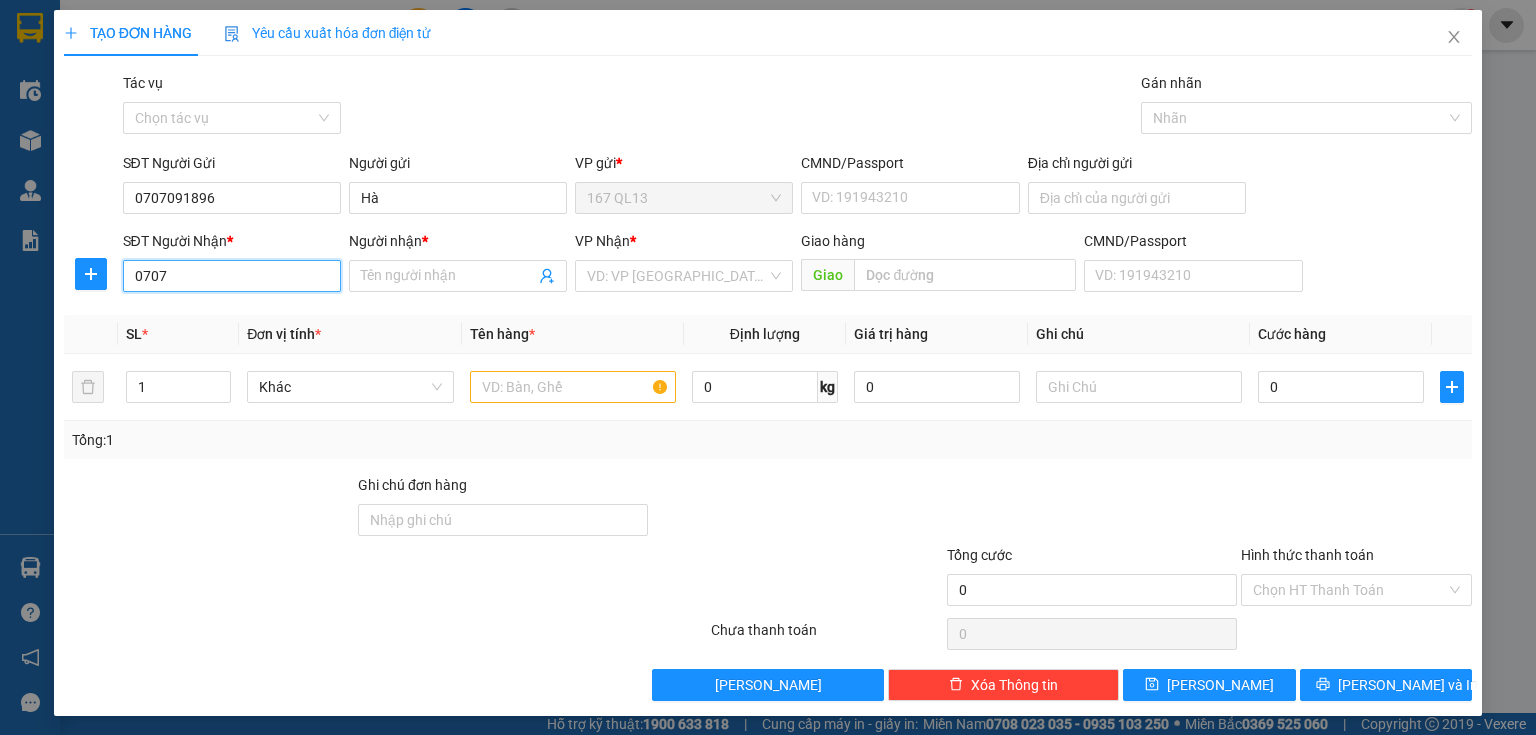 click on "0707" at bounding box center [232, 276] 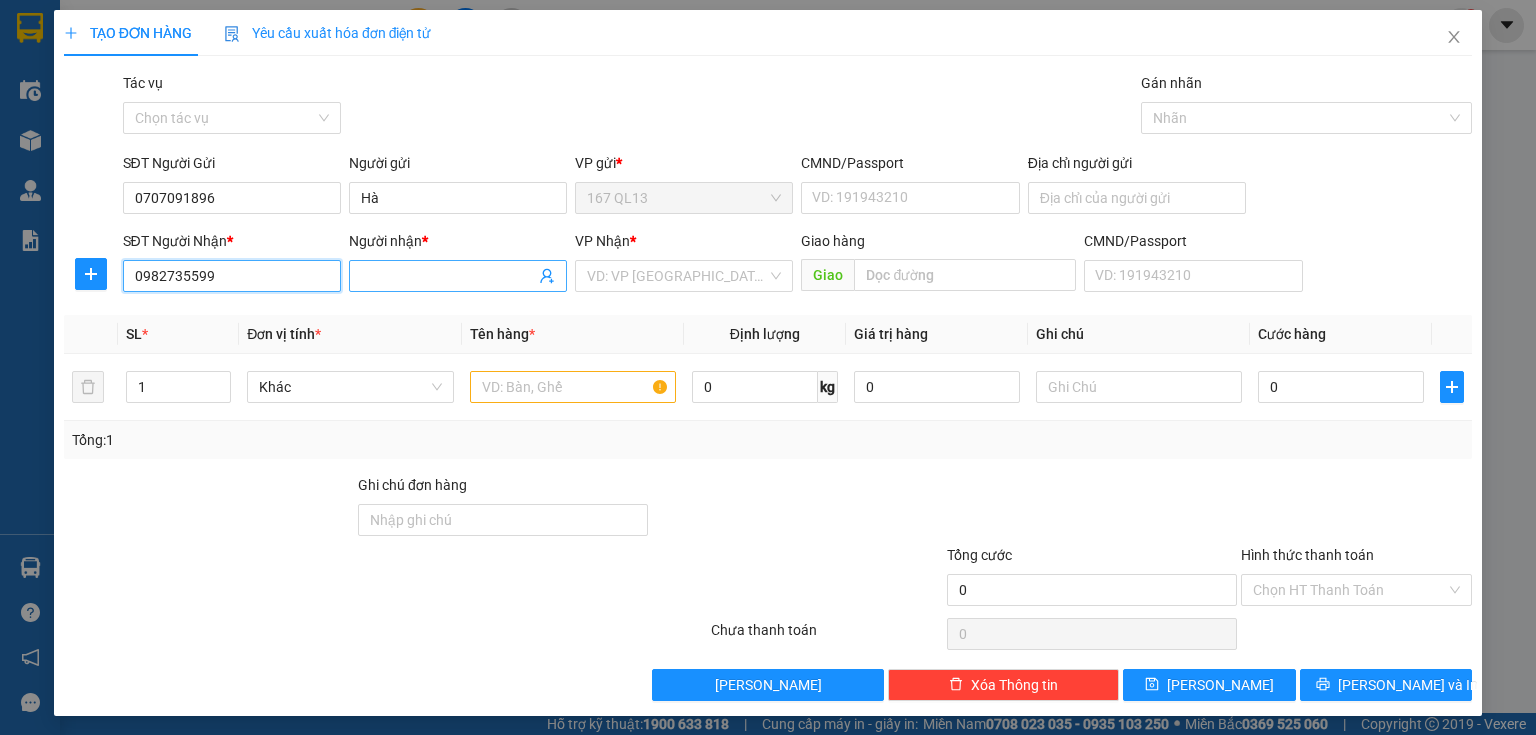 type on "0982735599" 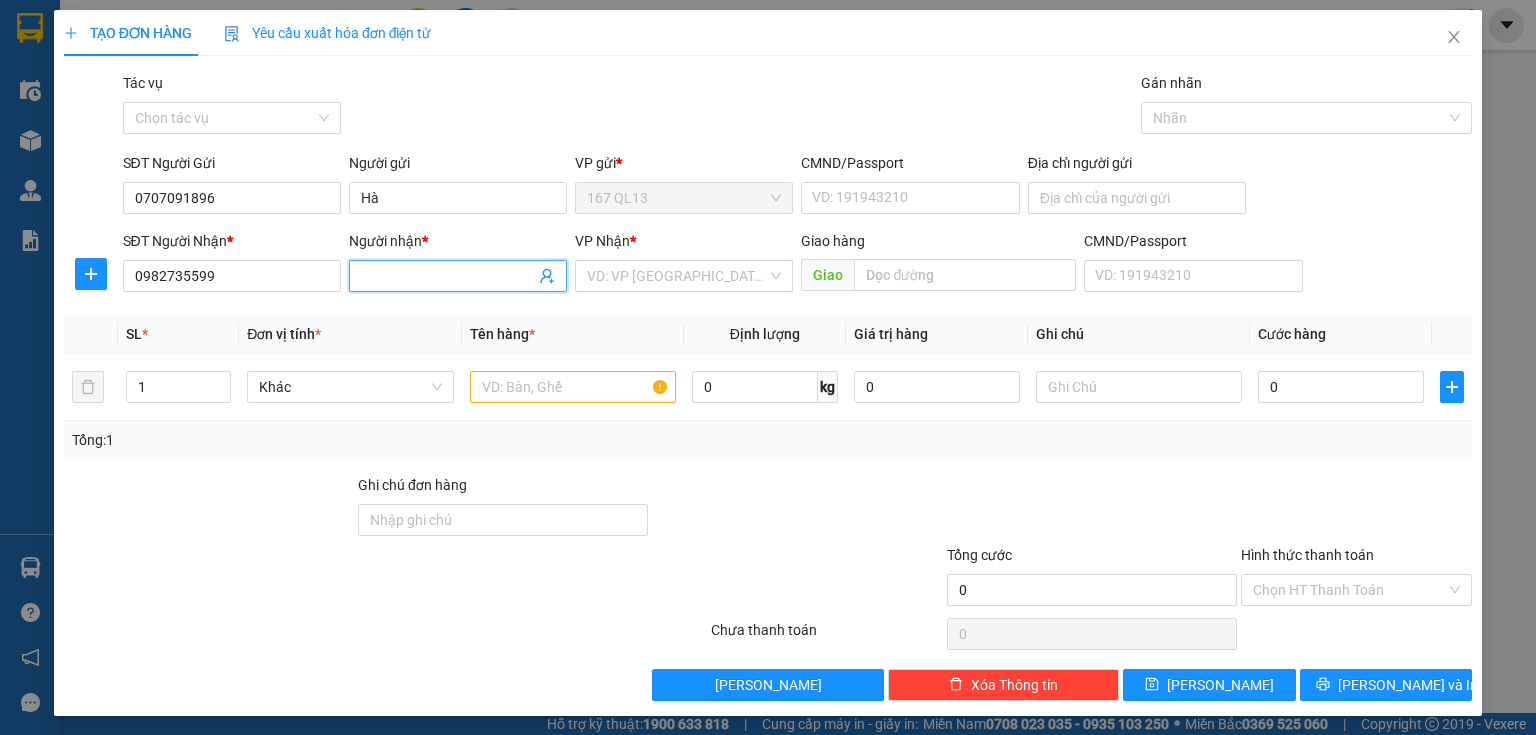 click on "Người nhận  *" at bounding box center [448, 276] 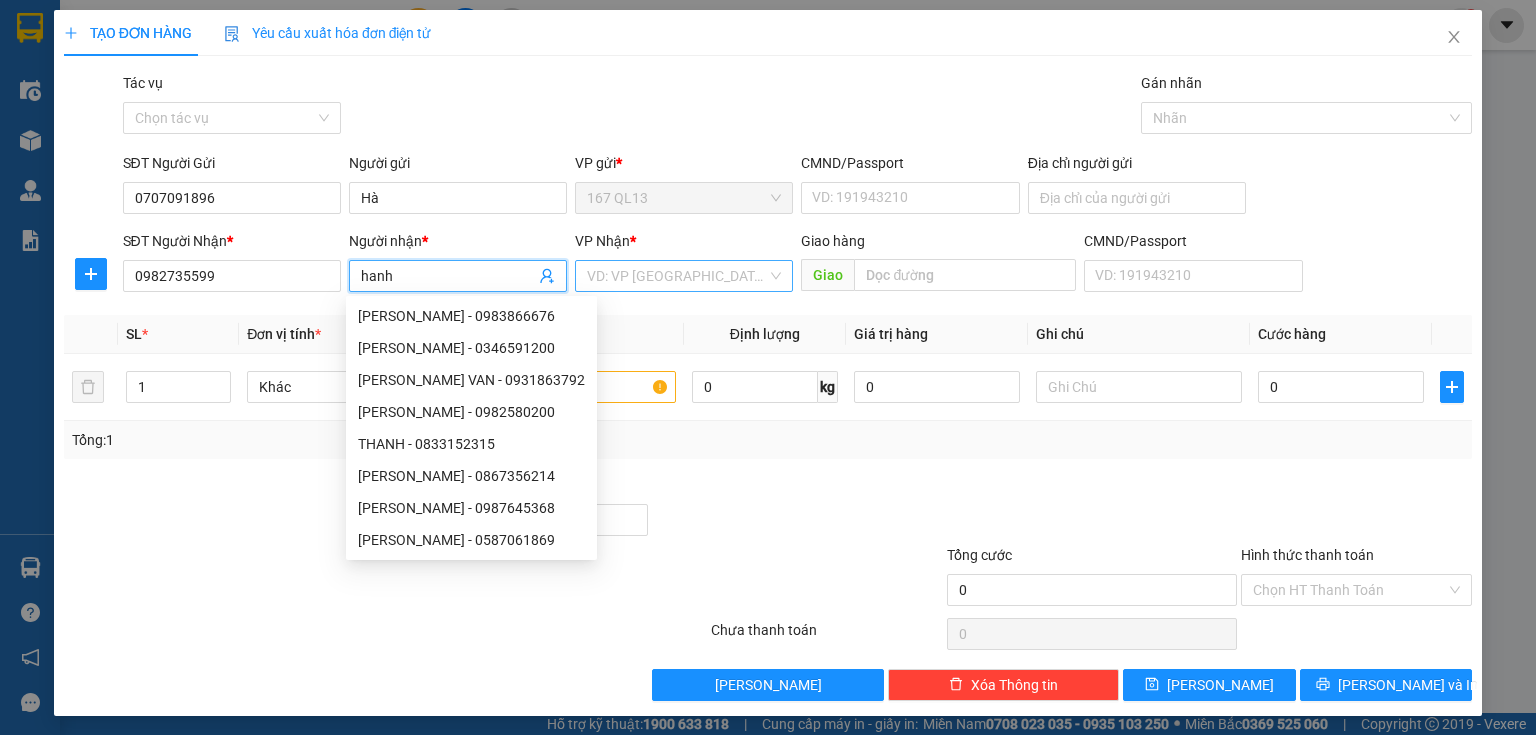type on "hanh" 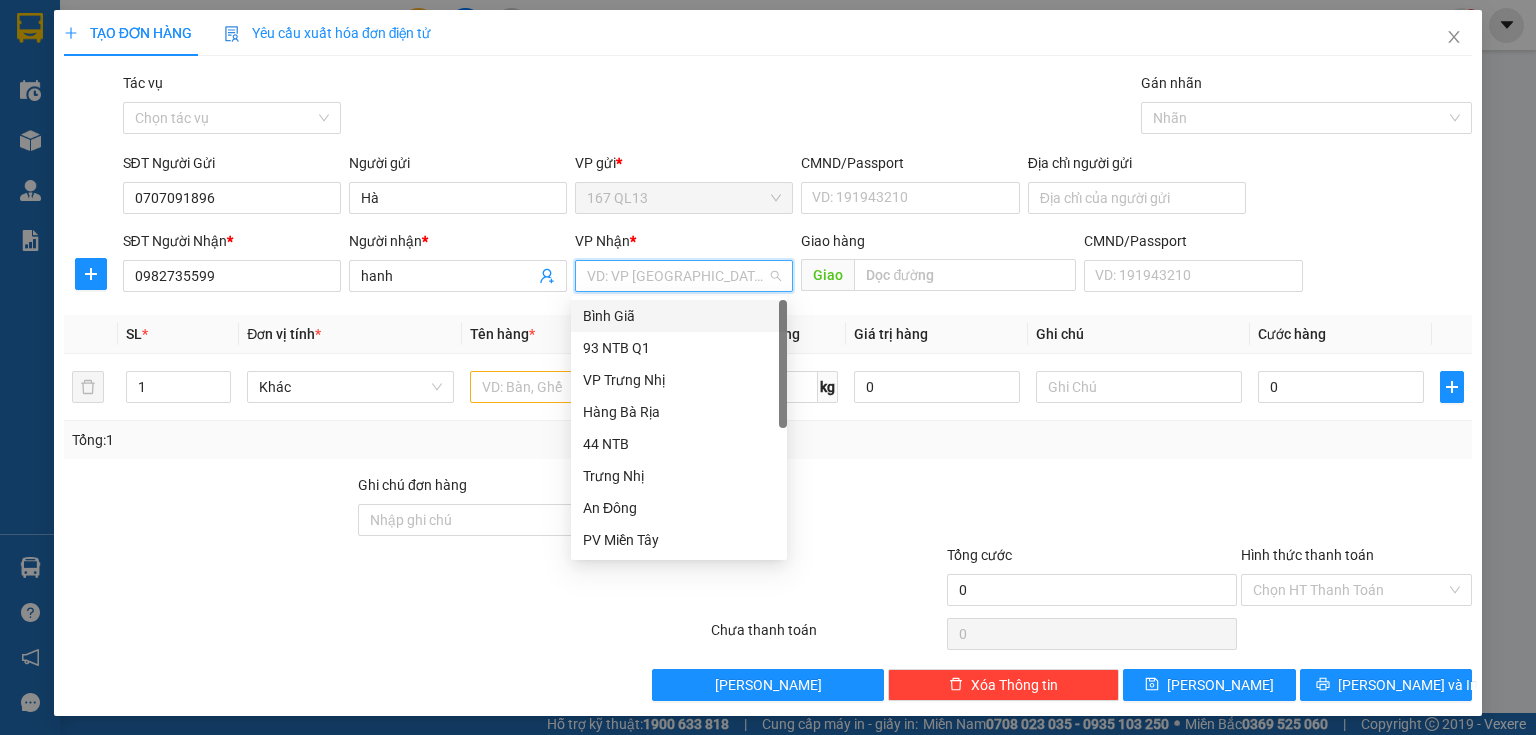 click on "Bình Giã" at bounding box center (679, 316) 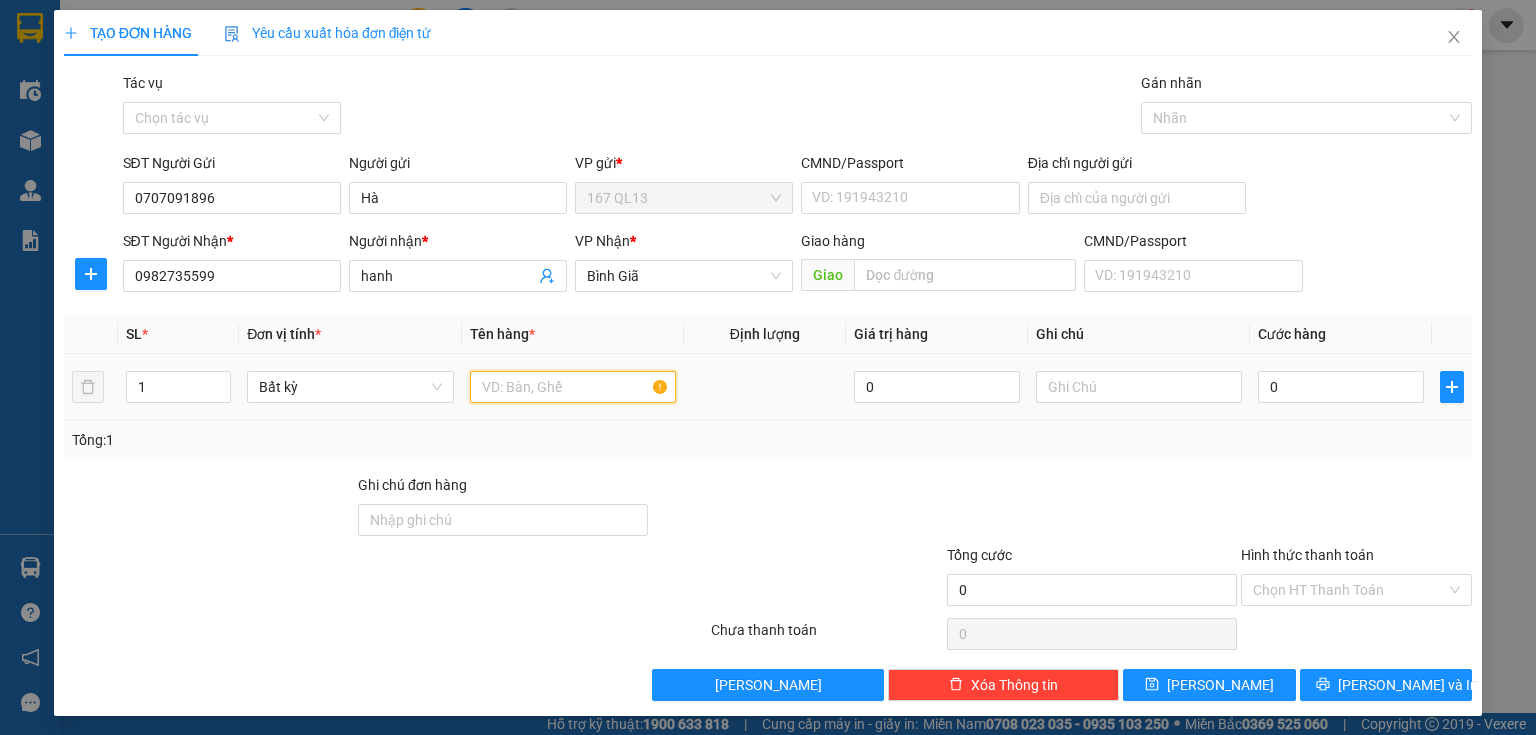 click at bounding box center (573, 387) 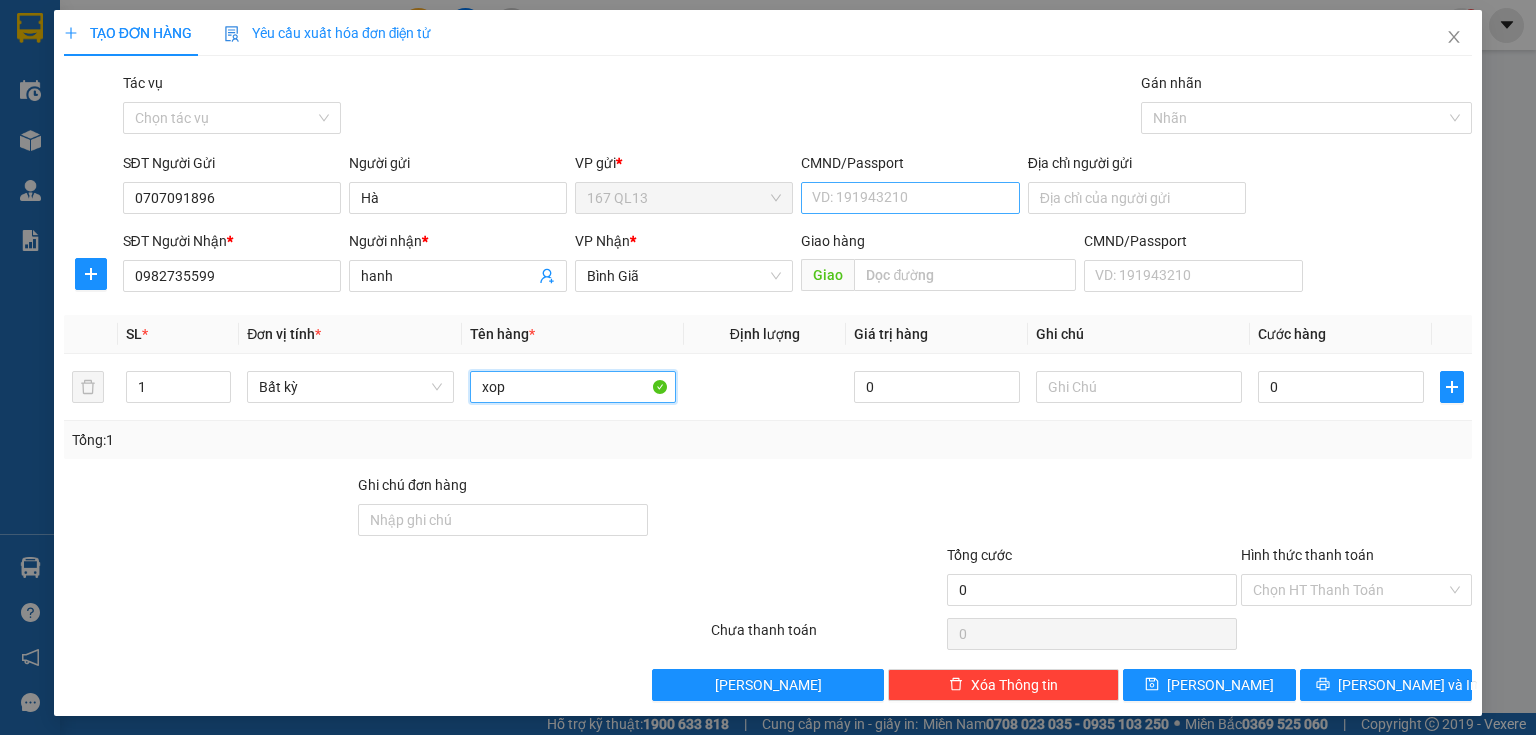 type on "xop" 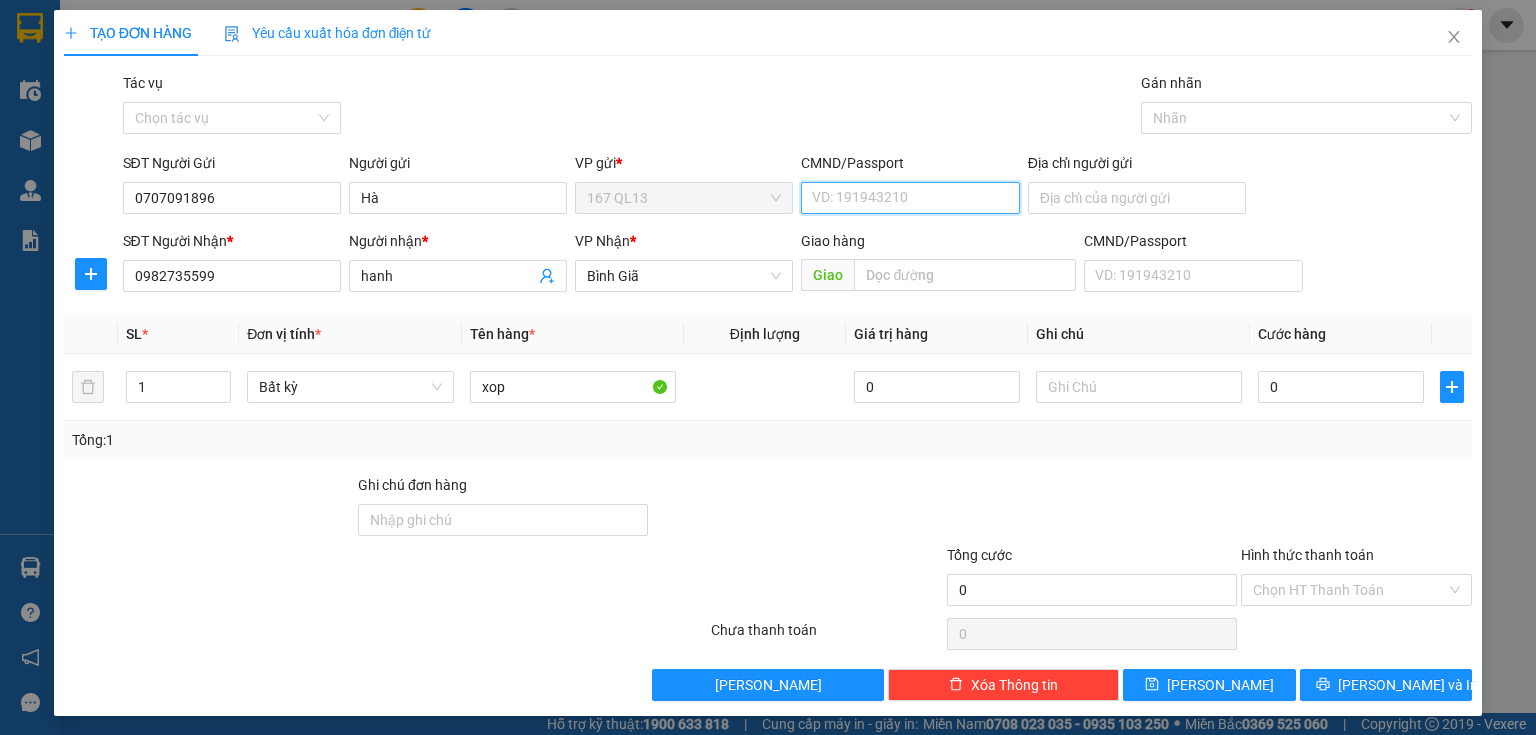 click on "CMND/Passport" at bounding box center [910, 198] 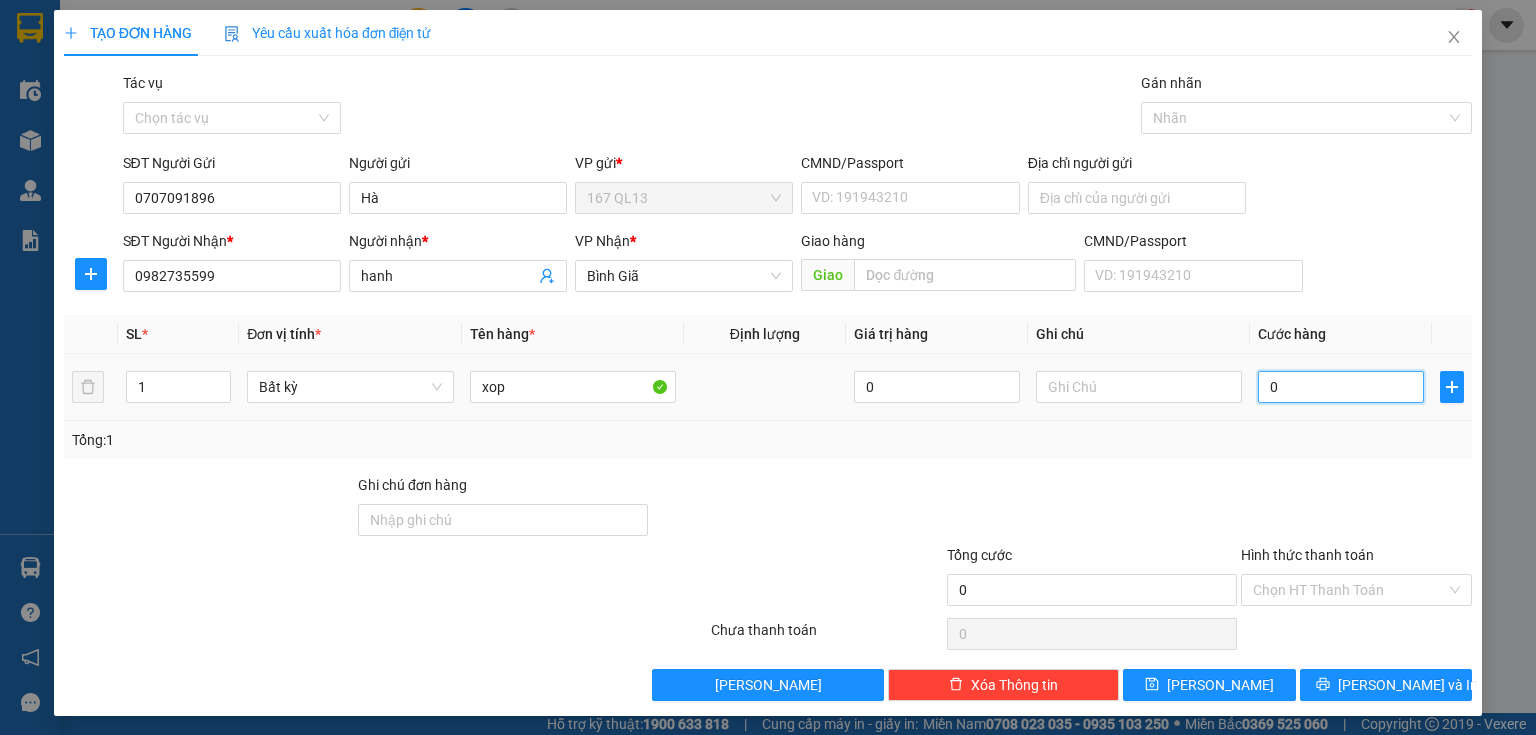 click on "0" at bounding box center (1341, 387) 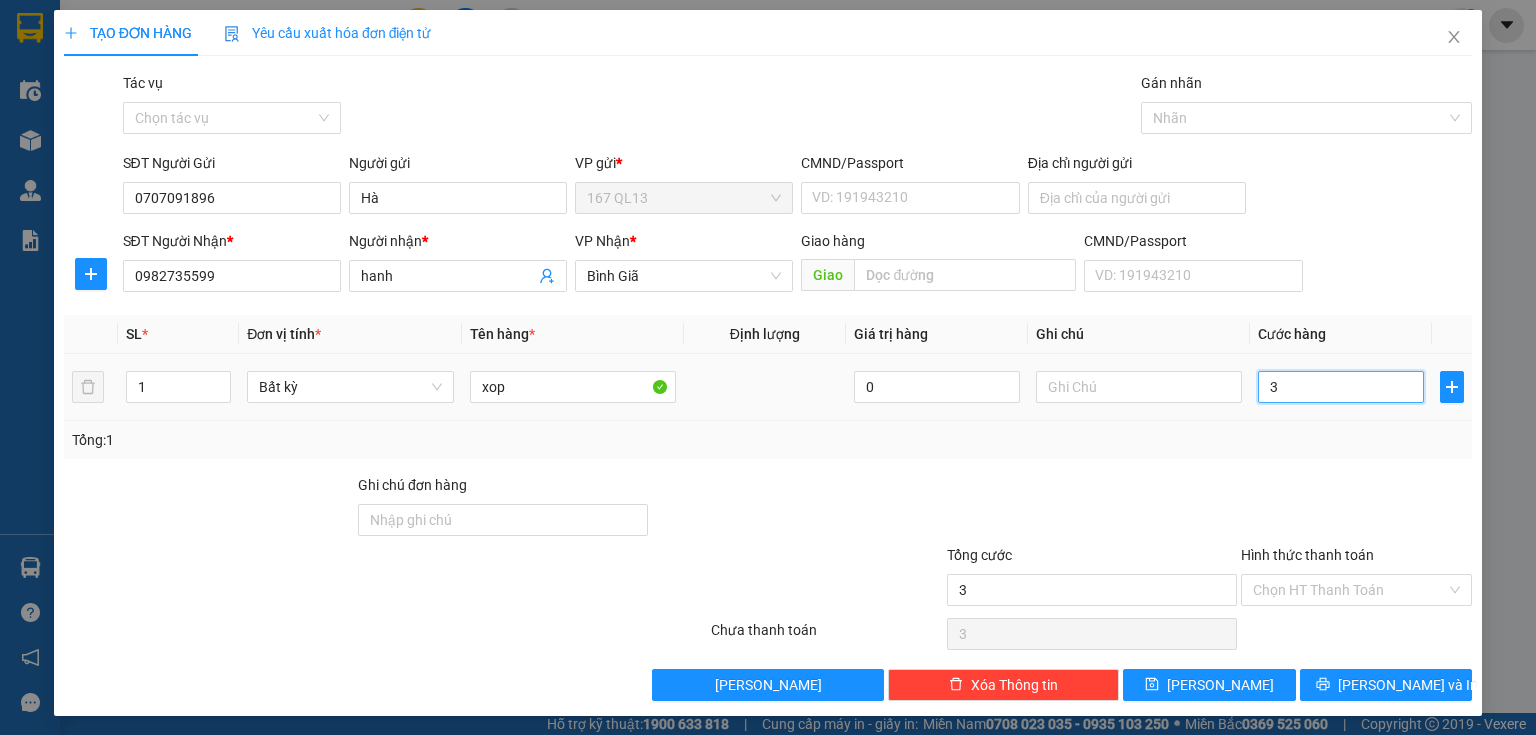 type on "30" 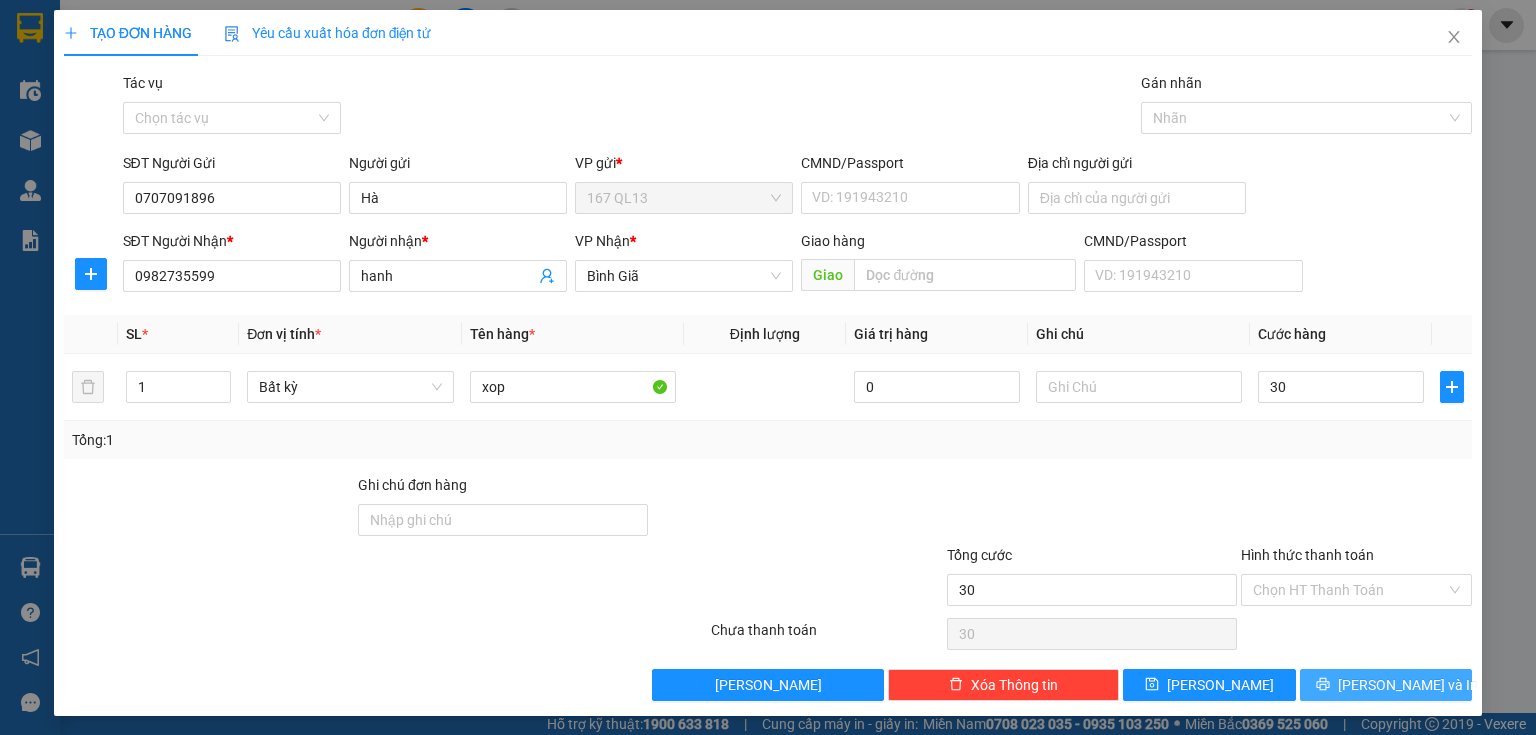 type on "30.000" 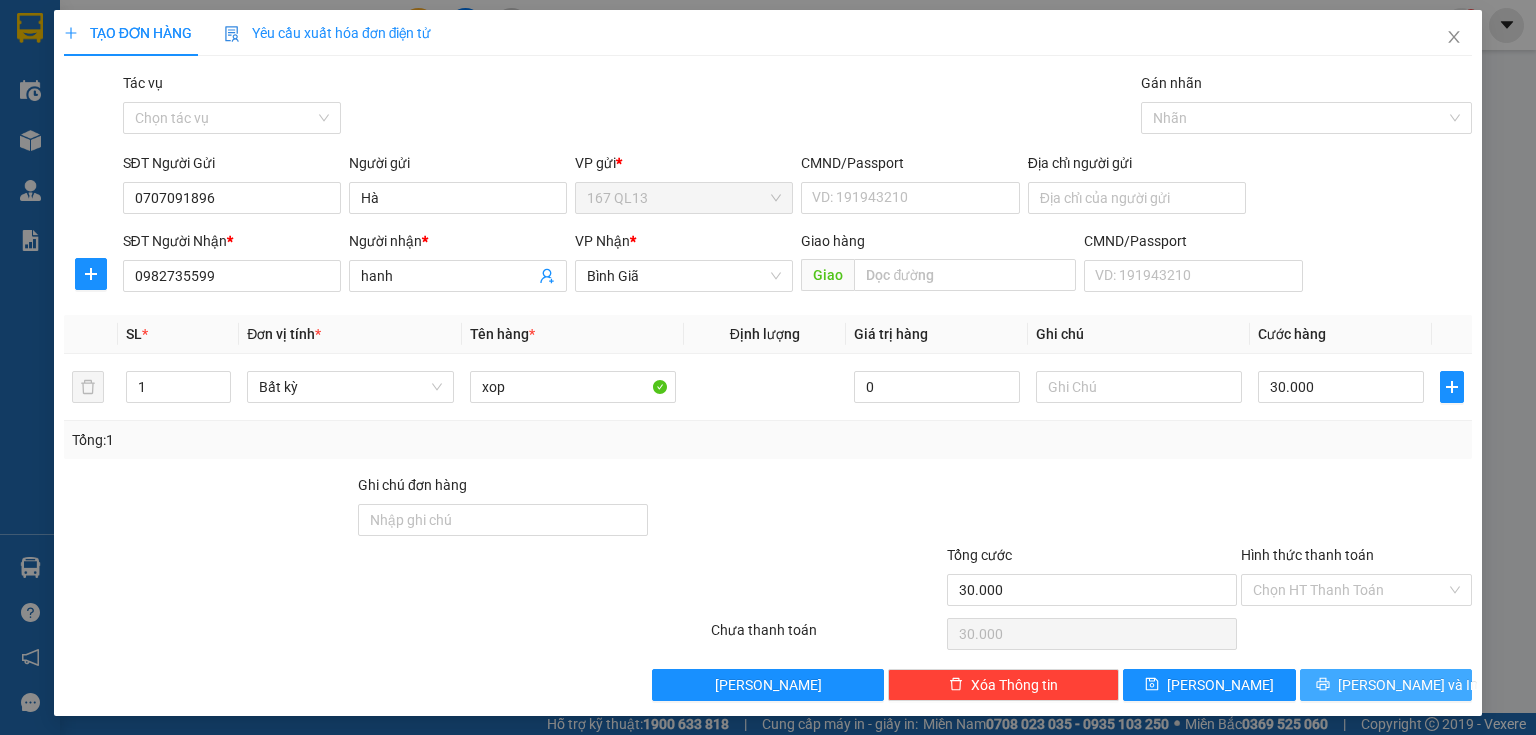 click on "[PERSON_NAME] và In" at bounding box center (1408, 685) 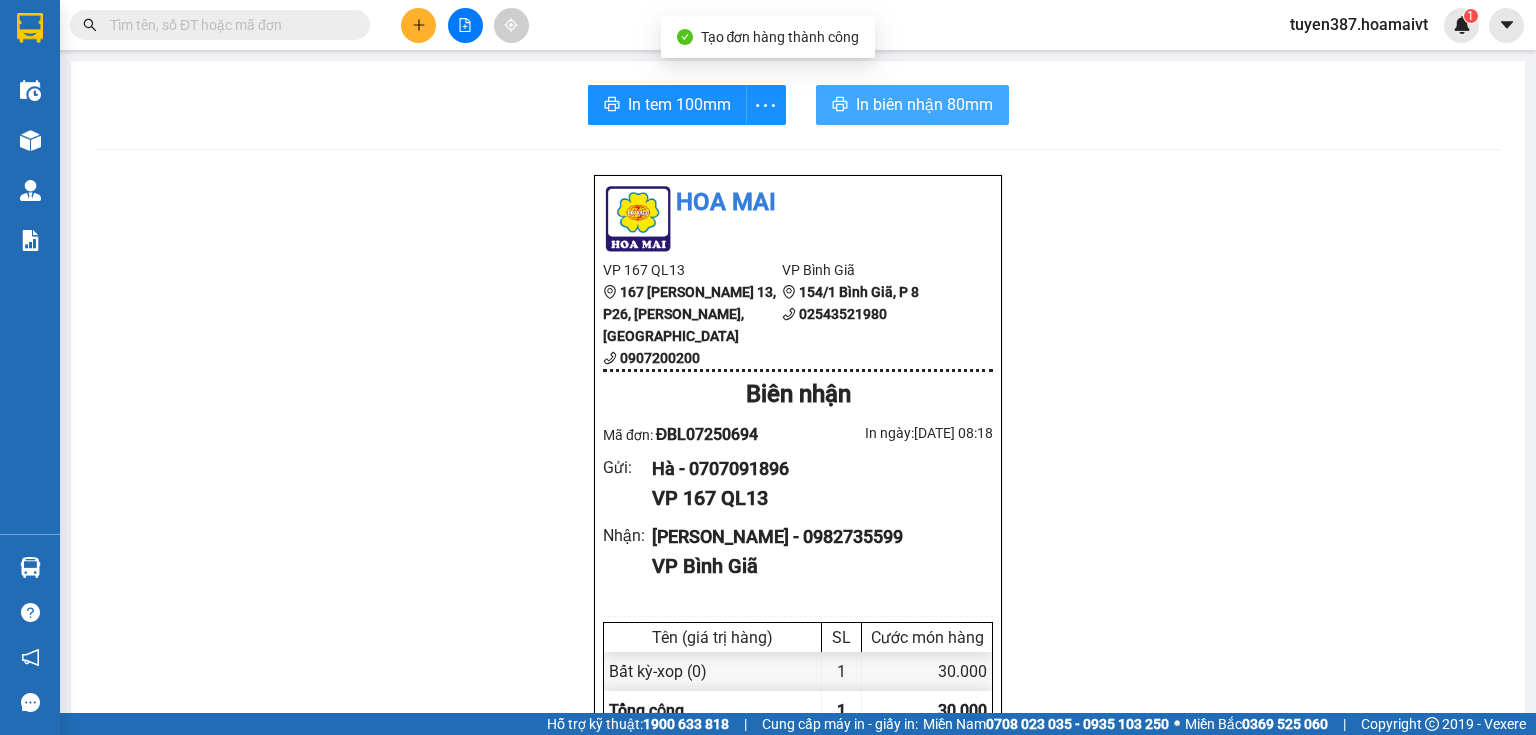 click on "In biên nhận 80mm" at bounding box center [924, 104] 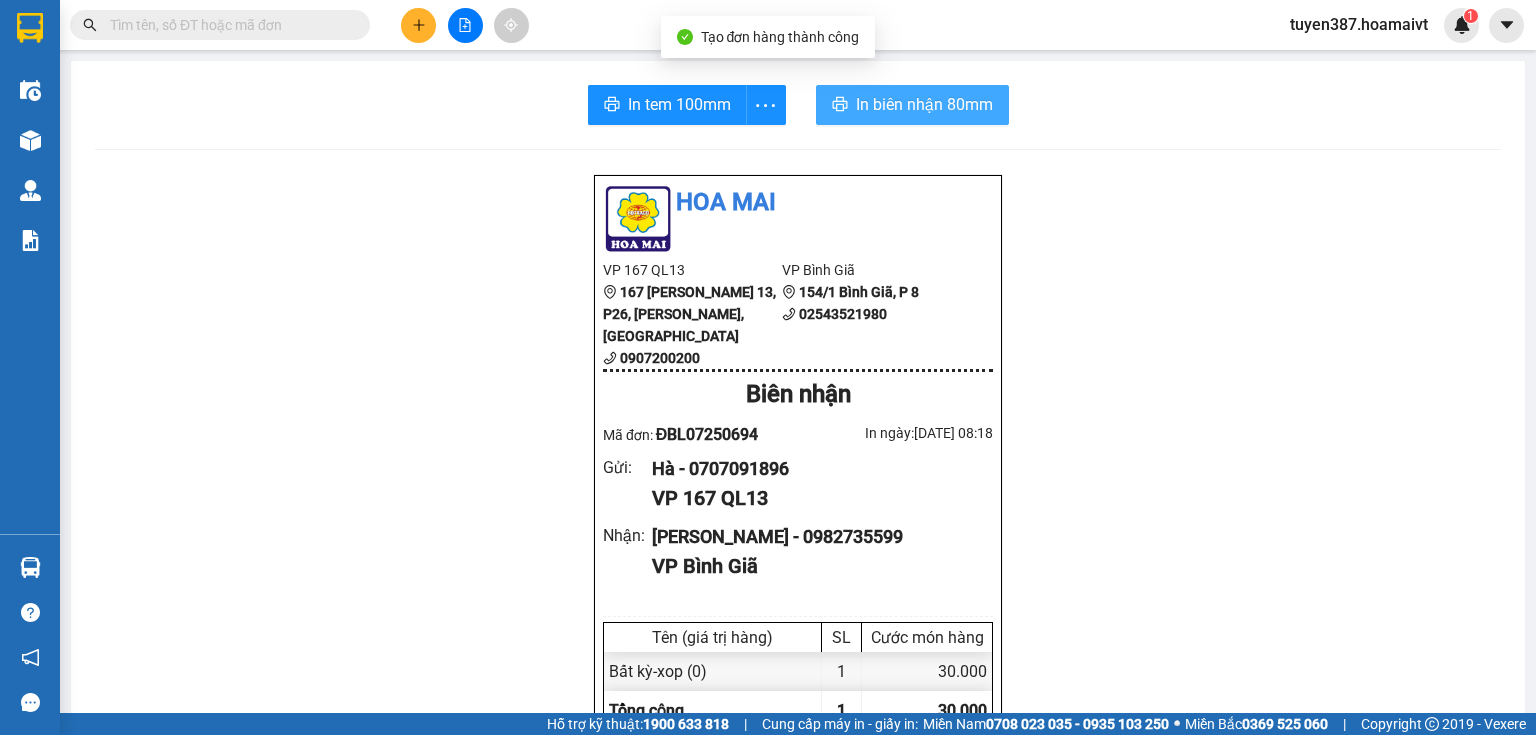 scroll, scrollTop: 0, scrollLeft: 0, axis: both 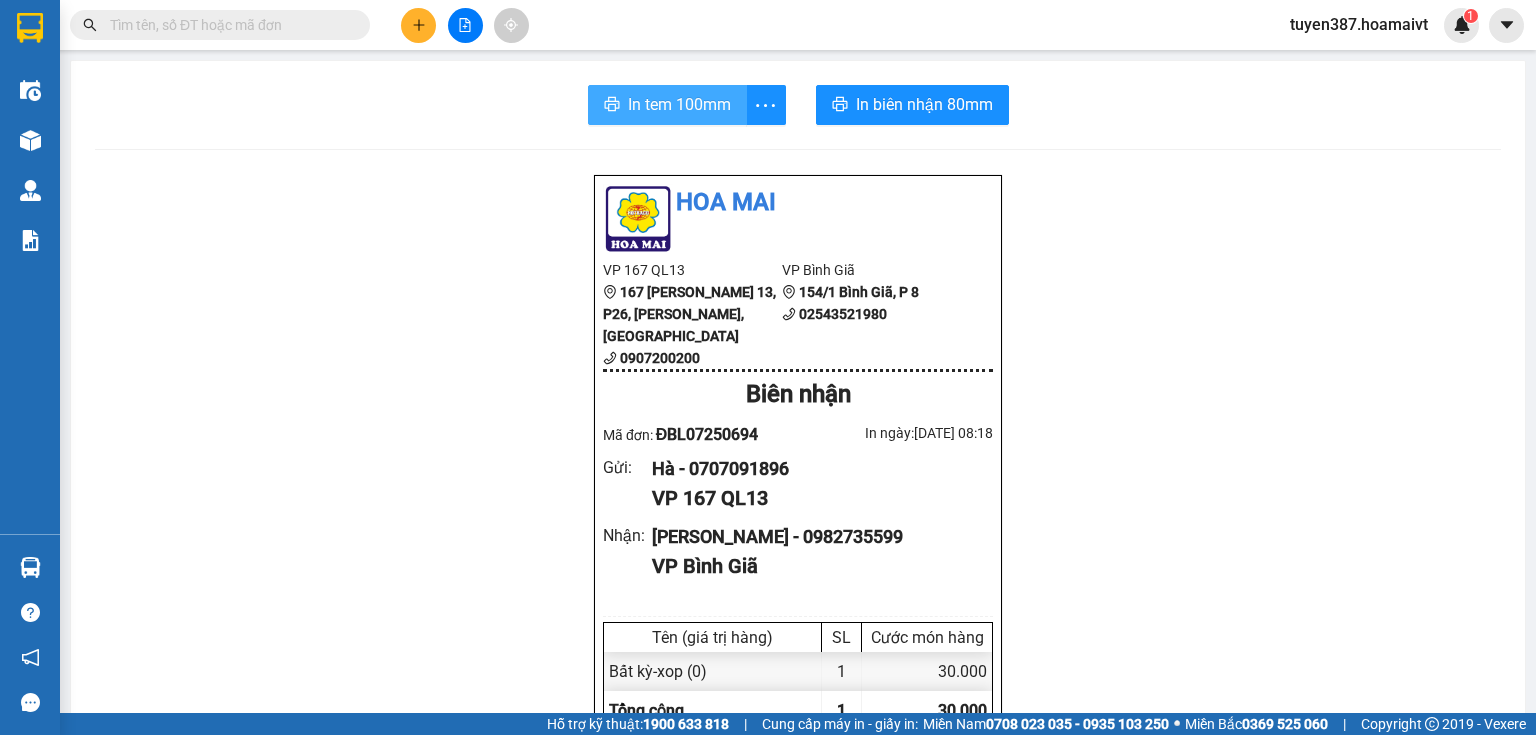 click on "In tem 100mm" at bounding box center (679, 104) 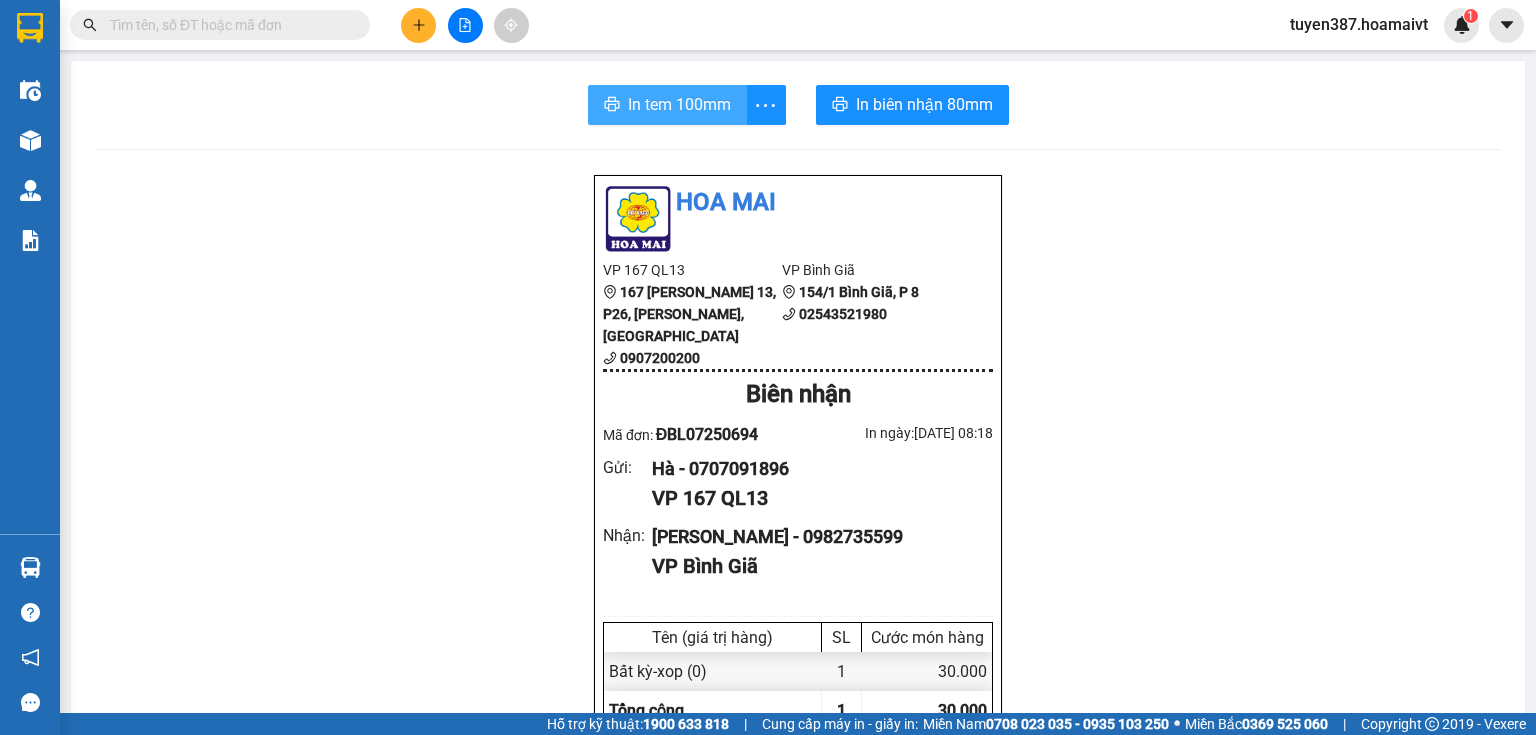 scroll, scrollTop: 0, scrollLeft: 0, axis: both 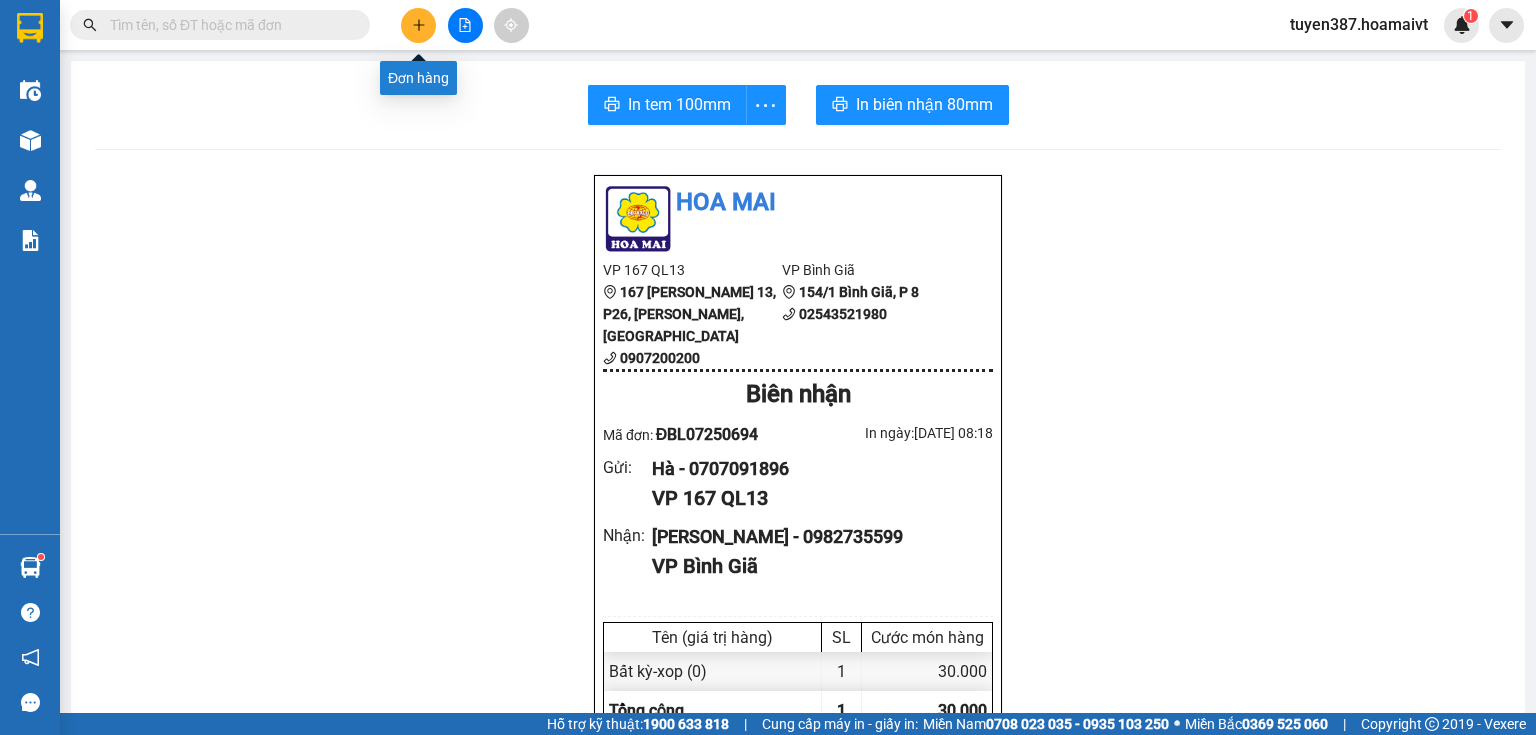 click 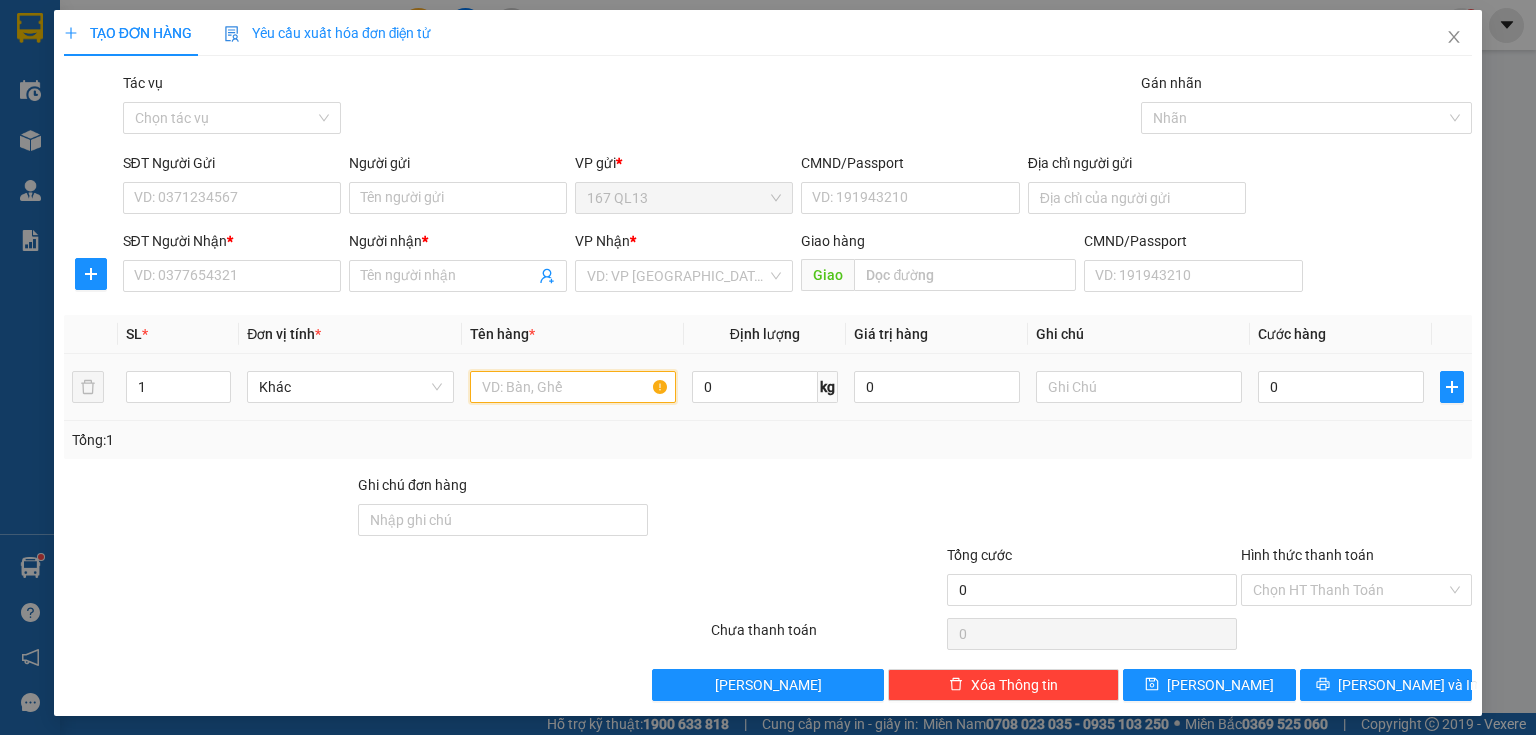 click at bounding box center [573, 387] 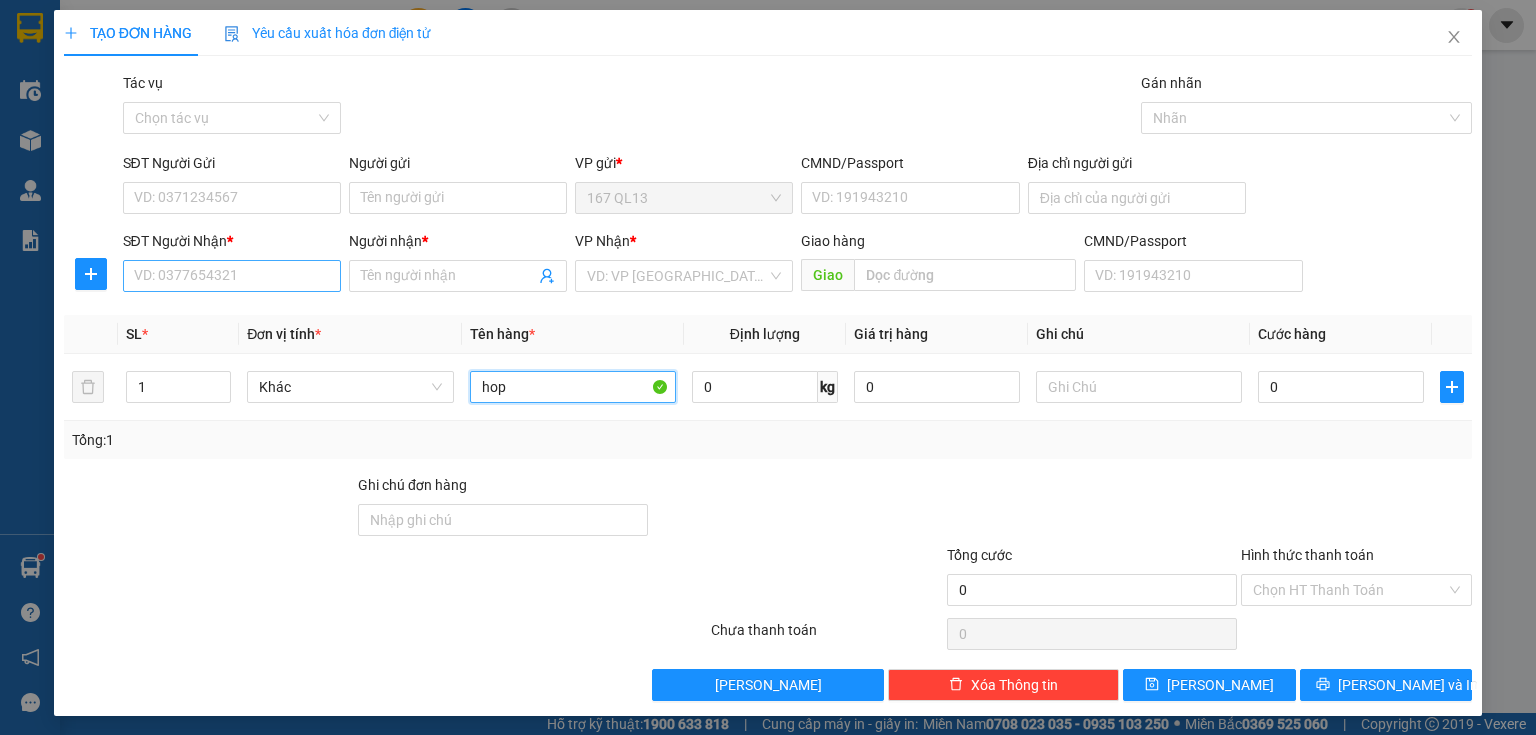 type on "hop" 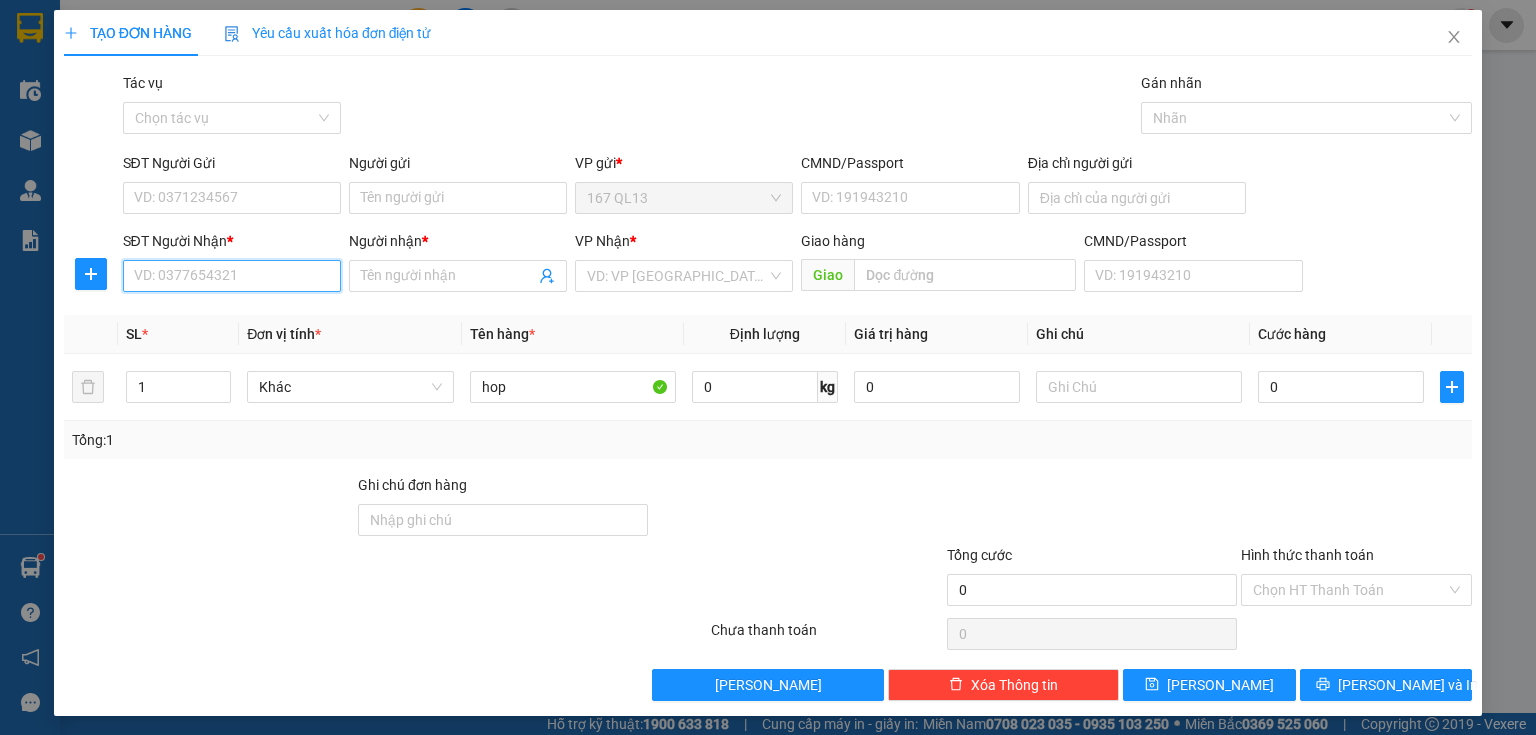 click on "SĐT Người Nhận  *" at bounding box center [232, 276] 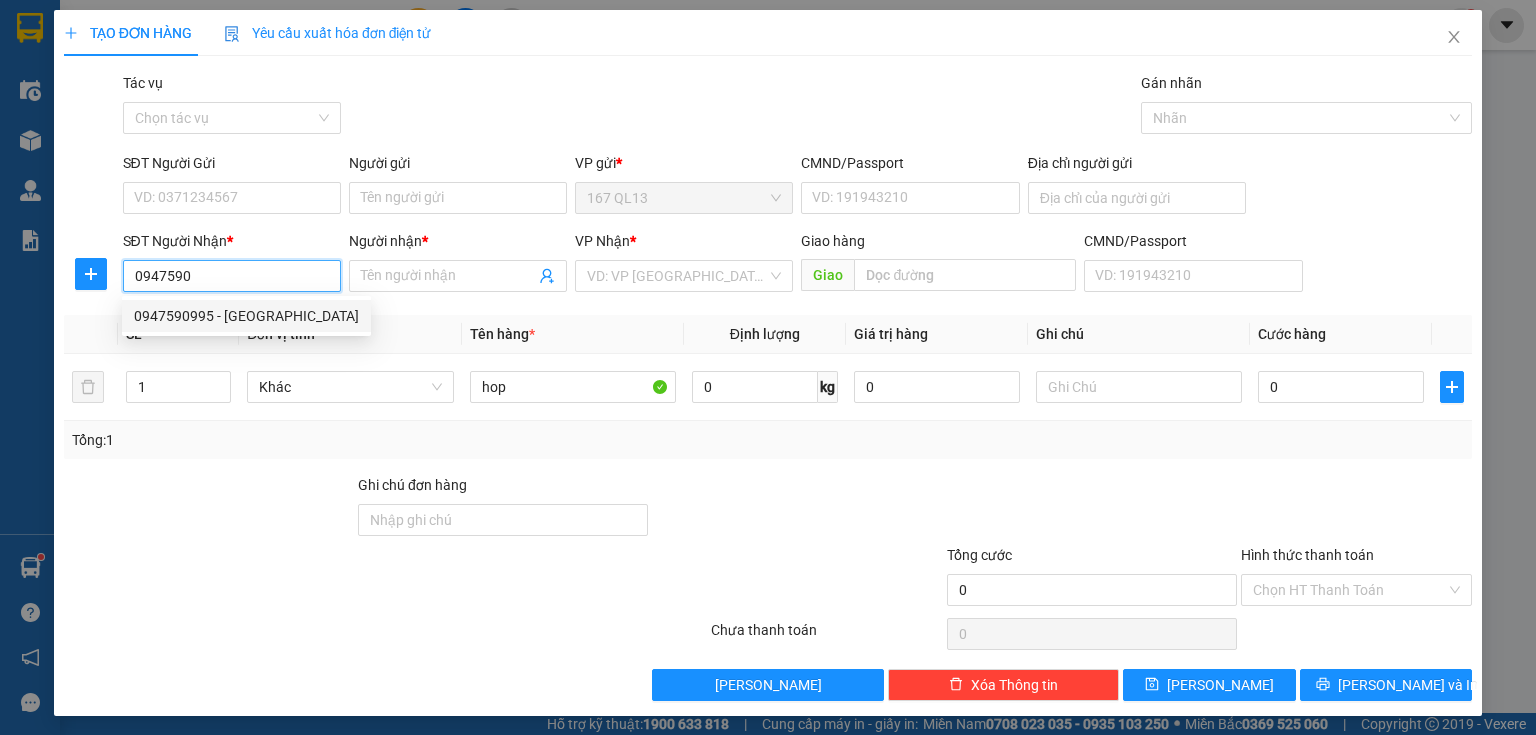 click on "0947590995 - [GEOGRAPHIC_DATA]" at bounding box center [246, 316] 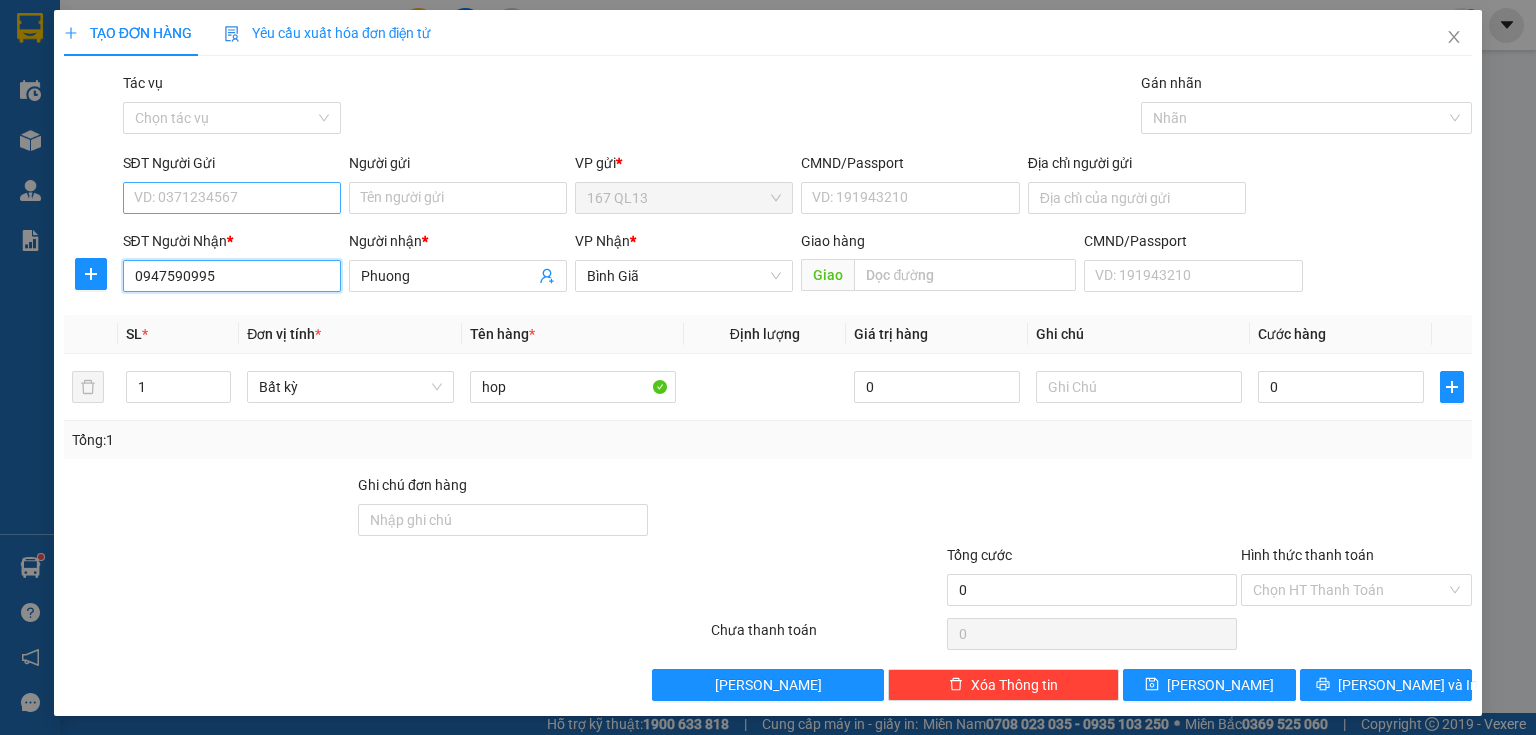 type on "0947590995" 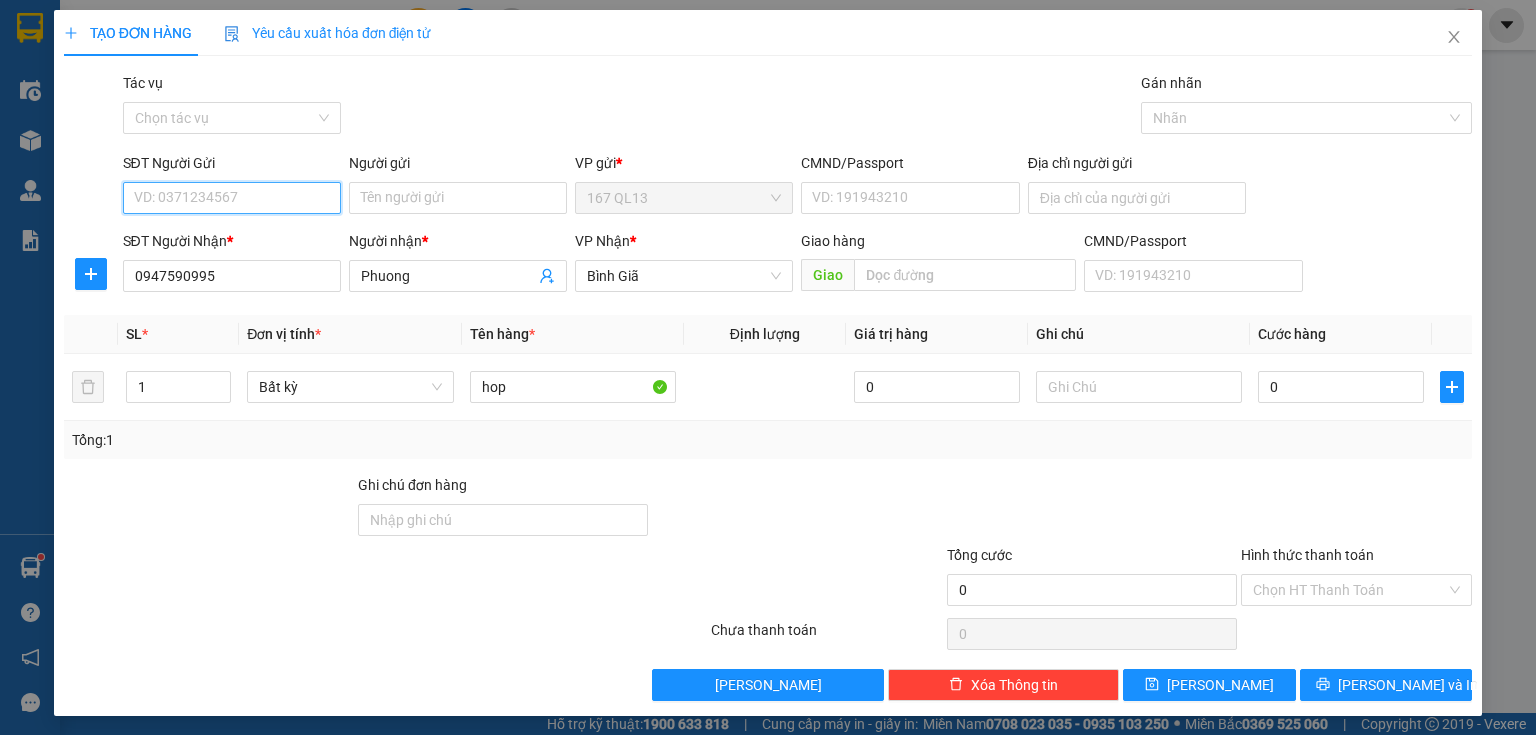 click on "SĐT Người Gửi" at bounding box center [232, 198] 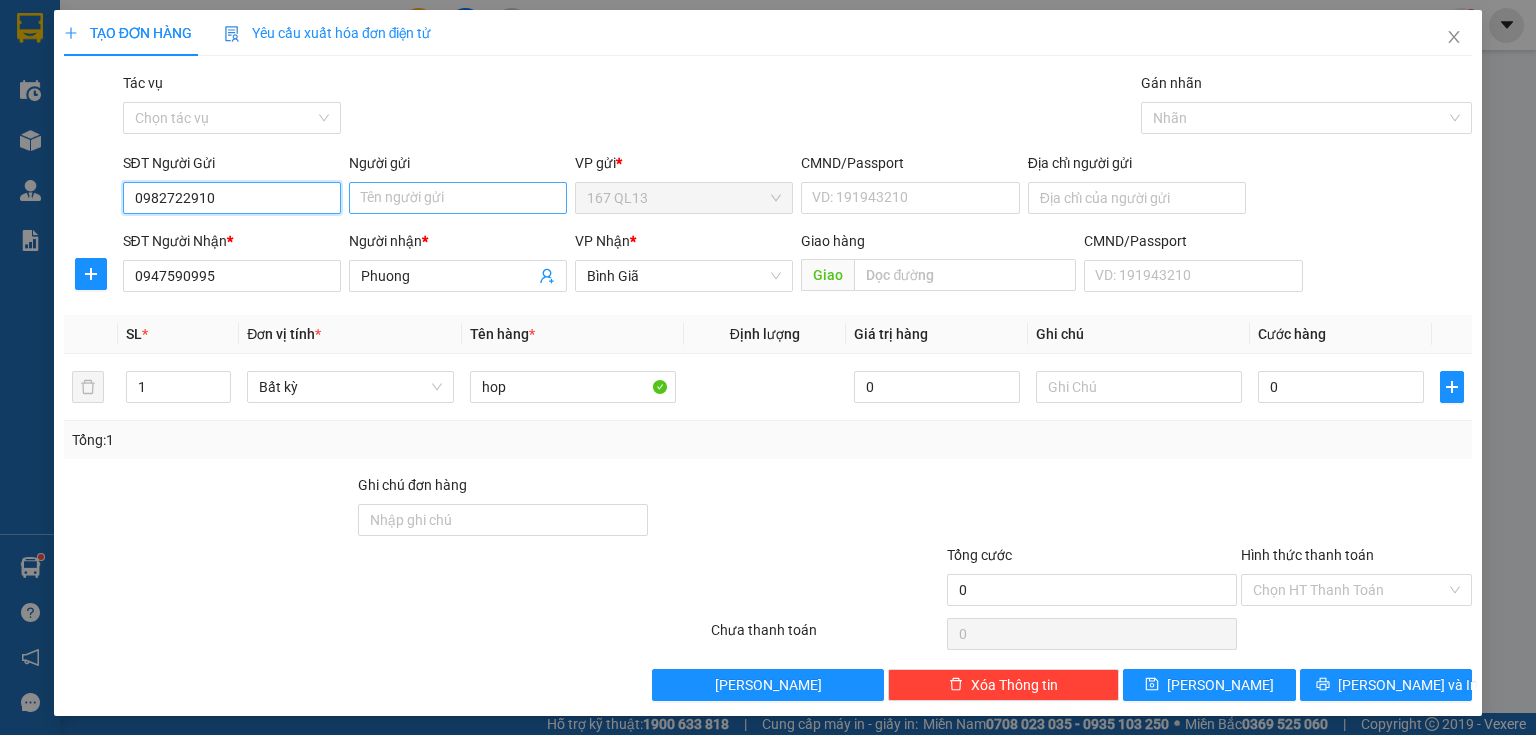 type on "0982722910" 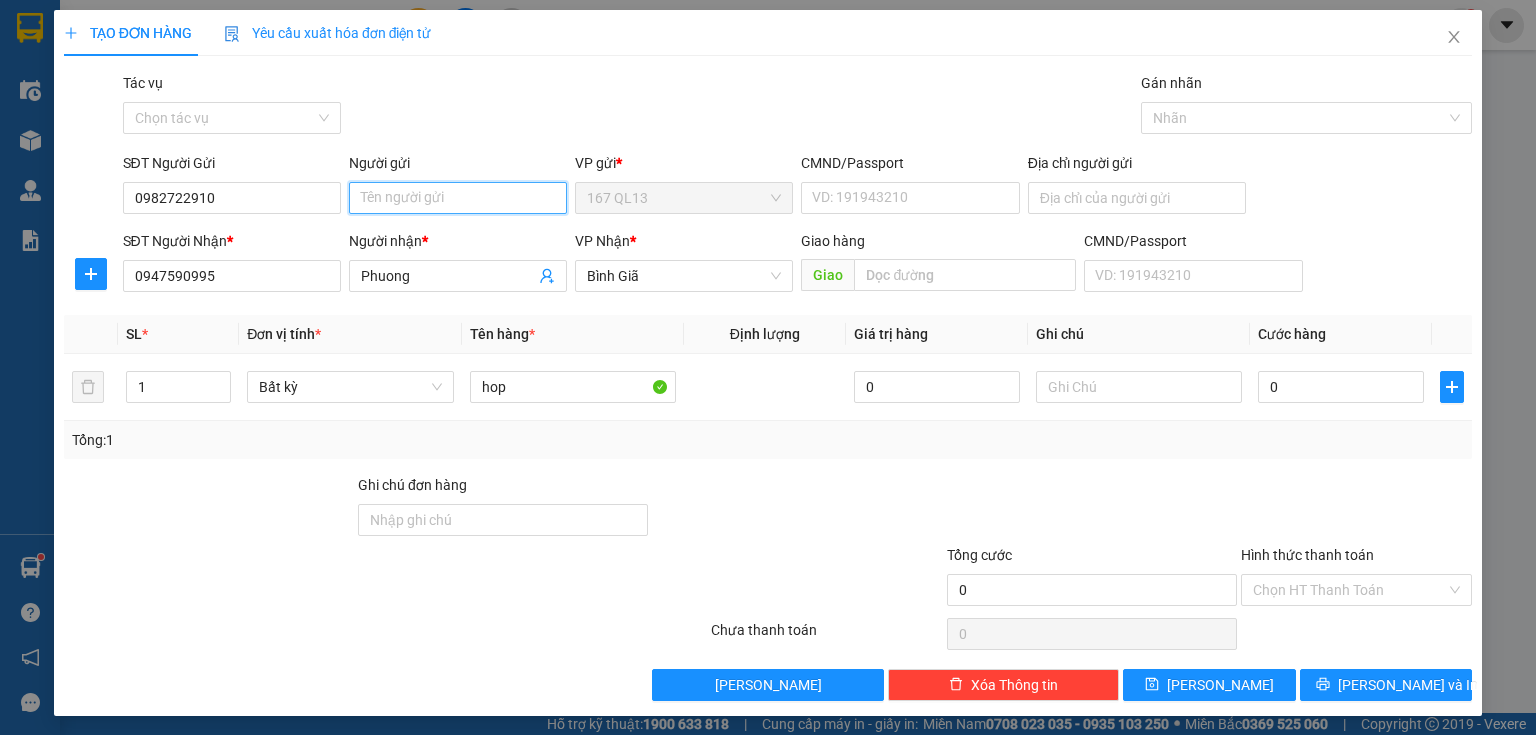 click on "Người gửi" at bounding box center (458, 198) 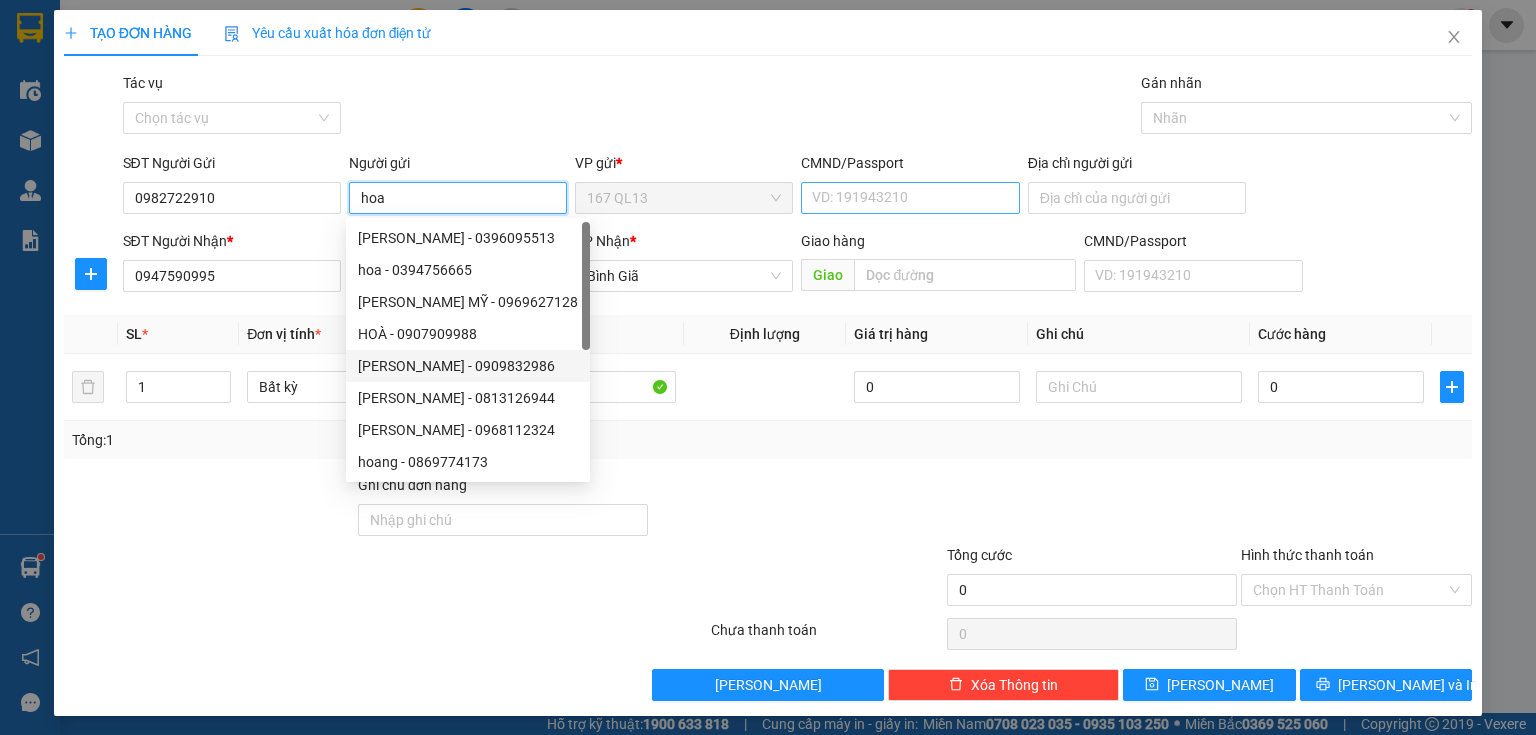 type on "hoa" 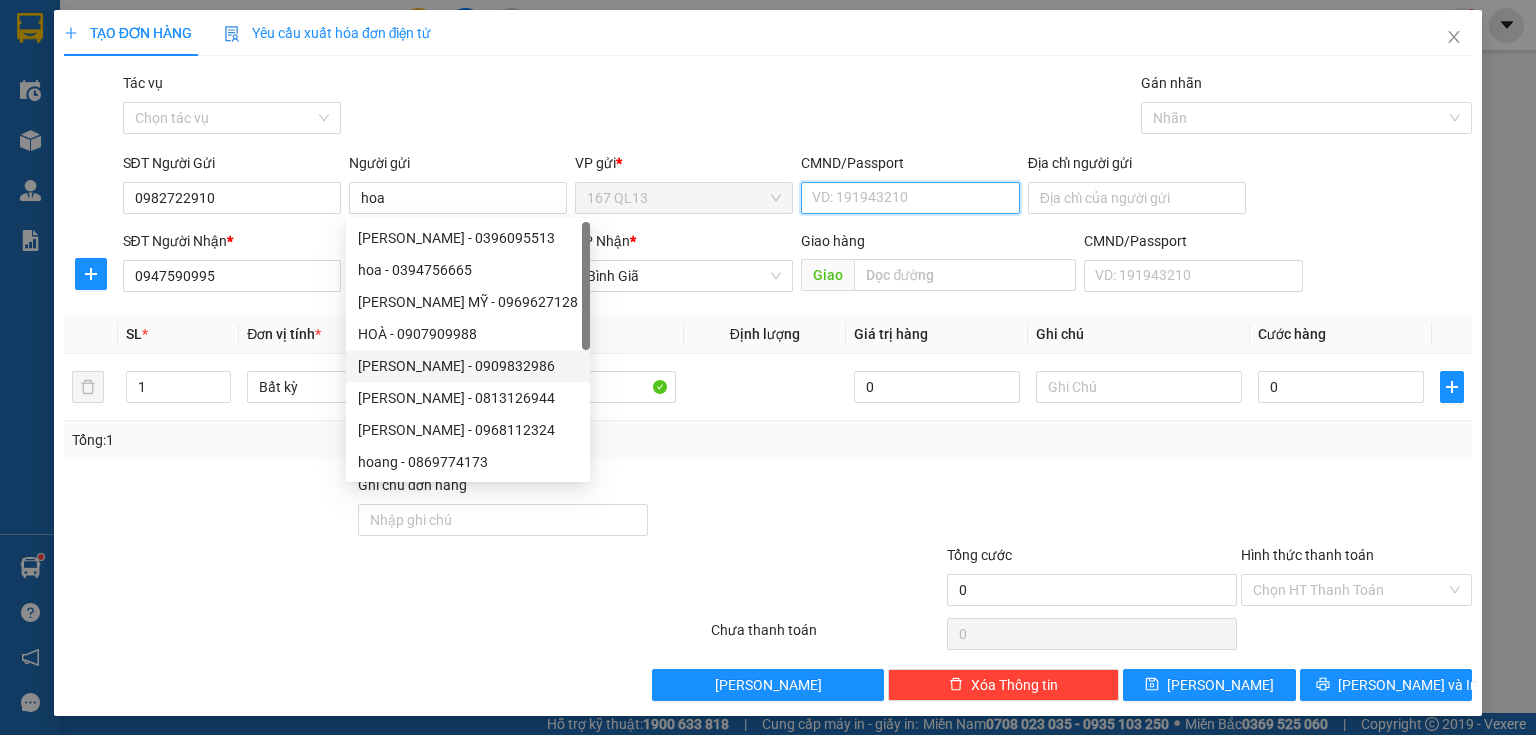 click on "CMND/Passport" at bounding box center (910, 198) 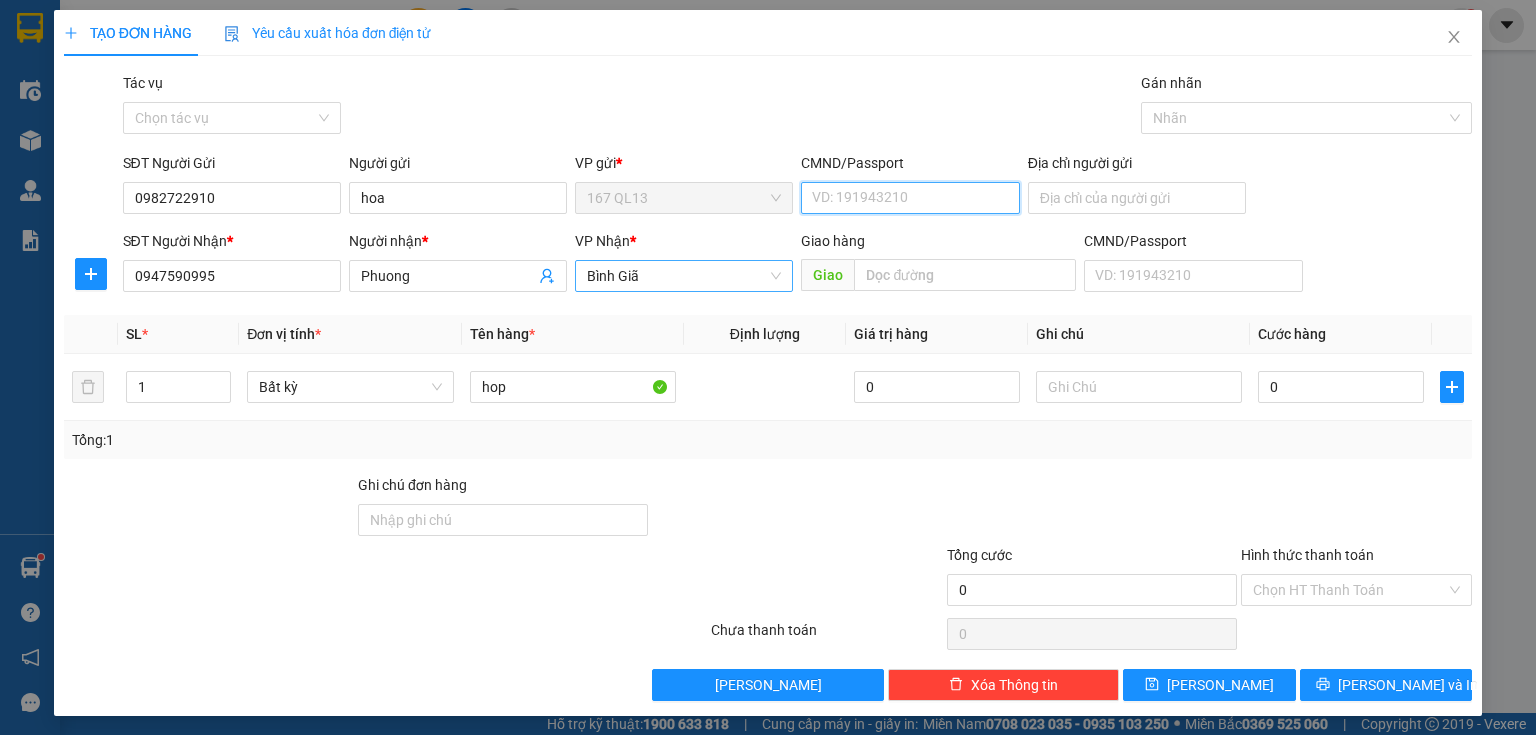 click on "Bình Giã" at bounding box center (684, 276) 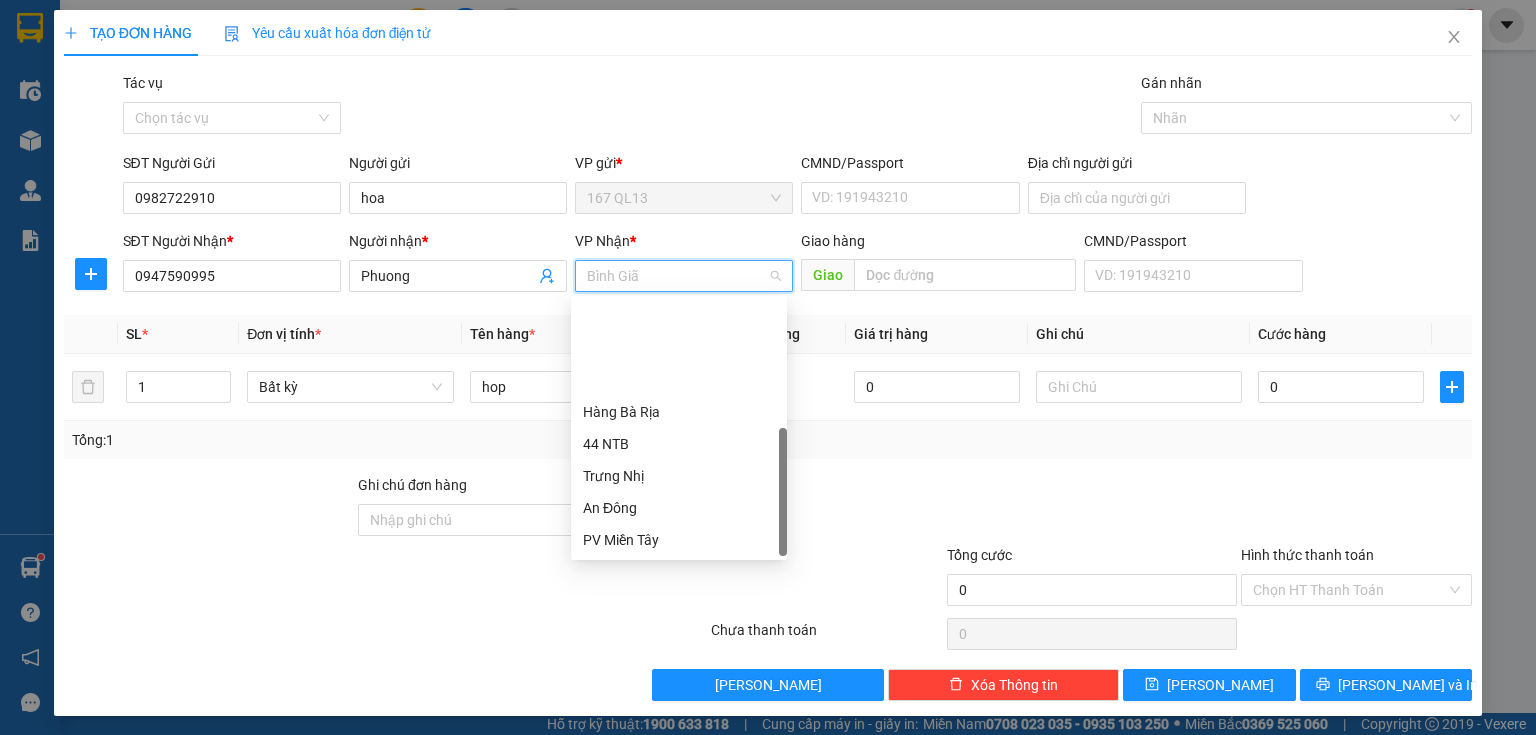 scroll, scrollTop: 128, scrollLeft: 0, axis: vertical 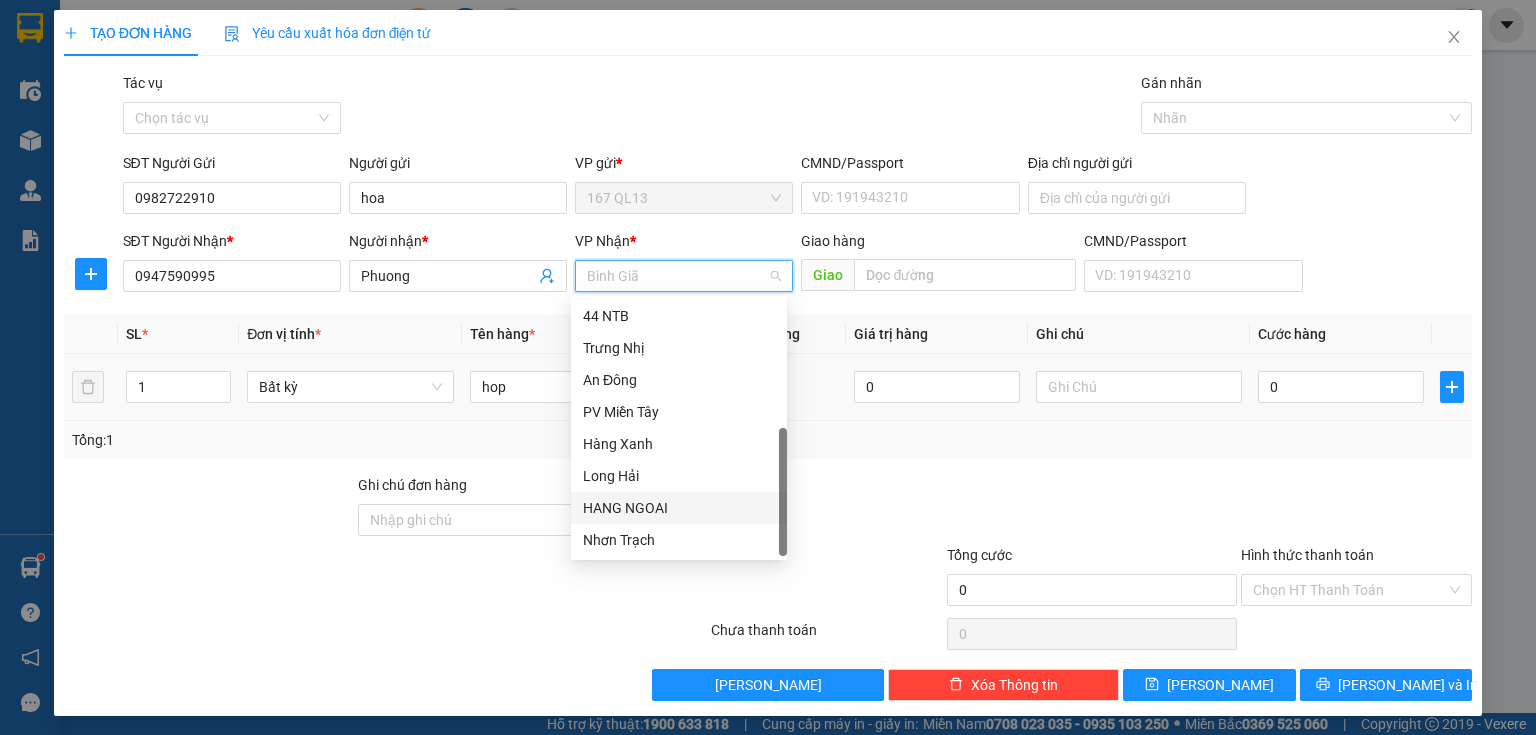 drag, startPoint x: 683, startPoint y: 506, endPoint x: 771, endPoint y: 414, distance: 127.310646 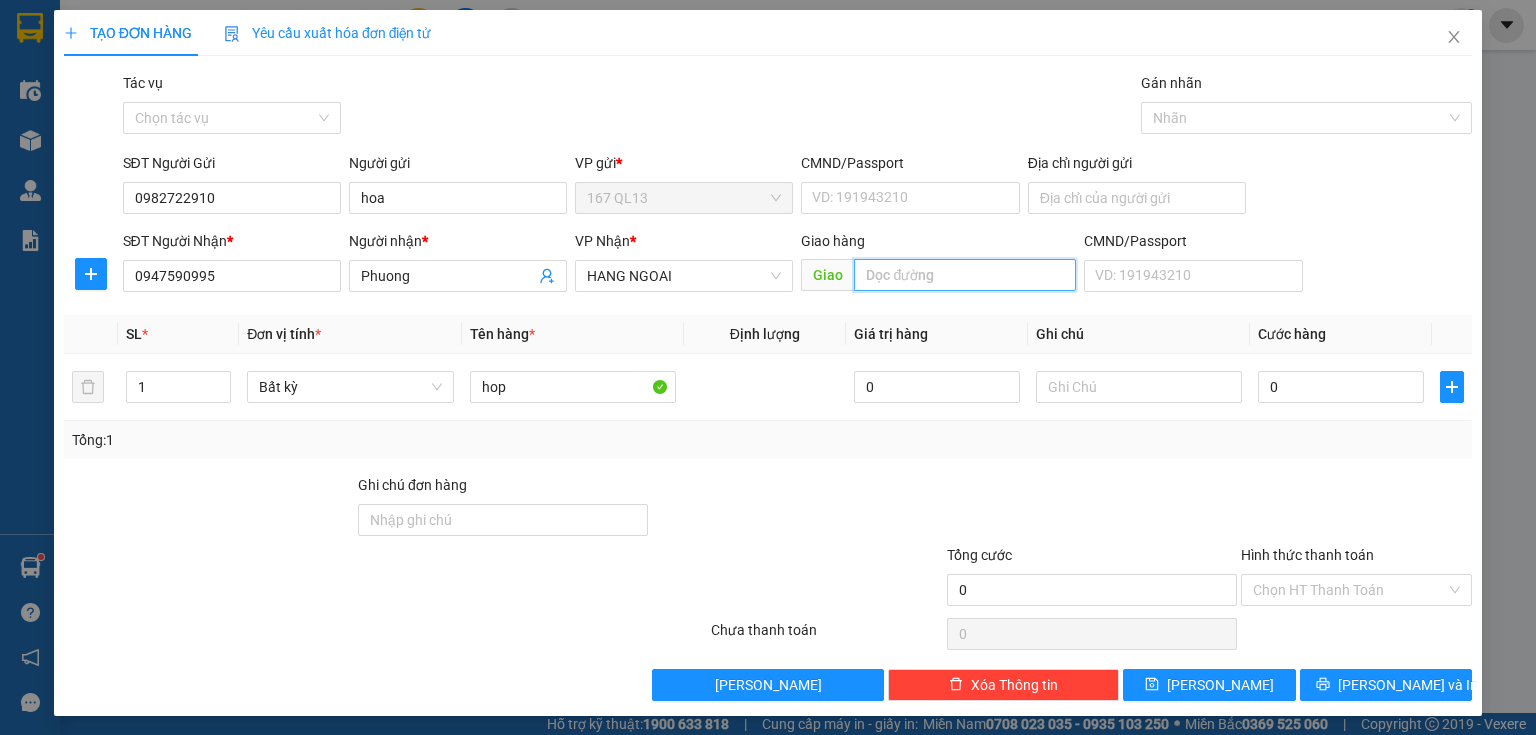 click at bounding box center [965, 275] 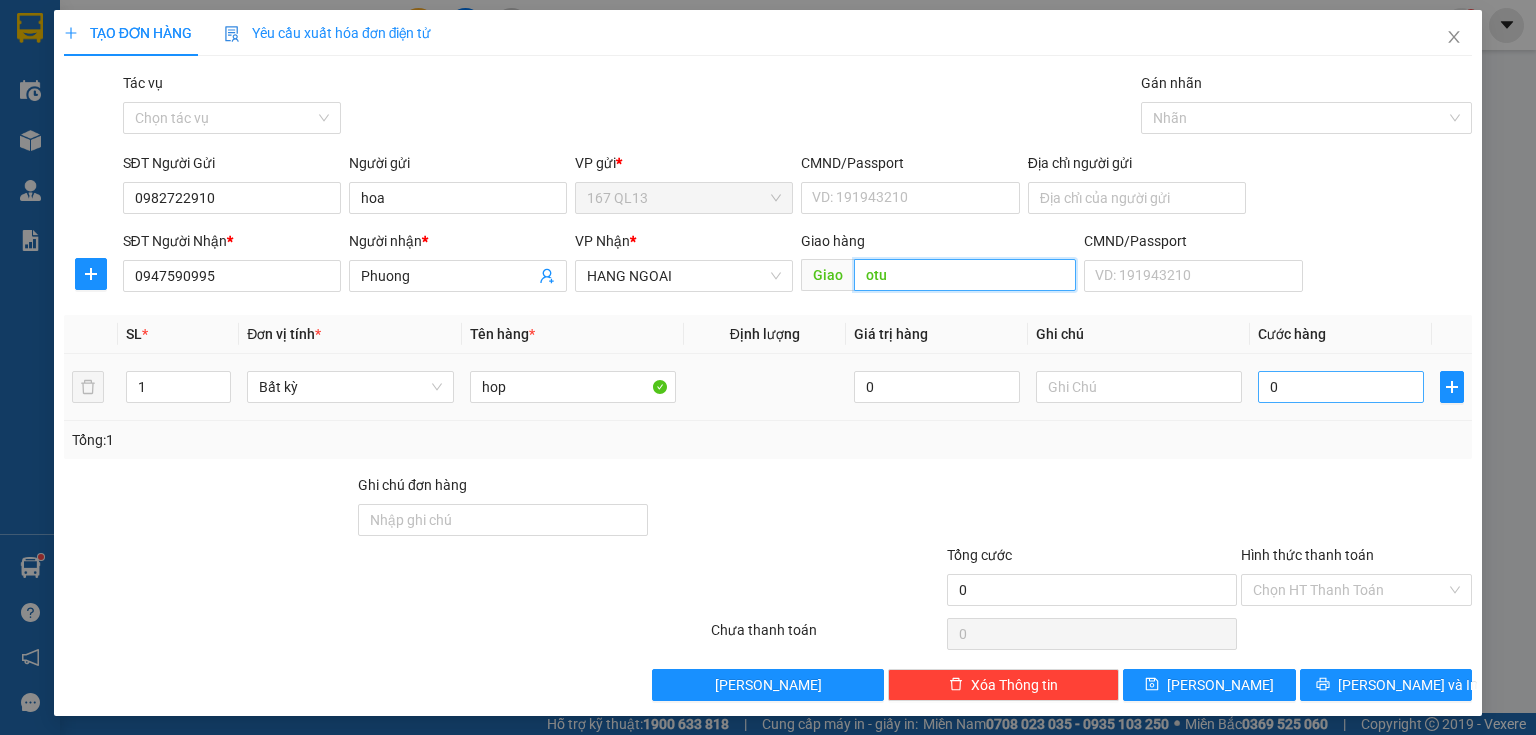 type on "otu" 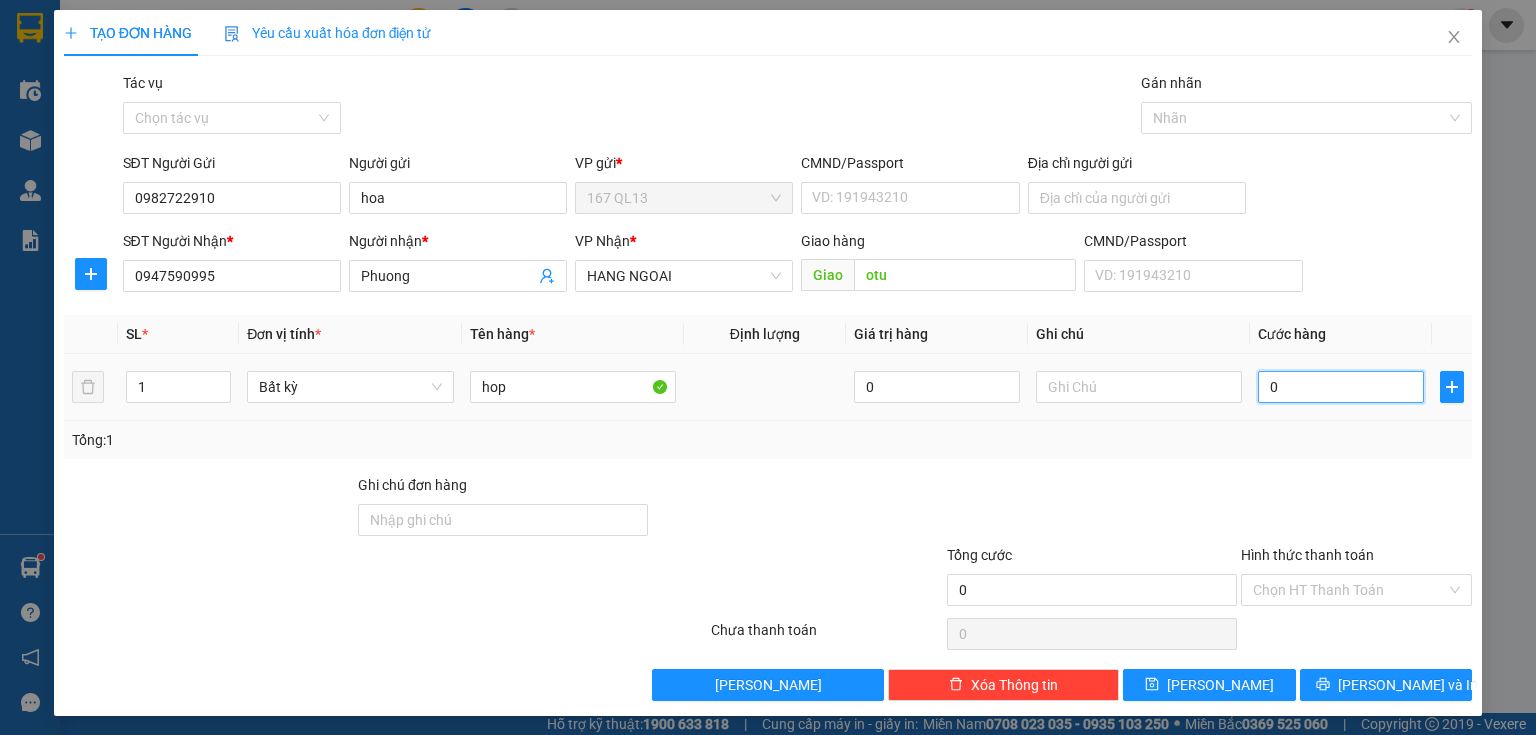 click on "0" at bounding box center (1341, 387) 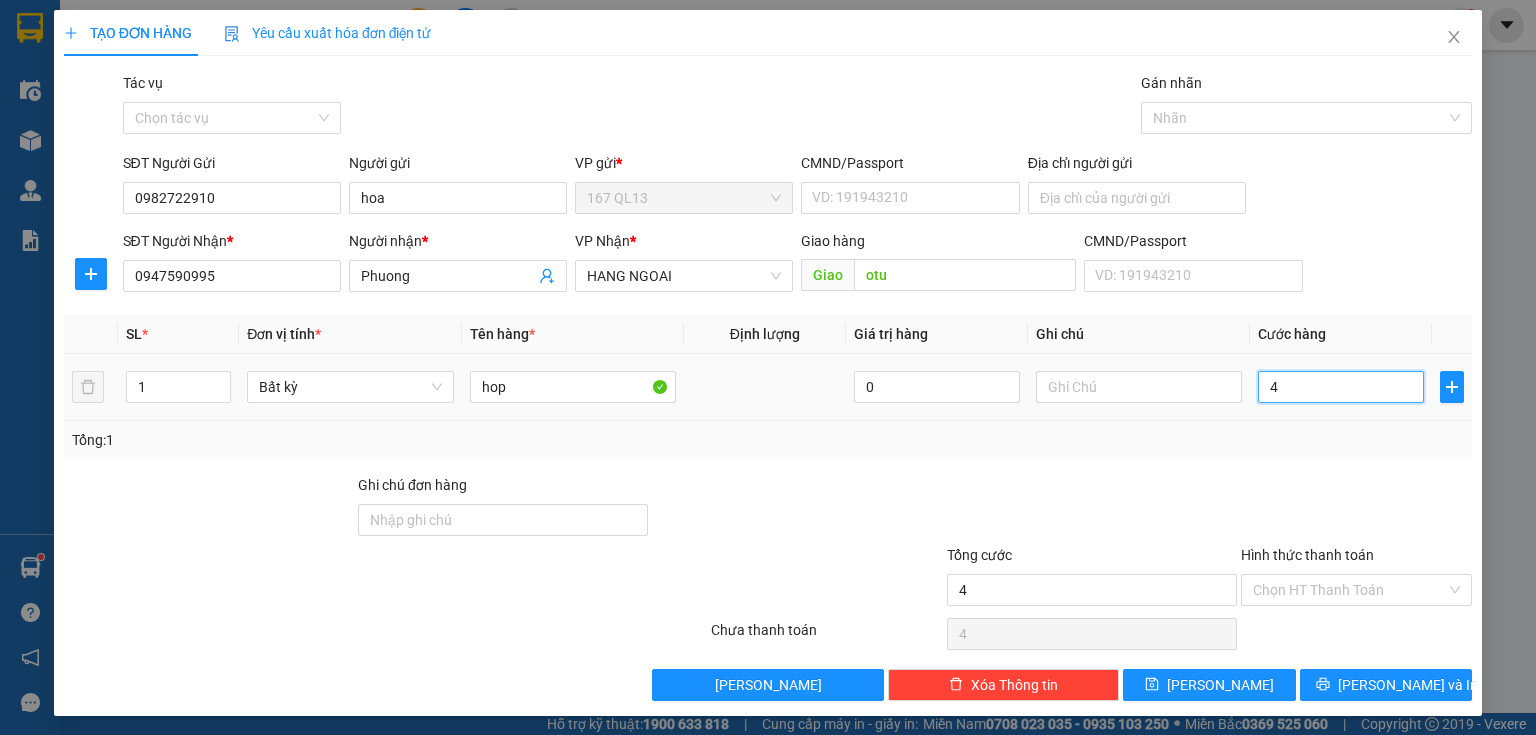 type on "40" 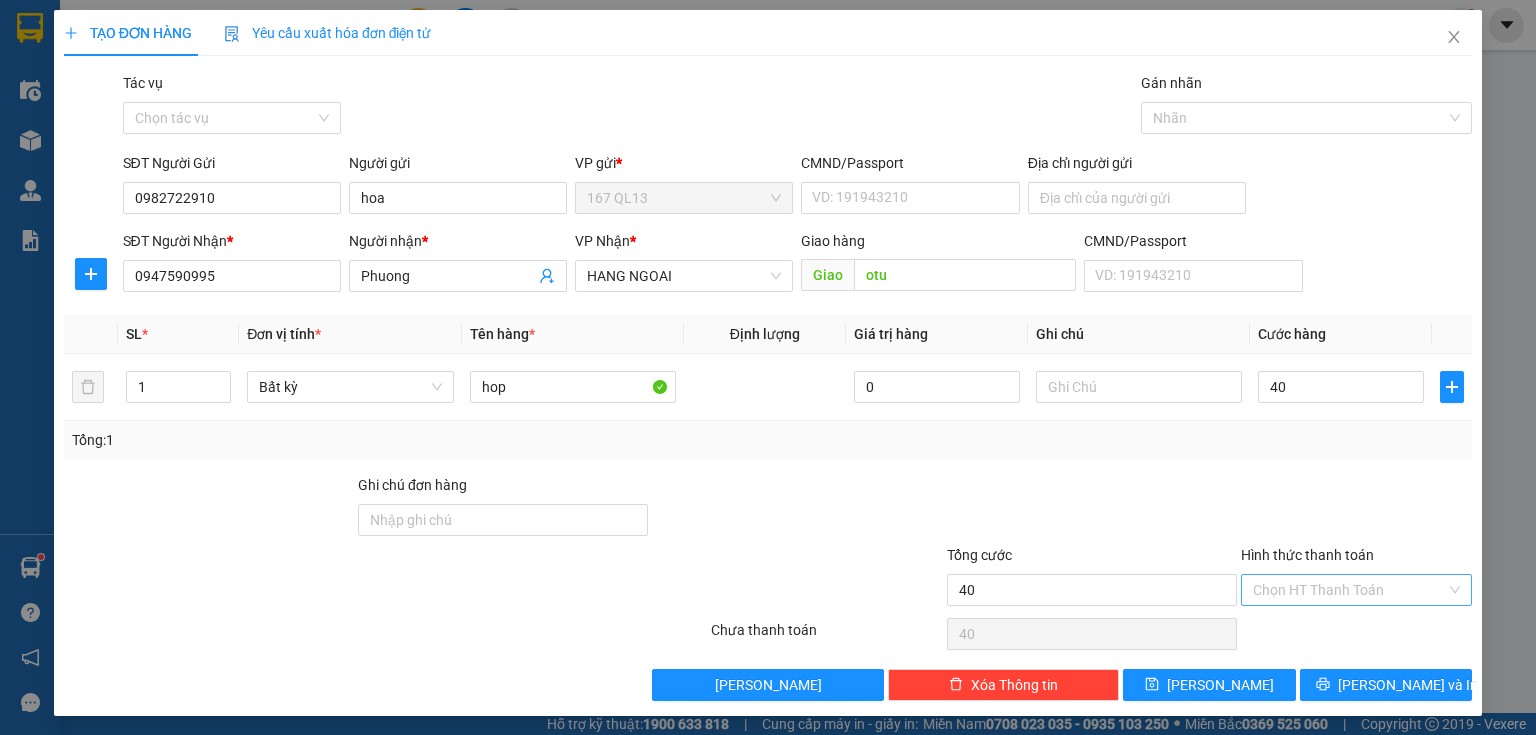 type on "40.000" 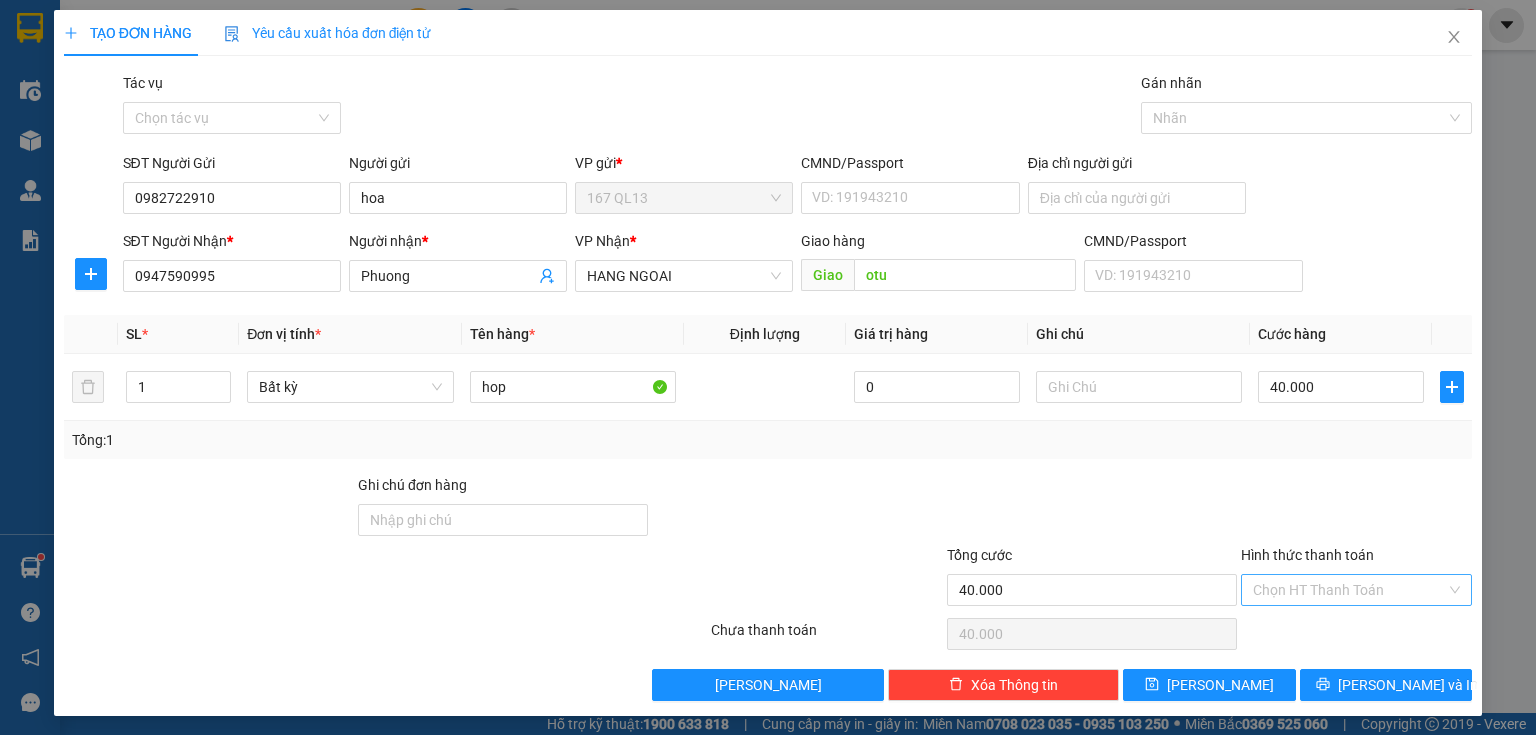 click on "Hình thức thanh toán" at bounding box center (1349, 590) 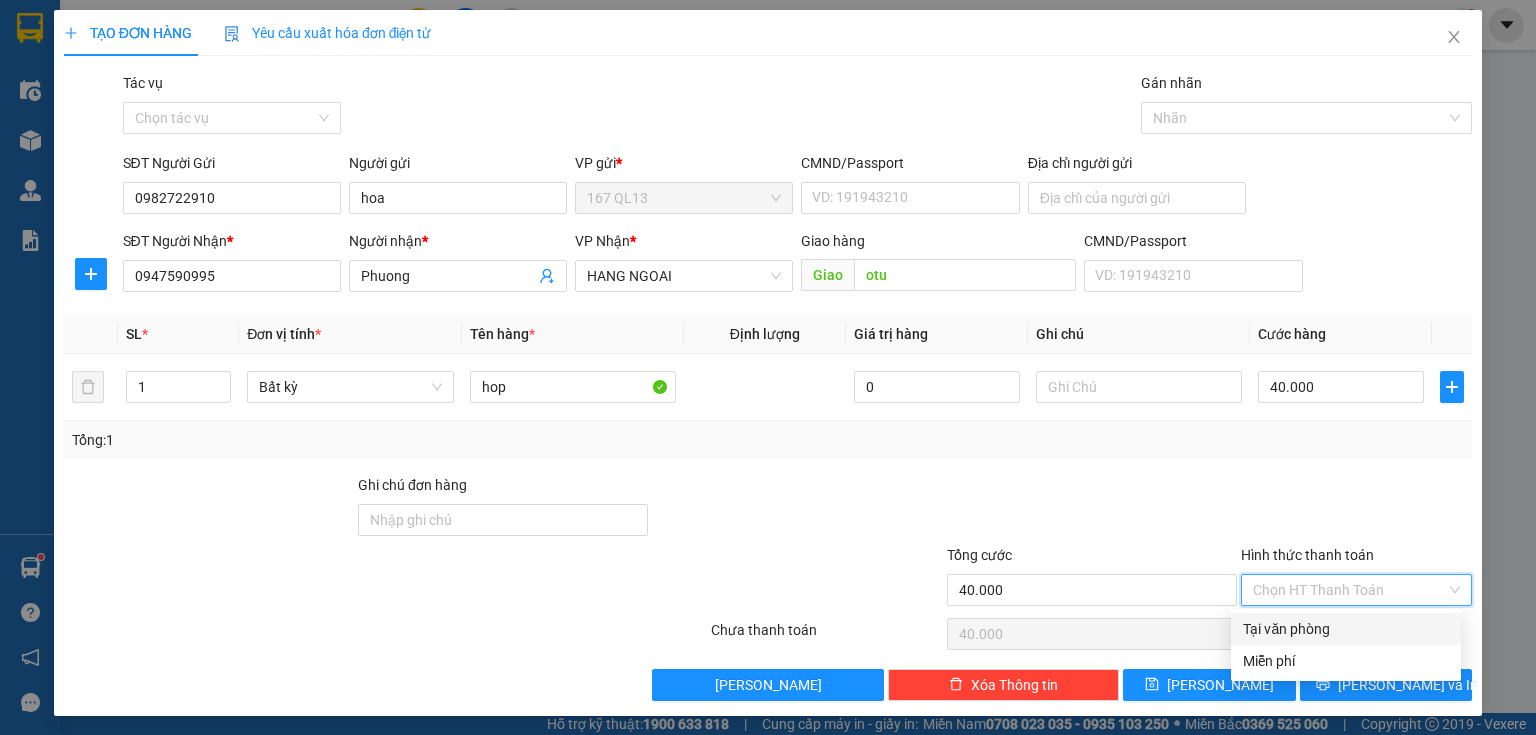 click on "Tại văn phòng" at bounding box center [1346, 629] 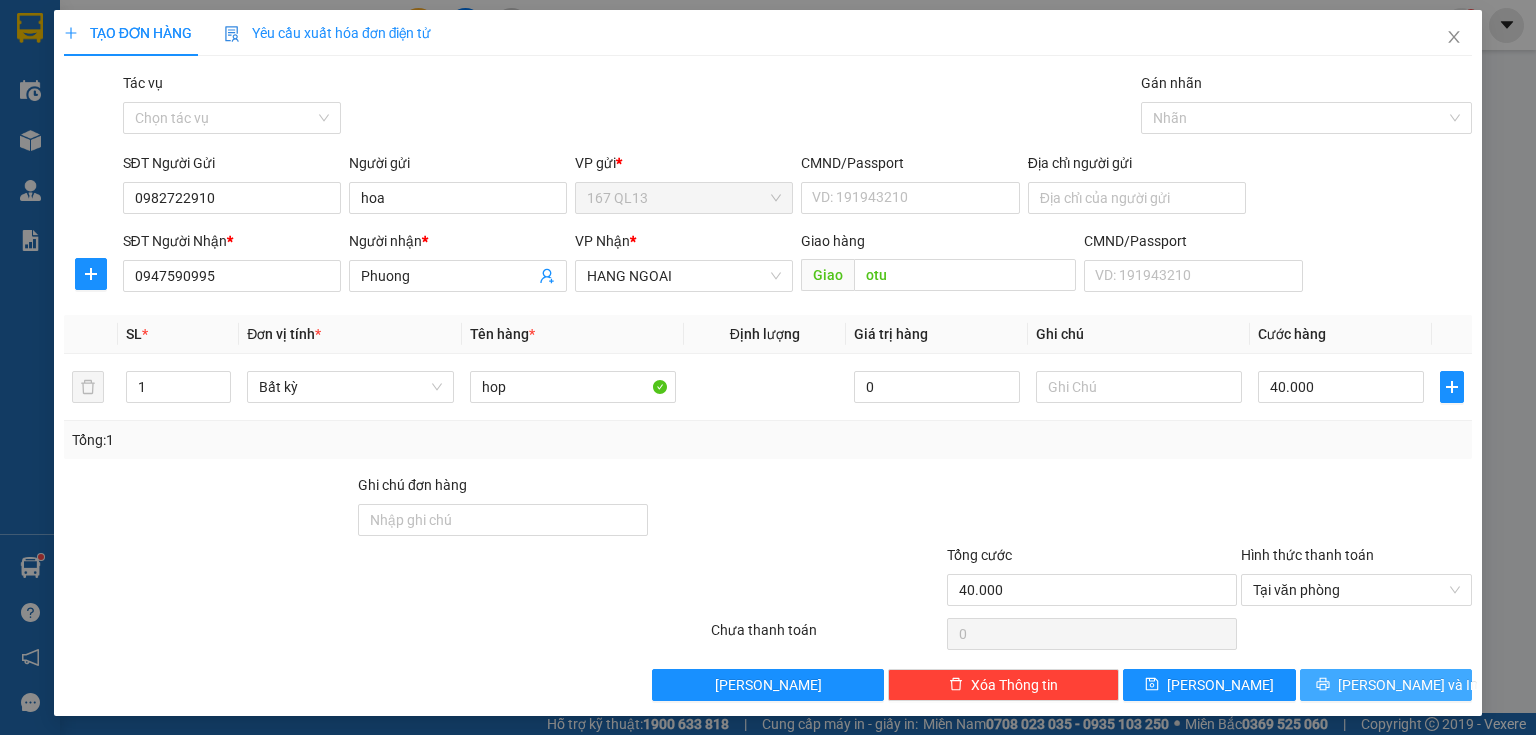 click on "[PERSON_NAME] và In" at bounding box center (1408, 685) 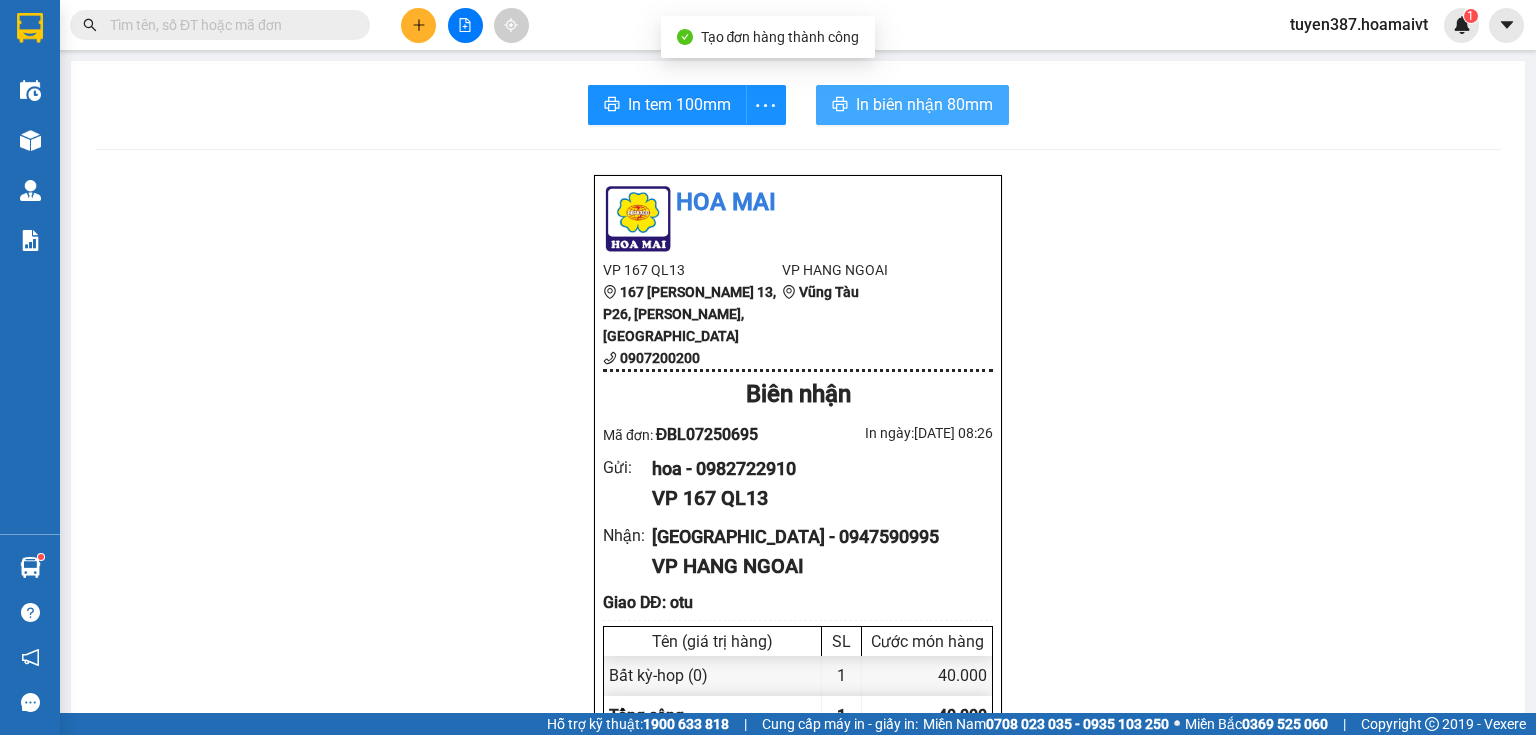 click on "In biên nhận 80mm" at bounding box center [924, 104] 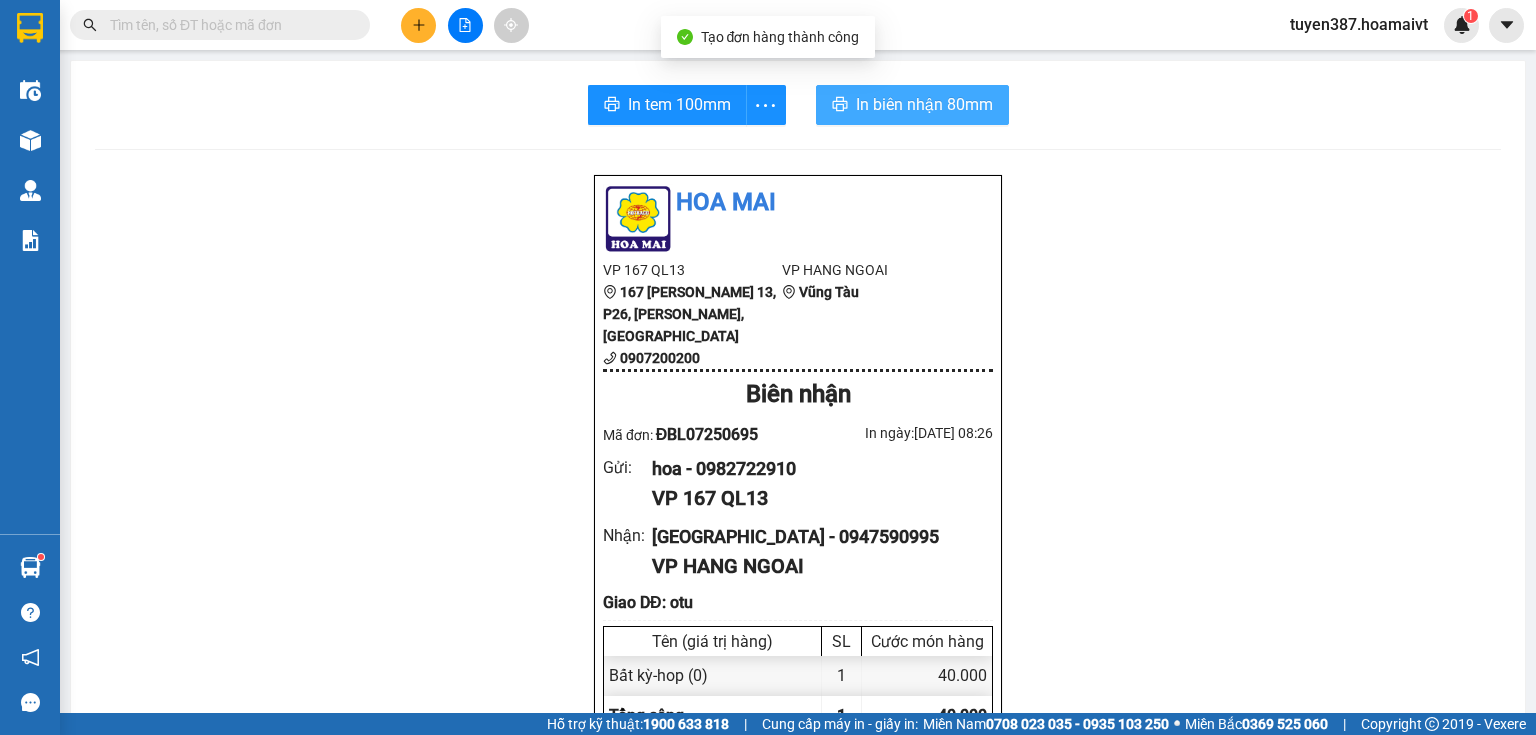 scroll, scrollTop: 0, scrollLeft: 0, axis: both 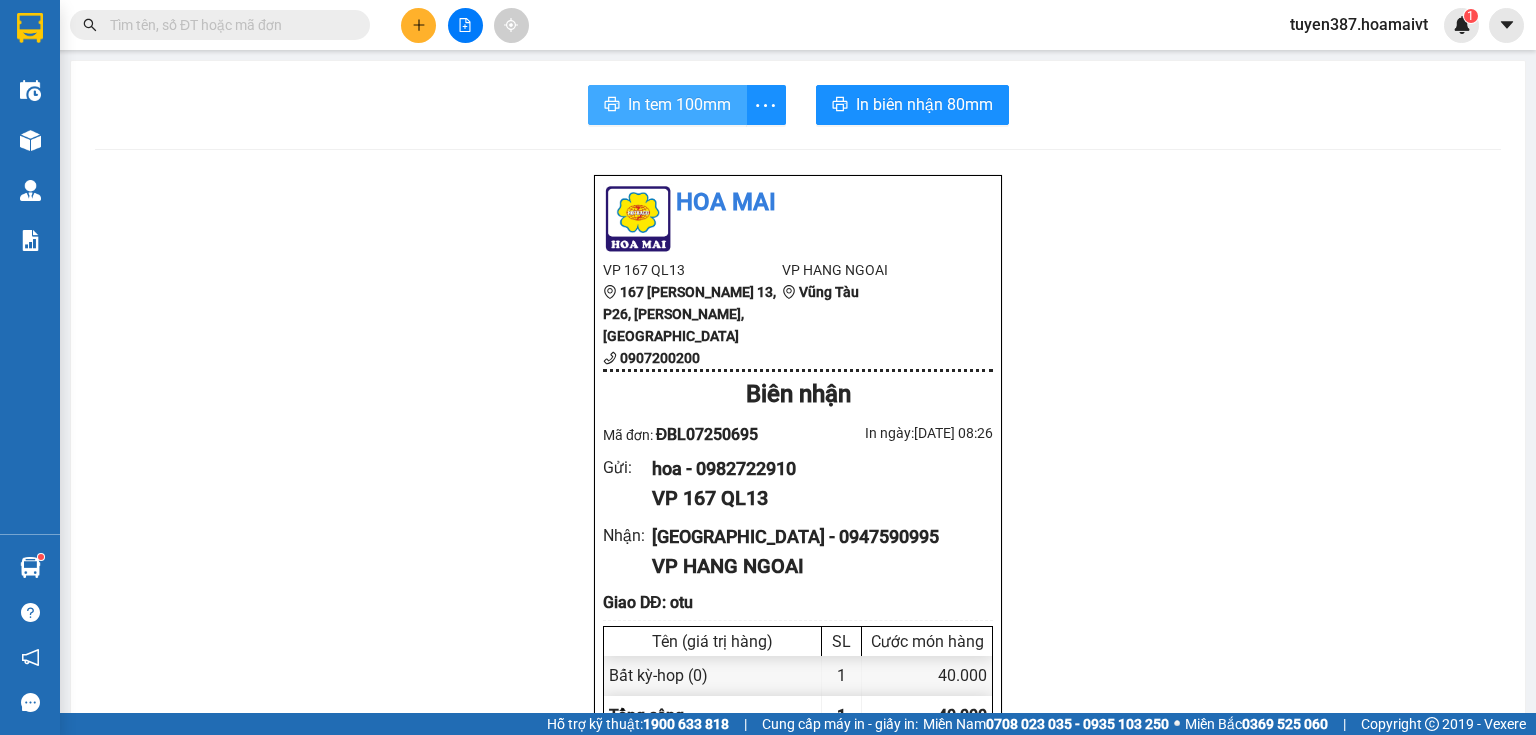 click on "In tem 100mm" at bounding box center [679, 104] 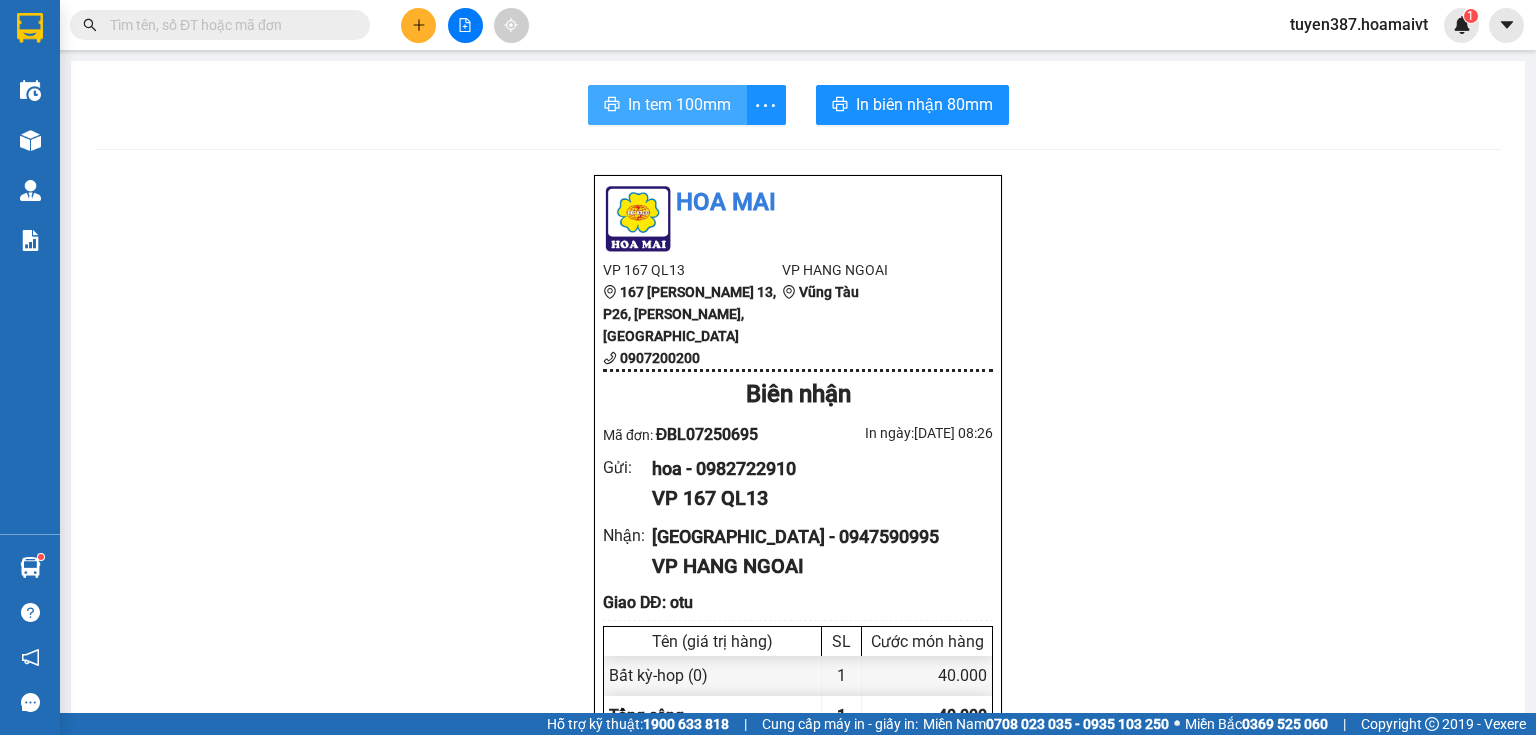 scroll, scrollTop: 0, scrollLeft: 0, axis: both 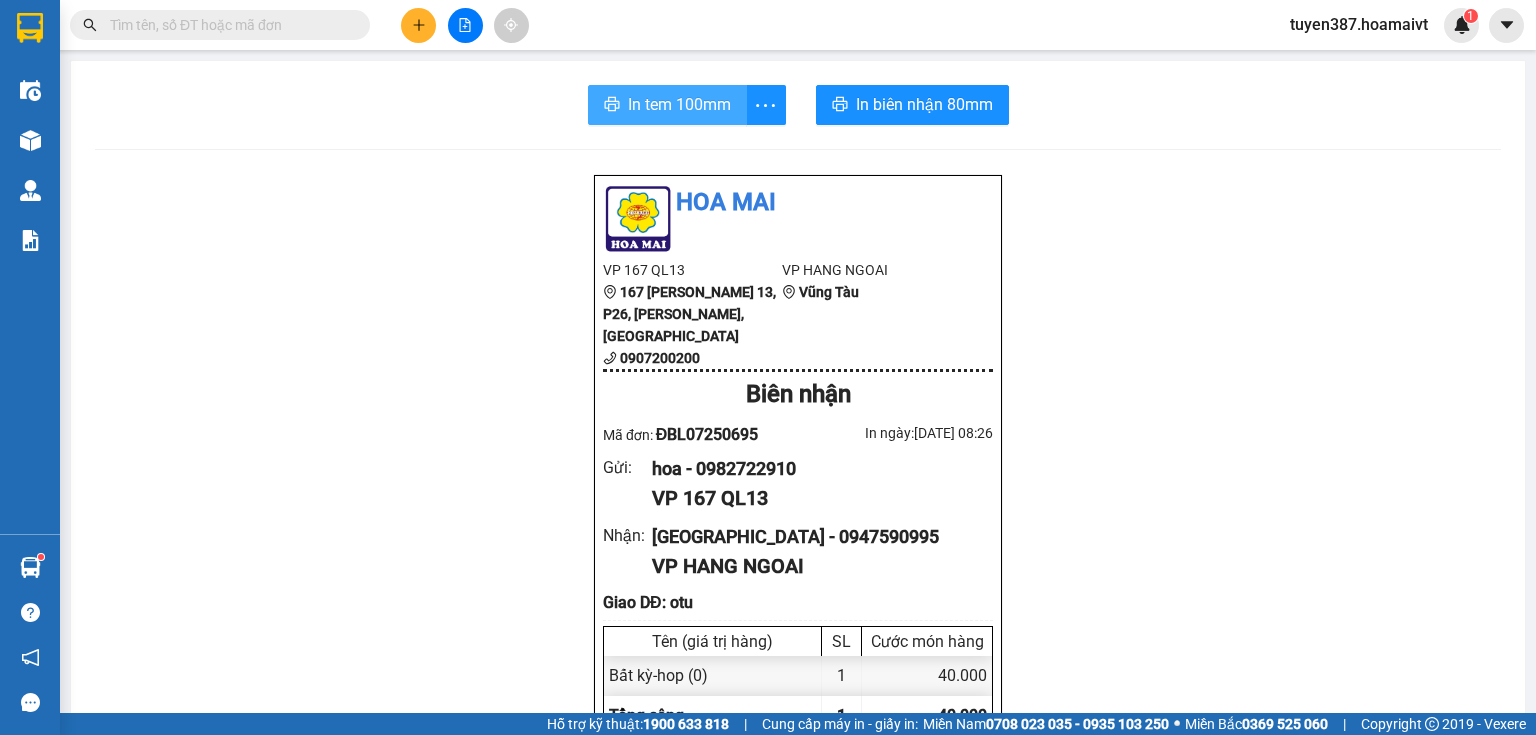 click on "In tem 100mm" at bounding box center [679, 104] 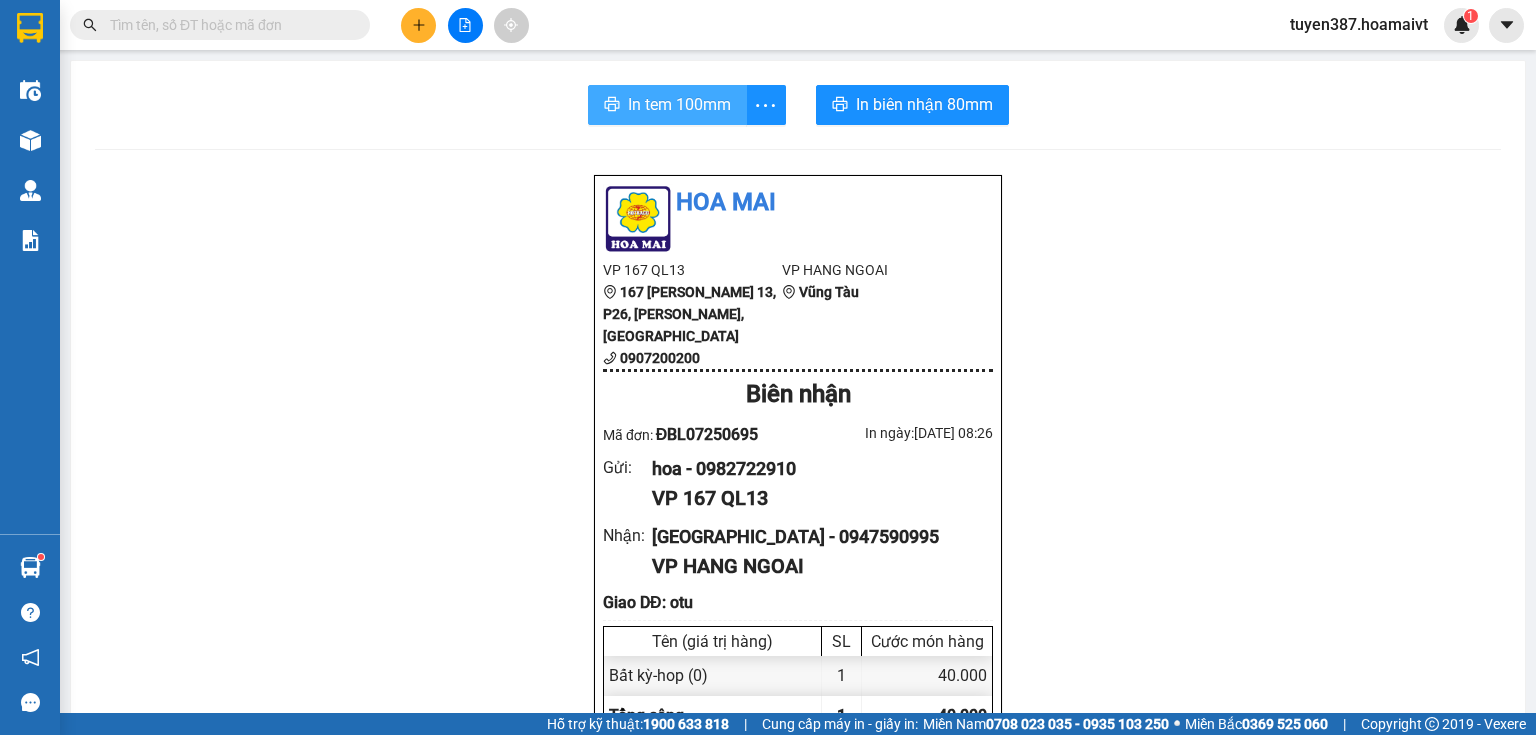 scroll, scrollTop: 0, scrollLeft: 0, axis: both 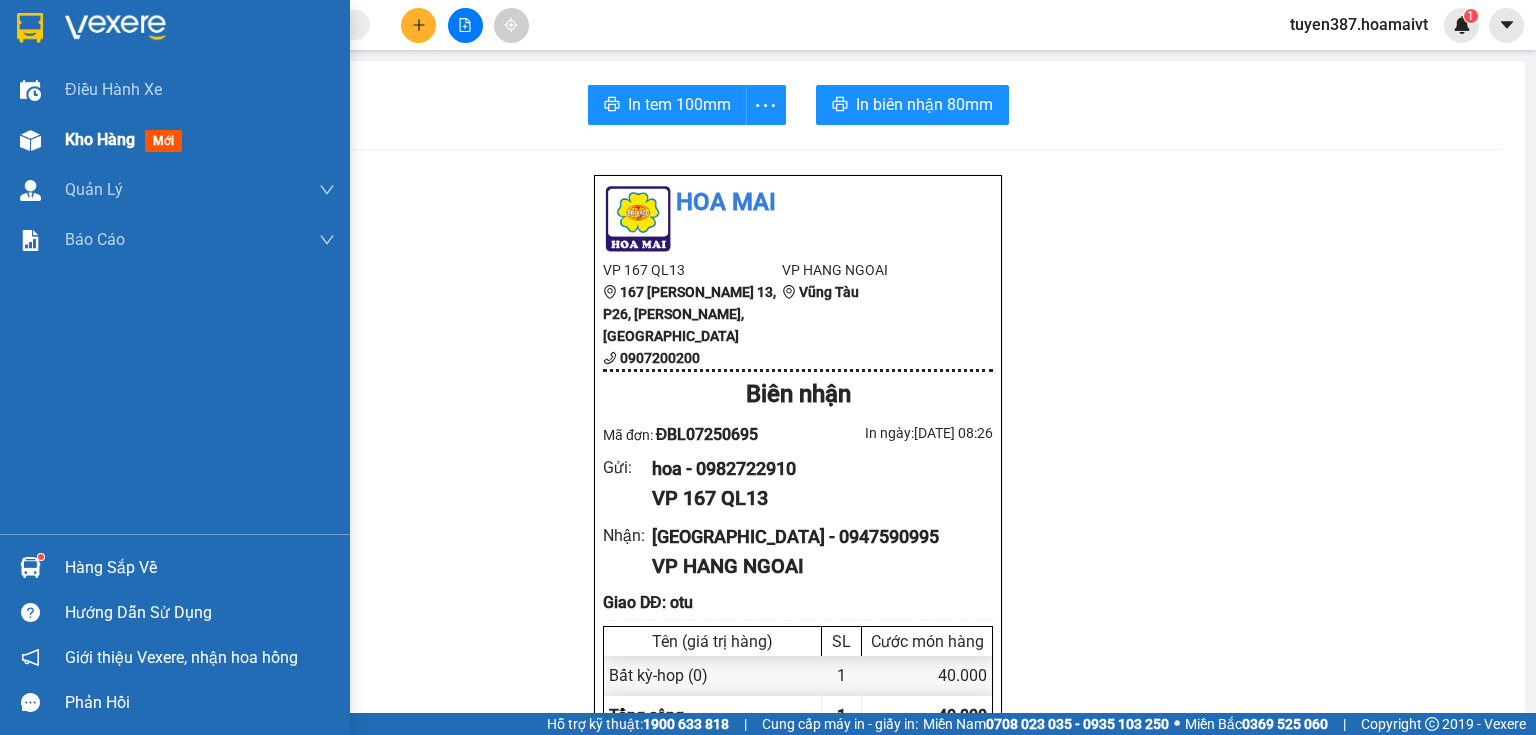 click on "mới" at bounding box center [163, 141] 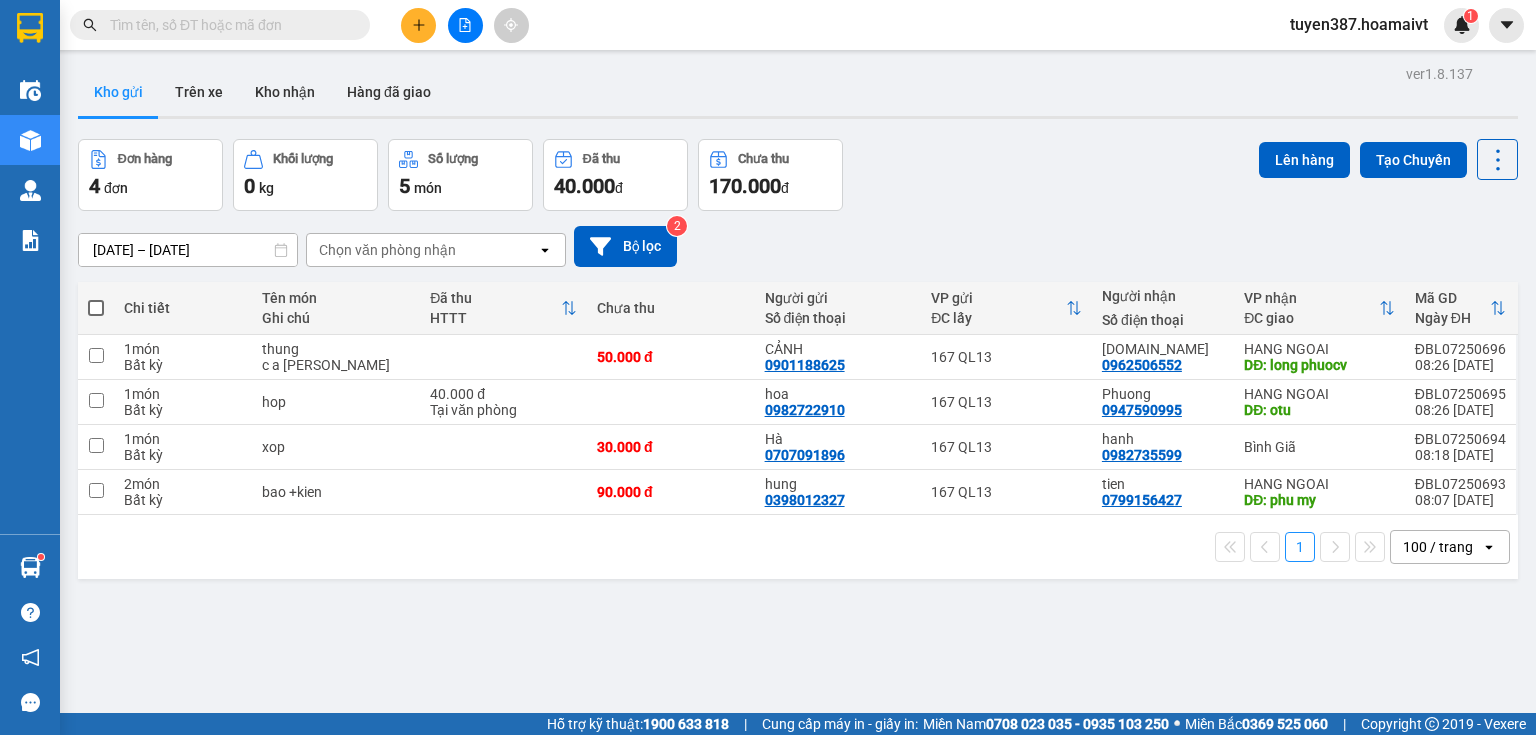 click on "Chọn văn phòng nhận" at bounding box center (387, 250) 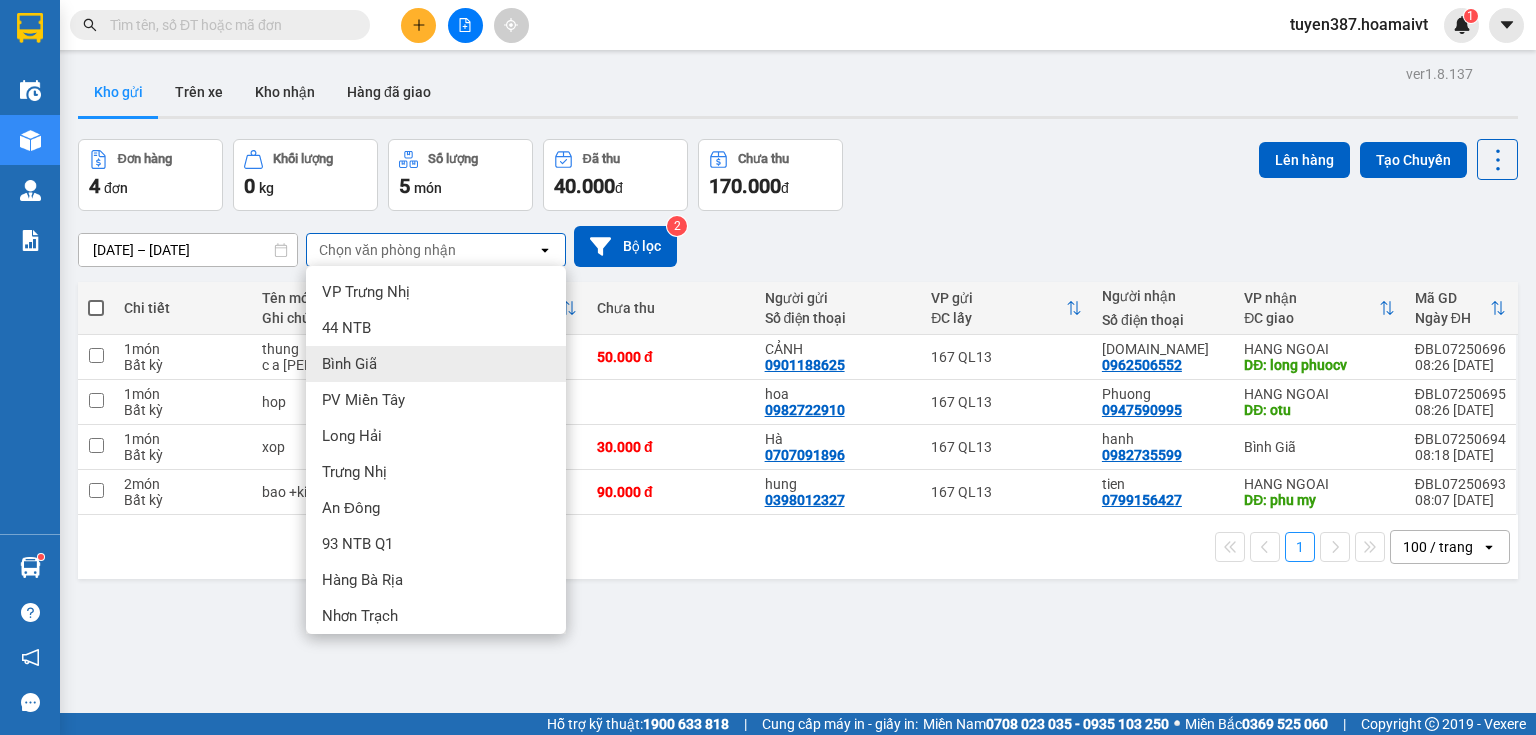 click on "Bình Giã" at bounding box center [436, 364] 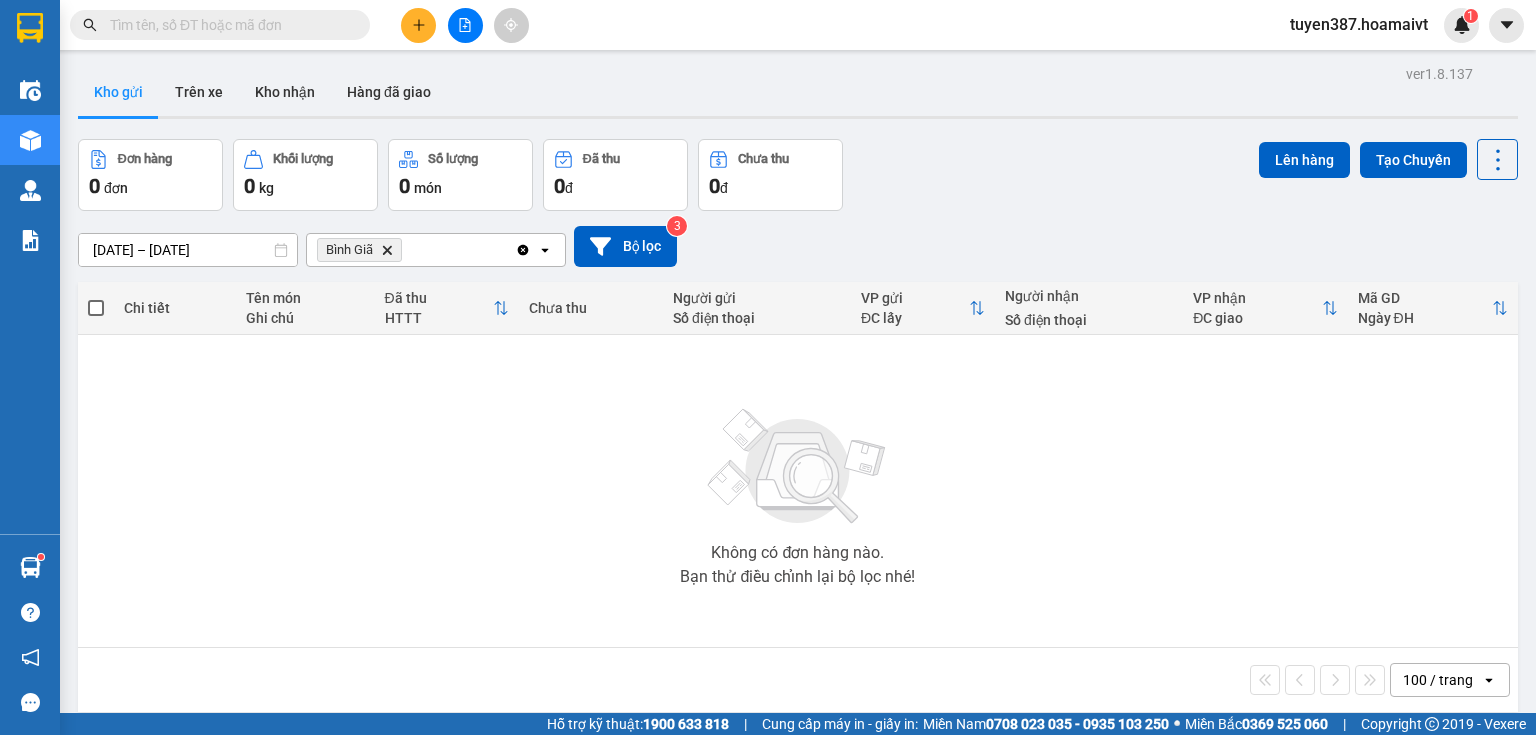 click on "Delete" 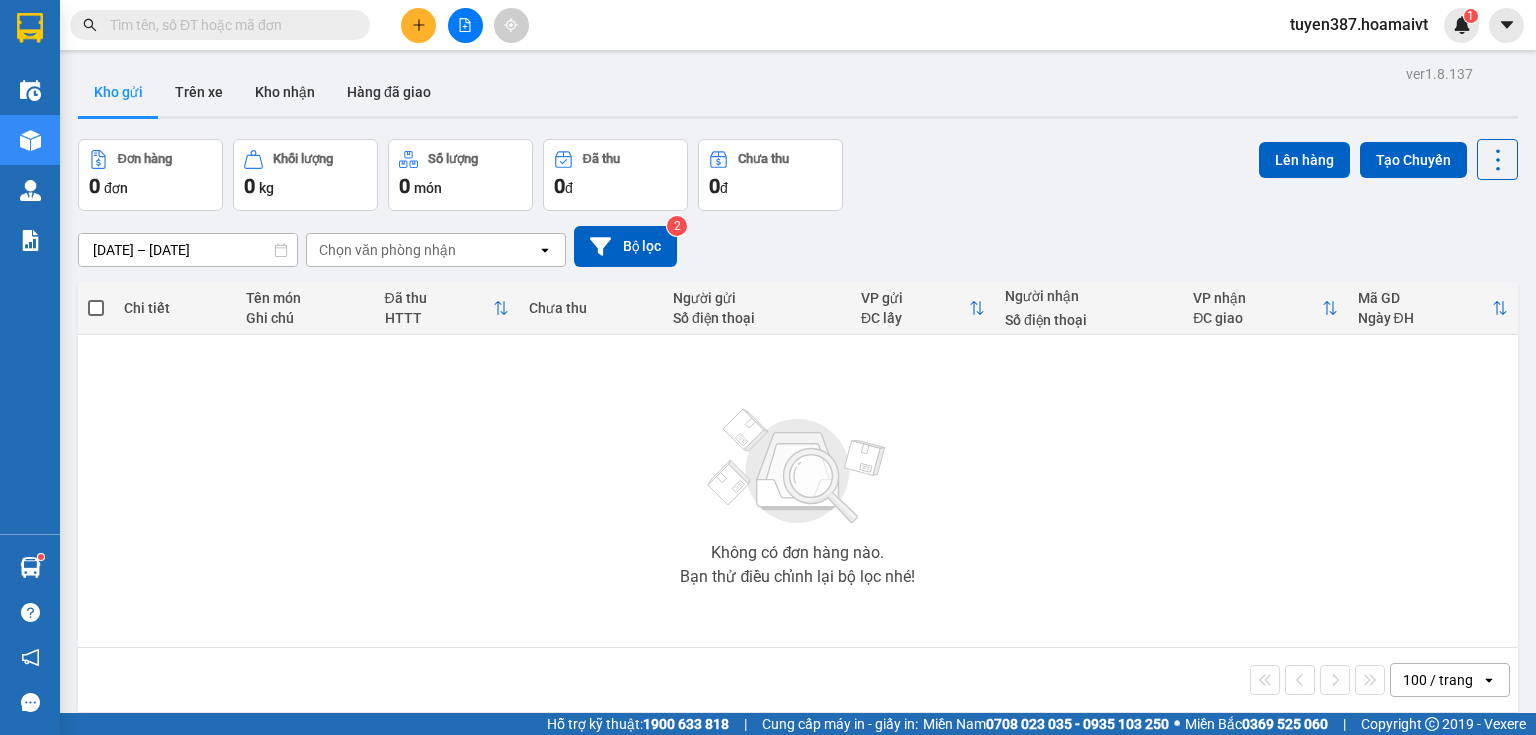 click at bounding box center (228, 25) 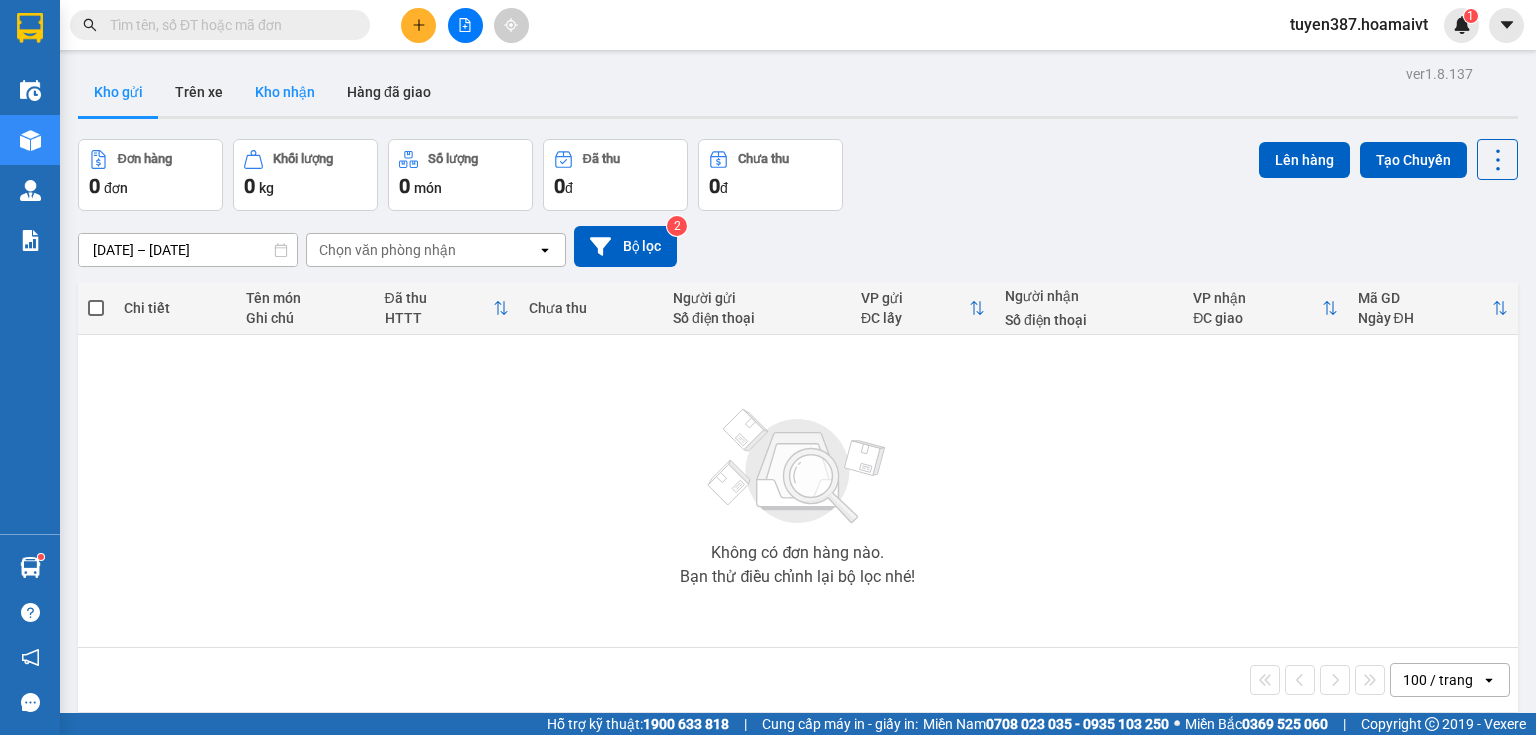 click on "Kho nhận" at bounding box center (285, 92) 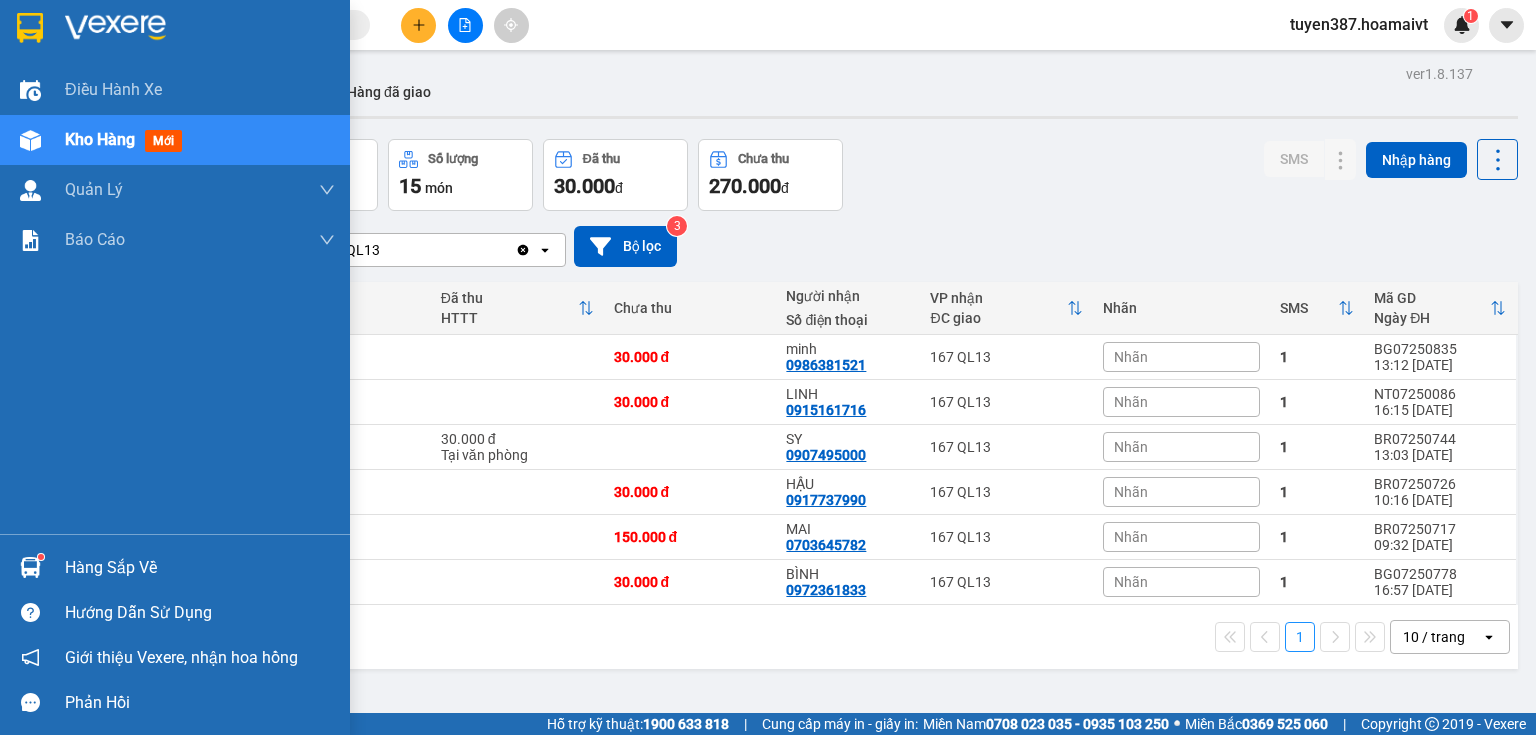 click at bounding box center (30, 567) 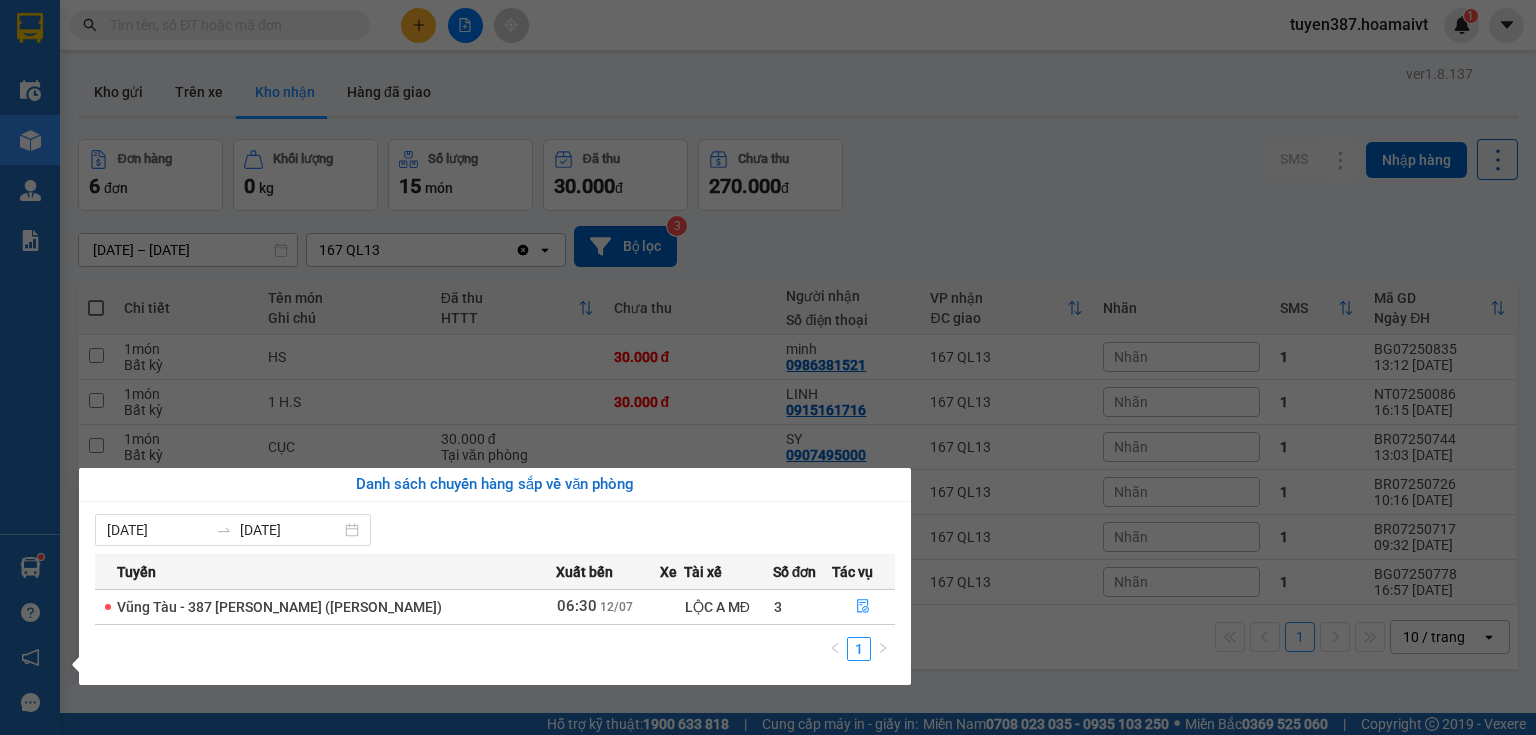 click on "Điều [PERSON_NAME] xe     Kho hàng mới     [PERSON_NAME] [PERSON_NAME] [PERSON_NAME] lý khách hàng mới     [PERSON_NAME] [PERSON_NAME] [PERSON_NAME] ([PERSON_NAME]) [PERSON_NAME] số tạo đơn theo VP gửi ([PERSON_NAME]) Hàng sắp về [PERSON_NAME] [PERSON_NAME] [PERSON_NAME] [PERSON_NAME], [PERSON_NAME] hồng [PERSON_NAME] [PERSON_NAME] mềm hỗ trợ bạn tốt chứ?" at bounding box center [30, 367] 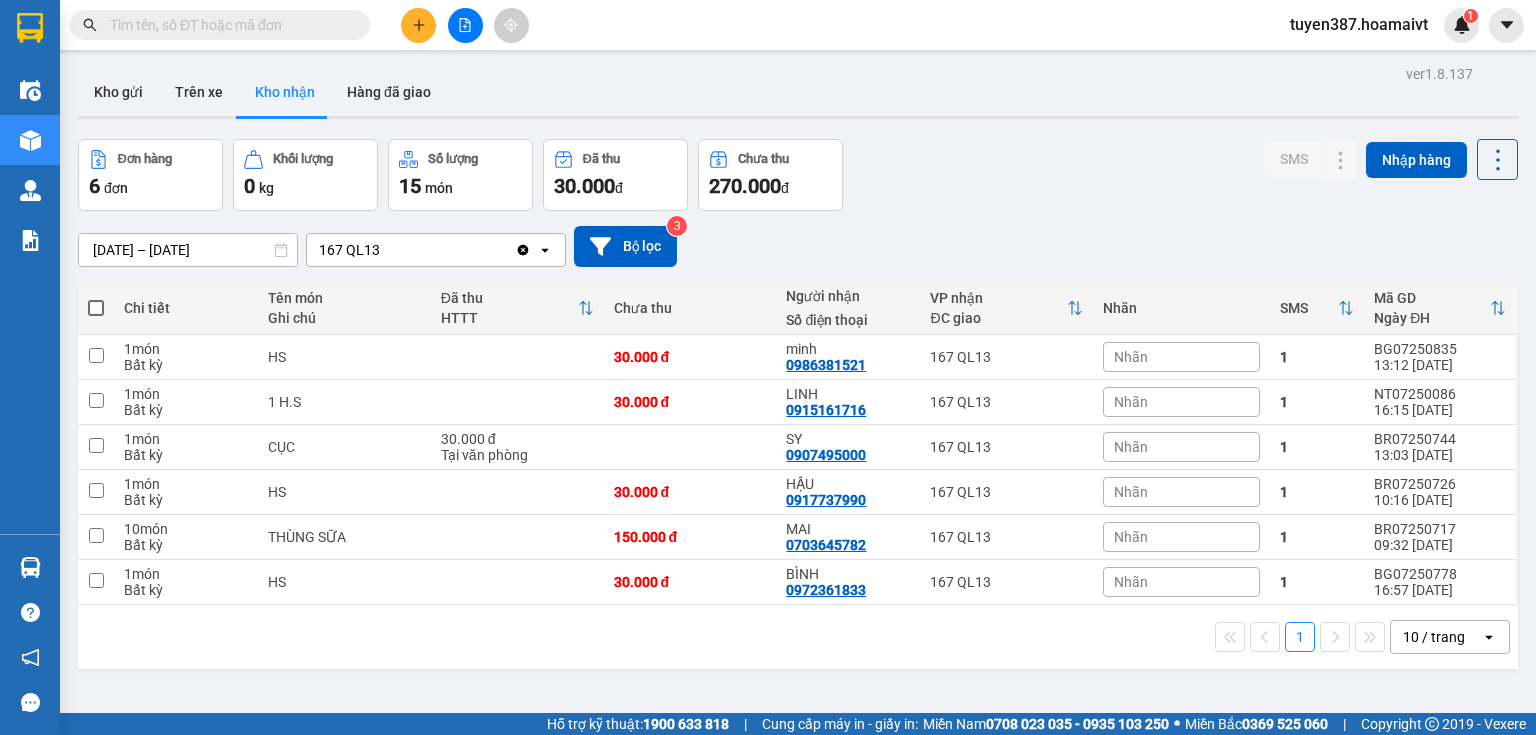 click at bounding box center (228, 25) 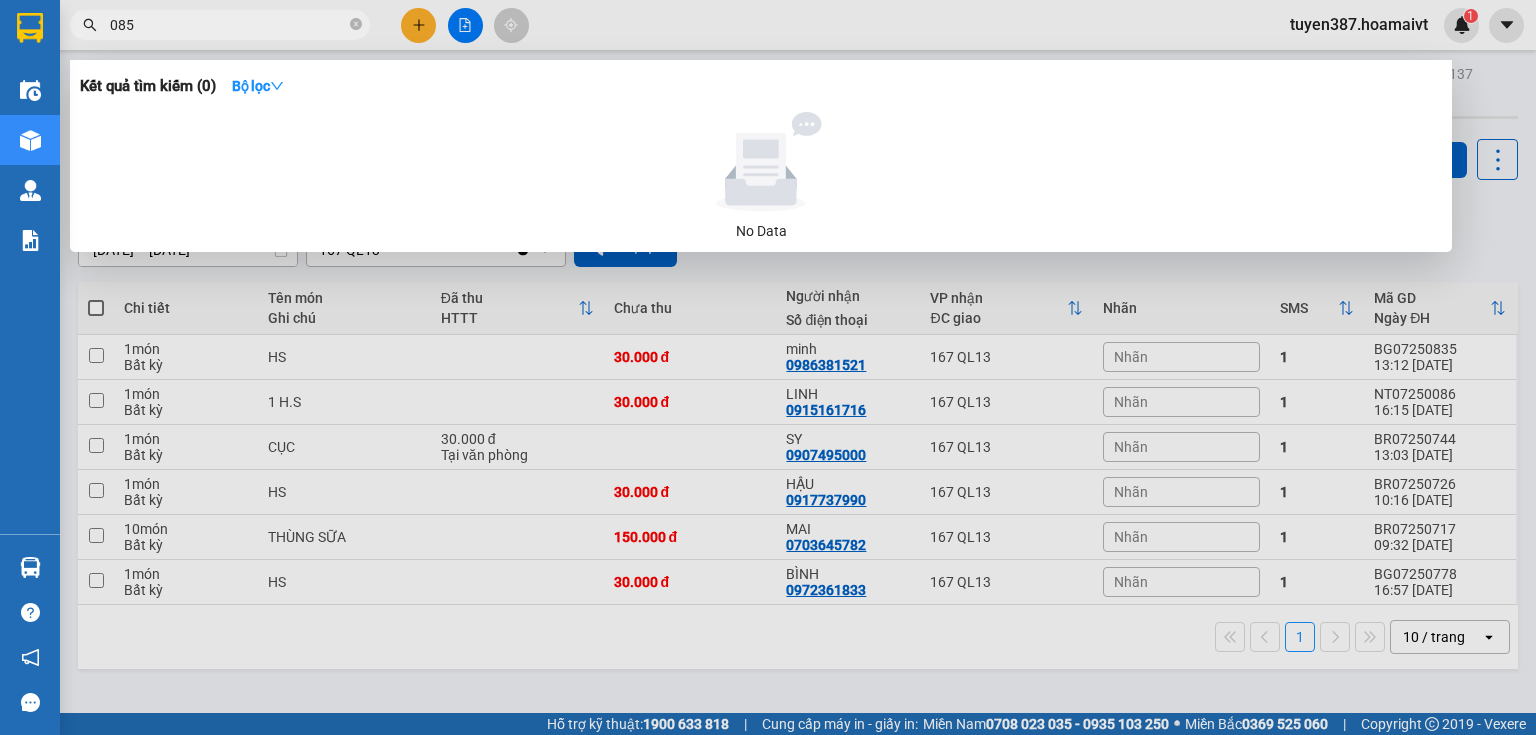 type on "0854" 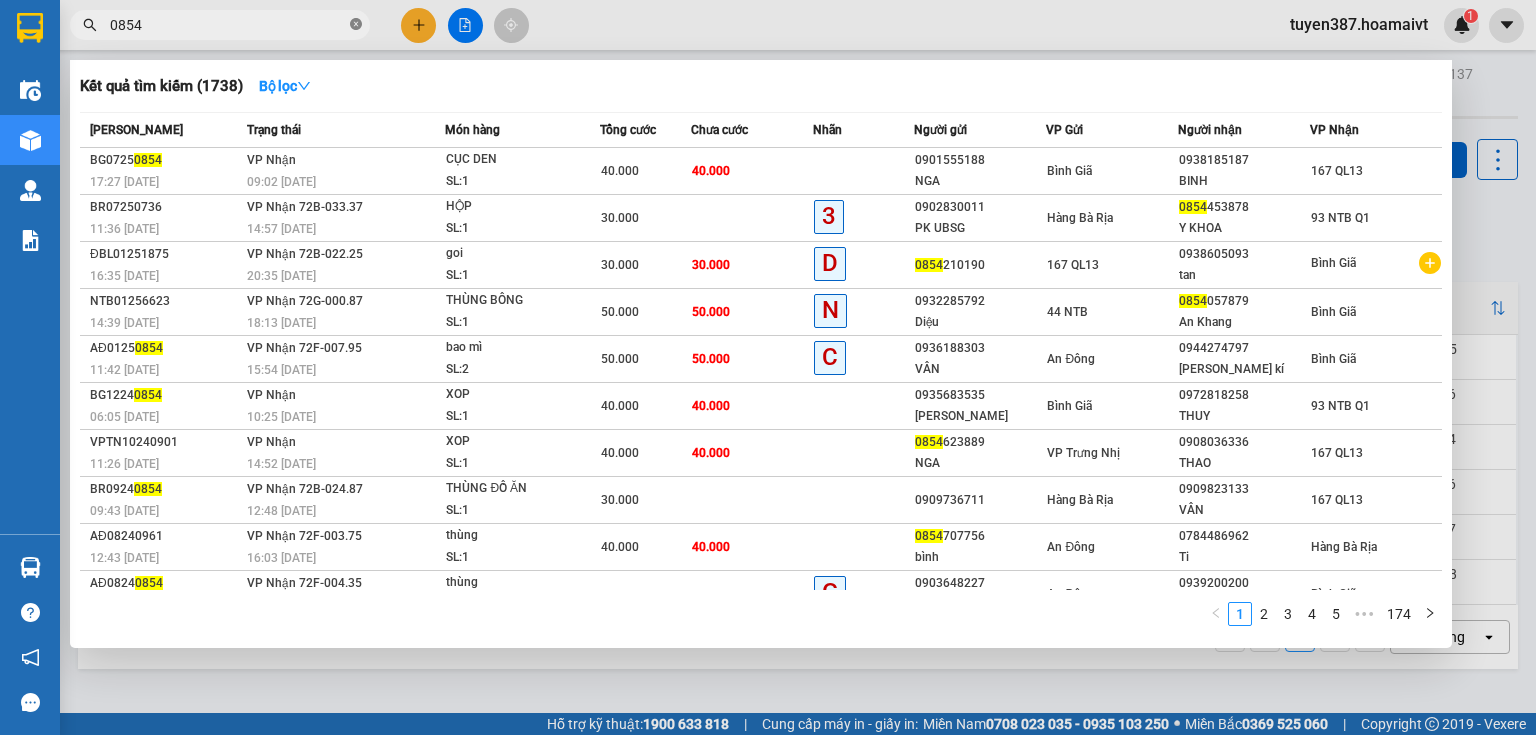 click 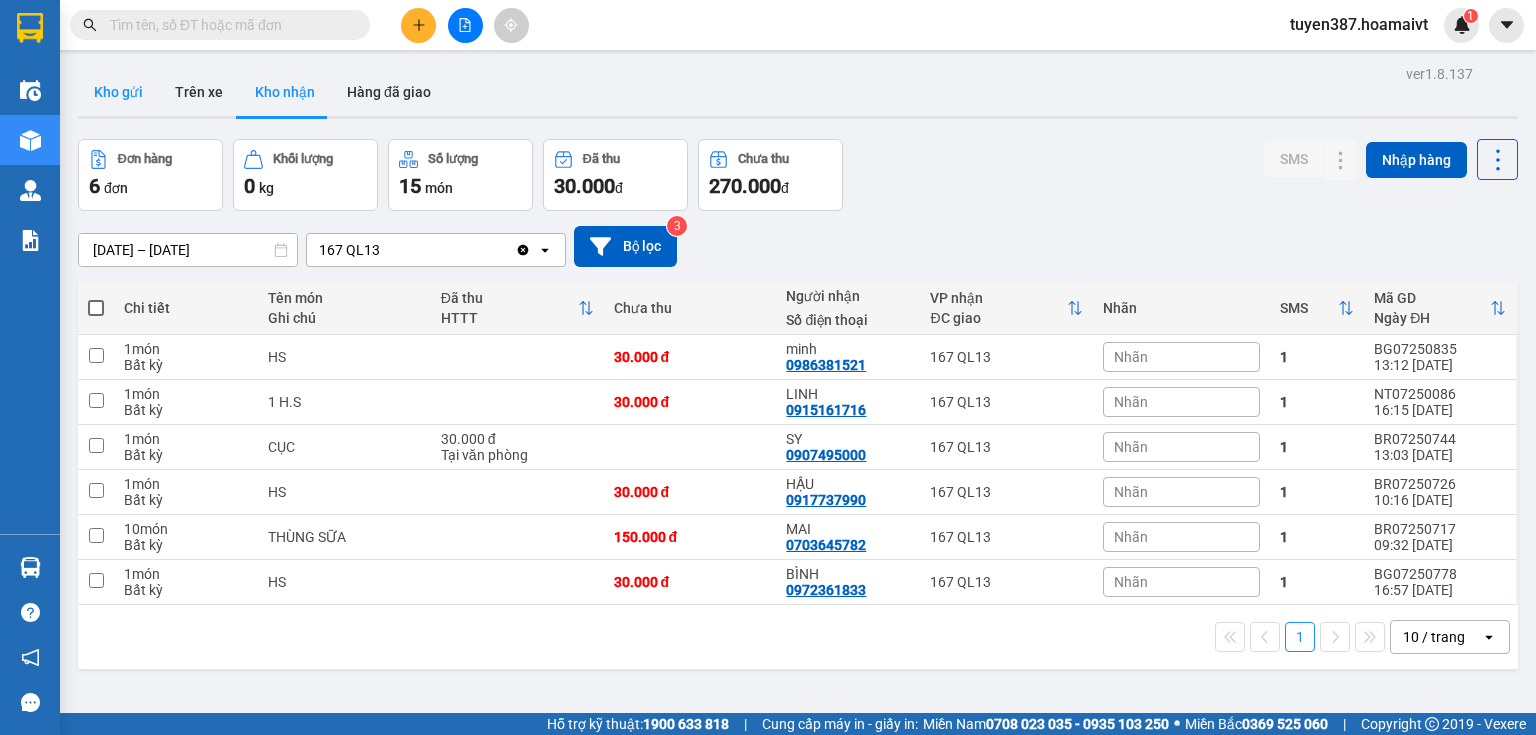 click on "Kho gửi" at bounding box center (118, 92) 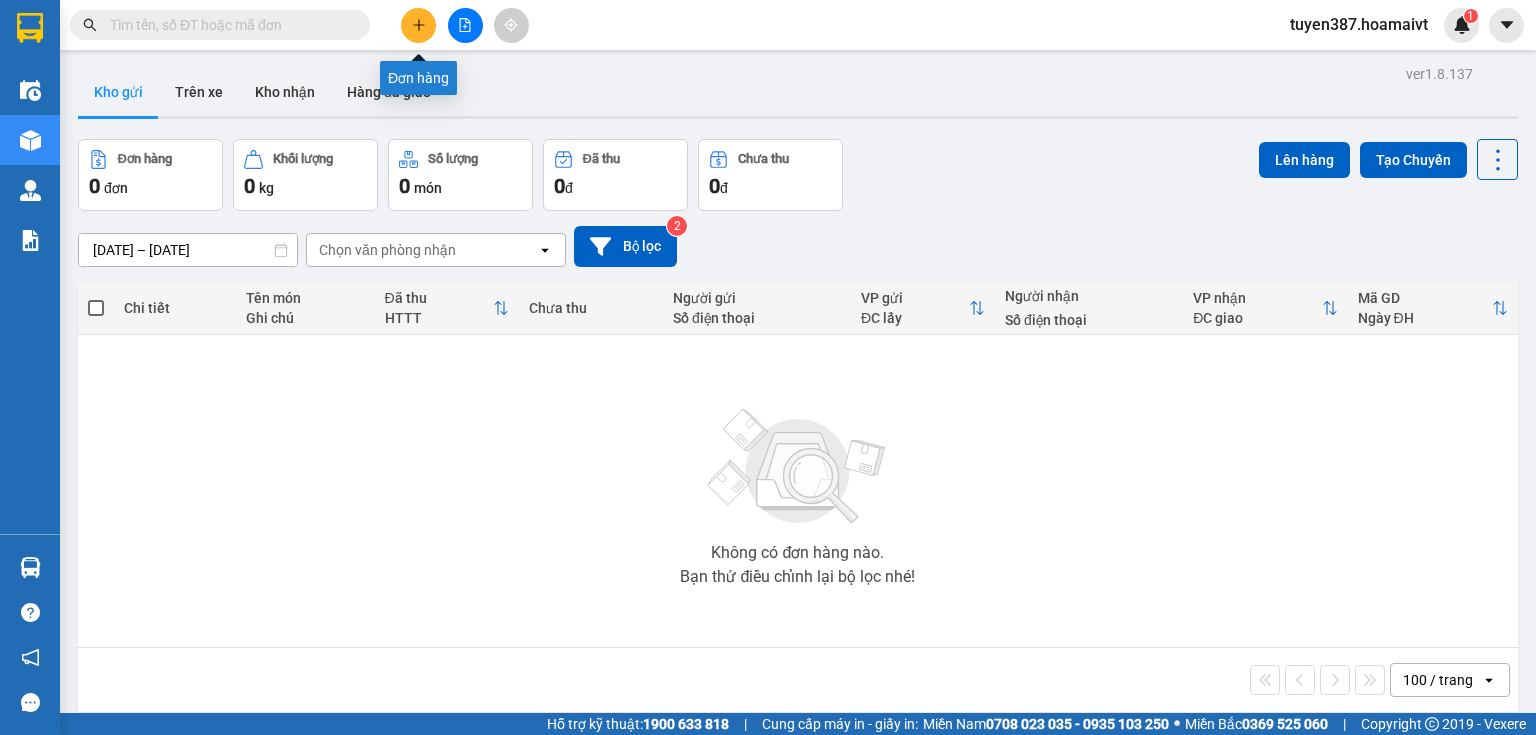click at bounding box center (418, 25) 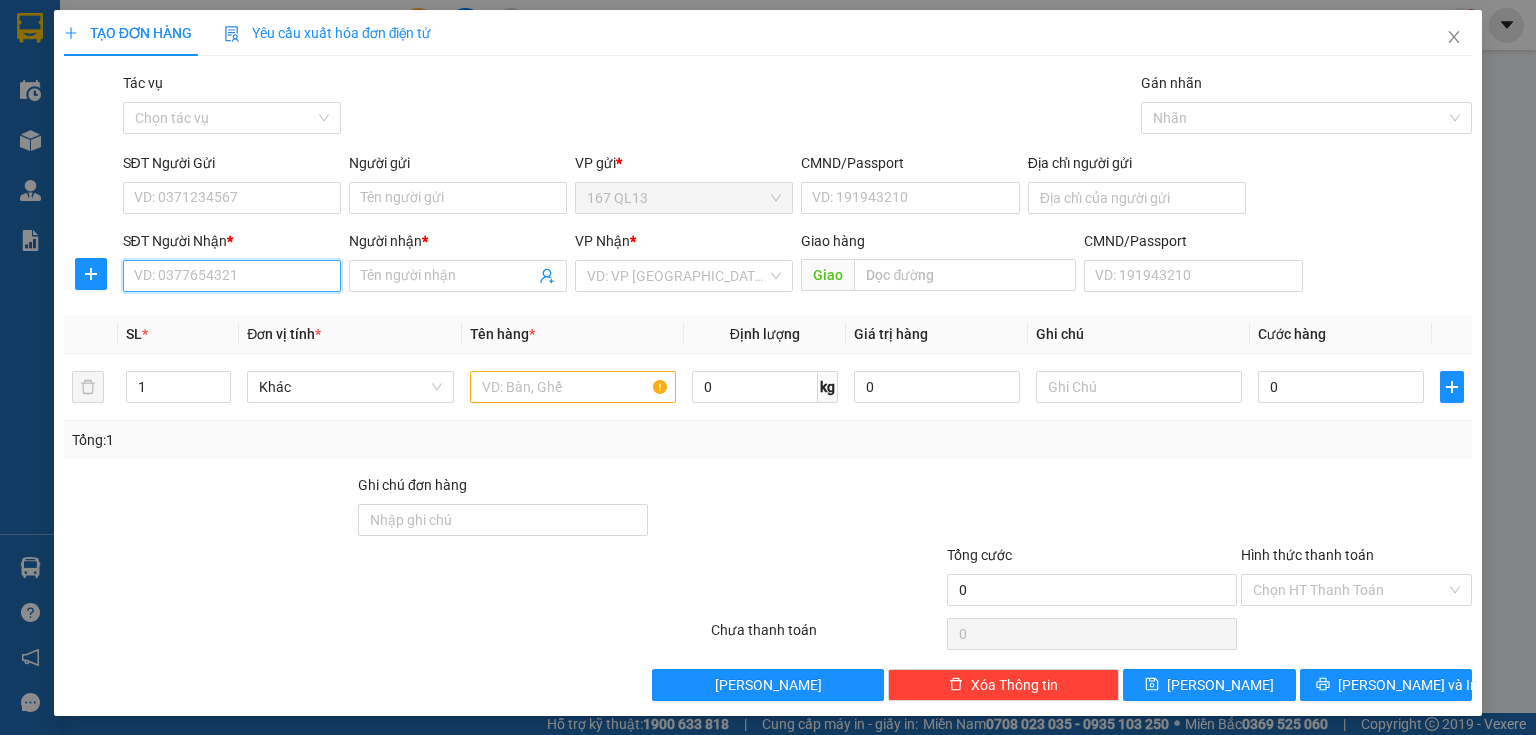 click on "SĐT Người Nhận  *" at bounding box center (232, 276) 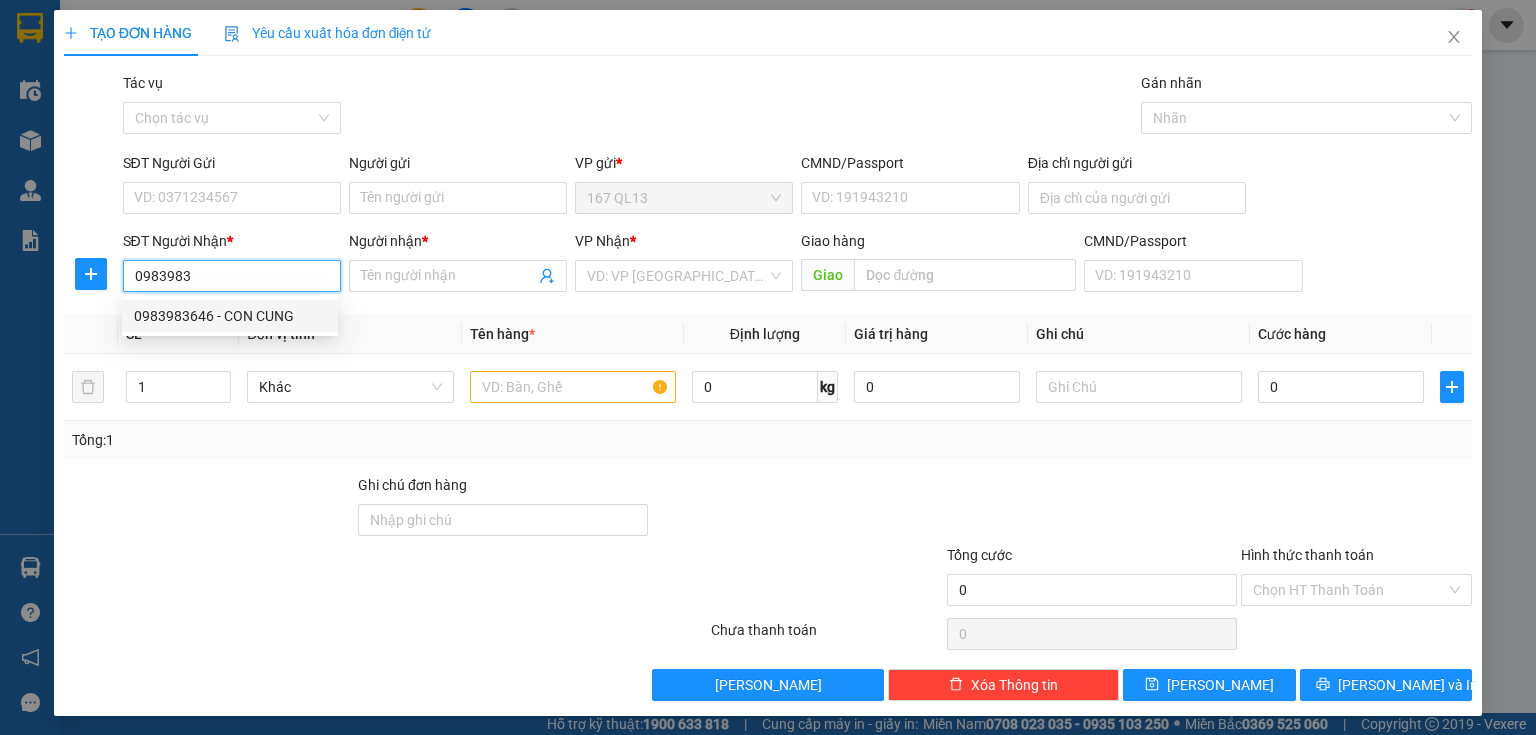 click on "0983983646 - CON CUNG" at bounding box center [230, 316] 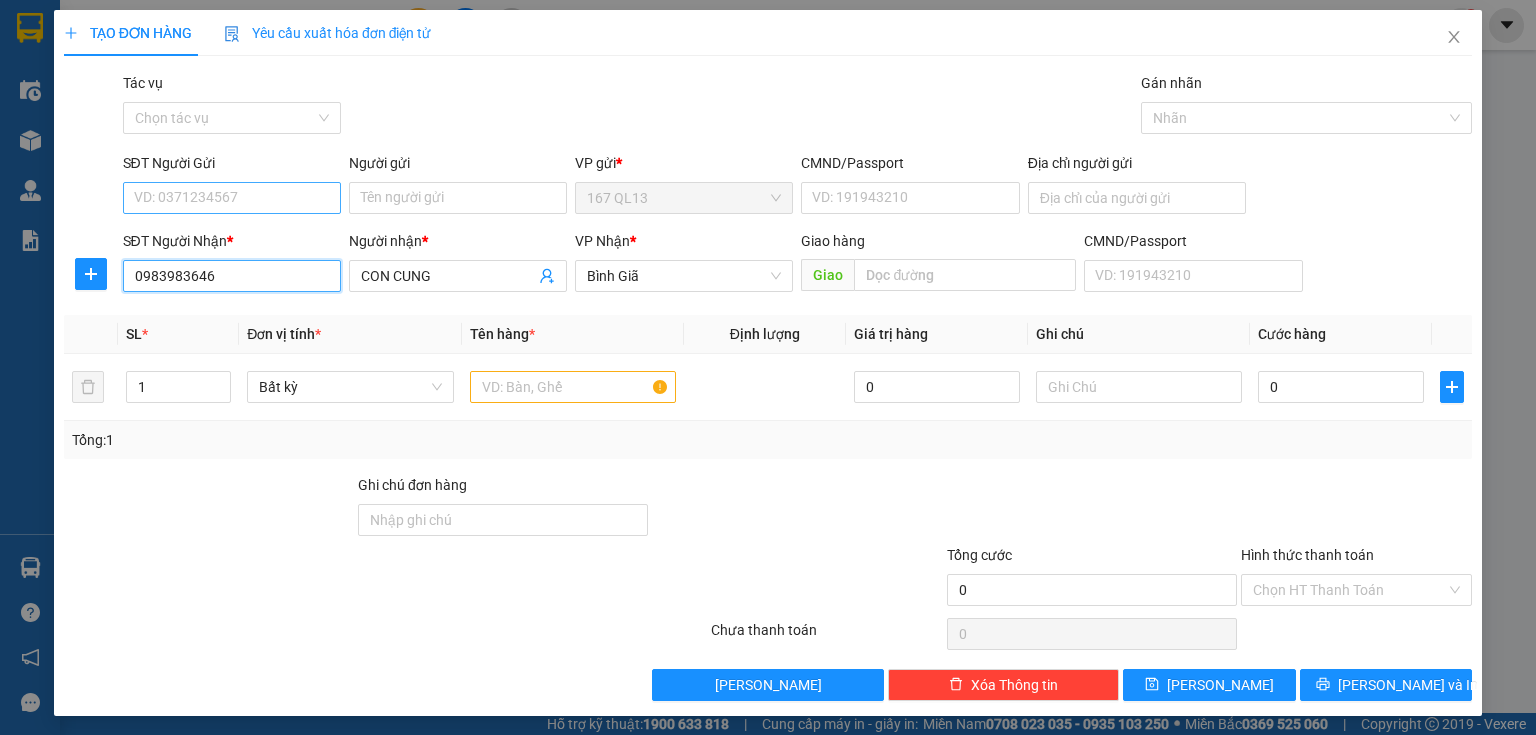 type on "0983983646" 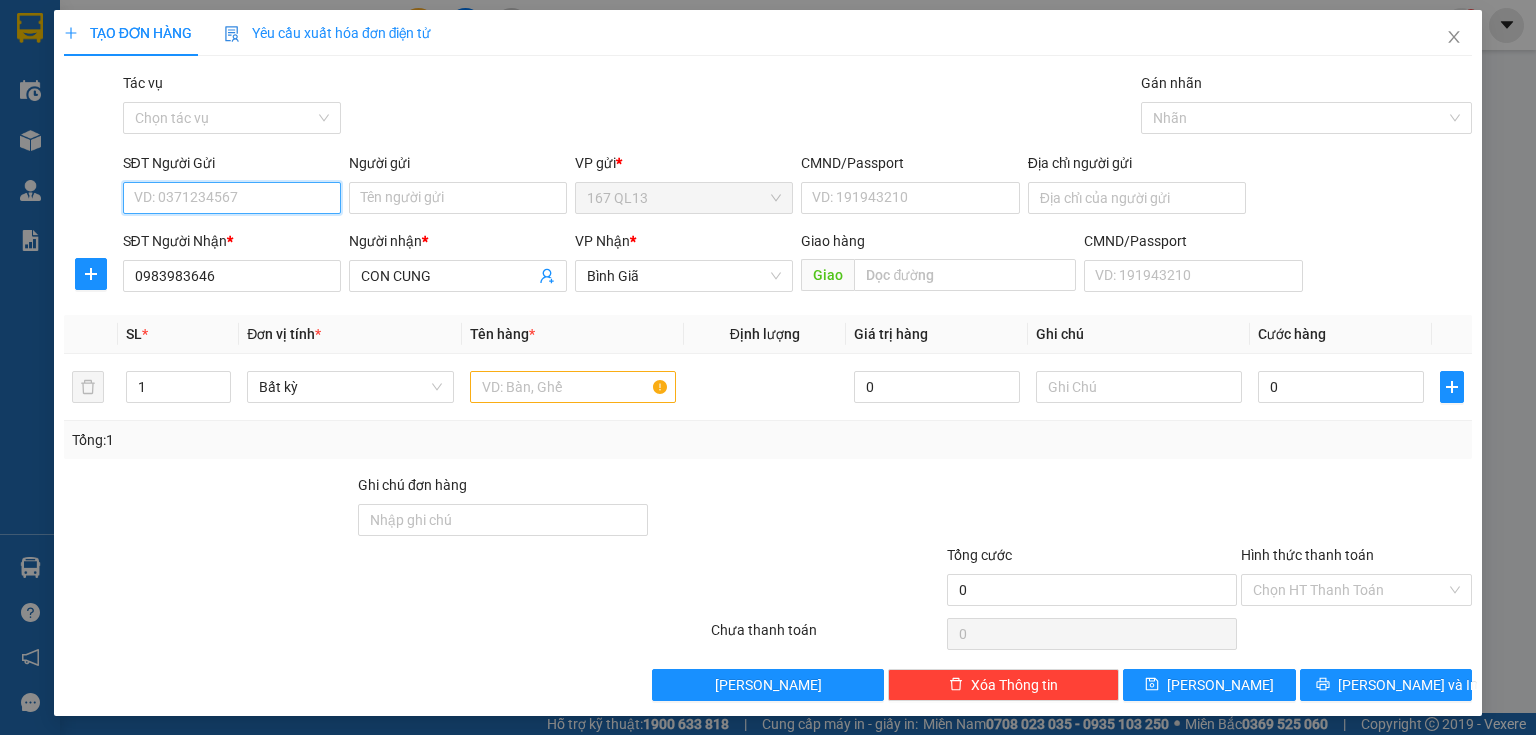 click on "SĐT Người Gửi" at bounding box center (232, 198) 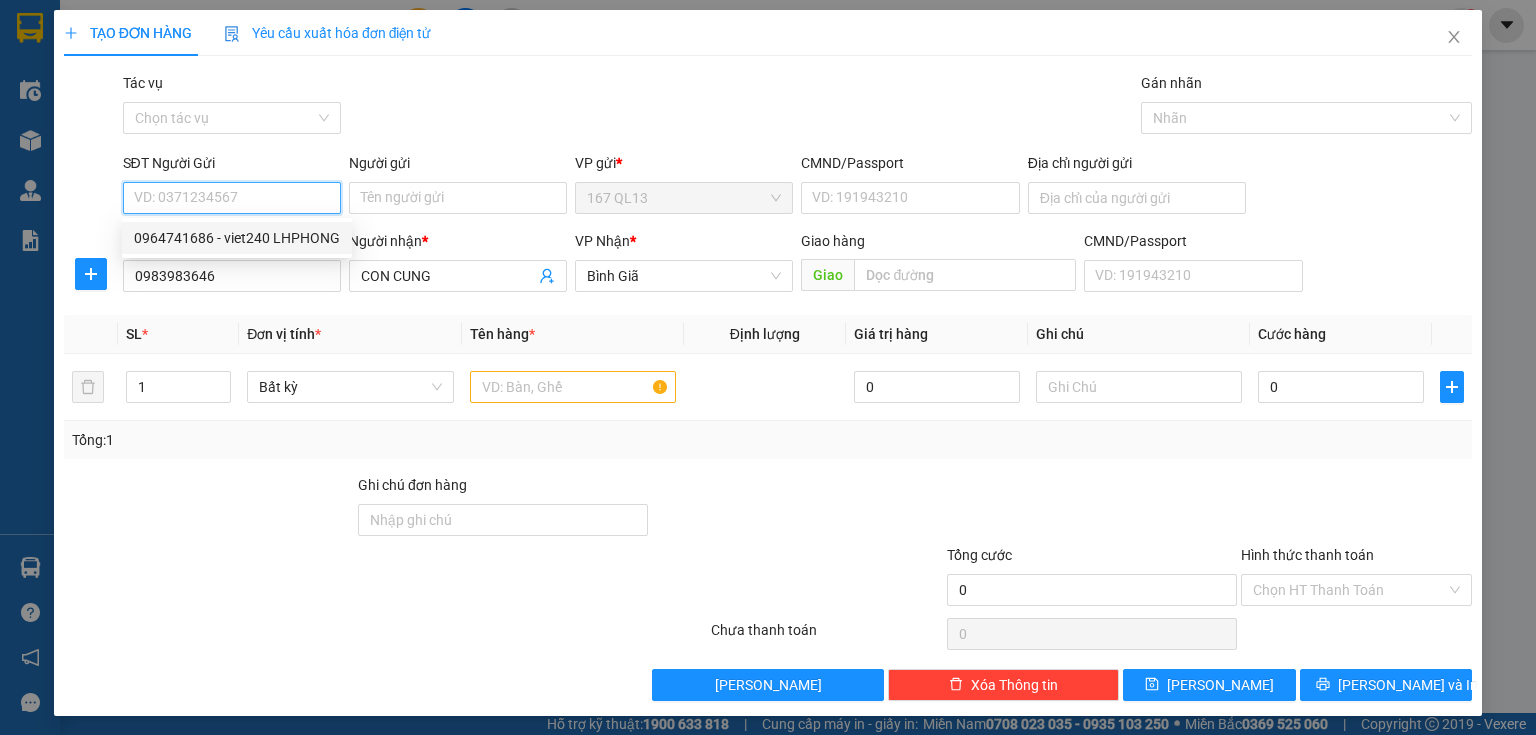 click on "0964741686 - viet240 LHPHONG" at bounding box center [237, 238] 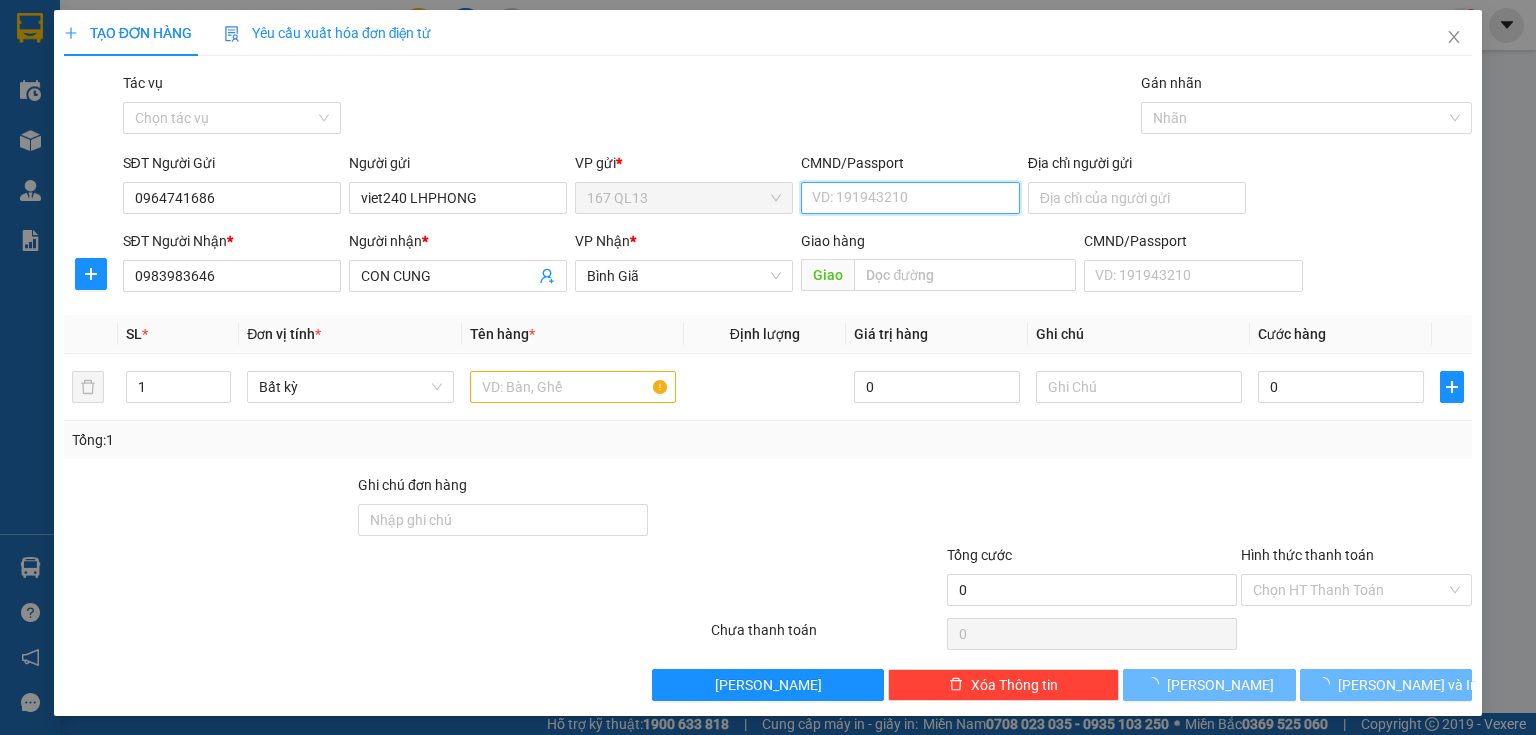 click on "CMND/Passport" at bounding box center [910, 198] 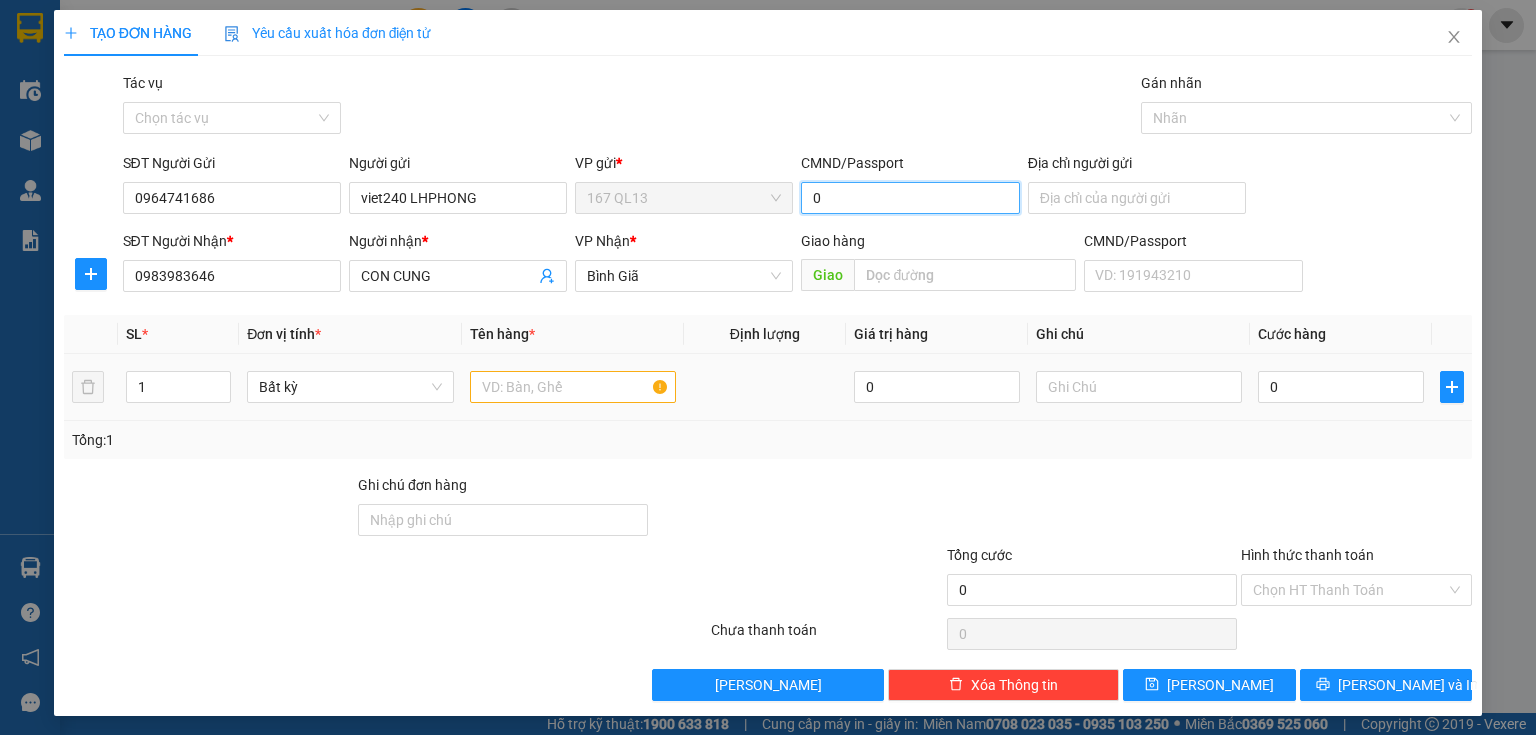 type on "0" 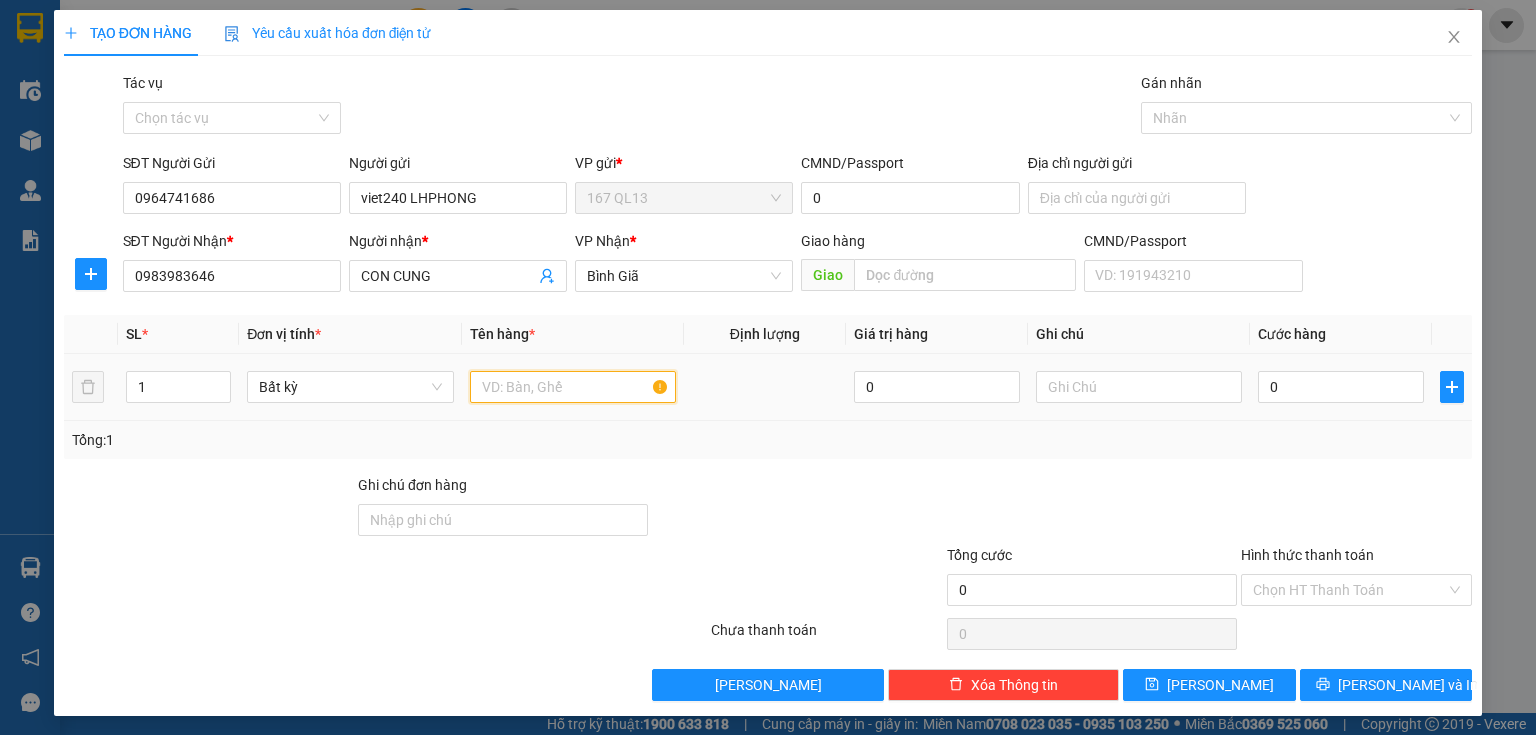 click at bounding box center [573, 387] 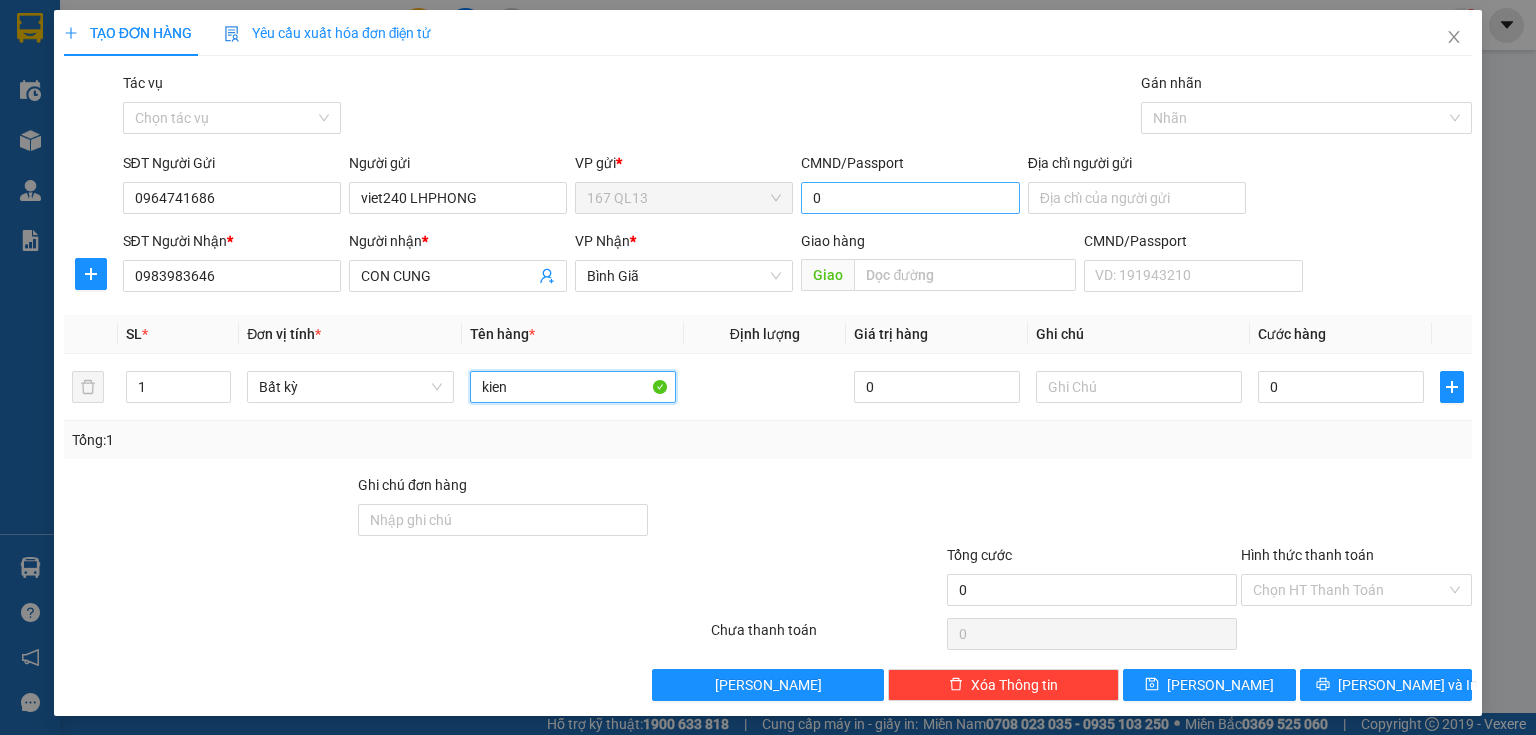 type on "kien" 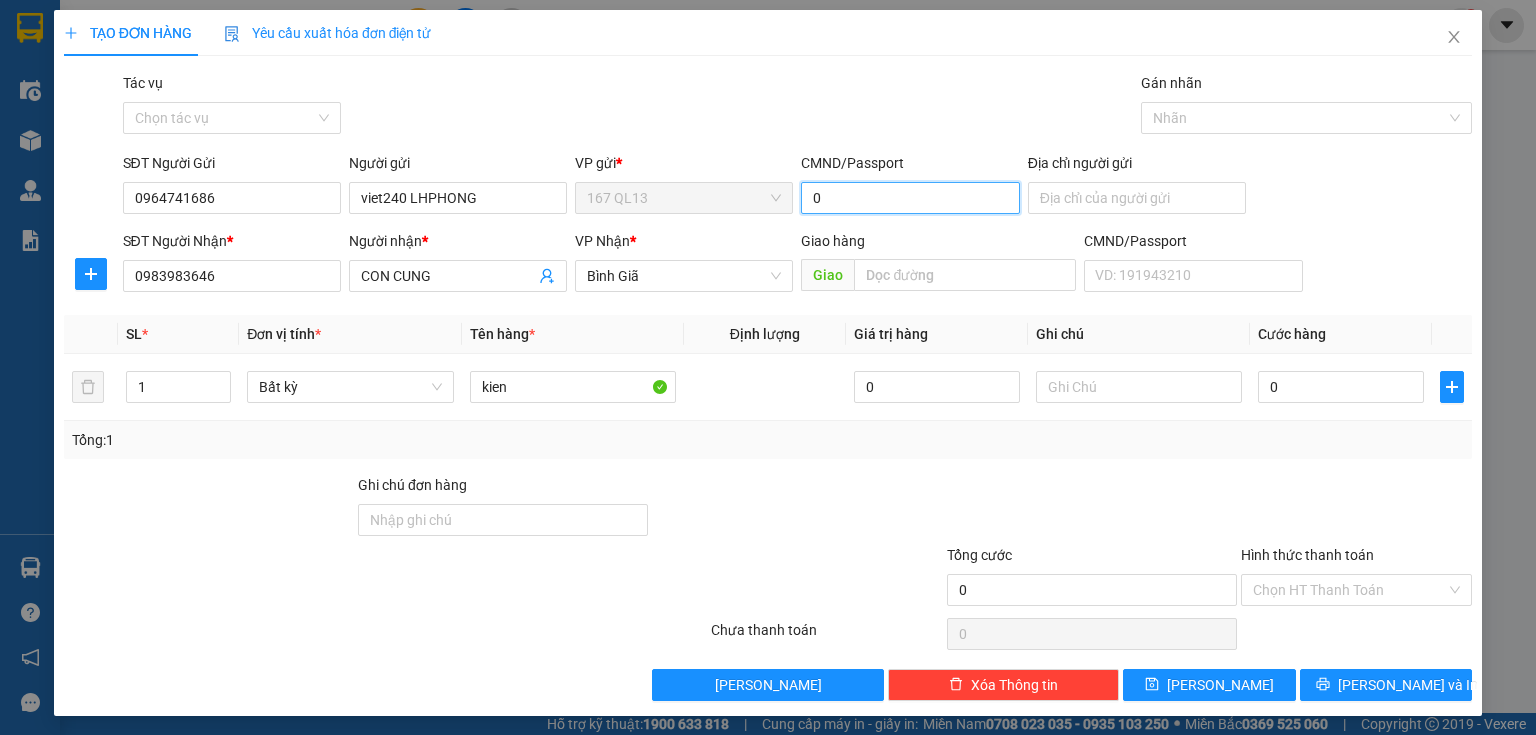 click on "0" at bounding box center (910, 198) 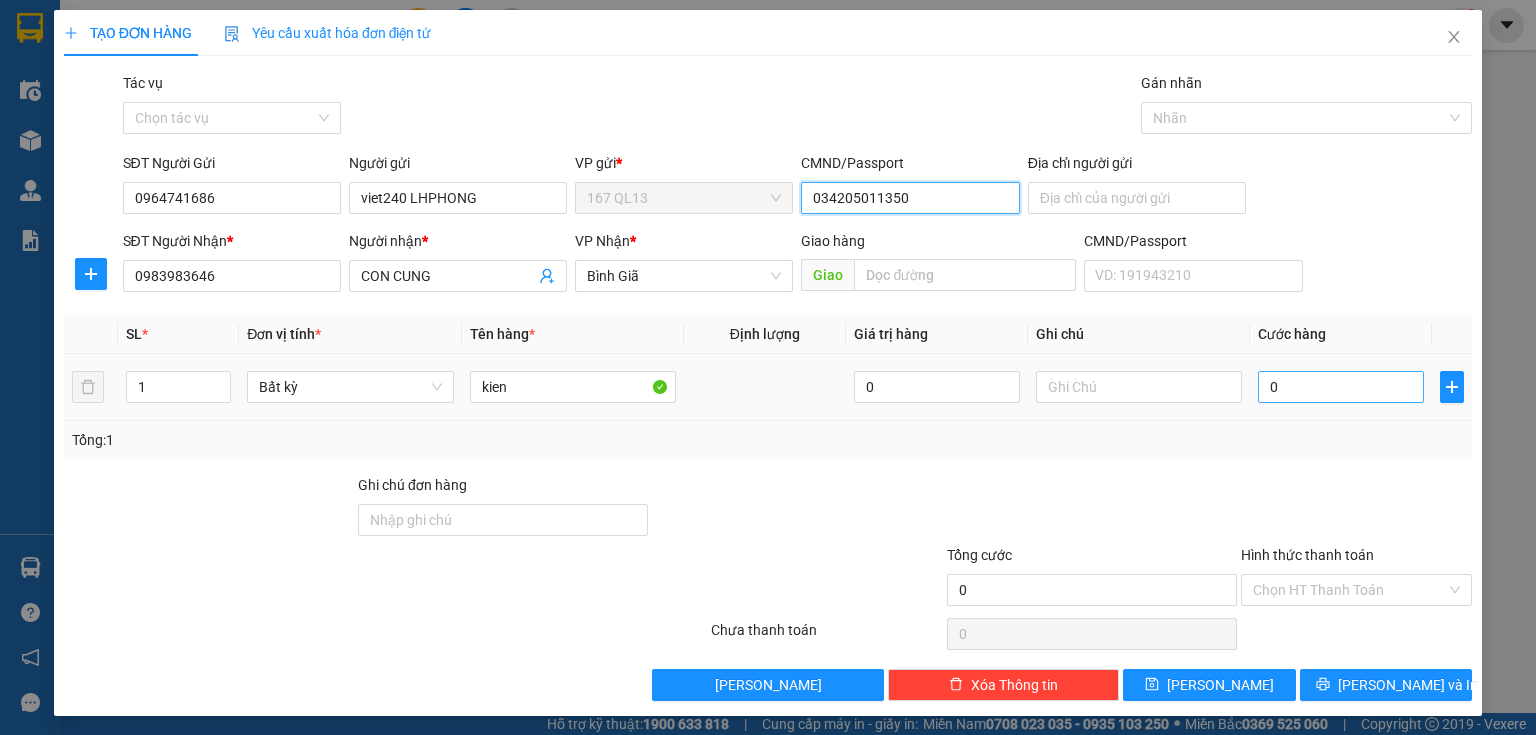 type on "034205011350" 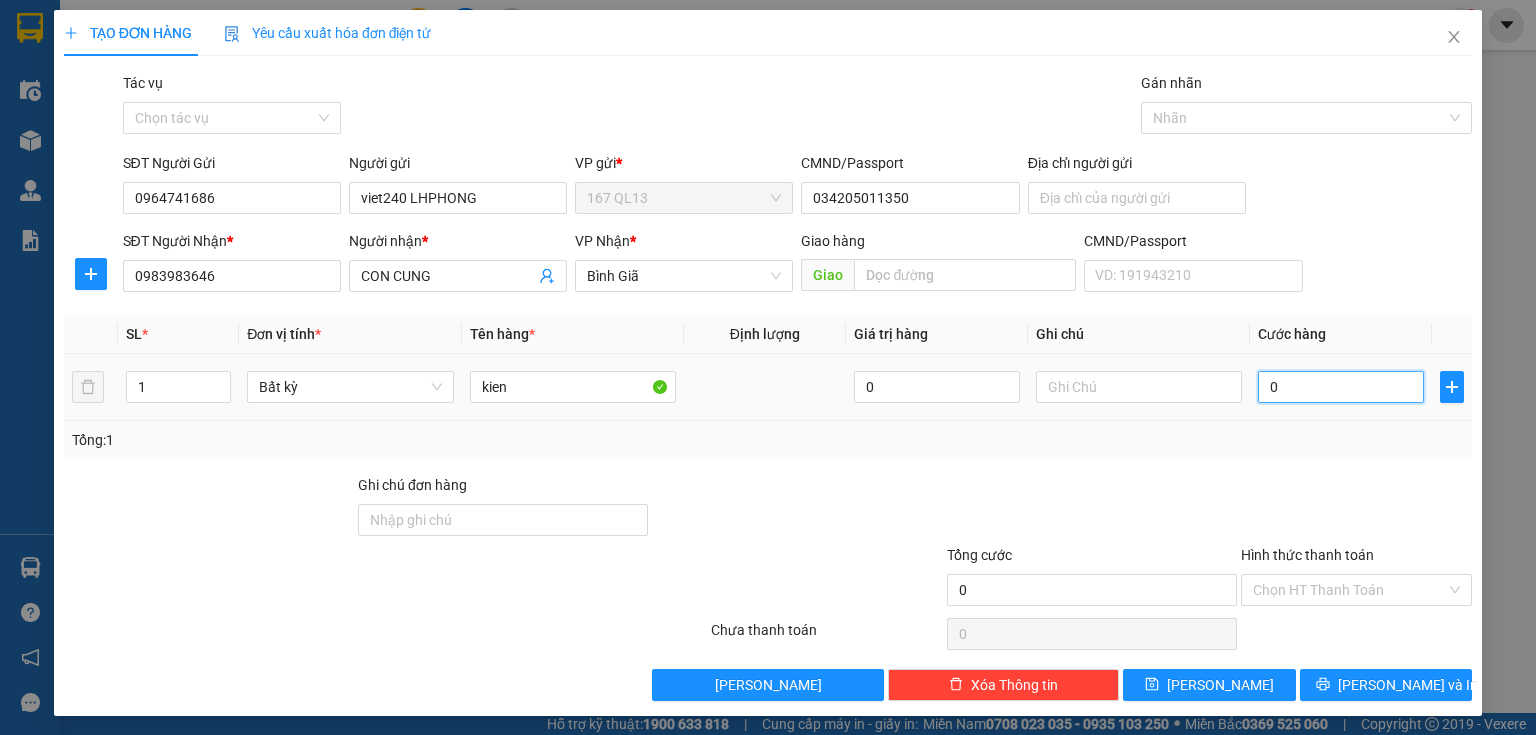 click on "0" at bounding box center (1341, 387) 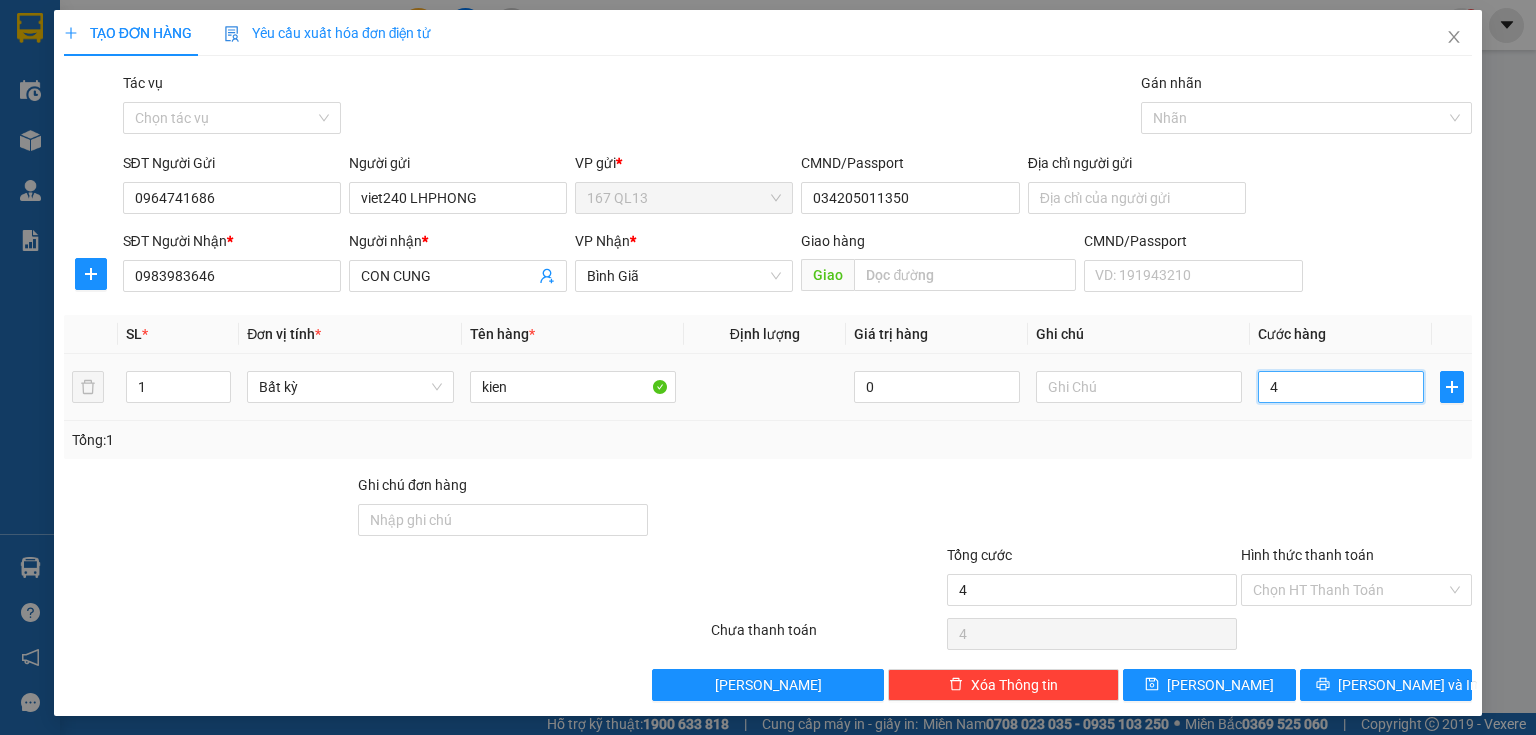 type on "40" 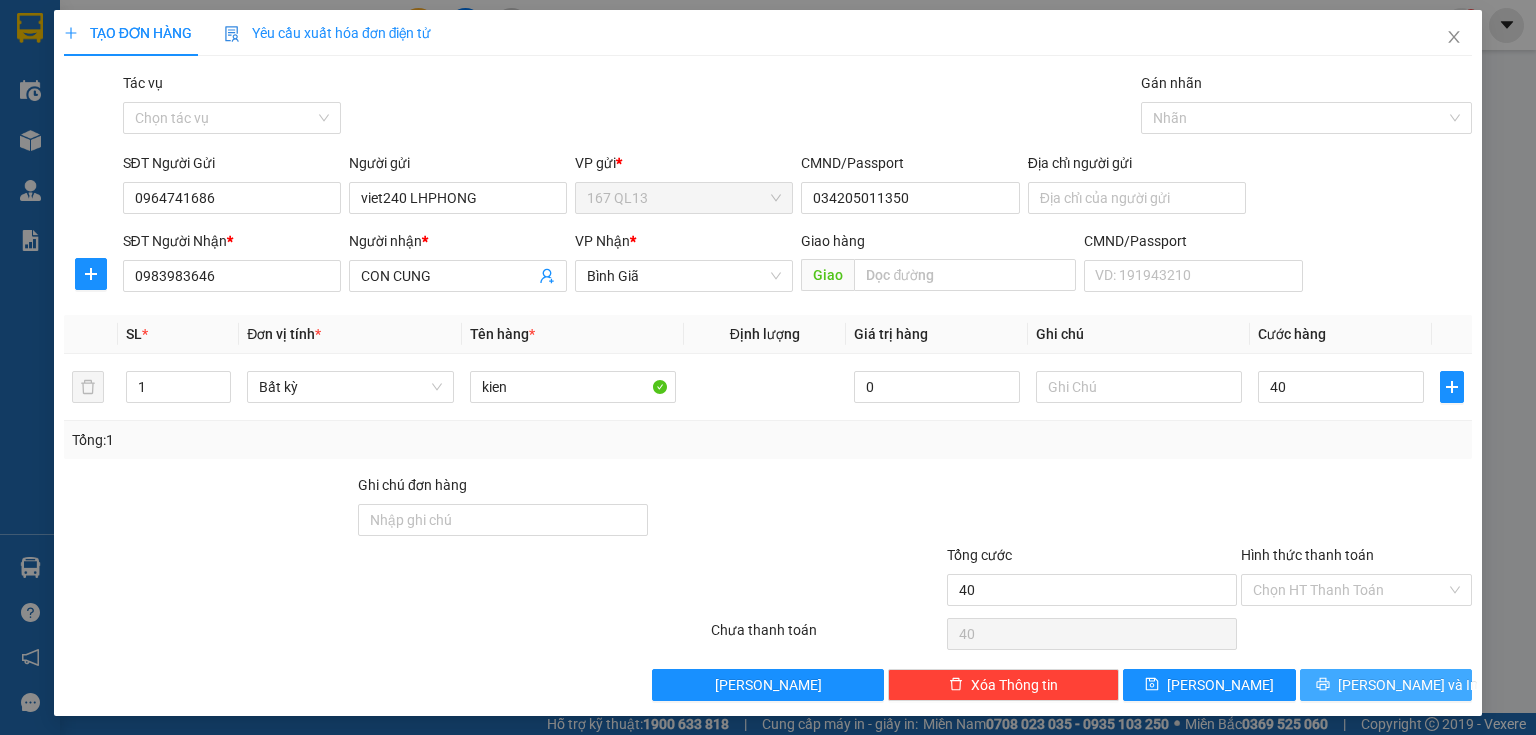 type on "40.000" 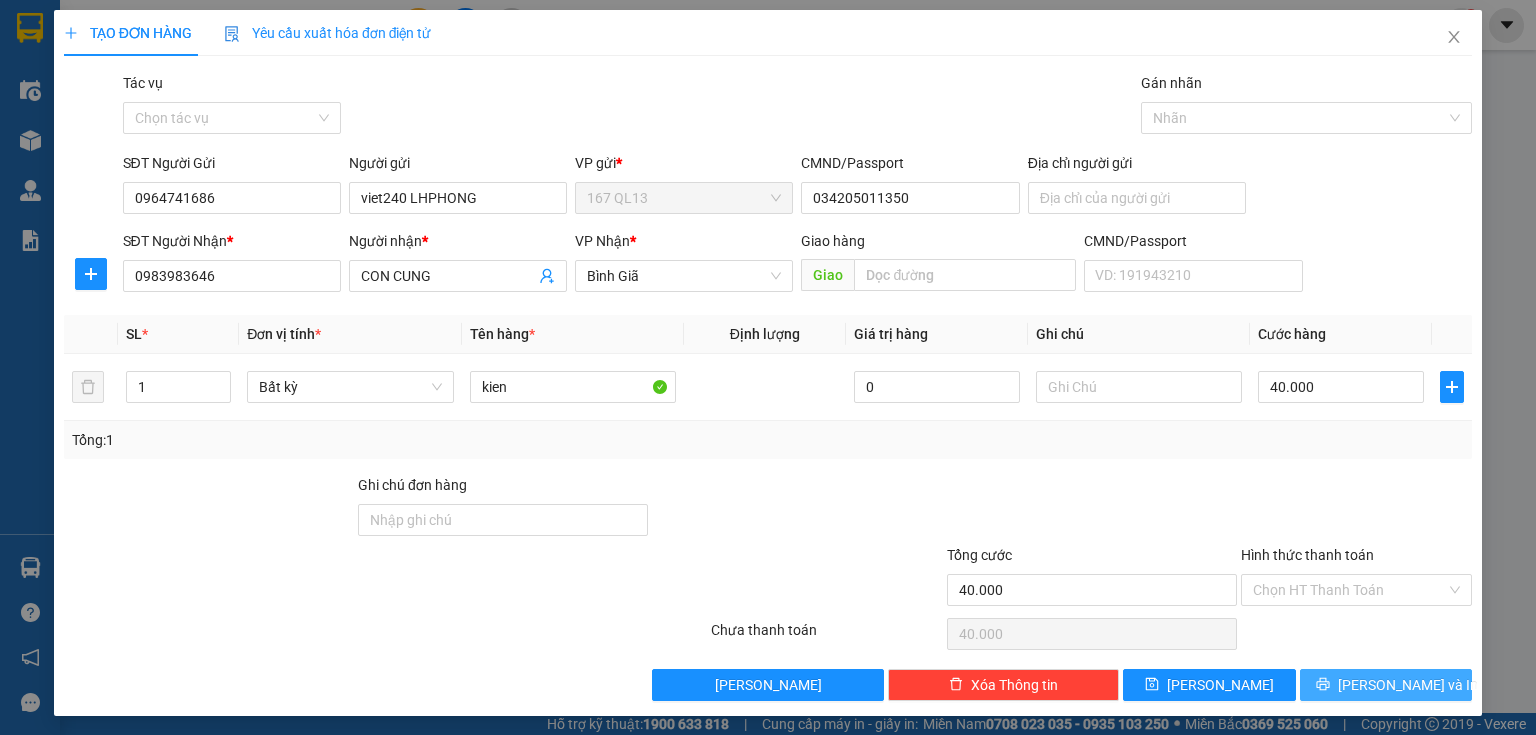 click on "[PERSON_NAME] và In" at bounding box center (1408, 685) 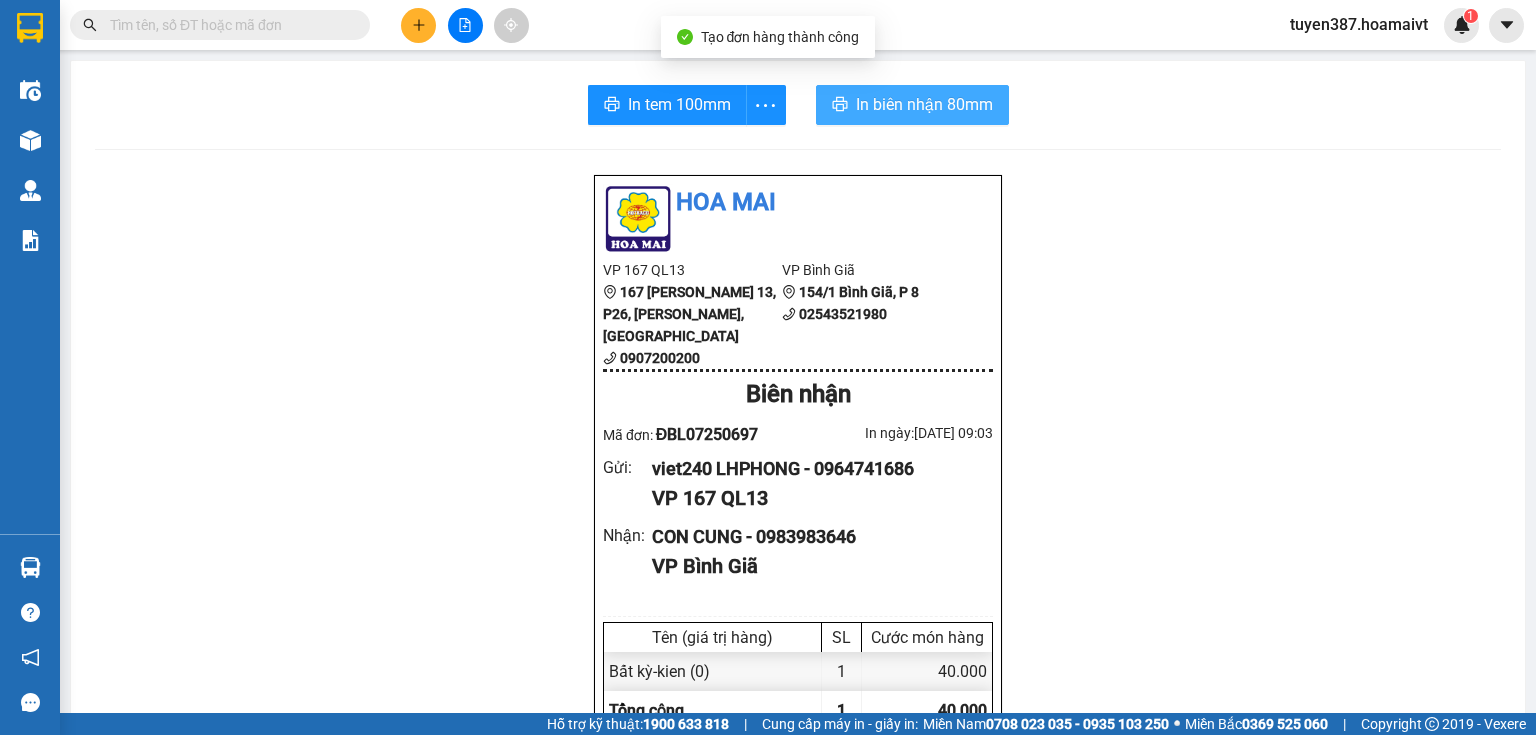 click on "In biên nhận 80mm" at bounding box center [924, 104] 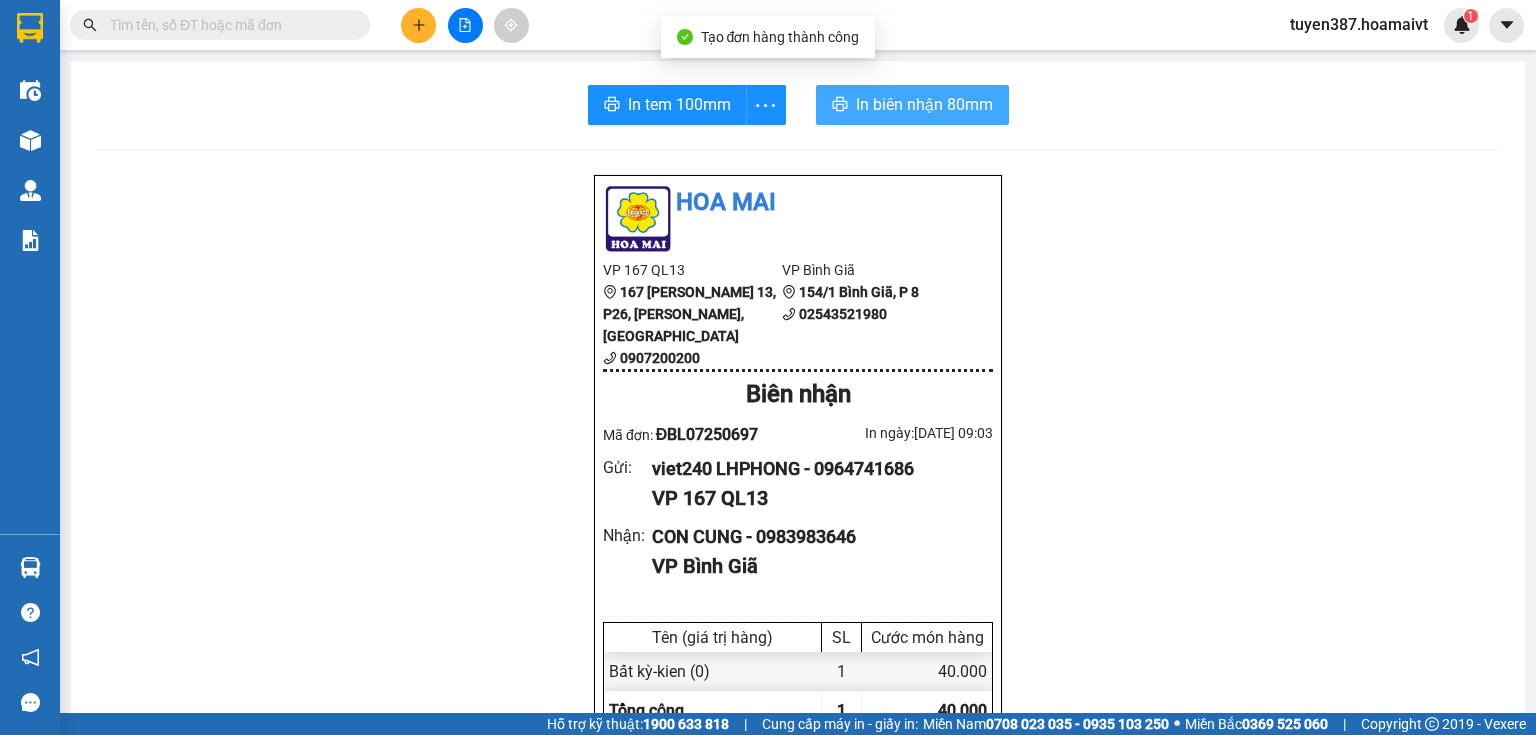 scroll, scrollTop: 0, scrollLeft: 0, axis: both 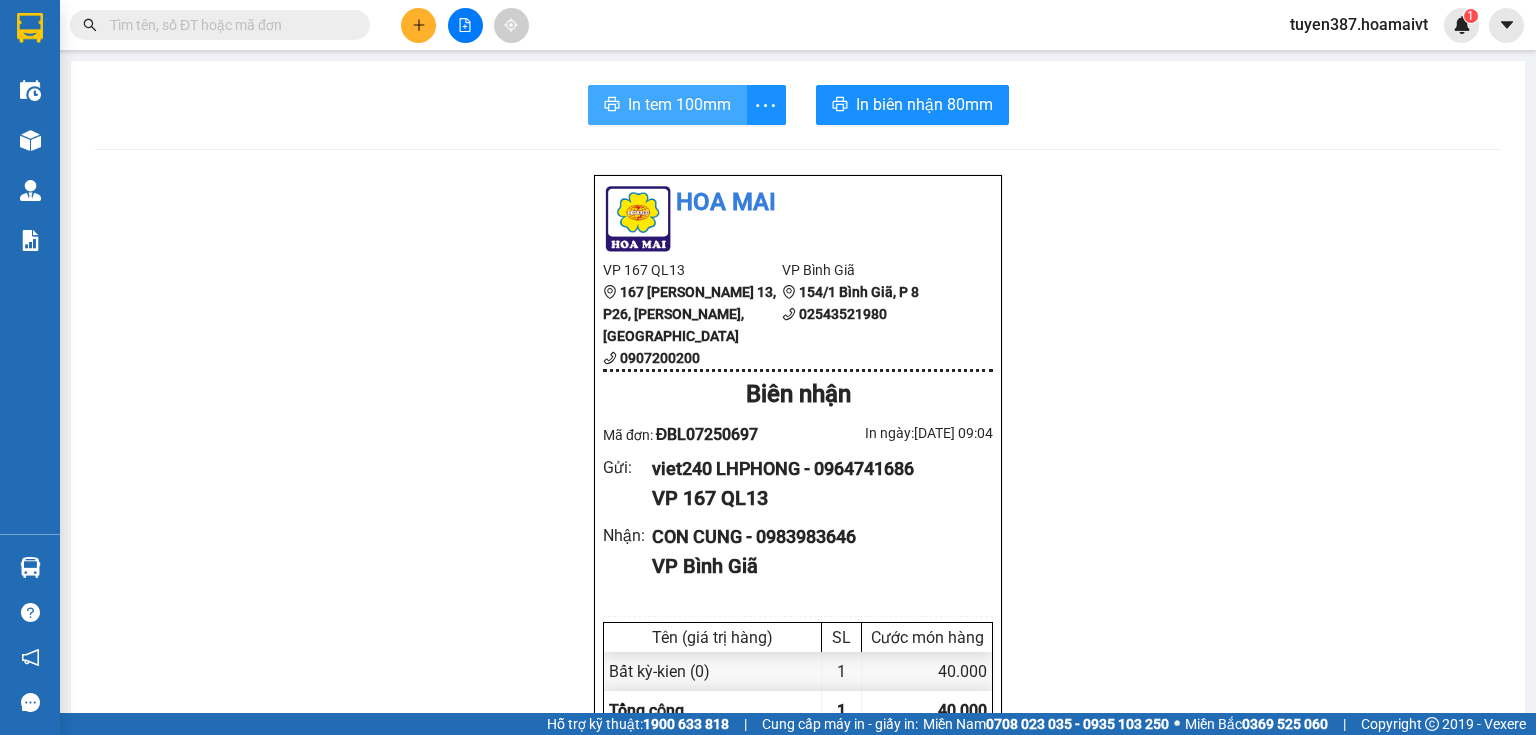click on "In tem 100mm" at bounding box center (679, 104) 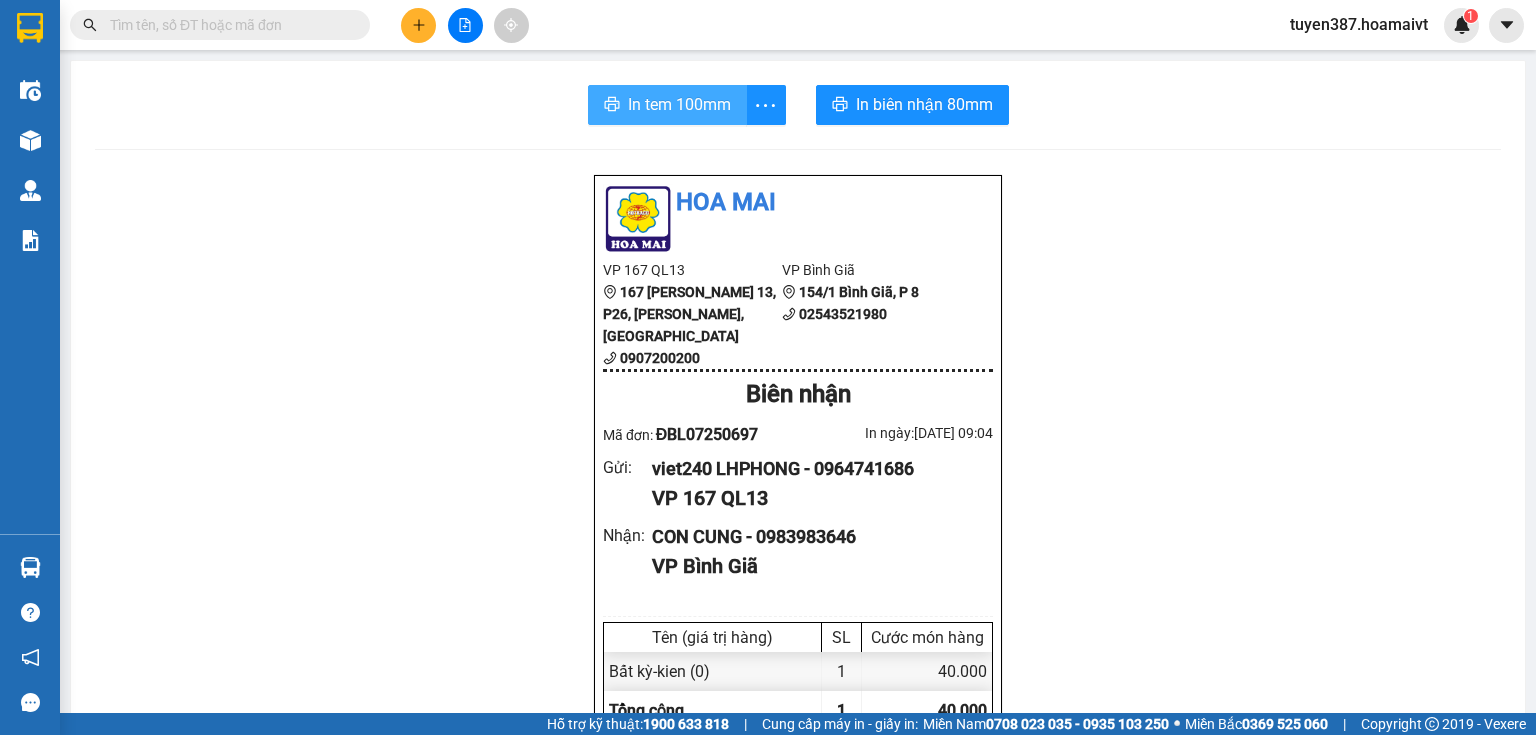 scroll, scrollTop: 0, scrollLeft: 0, axis: both 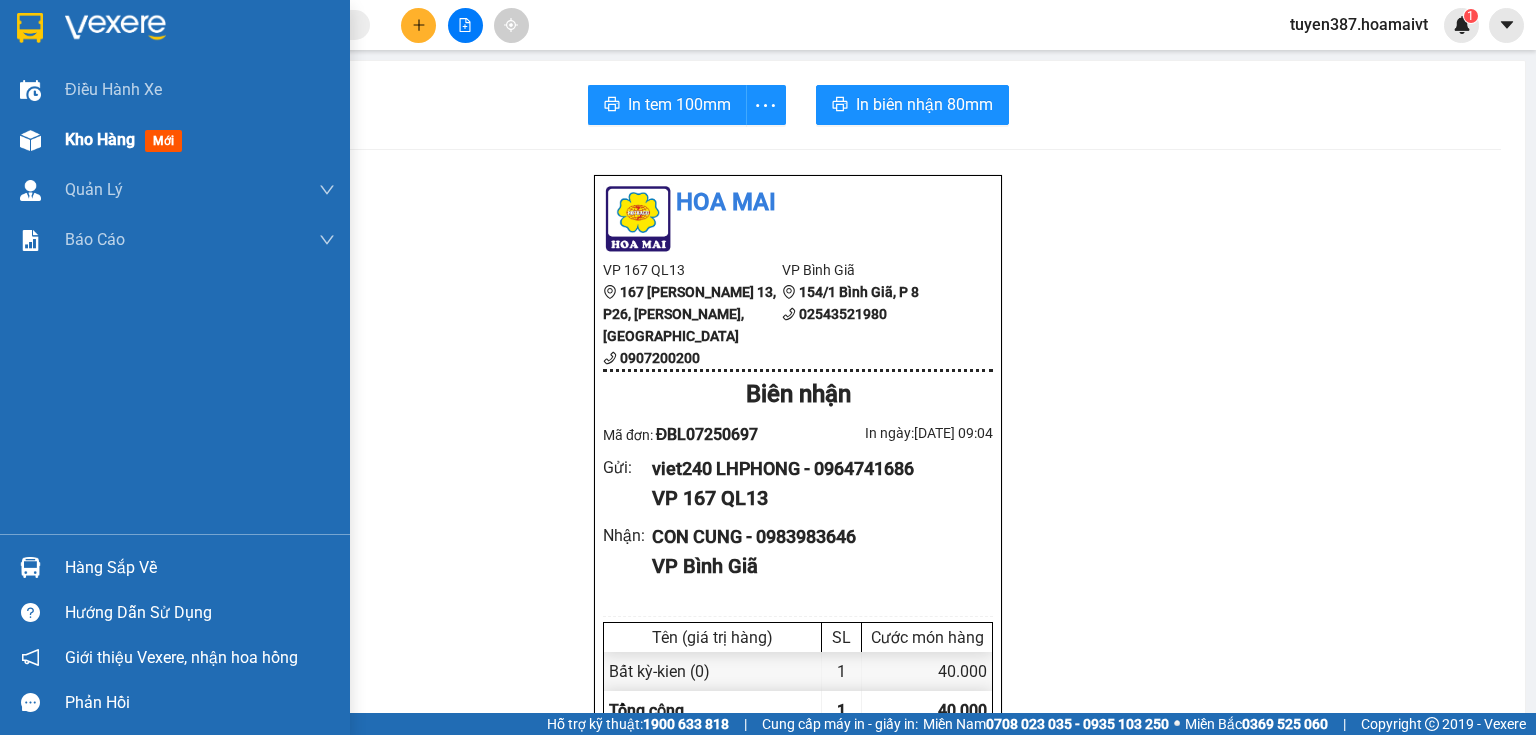 click on "mới" at bounding box center (163, 141) 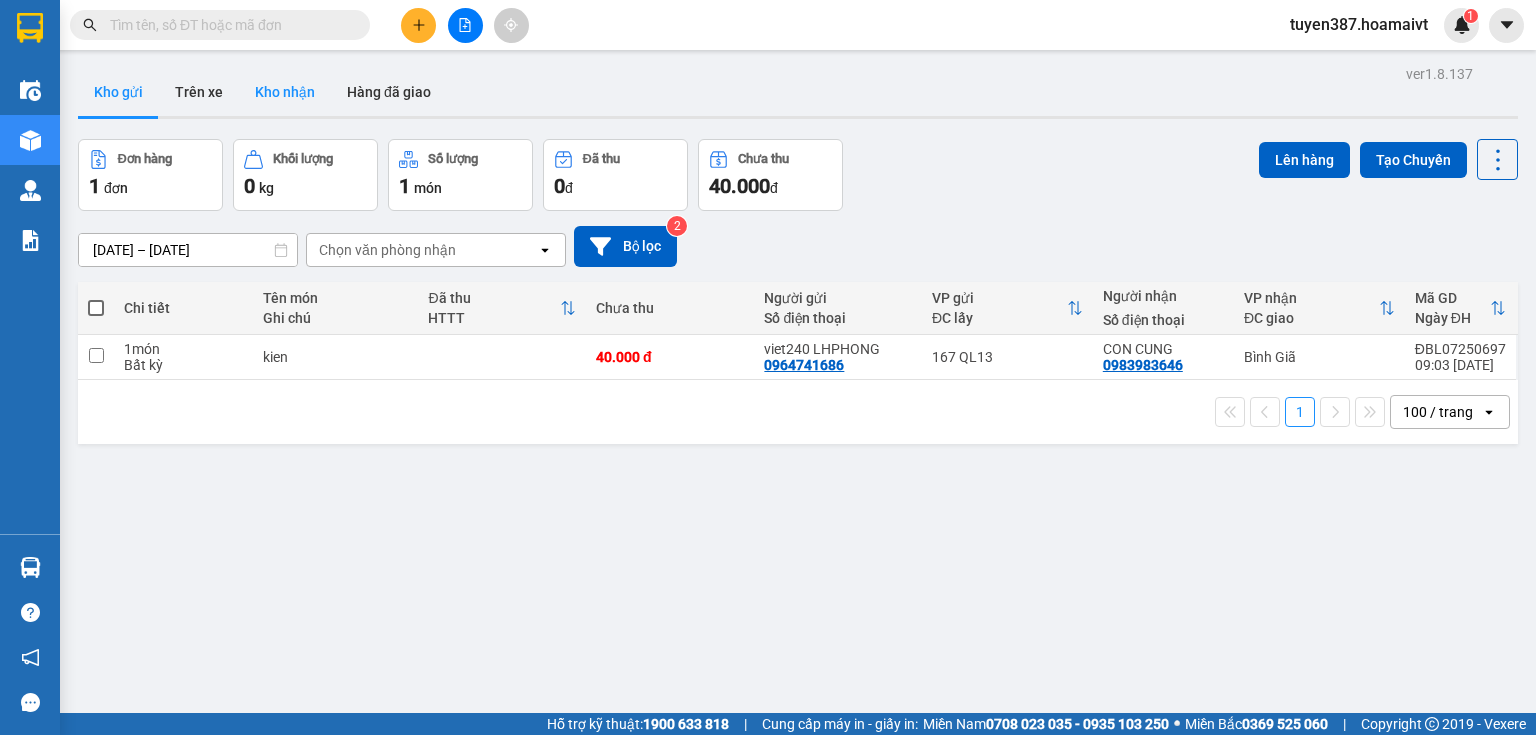 click on "Kho nhận" at bounding box center [285, 92] 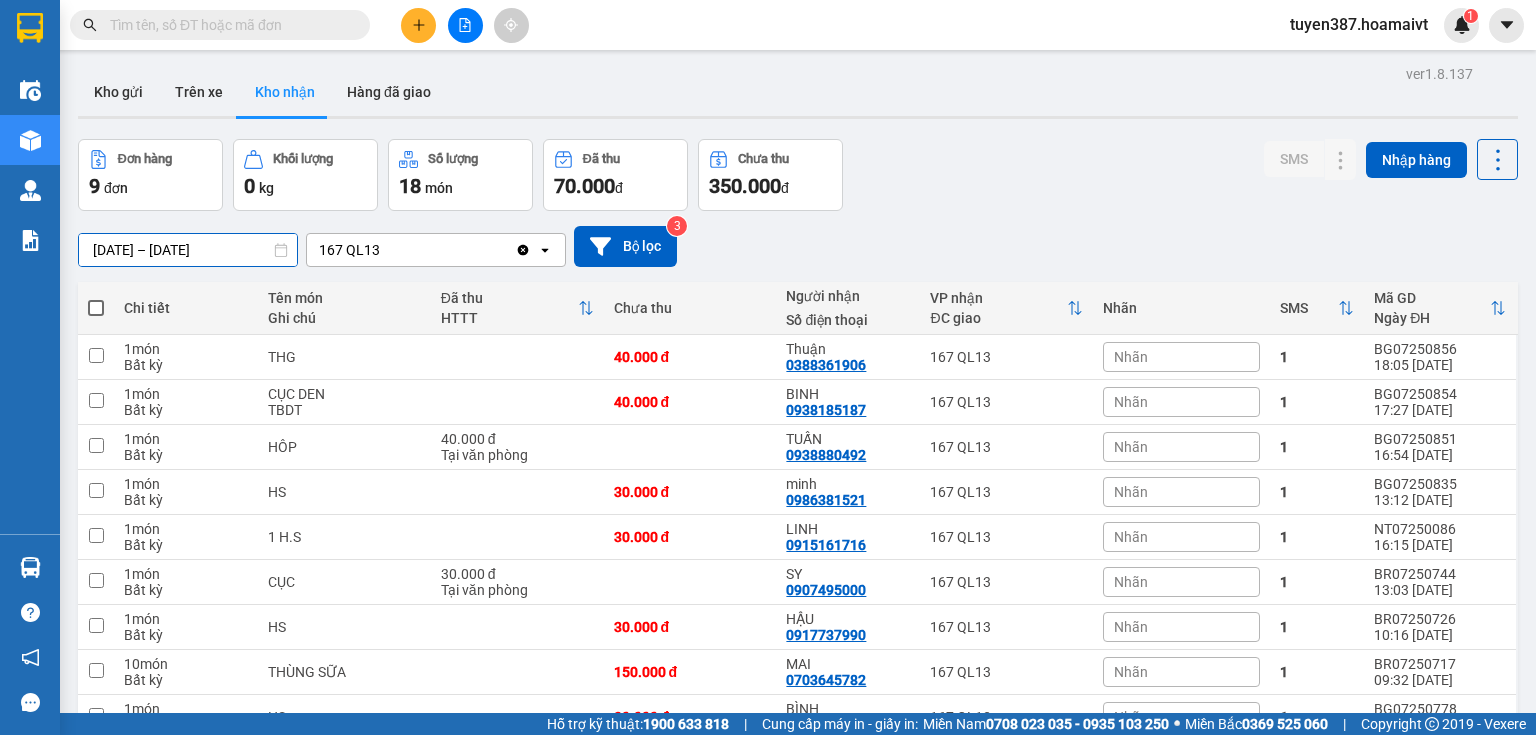 click on "[DATE] – [DATE]" at bounding box center [188, 250] 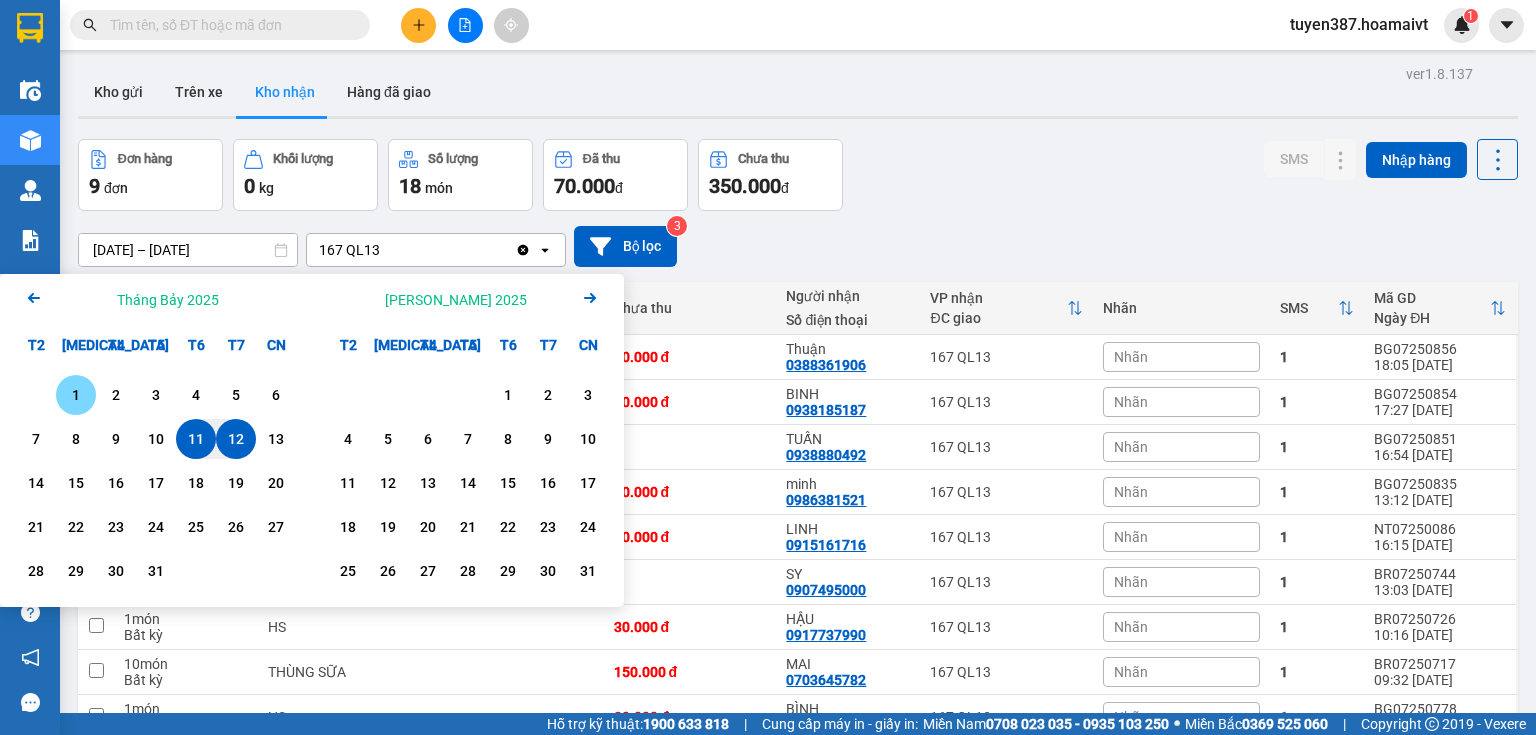 click on "1" at bounding box center [76, 395] 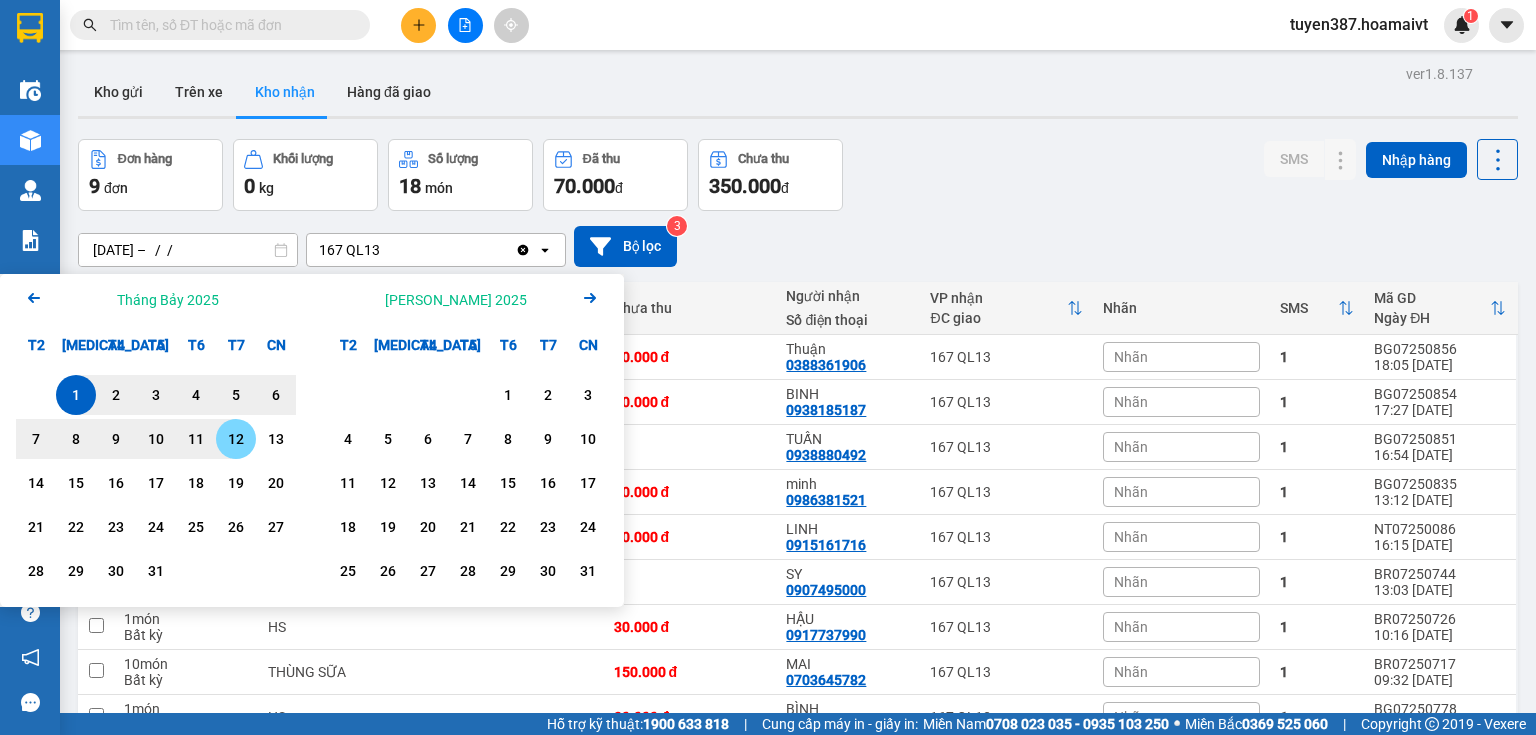 click on "12" at bounding box center [236, 439] 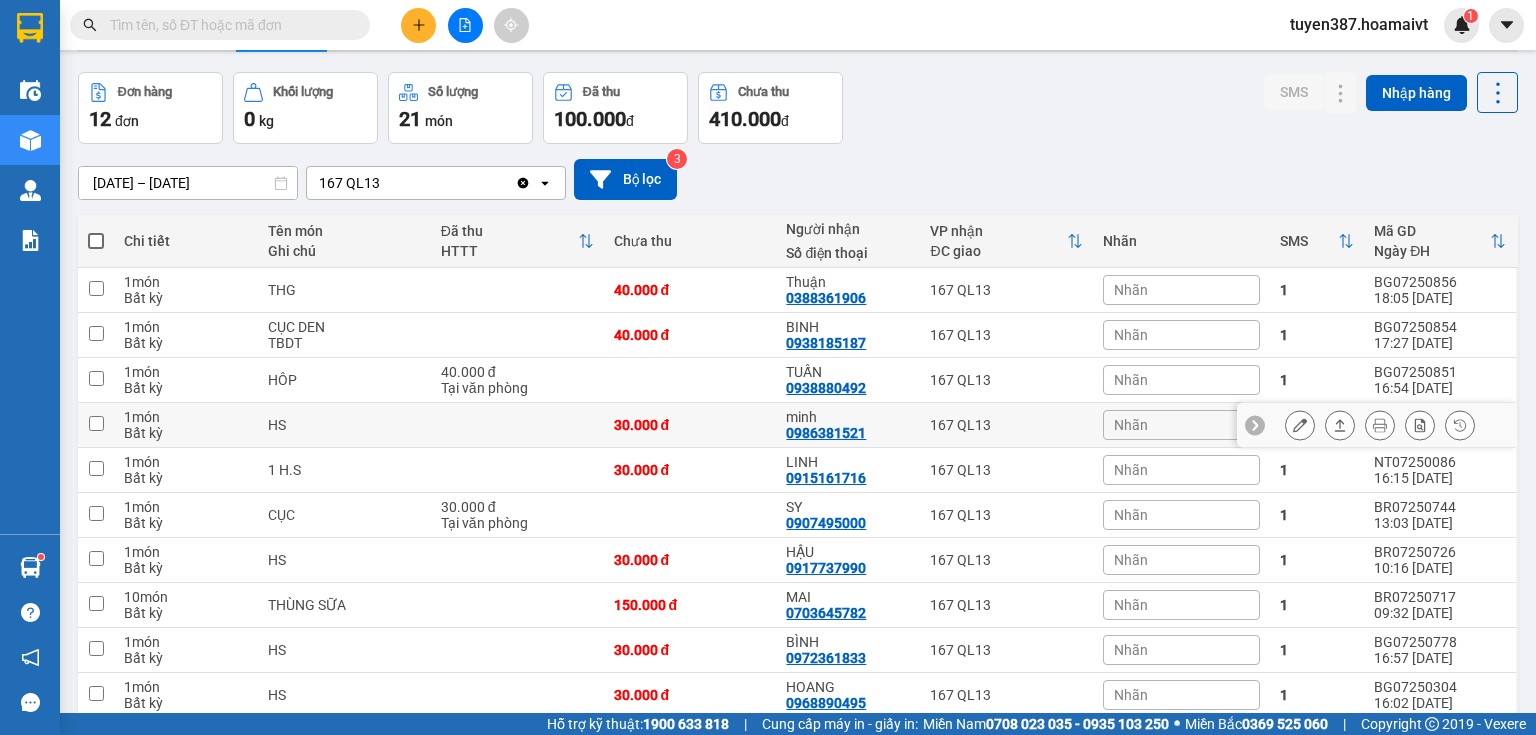 scroll, scrollTop: 0, scrollLeft: 0, axis: both 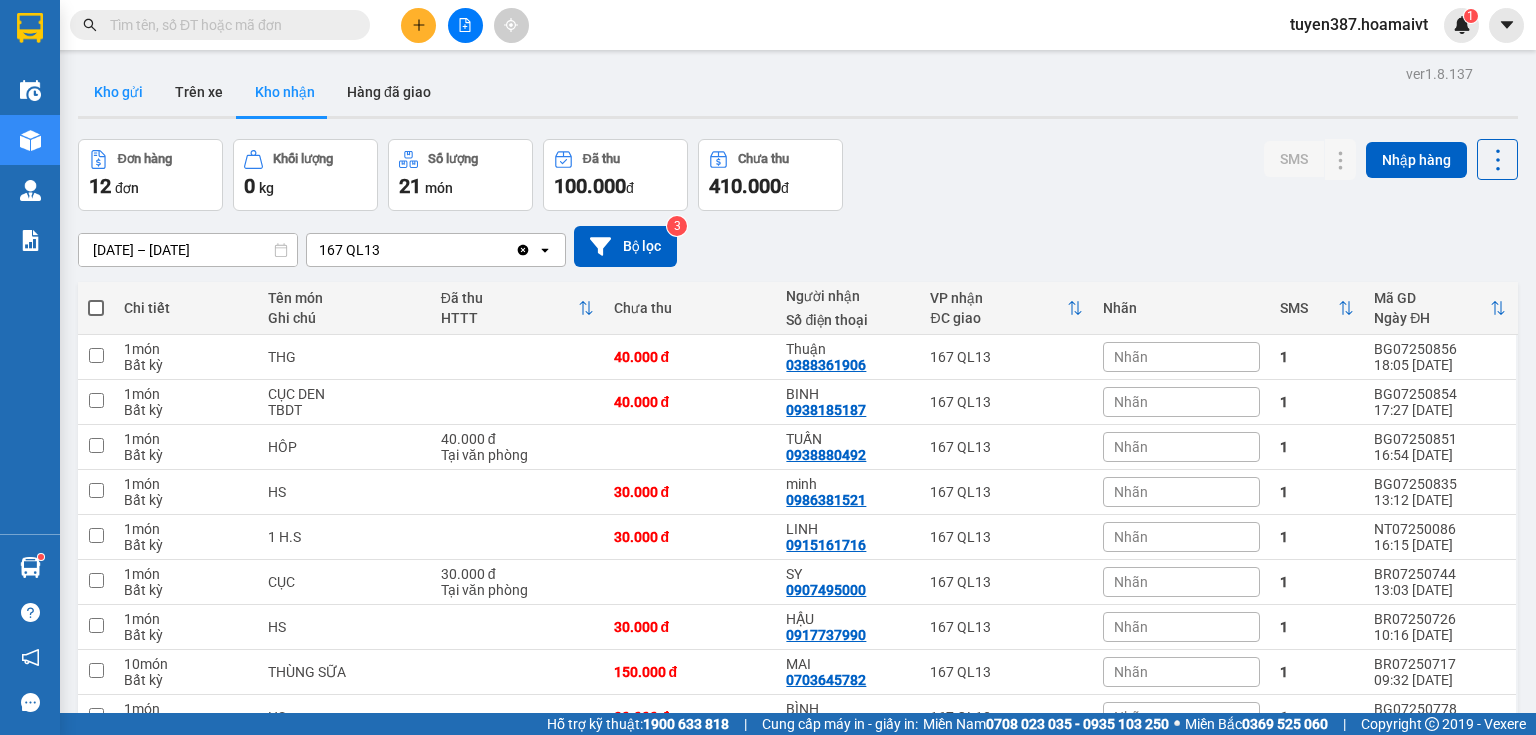 click on "Kho gửi" at bounding box center (118, 92) 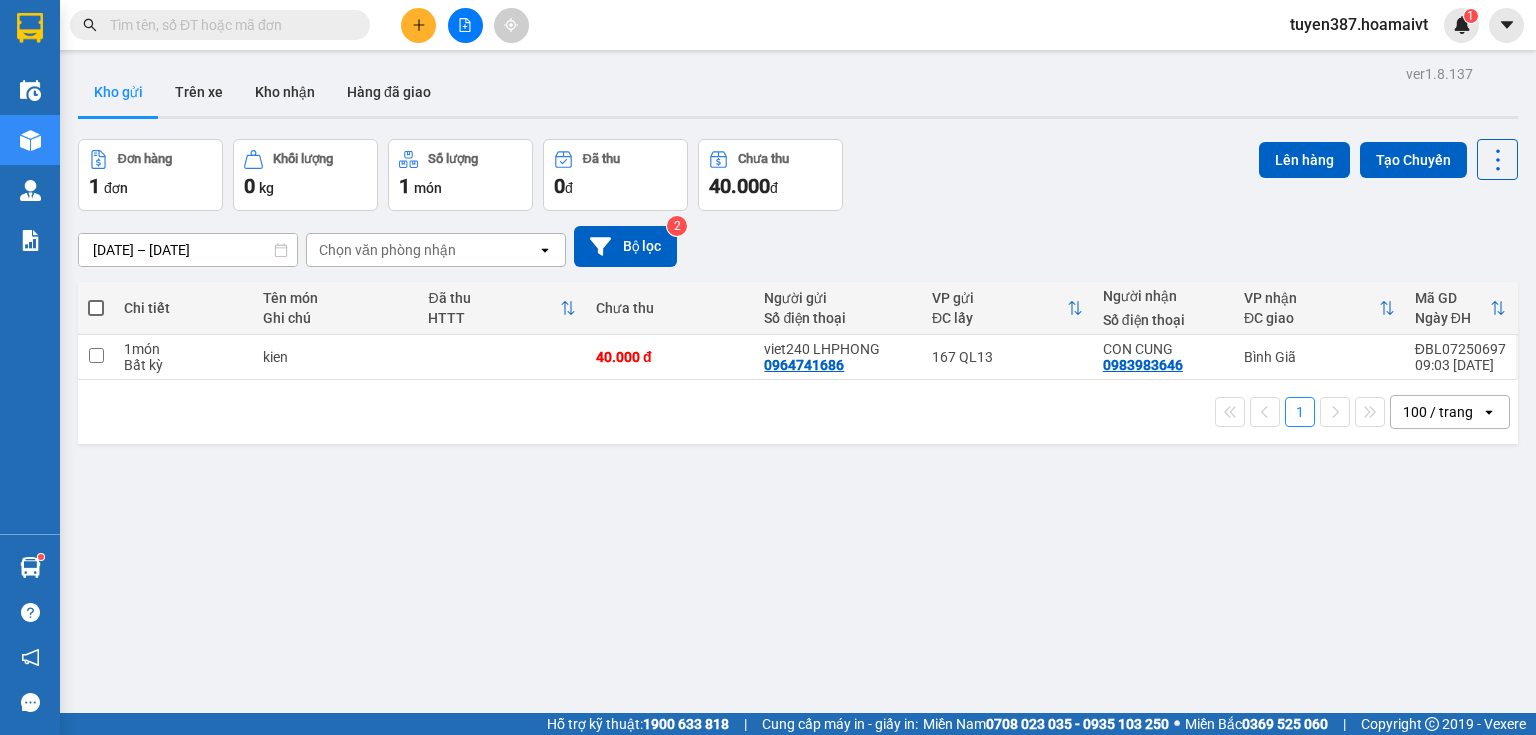 click at bounding box center [96, 308] 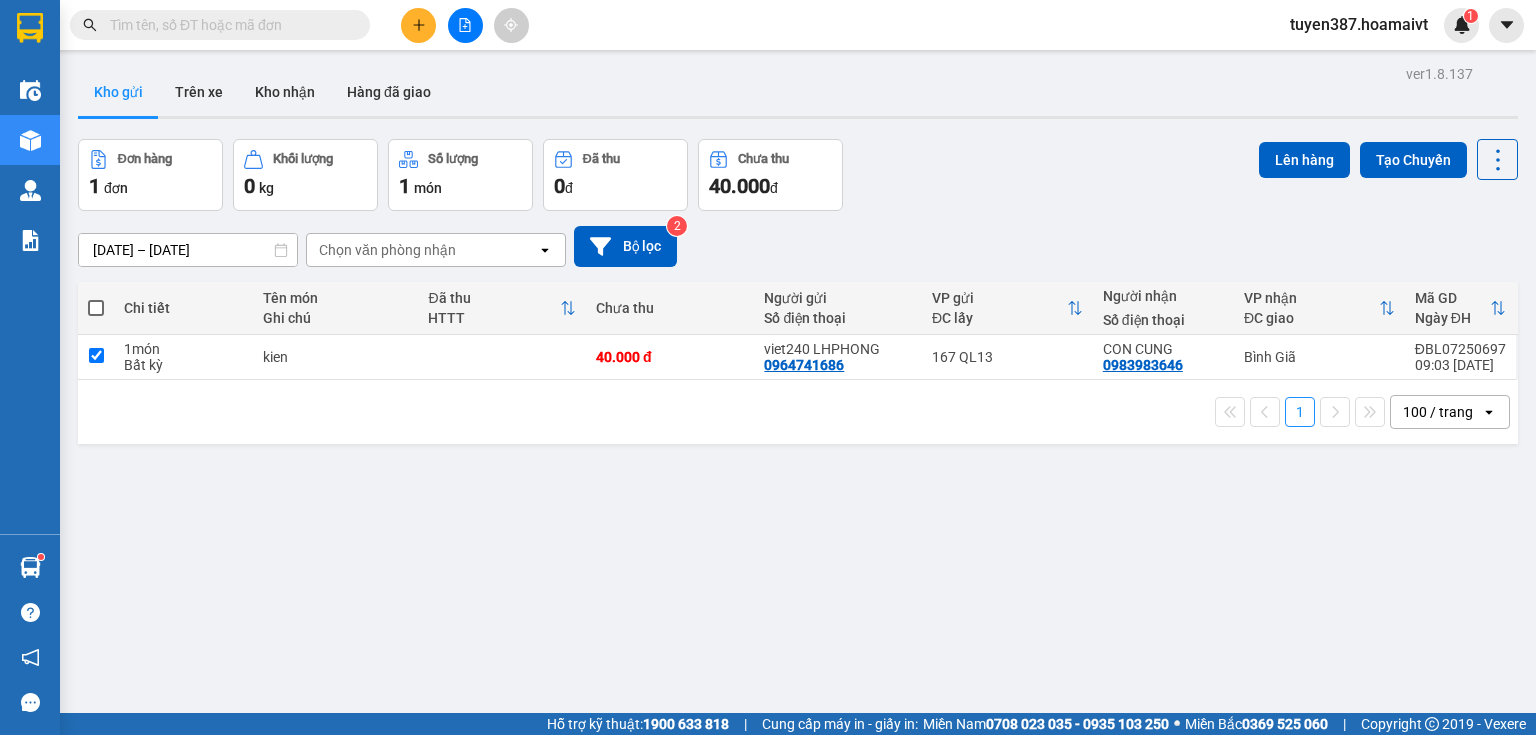 checkbox on "true" 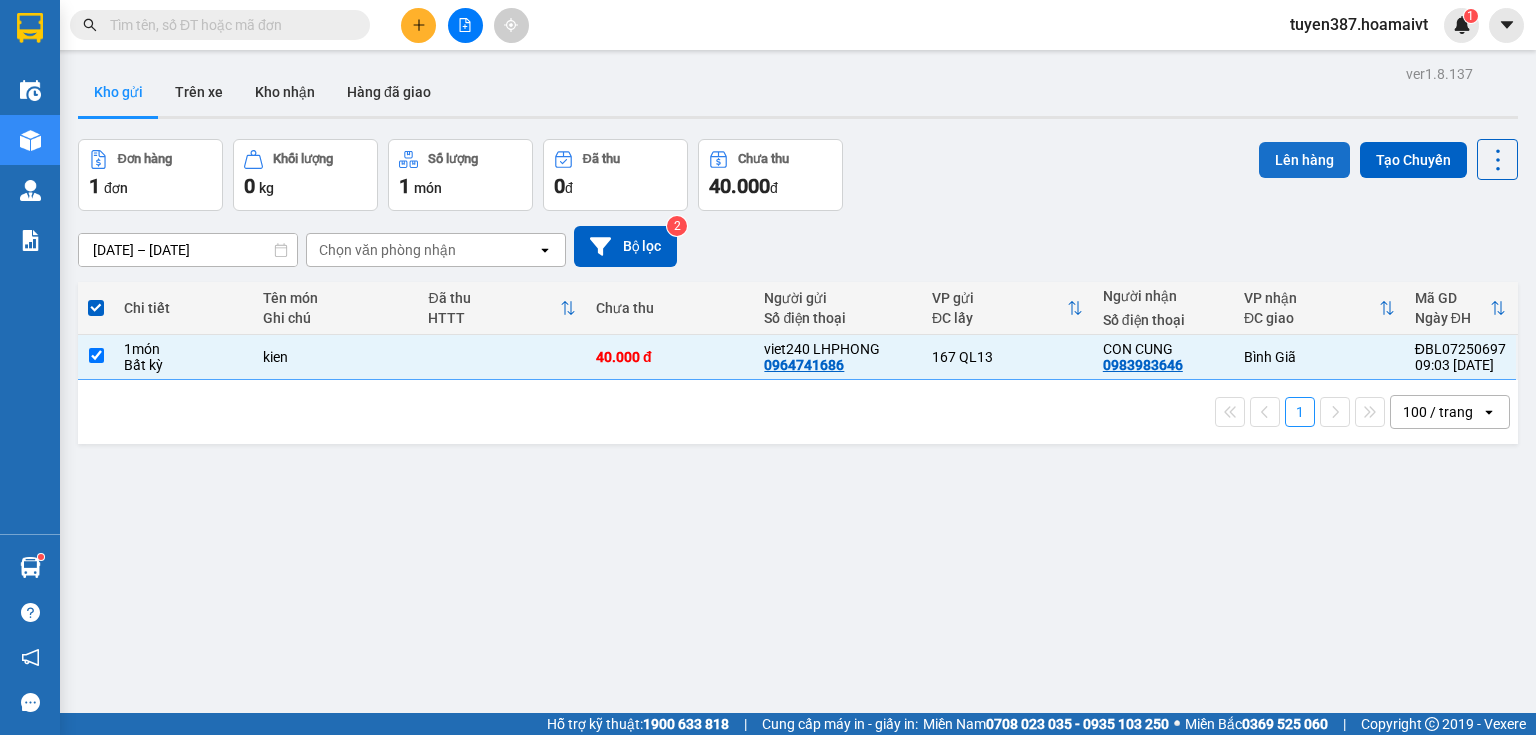 click on "Lên hàng" at bounding box center [1304, 160] 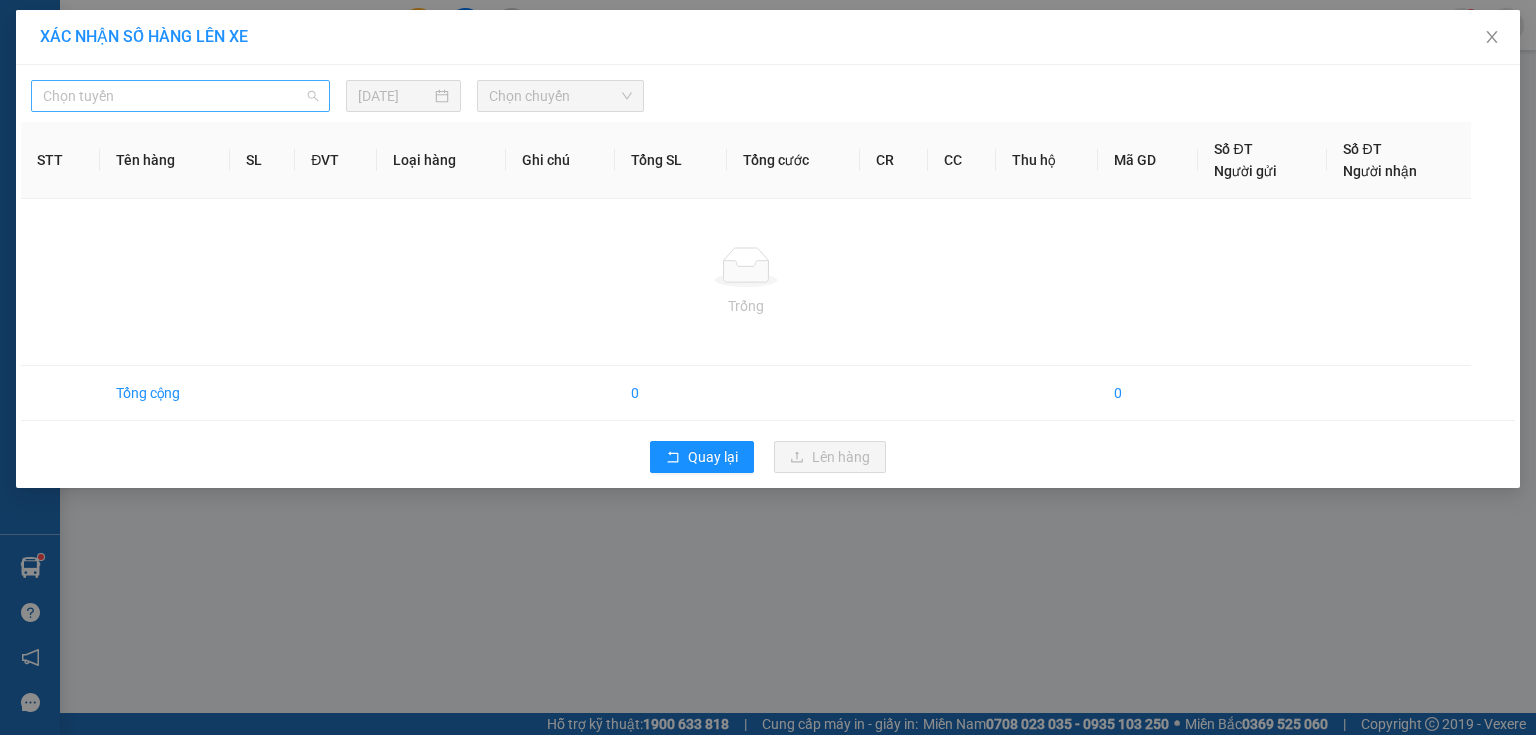 click on "Chọn tuyến" at bounding box center (180, 96) 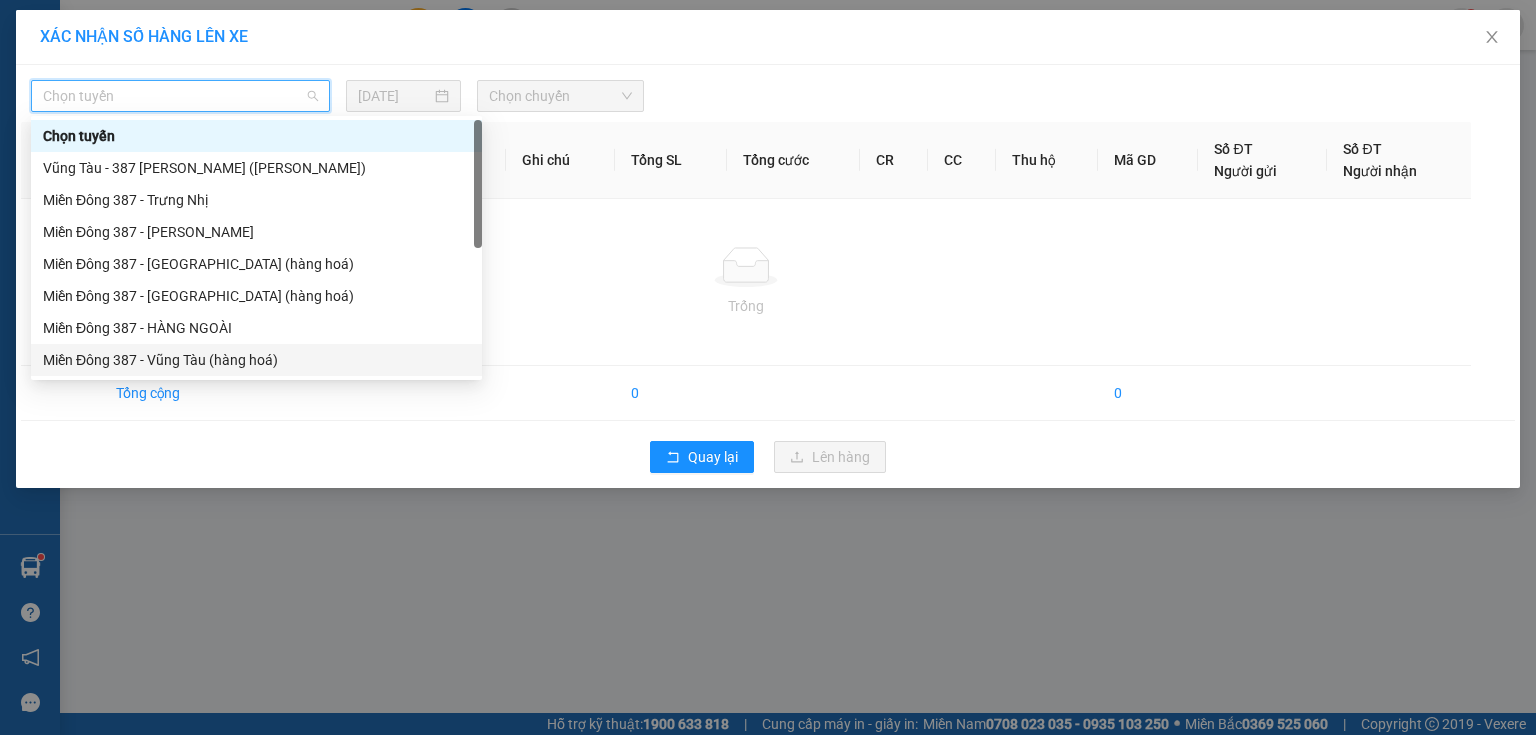 click on "Miền Đông 387 - Vũng Tàu (hàng hoá)" at bounding box center [256, 360] 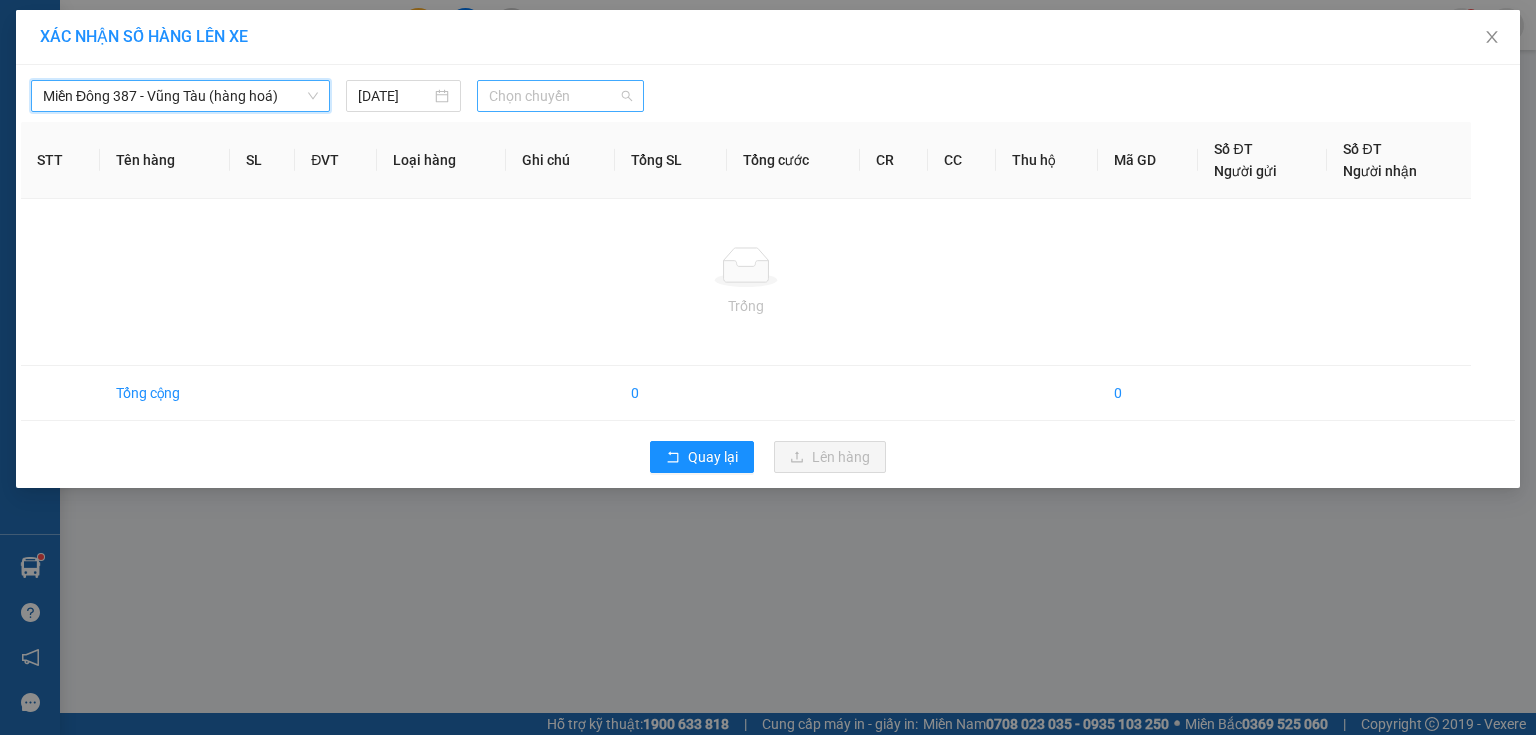 click on "Chọn chuyến" at bounding box center [561, 96] 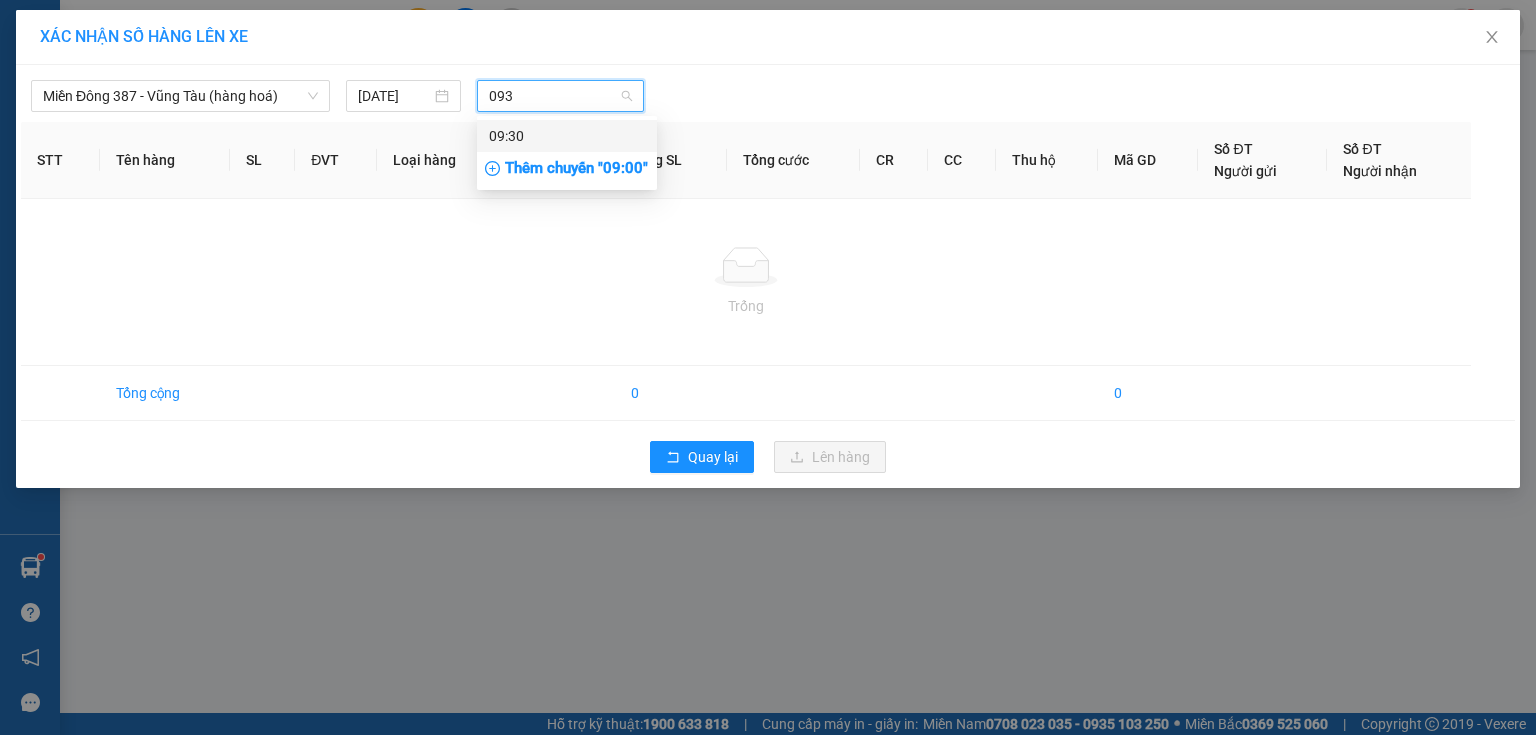 type on "0930" 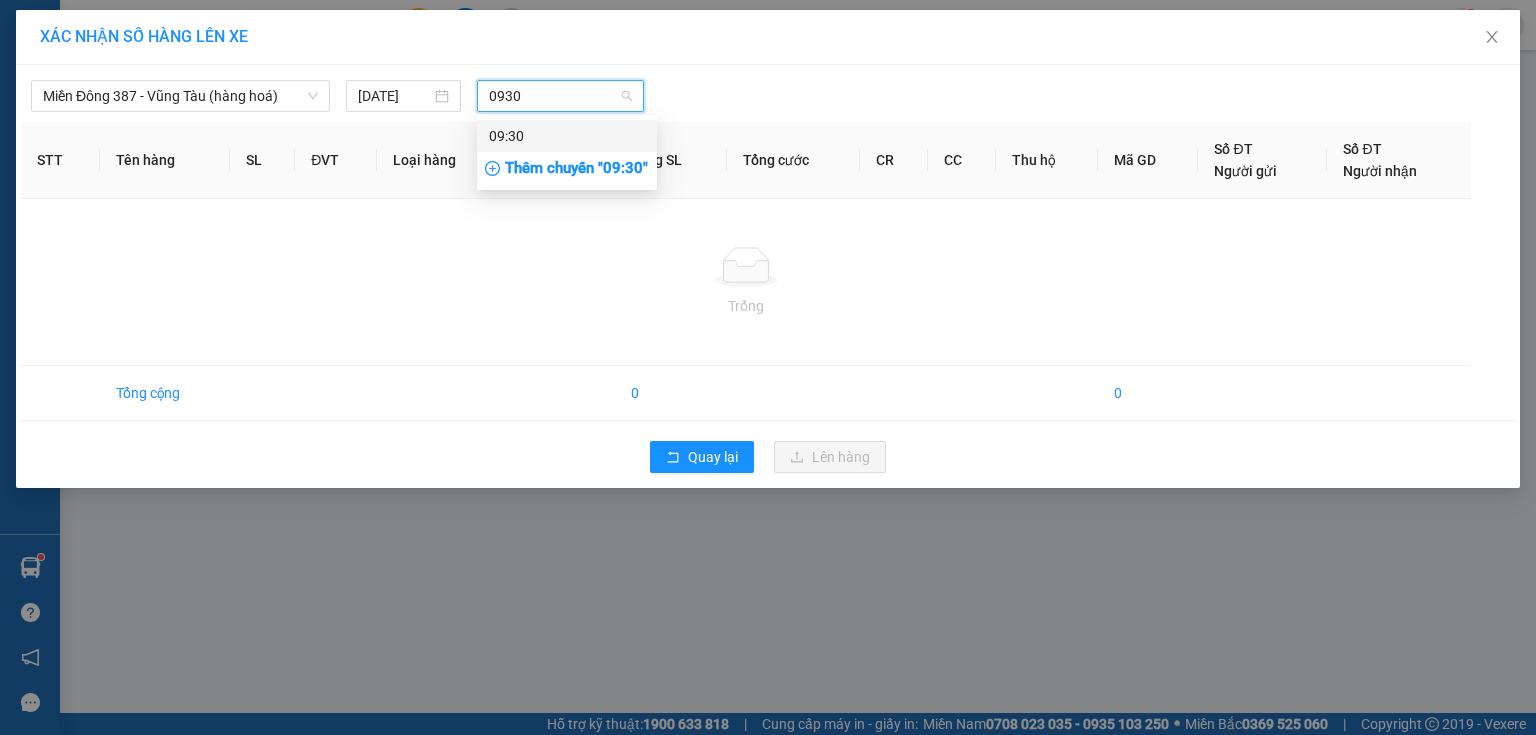 click on "09:30" at bounding box center (567, 136) 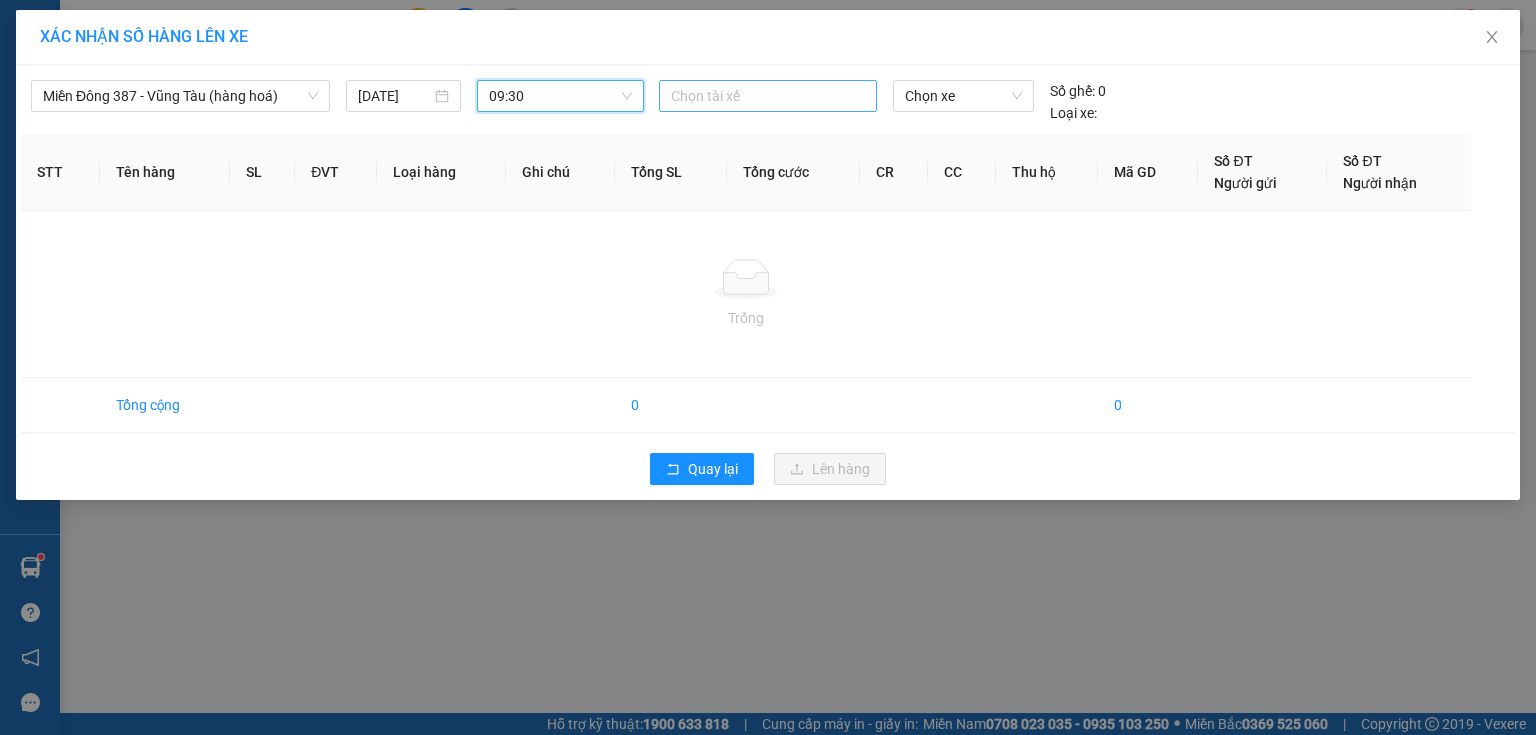 click at bounding box center [768, 96] 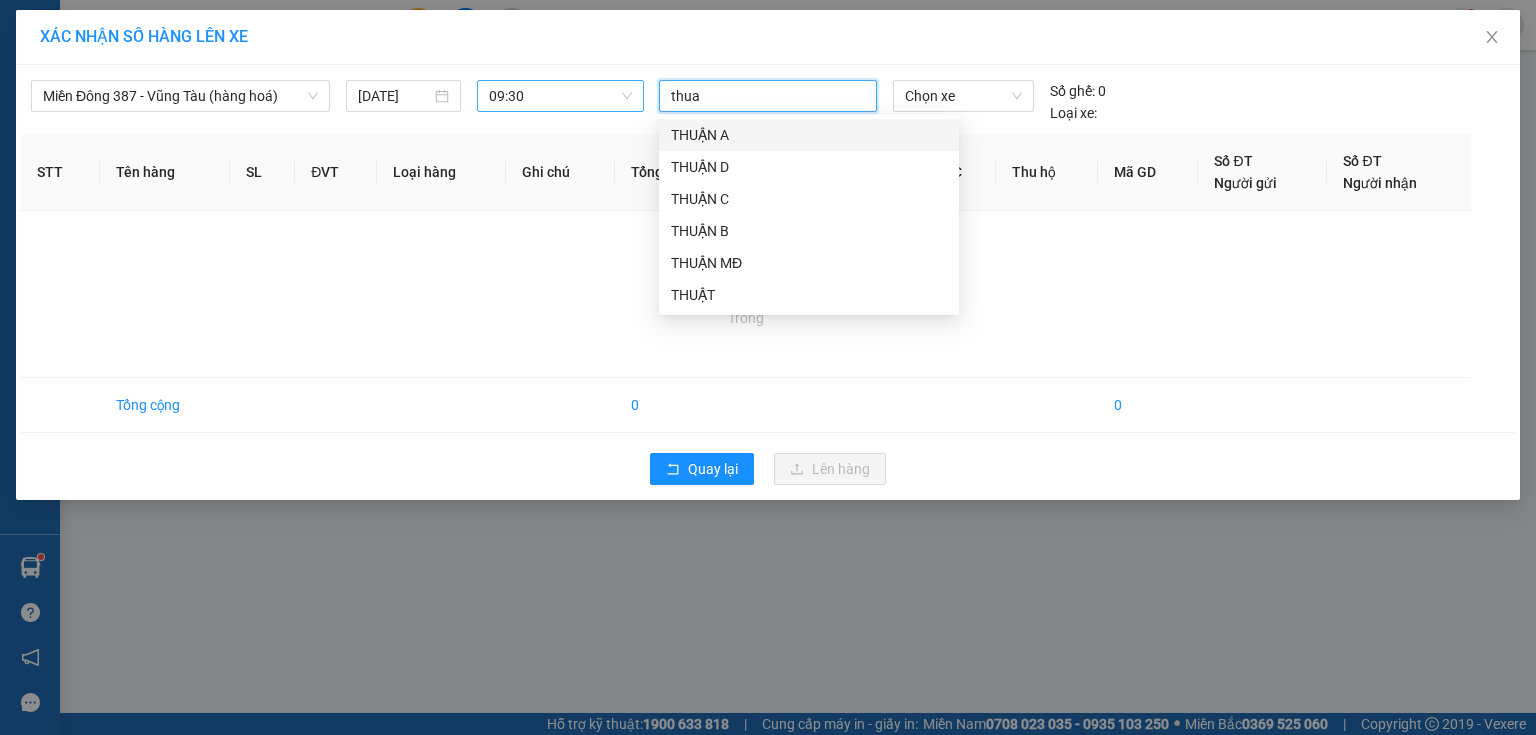 type on "thuan" 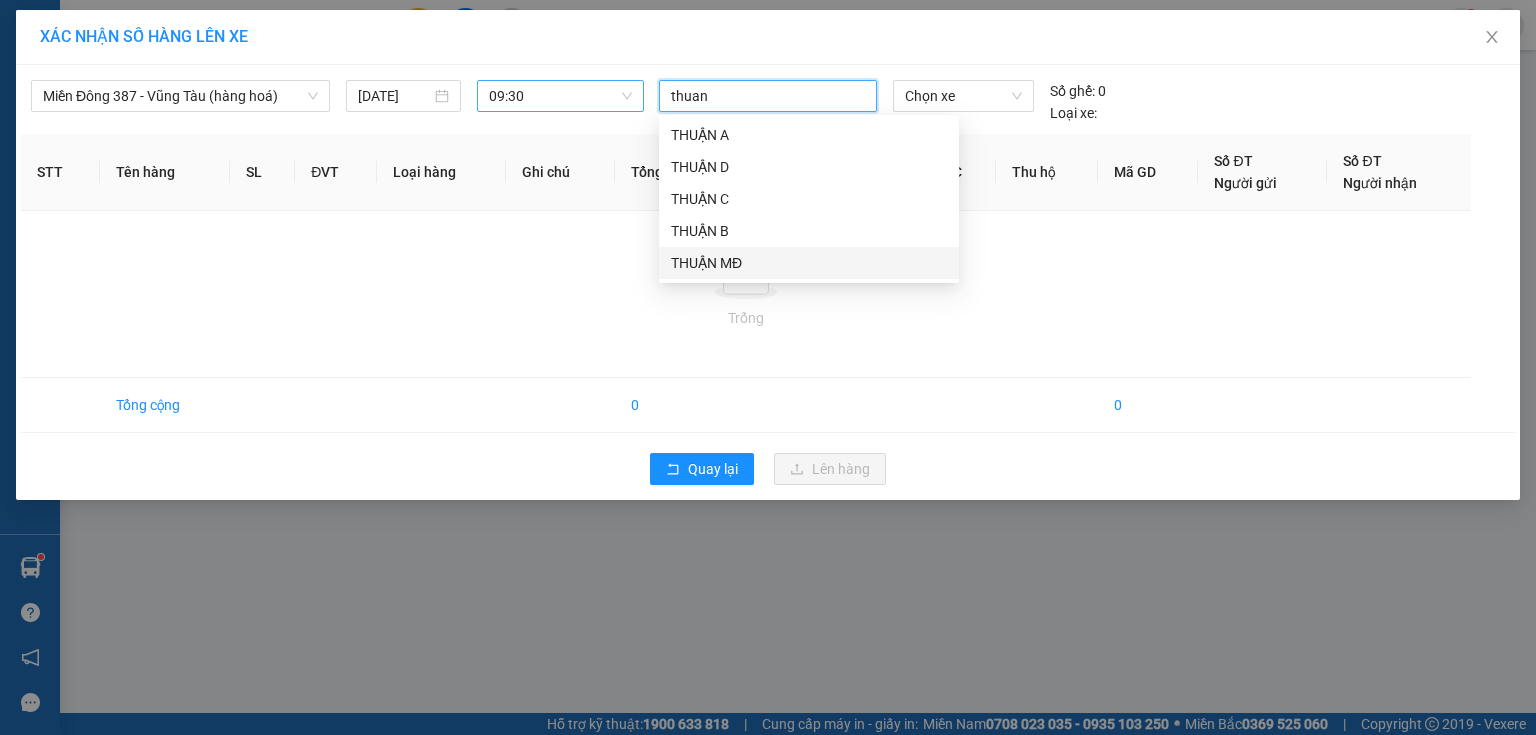 click on "THUẬN MĐ" at bounding box center [809, 263] 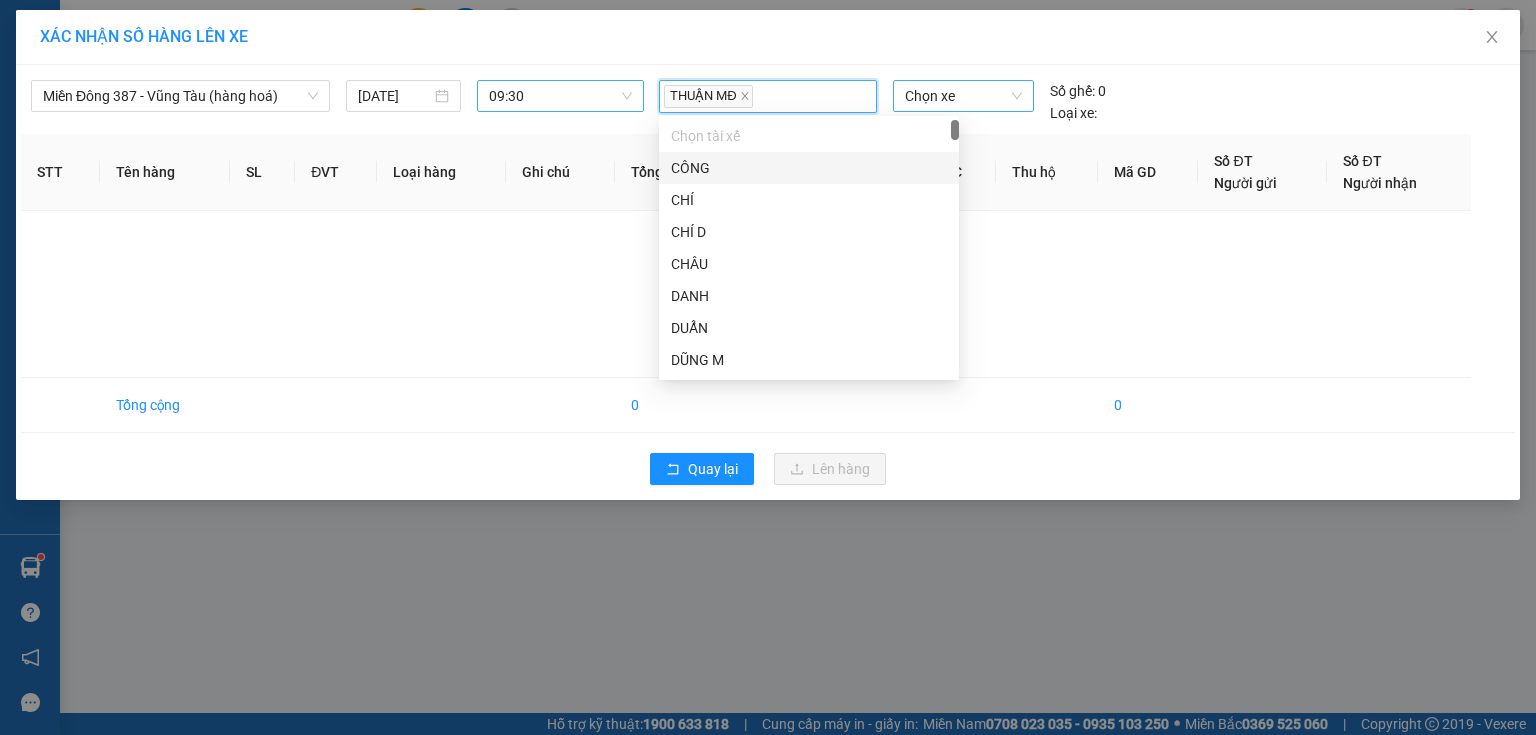 click on "Chọn xe" at bounding box center (963, 96) 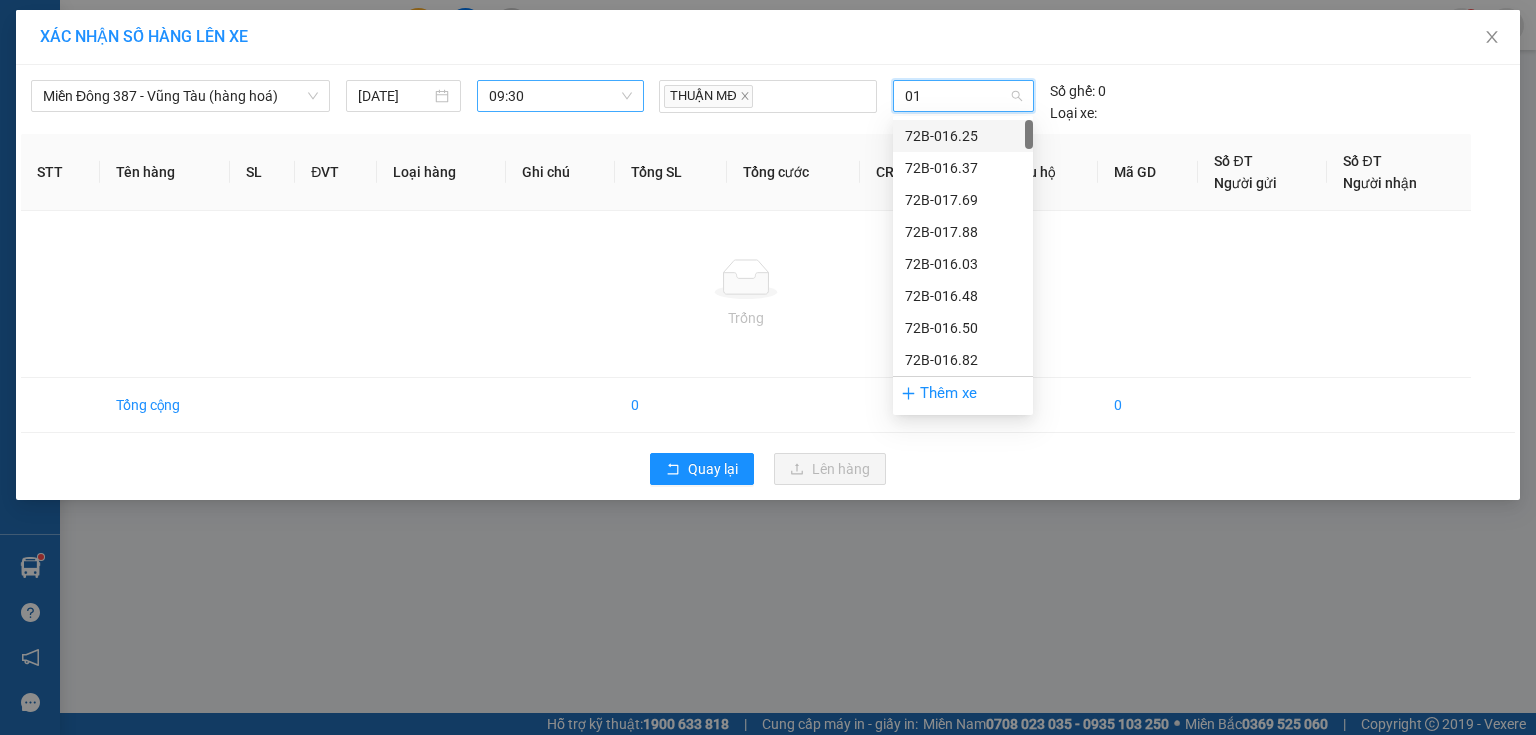type on "015" 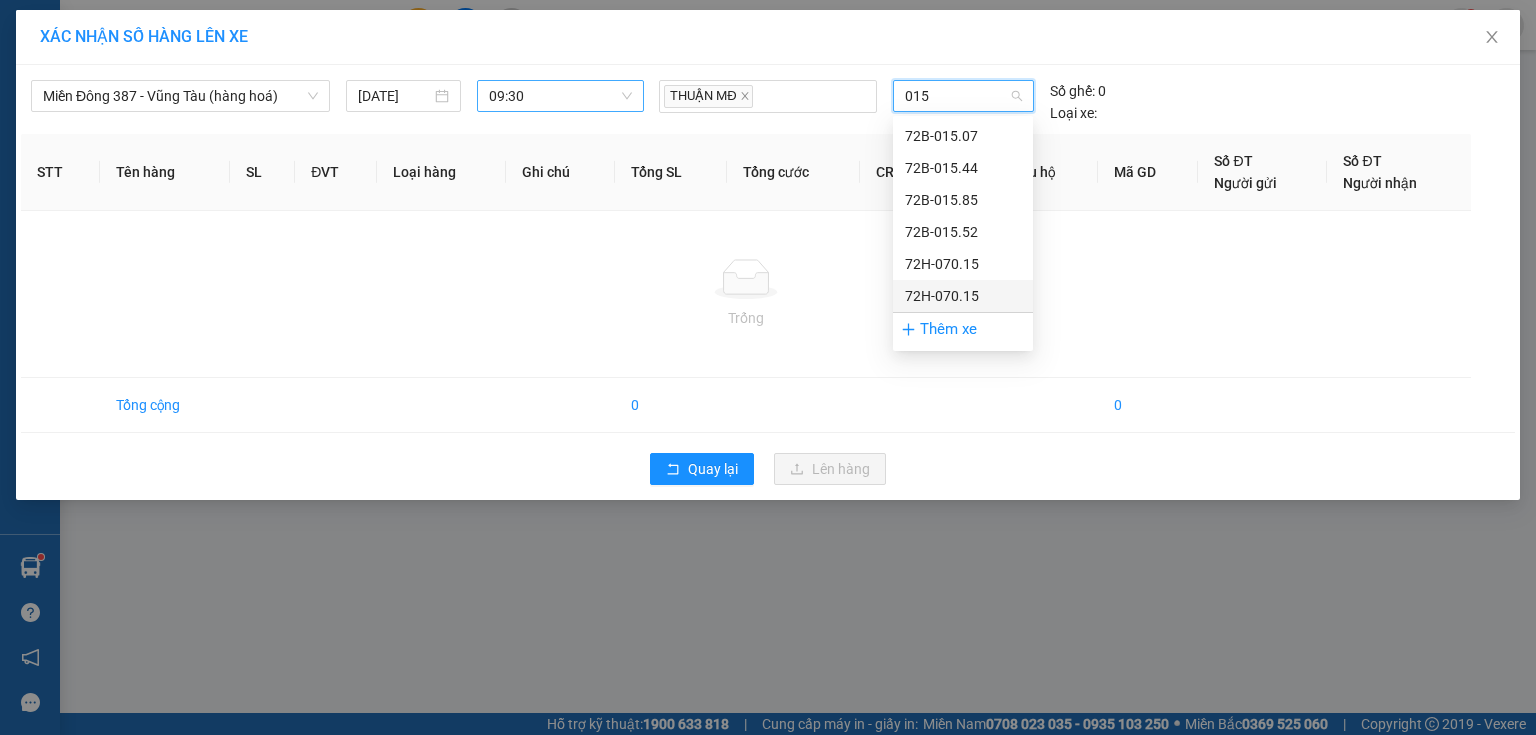 click on "72H-070.15" at bounding box center [963, 296] 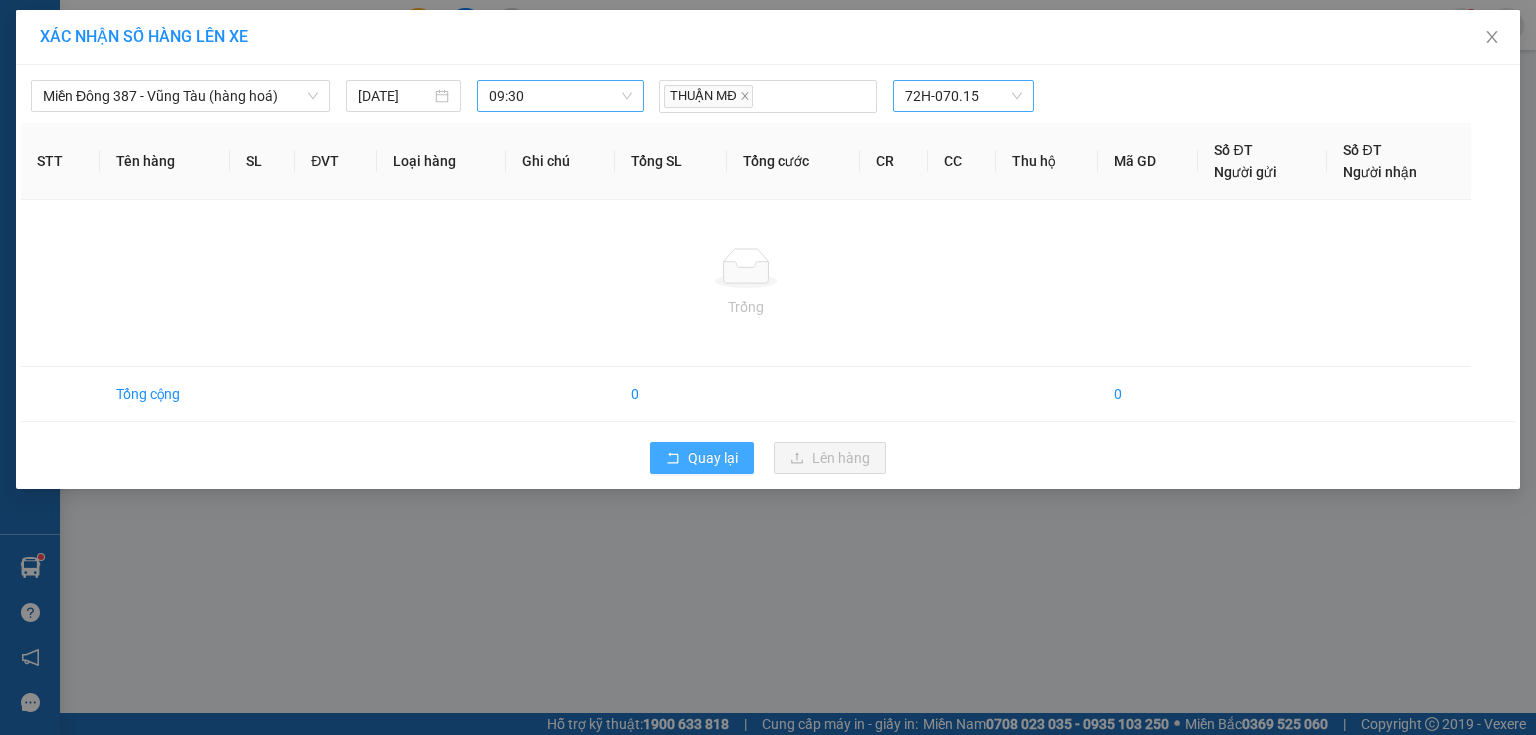 click on "Quay lại" at bounding box center (713, 458) 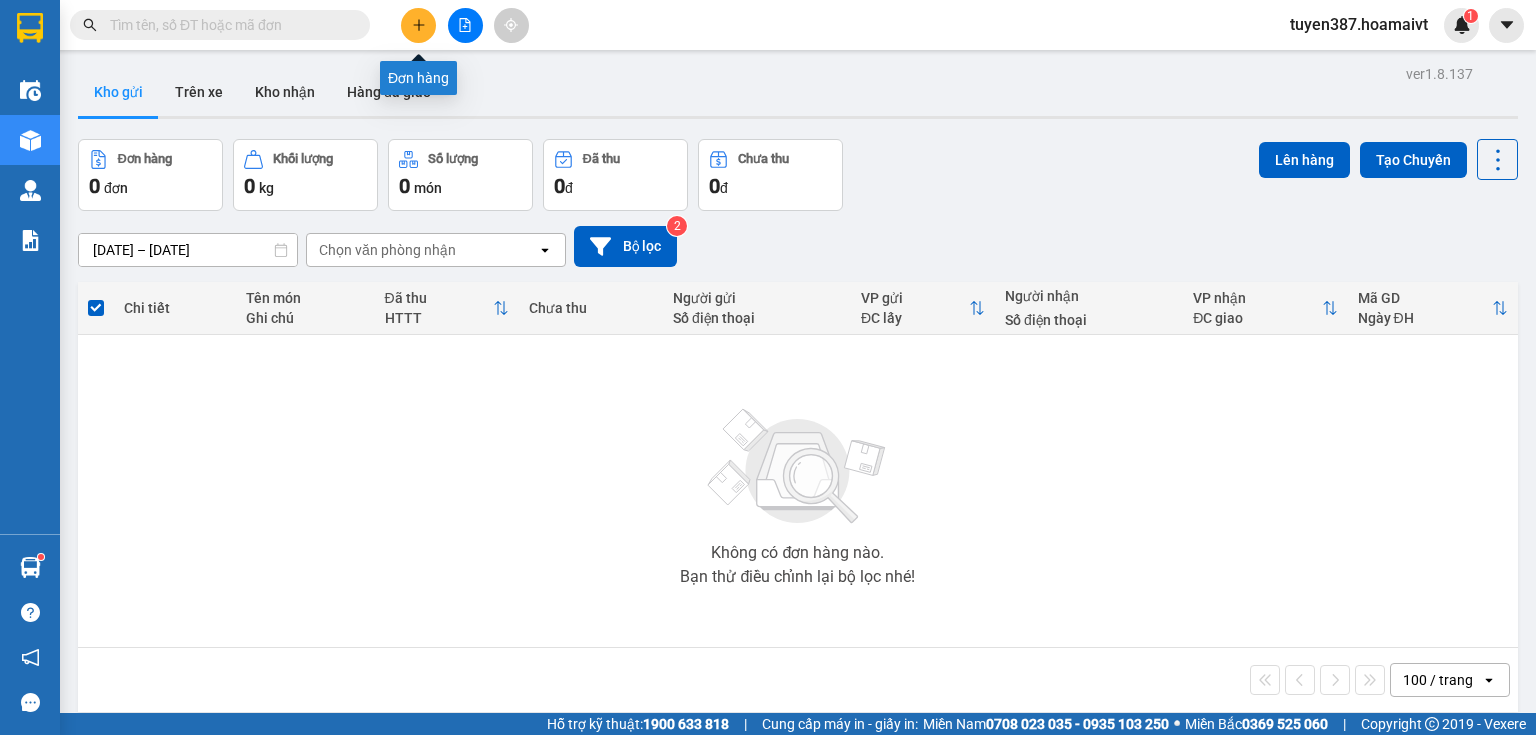 click 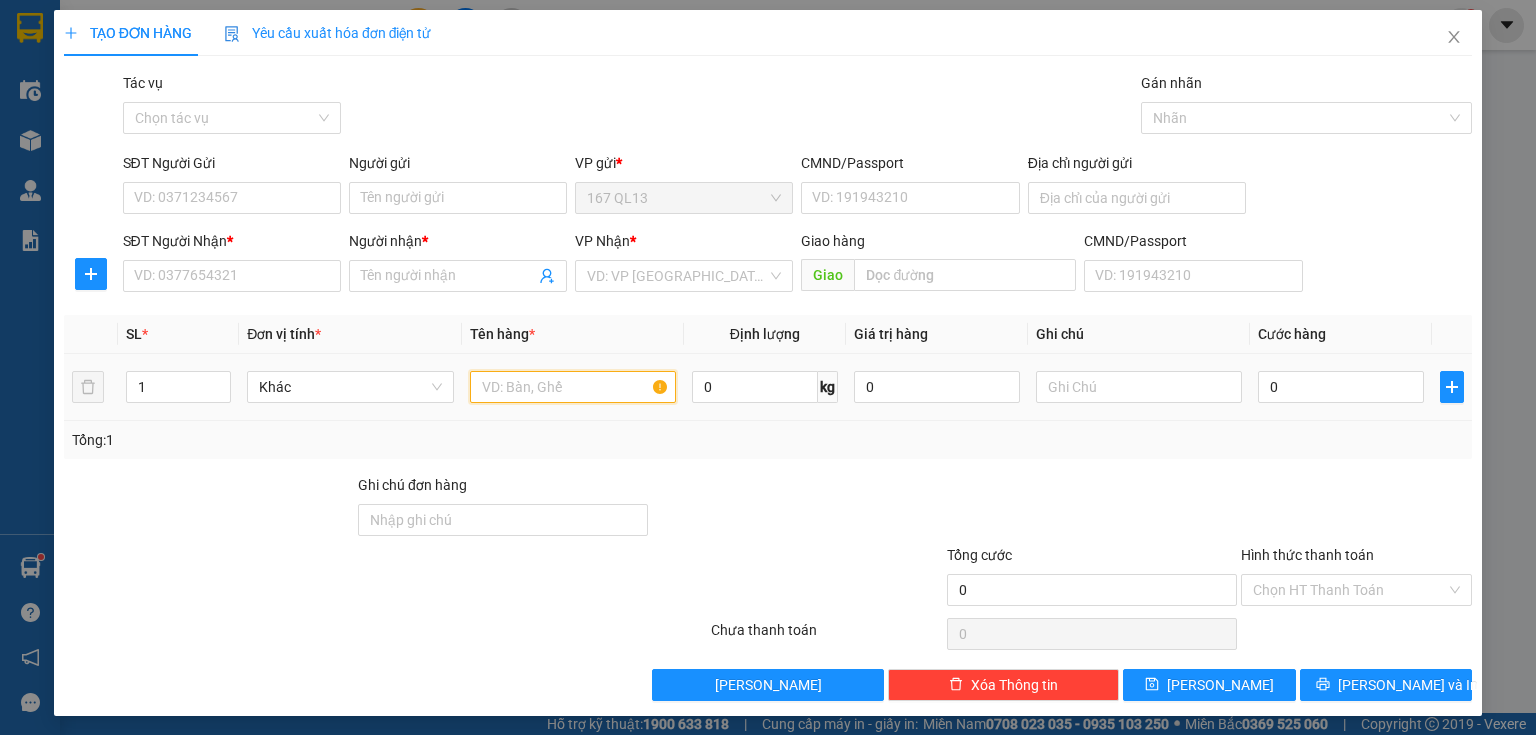 click at bounding box center [573, 387] 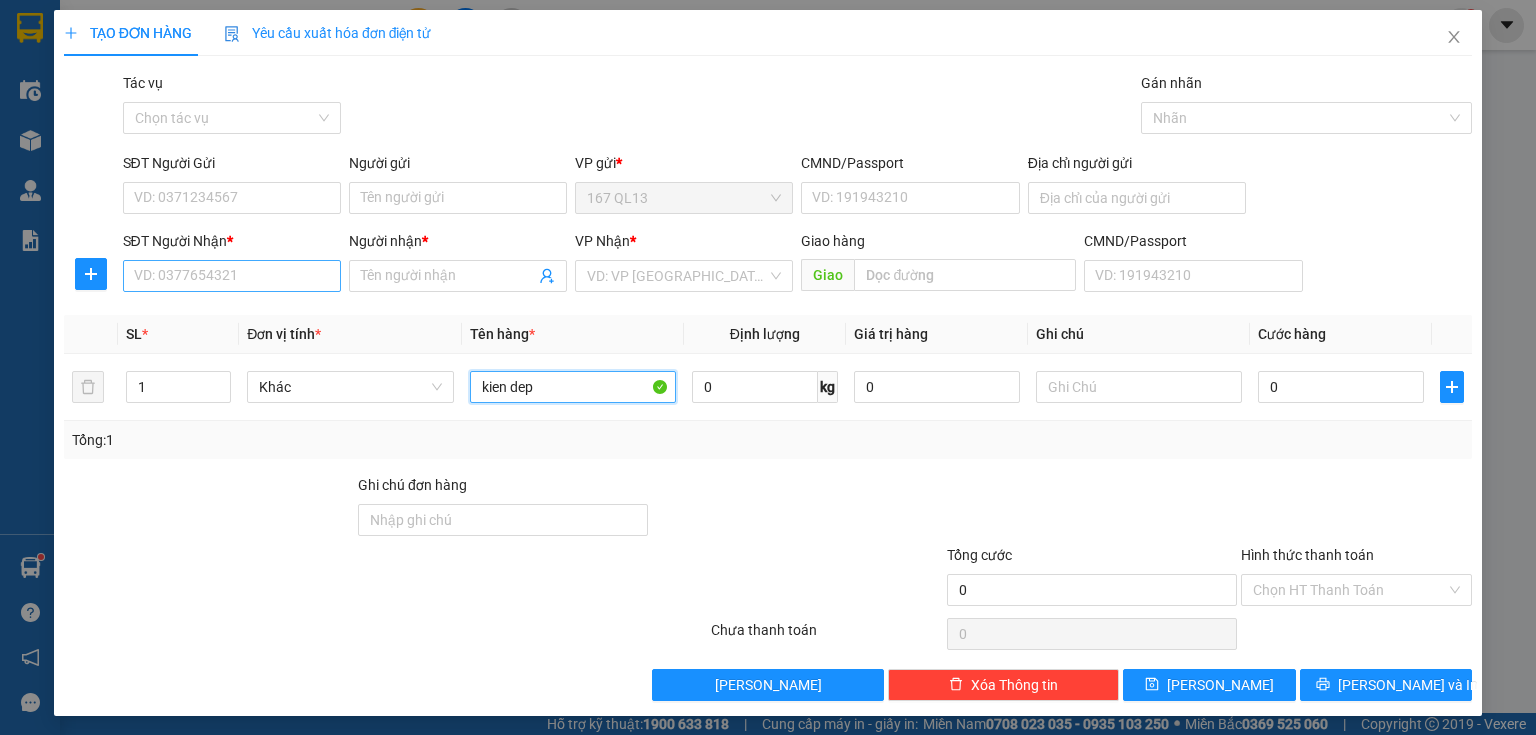 type on "kien dep" 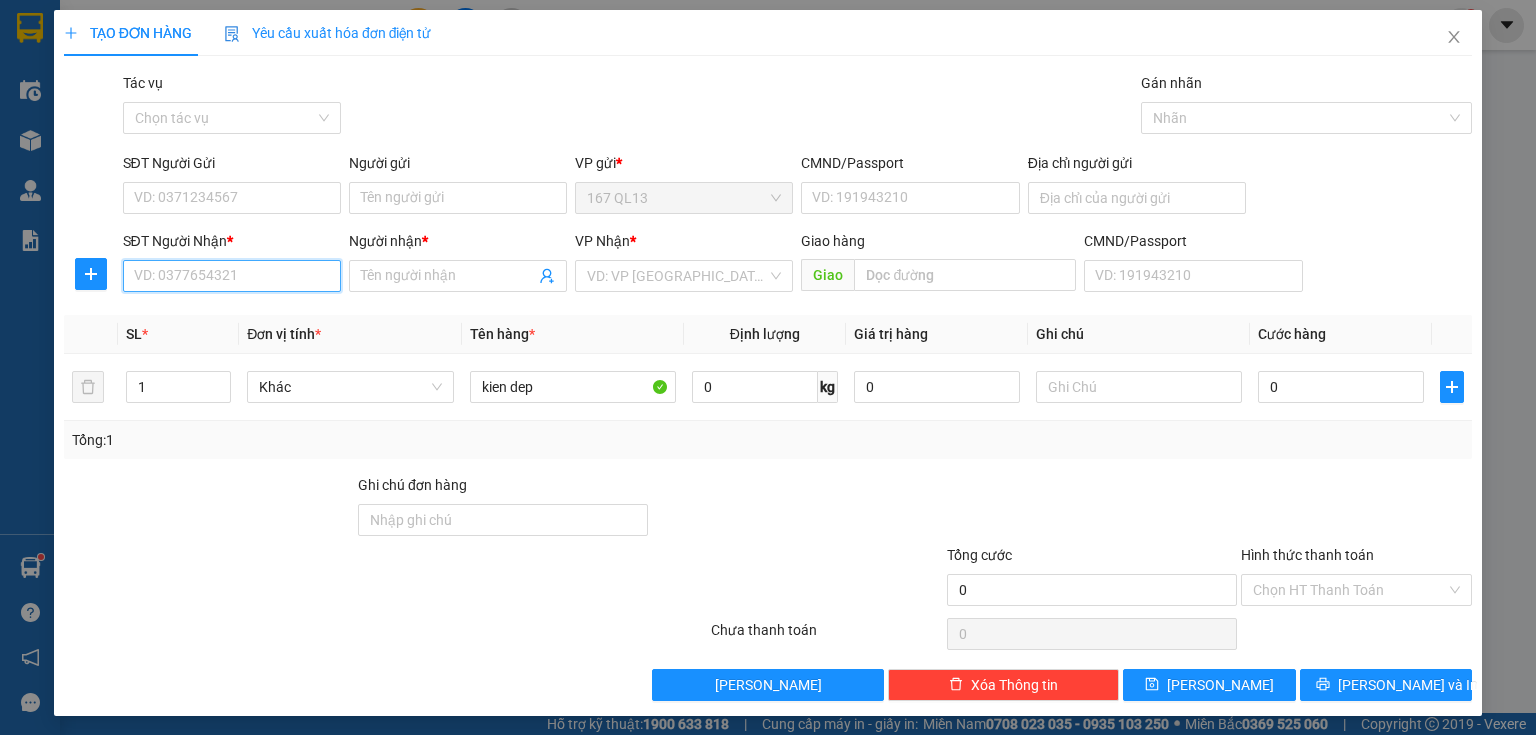 click on "SĐT Người Nhận  *" at bounding box center [232, 276] 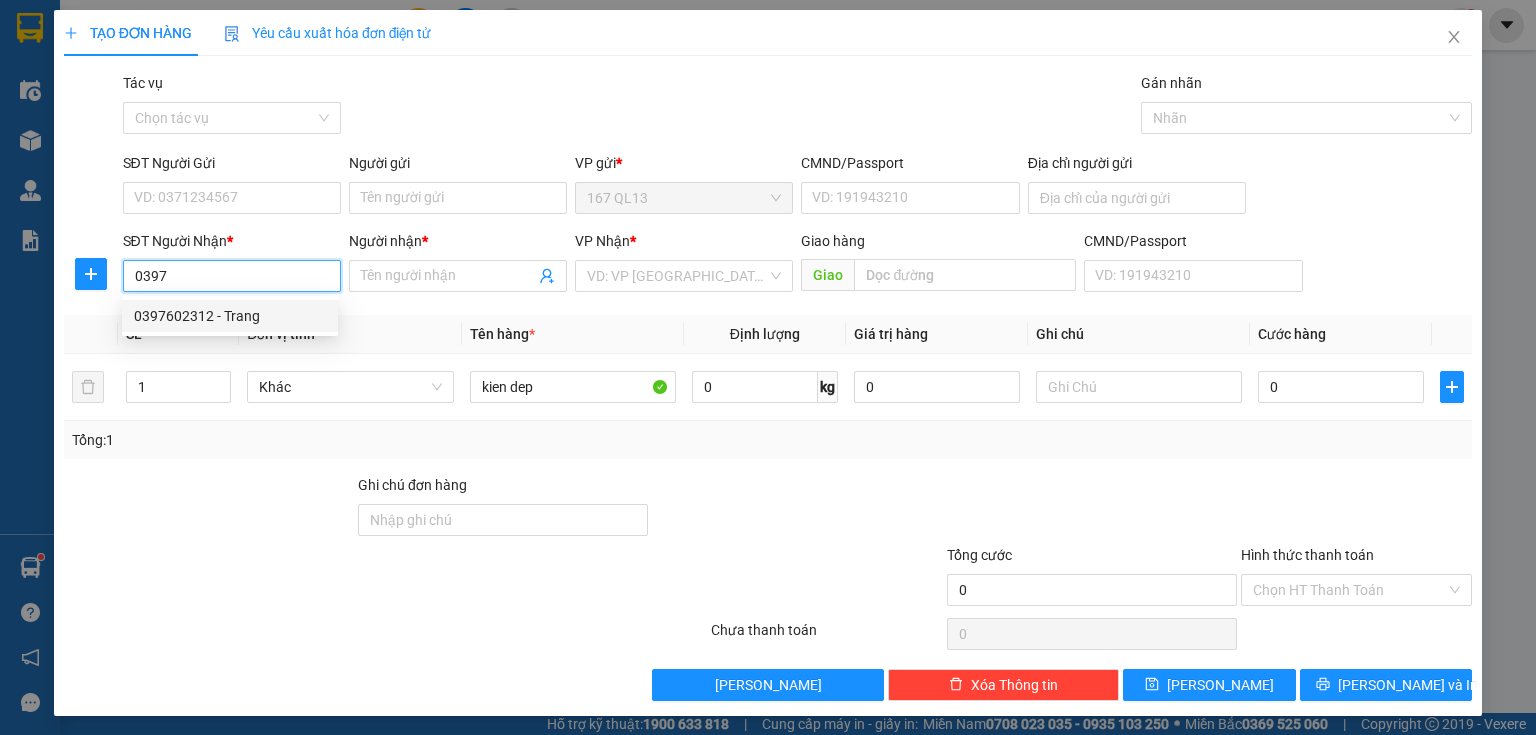 drag, startPoint x: 245, startPoint y: 320, endPoint x: 252, endPoint y: 252, distance: 68.359344 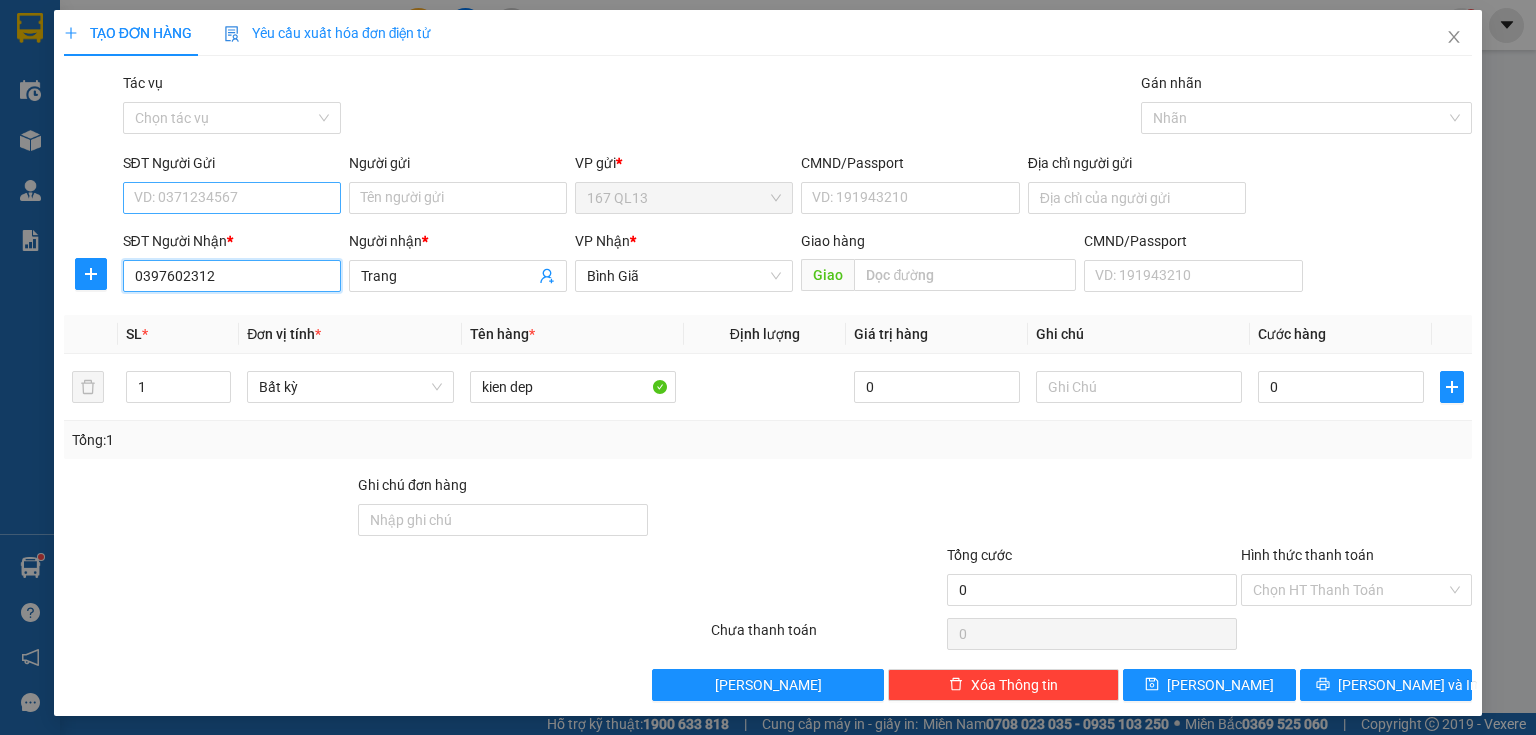 type on "0397602312" 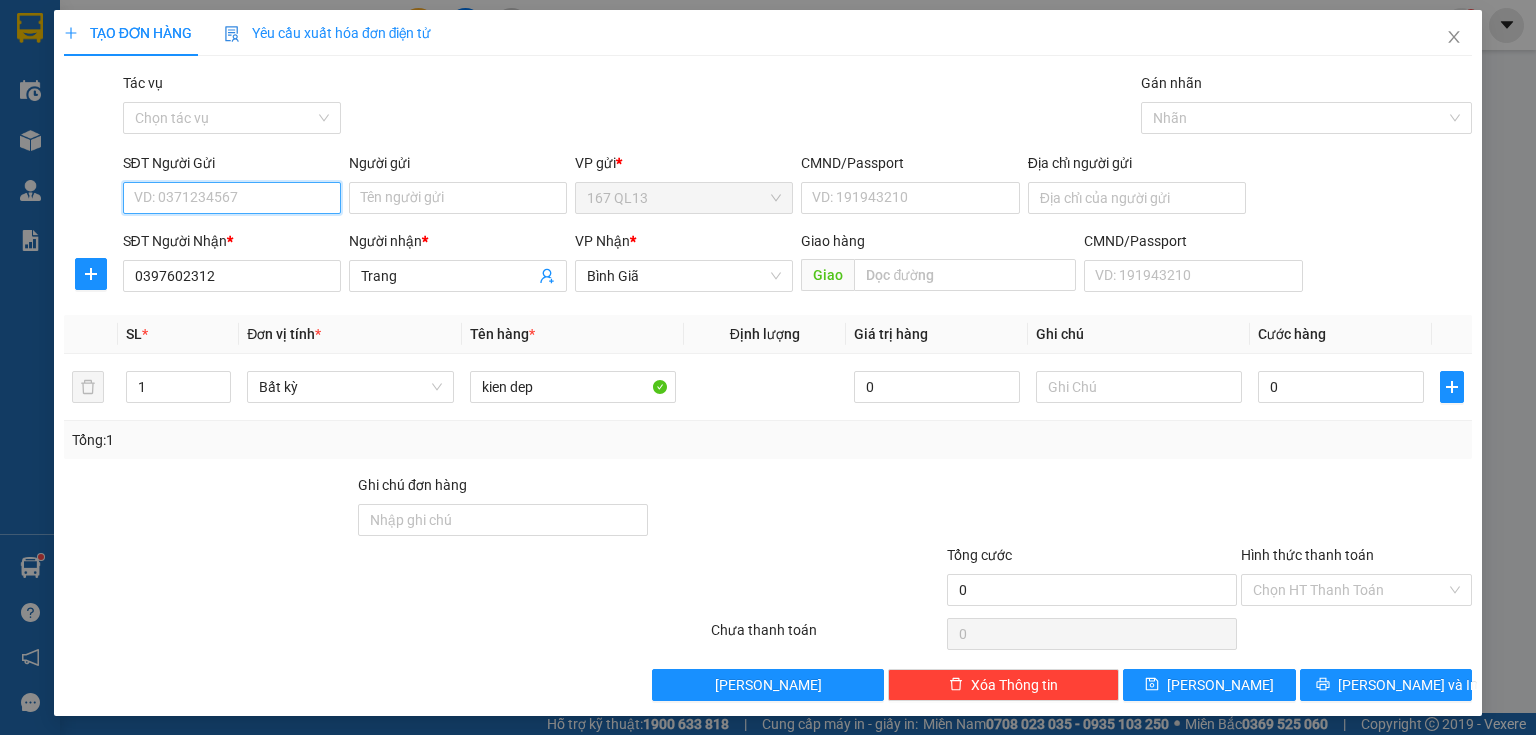 click on "SĐT Người Gửi" at bounding box center [232, 198] 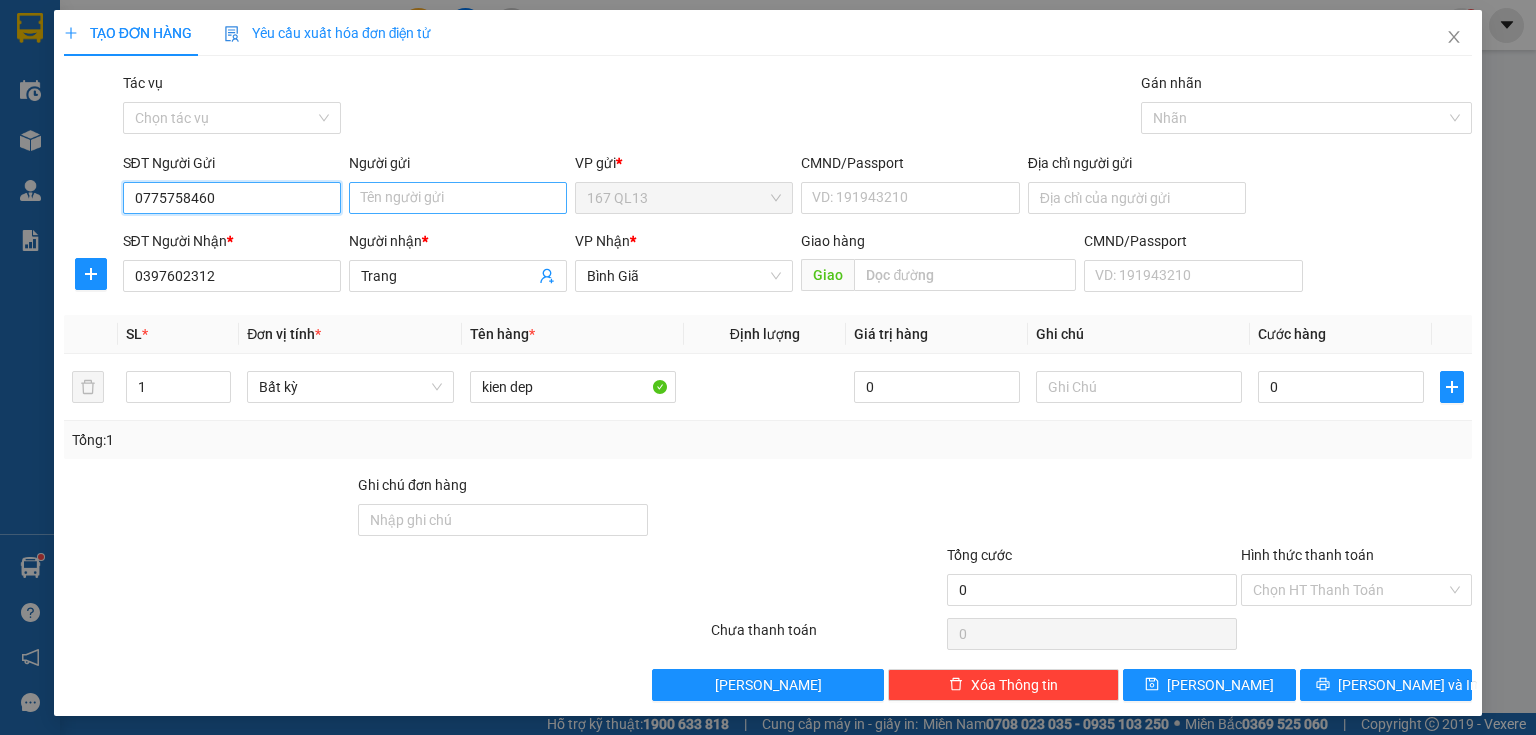 type on "0775758460" 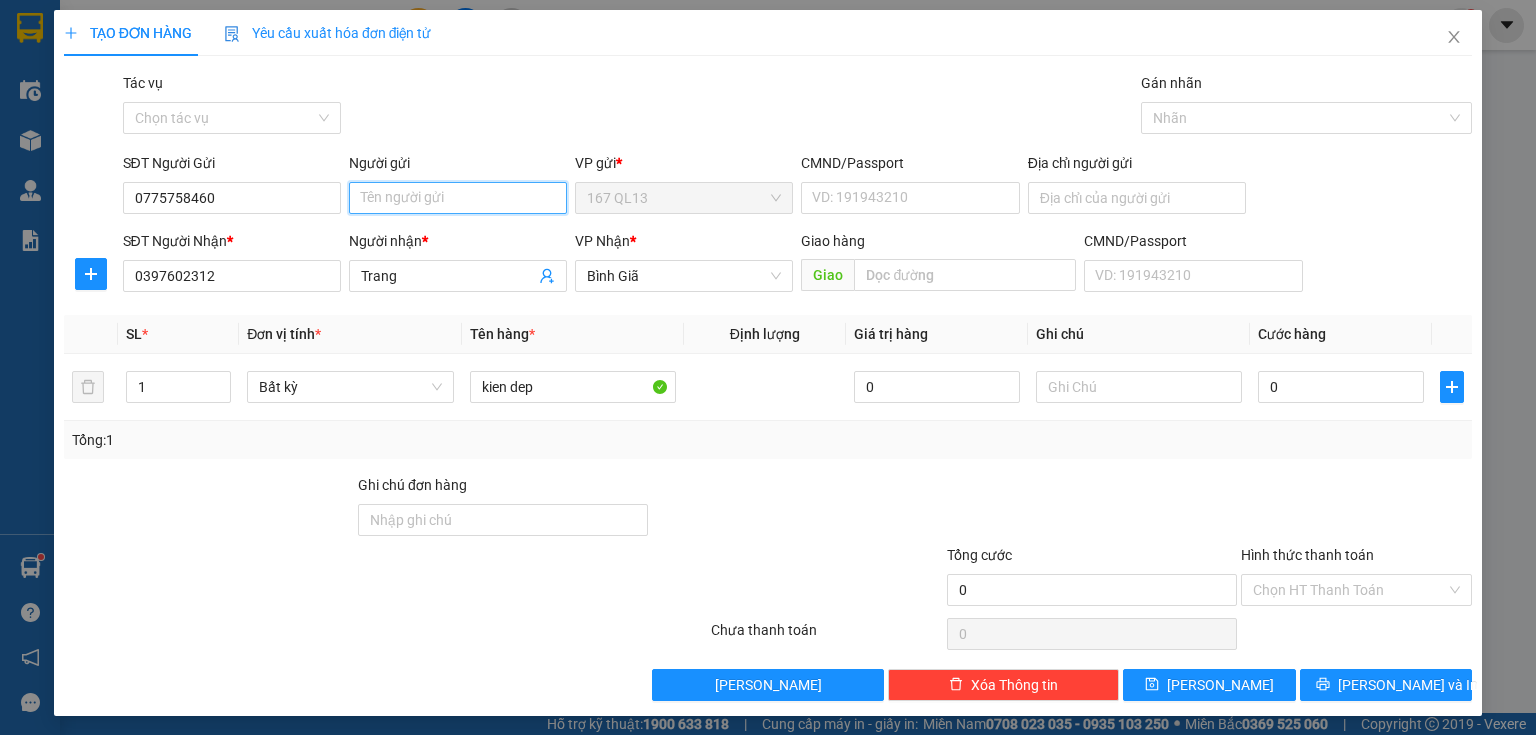 click on "Người gửi" at bounding box center [458, 198] 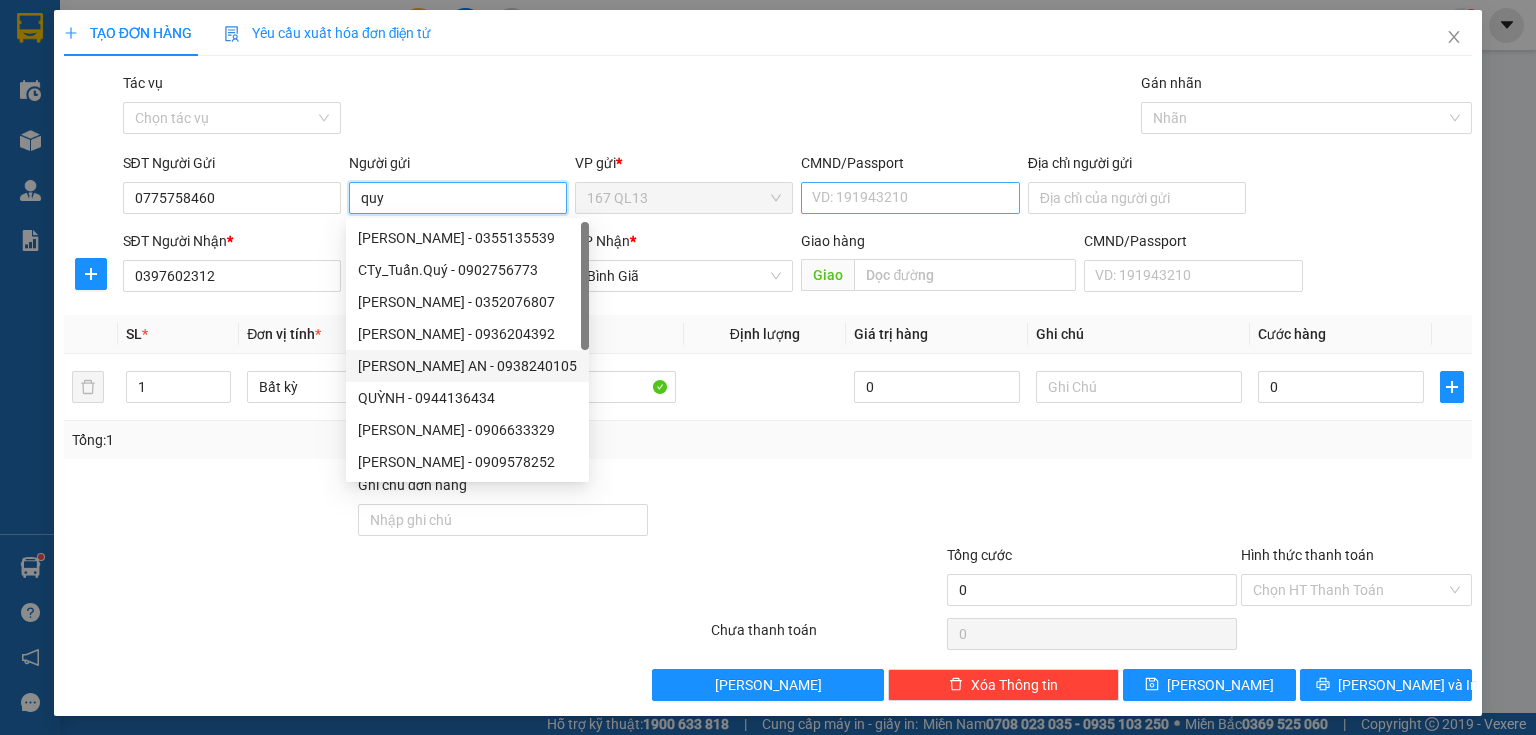 type on "quy" 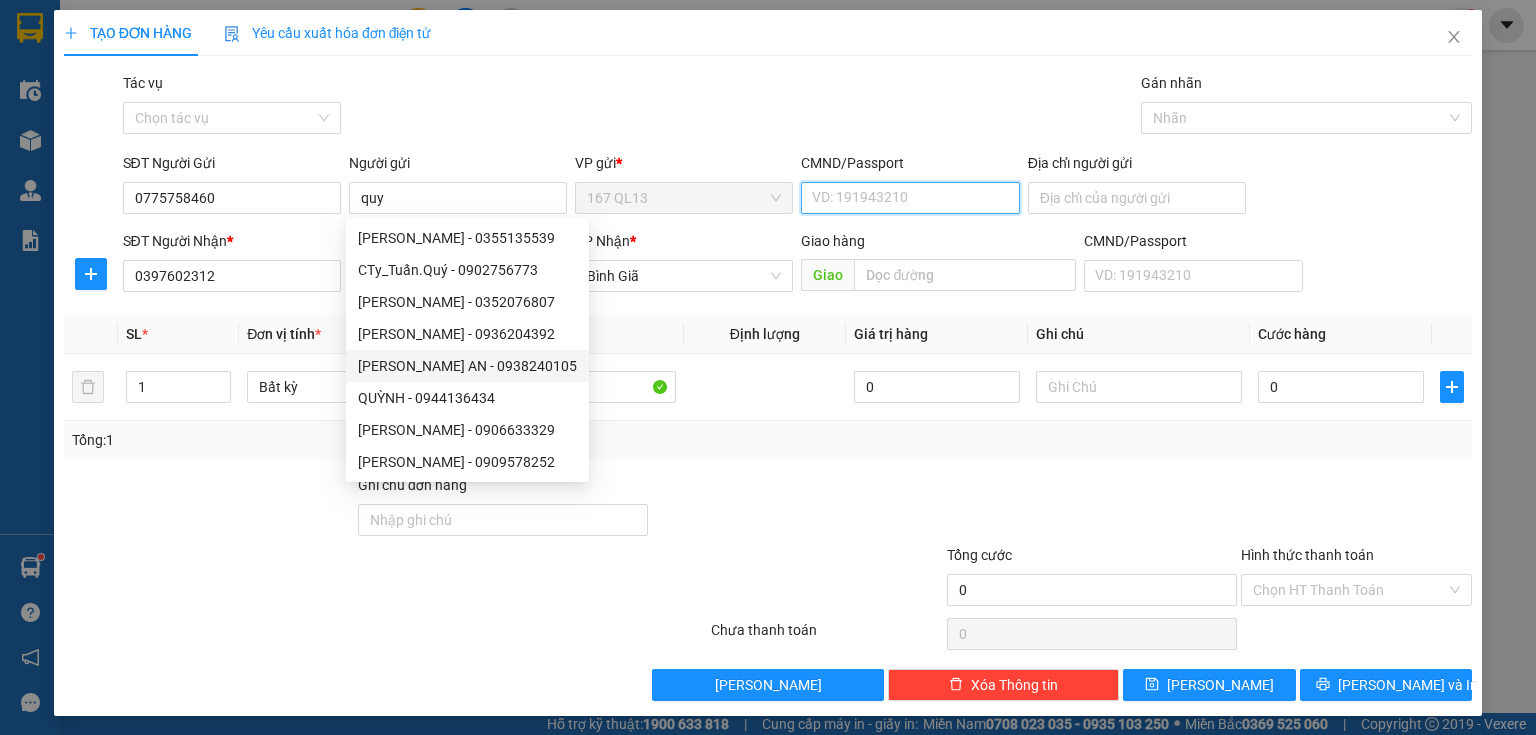 click on "CMND/Passport" at bounding box center (910, 198) 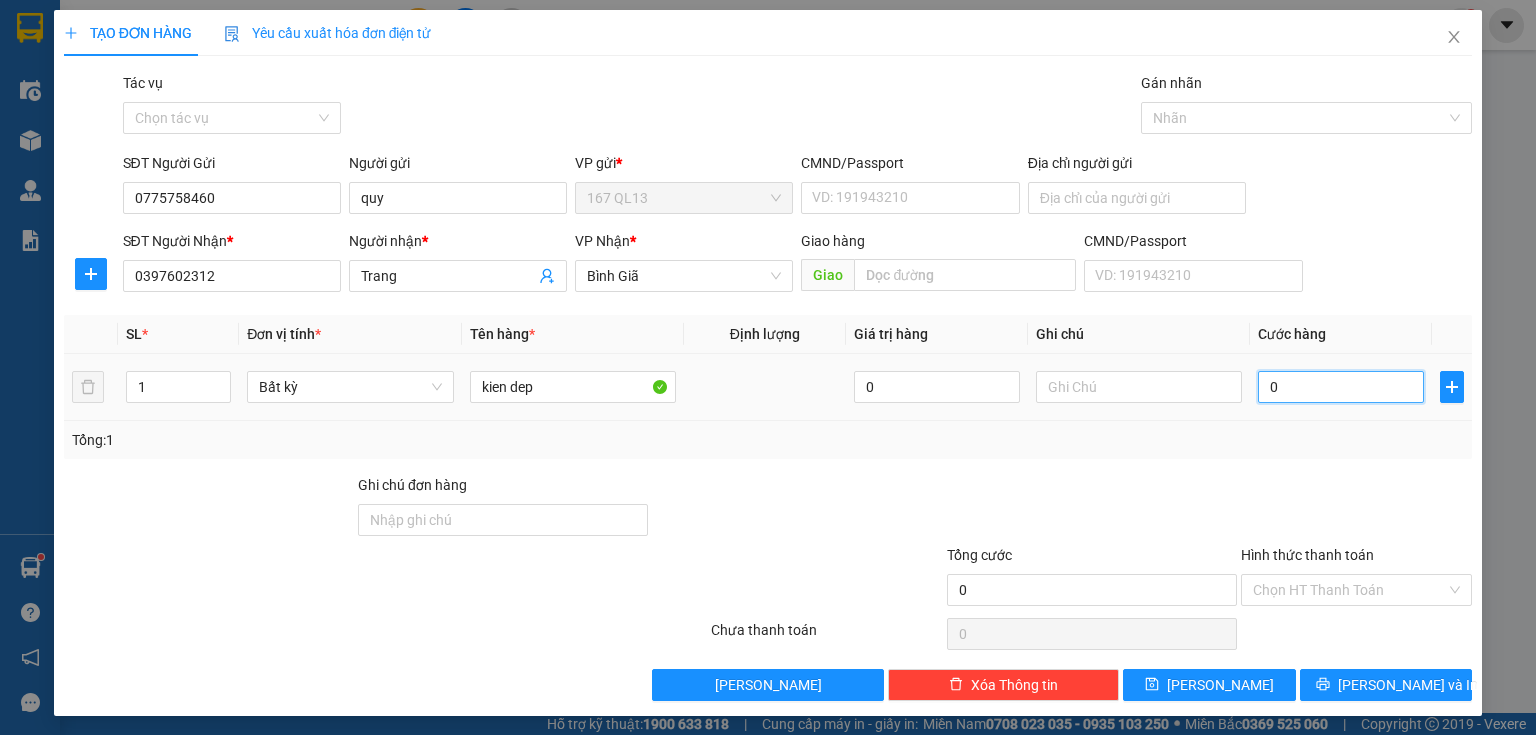 click on "0" at bounding box center (1341, 387) 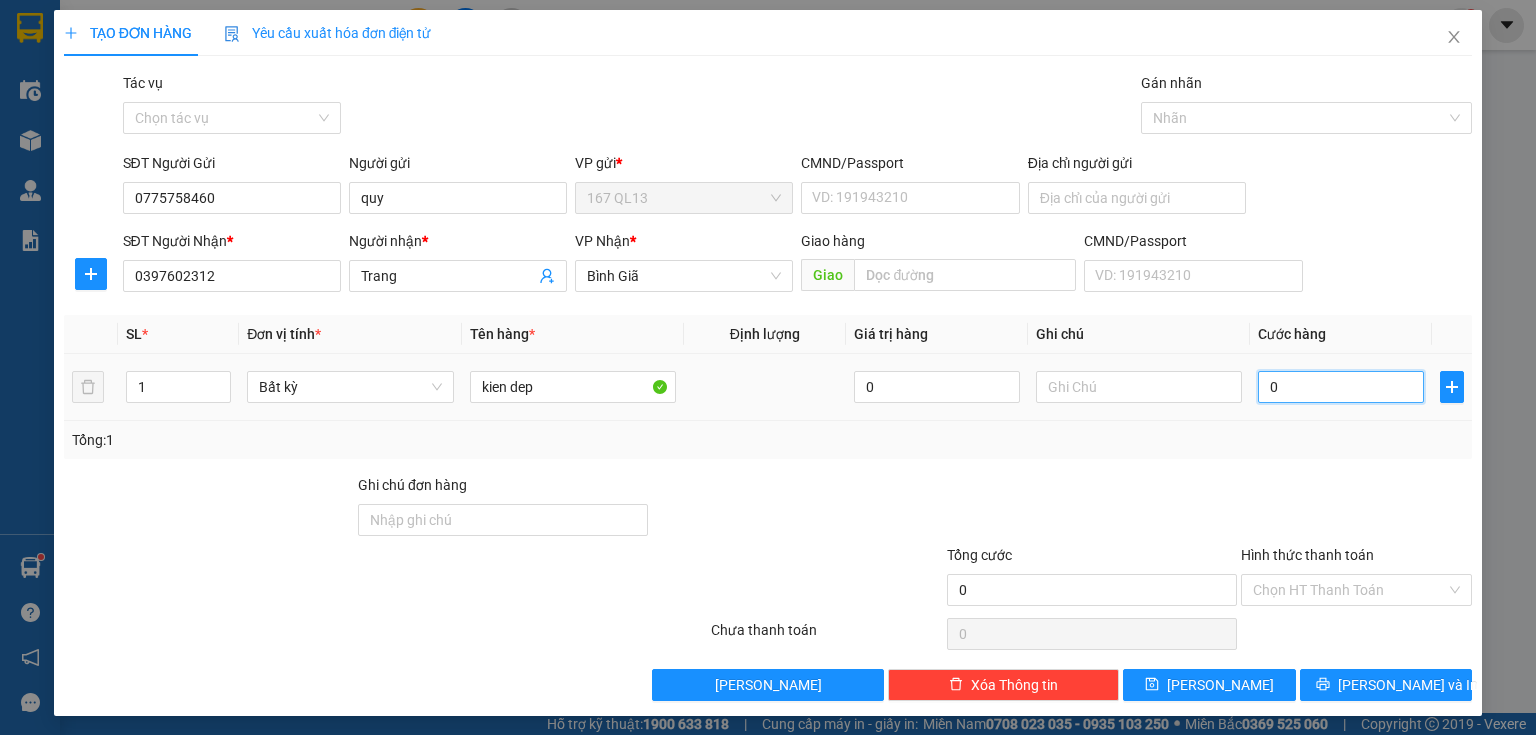type on "3" 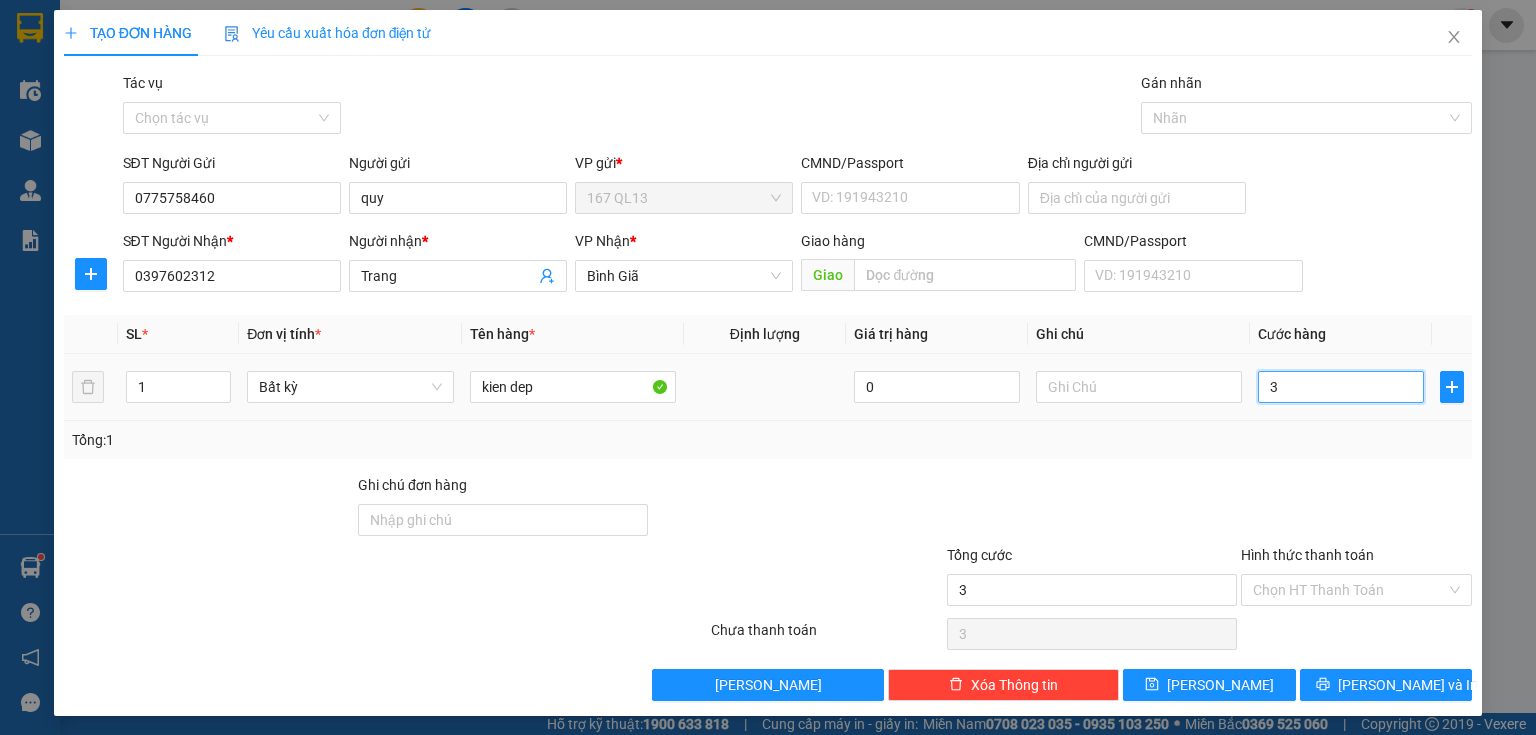type on "30" 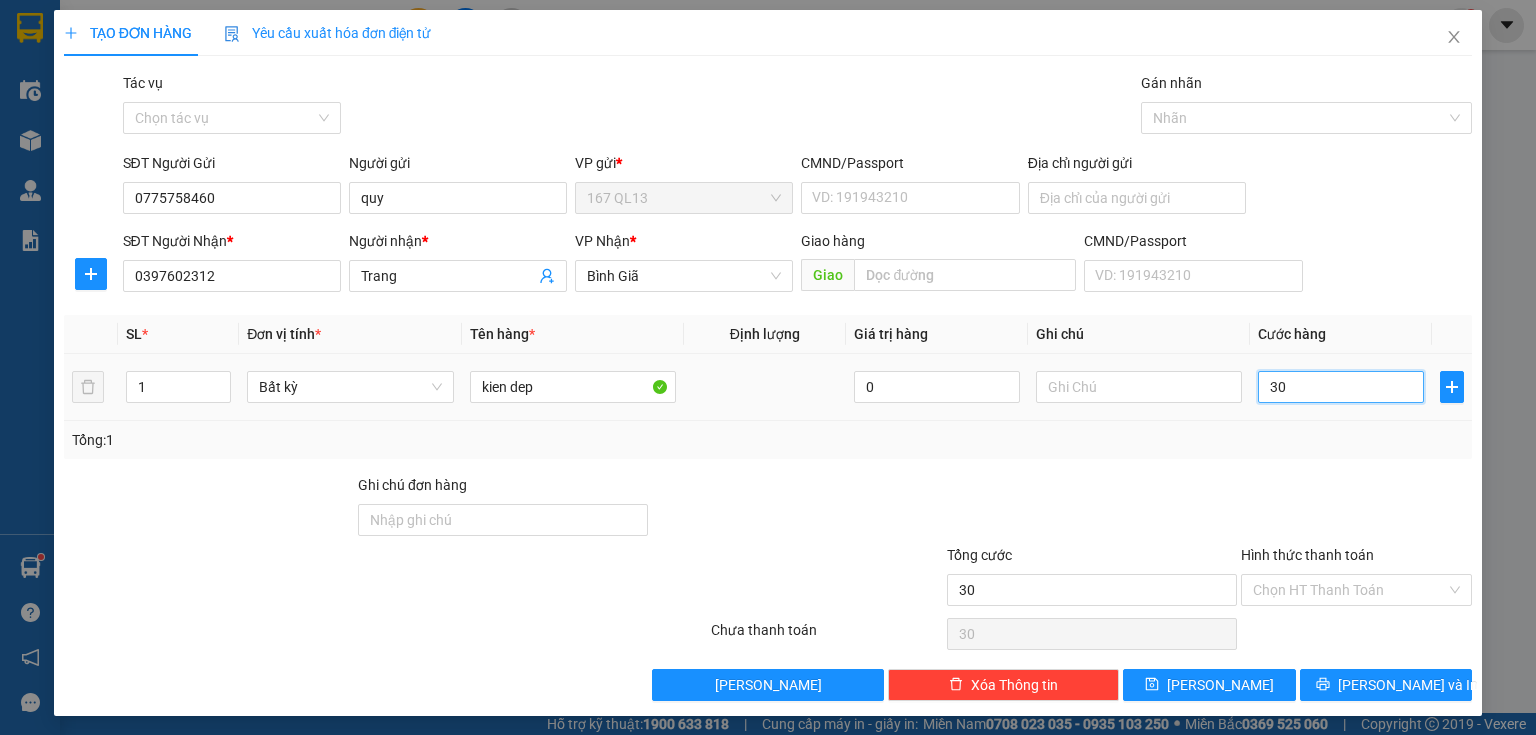 type on "3" 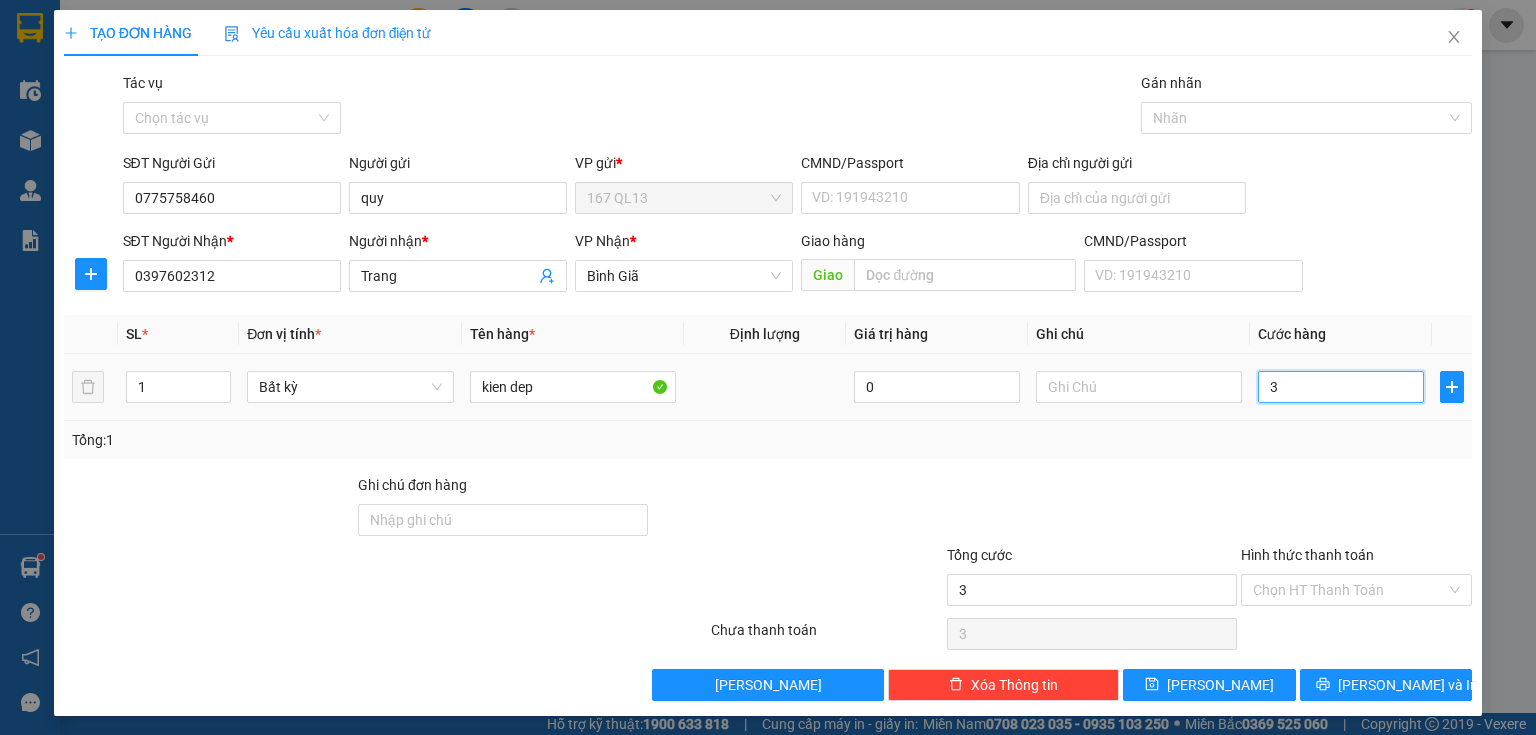 type on "0" 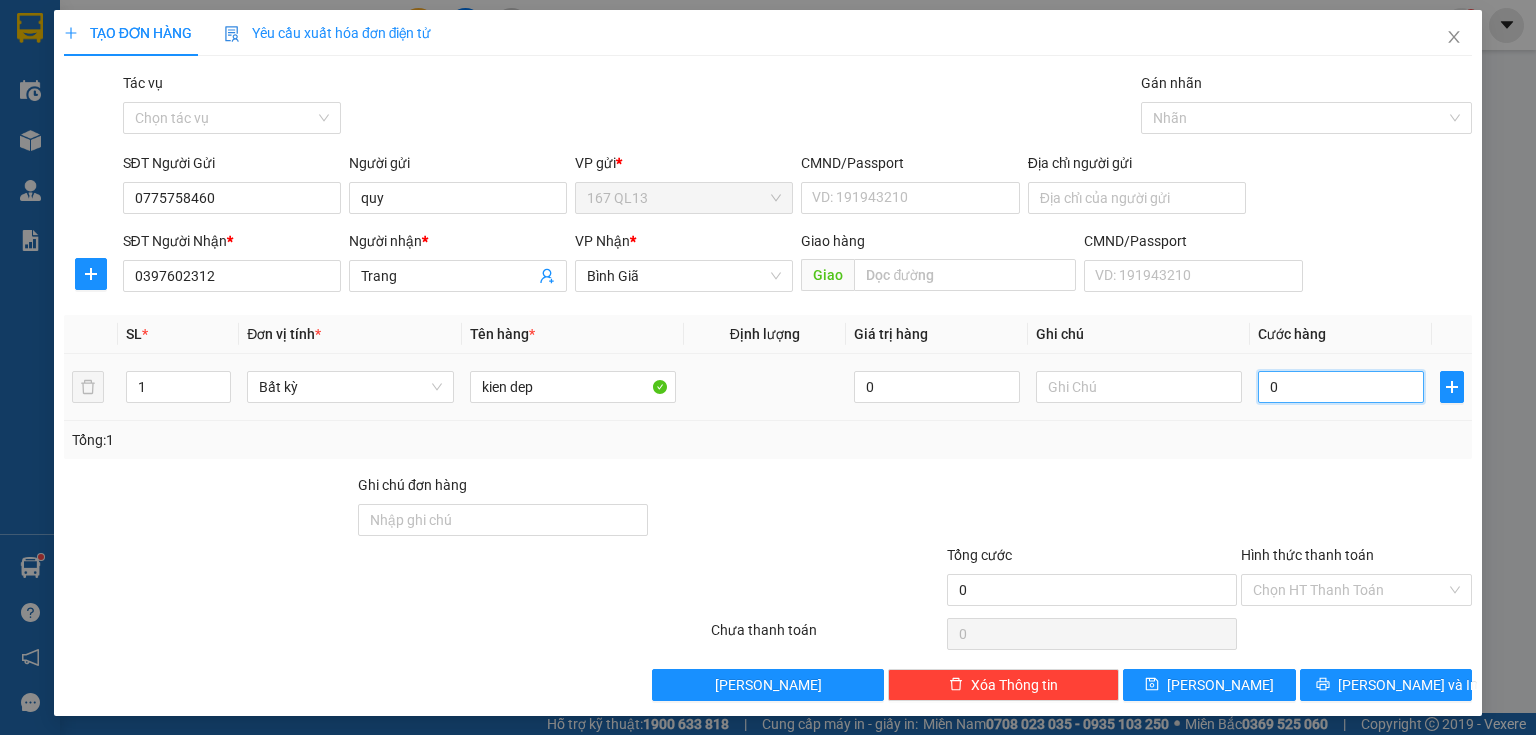 click on "0" at bounding box center (1341, 387) 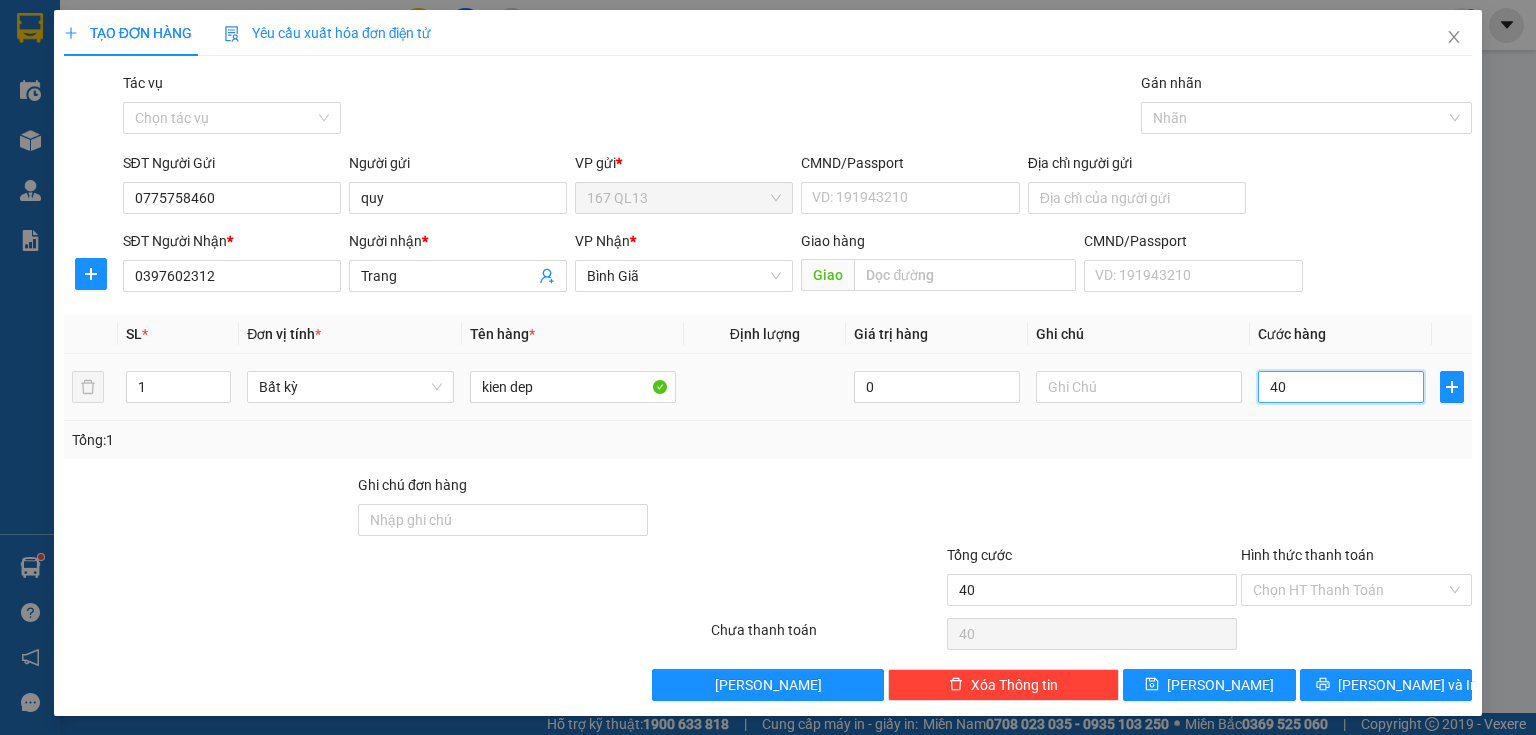 click on "40" at bounding box center (1341, 387) 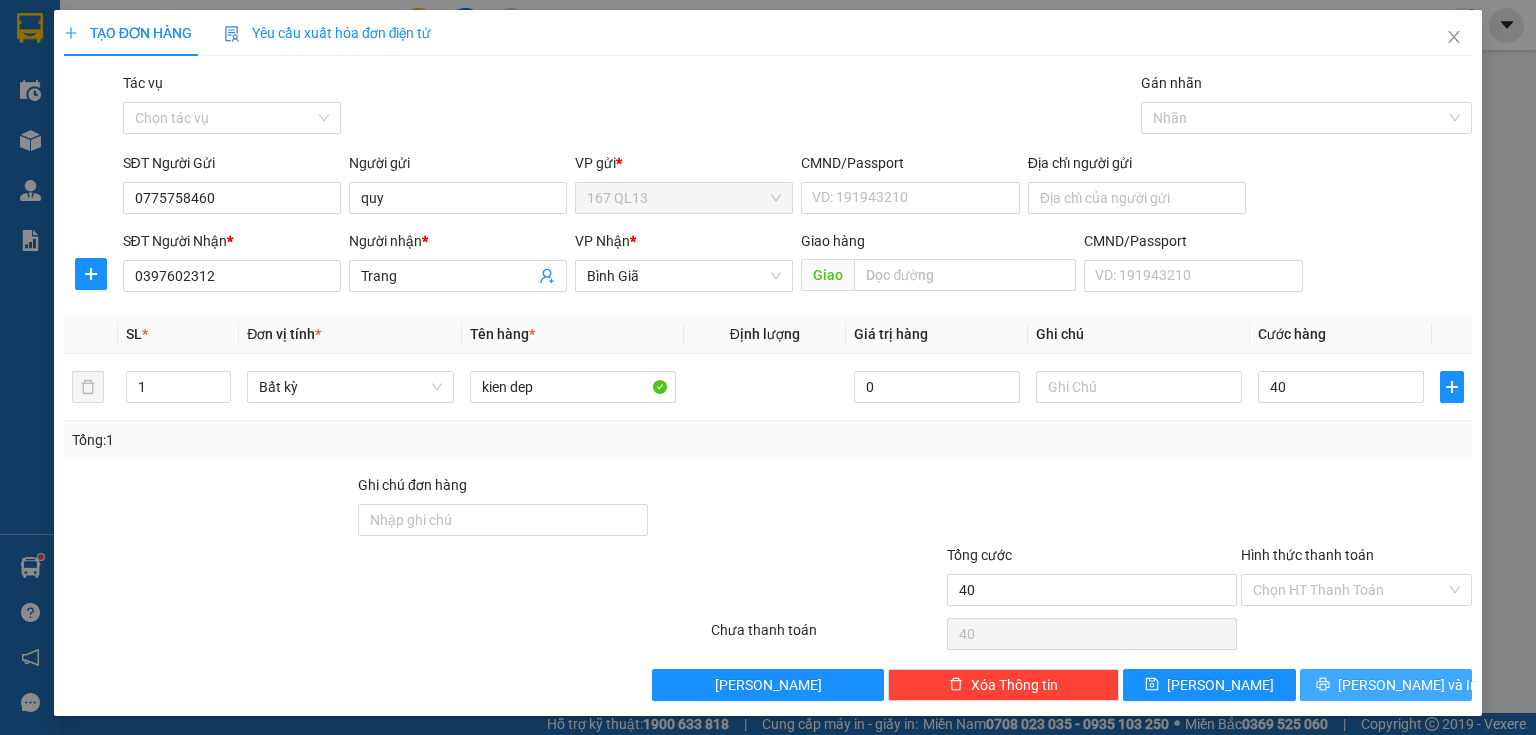 type on "40.000" 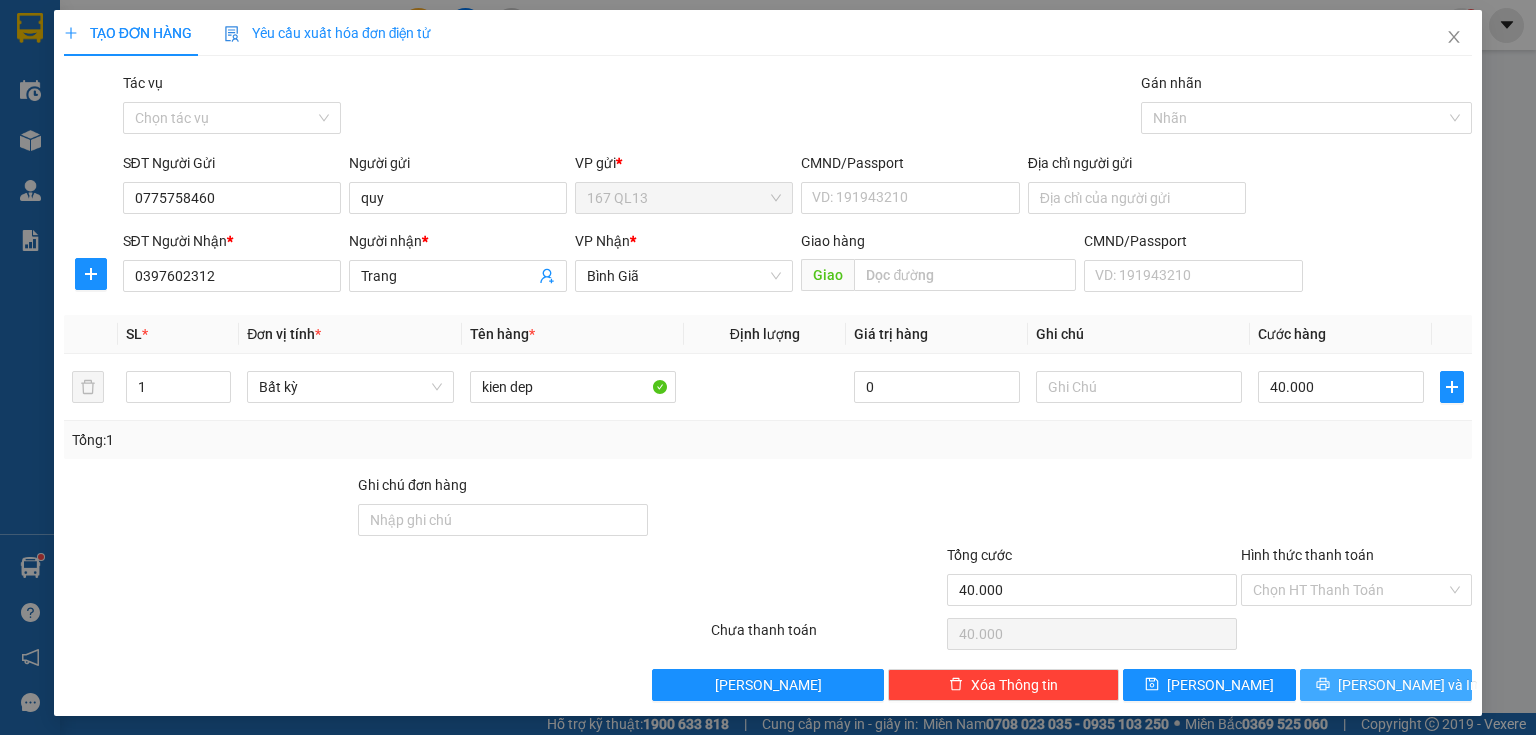 click on "[PERSON_NAME] và In" at bounding box center (1408, 685) 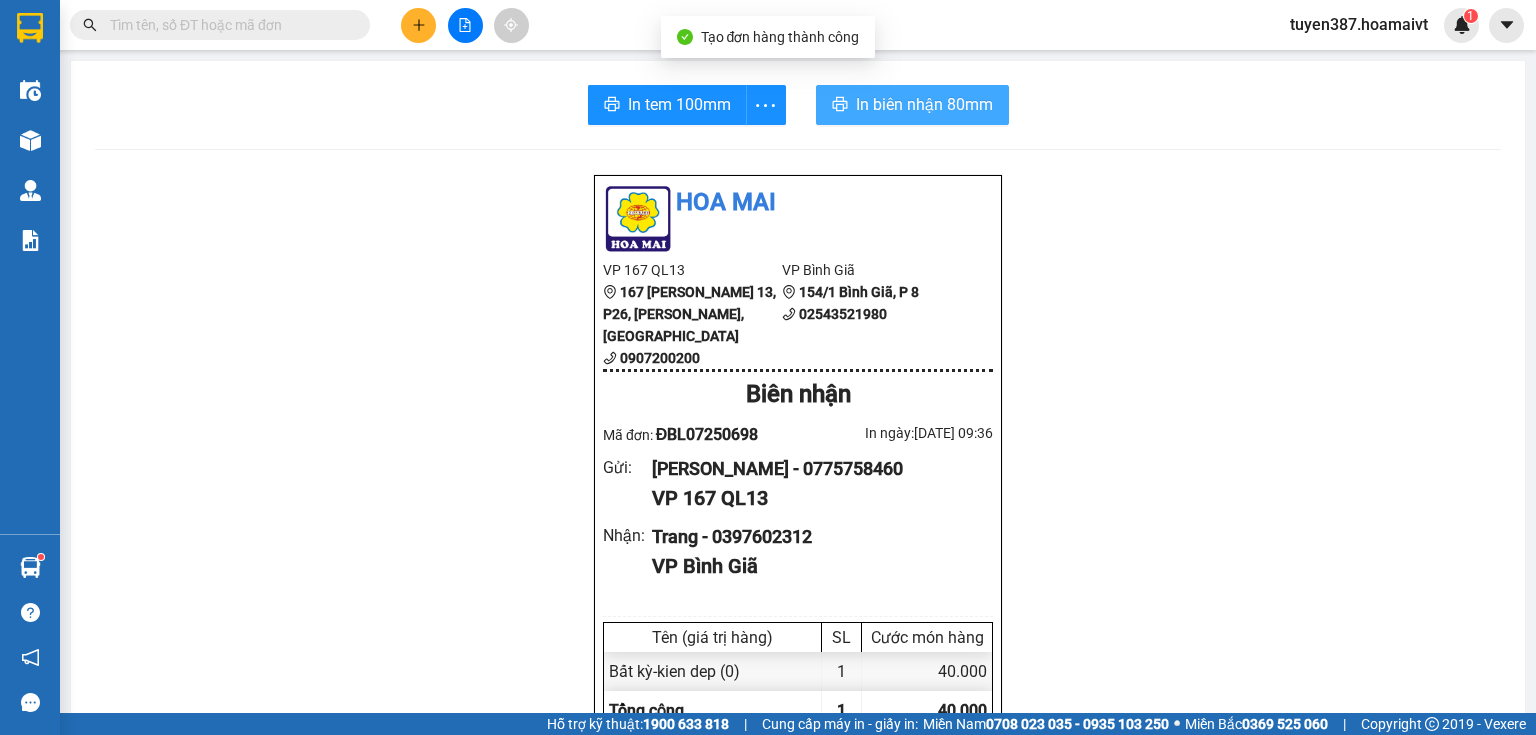 click on "In biên nhận 80mm" at bounding box center (924, 104) 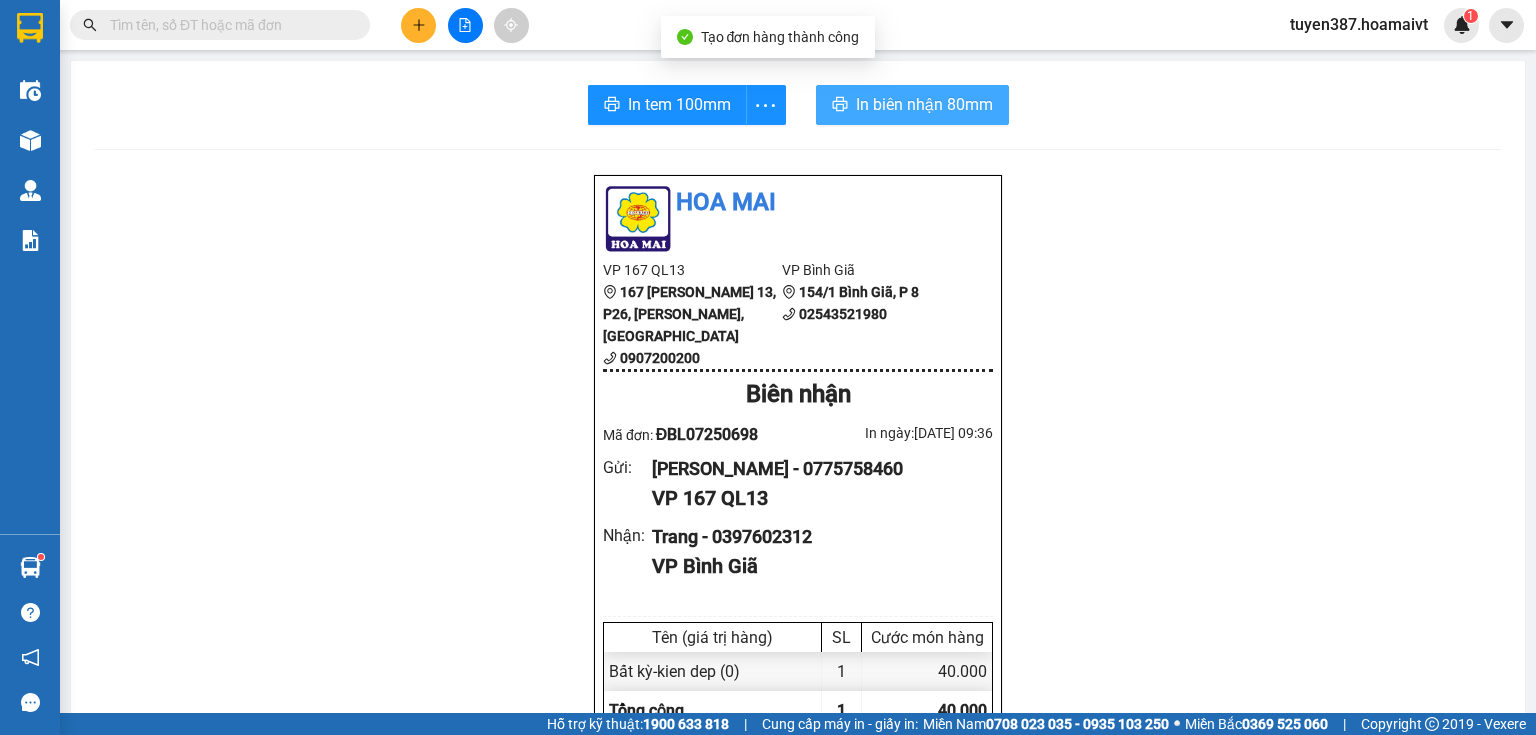 scroll, scrollTop: 0, scrollLeft: 0, axis: both 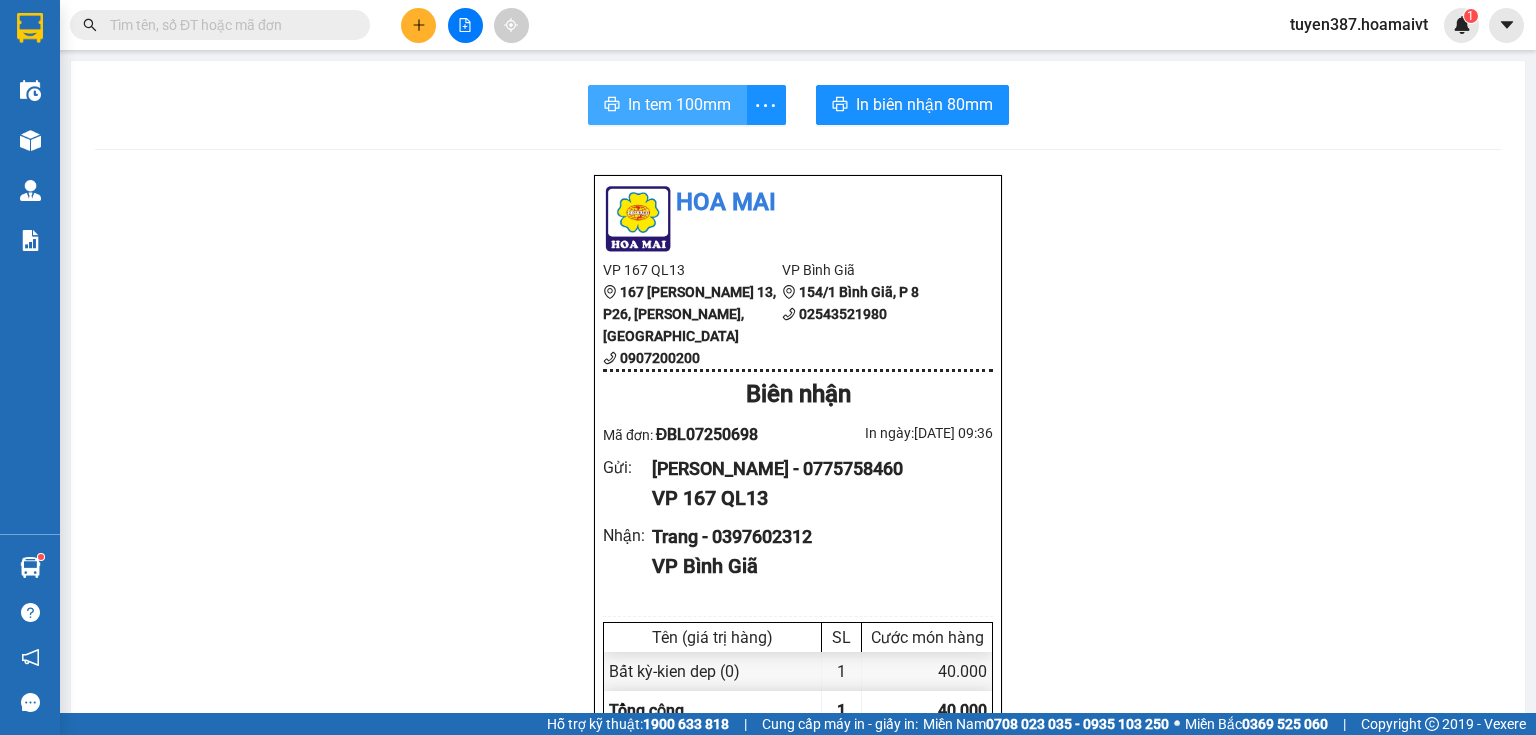 drag, startPoint x: 659, startPoint y: 104, endPoint x: 812, endPoint y: 66, distance: 157.64835 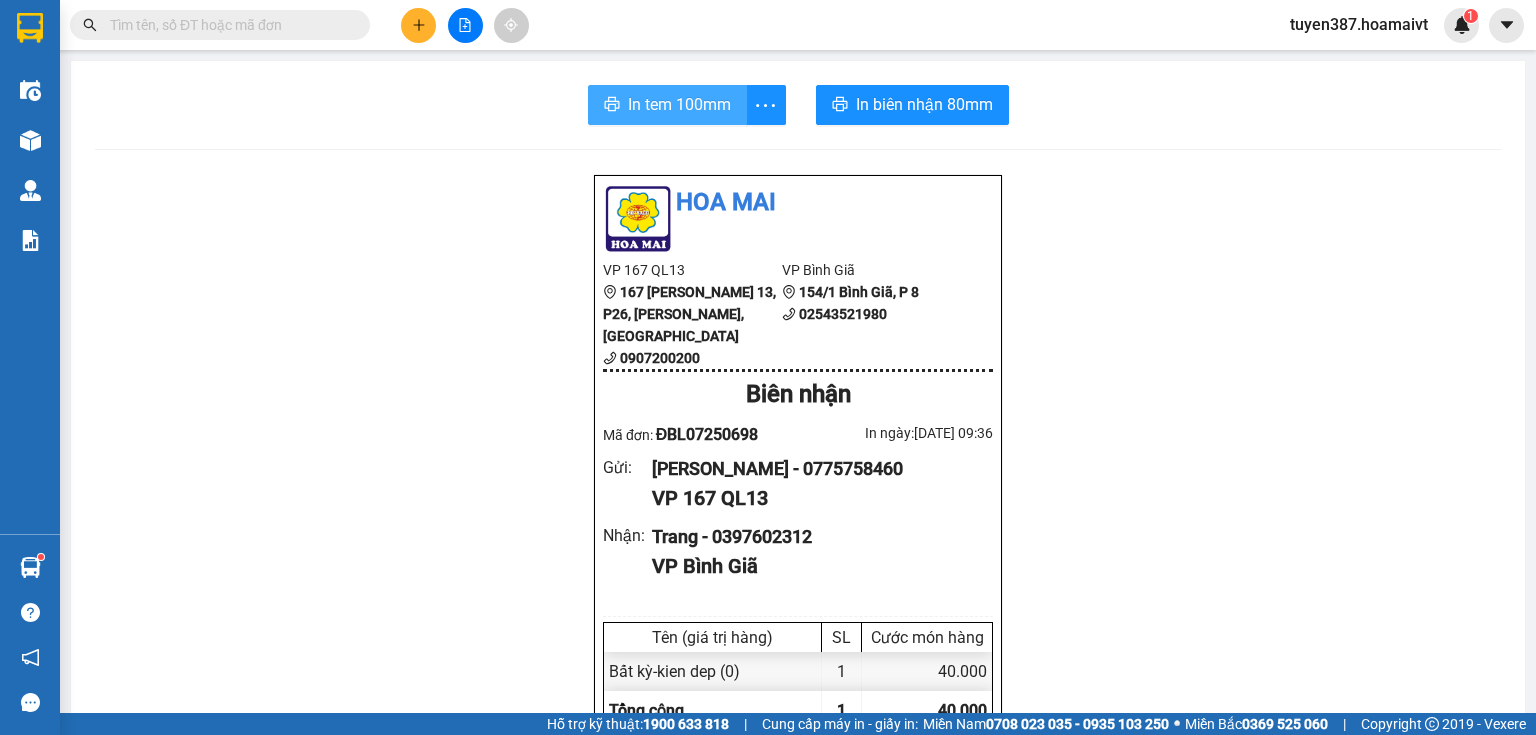 scroll, scrollTop: 0, scrollLeft: 0, axis: both 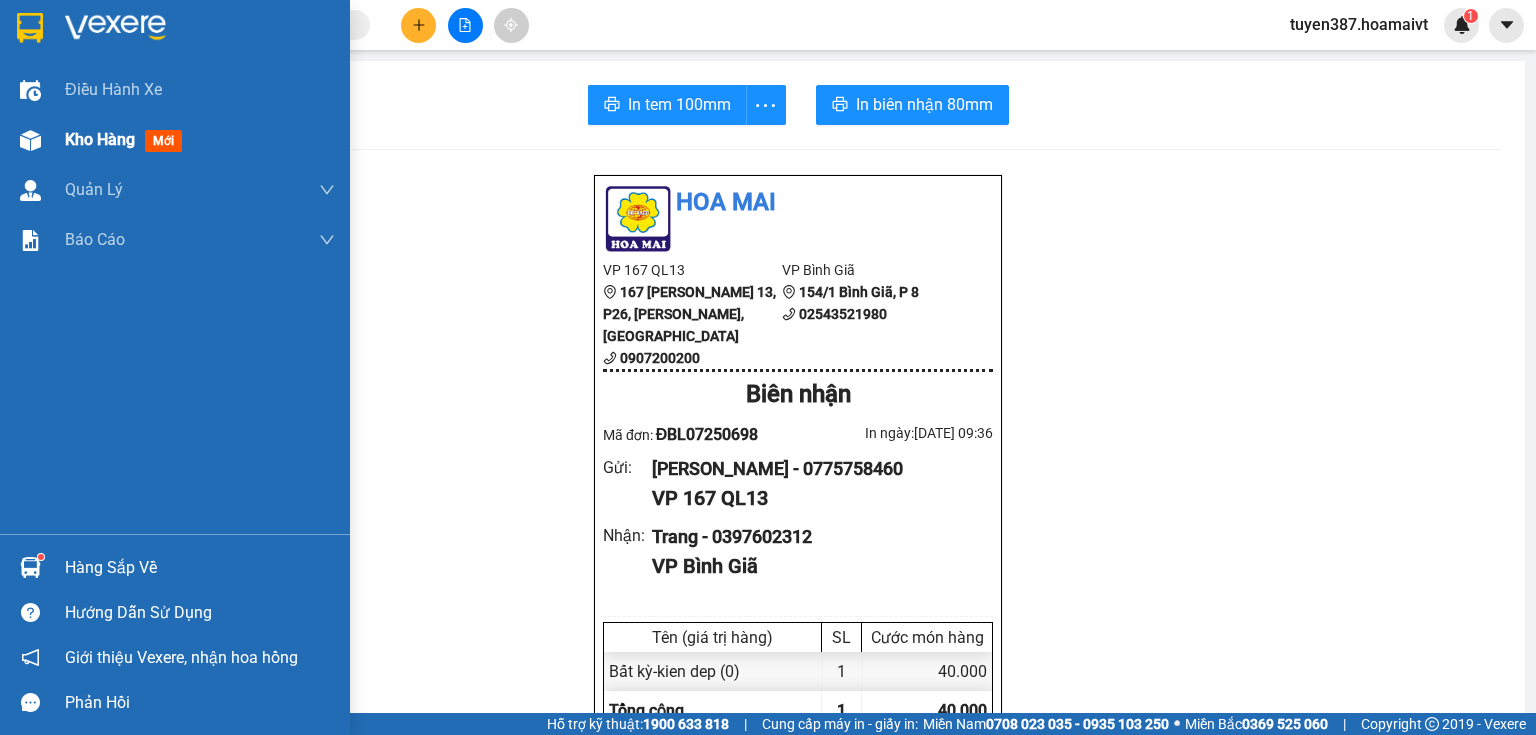 click on "mới" at bounding box center (163, 141) 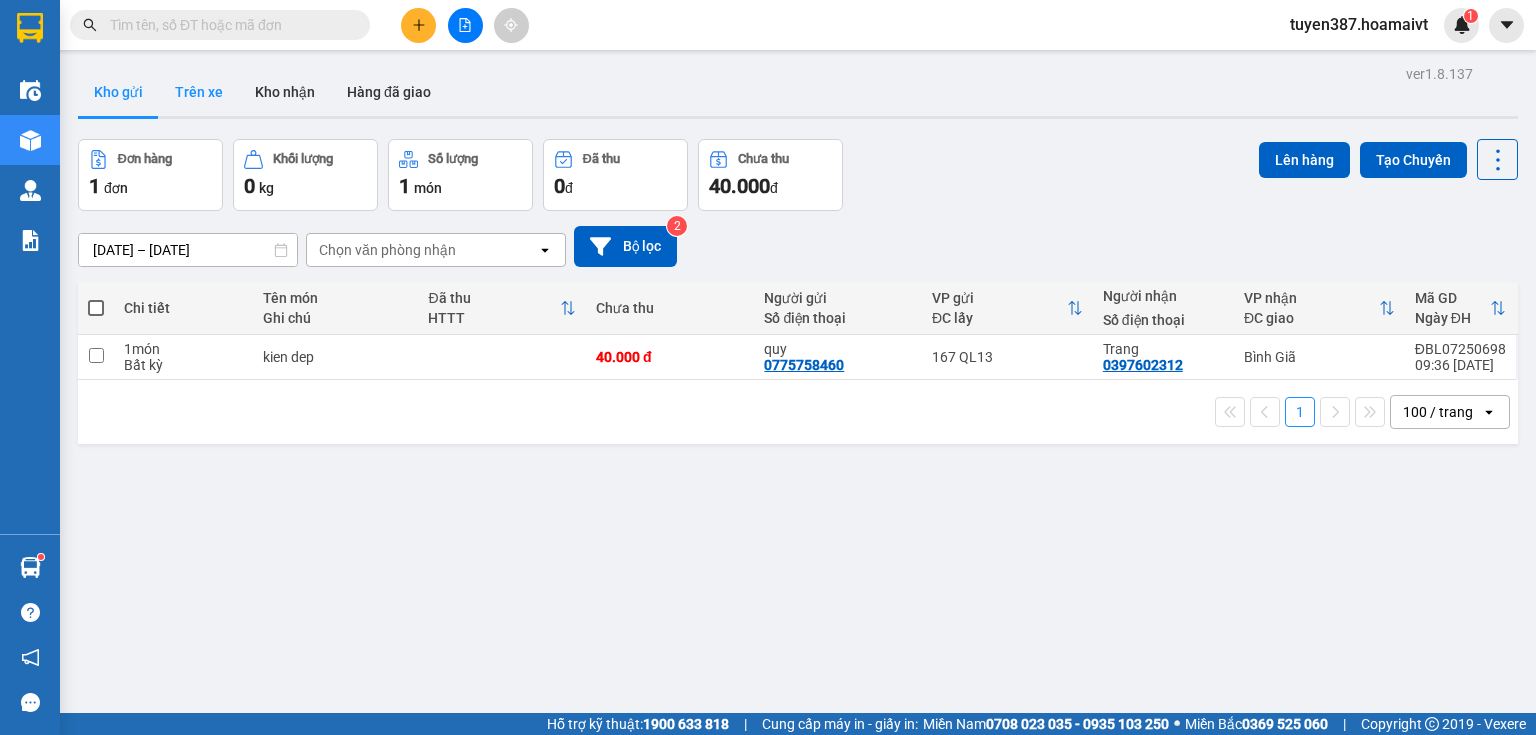 click on "Trên xe" at bounding box center [199, 92] 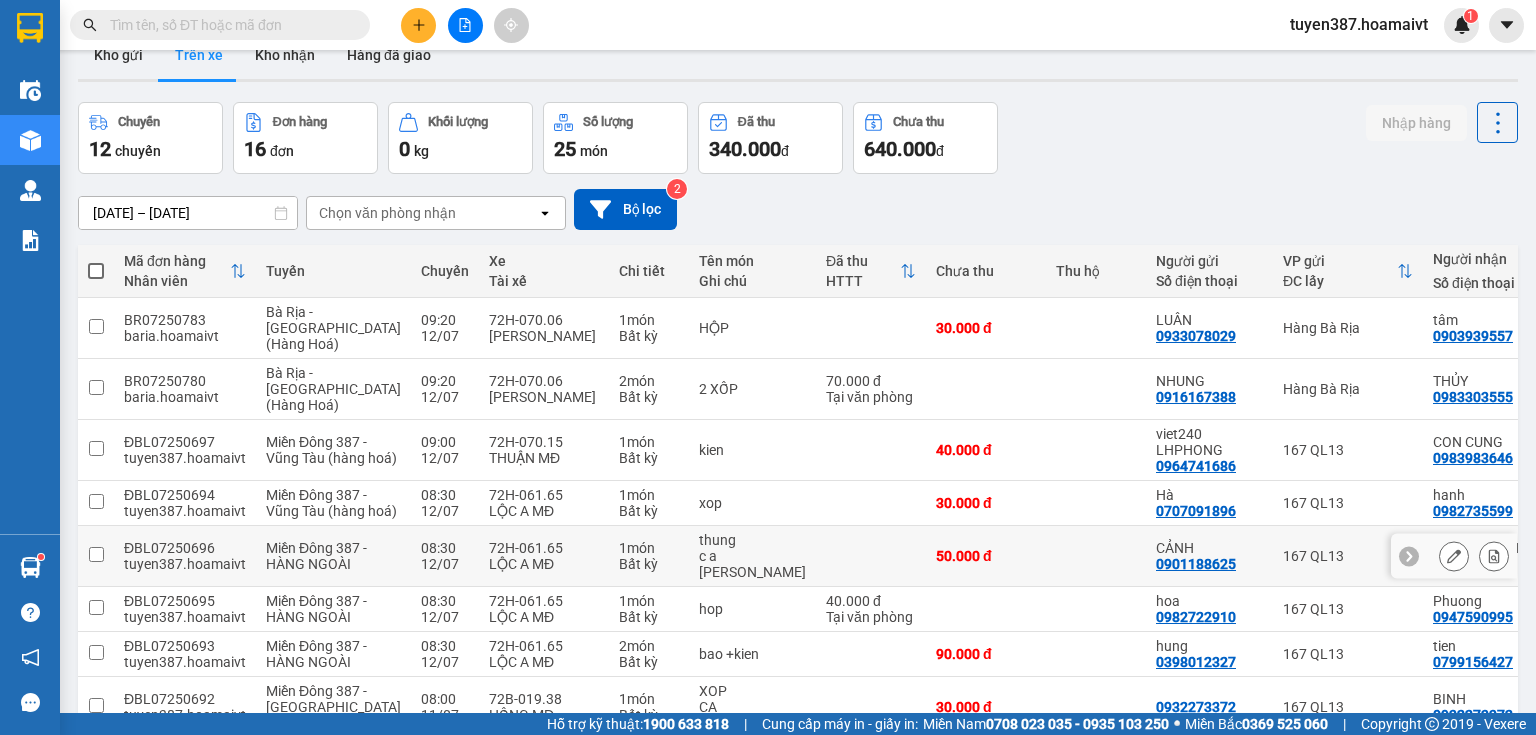 scroll, scrollTop: 0, scrollLeft: 0, axis: both 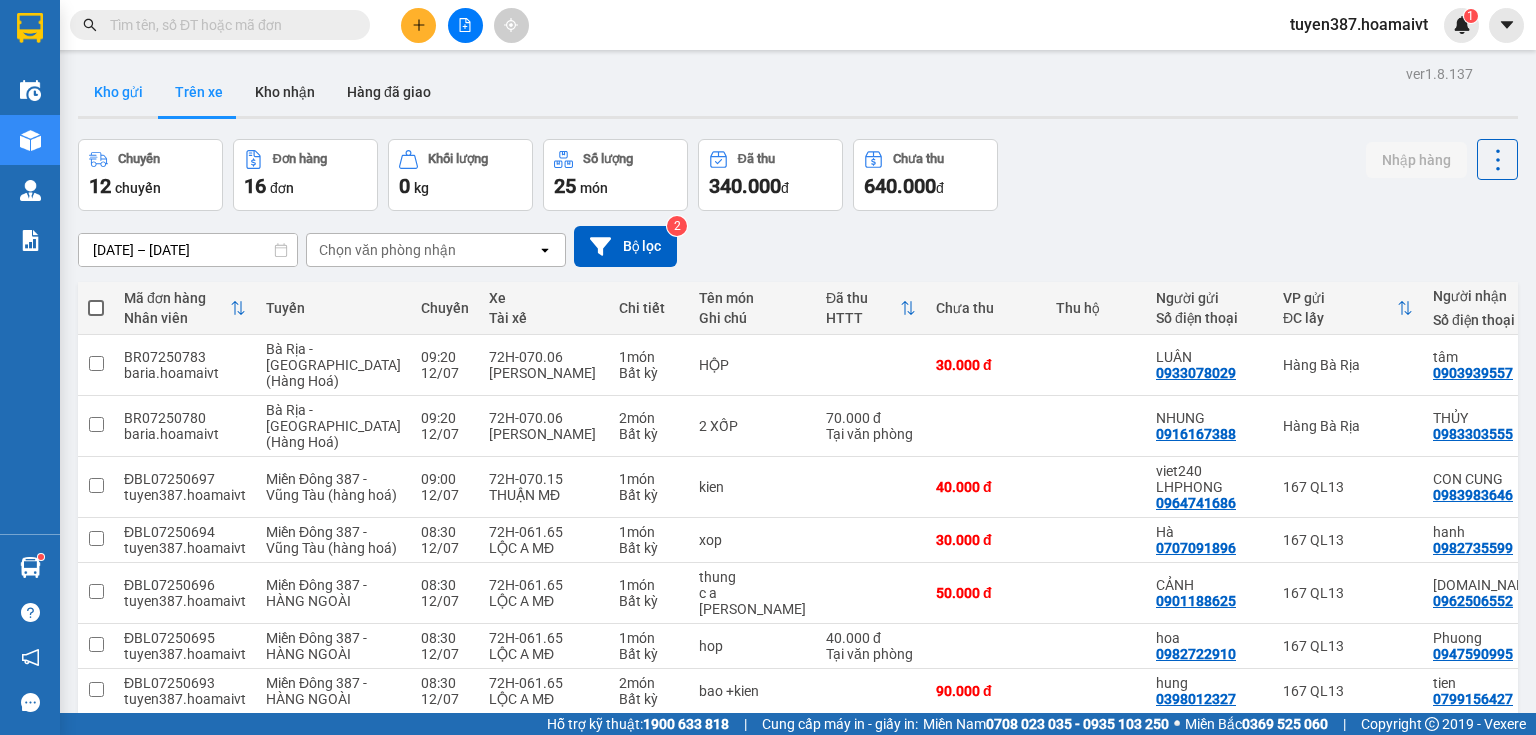 click on "Kho gửi" at bounding box center [118, 92] 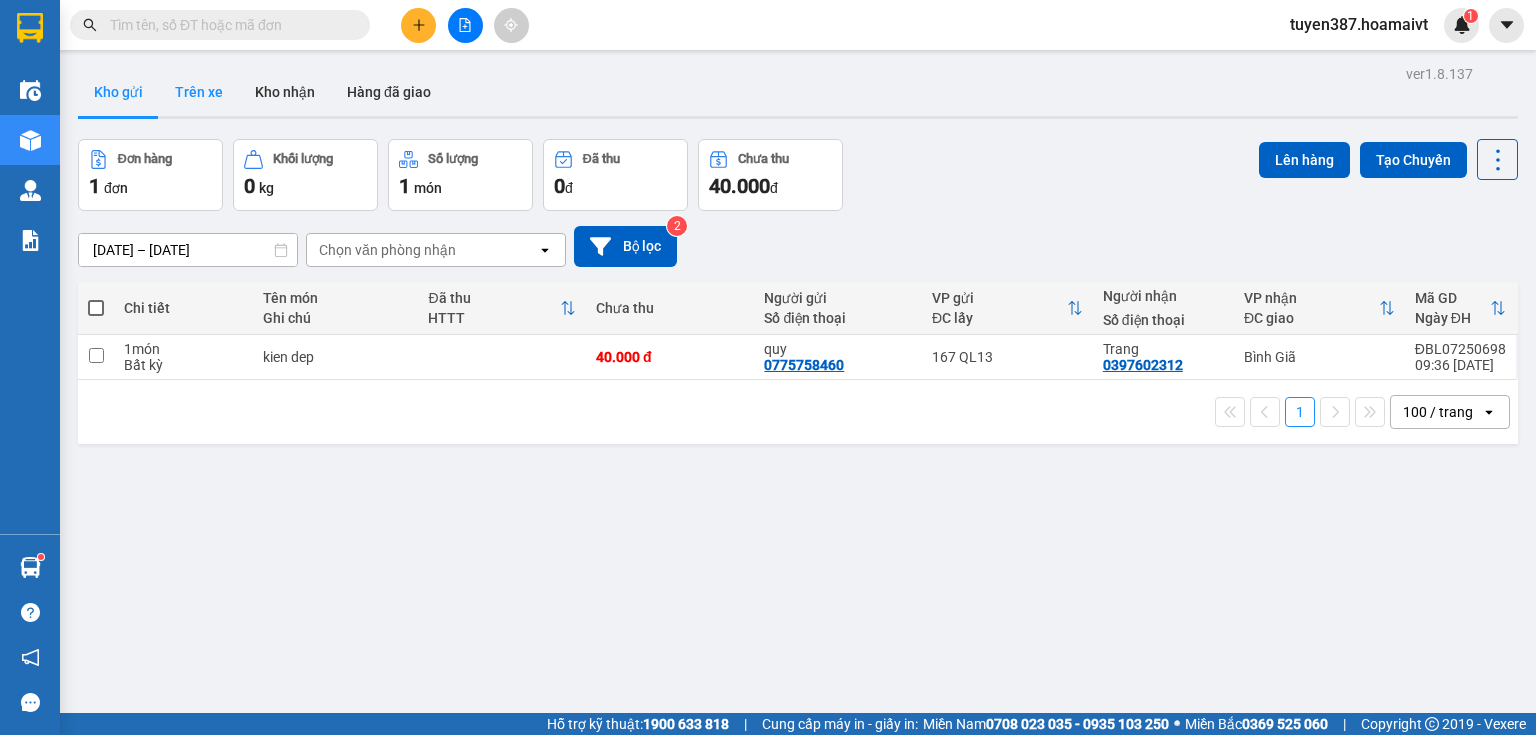 click on "Trên xe" at bounding box center (199, 92) 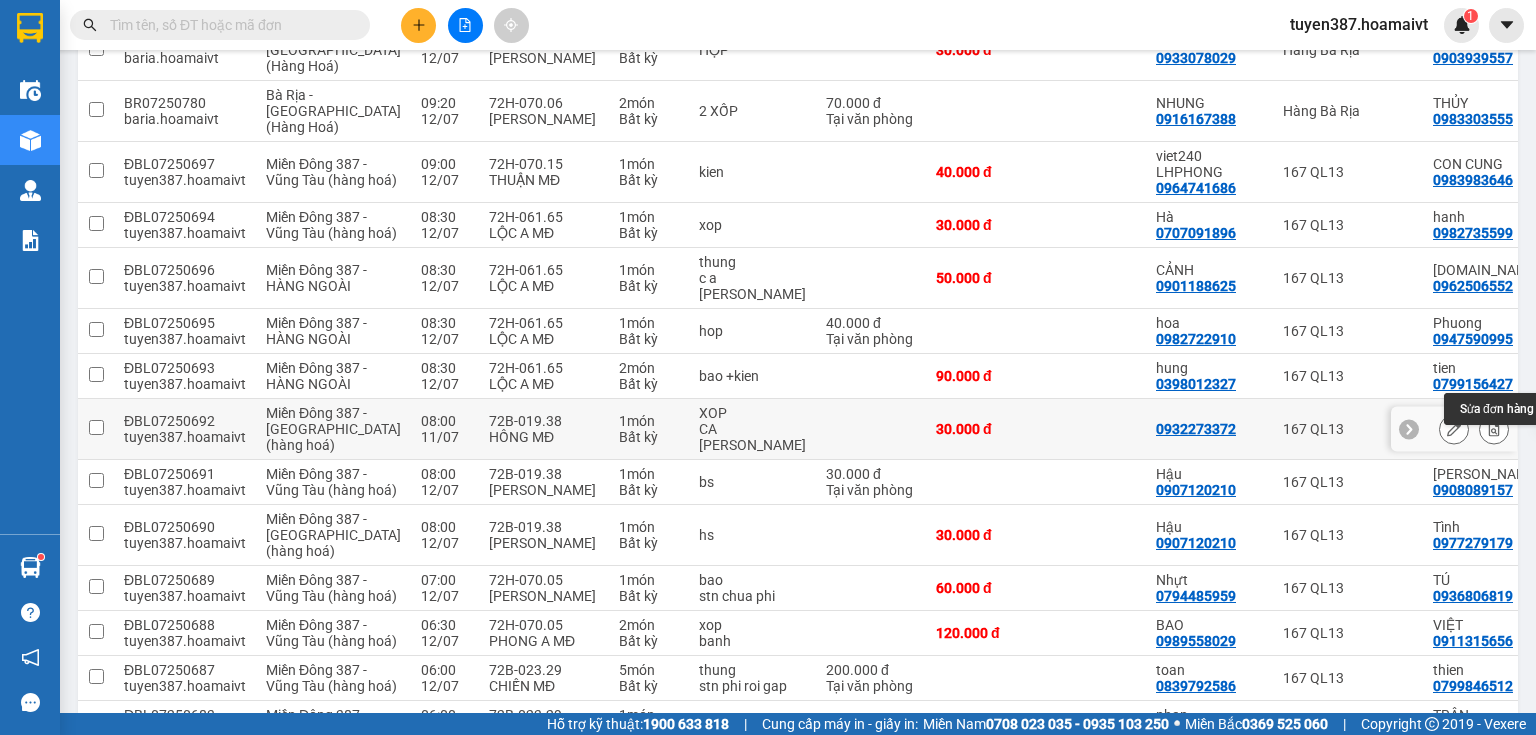 scroll, scrollTop: 400, scrollLeft: 0, axis: vertical 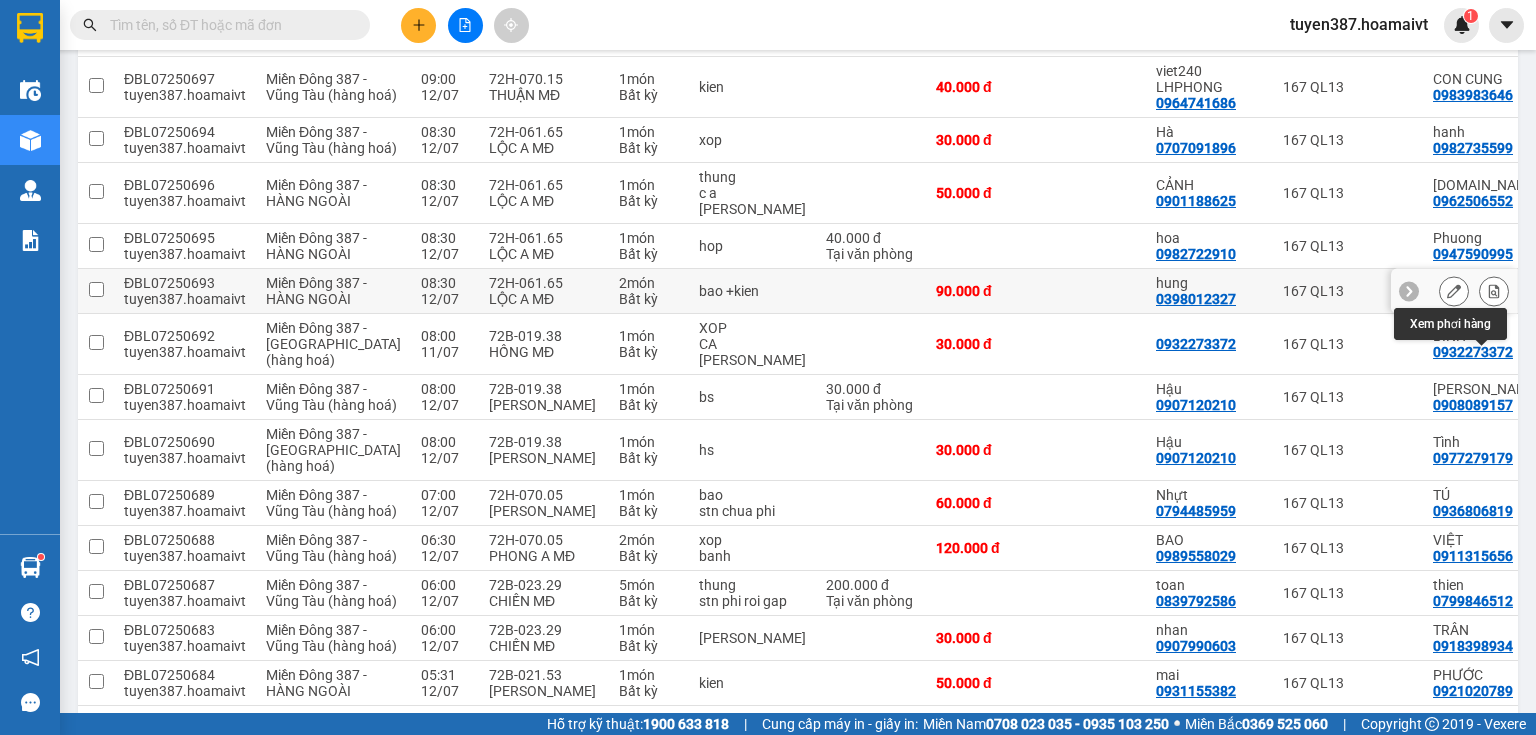 click 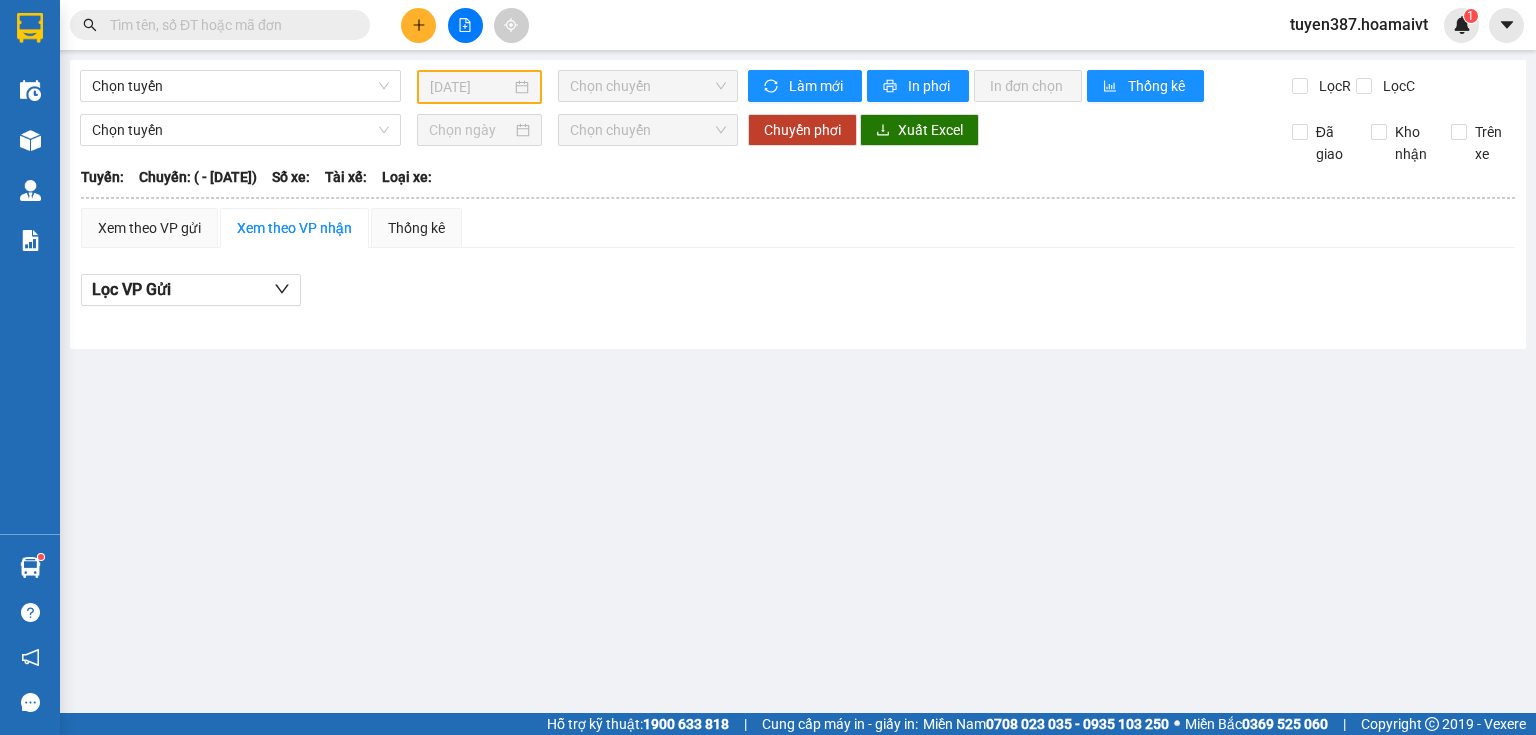 scroll, scrollTop: 0, scrollLeft: 0, axis: both 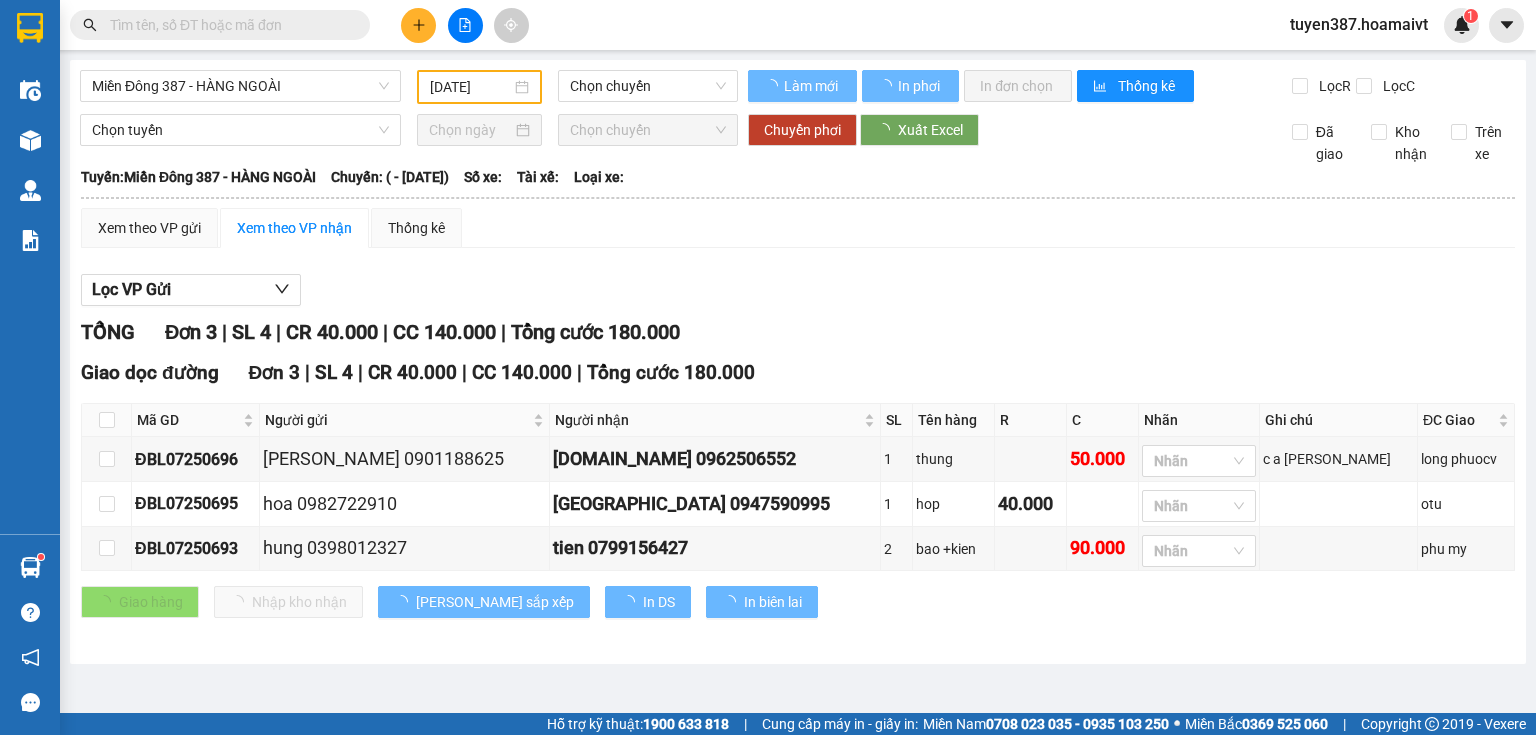 type on "[DATE]" 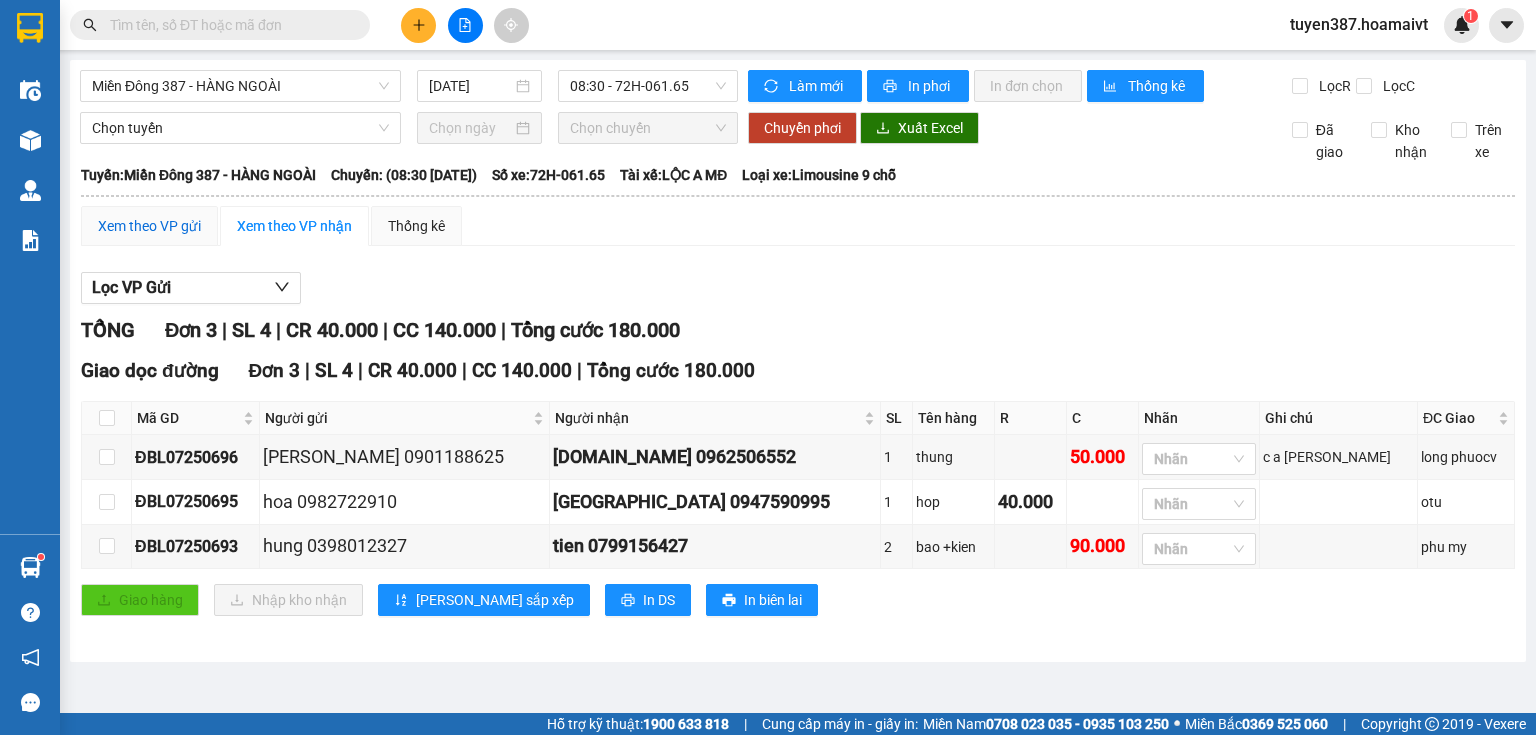 click on "Xem theo VP gửi" at bounding box center [149, 226] 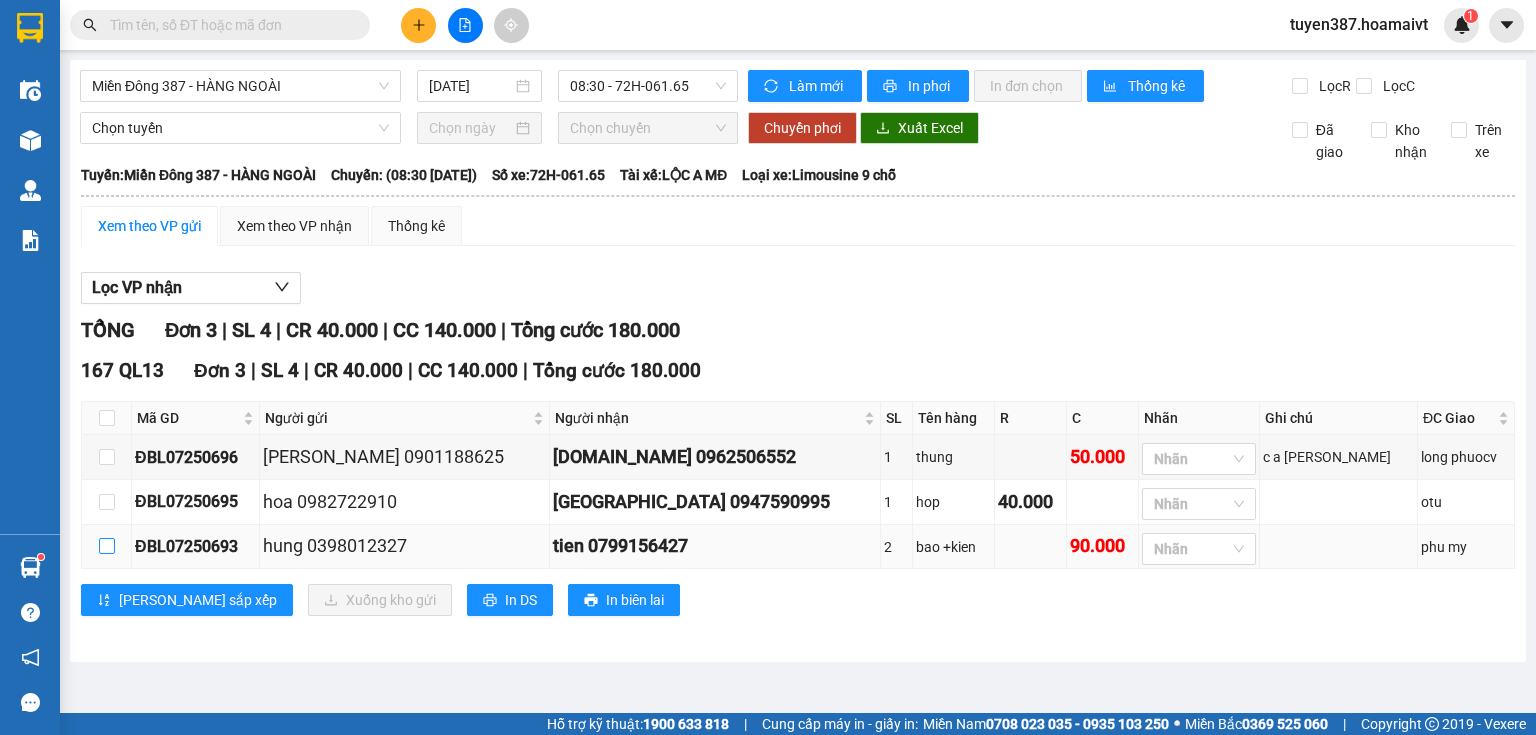 click at bounding box center (107, 546) 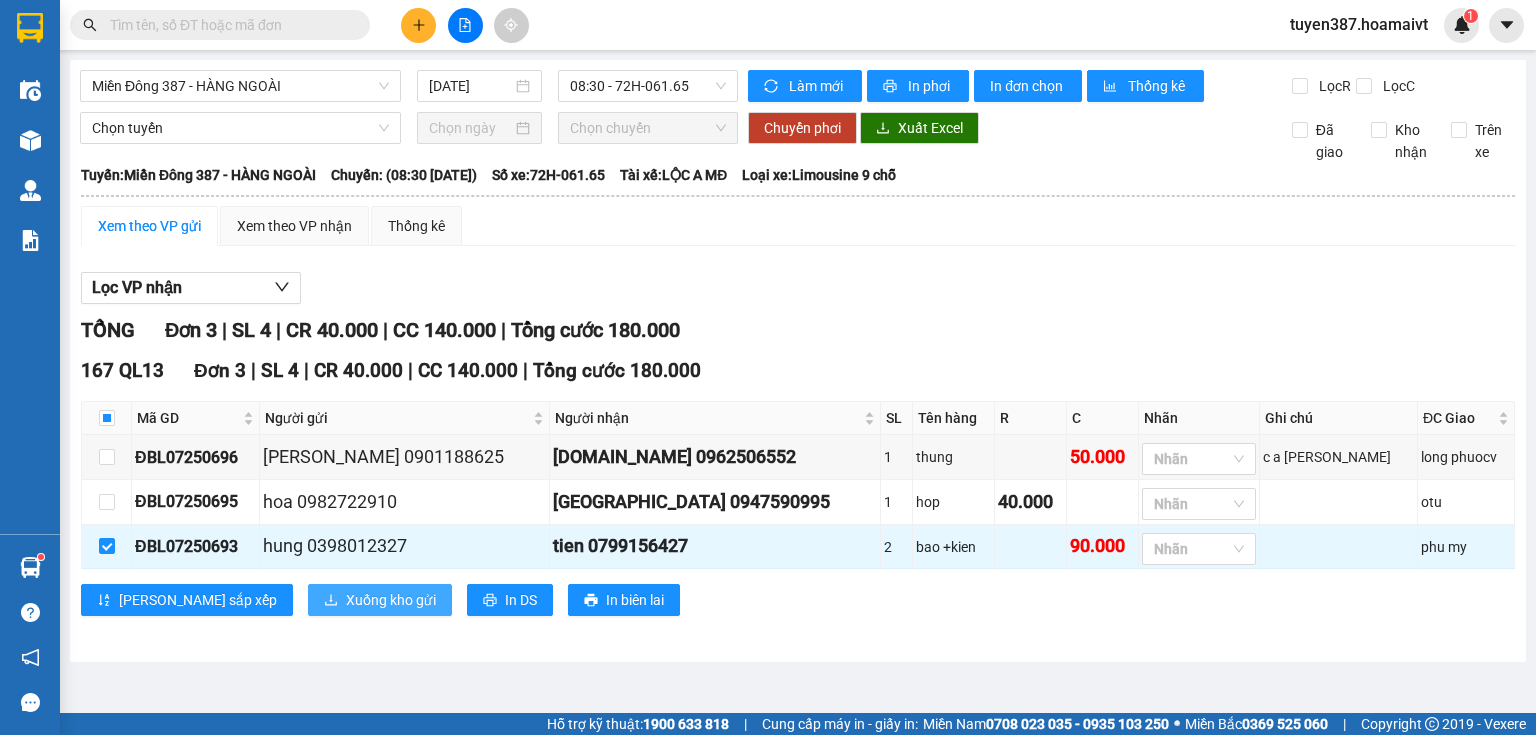 click on "Xuống kho gửi" at bounding box center [391, 600] 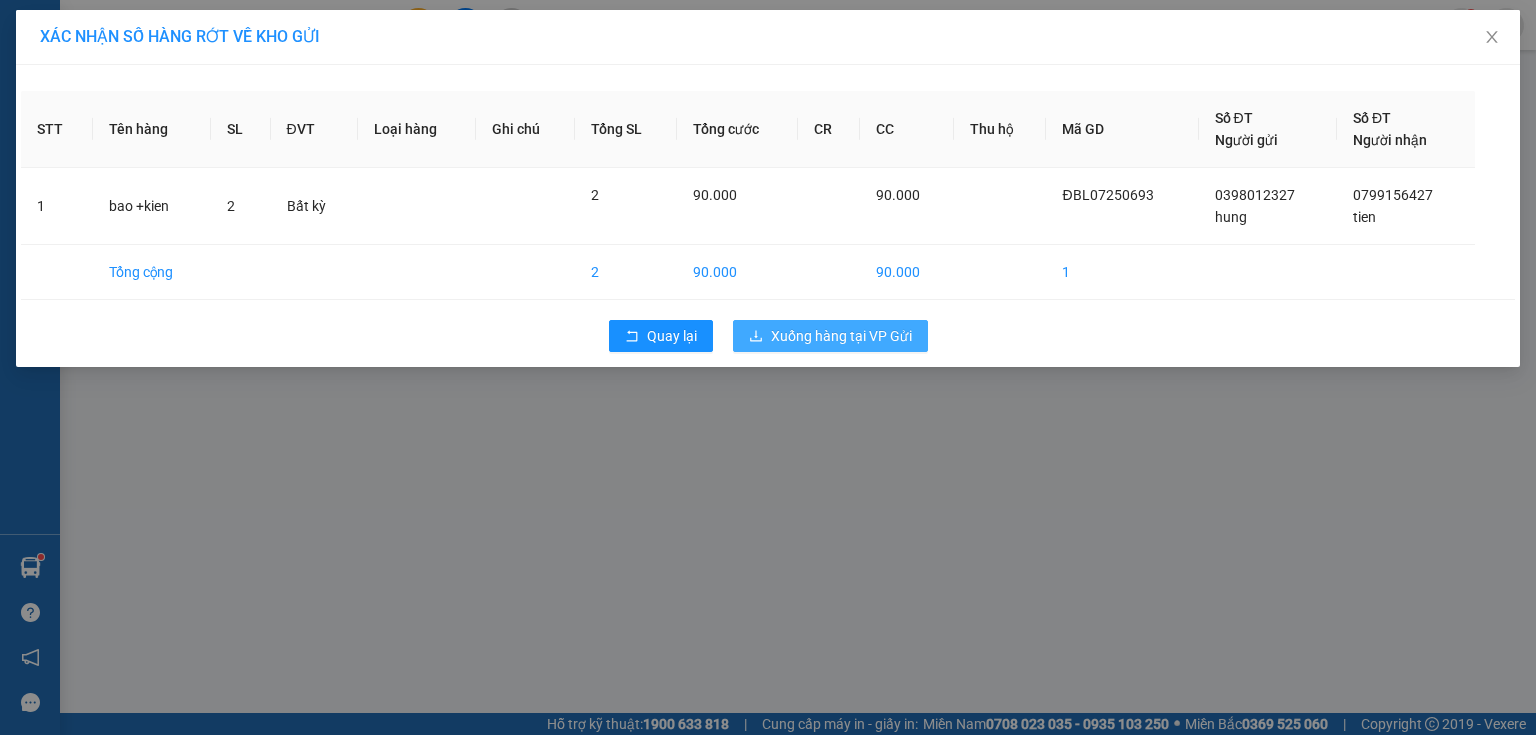 click on "Xuống hàng tại VP Gửi" at bounding box center (841, 336) 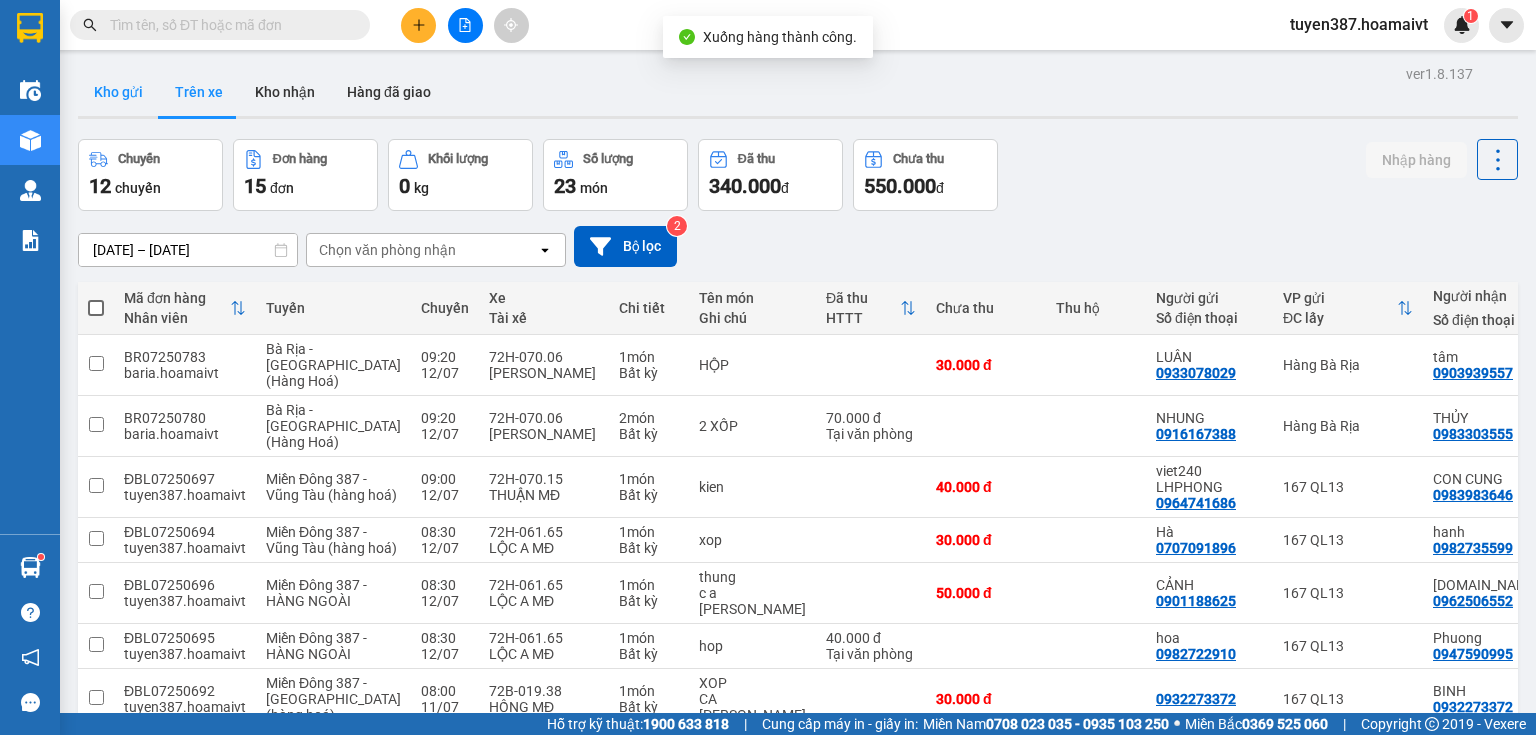 click on "Kho gửi" at bounding box center [118, 92] 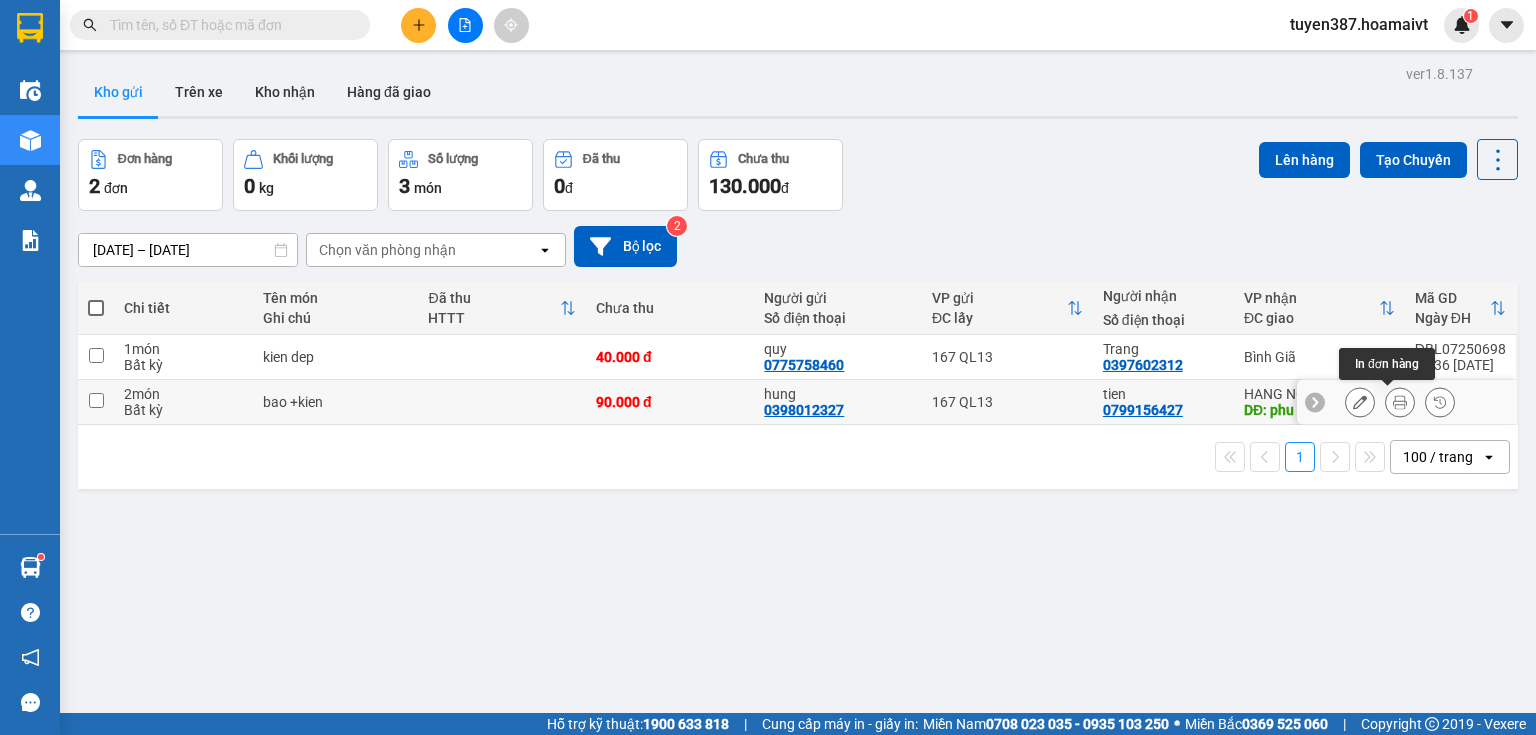 click 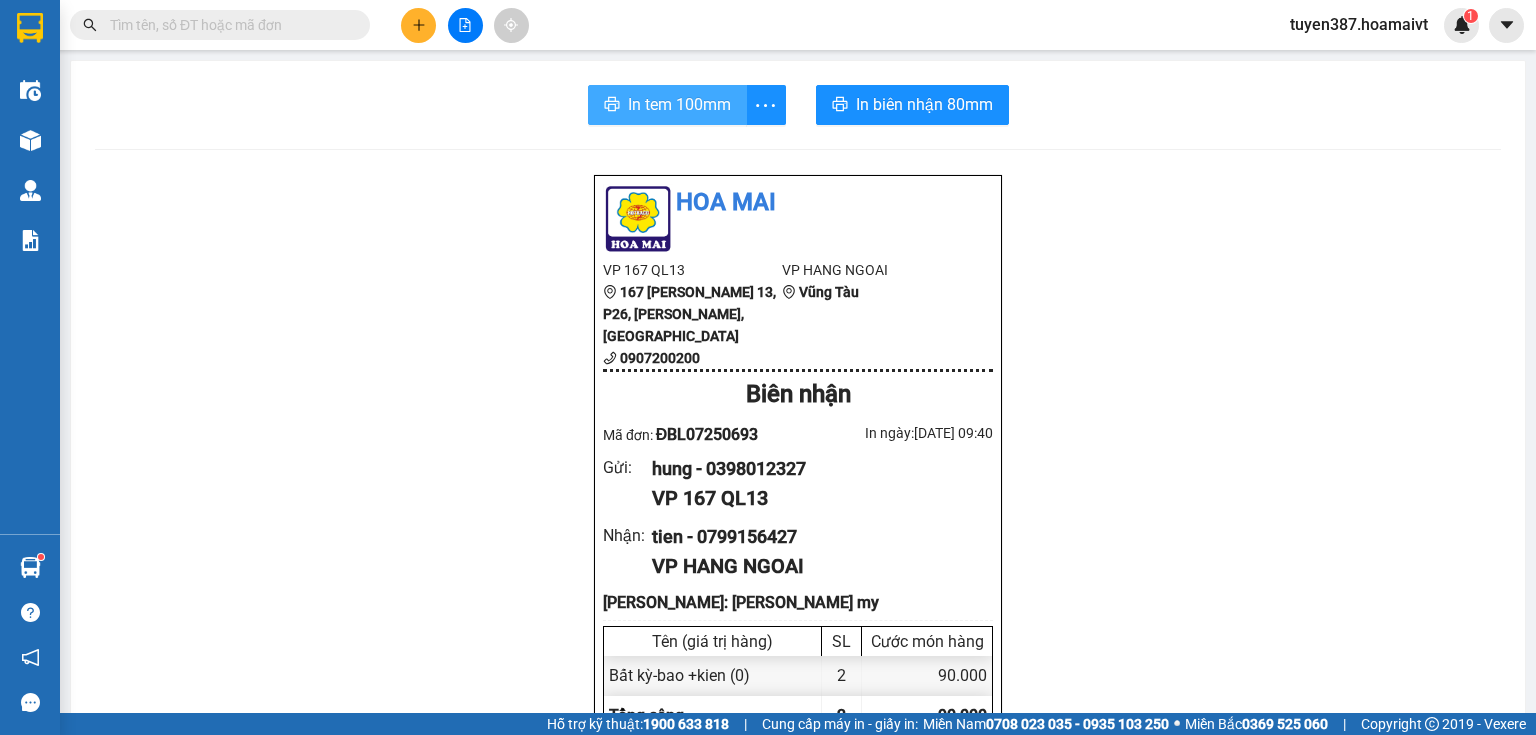click on "In tem 100mm" at bounding box center [679, 104] 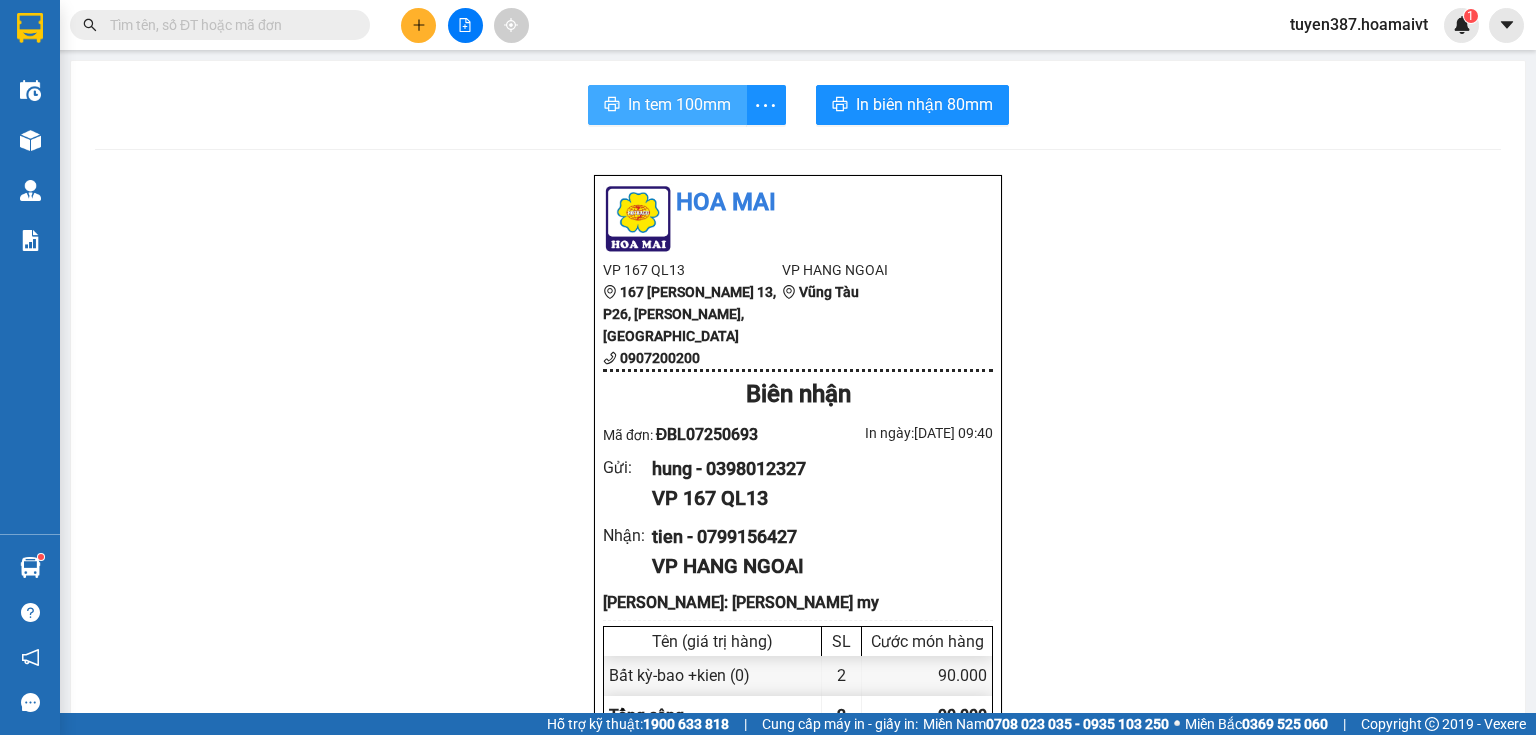 scroll, scrollTop: 0, scrollLeft: 0, axis: both 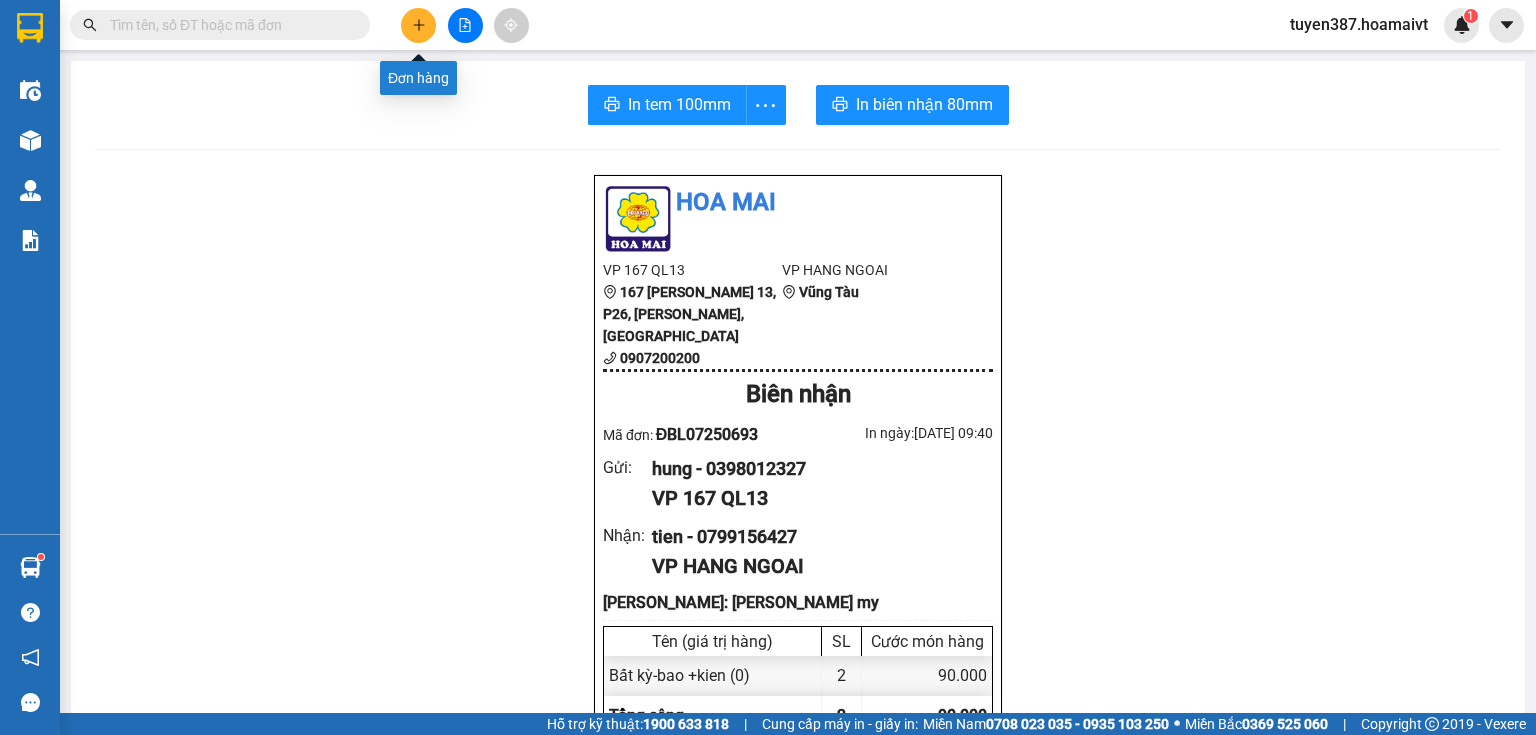 click 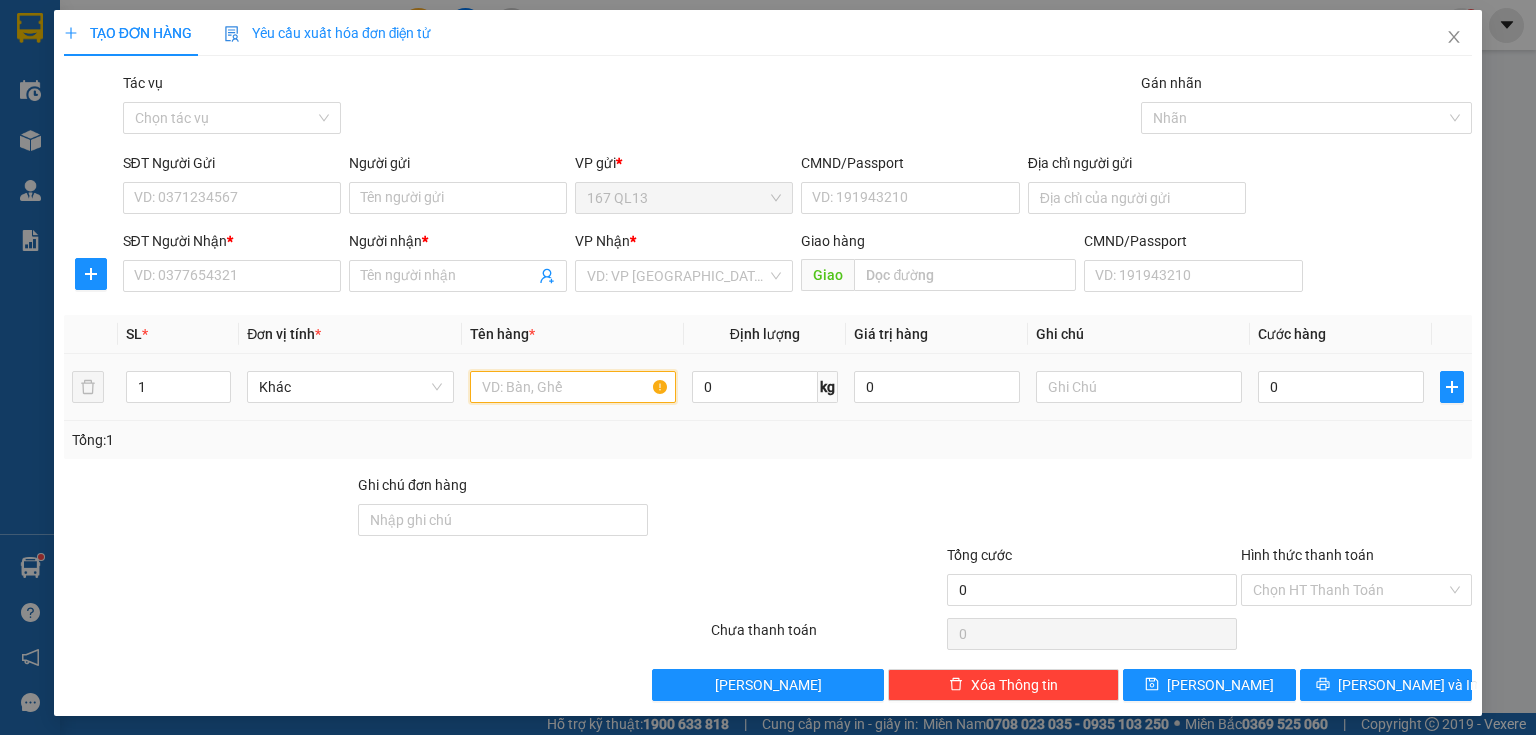 click at bounding box center (573, 387) 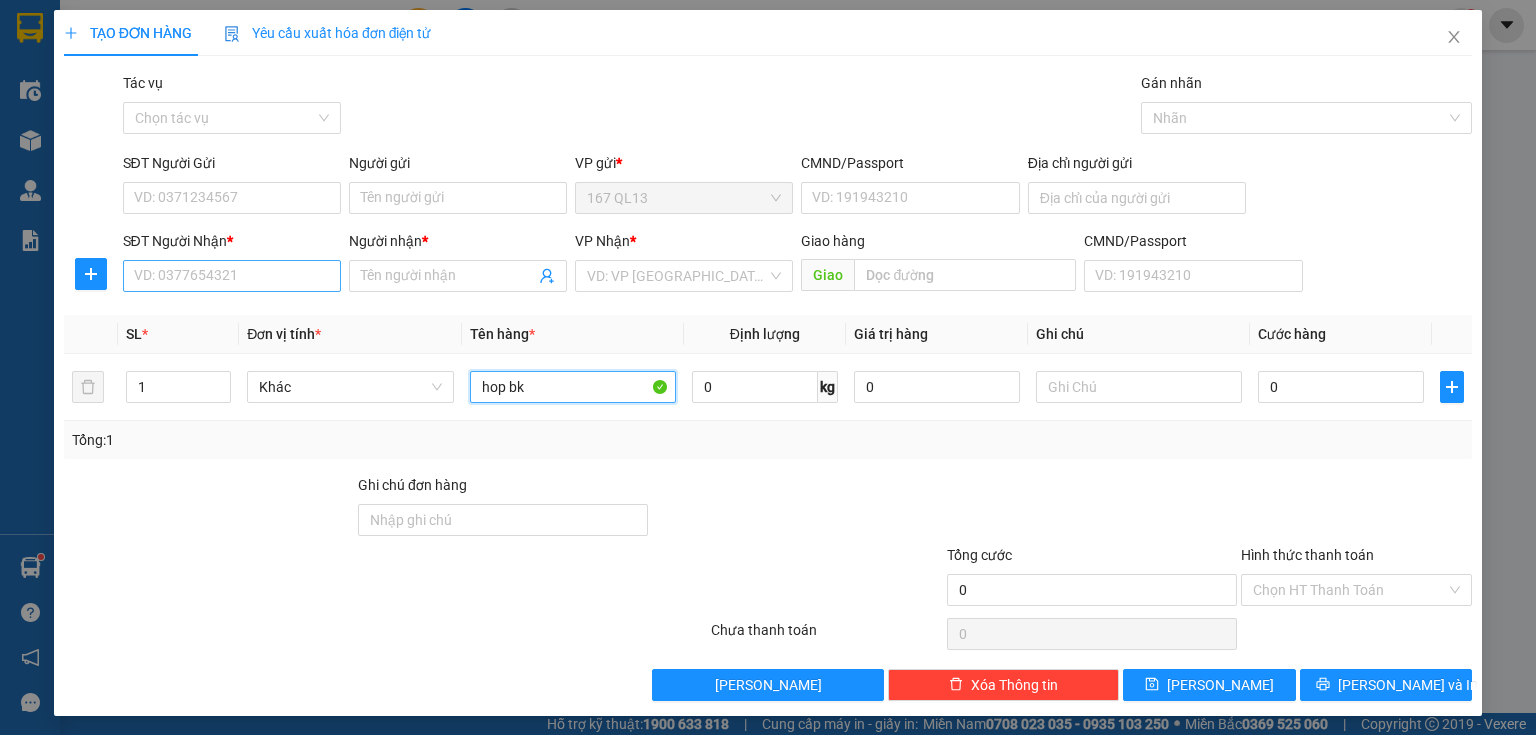 type on "hop bk" 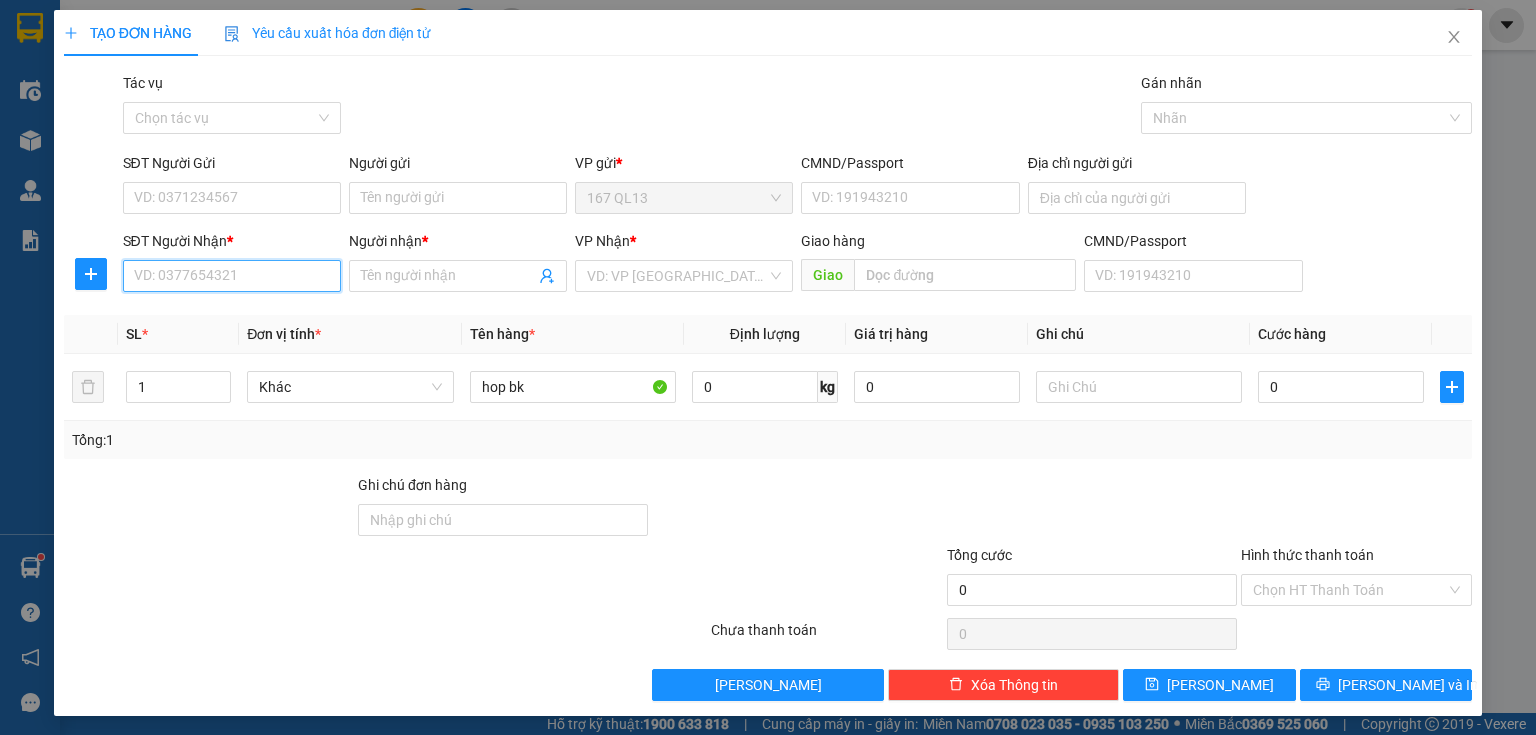 click on "SĐT Người Nhận  *" at bounding box center [232, 276] 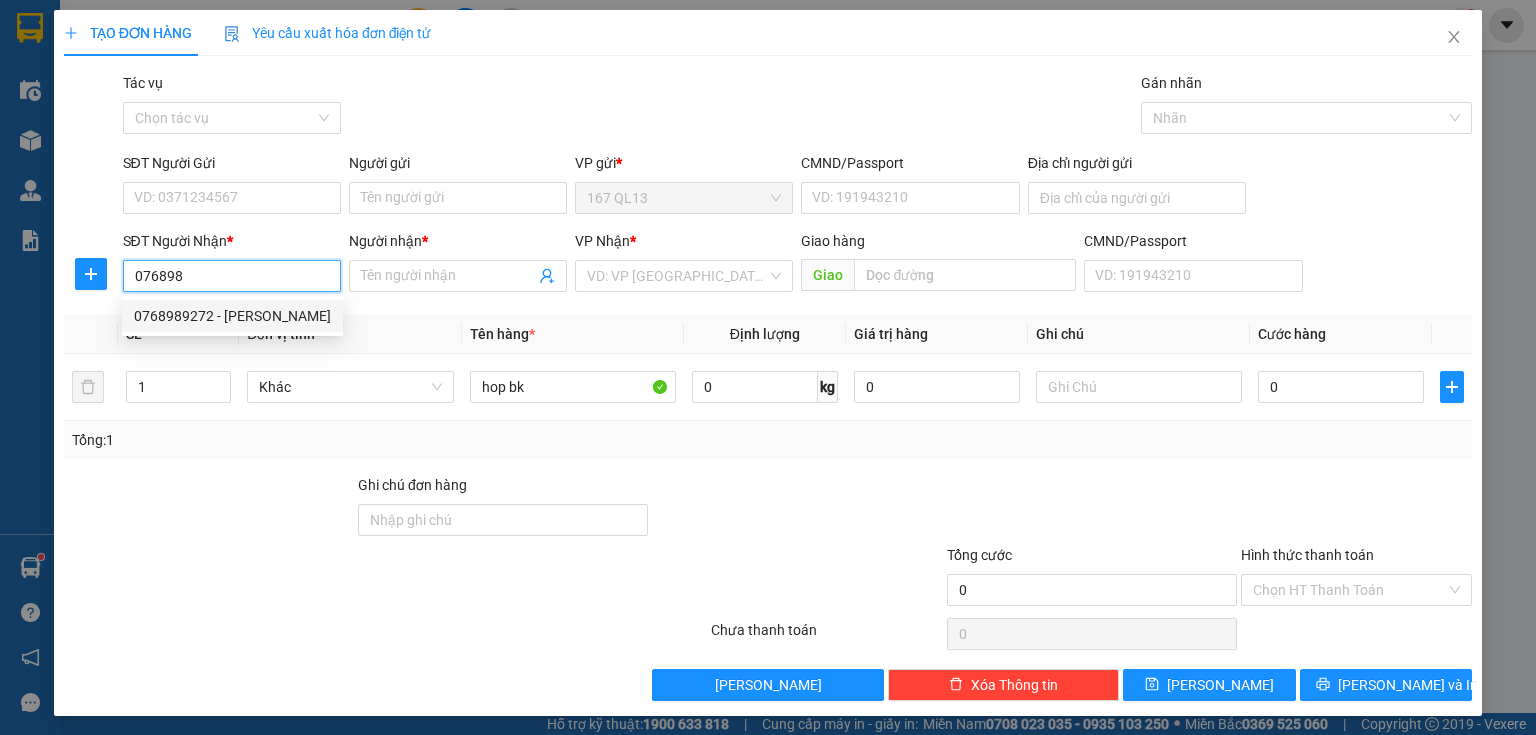 drag, startPoint x: 244, startPoint y: 311, endPoint x: 247, endPoint y: 294, distance: 17.262676 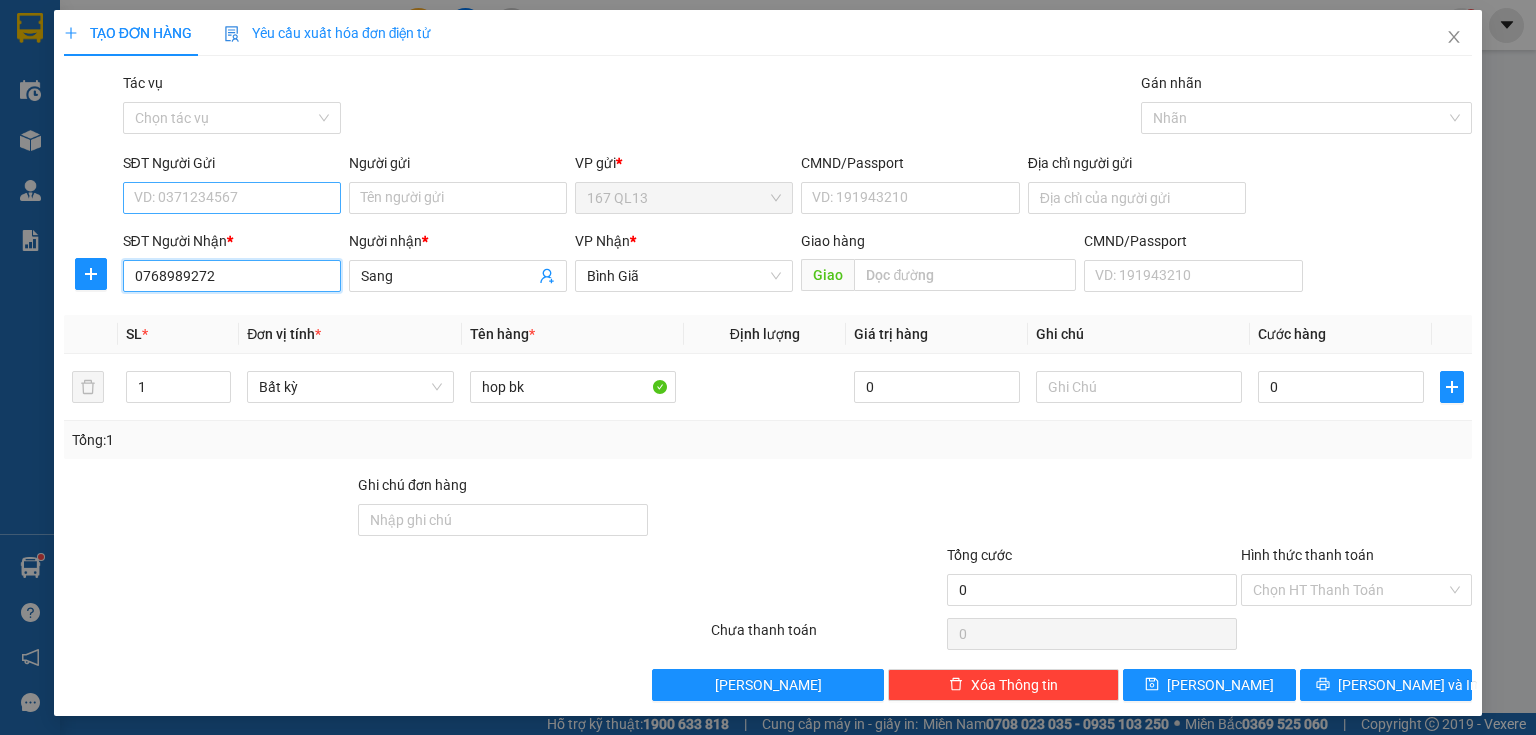 type on "0768989272" 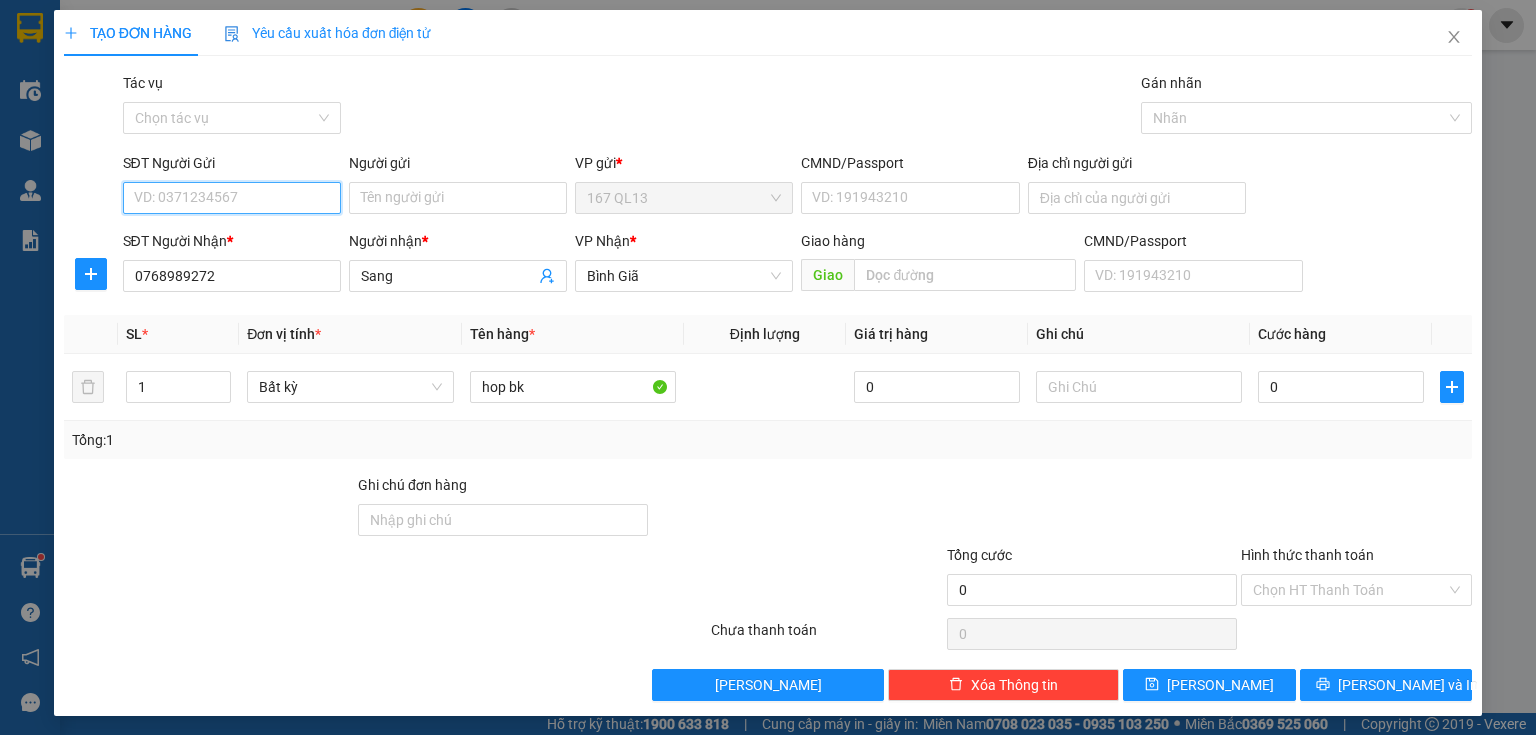 click on "SĐT Người Gửi" at bounding box center (232, 198) 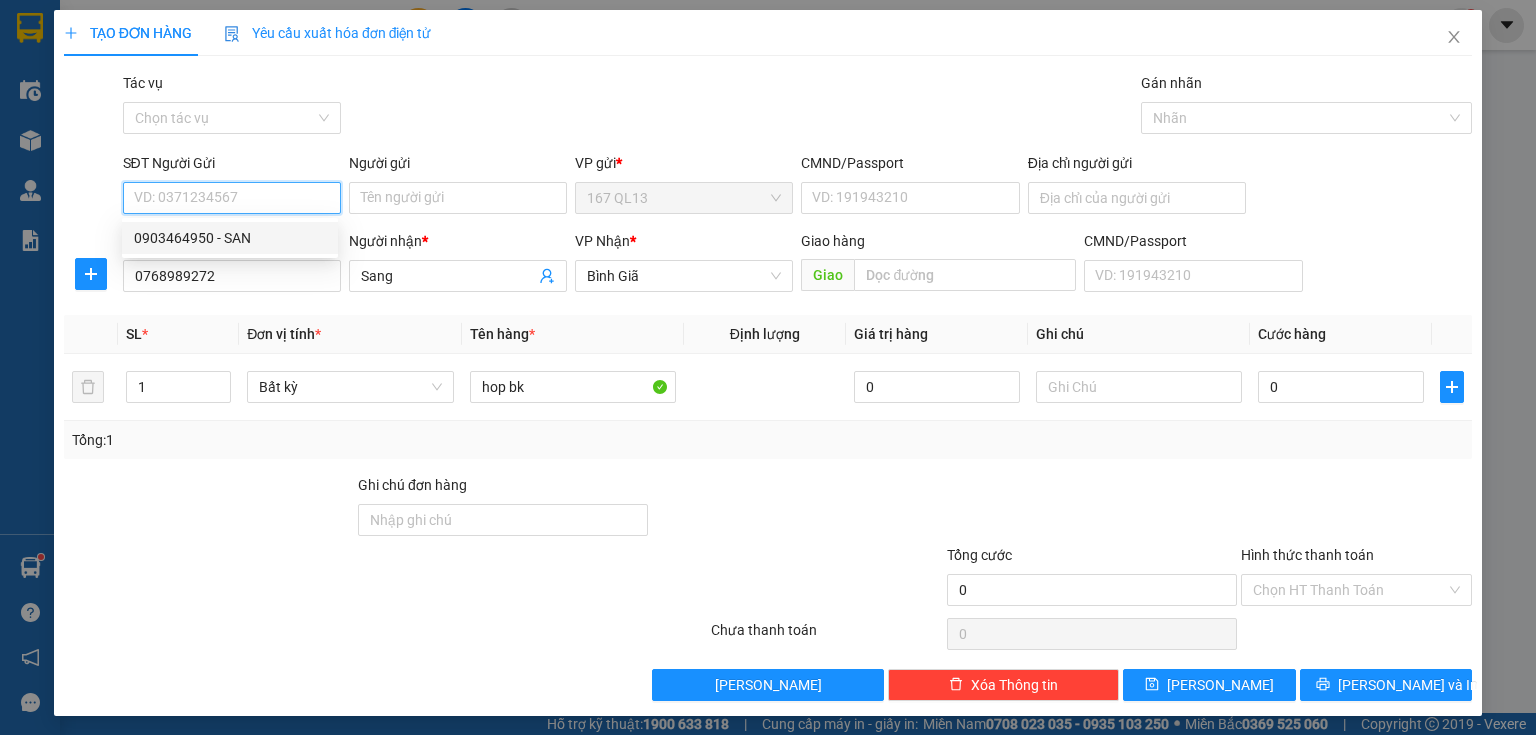 click on "0903464950 - SAN" at bounding box center [230, 238] 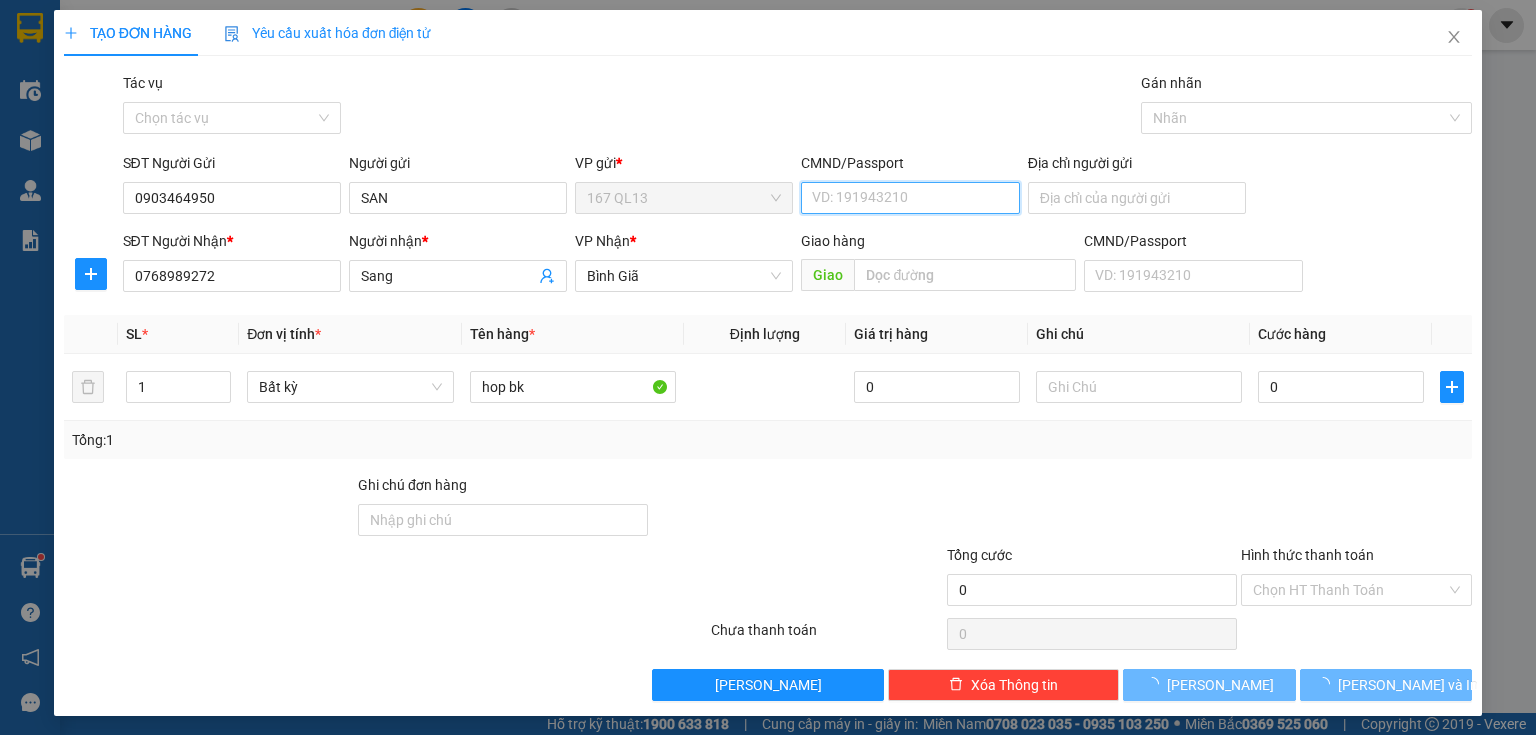 click on "CMND/Passport" at bounding box center (910, 198) 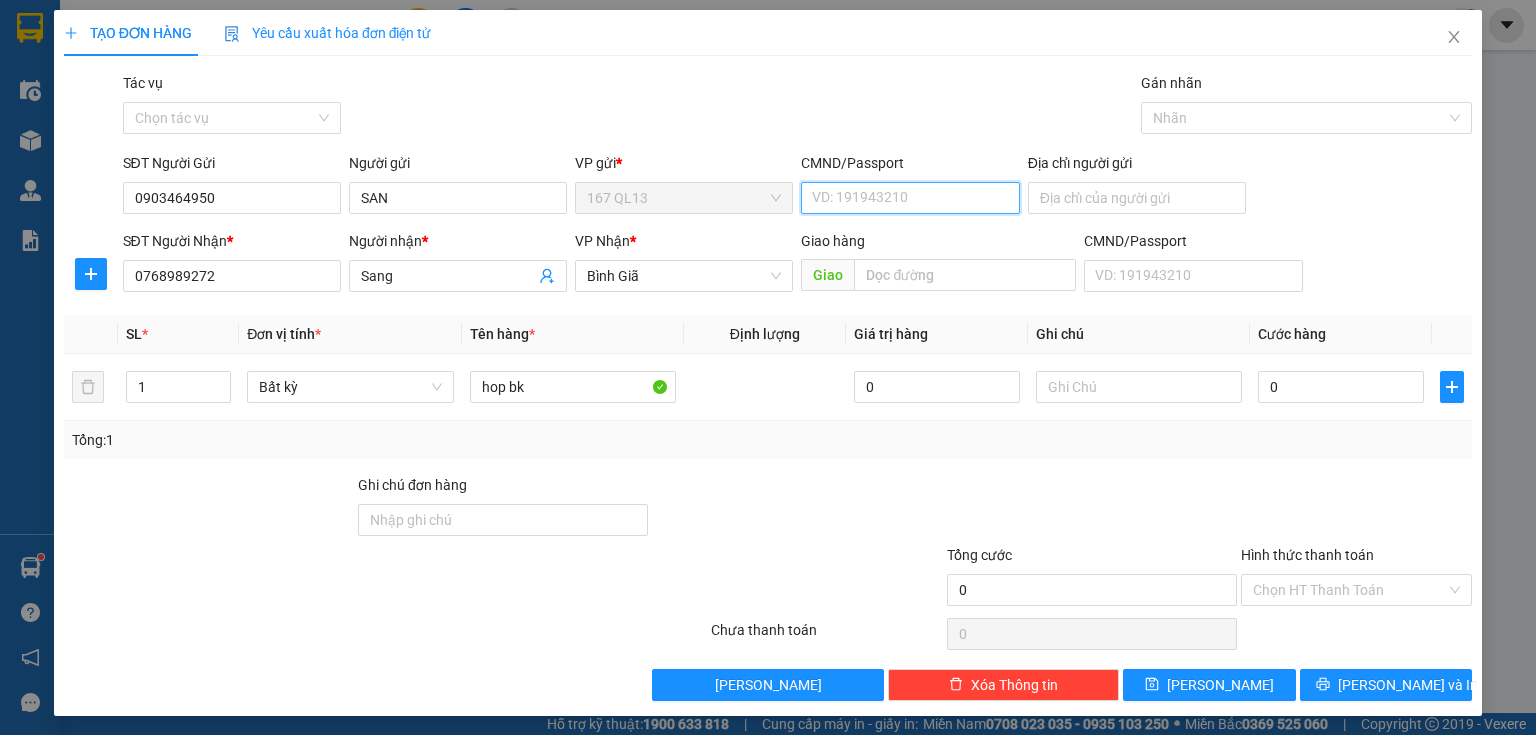 click on "CMND/Passport" at bounding box center (910, 198) 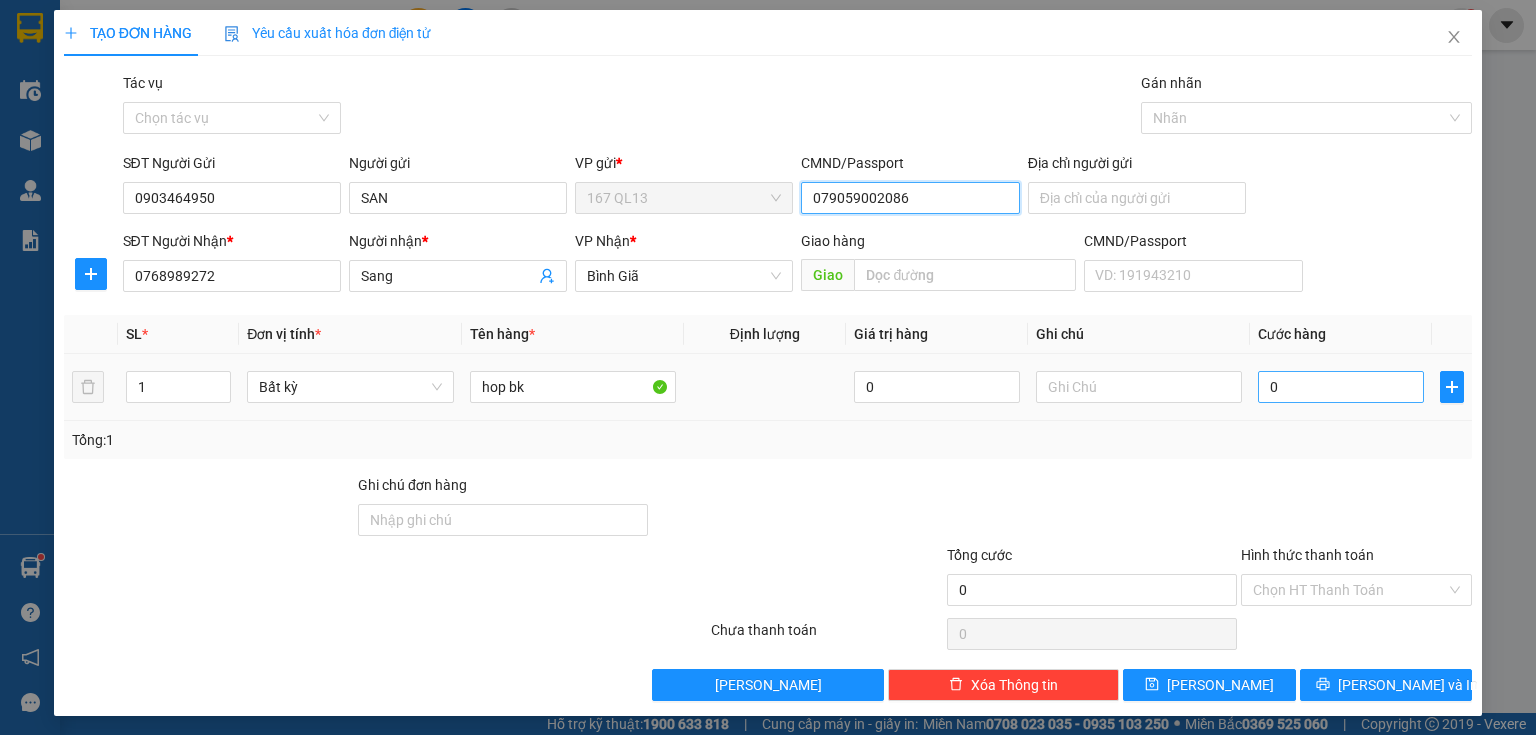 type on "079059002086" 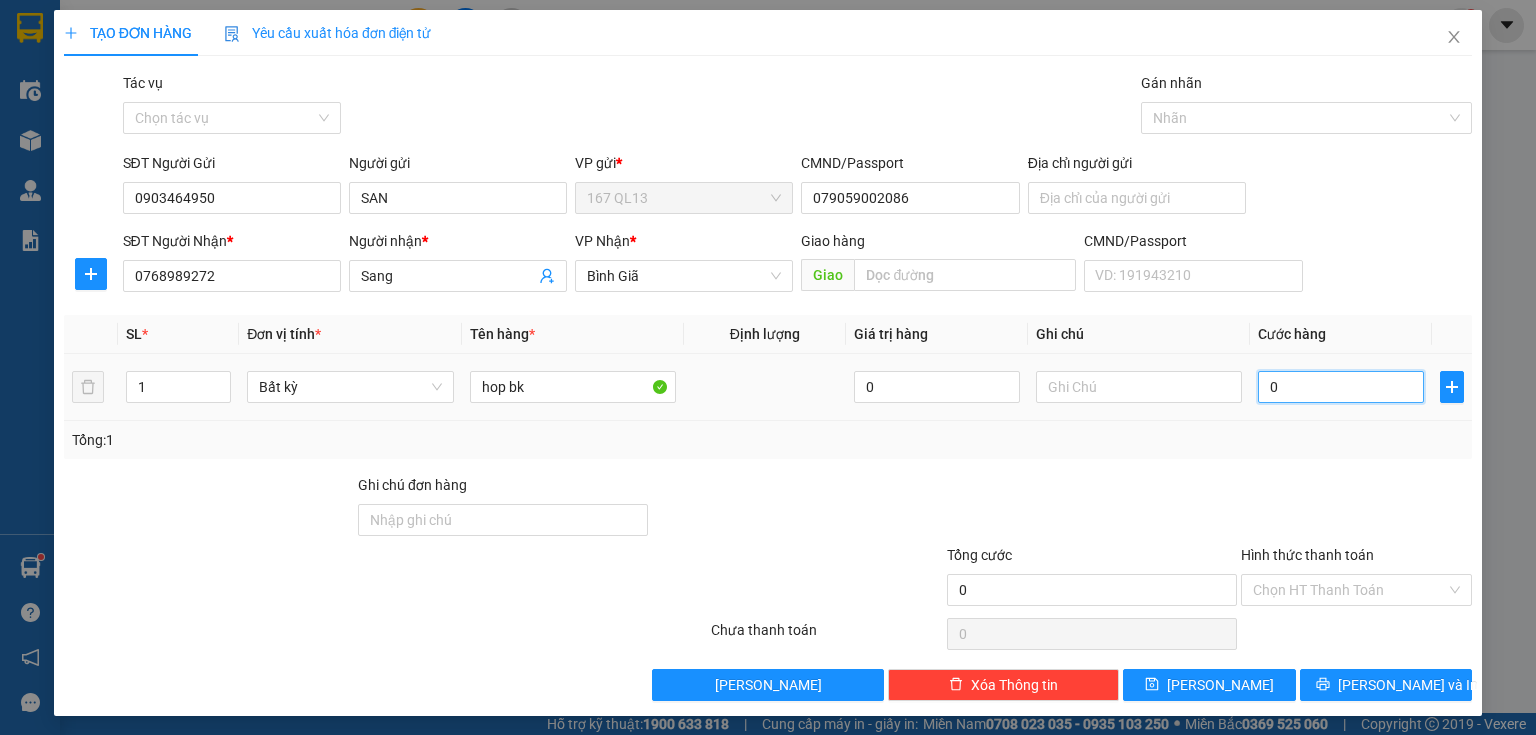 click on "0" at bounding box center (1341, 387) 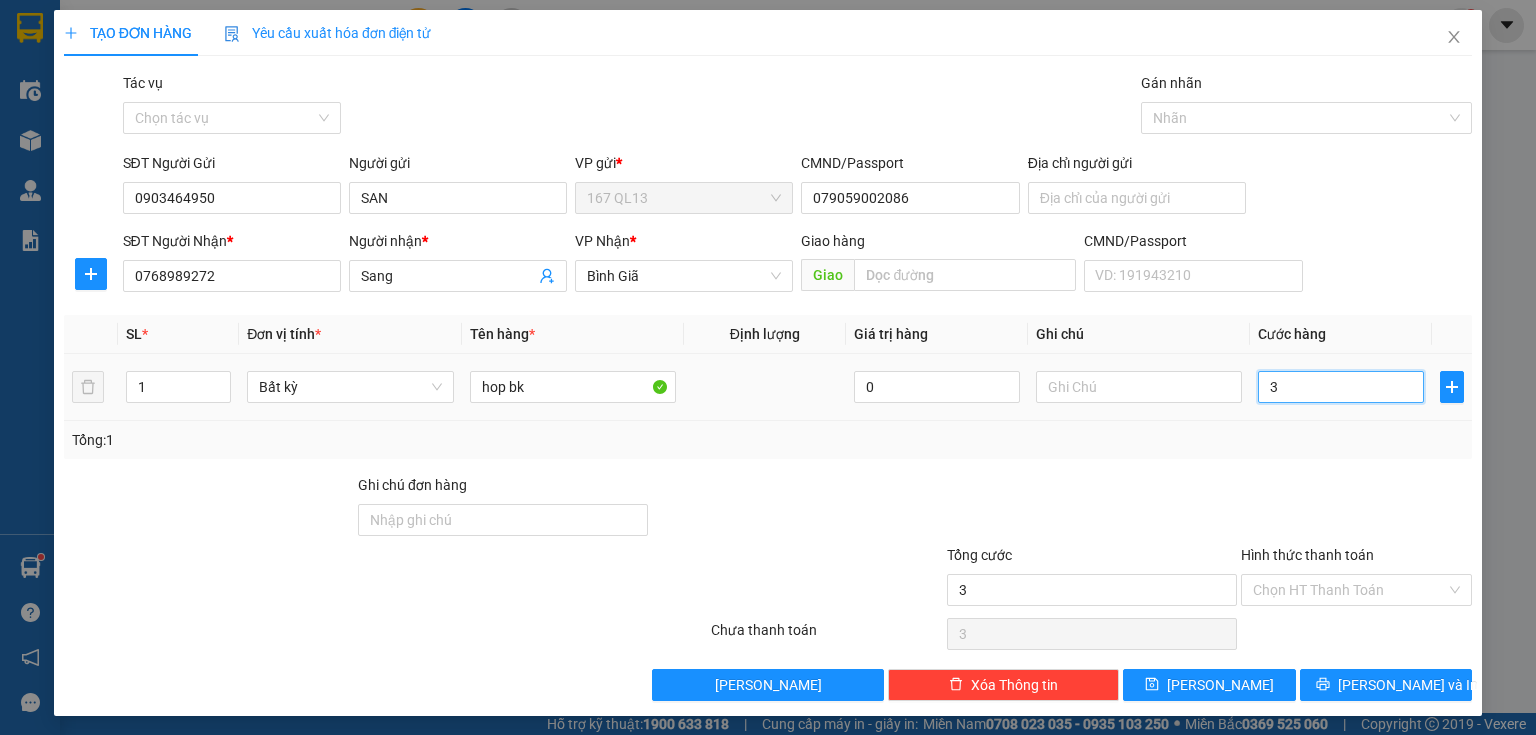 type on "30" 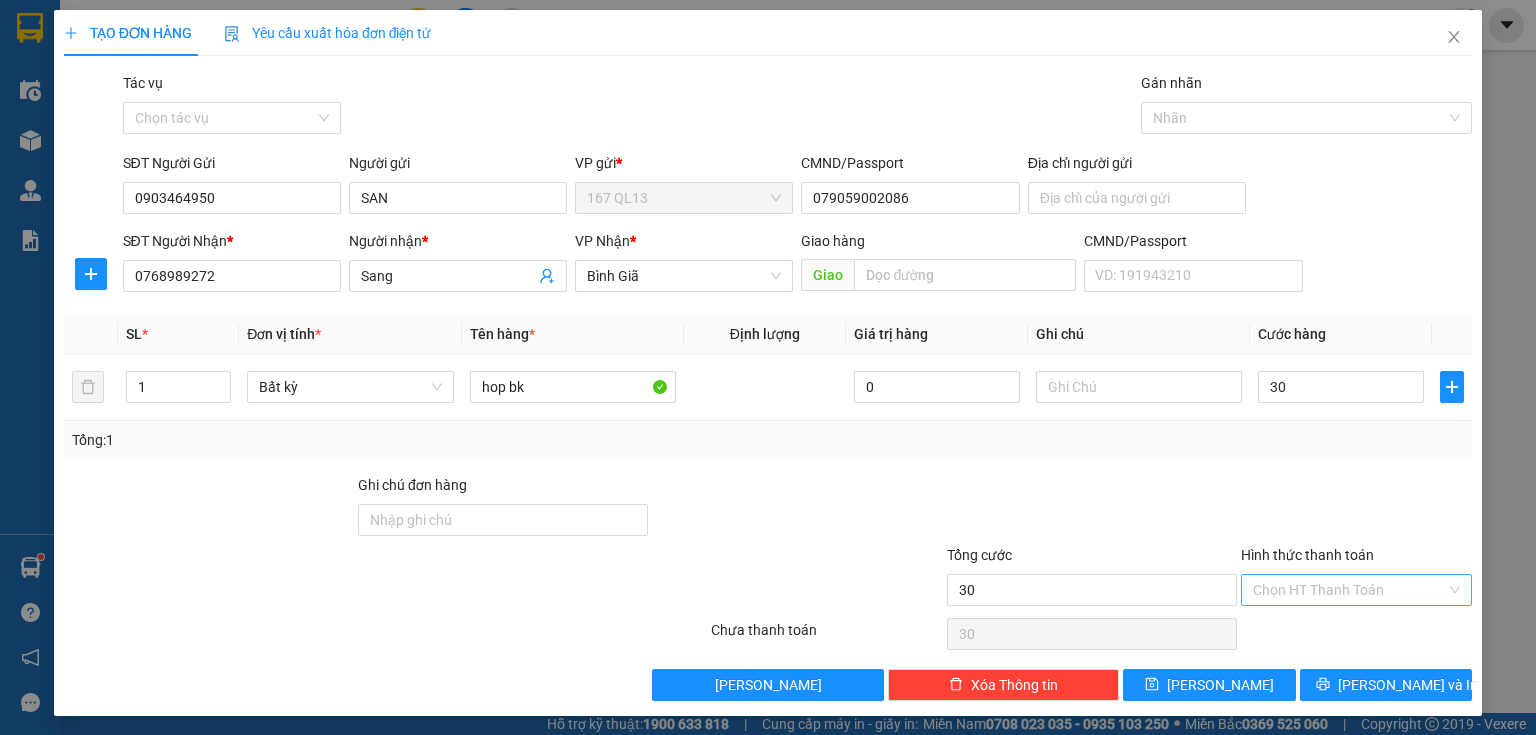 type on "30.000" 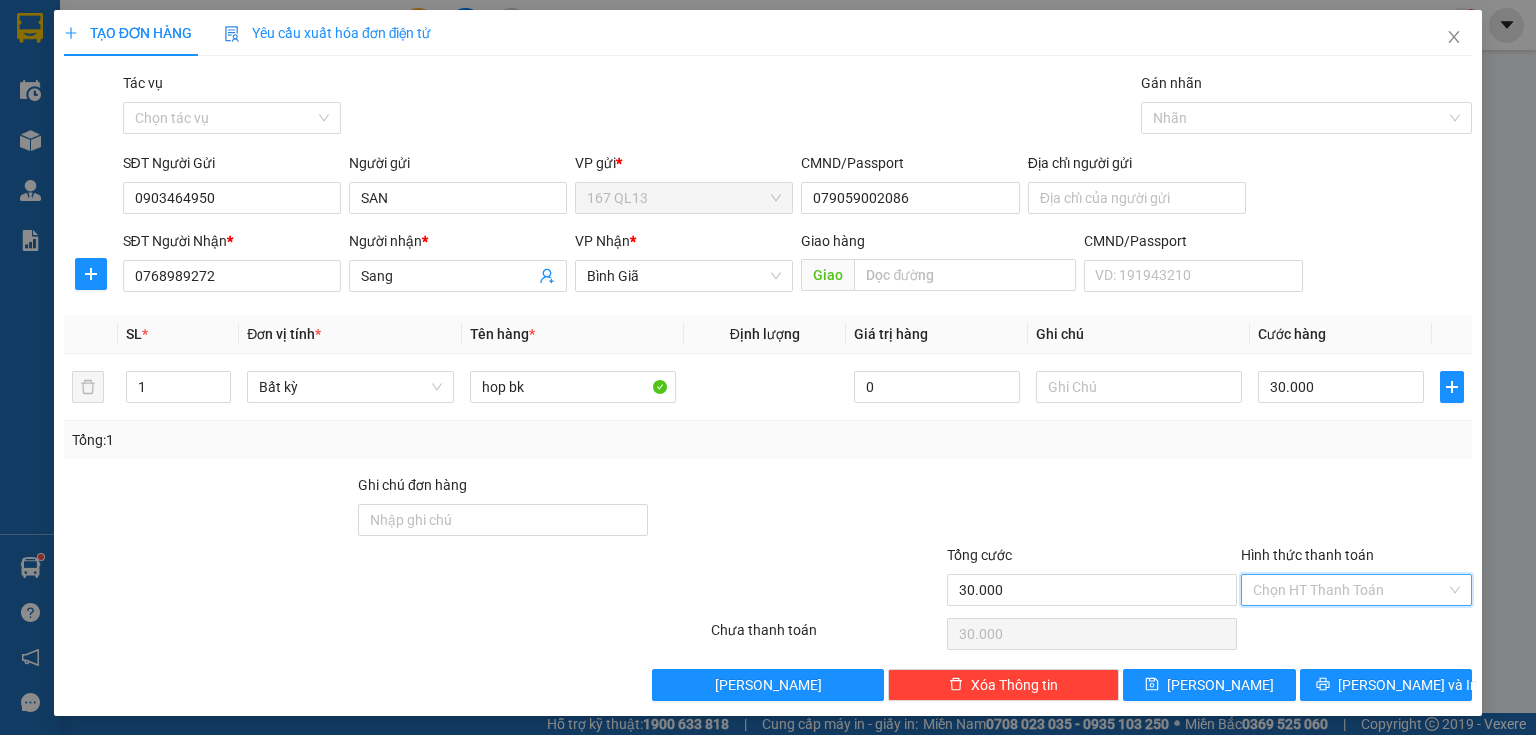 click on "Hình thức thanh toán" at bounding box center [1349, 590] 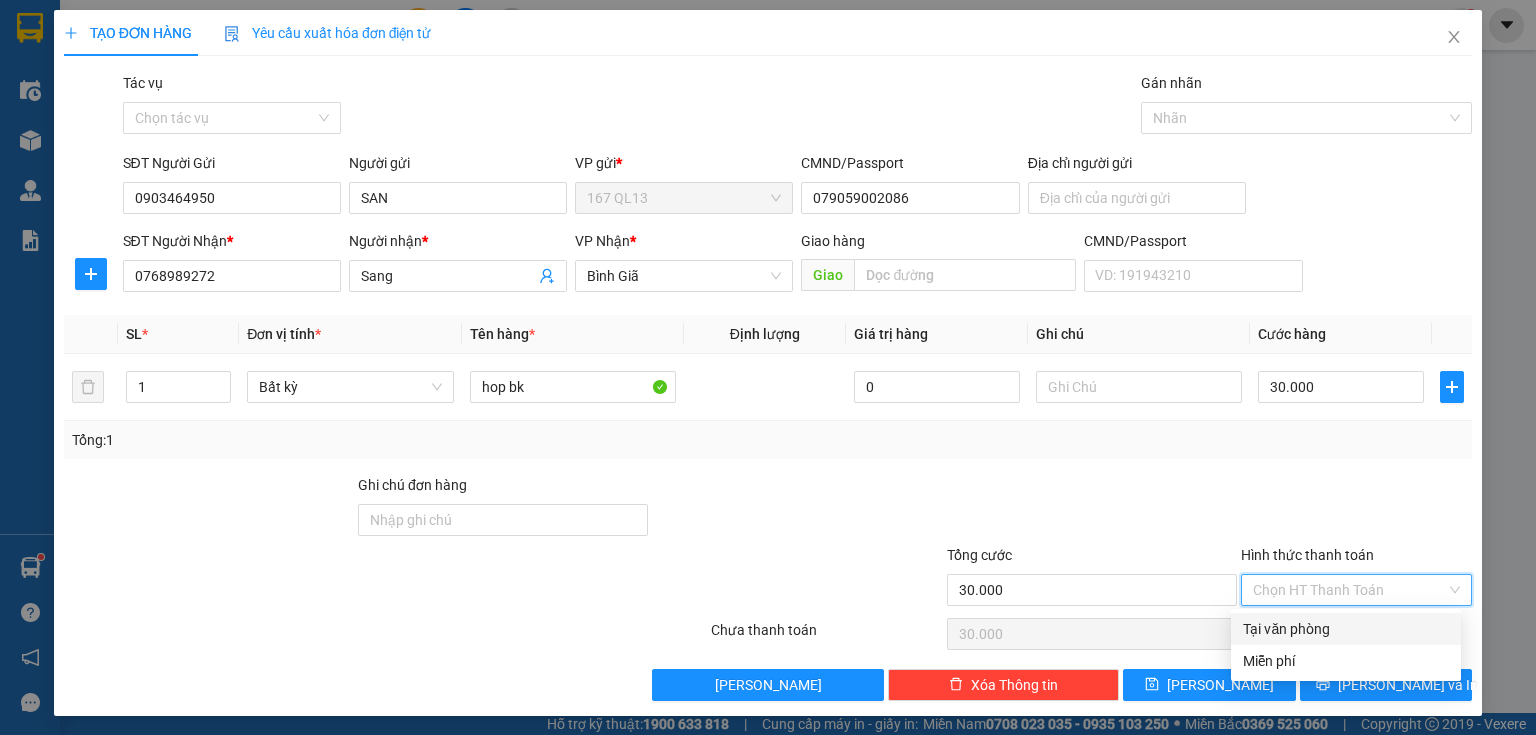 click on "Tại văn phòng" at bounding box center [1346, 629] 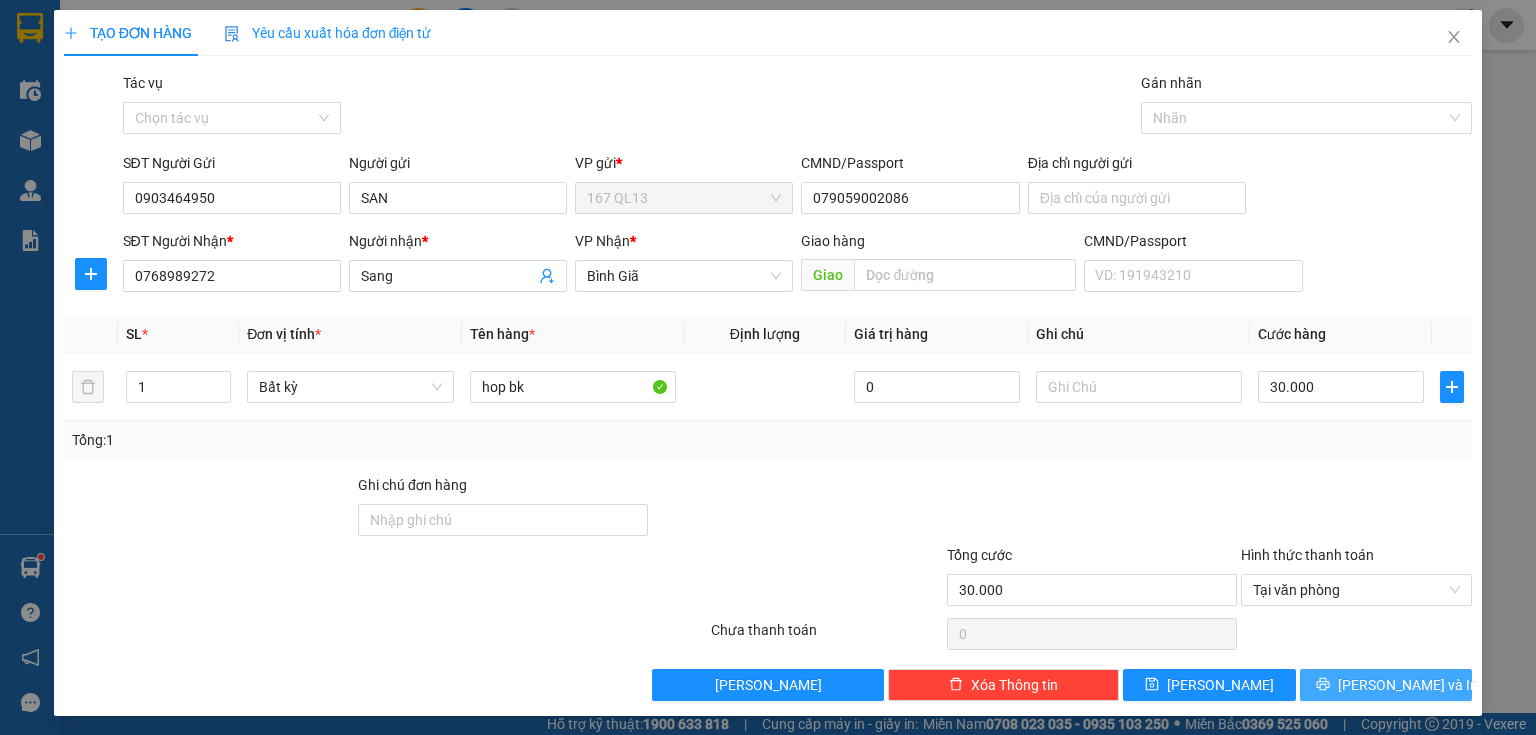 click on "[PERSON_NAME] và In" at bounding box center [1408, 685] 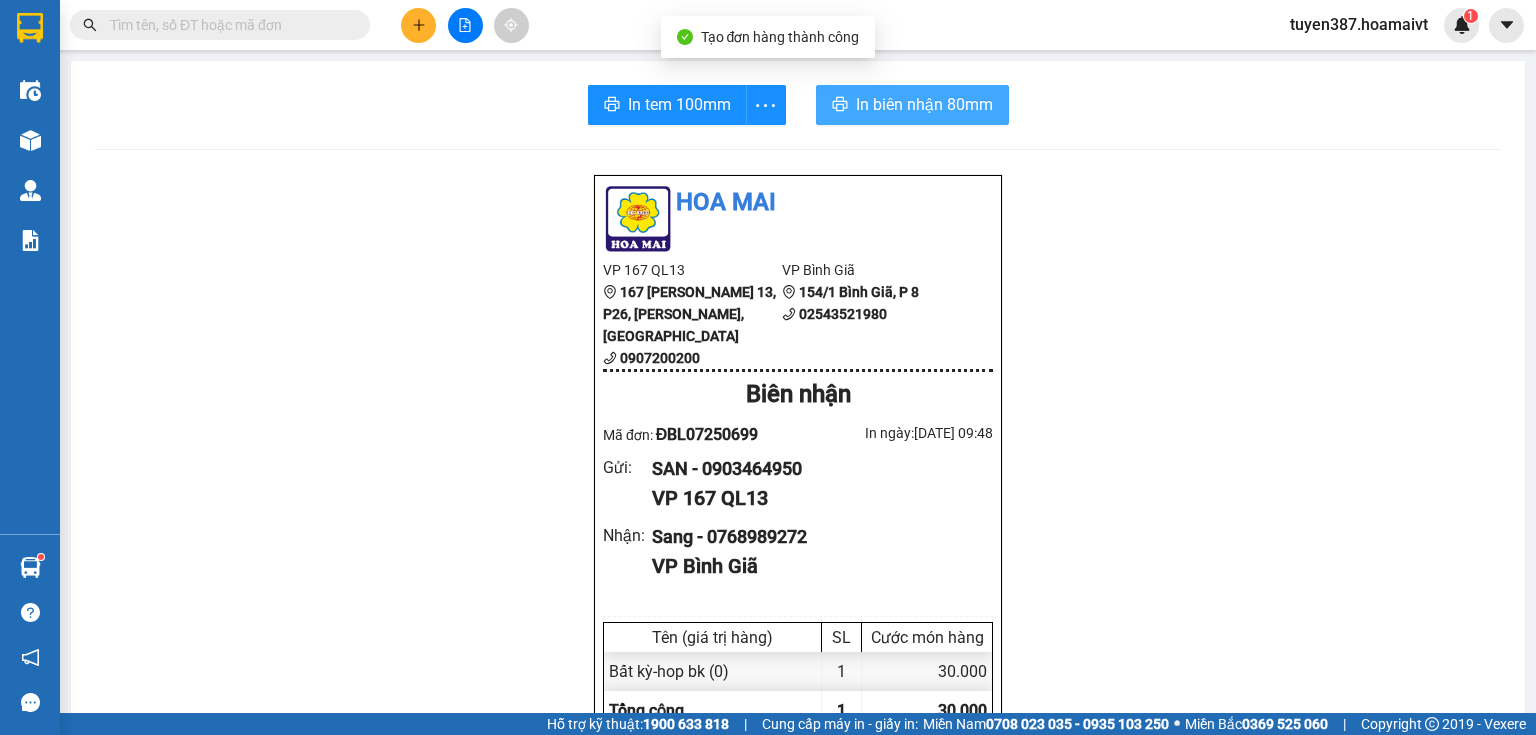 drag, startPoint x: 880, startPoint y: 105, endPoint x: 1059, endPoint y: 80, distance: 180.73738 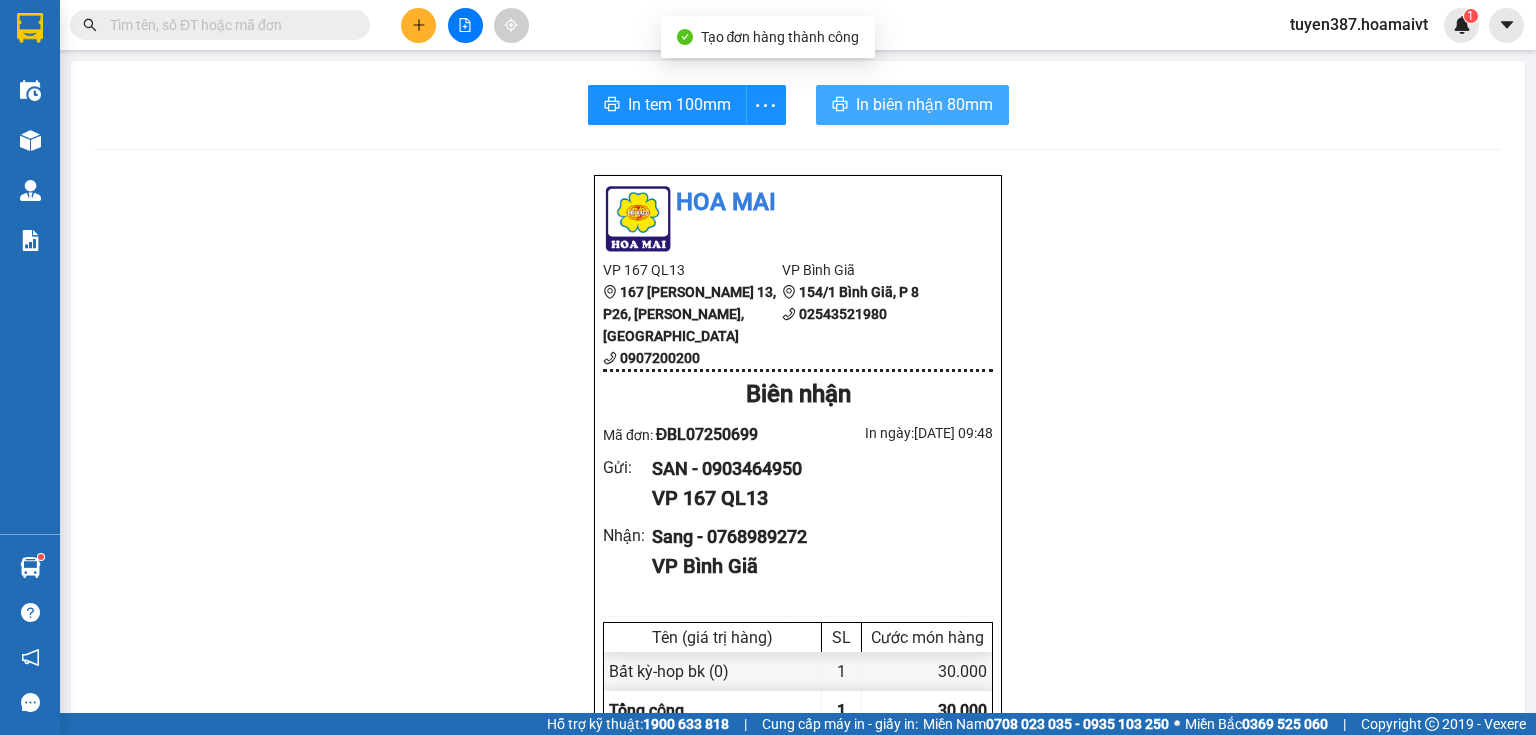 scroll, scrollTop: 0, scrollLeft: 0, axis: both 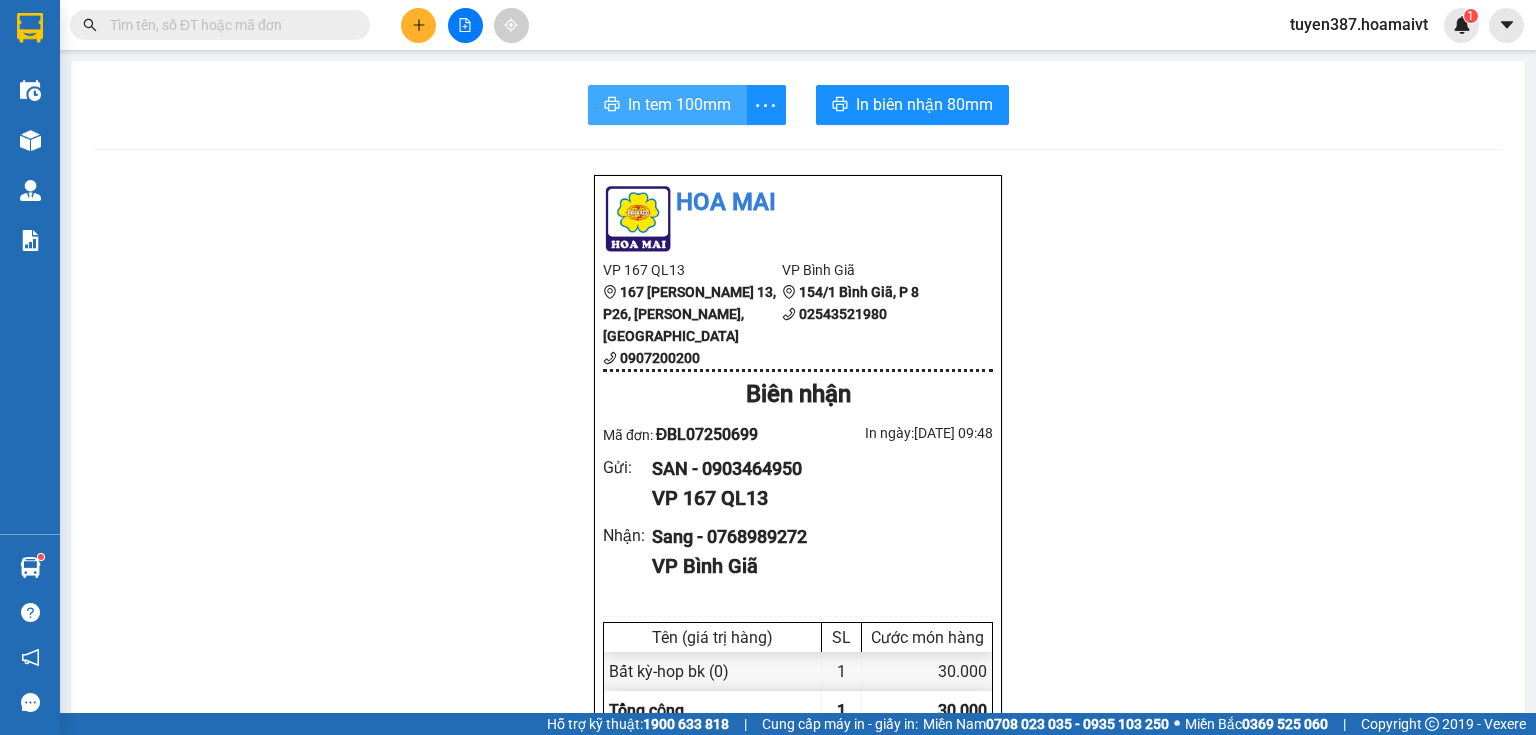 click on "In tem 100mm" at bounding box center [679, 104] 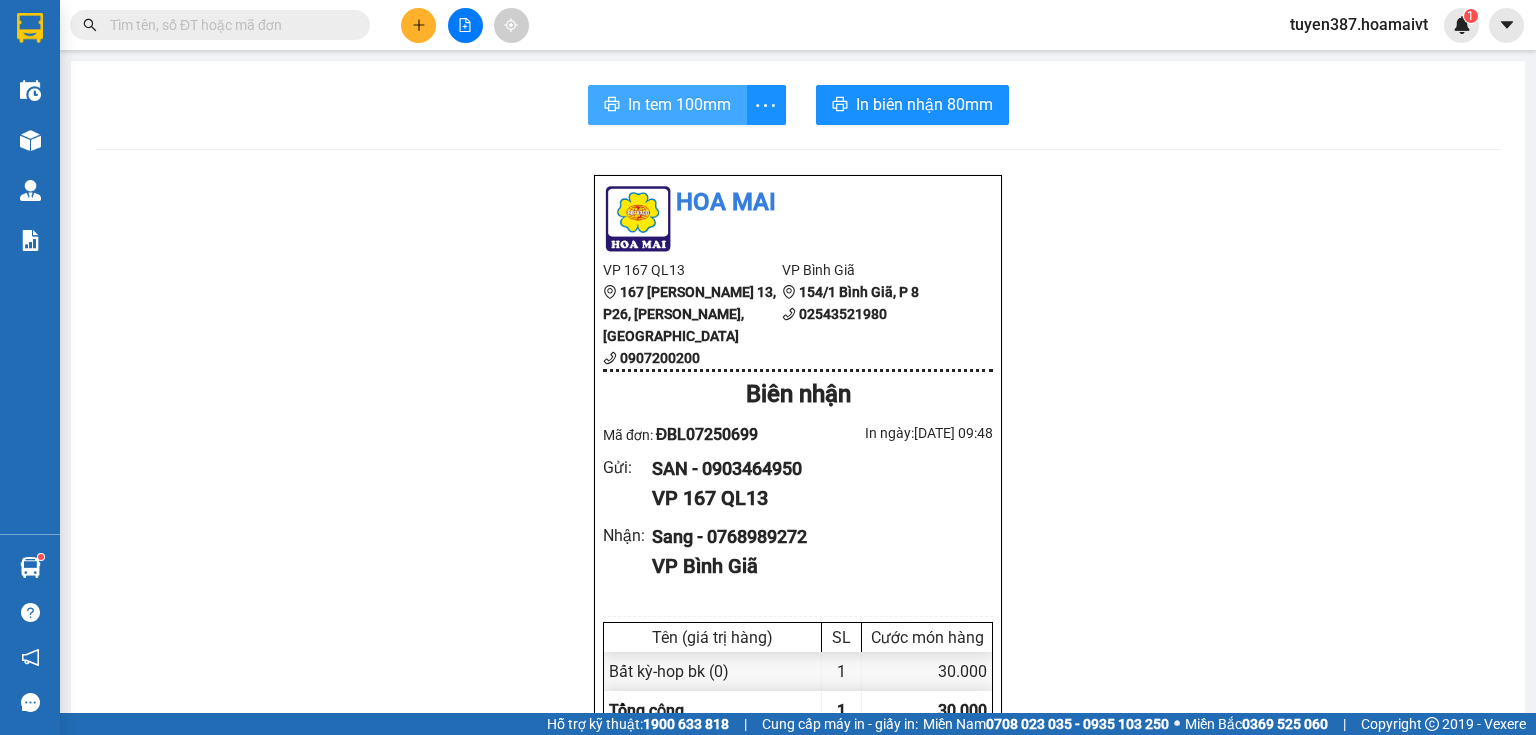 scroll, scrollTop: 0, scrollLeft: 0, axis: both 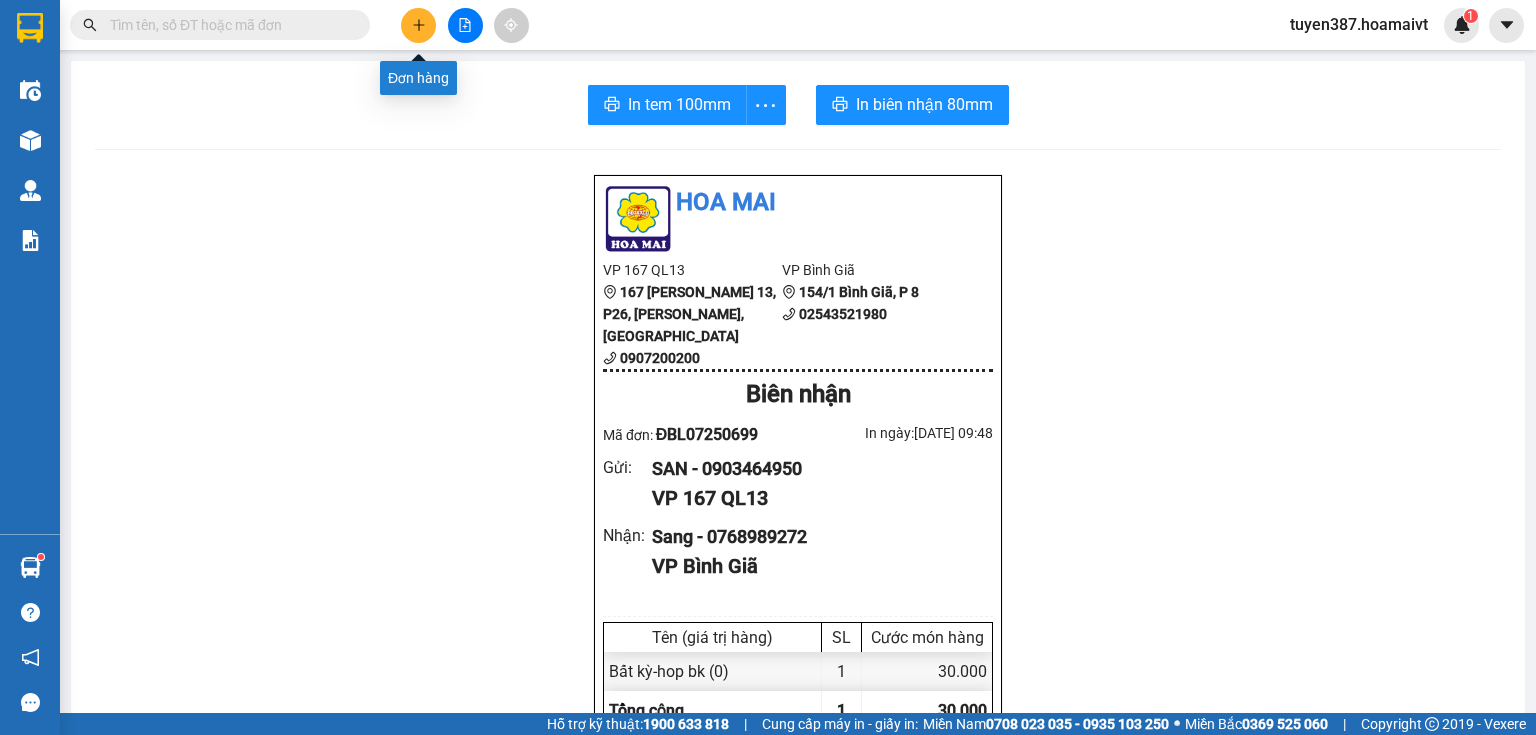 click at bounding box center [418, 25] 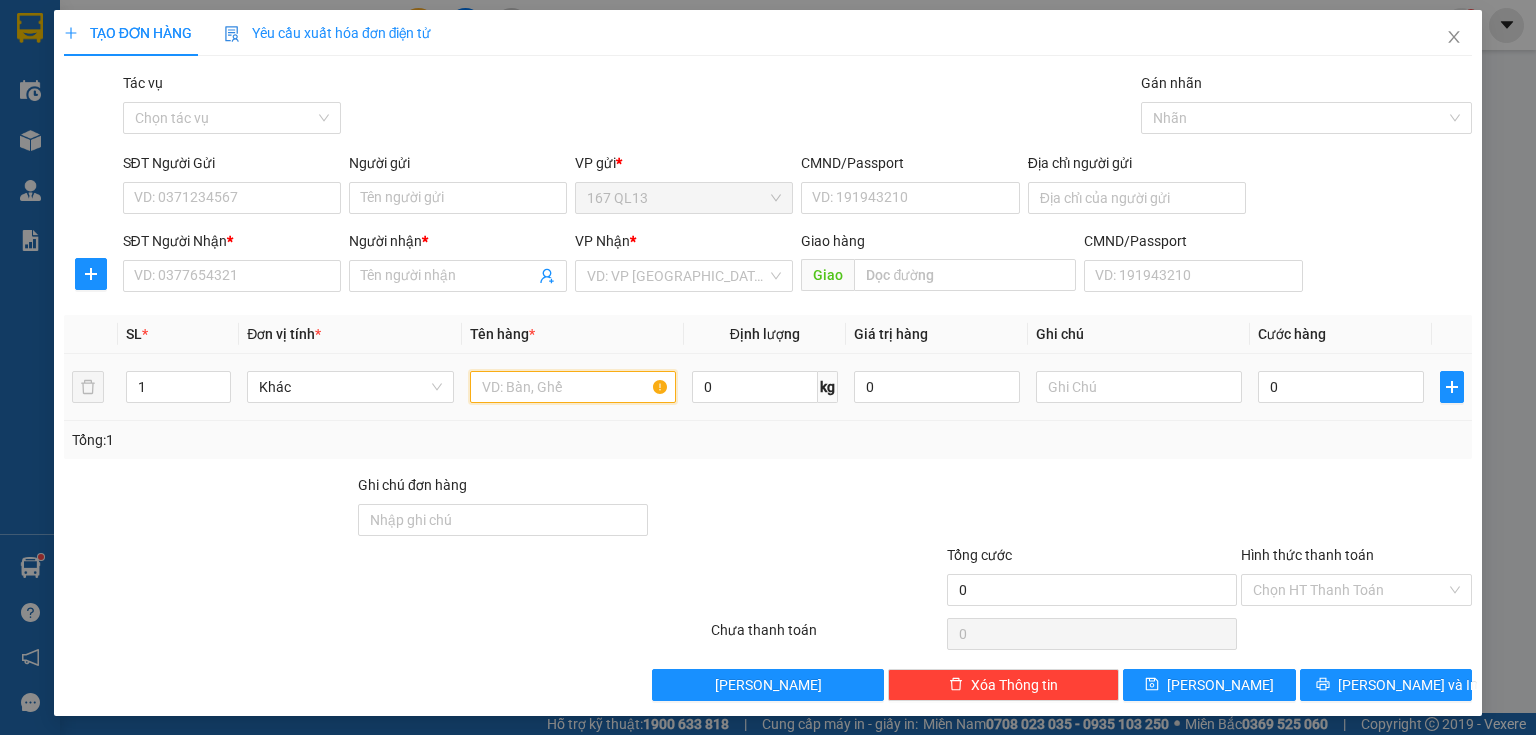 click at bounding box center (573, 387) 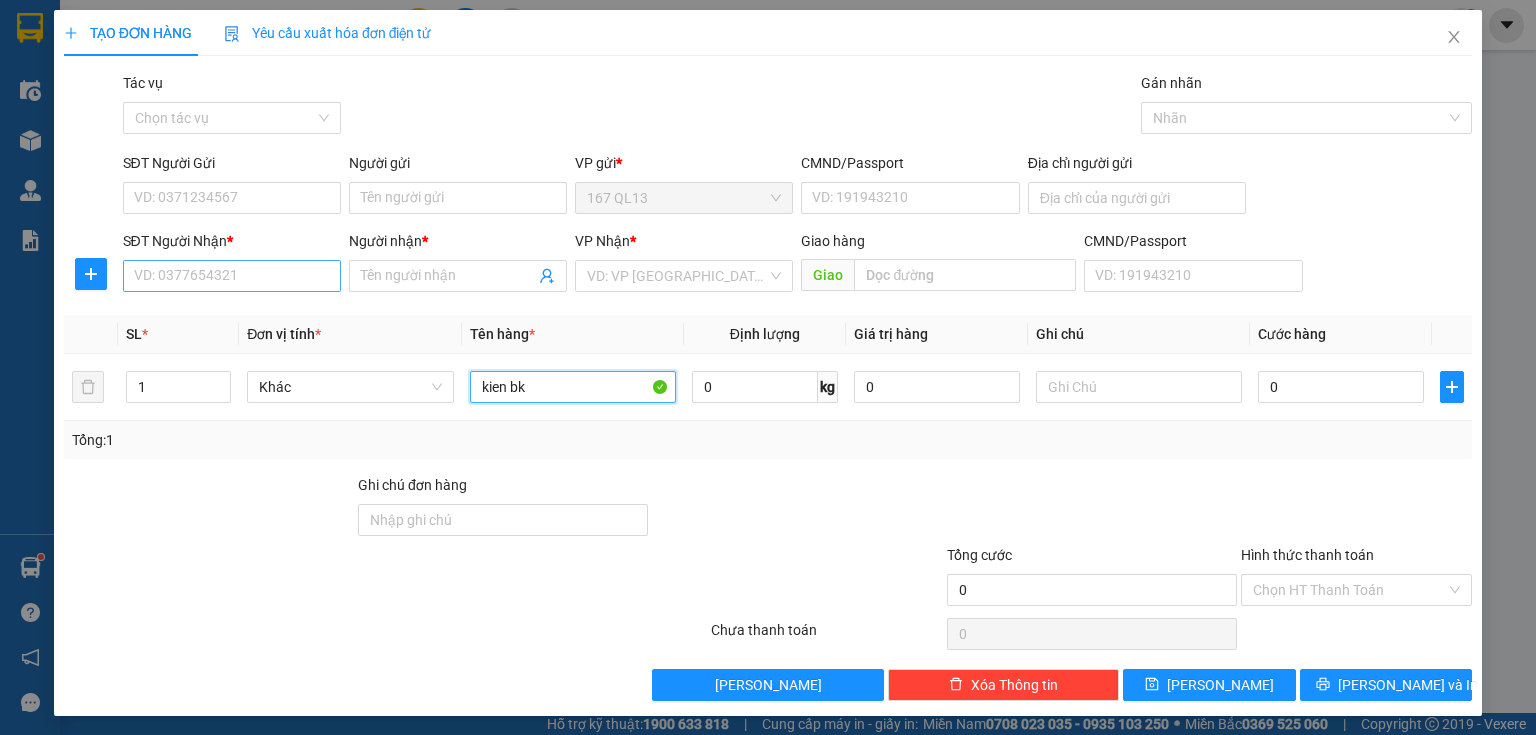 type on "kien bk" 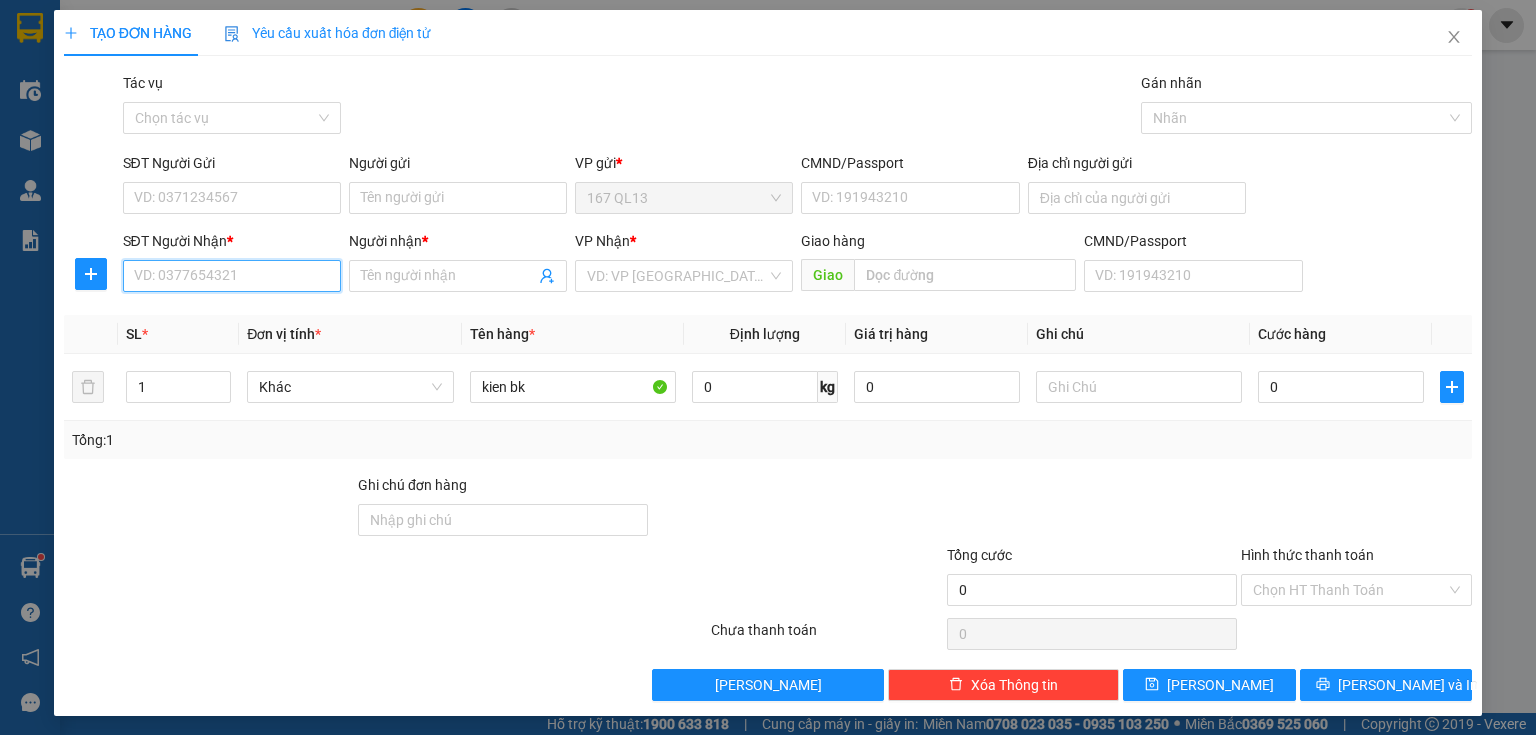 click on "SĐT Người Nhận  *" at bounding box center (232, 276) 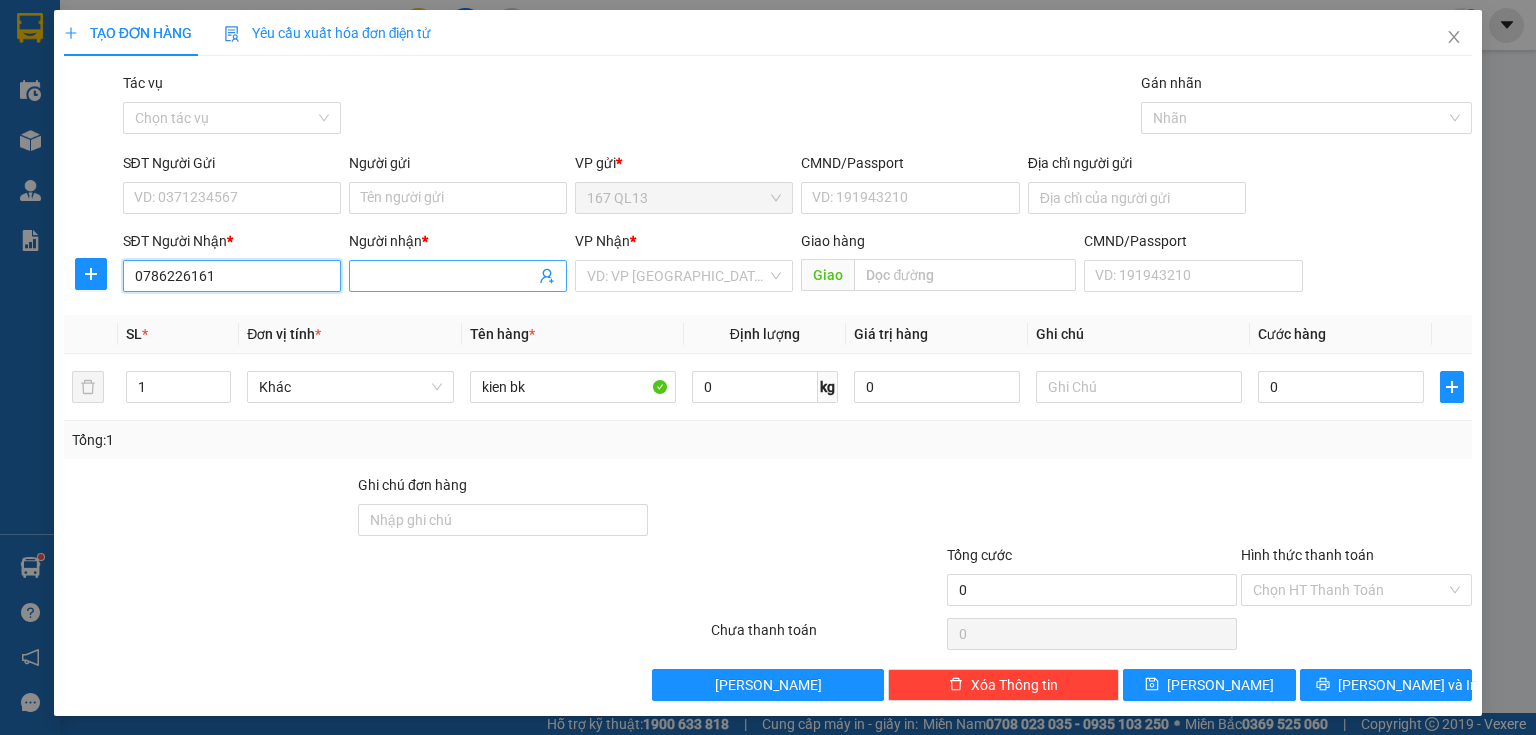 type on "0786226161" 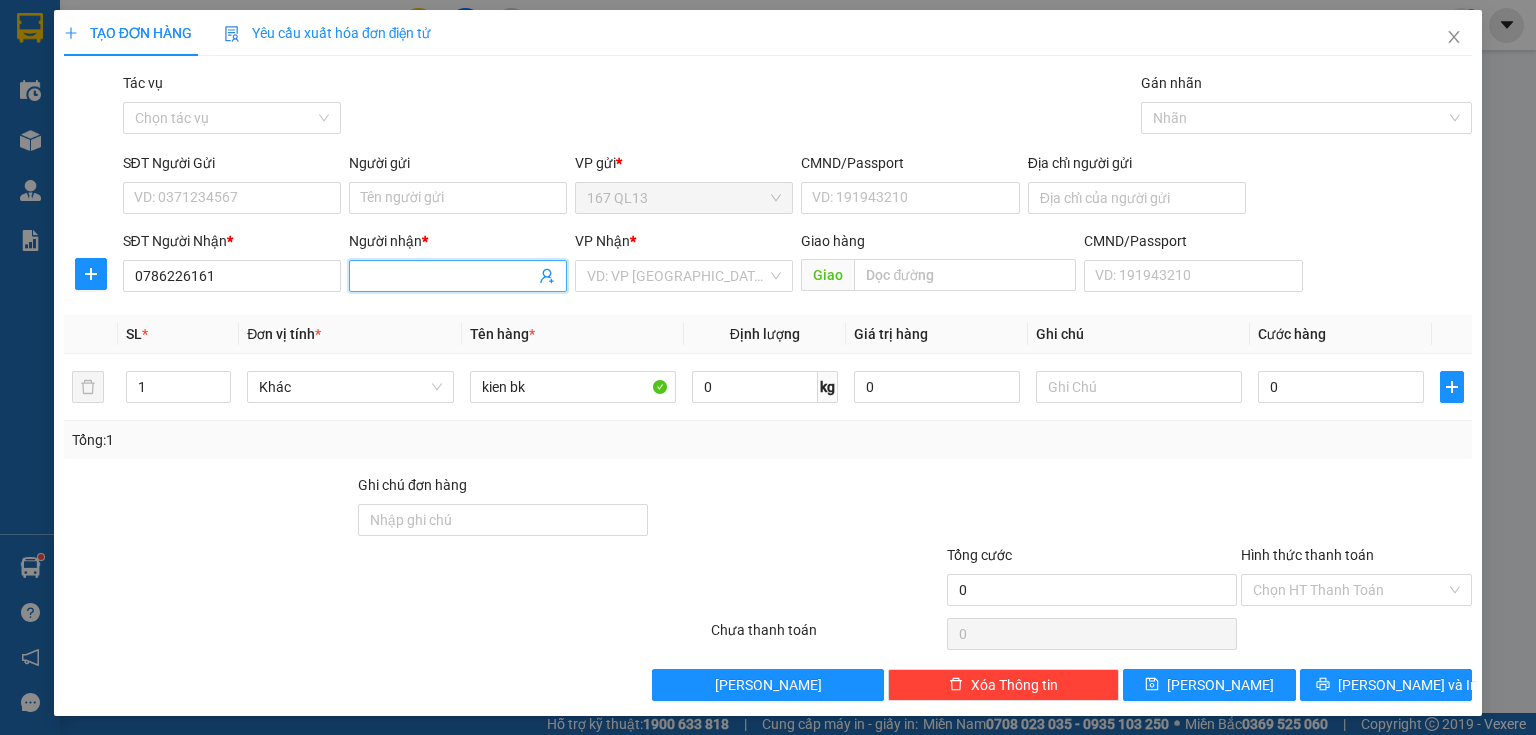click on "Người nhận  *" at bounding box center (448, 276) 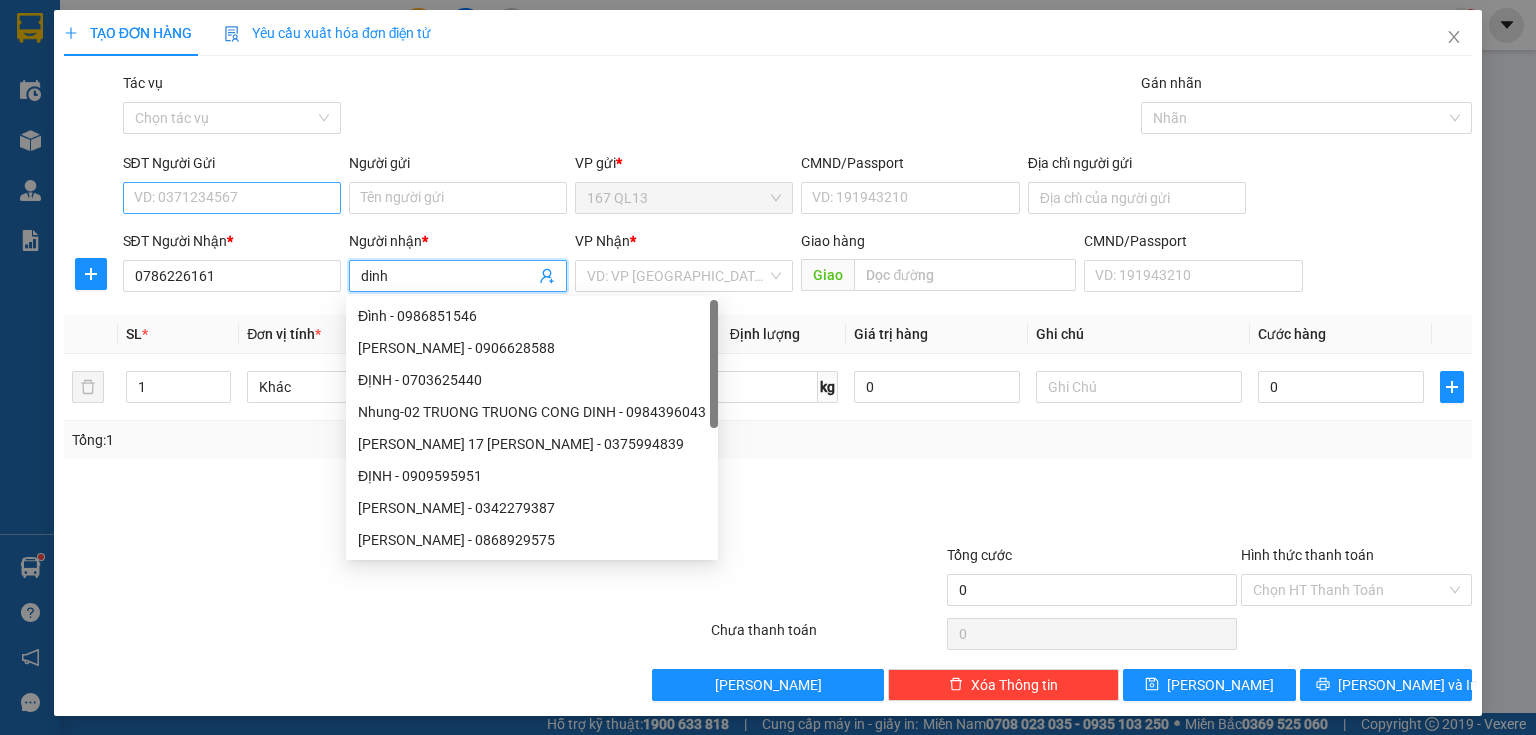 type on "dinh" 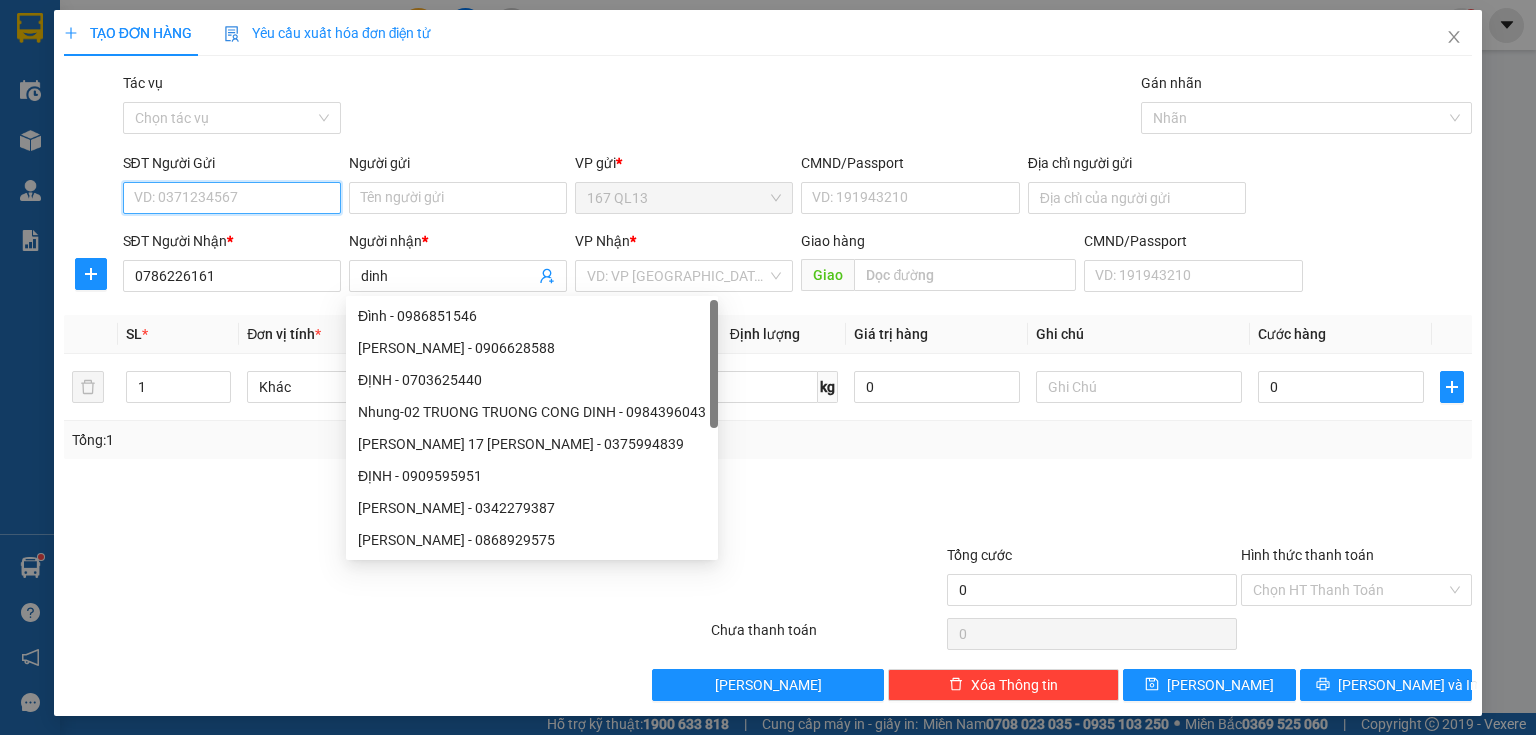 click on "SĐT Người Gửi" at bounding box center [232, 198] 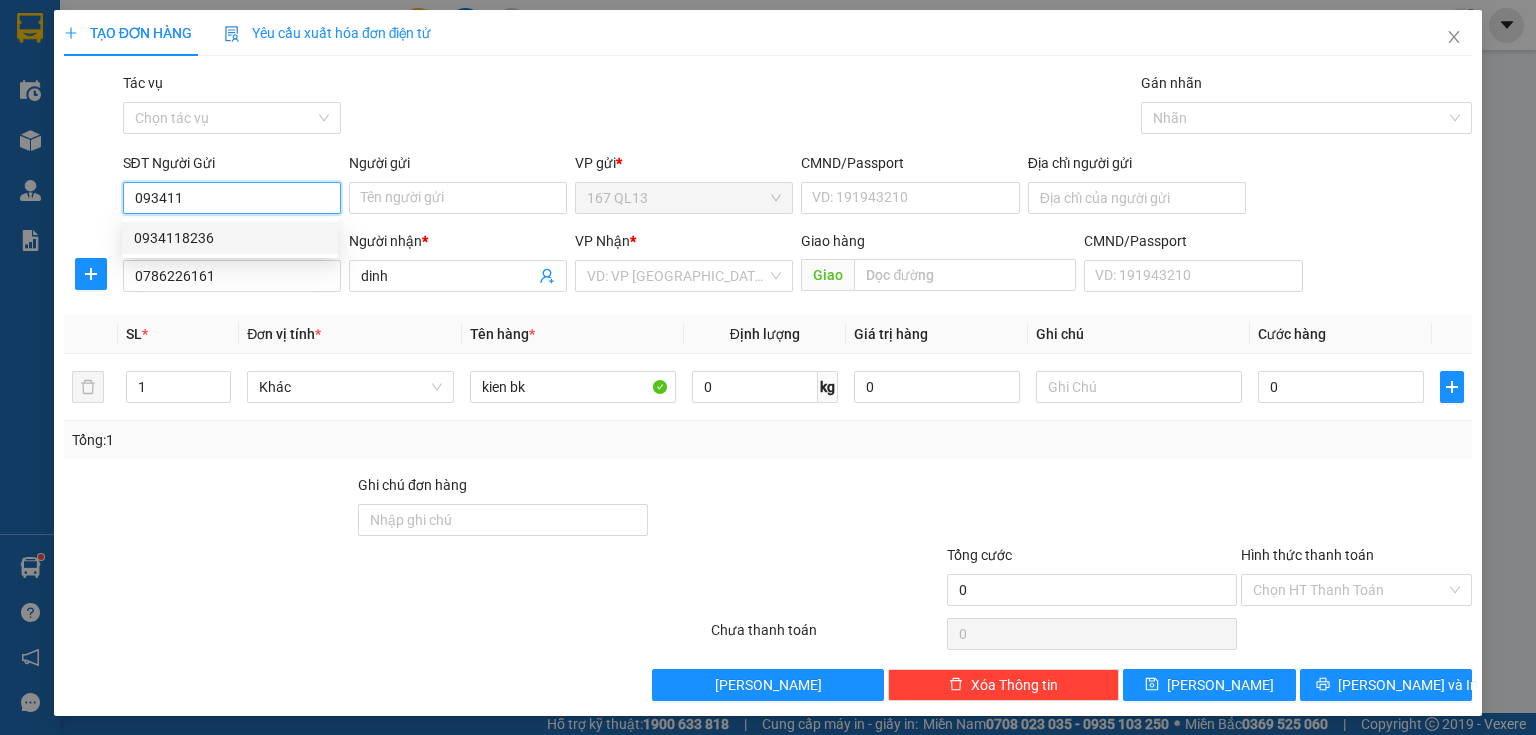 click on "0934118236" at bounding box center (230, 238) 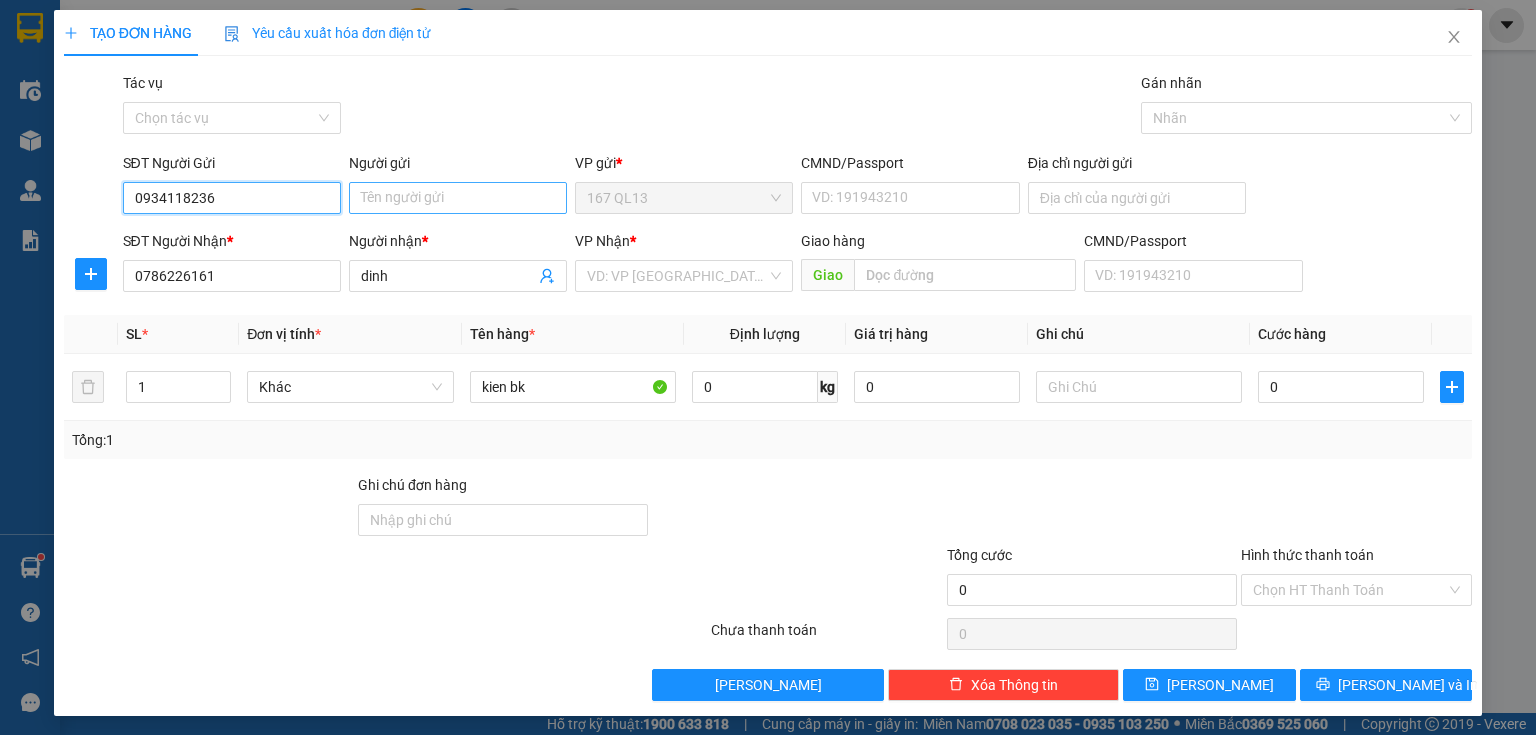 type on "0934118236" 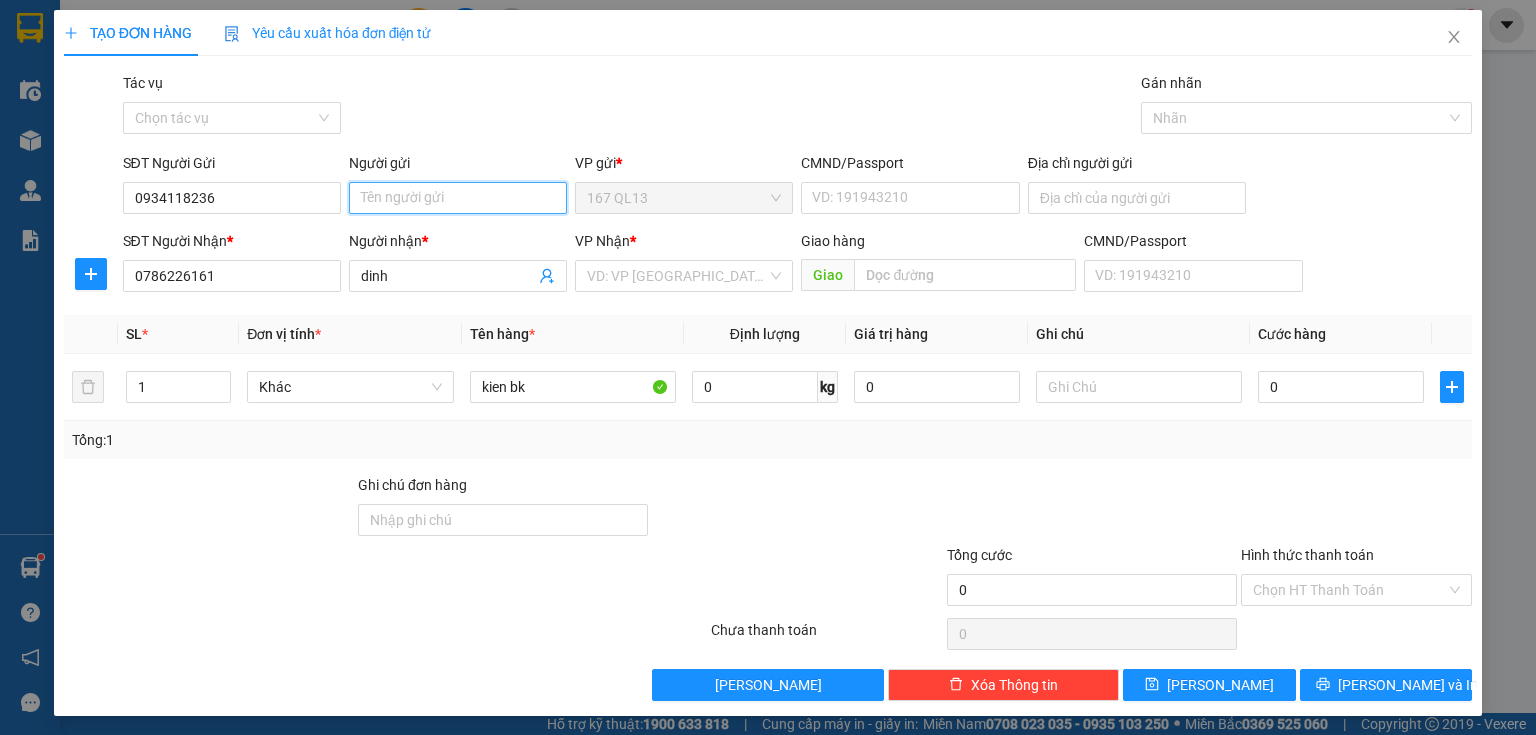 click on "Người gửi" at bounding box center (458, 198) 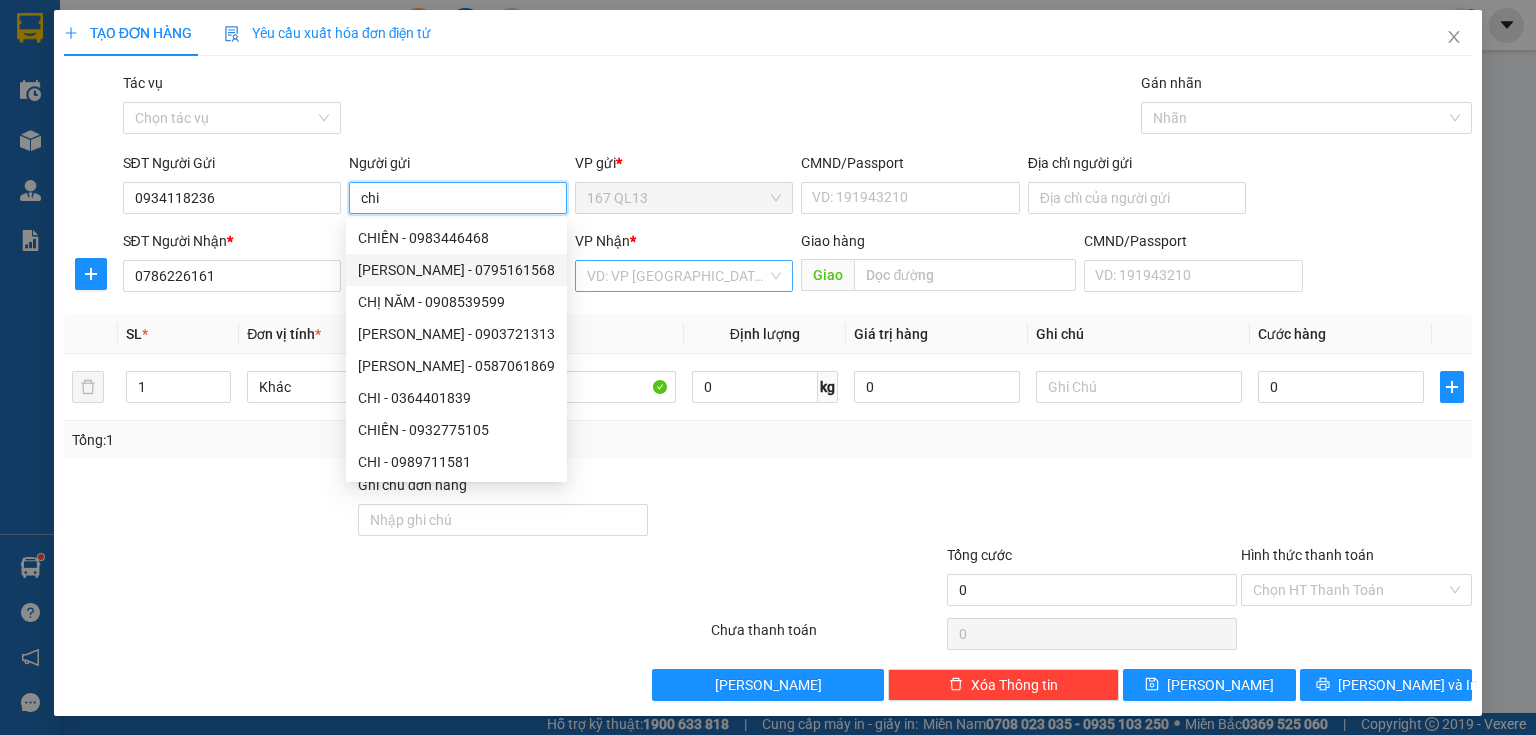 type on "chi" 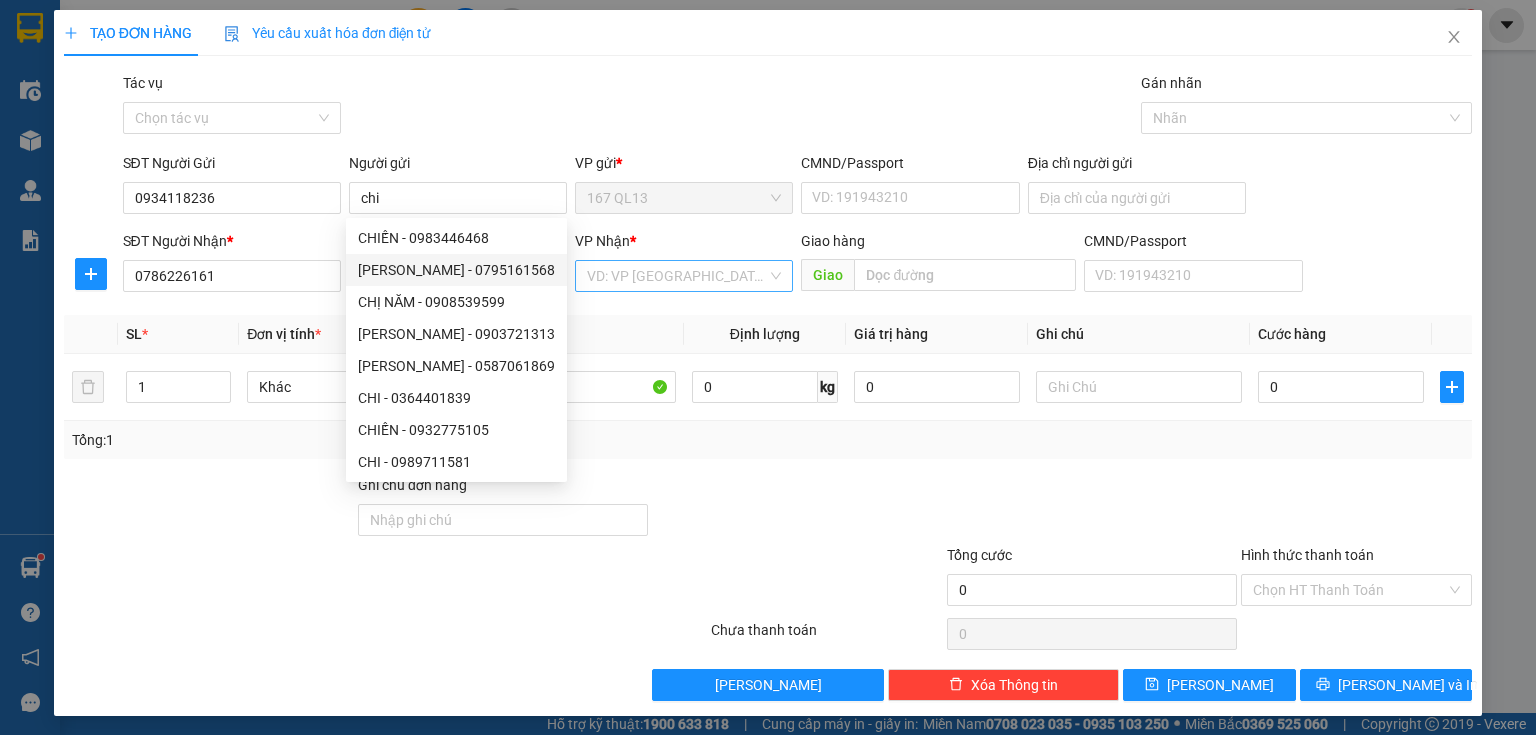 click at bounding box center (677, 276) 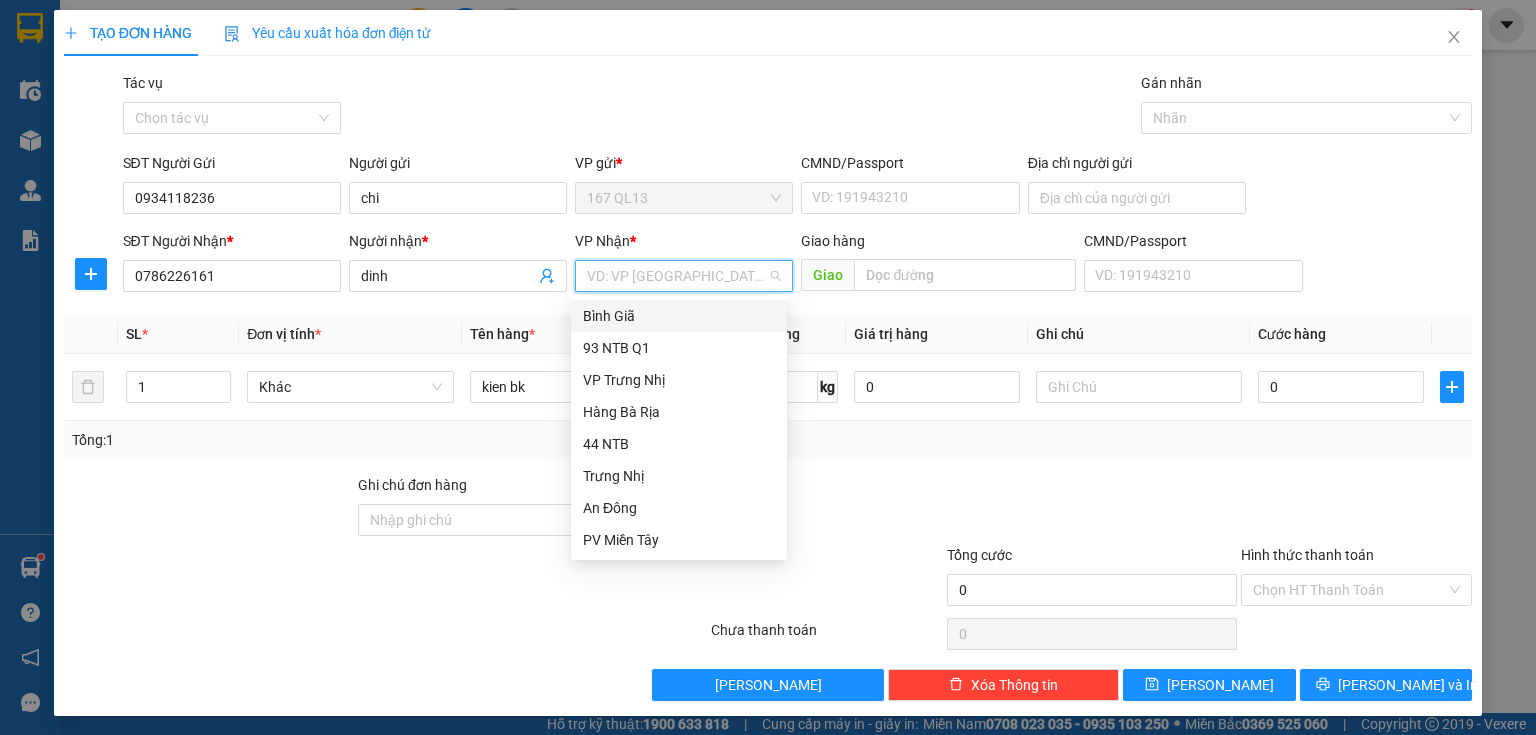 click on "Bình Giã" at bounding box center [679, 316] 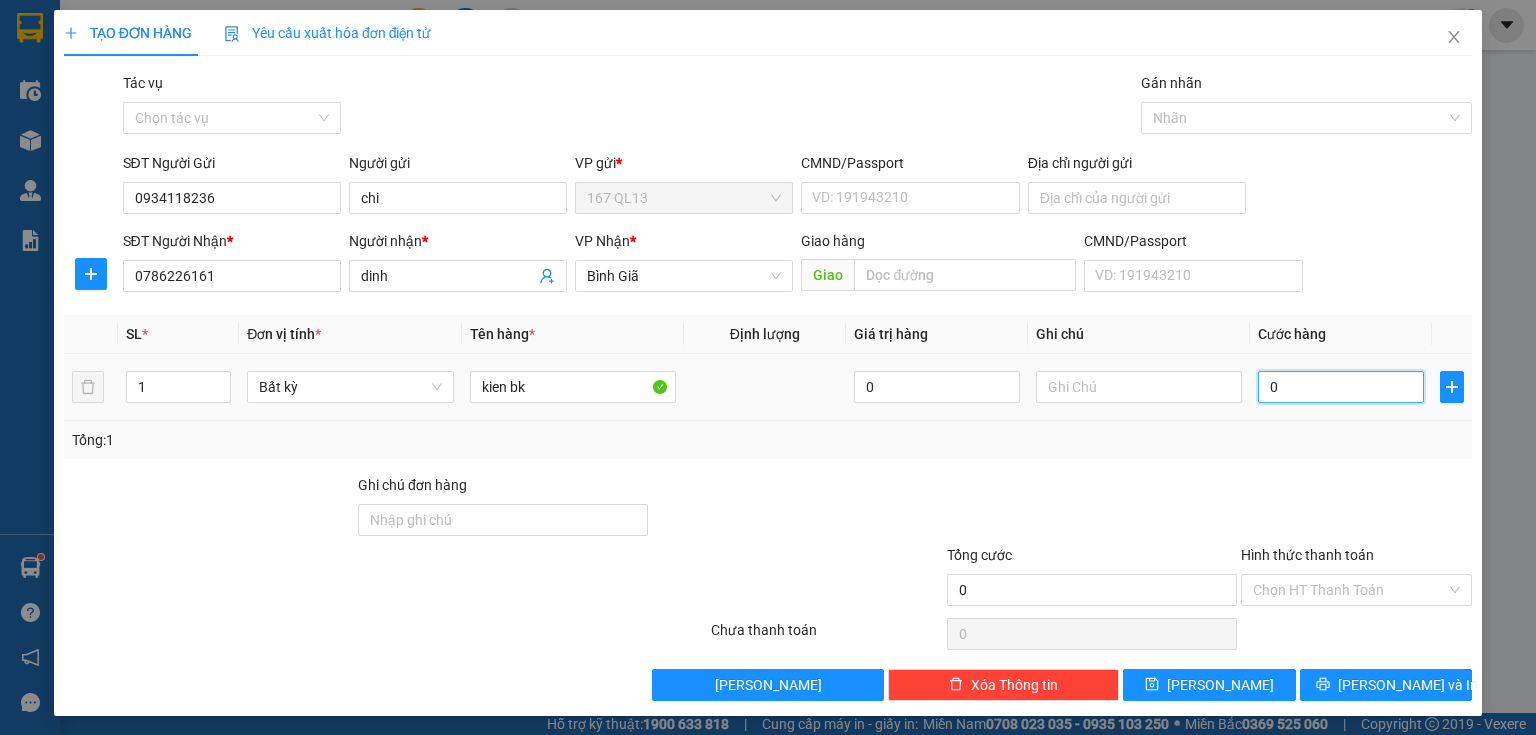 click on "0" at bounding box center [1341, 387] 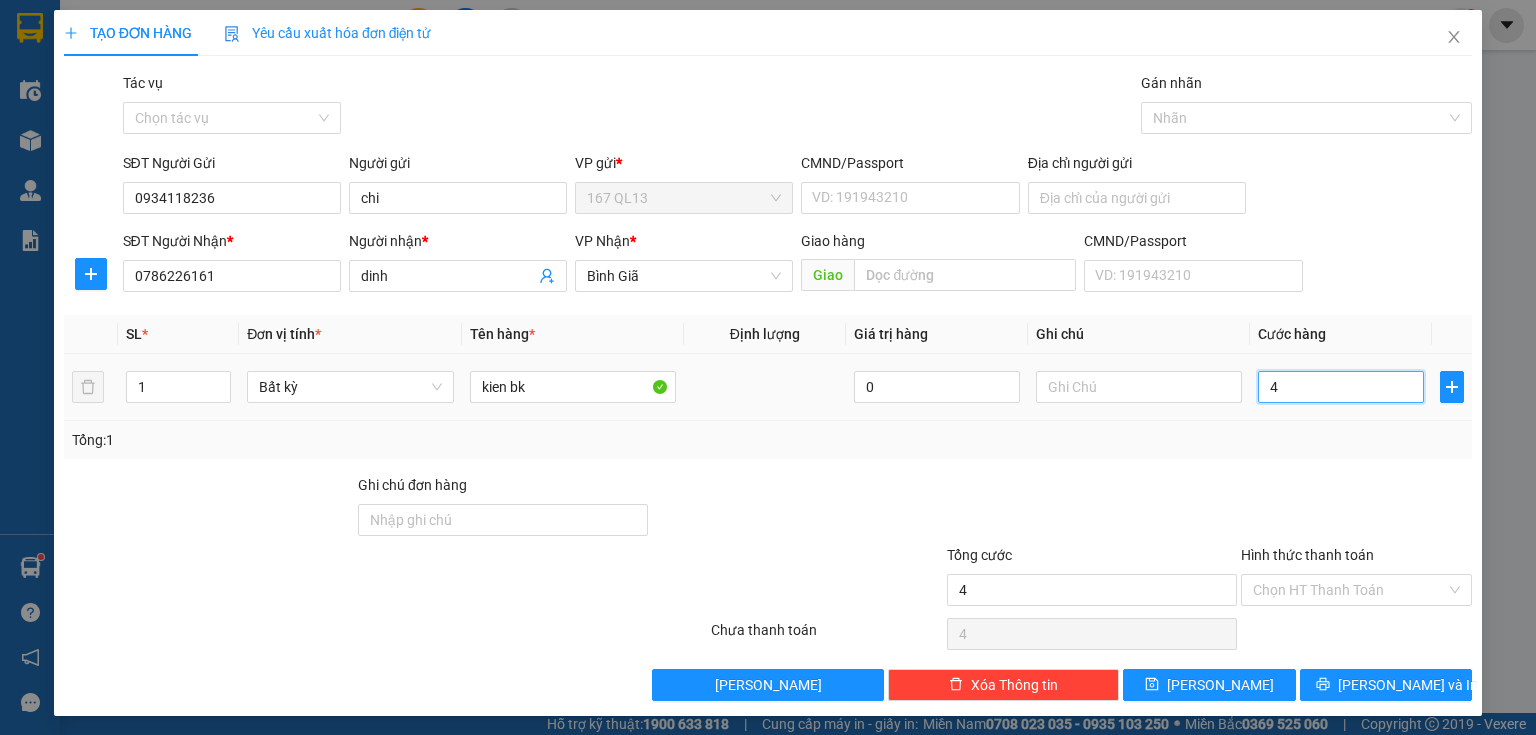 type on "40" 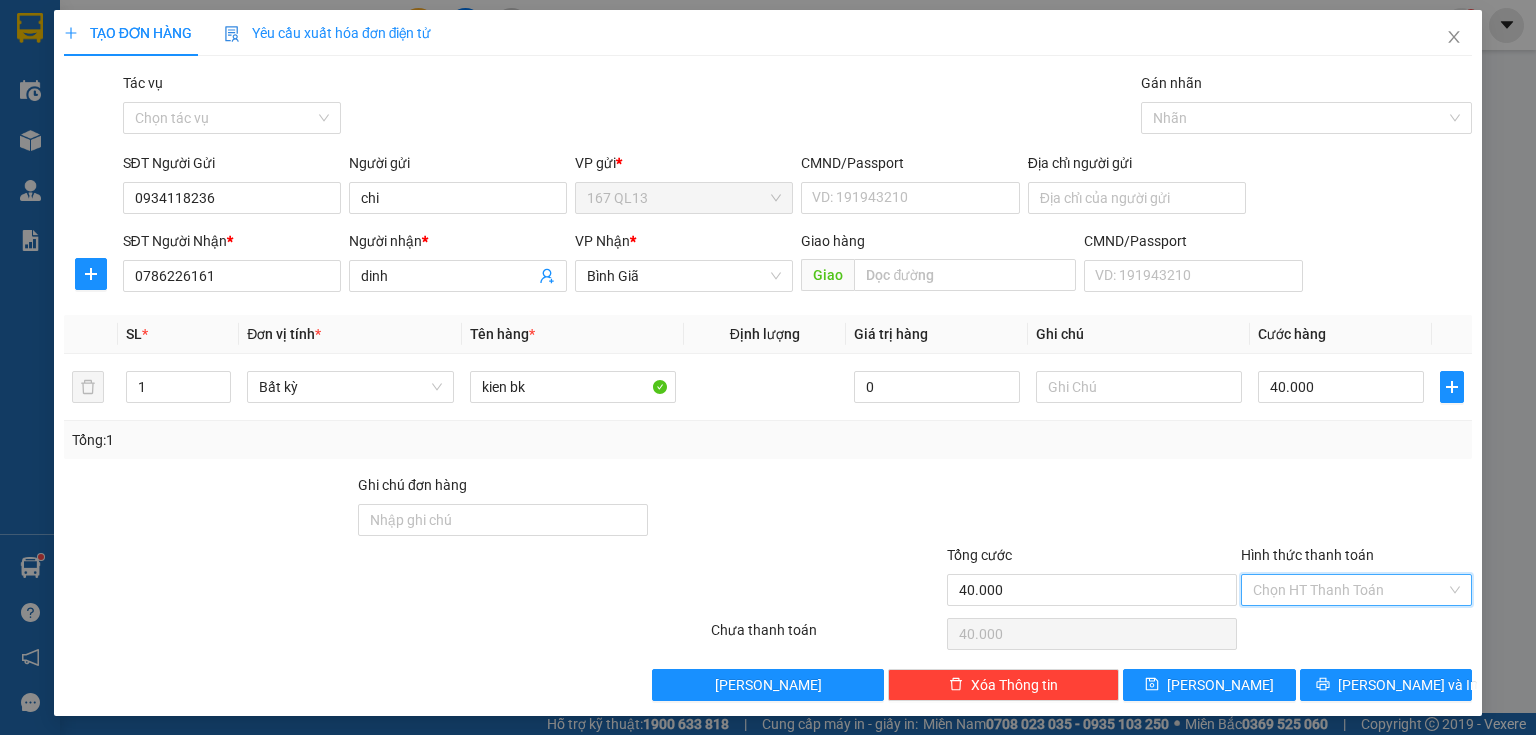 click on "Hình thức thanh toán" at bounding box center [1349, 590] 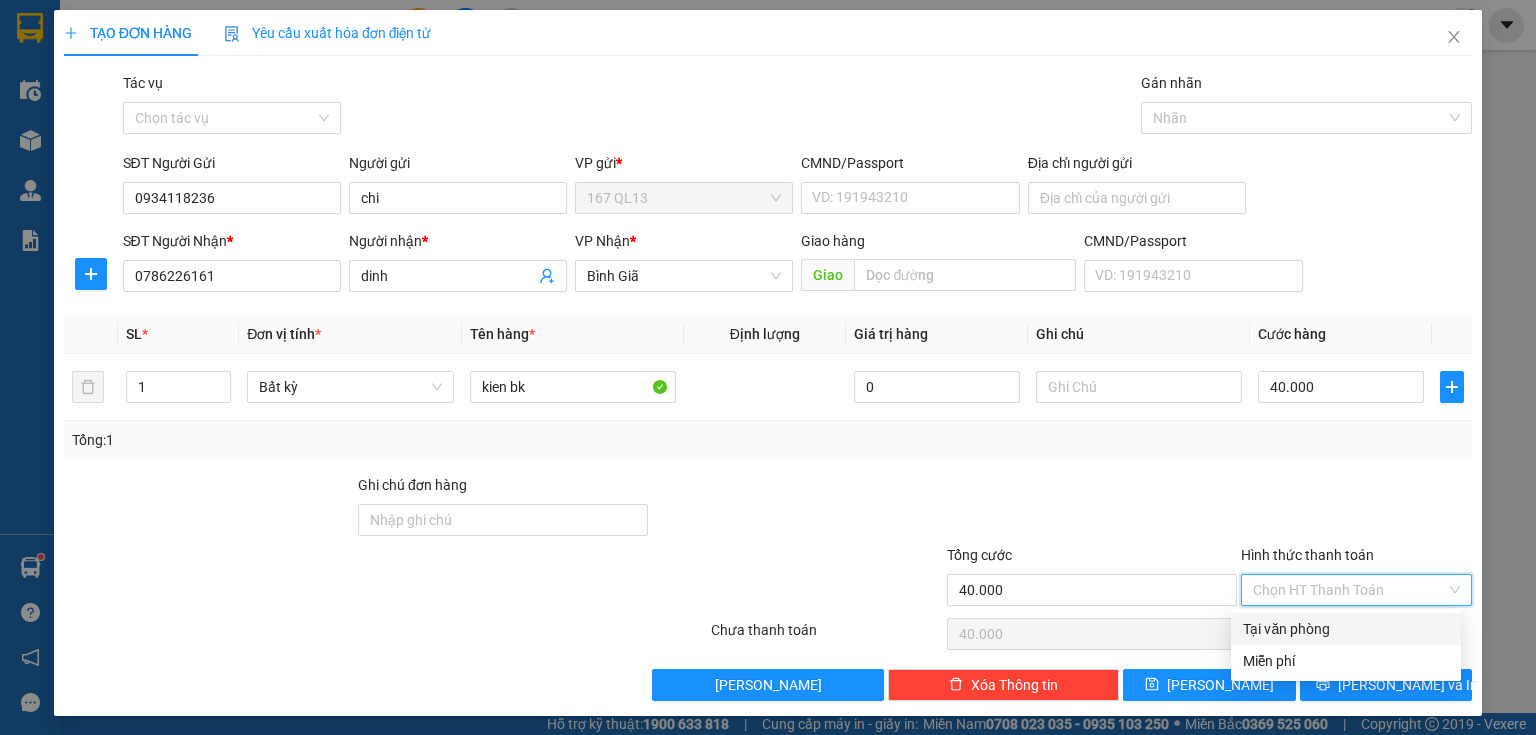 click on "Tại văn phòng" at bounding box center (1346, 629) 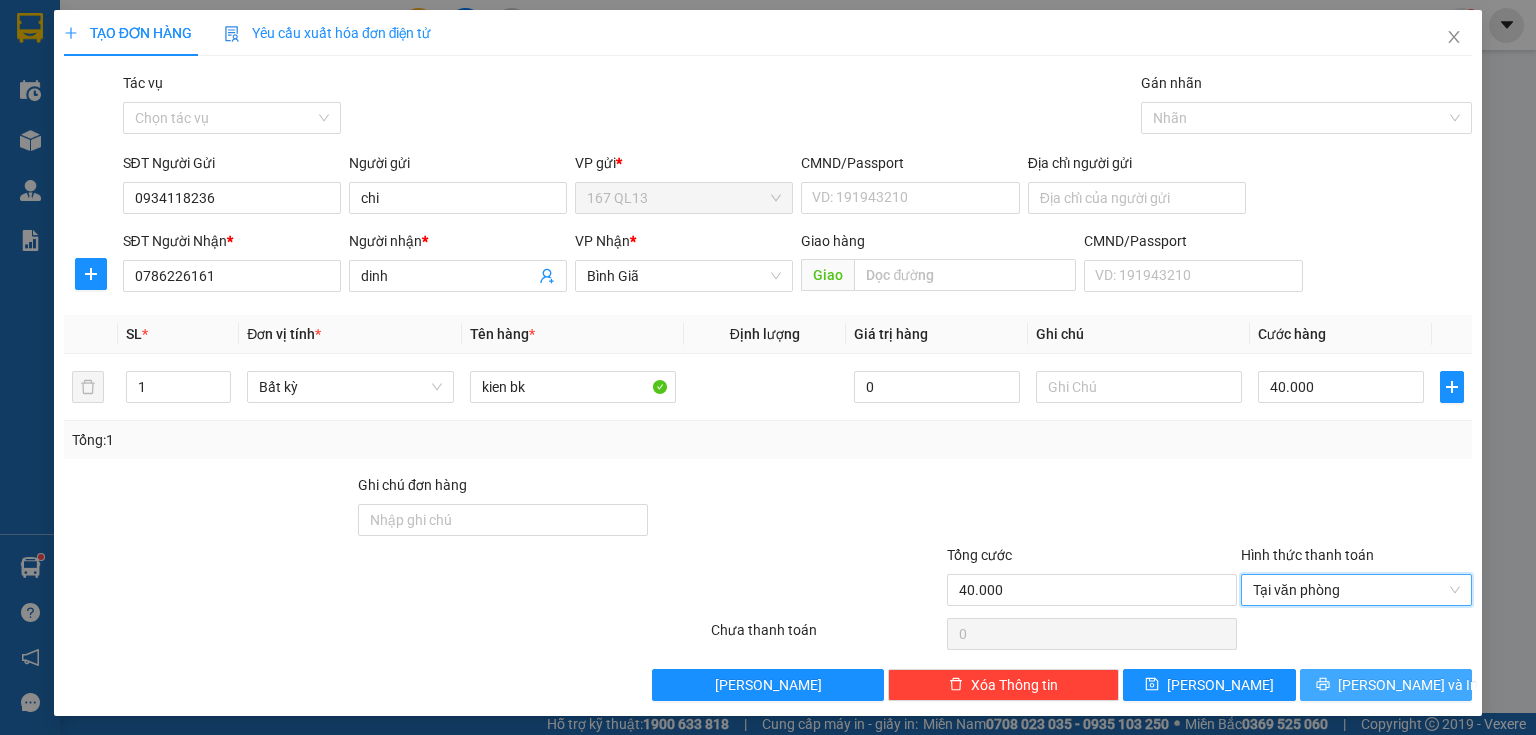 click on "[PERSON_NAME] và In" at bounding box center (1408, 685) 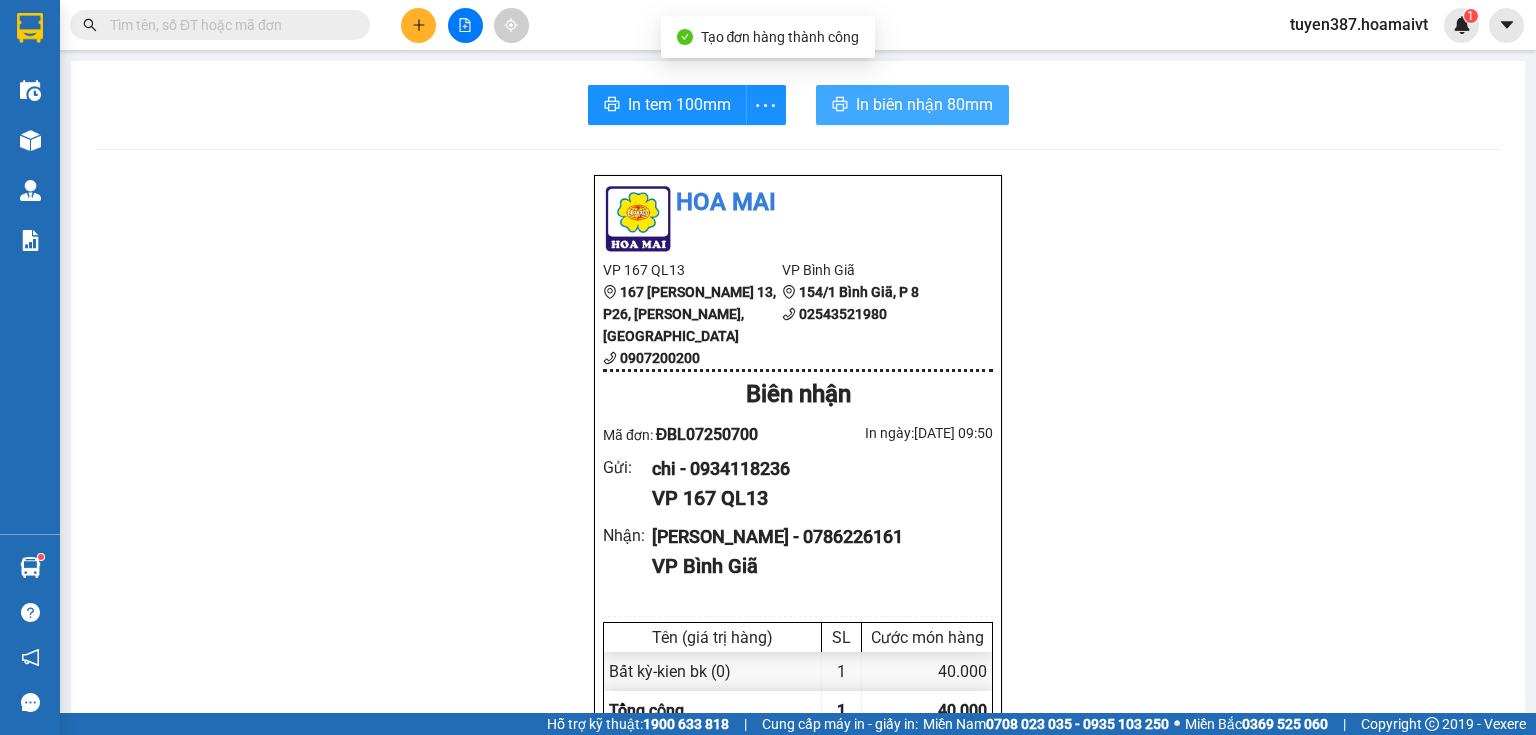 click on "In biên nhận 80mm" at bounding box center (924, 104) 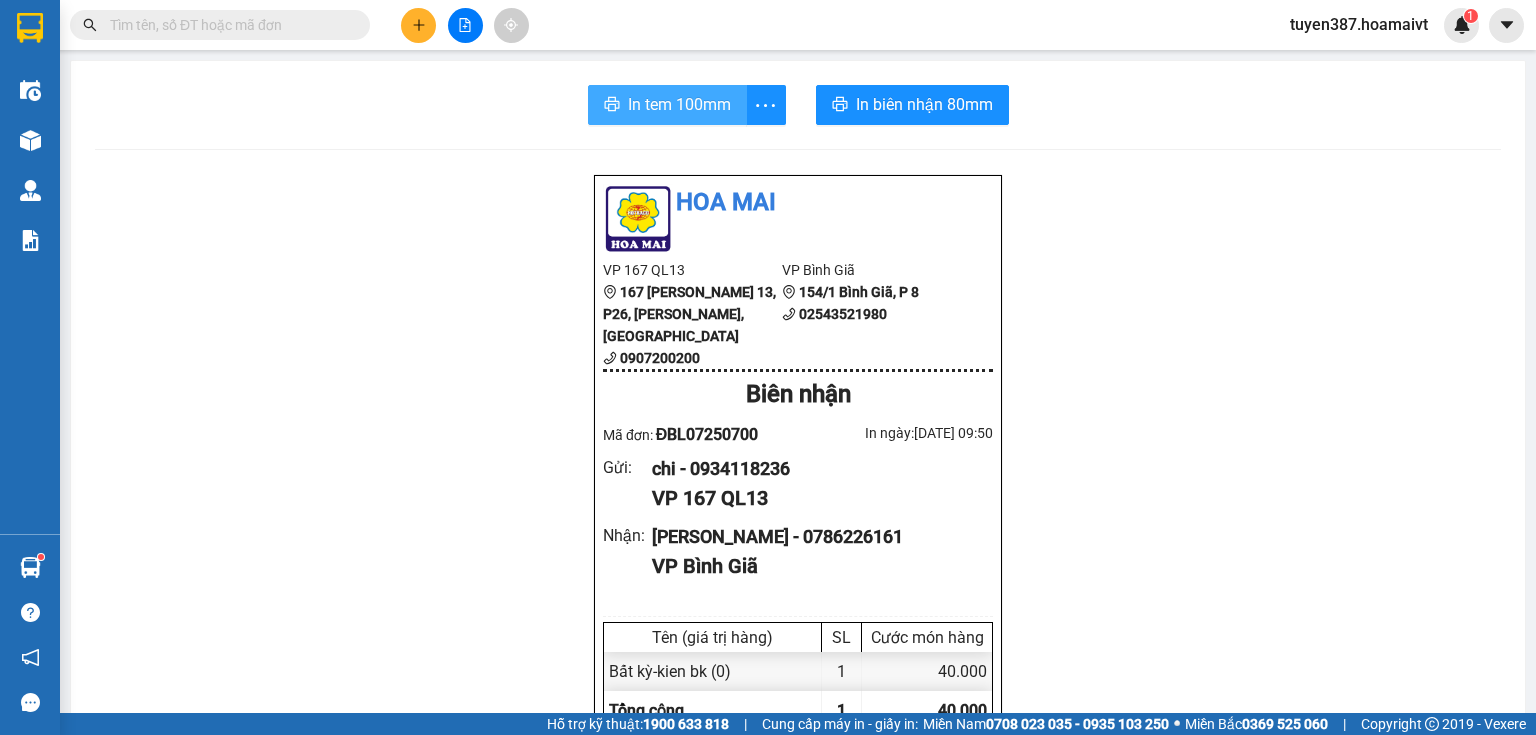 drag, startPoint x: 643, startPoint y: 105, endPoint x: 816, endPoint y: 59, distance: 179.01117 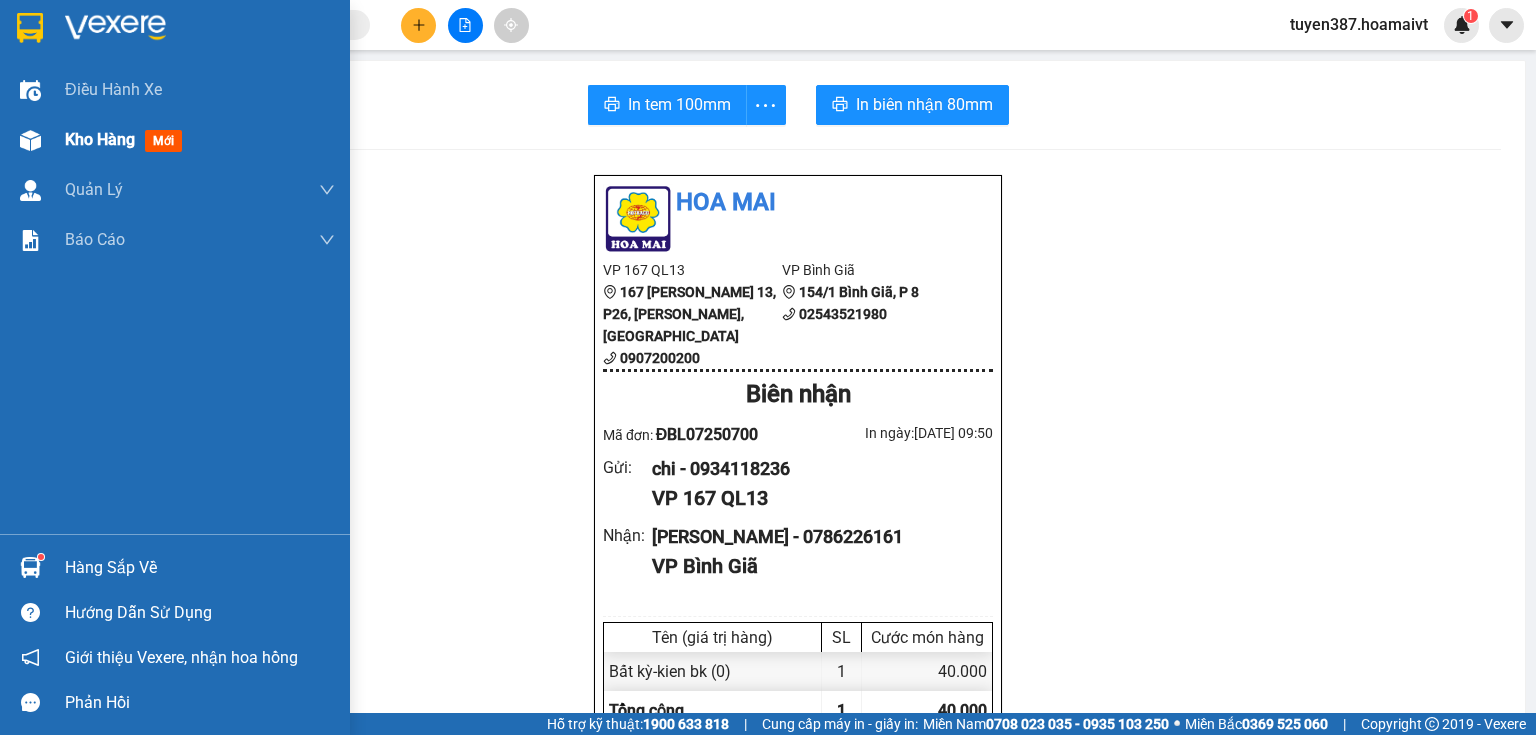 click at bounding box center [30, 140] 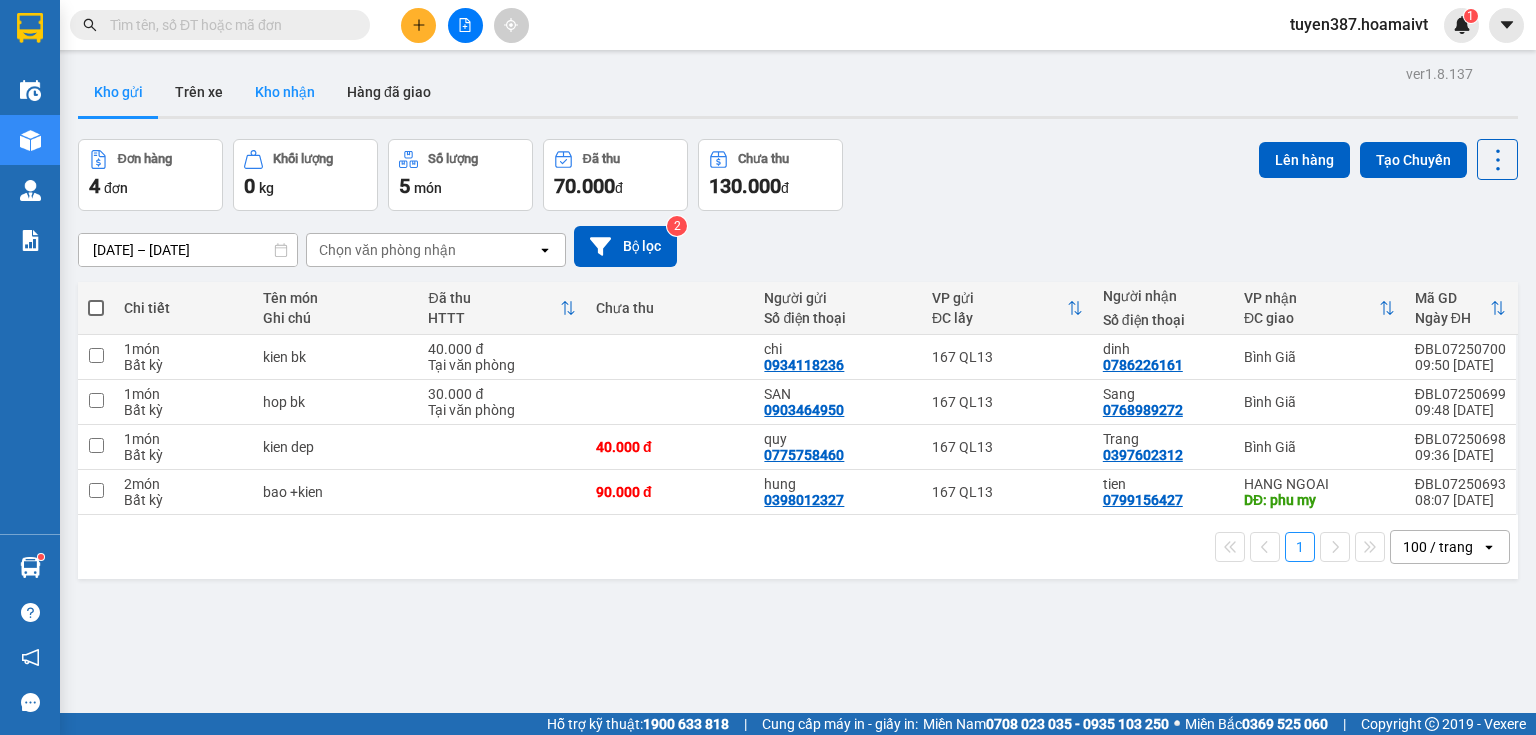 click on "Kho nhận" at bounding box center (285, 92) 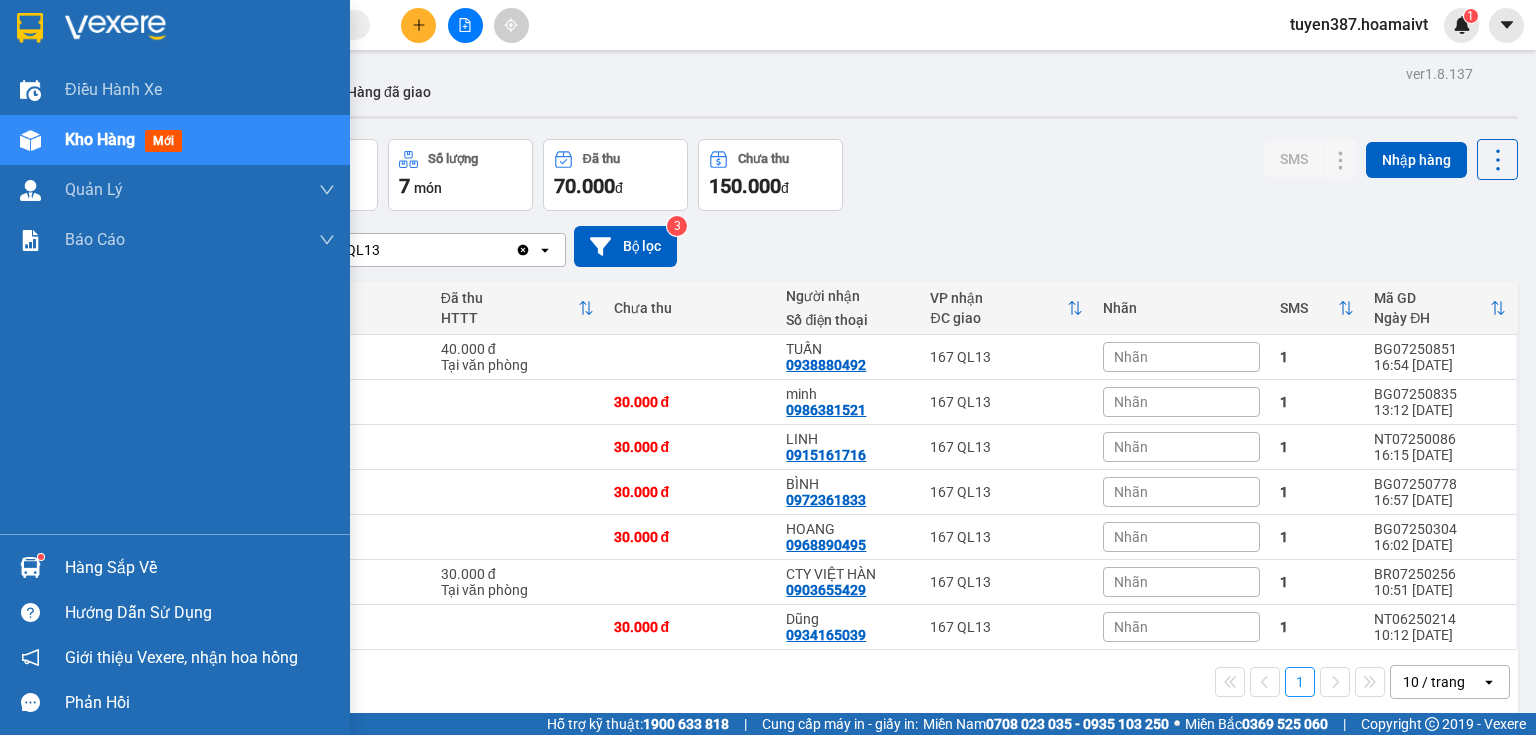 drag, startPoint x: 30, startPoint y: 564, endPoint x: 108, endPoint y: 532, distance: 84.30895 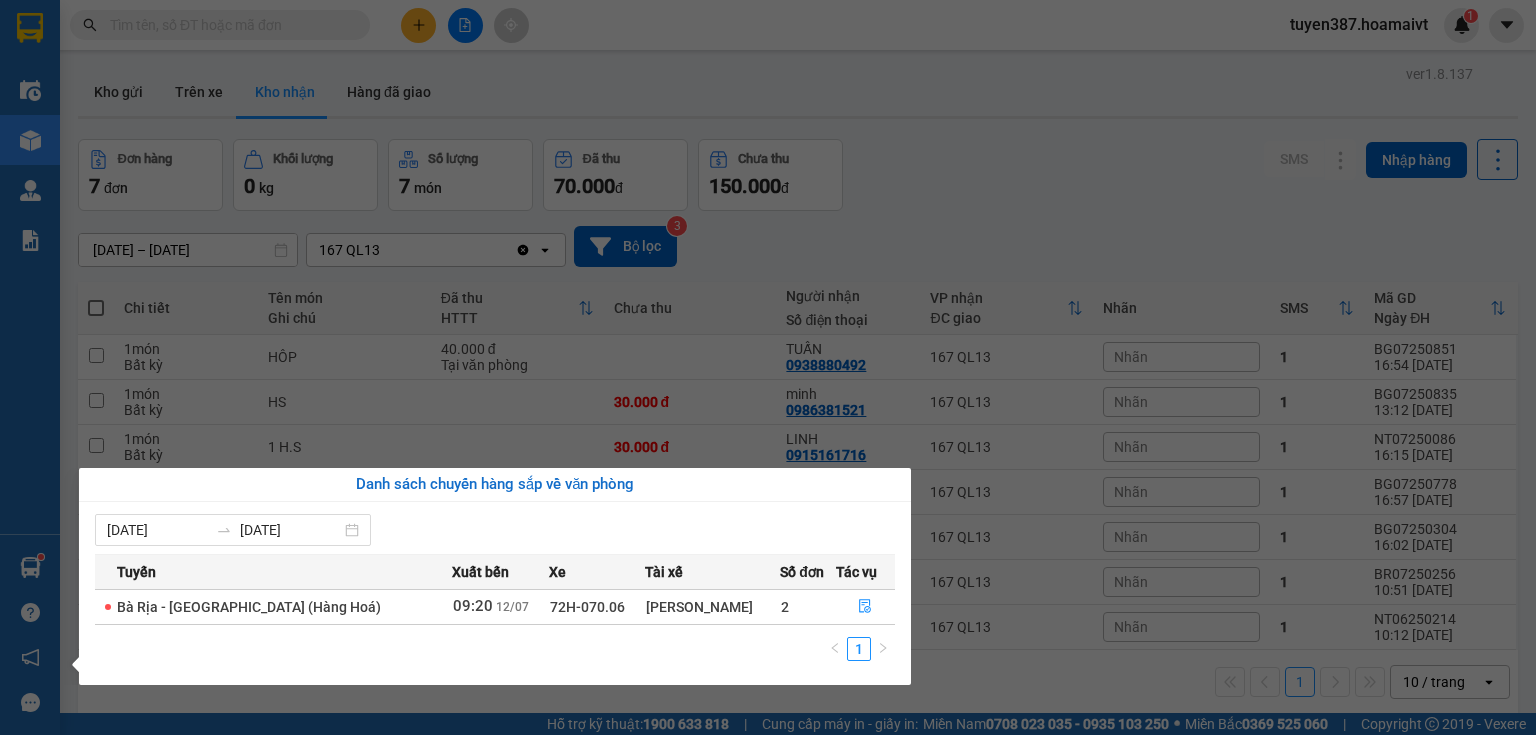 click on "Điều [PERSON_NAME] xe     Kho hàng mới     [PERSON_NAME] [PERSON_NAME] [PERSON_NAME] lý khách hàng mới     [PERSON_NAME] [PERSON_NAME] [PERSON_NAME] ([PERSON_NAME]) [PERSON_NAME] số tạo đơn theo VP gửi ([PERSON_NAME]) Hàng sắp về [PERSON_NAME] [PERSON_NAME] [PERSON_NAME] [PERSON_NAME], [PERSON_NAME] hồng [PERSON_NAME] [PERSON_NAME] mềm hỗ trợ bạn tốt chứ?" at bounding box center (30, 367) 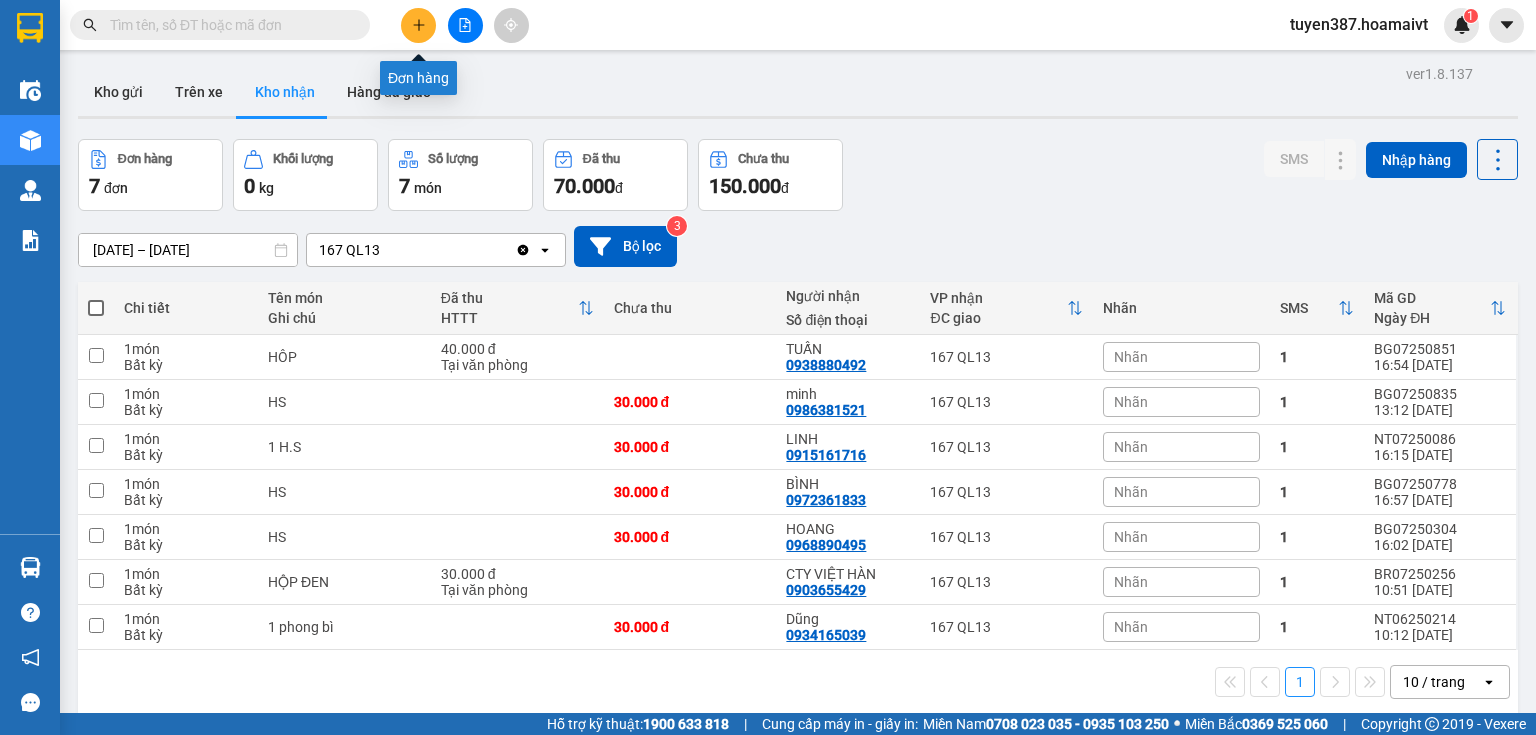click 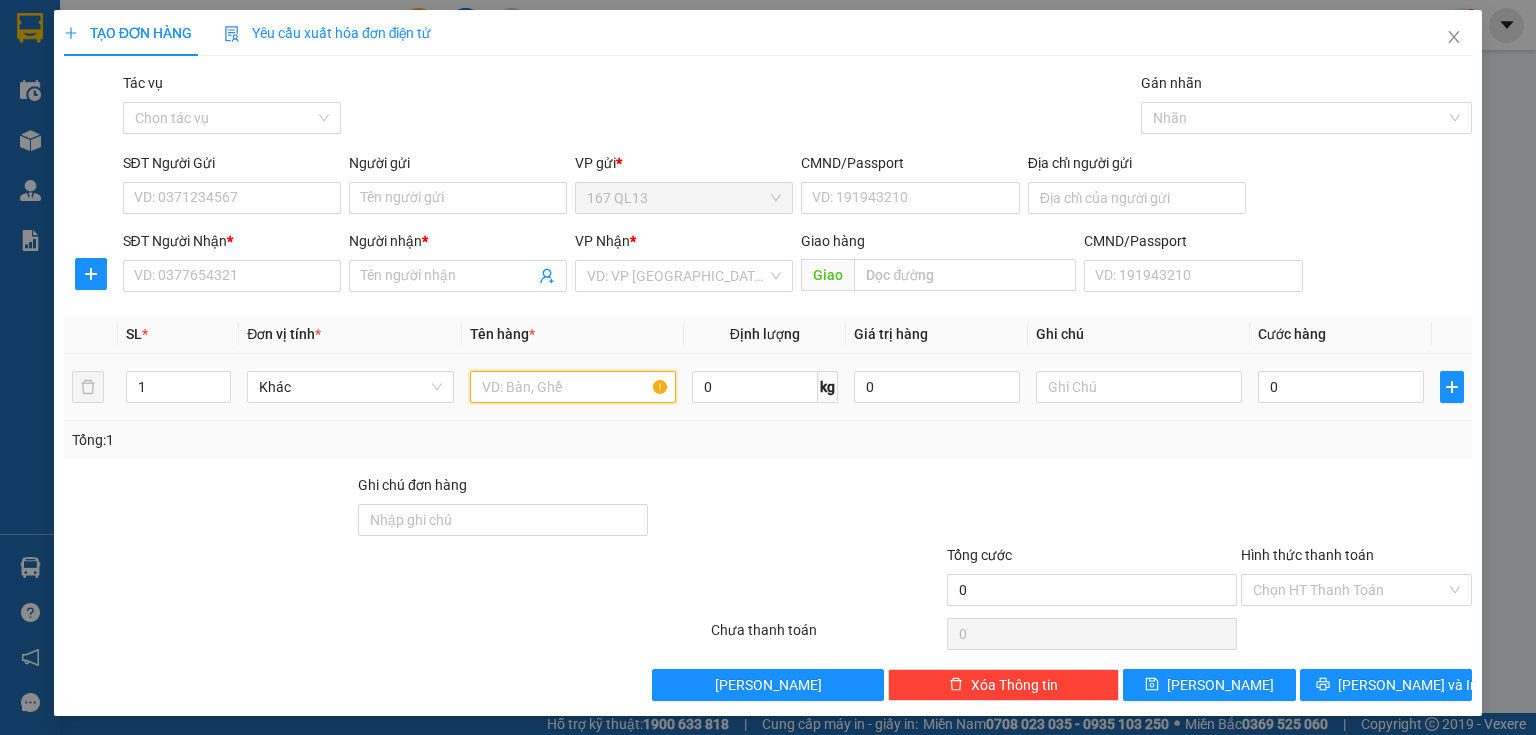 click at bounding box center [573, 387] 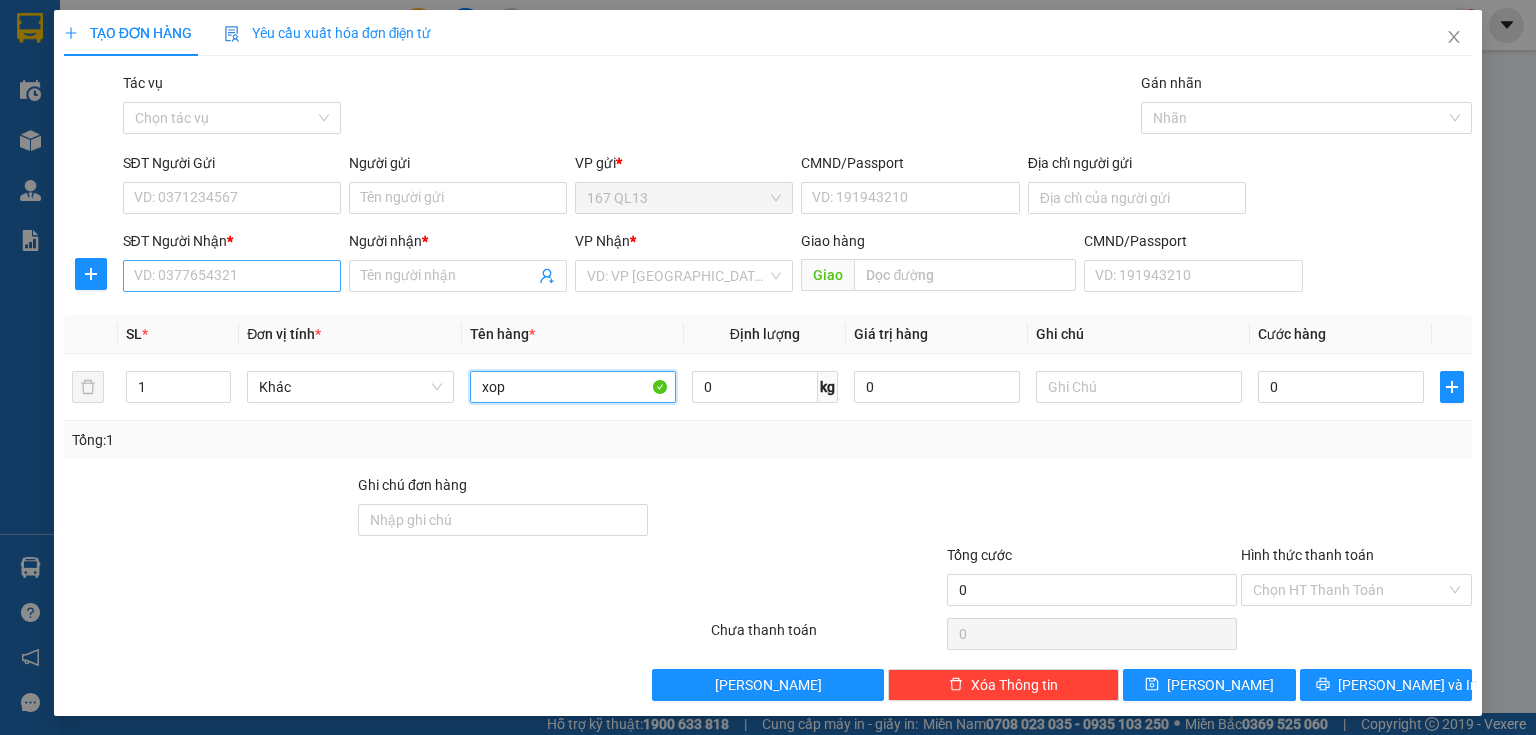 type on "xop" 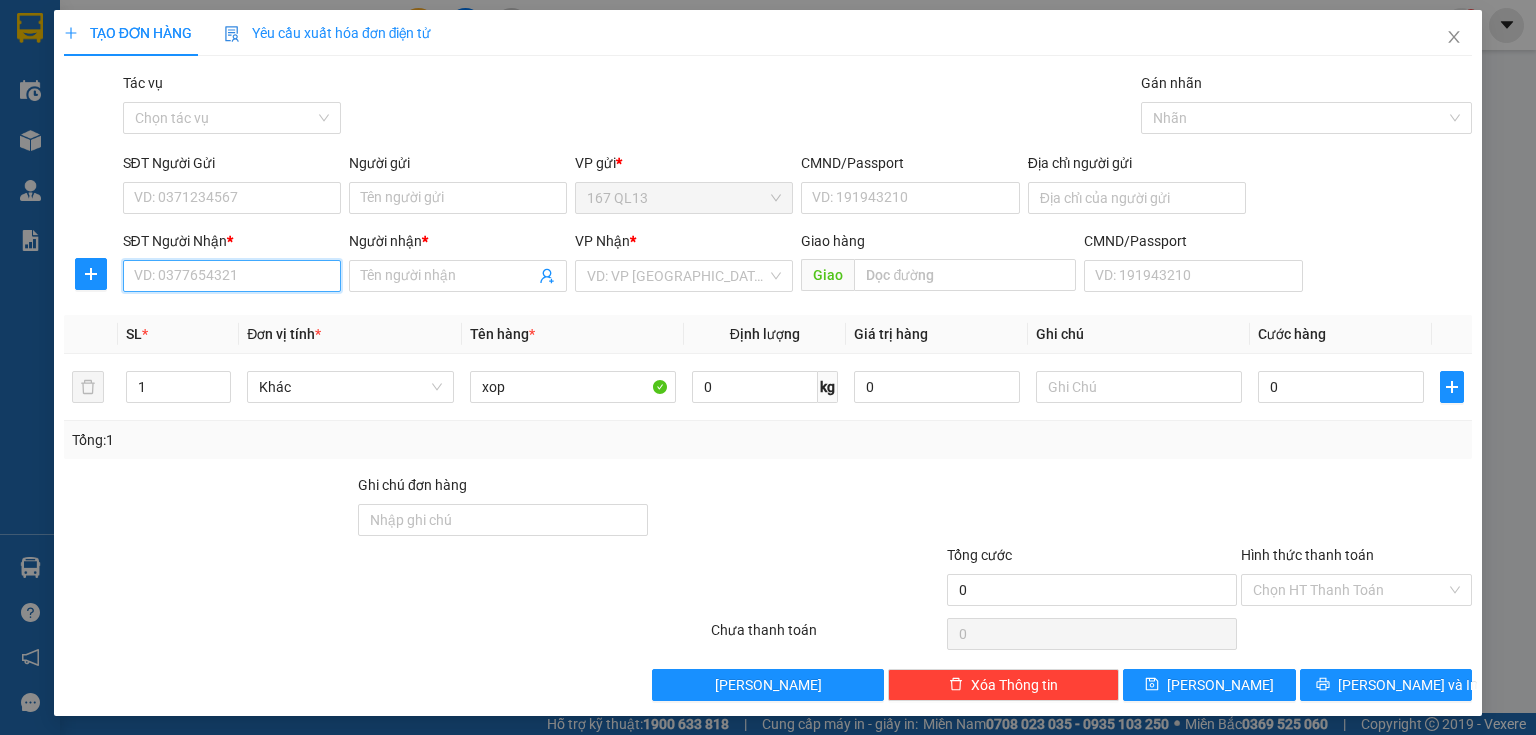 click on "SĐT Người Nhận  *" at bounding box center [232, 276] 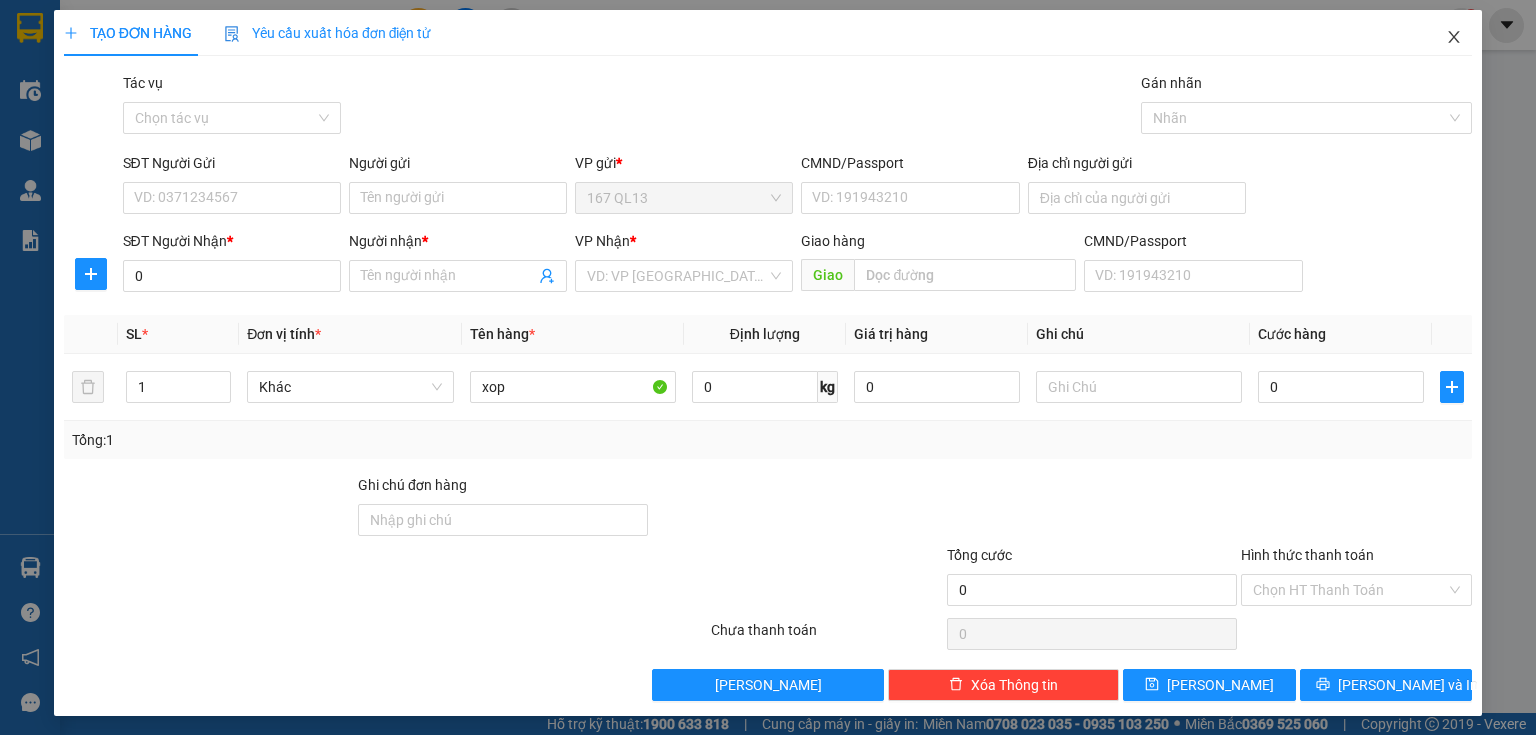 click 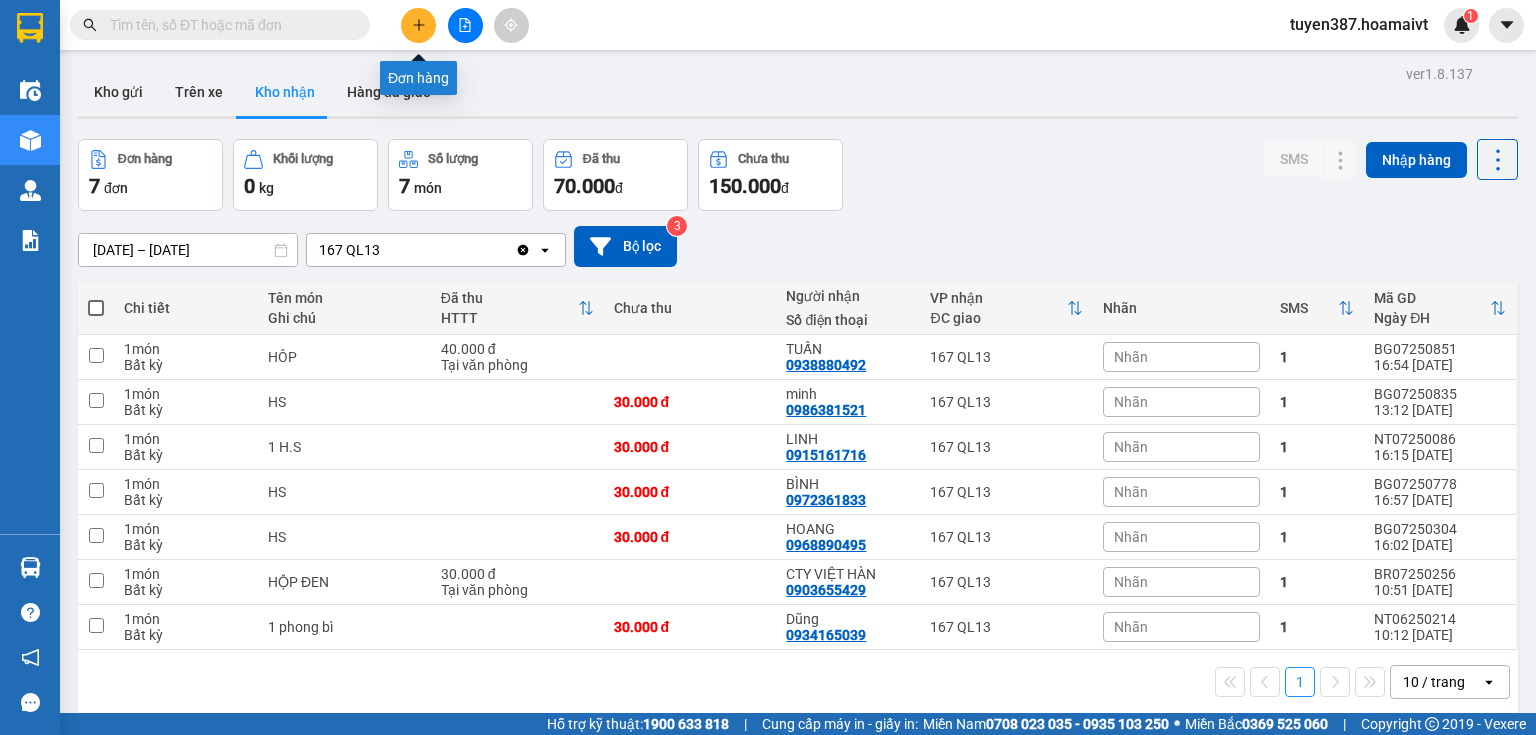 click 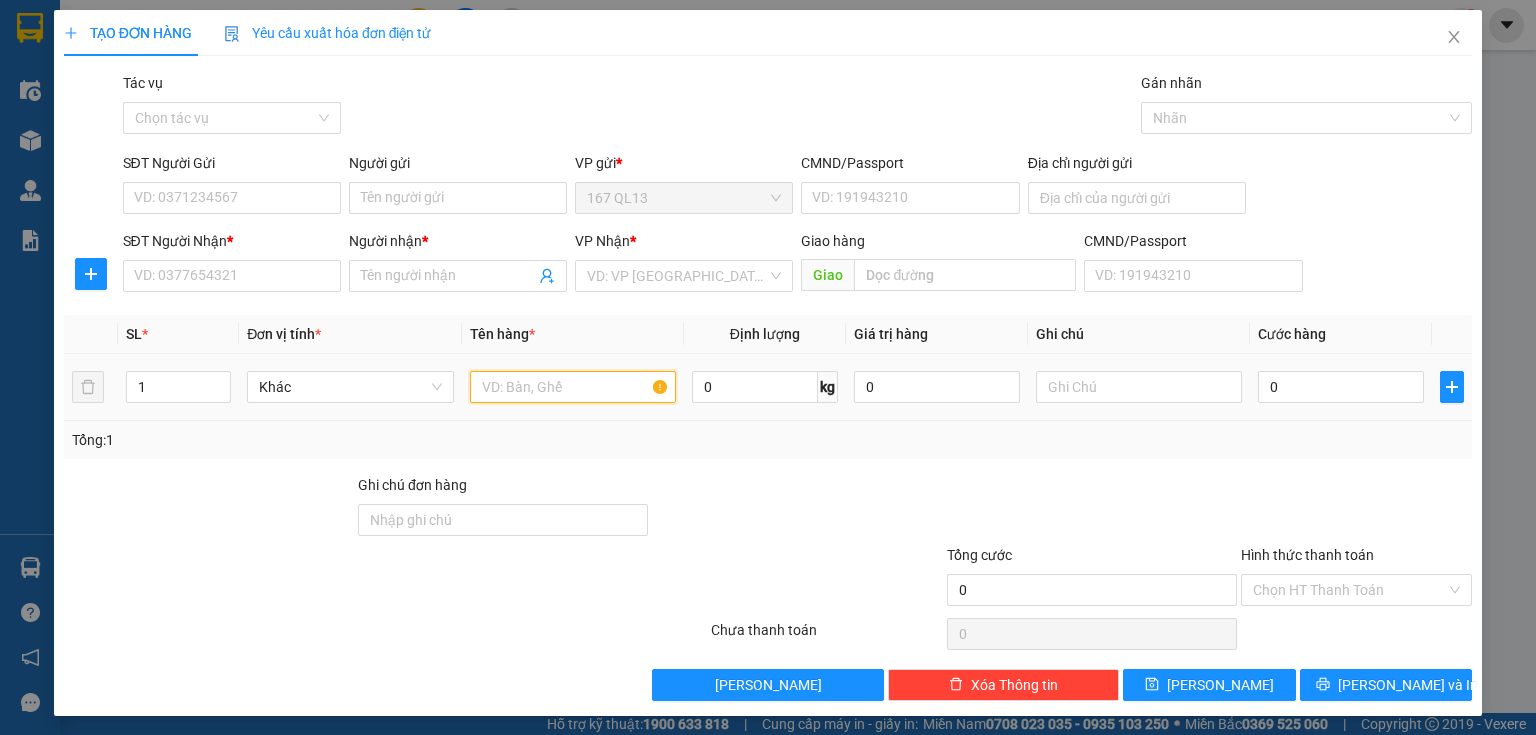 click at bounding box center (573, 387) 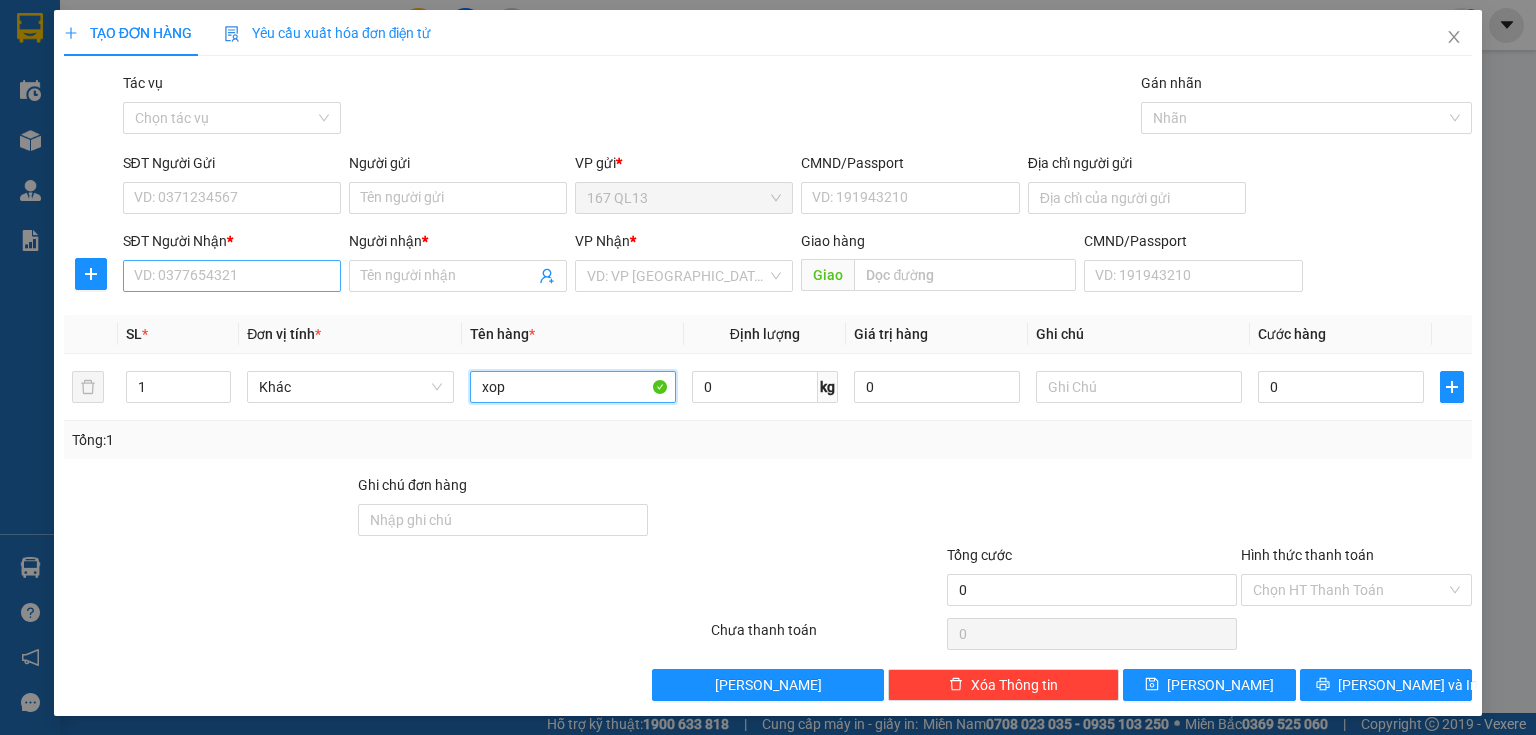 type on "xop" 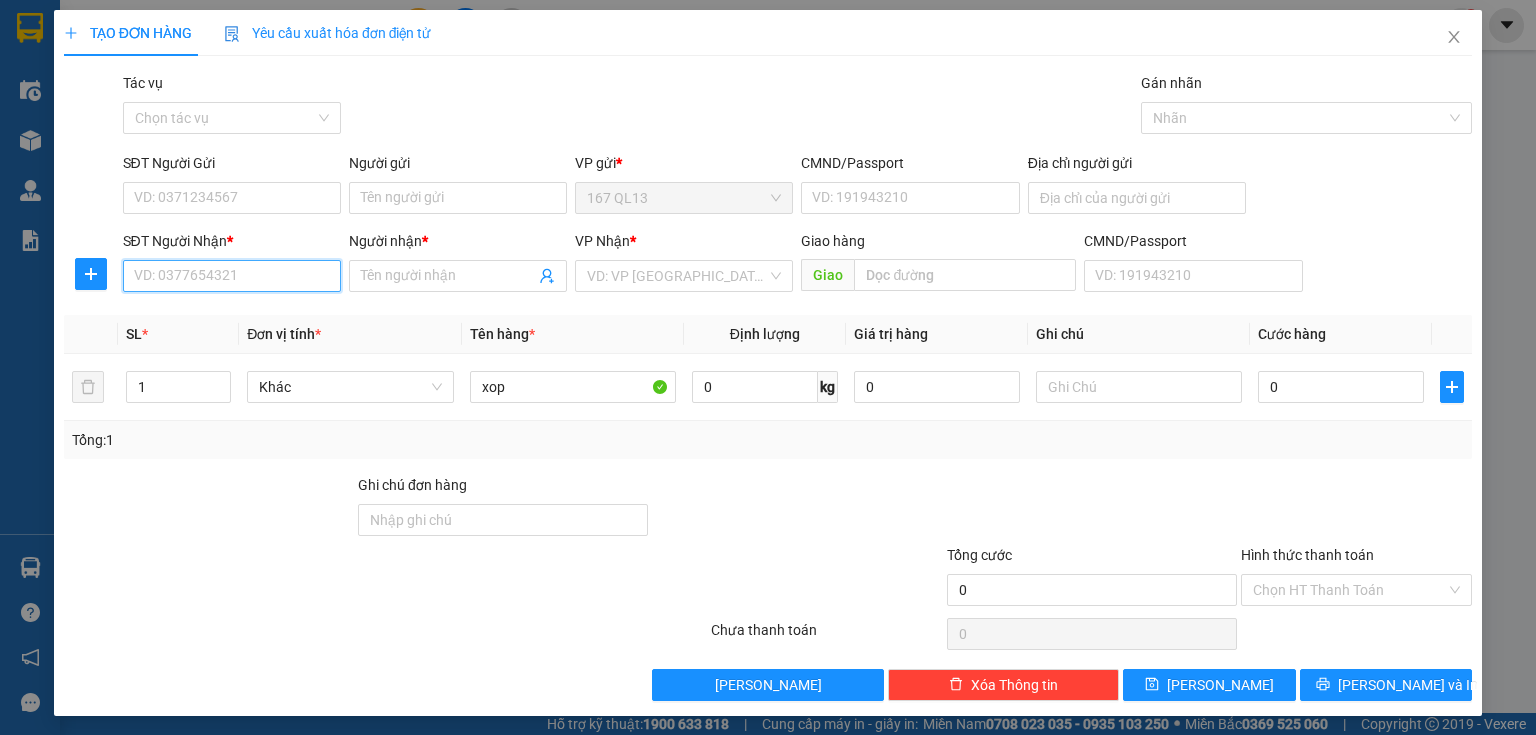 click on "SĐT Người Nhận  *" at bounding box center [232, 276] 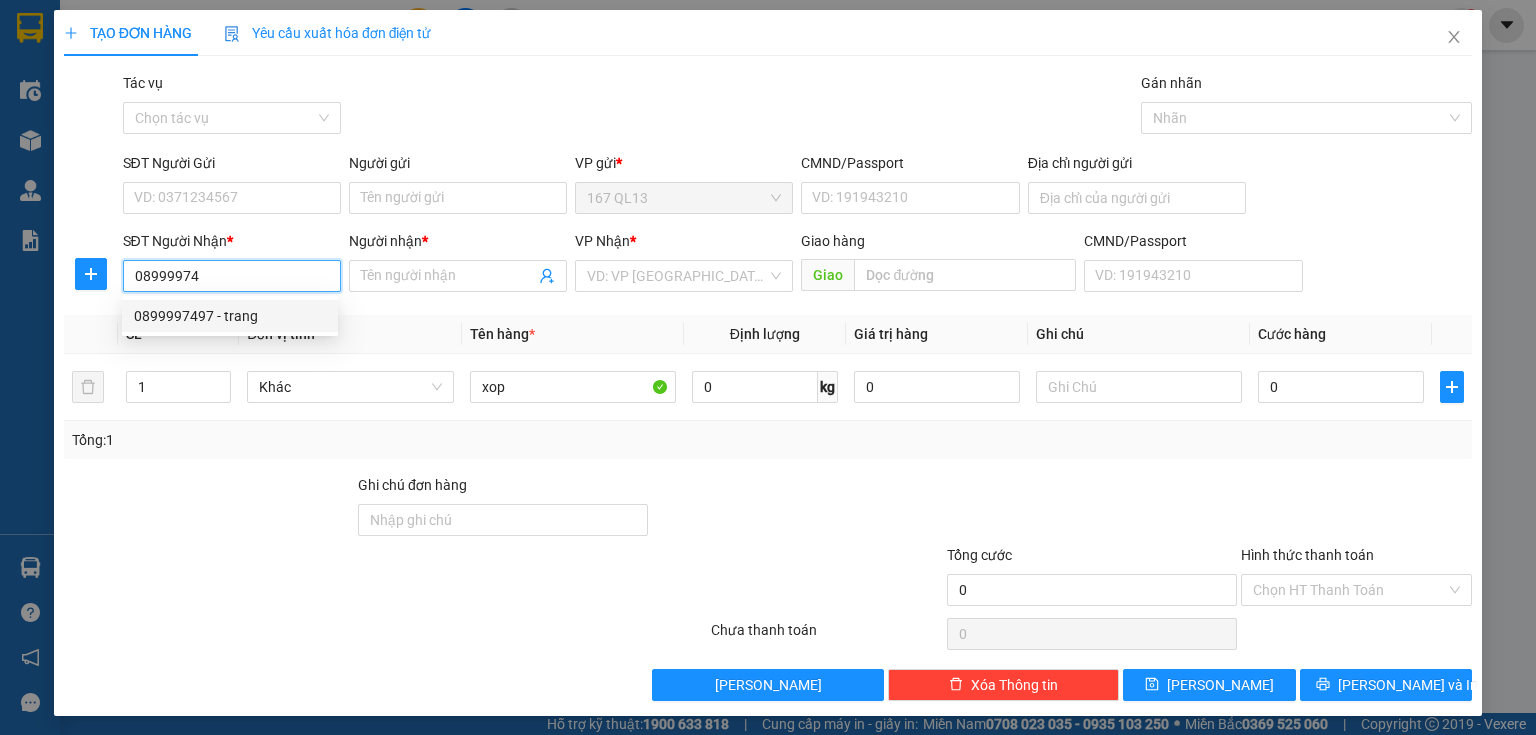 click on "0899997497 - trang" at bounding box center [230, 316] 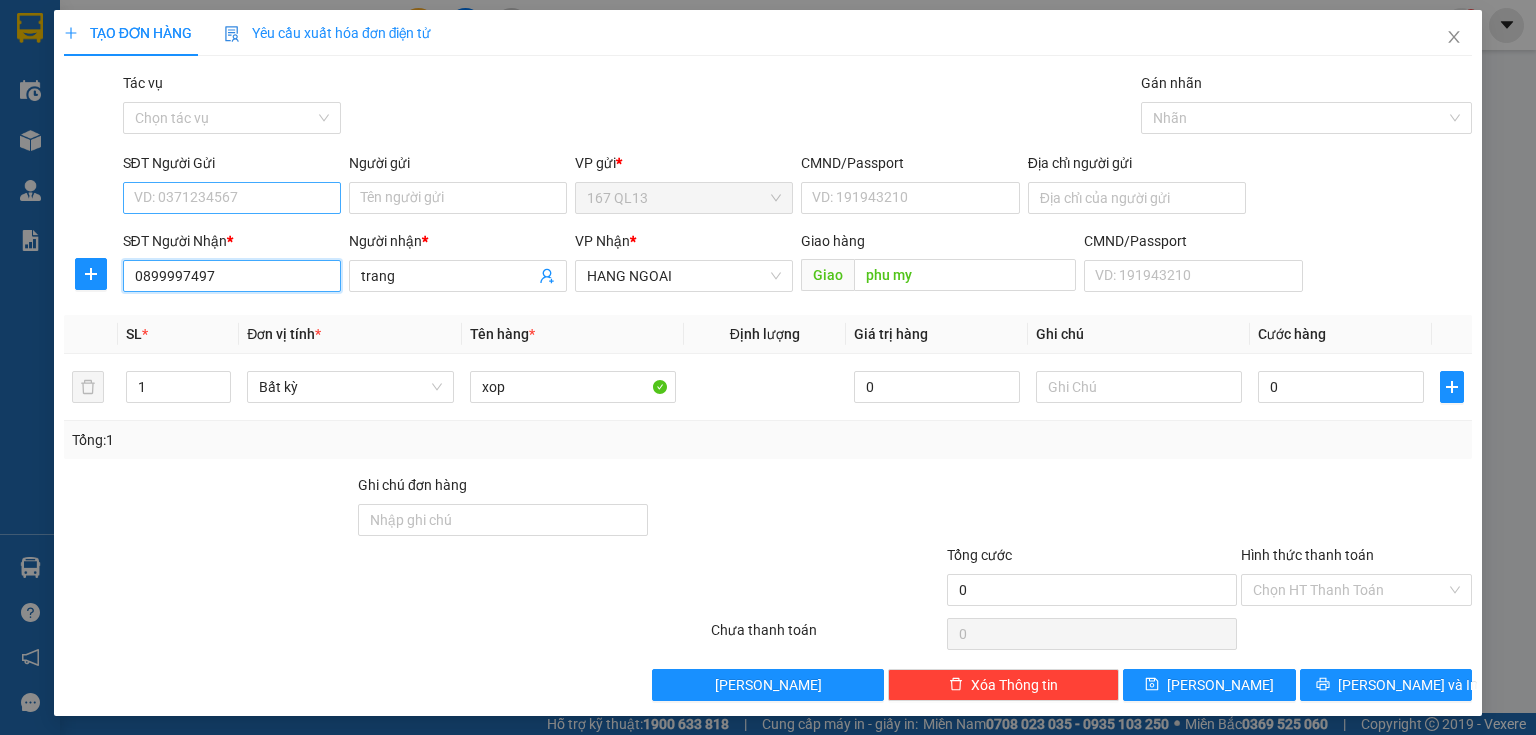 type on "0899997497" 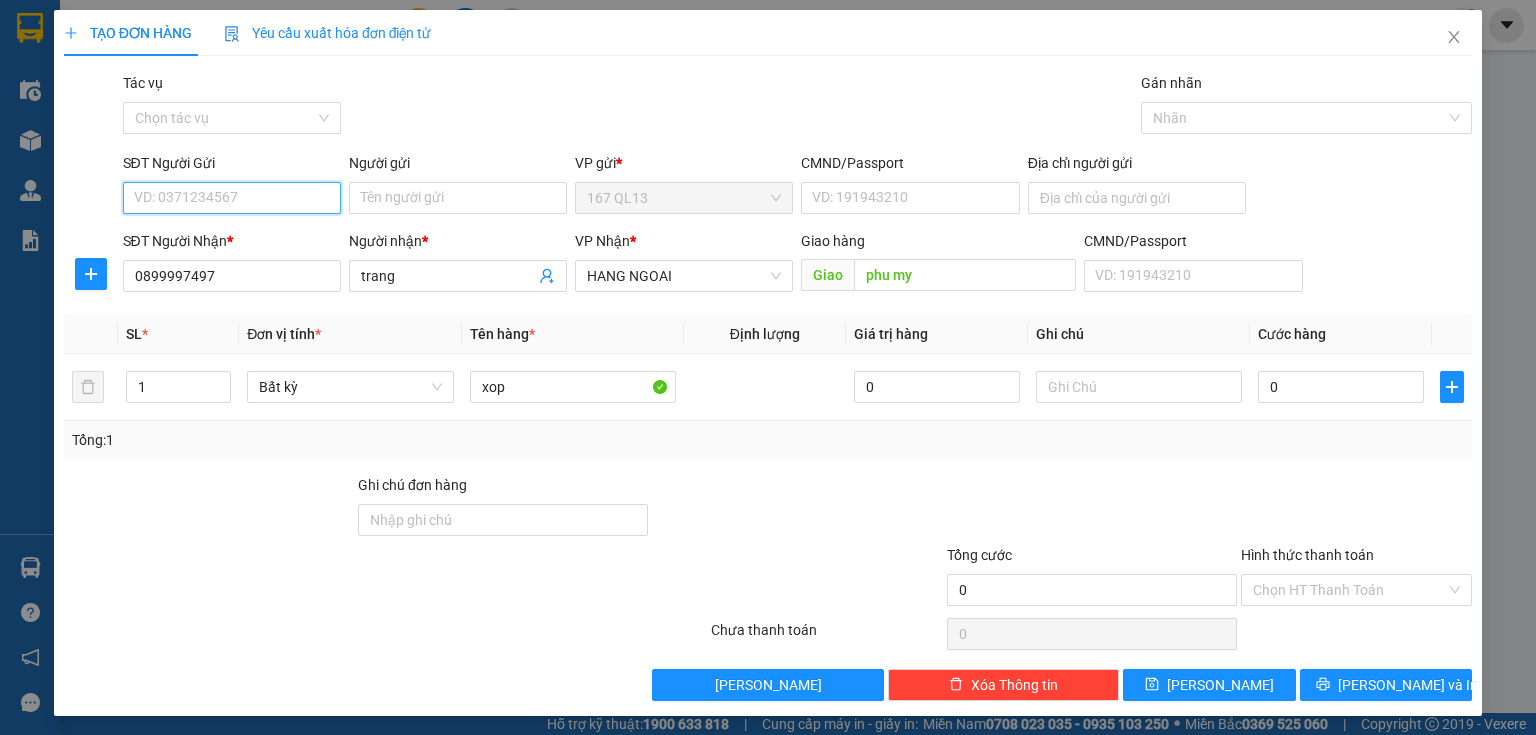 click on "SĐT Người Gửi" at bounding box center [232, 198] 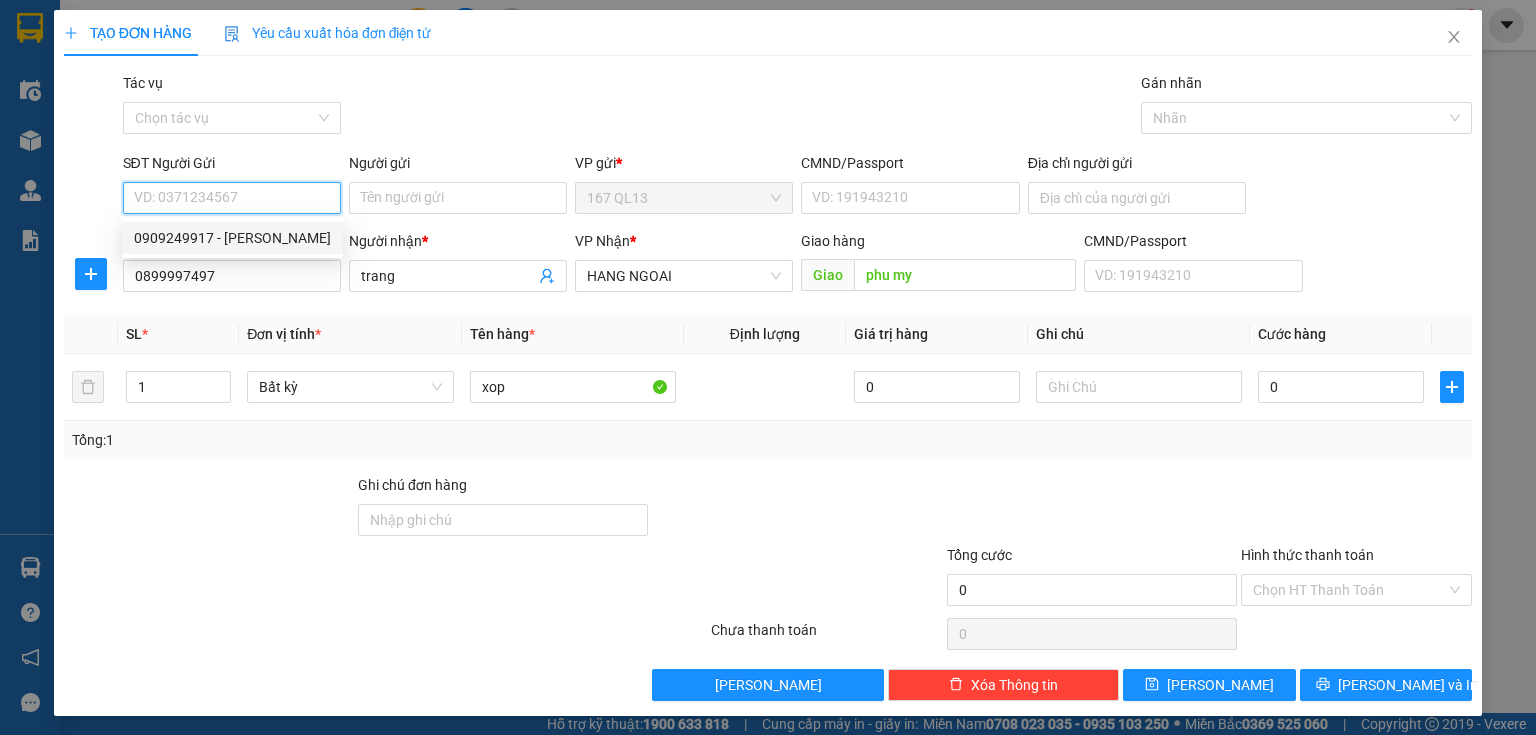 click on "0909249917 - [PERSON_NAME]" at bounding box center [232, 238] 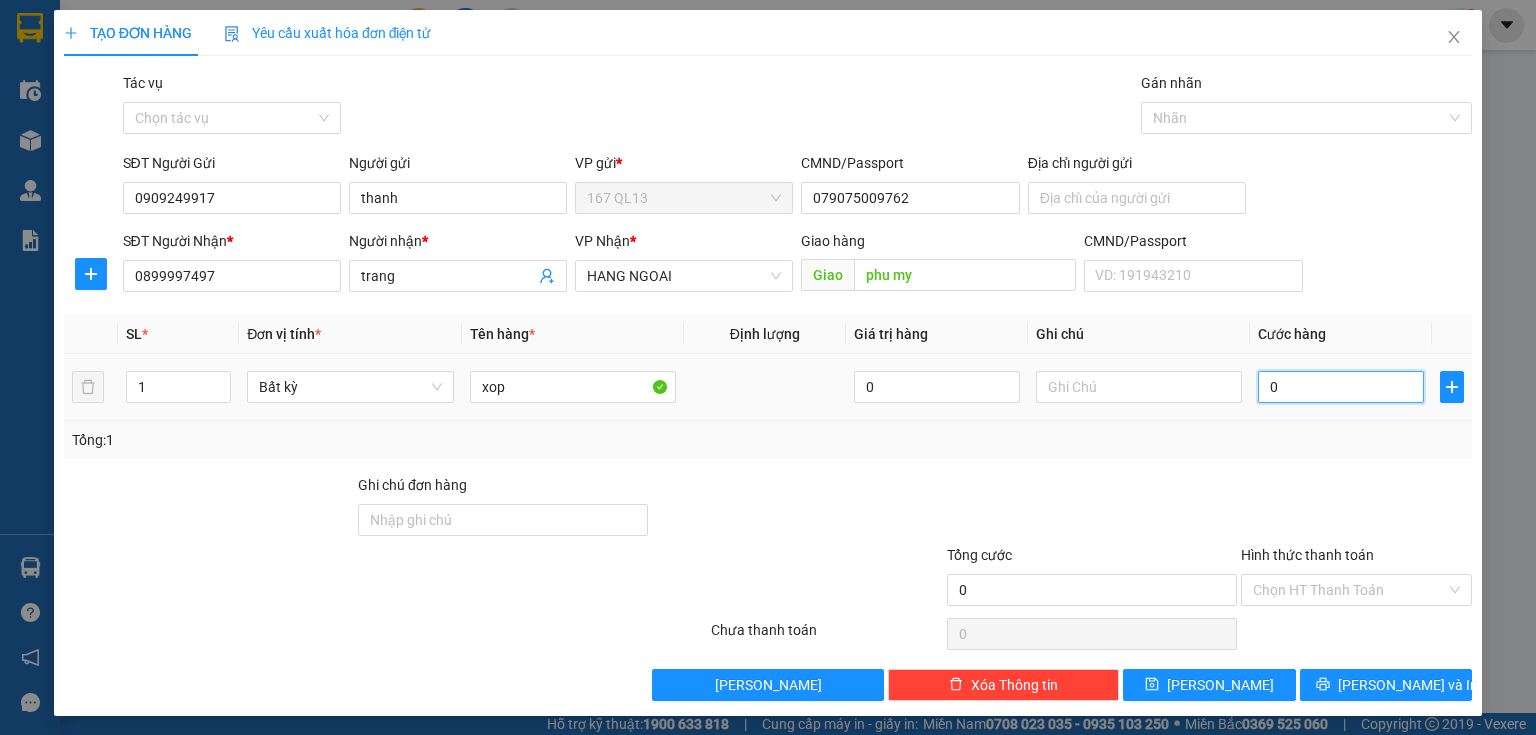 click on "0" at bounding box center [1341, 387] 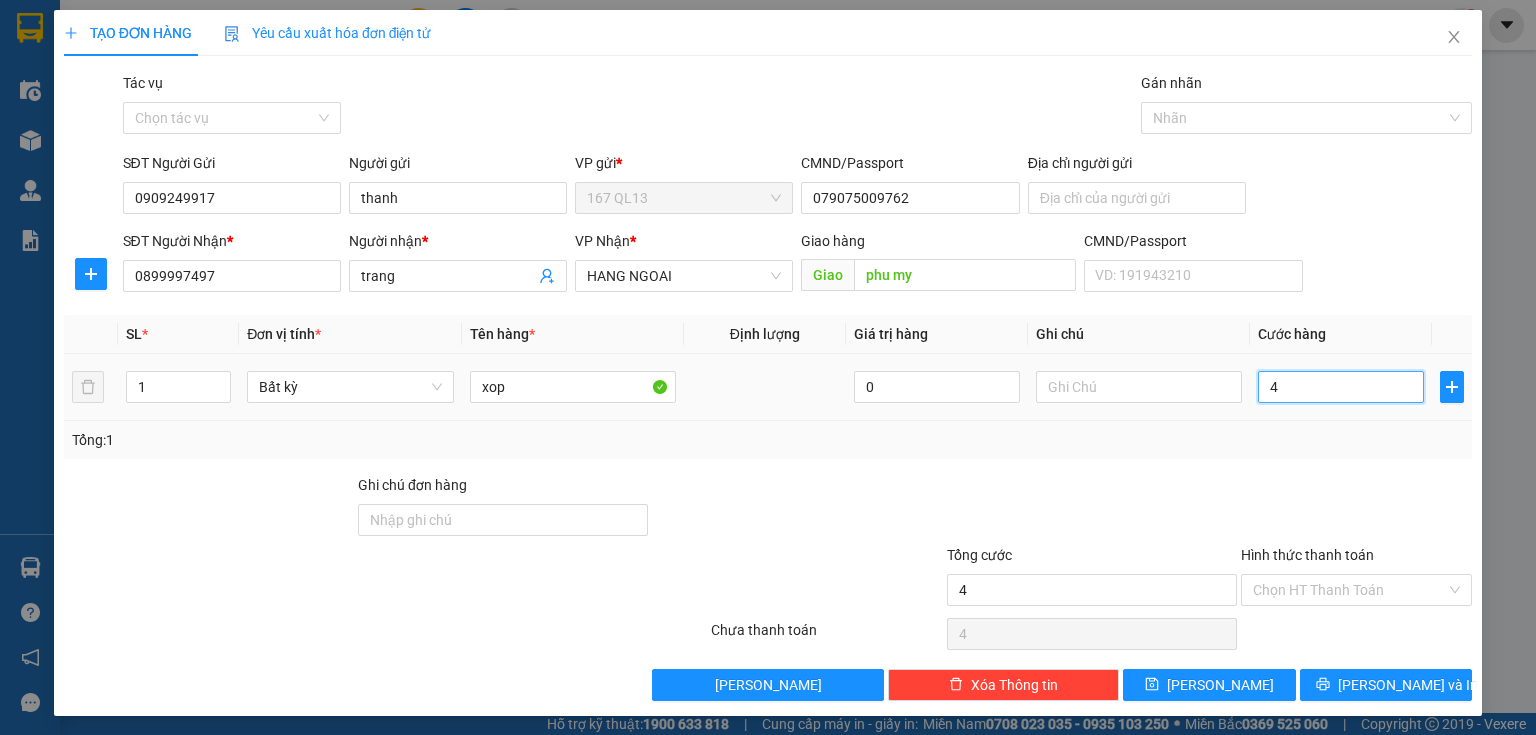 type on "40" 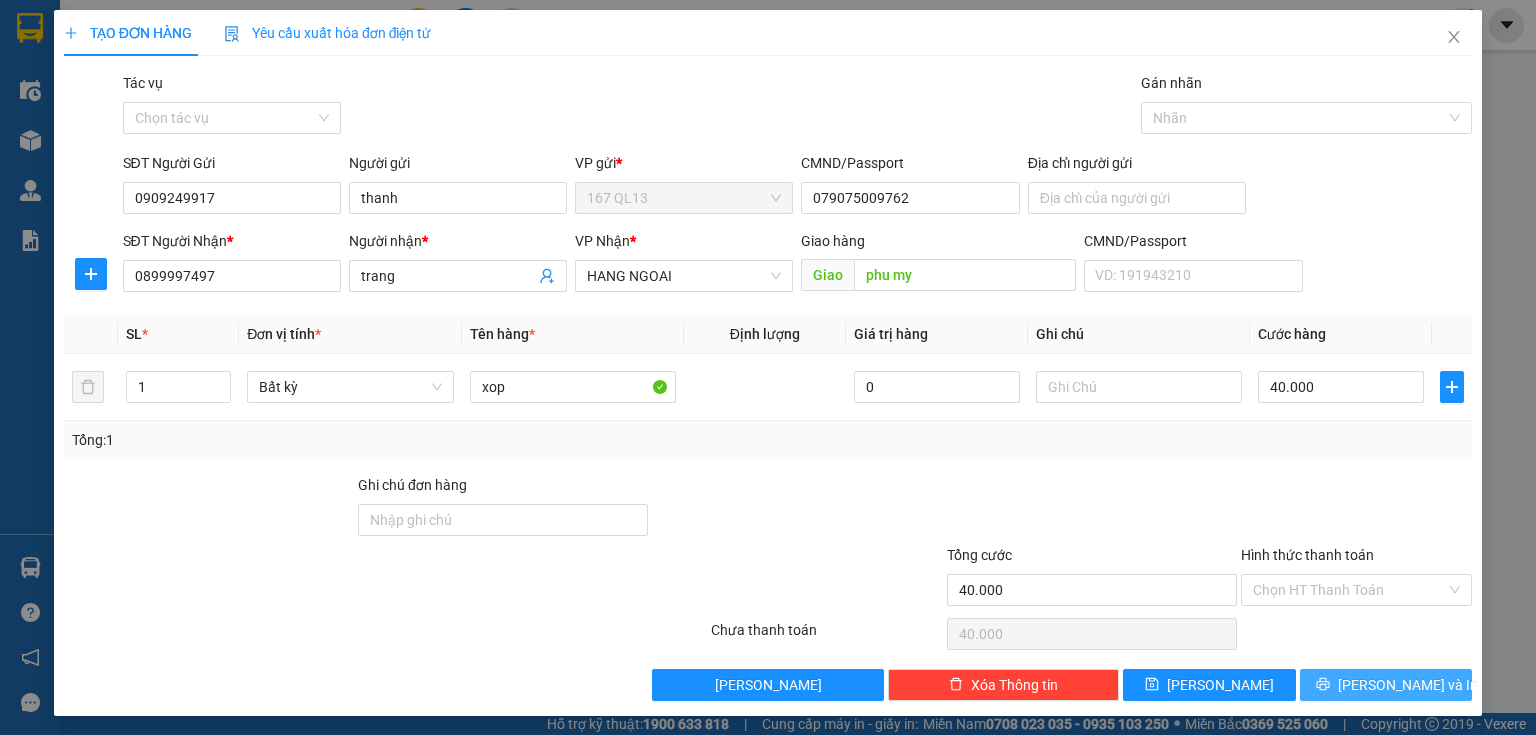 click on "[PERSON_NAME] và In" at bounding box center (1408, 685) 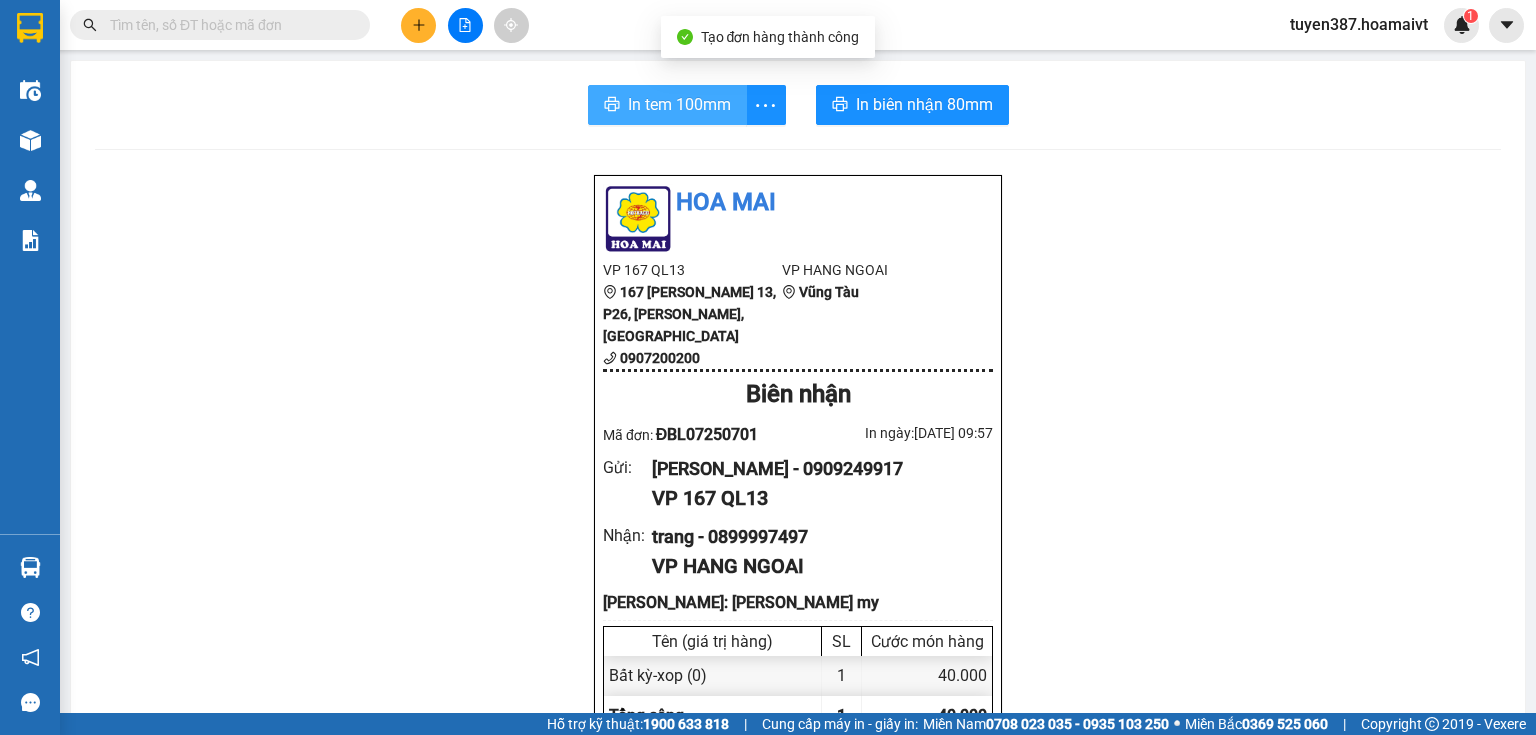 click on "In tem 100mm" at bounding box center (679, 104) 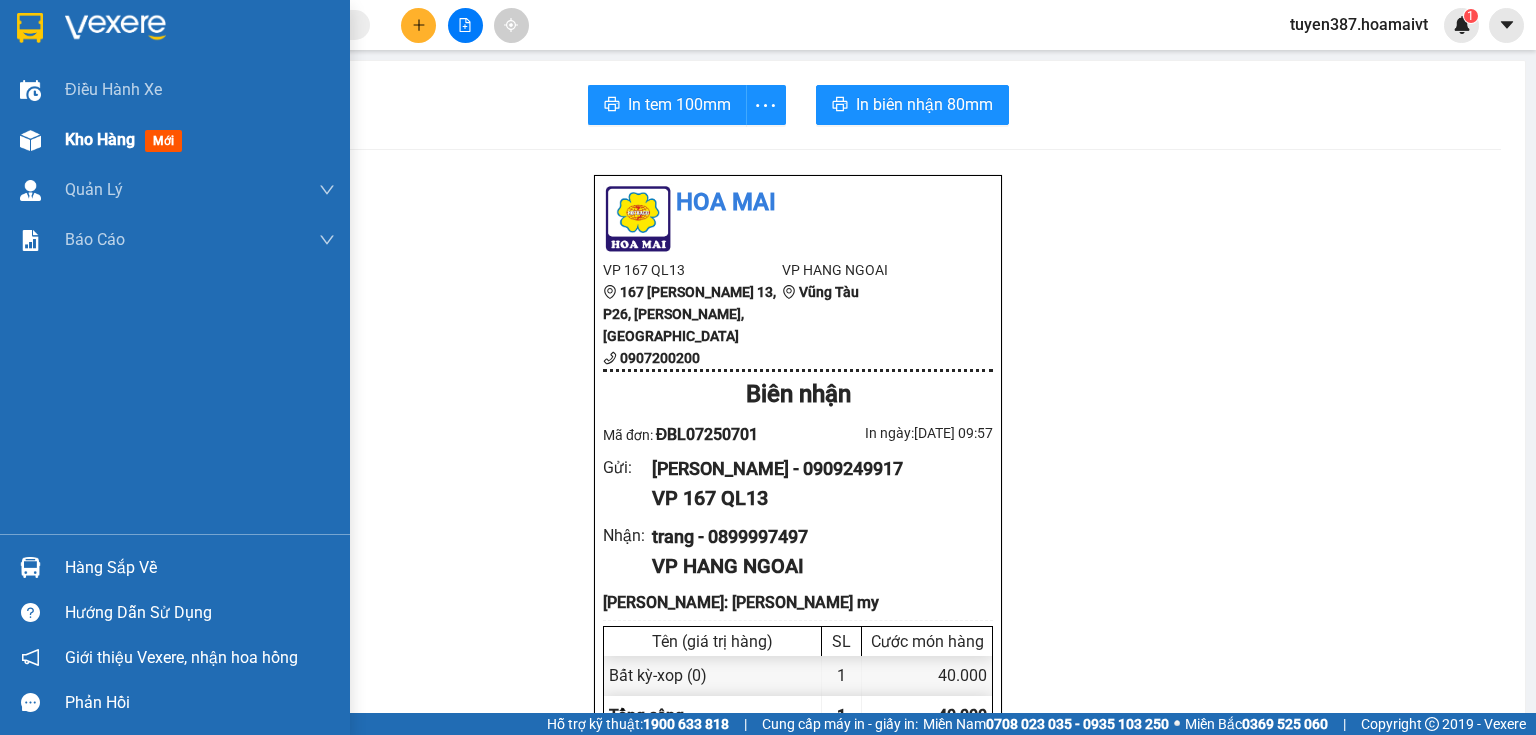 click on "mới" at bounding box center (163, 141) 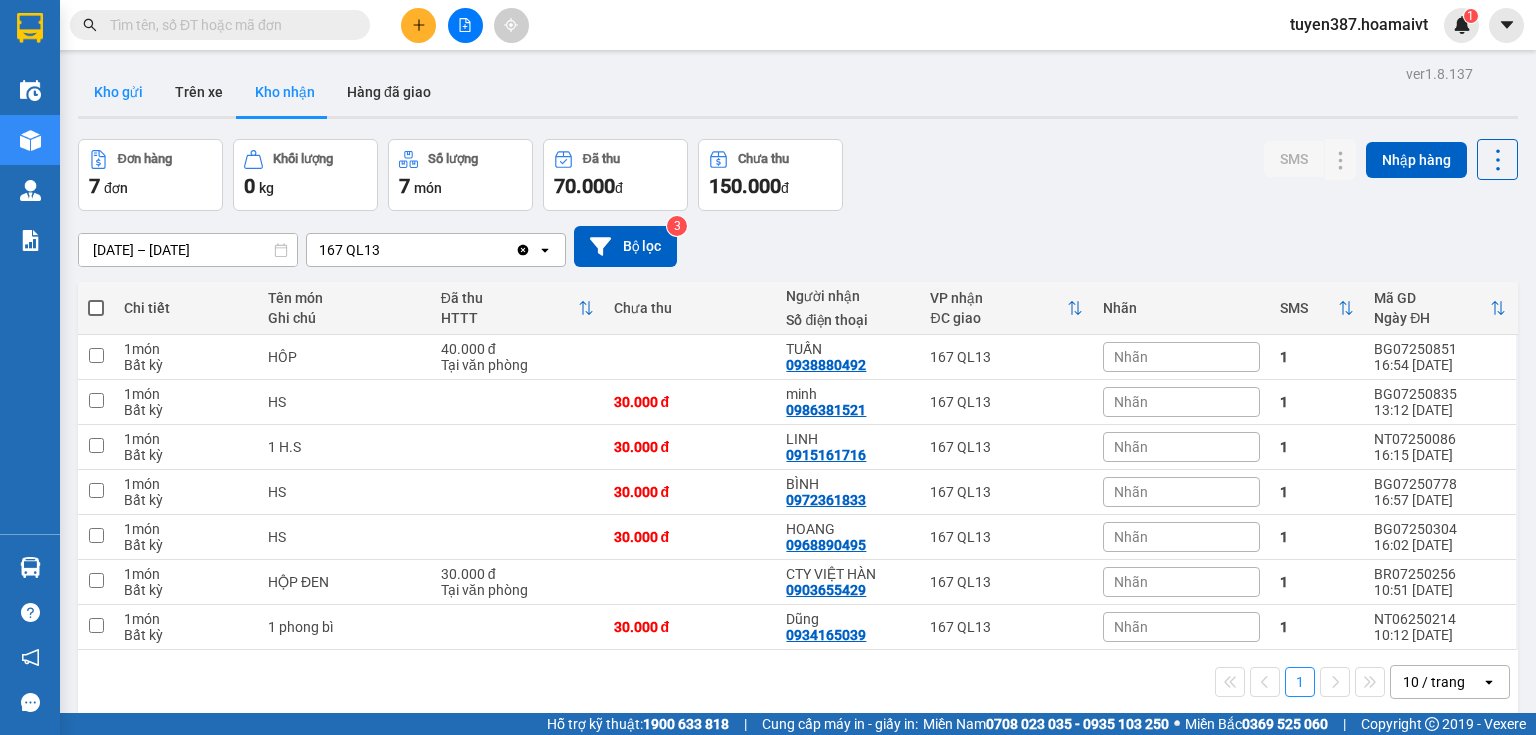 click on "Kho gửi" at bounding box center (118, 92) 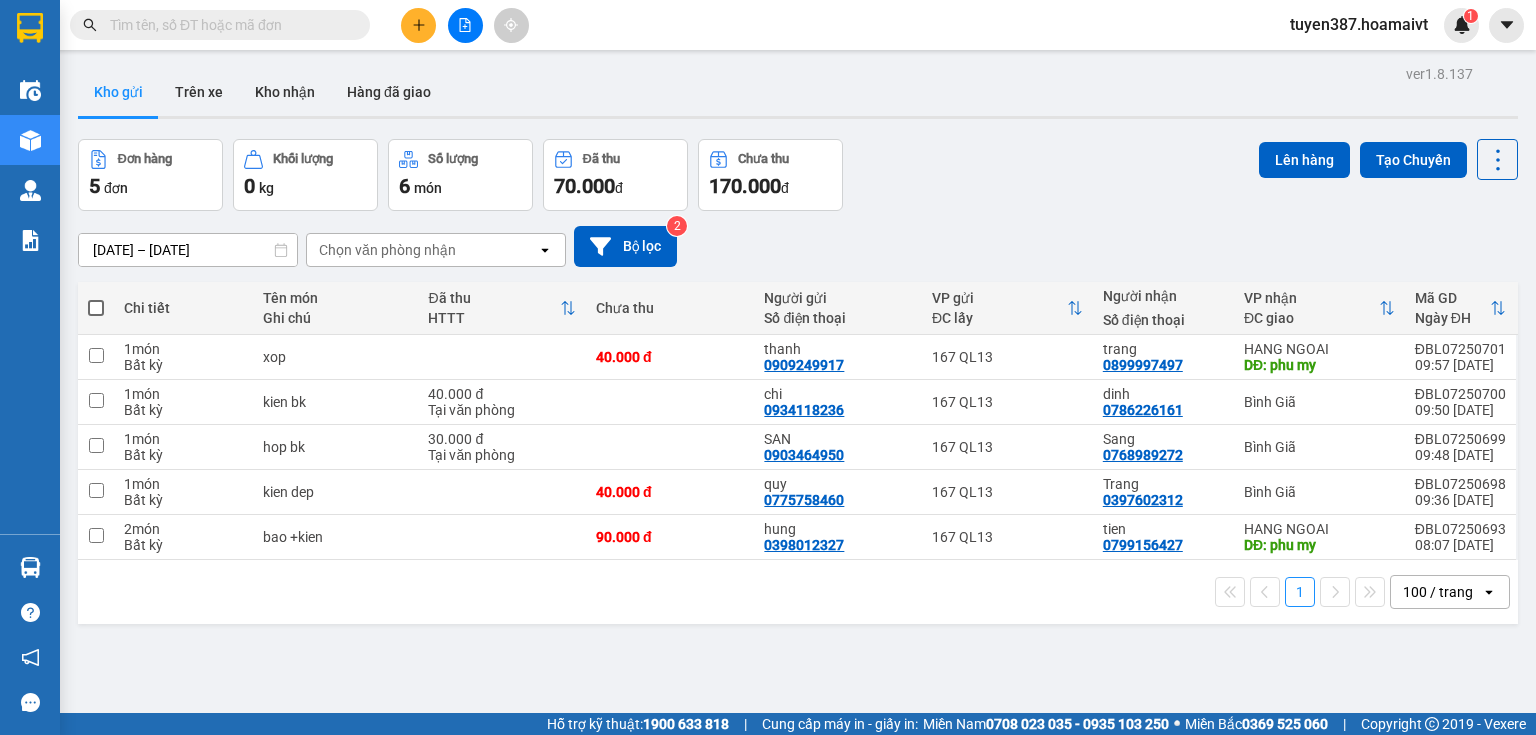 click on "Chọn văn phòng nhận" at bounding box center (422, 250) 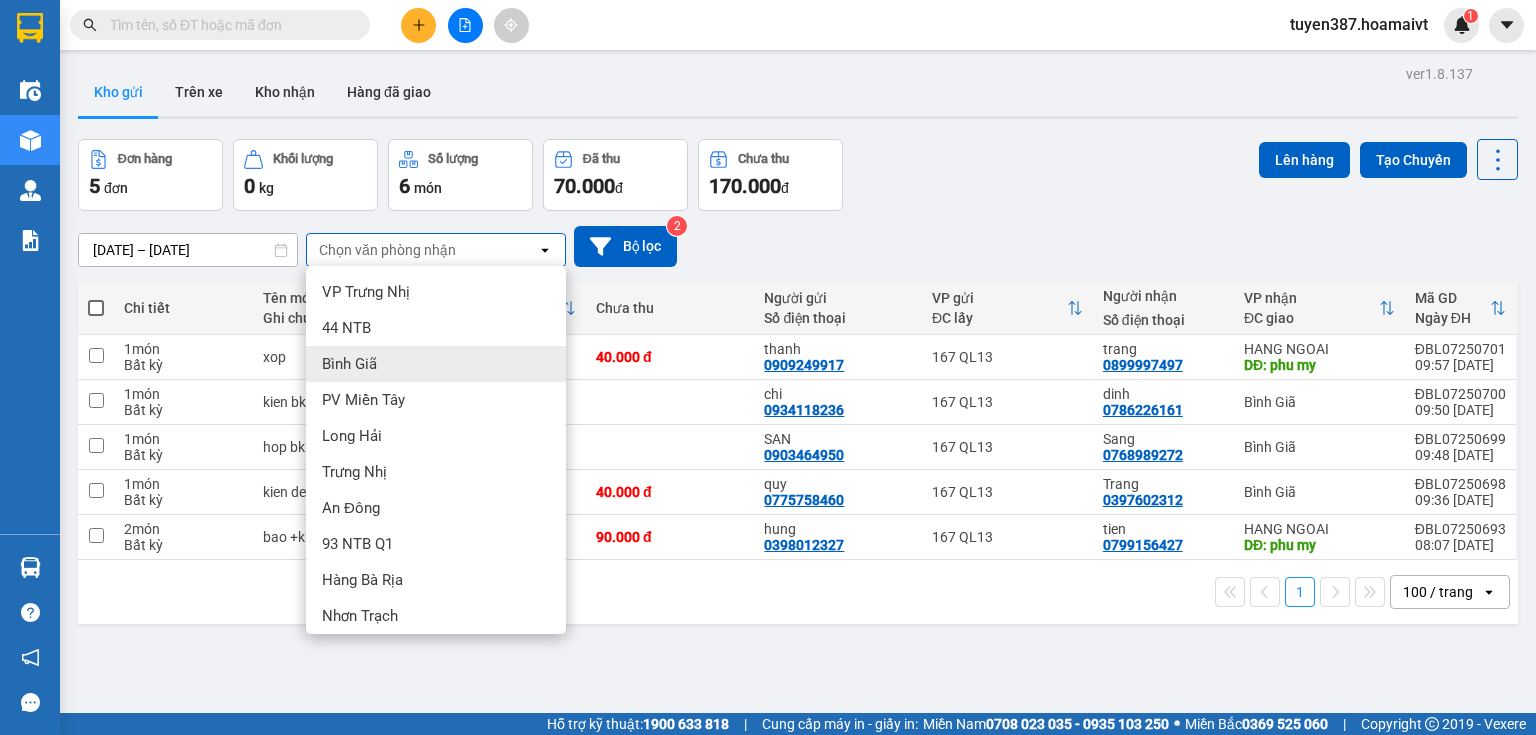 click on "Bình Giã" at bounding box center (436, 364) 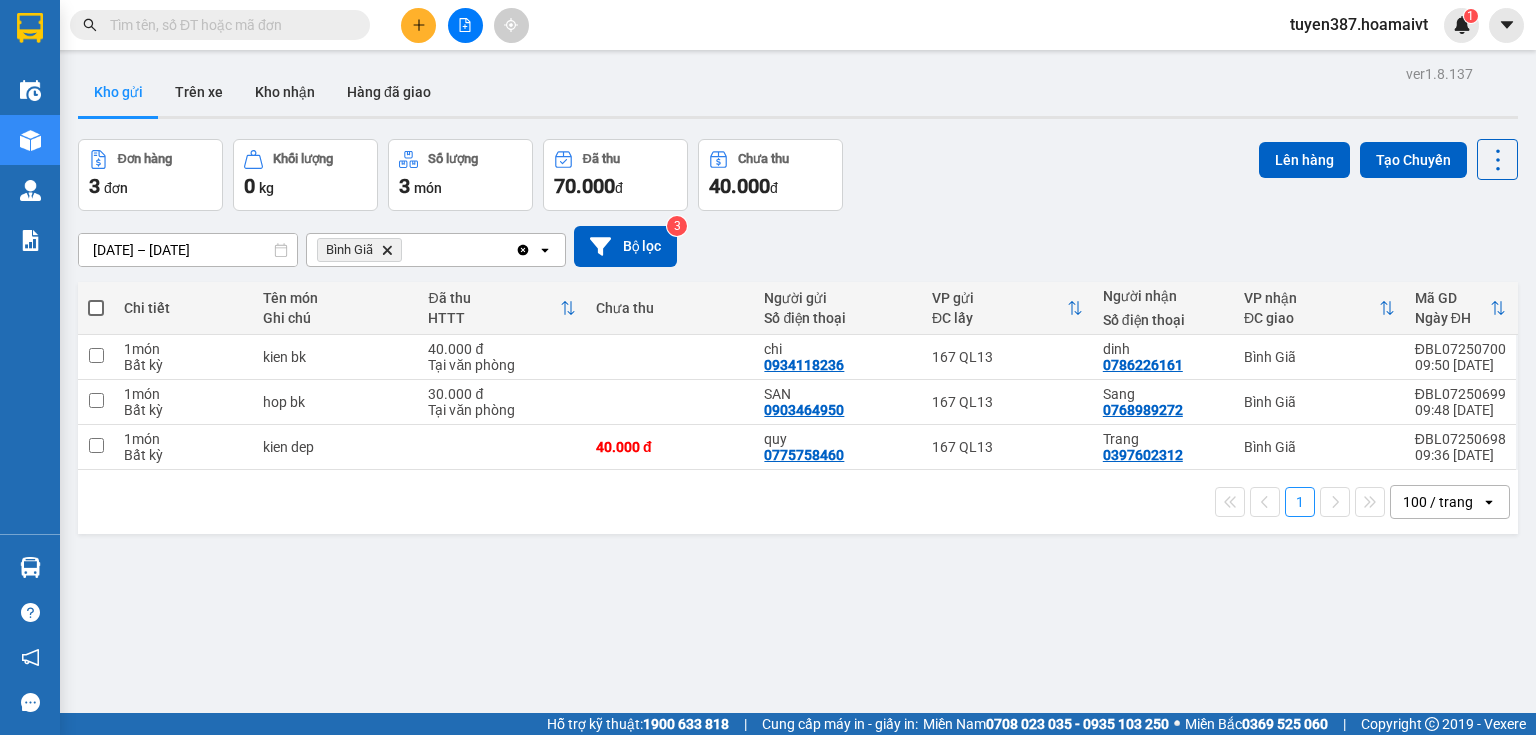 click on "Delete" 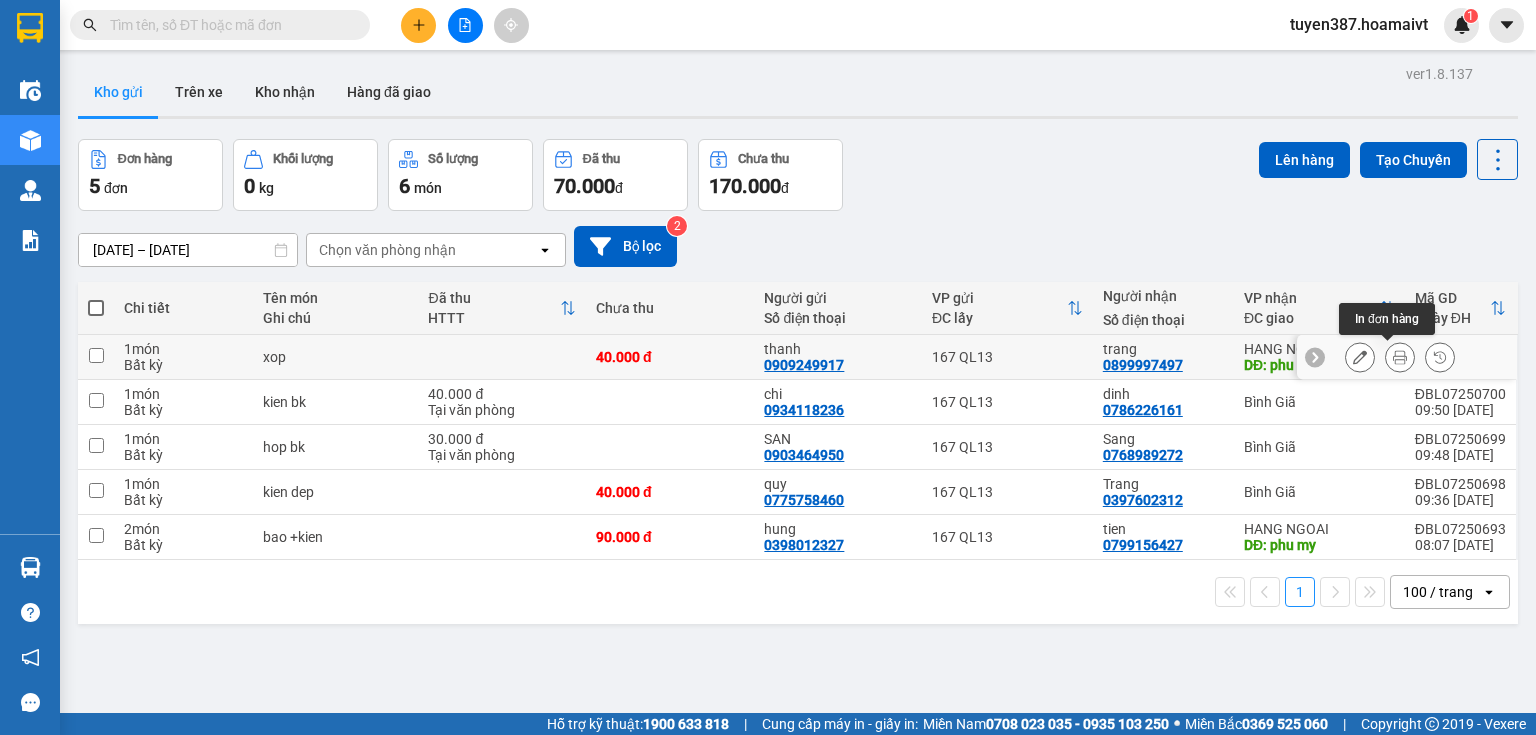 click 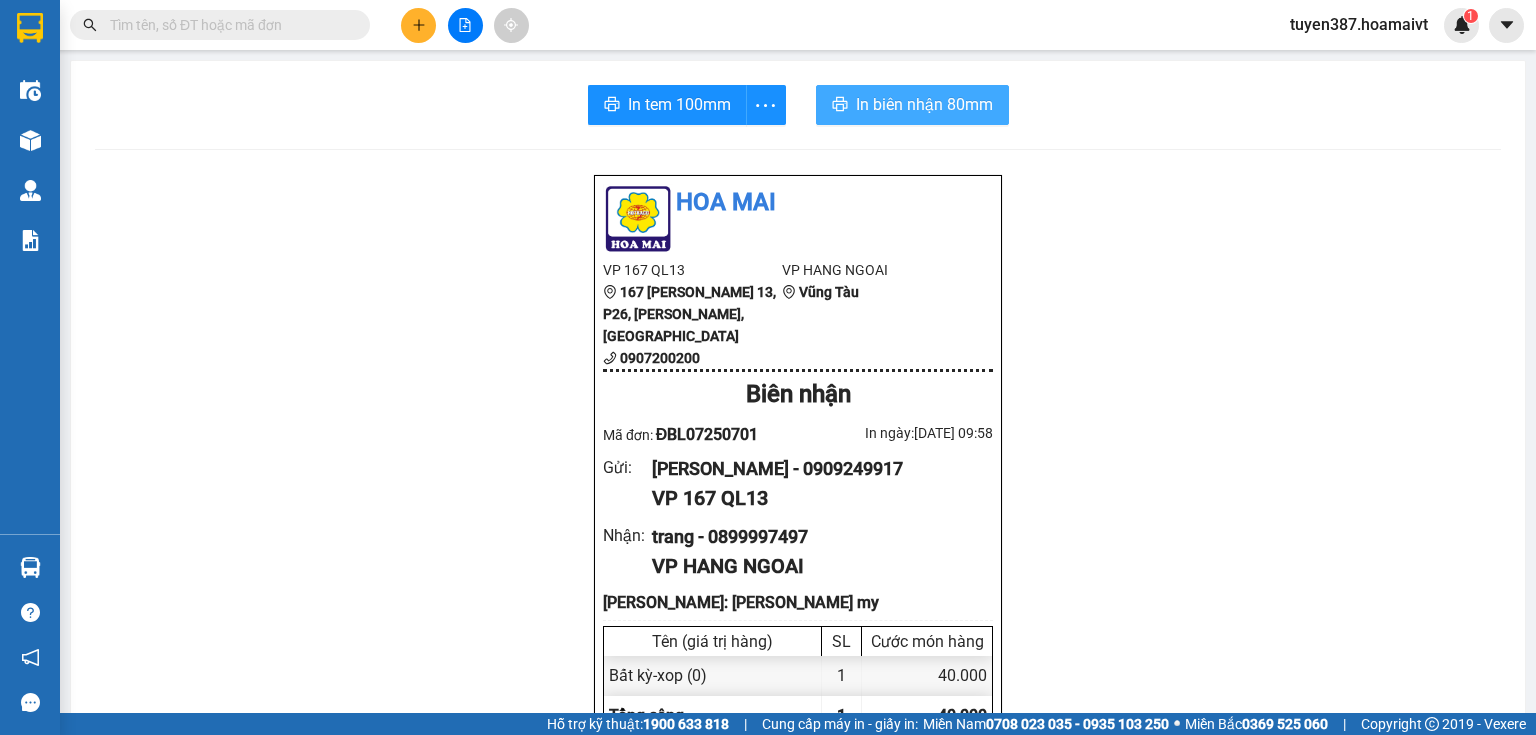 click on "In biên nhận 80mm" at bounding box center (924, 104) 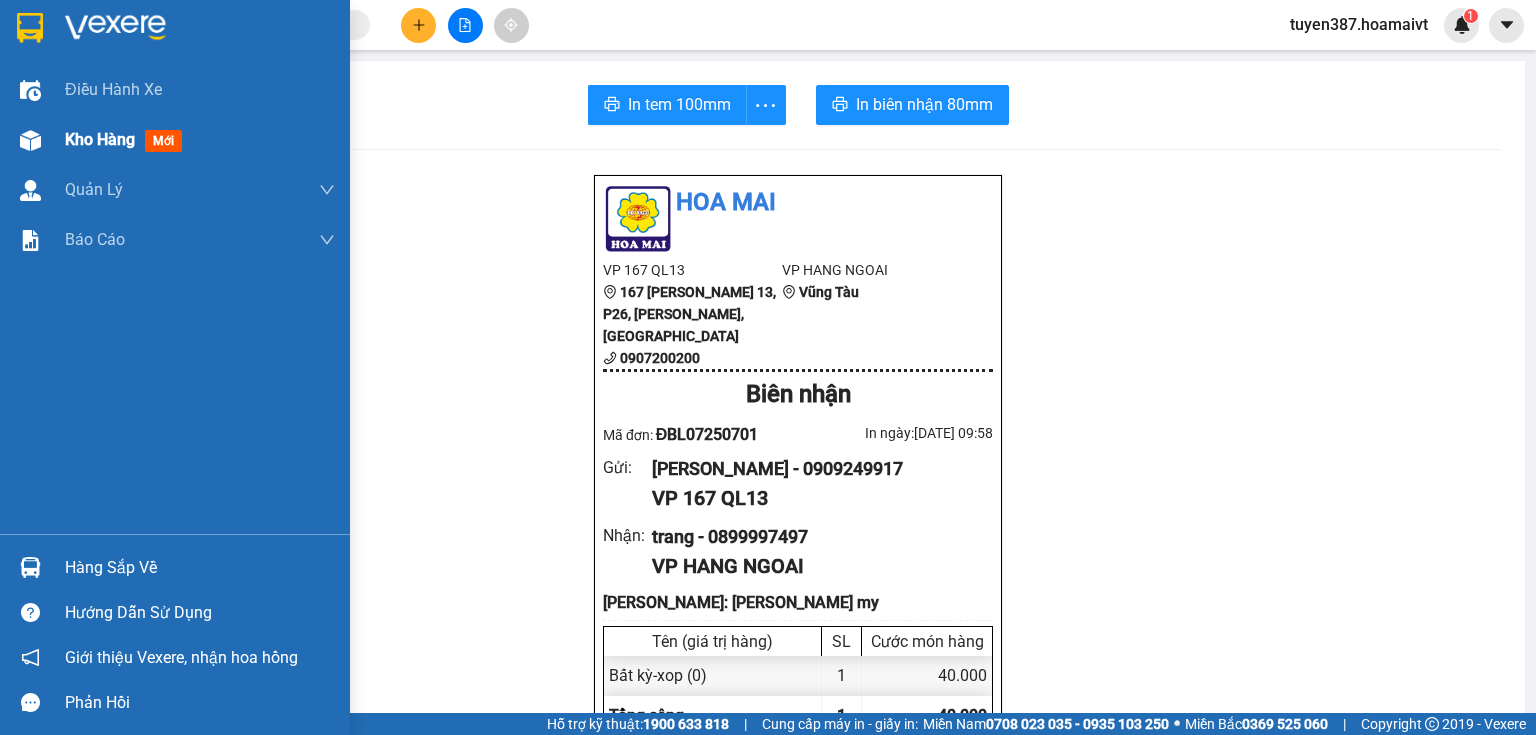 click on "mới" at bounding box center (163, 141) 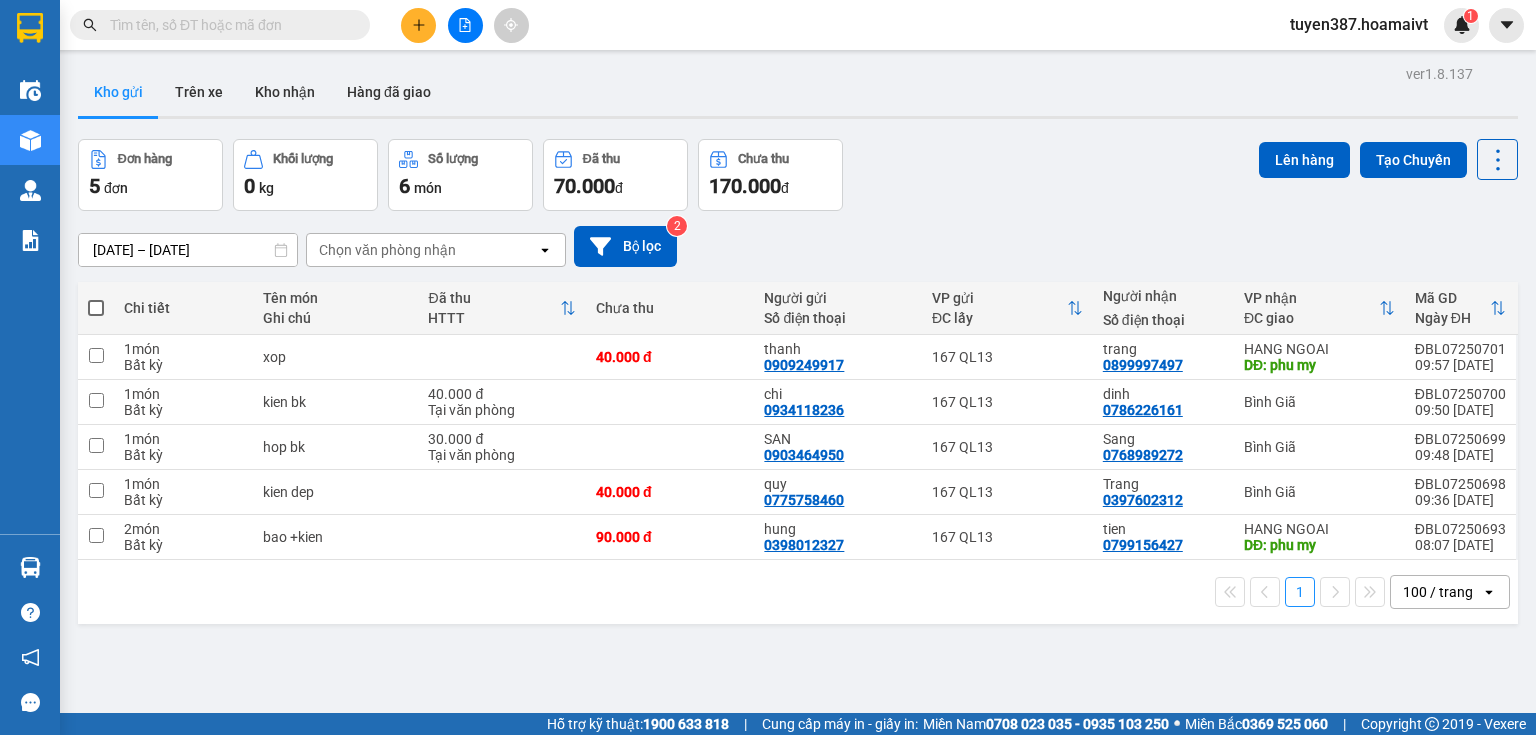 click on "Chọn văn phòng nhận" at bounding box center (387, 250) 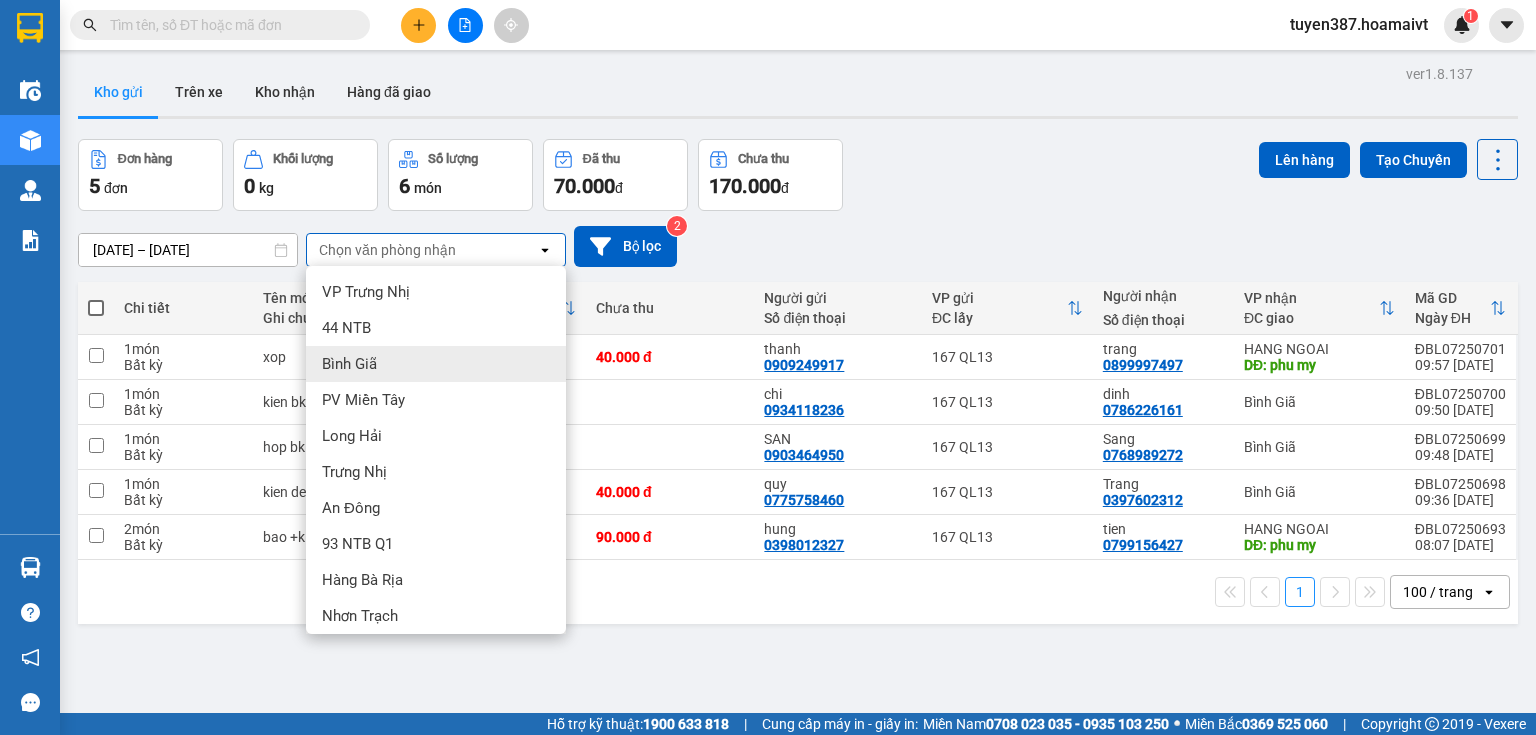 click on "Bình Giã" at bounding box center [436, 364] 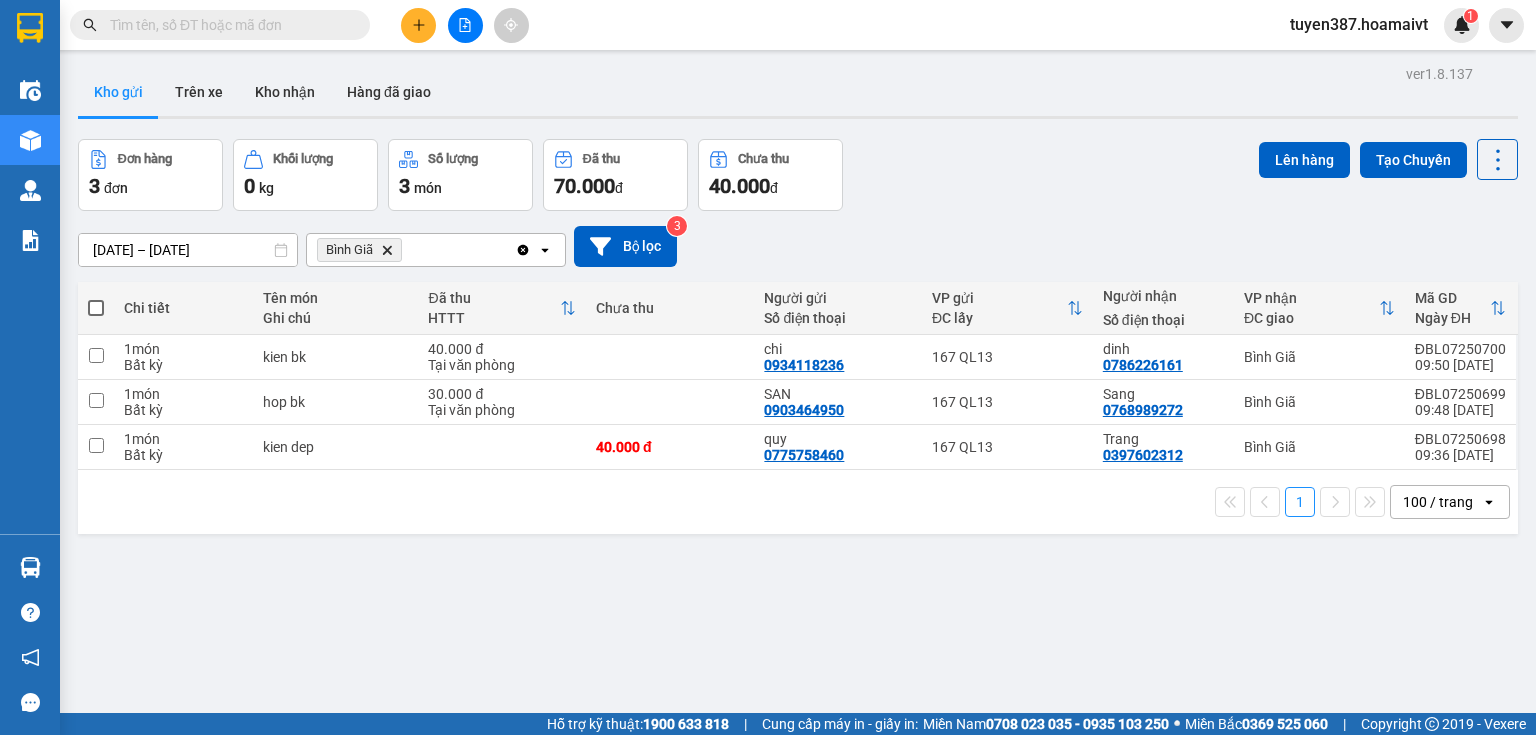 click at bounding box center (96, 308) 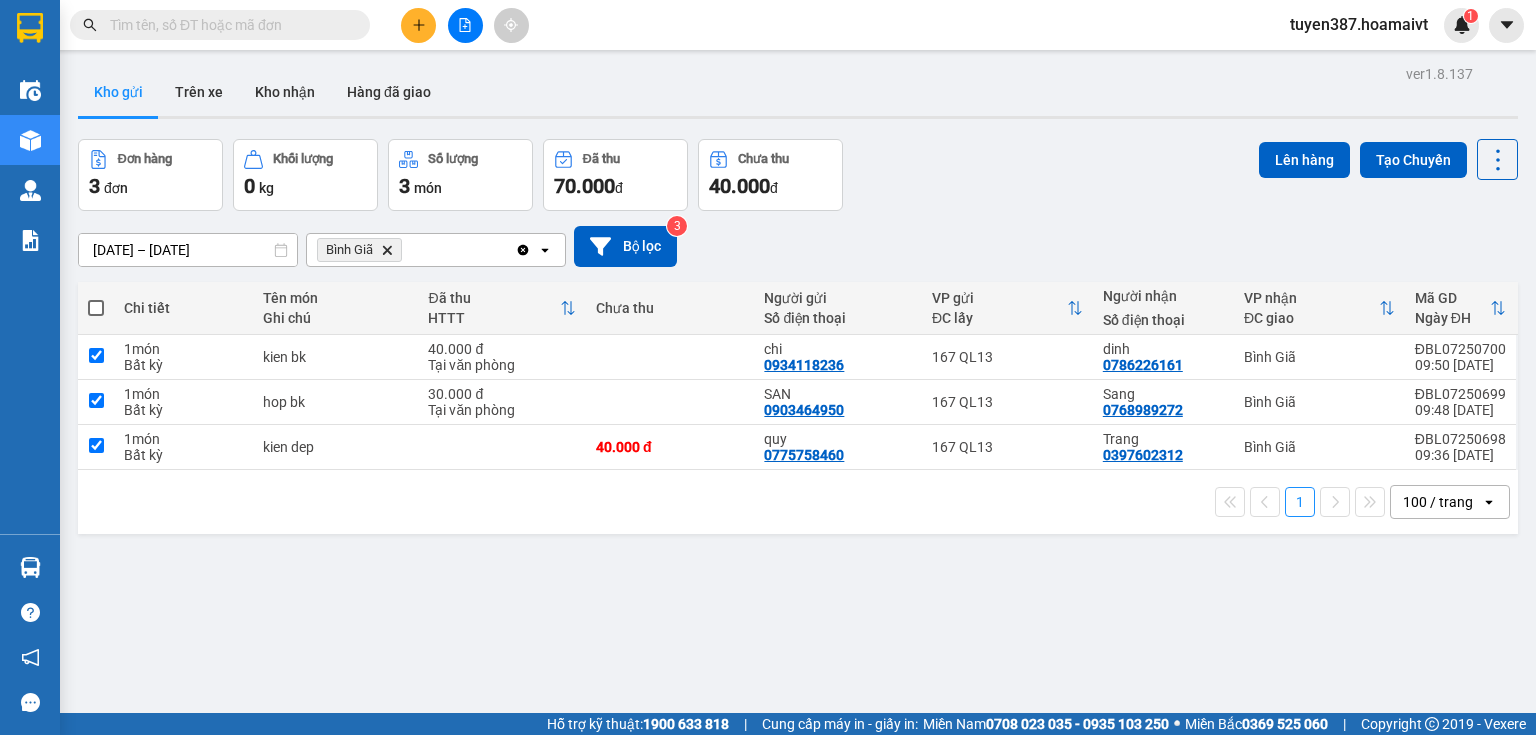 checkbox on "true" 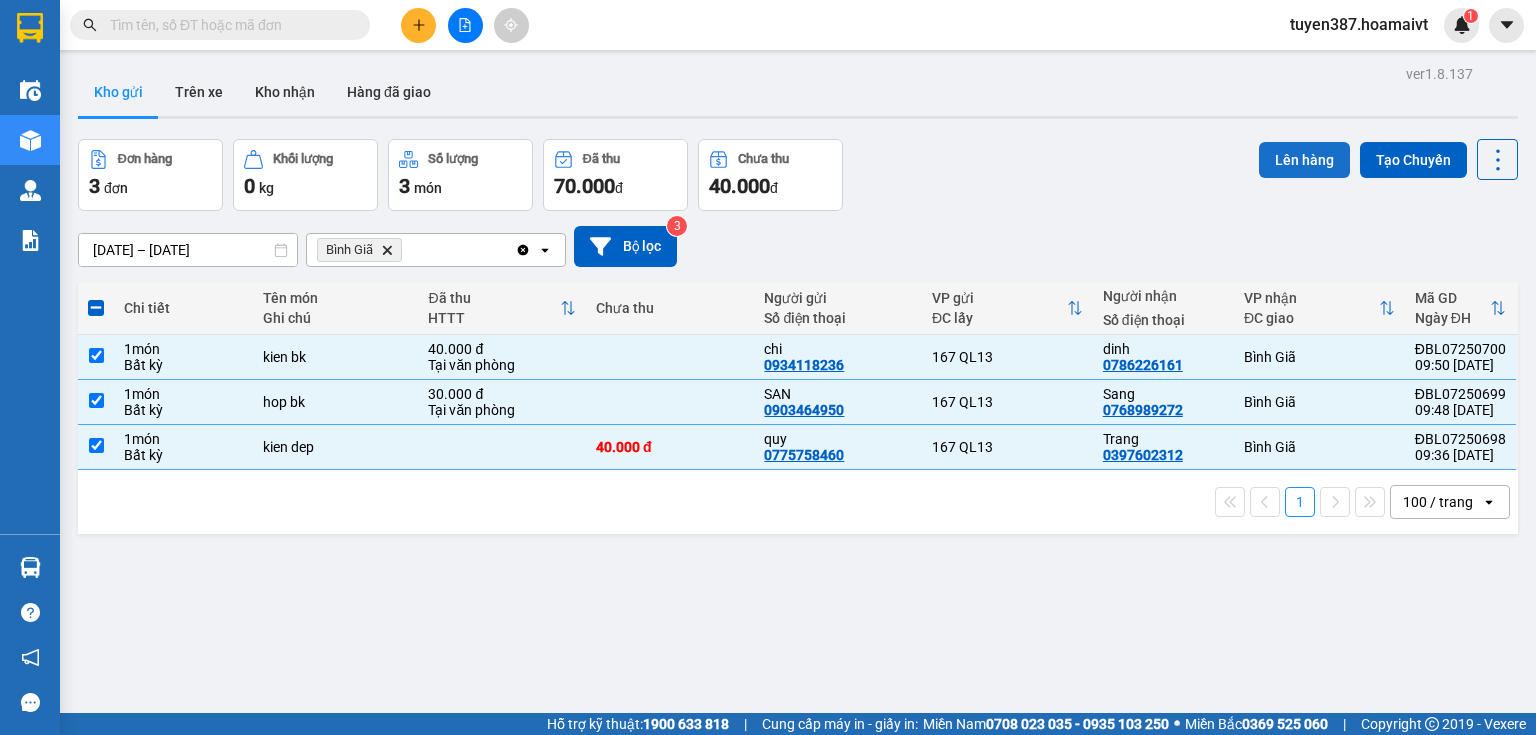 click on "Lên hàng" at bounding box center [1304, 160] 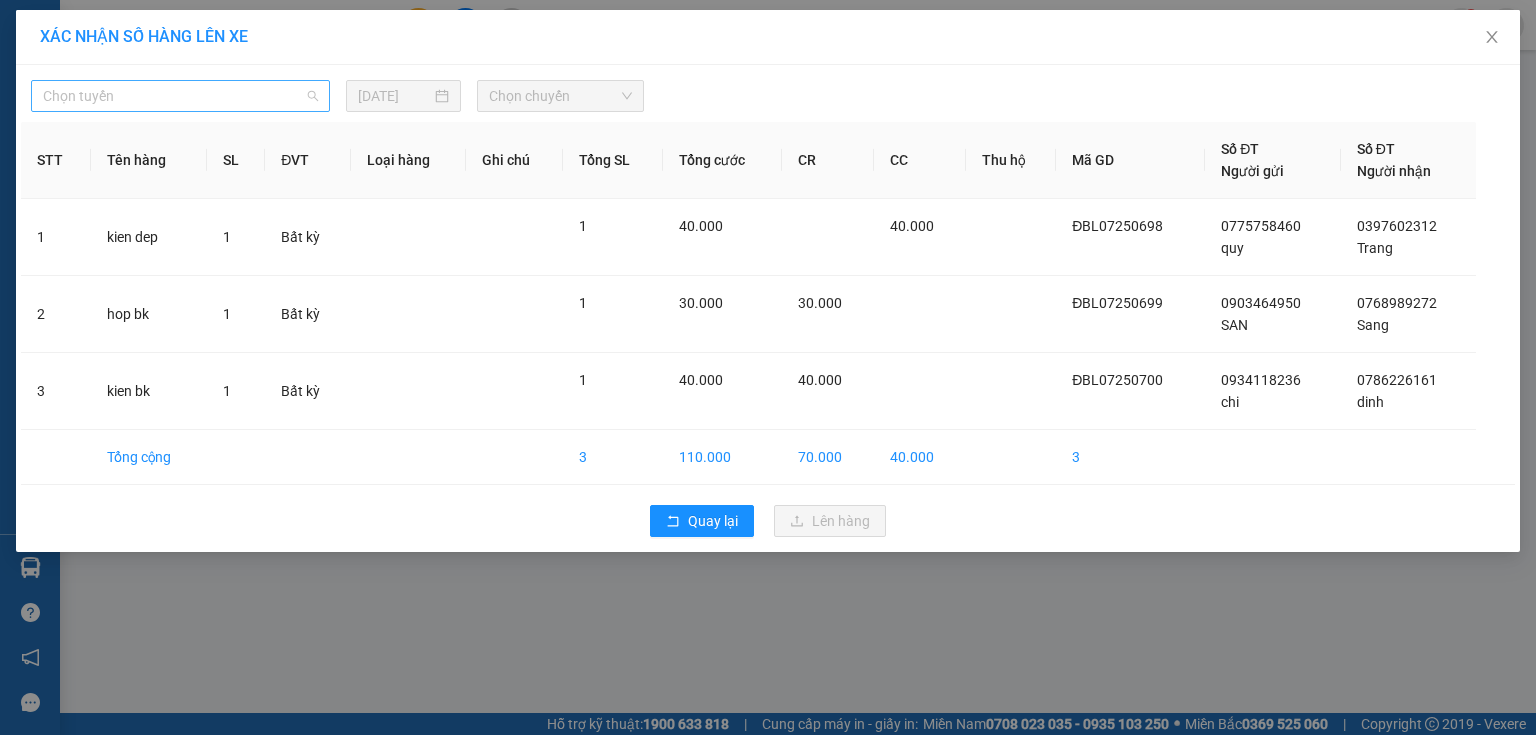 click on "Chọn tuyến" at bounding box center (180, 96) 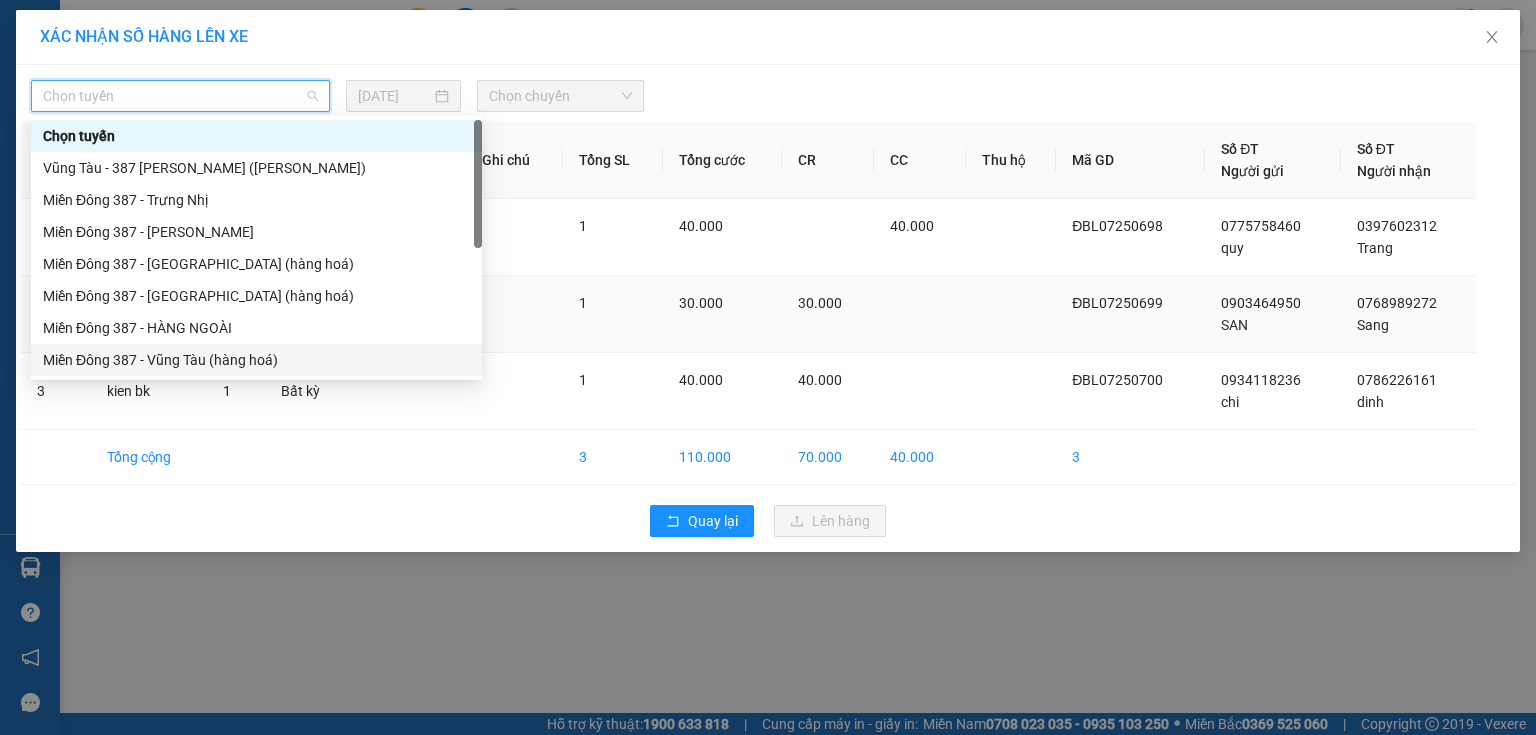 drag, startPoint x: 175, startPoint y: 352, endPoint x: 182, endPoint y: 344, distance: 10.630146 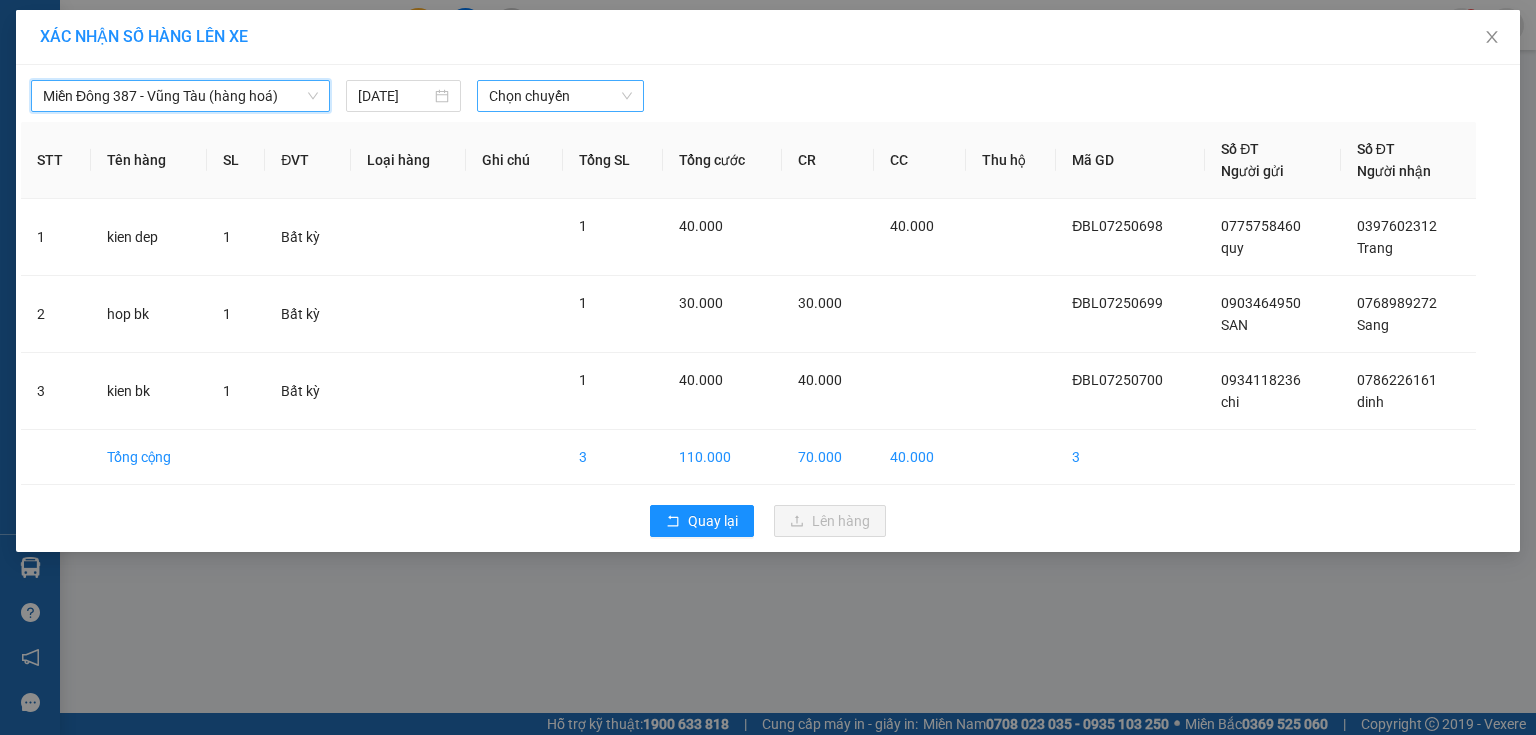 click on "Chọn chuyến" at bounding box center [561, 96] 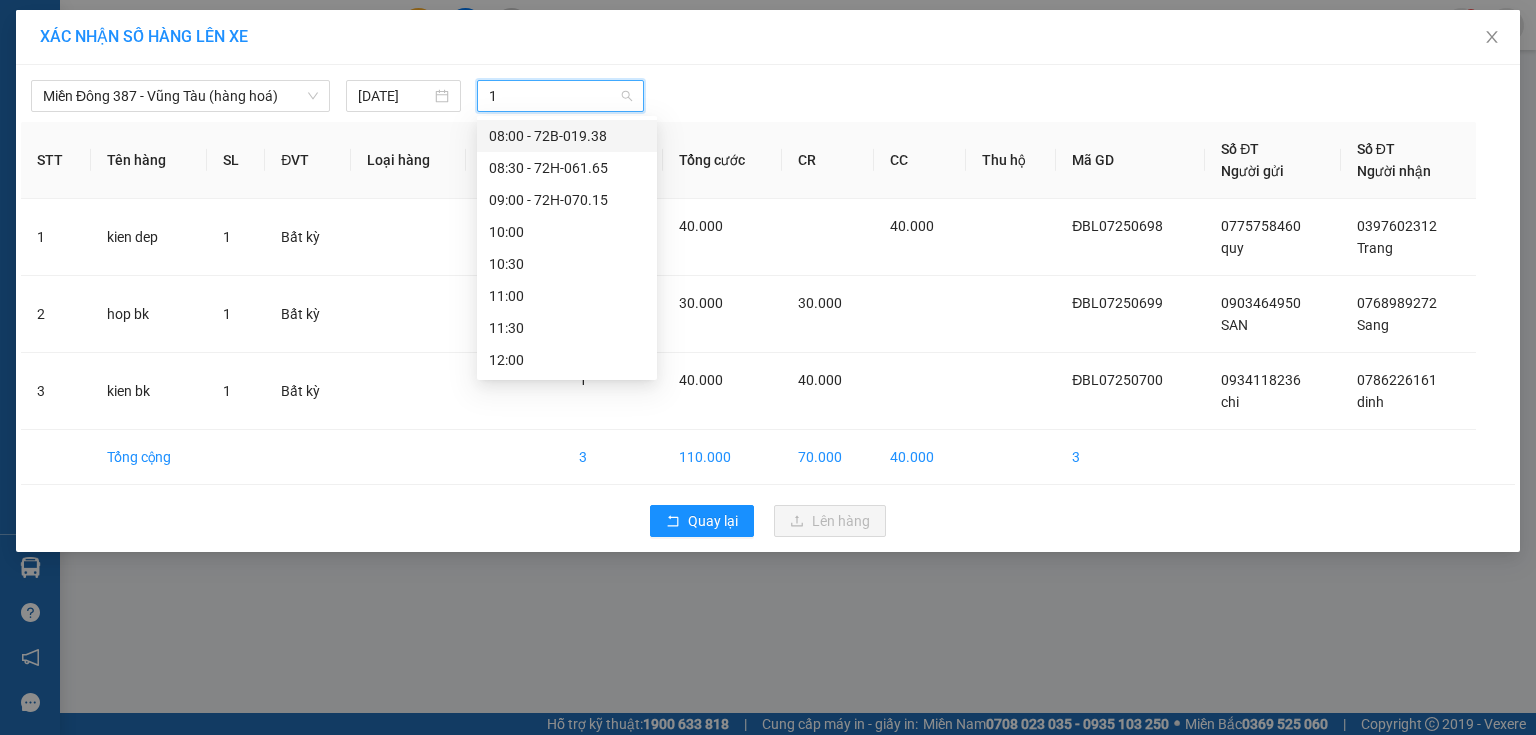 type on "10" 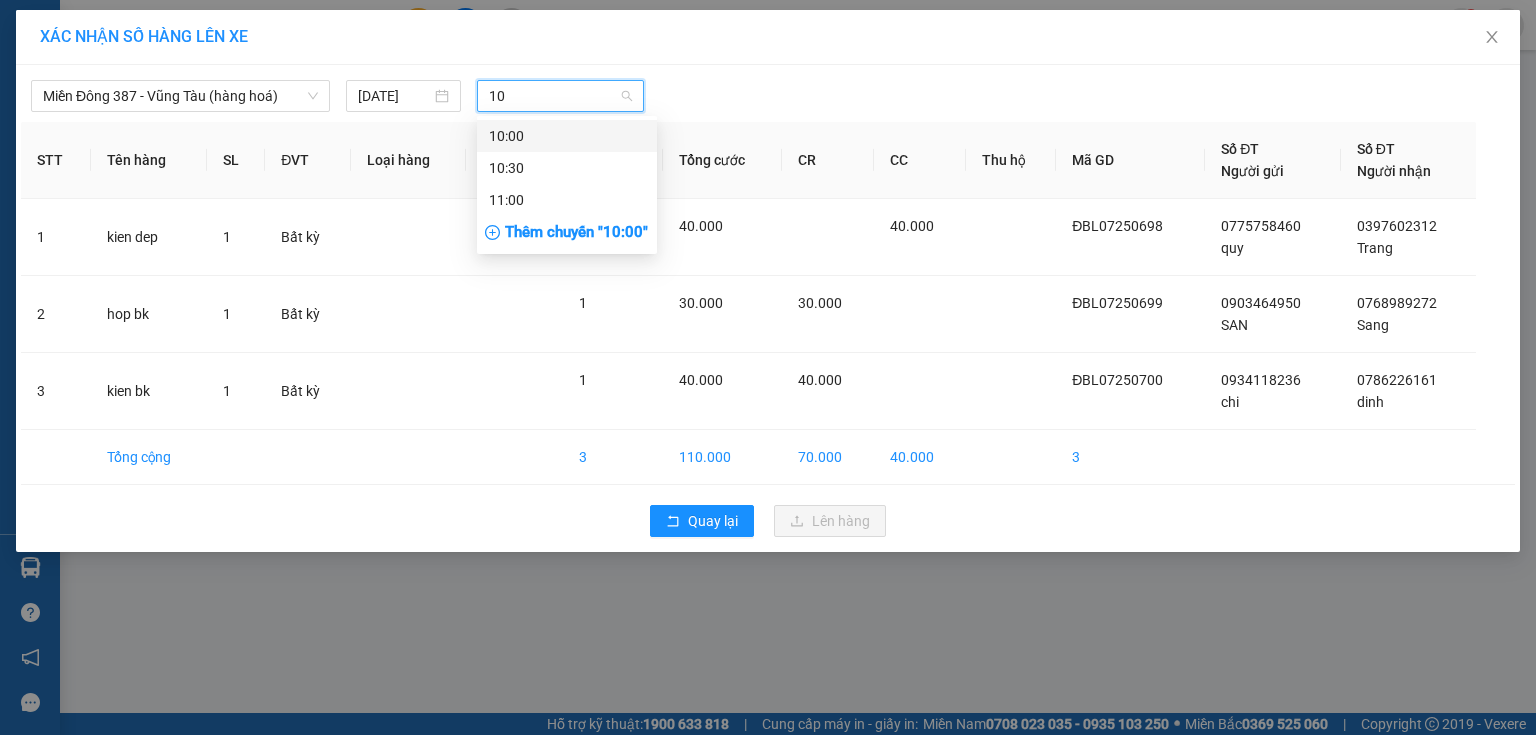 click on "10:00" at bounding box center [567, 136] 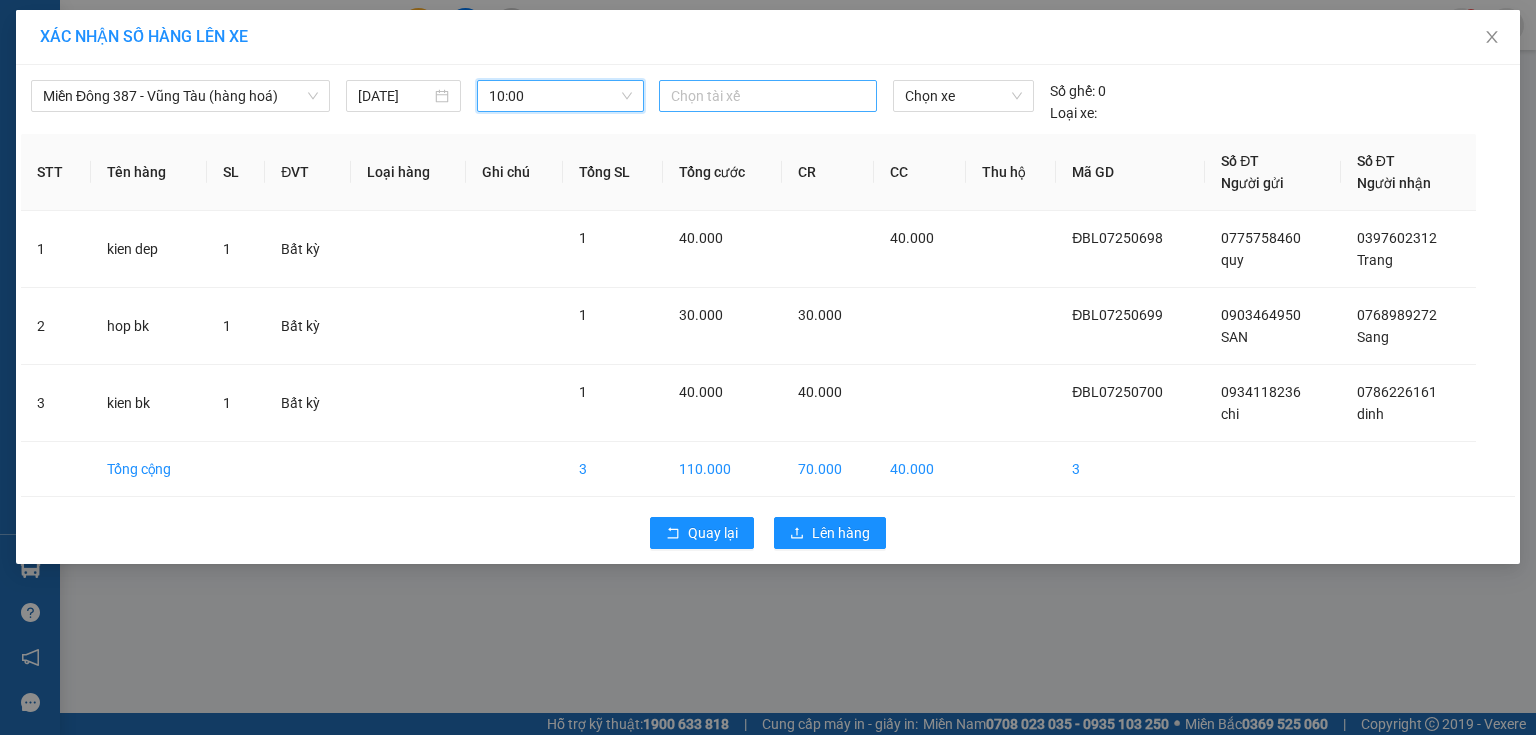 click at bounding box center (768, 96) 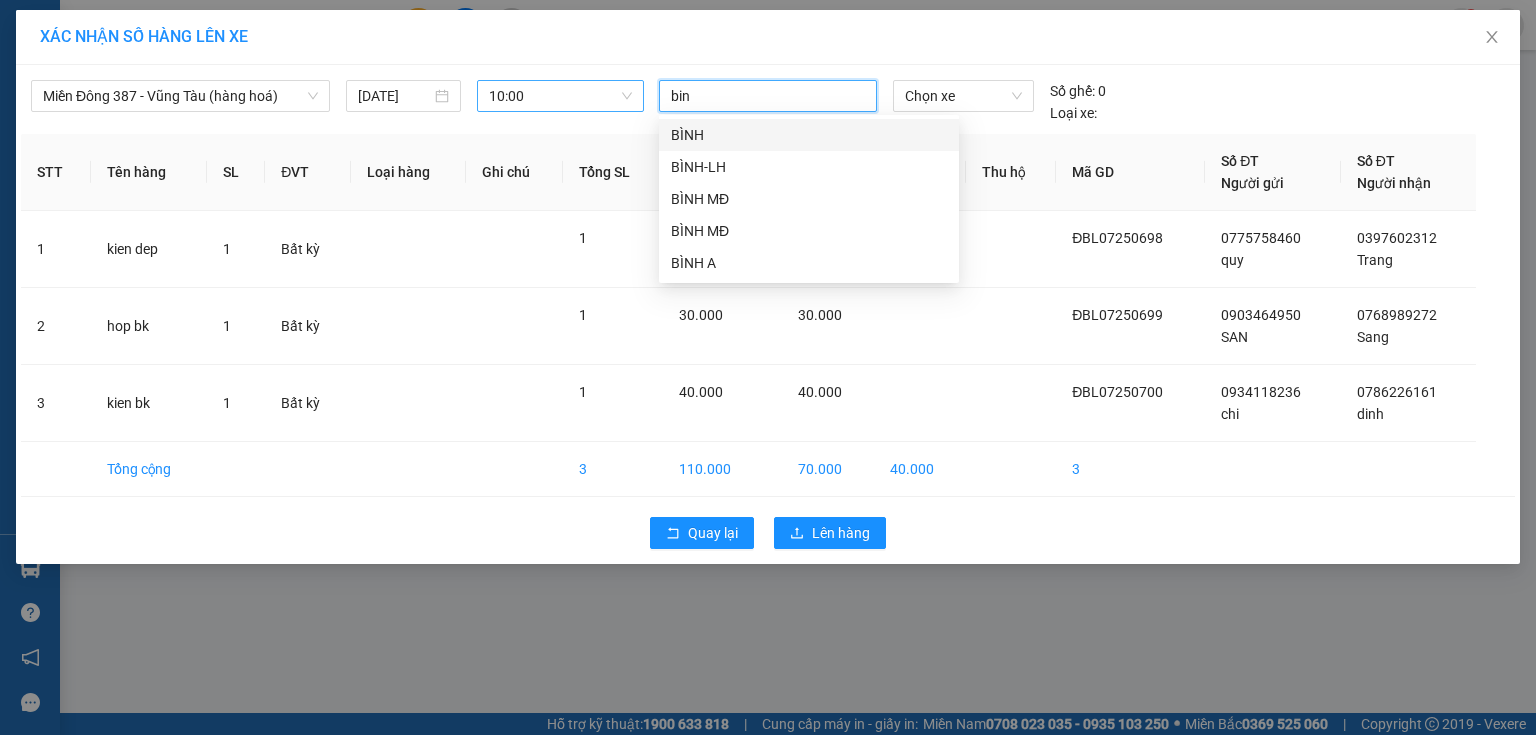 type on "binh" 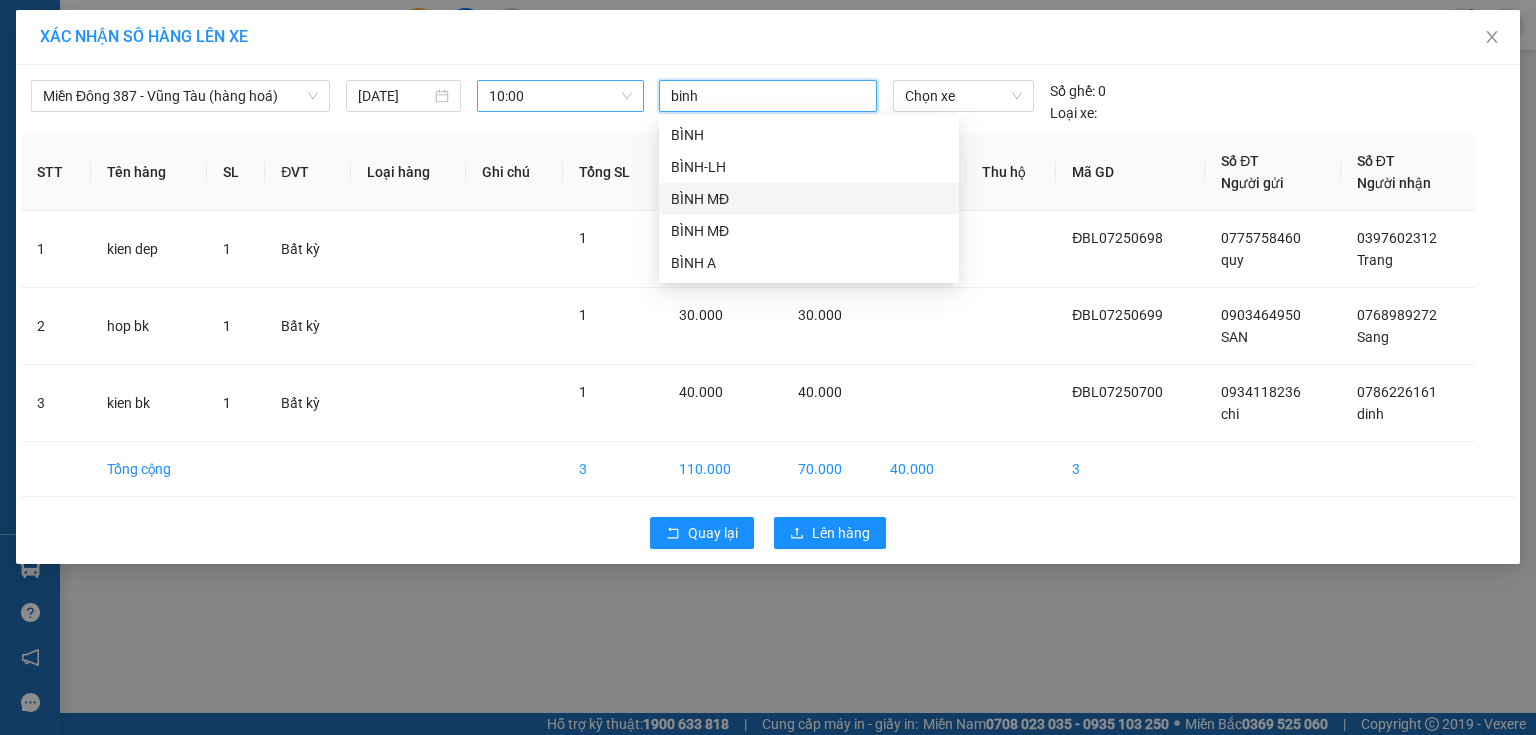 click on "BÌNH MĐ" at bounding box center [809, 199] 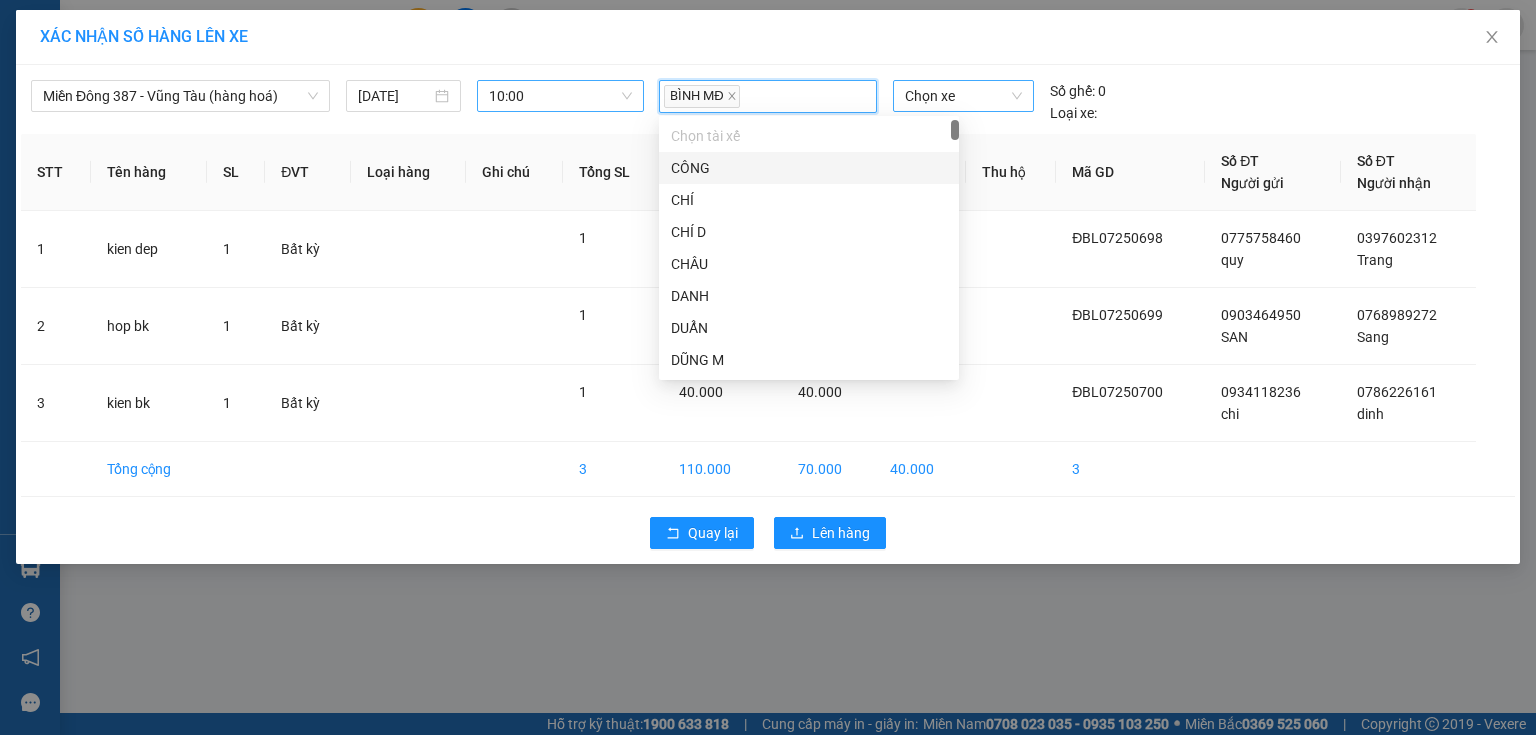 click on "Chọn xe" at bounding box center [963, 96] 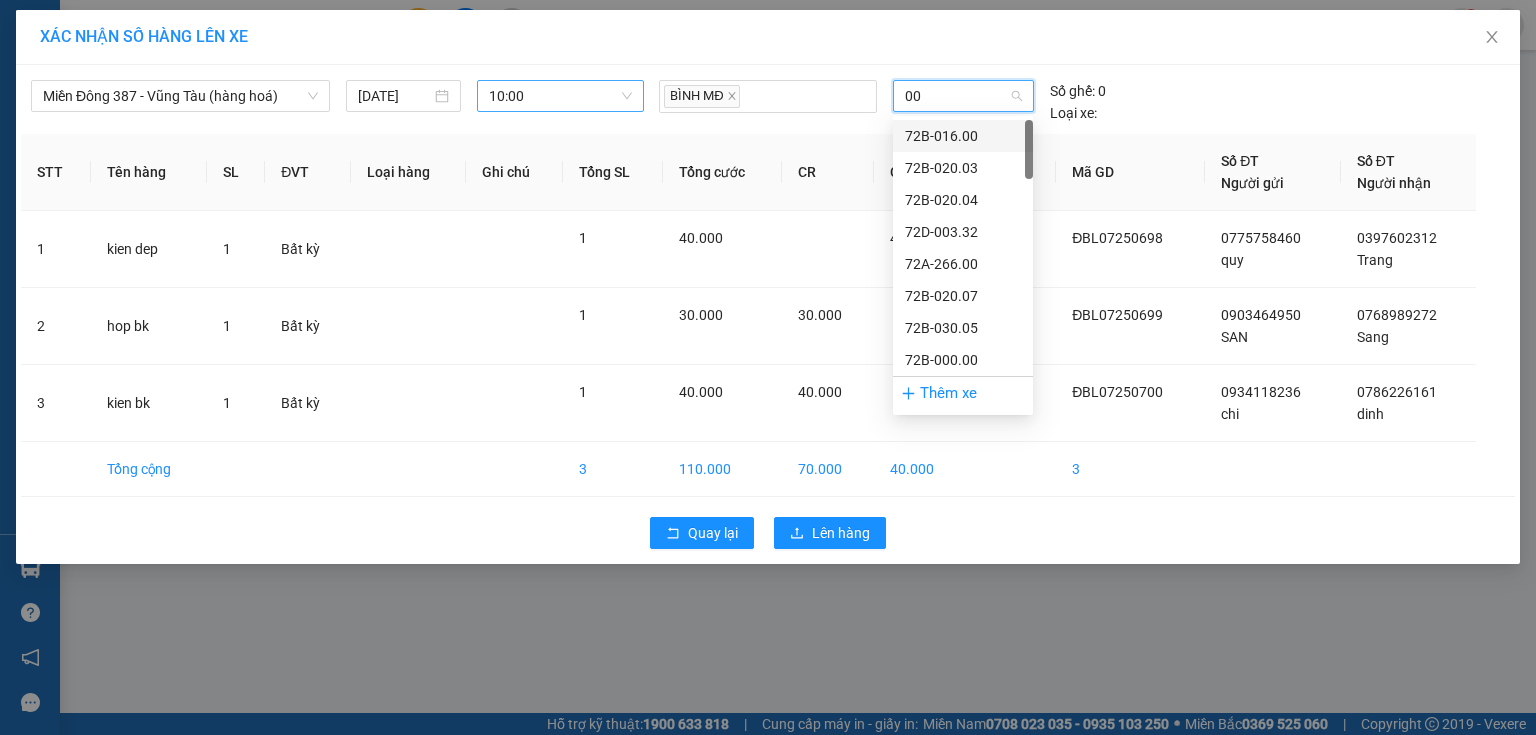 type on "009" 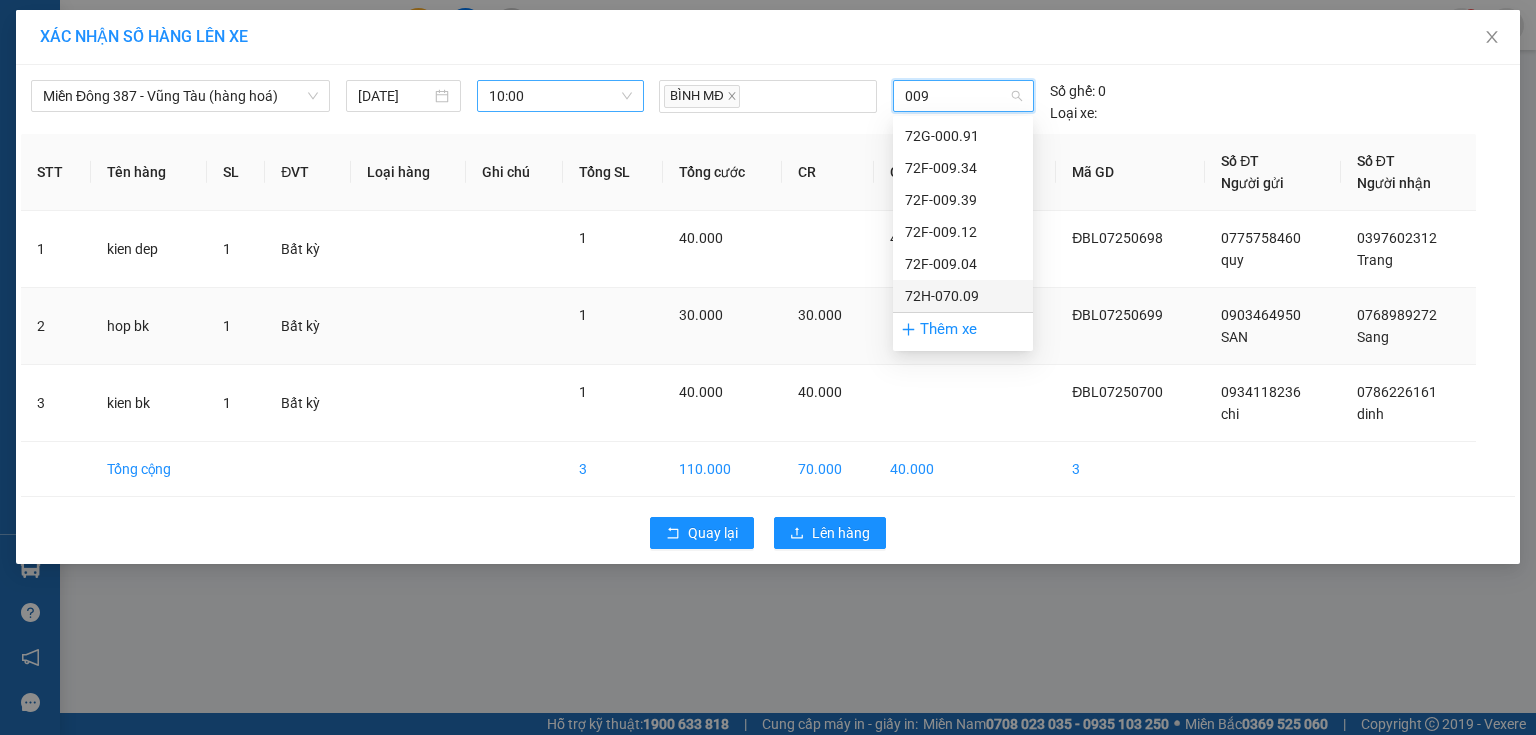 click on "72H-070.09" at bounding box center (963, 296) 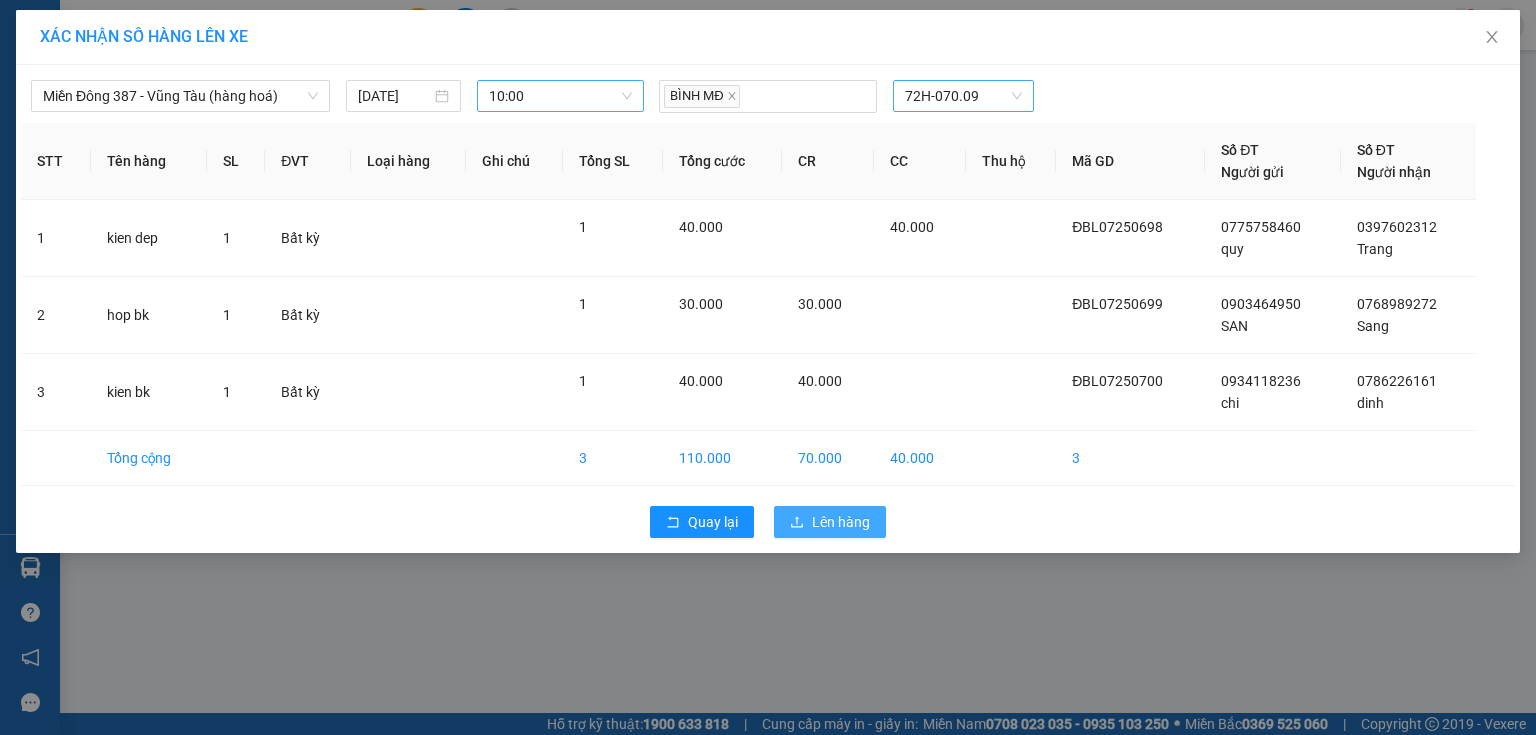 click on "Lên hàng" at bounding box center [841, 522] 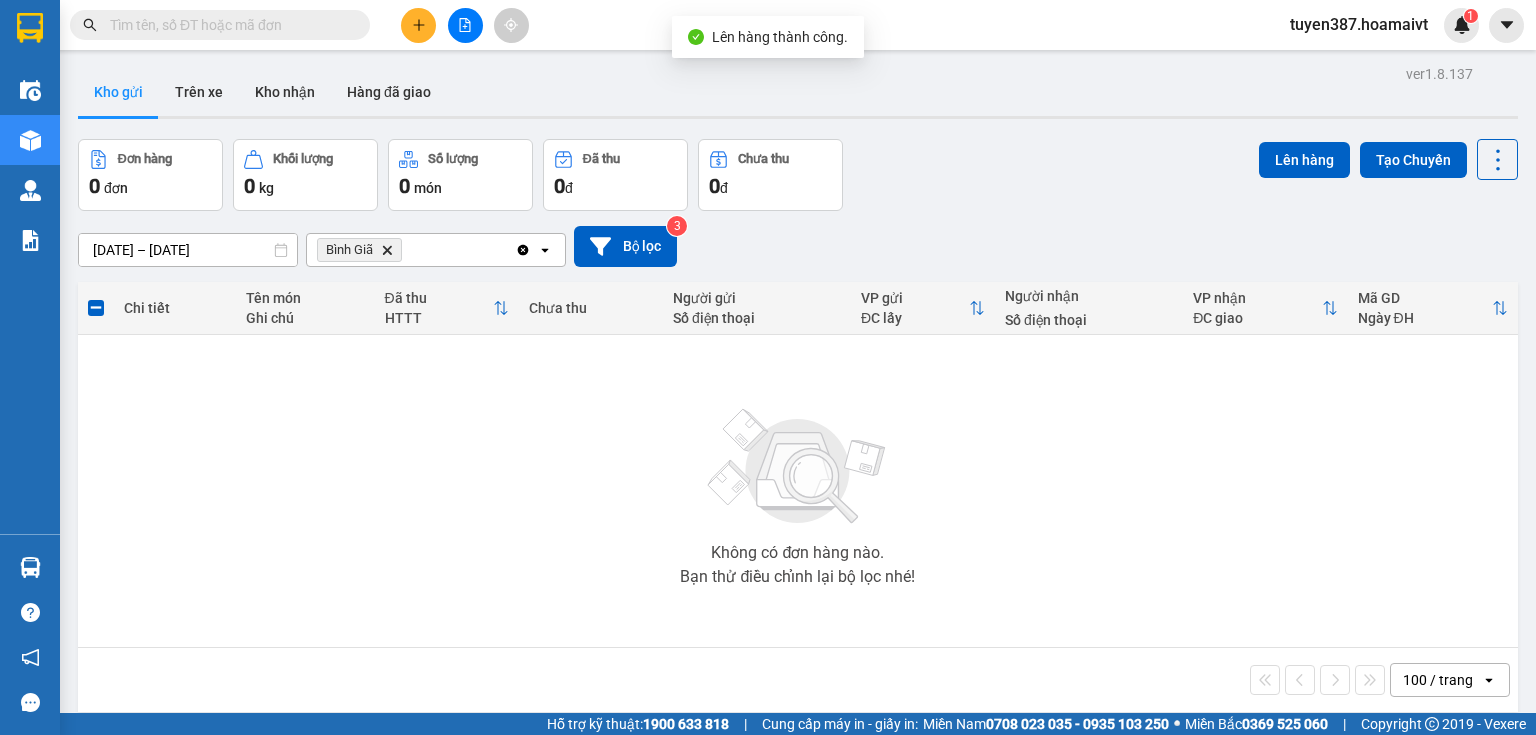 click 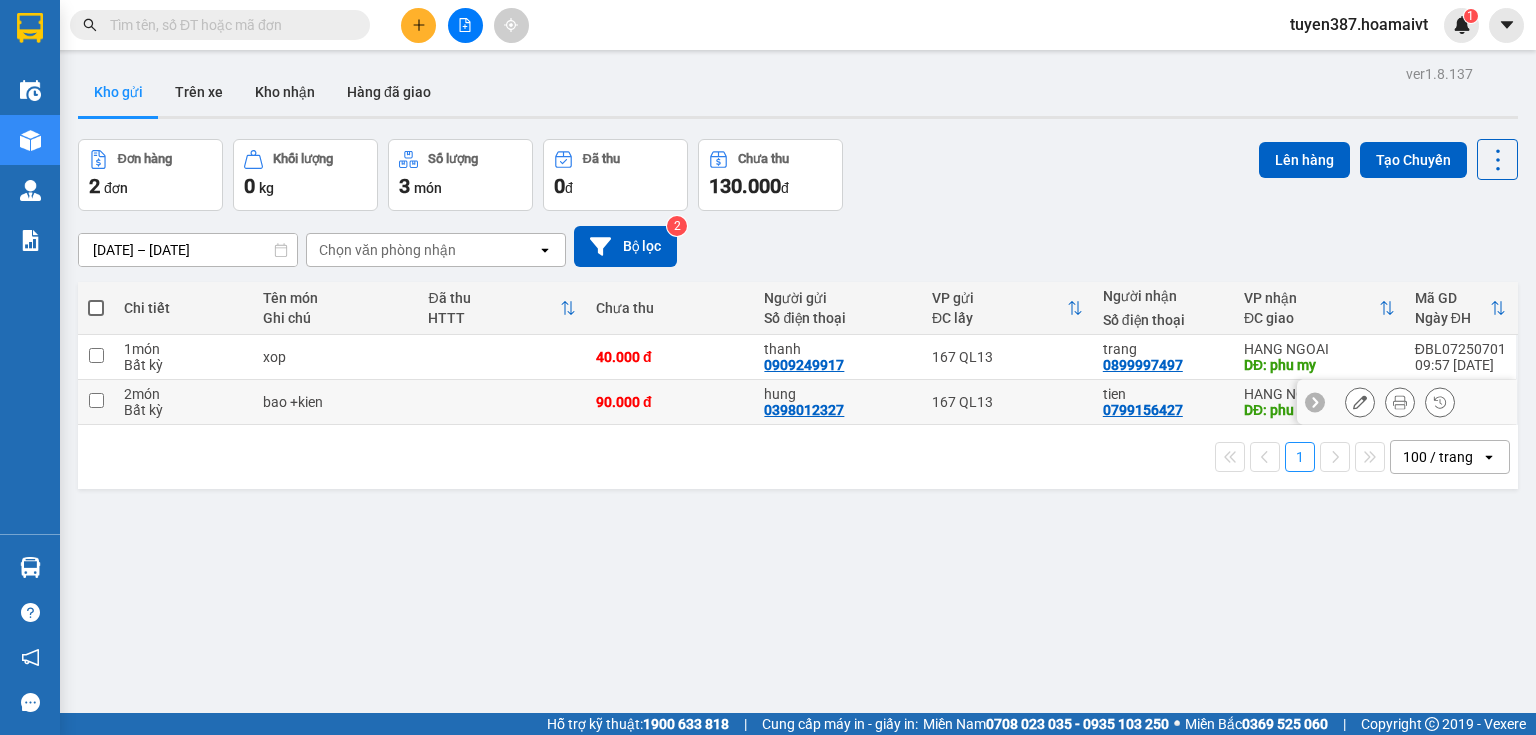 click at bounding box center (96, 400) 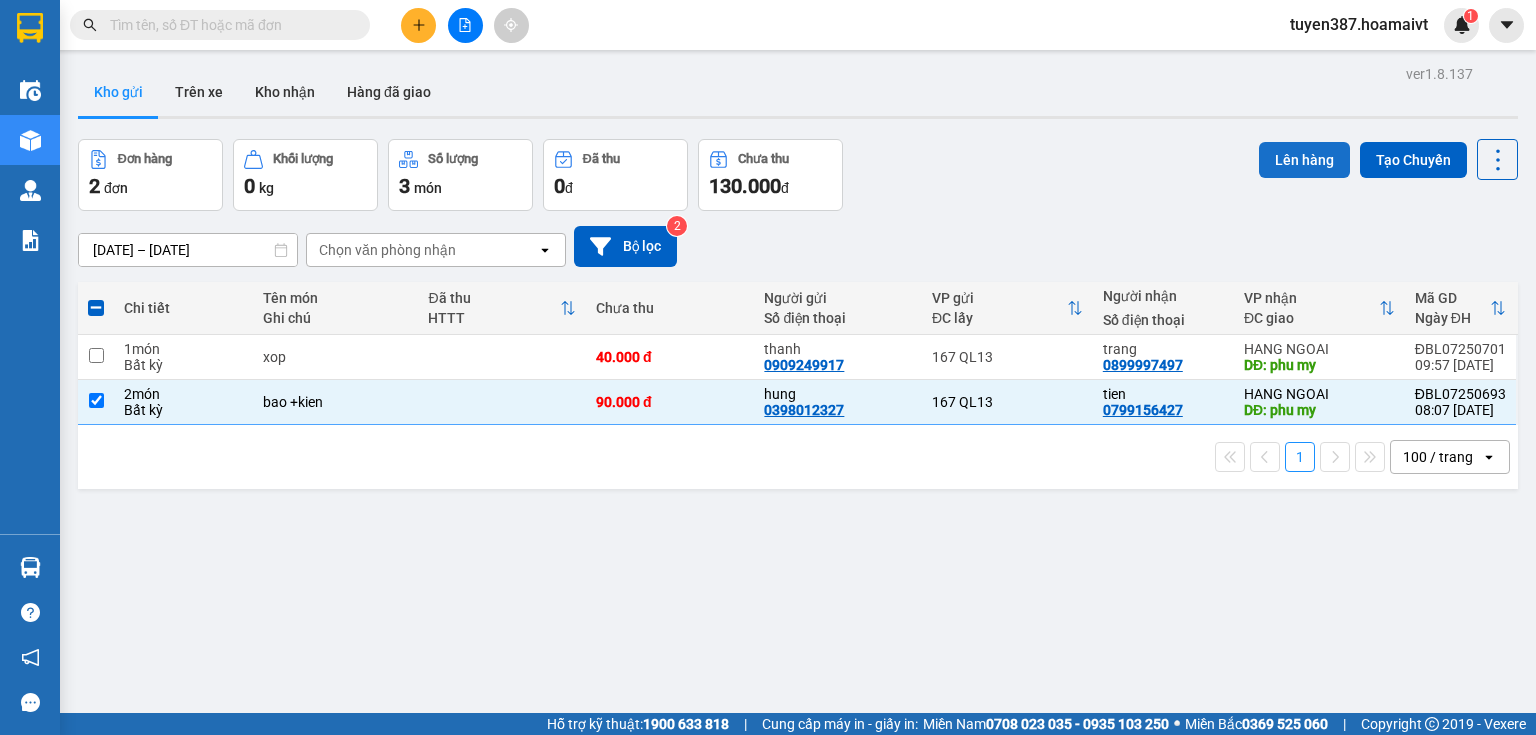 click on "Lên hàng" at bounding box center (1304, 160) 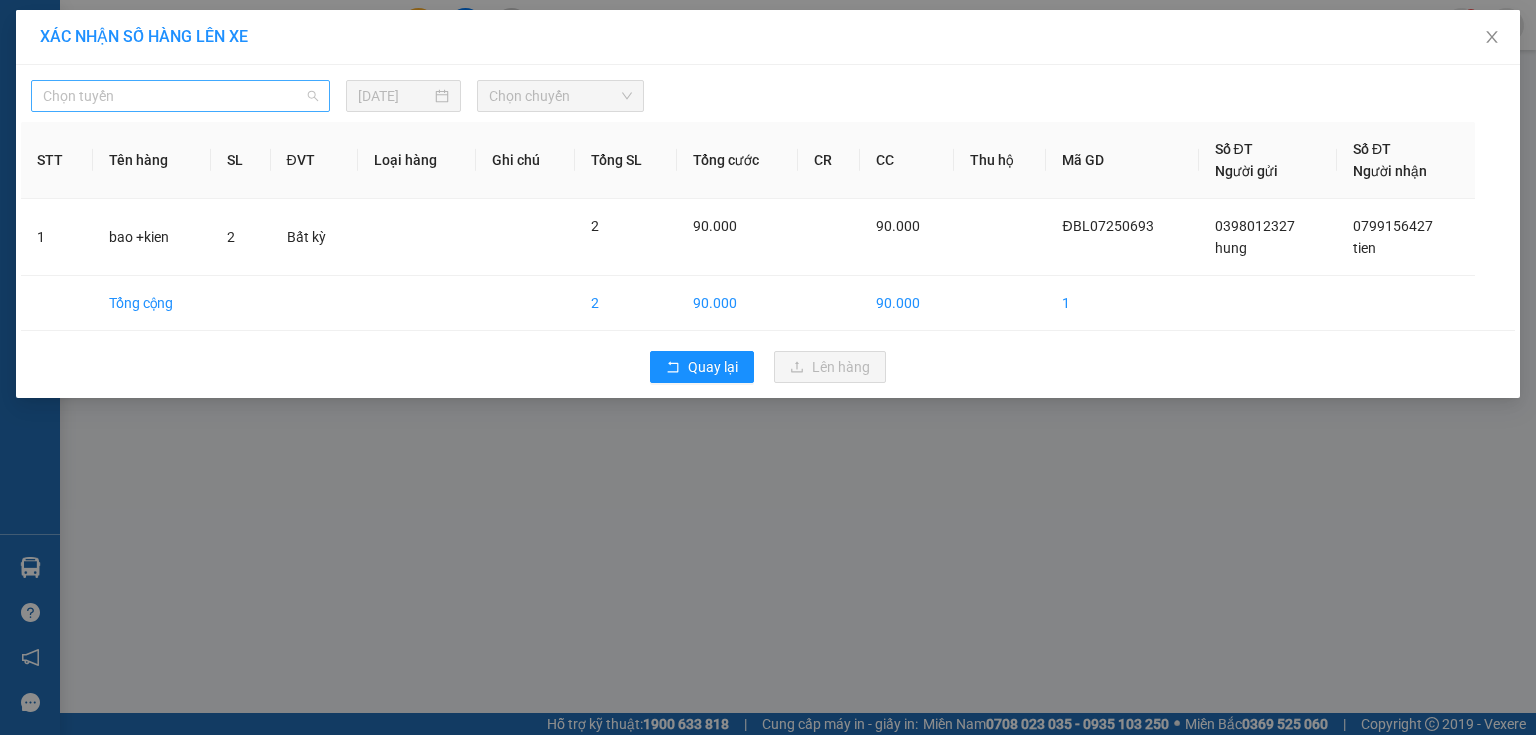 click on "Chọn tuyến" at bounding box center (180, 96) 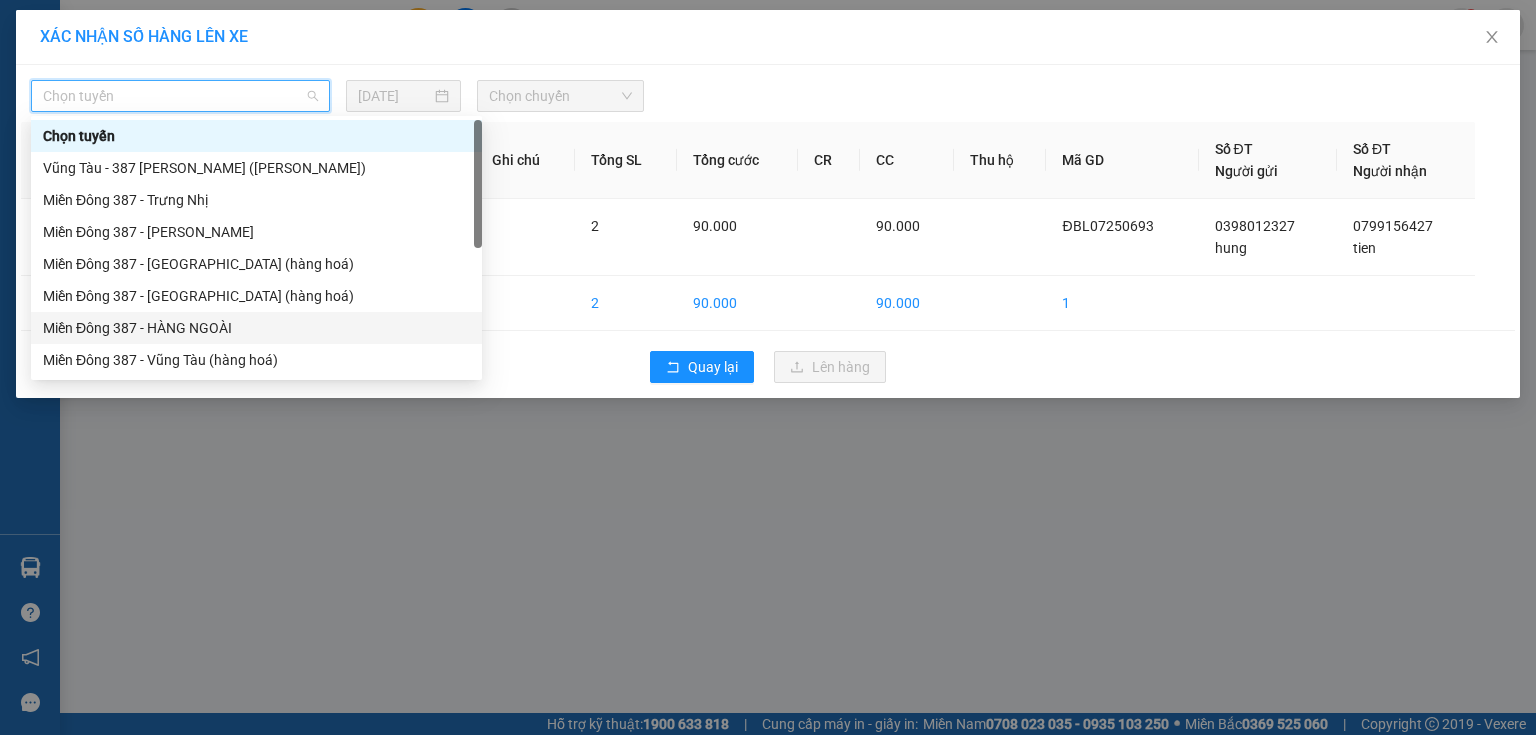 click on "Miền Đông 387 - HÀNG NGOÀI" at bounding box center (256, 328) 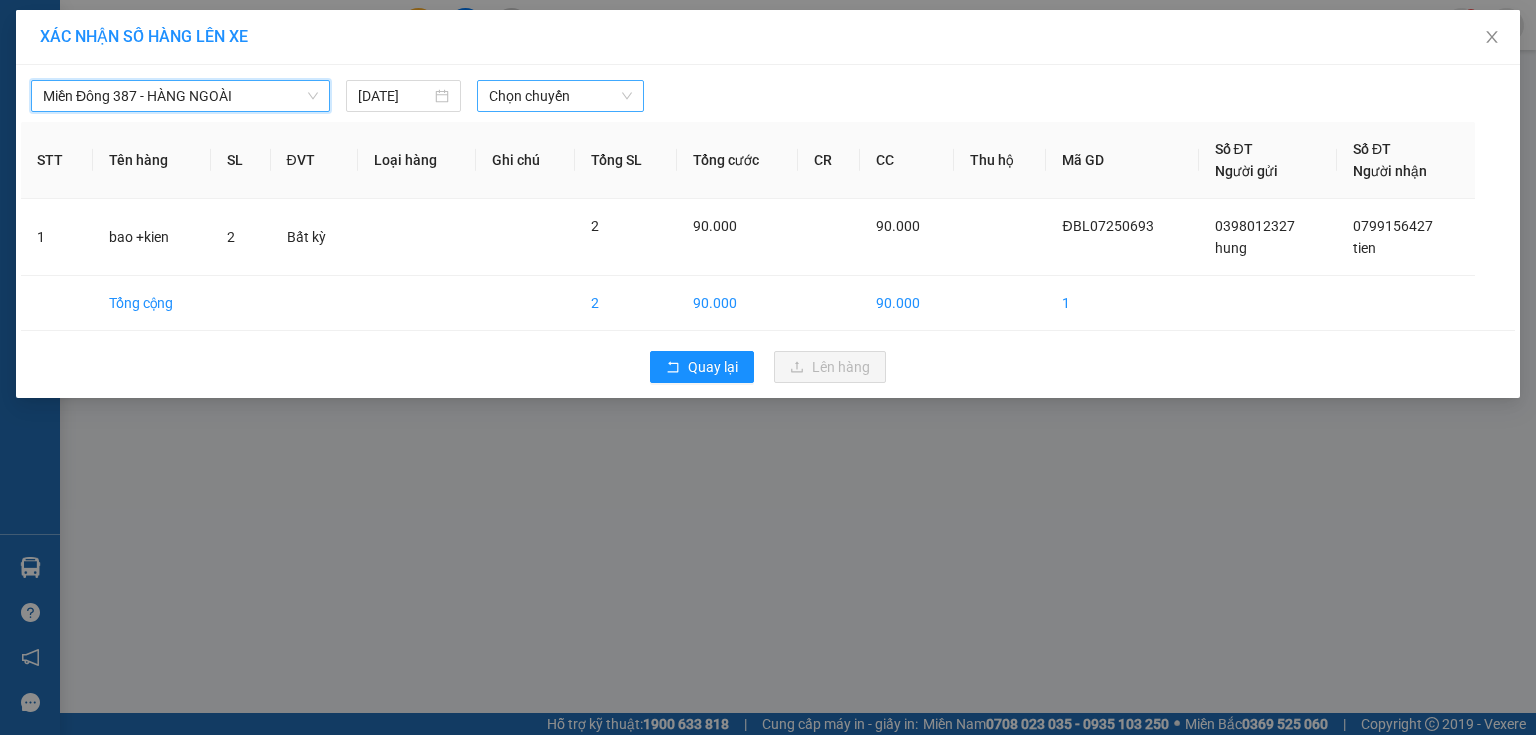 click on "Chọn chuyến" at bounding box center (561, 96) 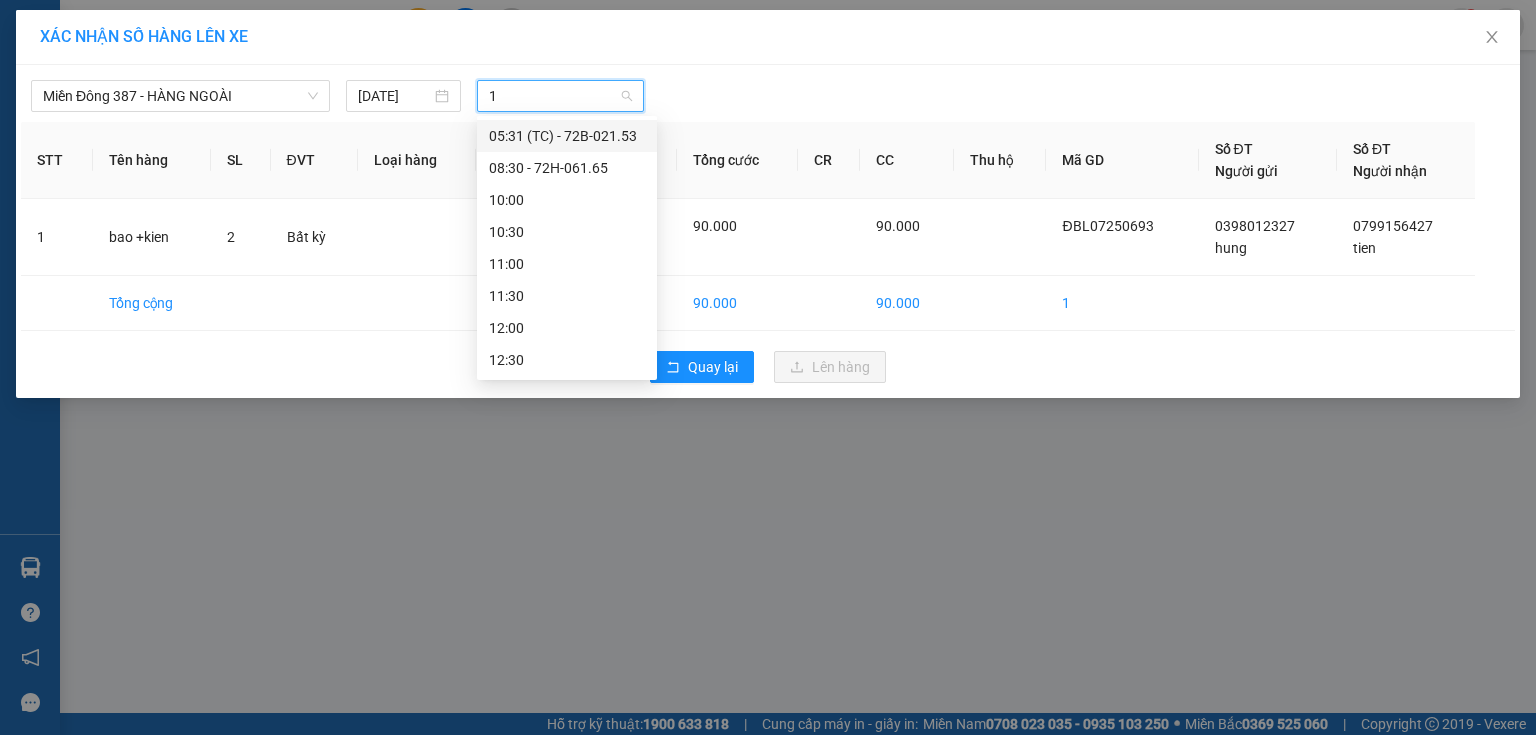 type on "10" 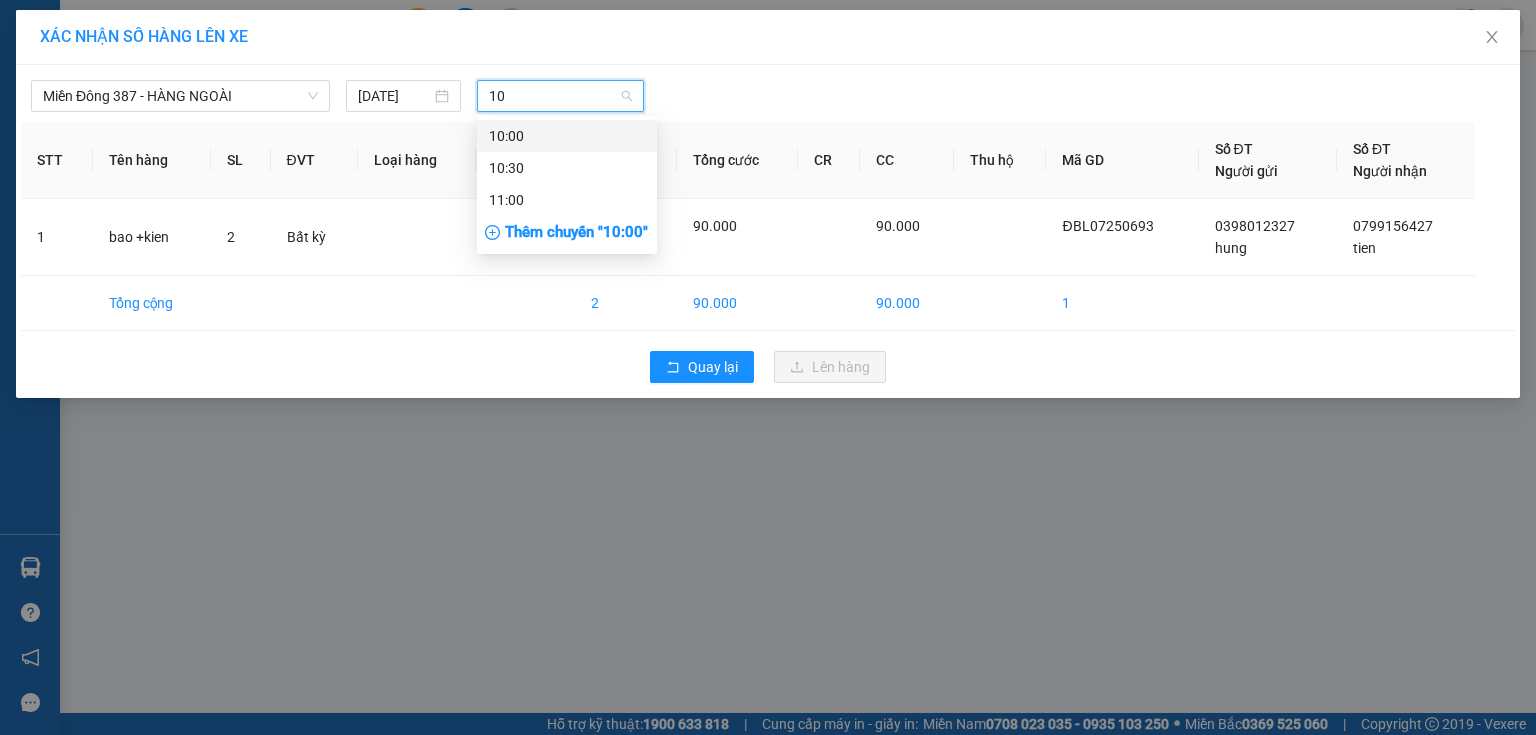 click on "10:00" at bounding box center (567, 136) 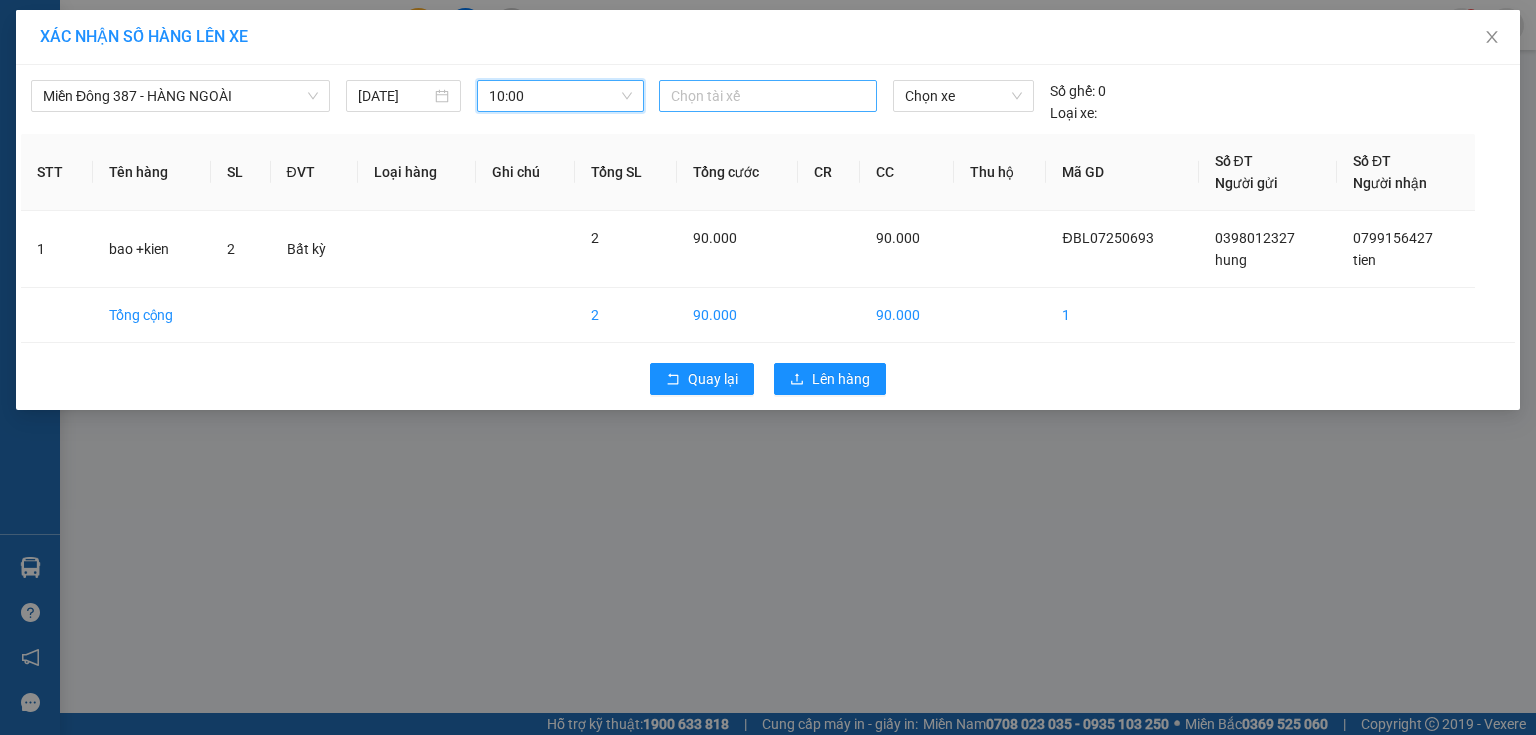 click at bounding box center [768, 96] 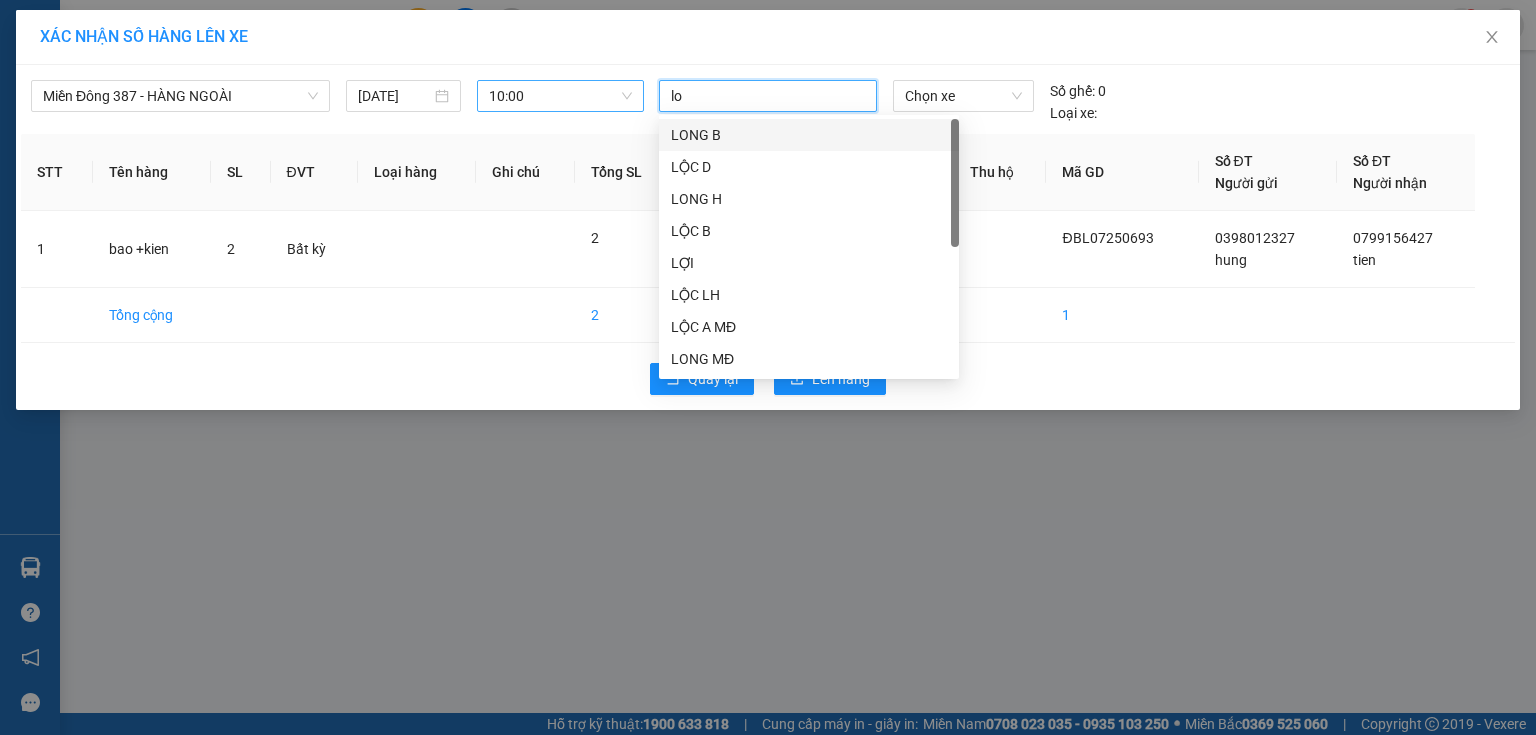 type on "loc" 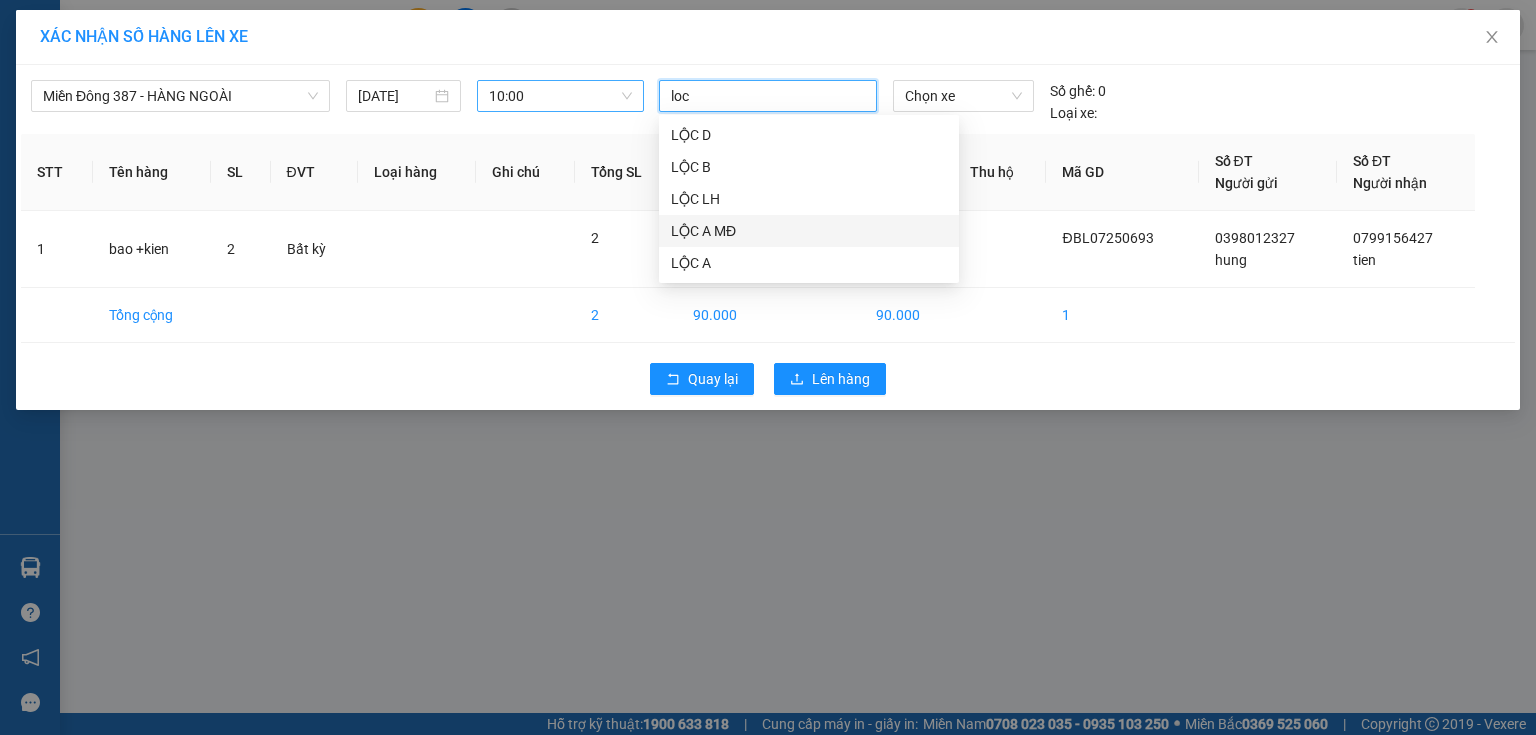 click on "LỘC A MĐ" at bounding box center [809, 231] 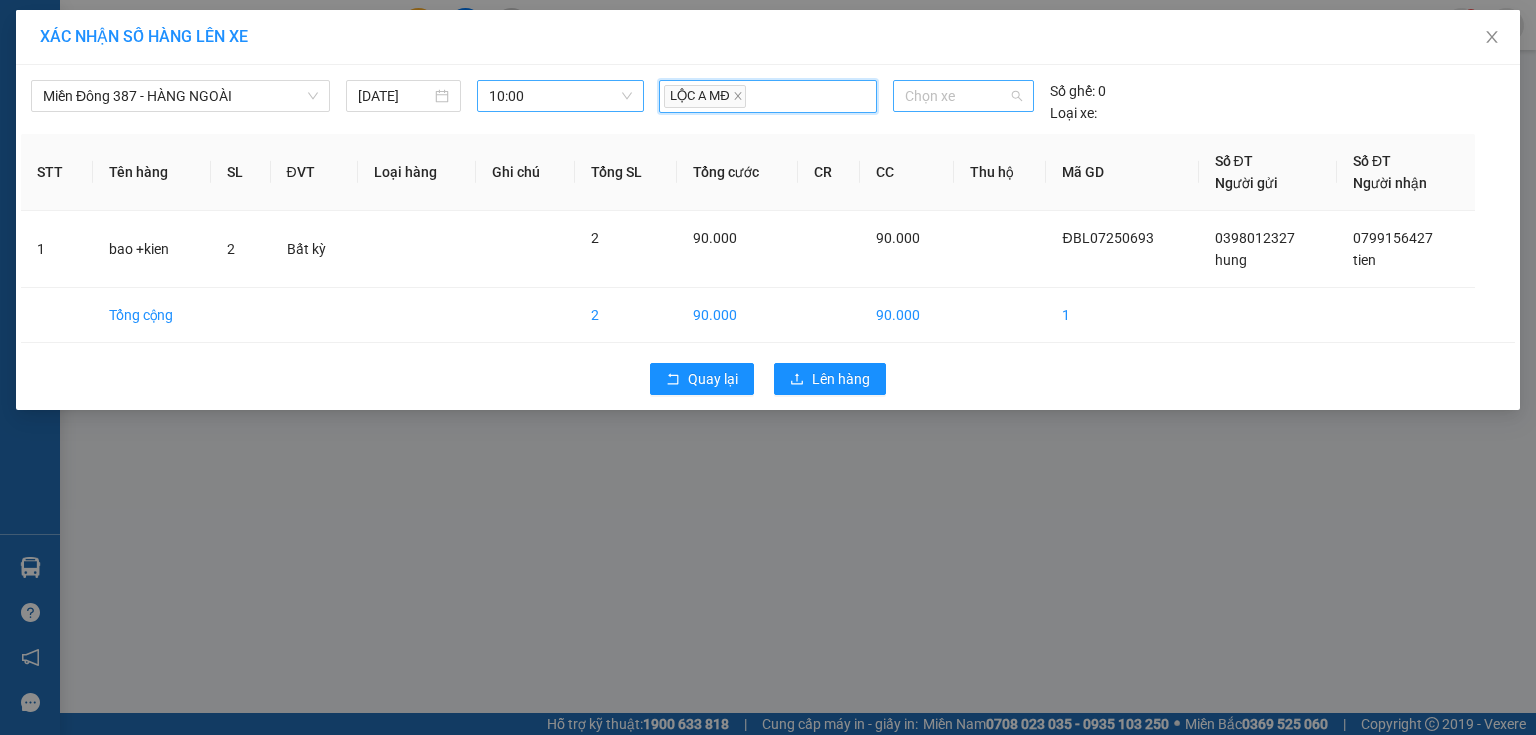 click on "Chọn xe" at bounding box center (963, 96) 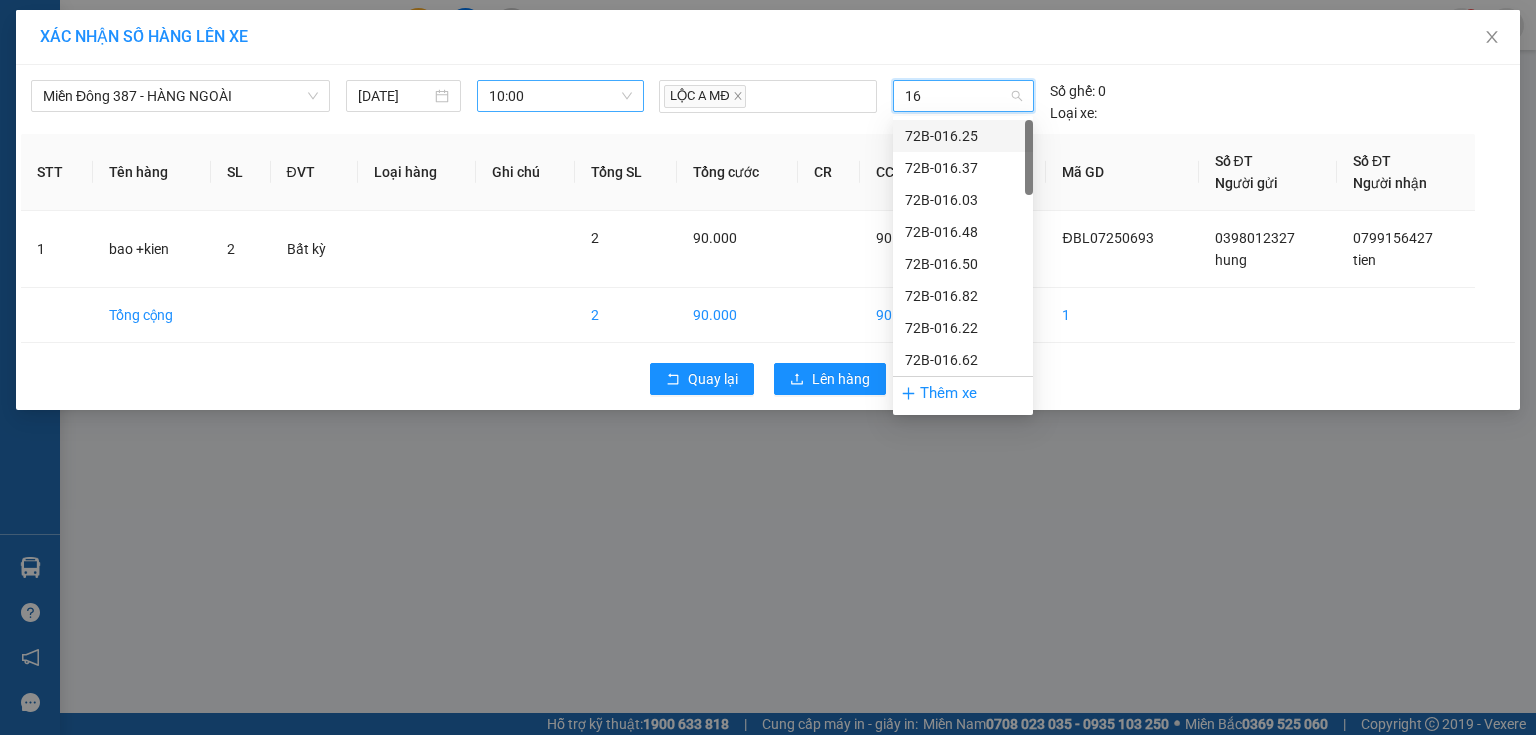 type on "165" 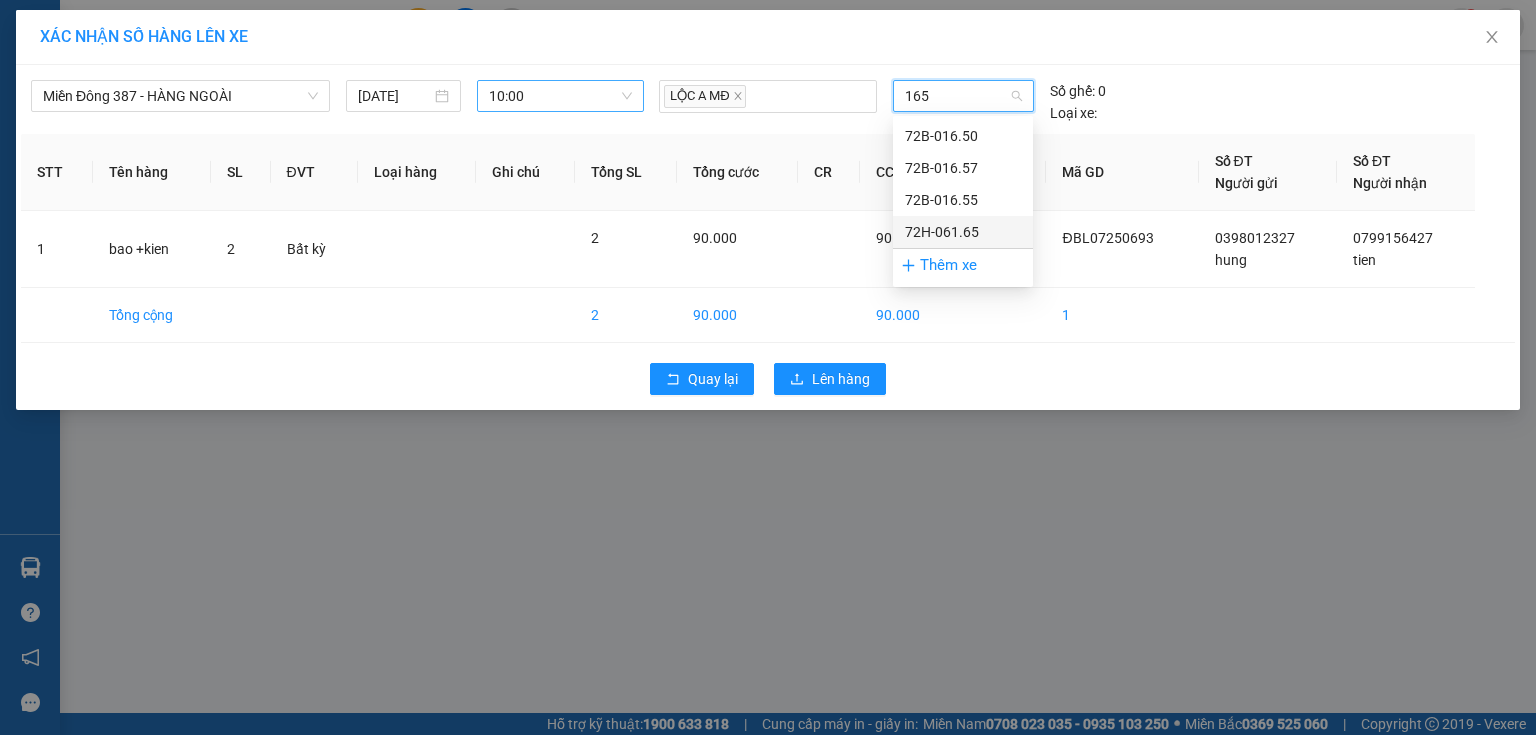 click on "72H-061.65" at bounding box center (963, 232) 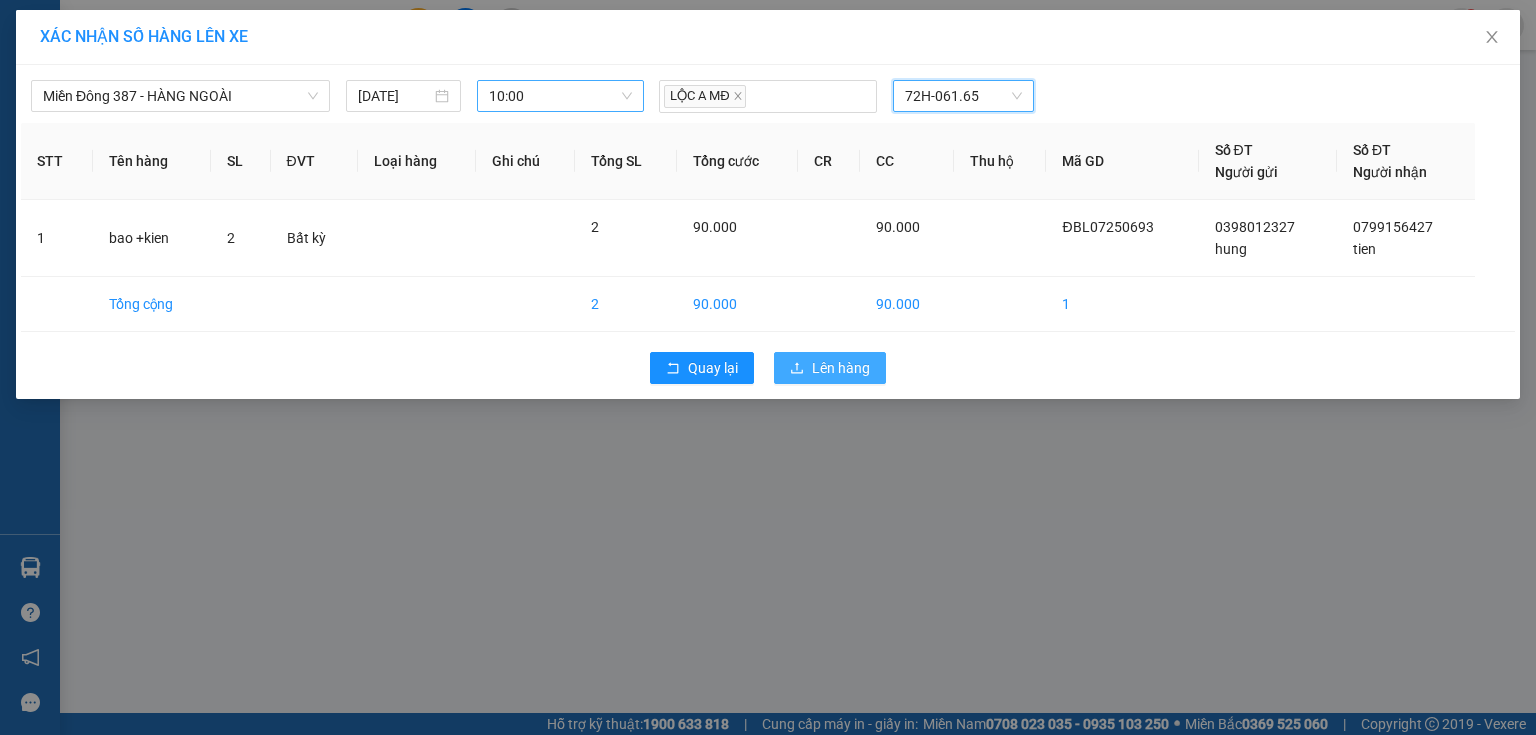 click on "Lên hàng" at bounding box center [841, 368] 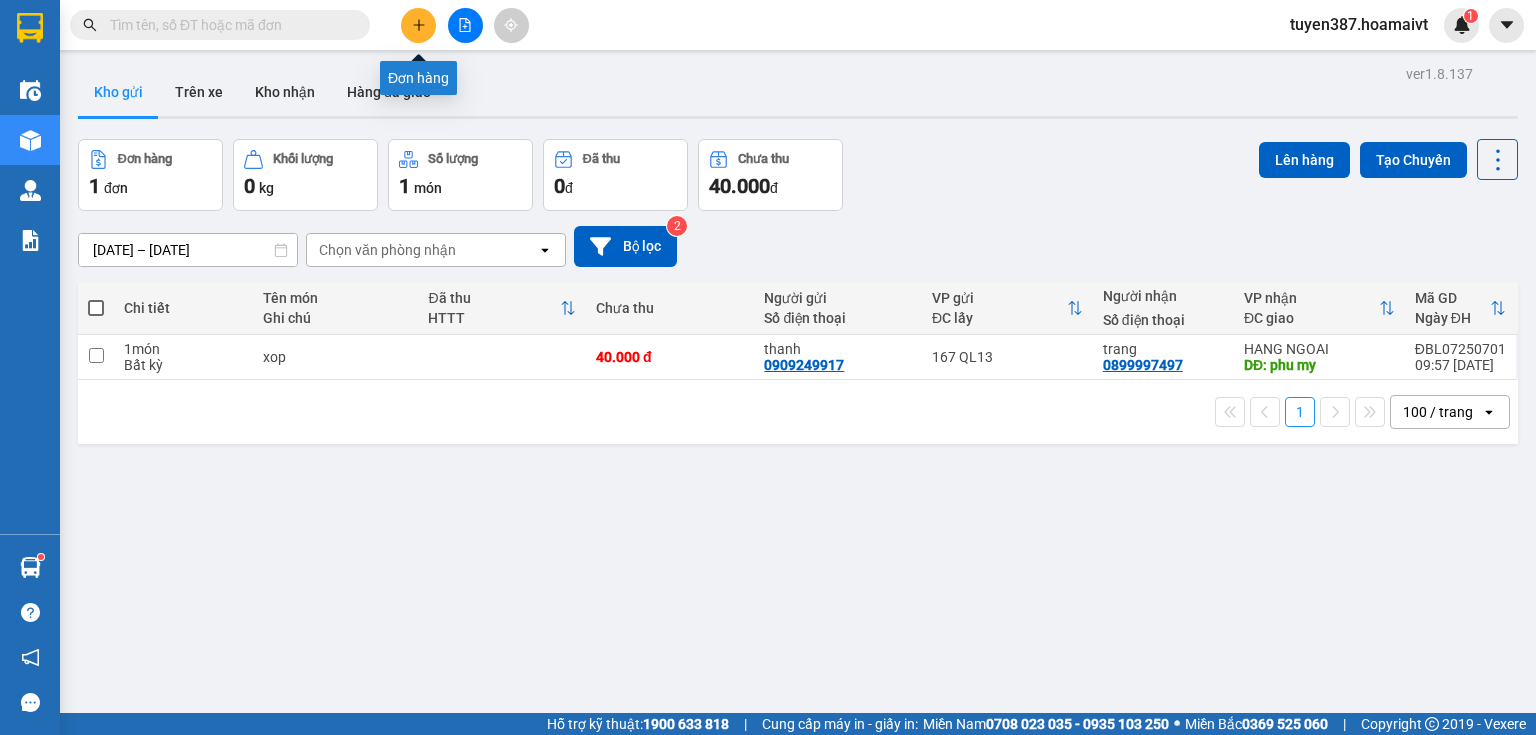 click 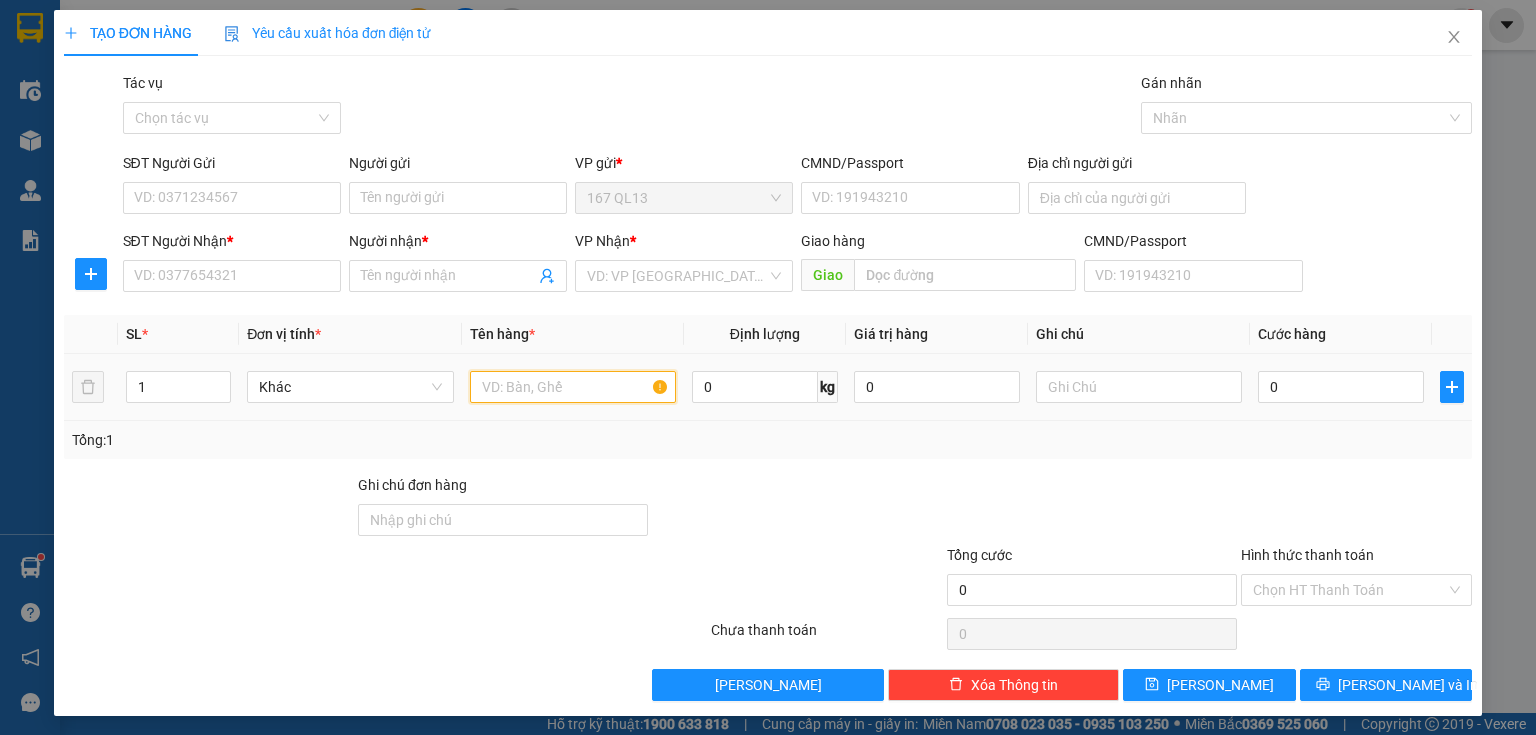 click at bounding box center [573, 387] 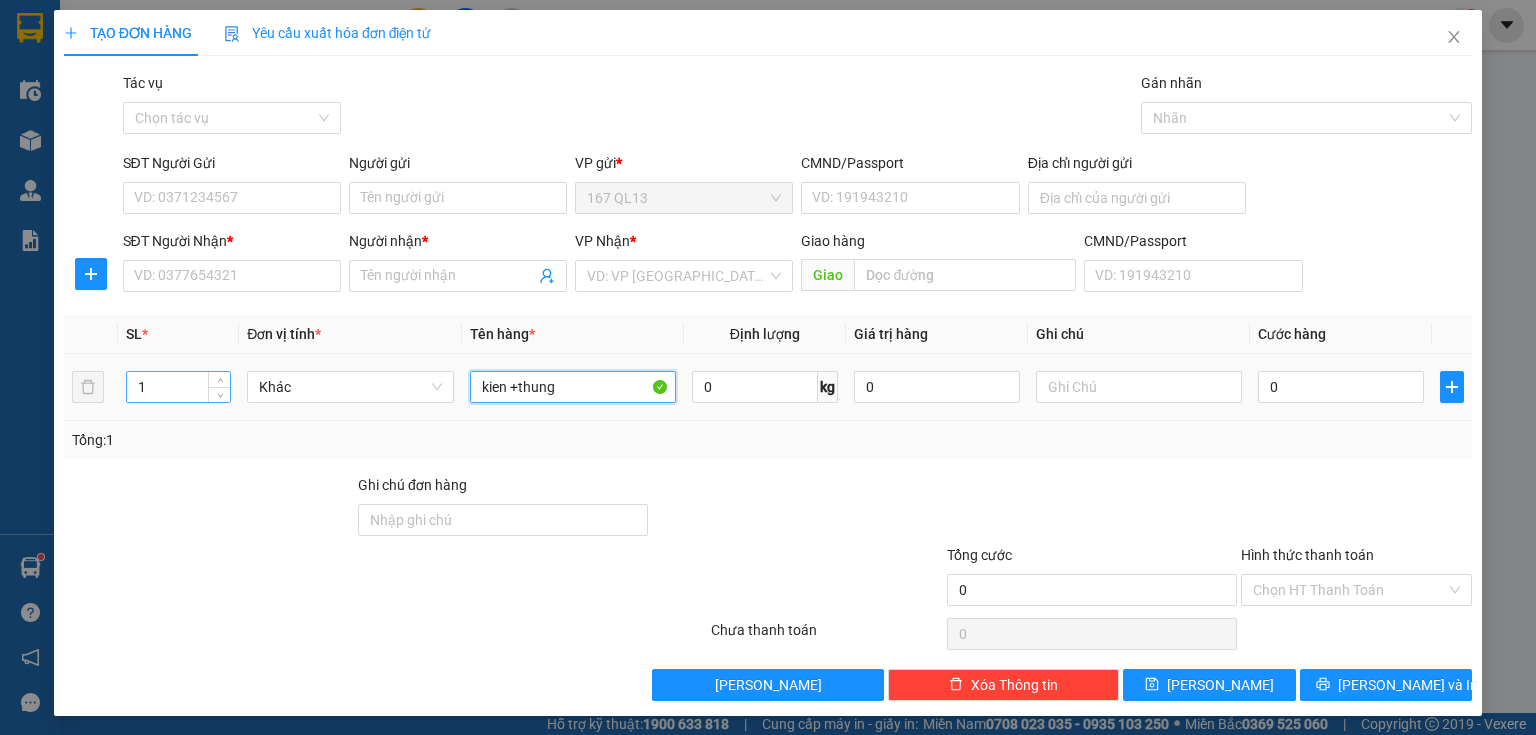 type on "kien +thung" 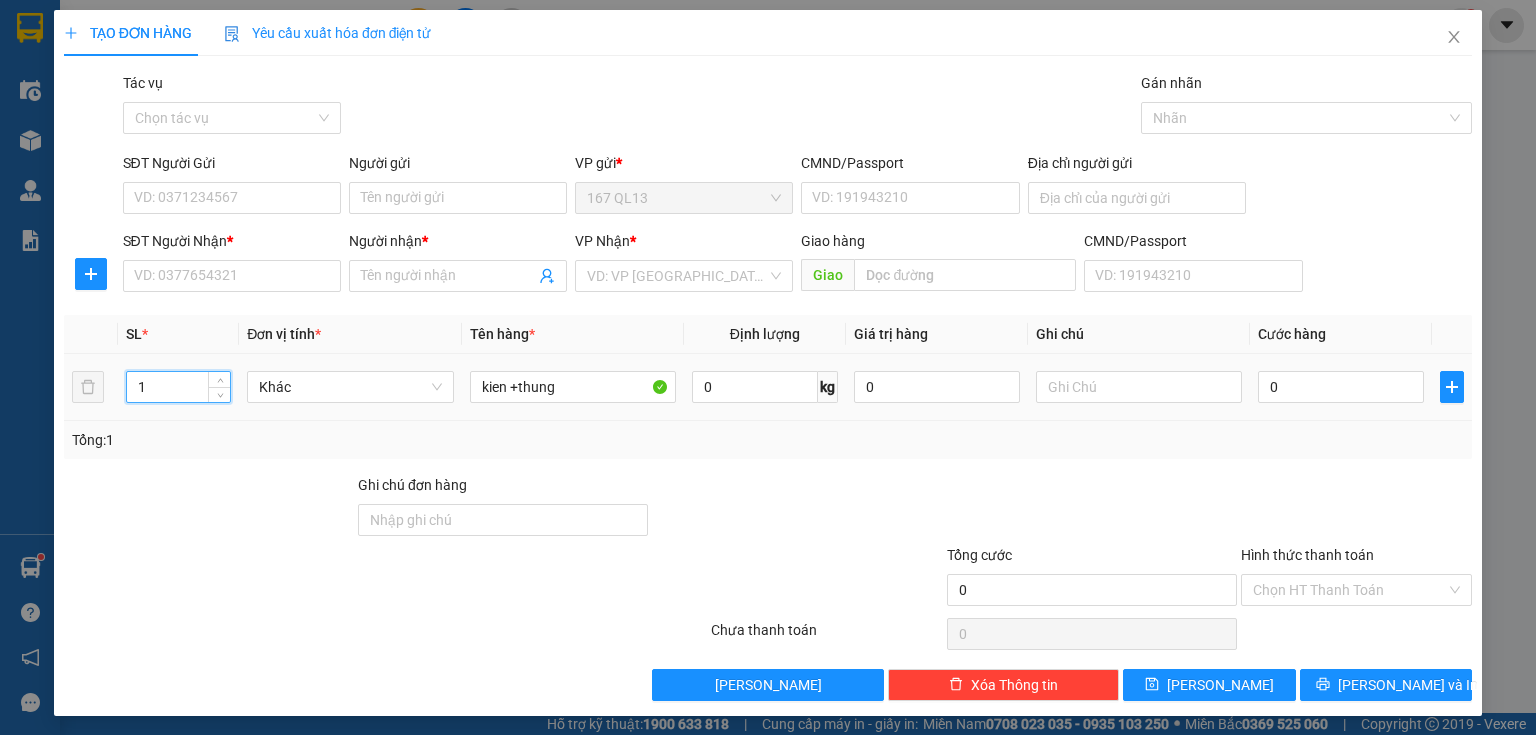 click on "1" at bounding box center [178, 387] 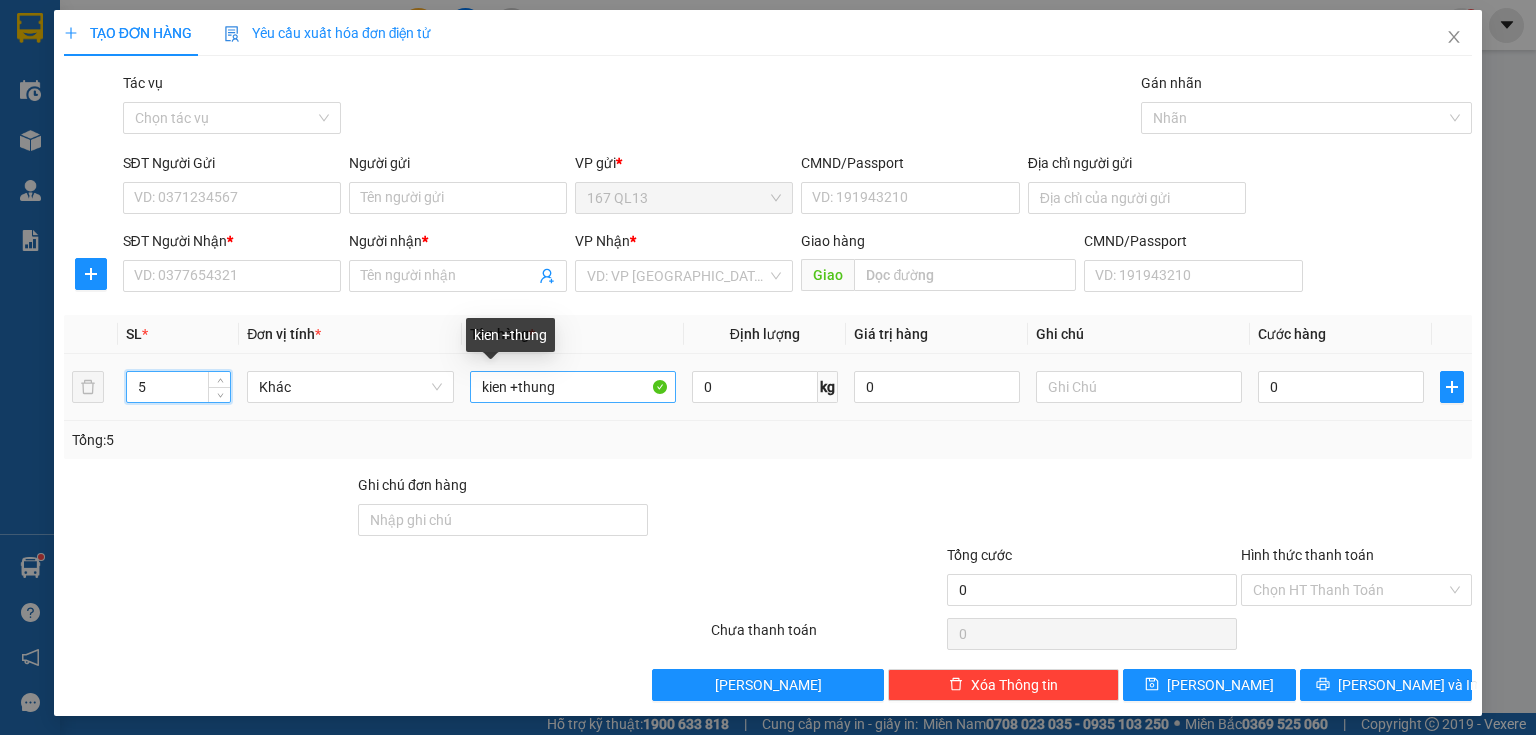 type on "5" 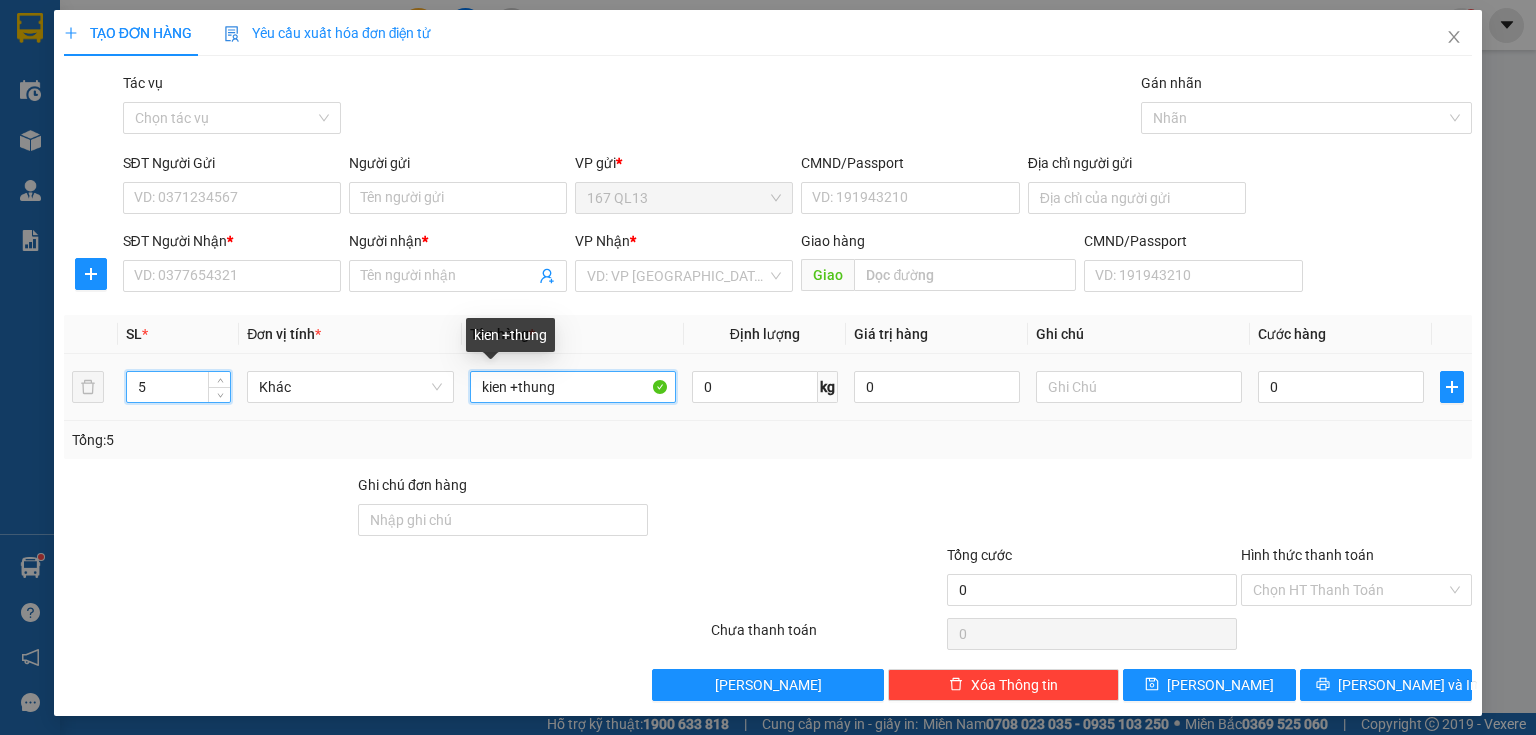 click on "kien +thung" at bounding box center [573, 387] 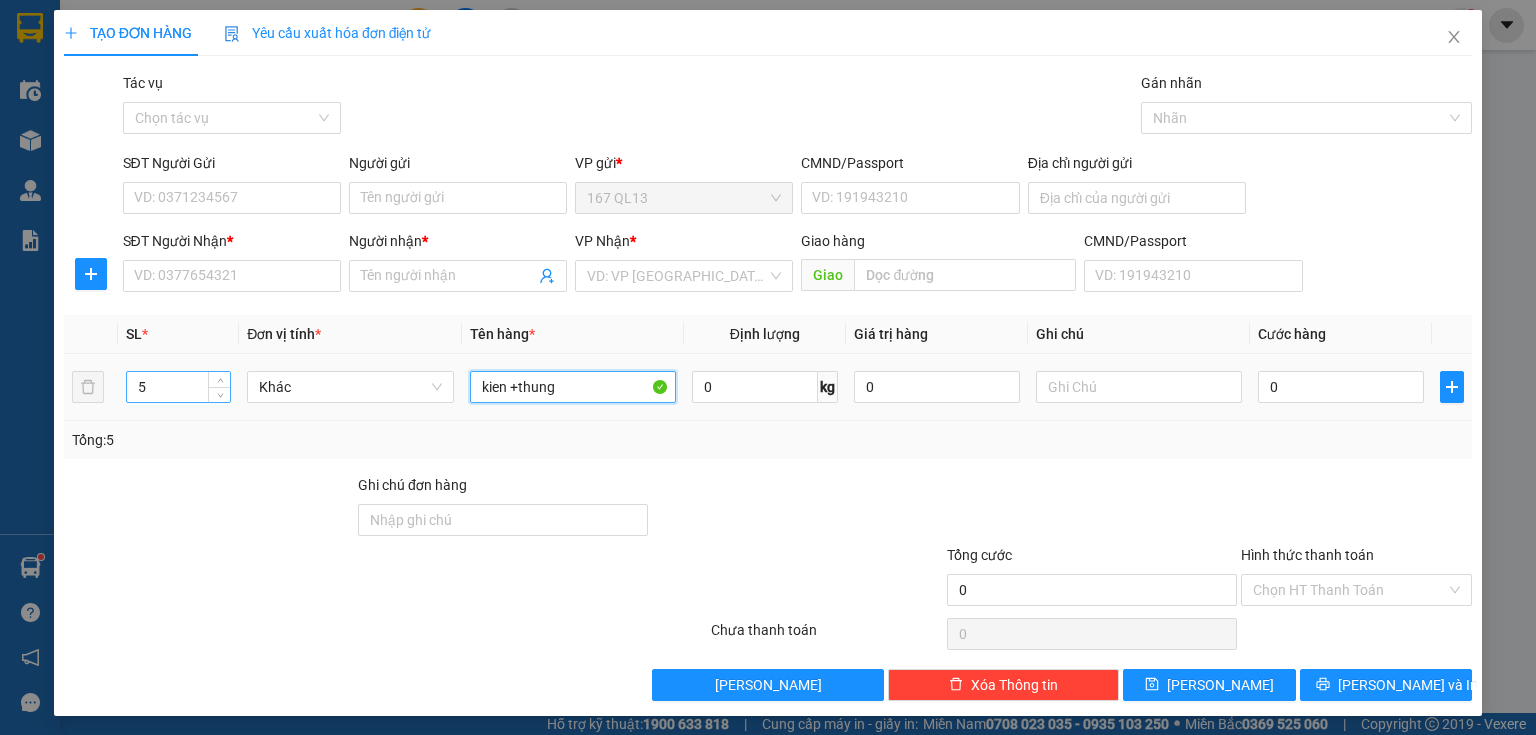 type on "kien +thung" 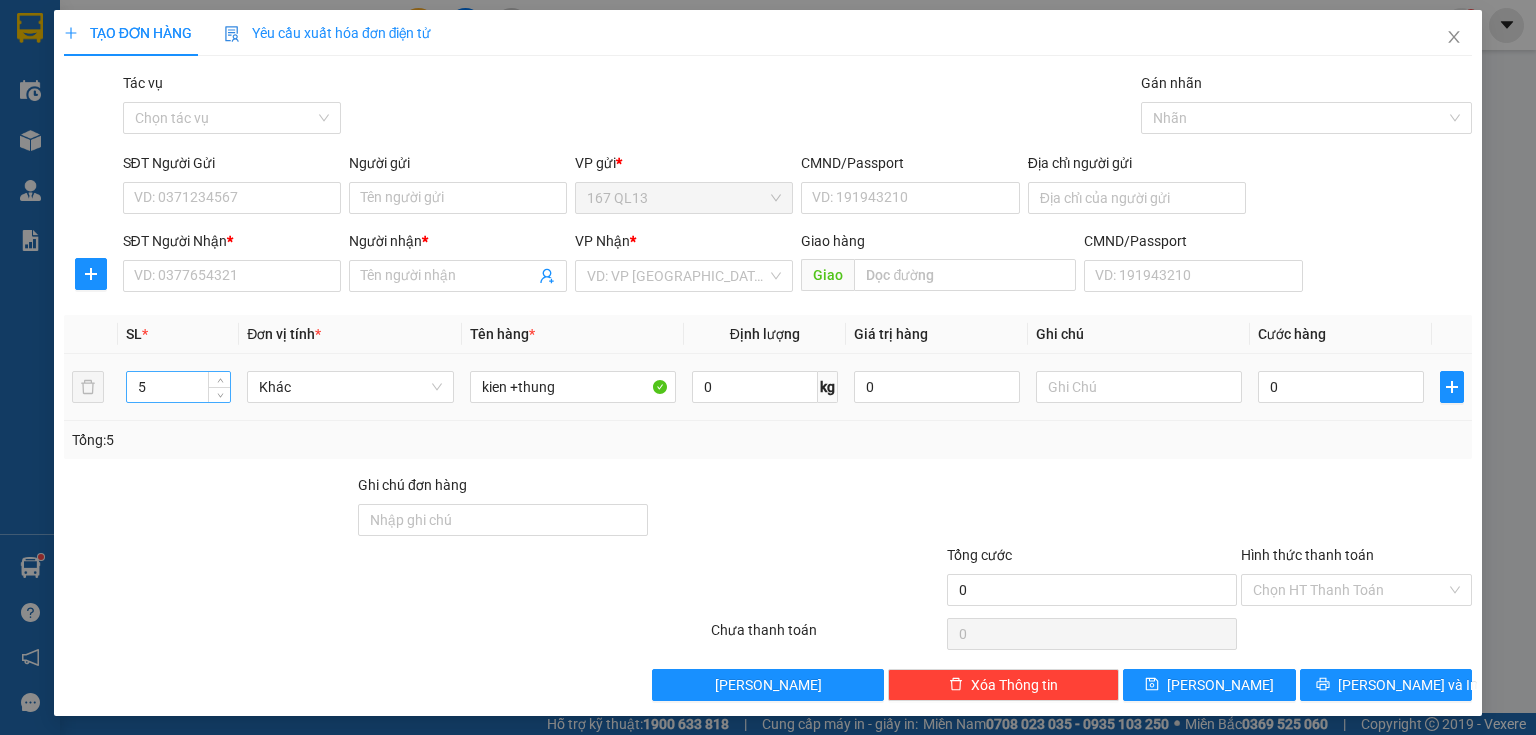 click on "5" at bounding box center [178, 387] 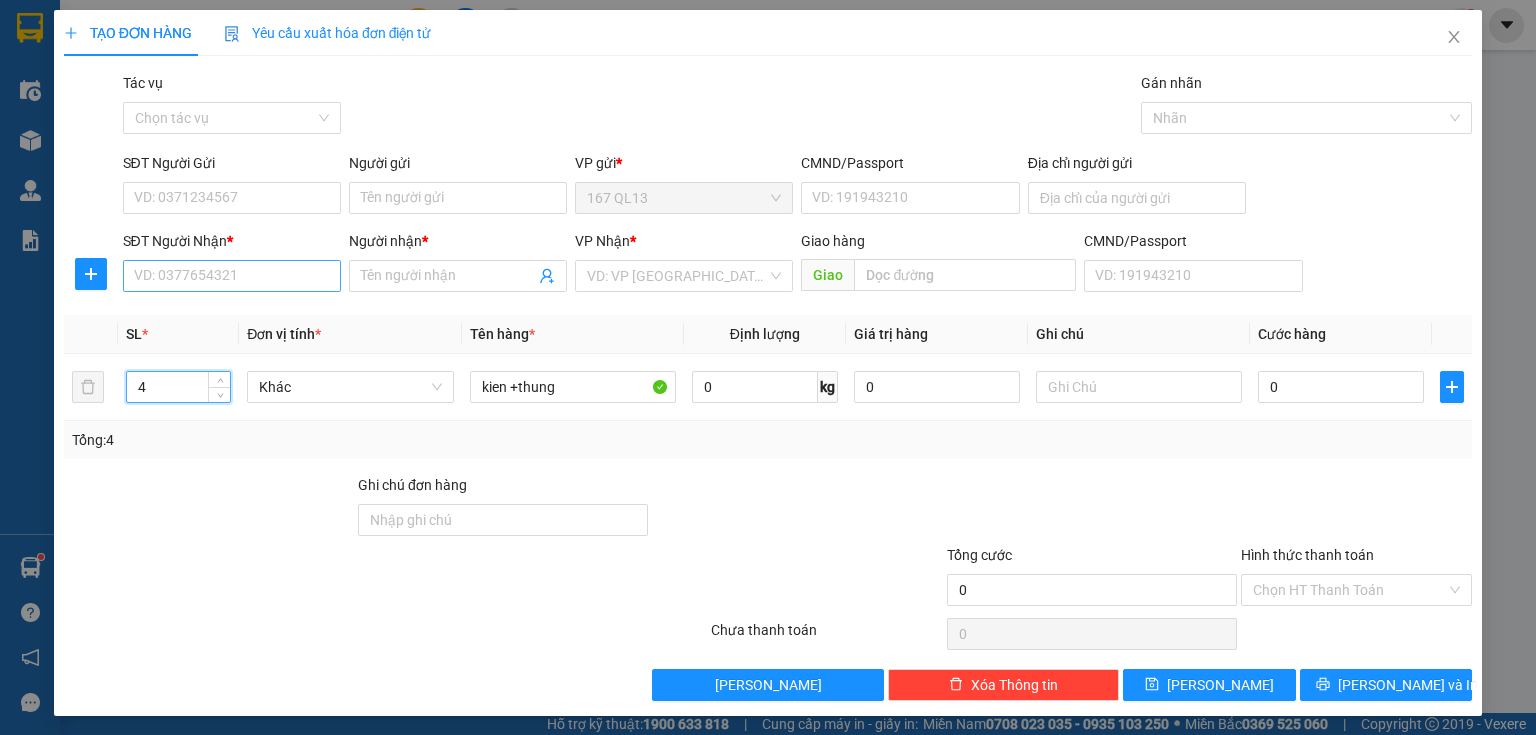 type on "4" 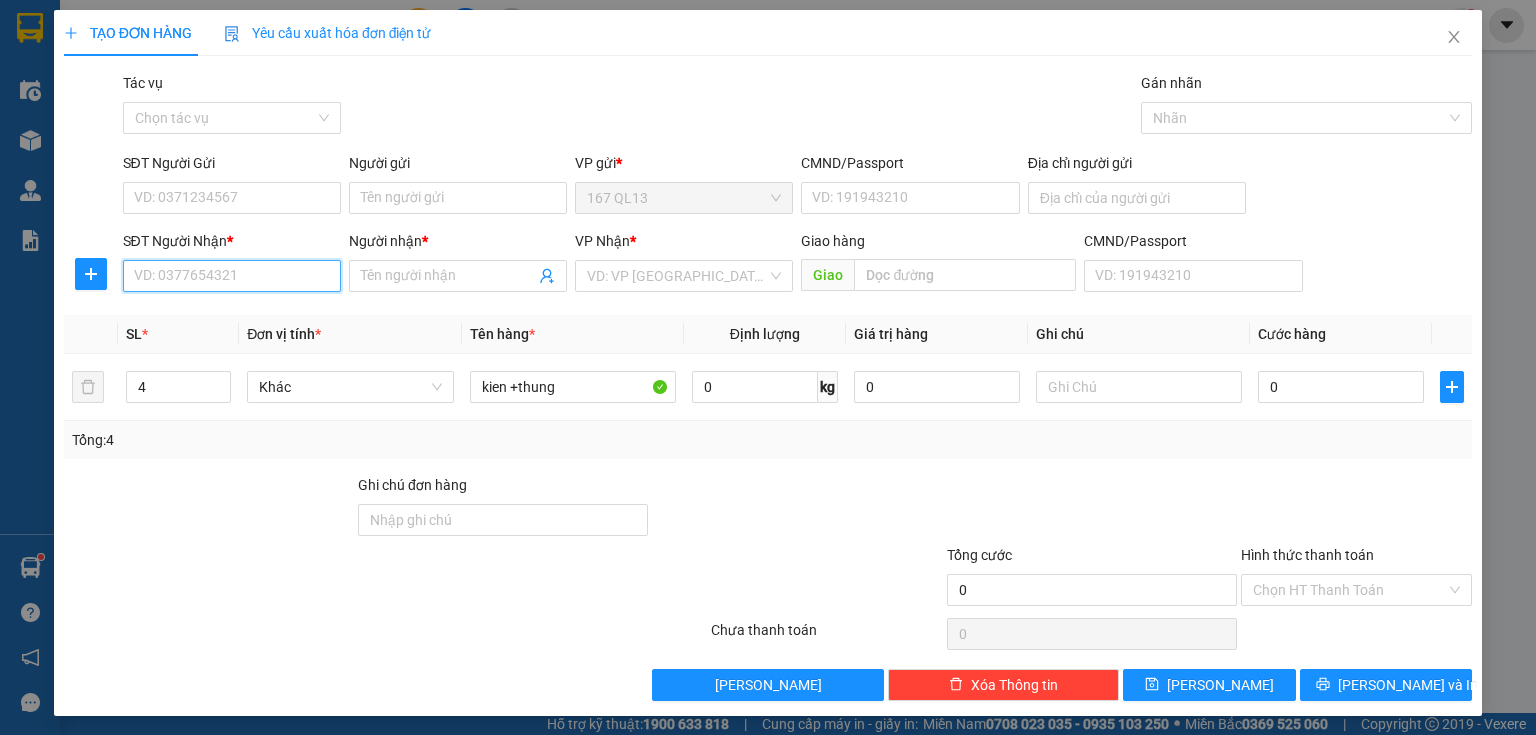 click on "SĐT Người Nhận  *" at bounding box center [232, 276] 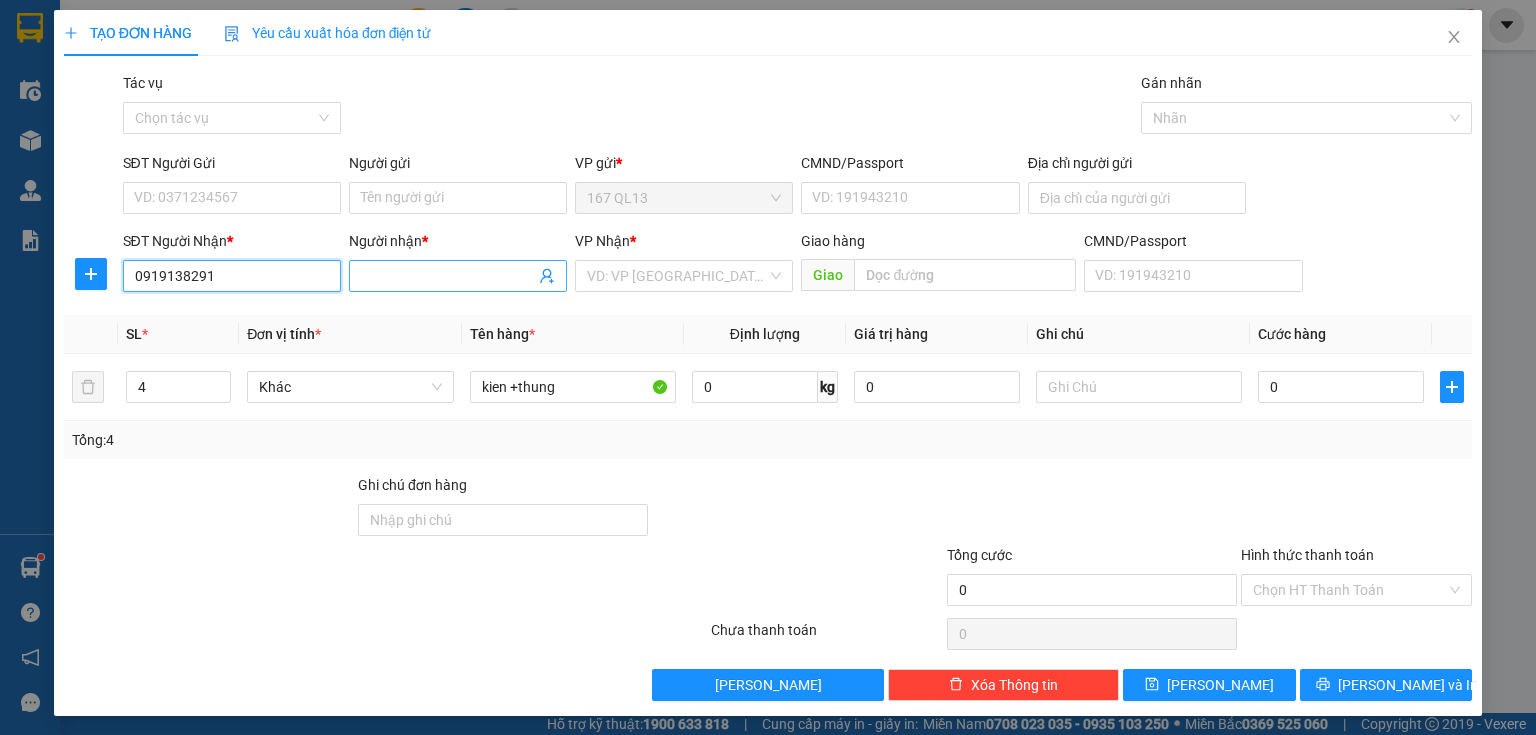 type on "0919138291" 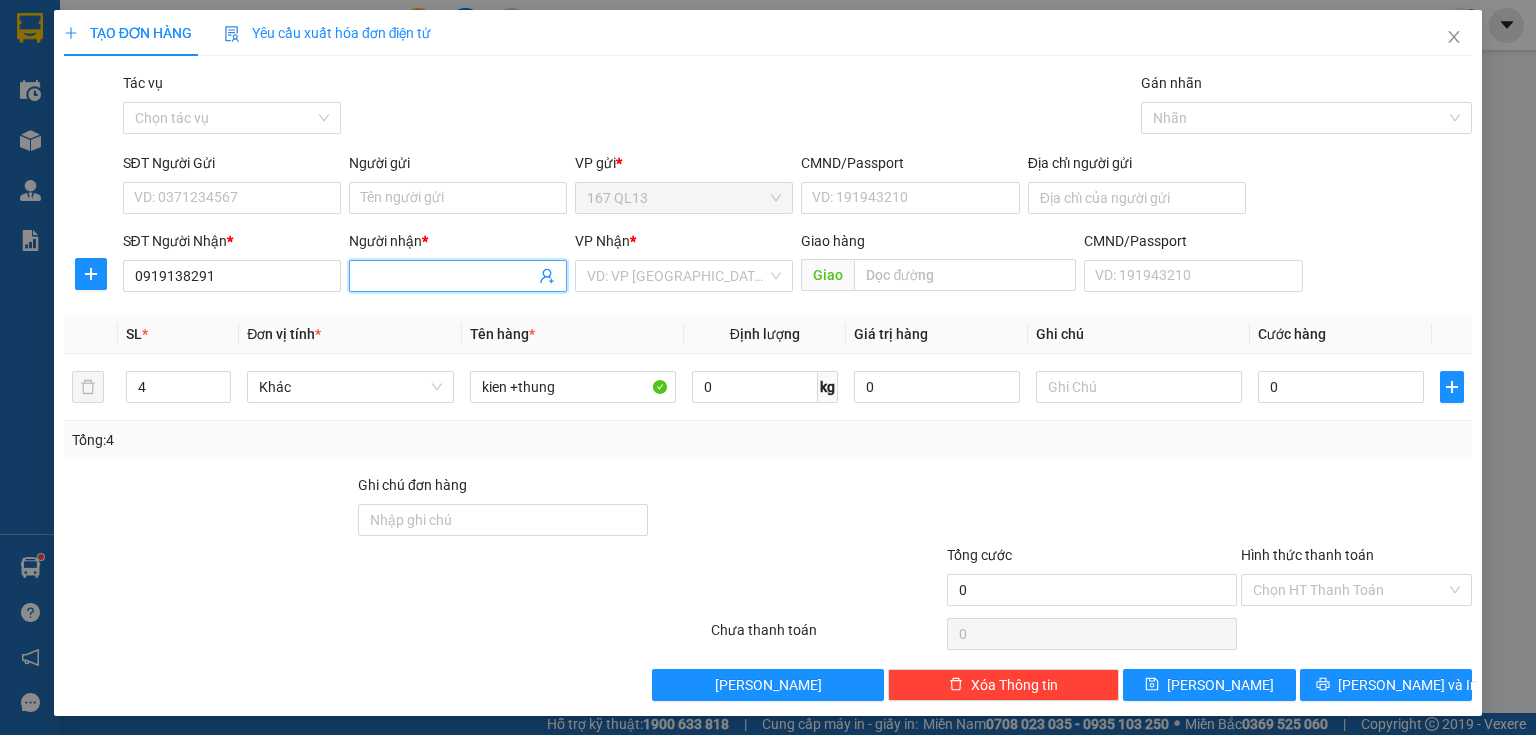 click on "Người nhận  *" at bounding box center (448, 276) 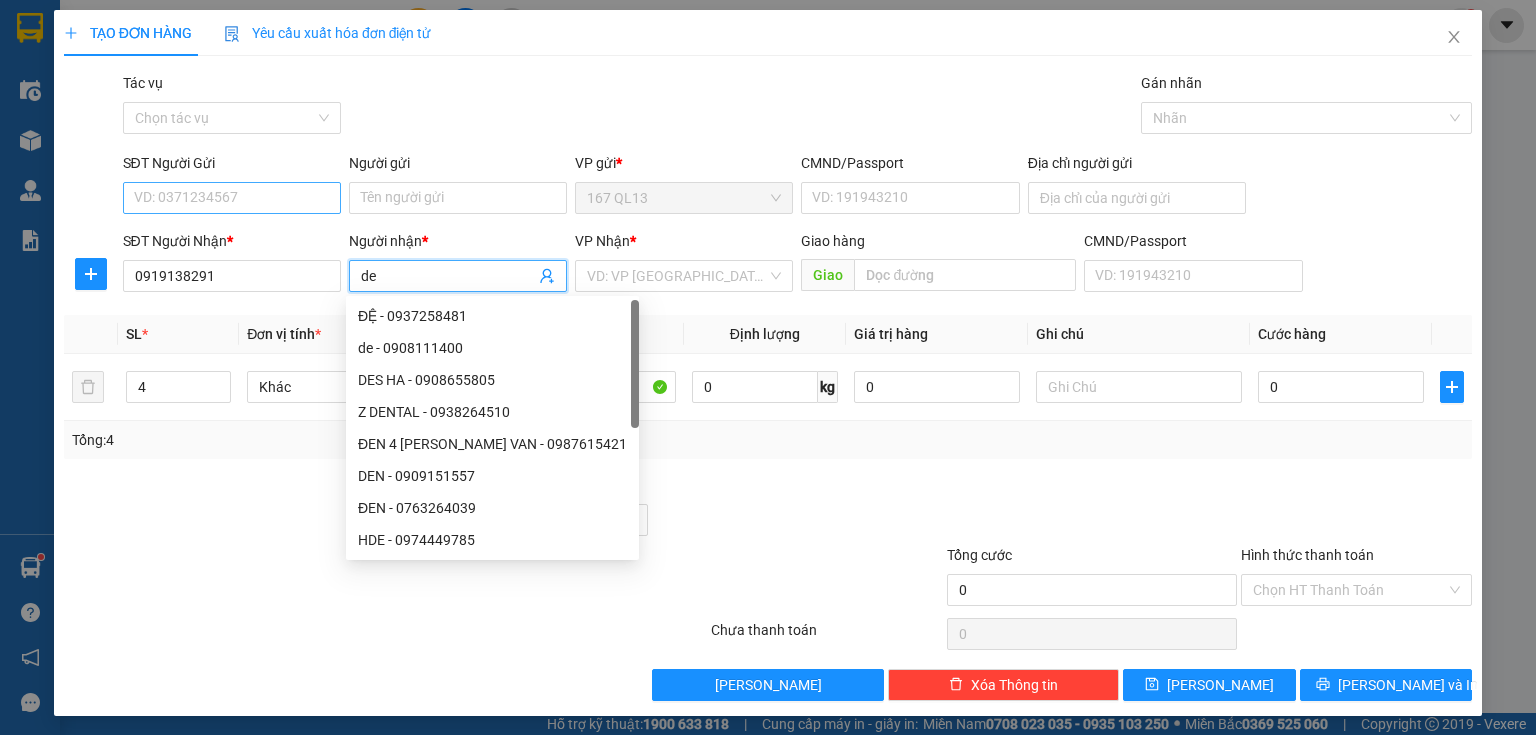 type on "de" 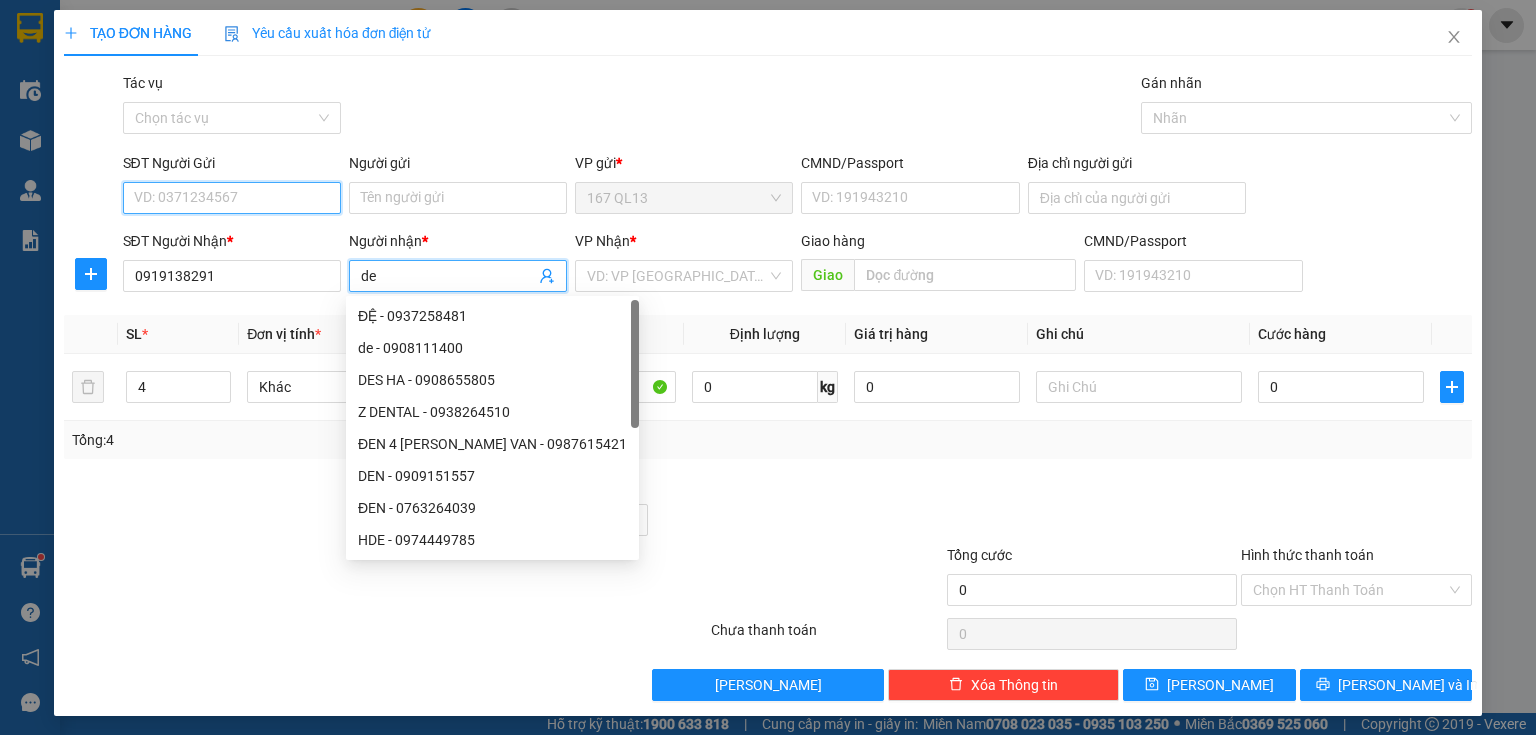 click on "SĐT Người Gửi" at bounding box center (232, 198) 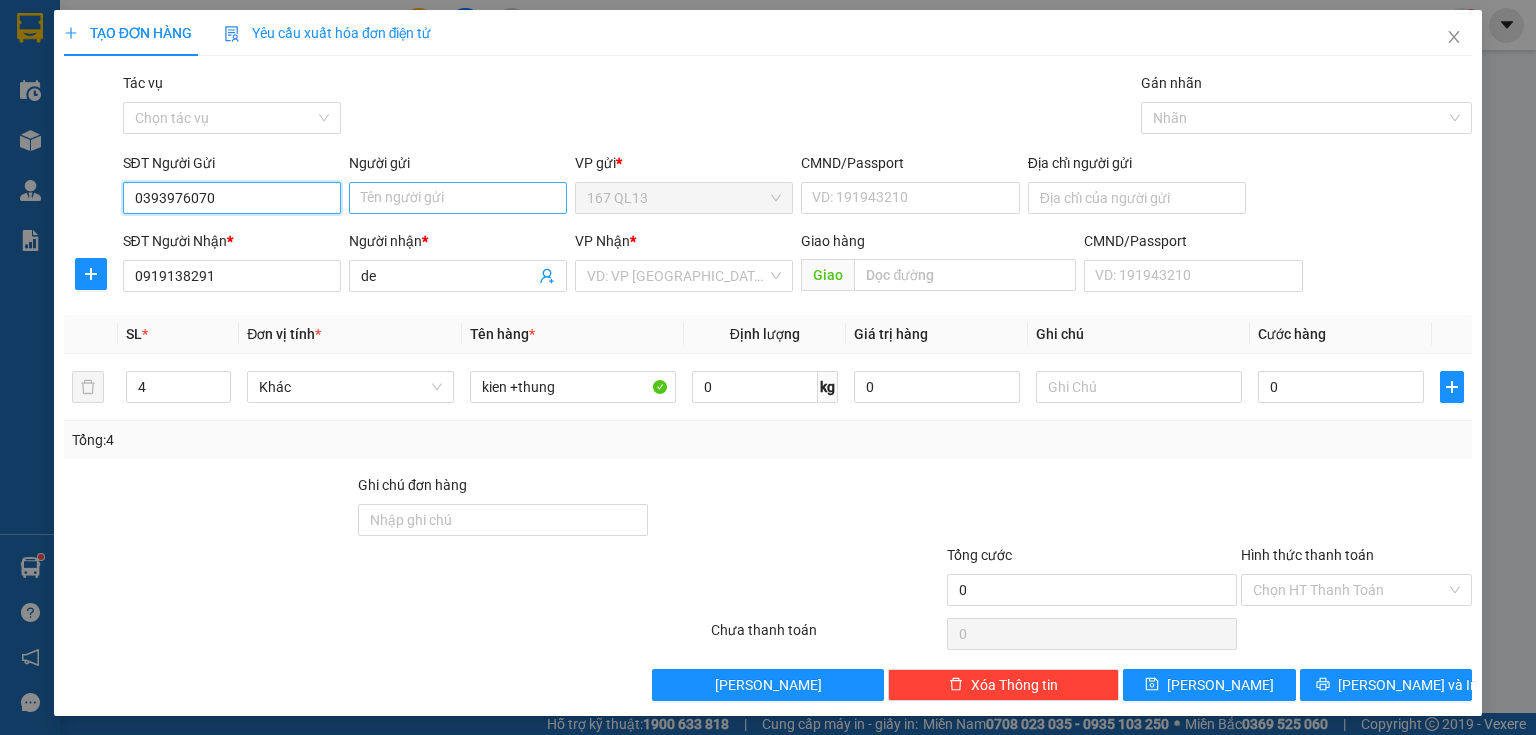 type on "0393976070" 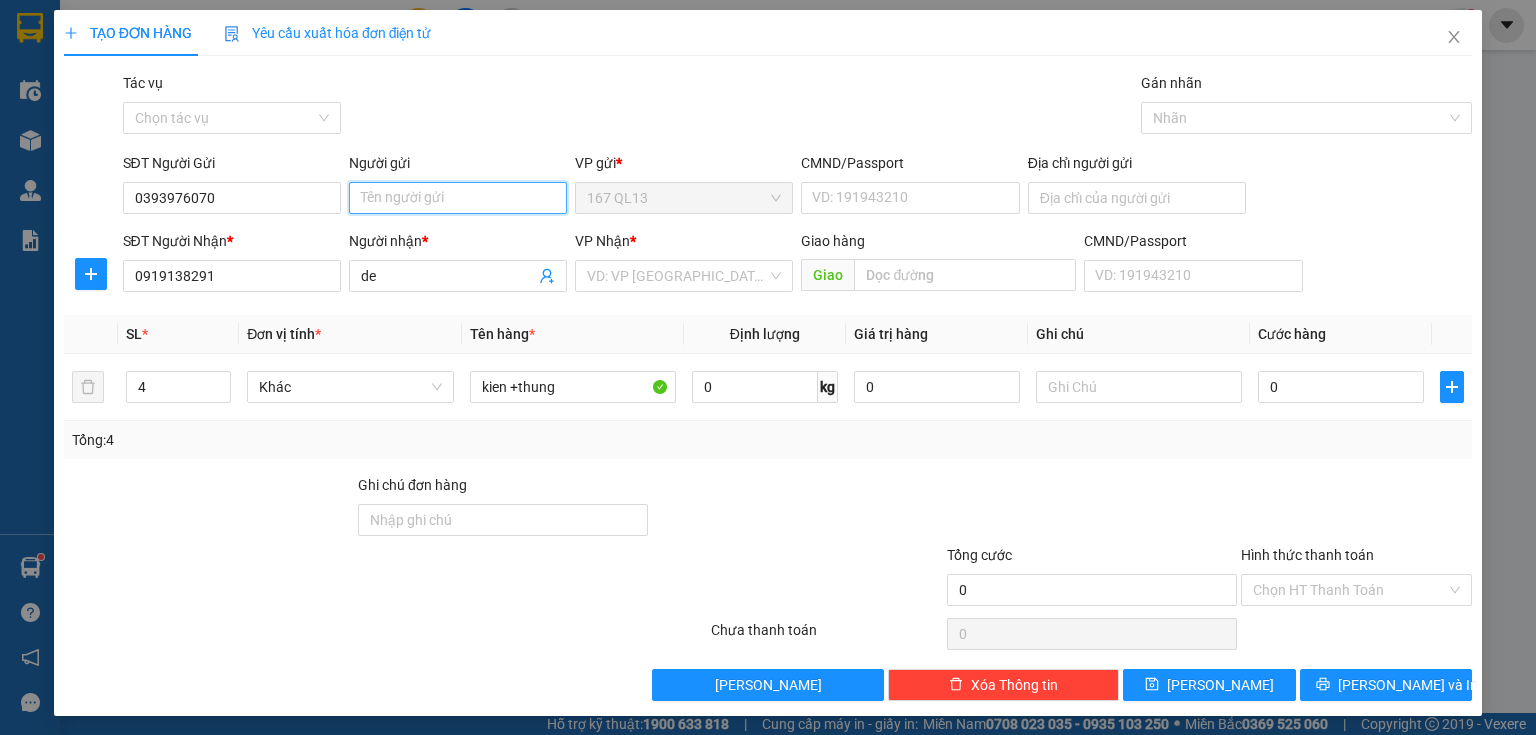 click on "Người gửi" at bounding box center (458, 198) 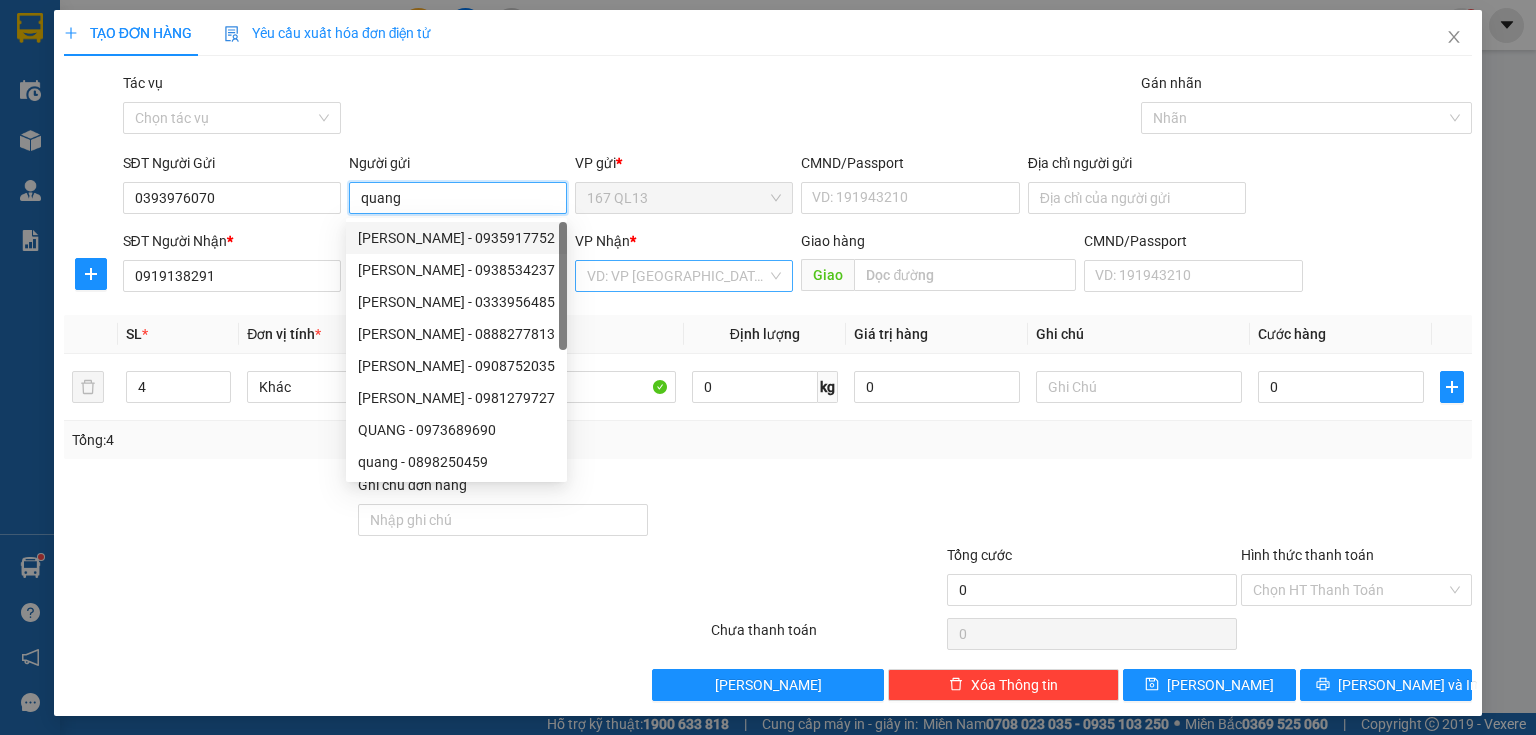 type on "quang" 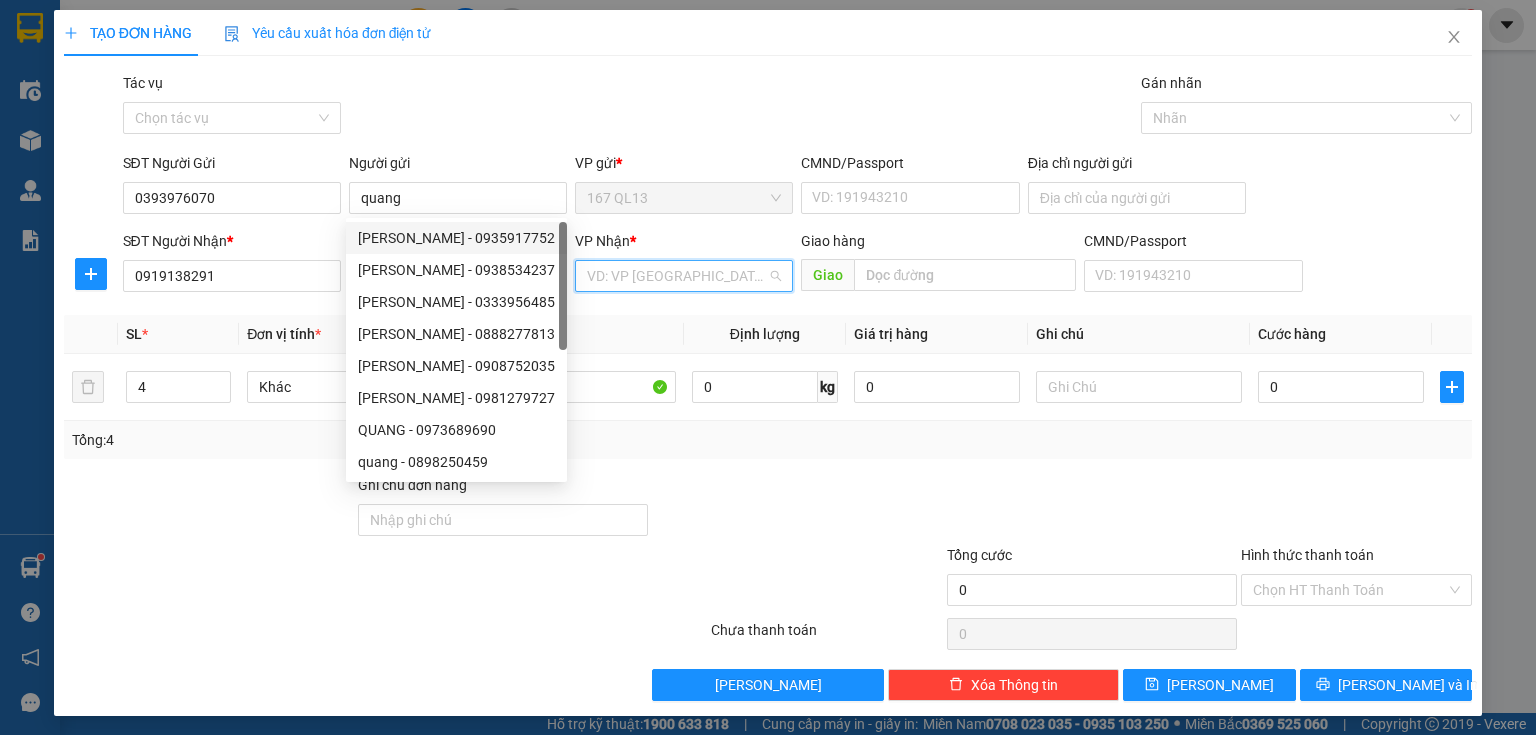 click at bounding box center (677, 276) 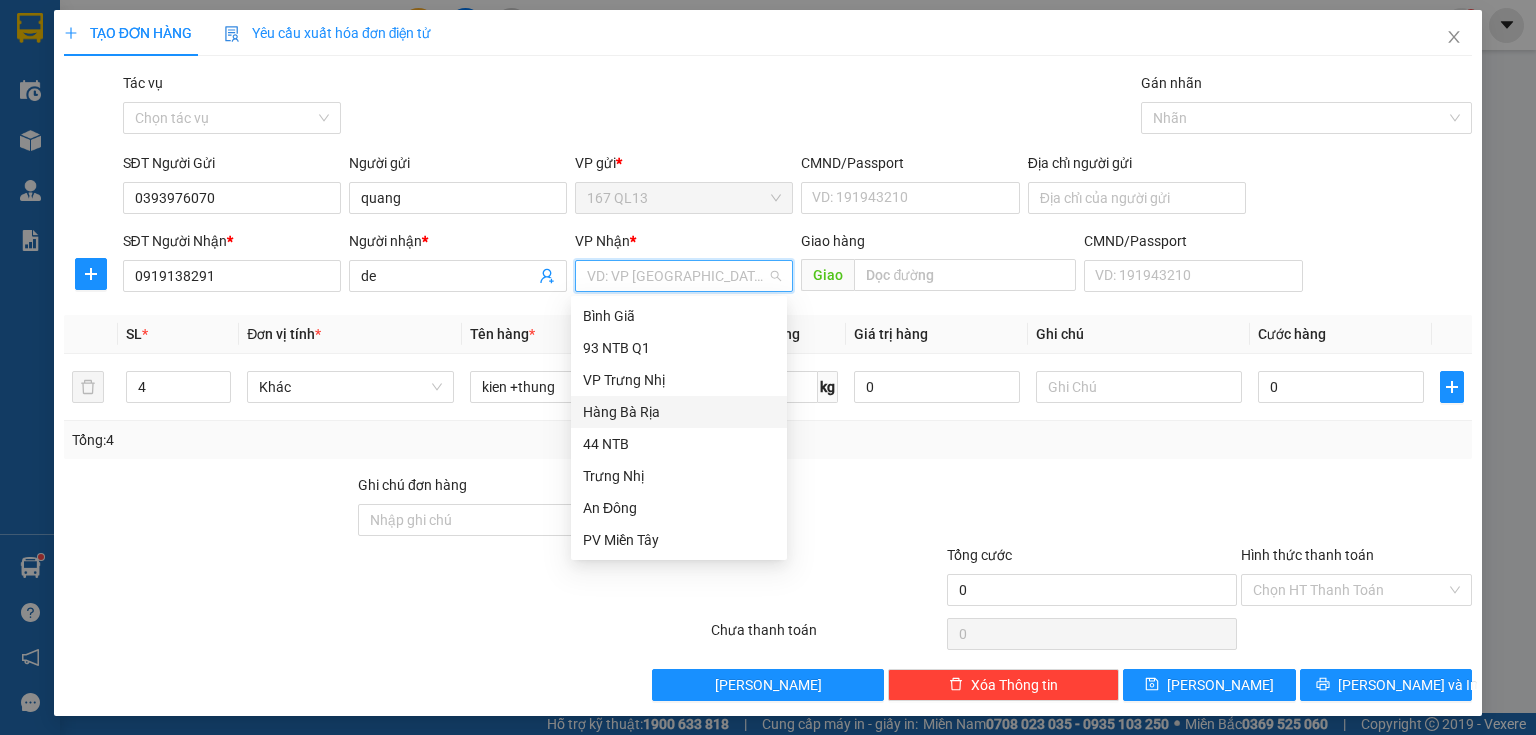 click on "Hàng Bà Rịa" at bounding box center [679, 412] 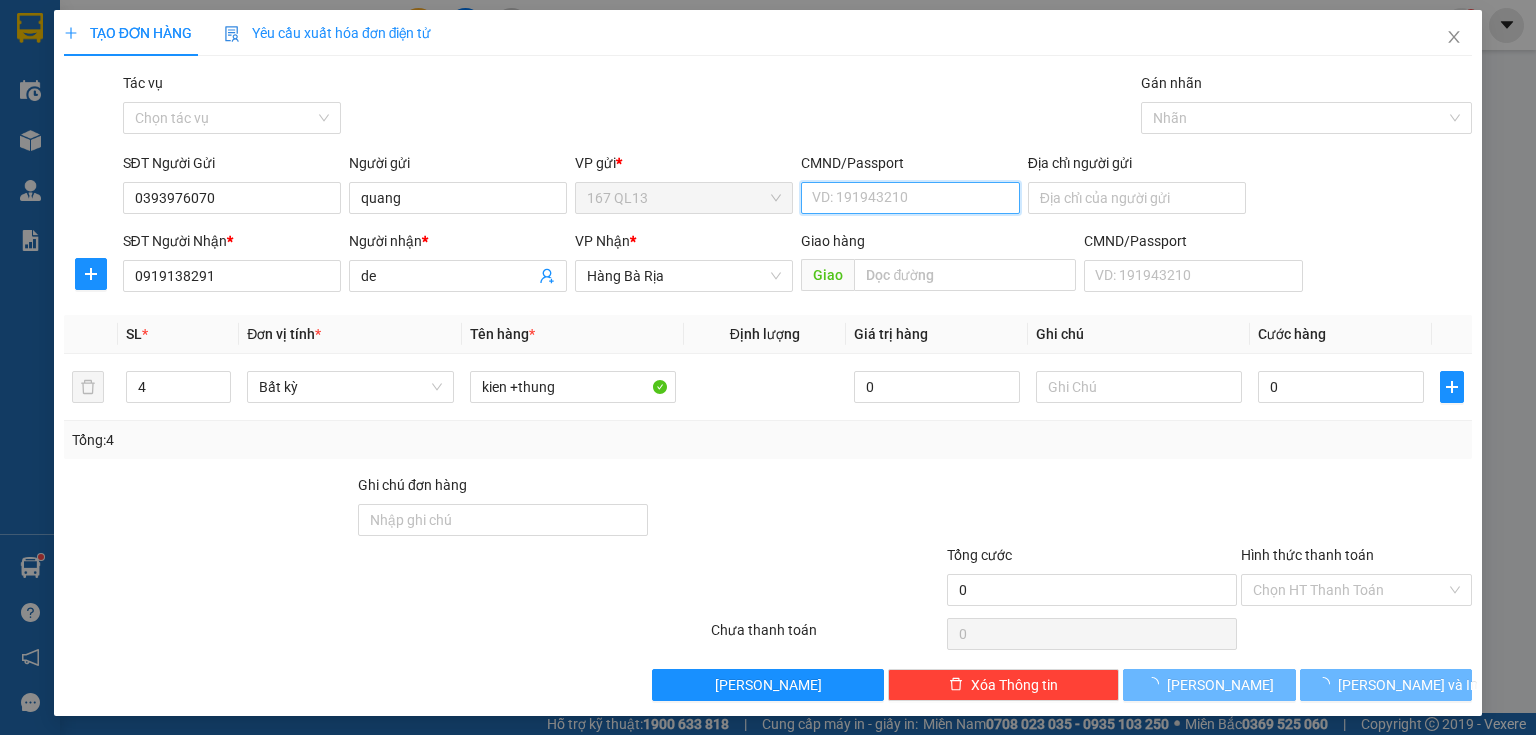 click on "CMND/Passport" at bounding box center (910, 198) 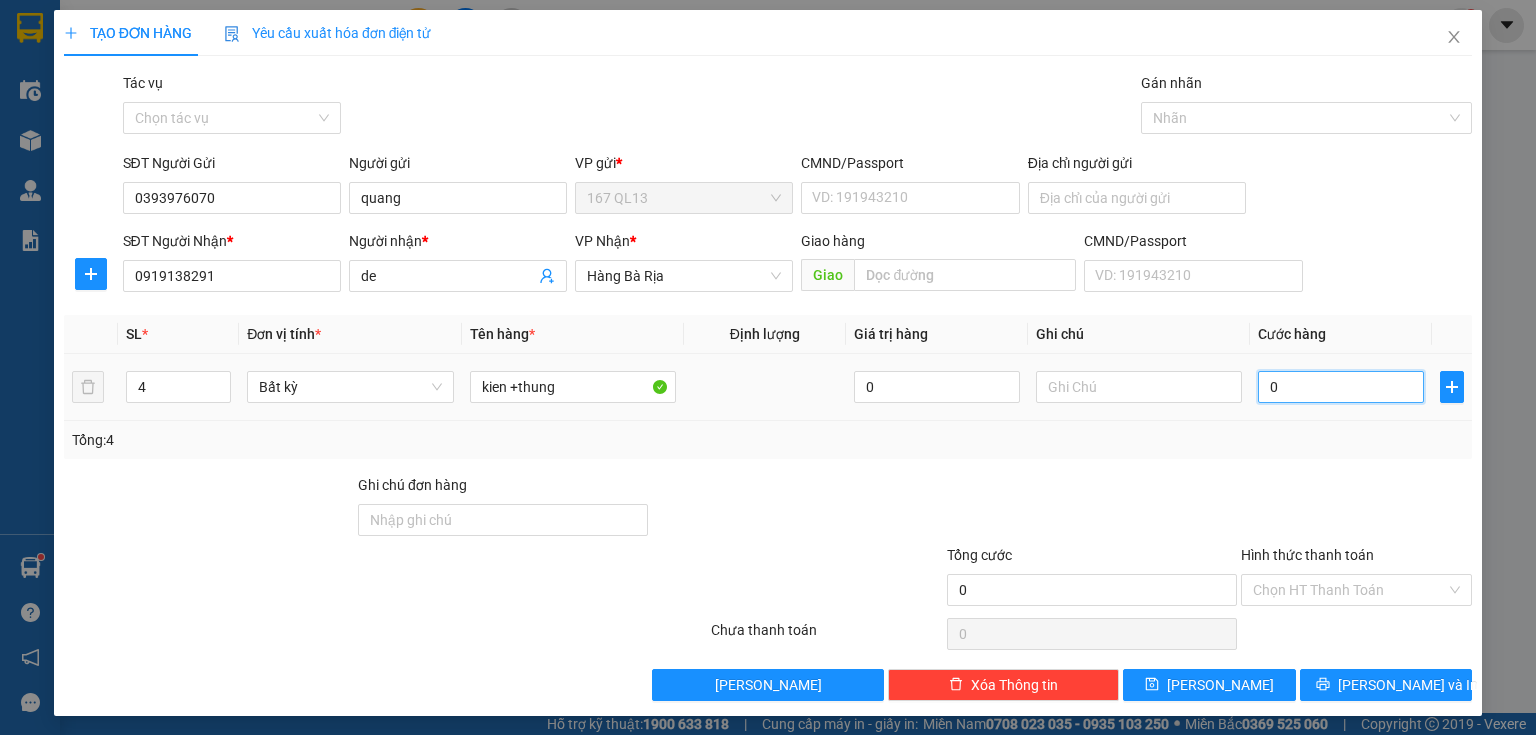click on "0" at bounding box center (1341, 387) 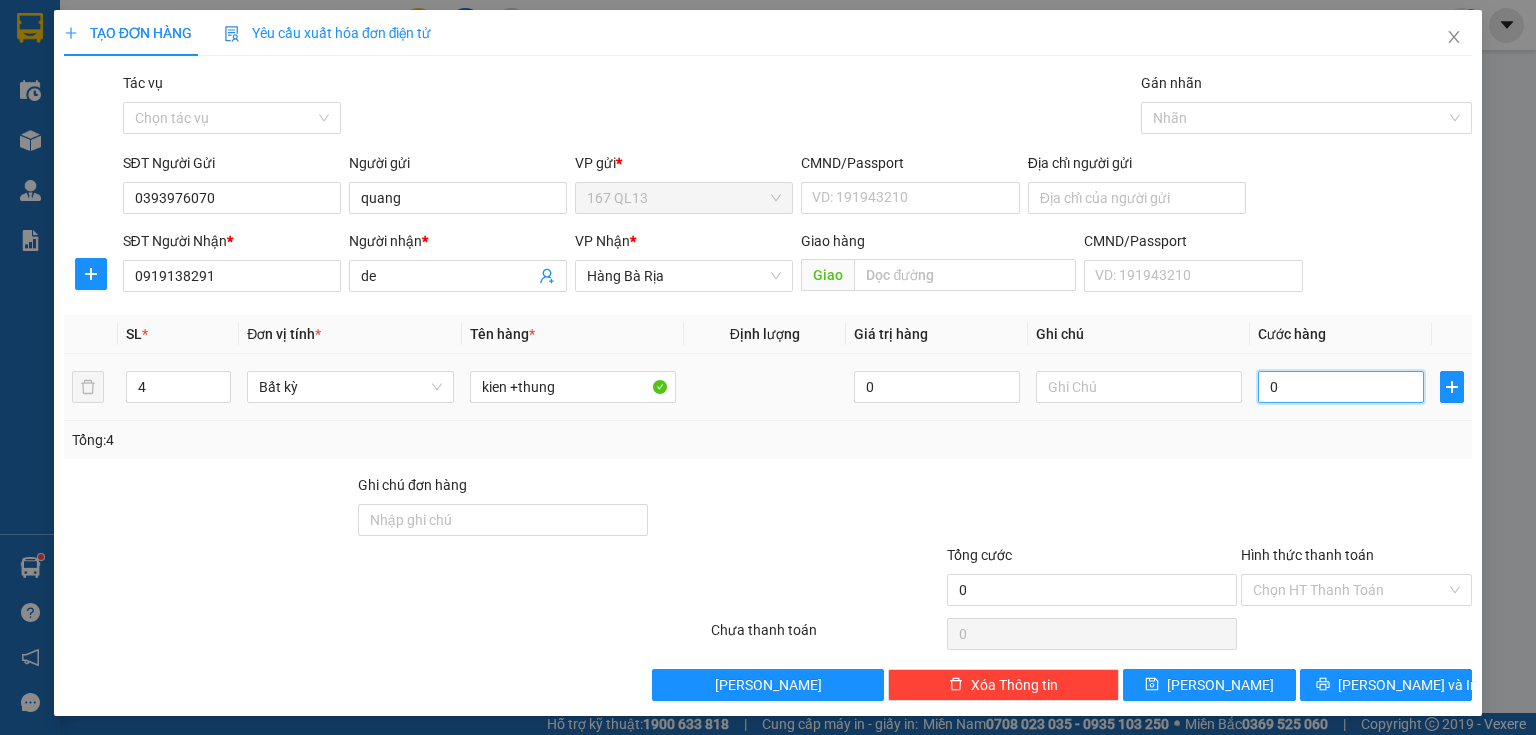 click on "0" at bounding box center (1341, 387) 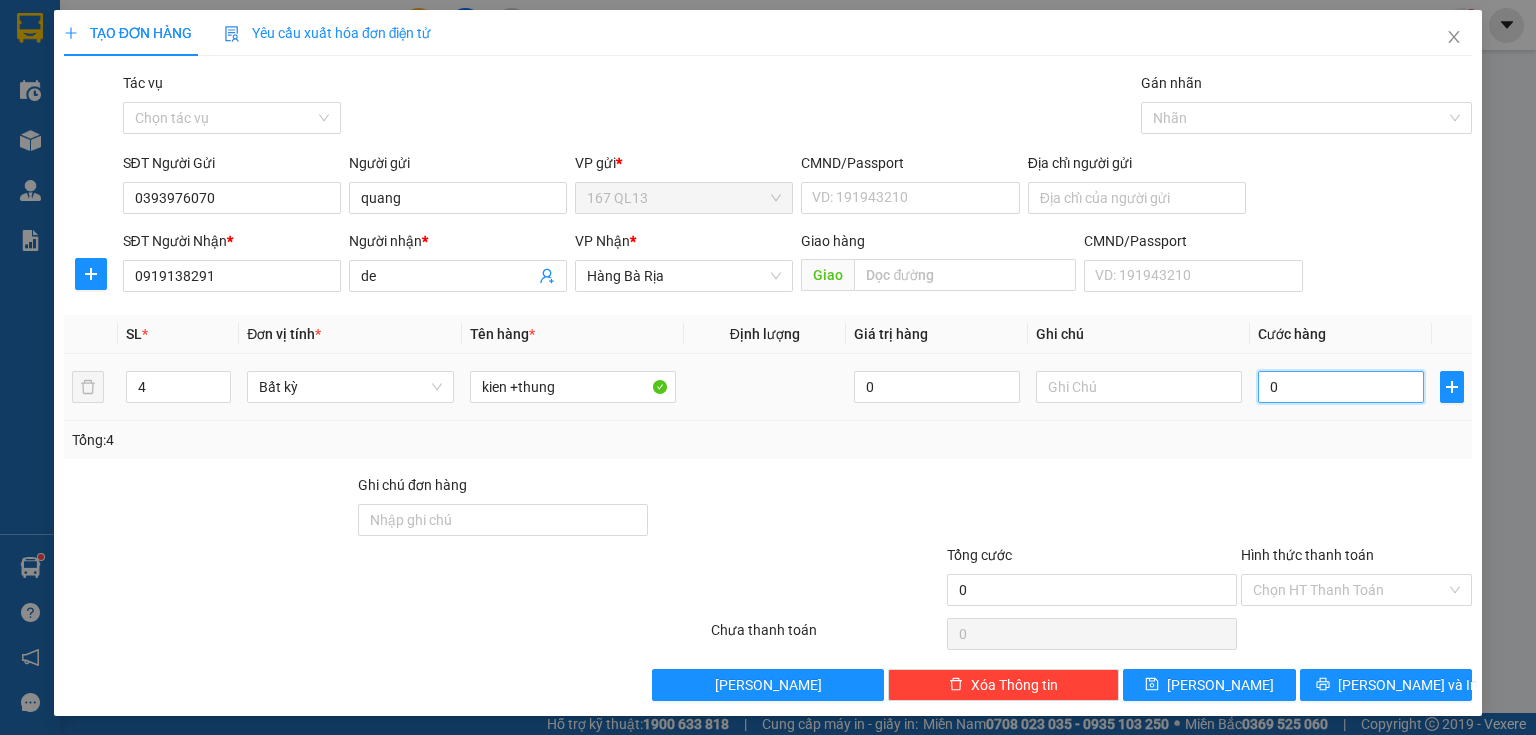type on "10" 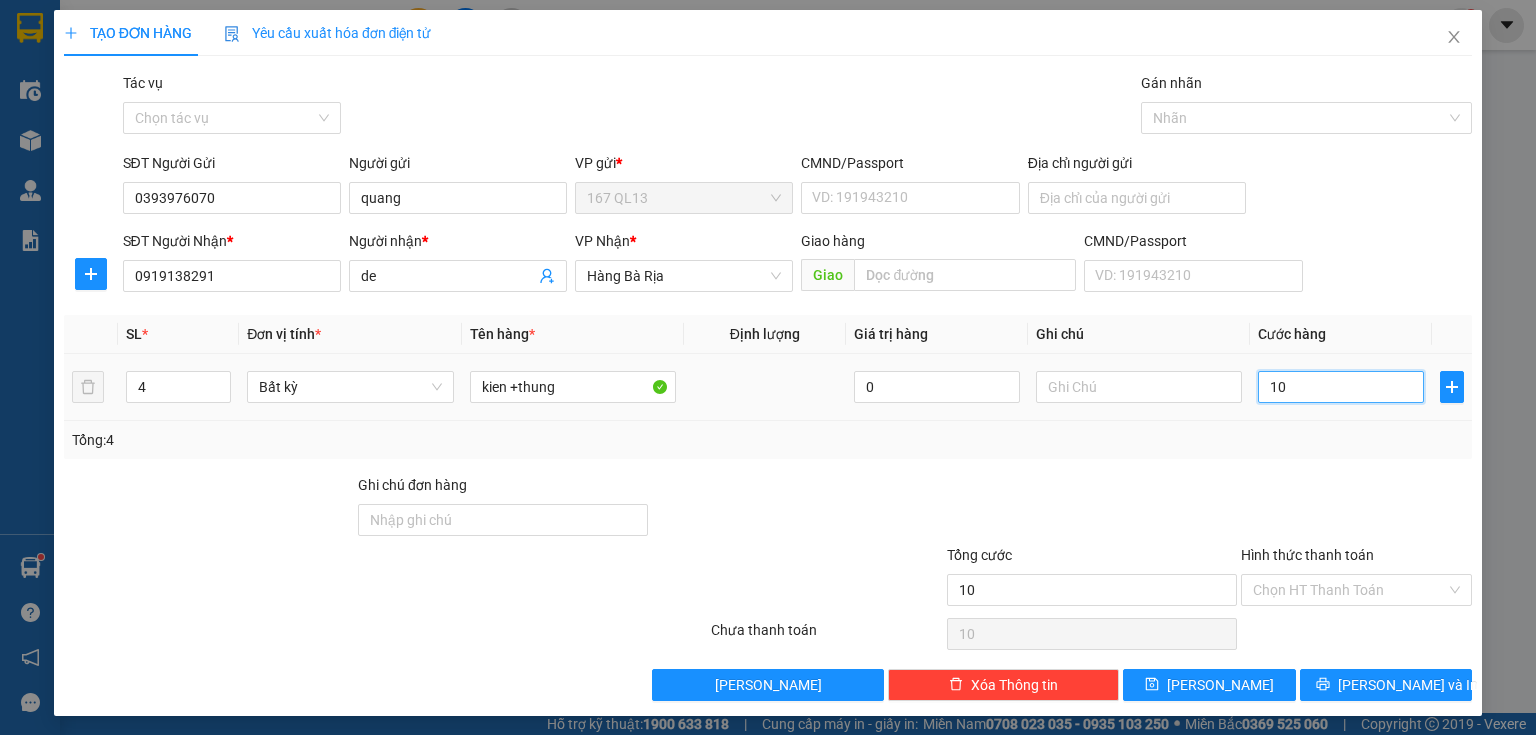 type on "110" 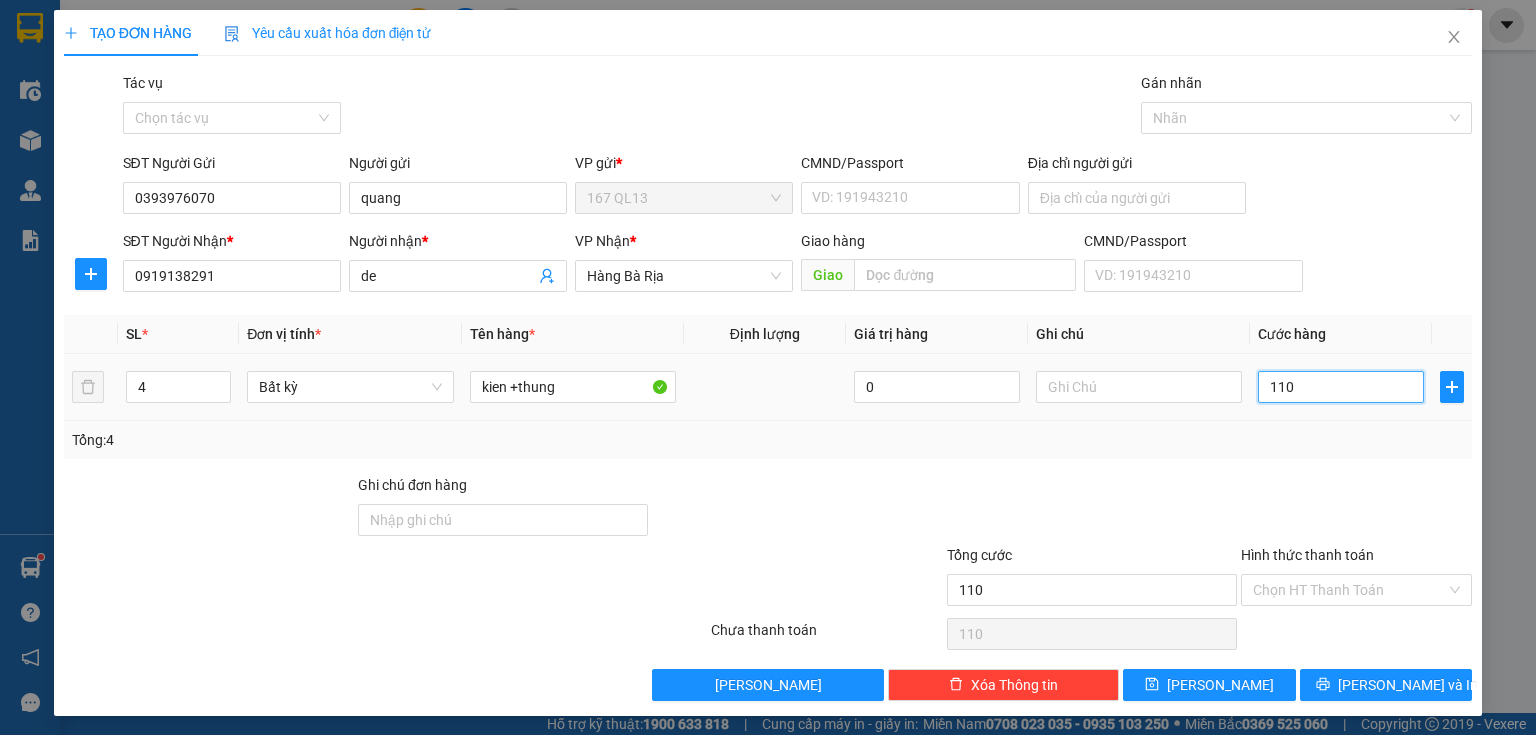 type on "1.100" 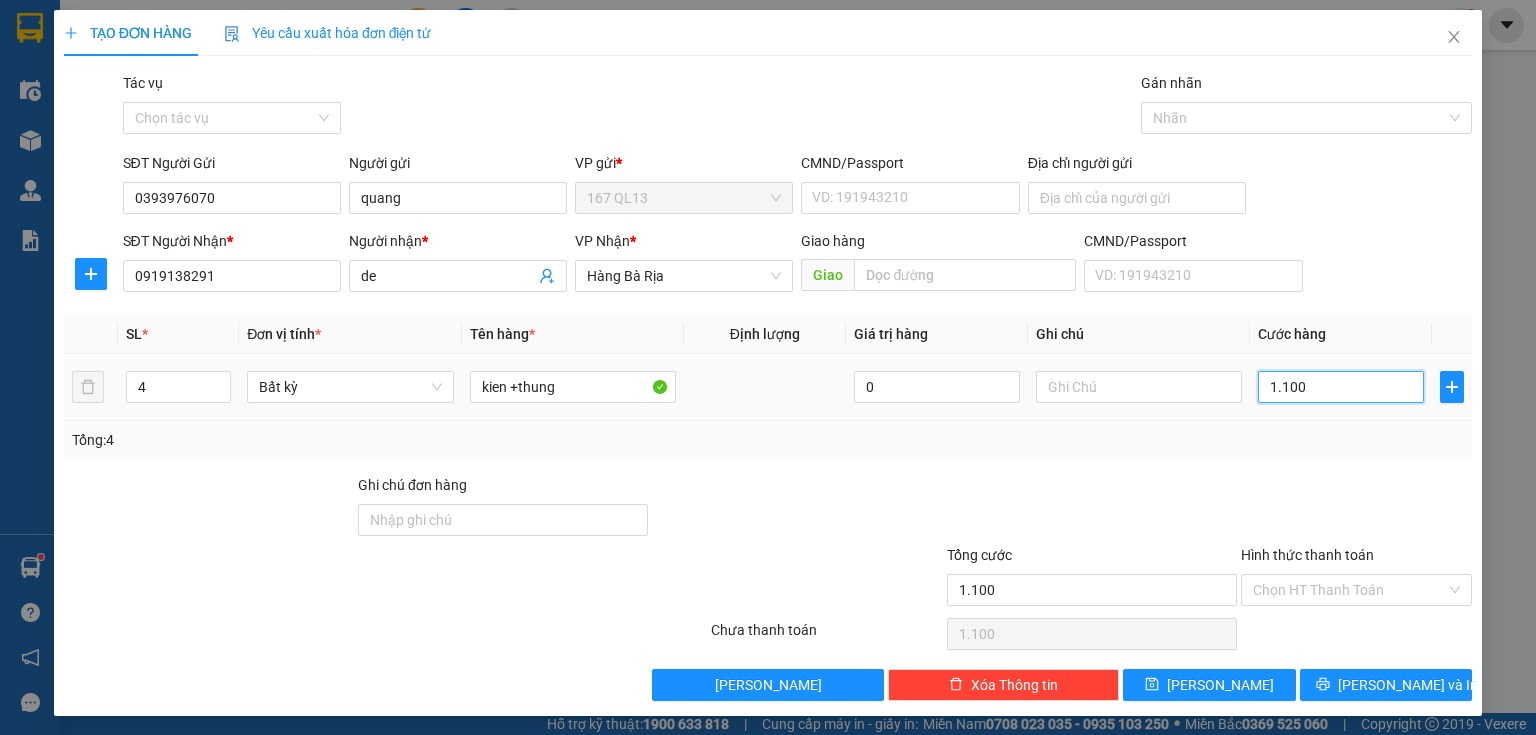 type on "110" 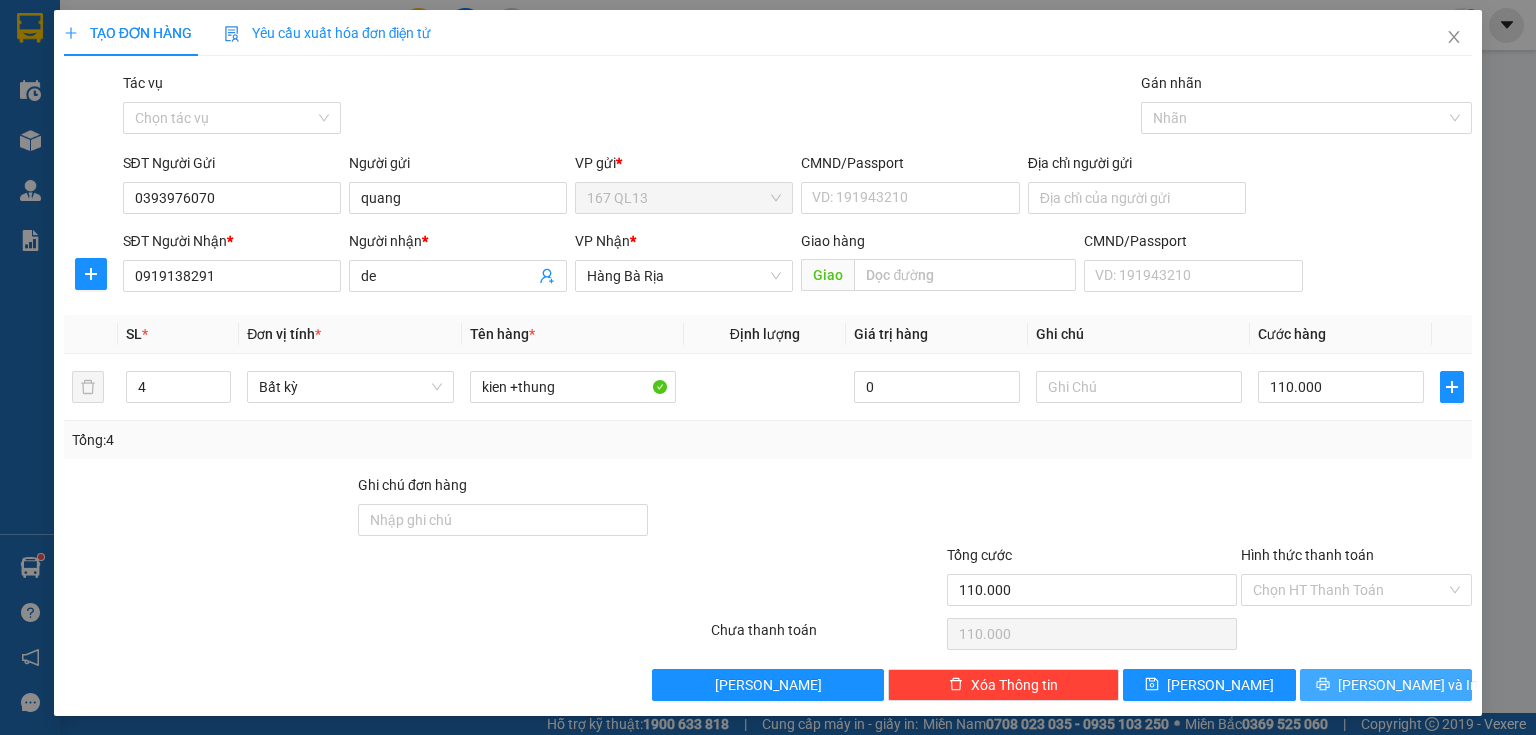 click on "[PERSON_NAME] và In" at bounding box center [1408, 685] 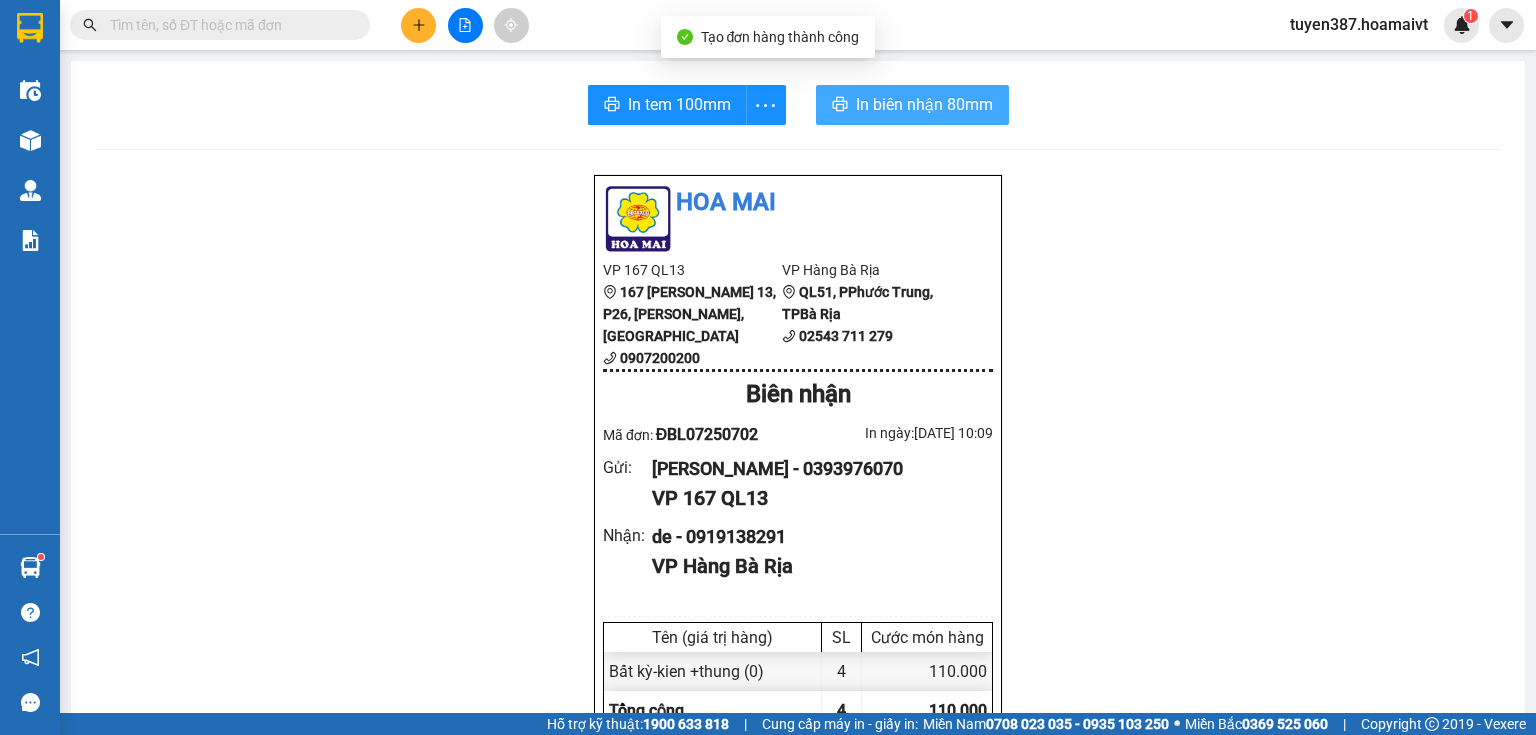 click on "In biên nhận 80mm" at bounding box center (924, 104) 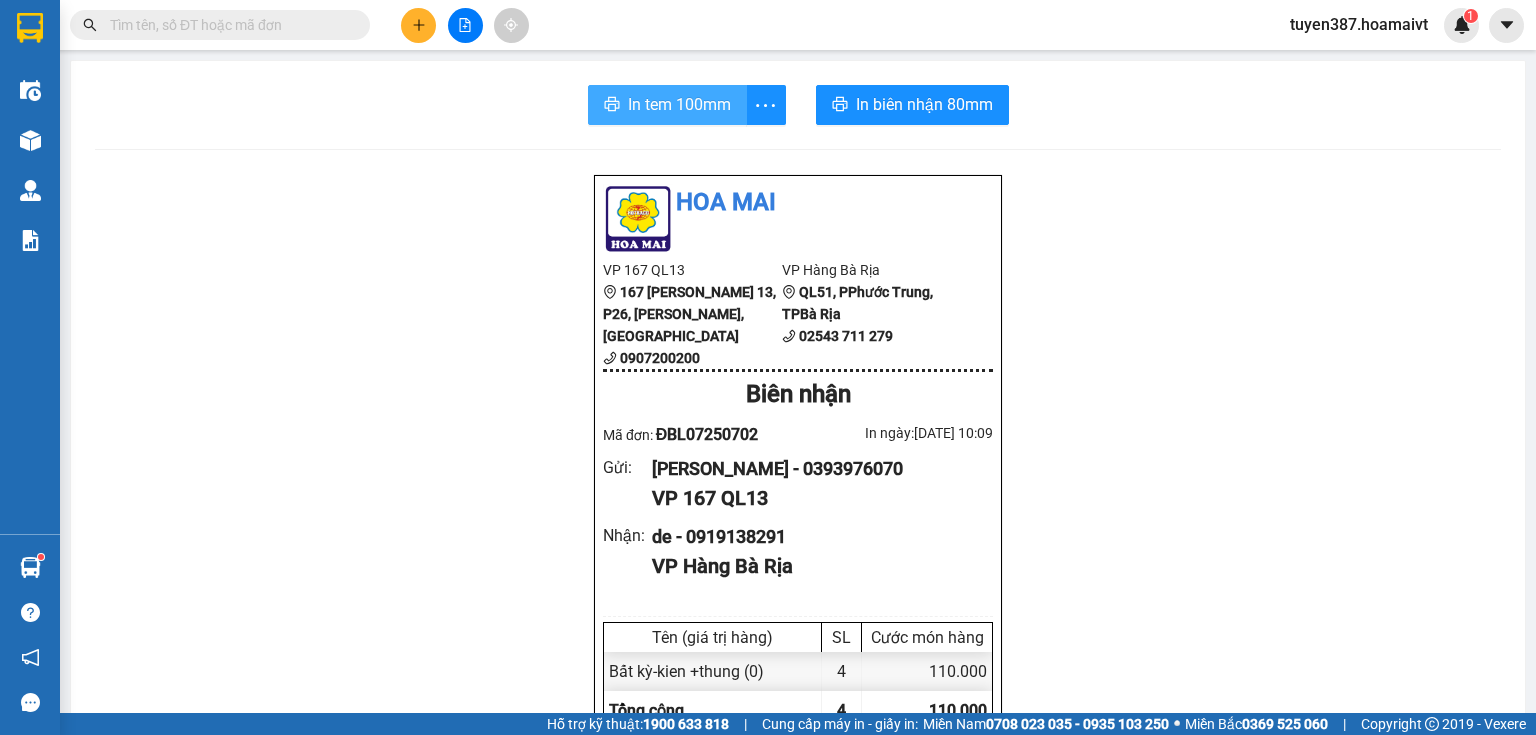 click on "In tem 100mm" at bounding box center [679, 104] 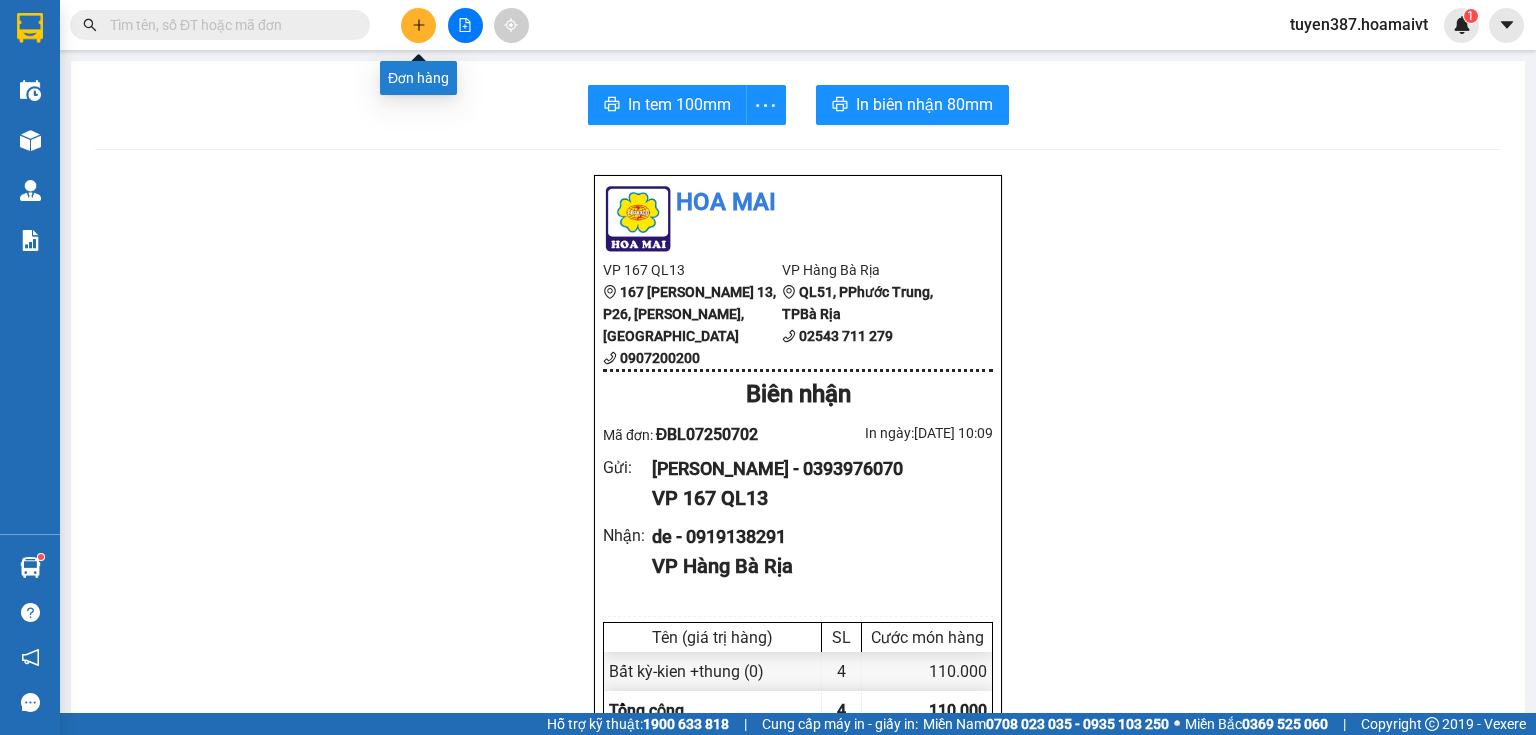 click 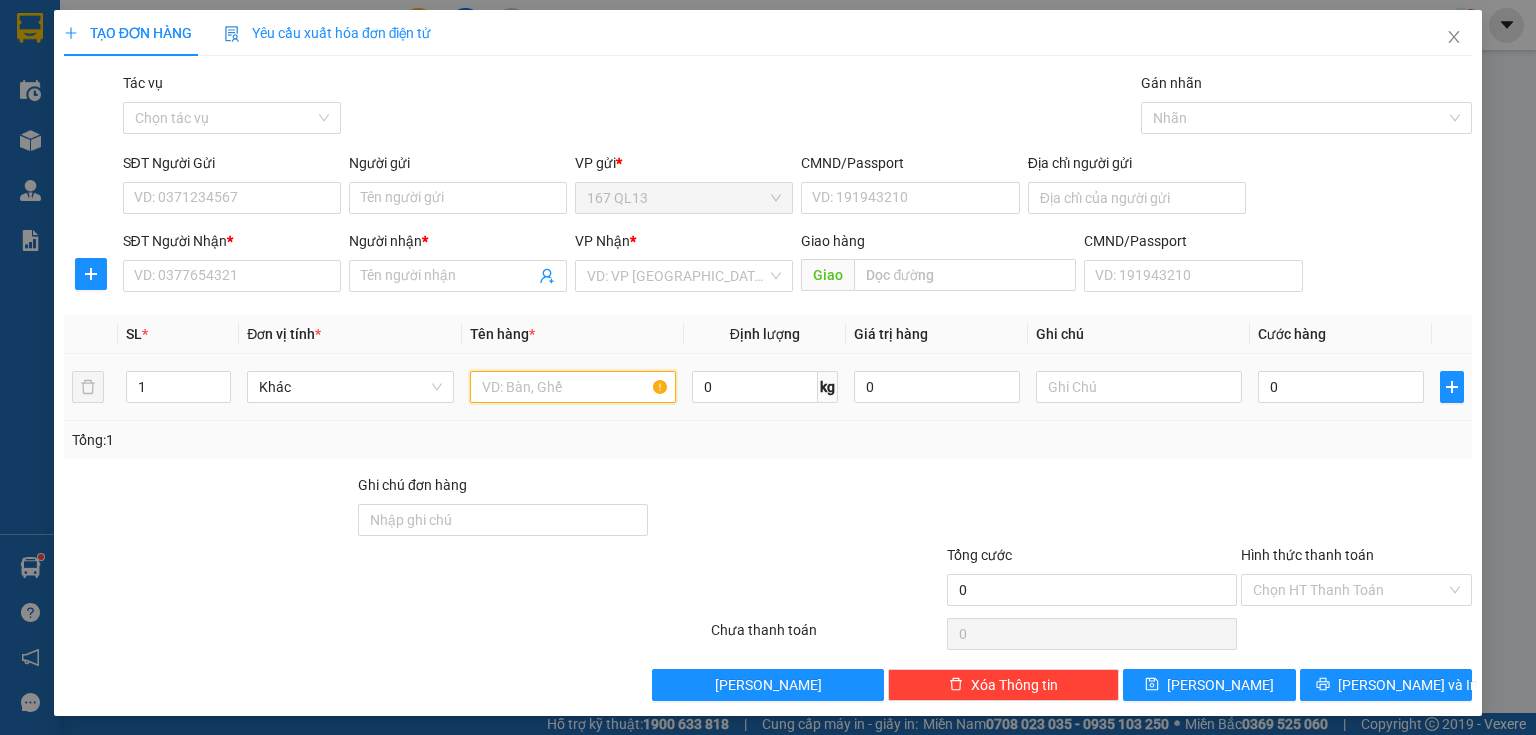 click at bounding box center [573, 387] 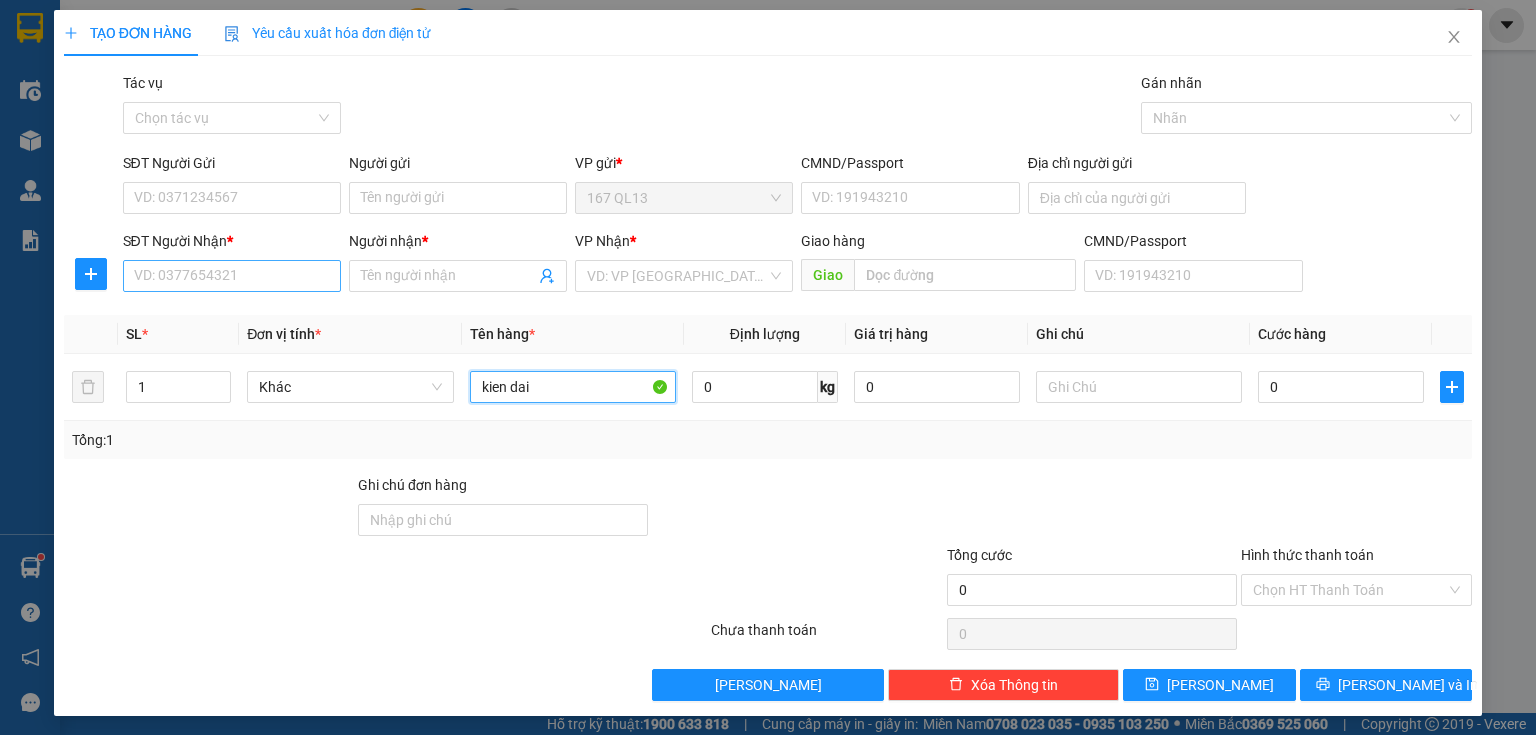 type on "kien dai" 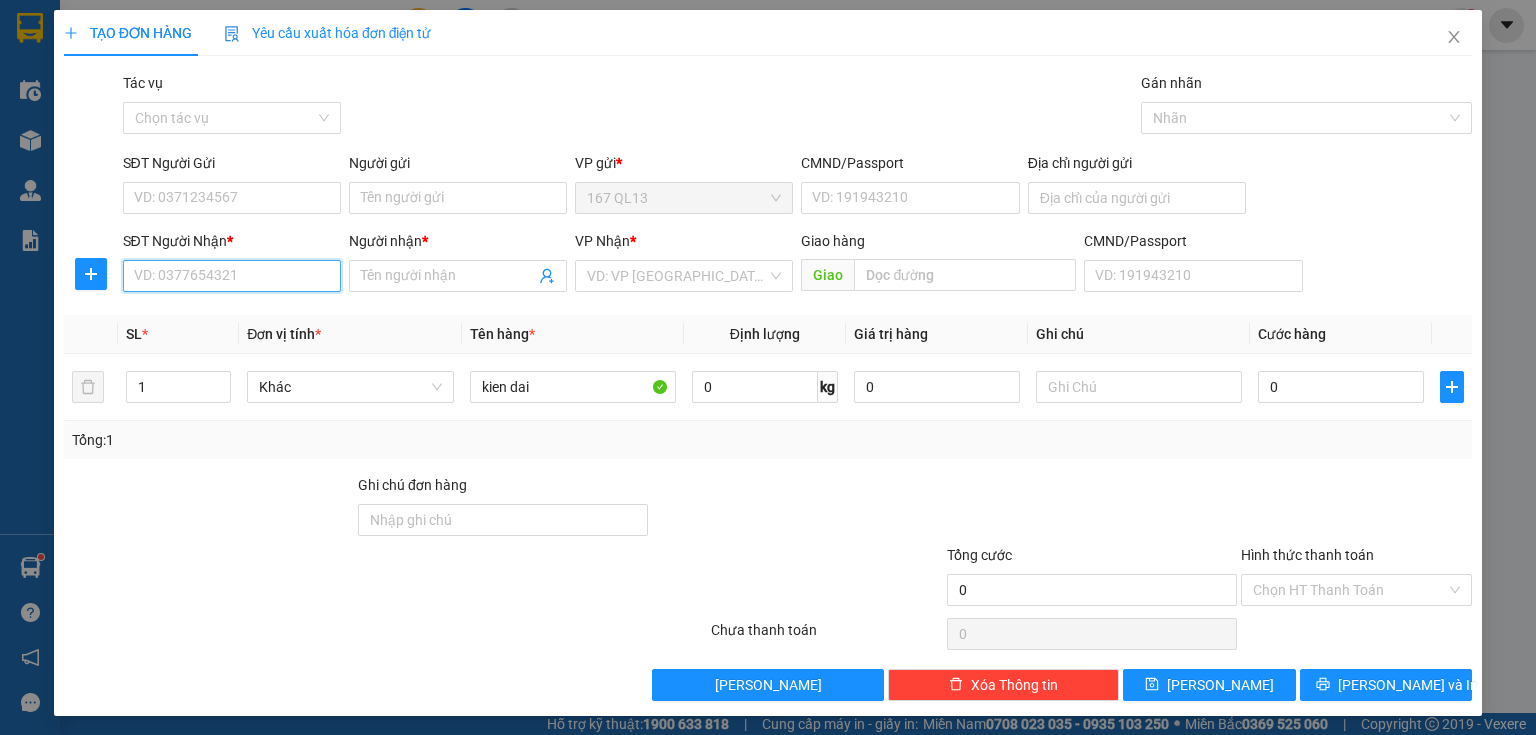 click on "SĐT Người Nhận  *" at bounding box center (232, 276) 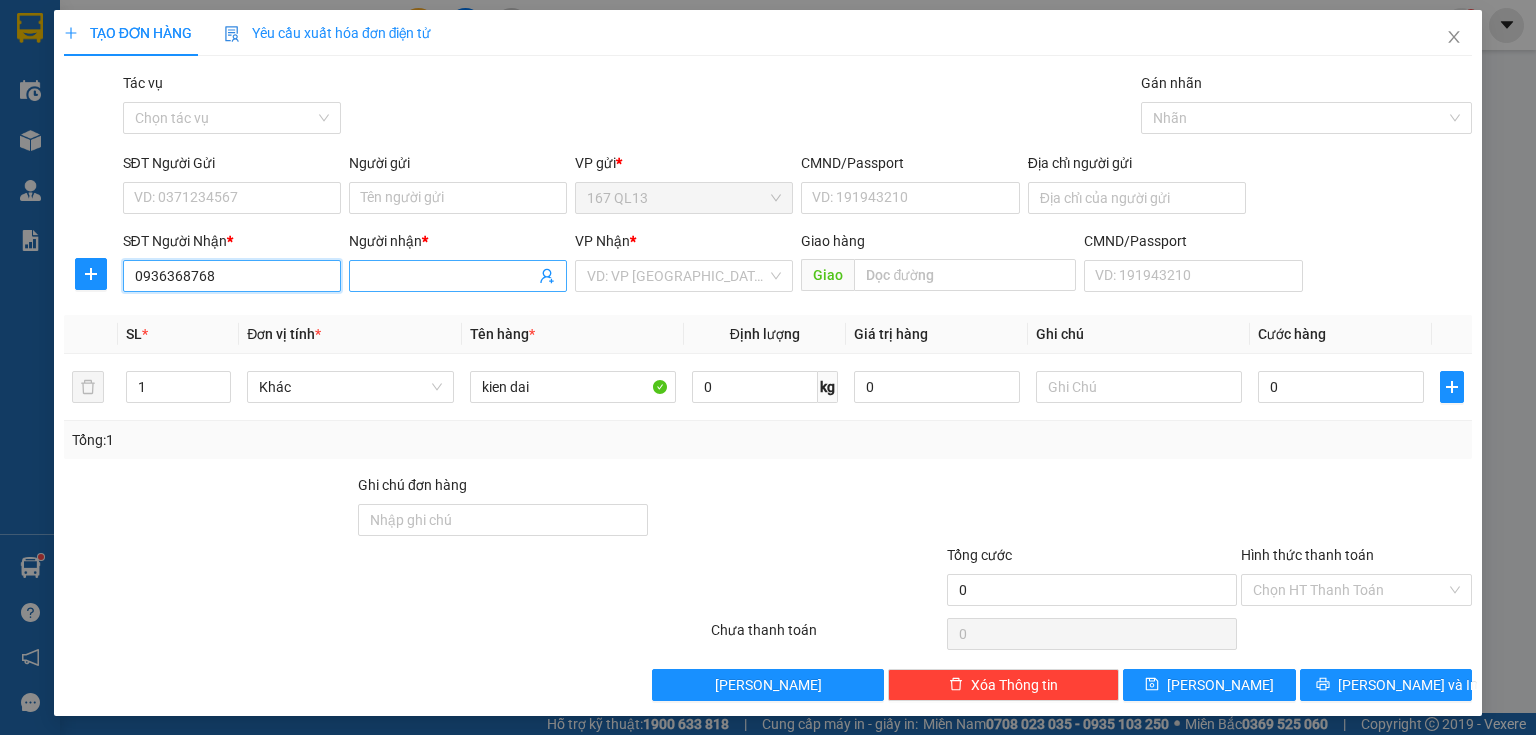 type on "0936368768" 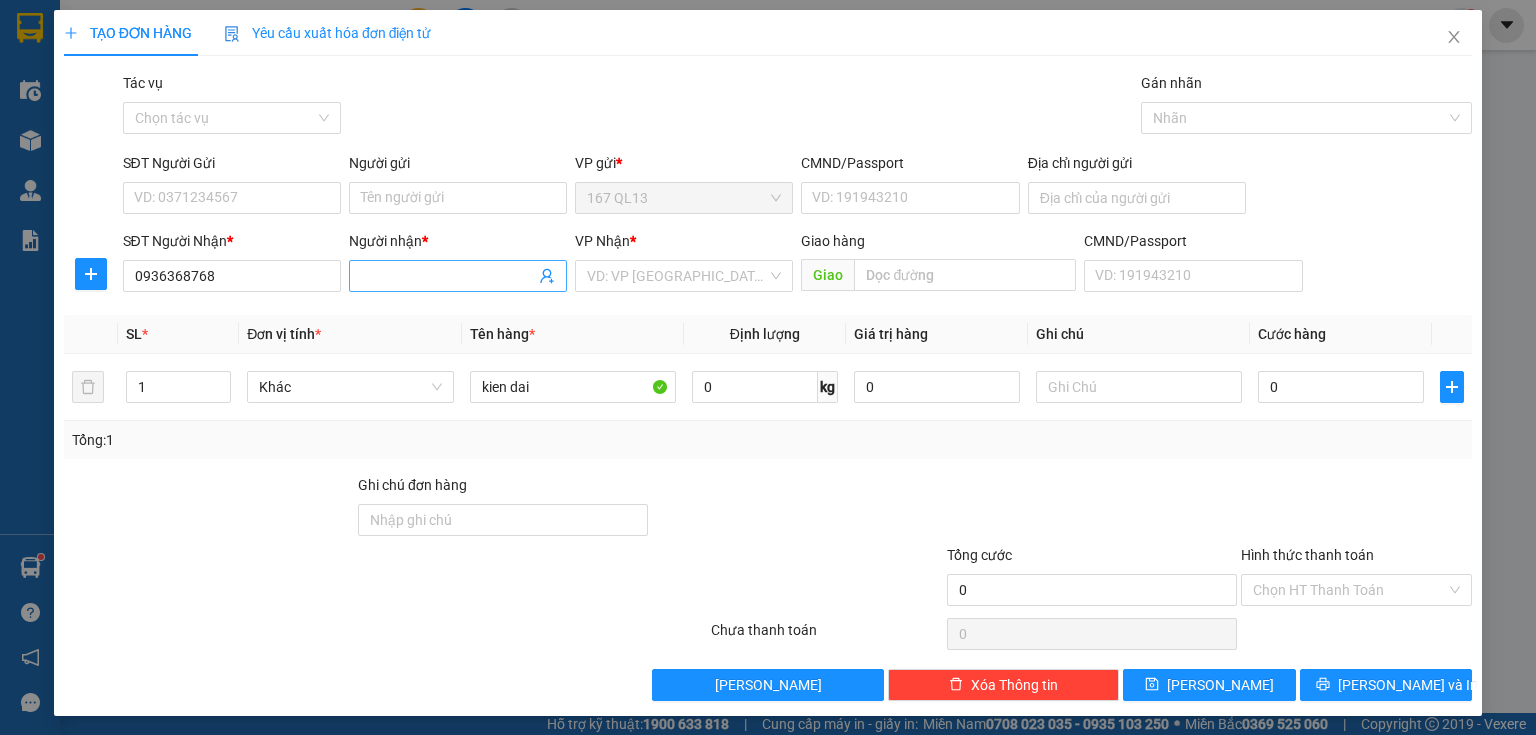 click on "Người nhận  *" at bounding box center [448, 276] 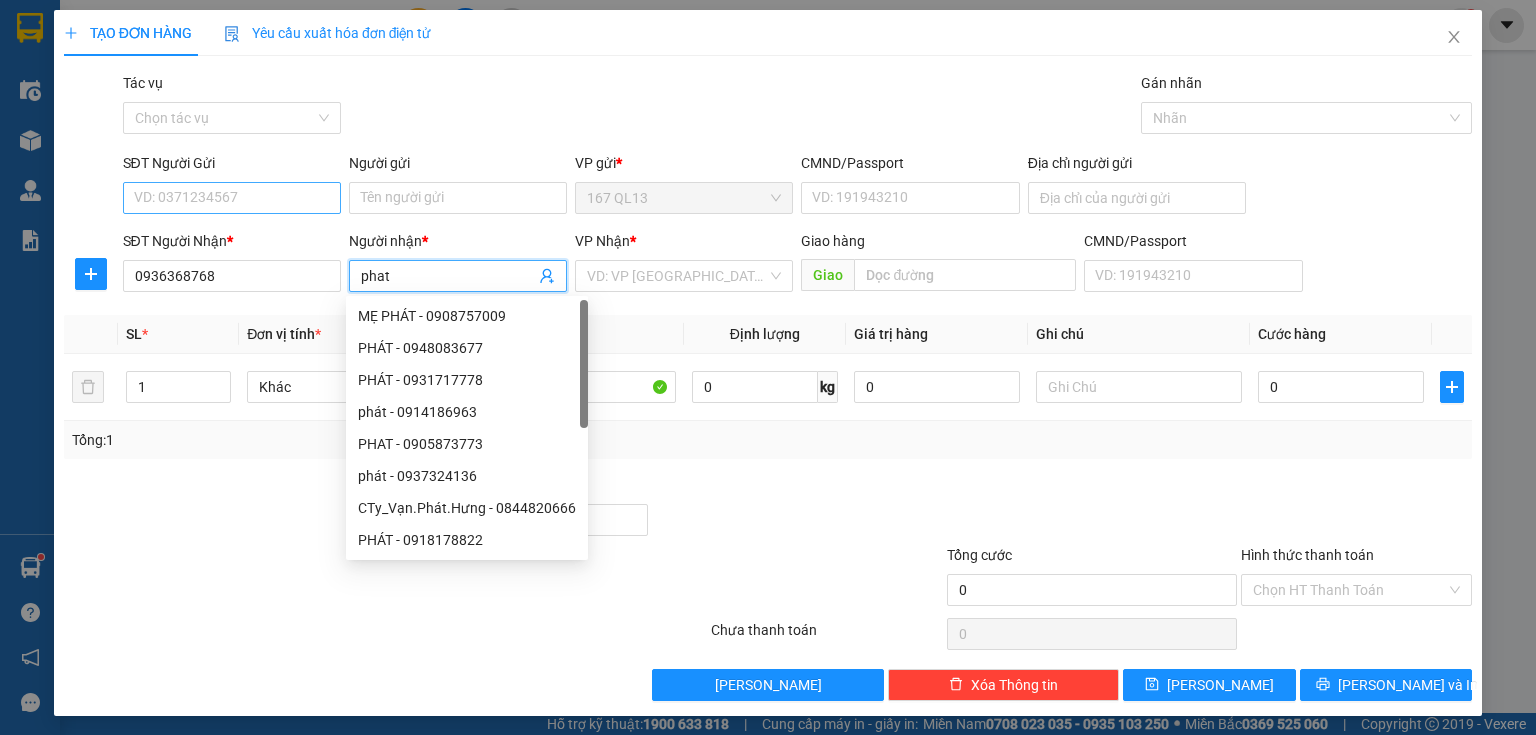 type on "phat" 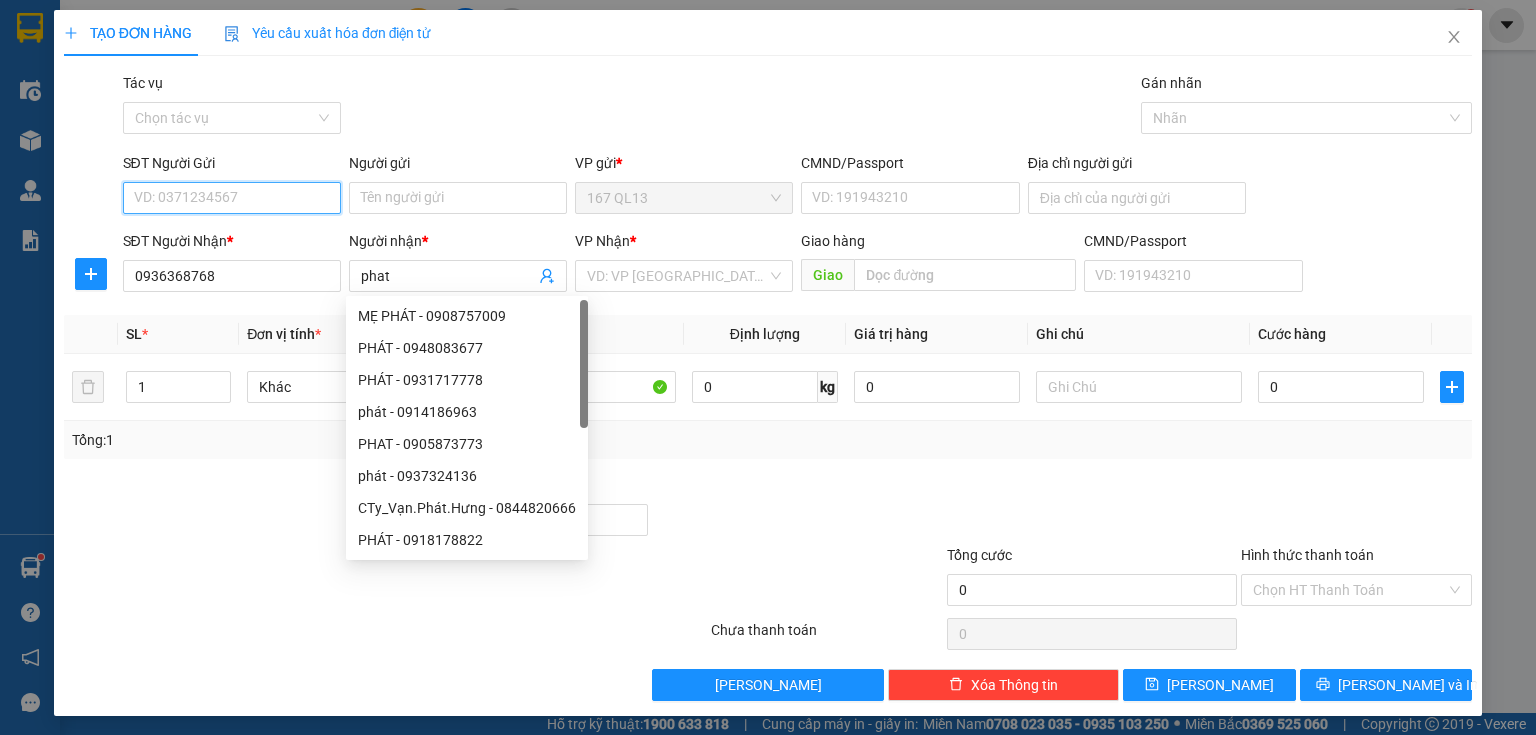 click on "SĐT Người Gửi" at bounding box center (232, 198) 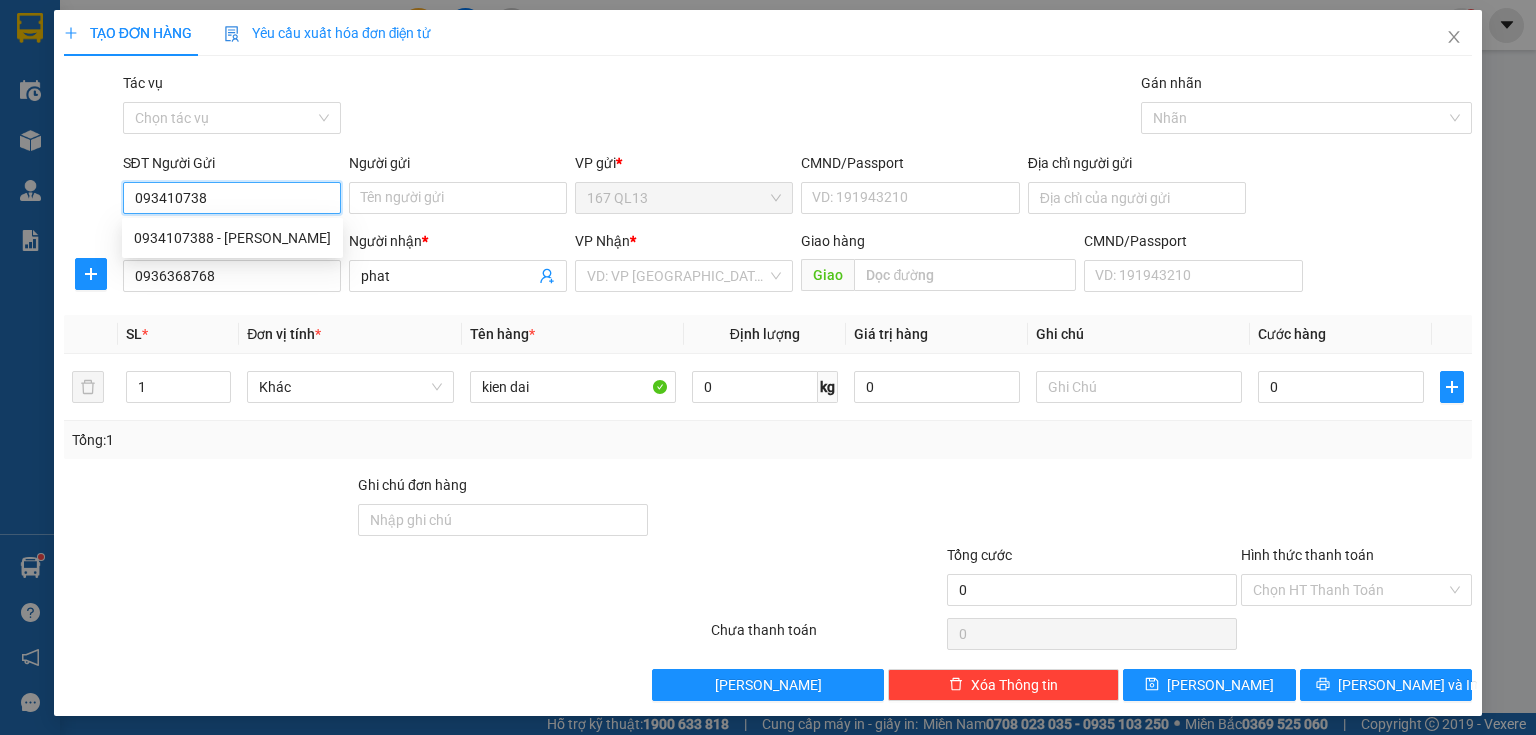 type on "0934107388" 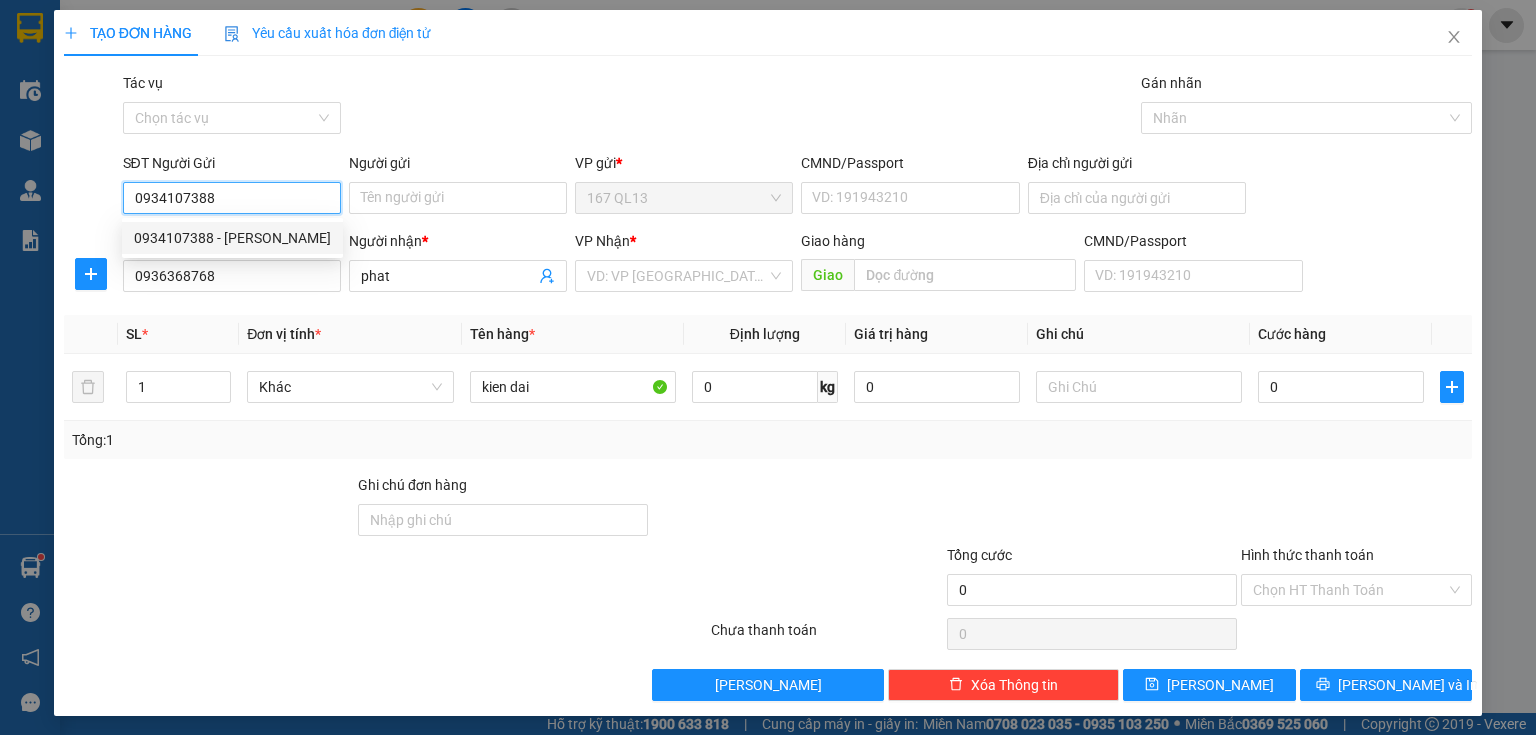 click on "0934107388 - [PERSON_NAME]" at bounding box center (232, 238) 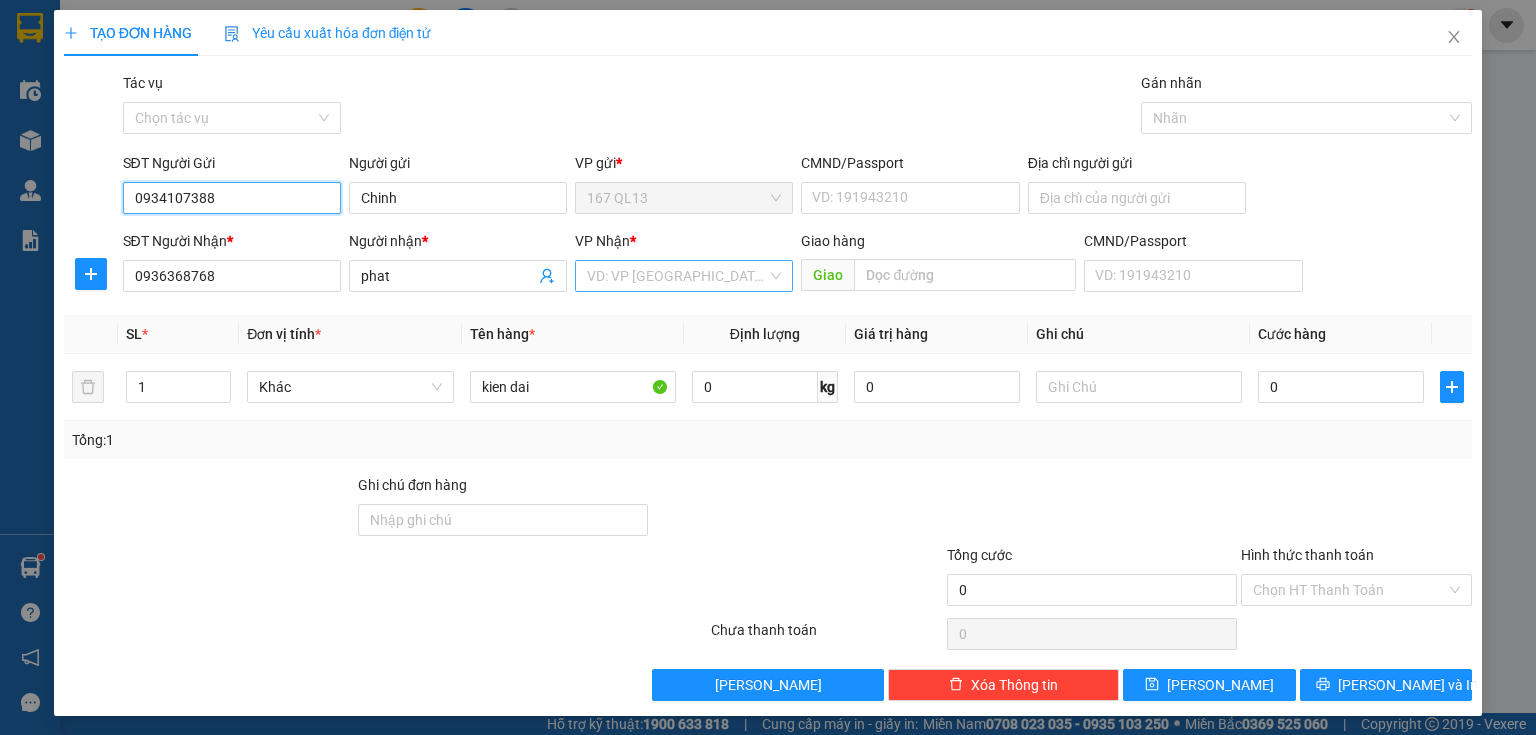 type on "0934107388" 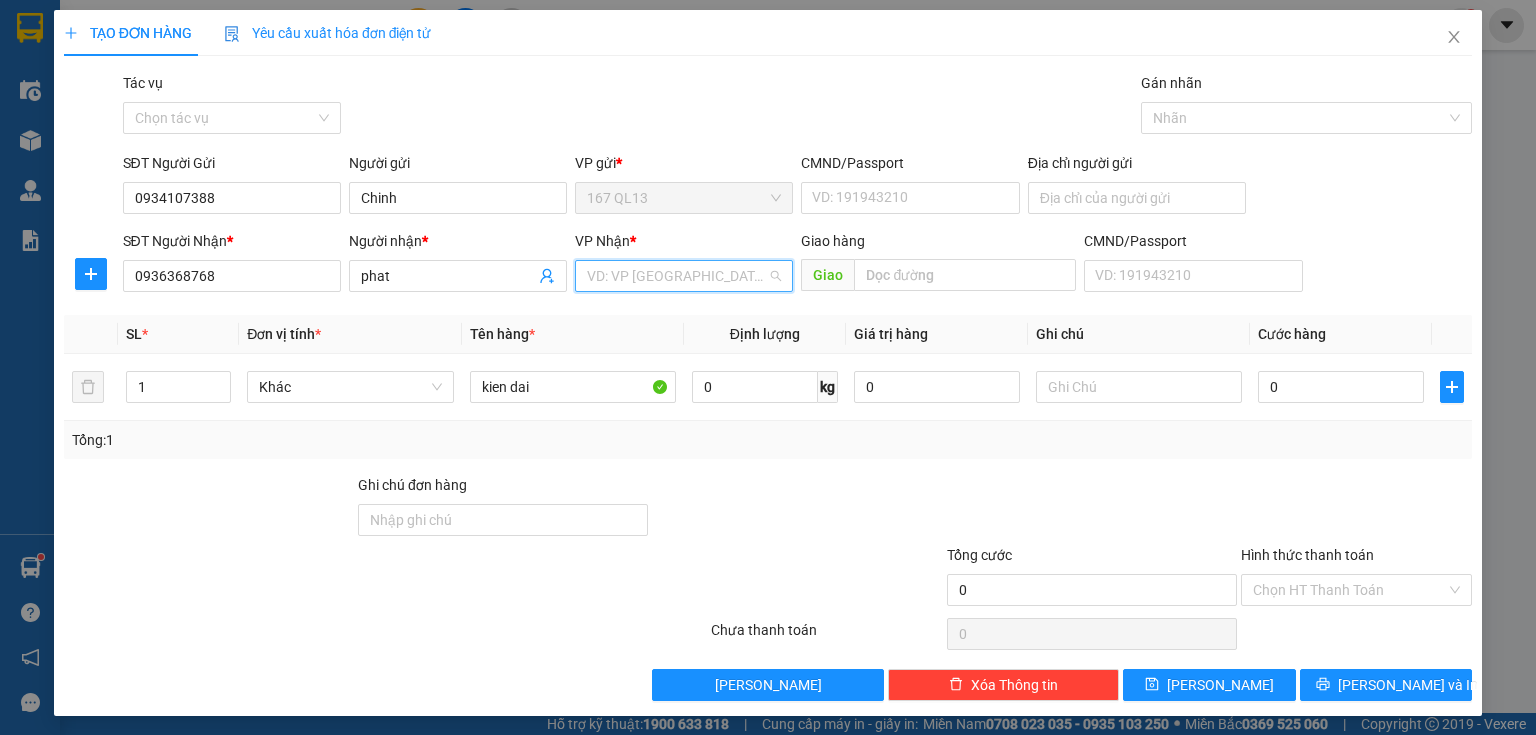 click at bounding box center (677, 276) 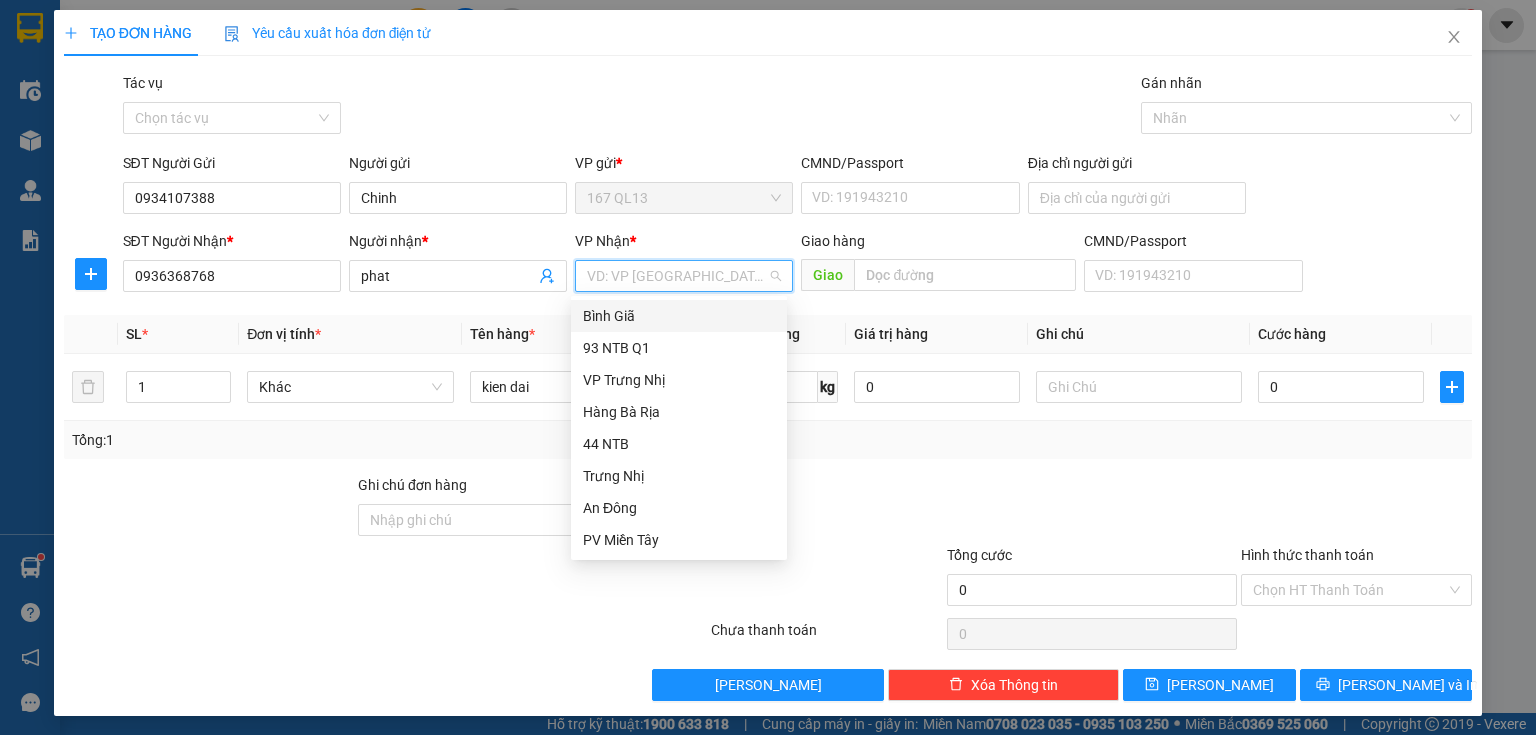 click on "Bình Giã" at bounding box center [679, 316] 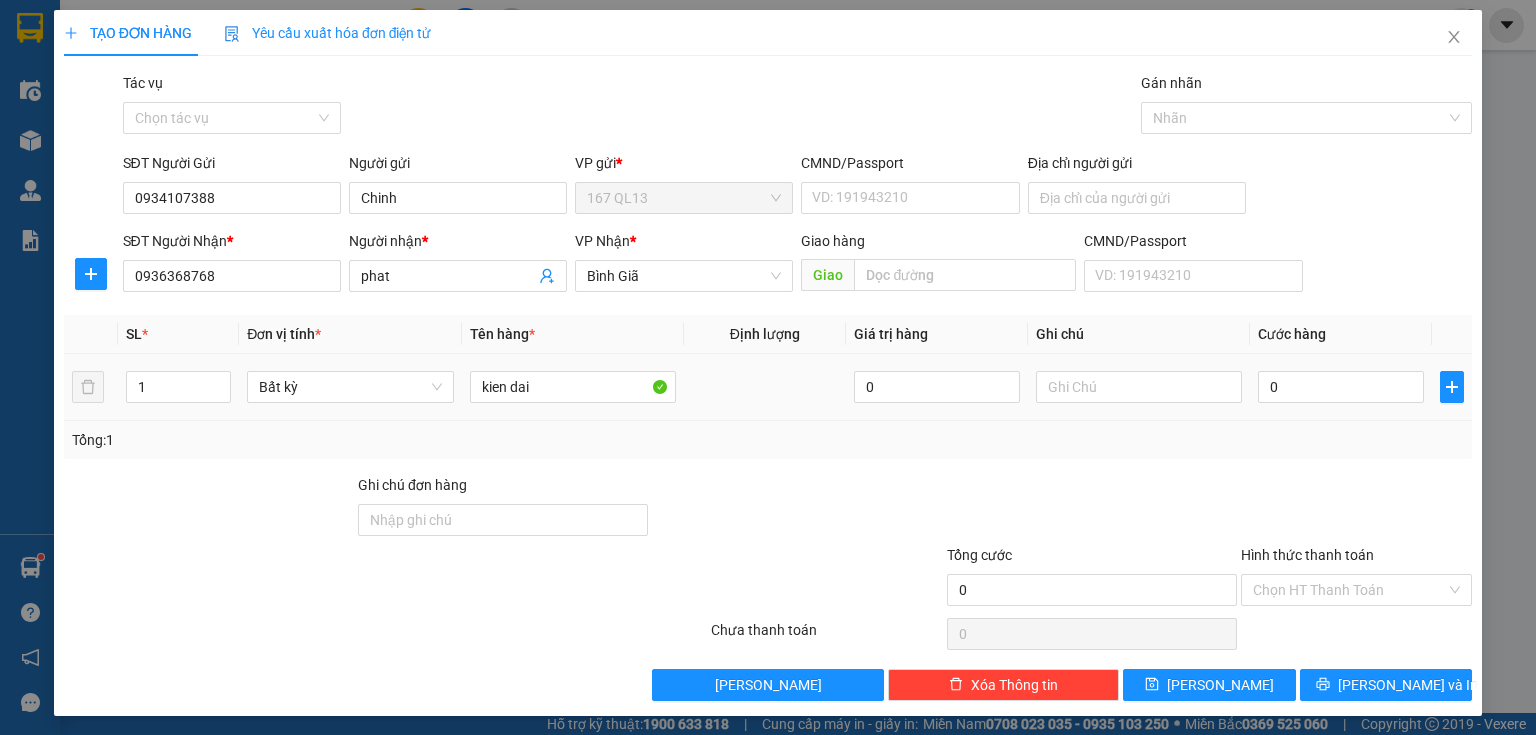 click on "0" at bounding box center (1341, 387) 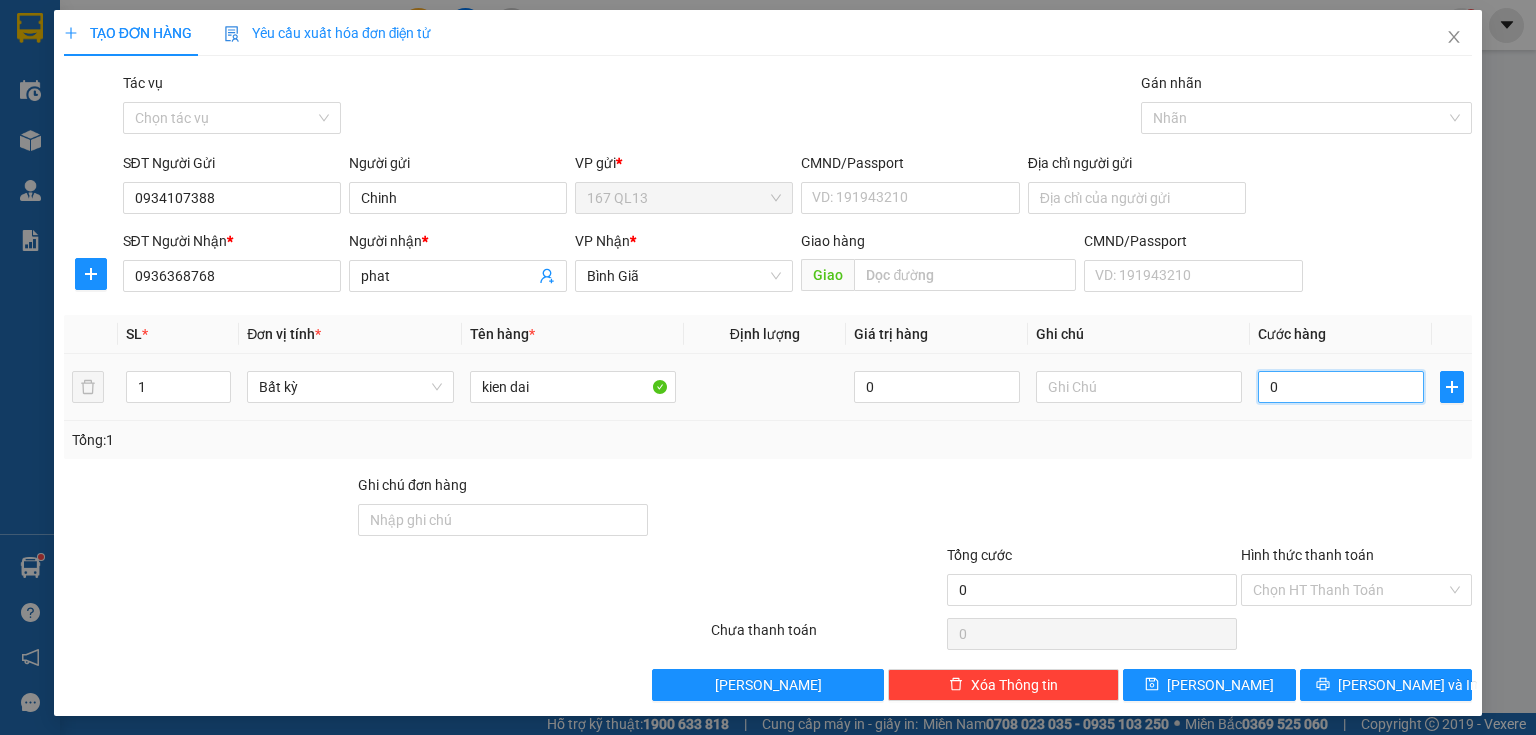 click on "0" at bounding box center [1341, 387] 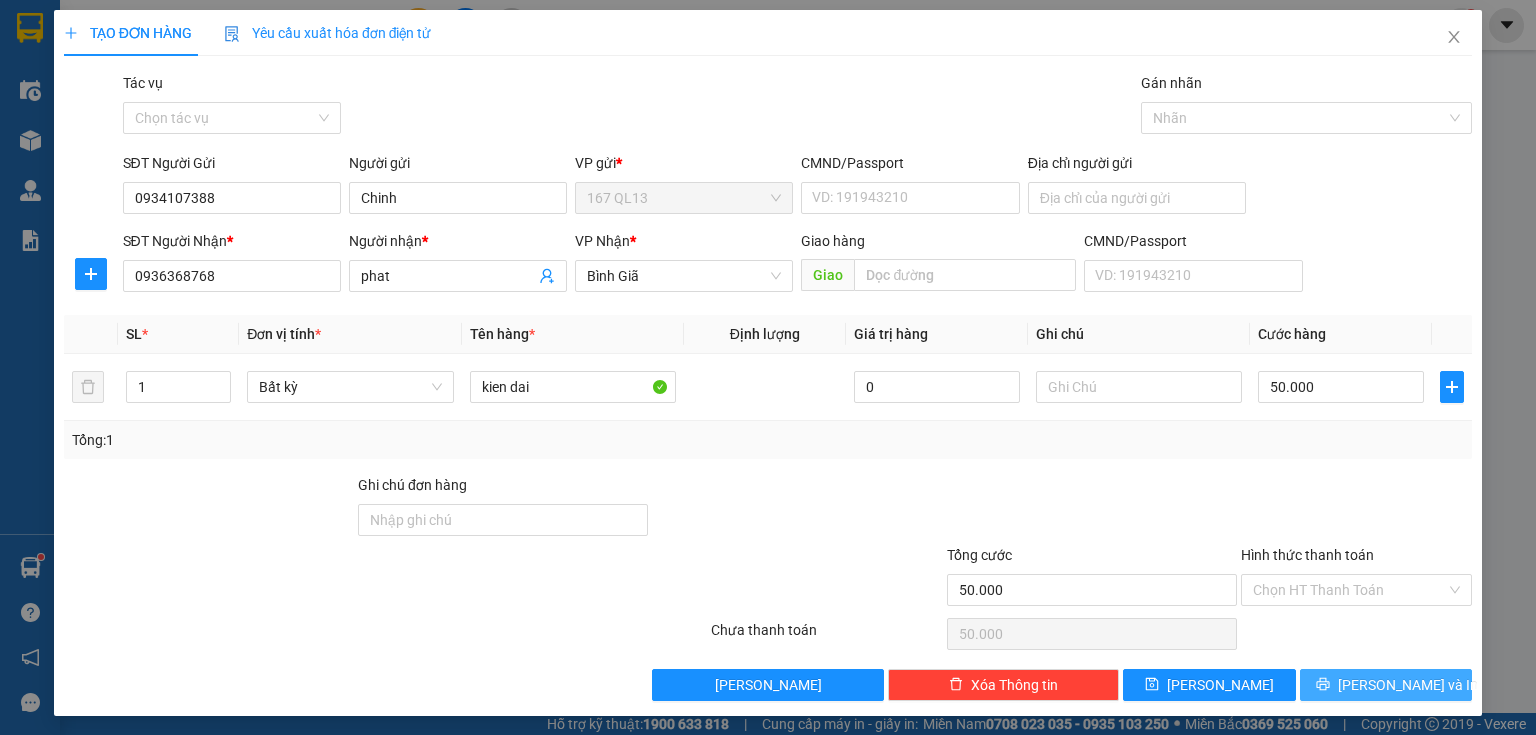 click on "[PERSON_NAME] và In" at bounding box center (1408, 685) 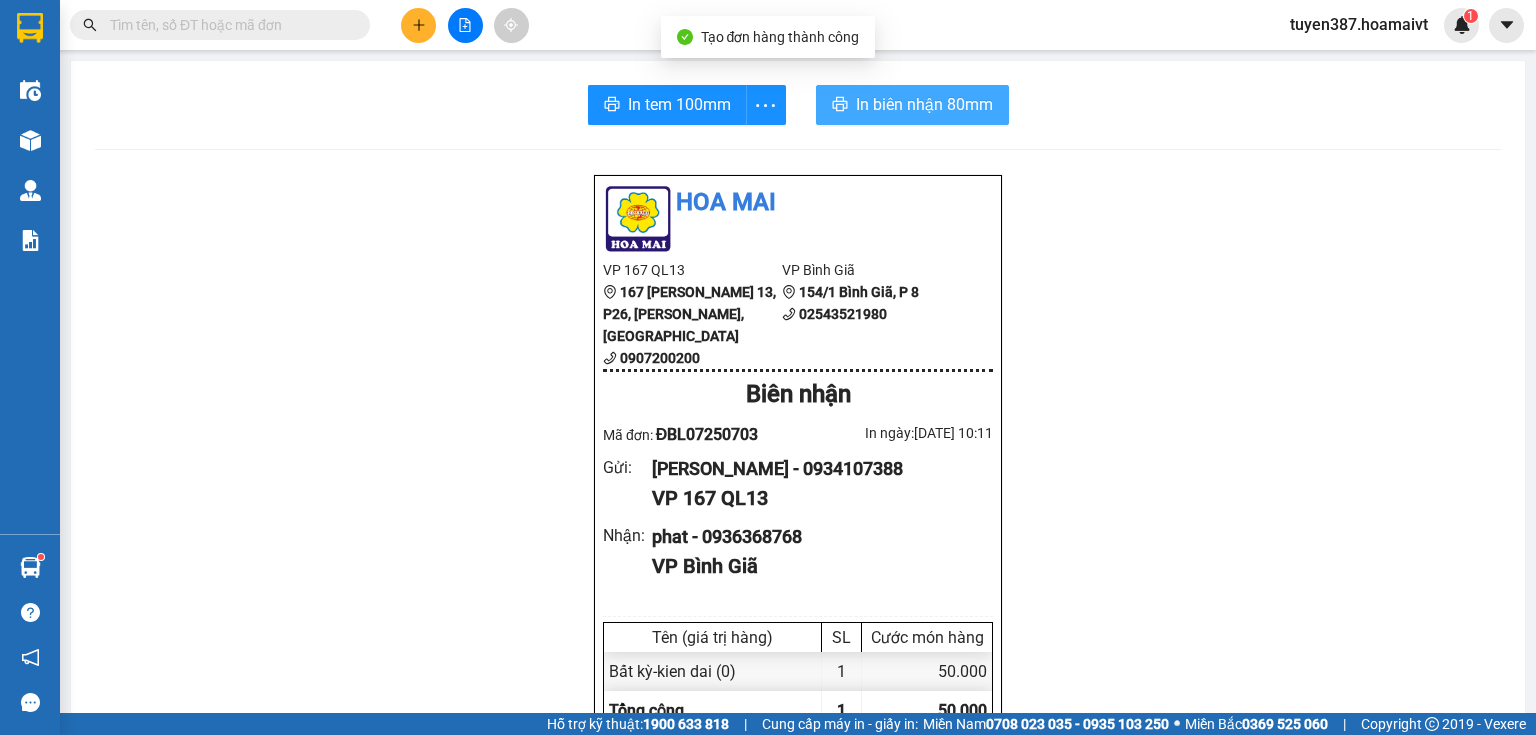 drag, startPoint x: 884, startPoint y: 102, endPoint x: 1020, endPoint y: 94, distance: 136.23509 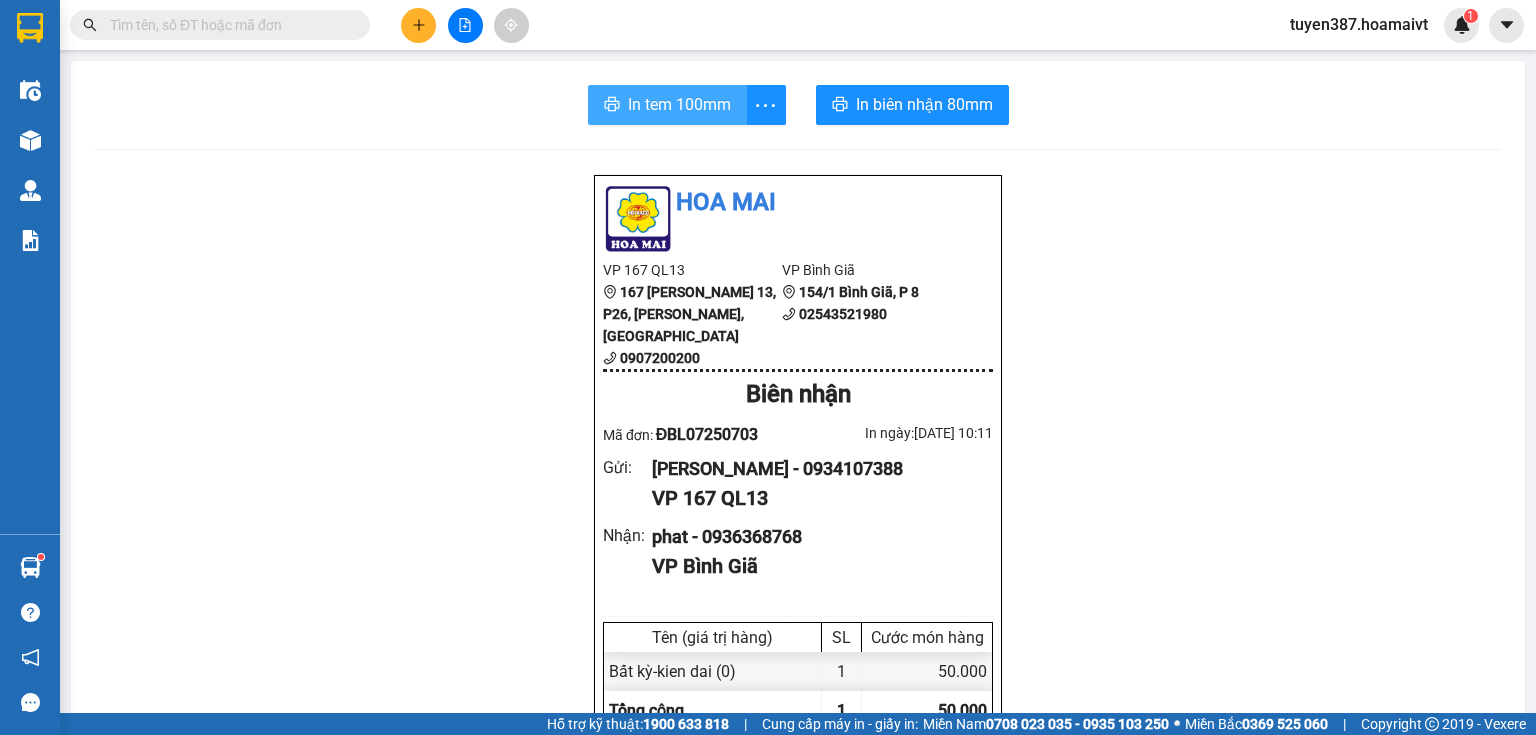 click on "In tem 100mm" at bounding box center (679, 104) 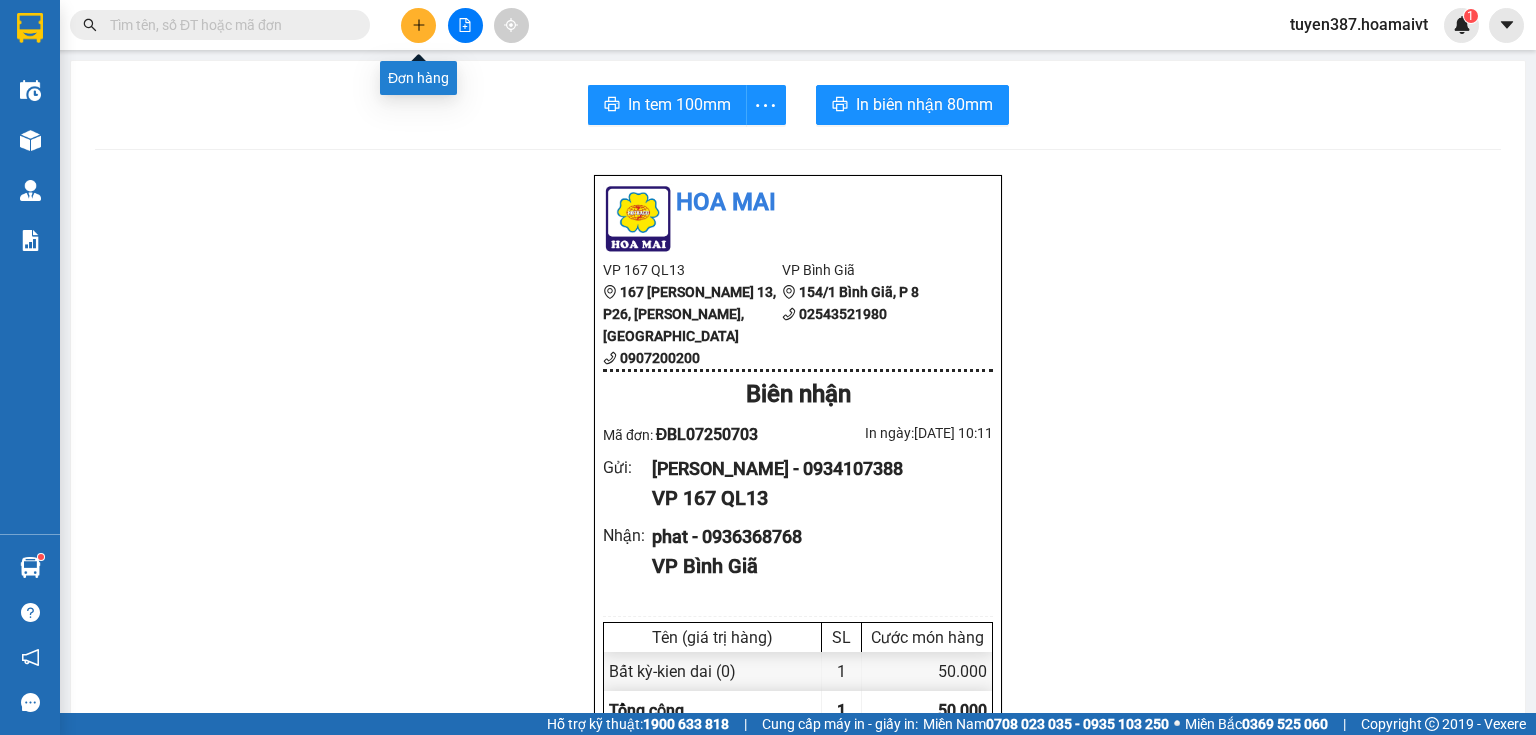 click 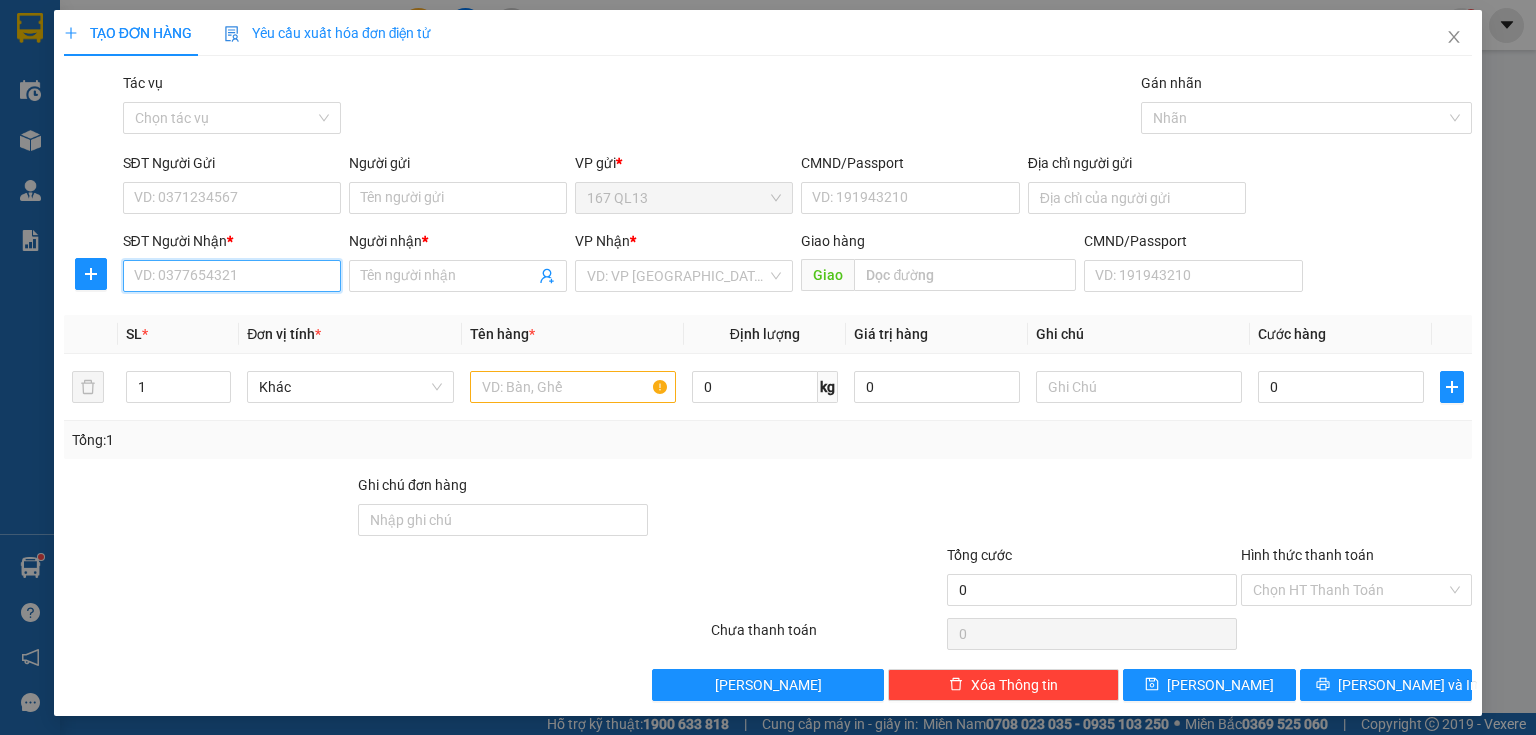 click on "SĐT Người Nhận  *" at bounding box center [232, 276] 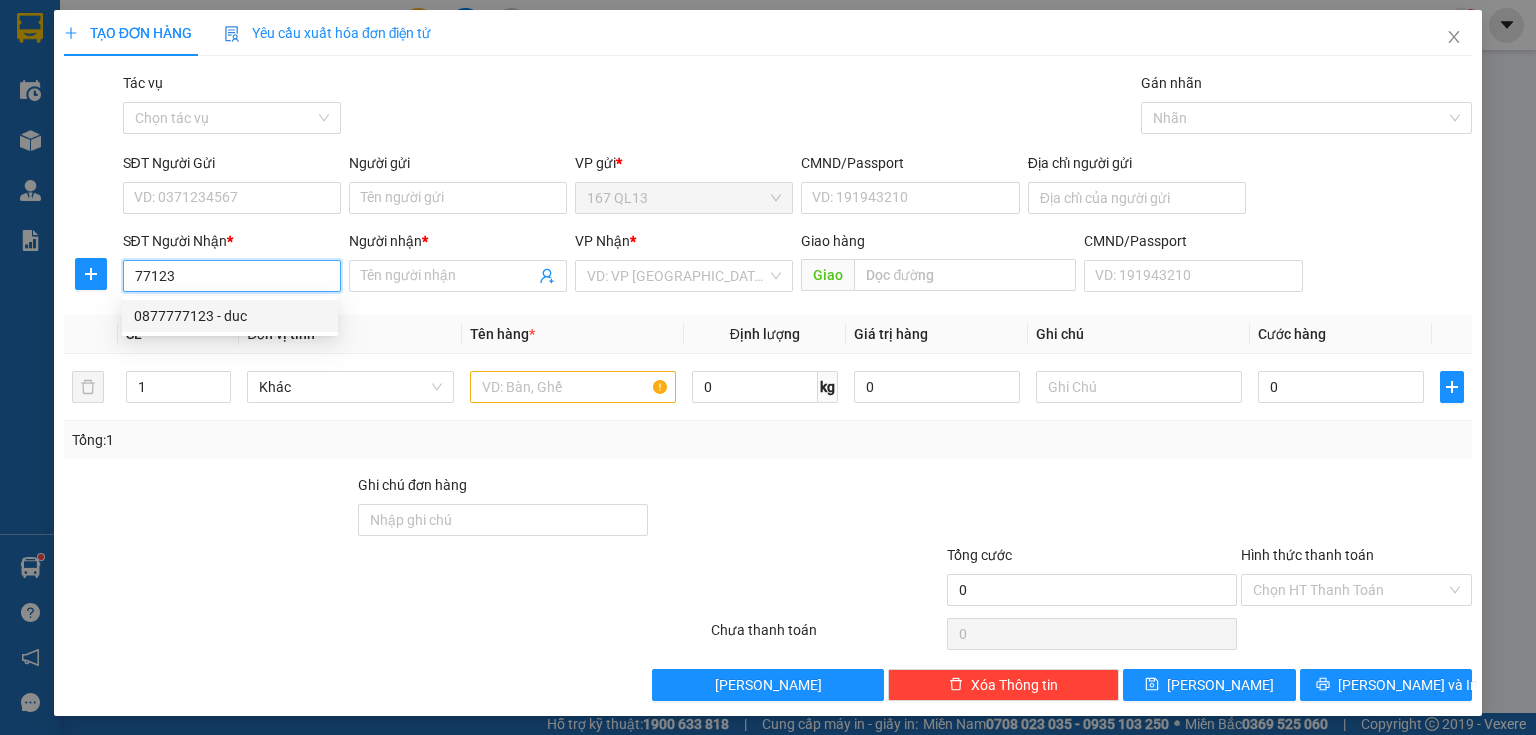 drag, startPoint x: 255, startPoint y: 312, endPoint x: 268, endPoint y: 222, distance: 90.934044 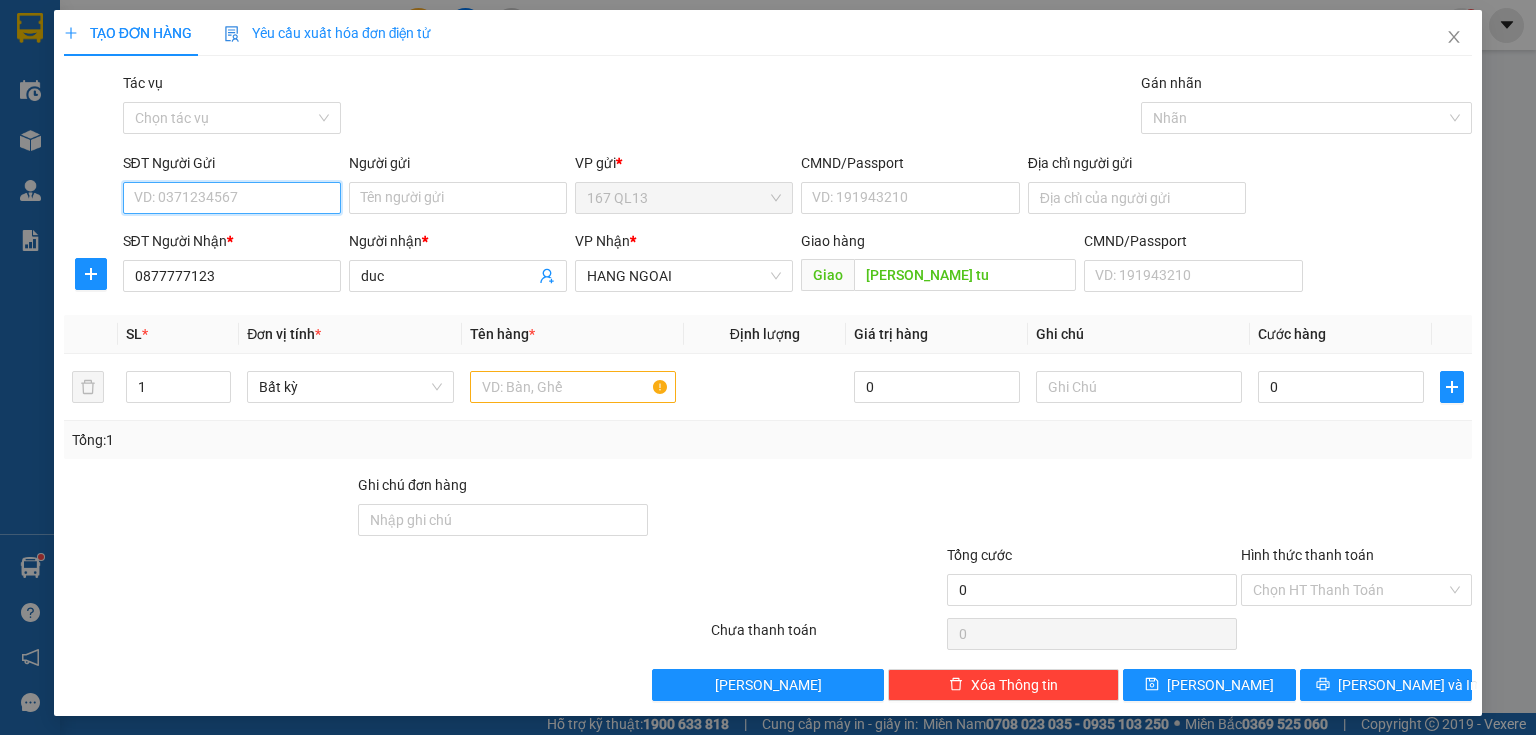 click on "SĐT Người Gửi" at bounding box center [232, 198] 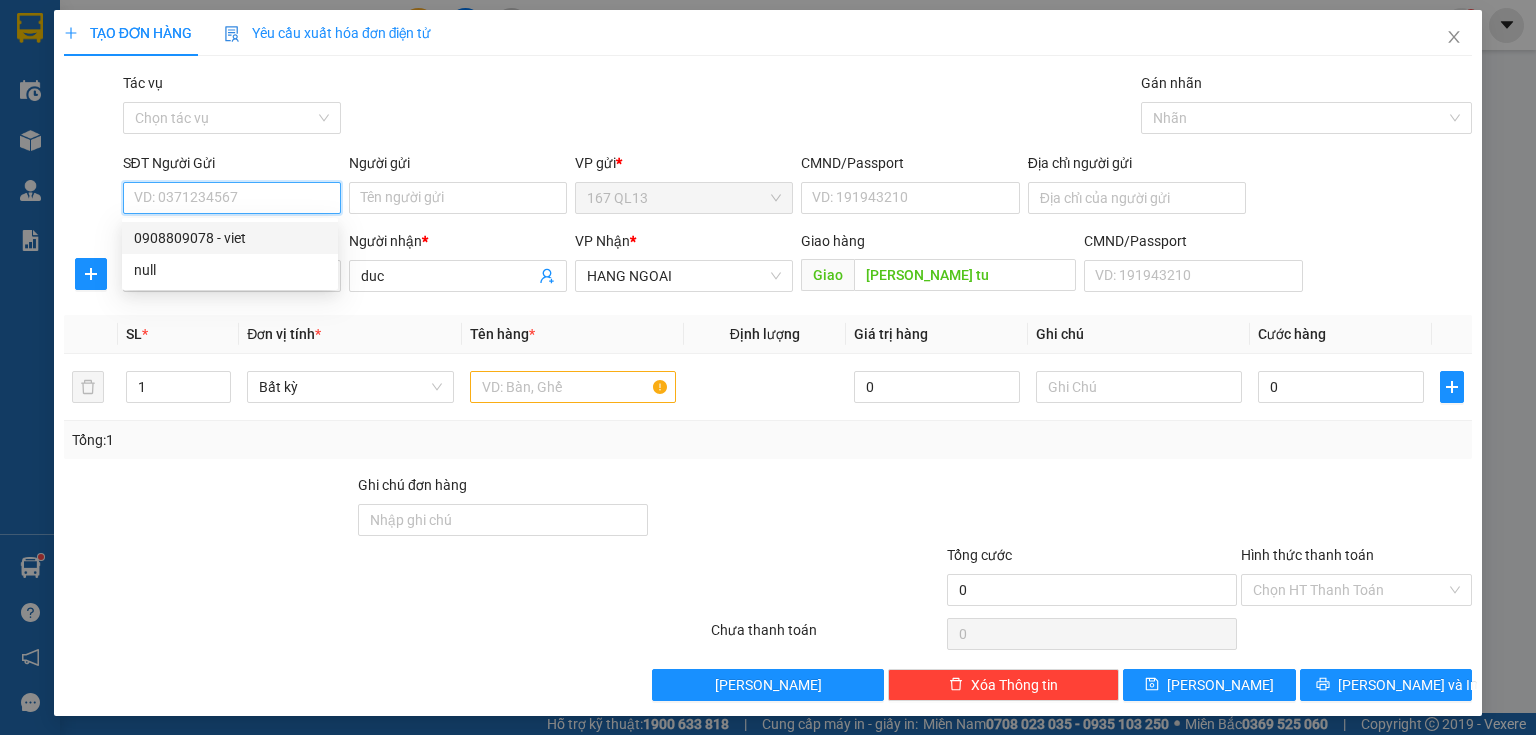click on "0908809078 - viet" at bounding box center (230, 238) 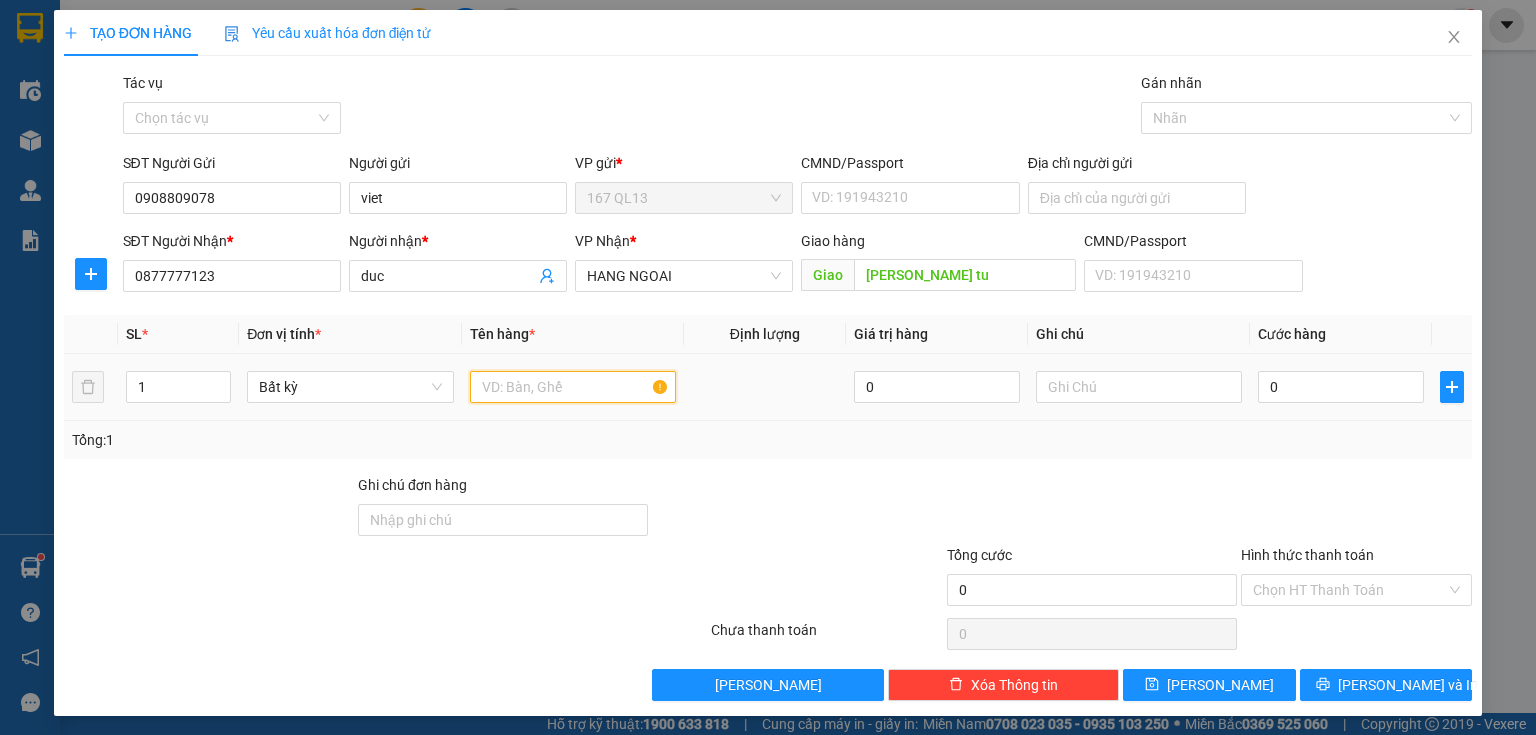 click at bounding box center [573, 387] 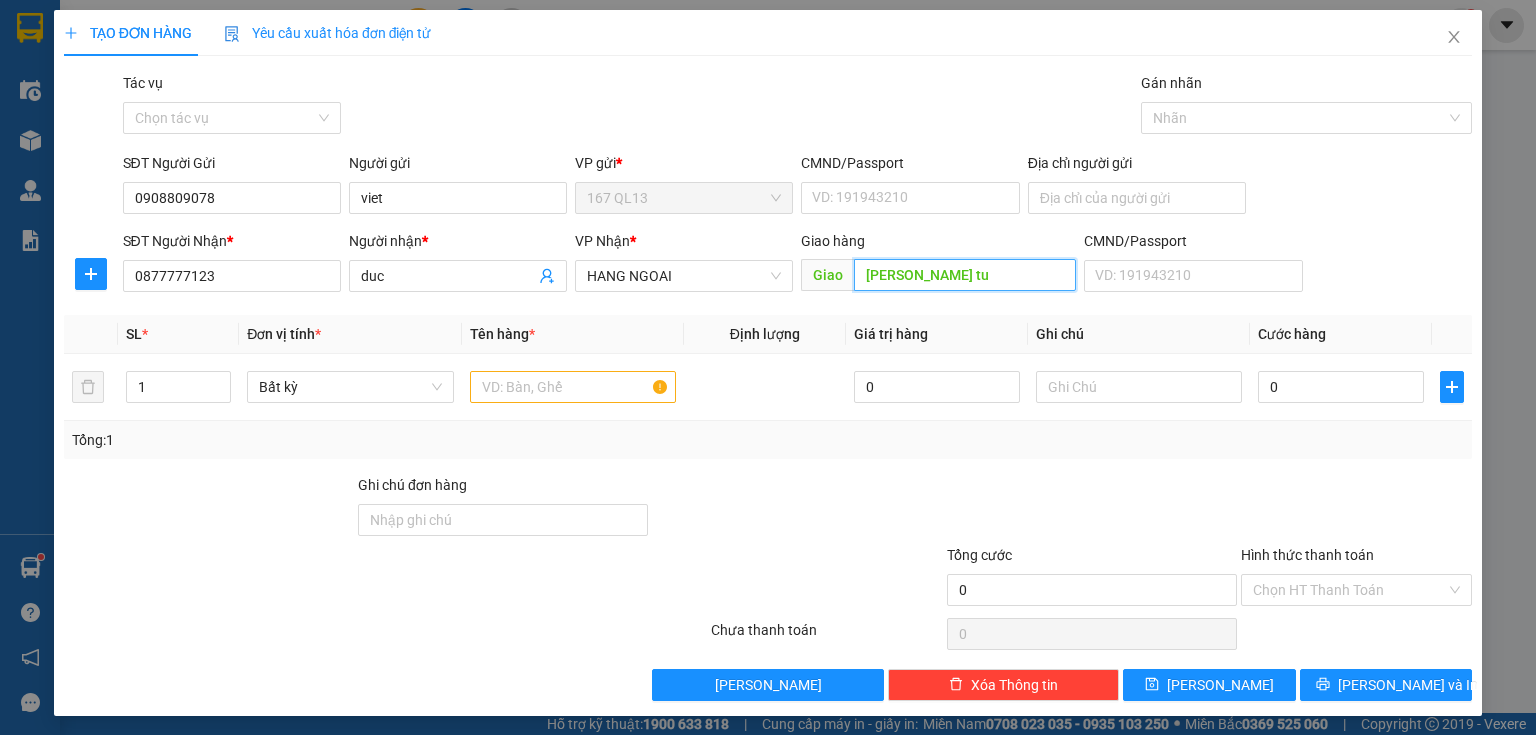 click on "[PERSON_NAME] tu" at bounding box center (965, 275) 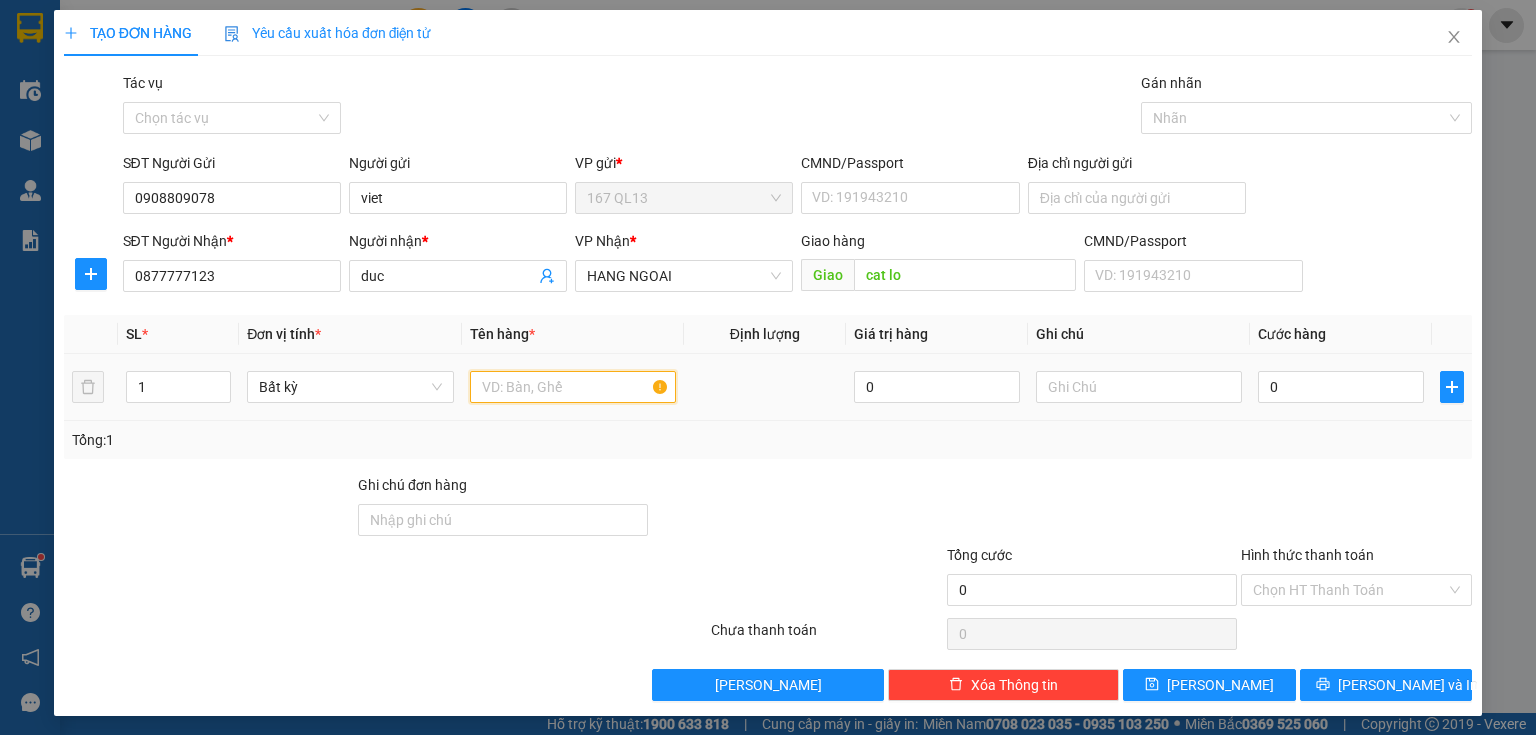 click at bounding box center [573, 387] 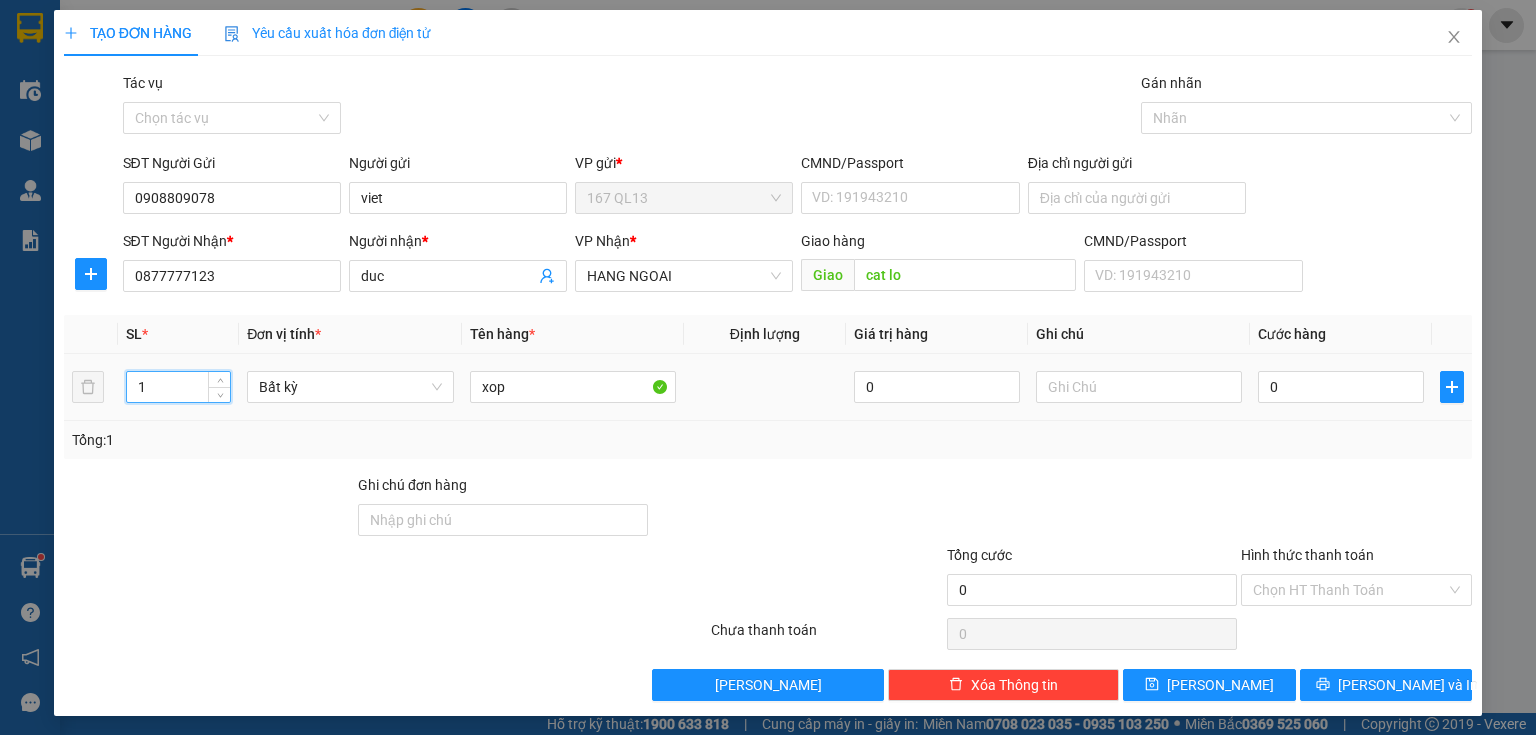 click on "1" at bounding box center [178, 387] 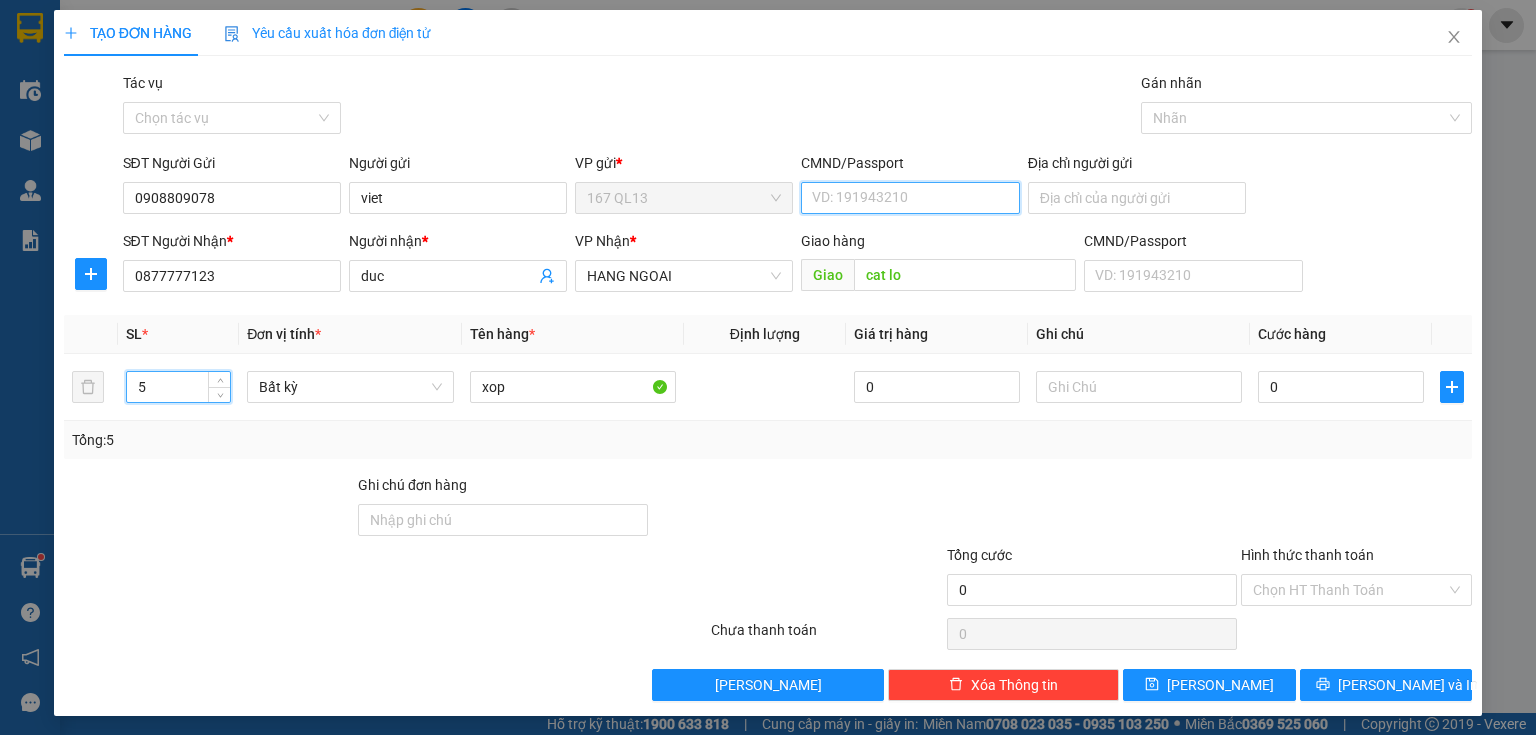 click on "CMND/Passport" at bounding box center (910, 198) 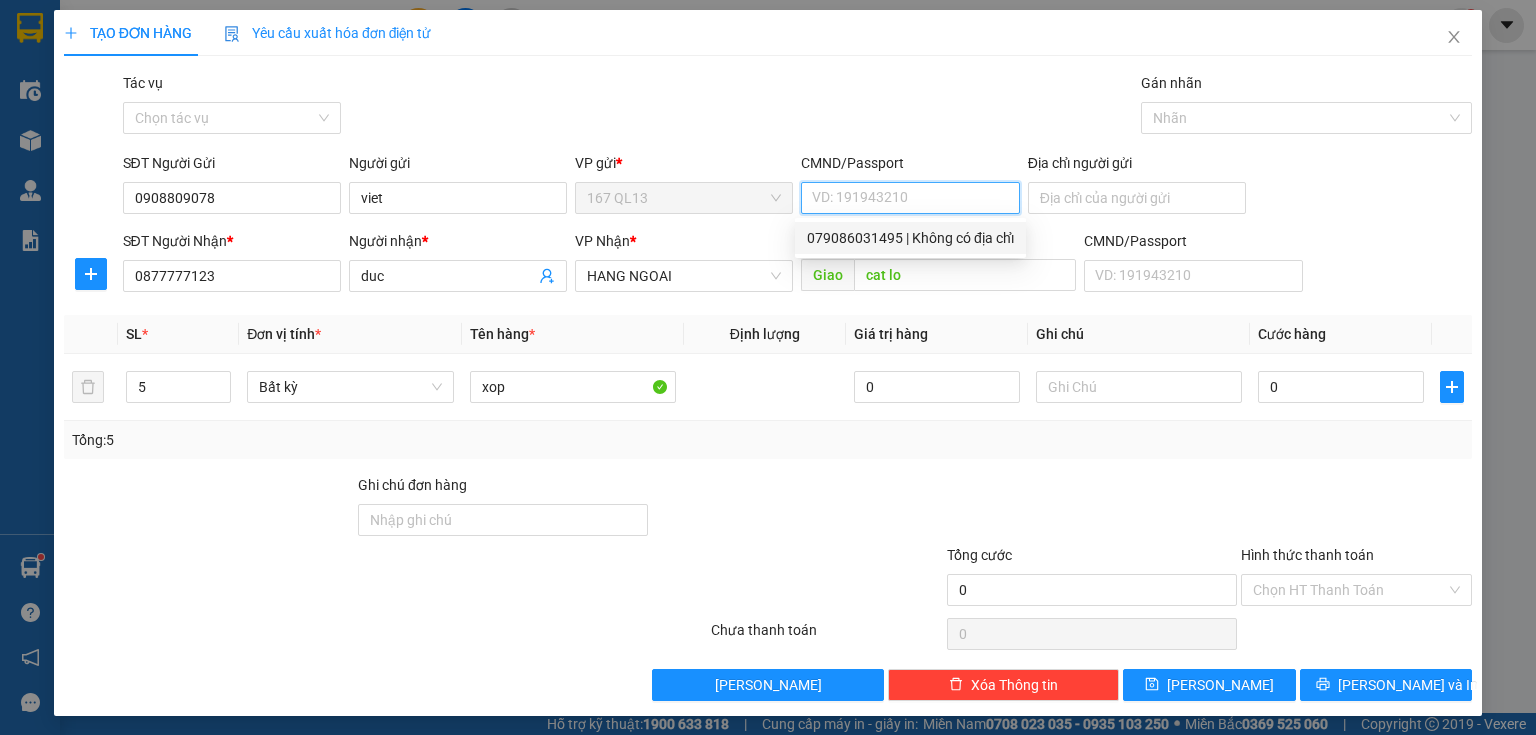 click on "079086031495 | Không có địa chỉ" at bounding box center (910, 238) 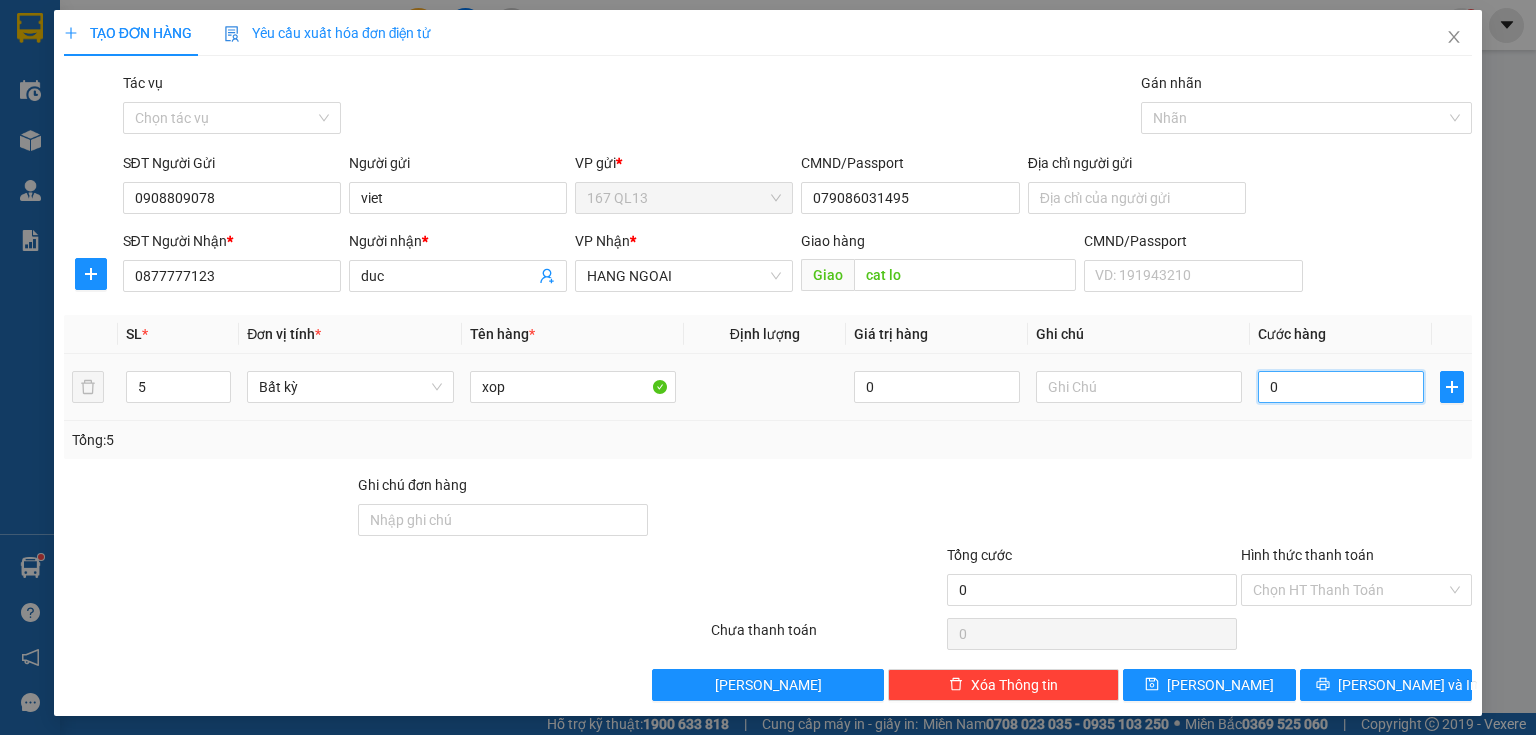 click on "0" at bounding box center (1341, 387) 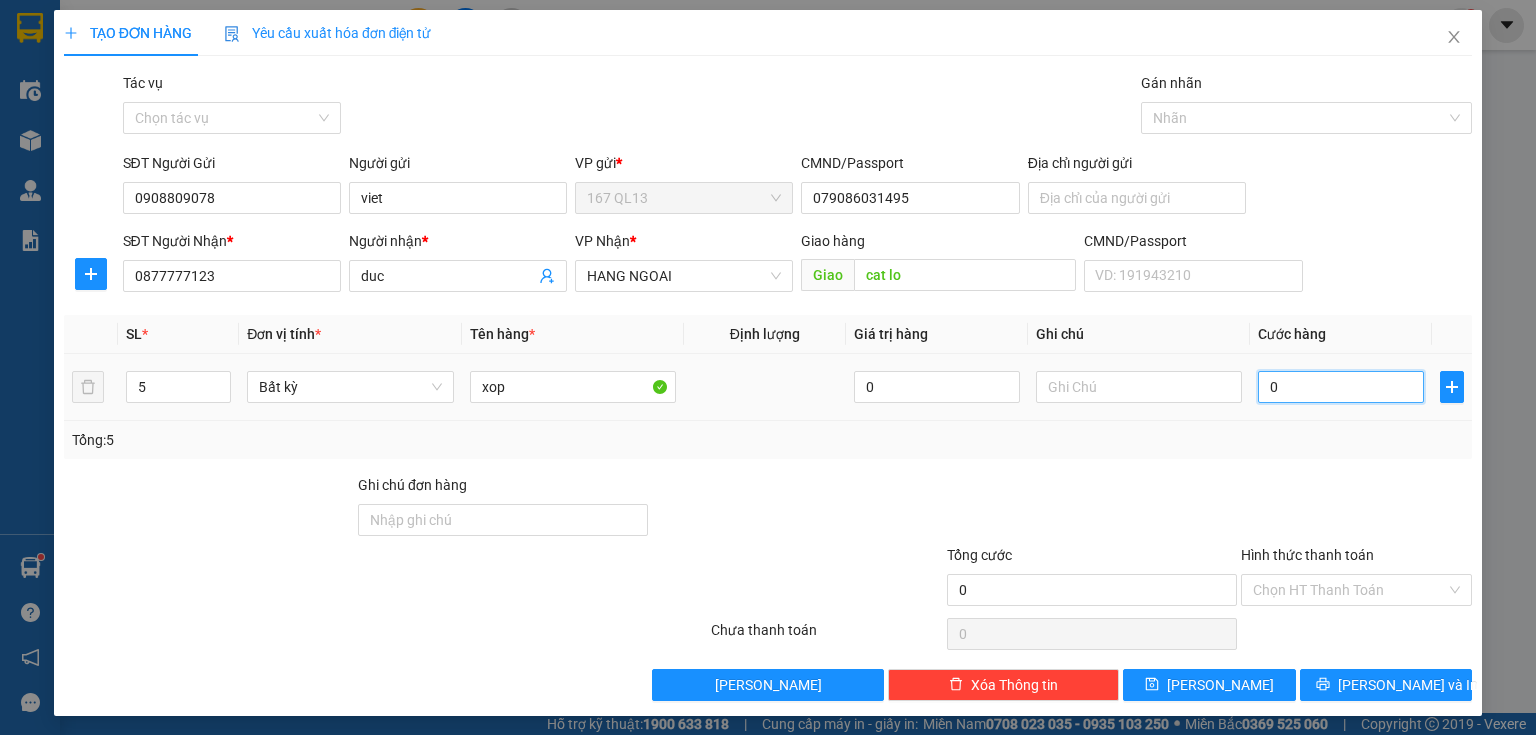click on "0" at bounding box center [1341, 387] 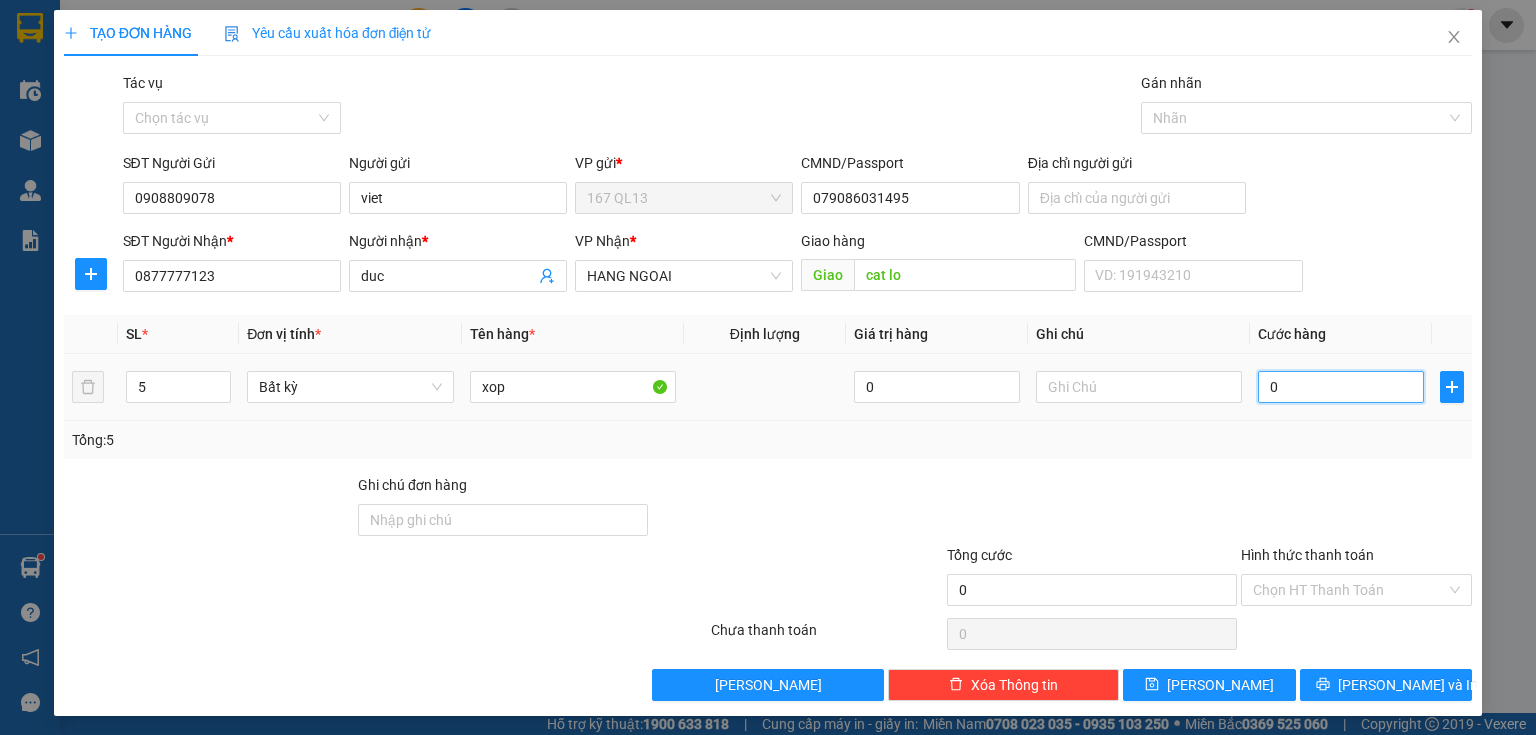 click on "0" at bounding box center (1341, 387) 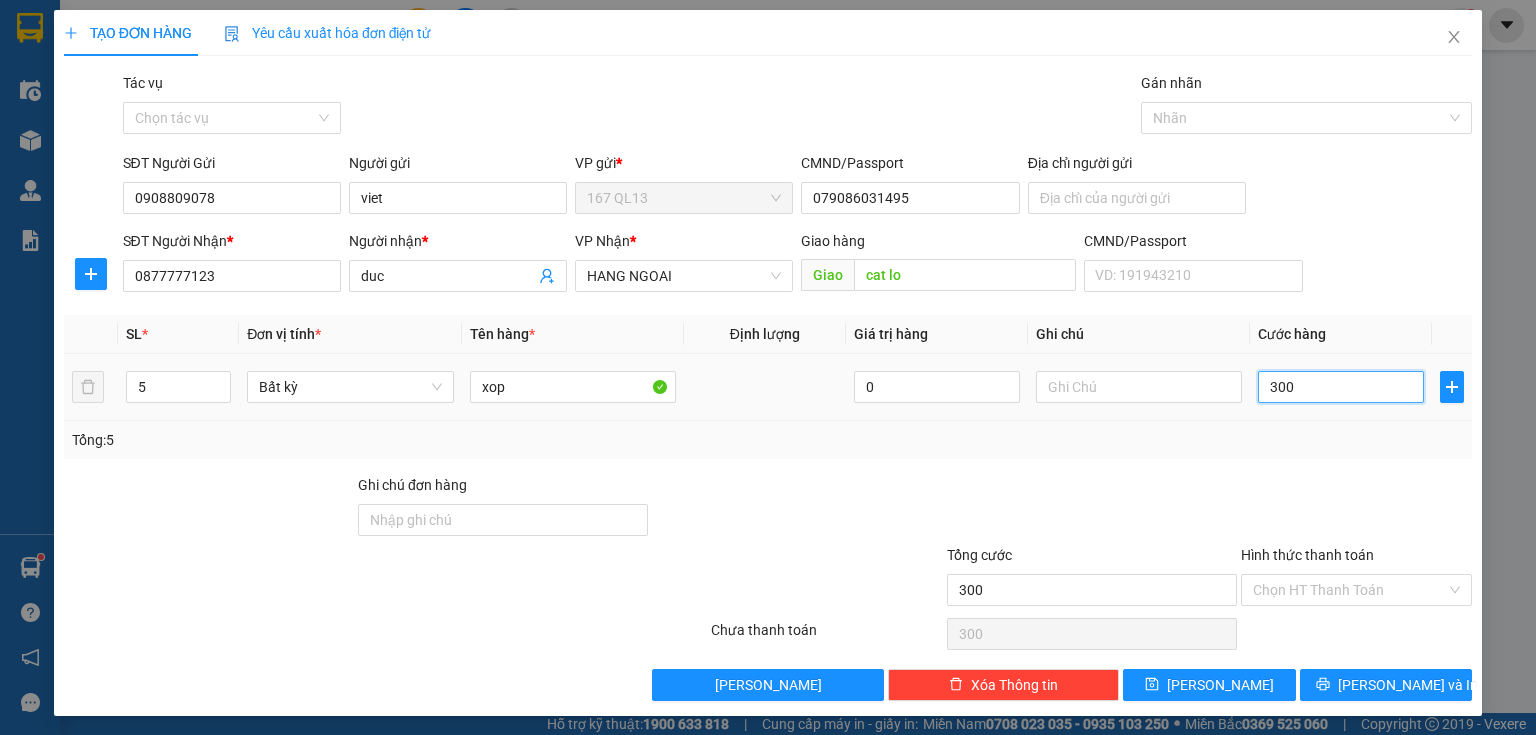 click on "300" at bounding box center [1341, 387] 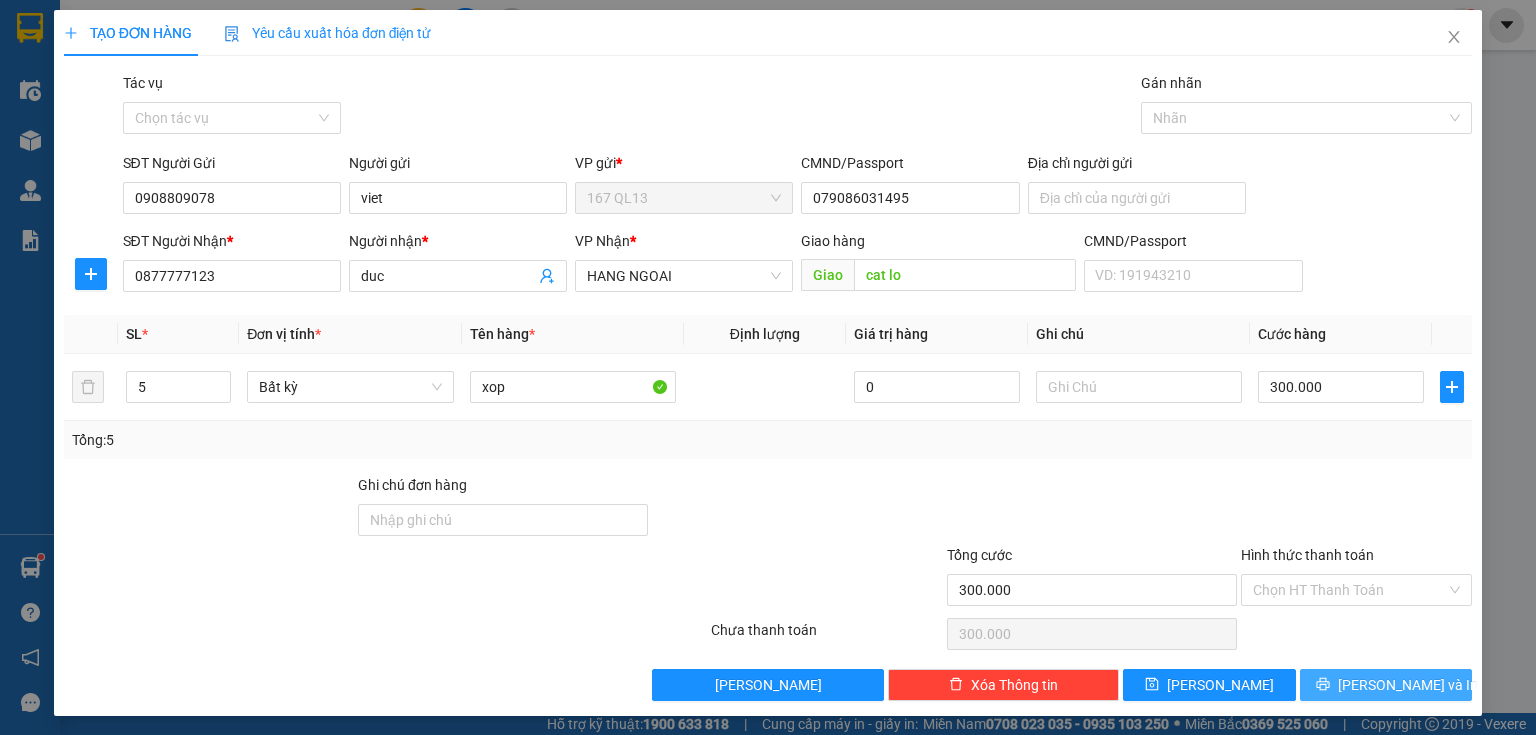 click on "[PERSON_NAME] và In" at bounding box center (1408, 685) 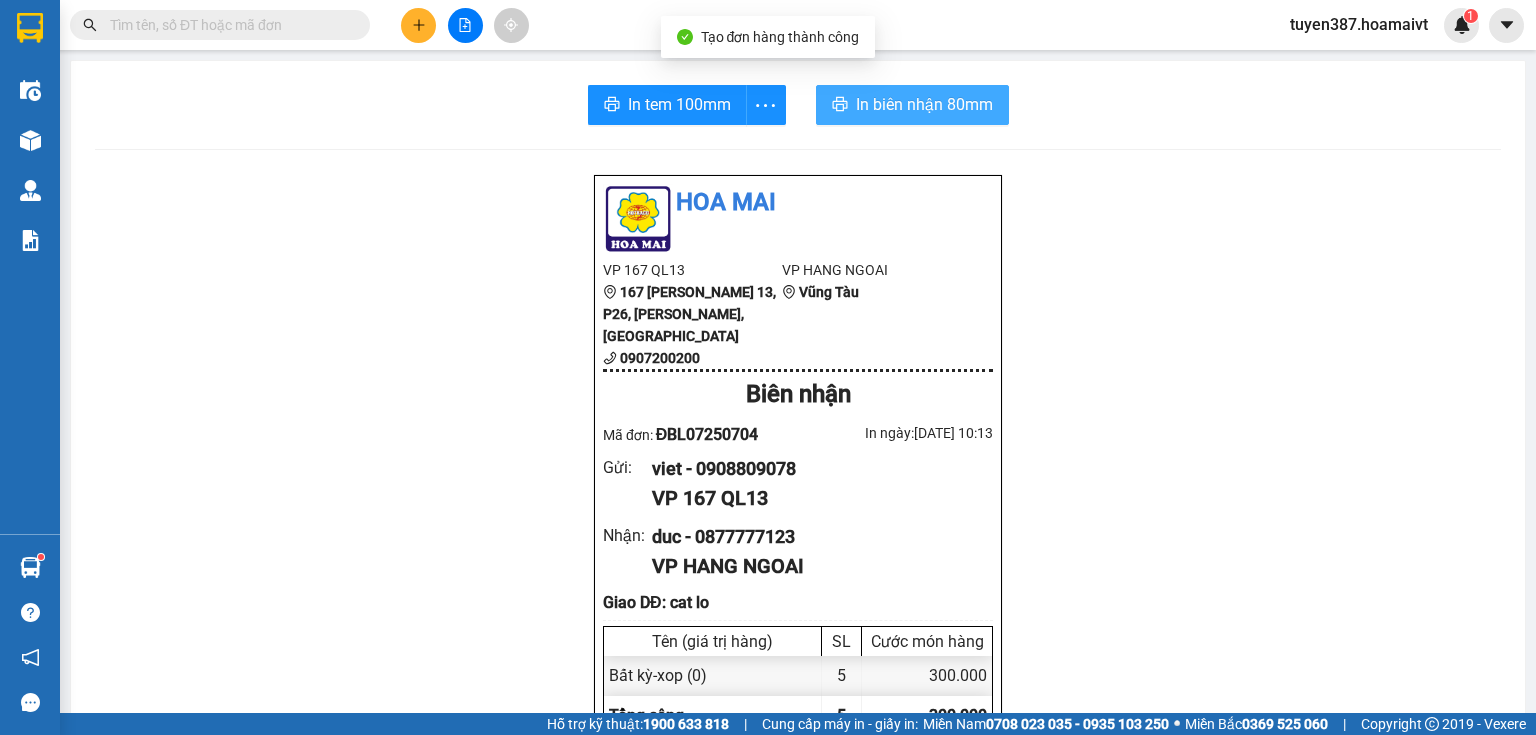 click on "In biên nhận 80mm" at bounding box center [924, 104] 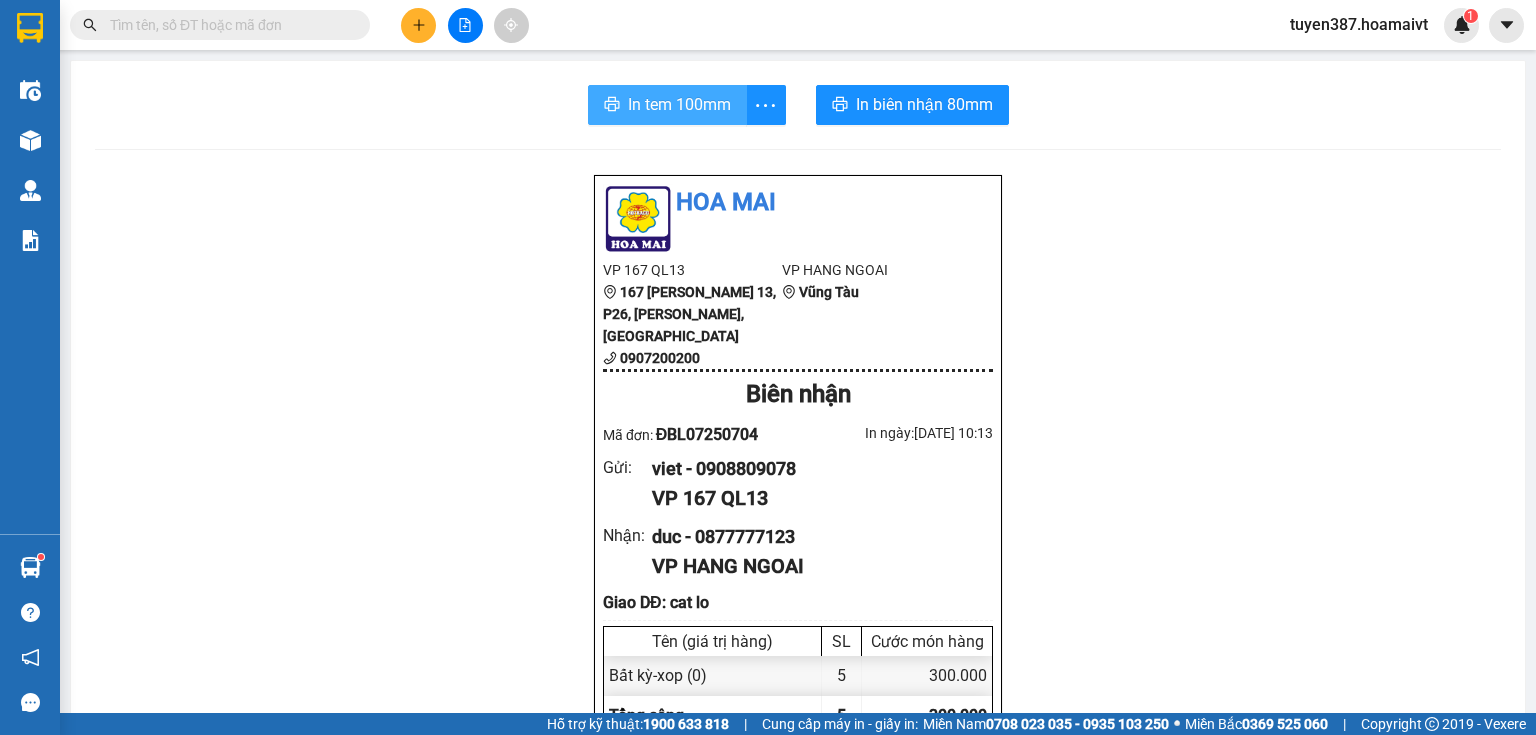 click on "In tem 100mm" at bounding box center [679, 104] 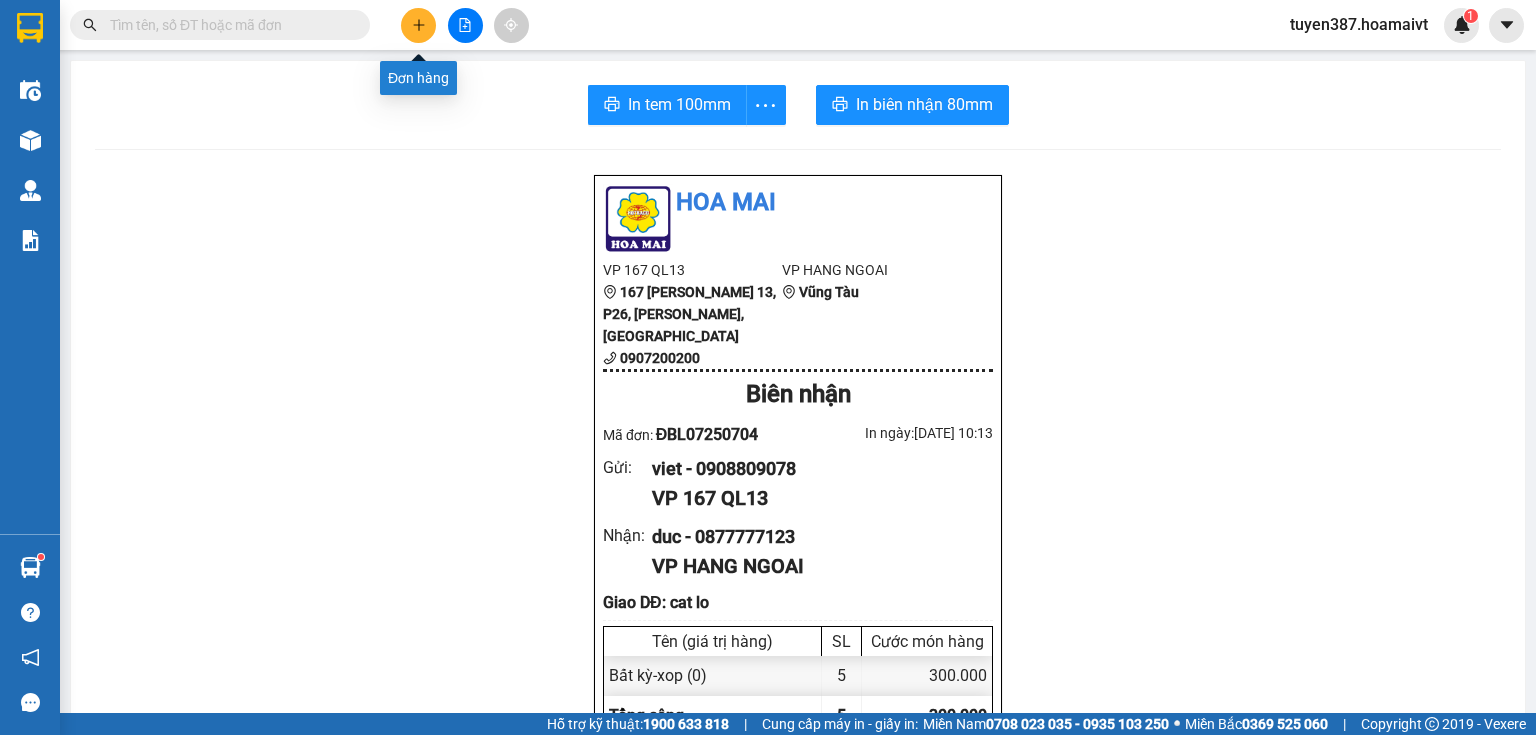click 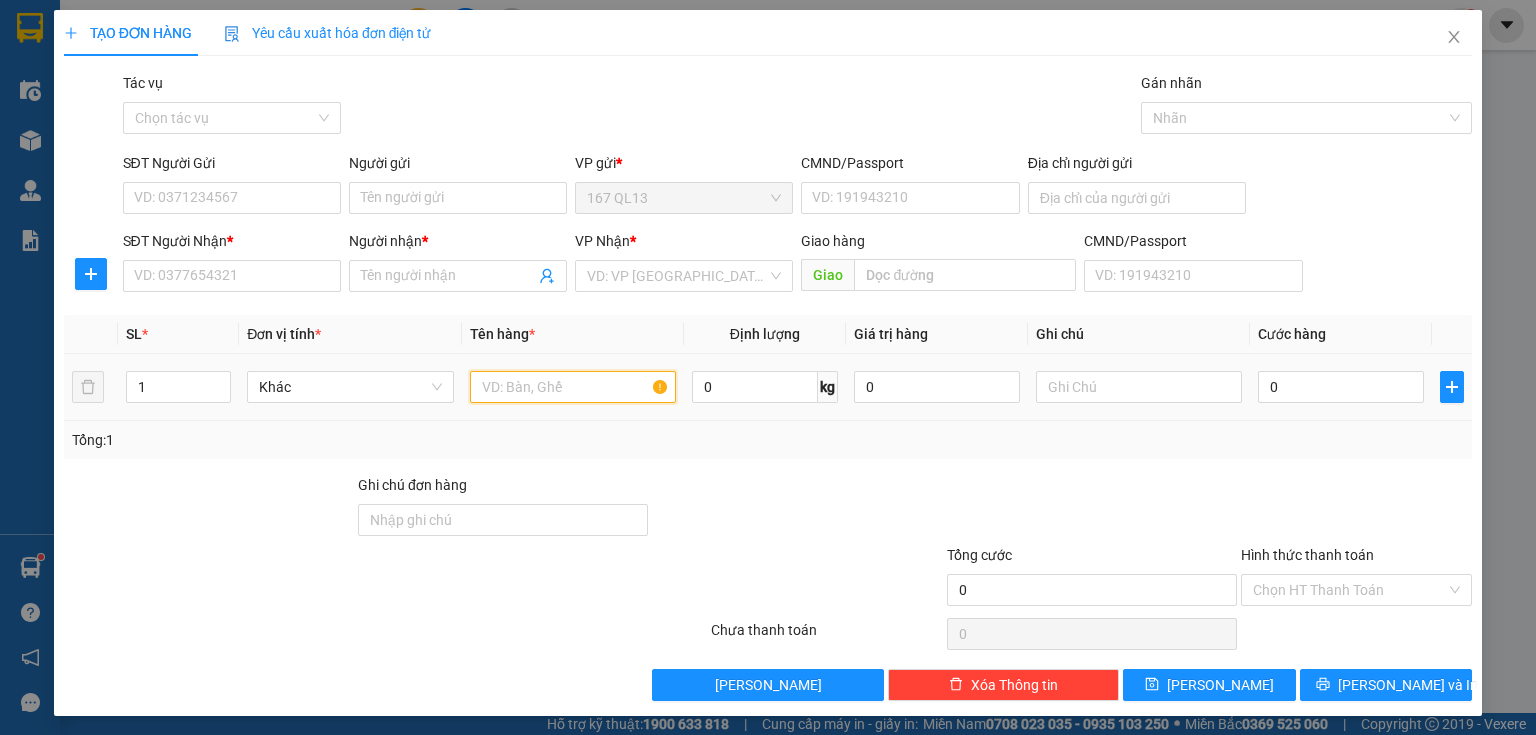 click at bounding box center [573, 387] 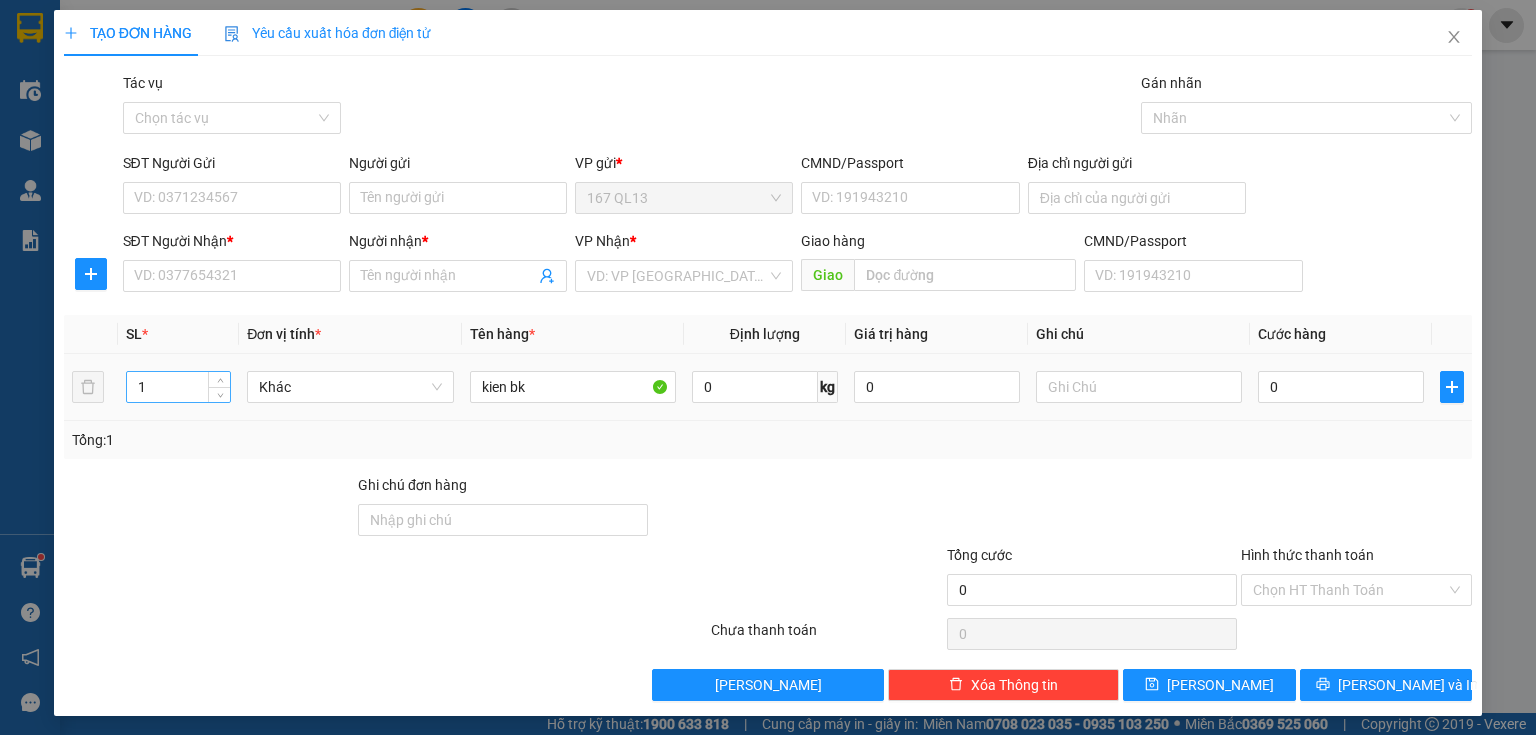 click on "1" at bounding box center (178, 387) 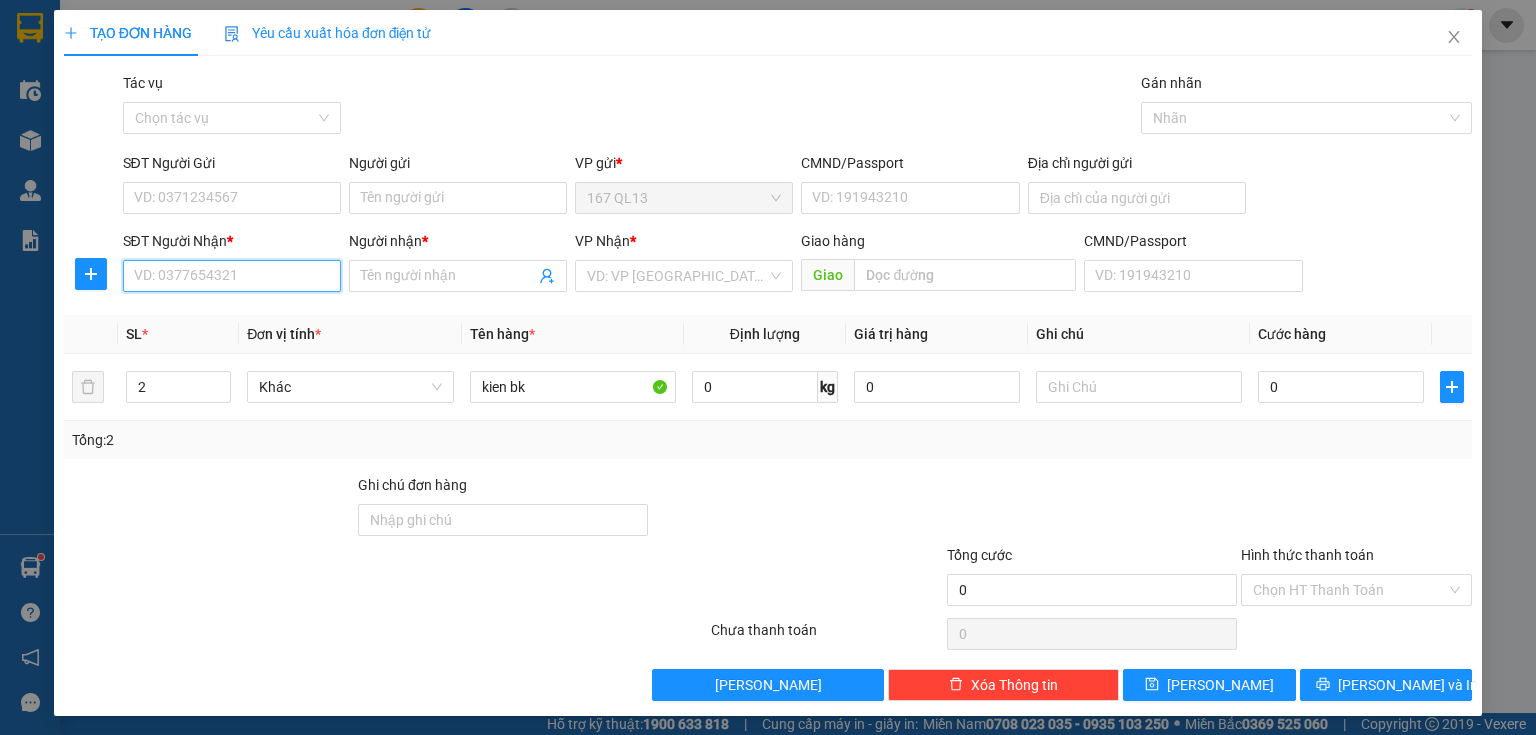 click on "SĐT Người Nhận  *" at bounding box center (232, 276) 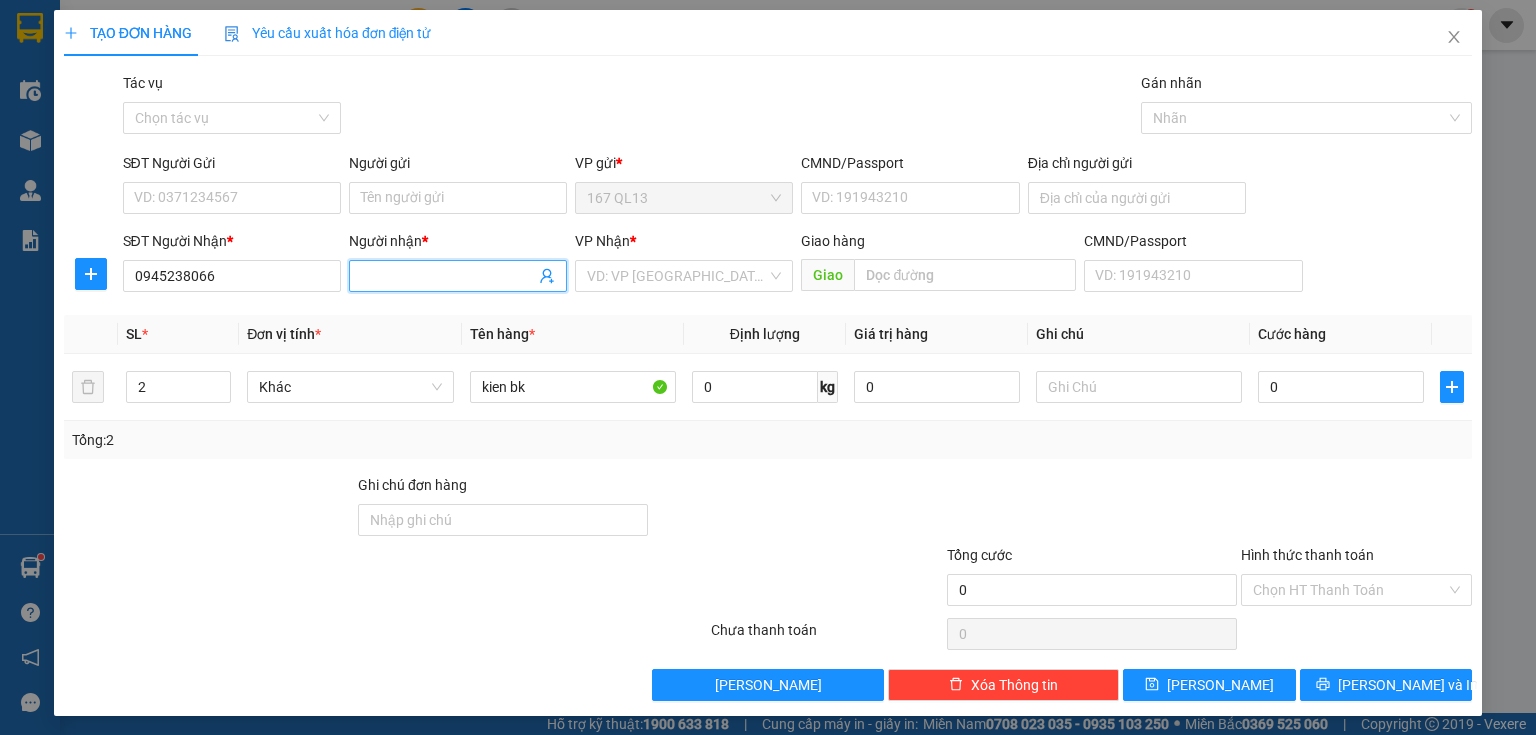 click on "Người nhận  *" at bounding box center (448, 276) 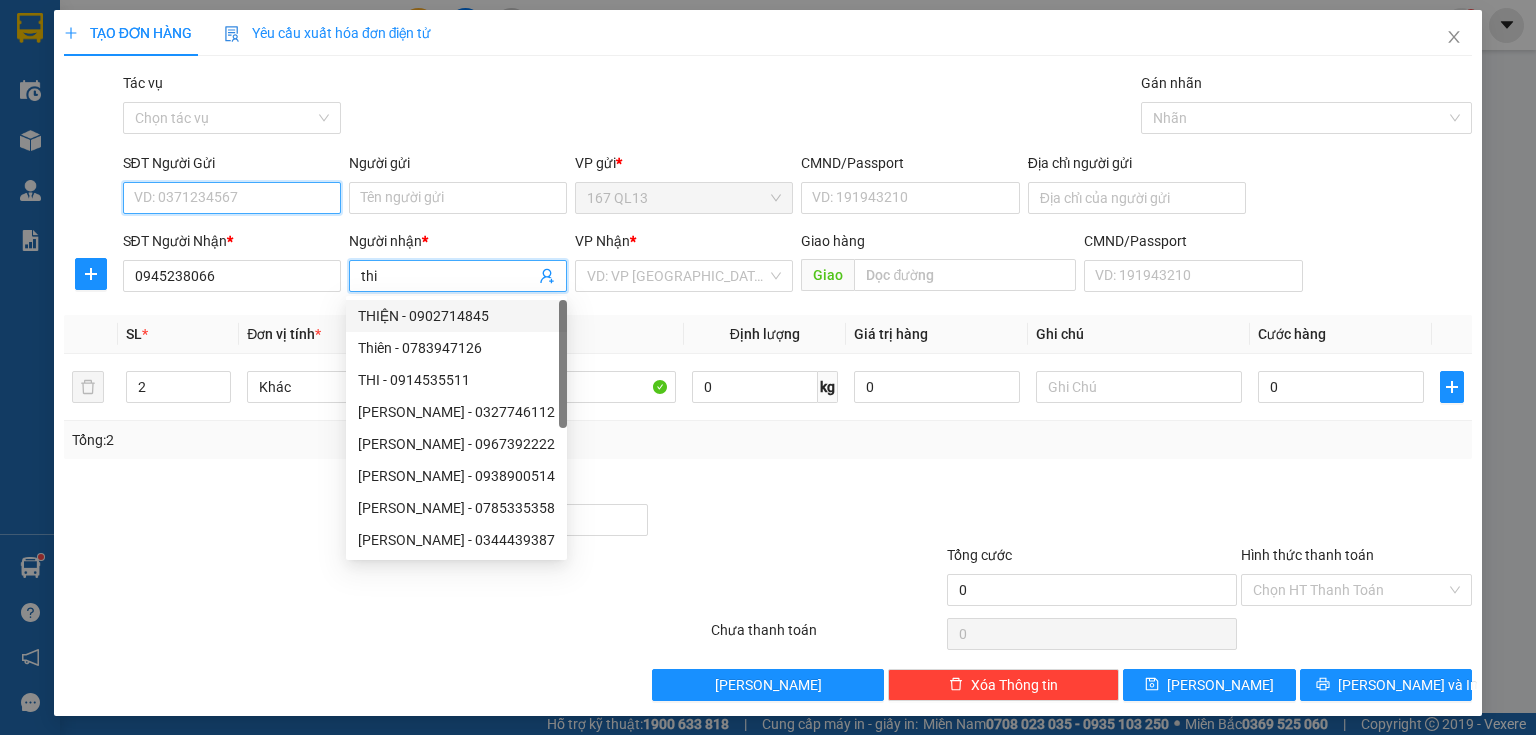 click on "SĐT Người Gửi" at bounding box center (232, 198) 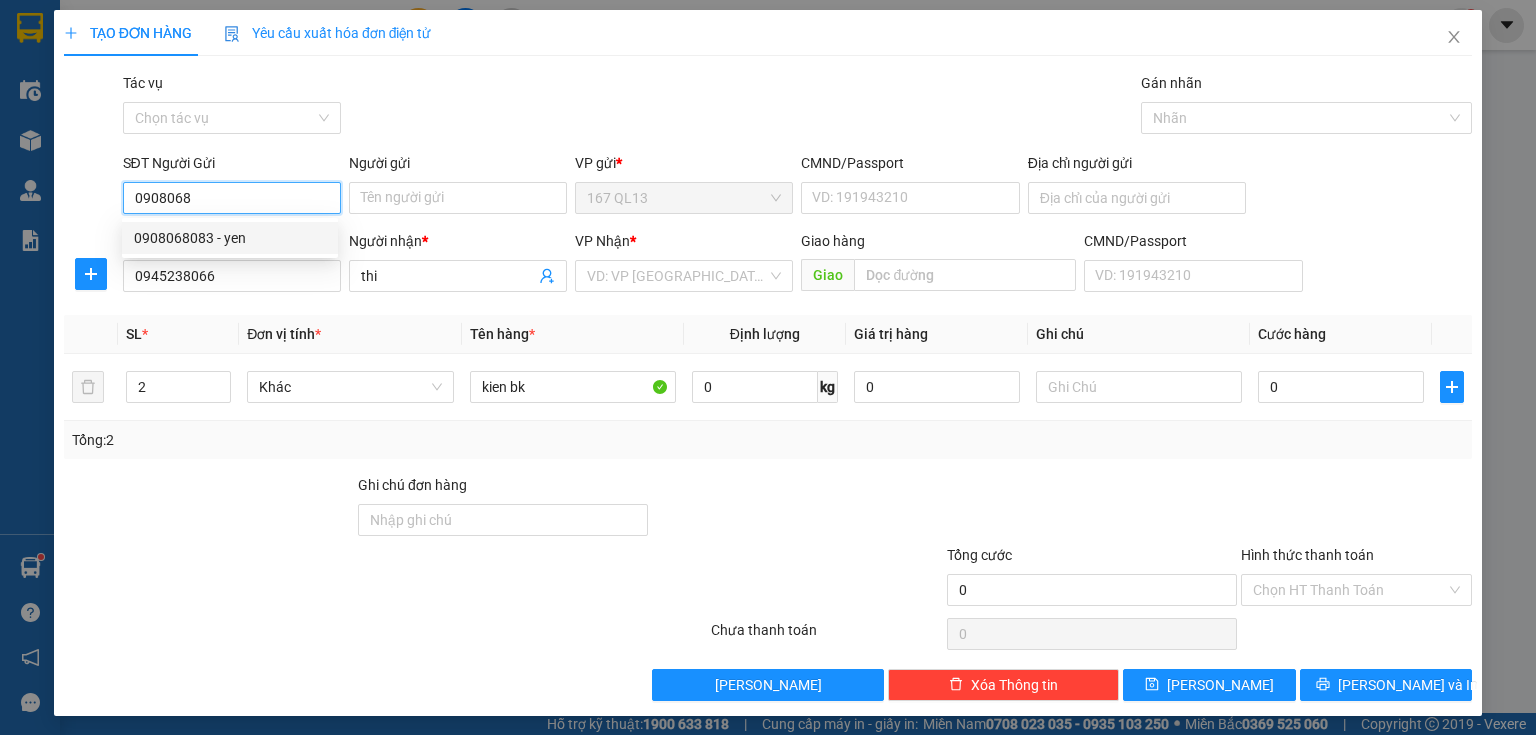 click on "0908068083 - yen" at bounding box center (230, 238) 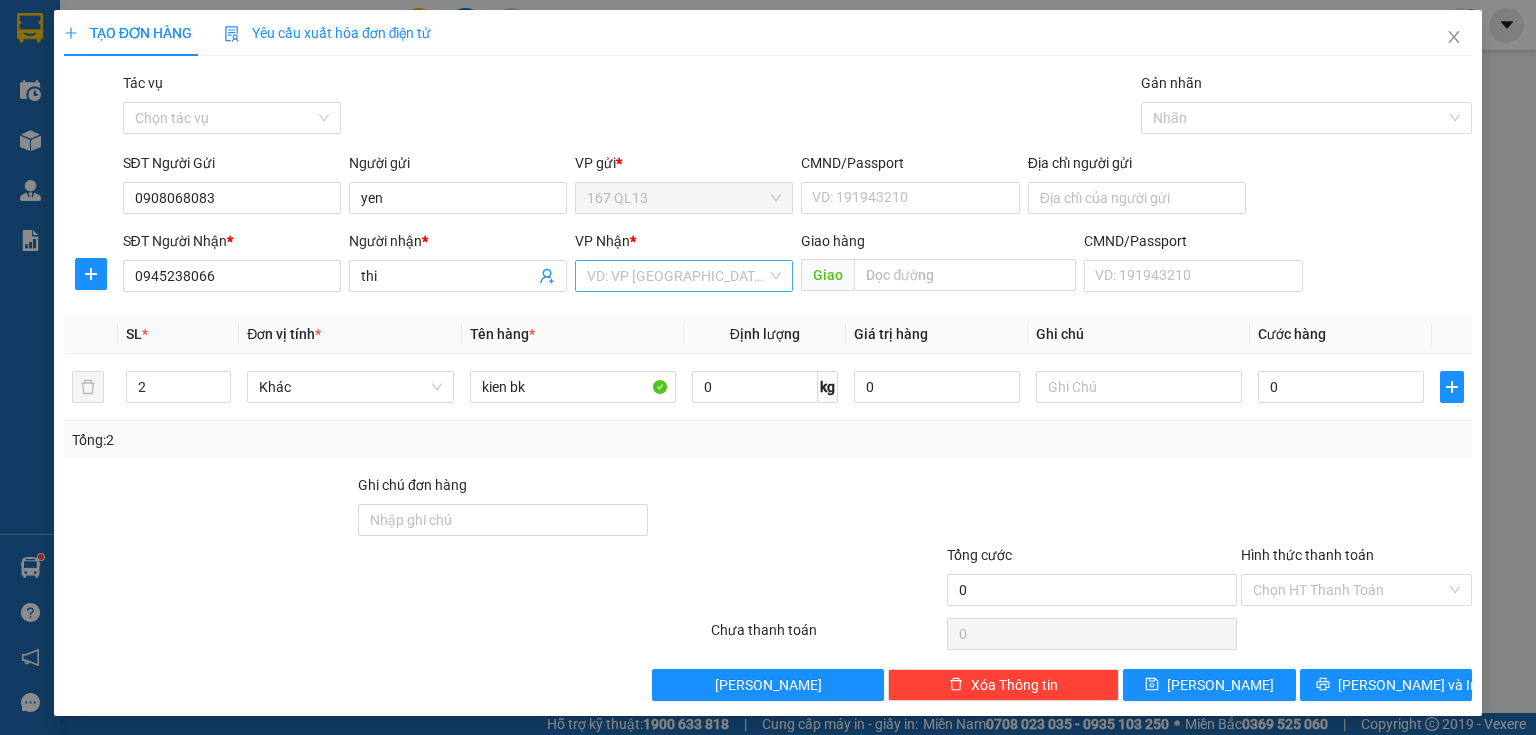 click at bounding box center (677, 276) 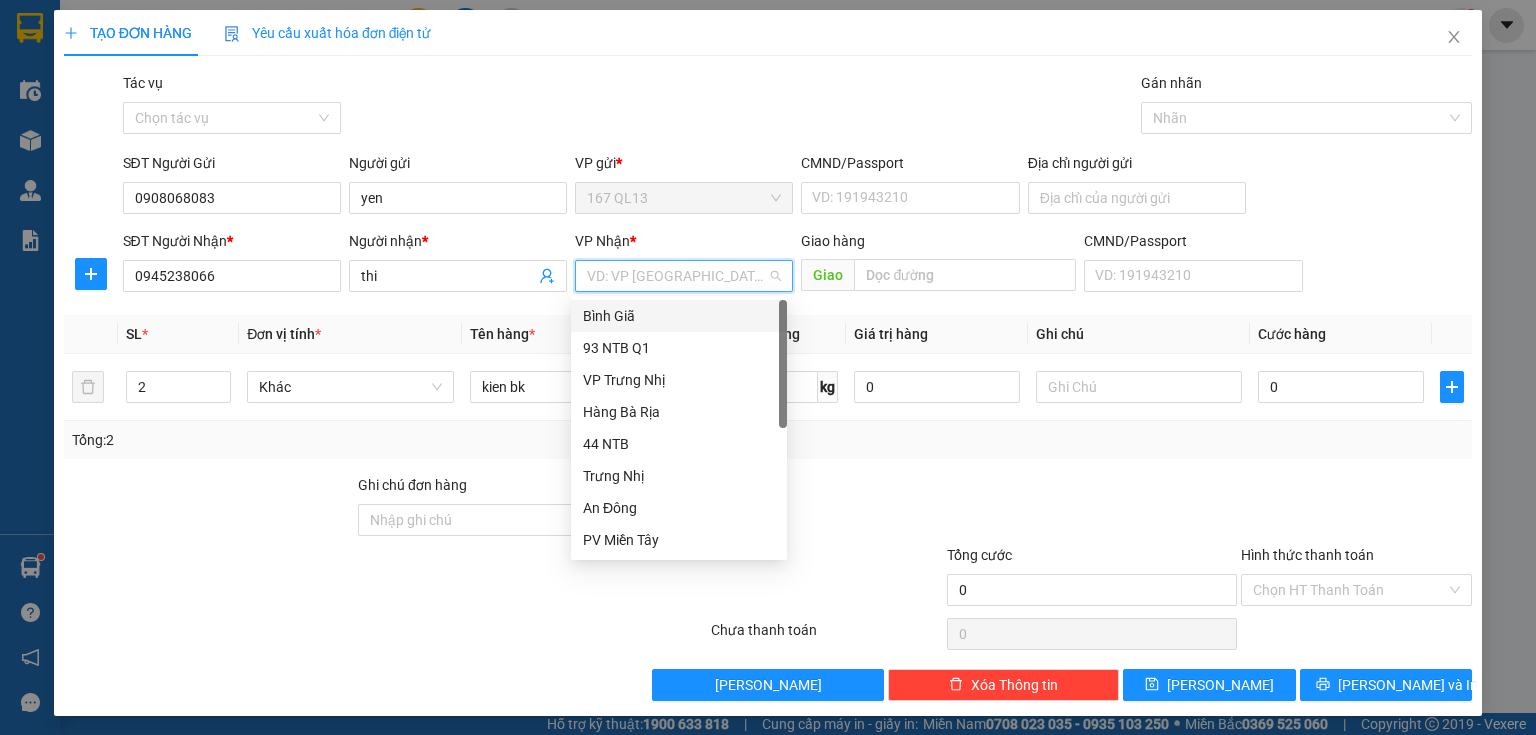 click on "Bình Giã" at bounding box center [679, 316] 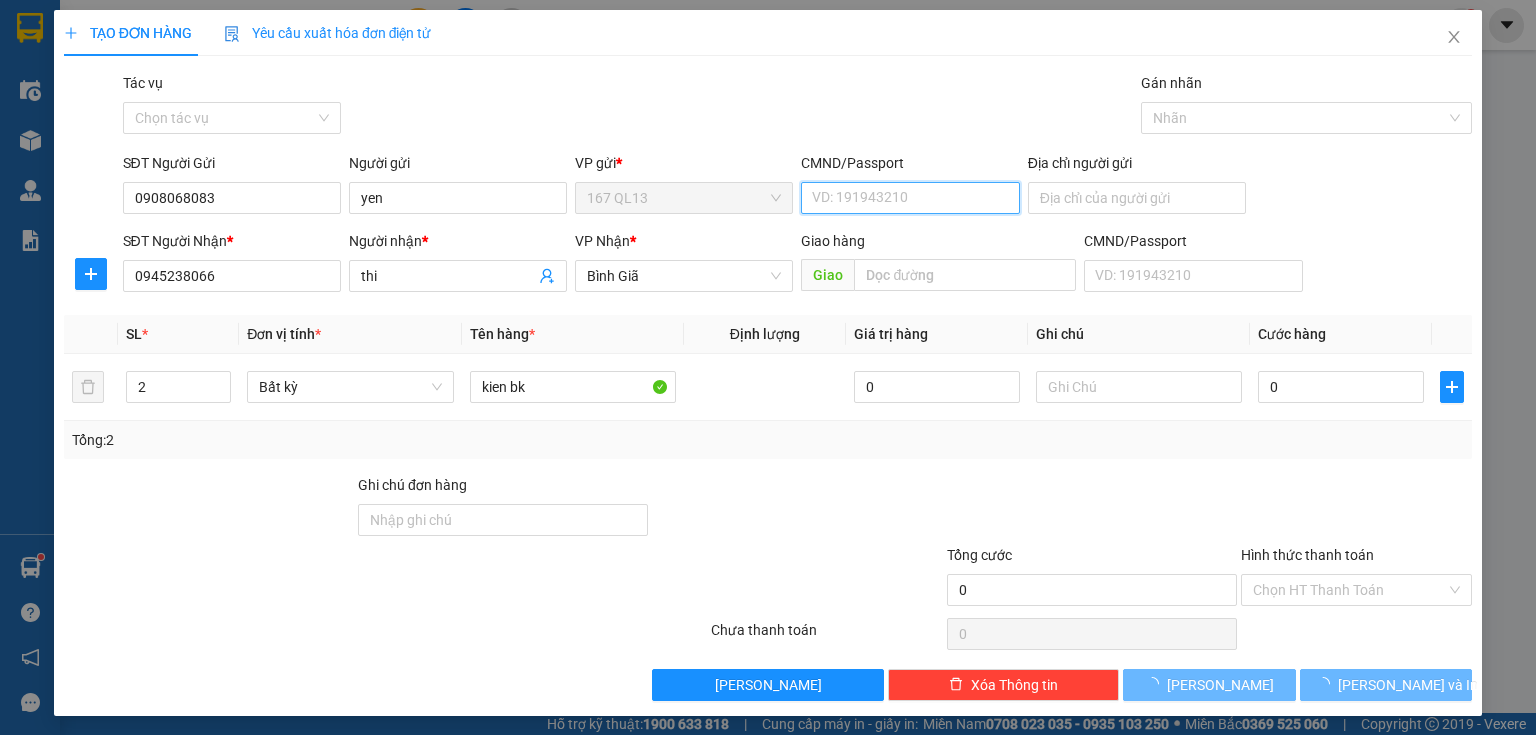 click on "CMND/Passport" at bounding box center (910, 198) 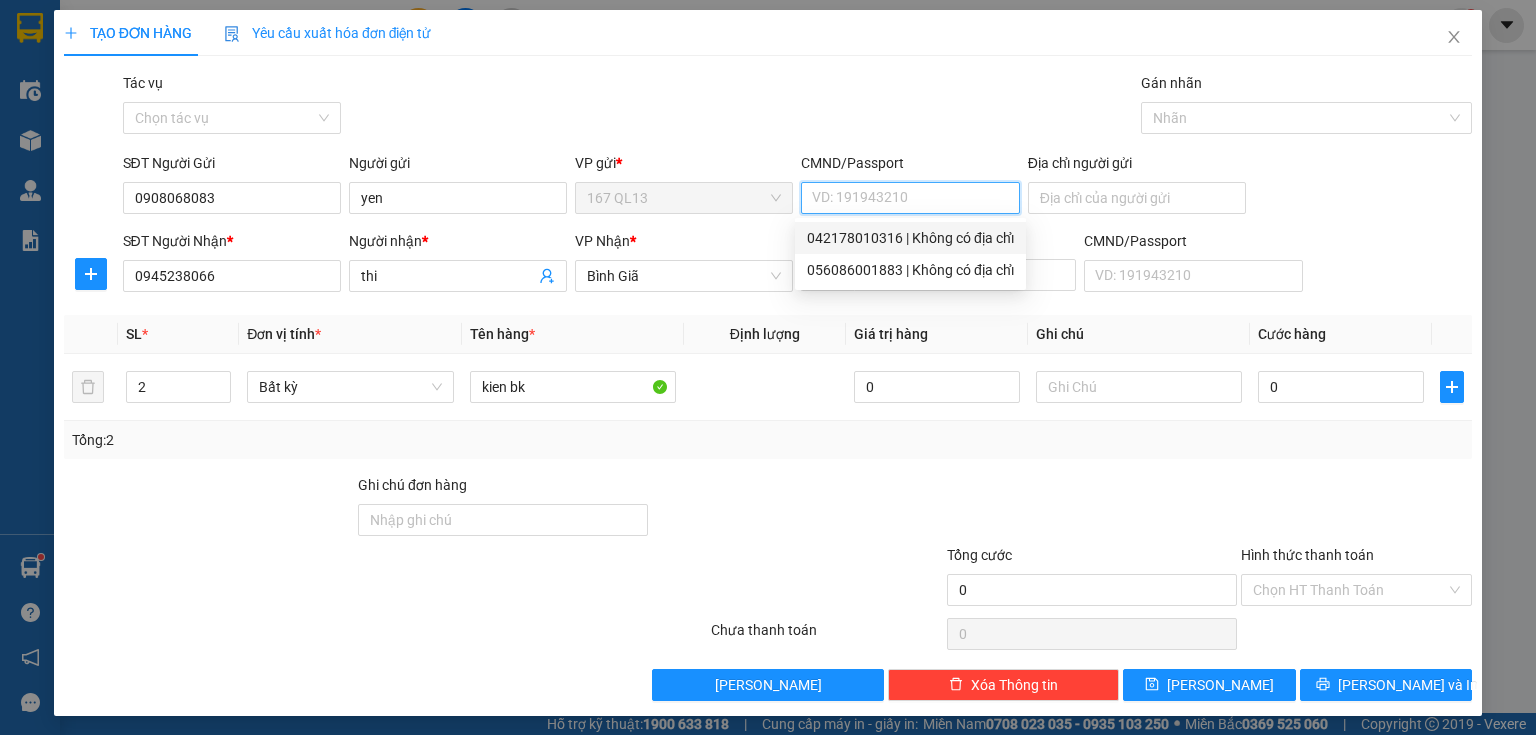 click on "042178010316 | Không có địa chỉ" at bounding box center (910, 238) 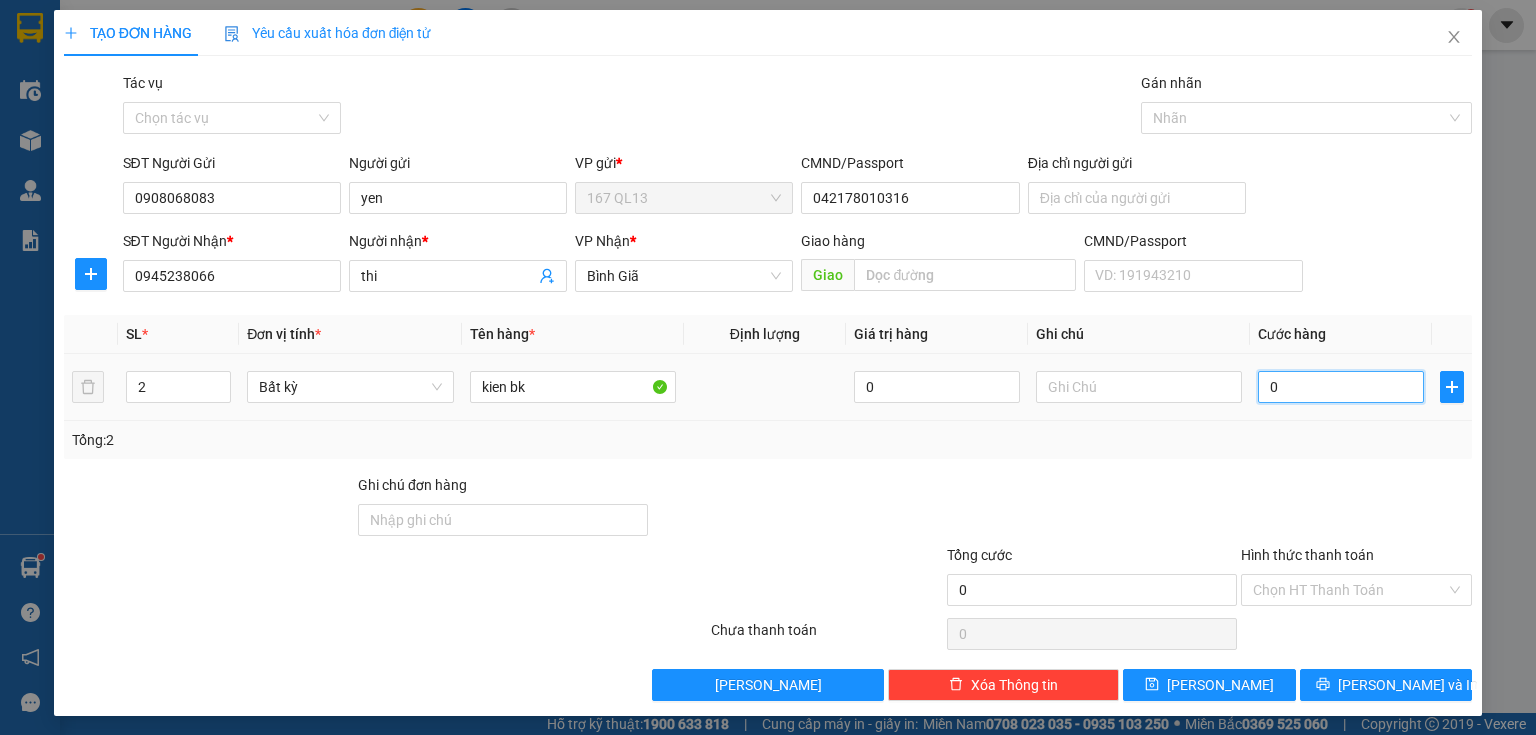 click on "0" at bounding box center [1341, 387] 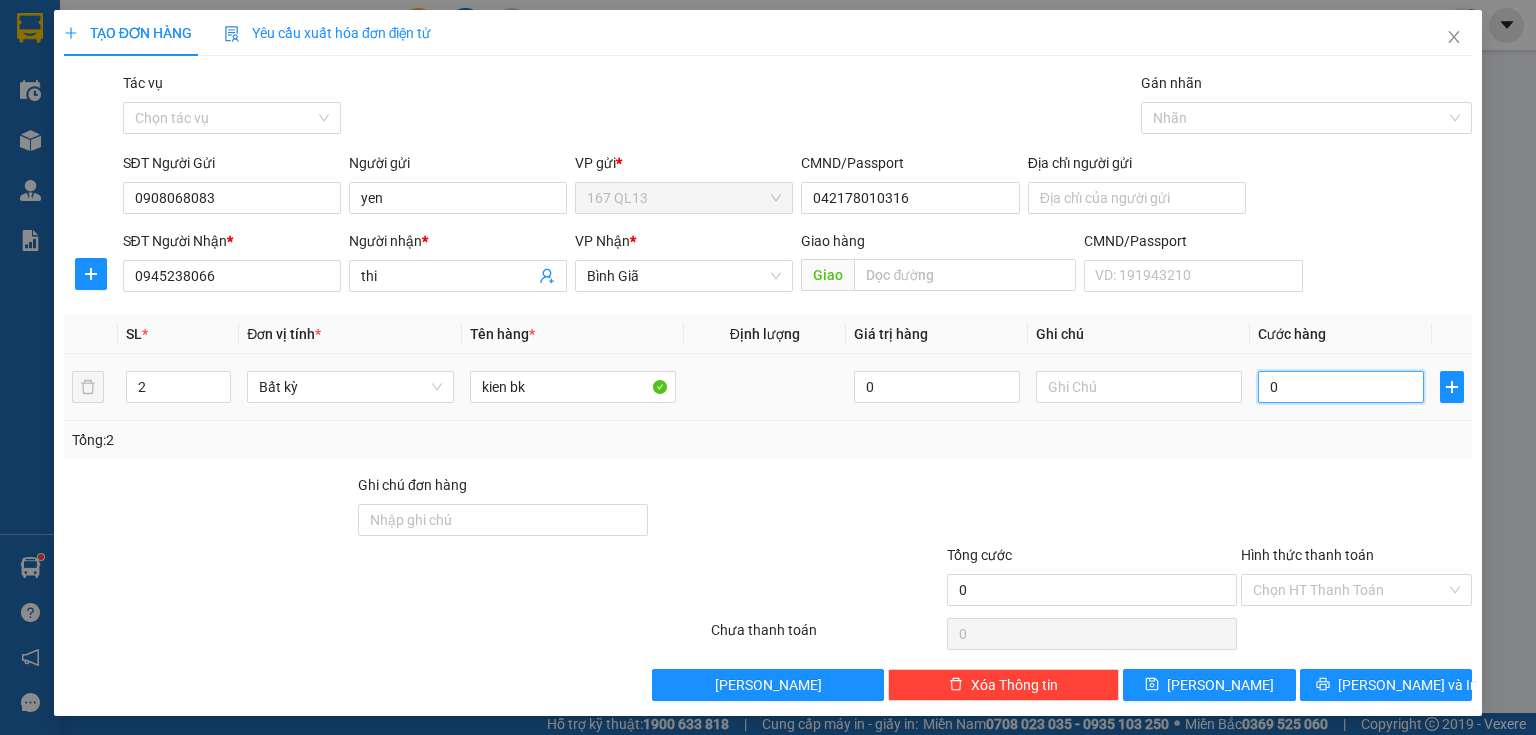 click on "0" at bounding box center [1341, 387] 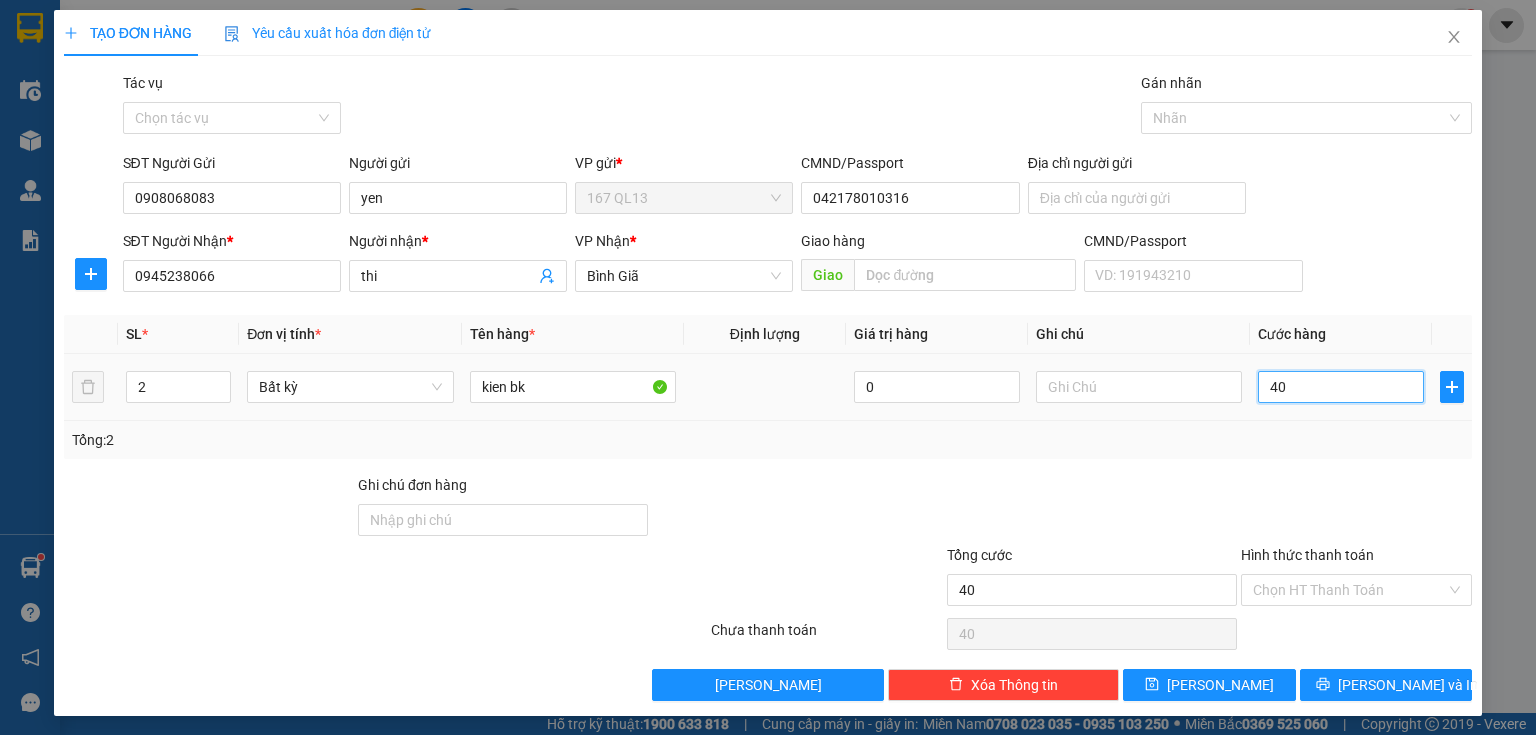 click on "40" at bounding box center (1341, 387) 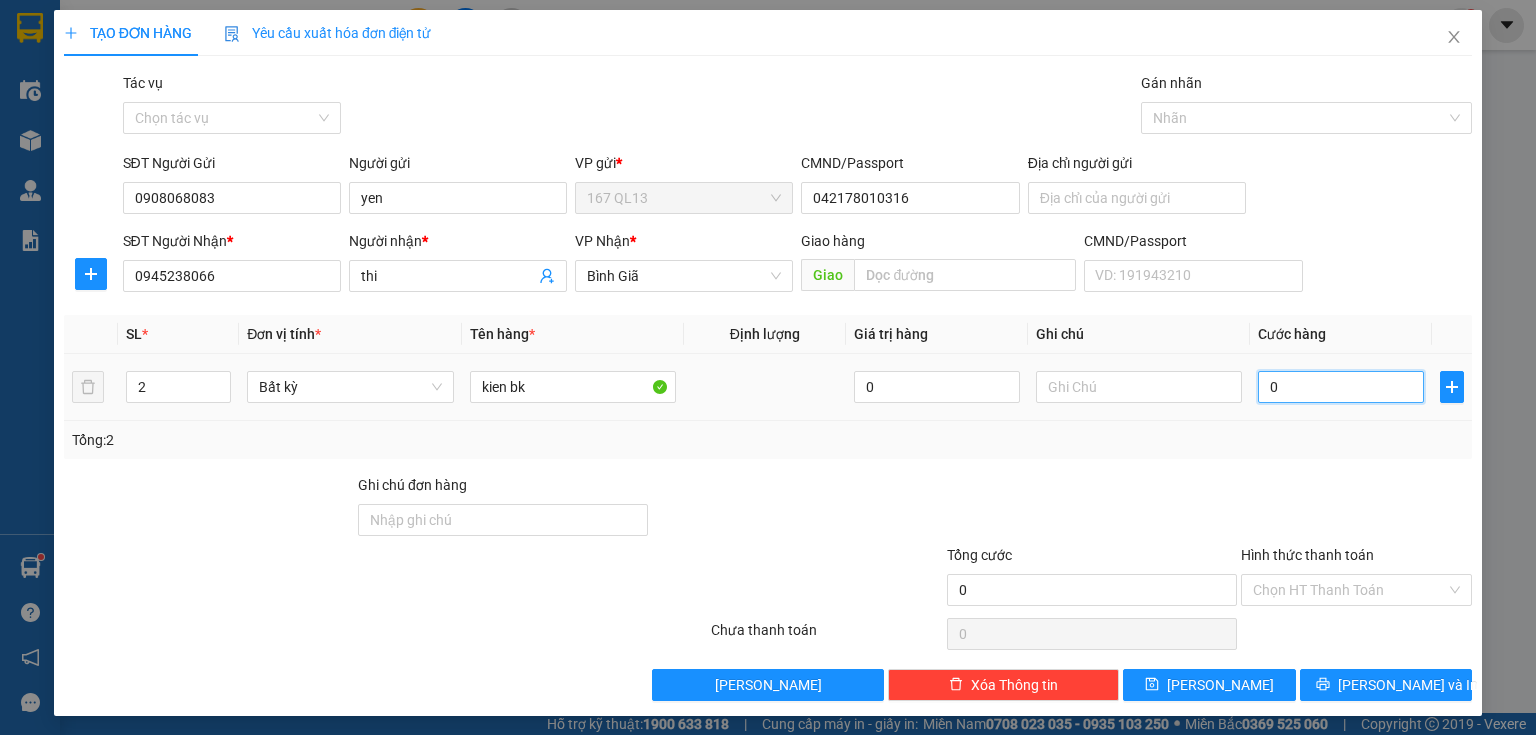 click on "0" at bounding box center [1341, 387] 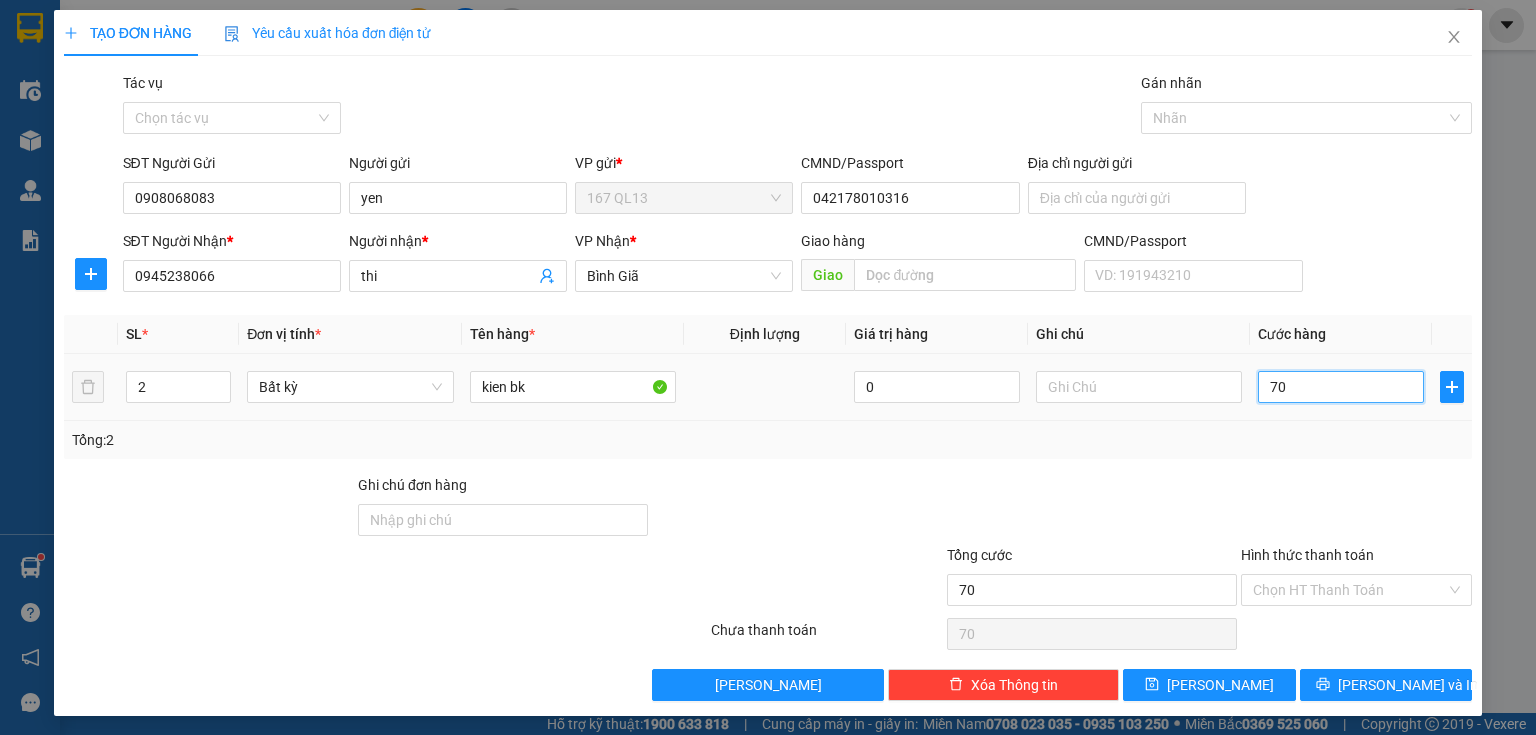 click on "70" at bounding box center (1341, 387) 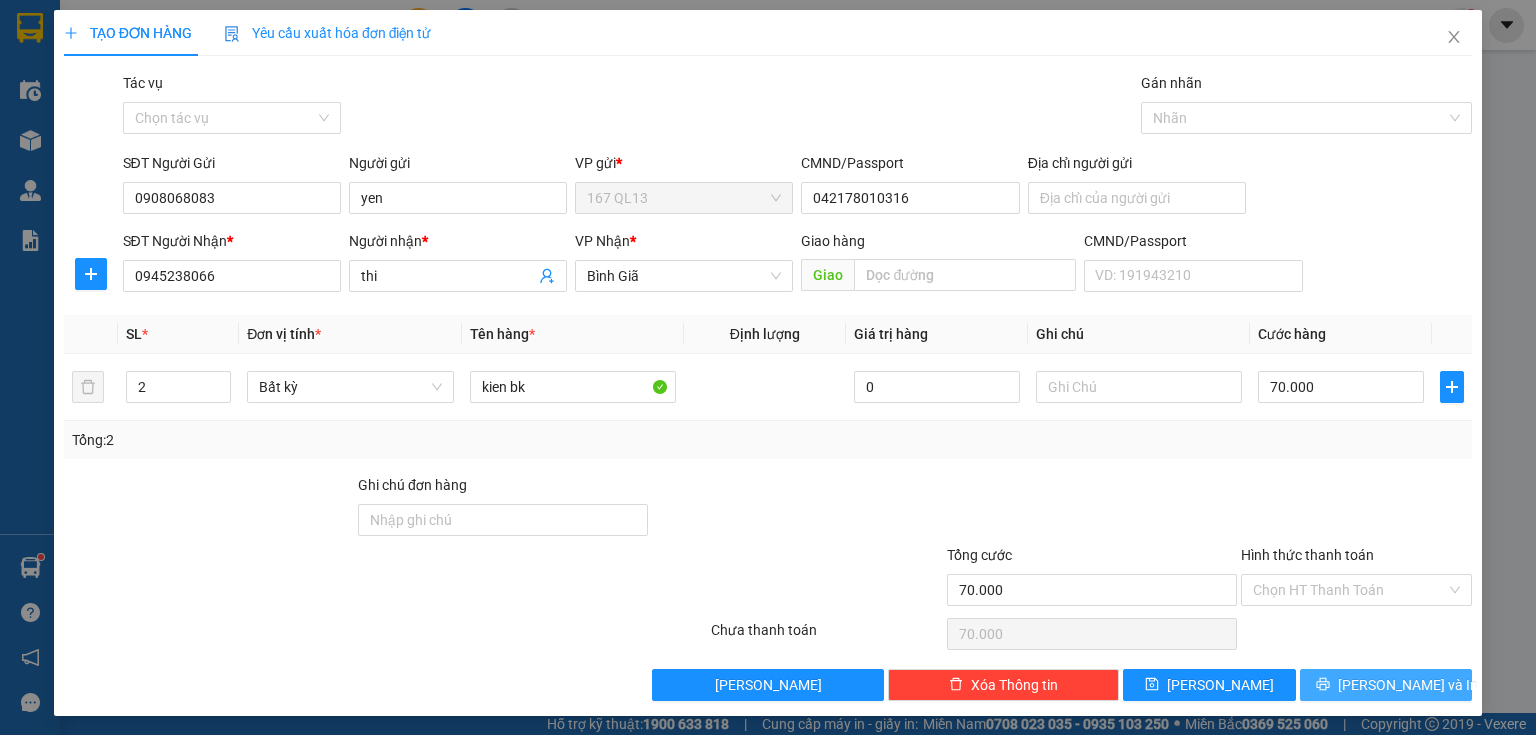 click on "[PERSON_NAME] và In" at bounding box center [1408, 685] 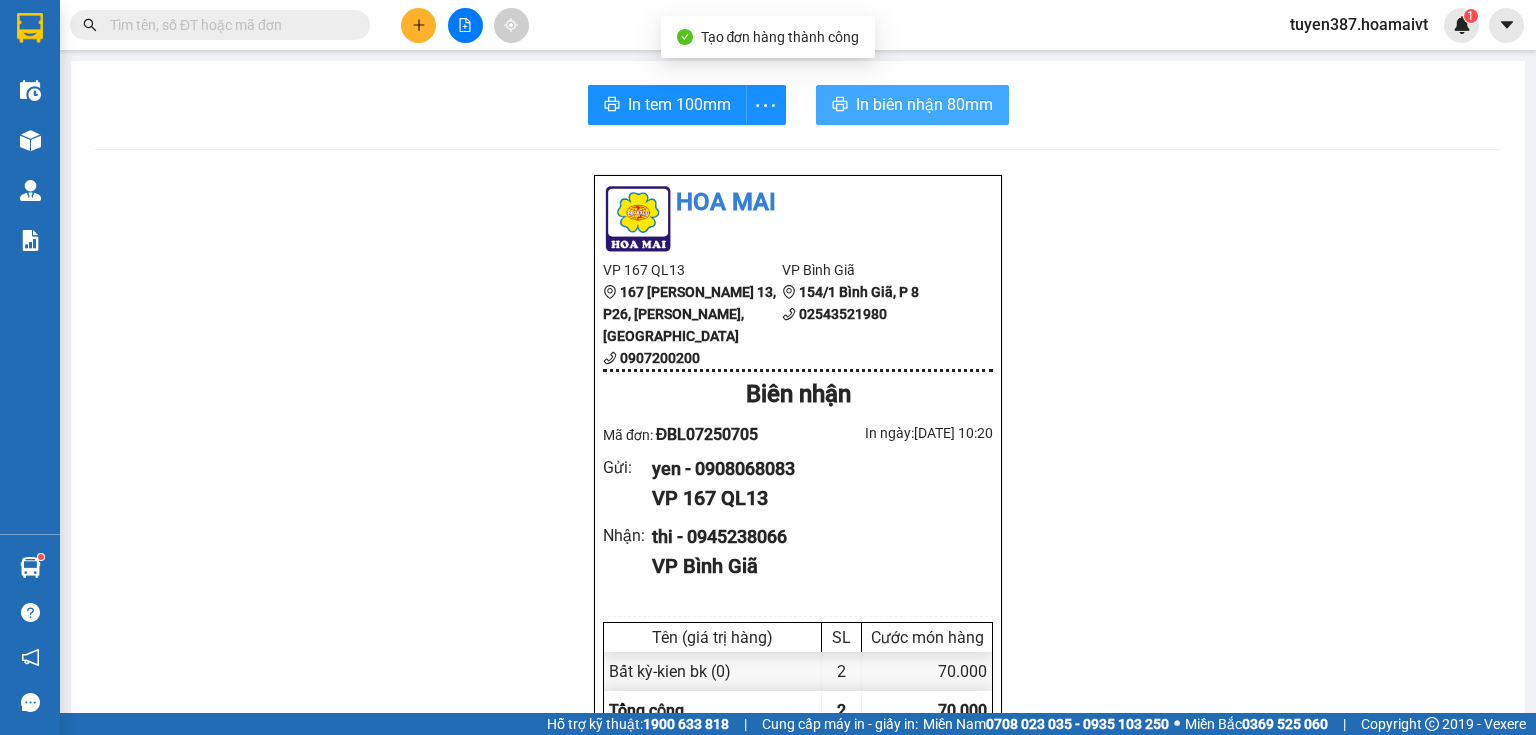 click on "In biên nhận 80mm" at bounding box center [924, 104] 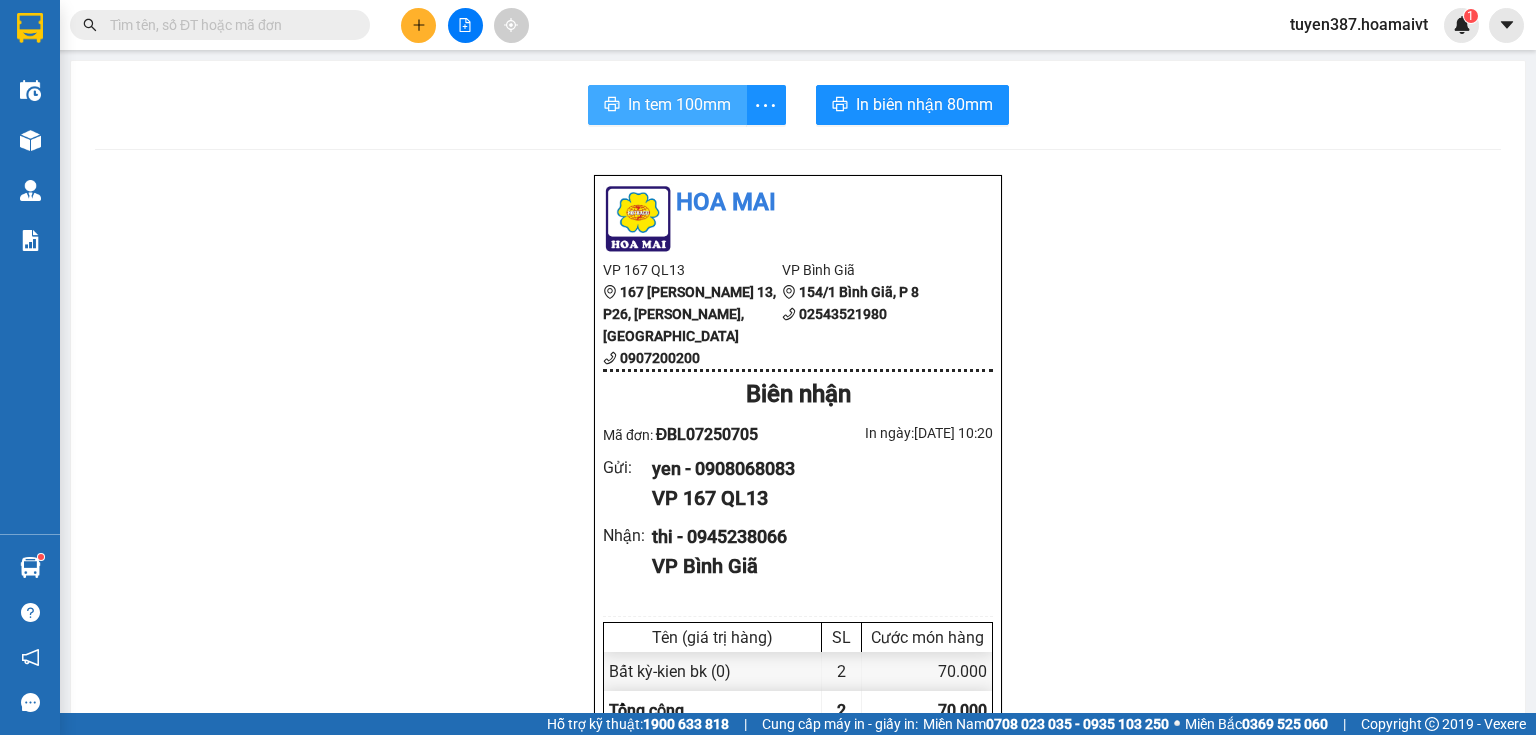 click on "In tem 100mm" at bounding box center [679, 104] 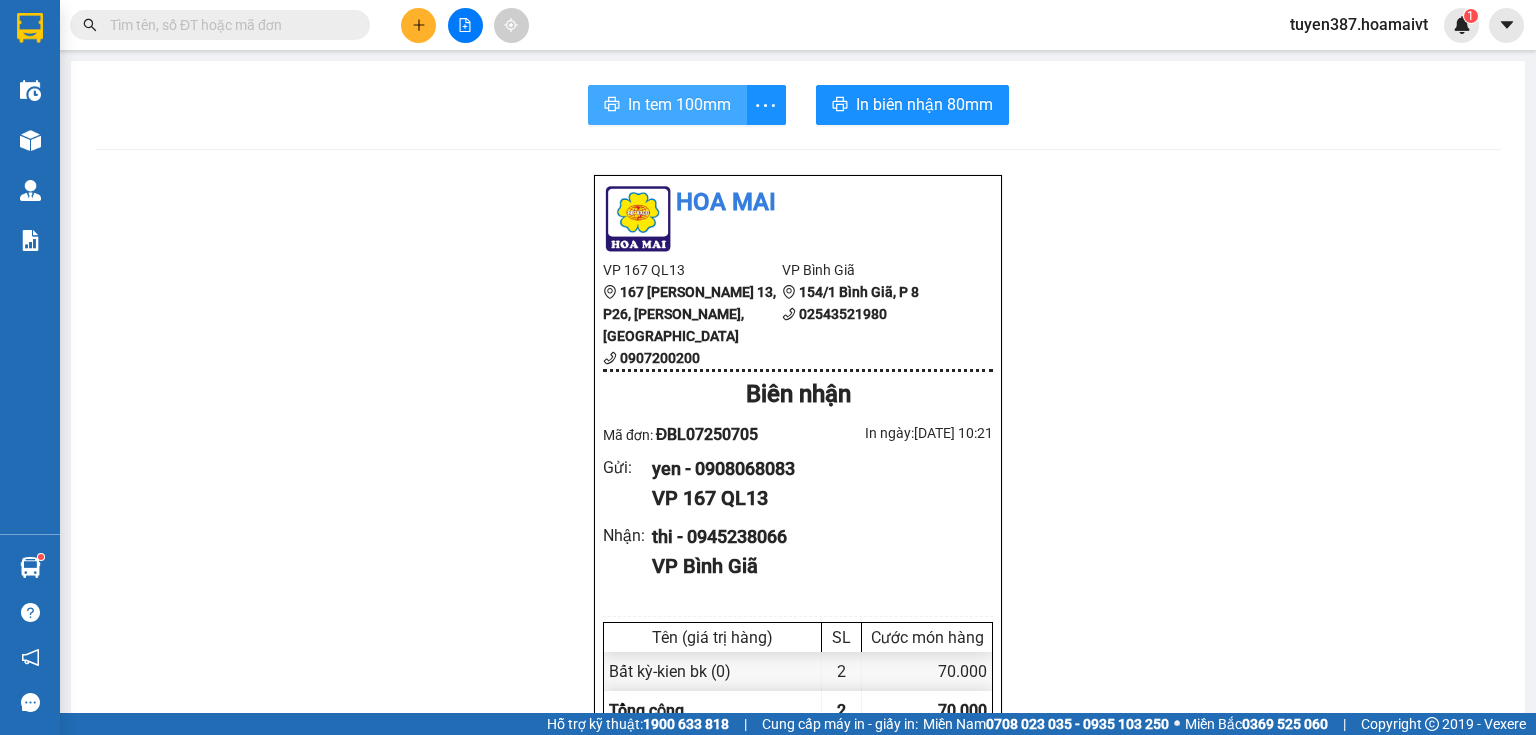 click on "In tem 100mm" at bounding box center (679, 104) 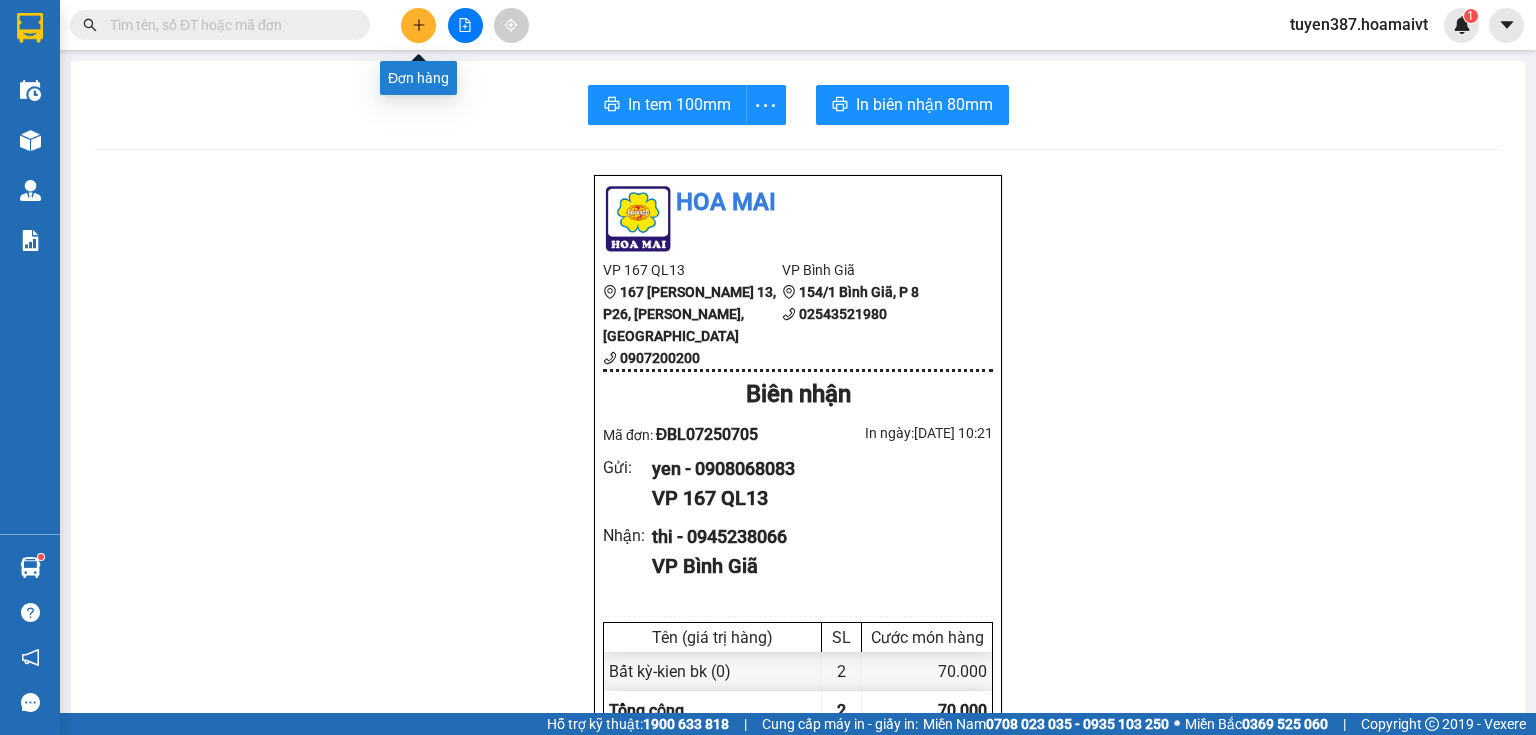 click at bounding box center (418, 25) 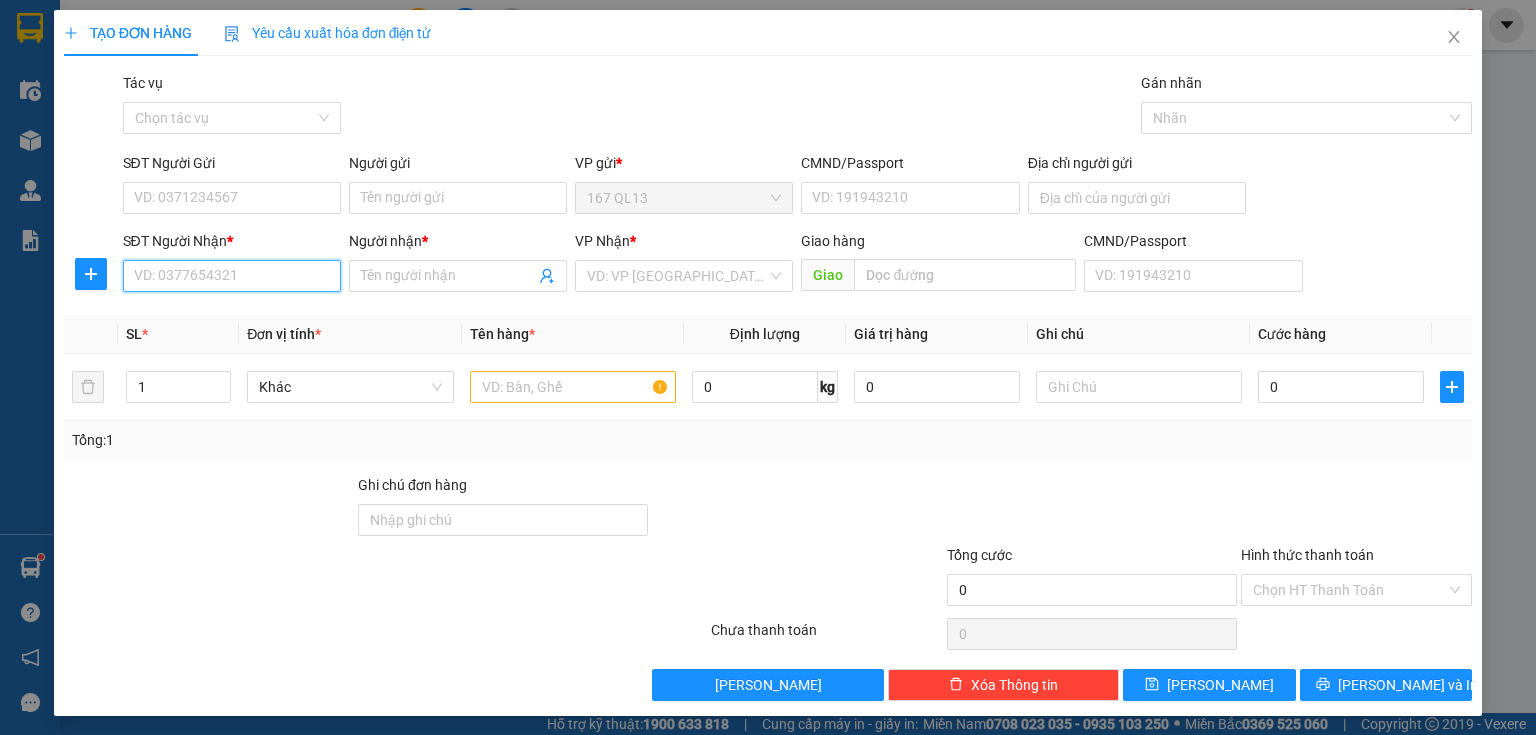 click on "SĐT Người Nhận  *" at bounding box center [232, 276] 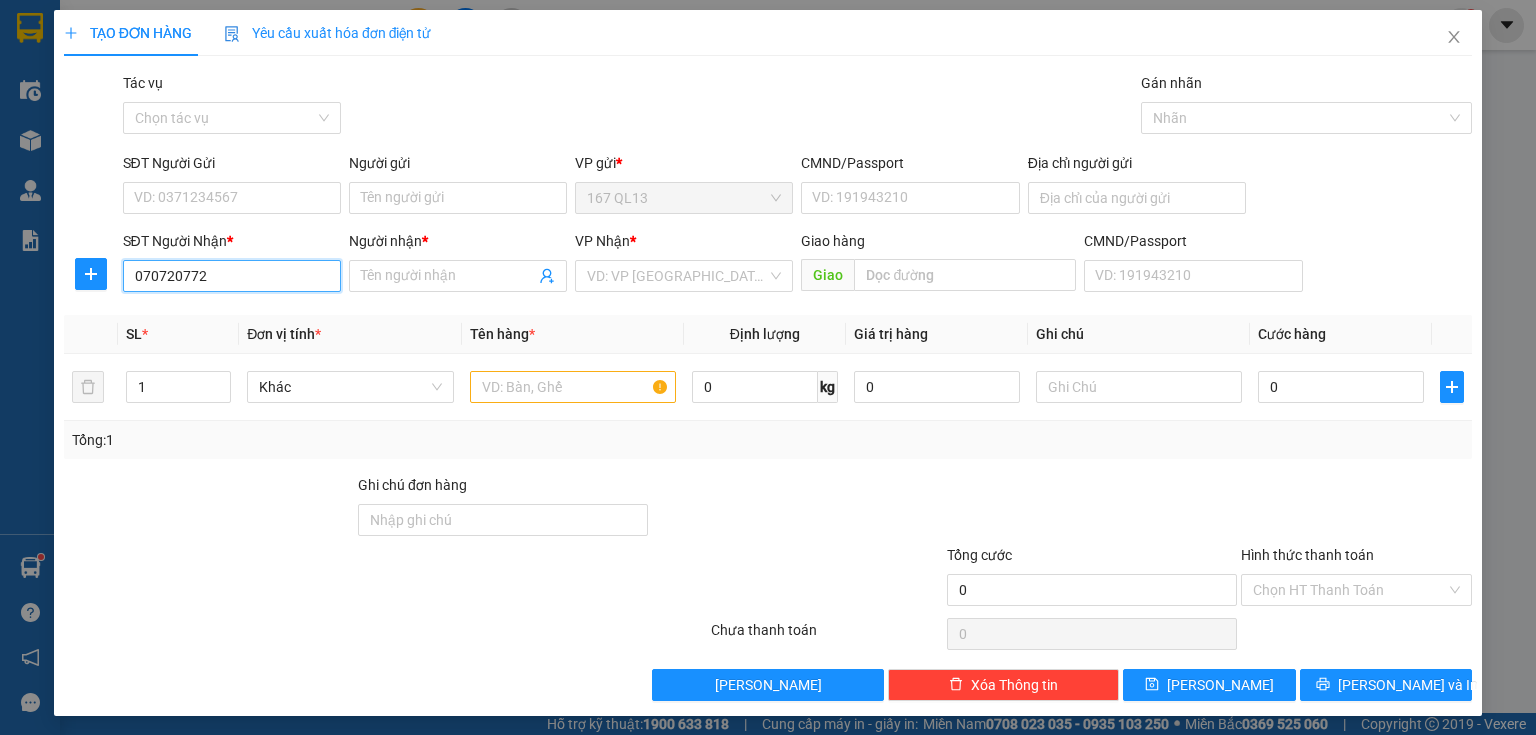 click on "070720772" at bounding box center (232, 276) 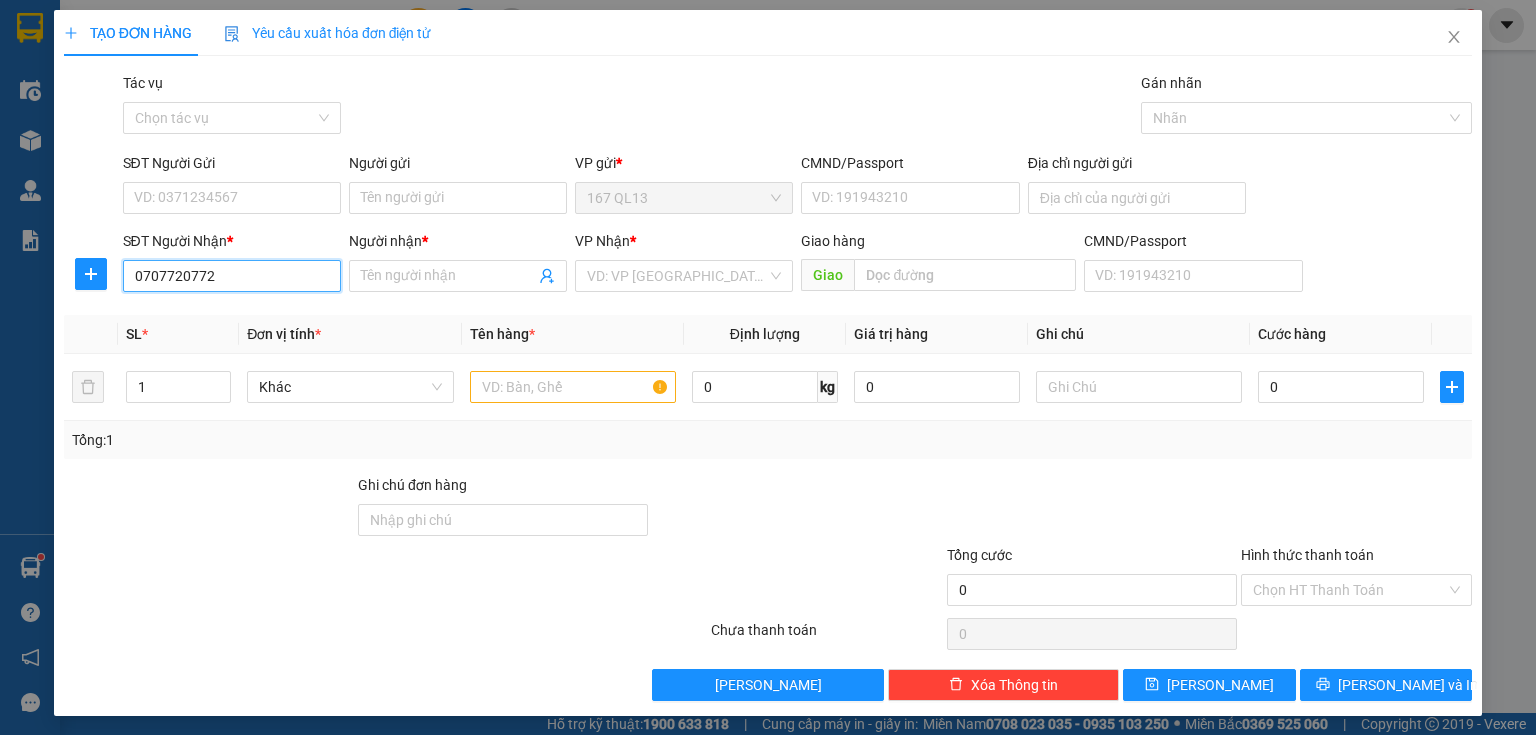 click on "0707720772" at bounding box center (232, 276) 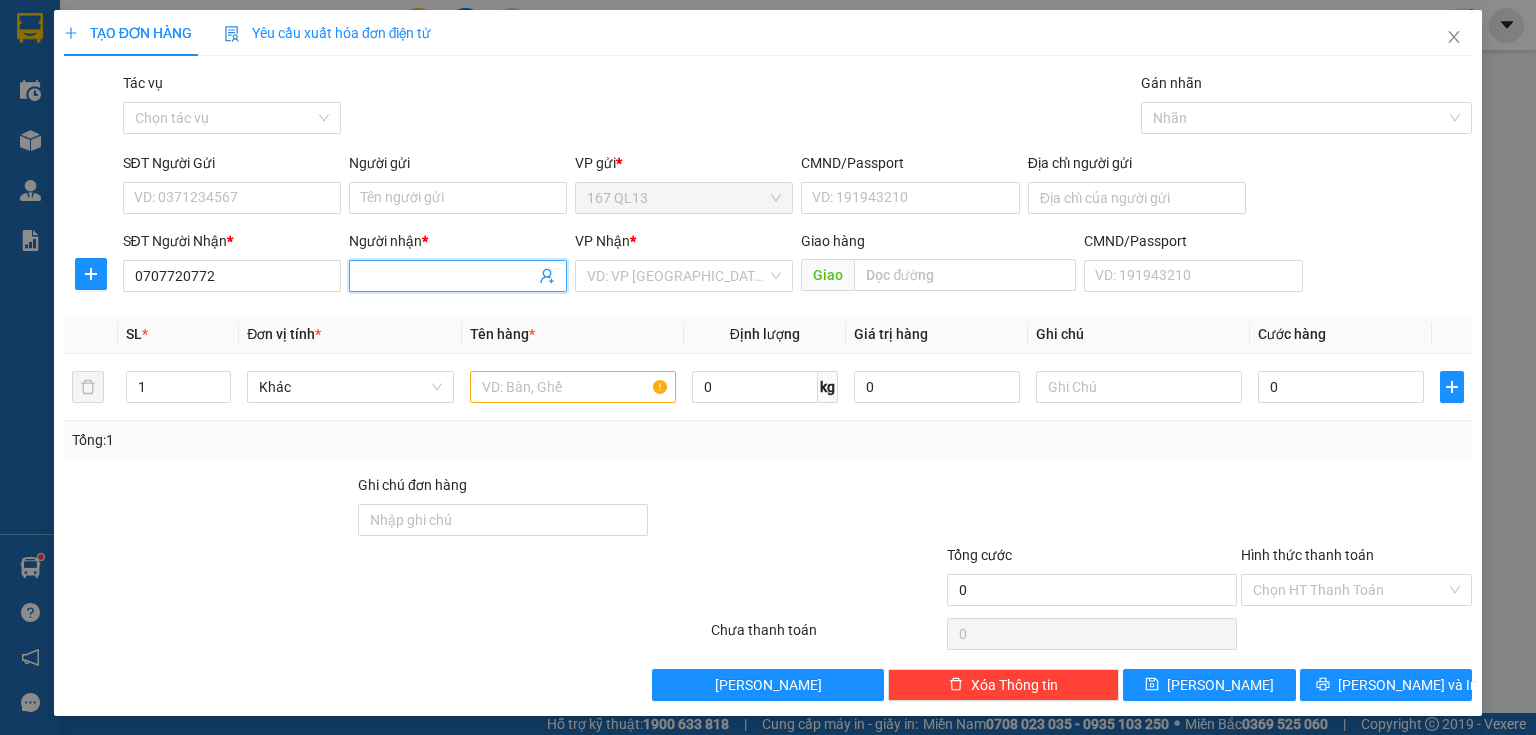 click at bounding box center (458, 276) 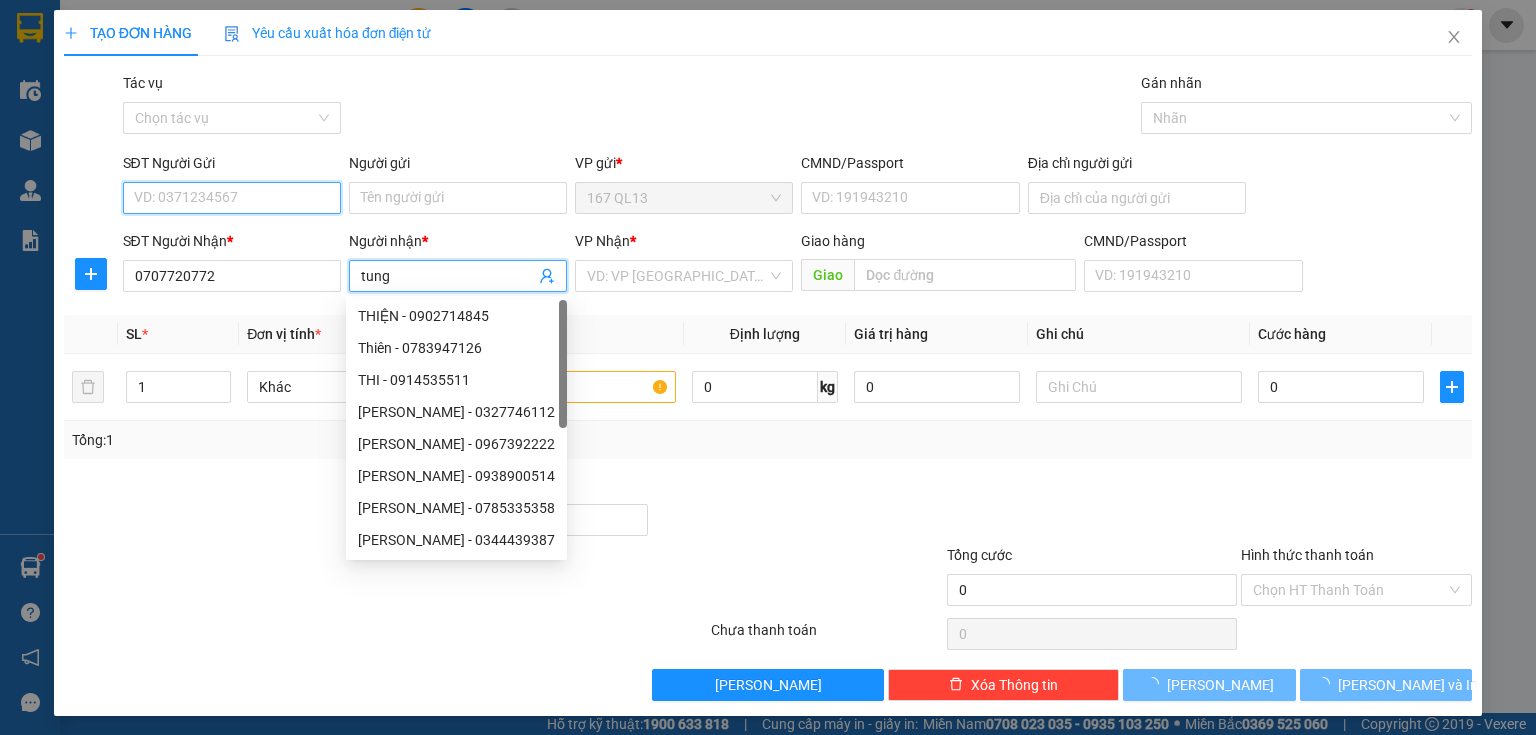 click on "SĐT Người Gửi" at bounding box center (232, 198) 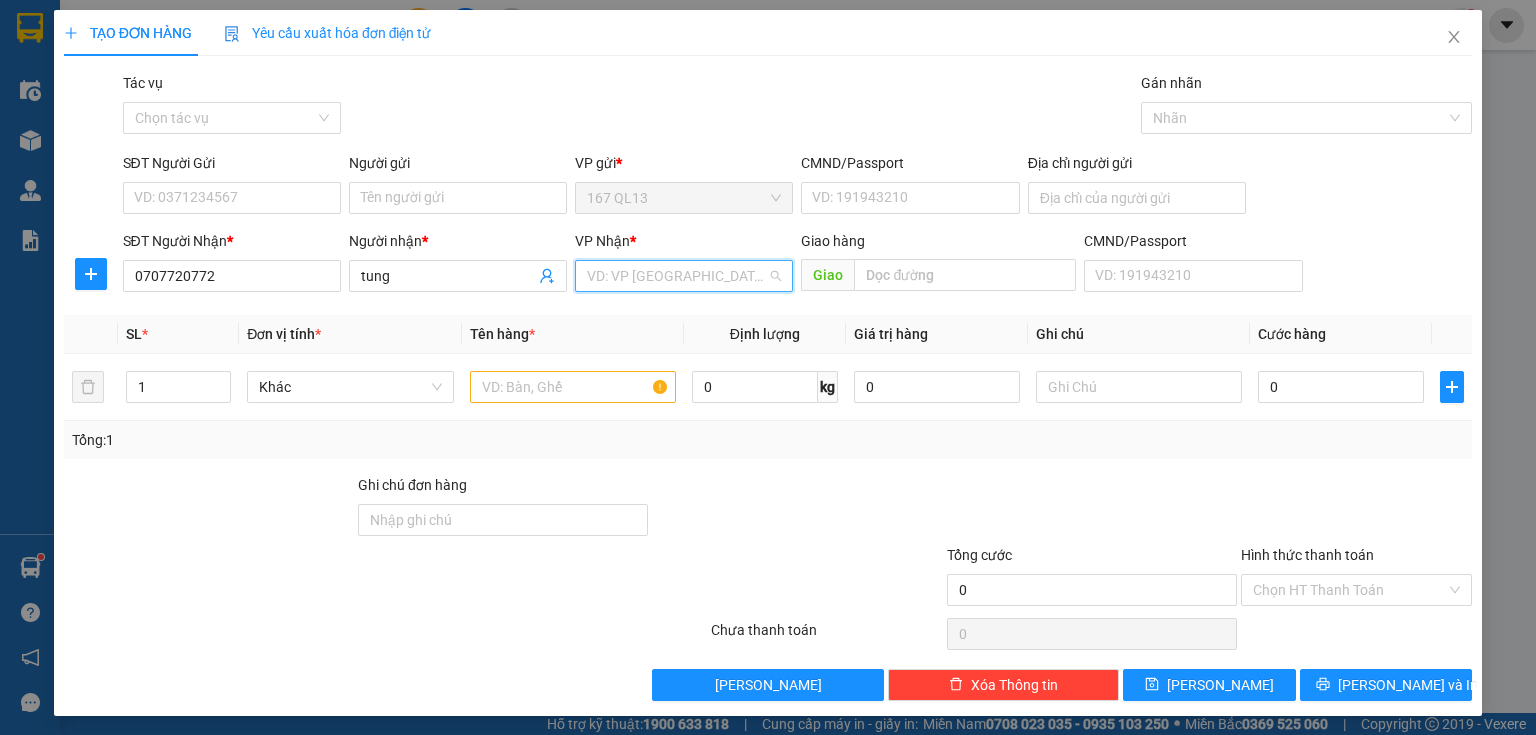 click at bounding box center [677, 276] 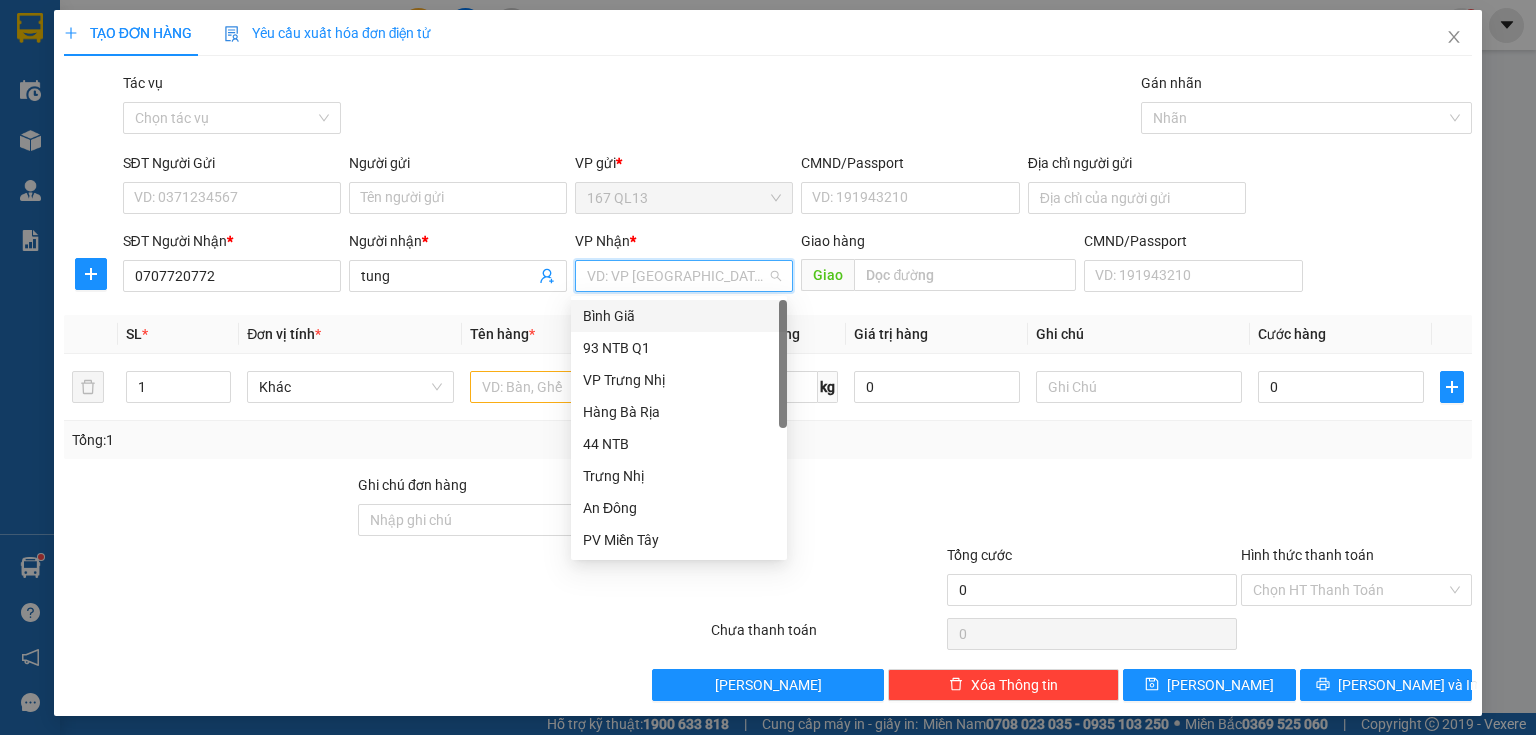 drag, startPoint x: 651, startPoint y: 310, endPoint x: 471, endPoint y: 250, distance: 189.73666 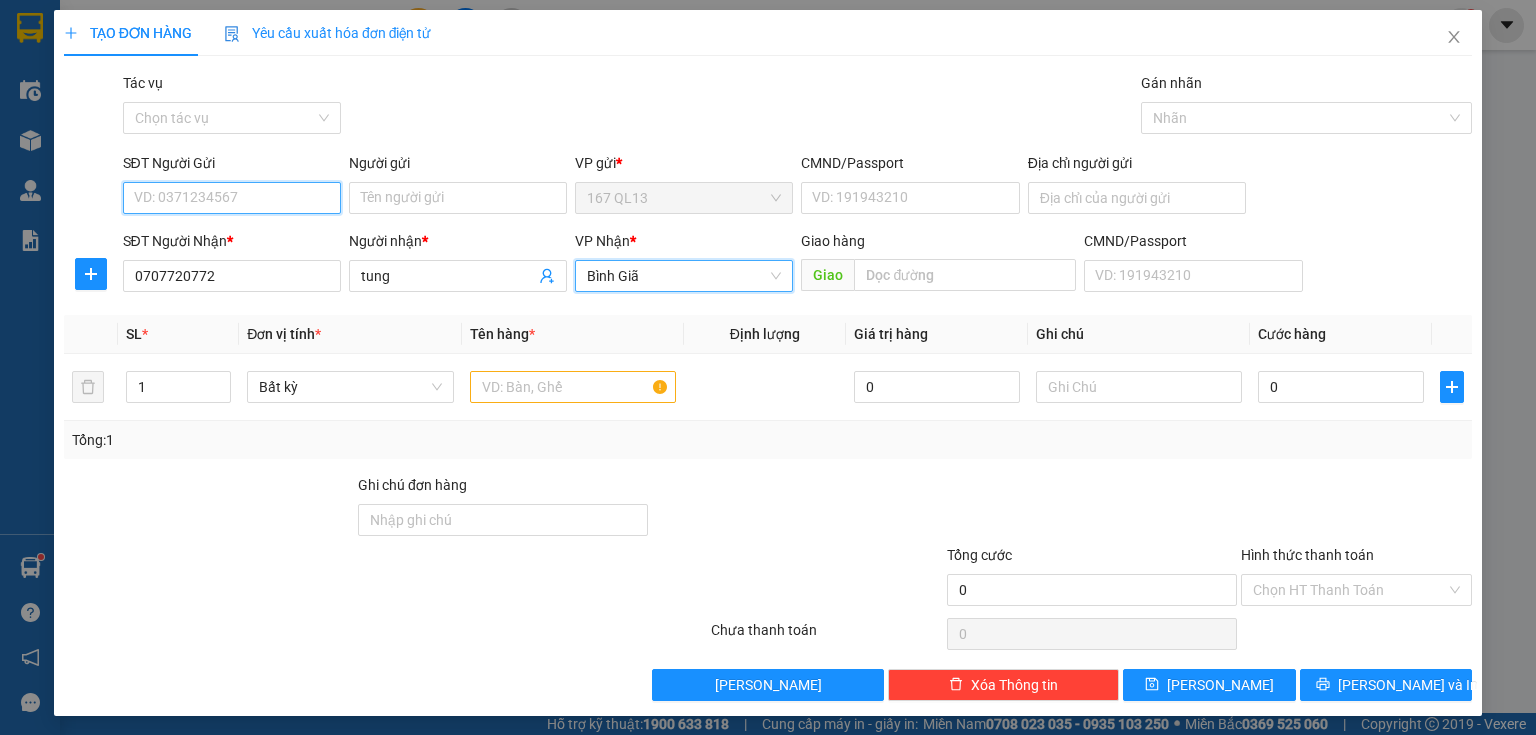 click on "SĐT Người Gửi" at bounding box center (232, 198) 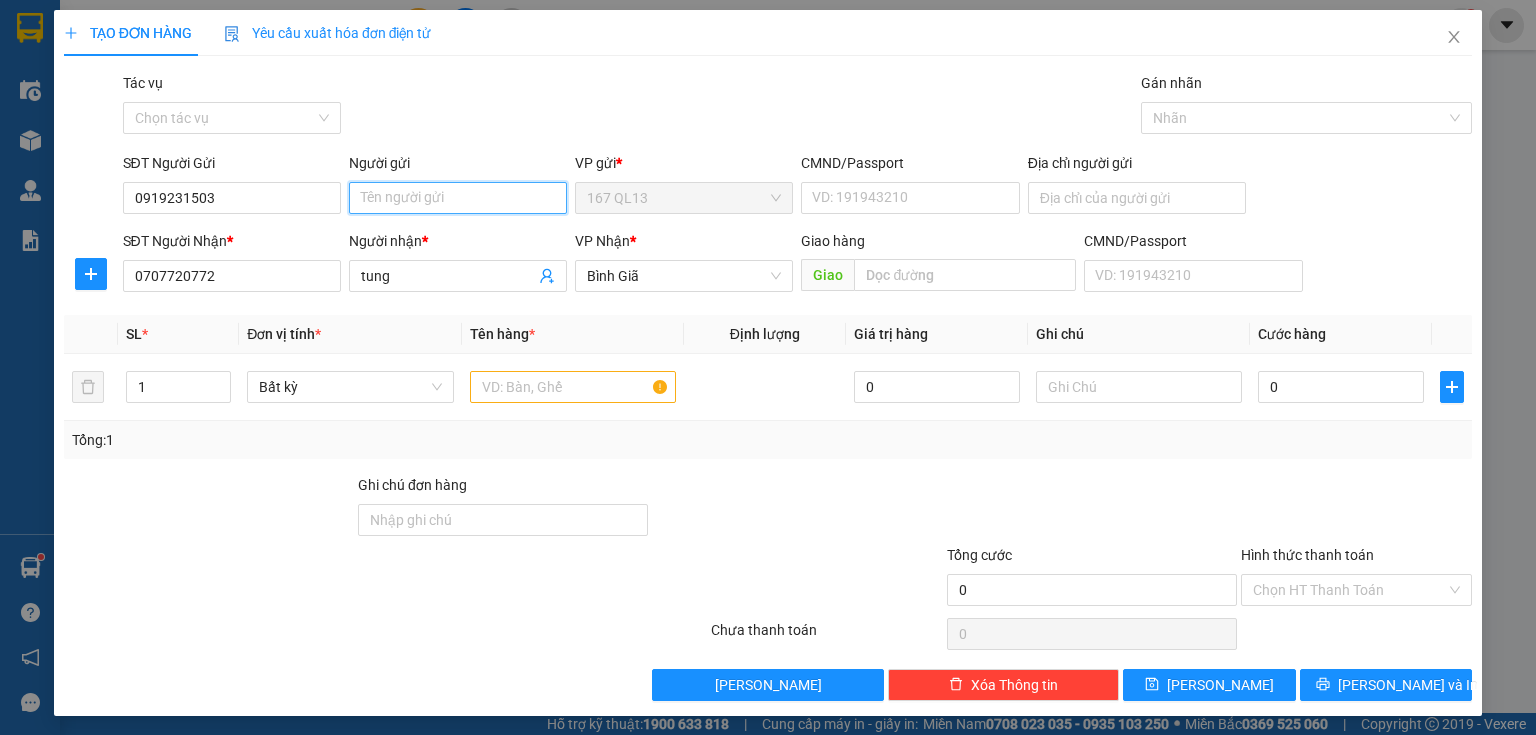 click on "Người gửi" at bounding box center [458, 198] 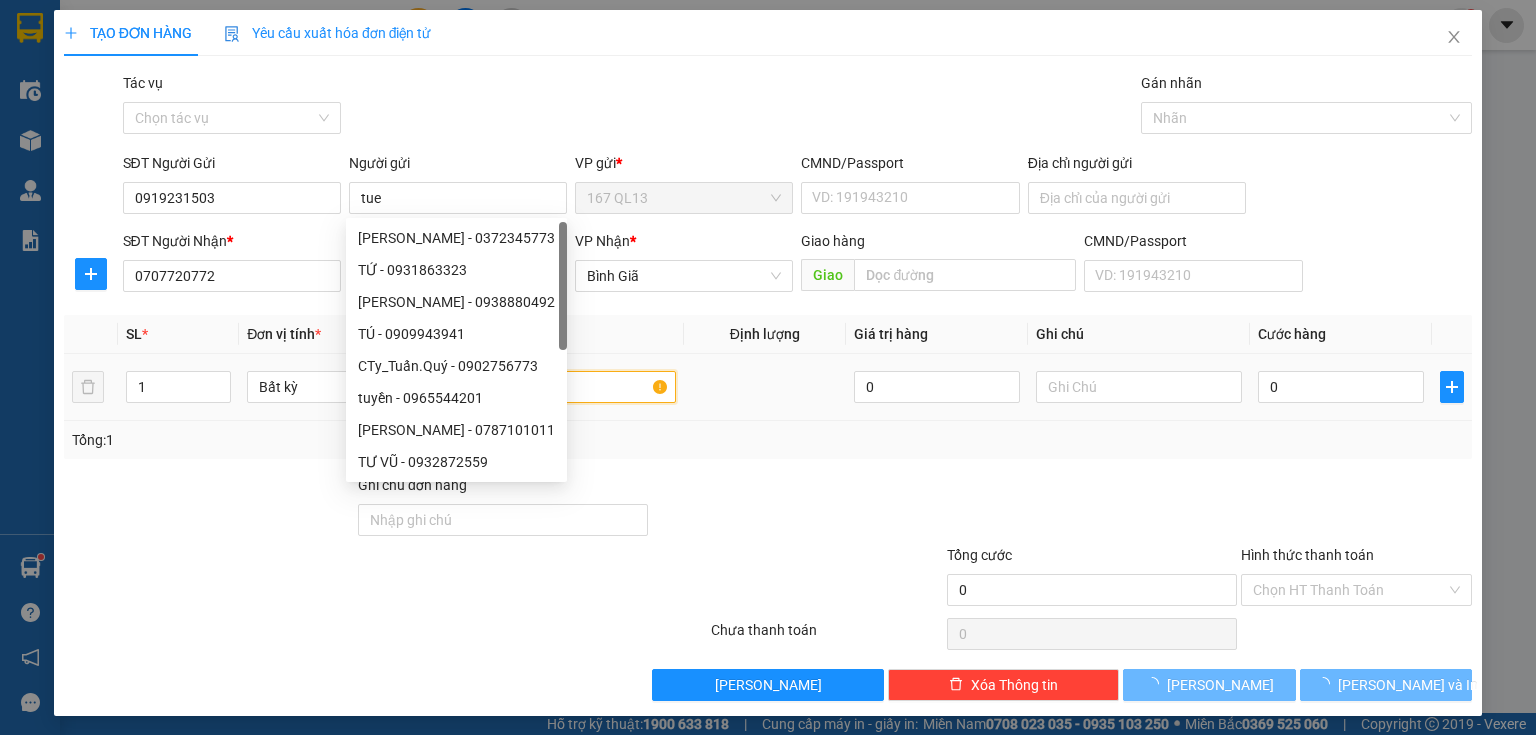 click at bounding box center (573, 387) 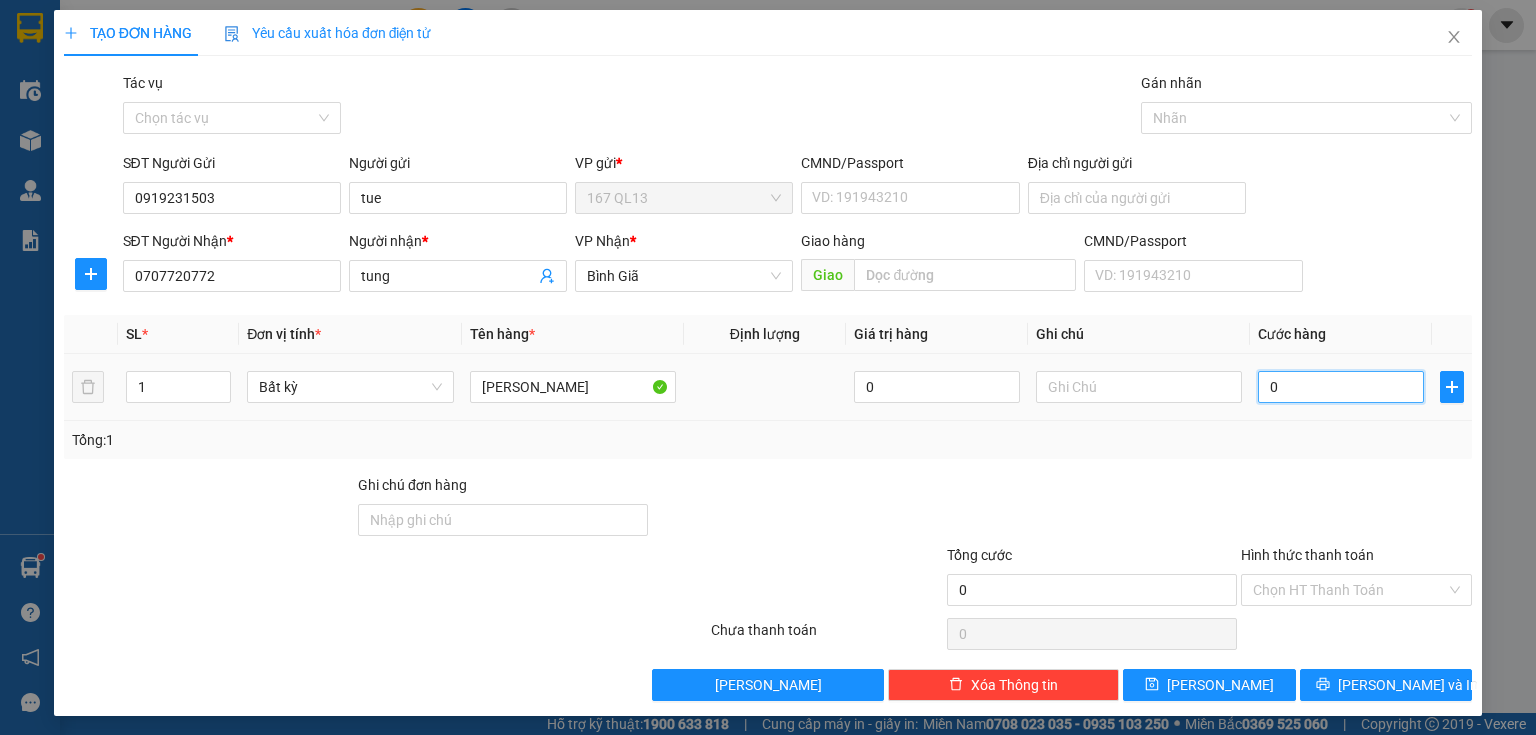 click on "0" at bounding box center [1341, 387] 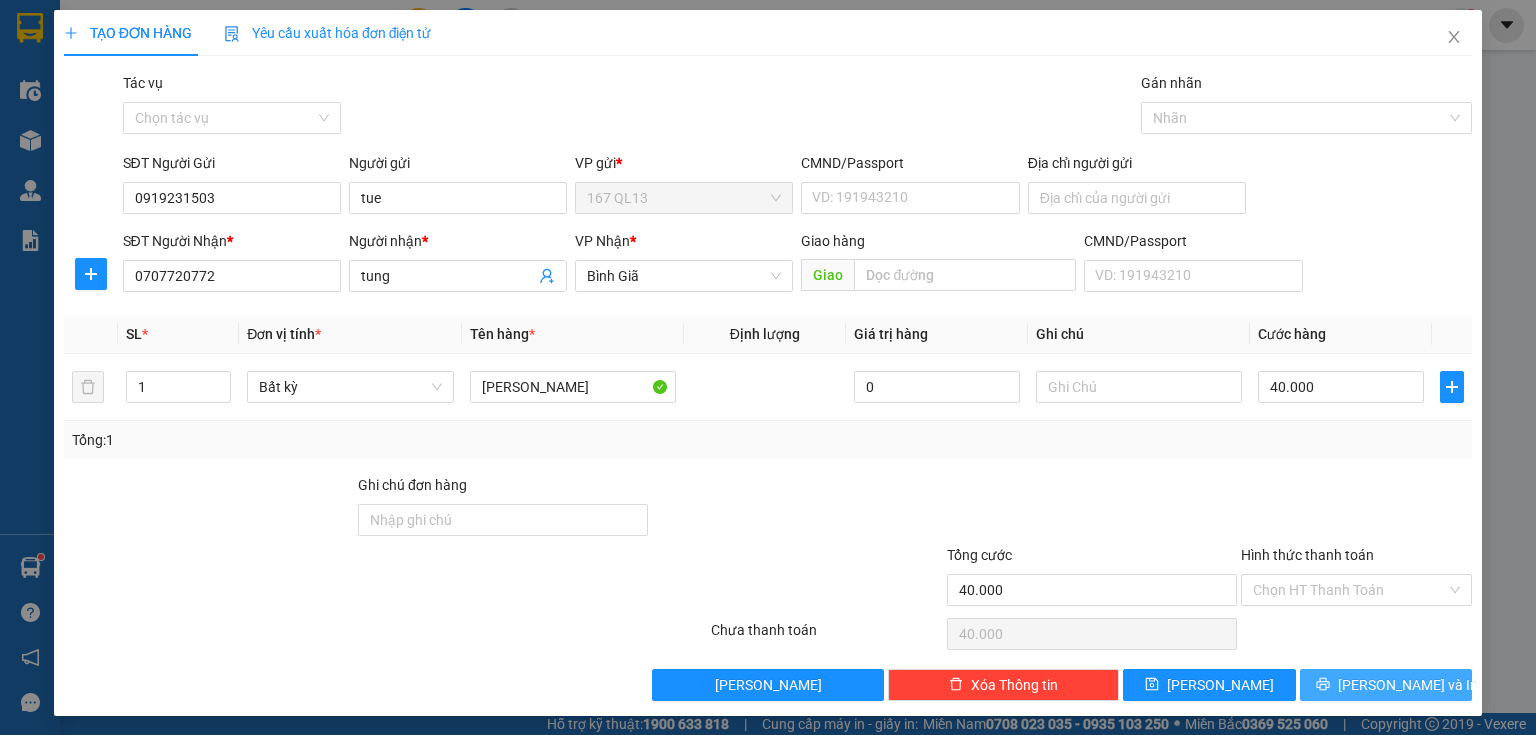 drag, startPoint x: 1394, startPoint y: 680, endPoint x: 1377, endPoint y: 647, distance: 37.12142 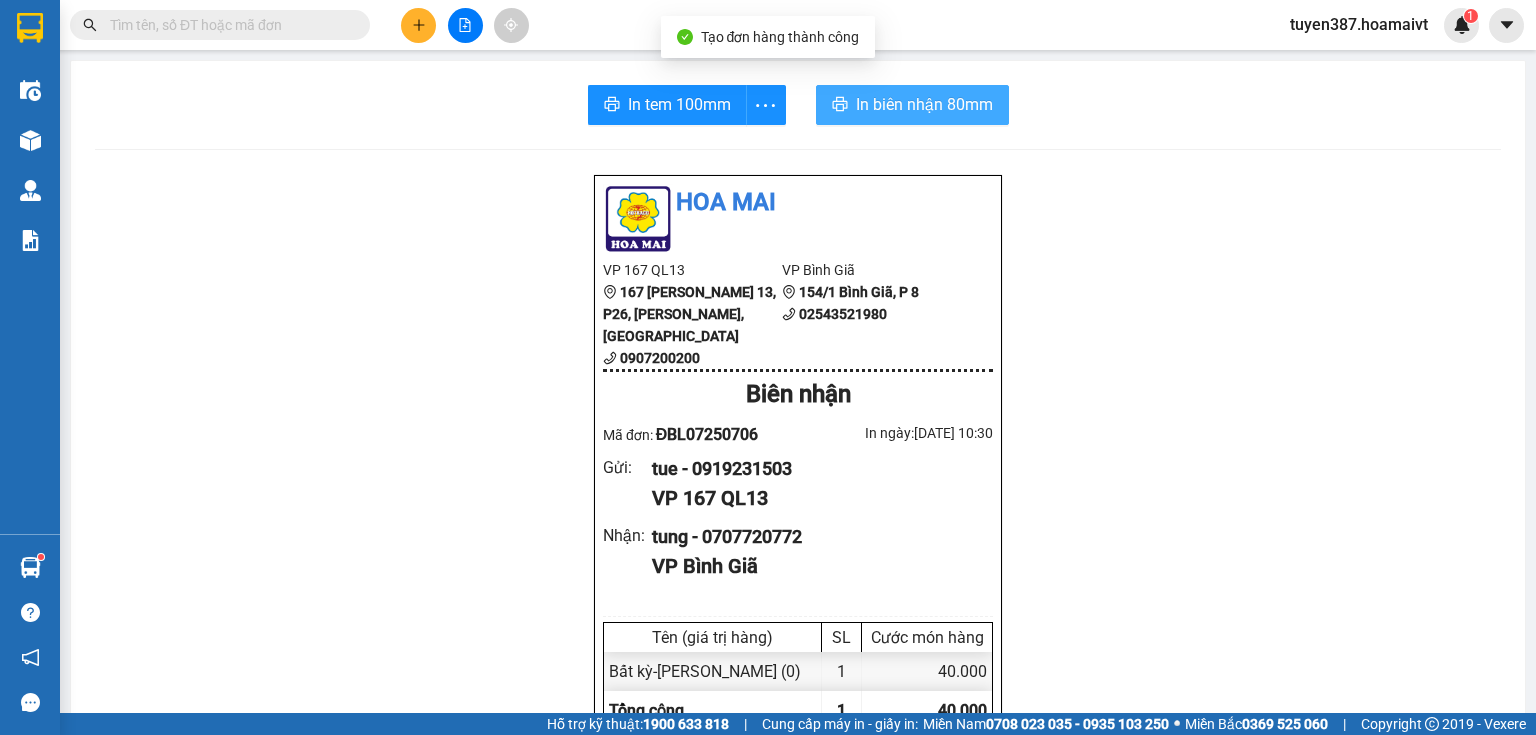 drag, startPoint x: 888, startPoint y: 97, endPoint x: 932, endPoint y: 96, distance: 44.011364 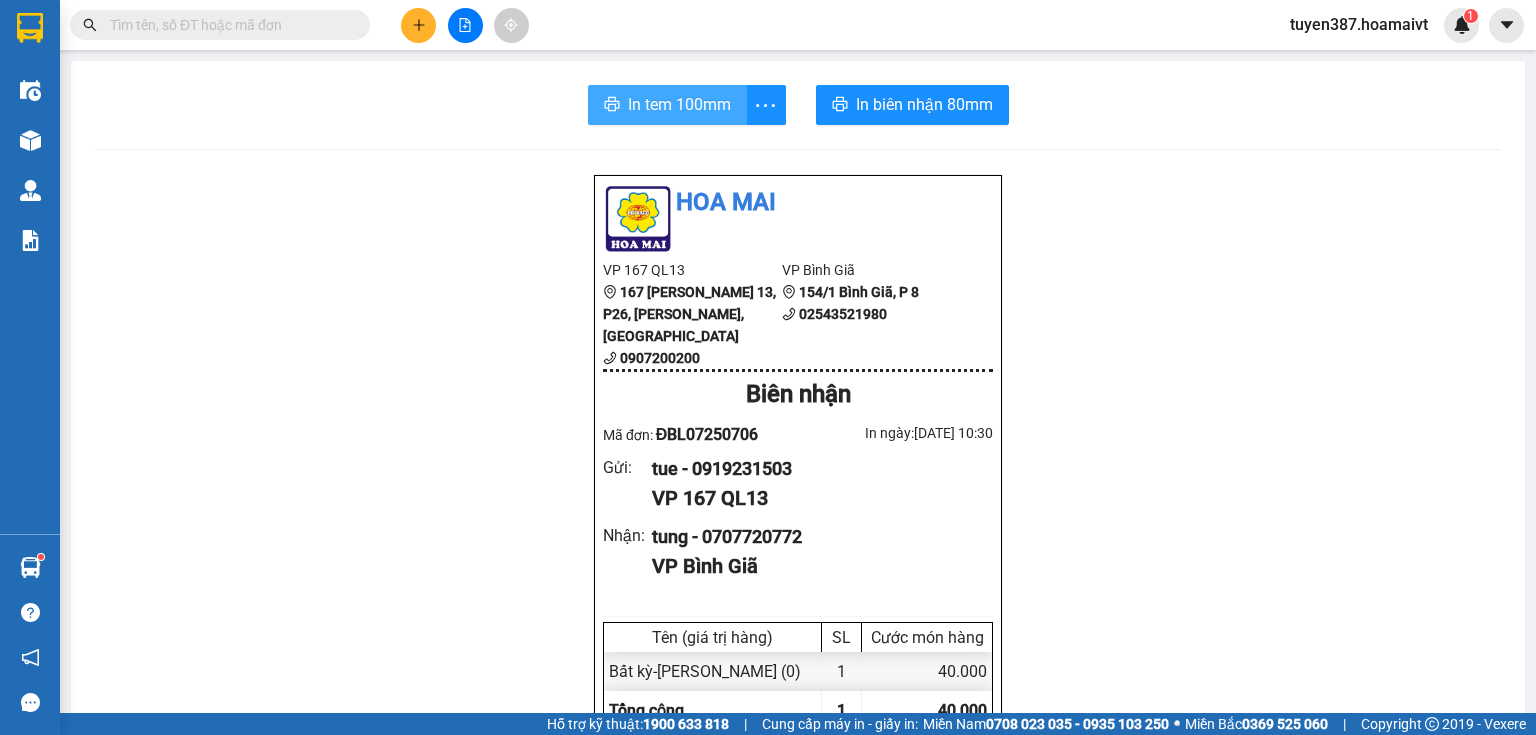 drag, startPoint x: 644, startPoint y: 103, endPoint x: 805, endPoint y: 103, distance: 161 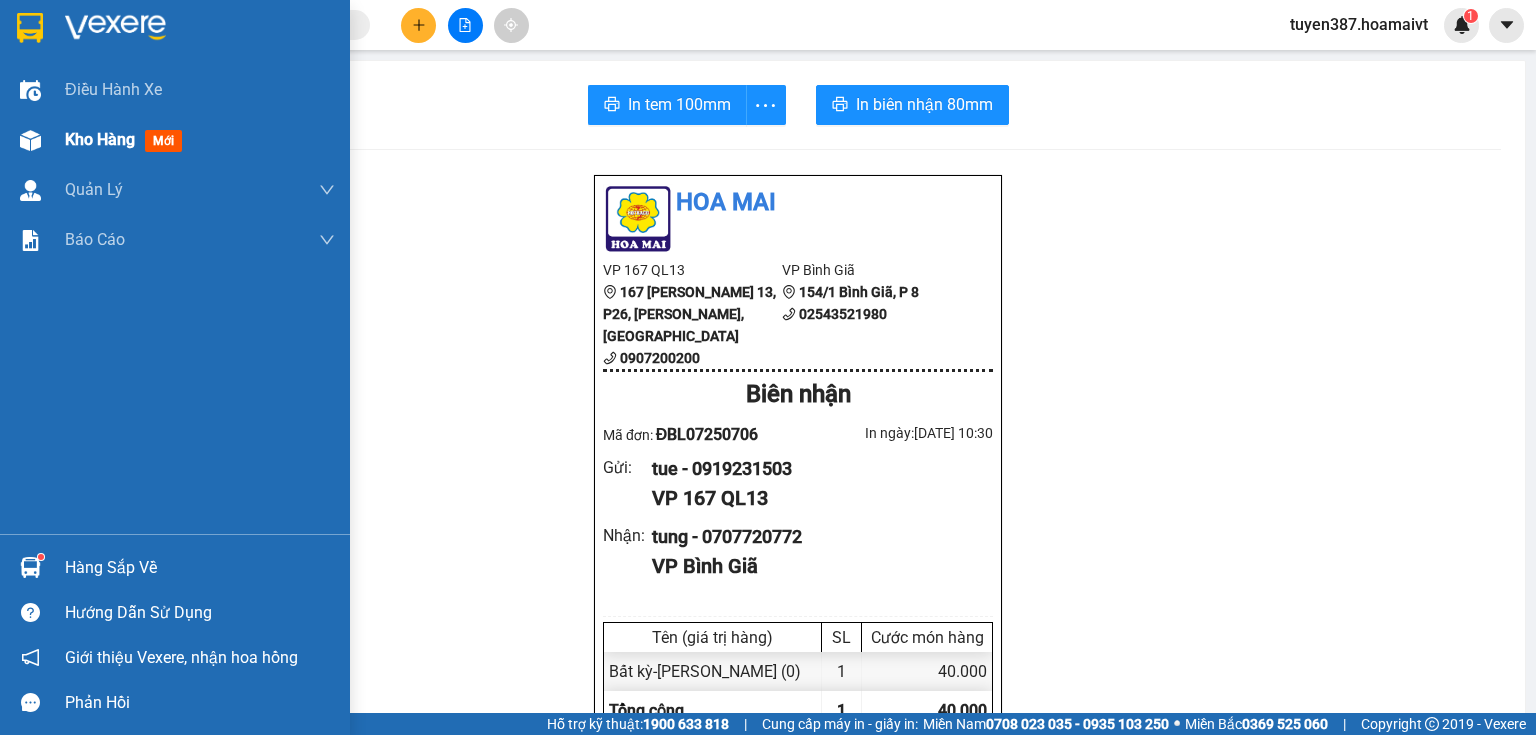 click on "mới" at bounding box center (163, 141) 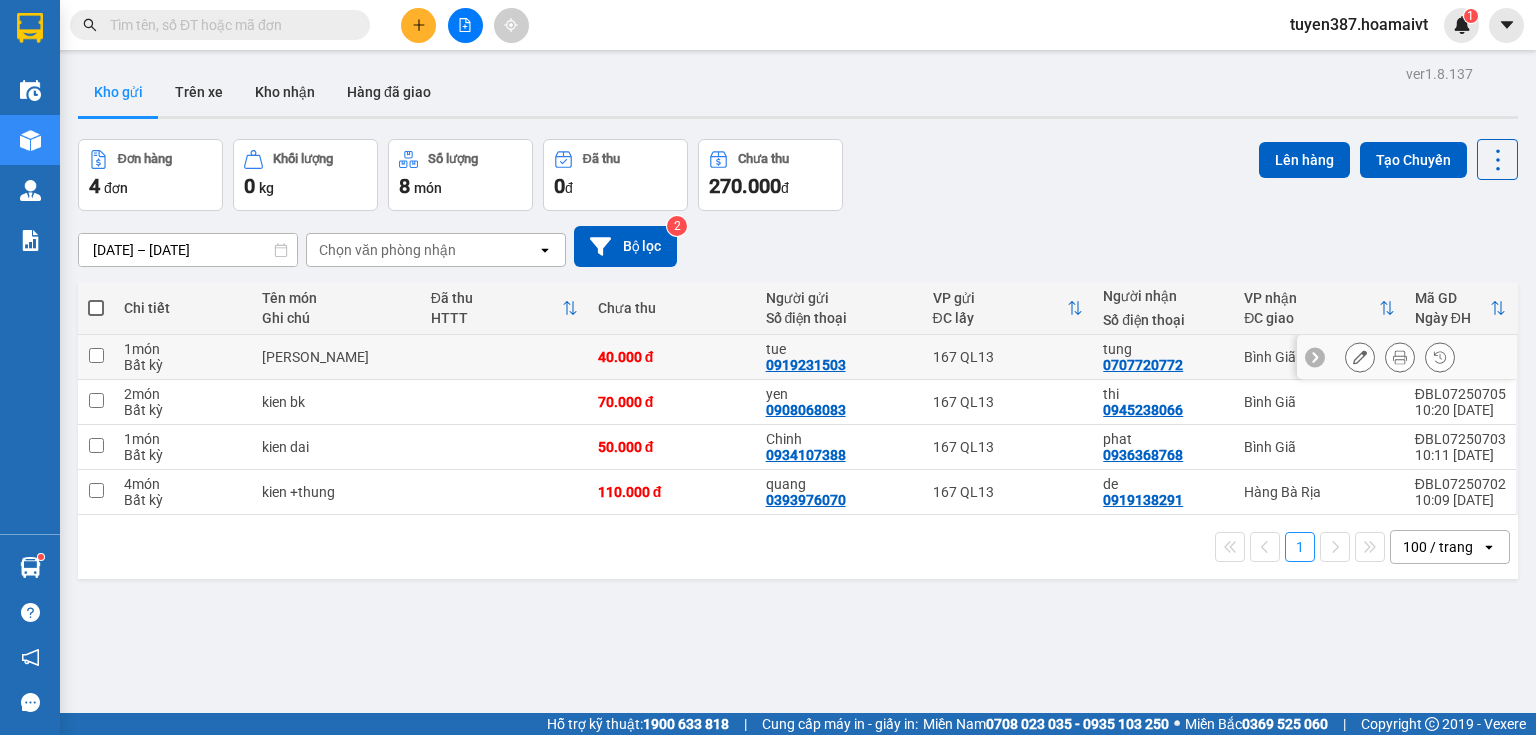 click at bounding box center (96, 355) 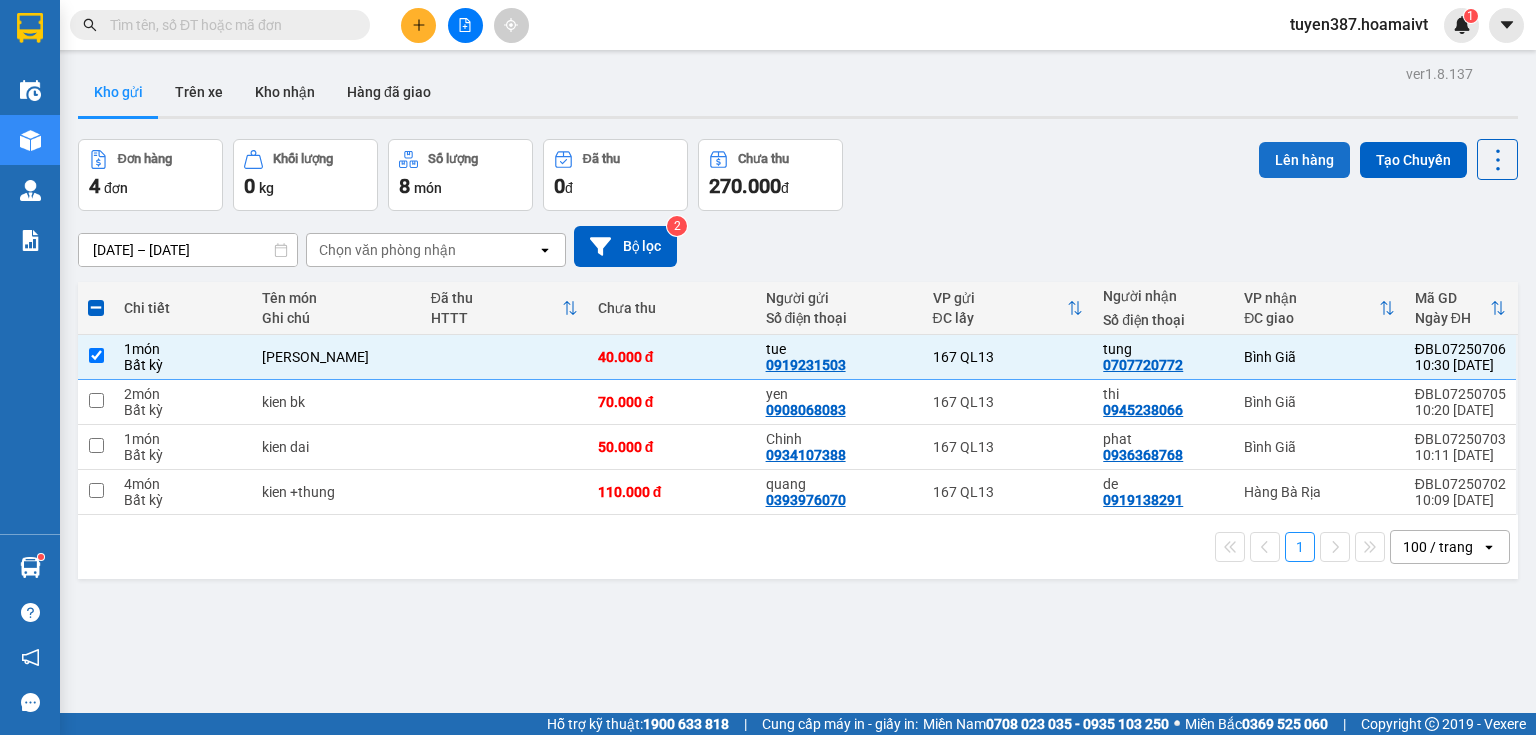 click on "Lên hàng" at bounding box center (1304, 160) 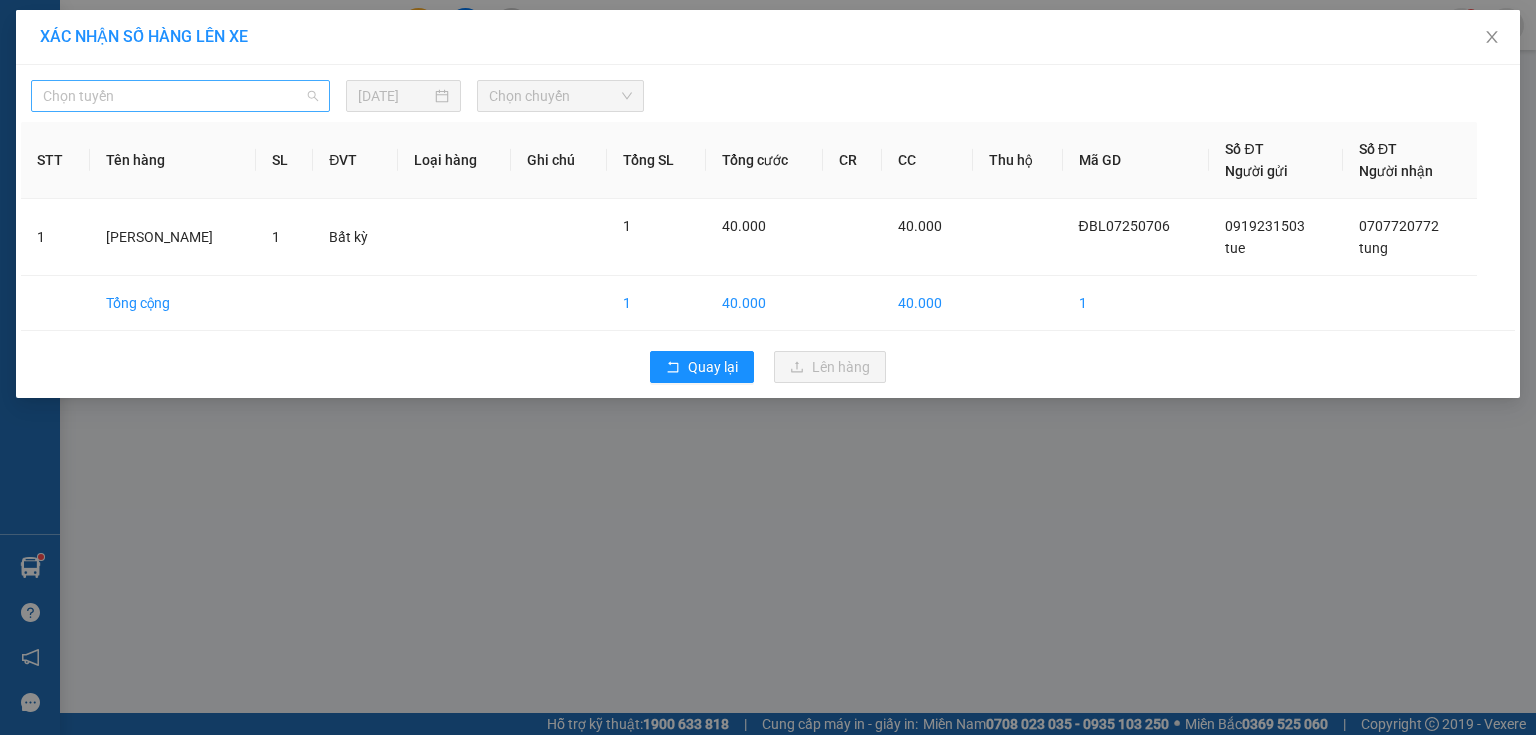 click on "Chọn tuyến" at bounding box center (180, 96) 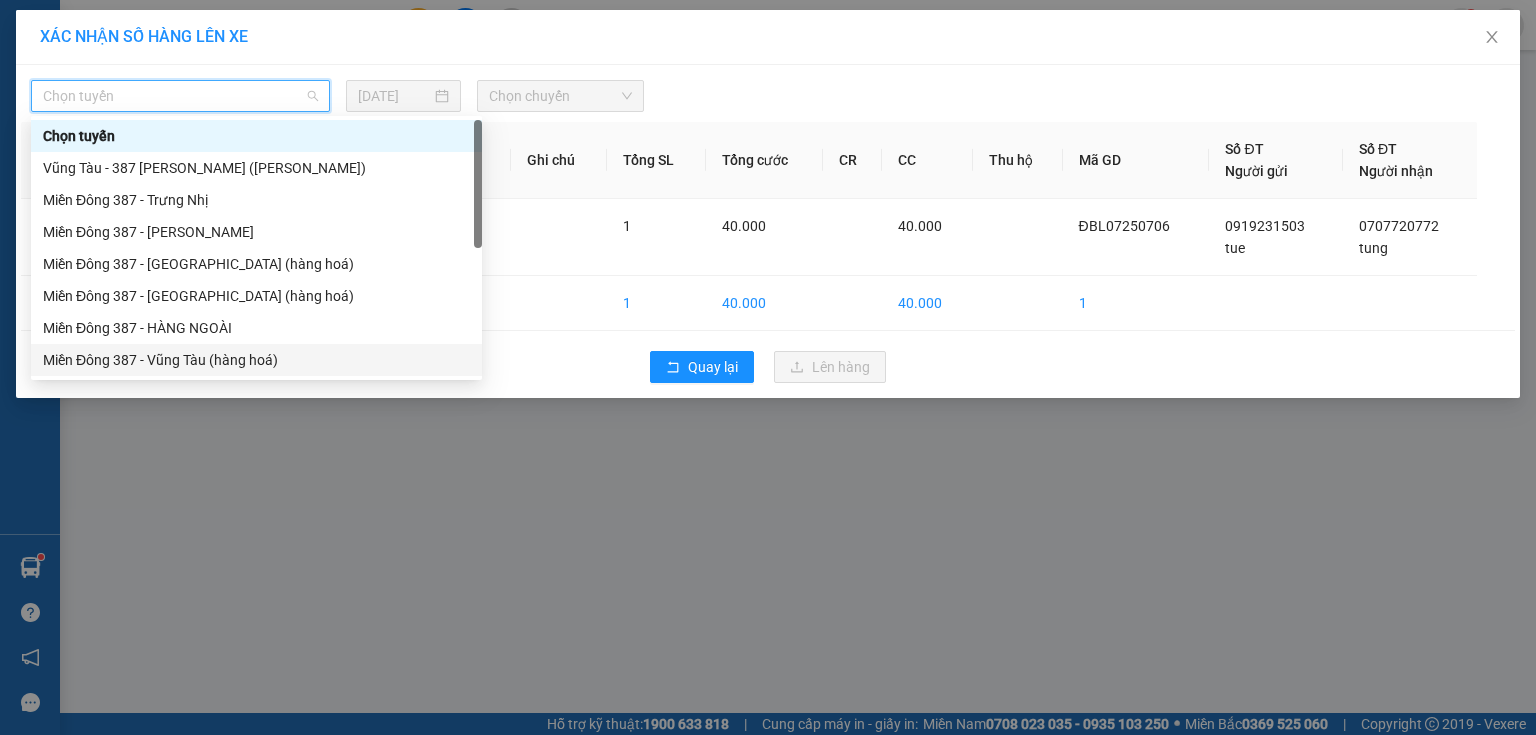 drag, startPoint x: 176, startPoint y: 354, endPoint x: 188, endPoint y: 332, distance: 25.059929 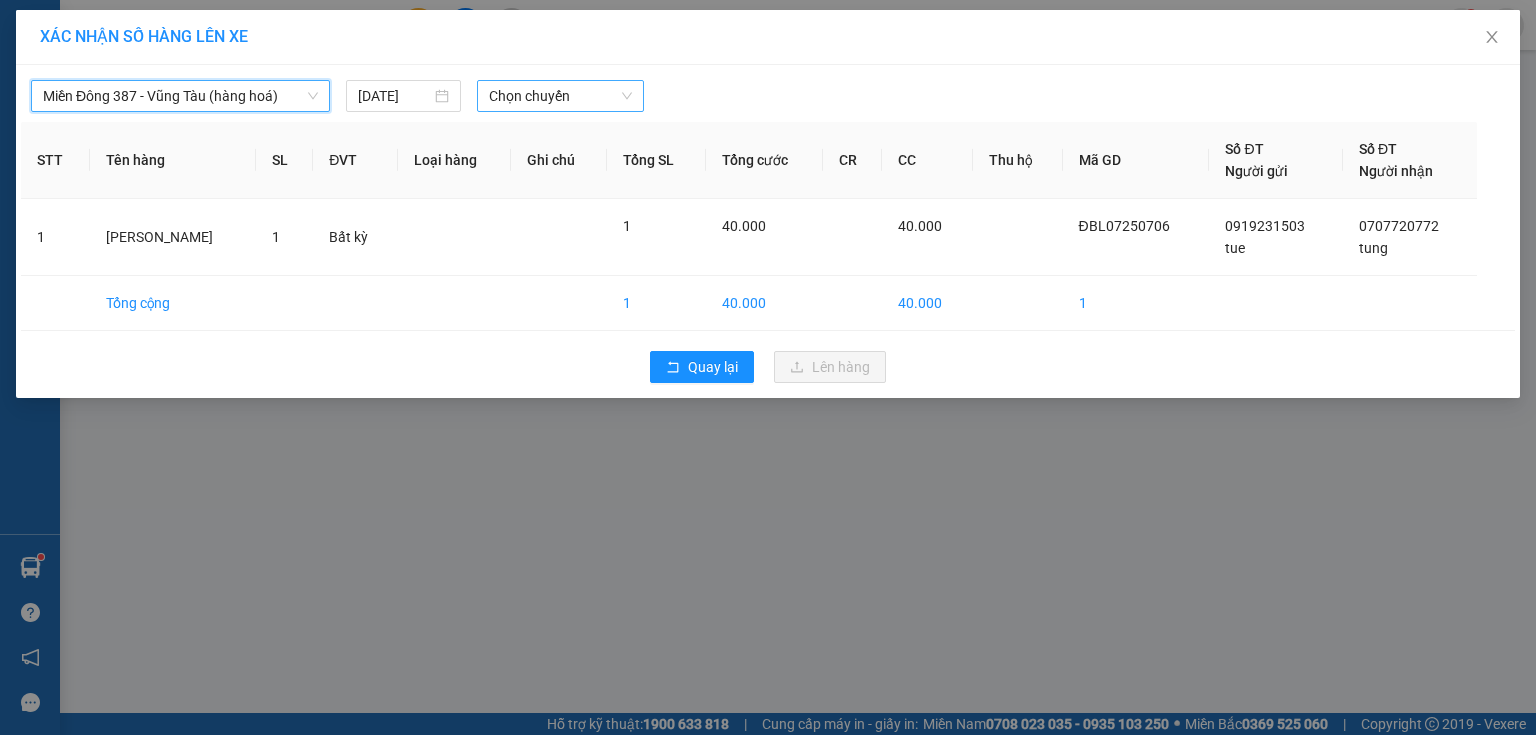 click on "Chọn chuyến" at bounding box center (561, 96) 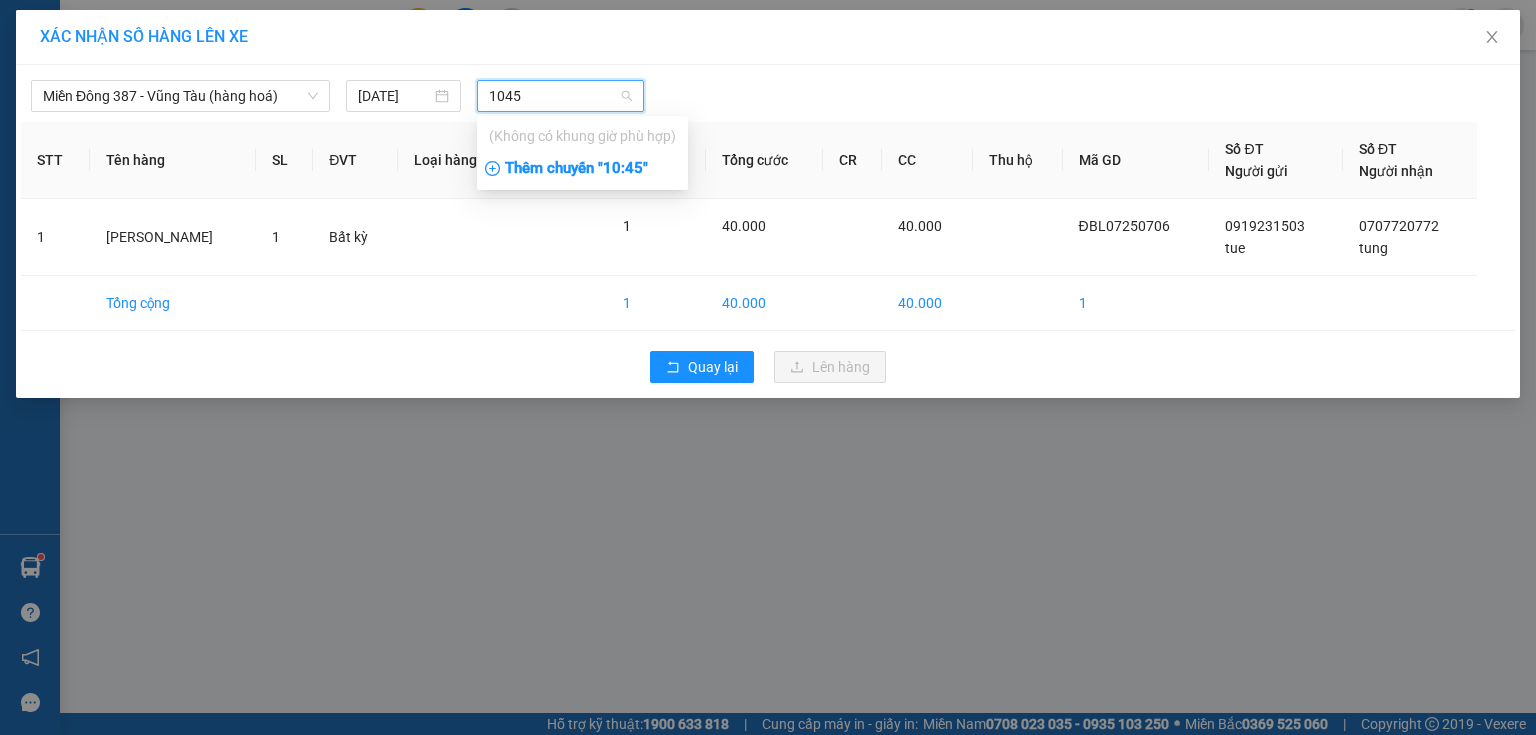 click on "Thêm chuyến " 10:45 "" at bounding box center [582, 169] 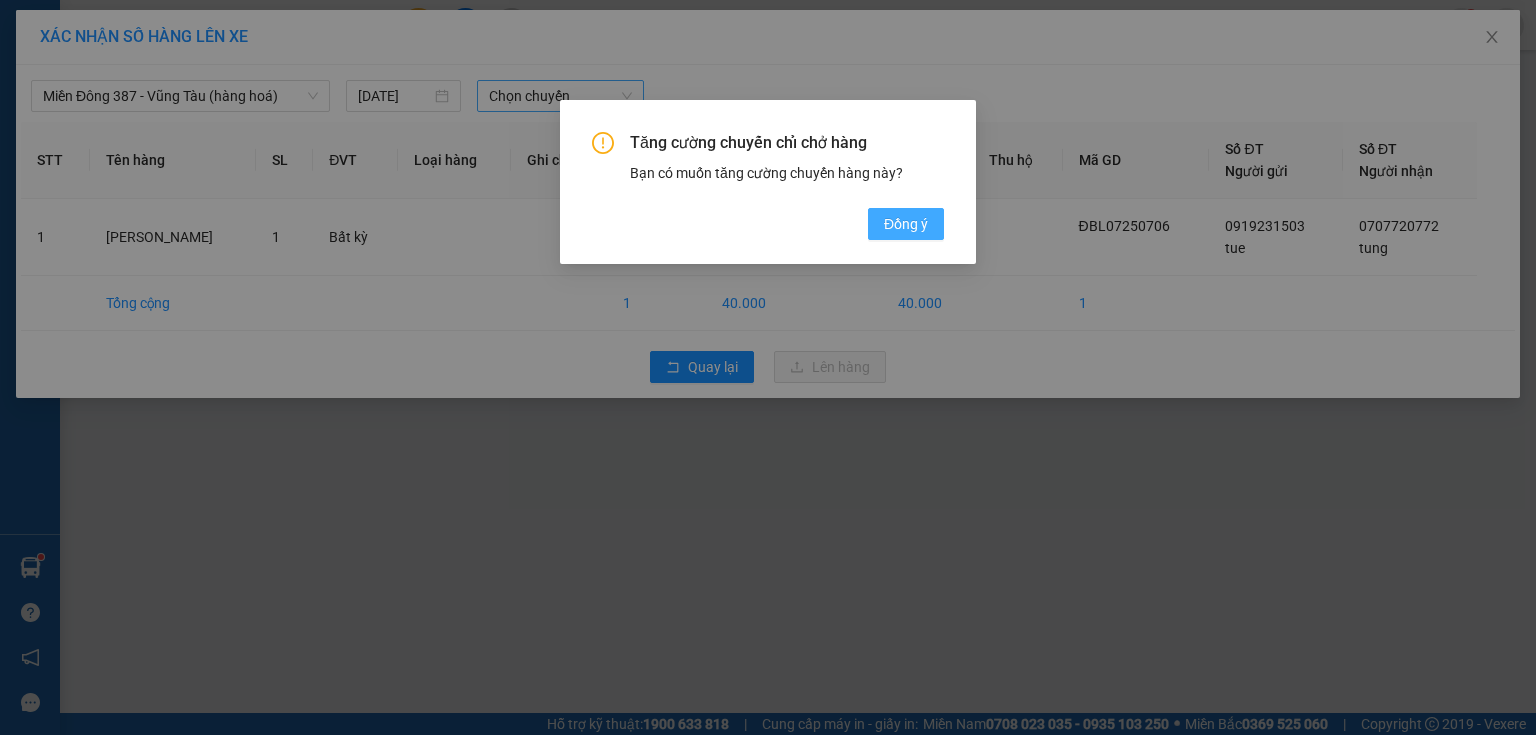 click on "Đồng ý" at bounding box center (906, 224) 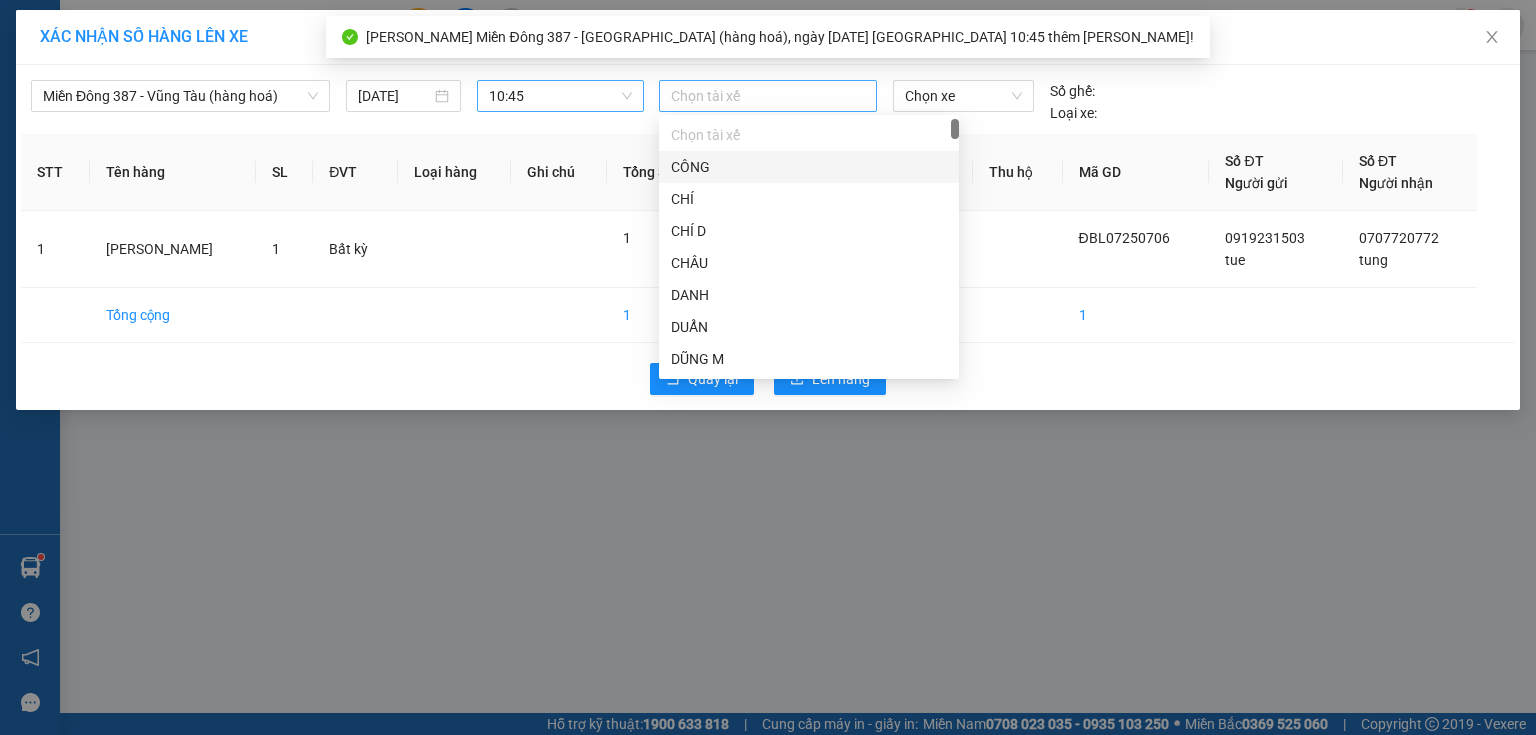 click at bounding box center (768, 96) 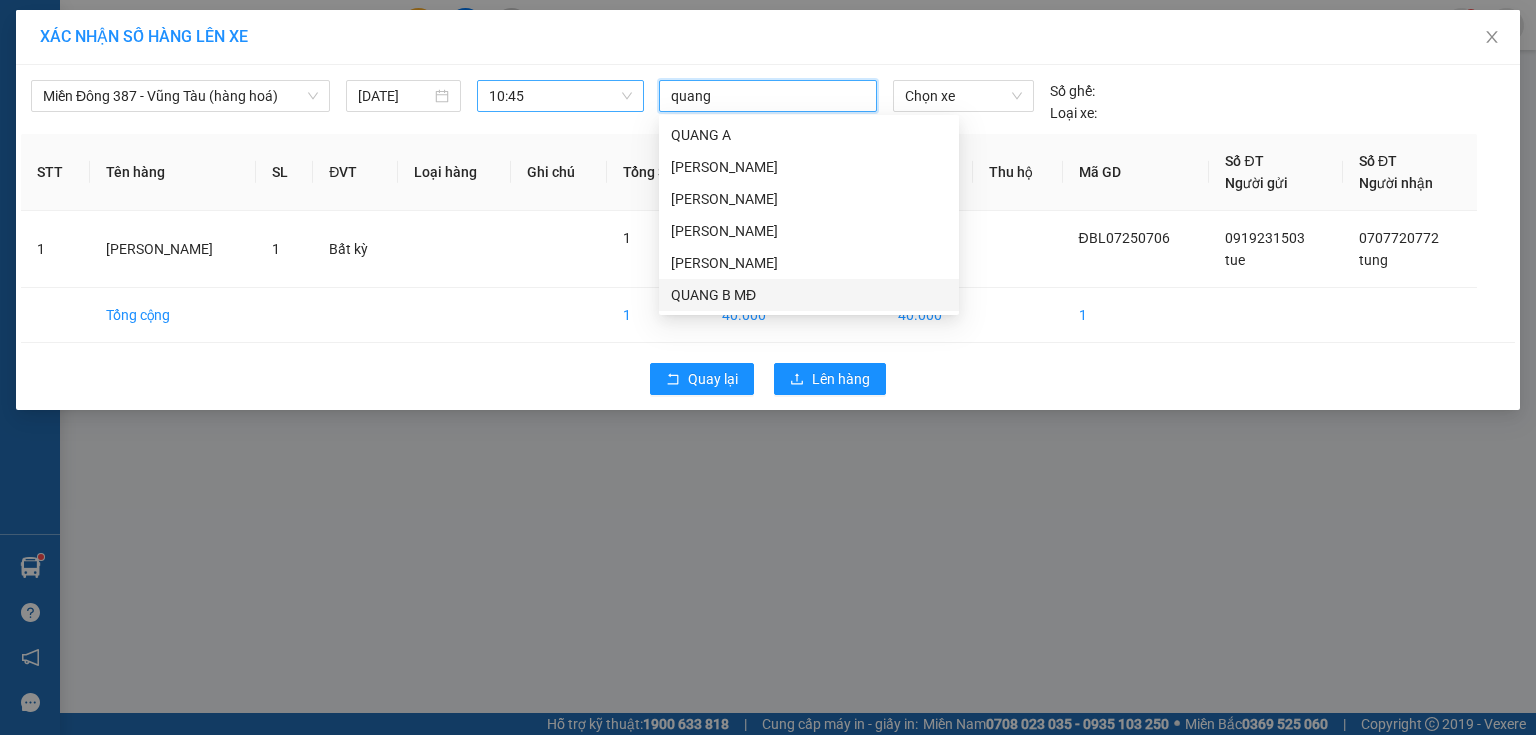 click on "QUANG B MĐ" at bounding box center (809, 295) 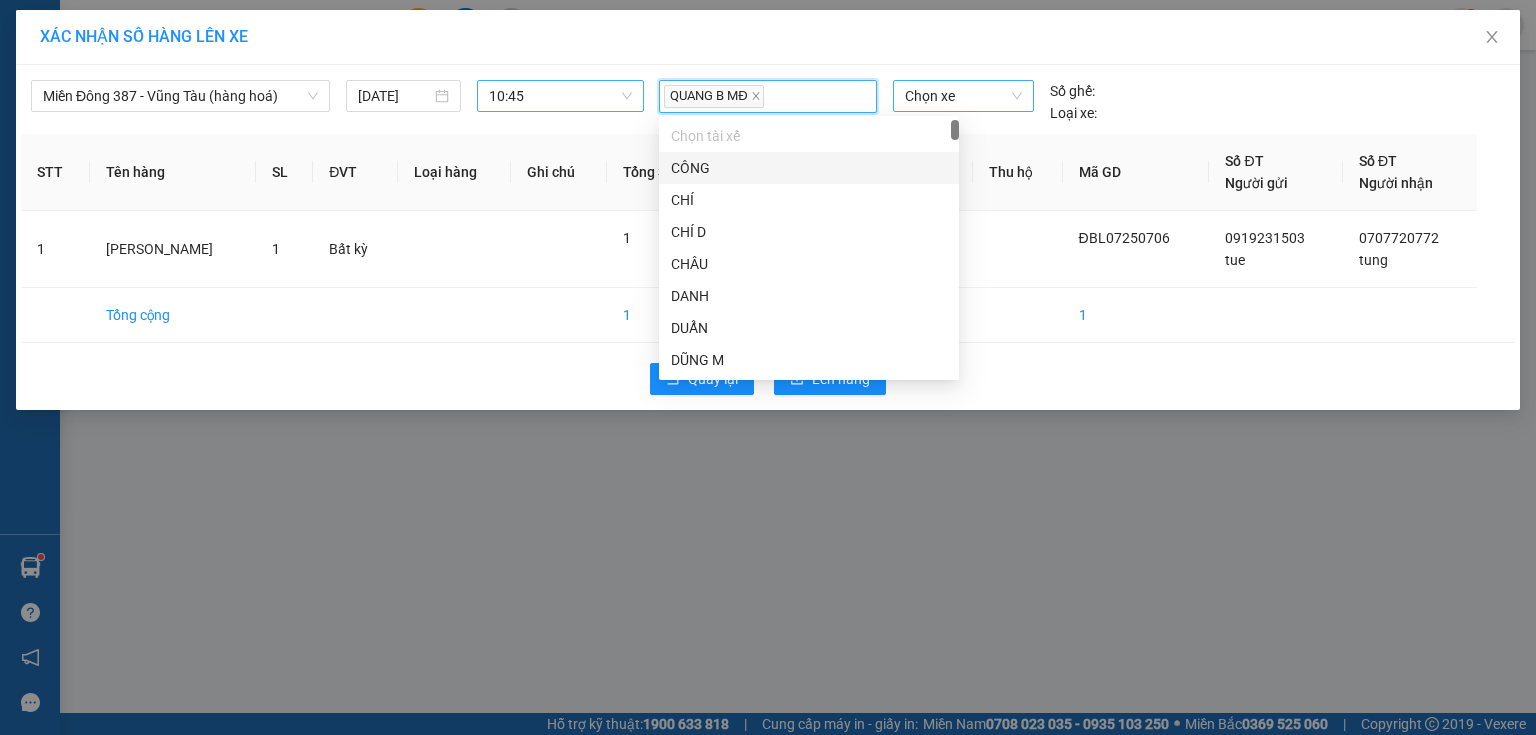click on "Chọn xe" at bounding box center (963, 96) 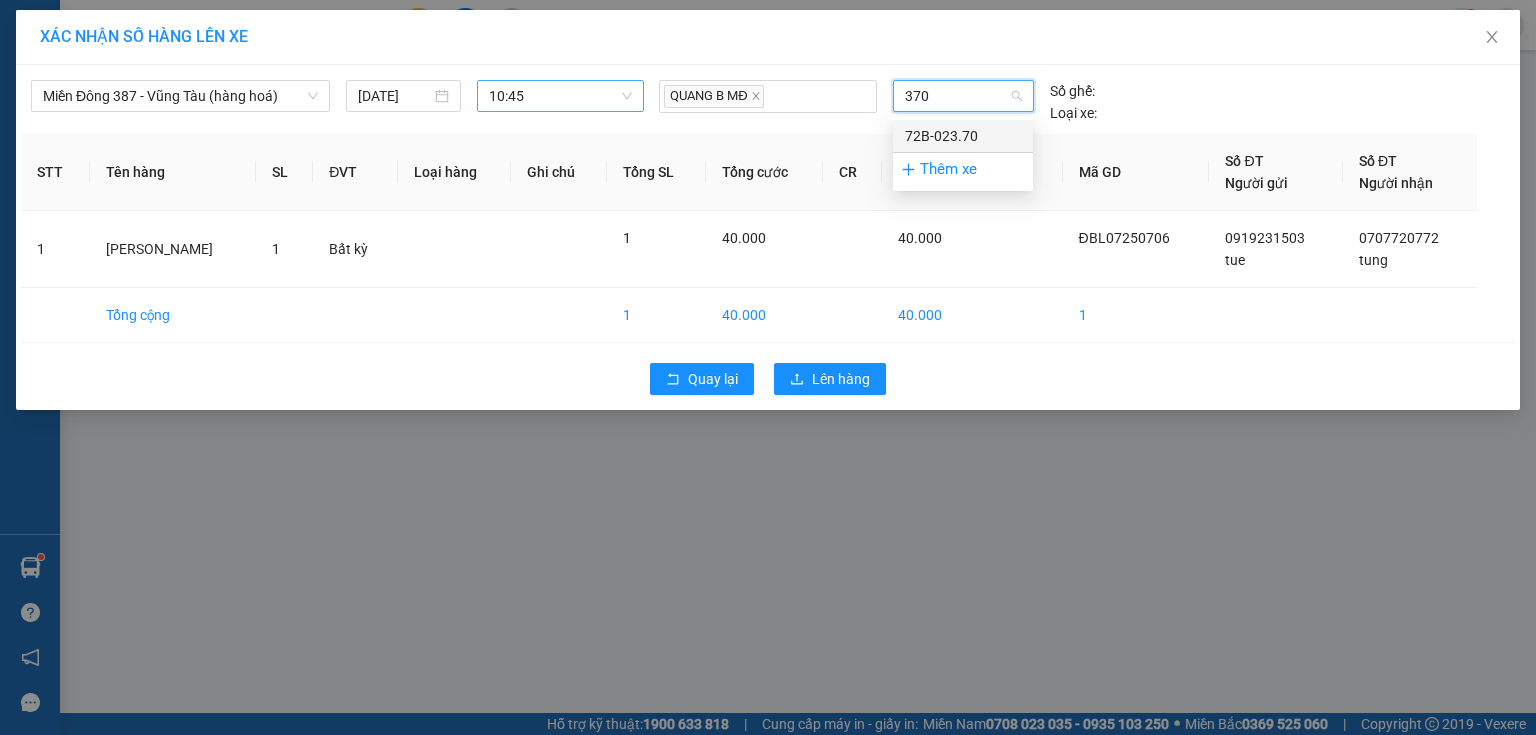 click on "72B-023.70" at bounding box center (963, 136) 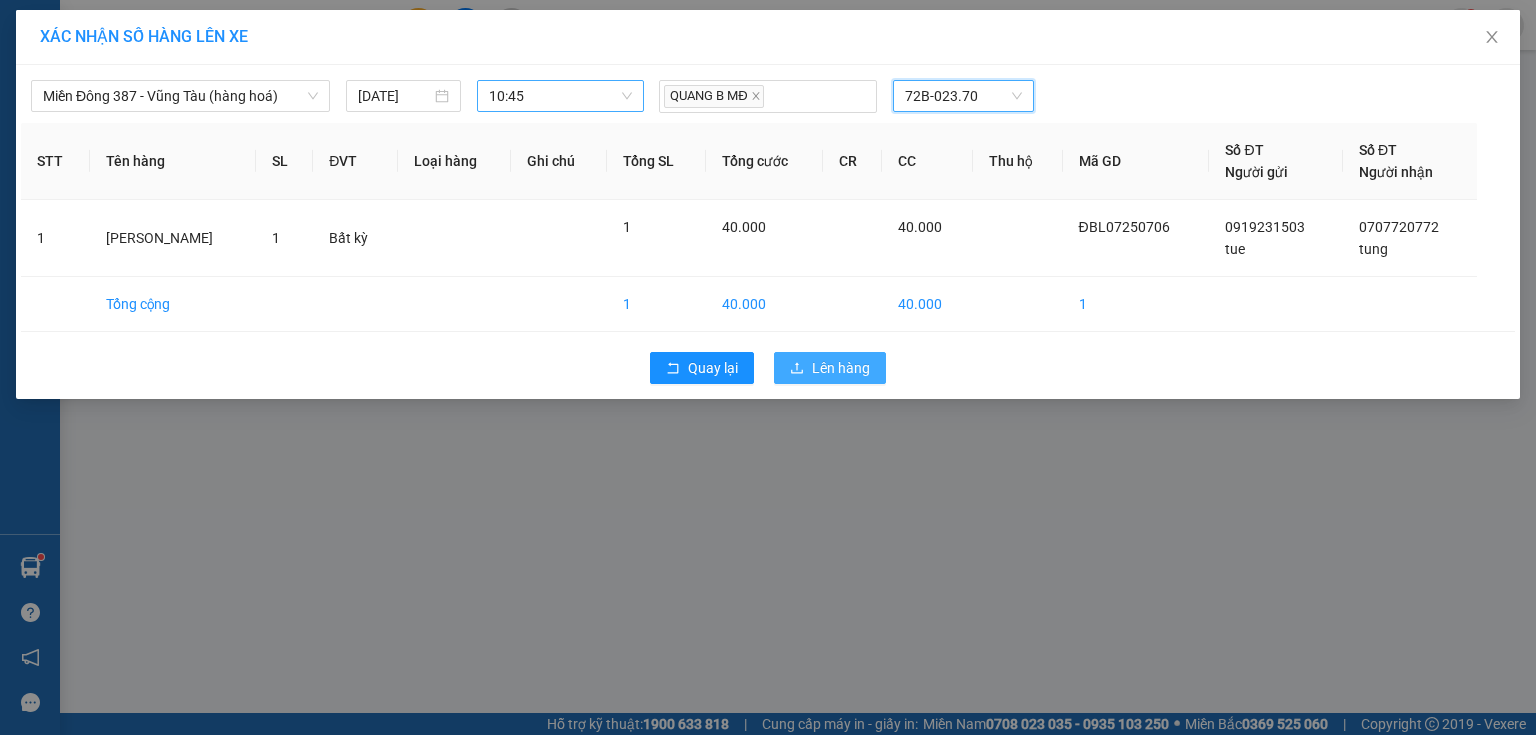 click on "Lên hàng" at bounding box center [841, 368] 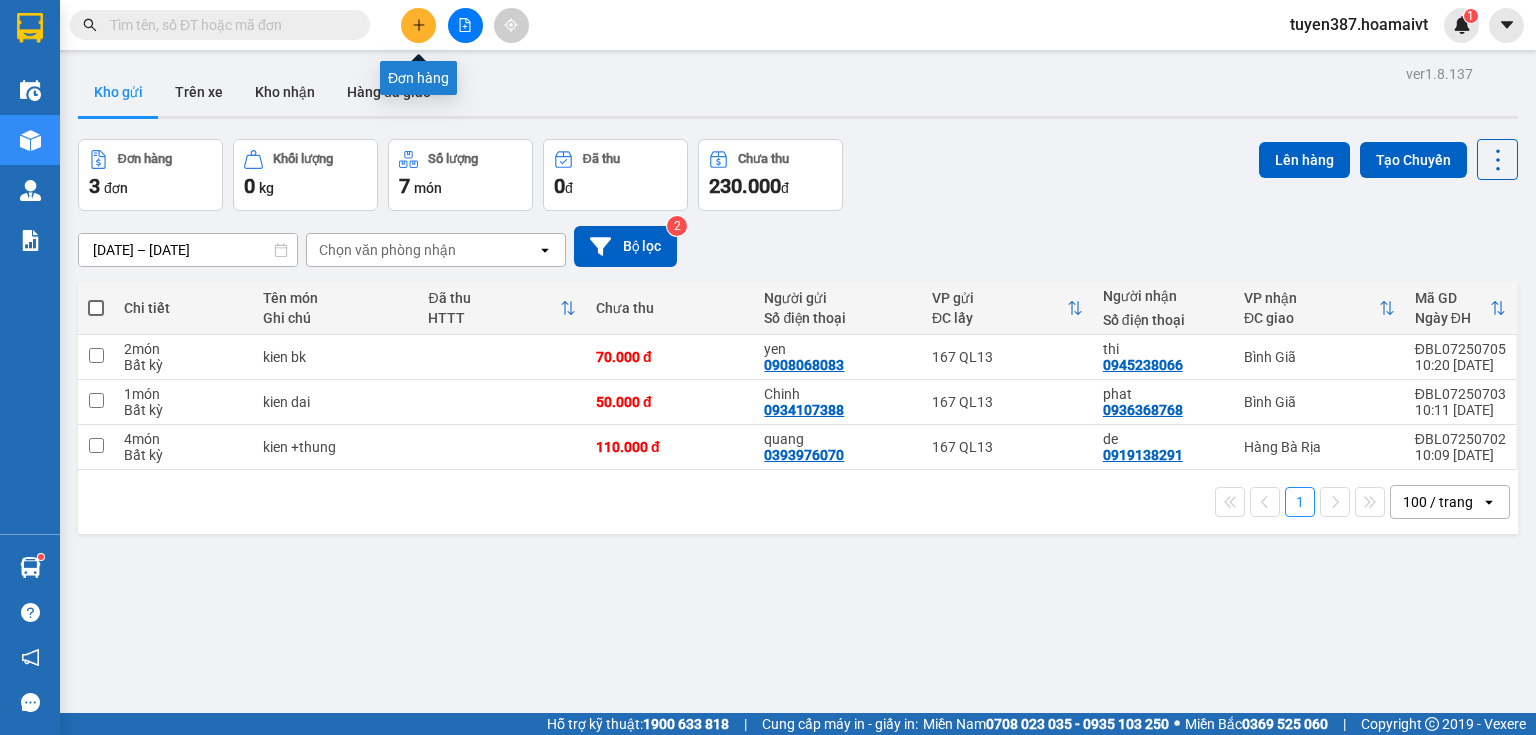click 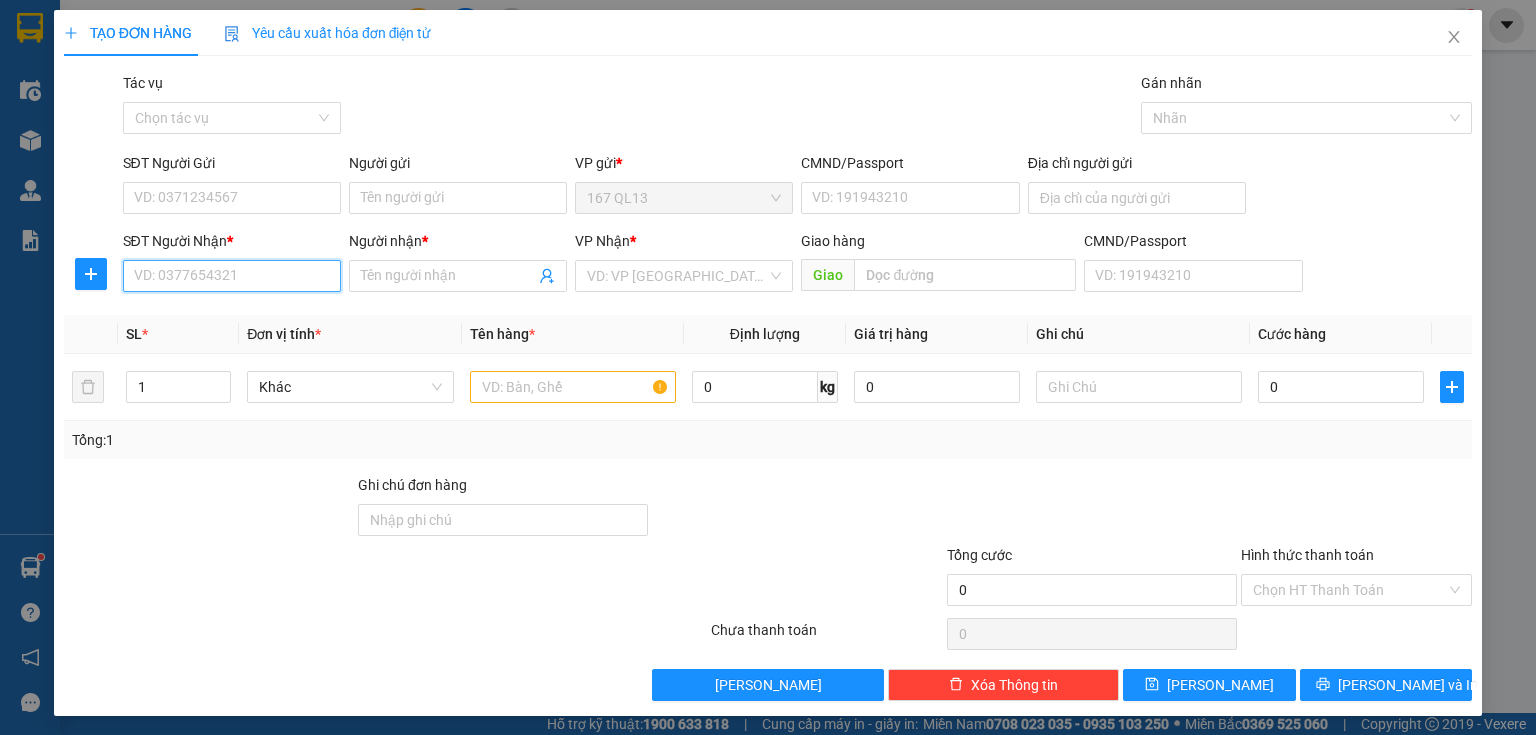 click on "SĐT Người Nhận  *" at bounding box center [232, 276] 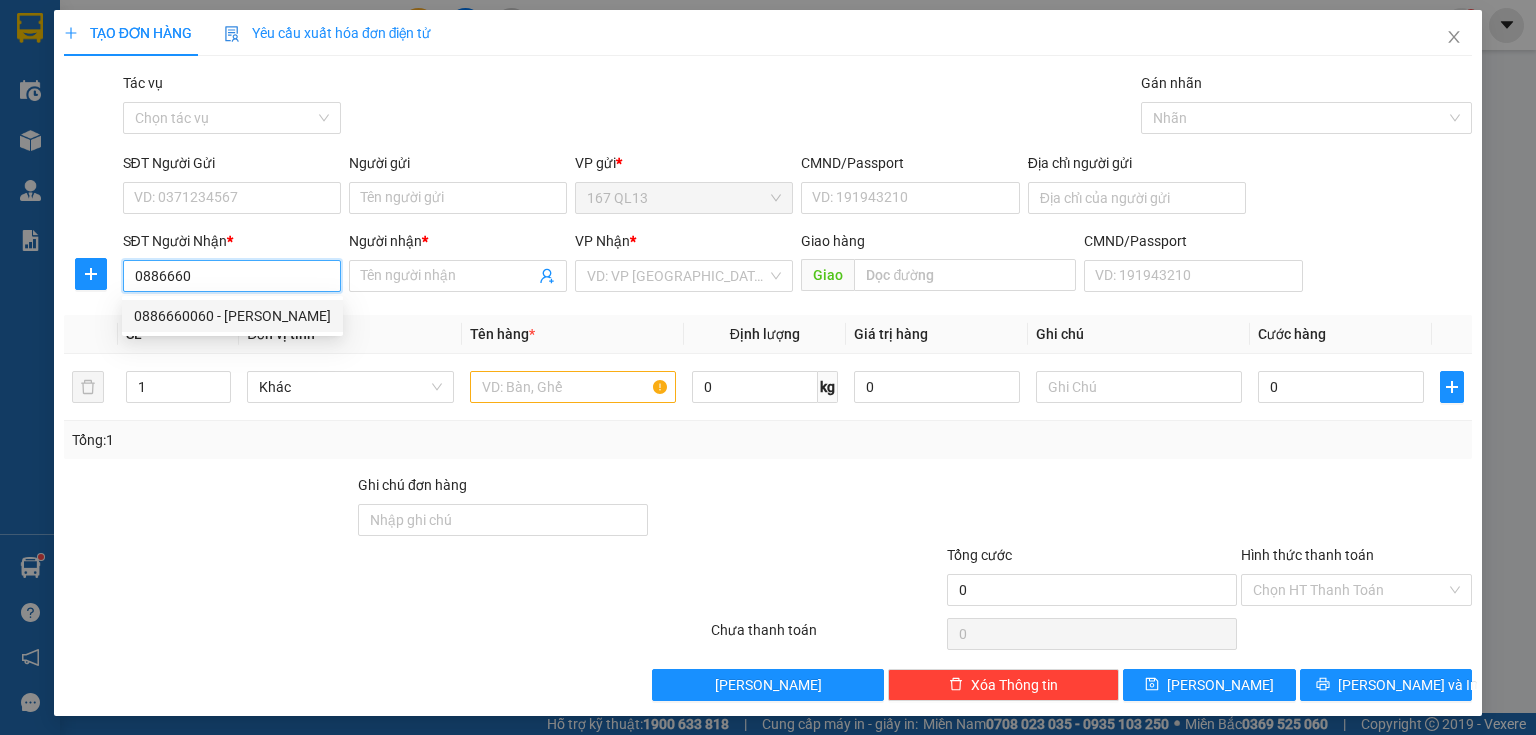 click on "0886660060 - [PERSON_NAME]" at bounding box center (232, 316) 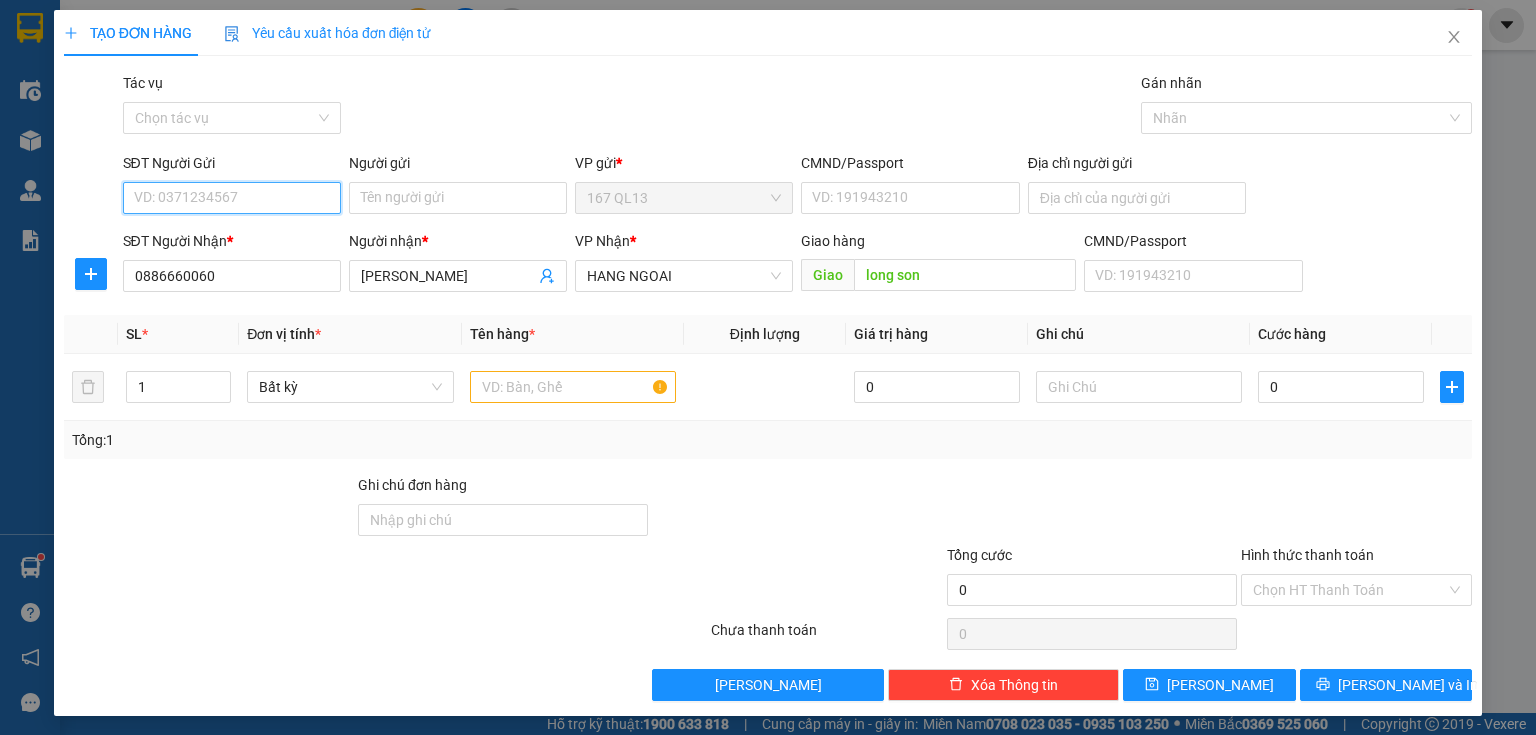 click on "SĐT Người Gửi" at bounding box center (232, 198) 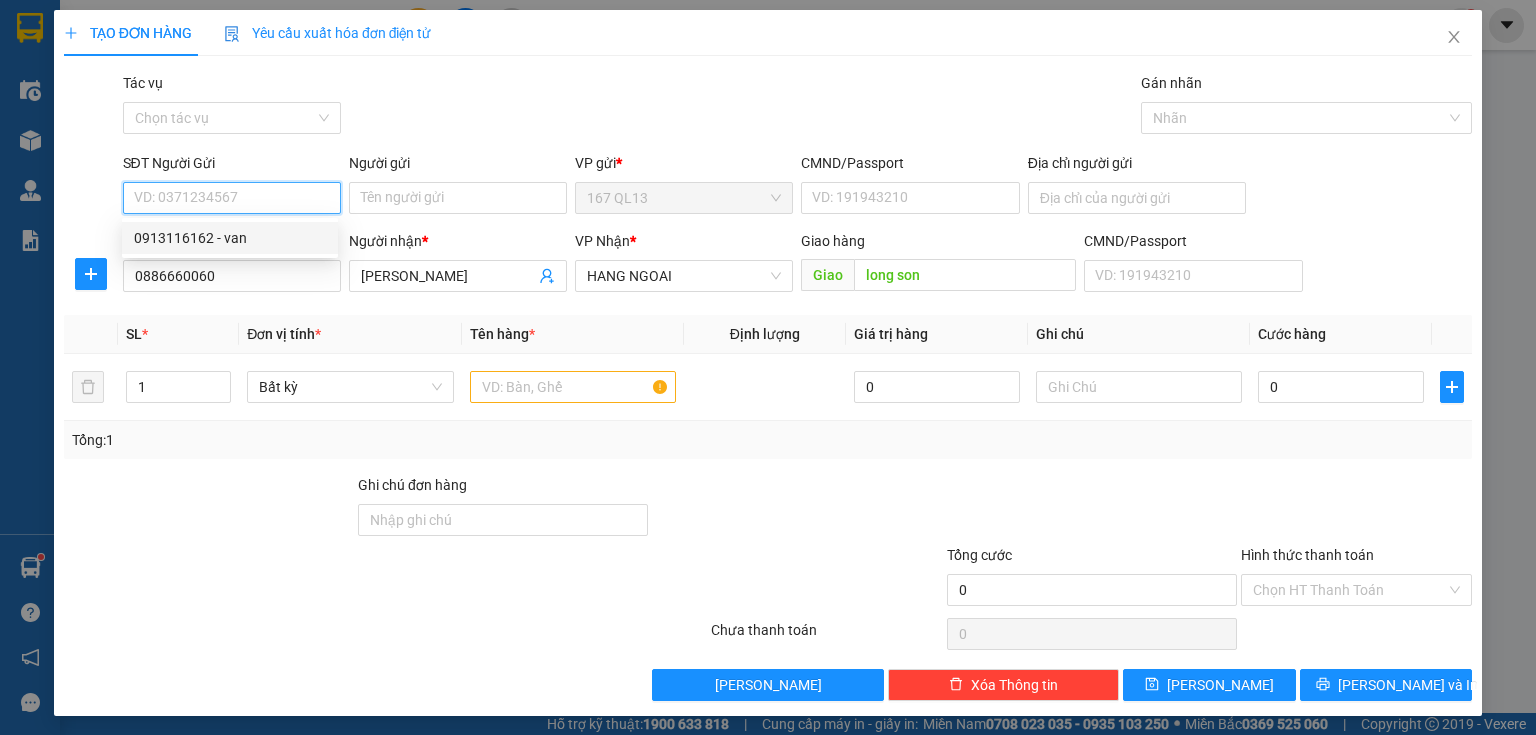 click on "0913116162 - van" at bounding box center [230, 238] 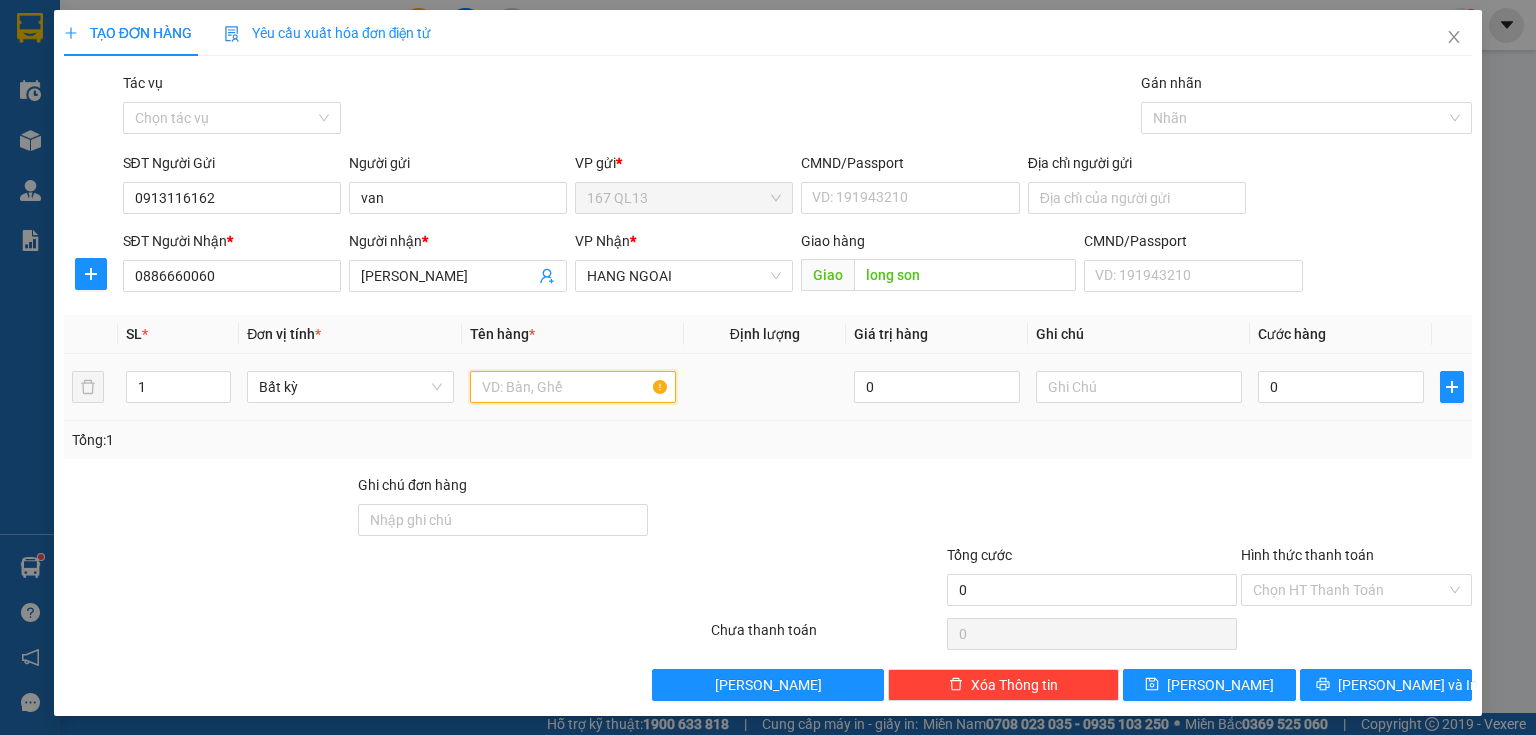 click at bounding box center (573, 387) 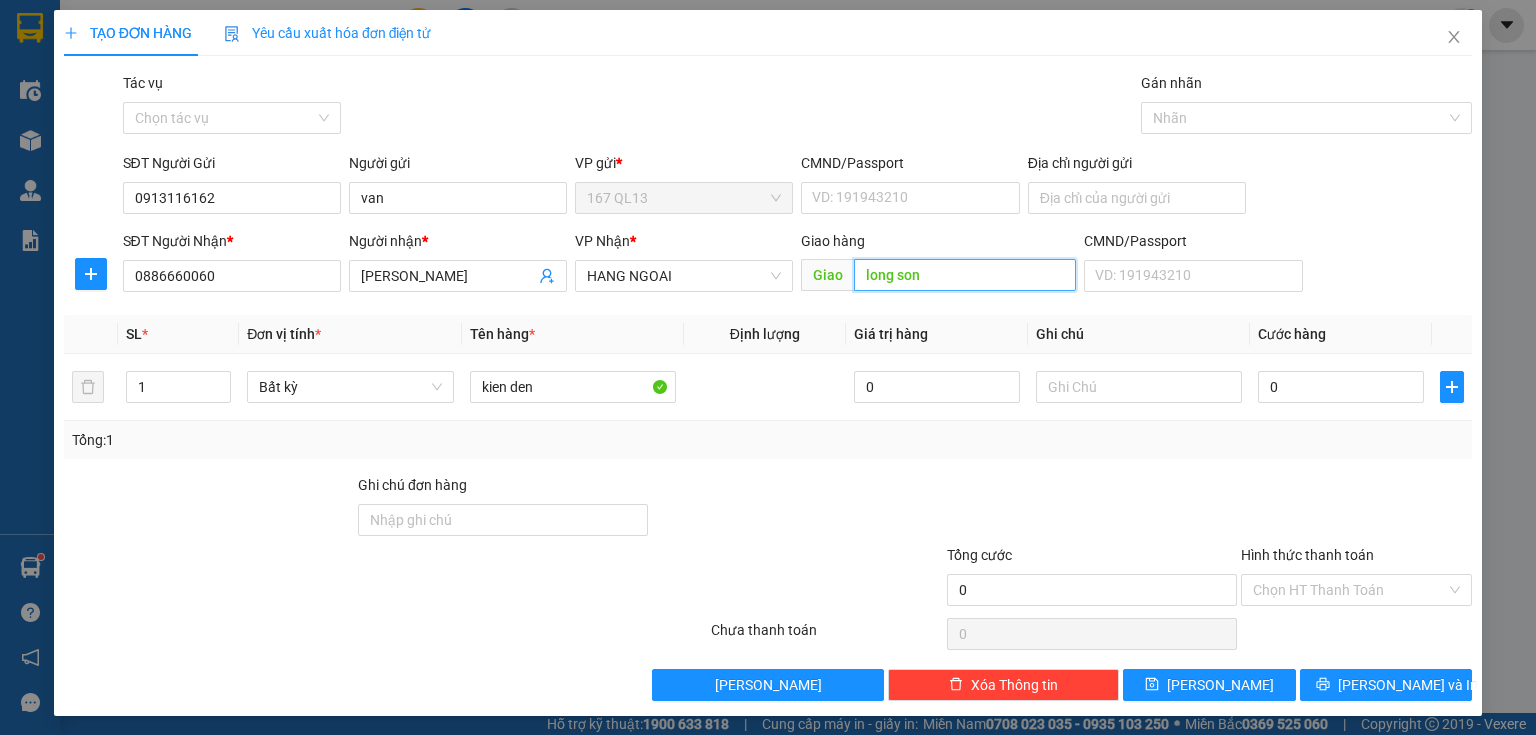 click on "long son" at bounding box center (965, 275) 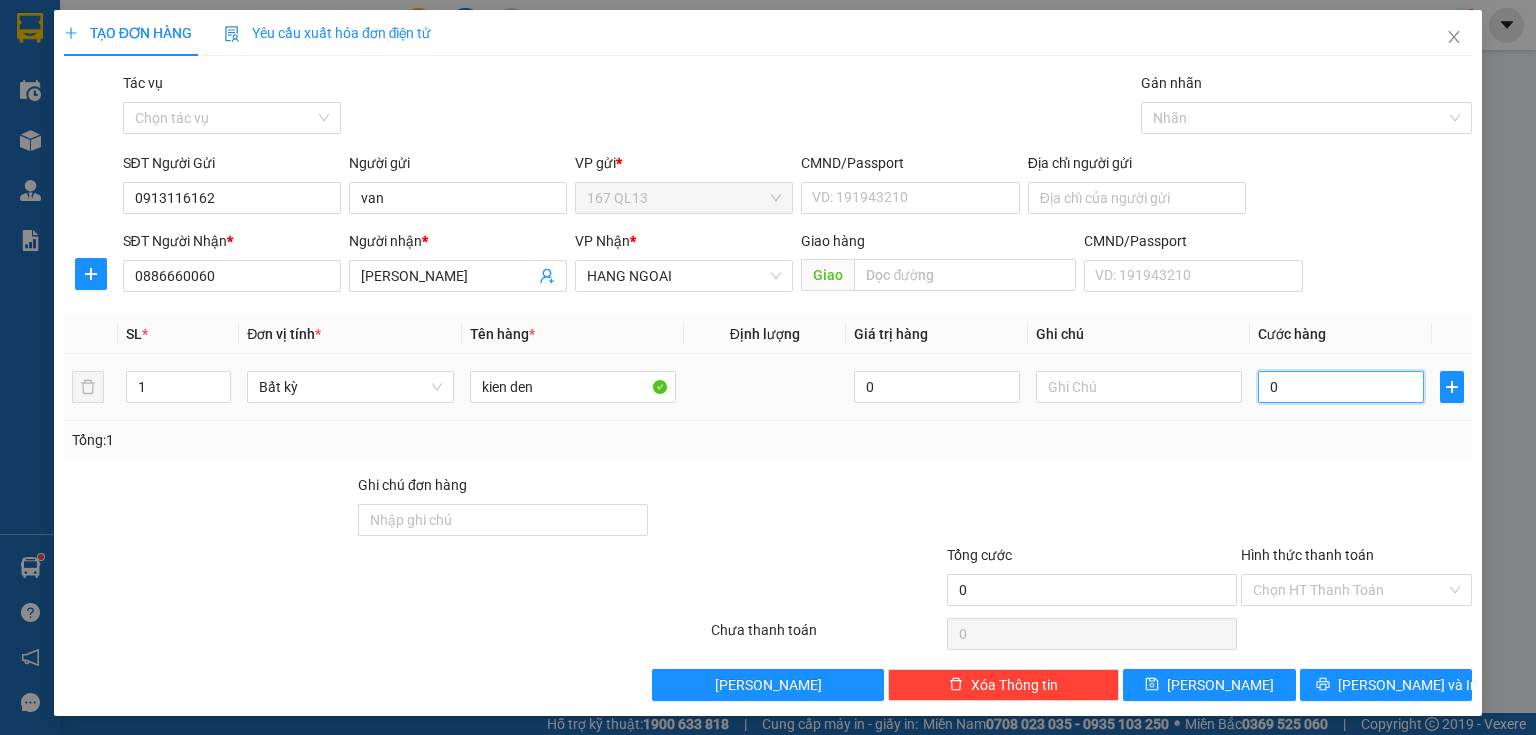 click on "0" at bounding box center [1341, 387] 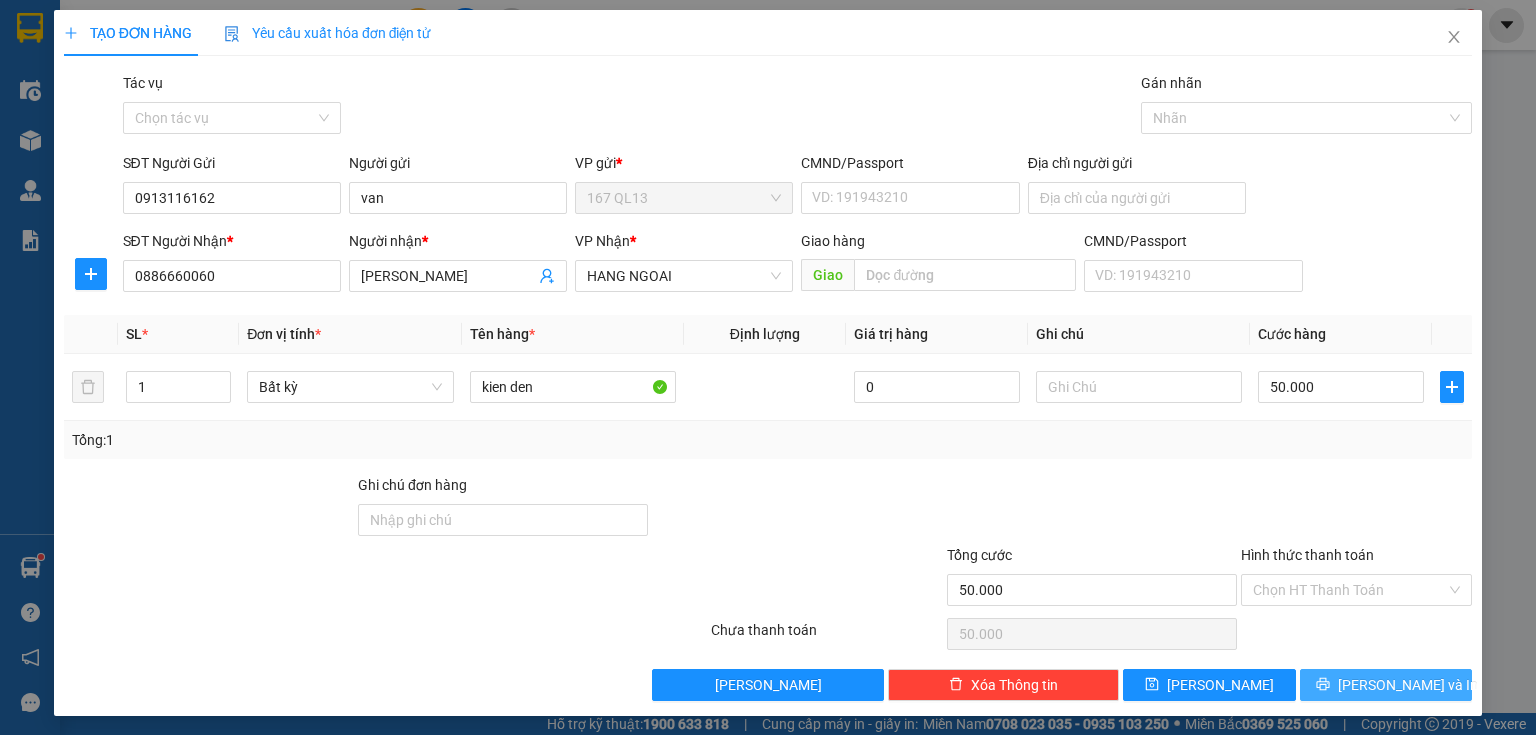 click on "[PERSON_NAME] và In" at bounding box center (1408, 685) 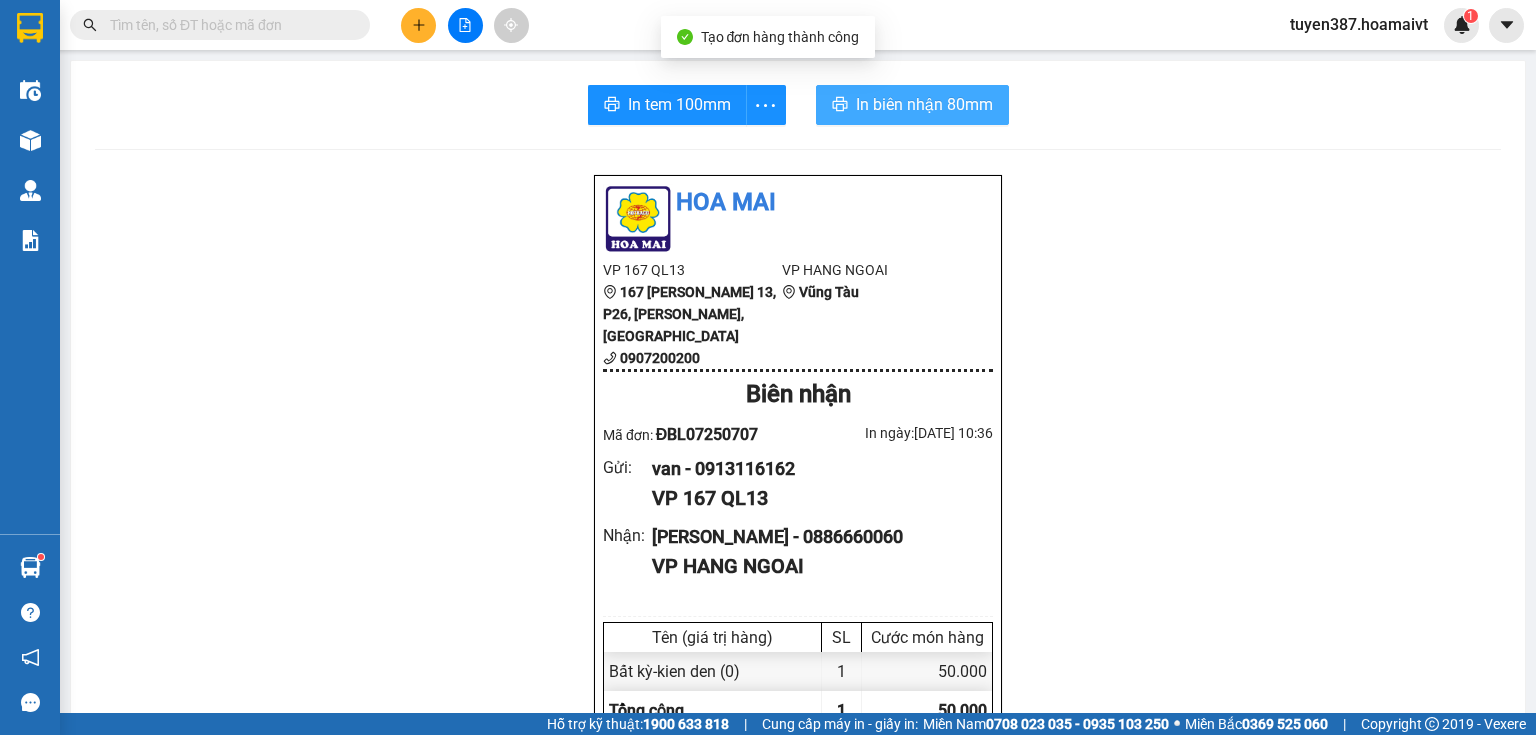 click on "In biên nhận 80mm" at bounding box center (924, 104) 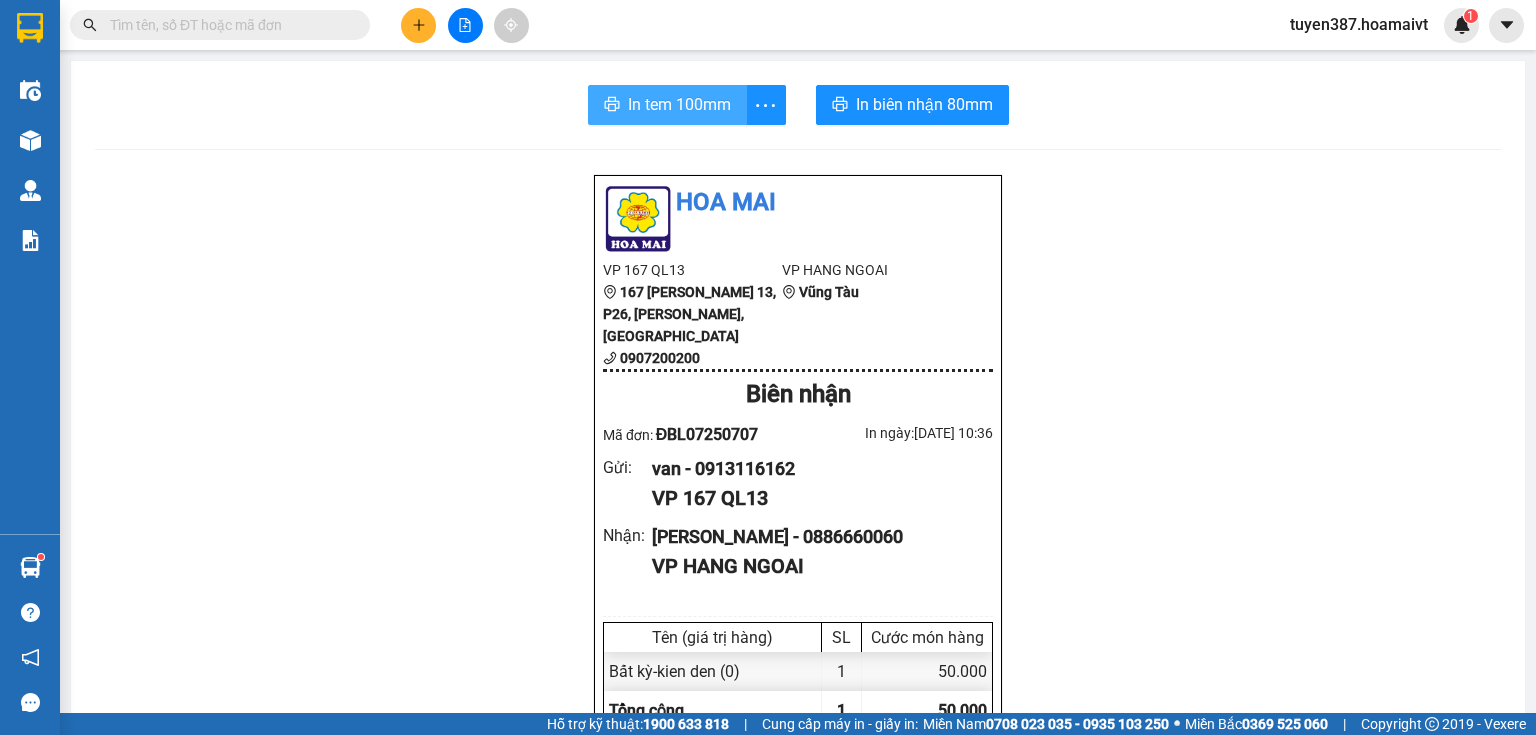 click on "In tem 100mm" at bounding box center [679, 104] 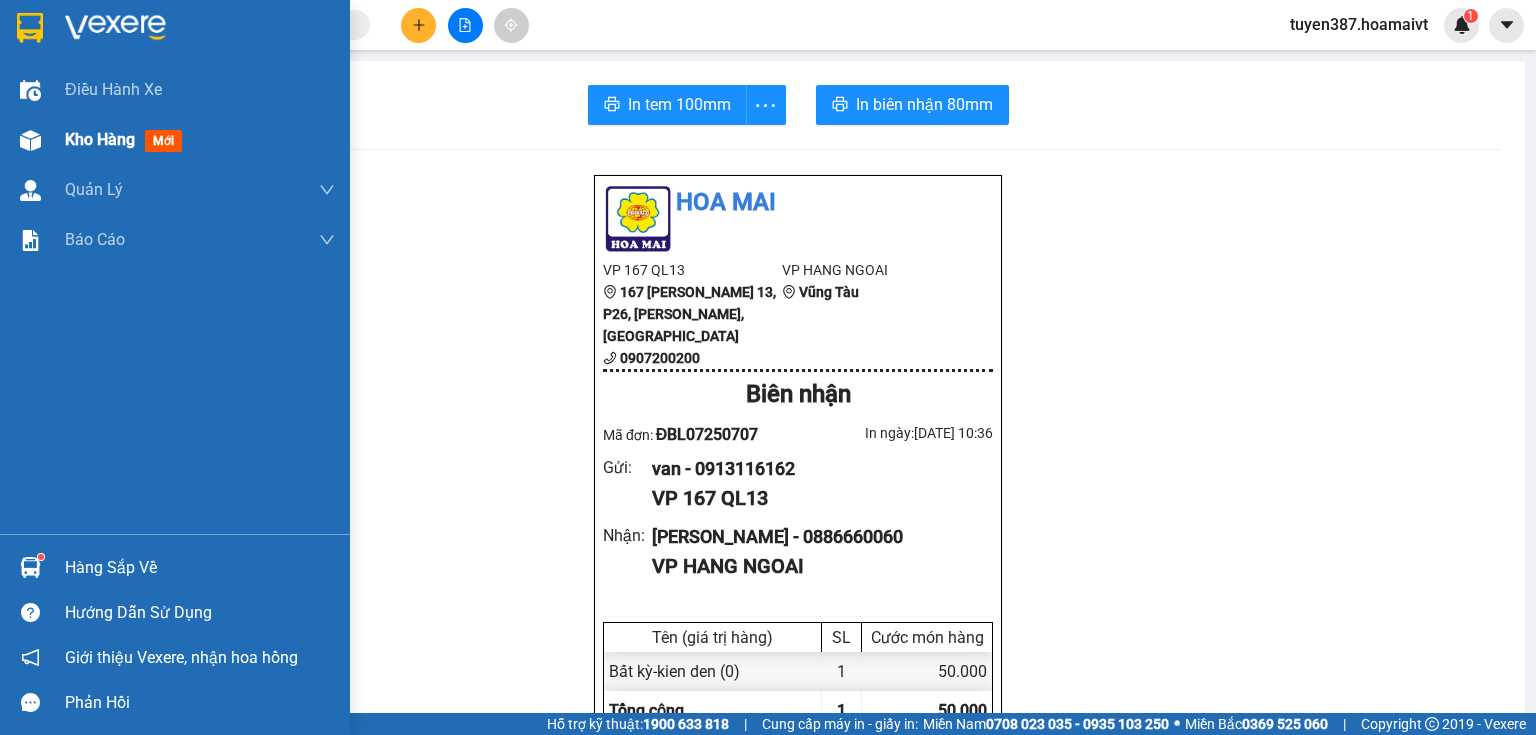 click on "mới" at bounding box center (163, 141) 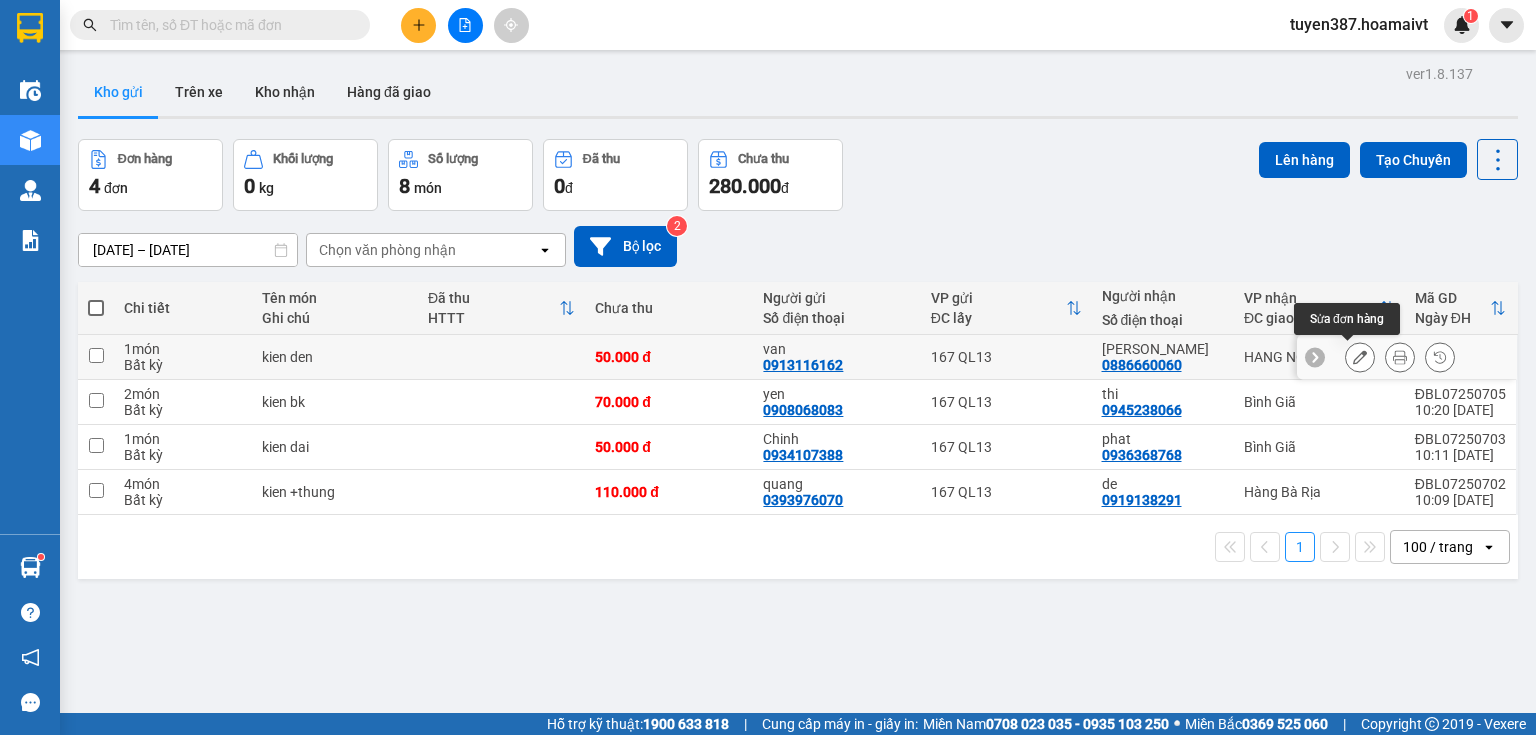 click 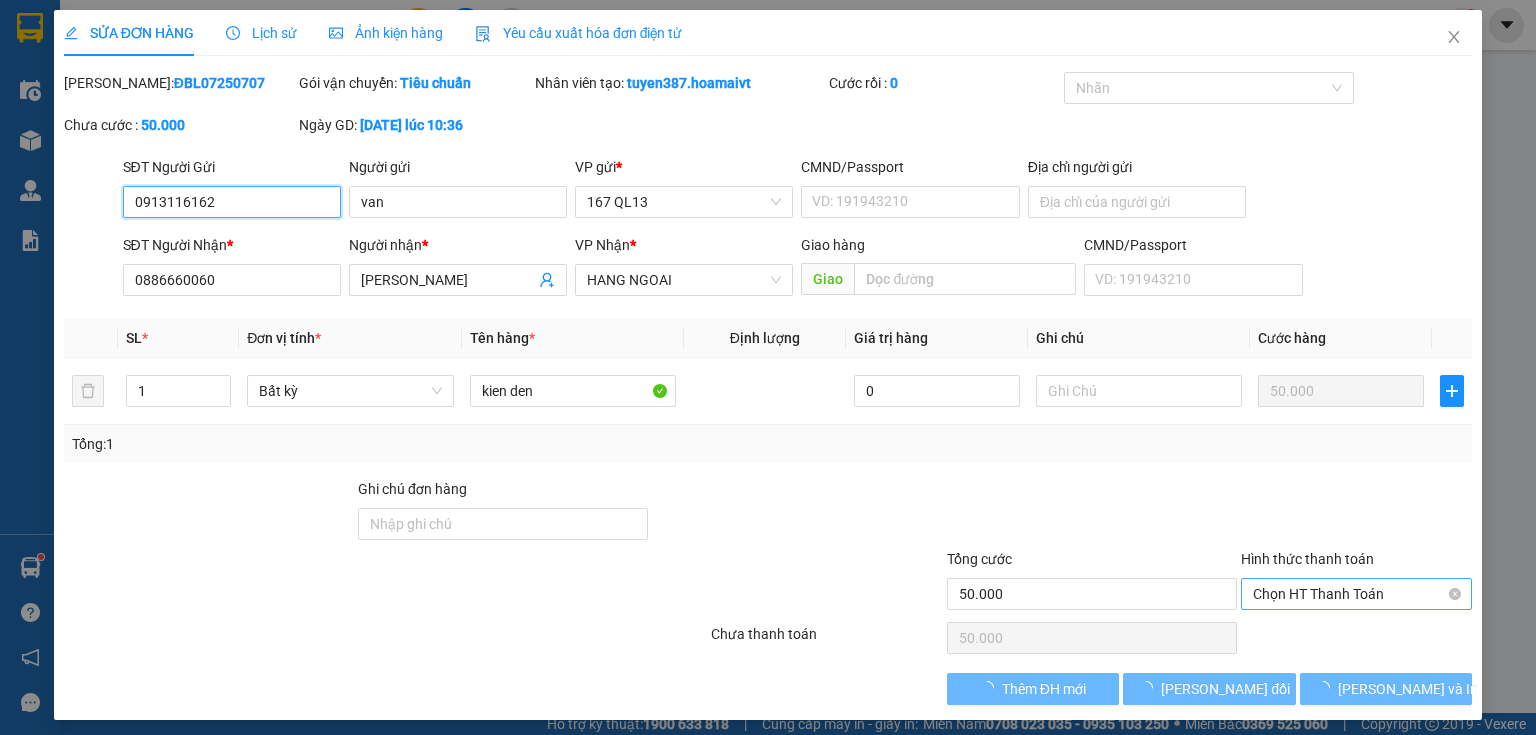 click on "Chọn HT Thanh Toán" at bounding box center [1356, 594] 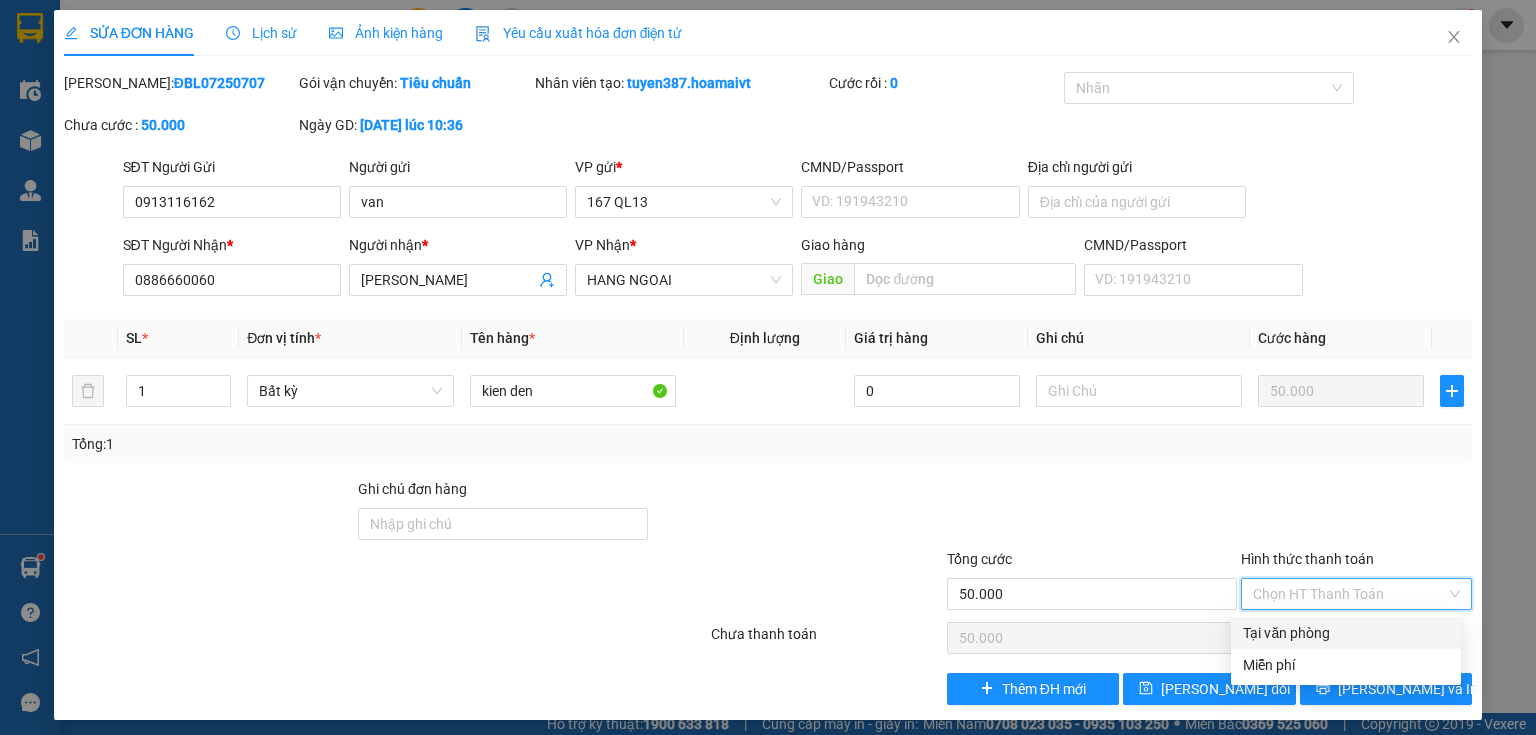 click on "Tại văn phòng" at bounding box center [1346, 633] 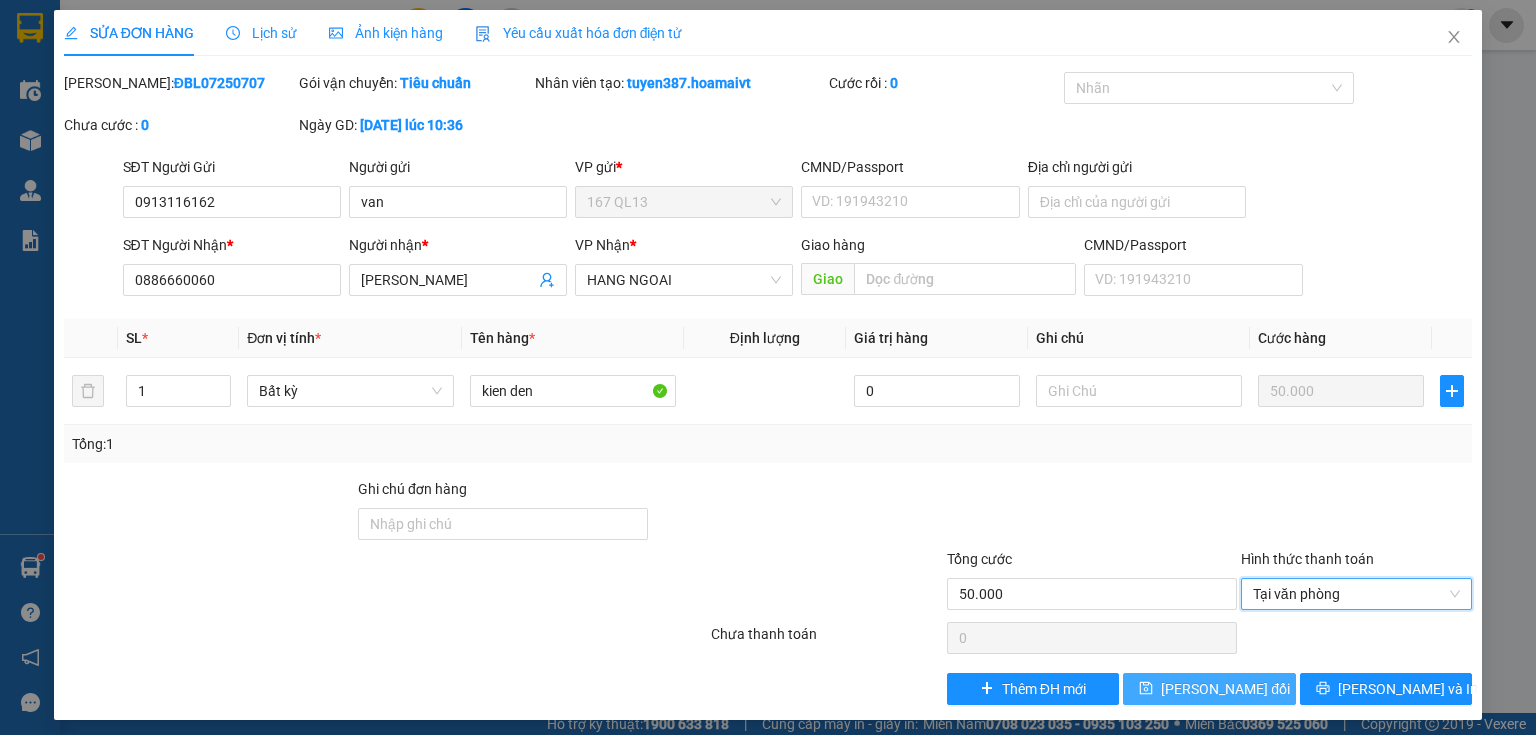 click on "[PERSON_NAME] đổi" at bounding box center (1225, 689) 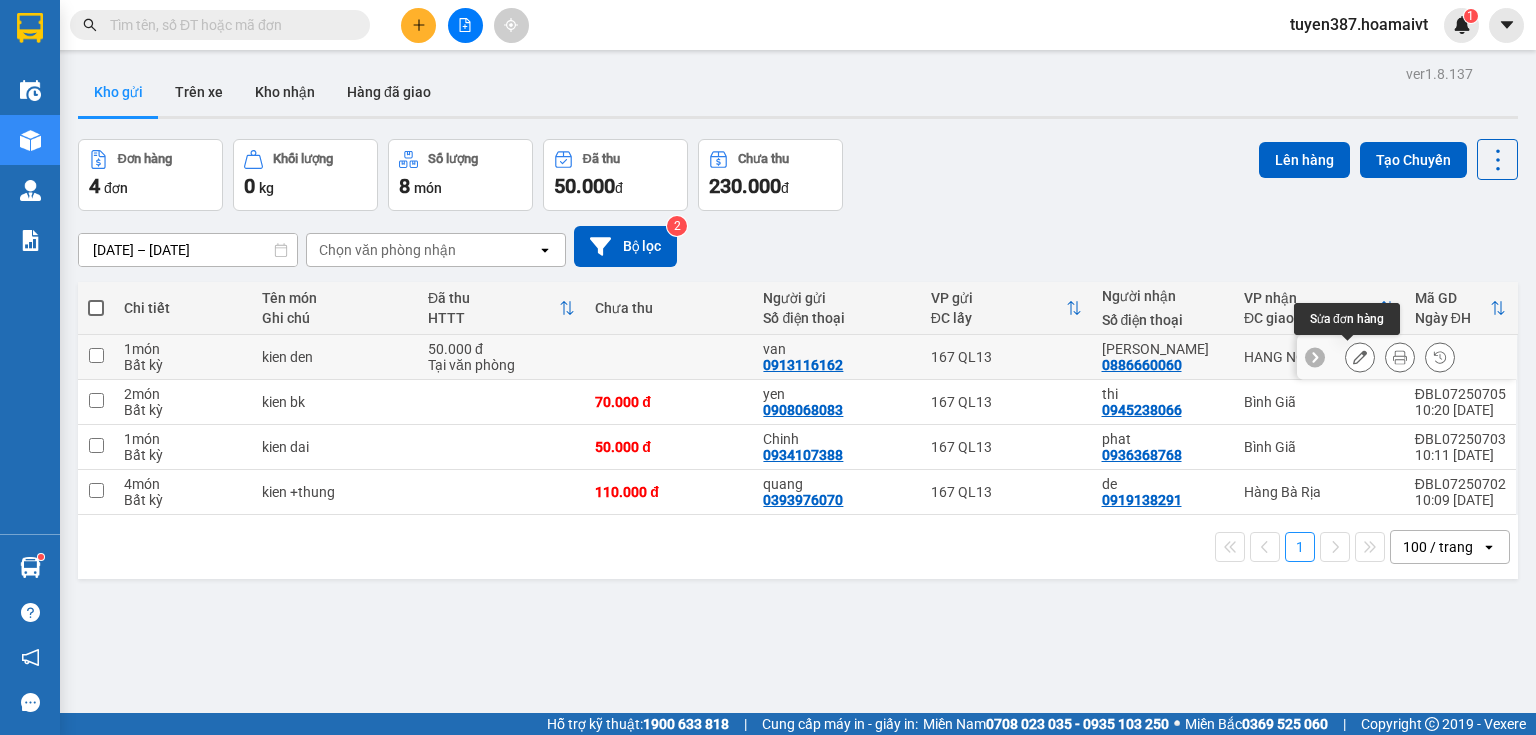 click 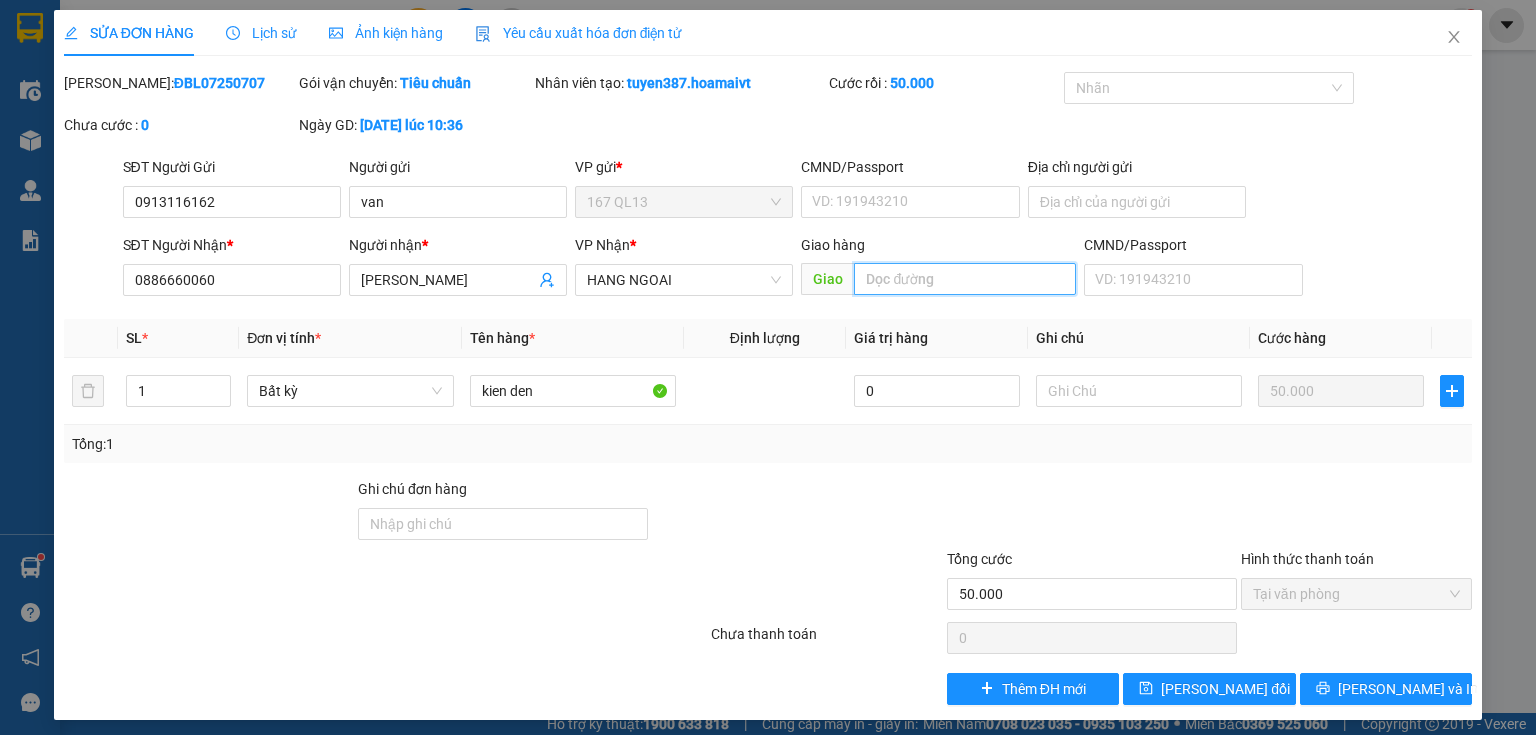 click at bounding box center (965, 279) 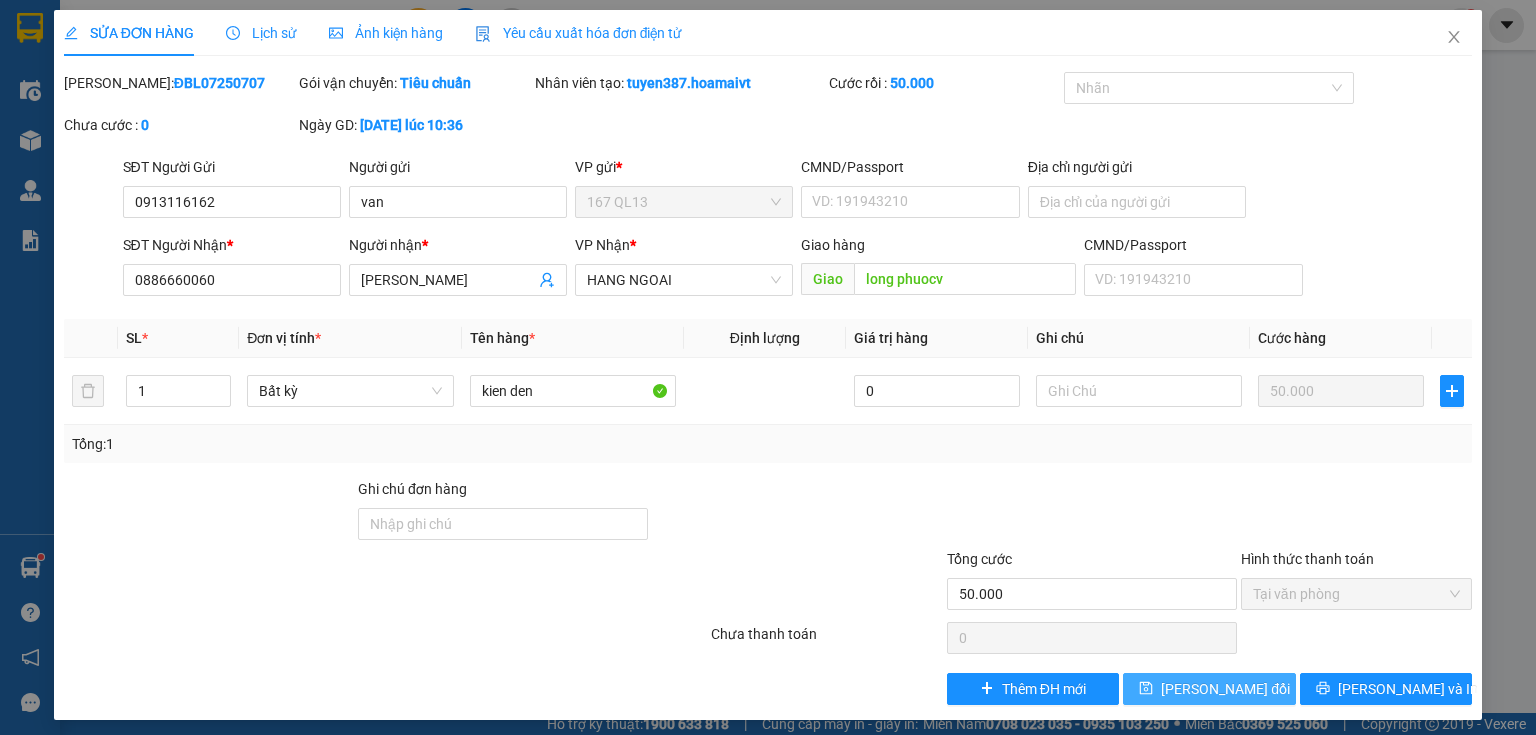 click on "[PERSON_NAME] đổi" at bounding box center (1225, 689) 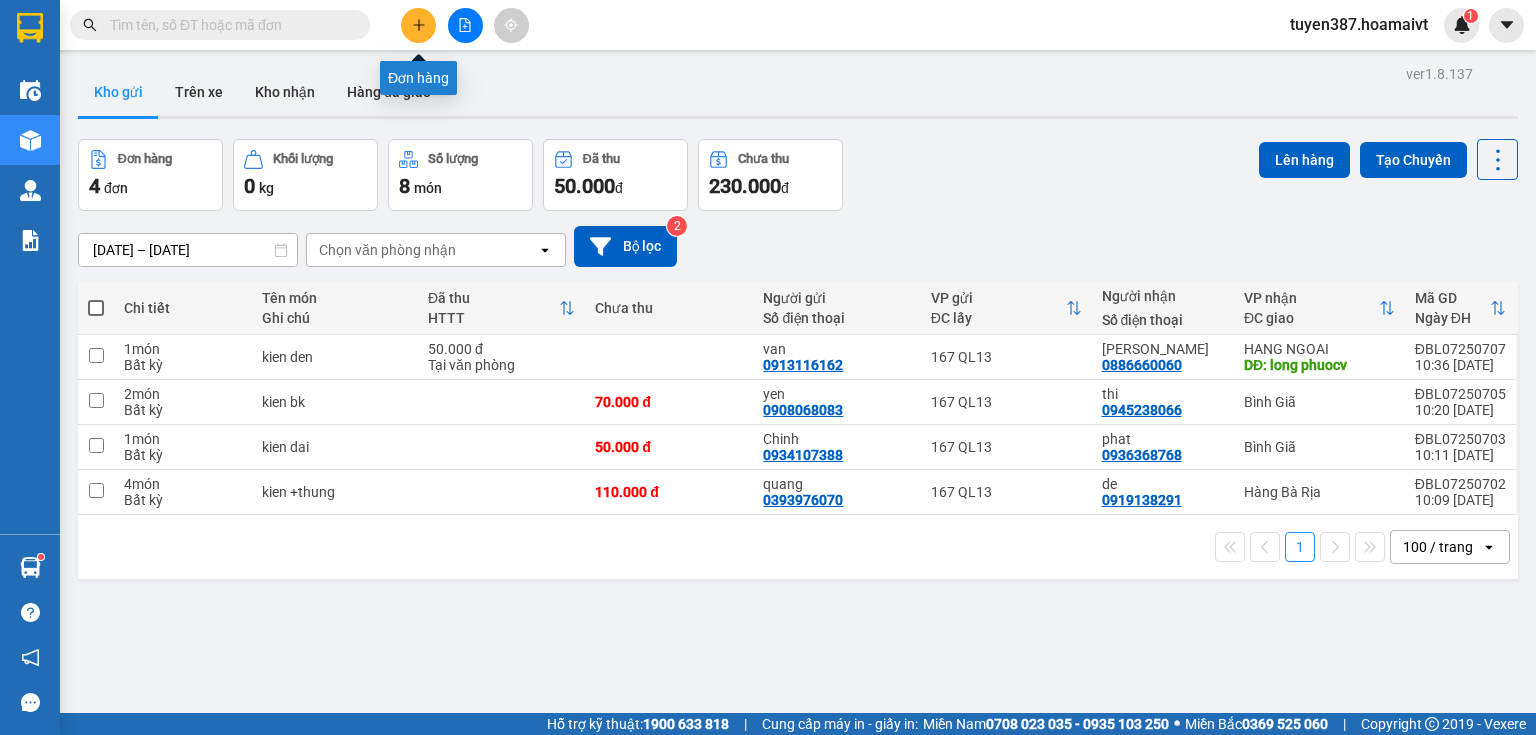 click 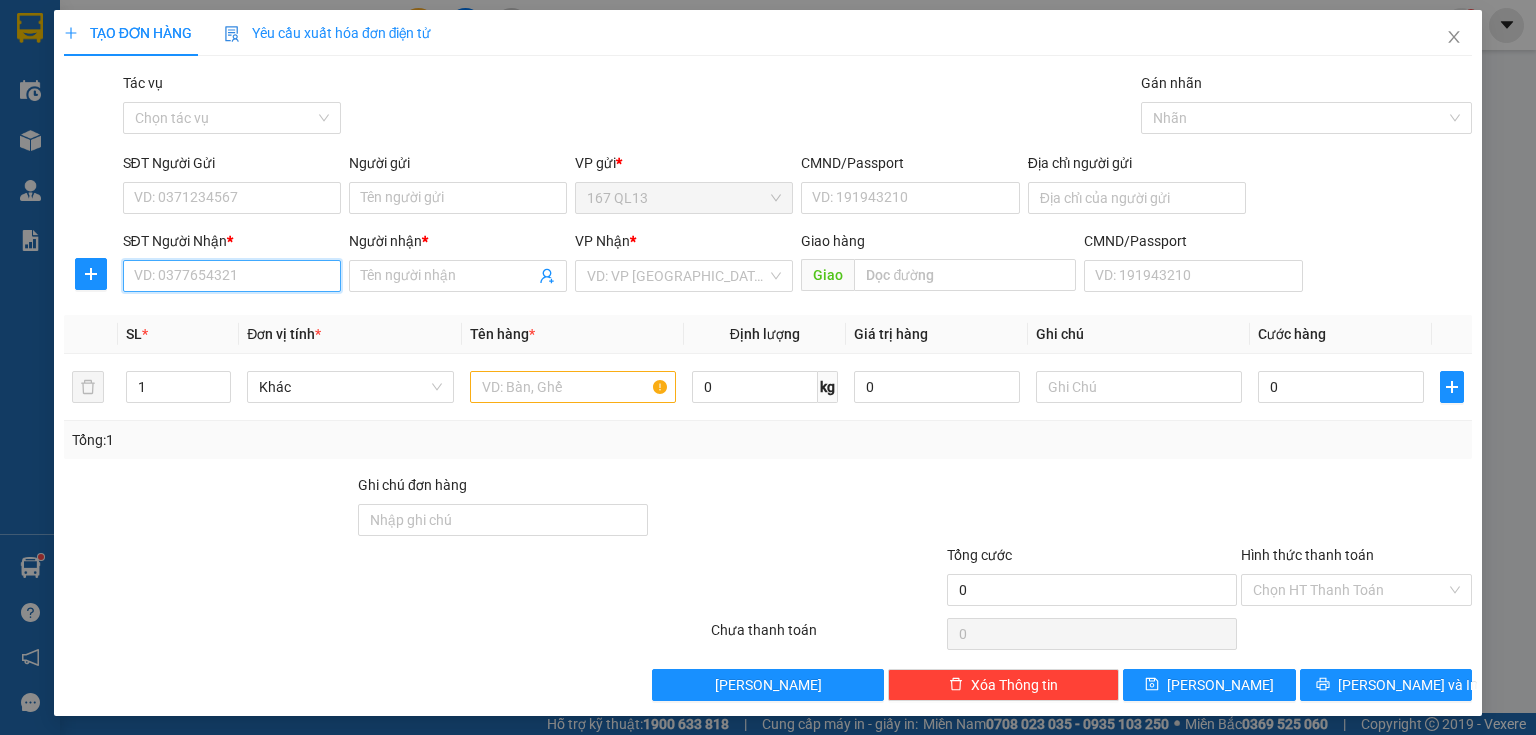 click on "SĐT Người Nhận  *" at bounding box center [232, 276] 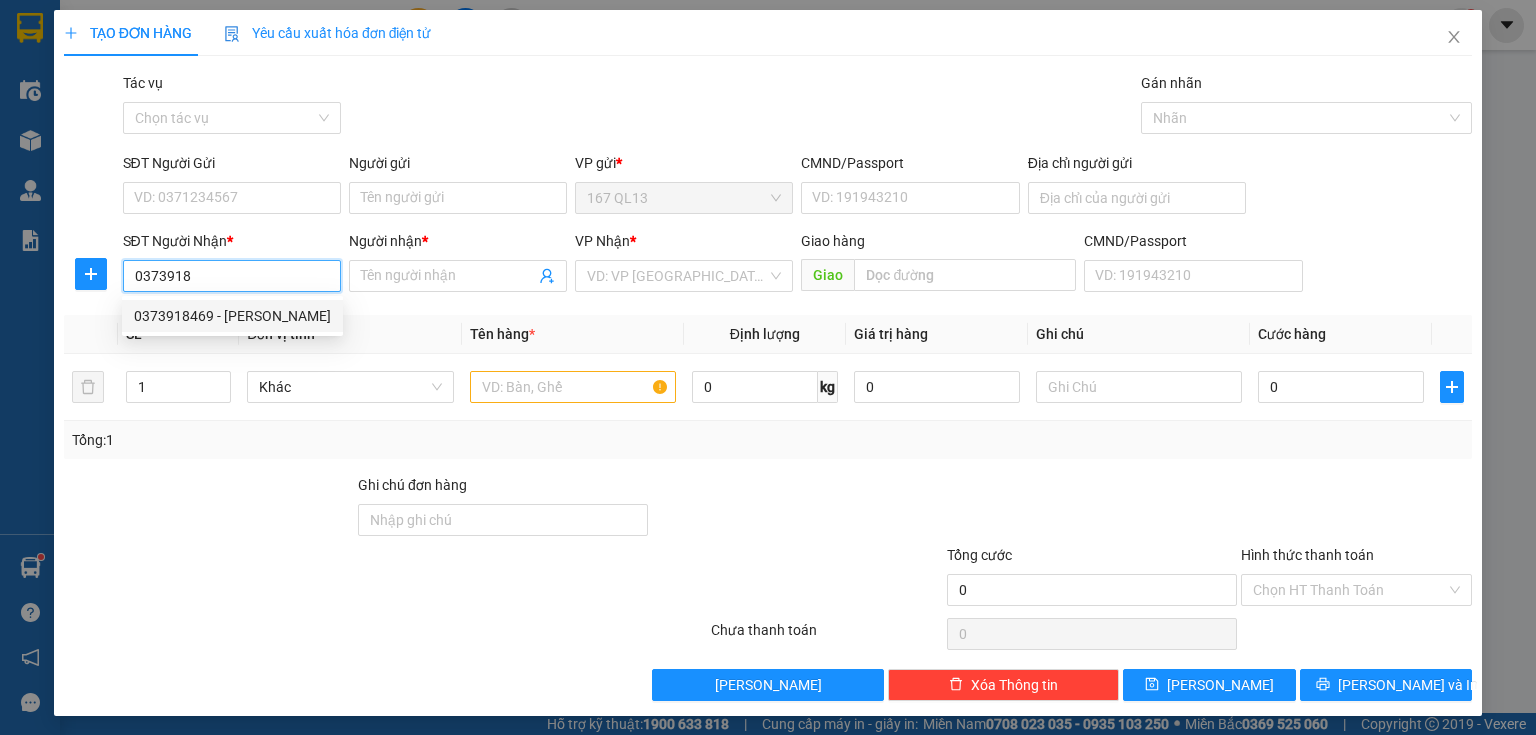 drag, startPoint x: 246, startPoint y: 317, endPoint x: 254, endPoint y: 257, distance: 60.530983 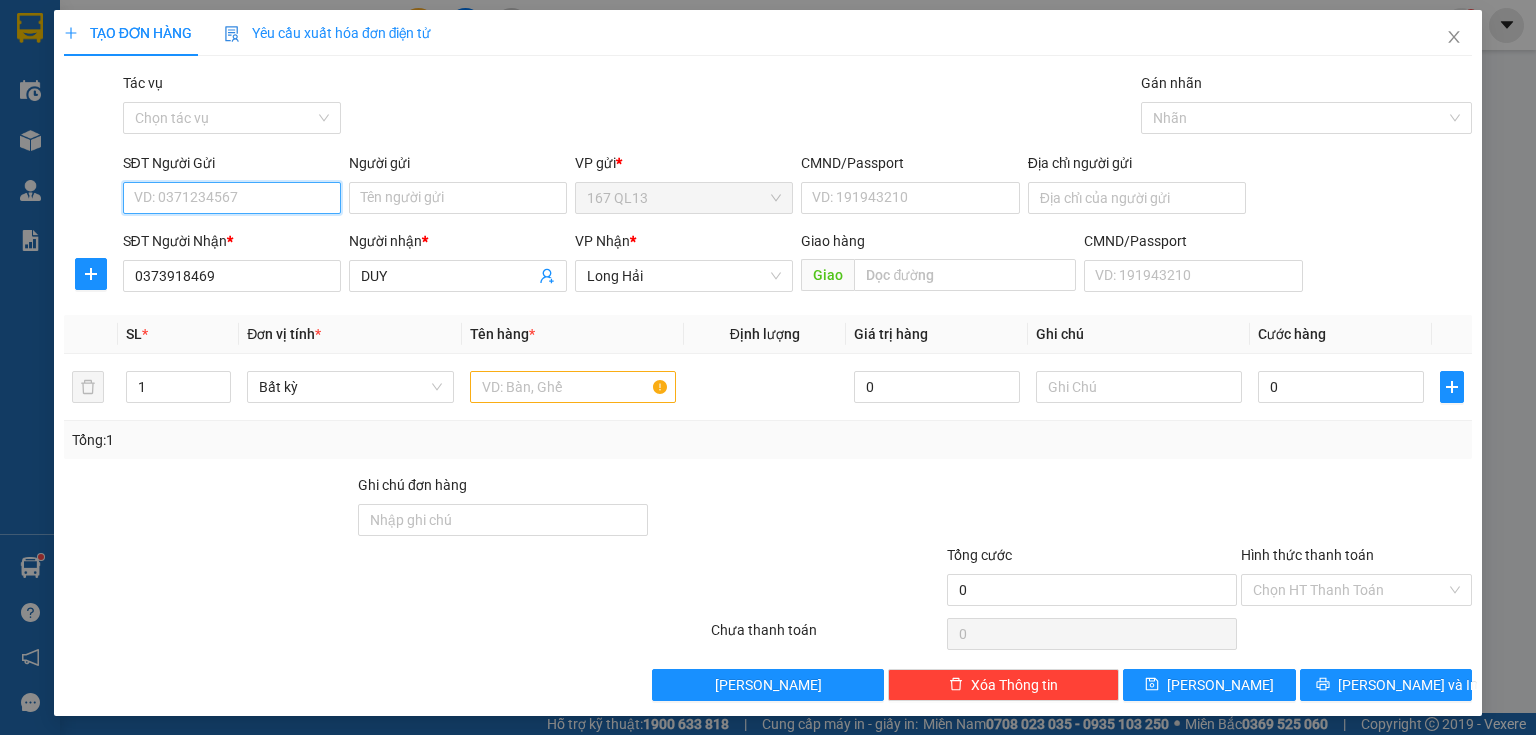 click on "SĐT Người Gửi" at bounding box center (232, 198) 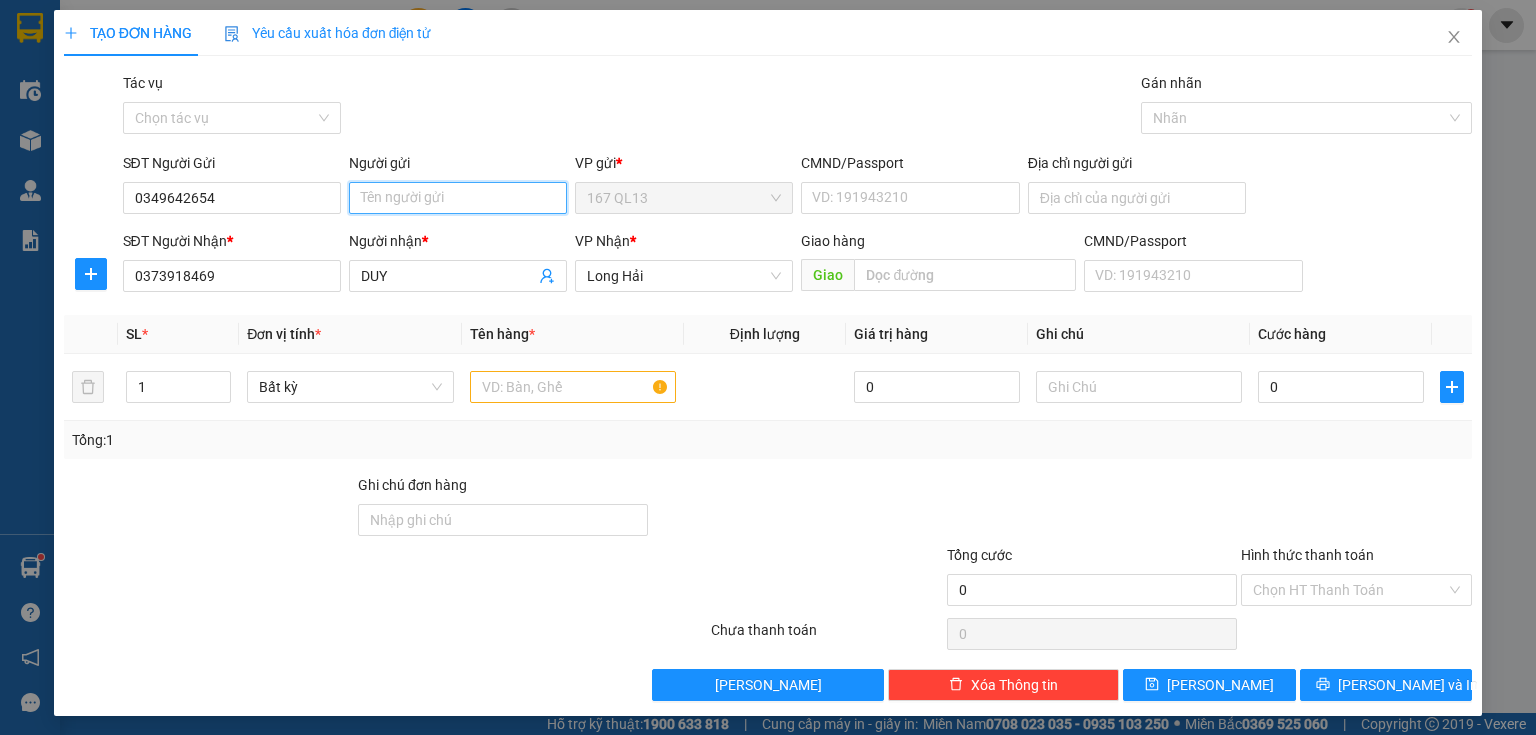 click on "Người gửi" at bounding box center (458, 198) 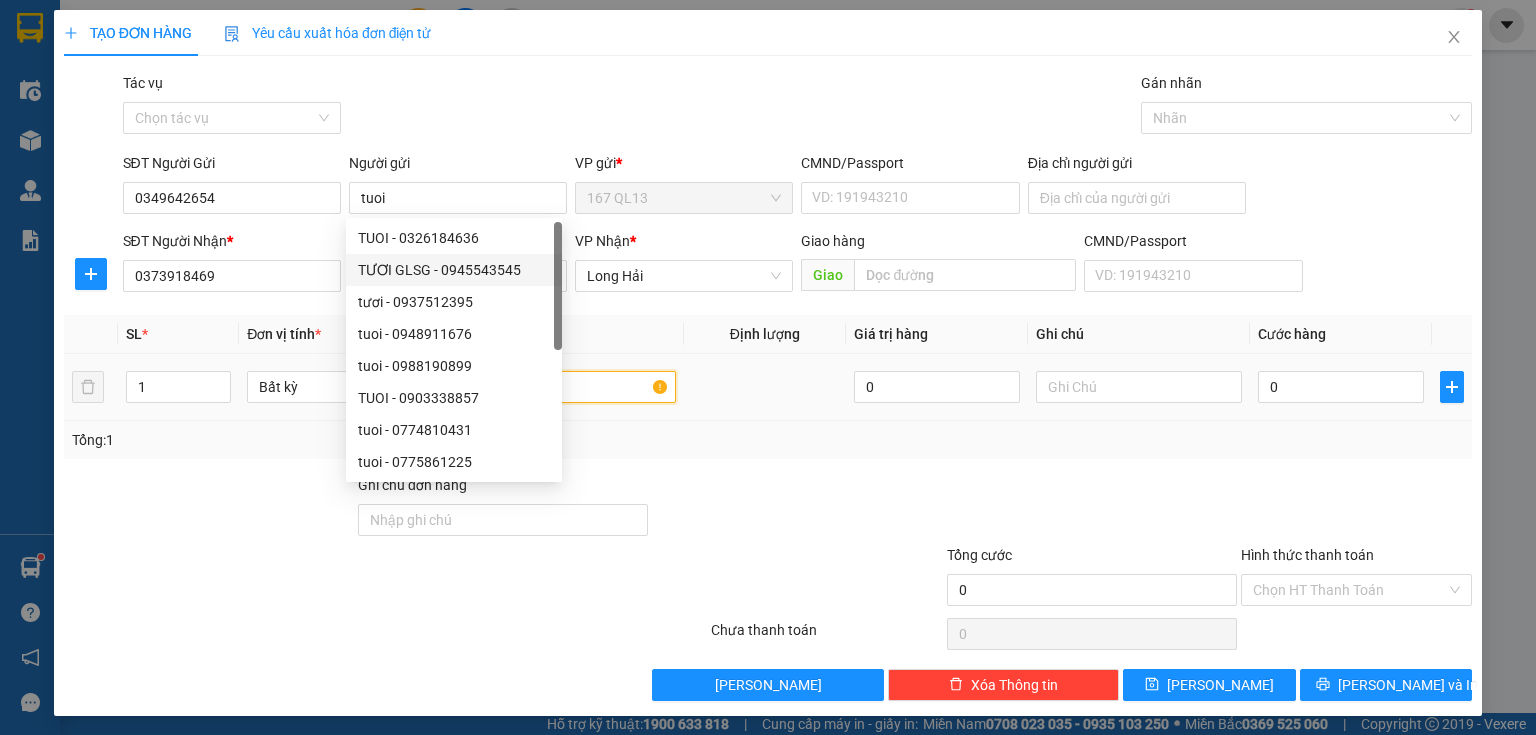 click at bounding box center (573, 387) 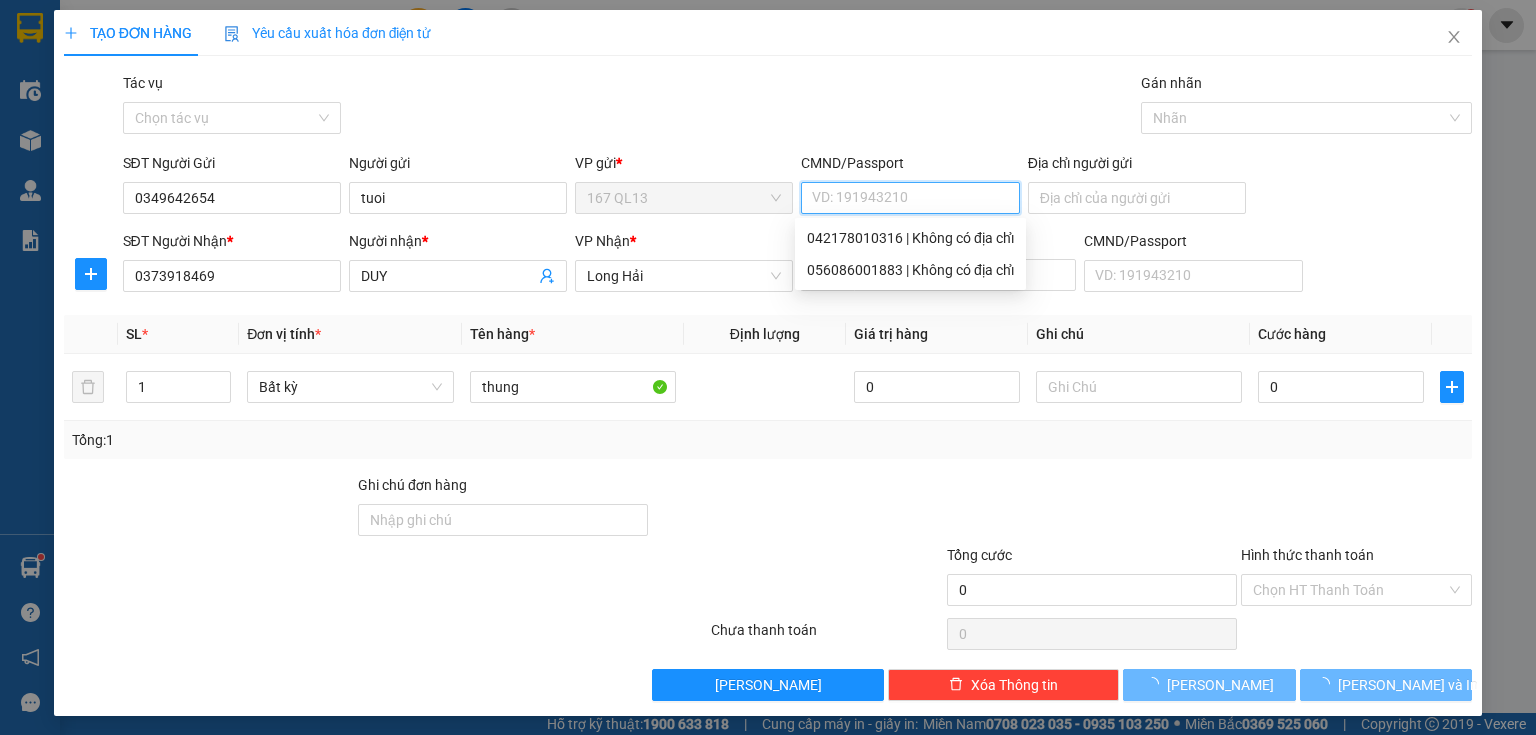 click on "CMND/Passport" at bounding box center (910, 198) 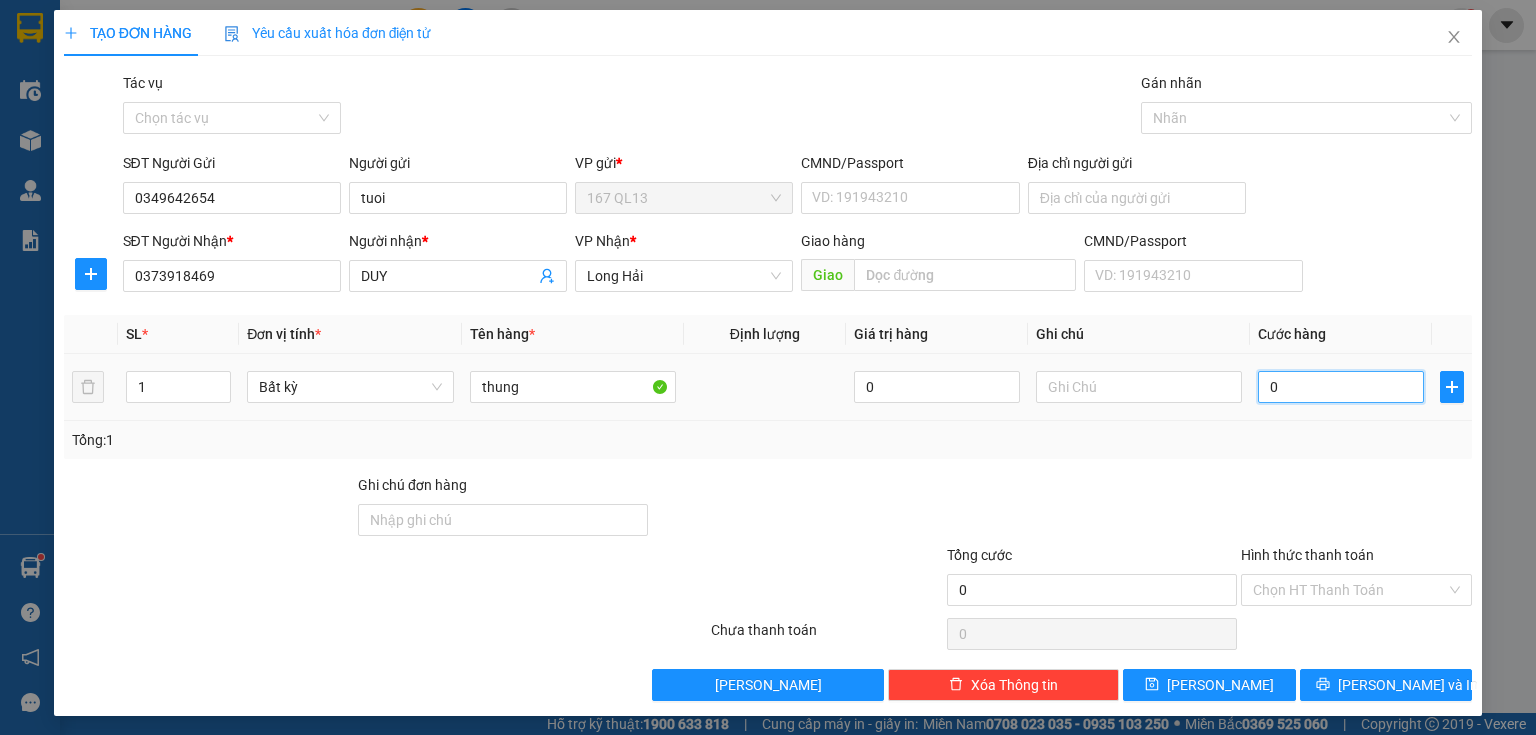 click on "0" at bounding box center (1341, 387) 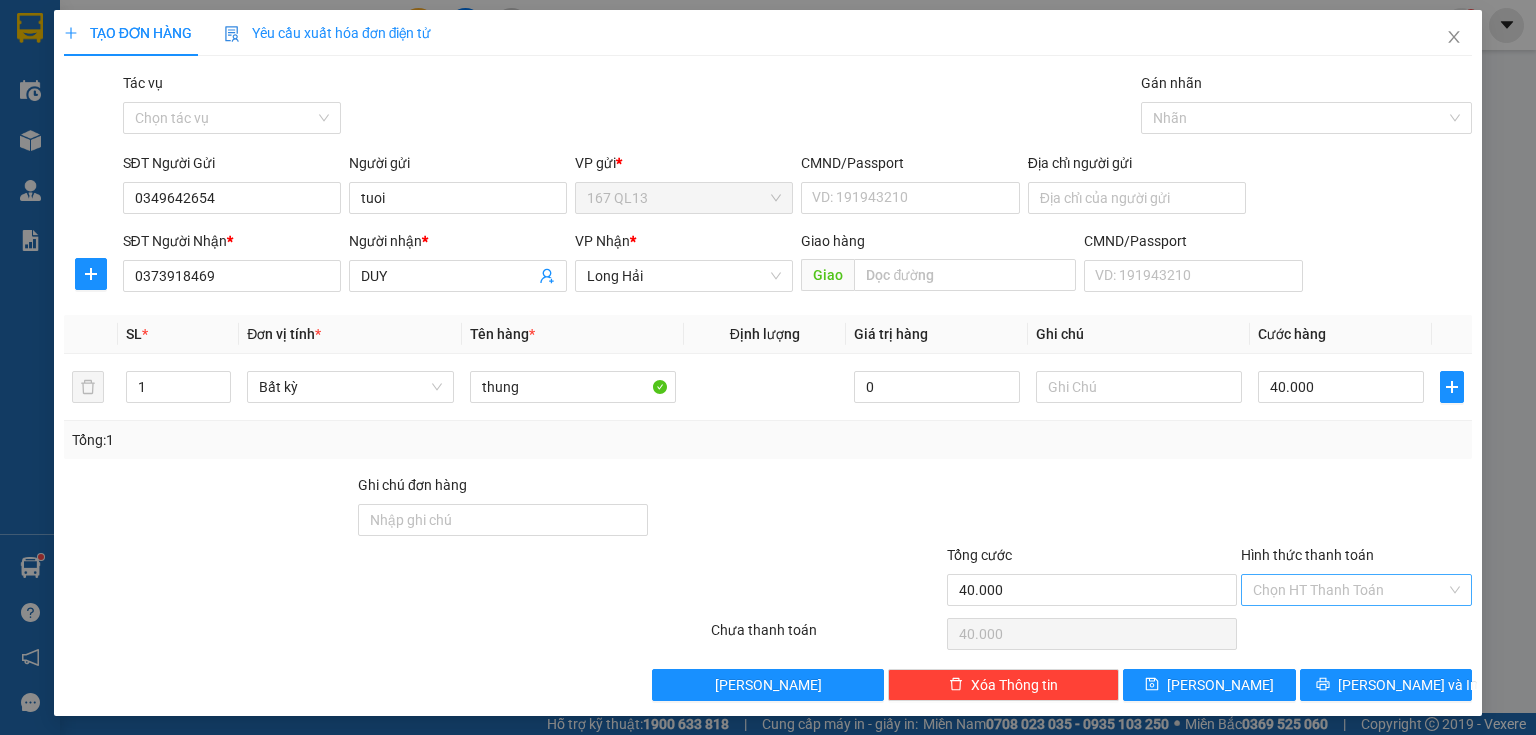 click on "Hình thức thanh toán" at bounding box center [1349, 590] 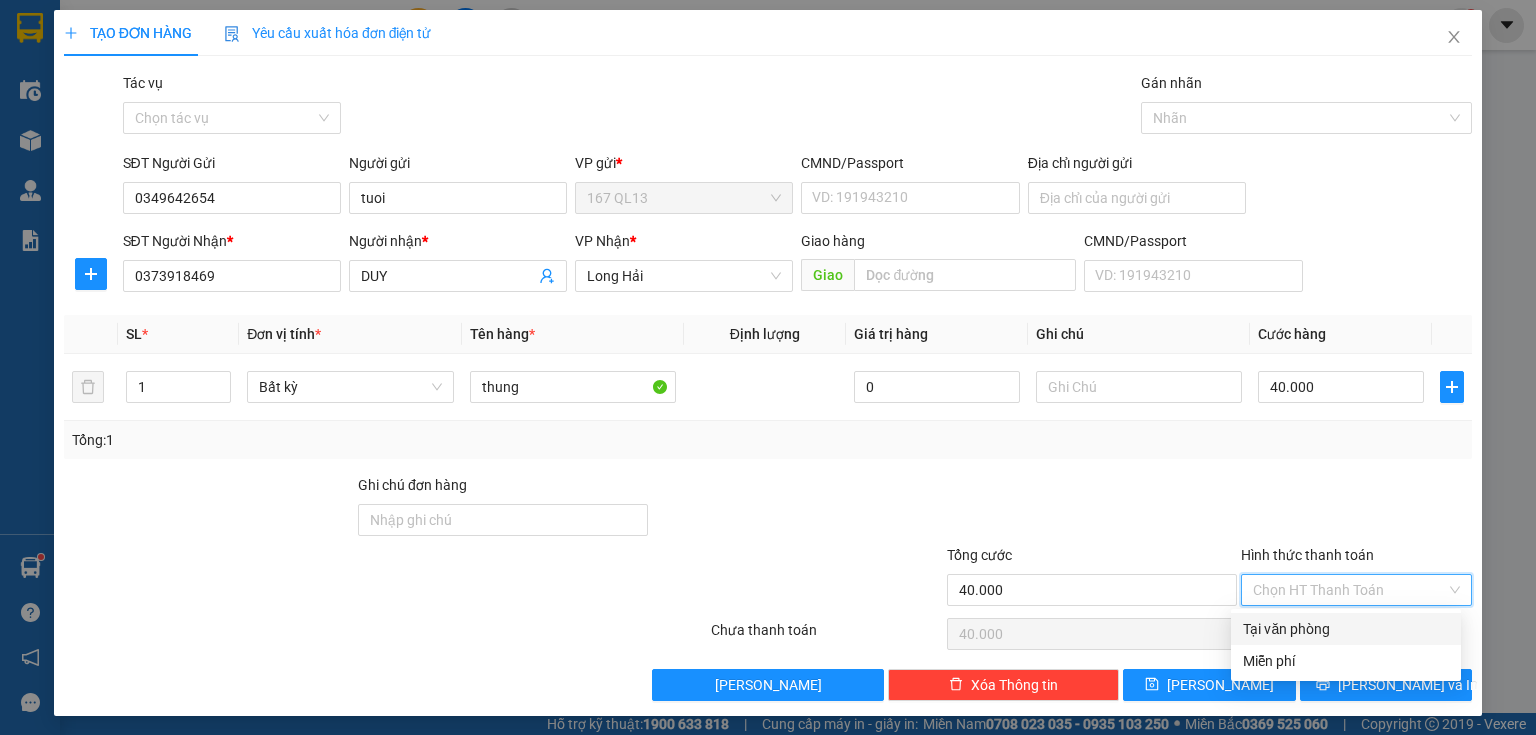 click on "Tại văn phòng" at bounding box center (1346, 629) 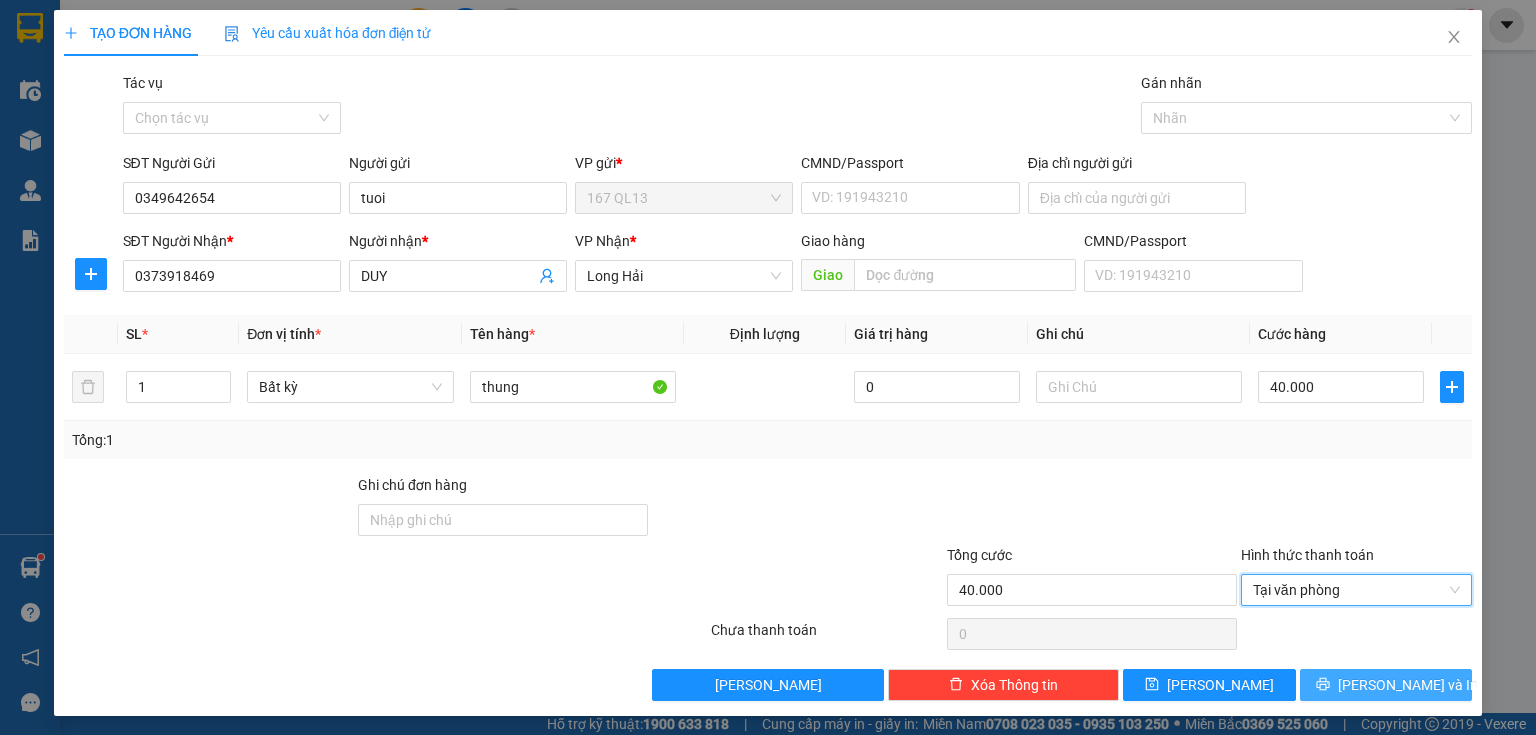 drag, startPoint x: 1396, startPoint y: 686, endPoint x: 1392, endPoint y: 651, distance: 35.22783 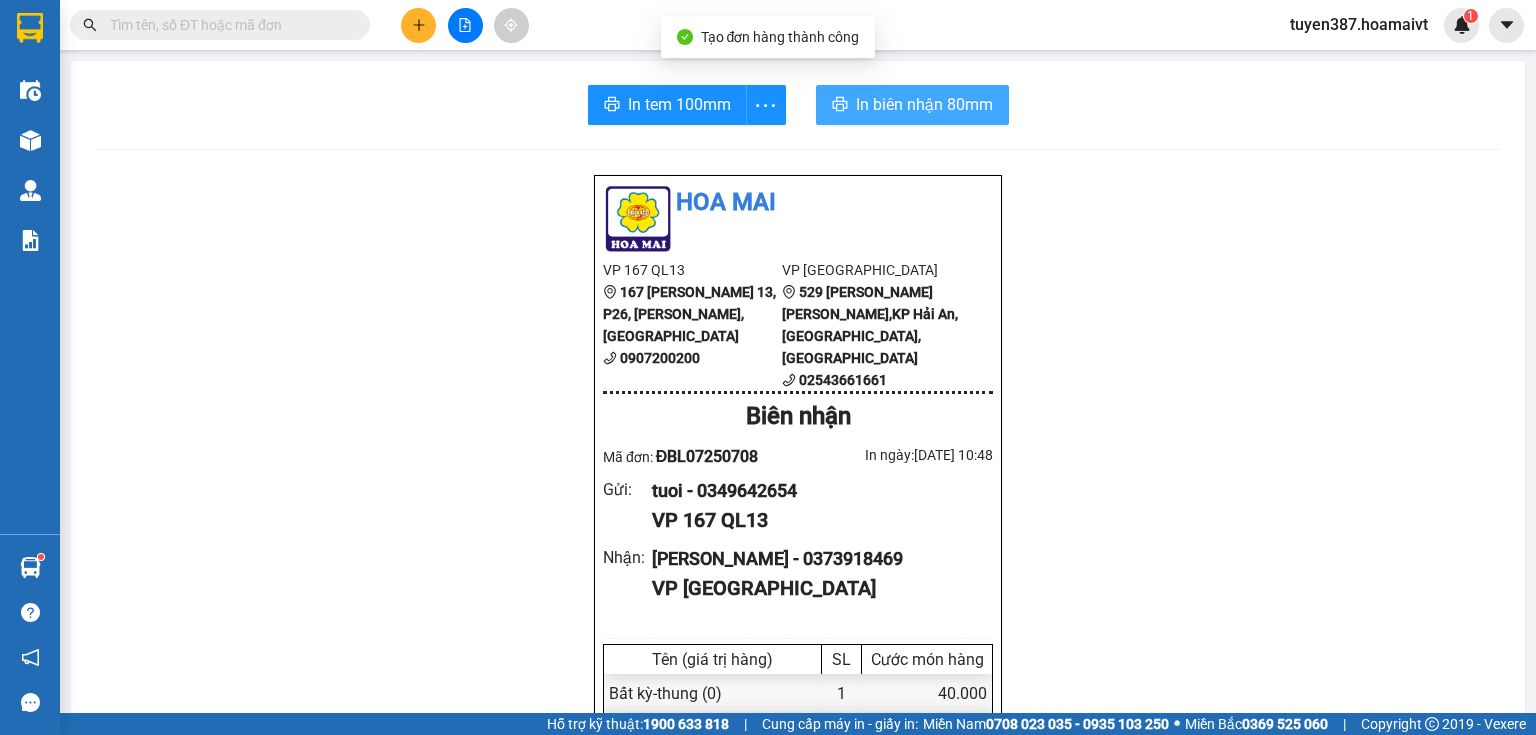 click on "In biên nhận 80mm" at bounding box center [924, 104] 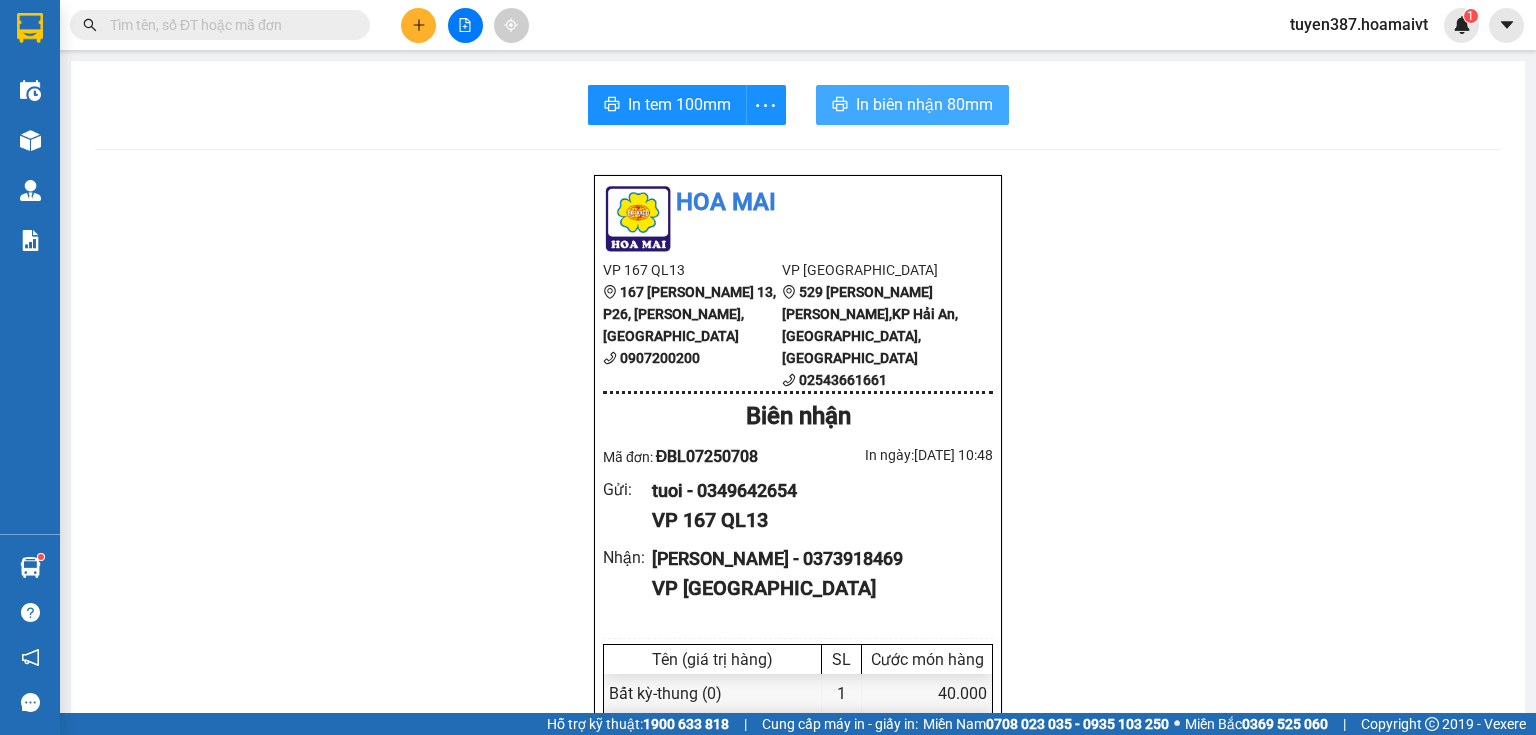 click on "In biên nhận 80mm" at bounding box center (924, 104) 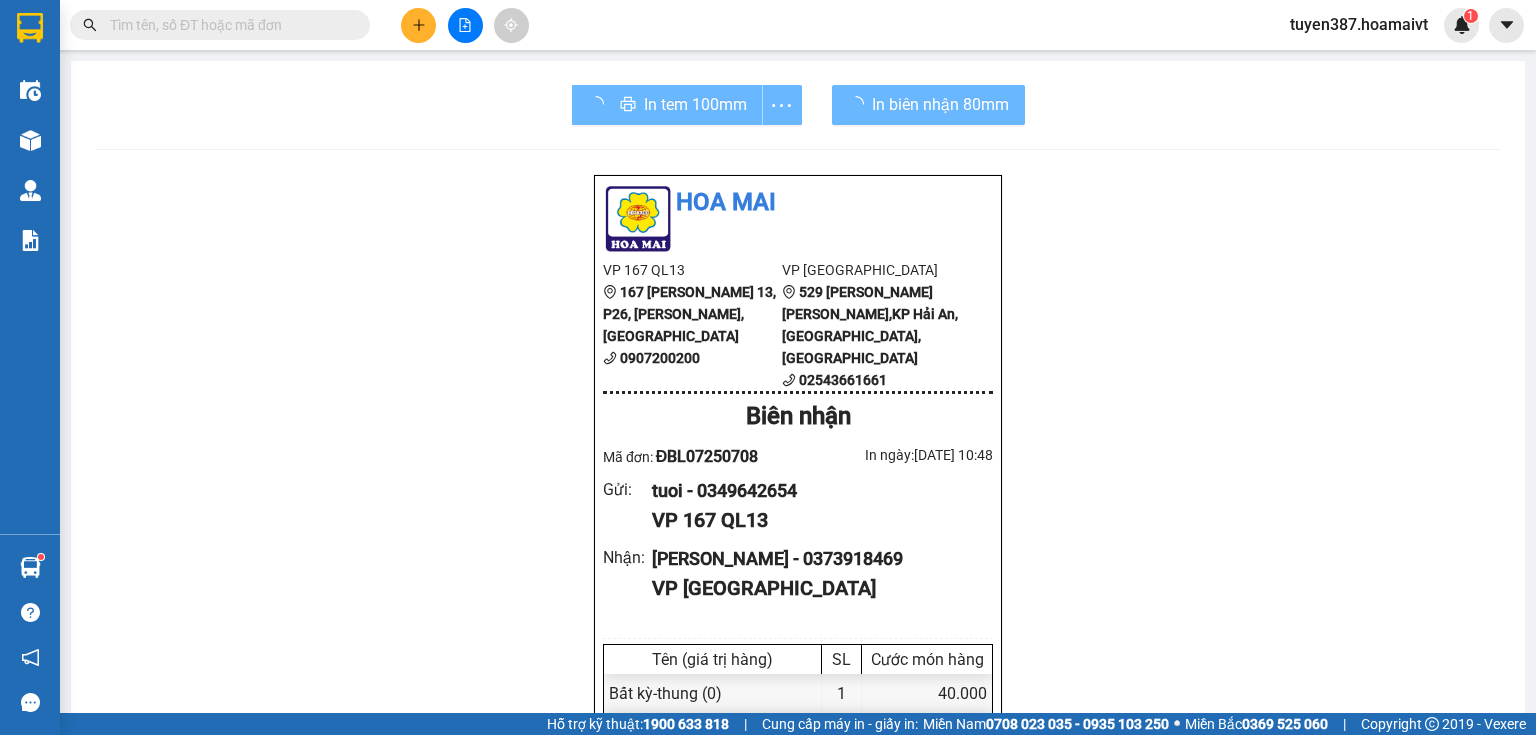 click on "In tem 100mm" at bounding box center [687, 105] 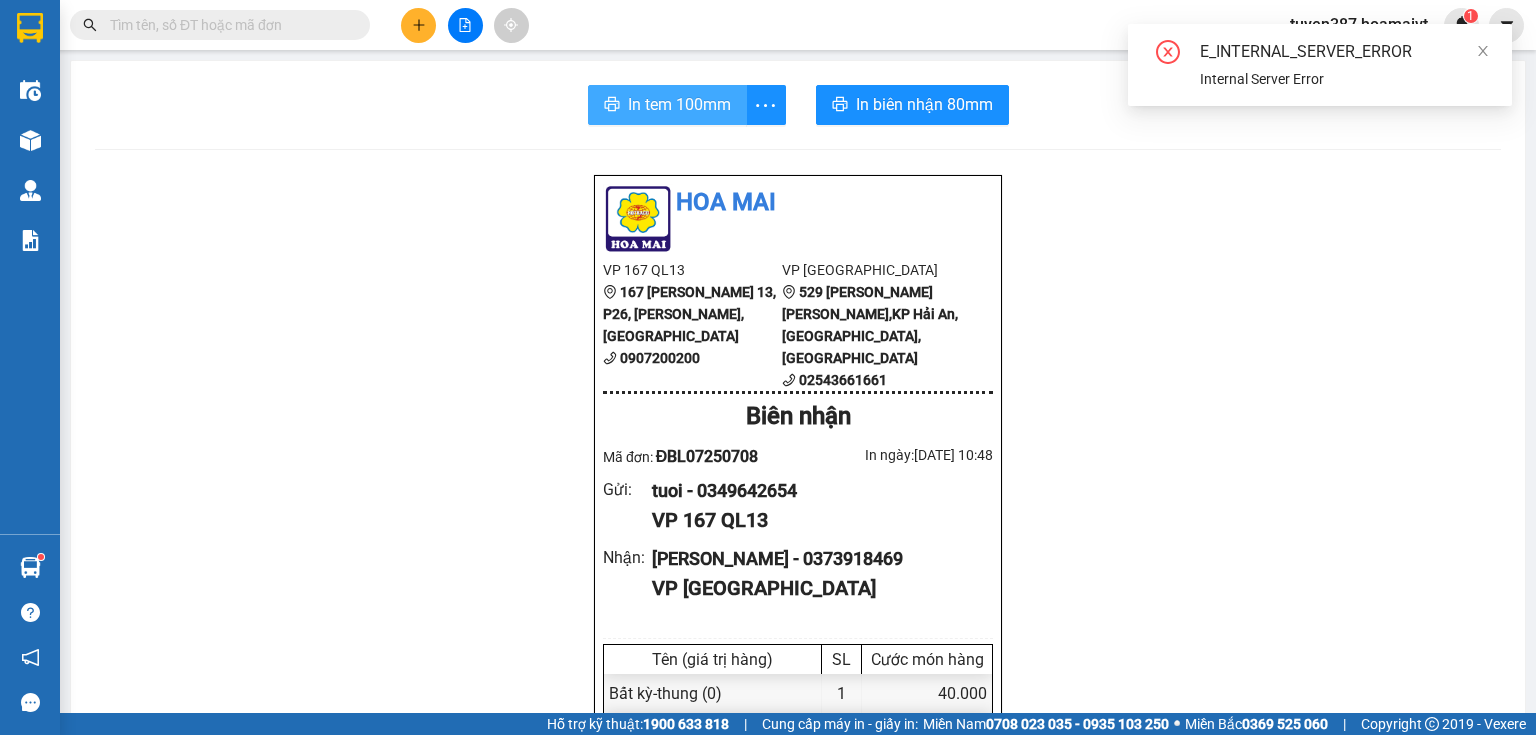 click on "In tem 100mm" at bounding box center [679, 104] 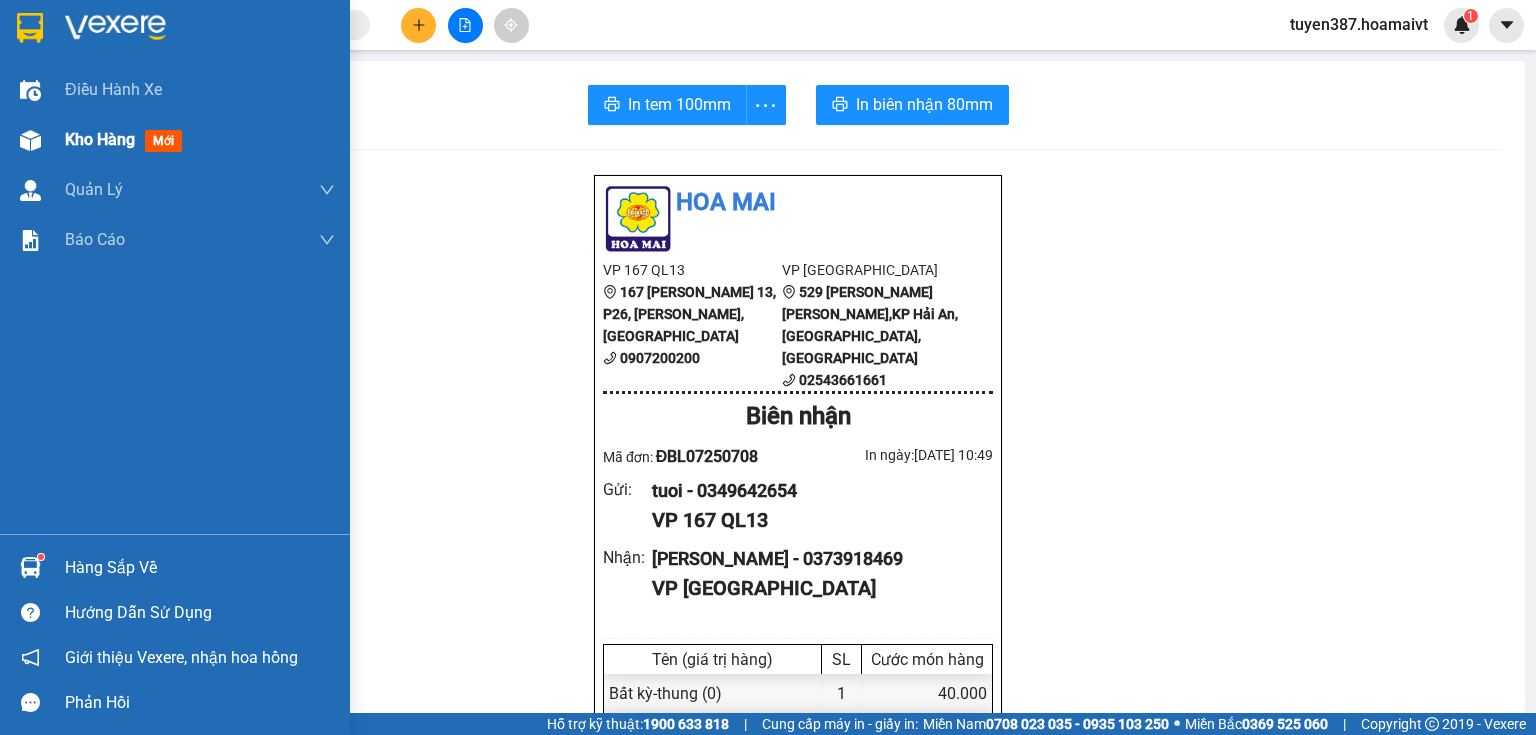 click on "mới" at bounding box center [163, 141] 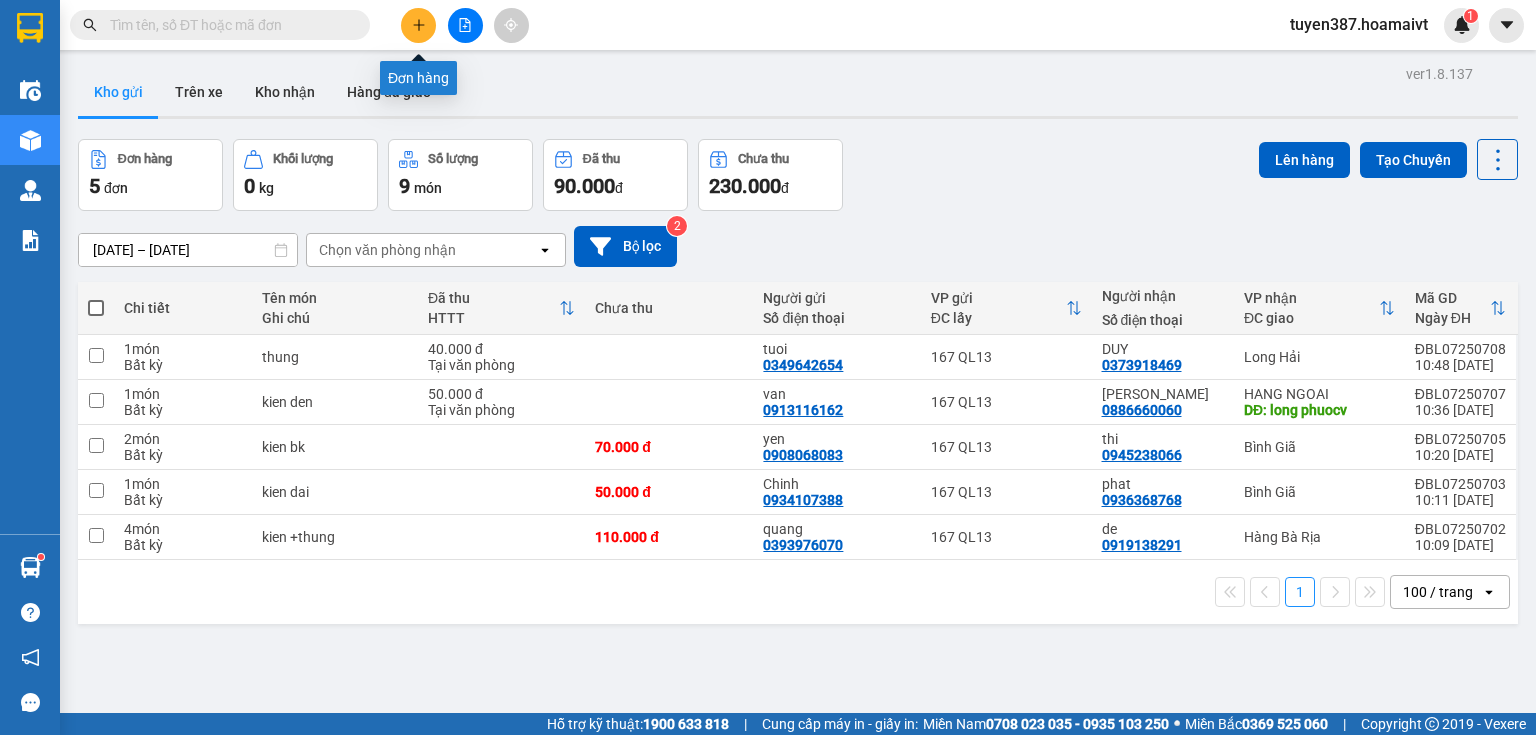 click 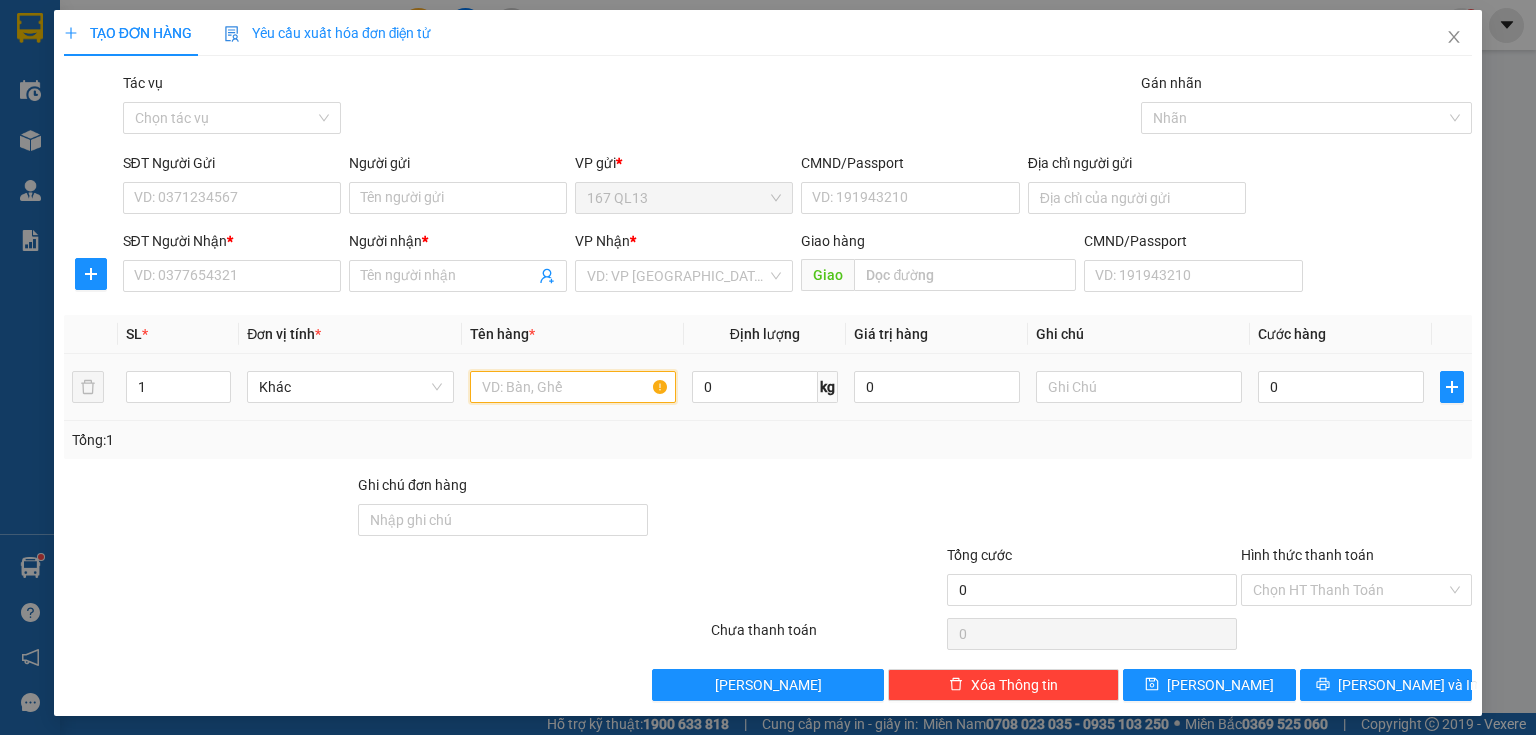 click at bounding box center (573, 387) 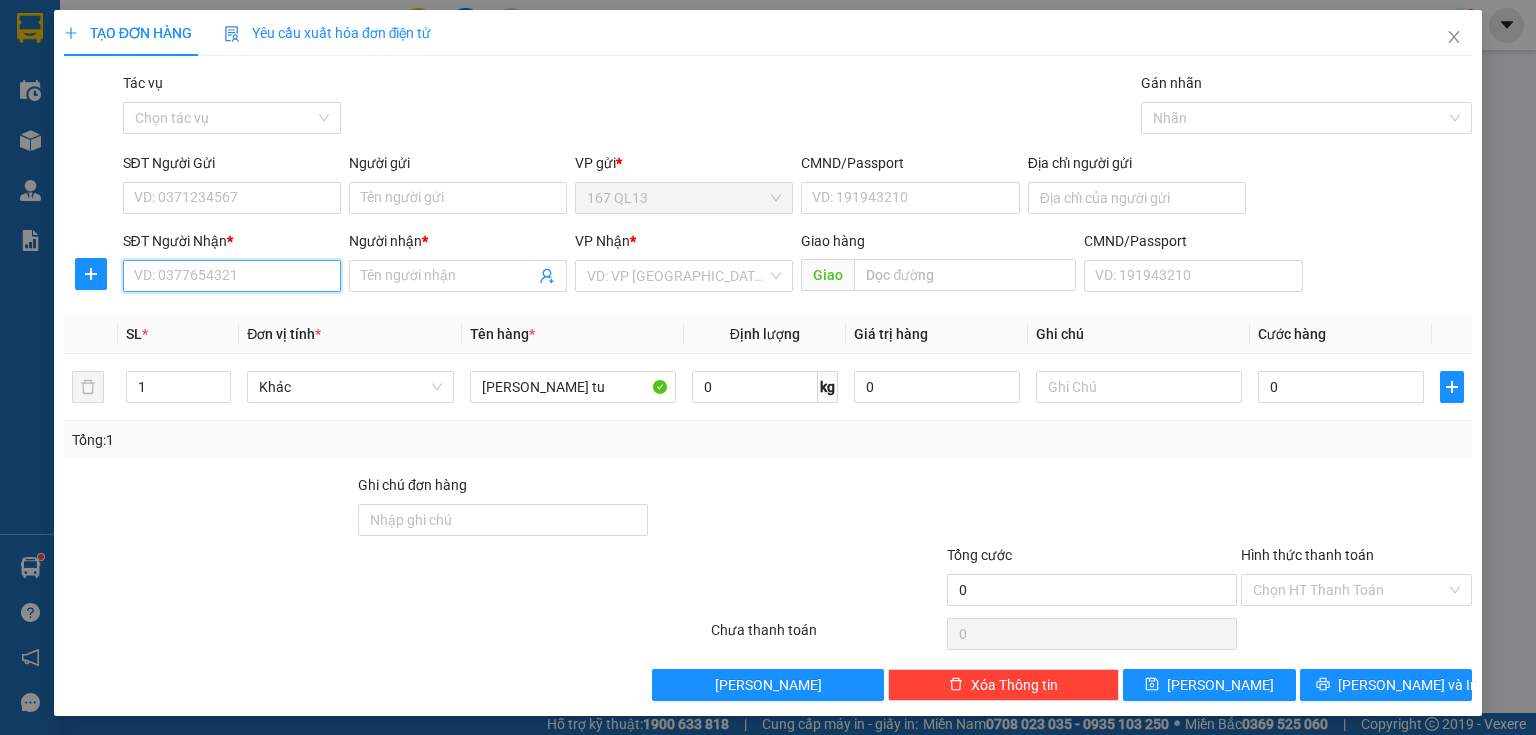 click on "SĐT Người Nhận  *" at bounding box center [232, 276] 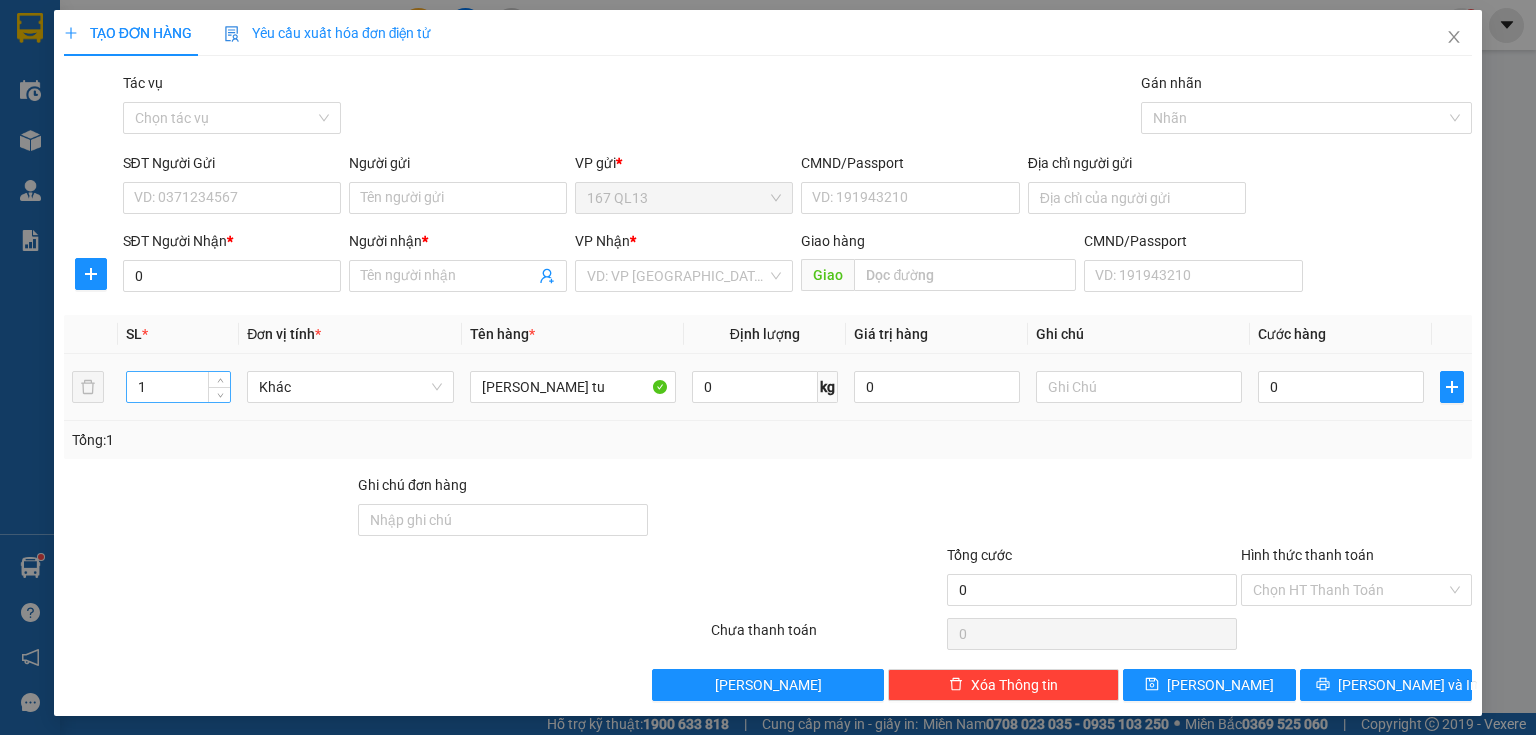 click on "1" at bounding box center (178, 387) 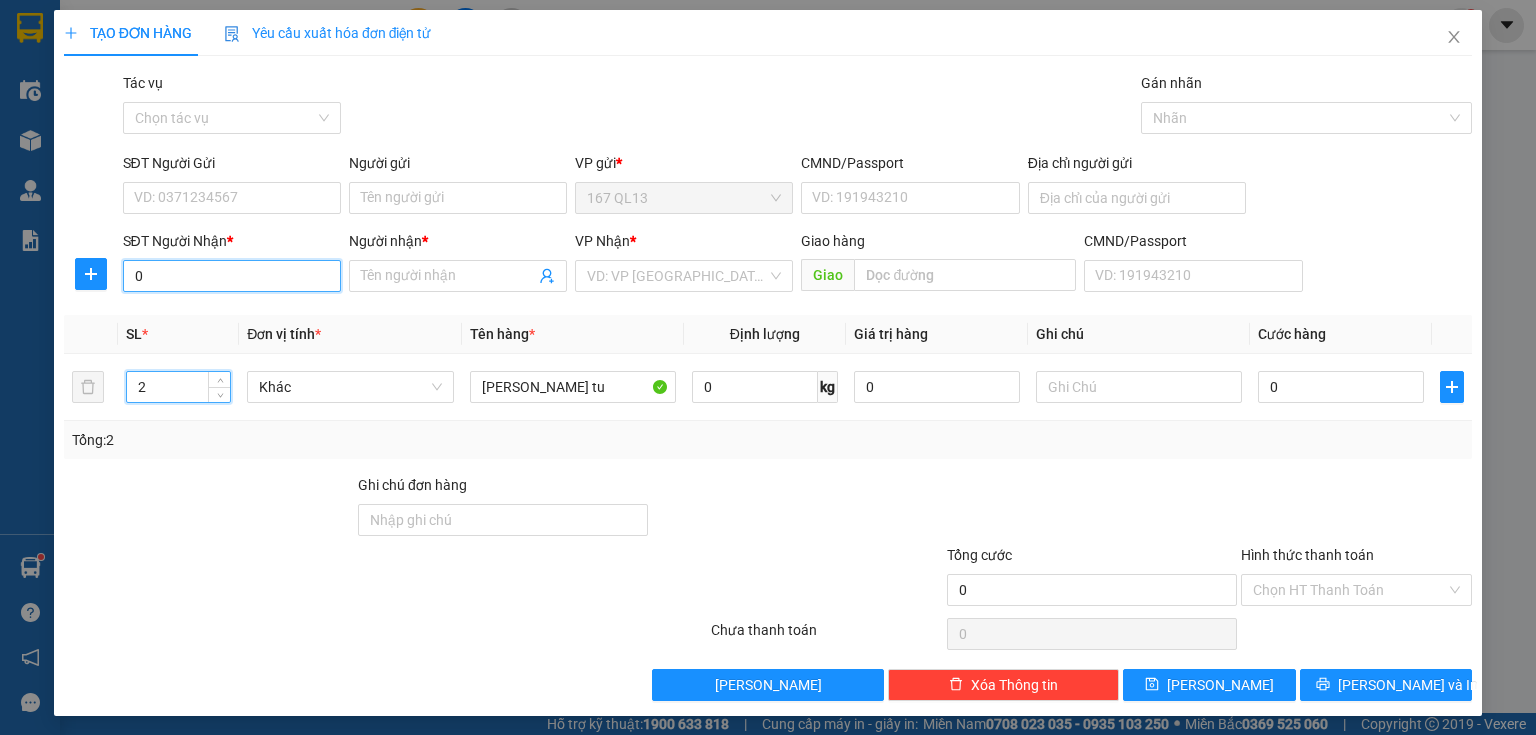click on "0" at bounding box center (232, 276) 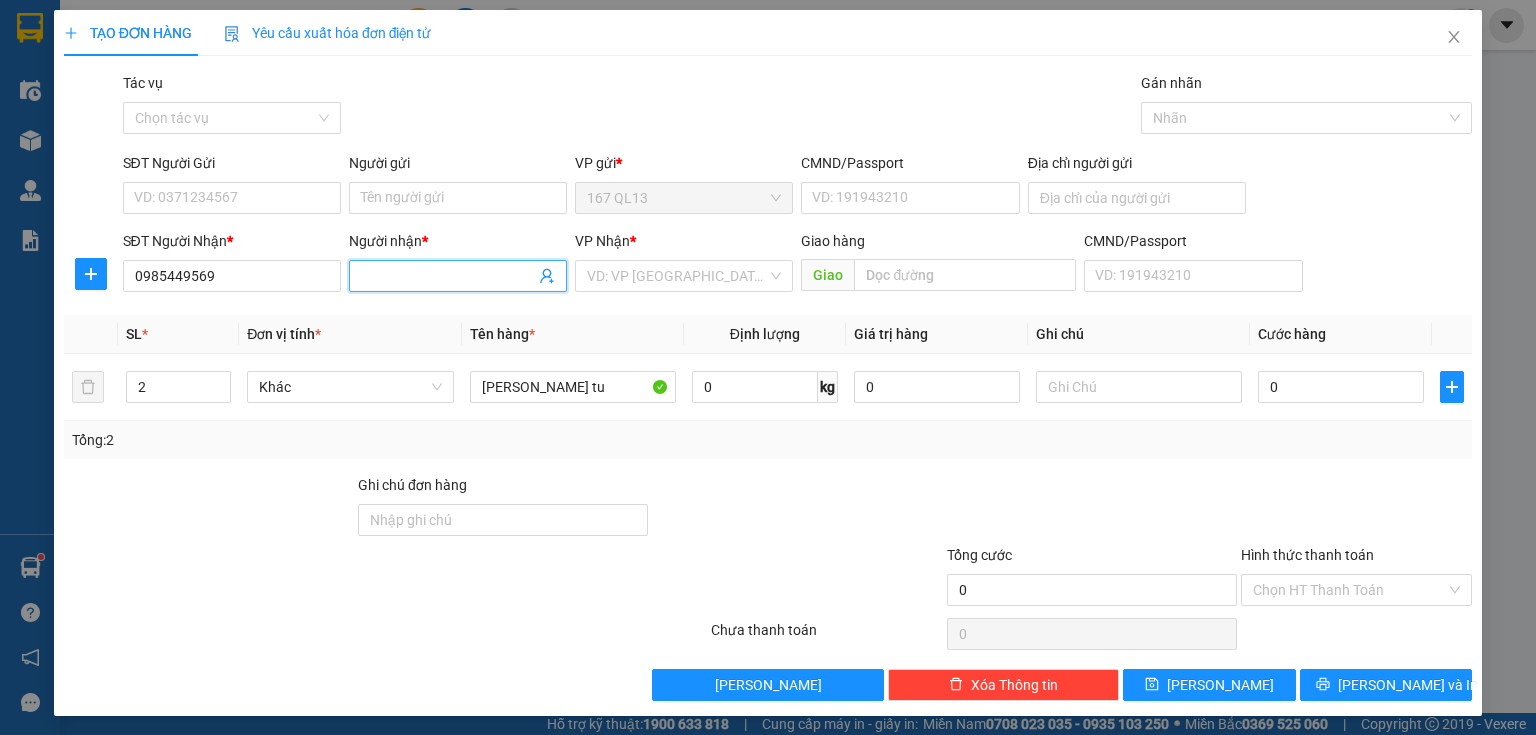 click on "Người nhận  *" at bounding box center [448, 276] 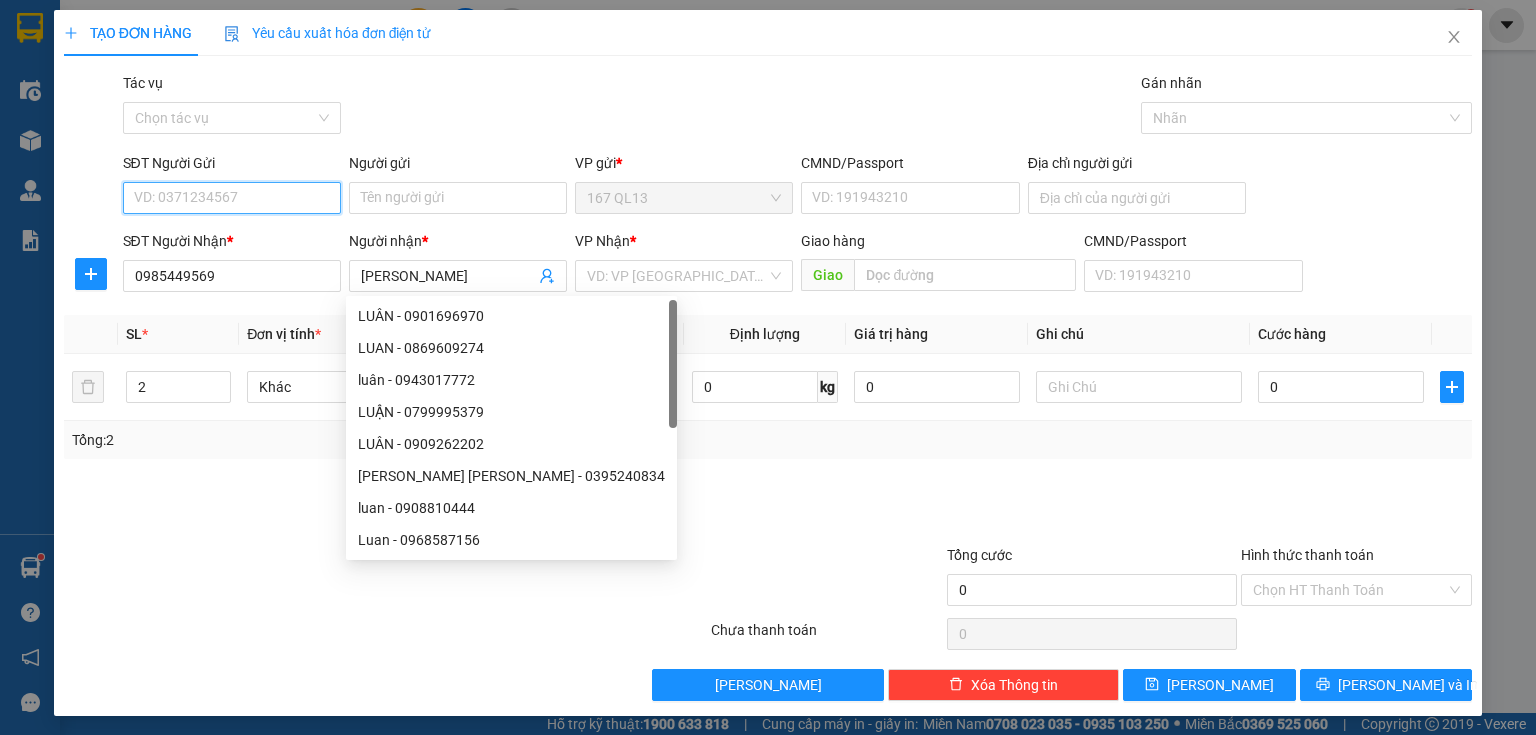 click on "SĐT Người Gửi" at bounding box center [232, 198] 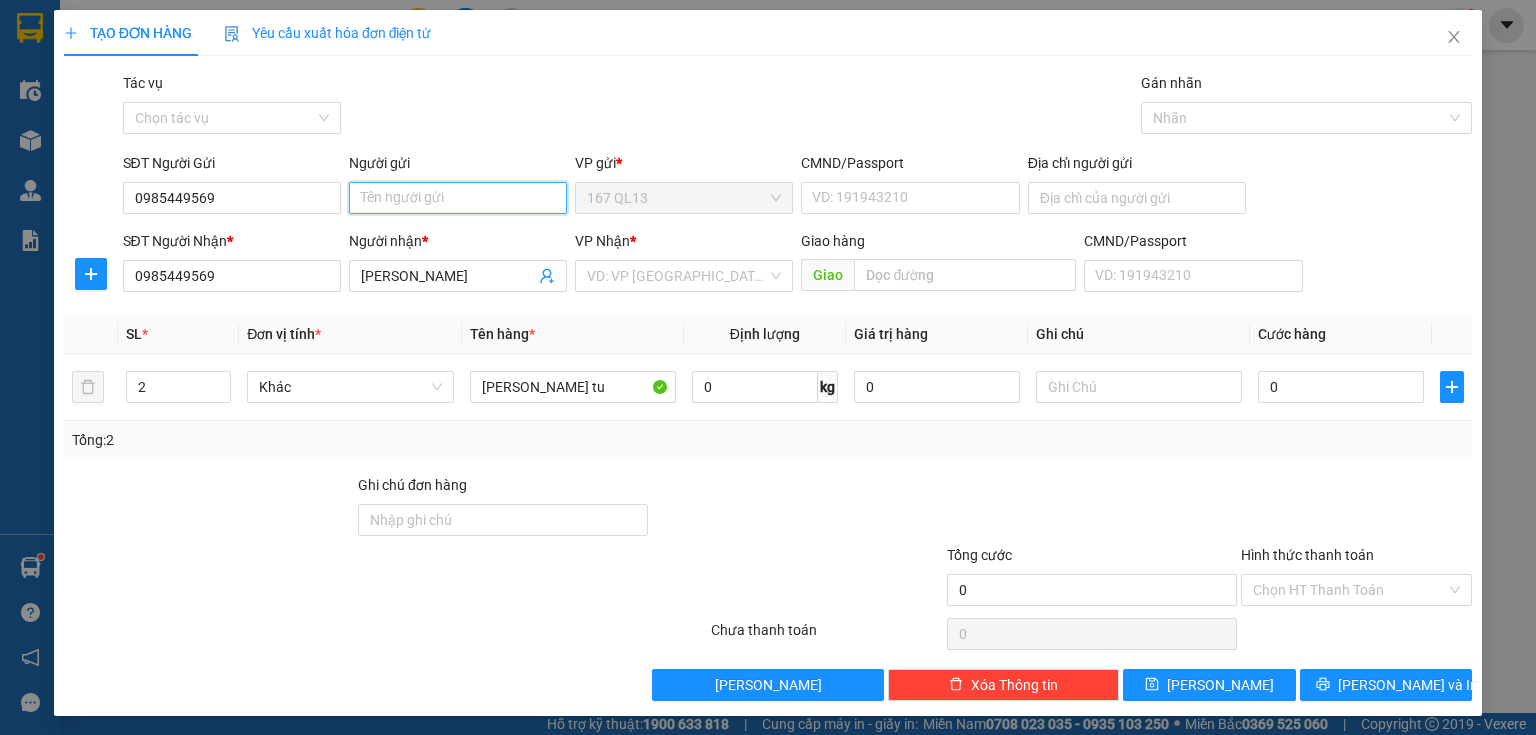 click on "Người gửi" at bounding box center [458, 198] 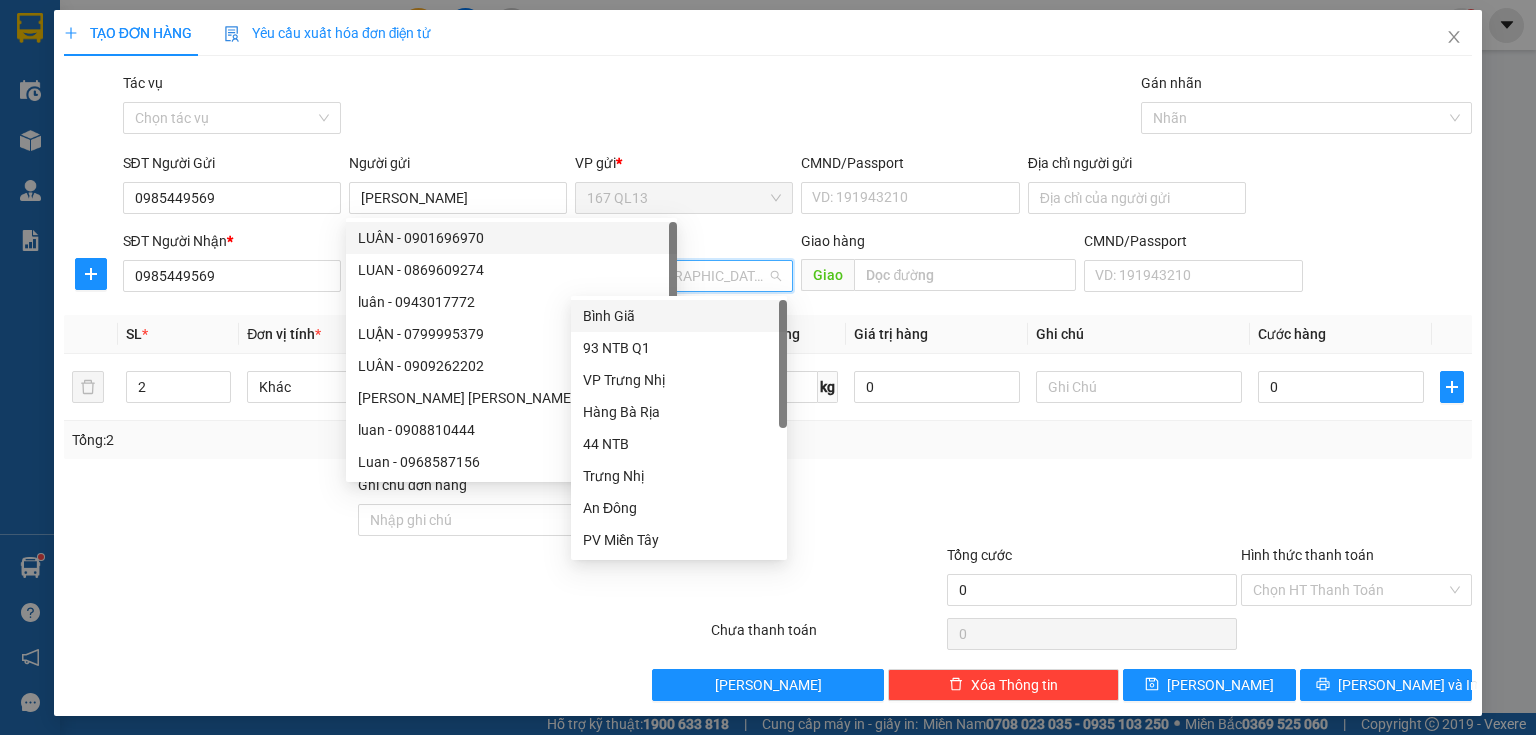 click at bounding box center (677, 276) 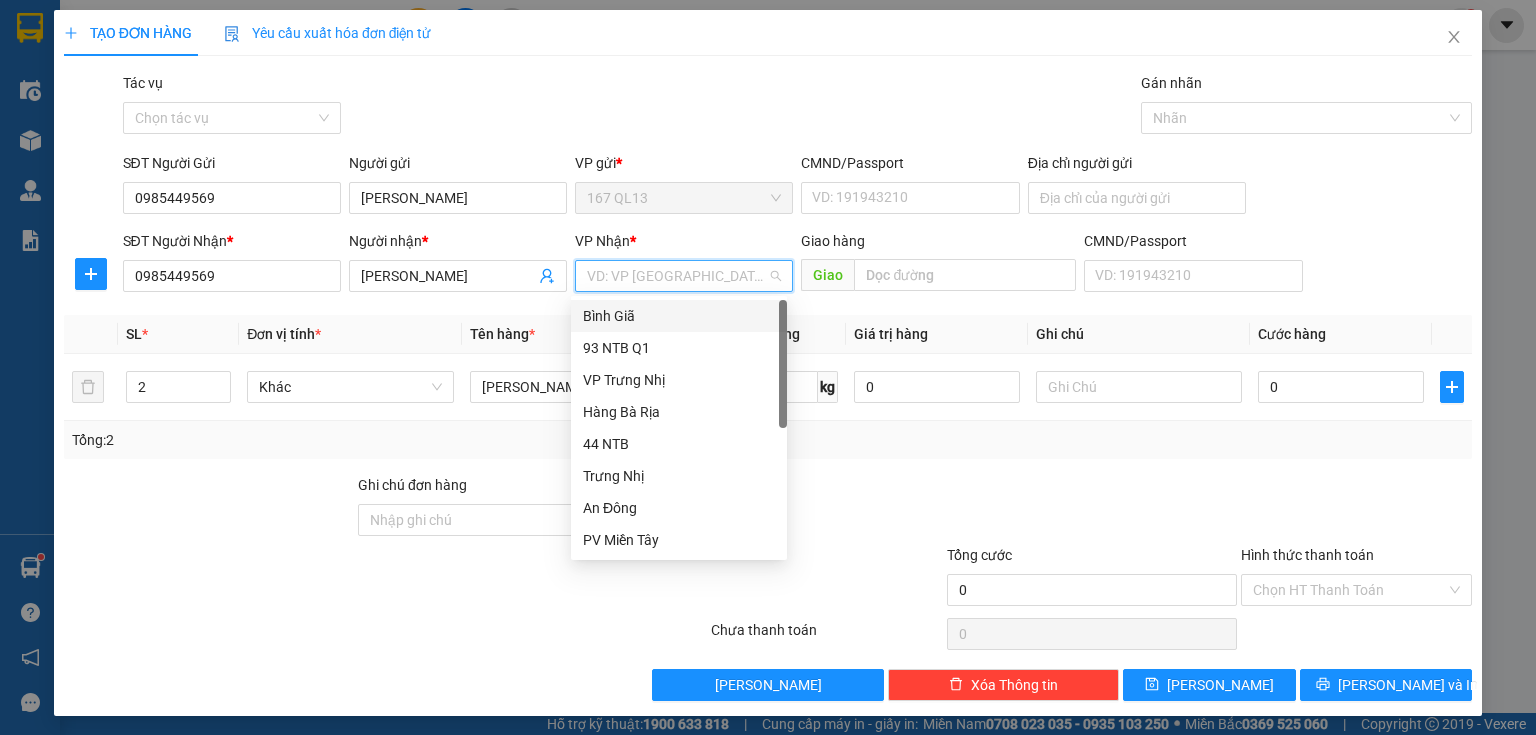 click on "Bình Giã" at bounding box center (679, 316) 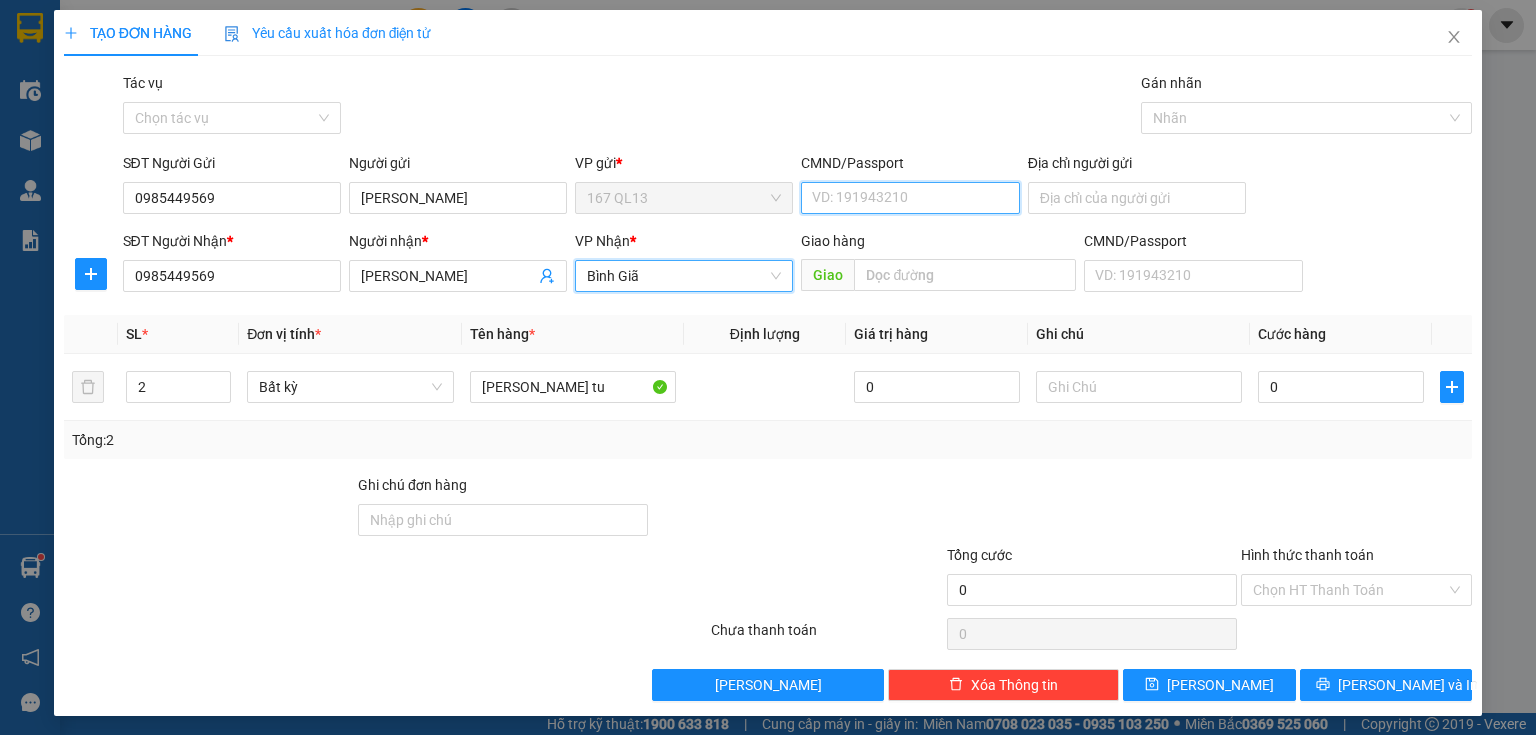 click on "CMND/Passport" at bounding box center (910, 198) 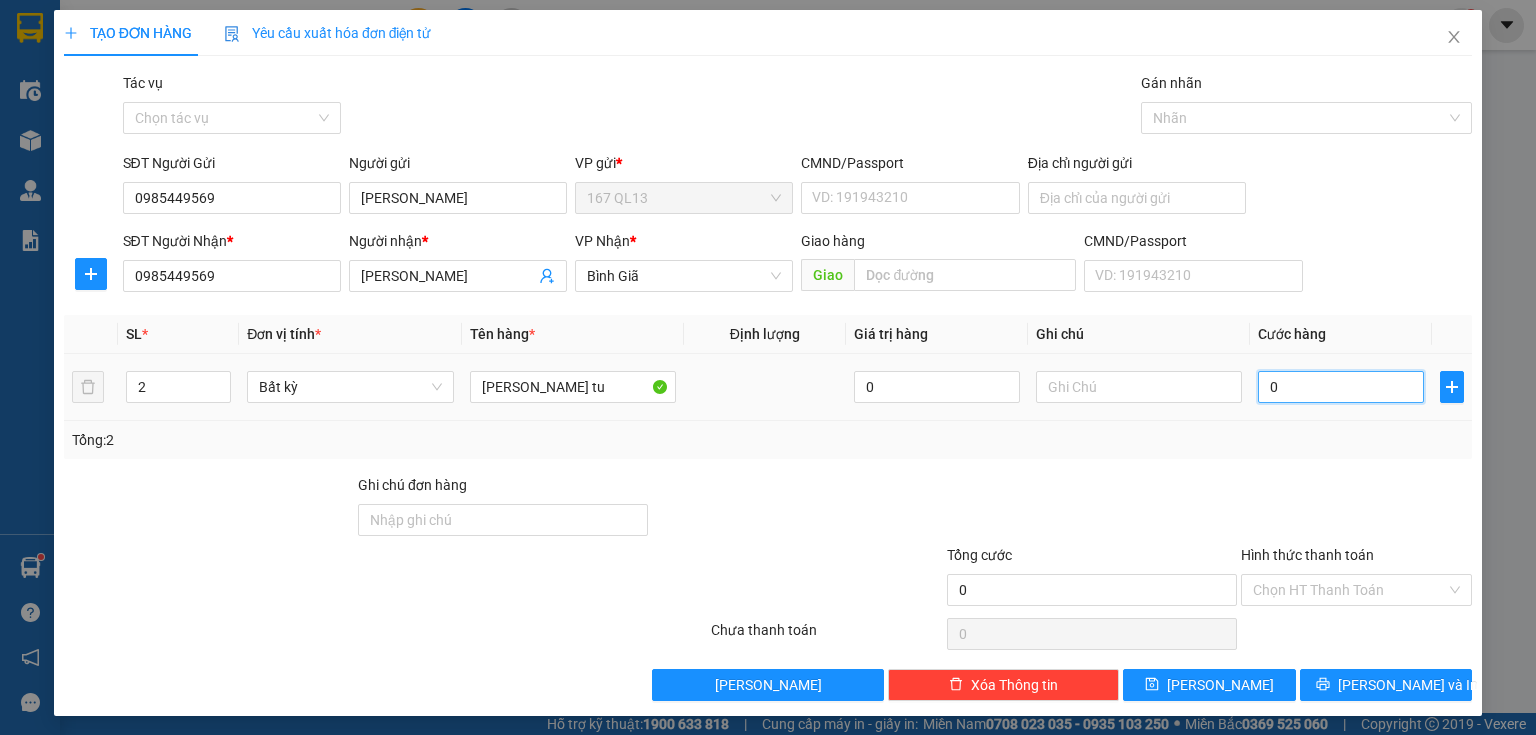 click on "0" at bounding box center (1341, 387) 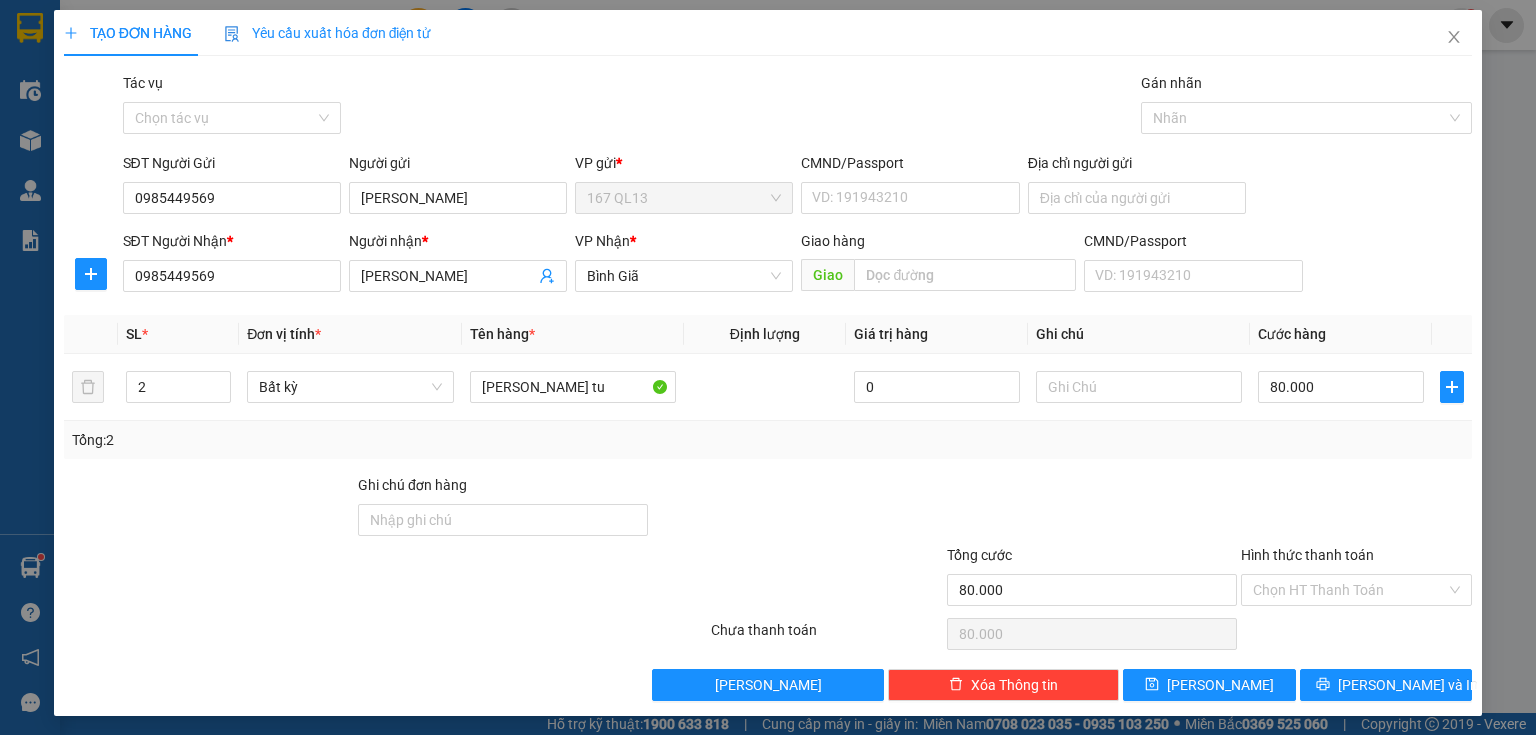 drag, startPoint x: 1373, startPoint y: 584, endPoint x: 1364, endPoint y: 605, distance: 22.847319 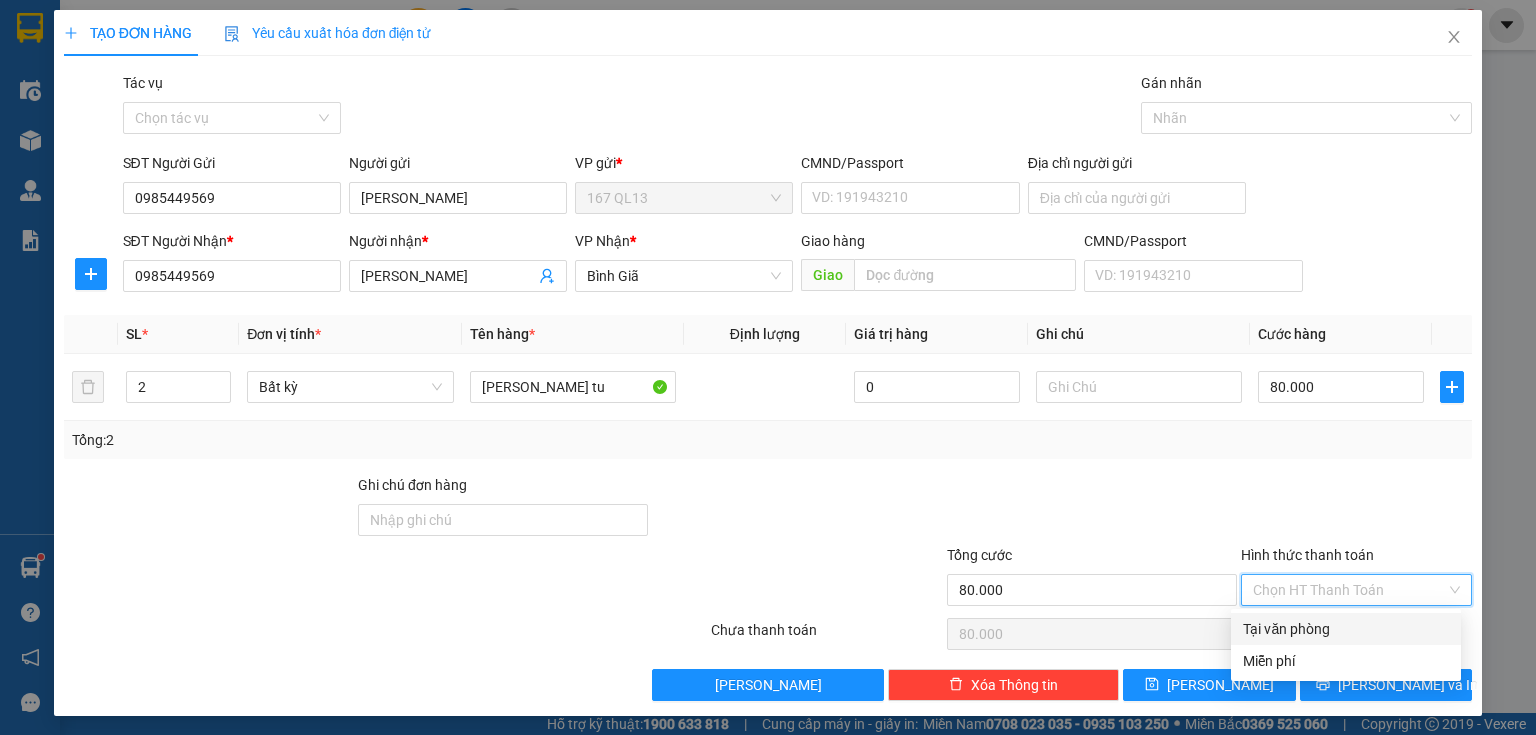 click on "Tại văn phòng" at bounding box center (1346, 629) 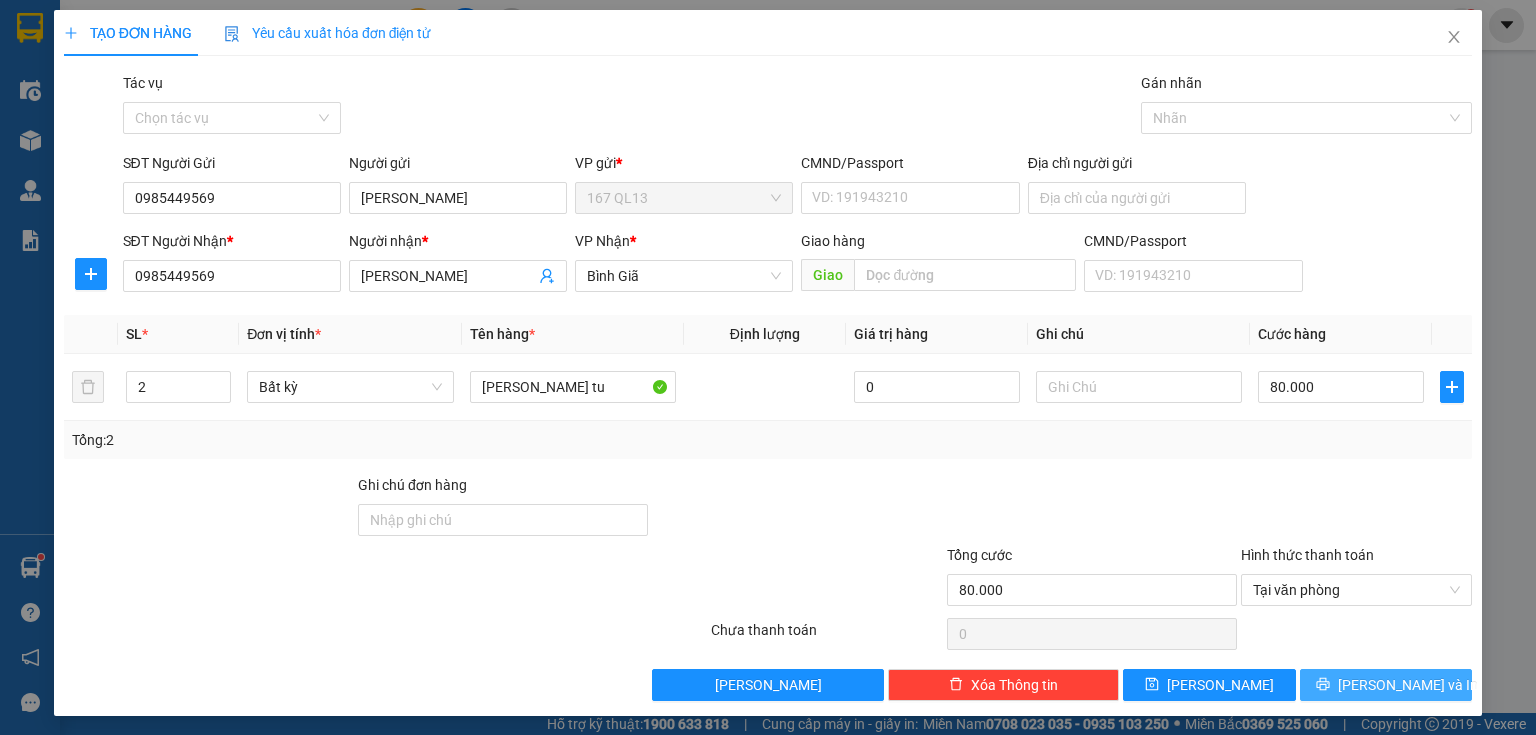 click on "[PERSON_NAME] và In" at bounding box center [1408, 685] 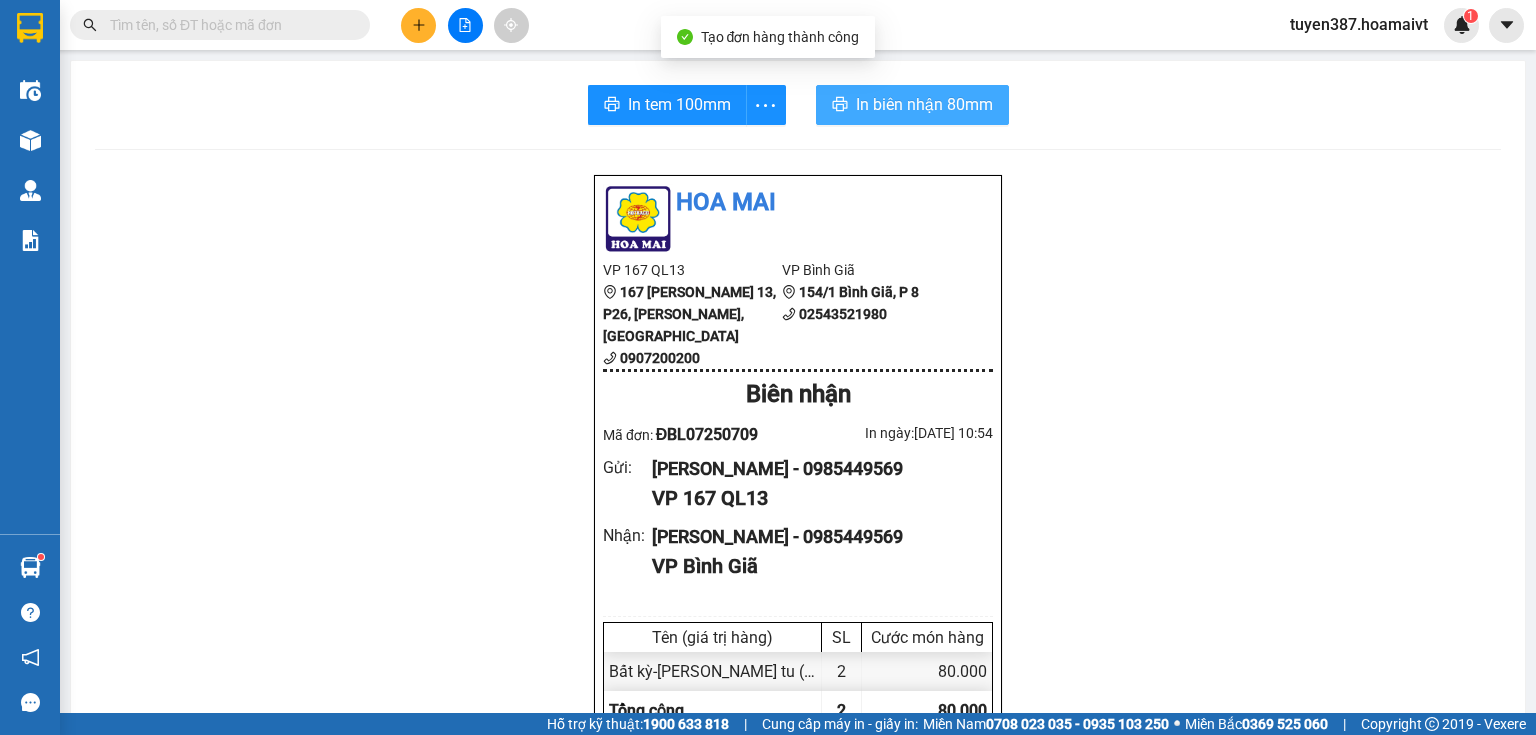 click on "In biên nhận 80mm" at bounding box center [924, 104] 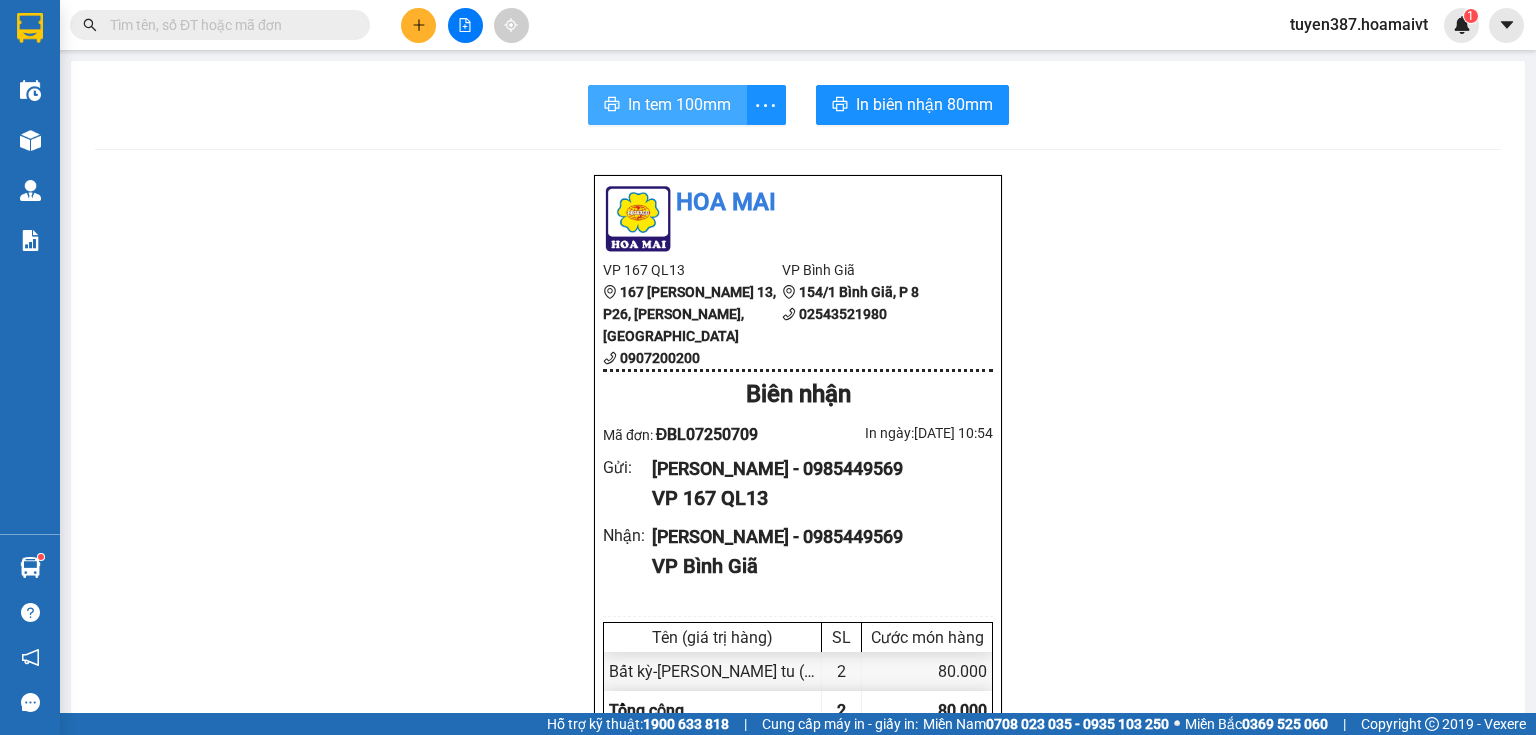 drag, startPoint x: 658, startPoint y: 103, endPoint x: 737, endPoint y: 85, distance: 81.02469 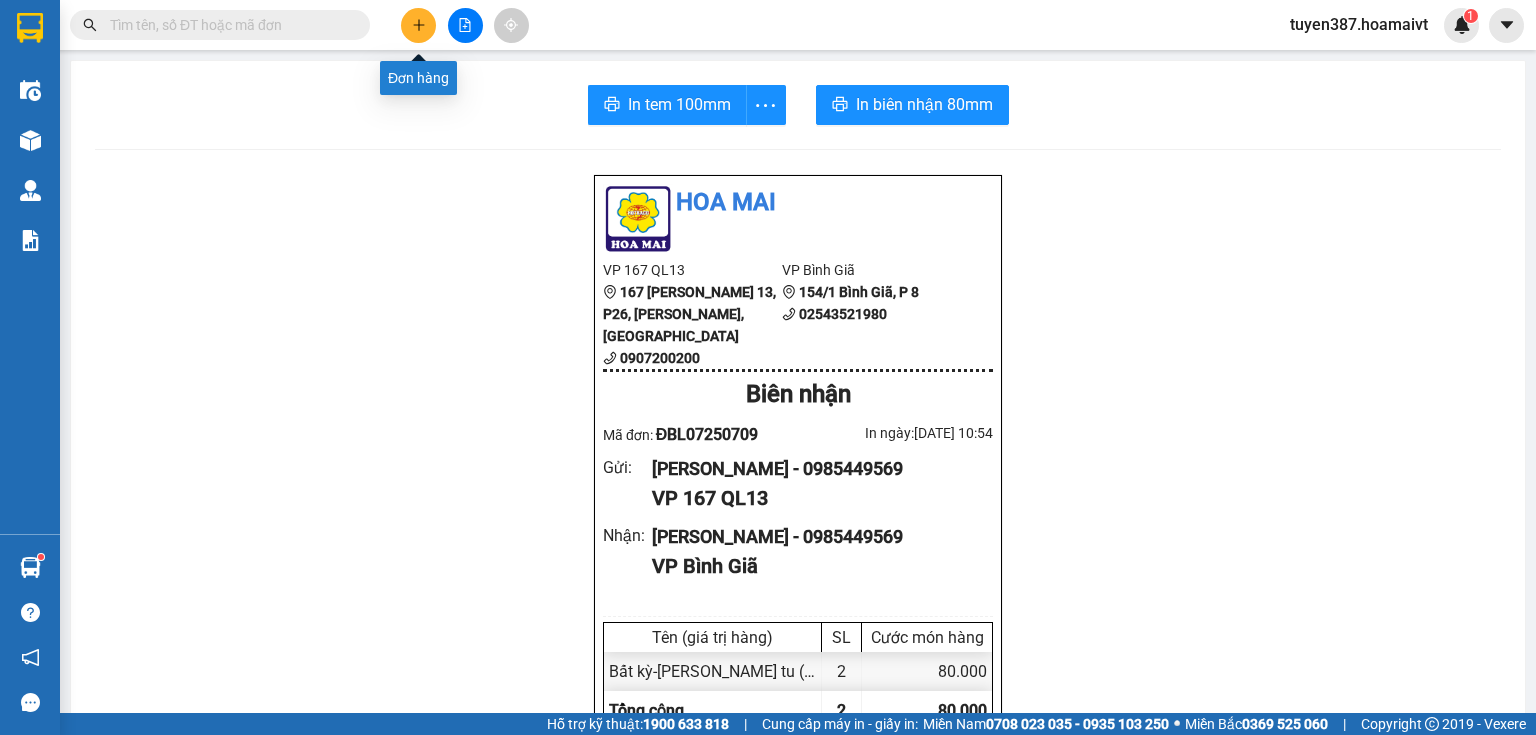 click at bounding box center (418, 25) 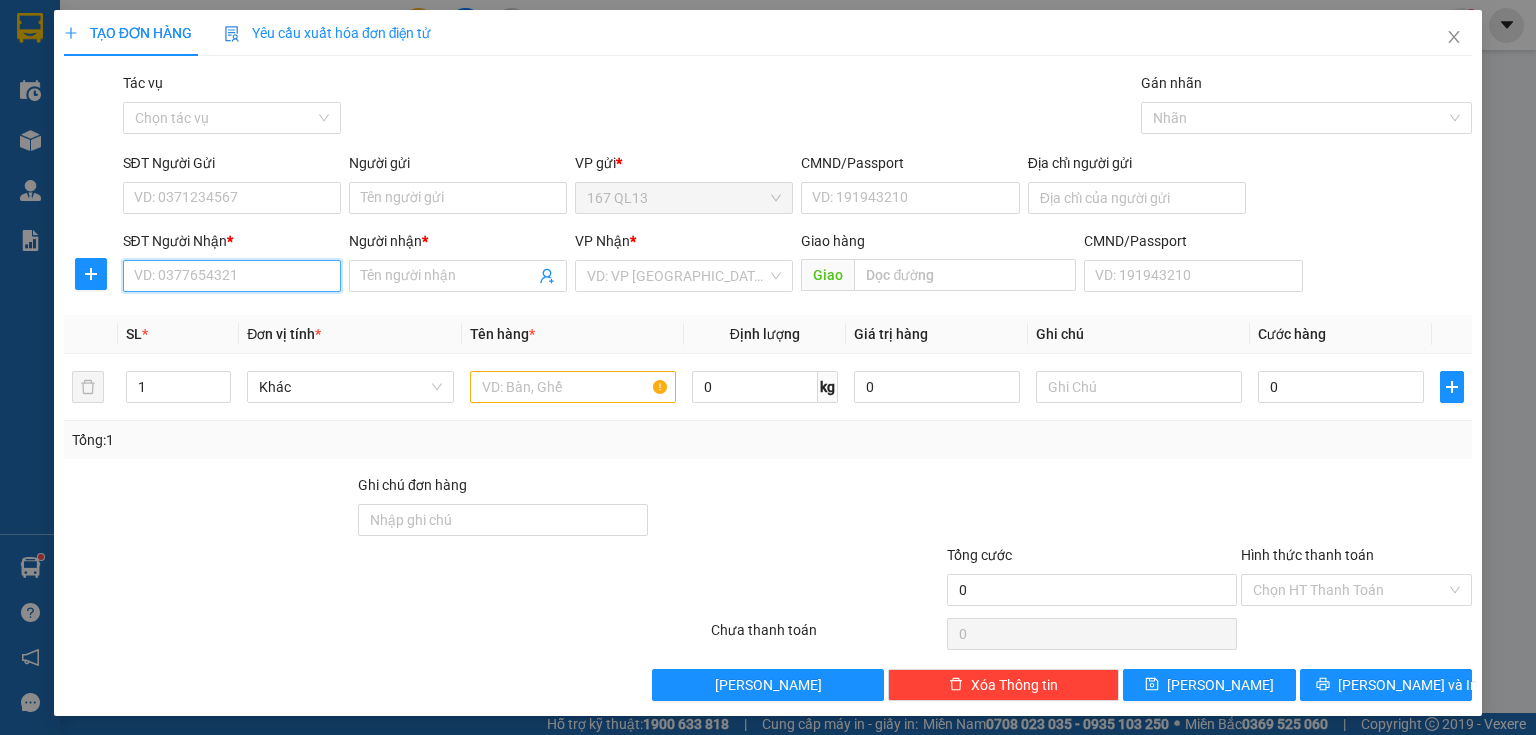 click on "SĐT Người Nhận  *" at bounding box center (232, 276) 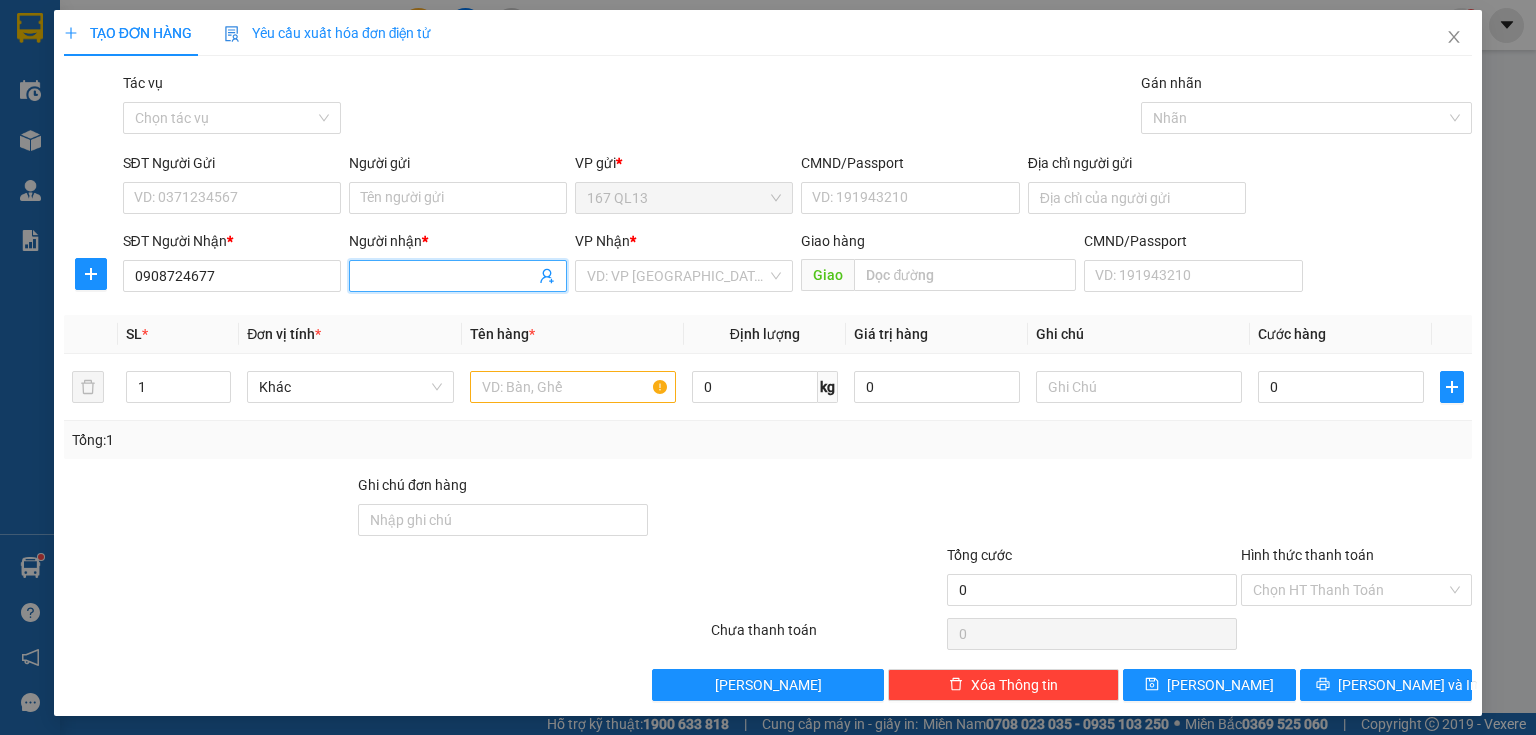 click on "Người nhận  *" at bounding box center (448, 276) 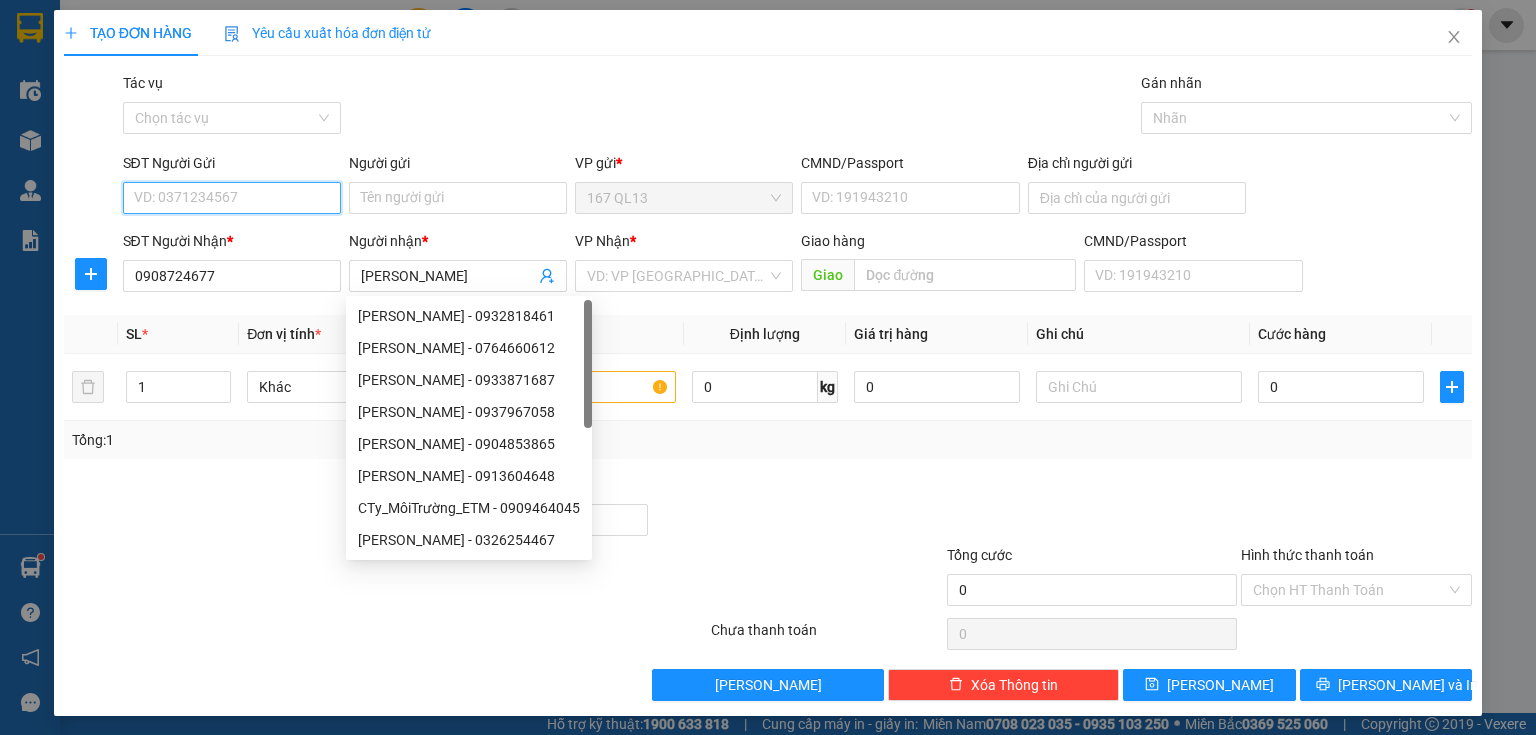 click on "SĐT Người Gửi" at bounding box center (232, 198) 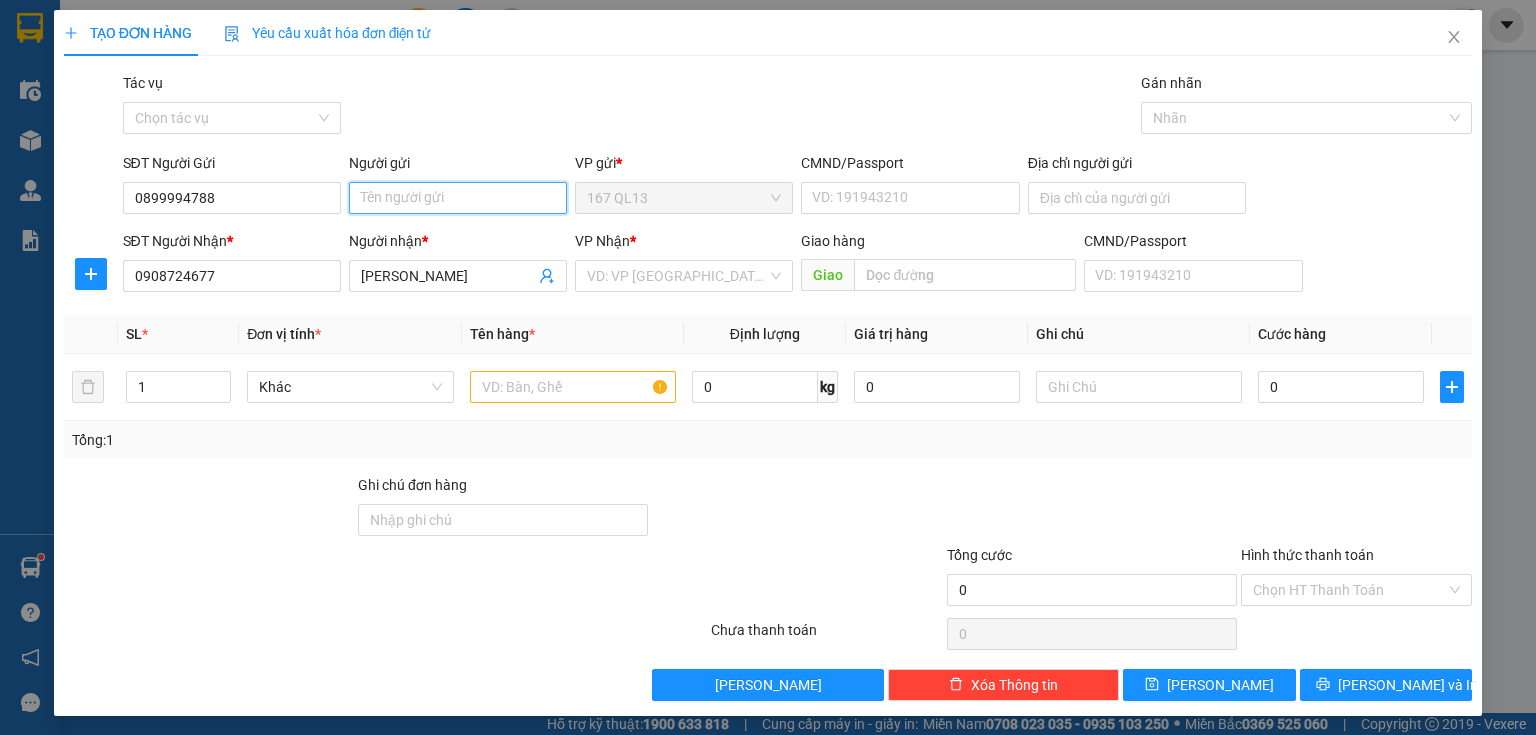 click on "Người gửi" at bounding box center [458, 198] 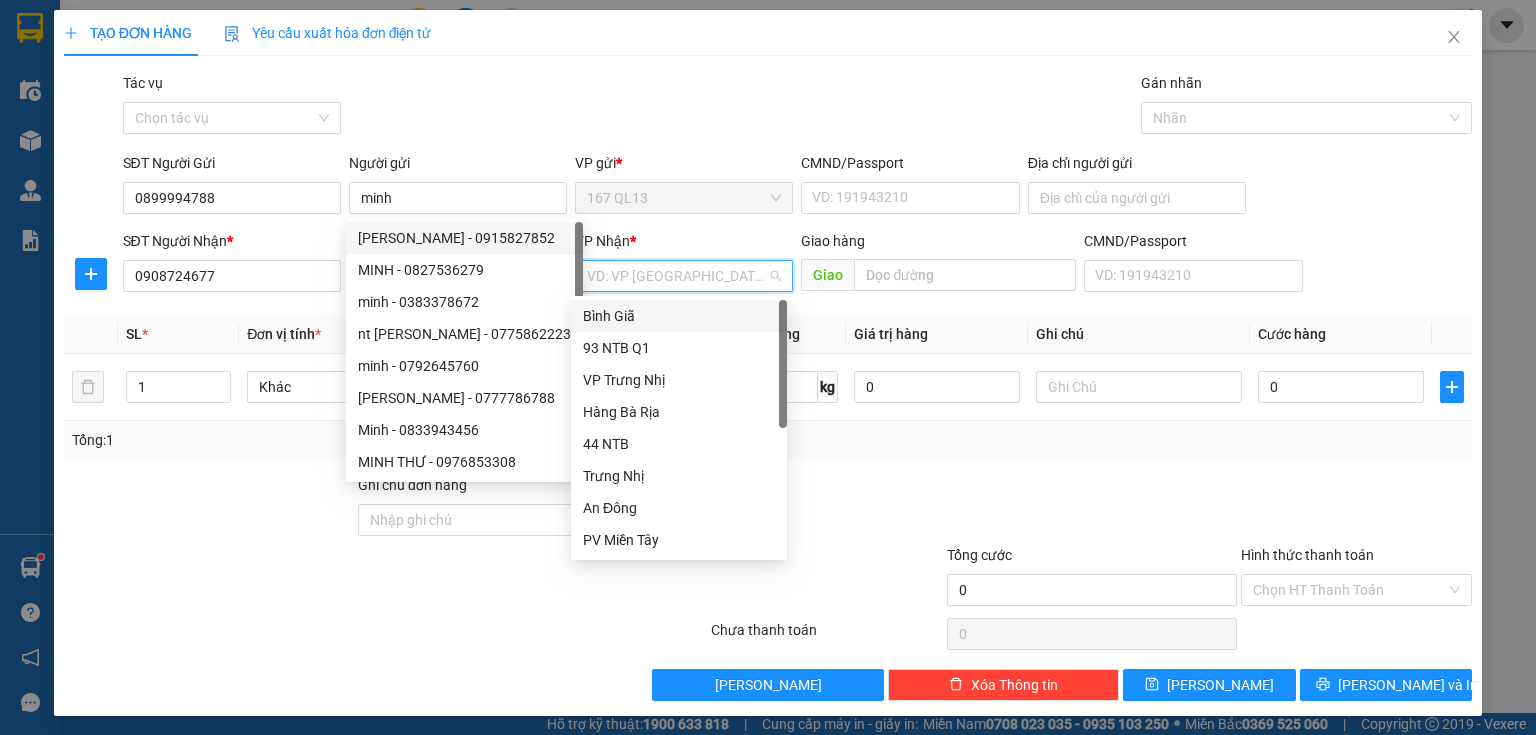 click at bounding box center [677, 276] 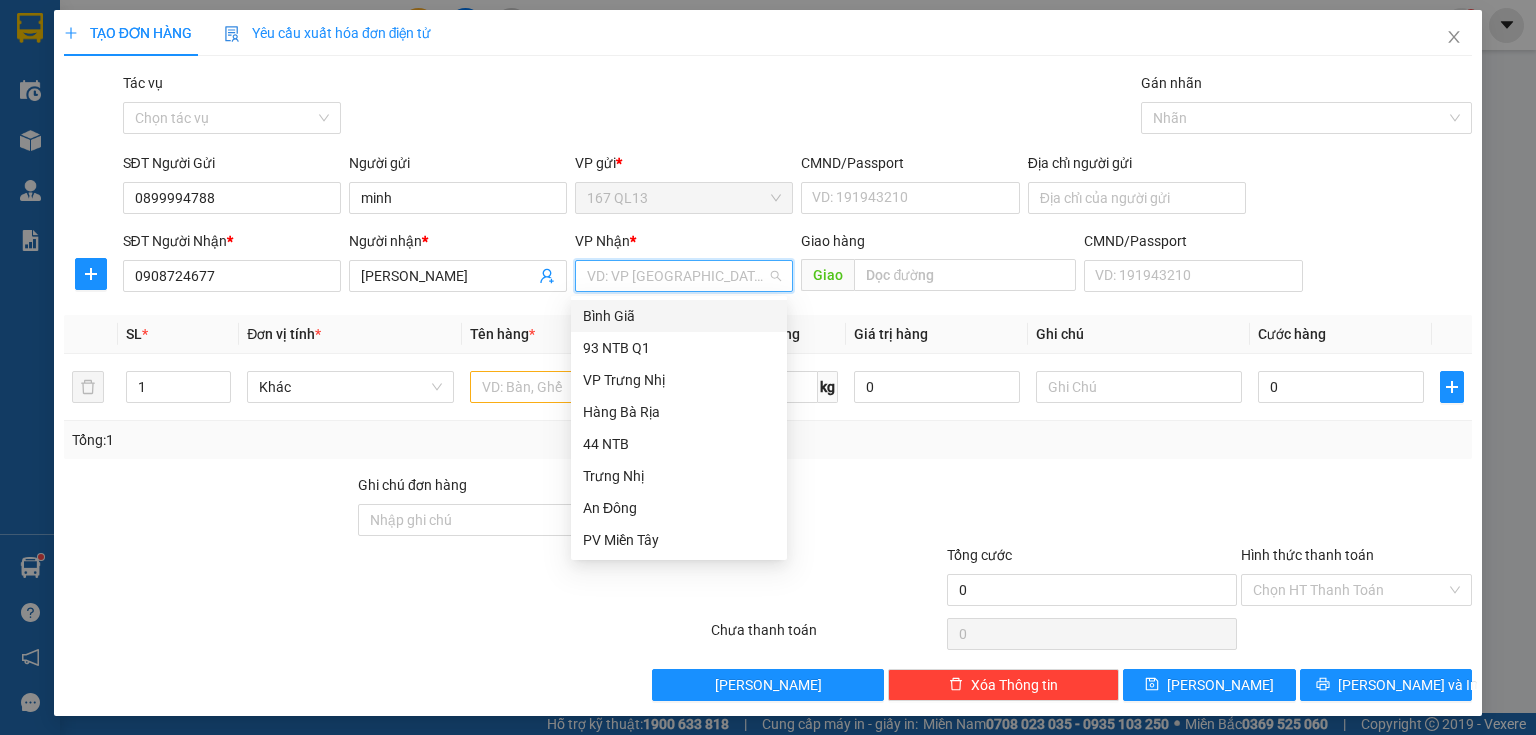 drag, startPoint x: 658, startPoint y: 312, endPoint x: 637, endPoint y: 328, distance: 26.400757 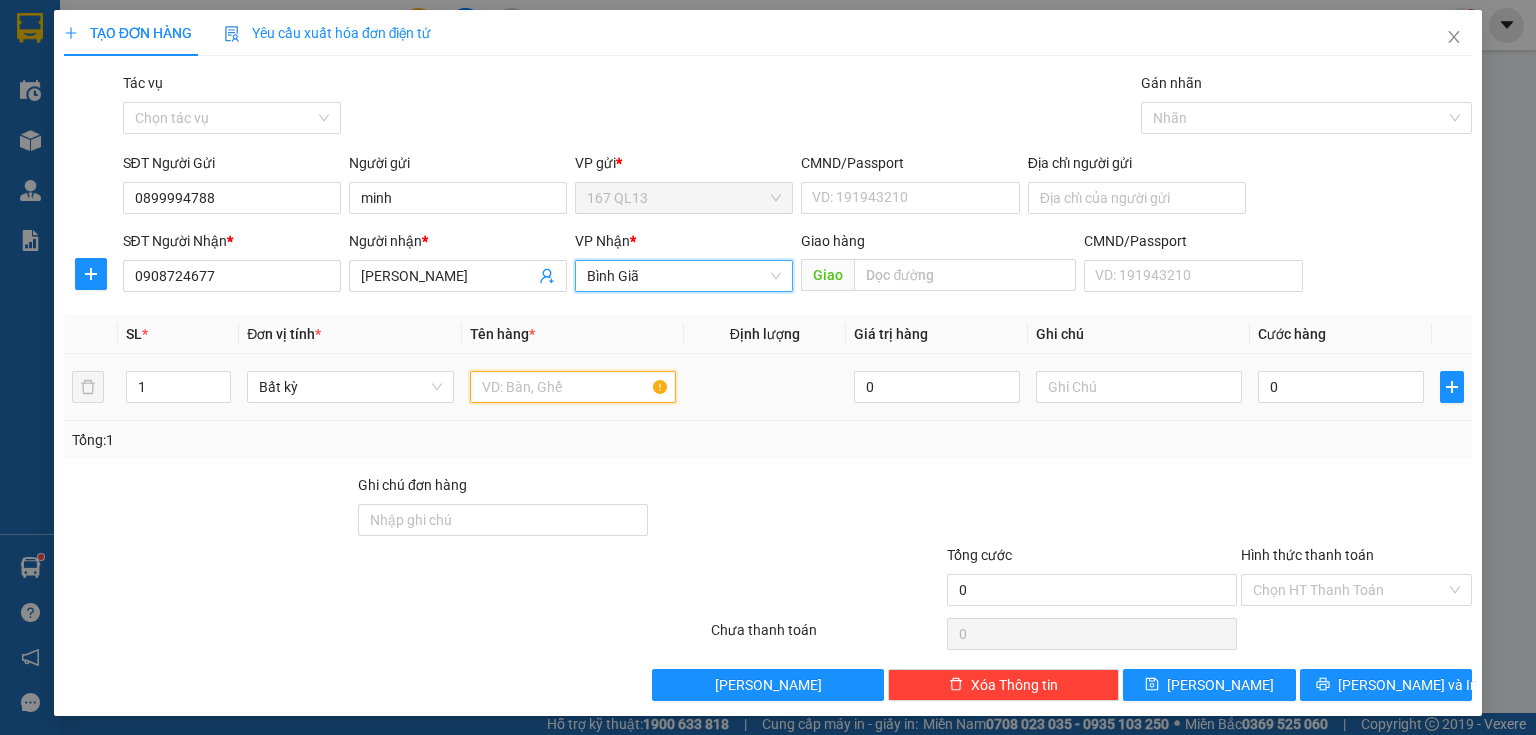 click at bounding box center (573, 387) 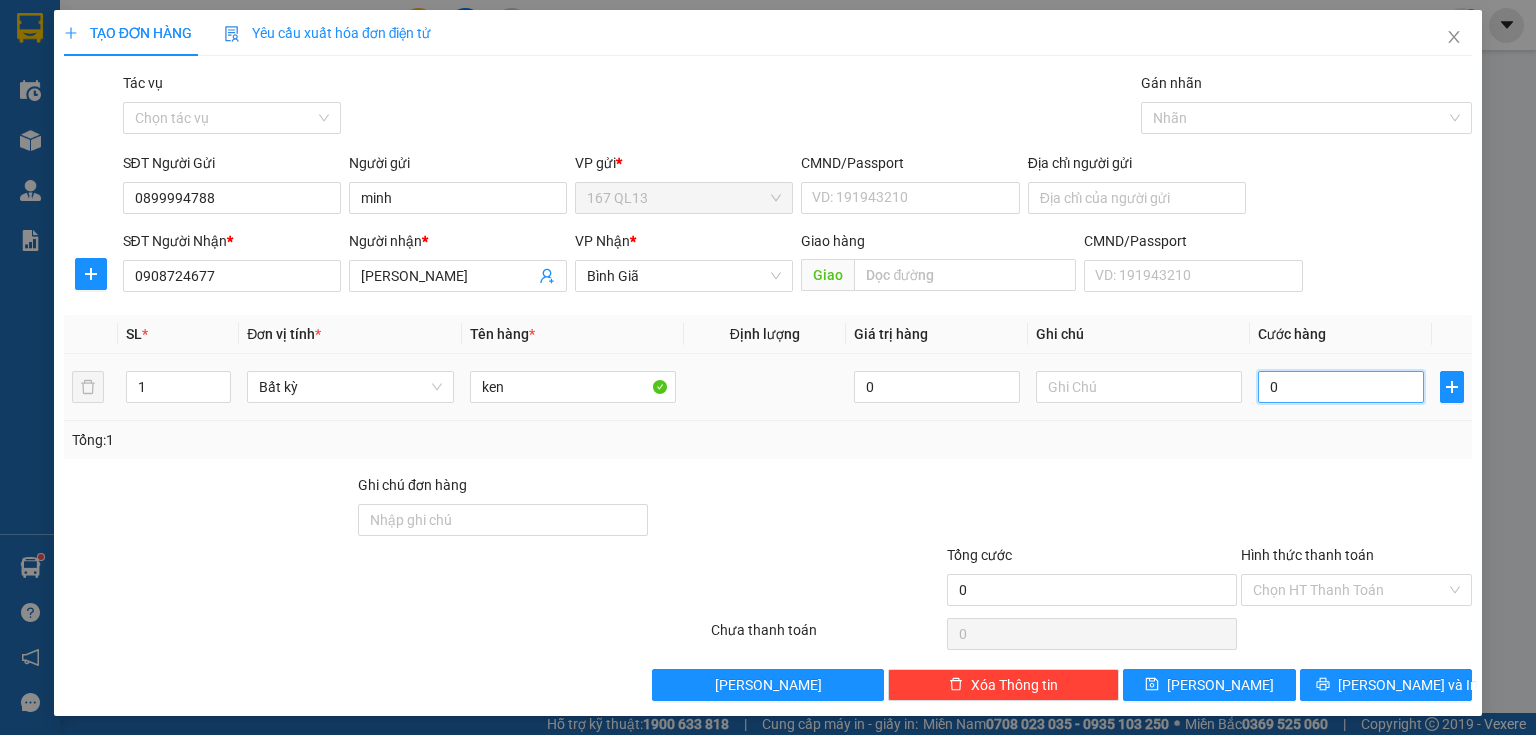 click on "0" at bounding box center (1341, 387) 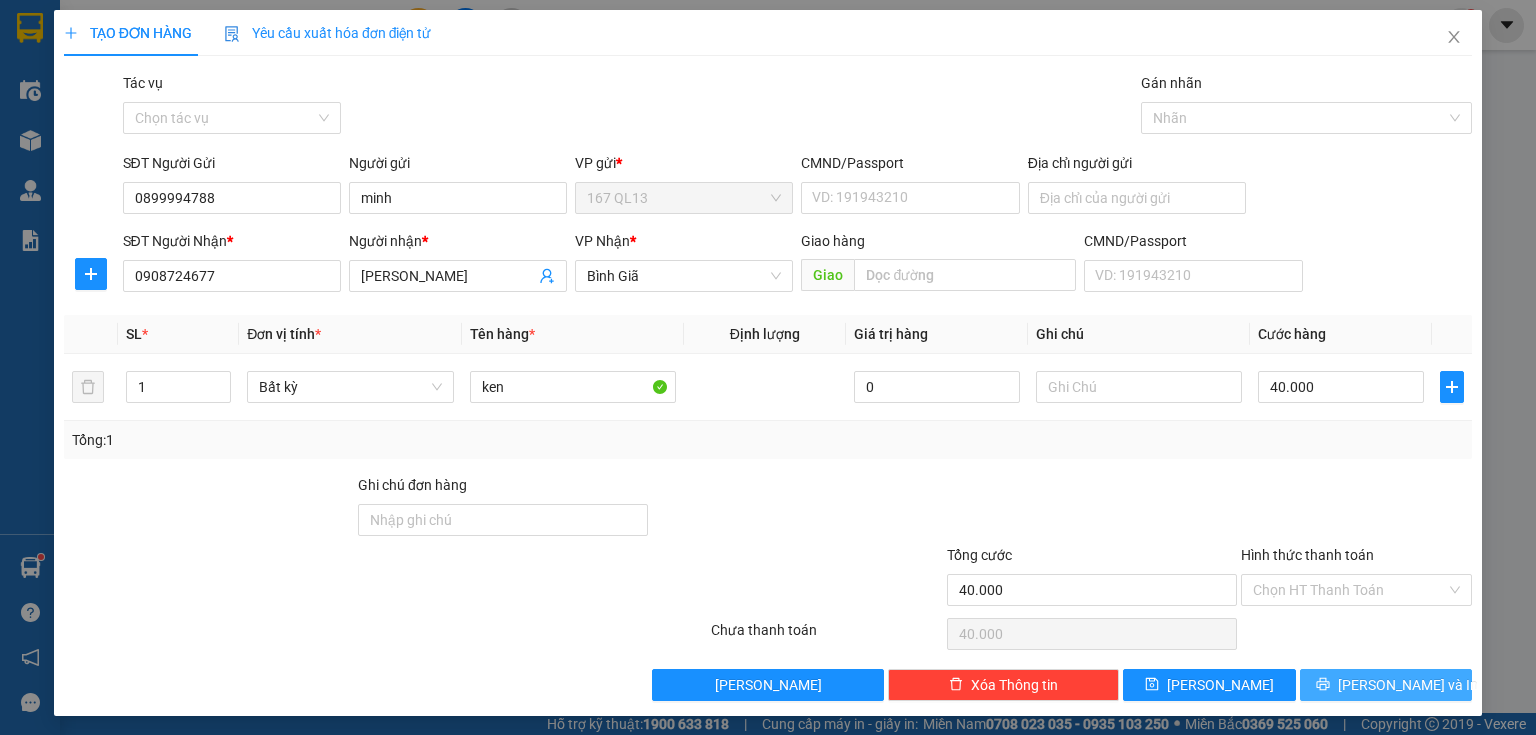 click on "[PERSON_NAME] và In" at bounding box center (1408, 685) 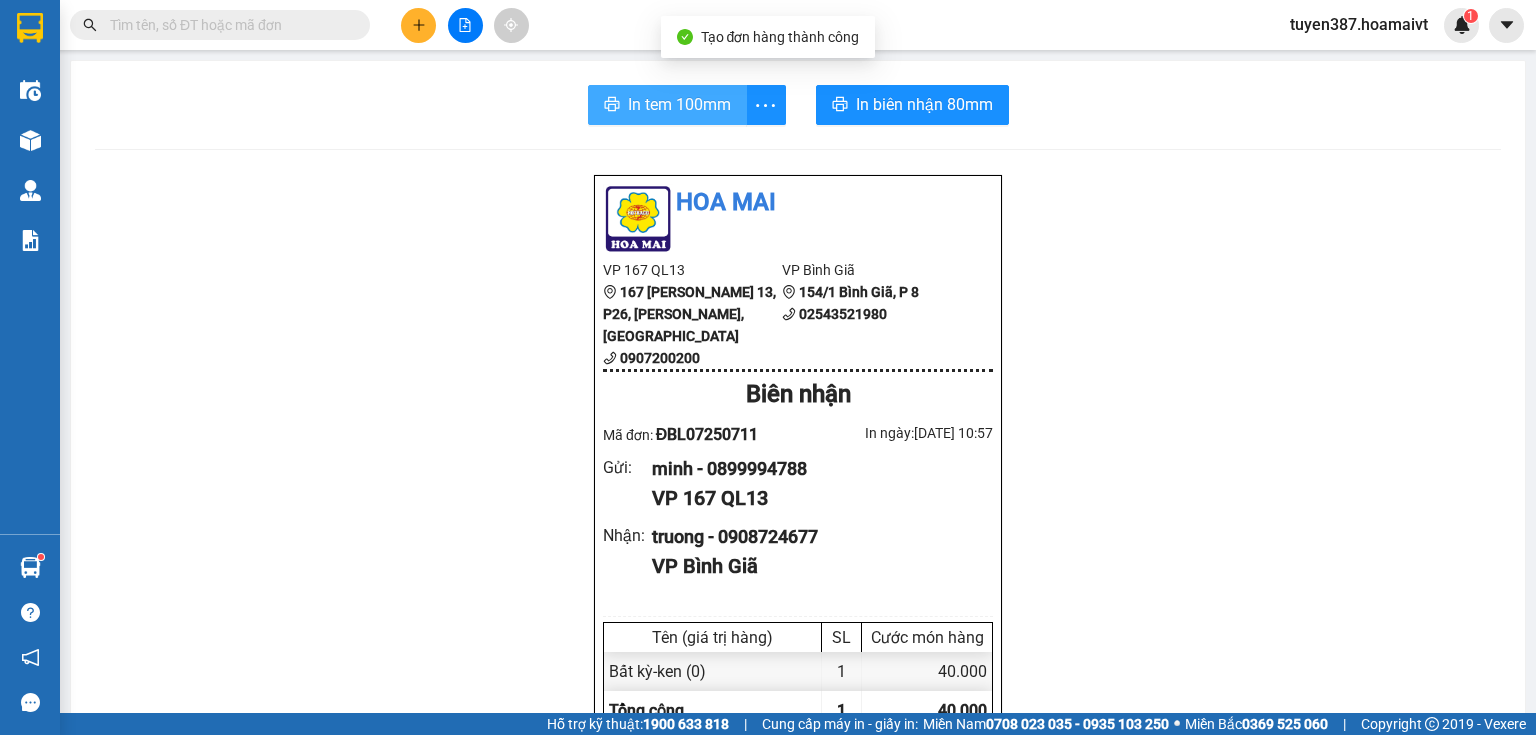 click on "In tem 100mm" at bounding box center [679, 104] 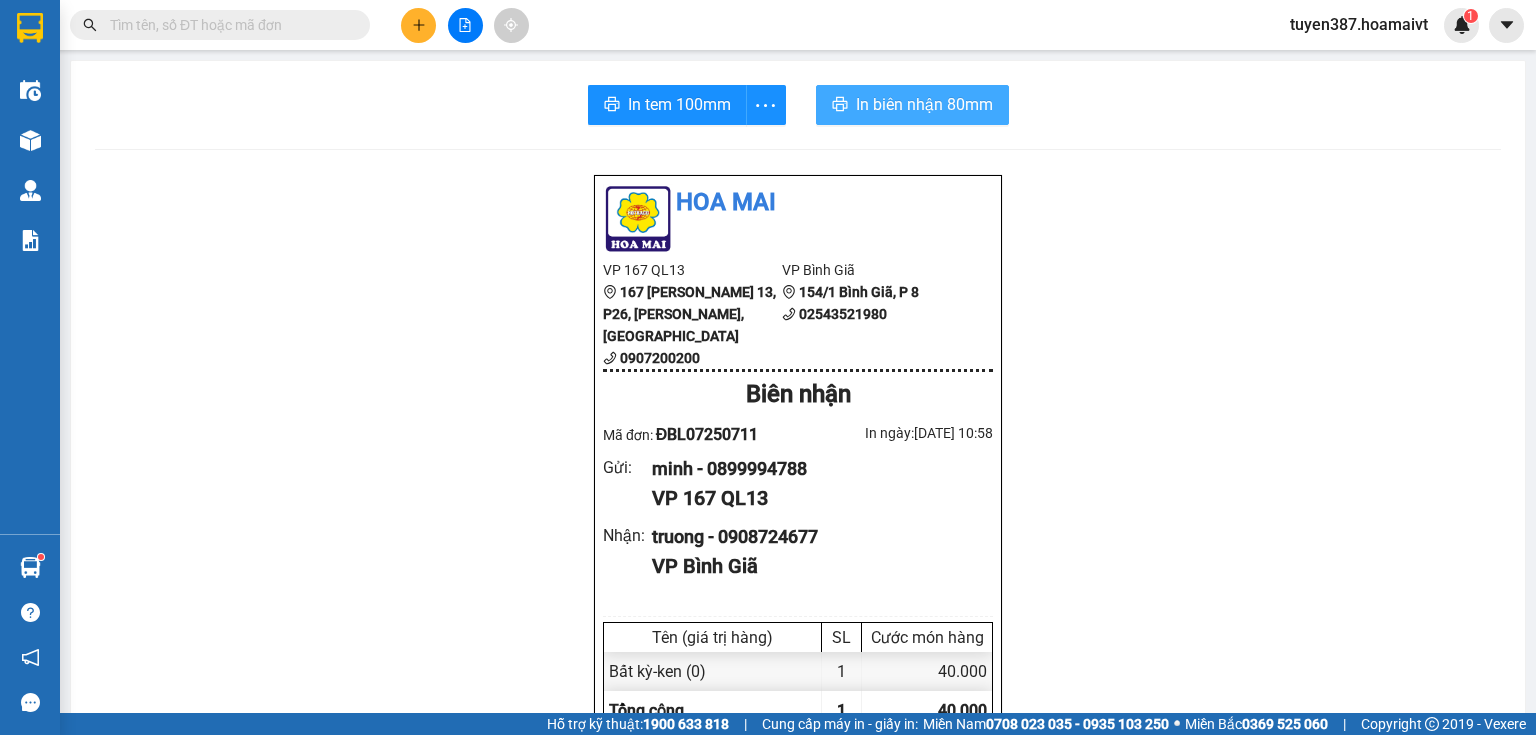 click on "In biên nhận 80mm" at bounding box center [924, 104] 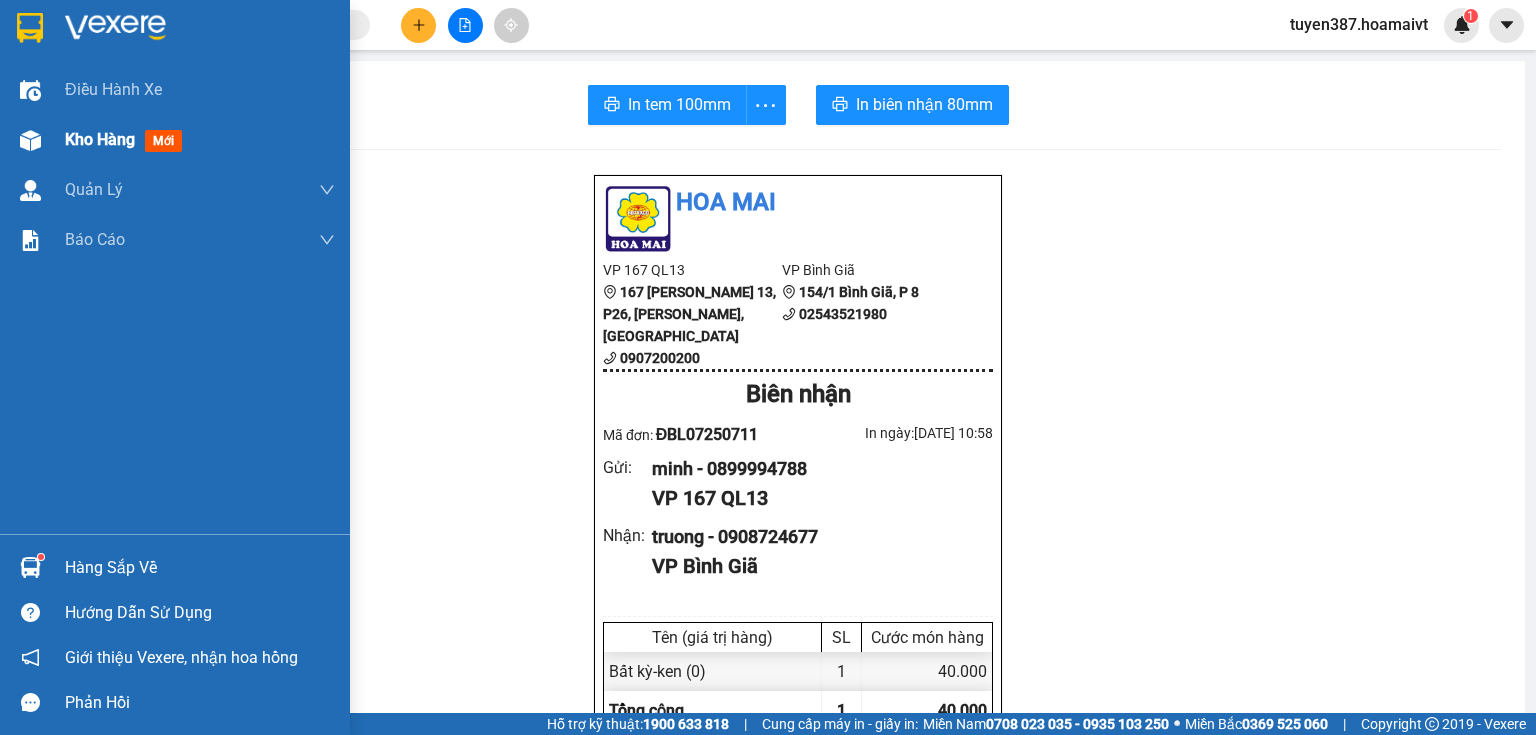 click on "mới" at bounding box center (163, 141) 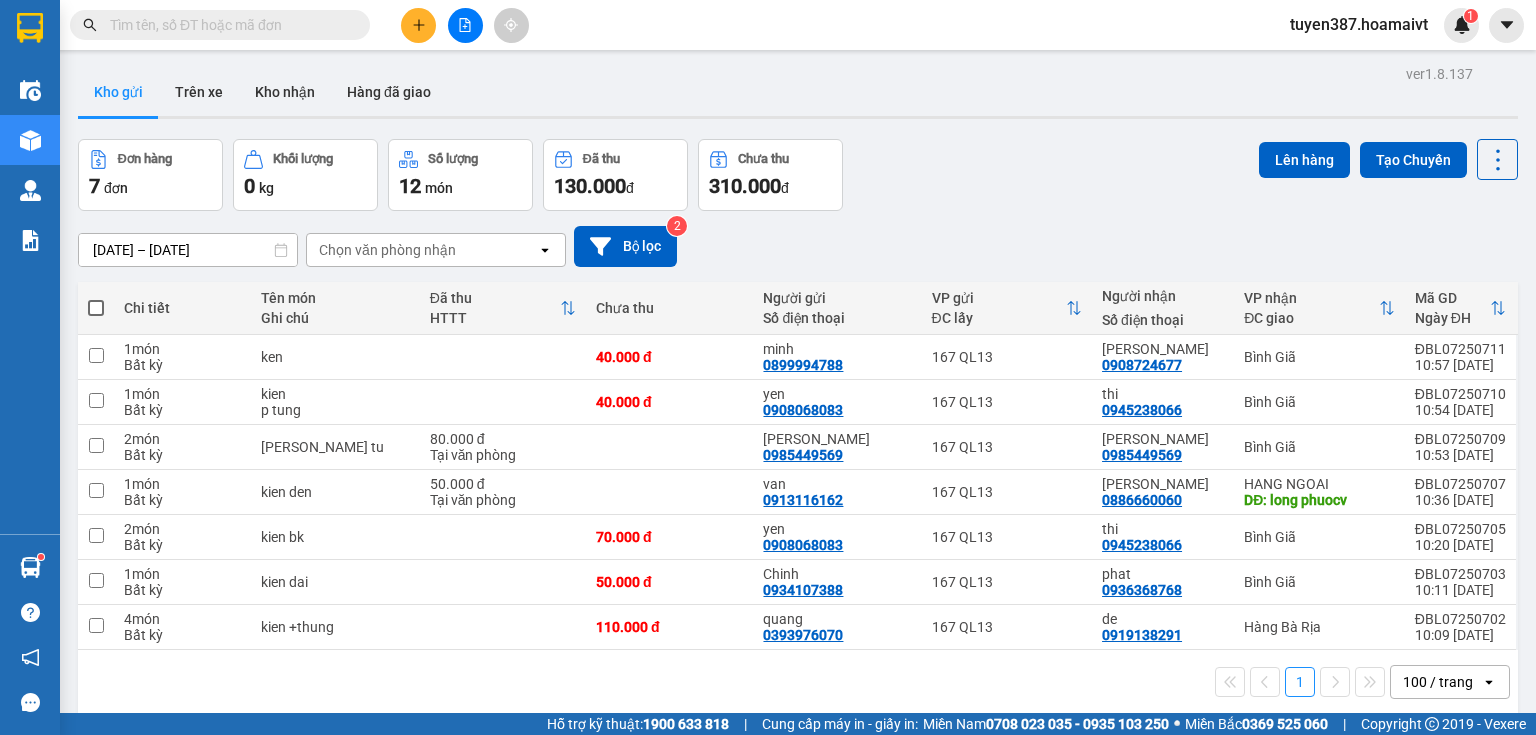 click on "Chọn văn phòng nhận" at bounding box center (422, 250) 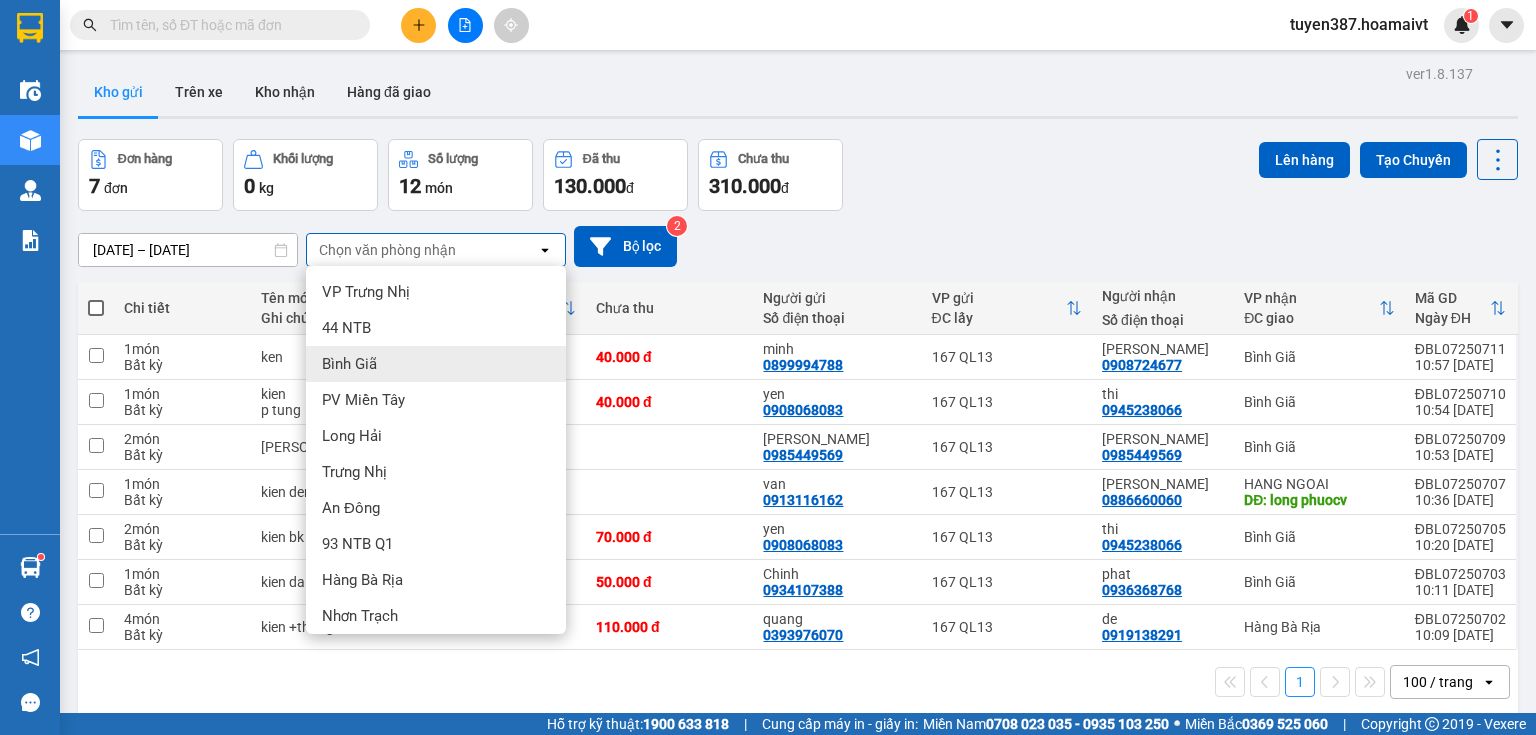 click on "Bình Giã" at bounding box center [436, 364] 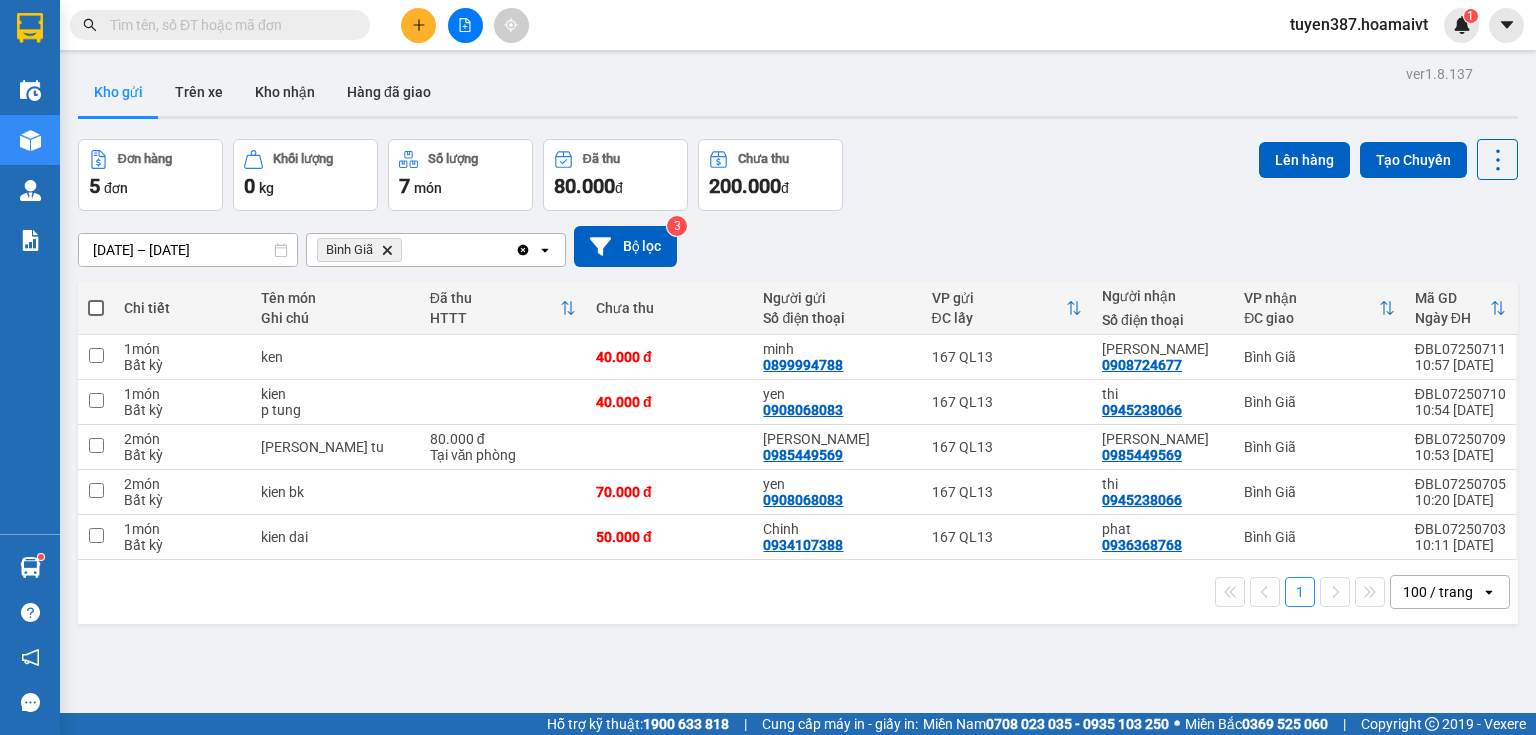 click at bounding box center (96, 308) 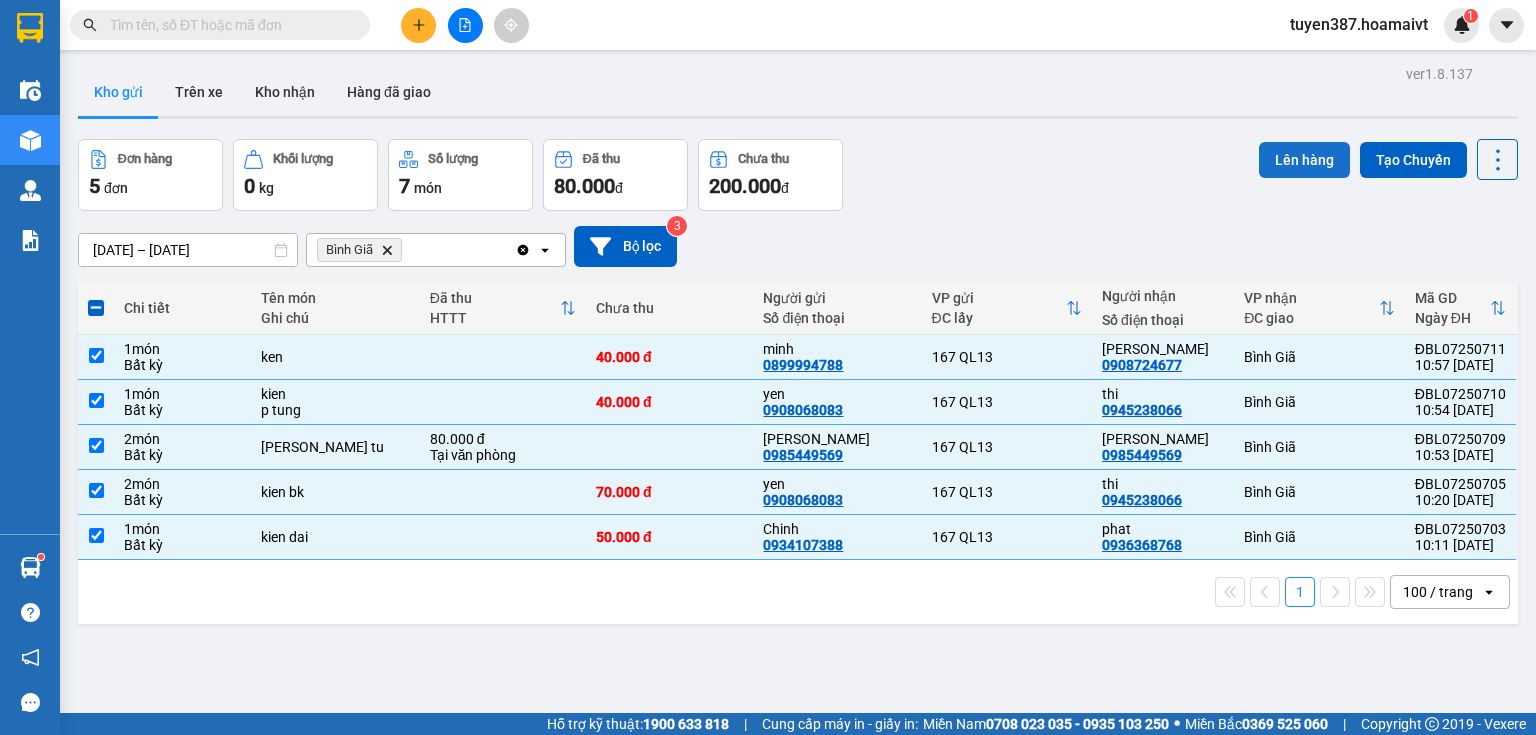 click on "Lên hàng" at bounding box center [1304, 160] 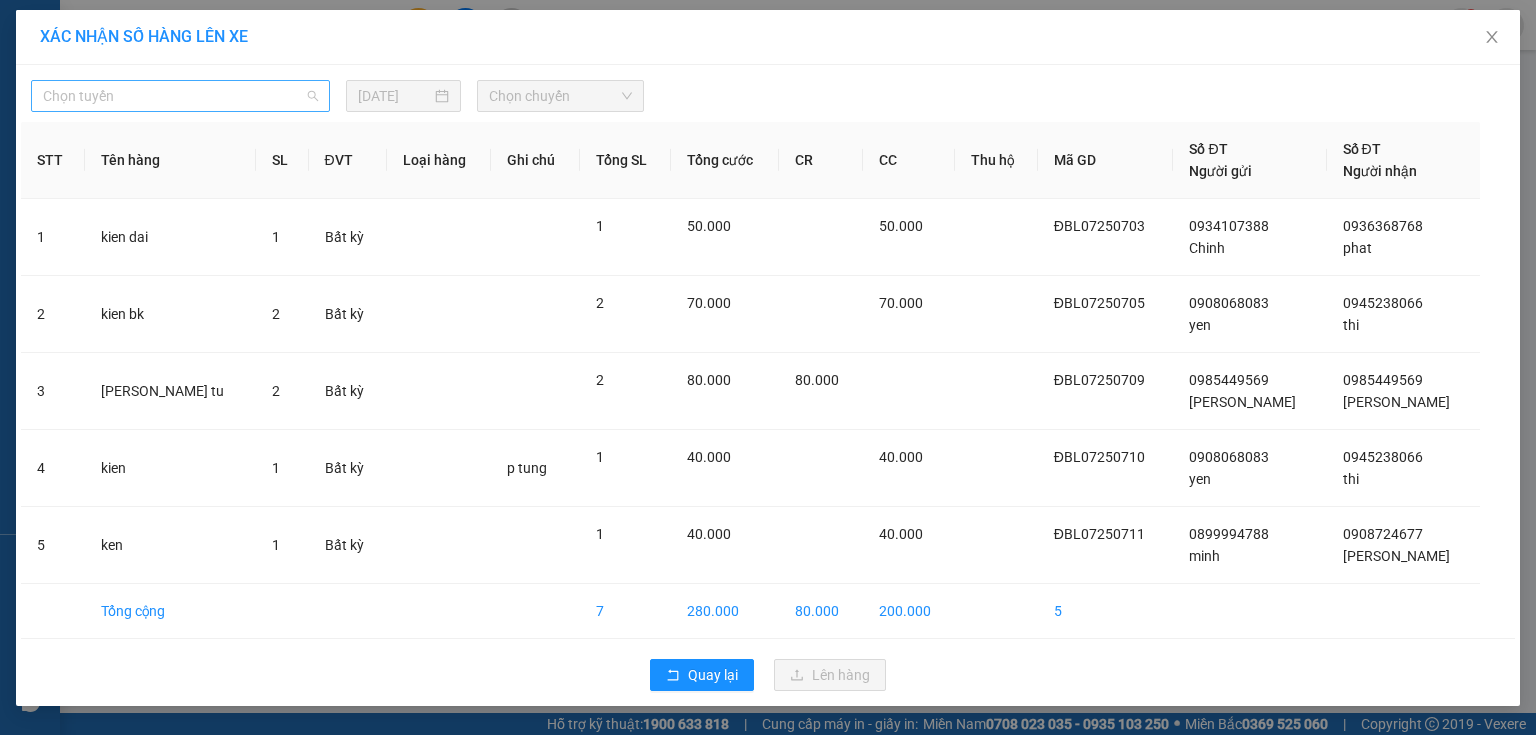 click on "Chọn tuyến" at bounding box center (180, 96) 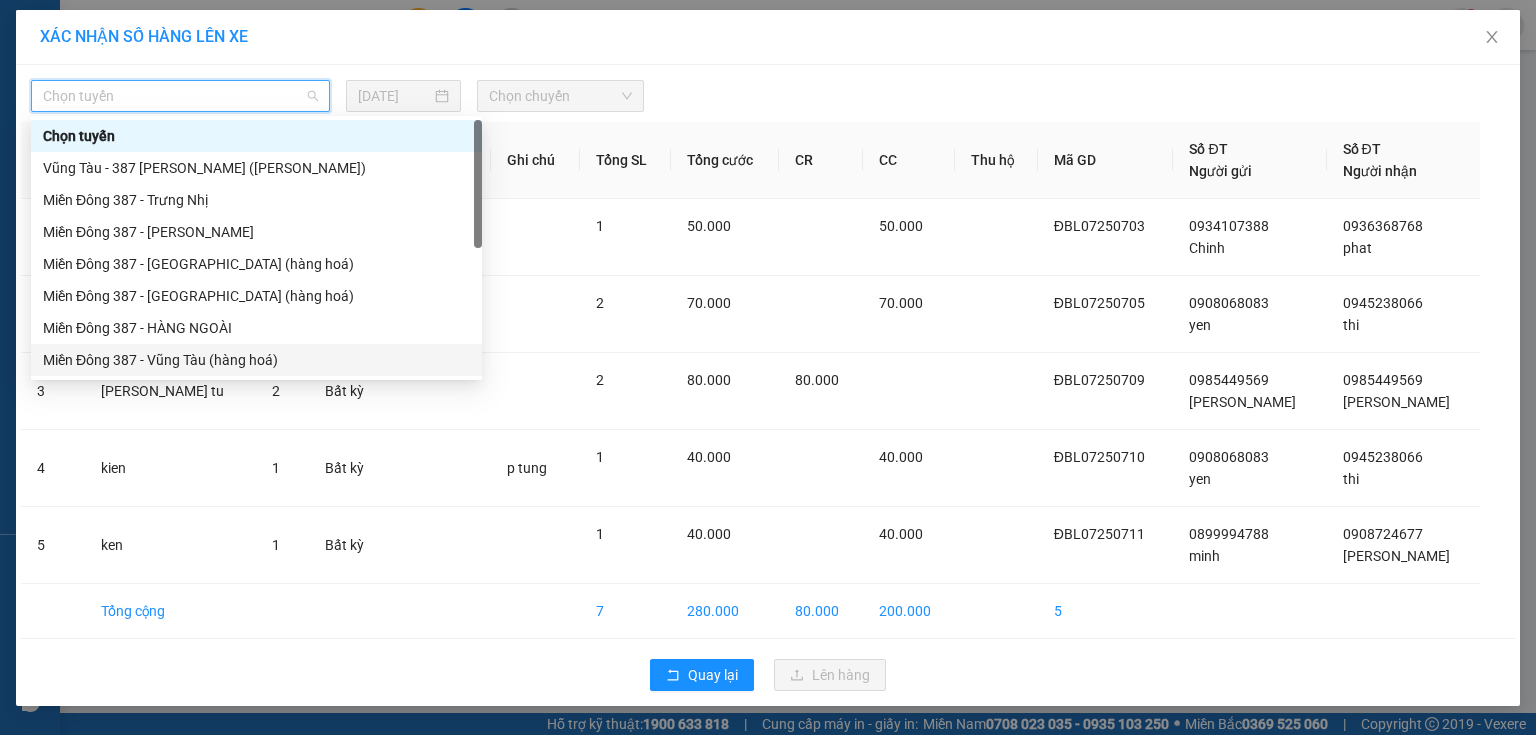 drag, startPoint x: 188, startPoint y: 364, endPoint x: 211, endPoint y: 337, distance: 35.468296 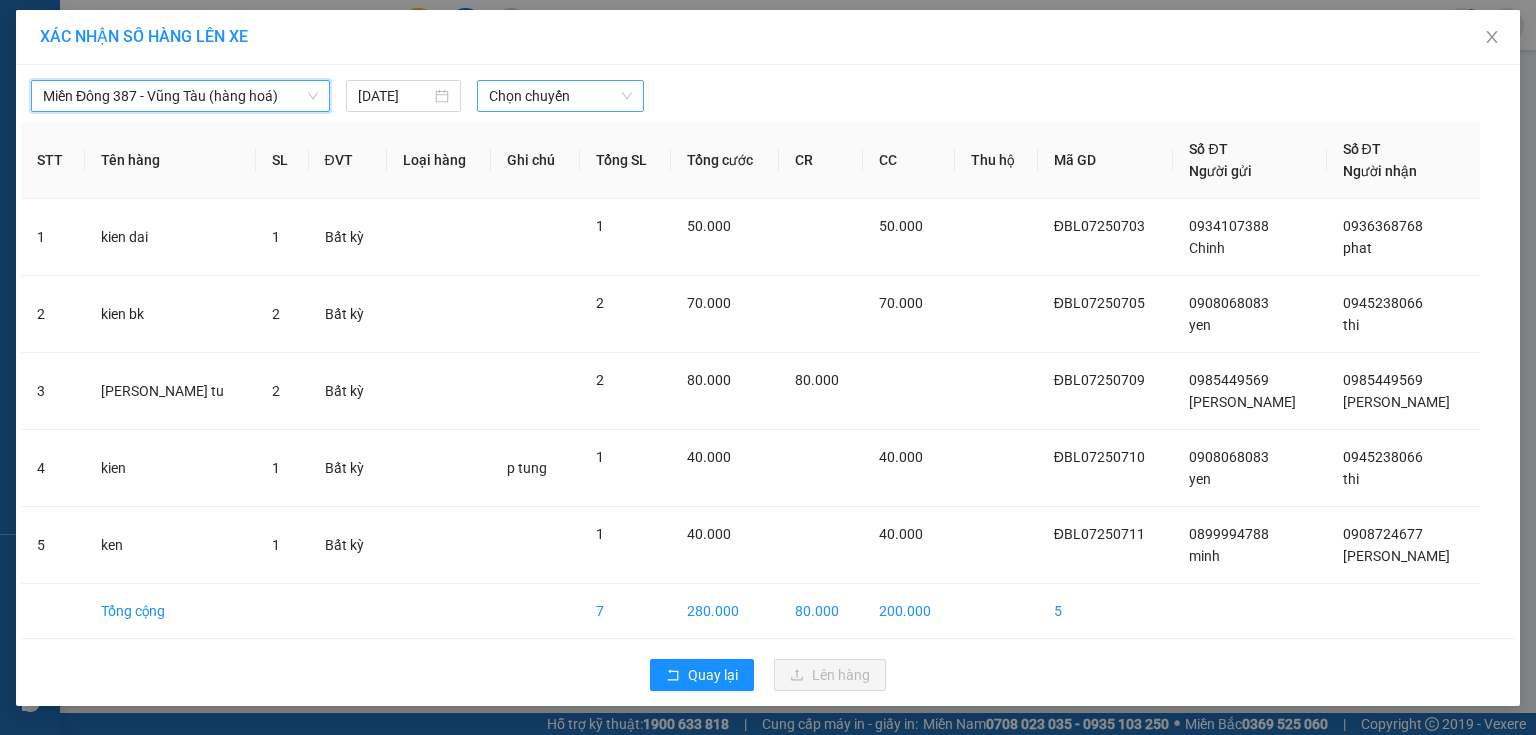 click on "Chọn chuyến" at bounding box center [561, 96] 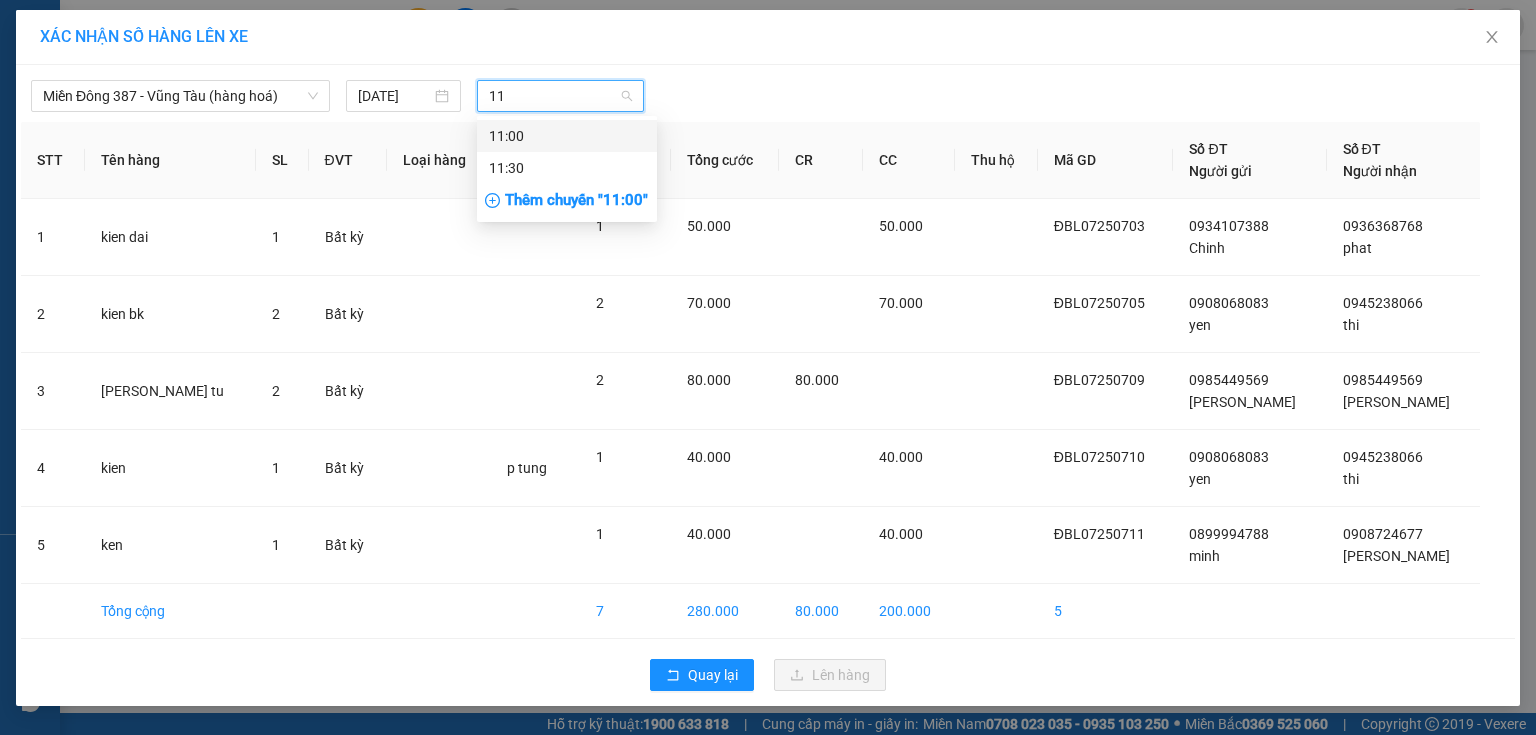 click on "11:00" at bounding box center (567, 136) 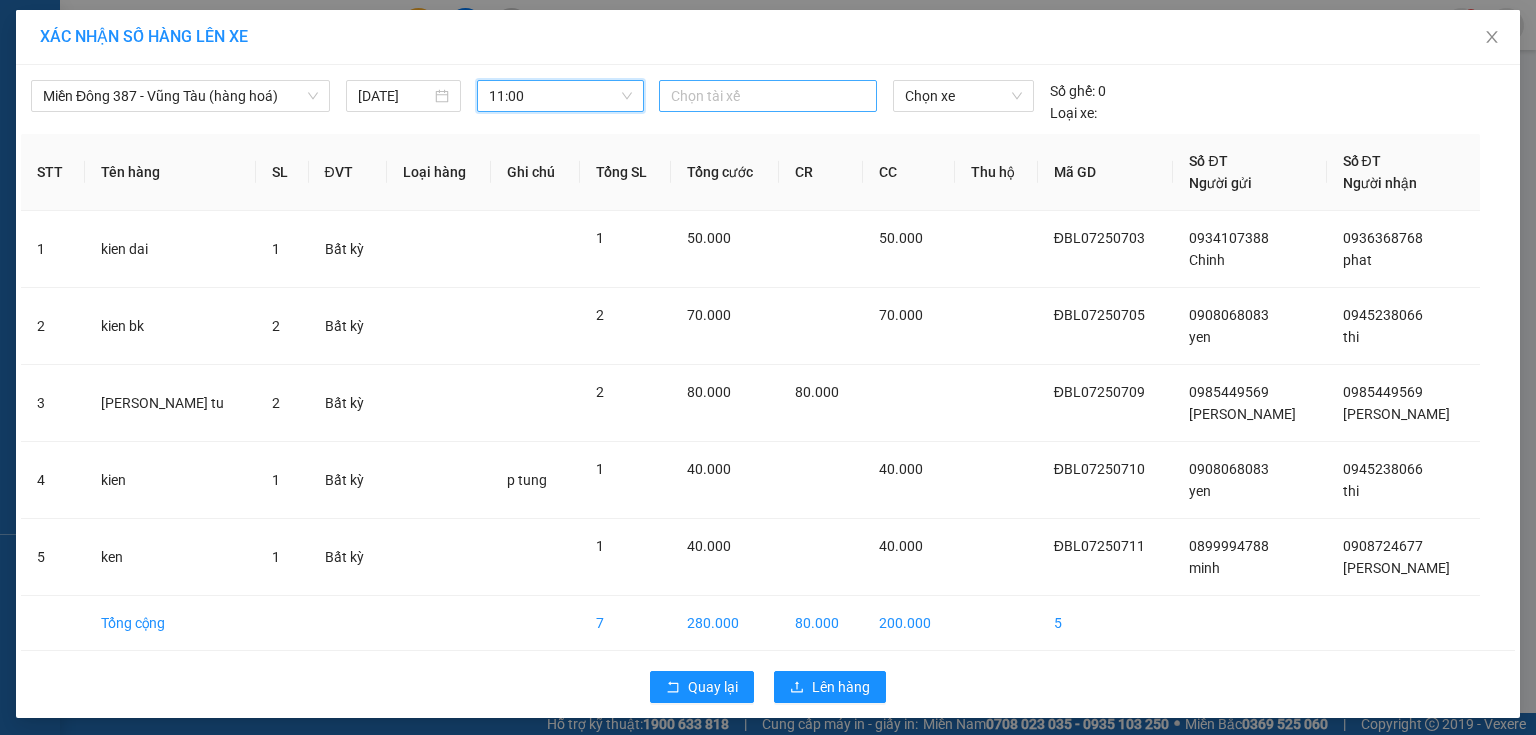 click at bounding box center (768, 96) 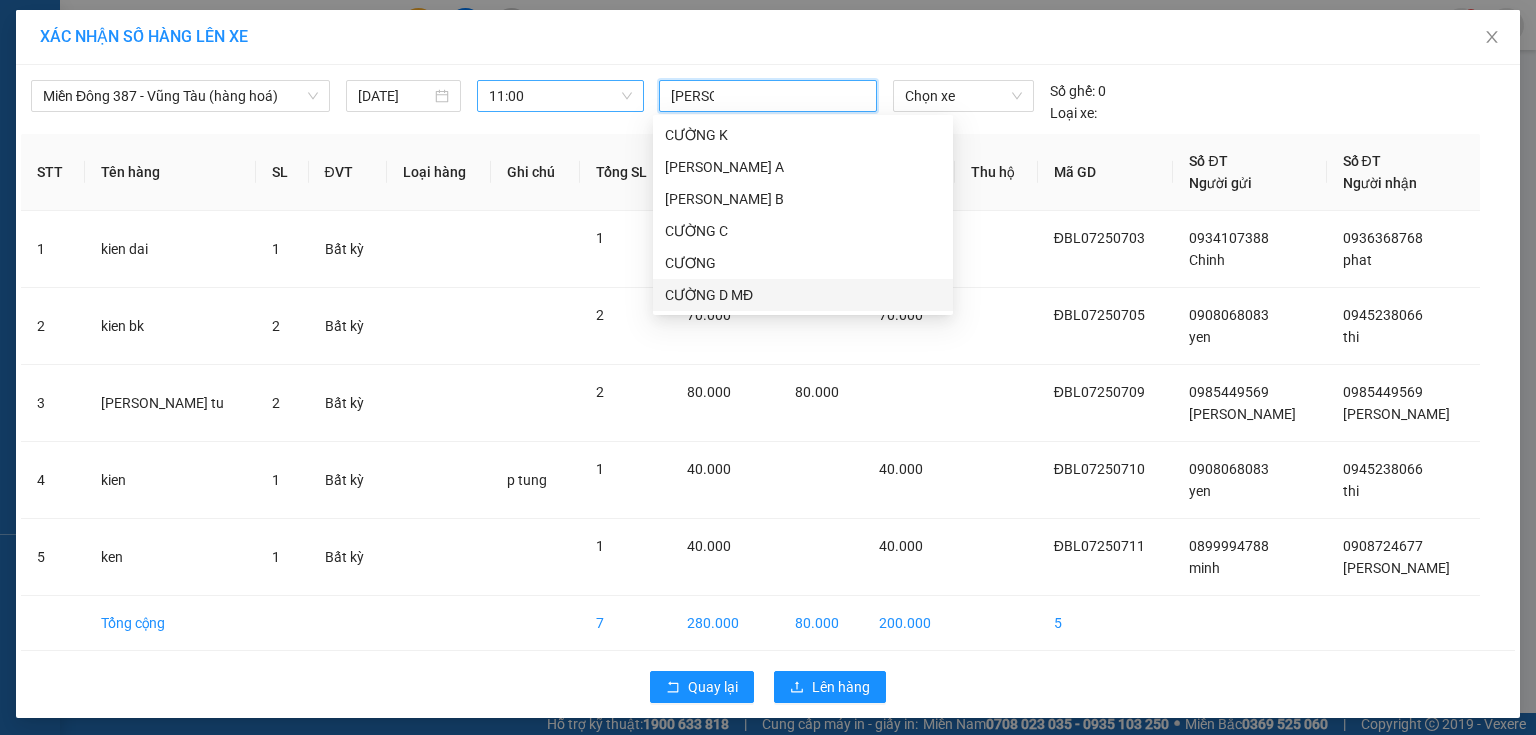 click on "CƯỜNG D MĐ" at bounding box center (803, 295) 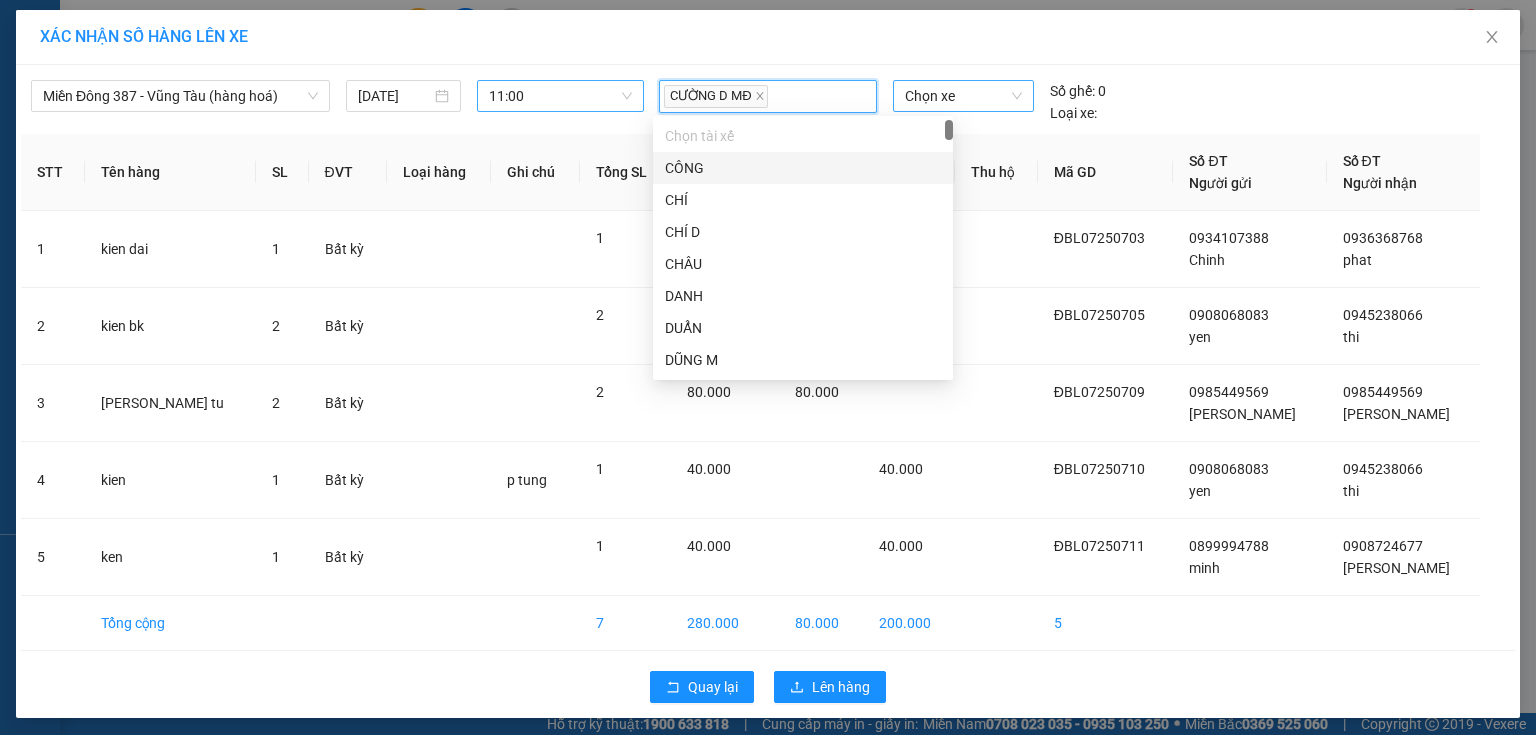 click on "Chọn xe" at bounding box center [963, 96] 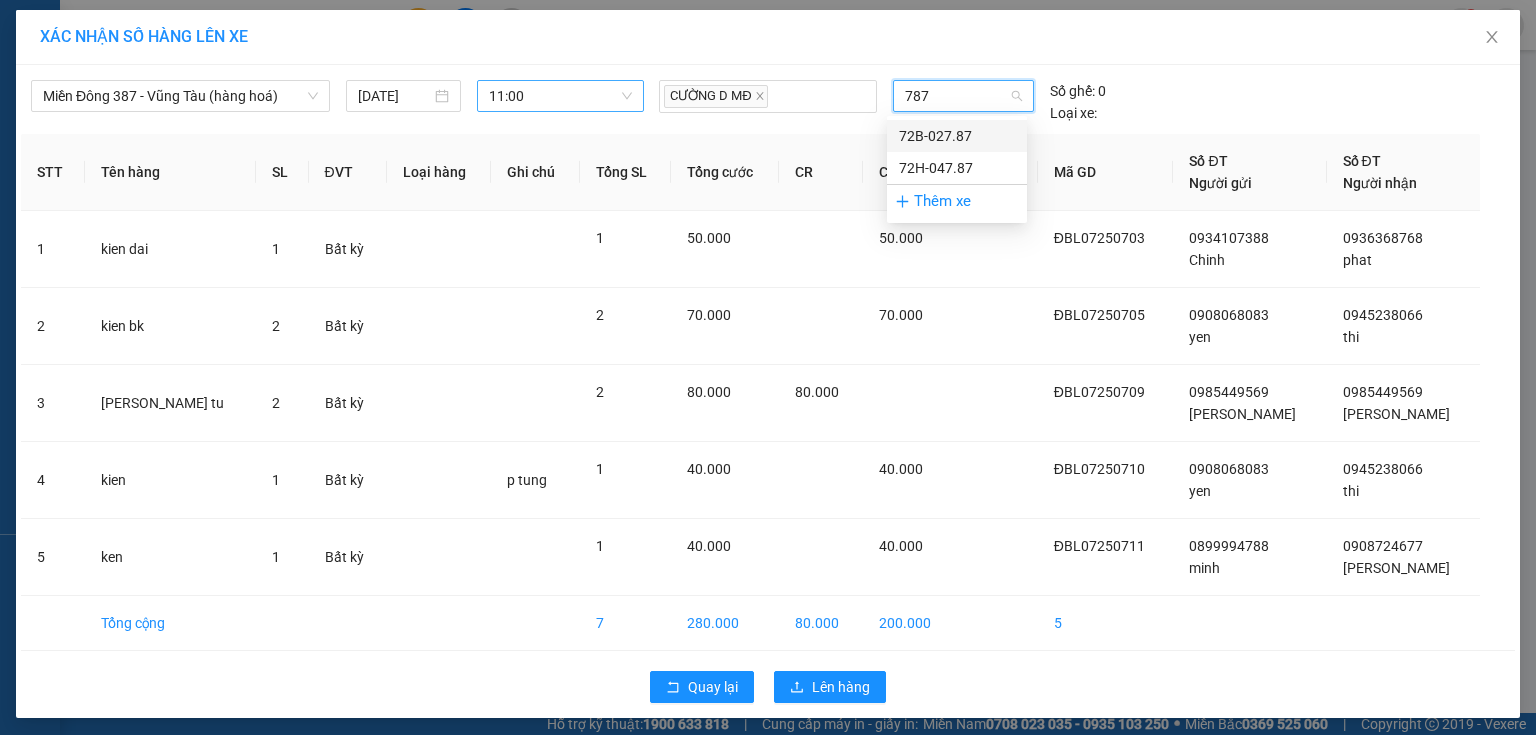 click on "72B-027.87" at bounding box center [957, 136] 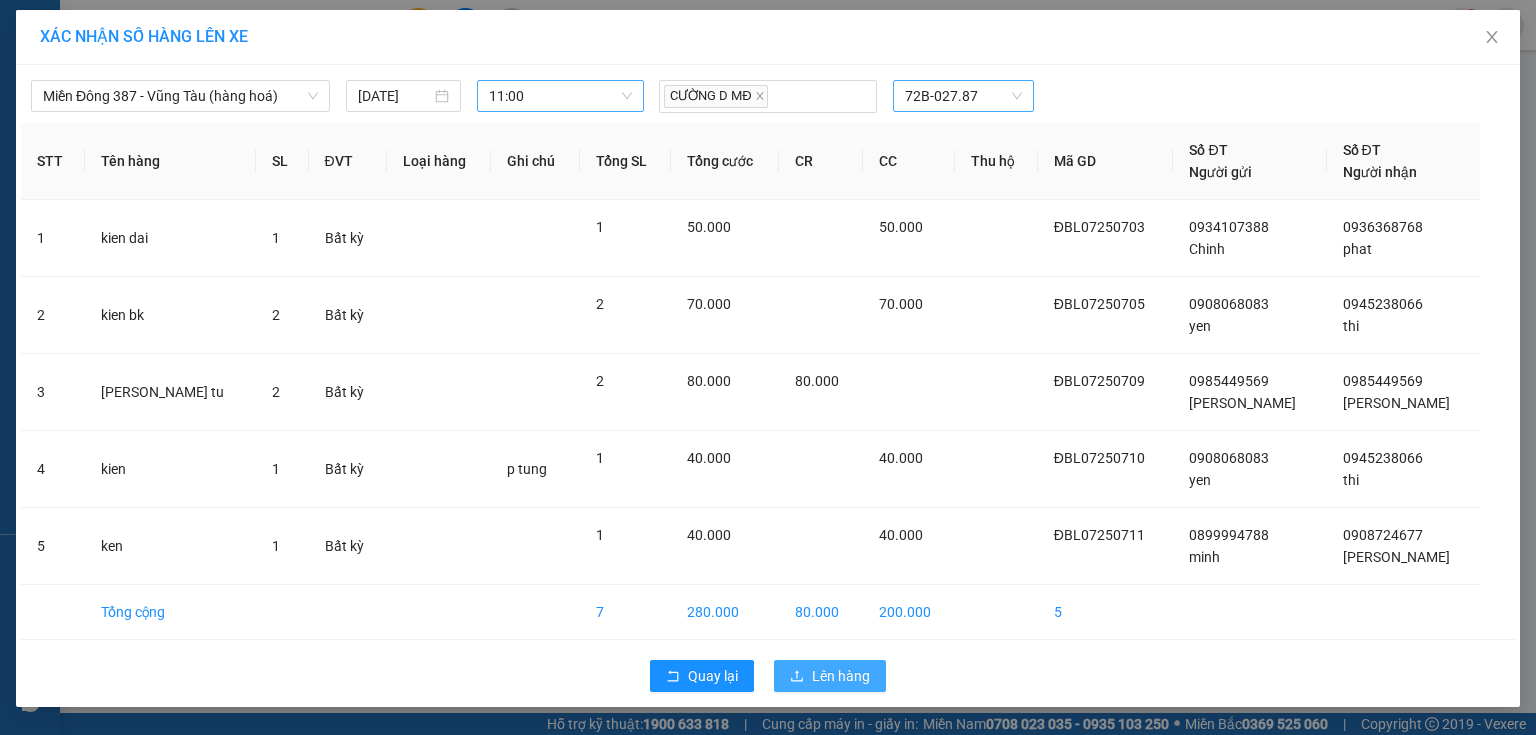 click on "Lên hàng" at bounding box center [841, 676] 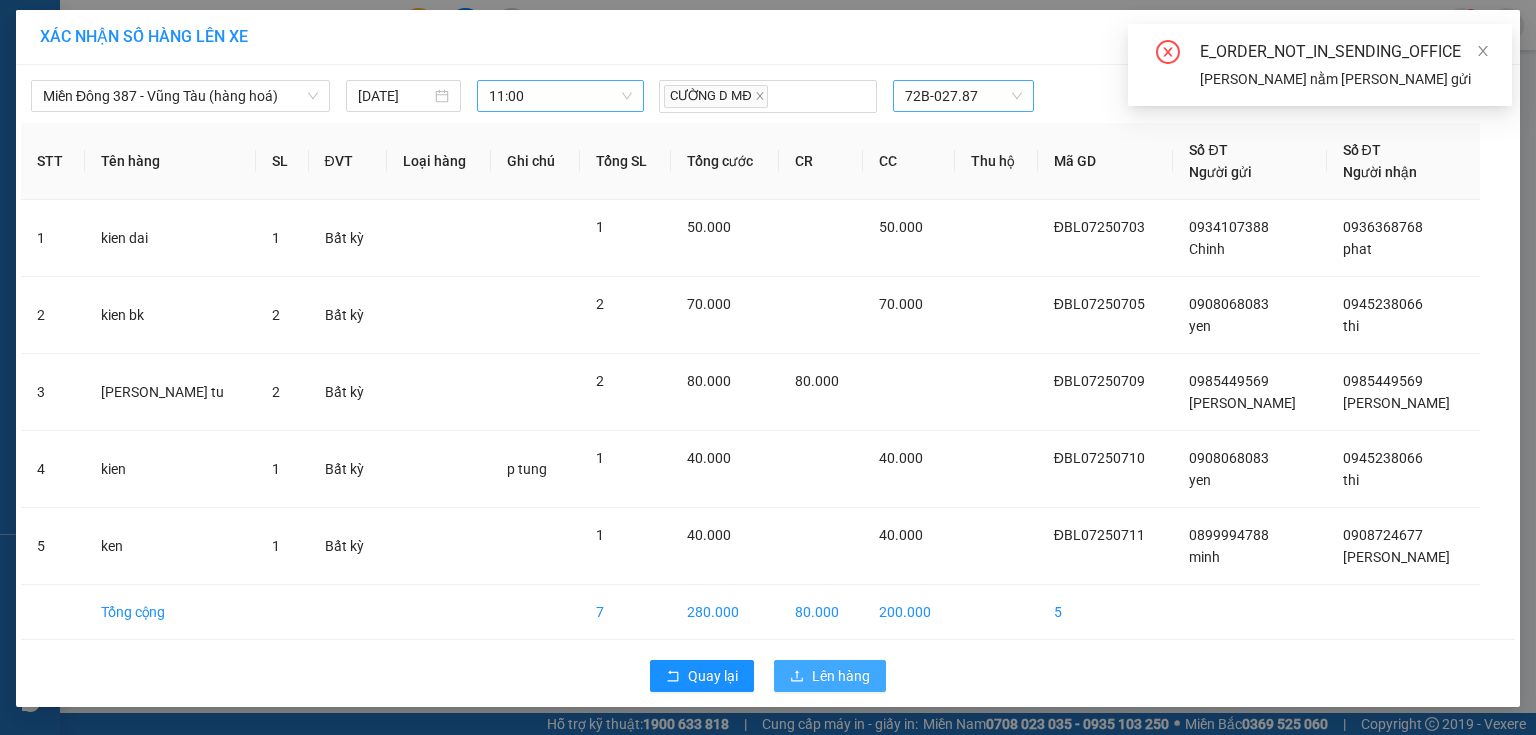 click on "Lên hàng" at bounding box center (841, 676) 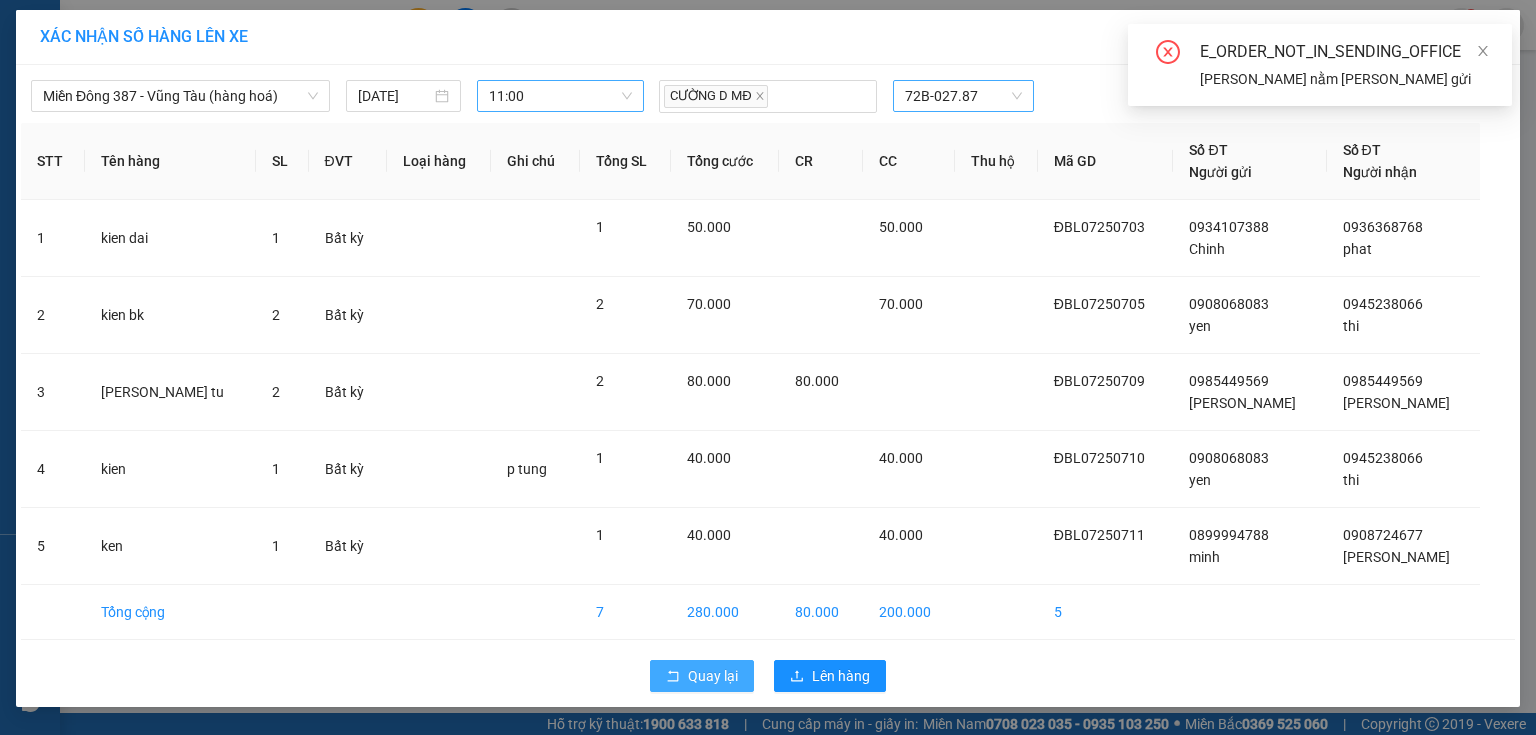 click on "Quay lại" at bounding box center (713, 676) 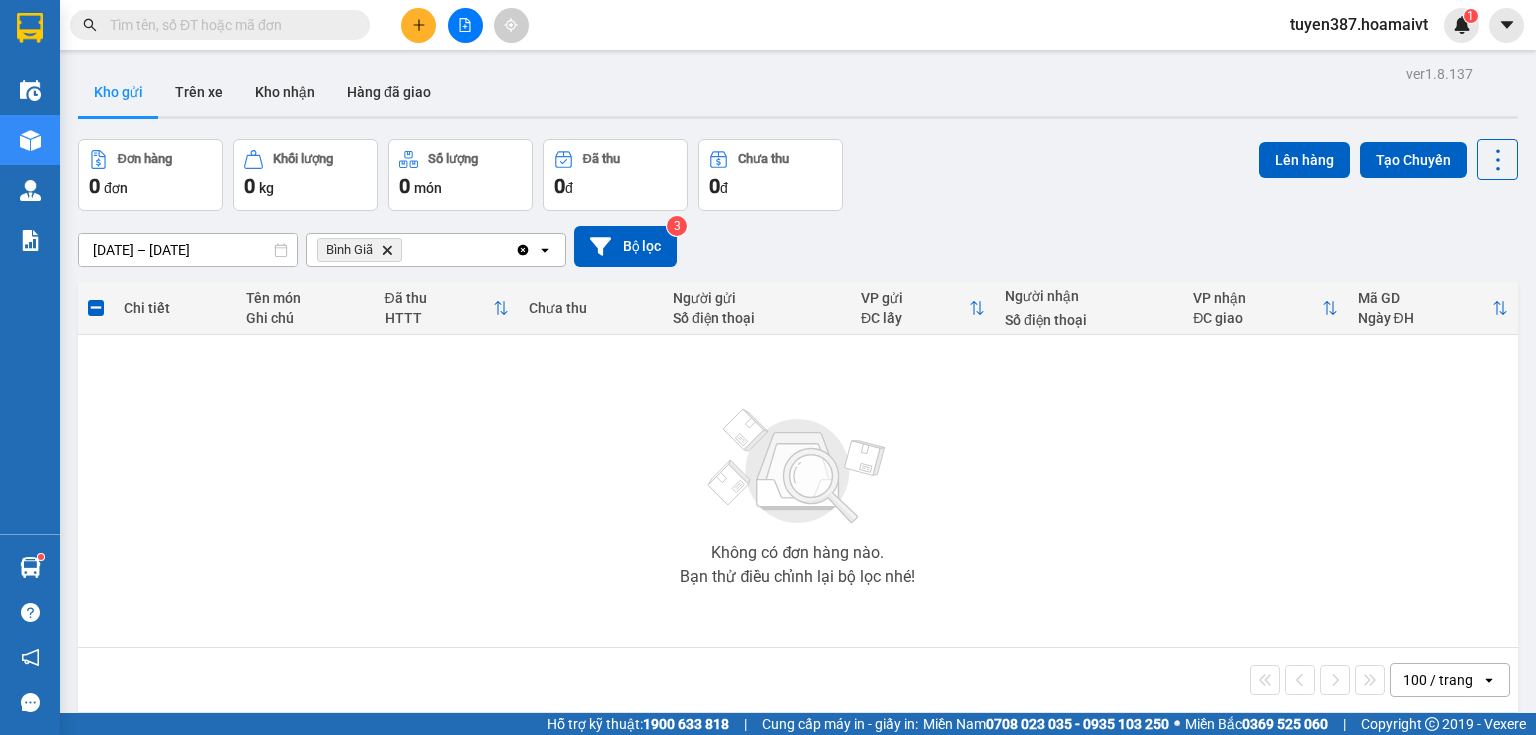 click on "Delete" 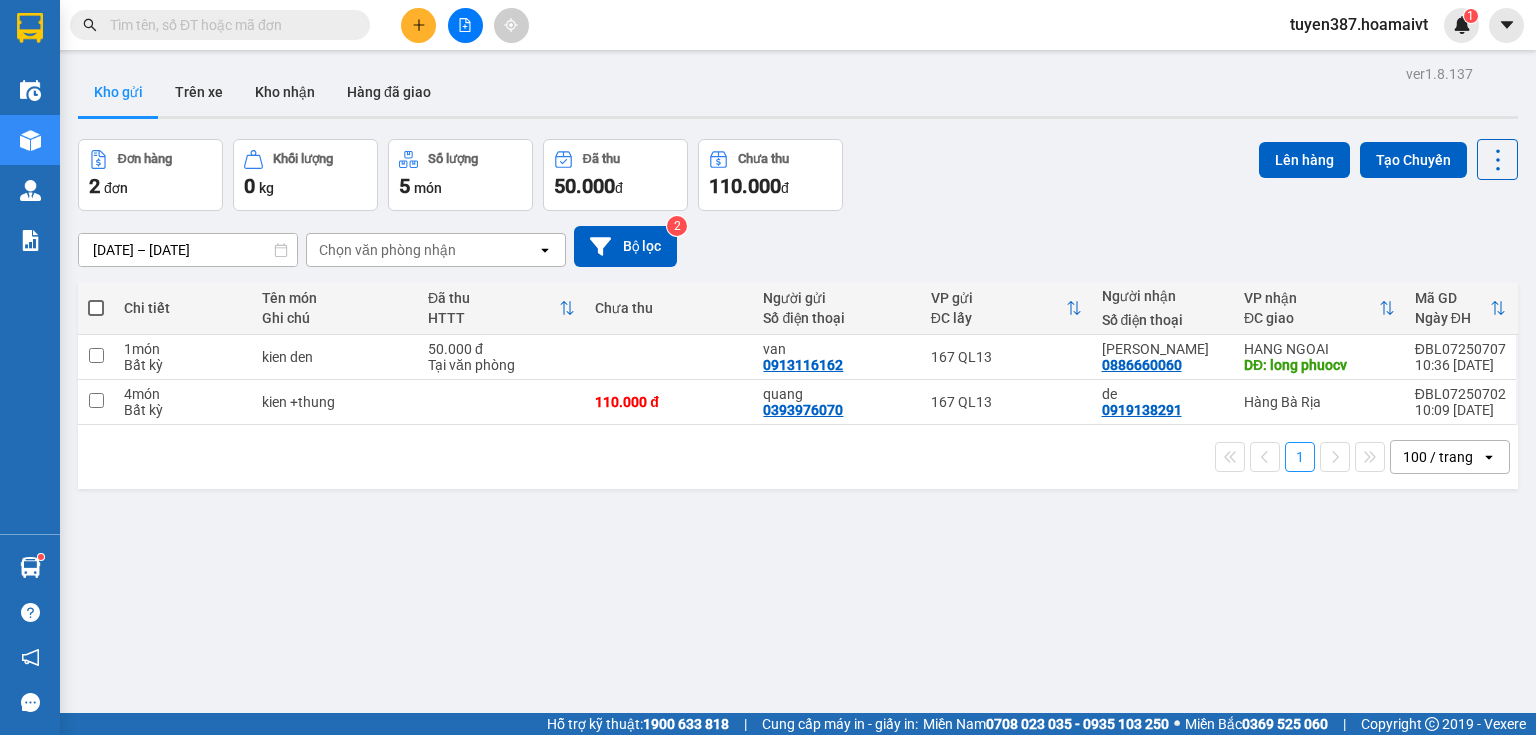 click on "Chọn văn phòng nhận" at bounding box center [387, 250] 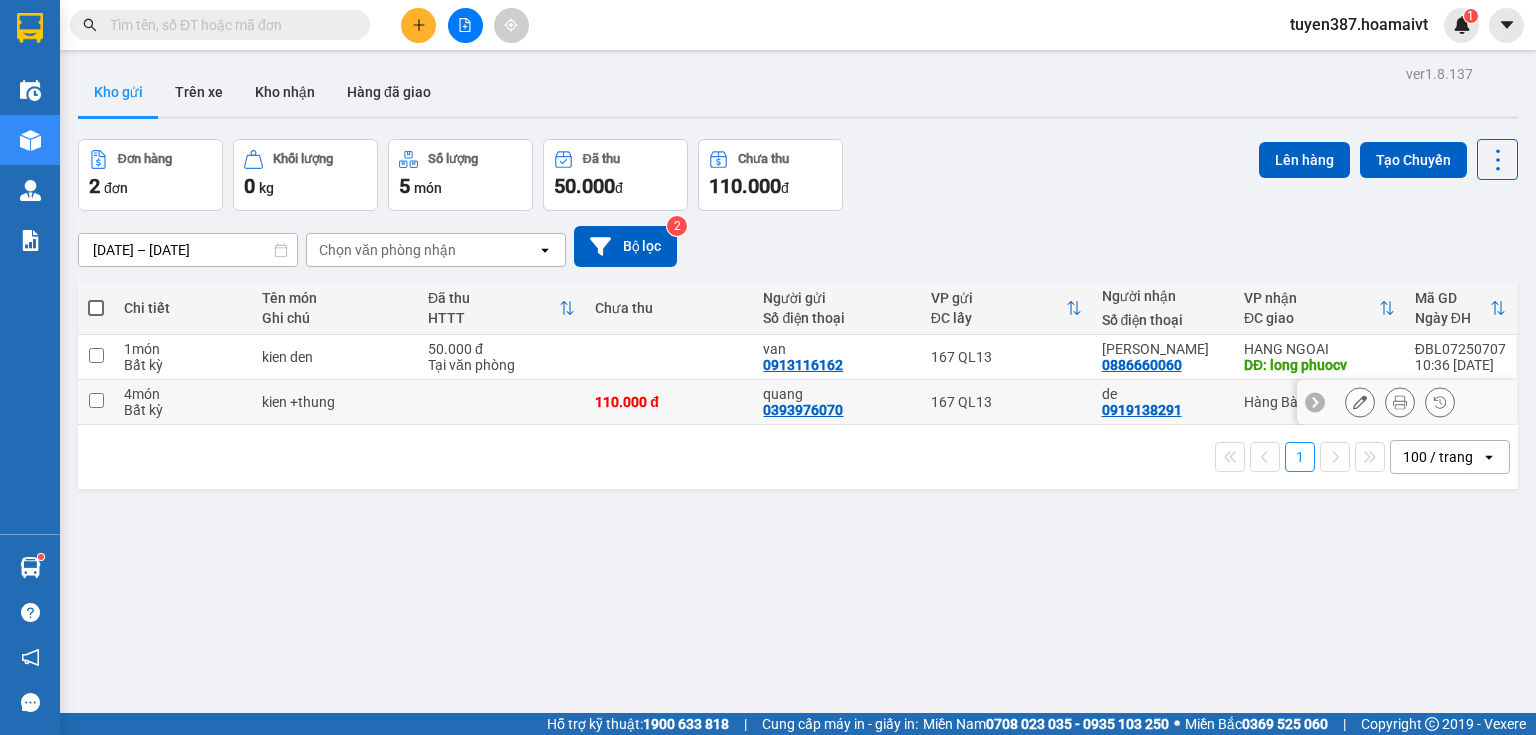 click at bounding box center (96, 400) 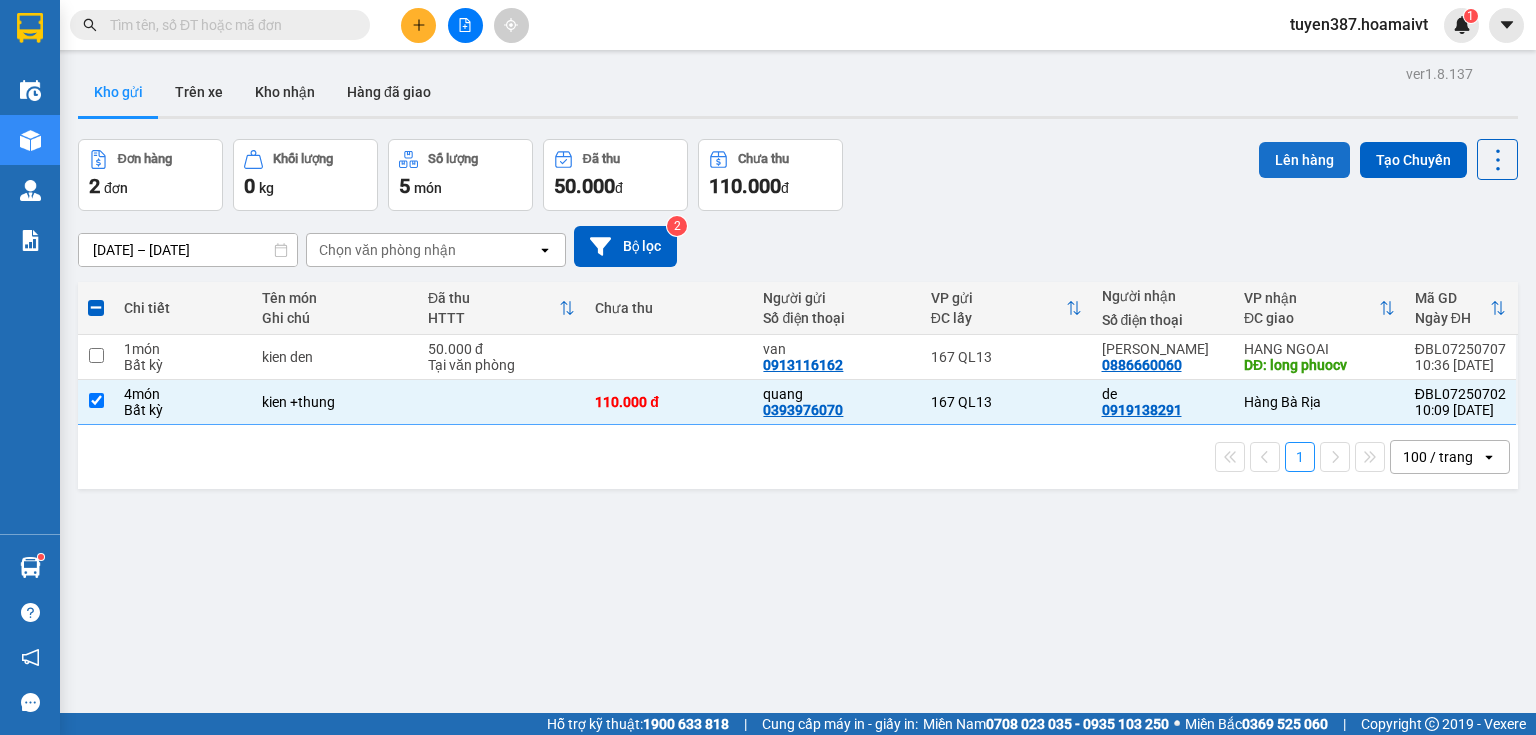 click on "Lên hàng" at bounding box center (1304, 160) 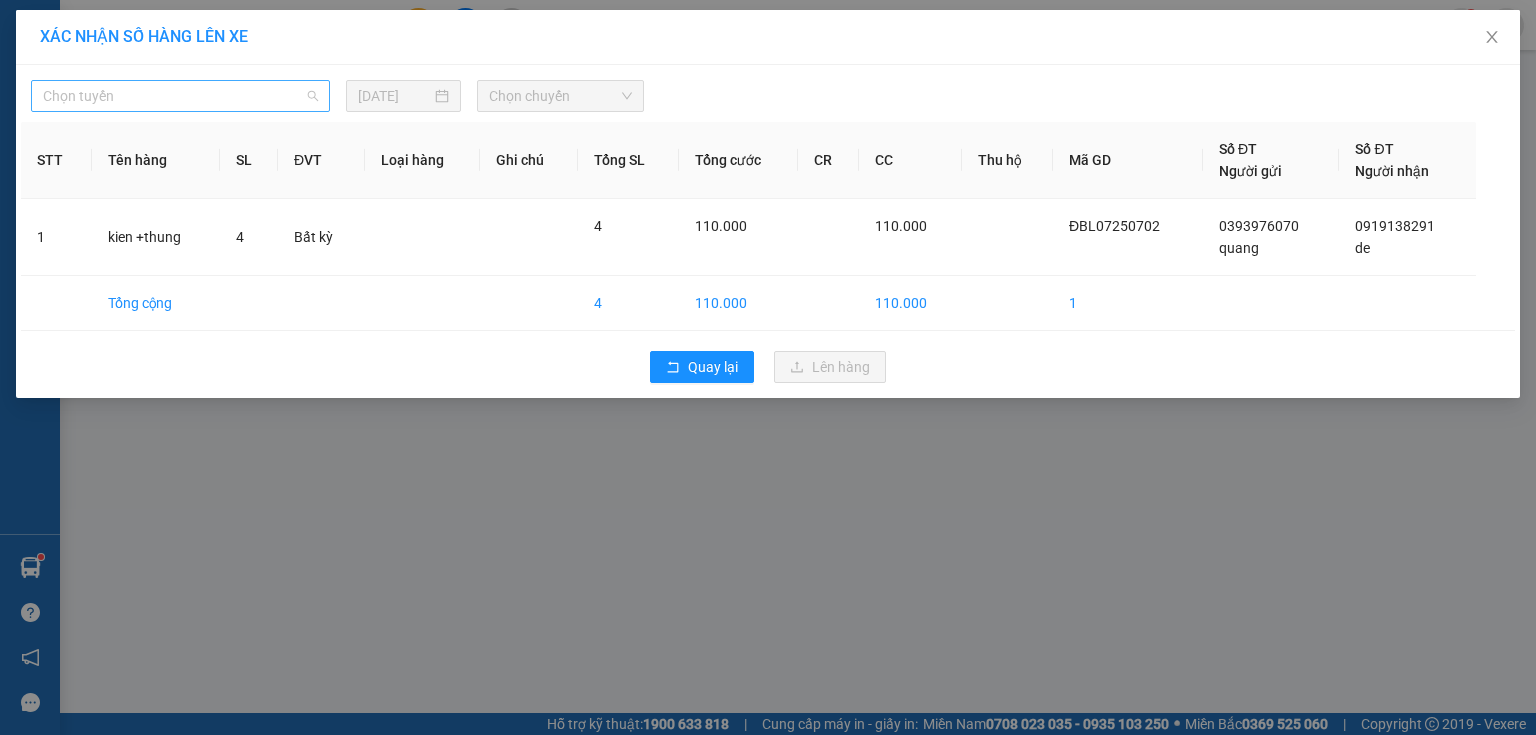 click on "Chọn tuyến" at bounding box center (180, 96) 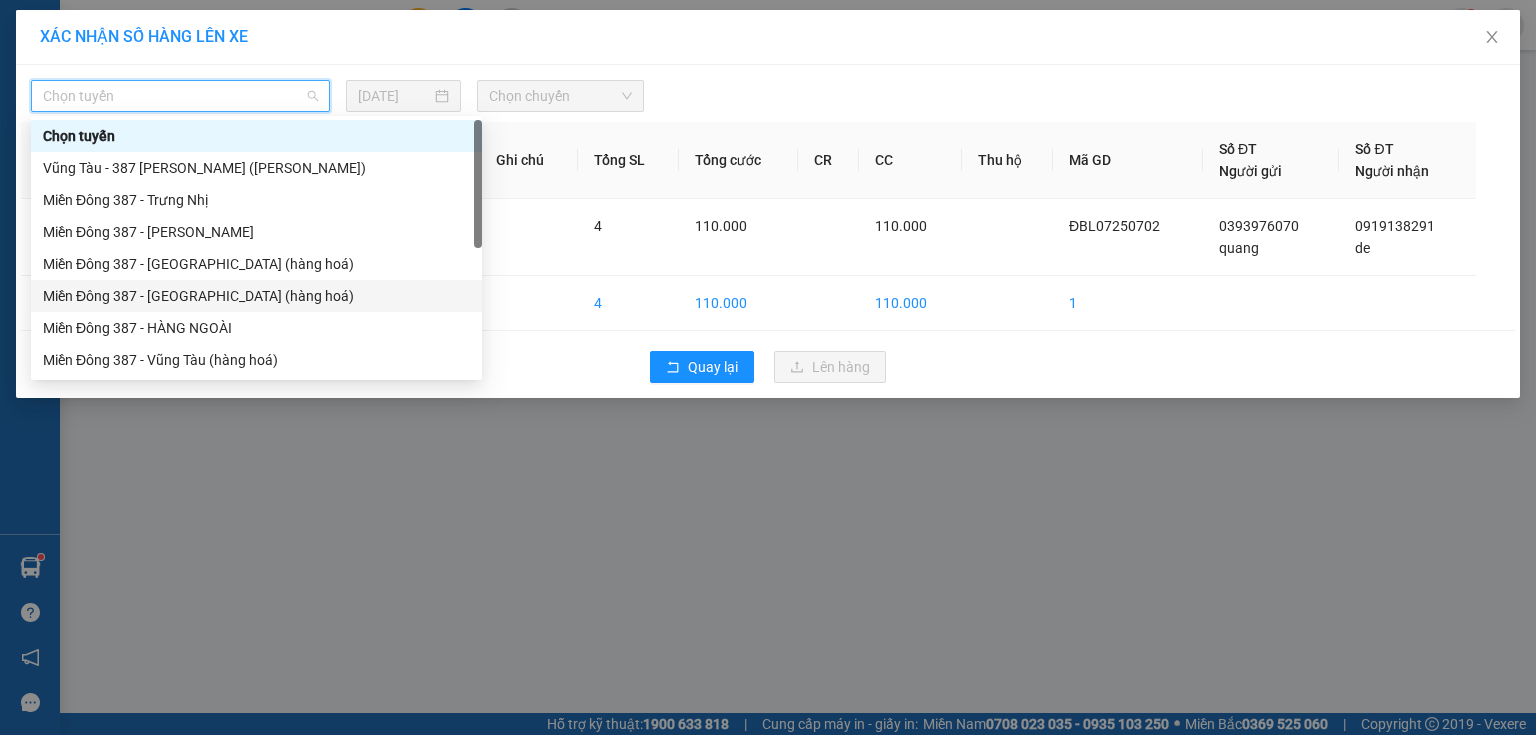 click on "Miền Đông 387 - [GEOGRAPHIC_DATA] (hàng hoá)" at bounding box center [256, 296] 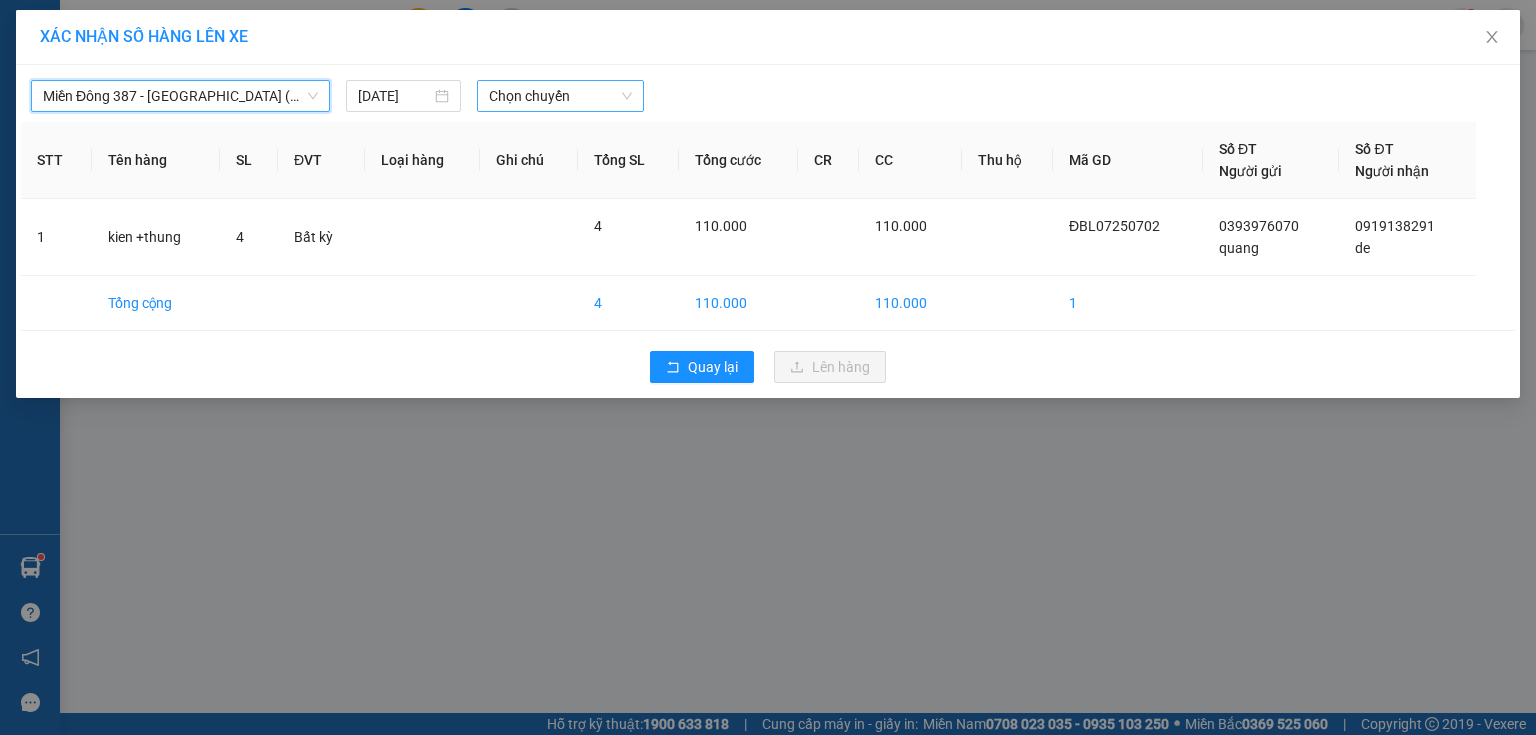 click on "Chọn chuyến" at bounding box center (561, 96) 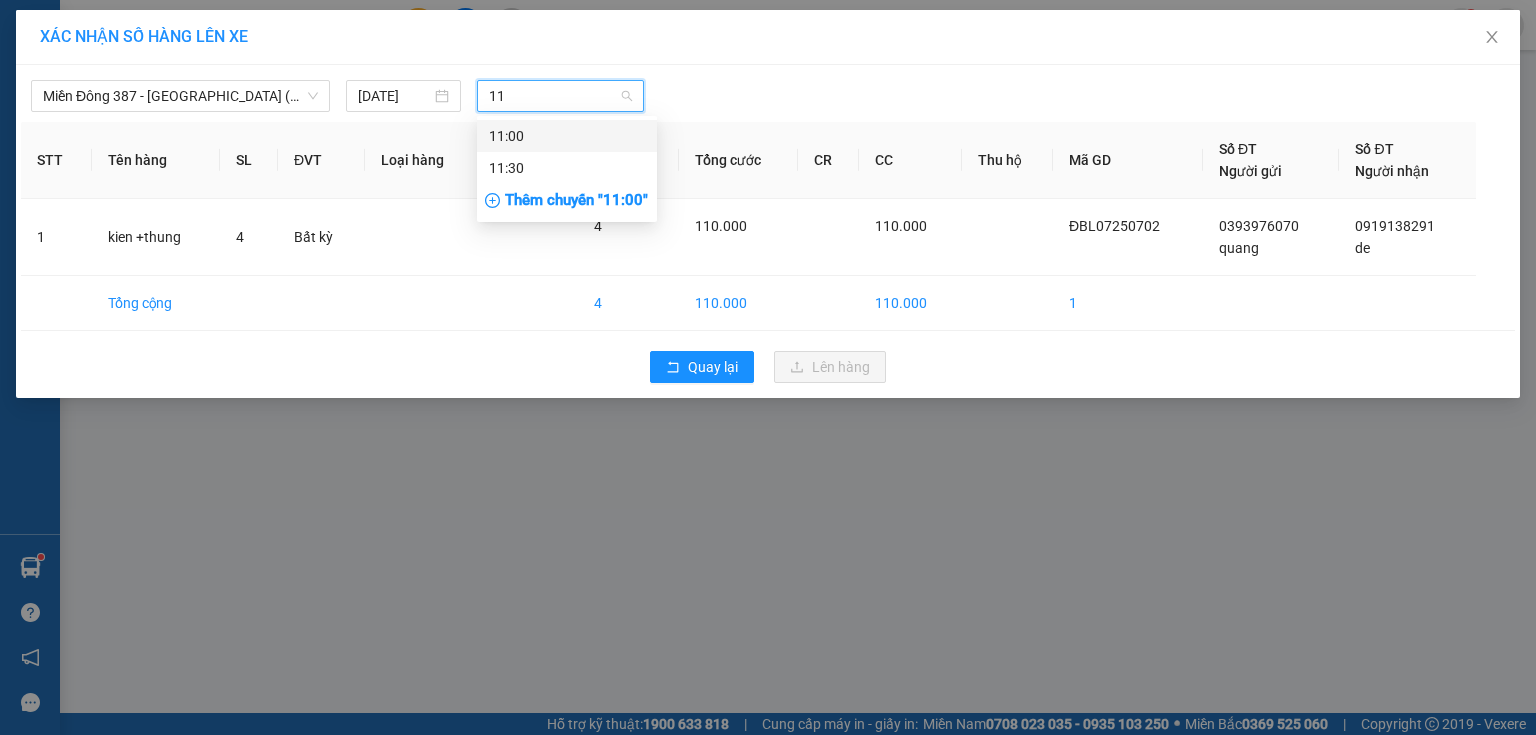click on "11:00" at bounding box center (567, 136) 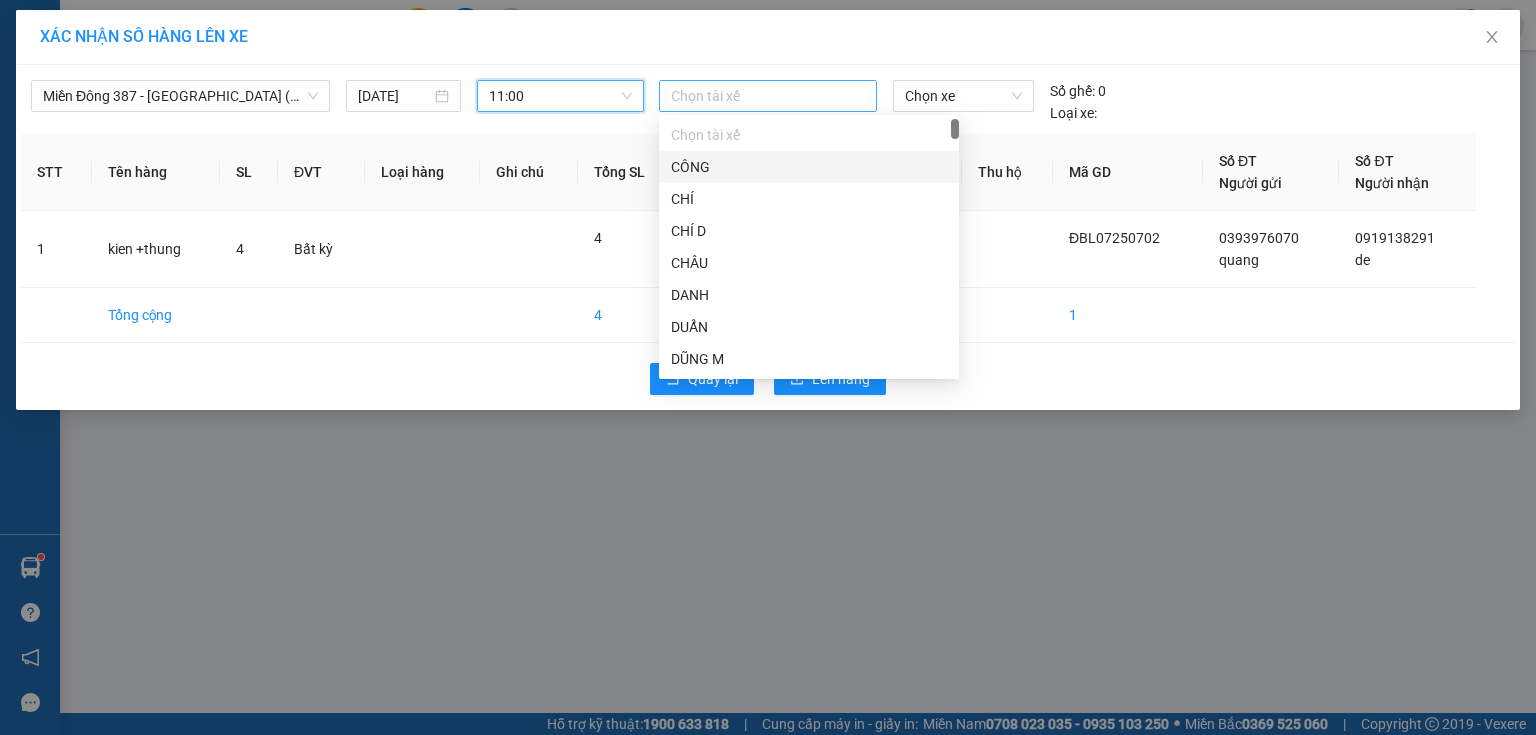 click at bounding box center [768, 96] 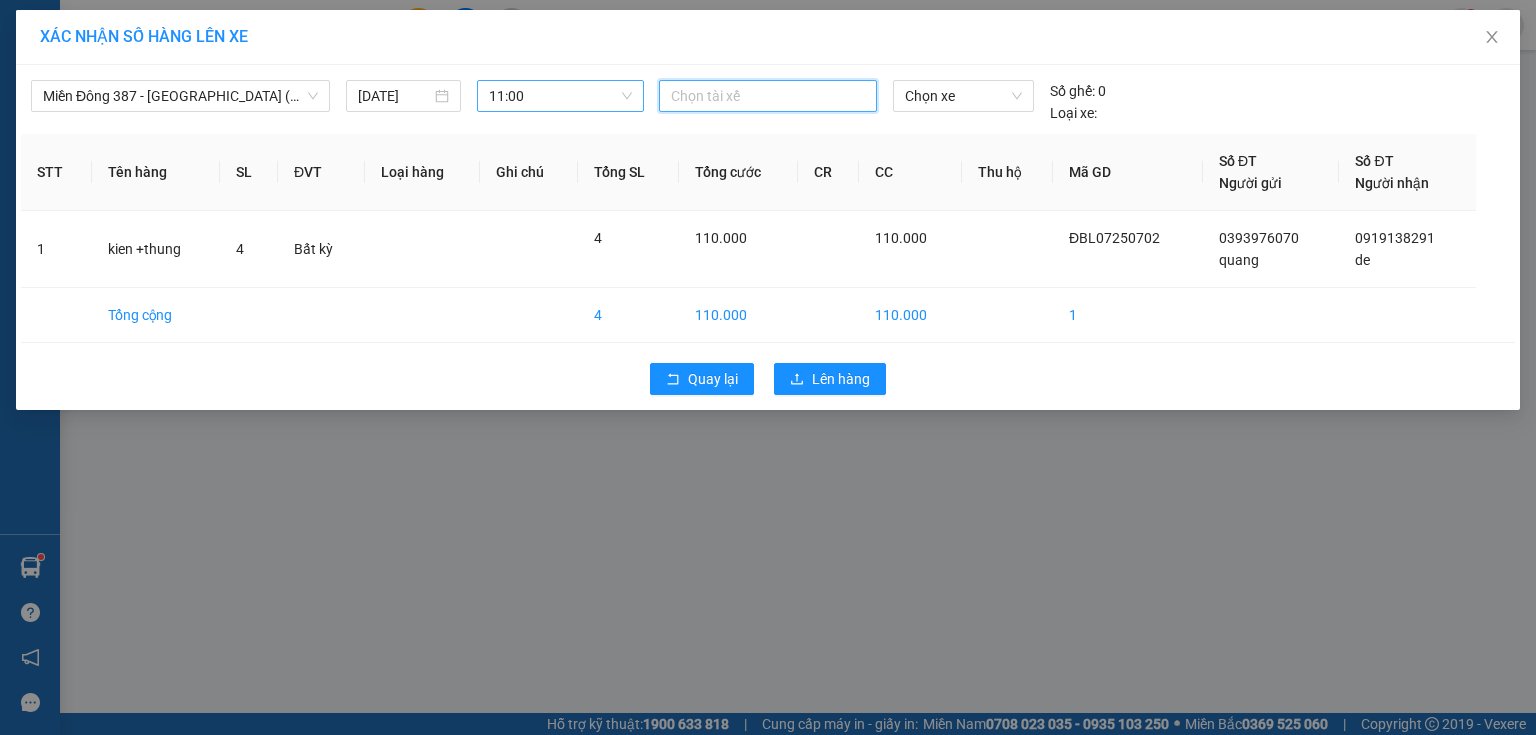 click at bounding box center (768, 96) 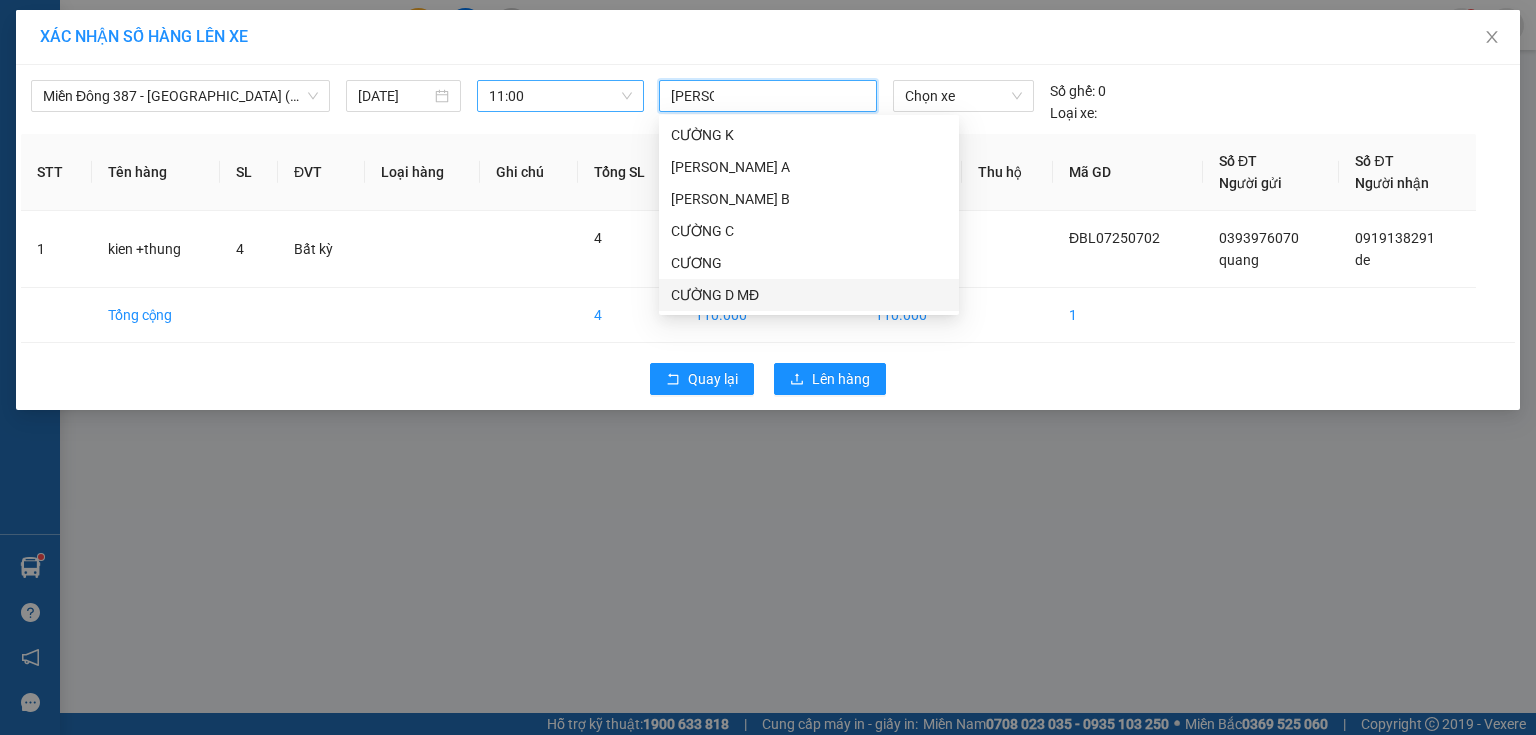 click on "CƯỜNG D MĐ" at bounding box center (809, 295) 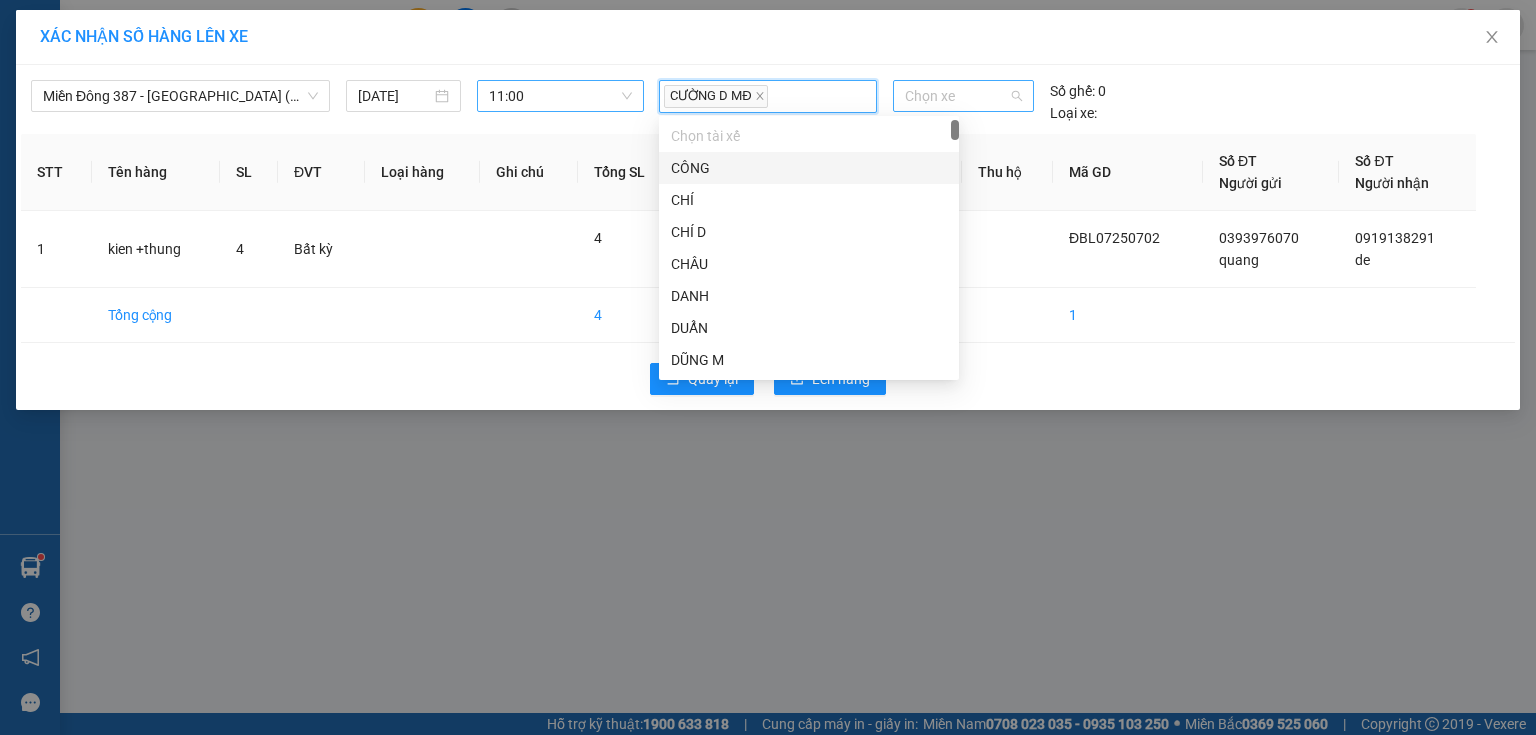 click on "Chọn xe" at bounding box center (963, 96) 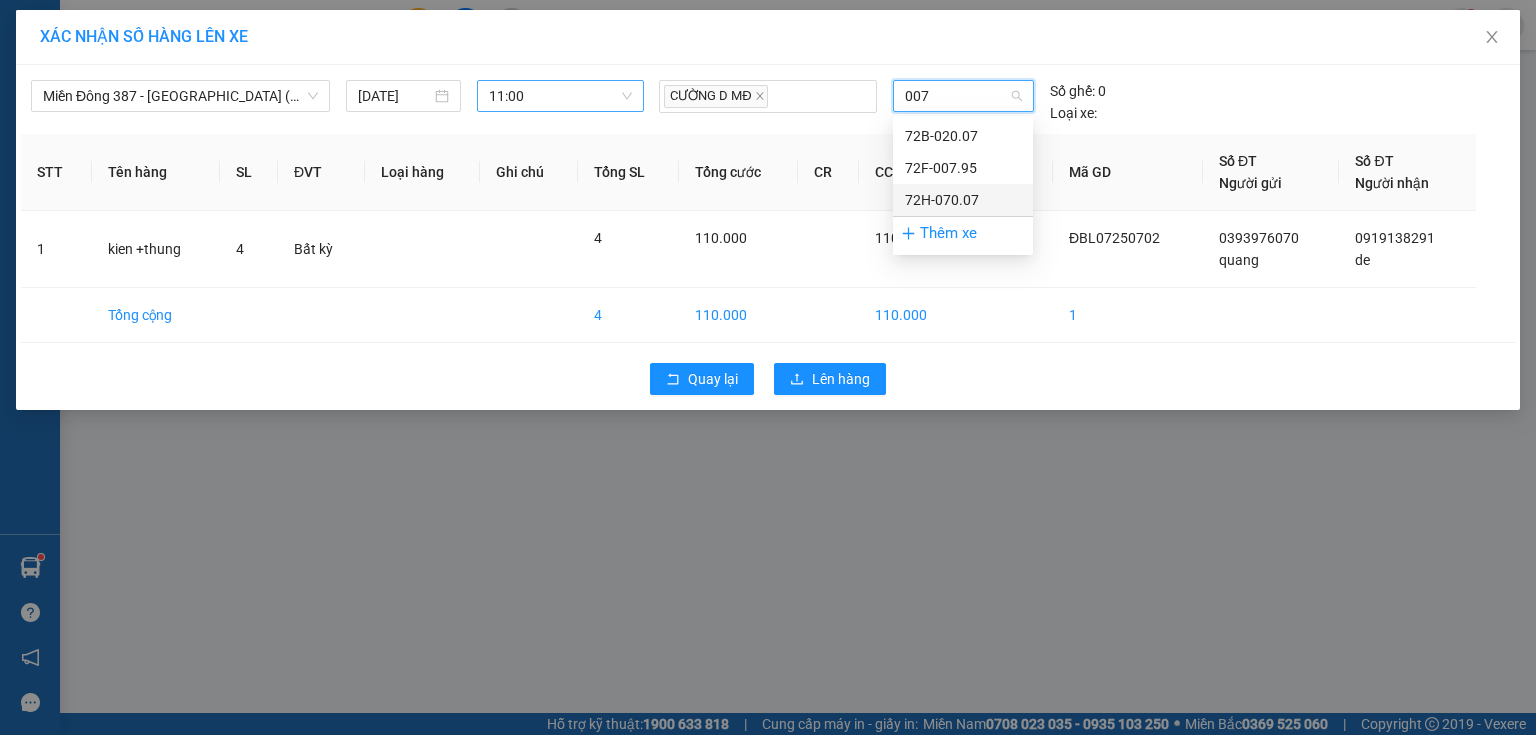 click on "72H-070.07" at bounding box center (963, 200) 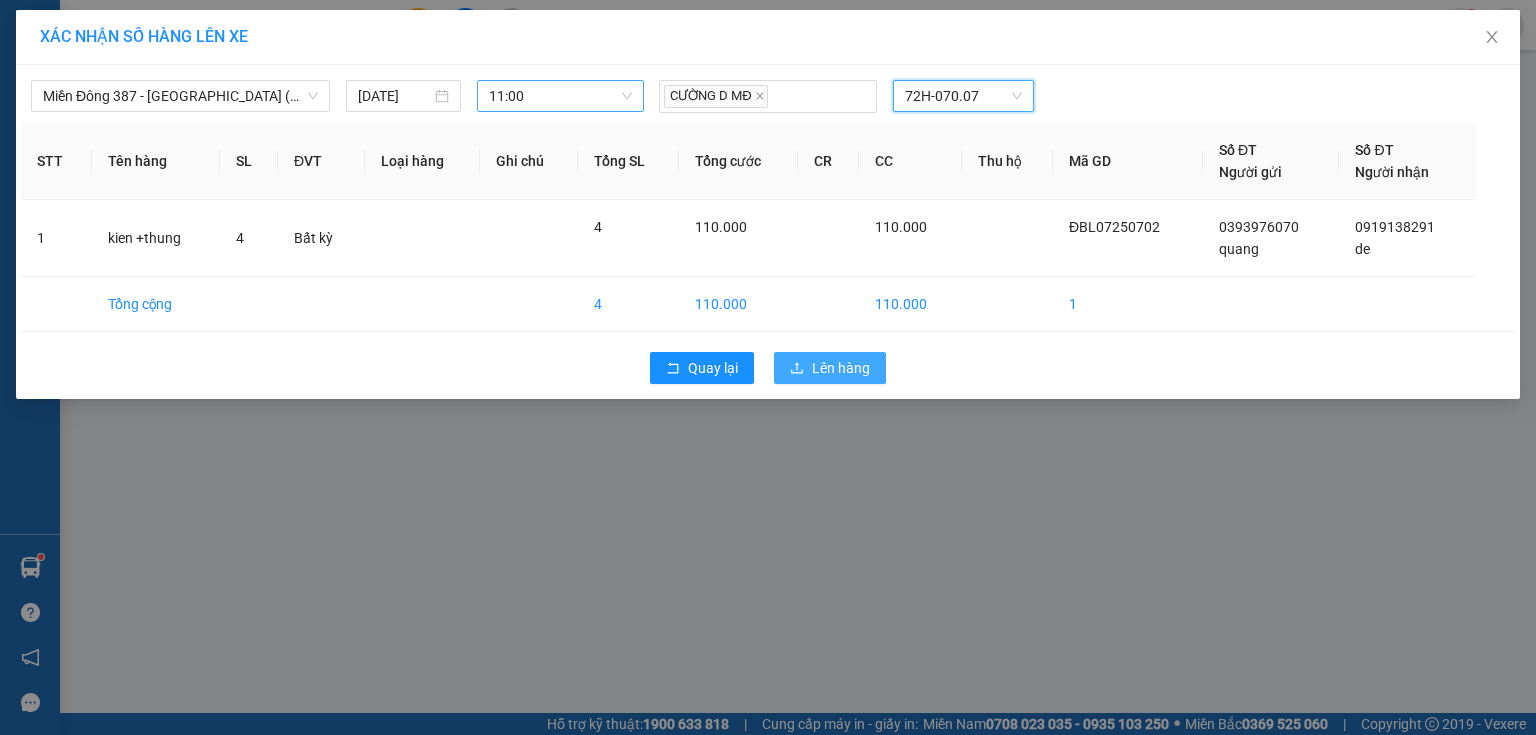 click on "Lên hàng" at bounding box center [841, 368] 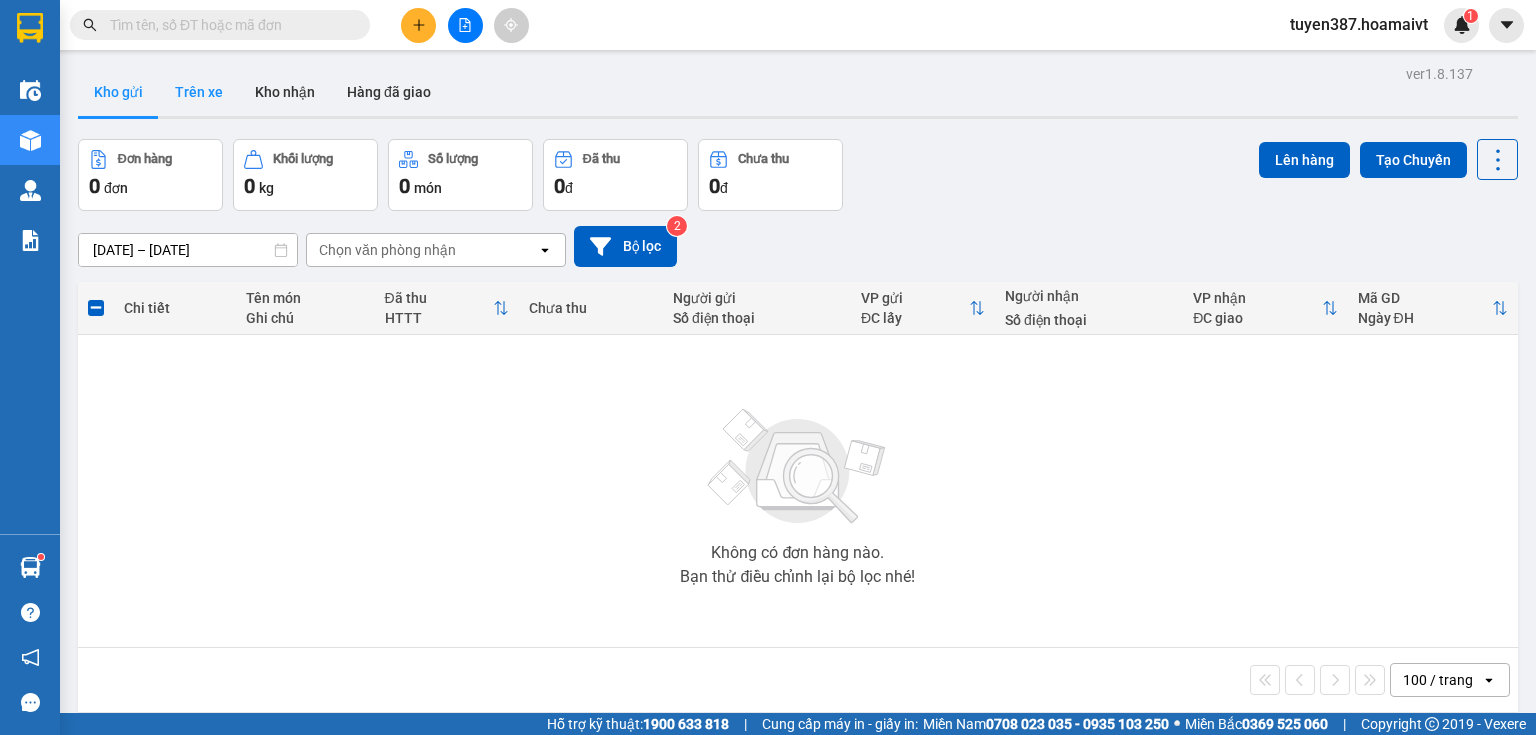 click on "Trên xe" at bounding box center (199, 92) 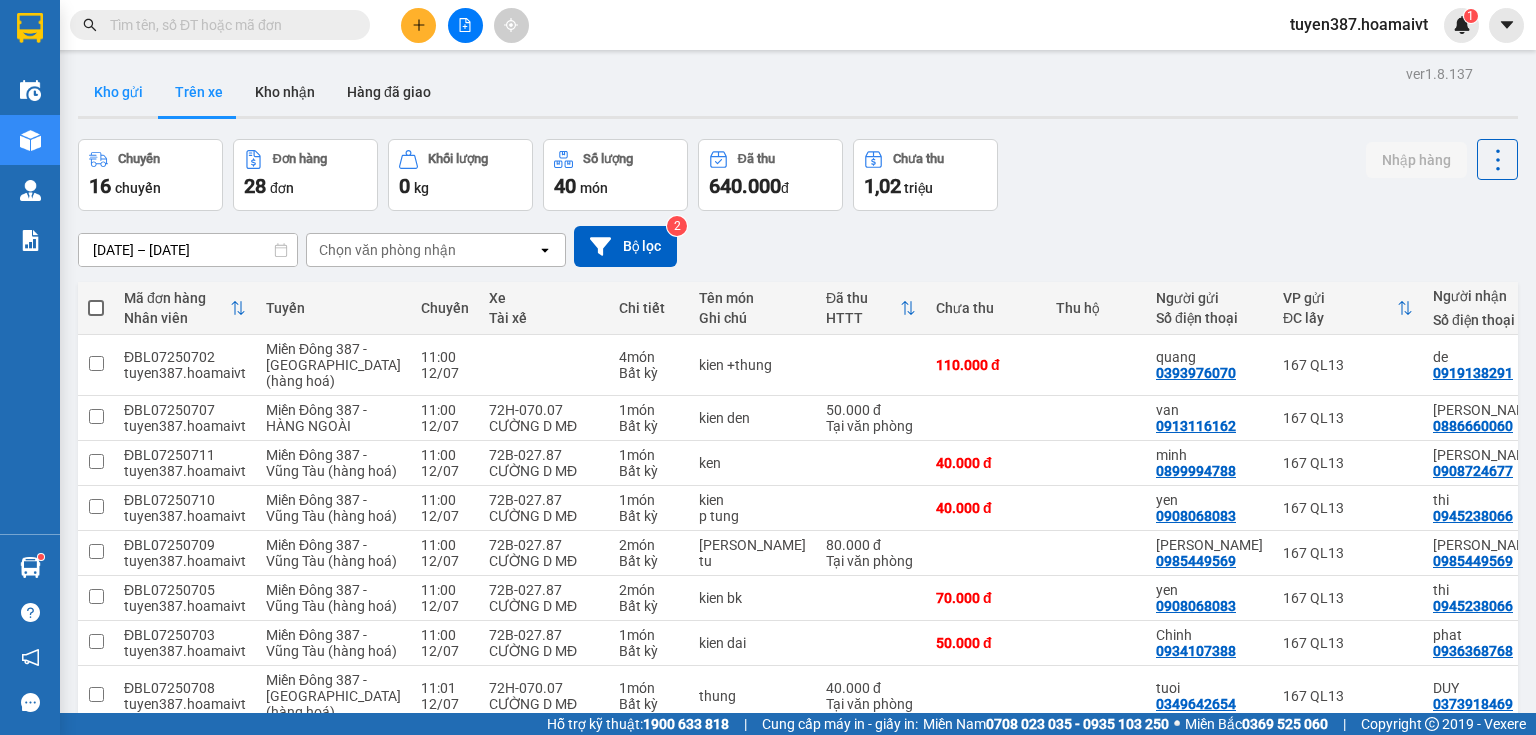 click on "Kho gửi" at bounding box center [118, 92] 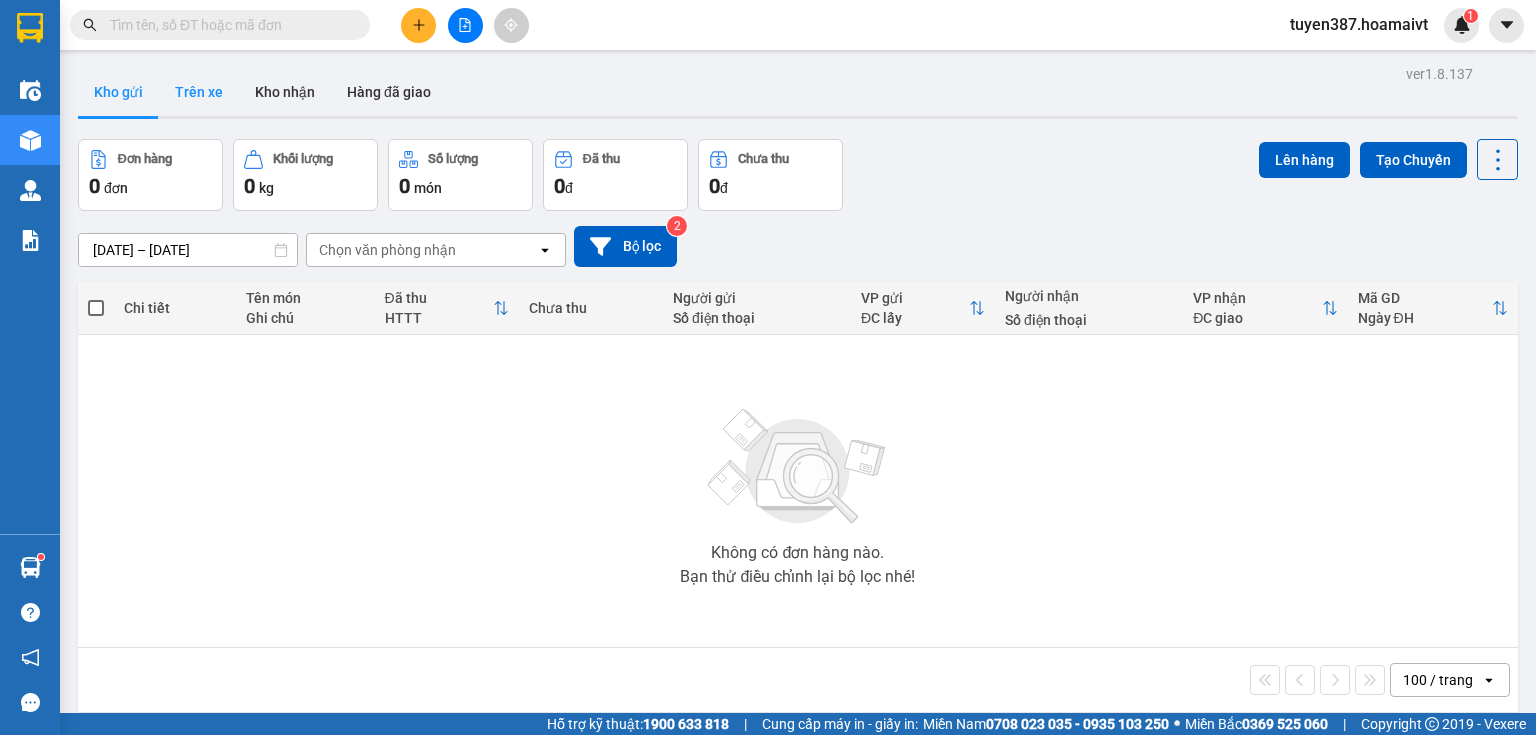 click on "Trên xe" at bounding box center (199, 92) 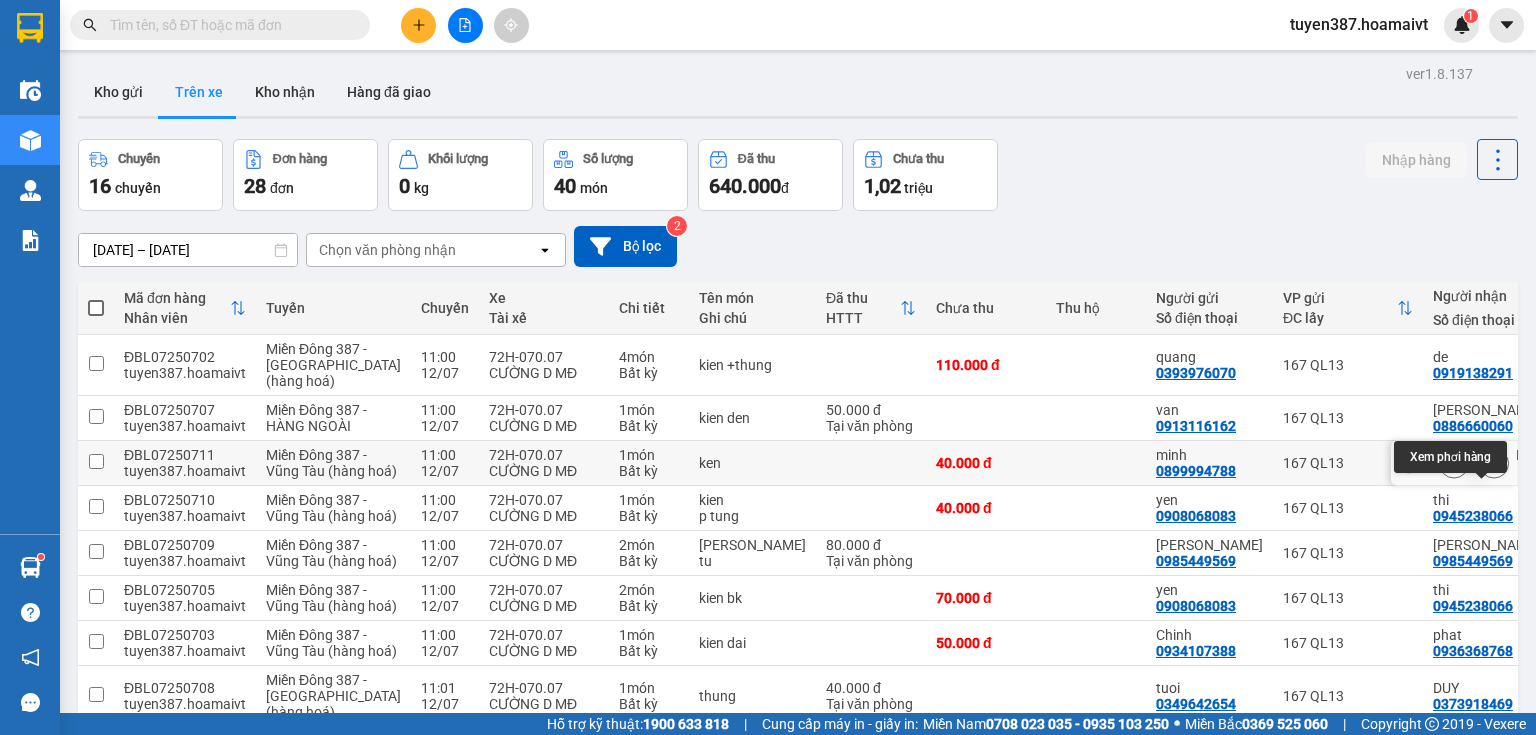 click 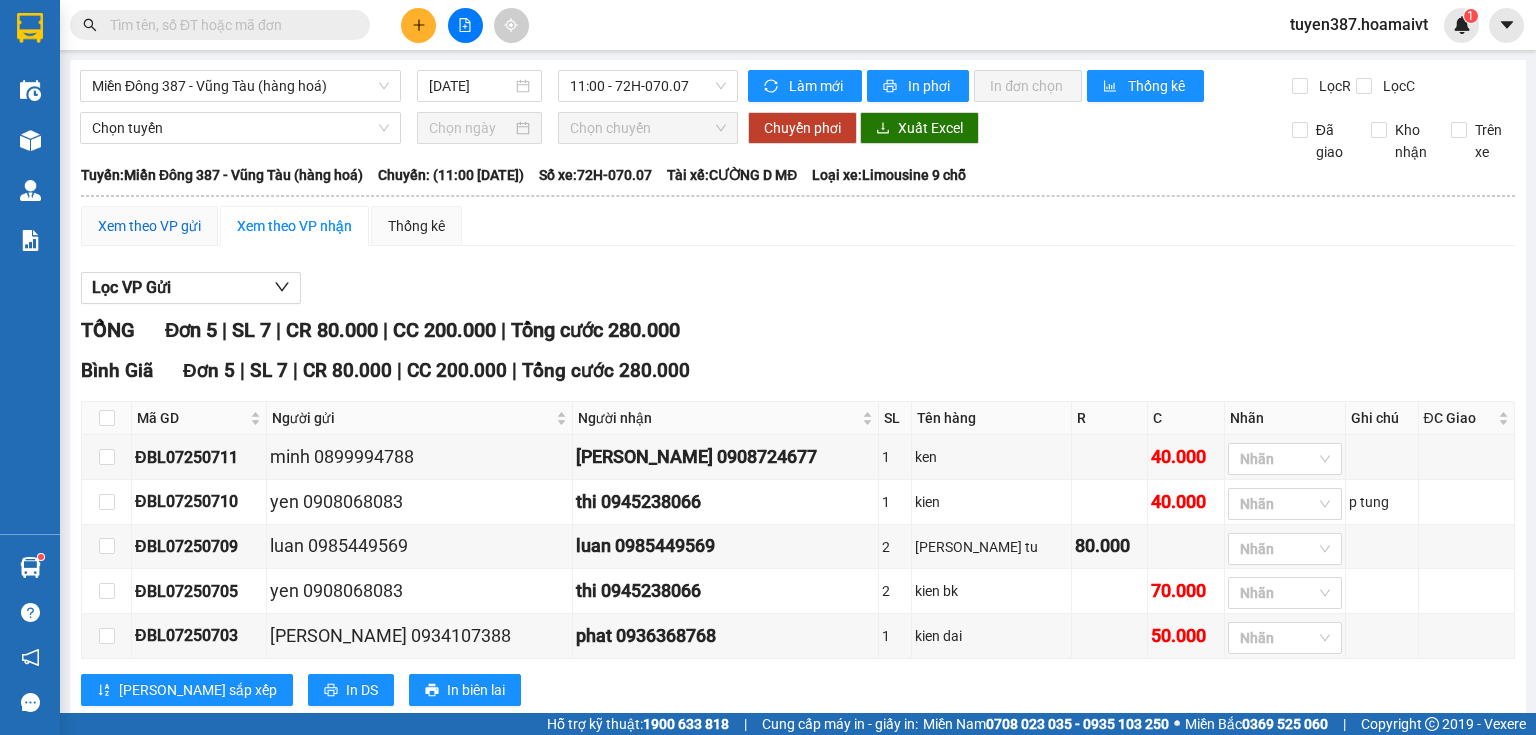 click on "Xem theo VP gửi" at bounding box center [149, 226] 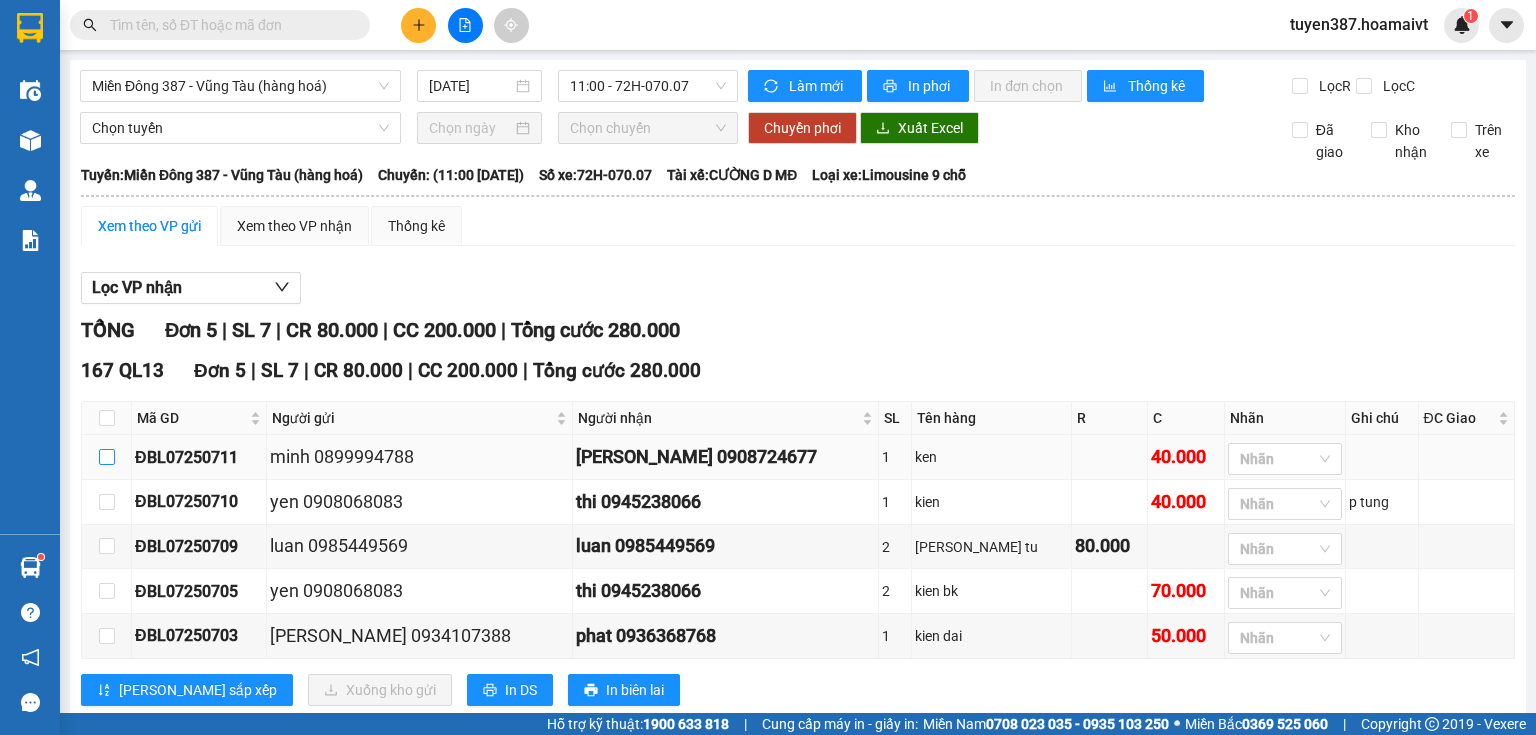 click at bounding box center (107, 457) 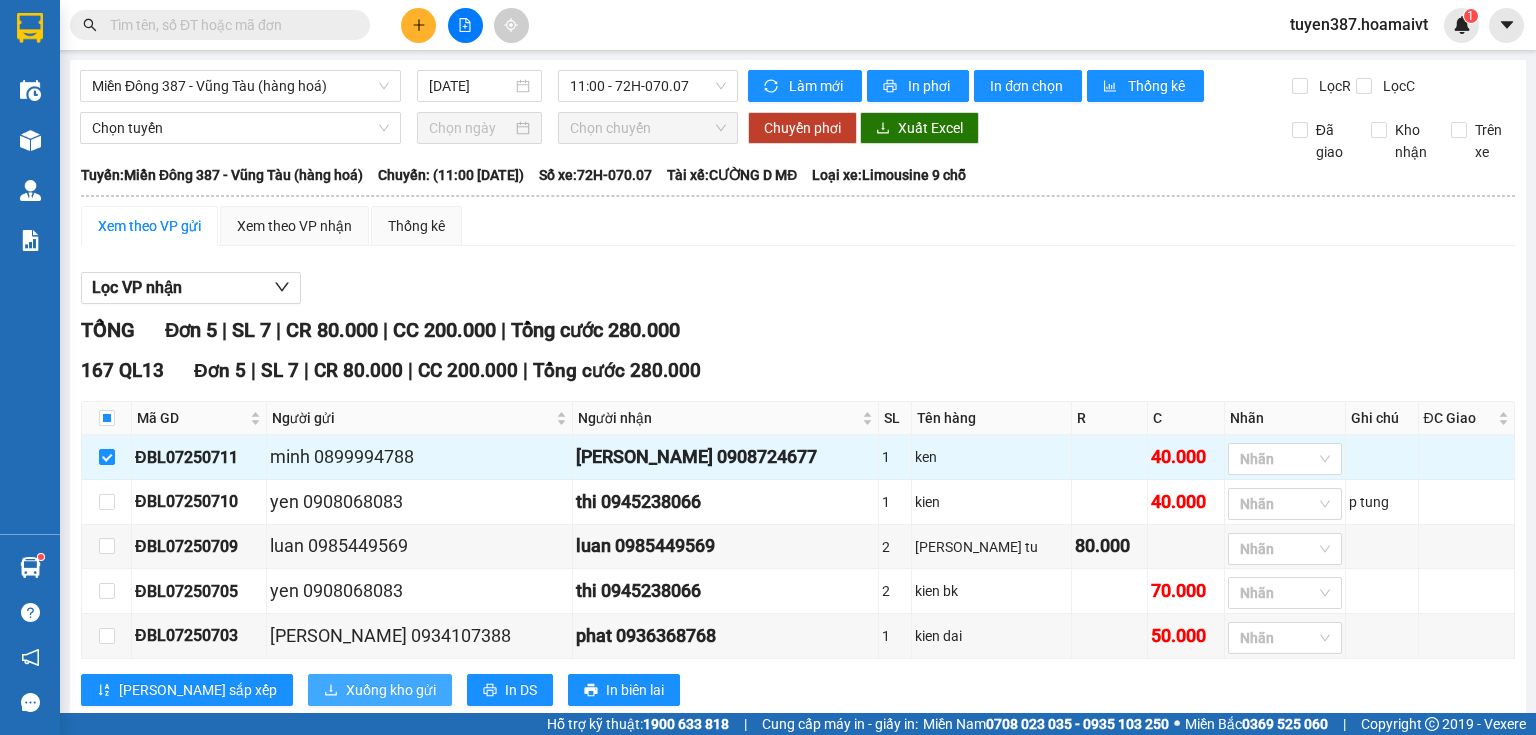 click on "Xuống kho gửi" at bounding box center (391, 690) 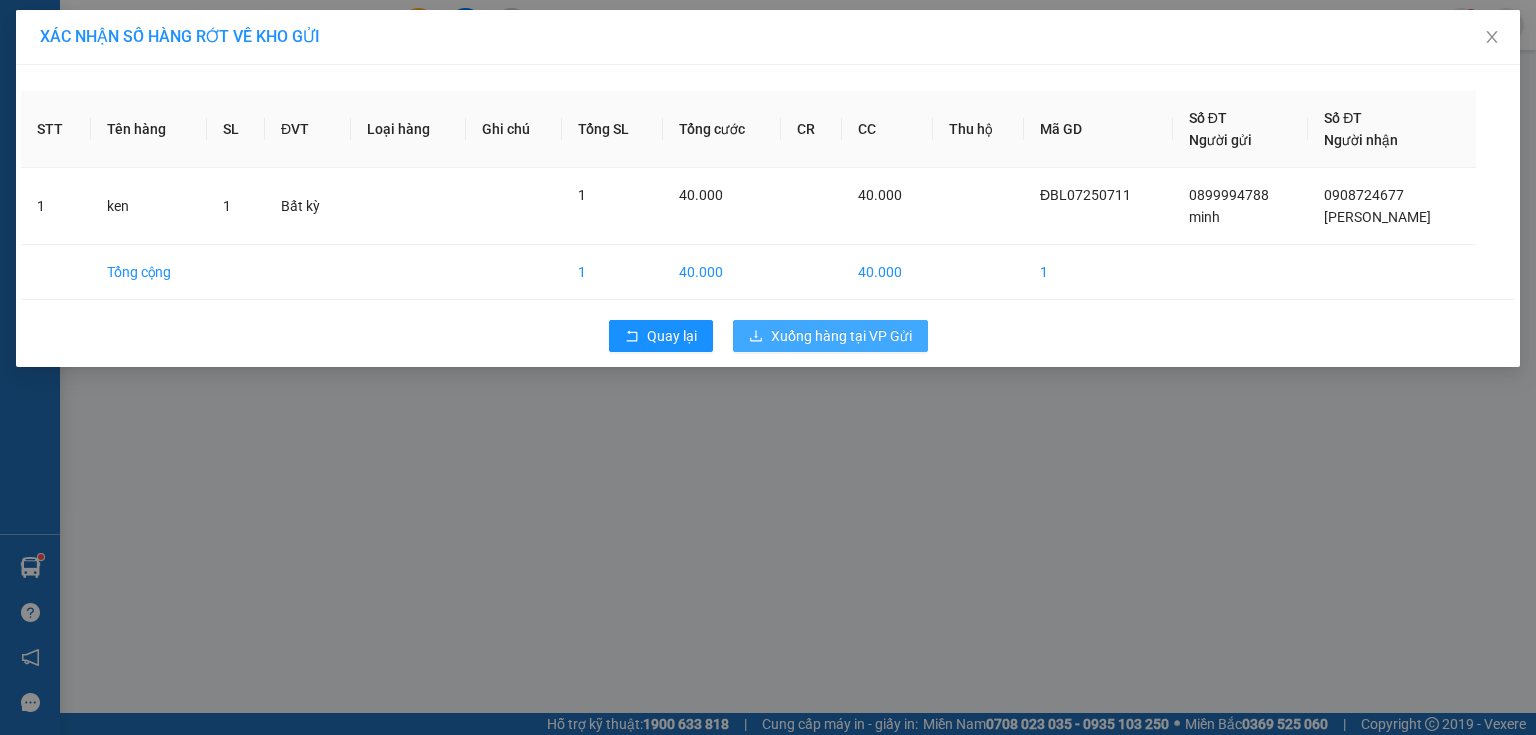 click on "Xuống hàng tại VP Gửi" at bounding box center [841, 336] 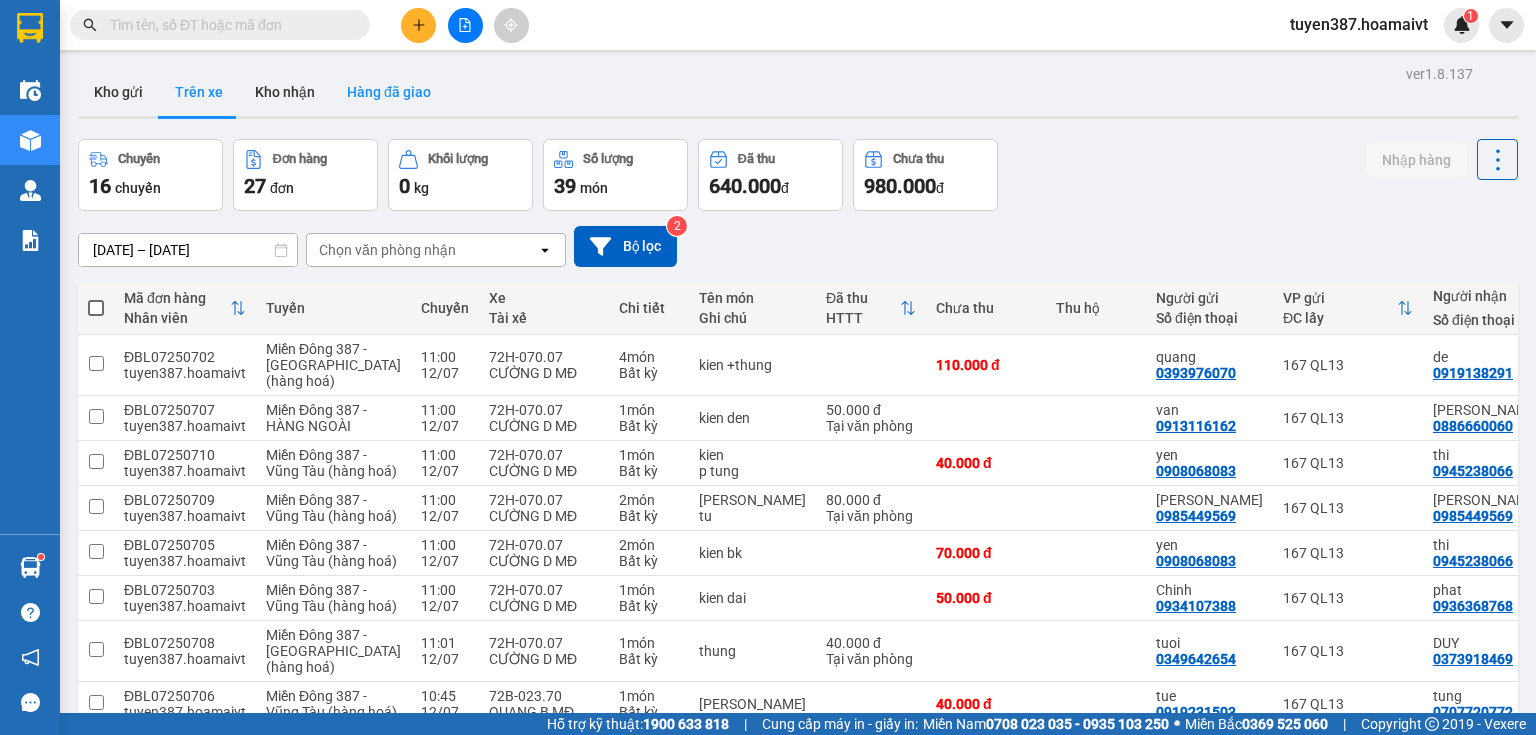 drag, startPoint x: 126, startPoint y: 91, endPoint x: 352, endPoint y: 115, distance: 227.27077 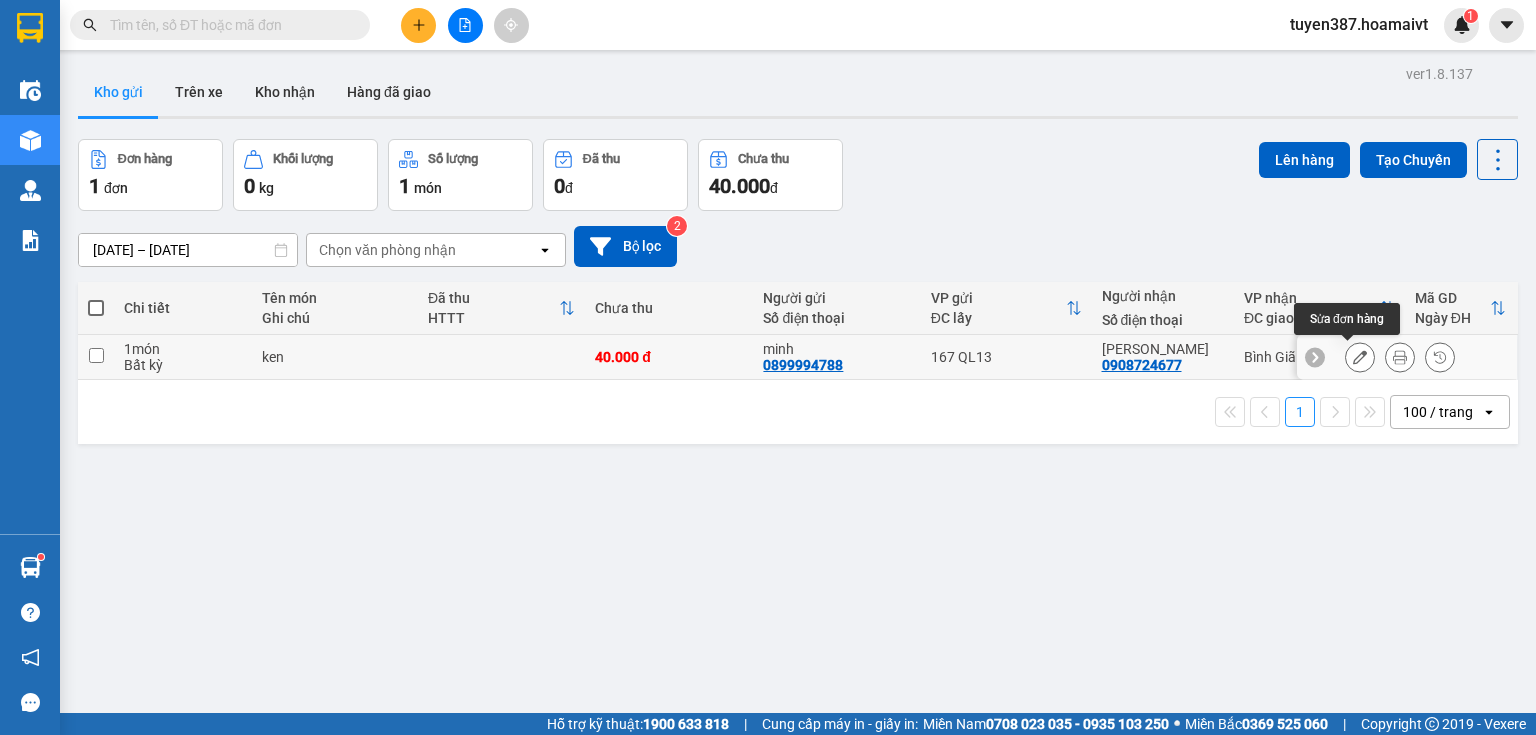 click 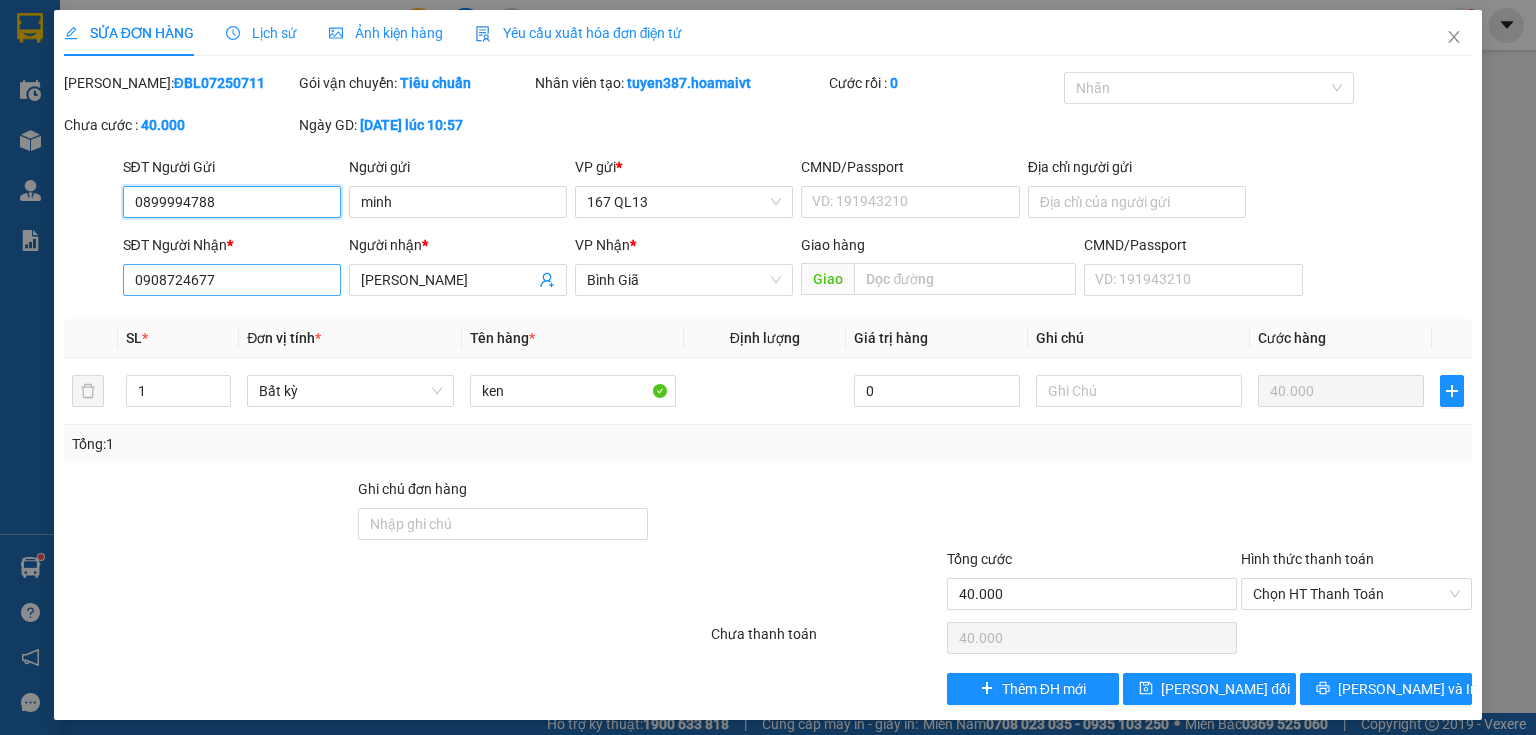 scroll, scrollTop: 0, scrollLeft: 0, axis: both 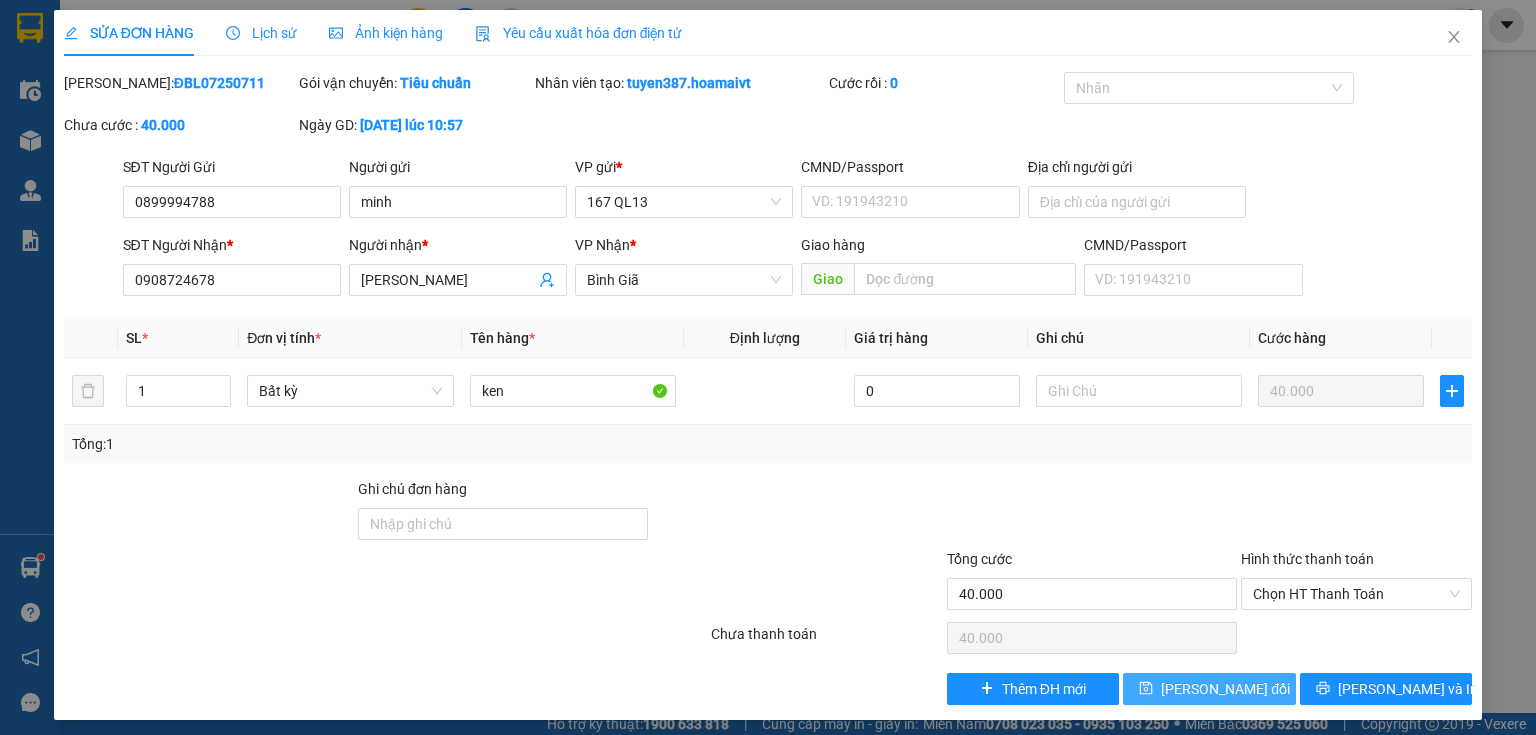 type on "0908724678" 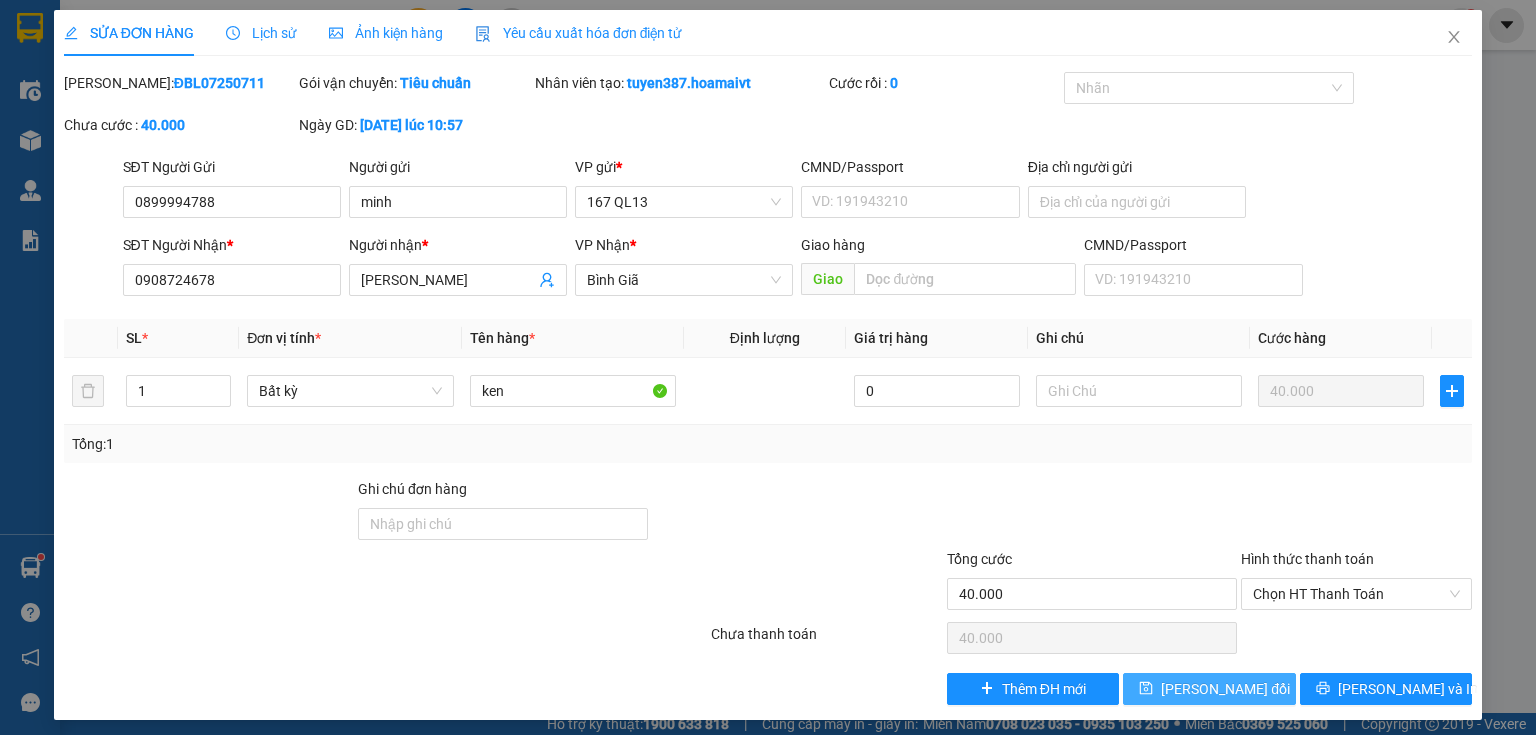 click on "[PERSON_NAME] đổi" at bounding box center [1225, 689] 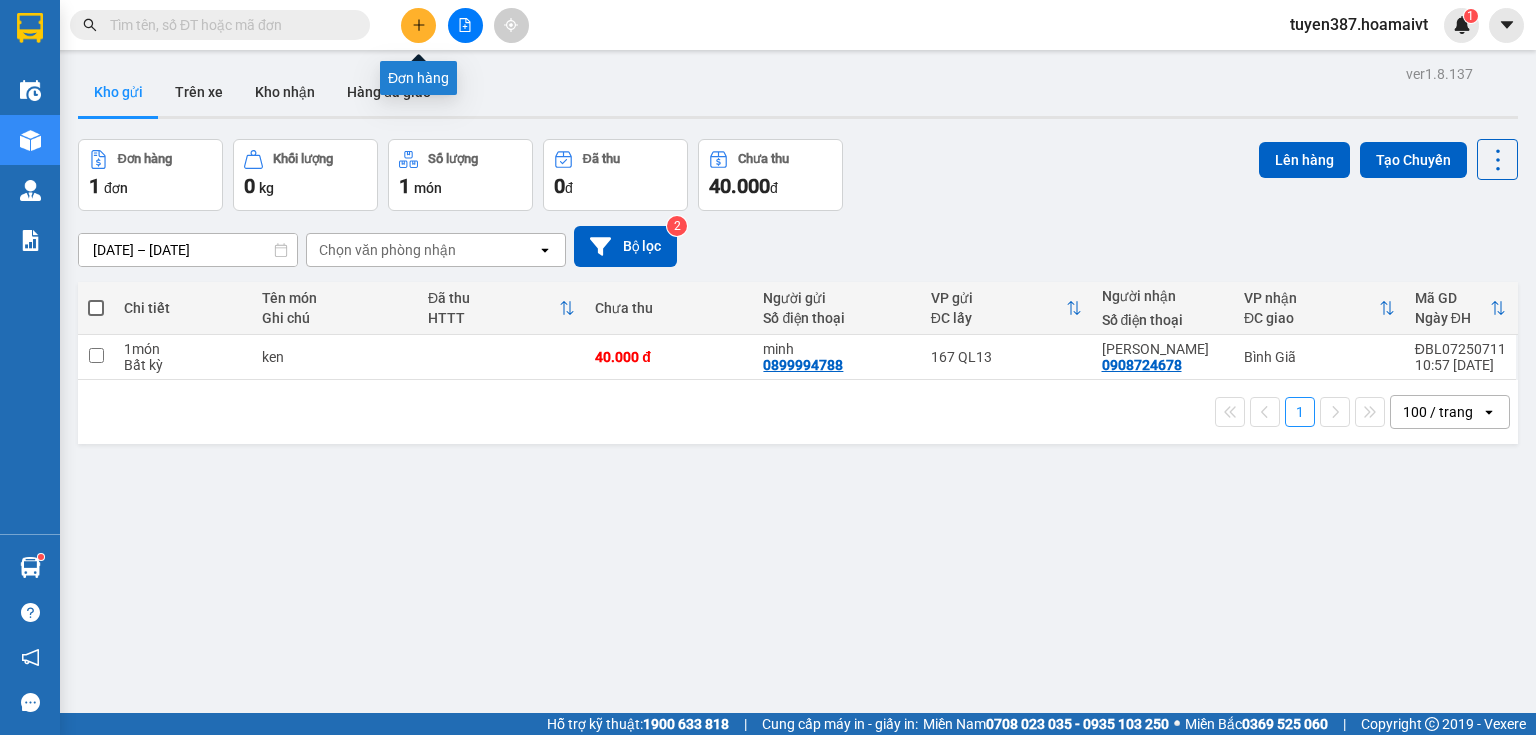 click 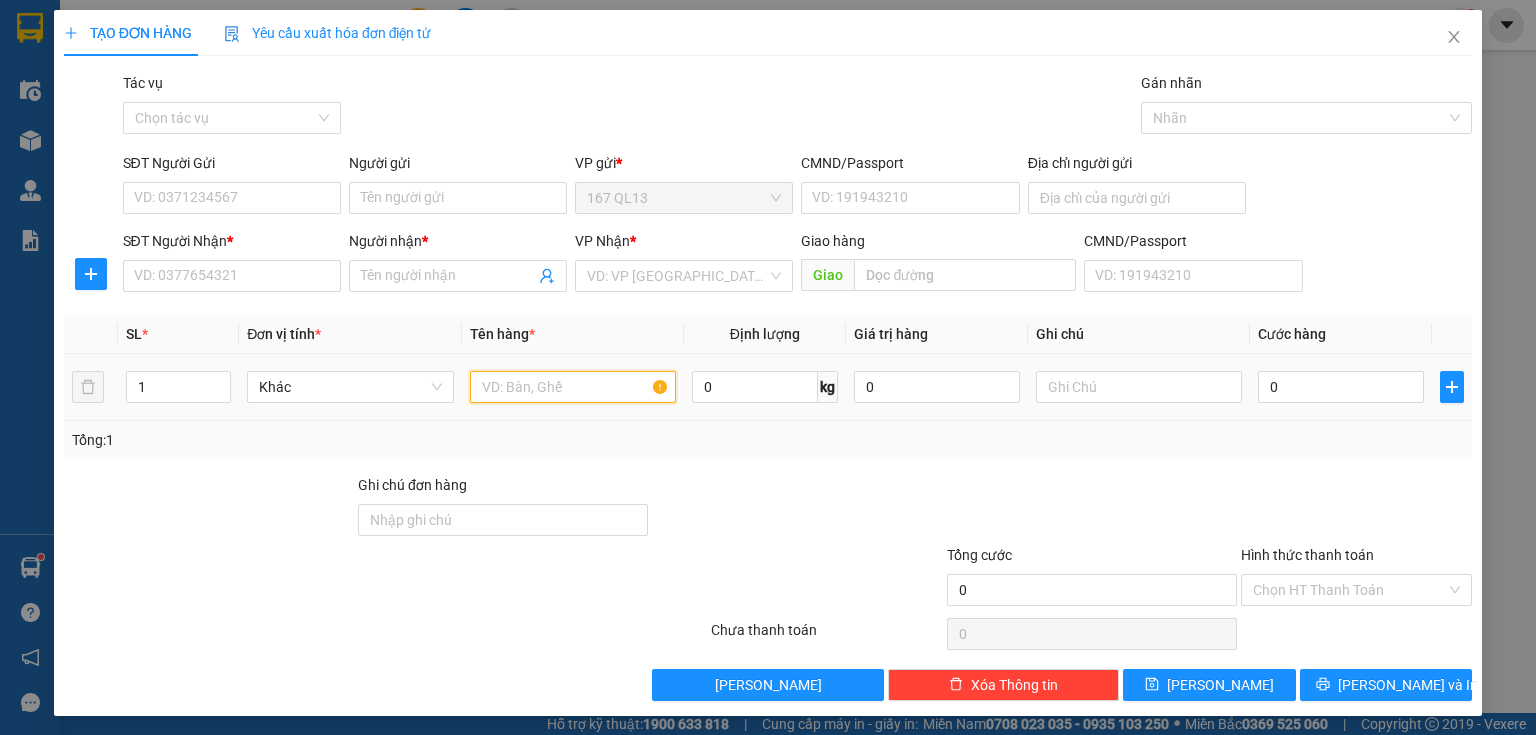 click at bounding box center [573, 387] 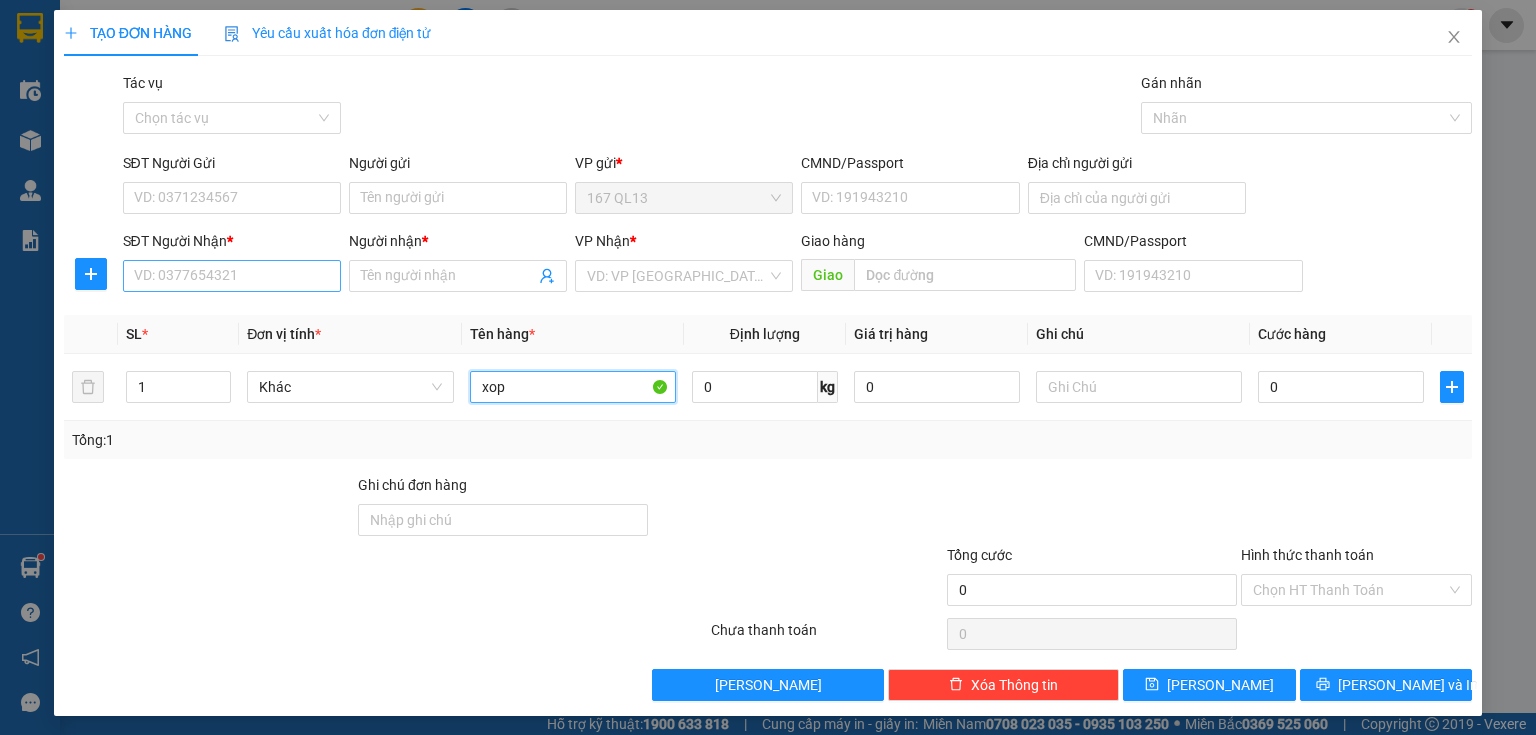 type on "xop" 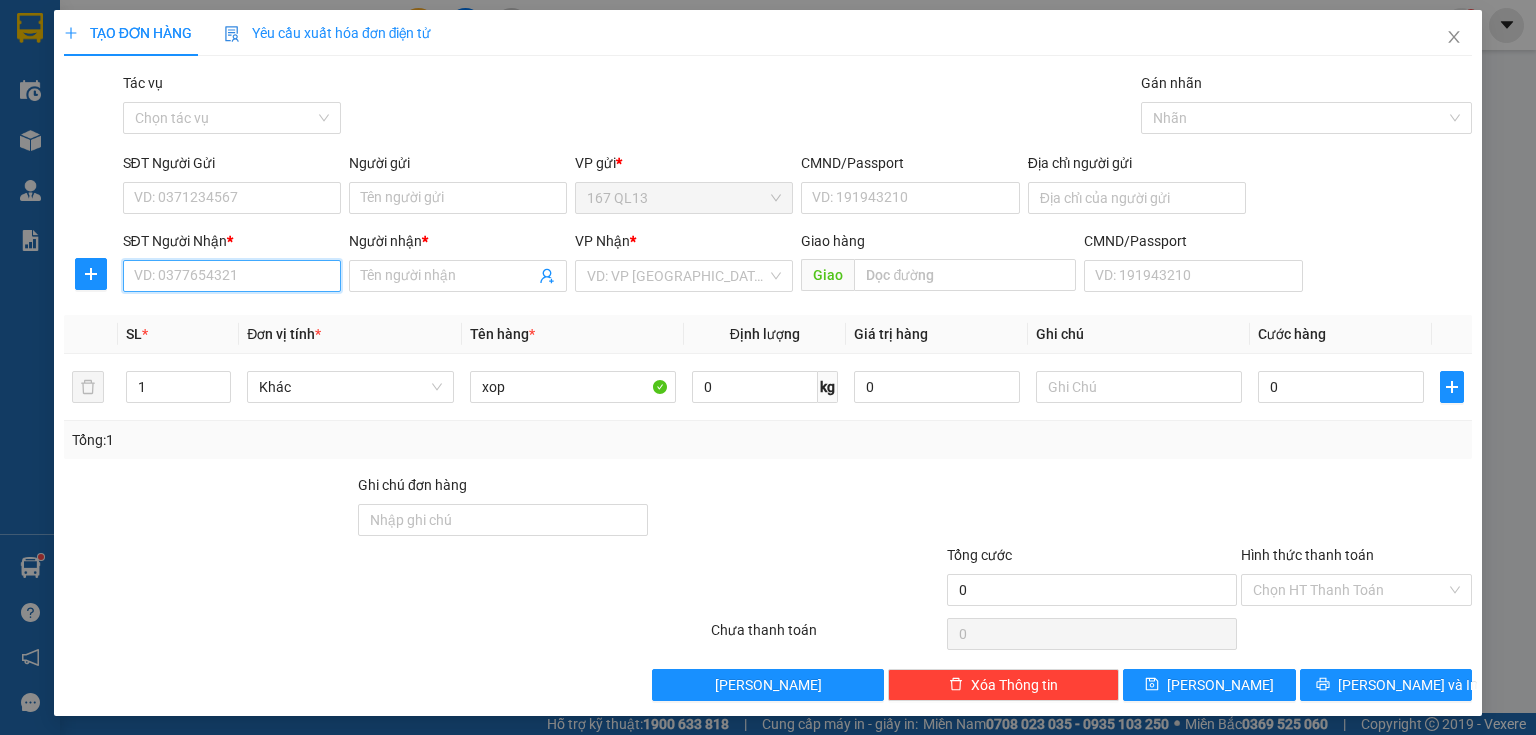 click on "SĐT Người Nhận  *" at bounding box center (232, 276) 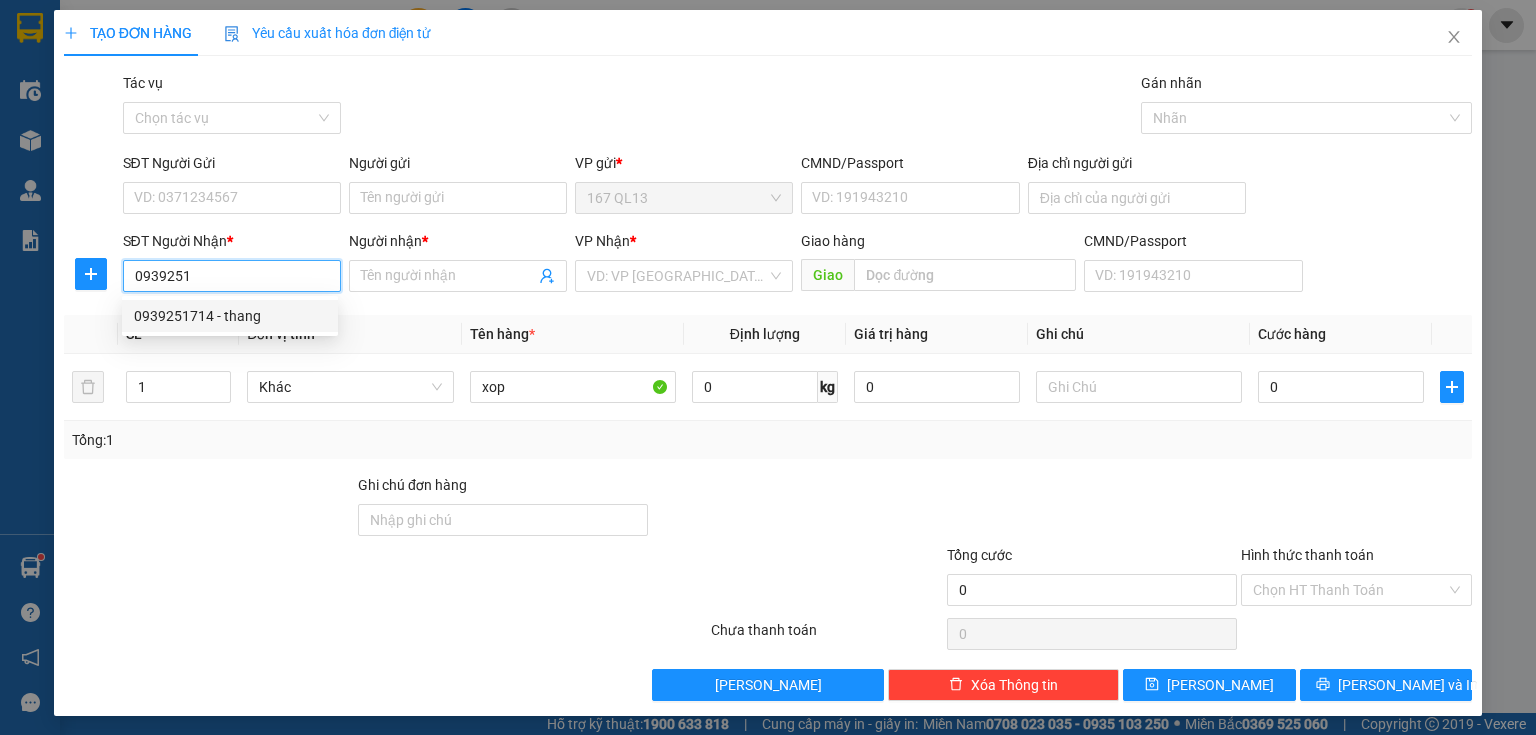 click on "0939251714 - thang" at bounding box center (230, 316) 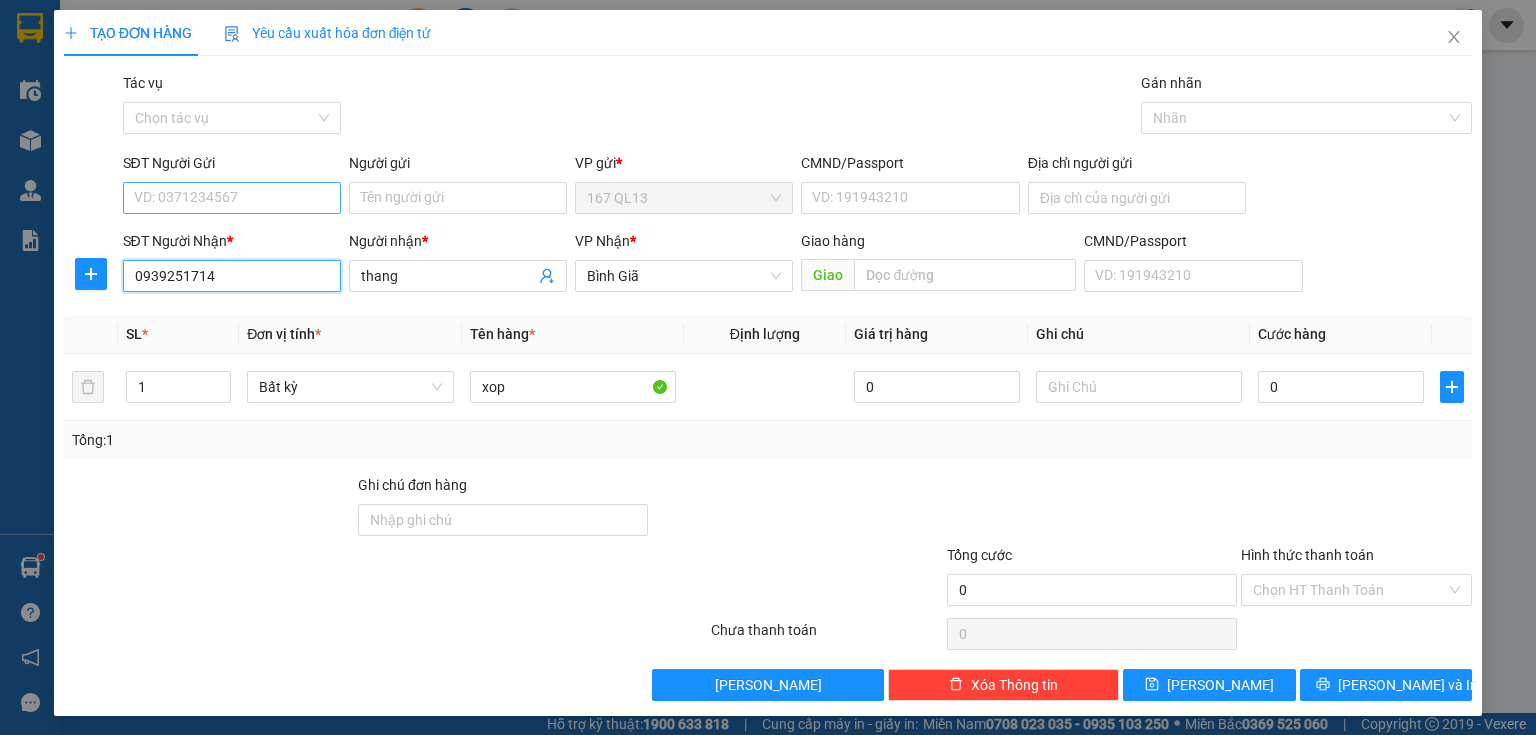type on "0939251714" 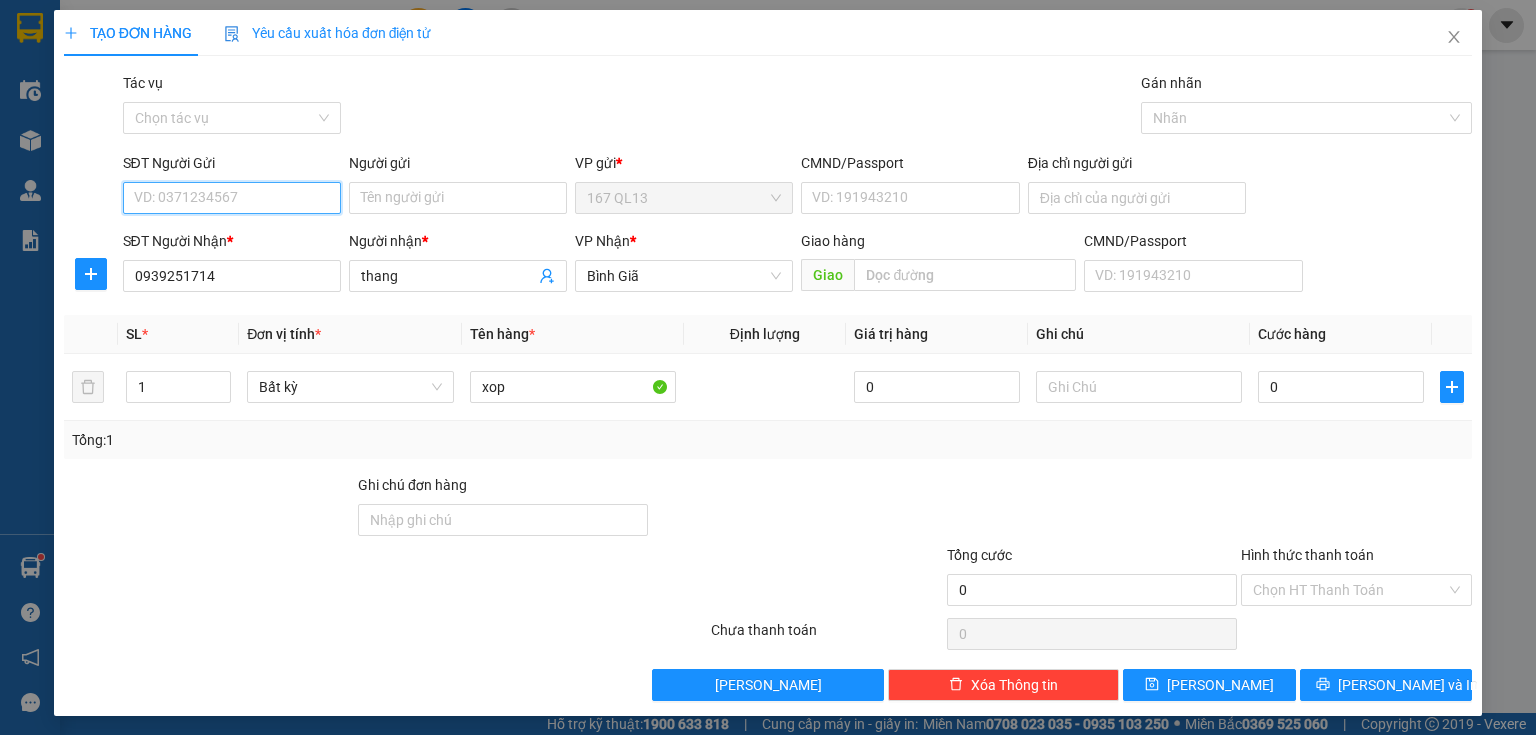 click on "SĐT Người Gửi" at bounding box center (232, 198) 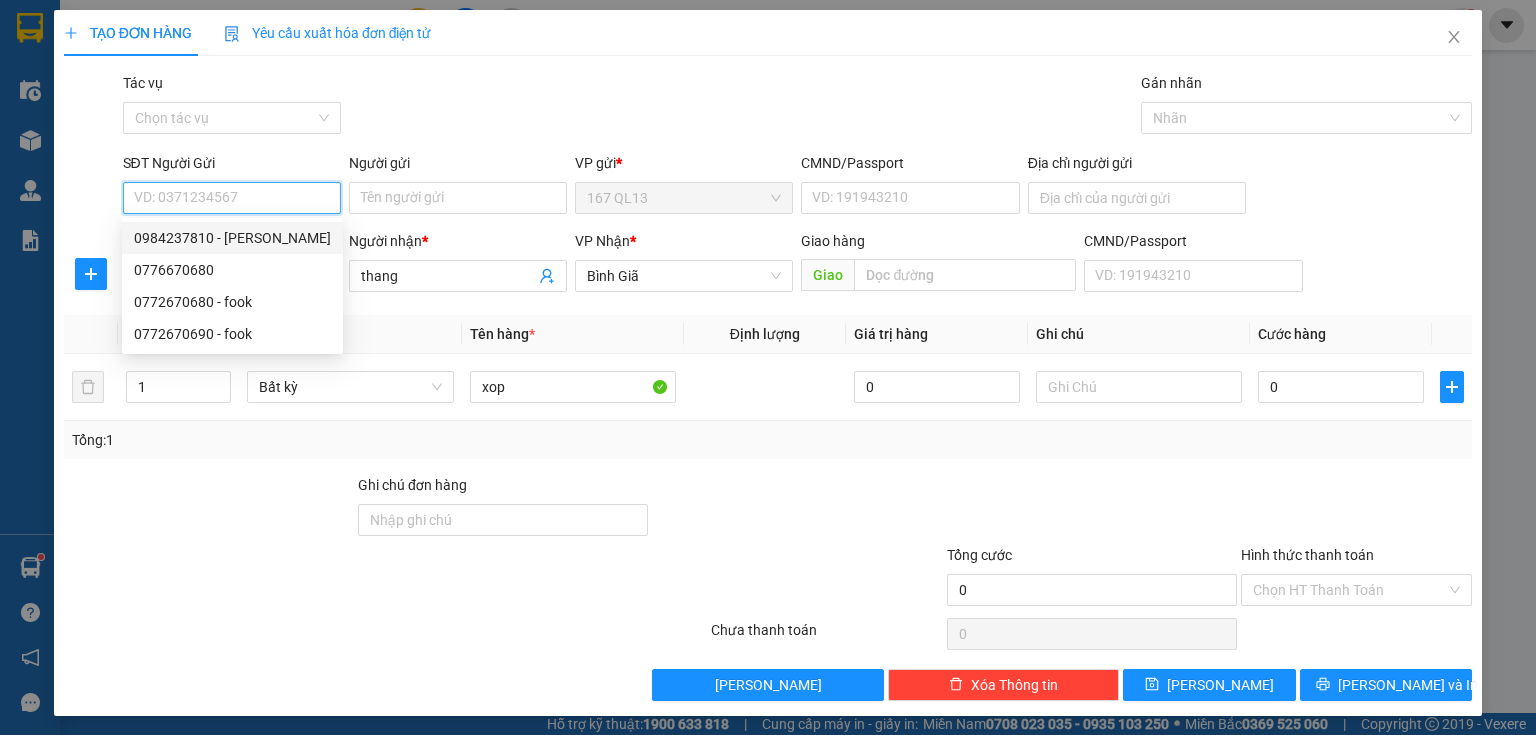 drag, startPoint x: 236, startPoint y: 235, endPoint x: 340, endPoint y: 244, distance: 104.388695 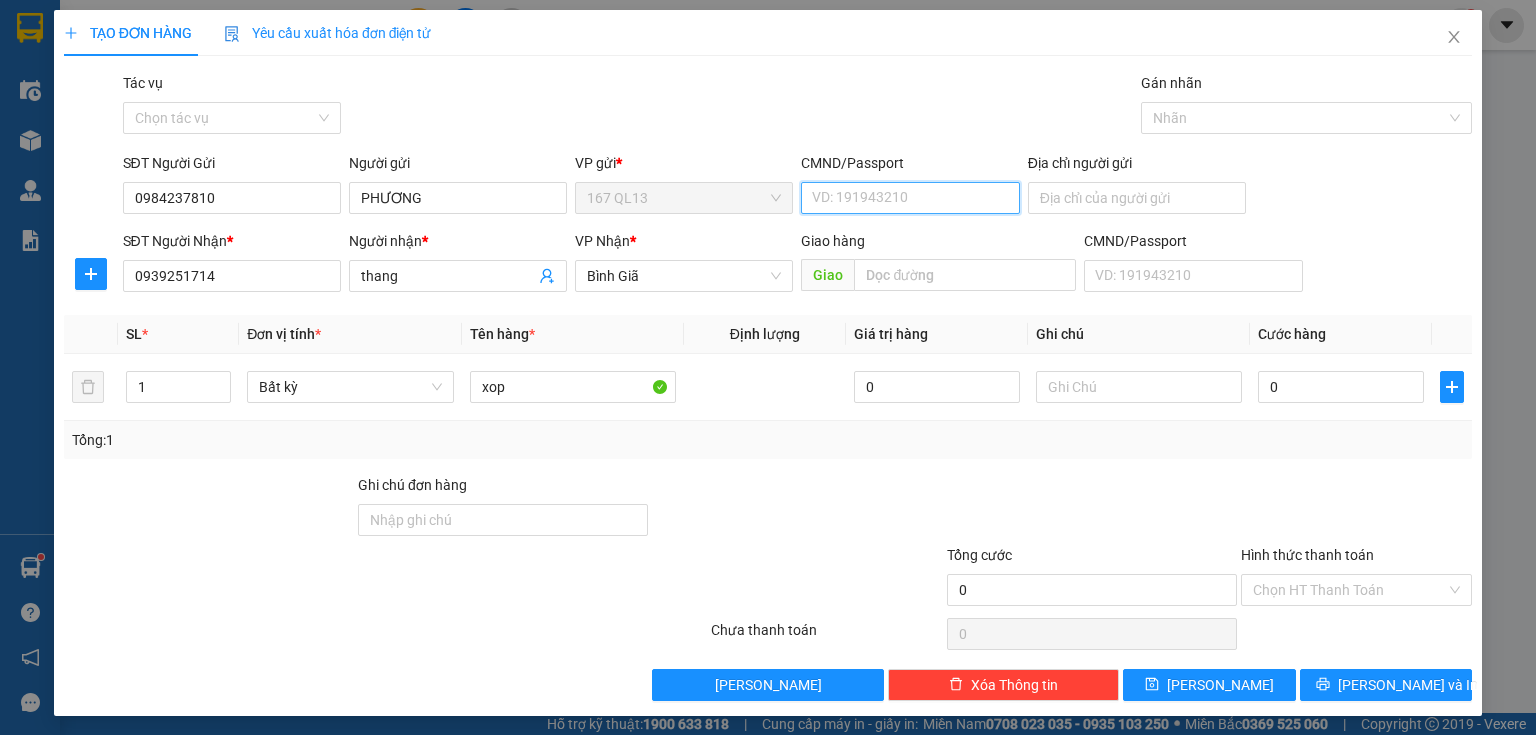 click on "CMND/Passport" at bounding box center [910, 198] 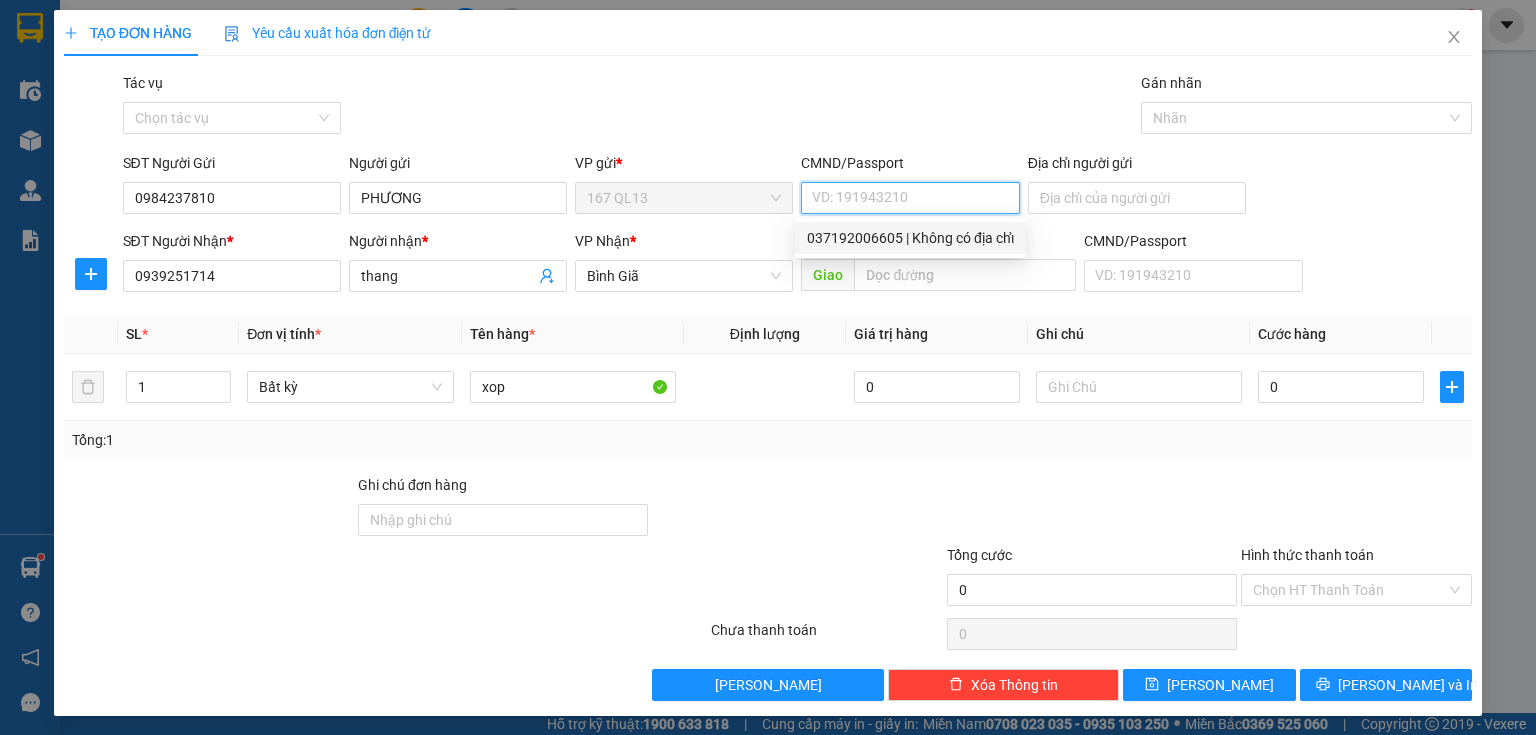 click on "037192006605 | Không có địa chỉ" at bounding box center (910, 238) 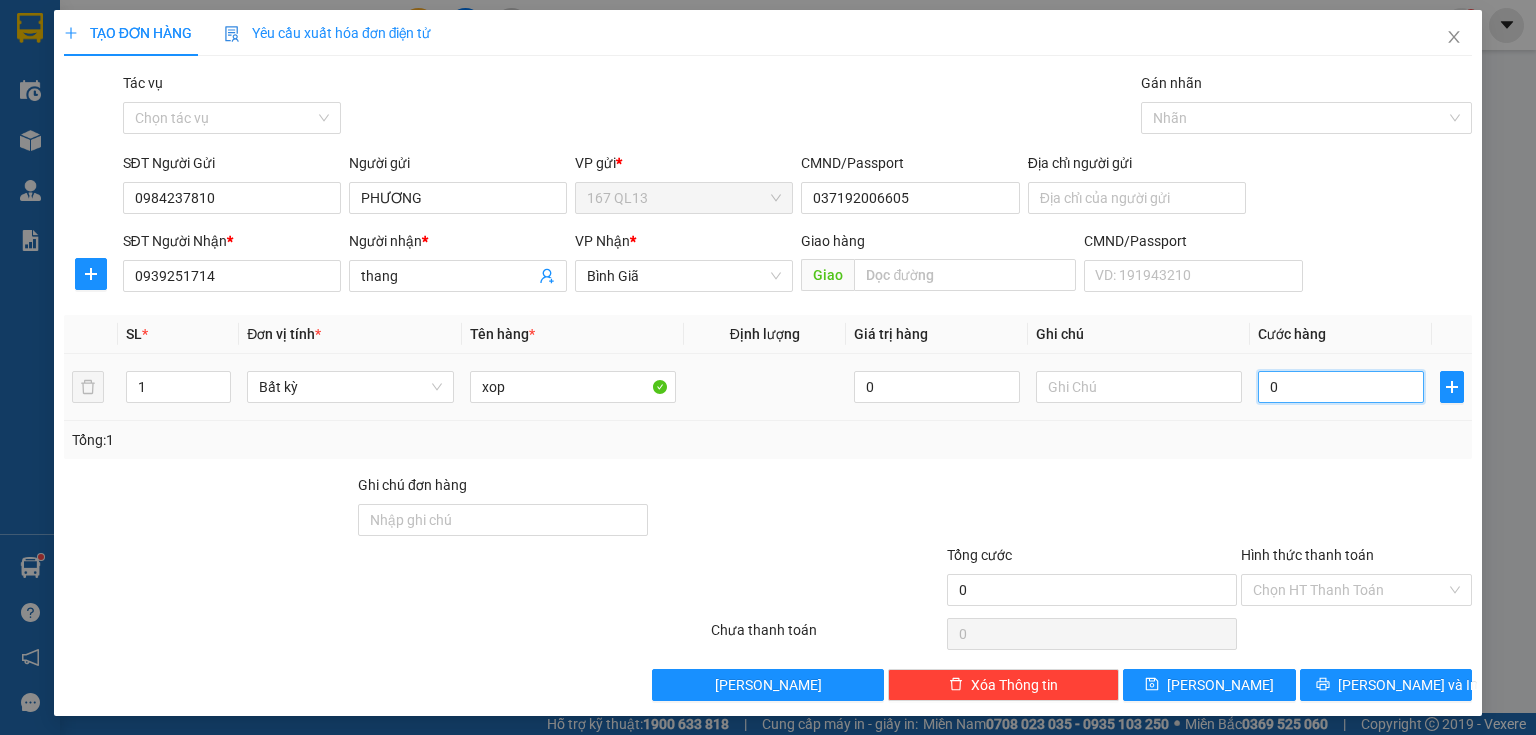 click on "0" at bounding box center (1341, 387) 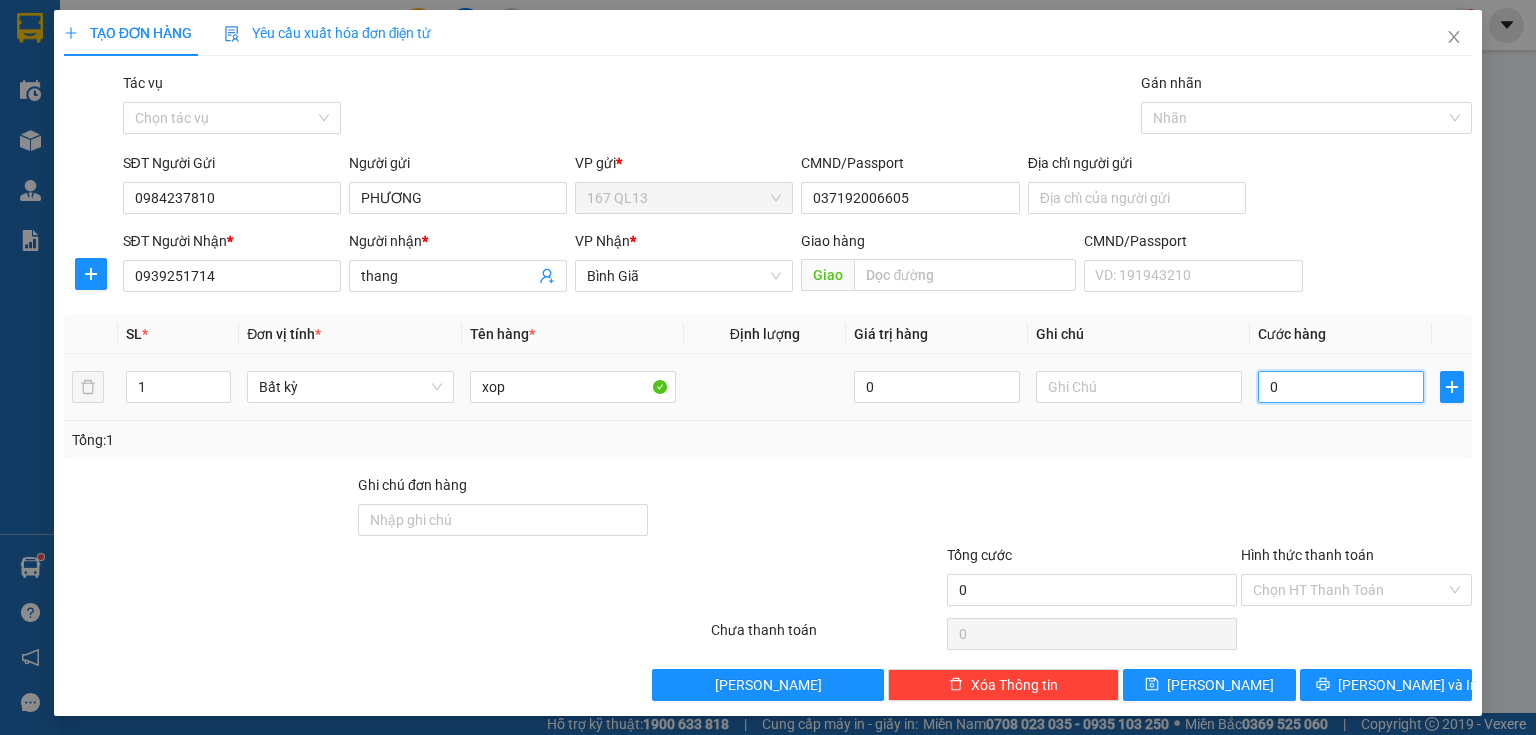 type on "5" 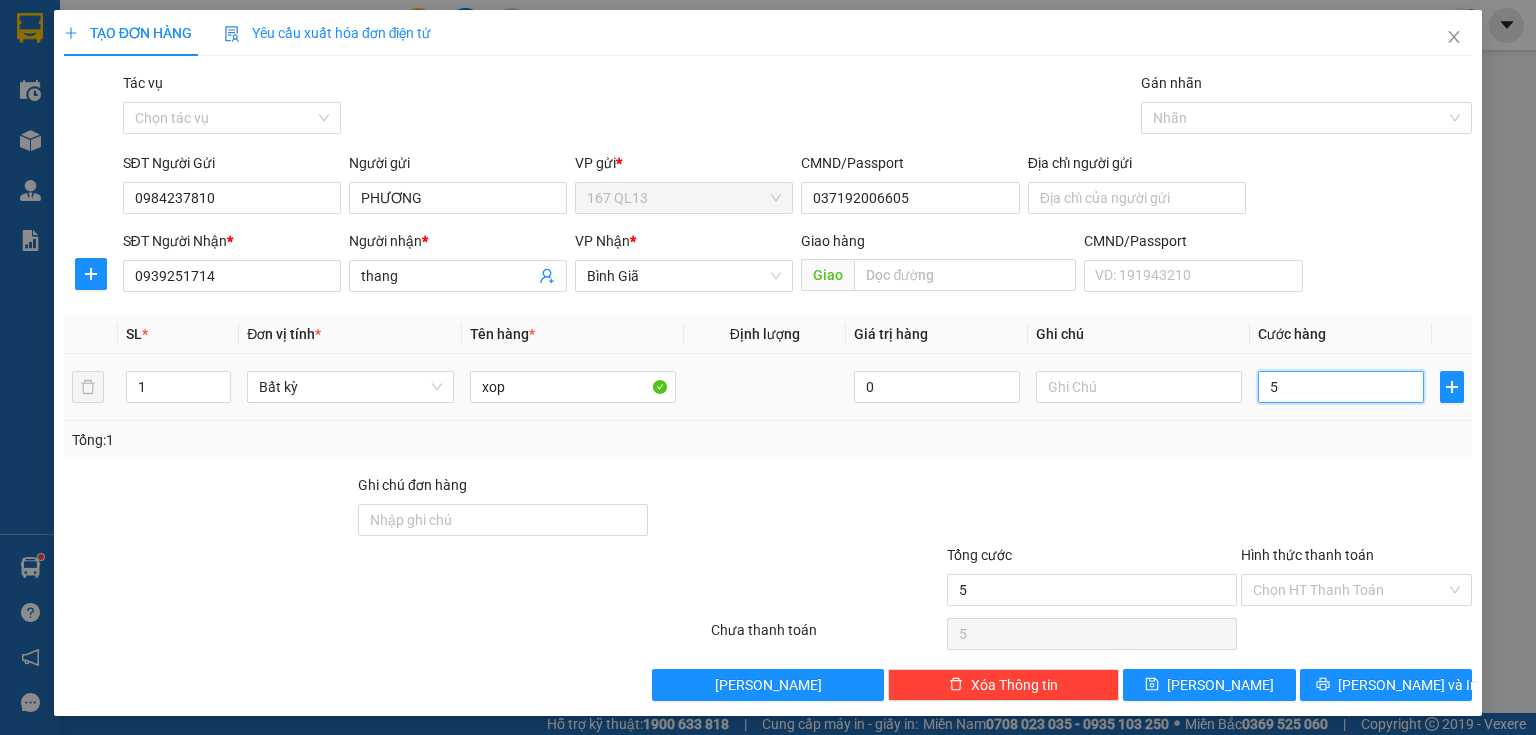 type on "50" 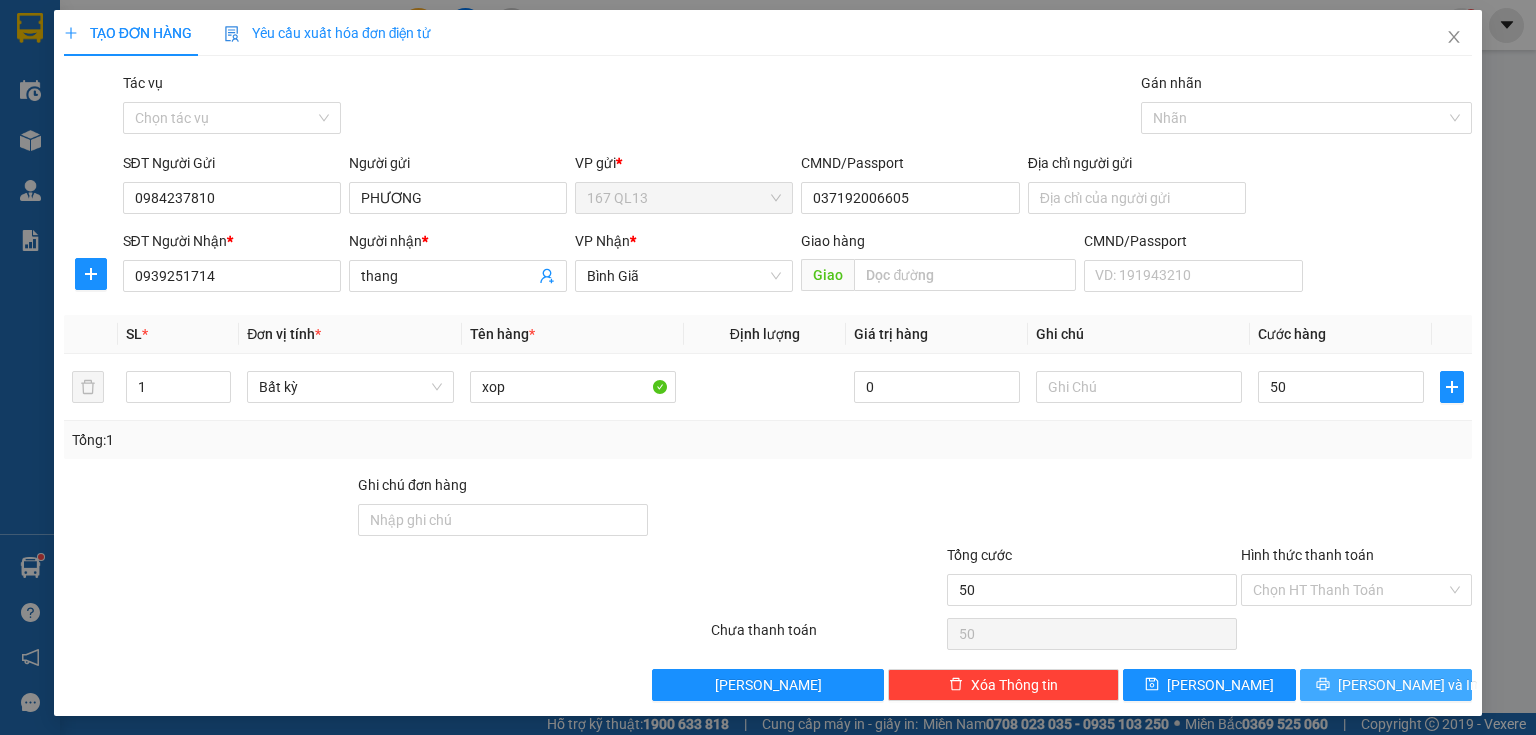 type on "50.000" 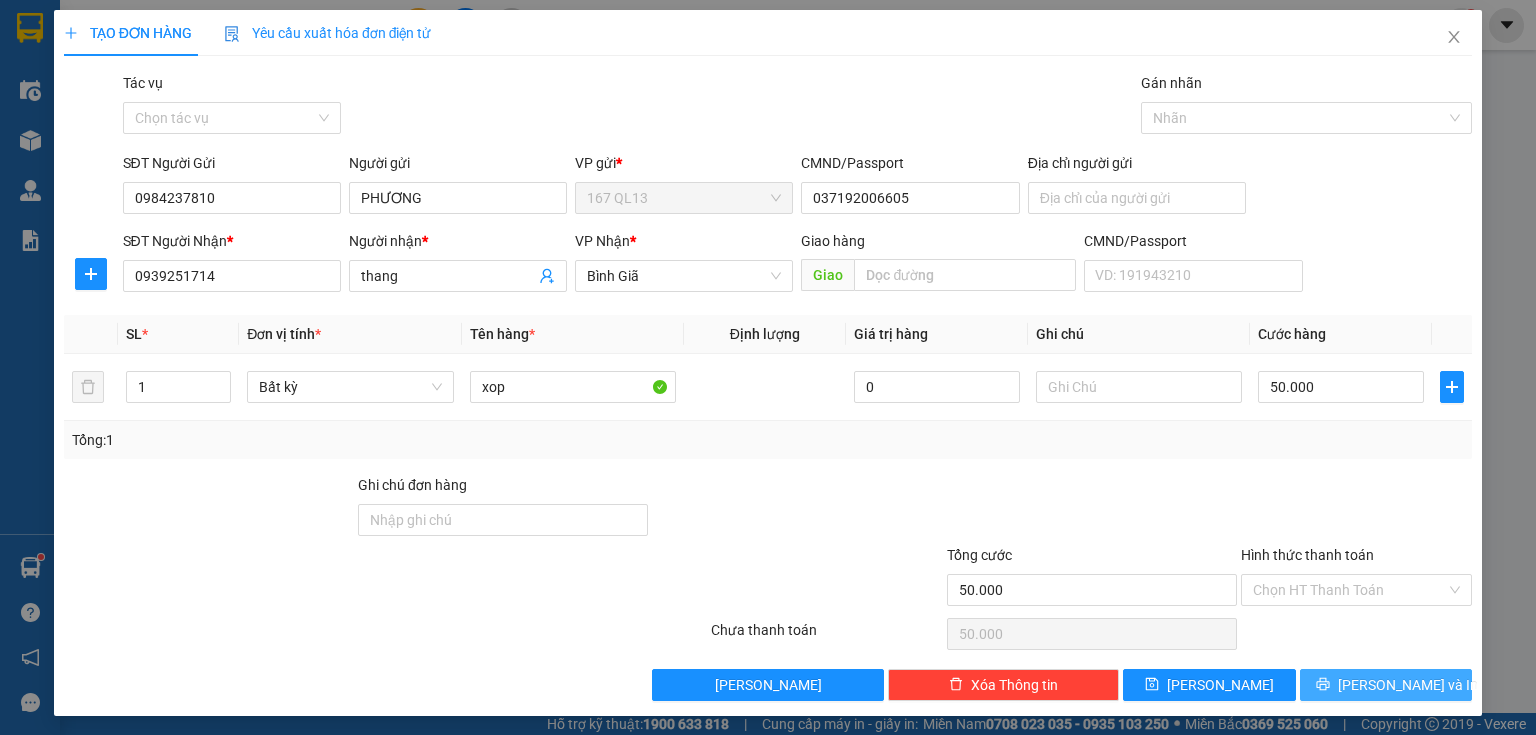 drag, startPoint x: 1379, startPoint y: 677, endPoint x: 1371, endPoint y: 662, distance: 17 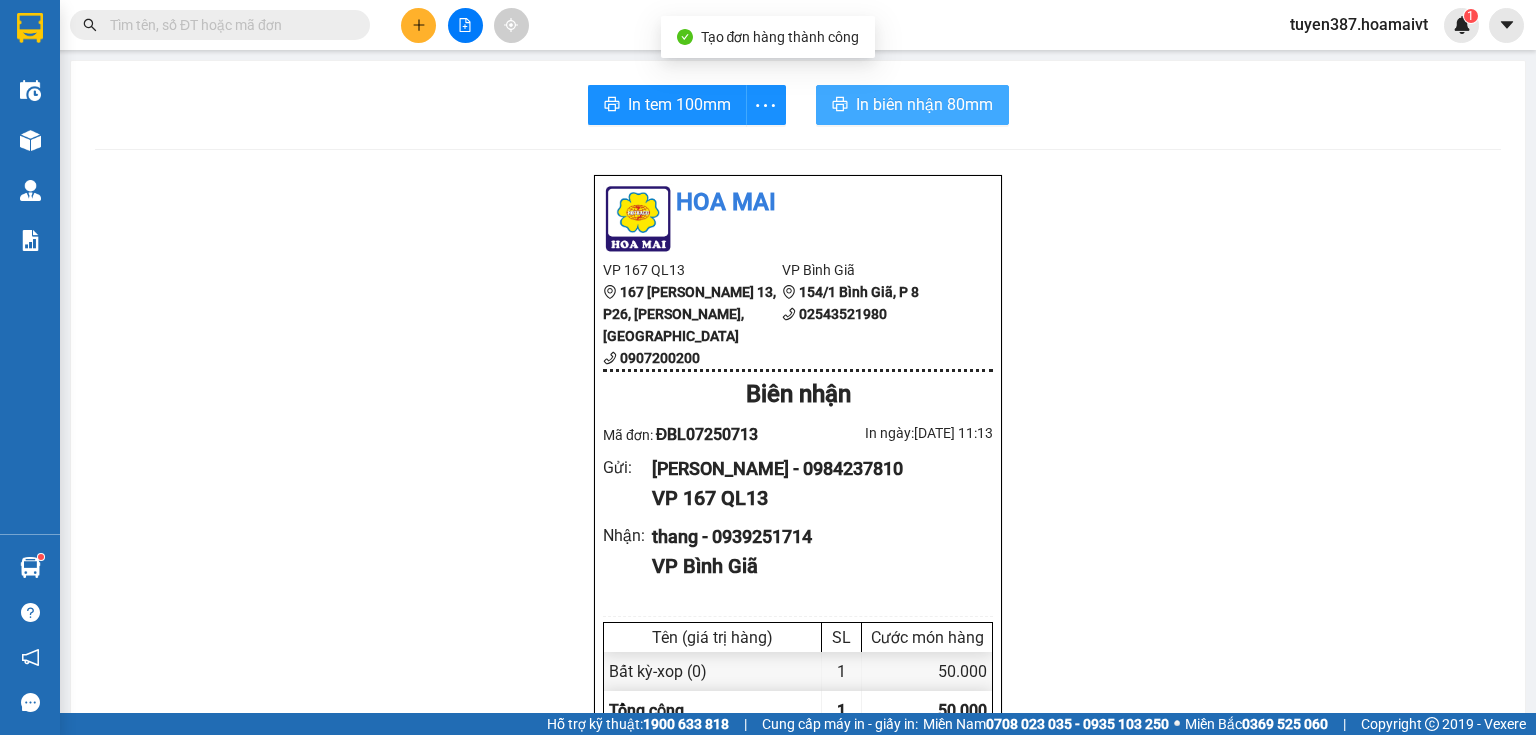 click on "In biên nhận 80mm" at bounding box center (924, 104) 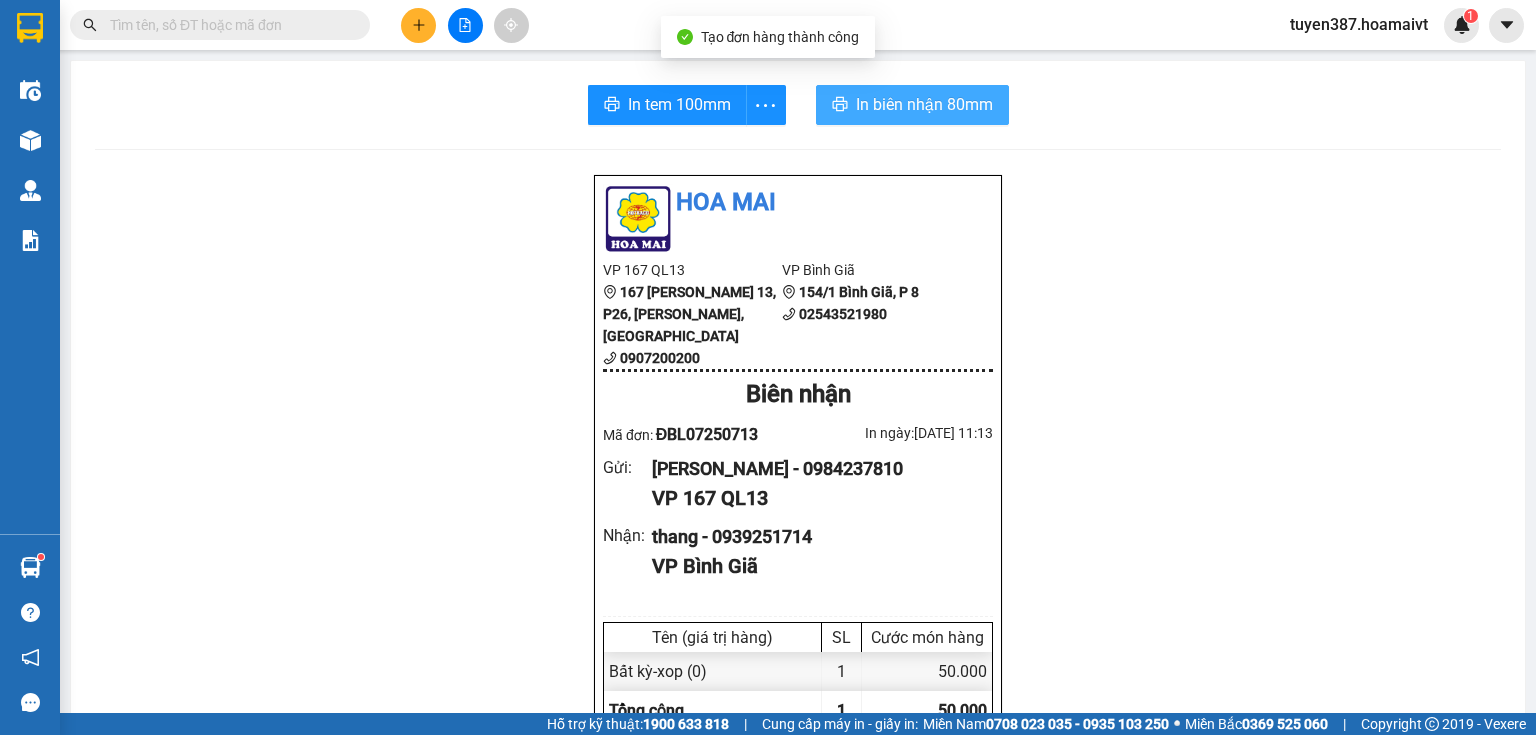 scroll, scrollTop: 0, scrollLeft: 0, axis: both 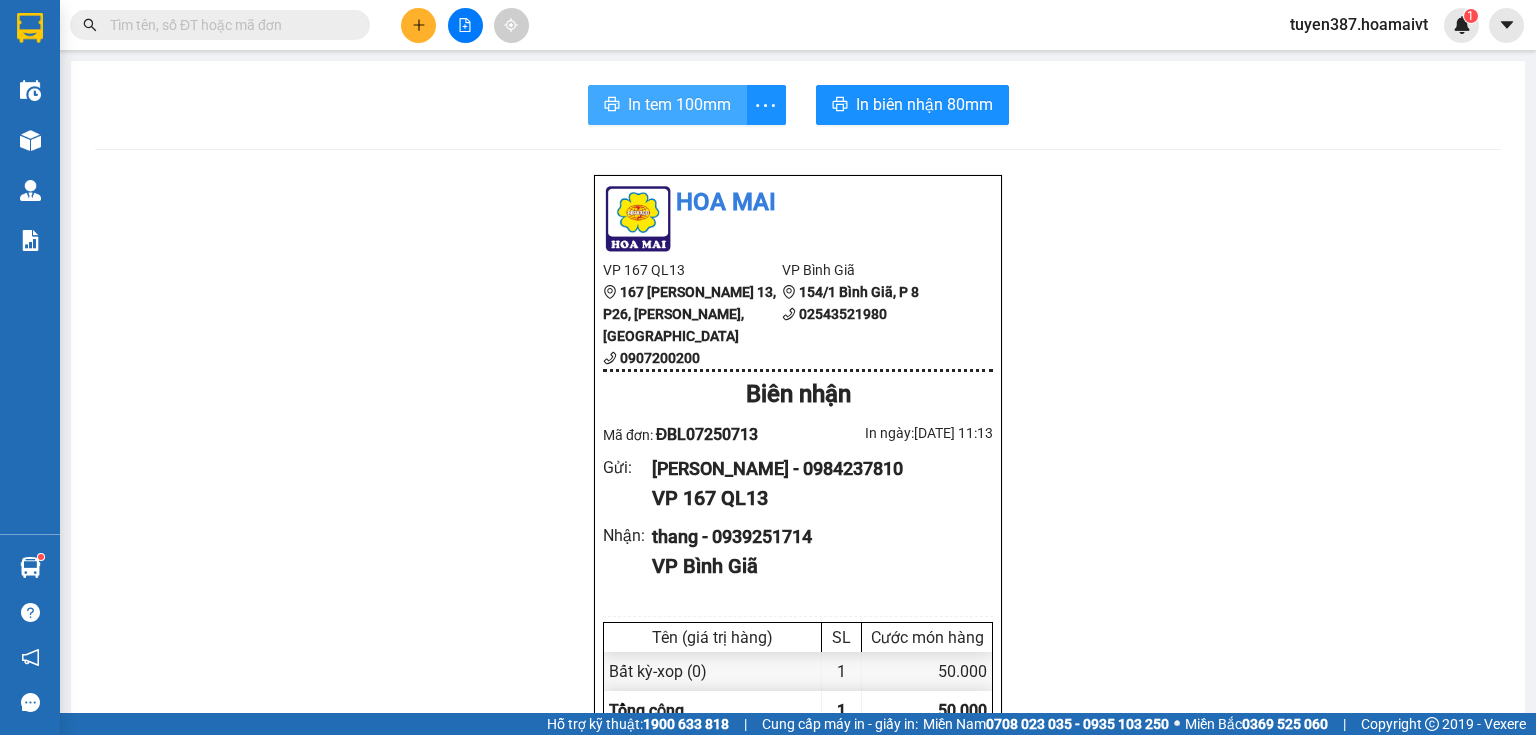drag, startPoint x: 650, startPoint y: 104, endPoint x: 771, endPoint y: 80, distance: 123.35721 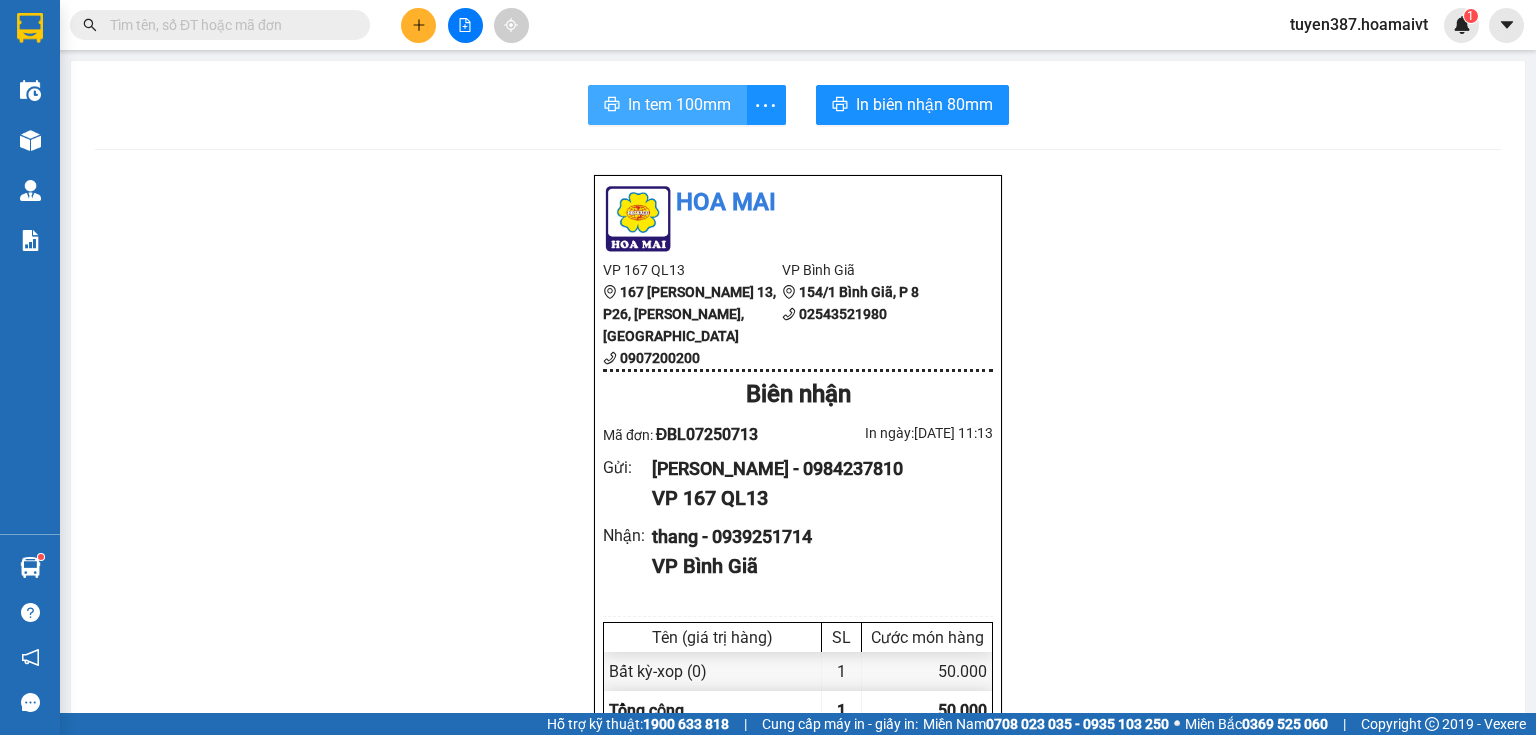 scroll, scrollTop: 0, scrollLeft: 0, axis: both 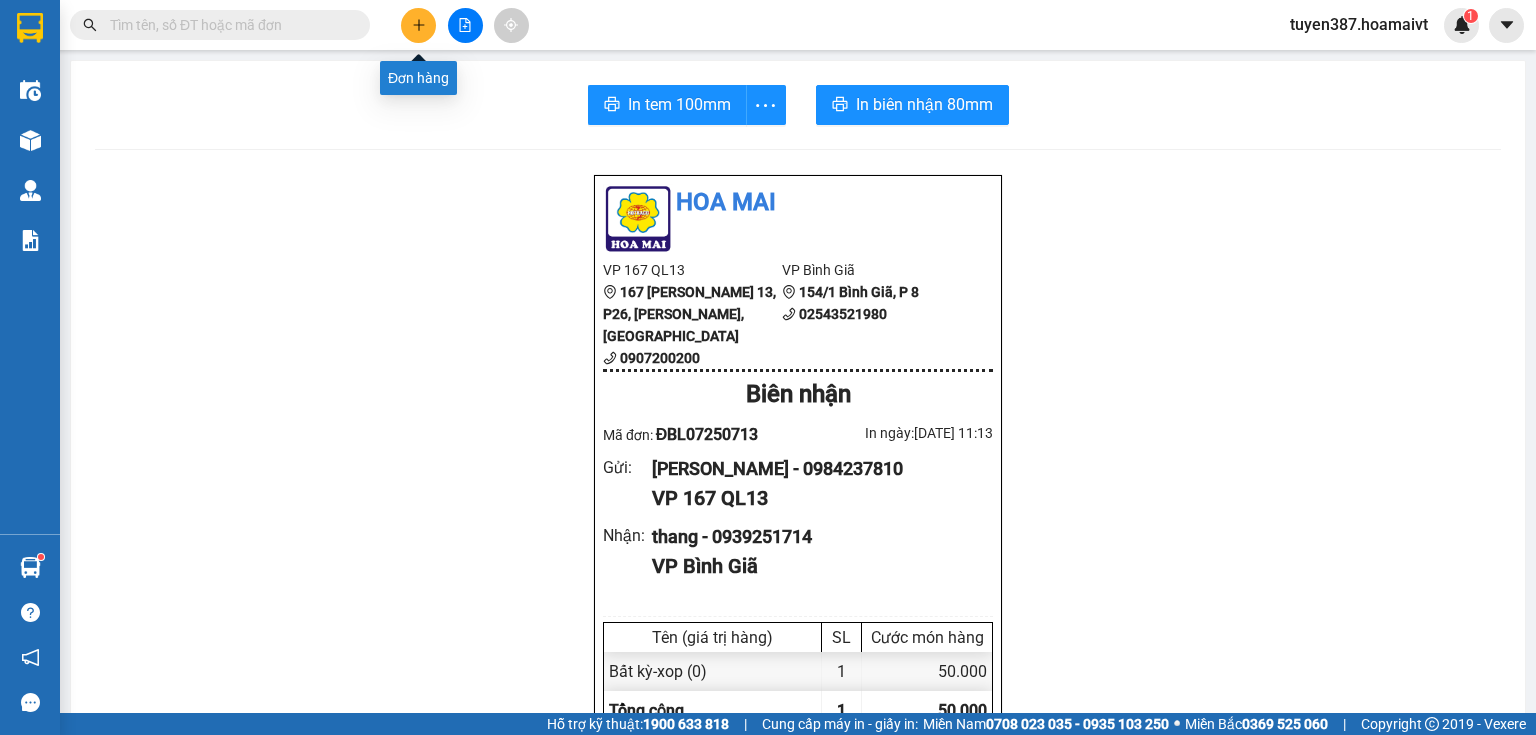 click at bounding box center [418, 25] 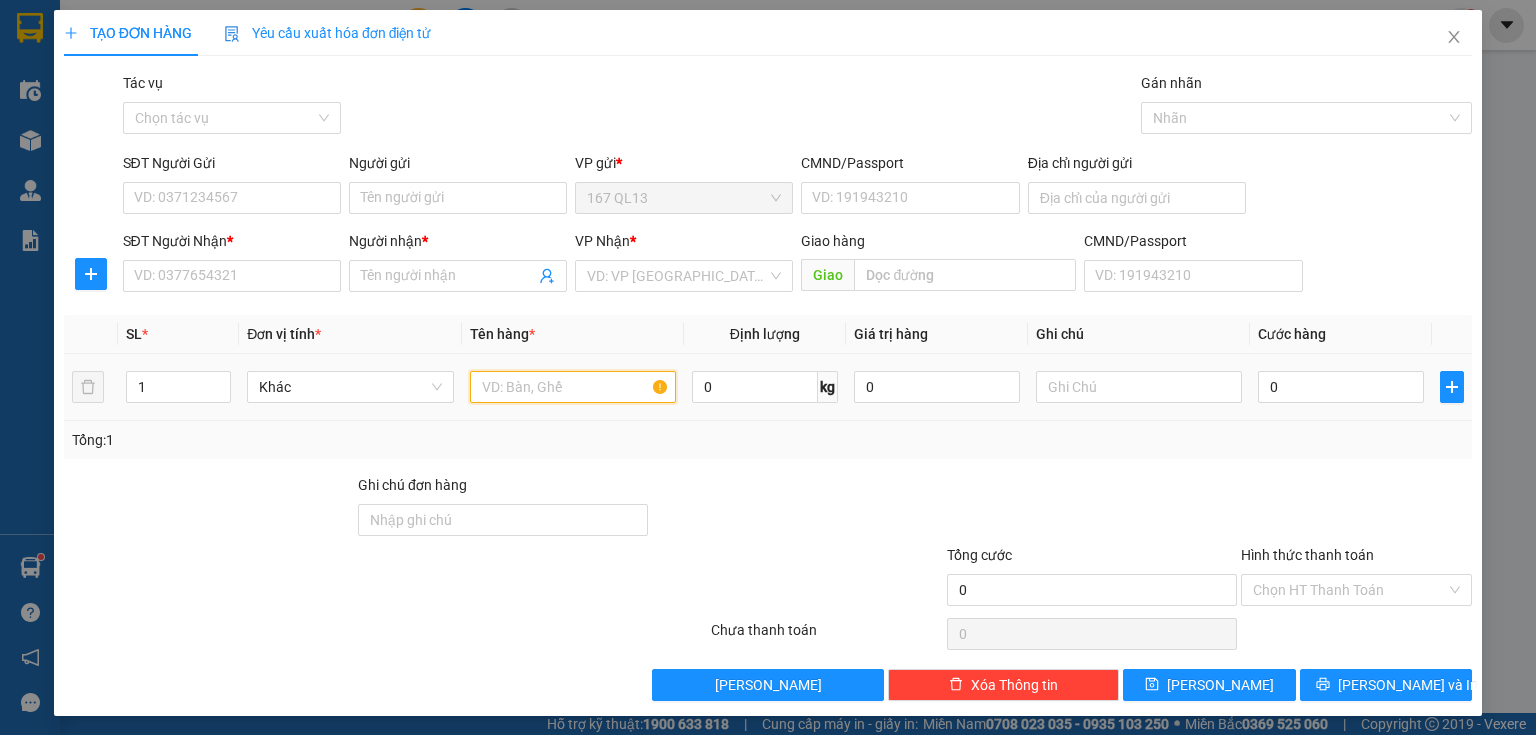 click at bounding box center [573, 387] 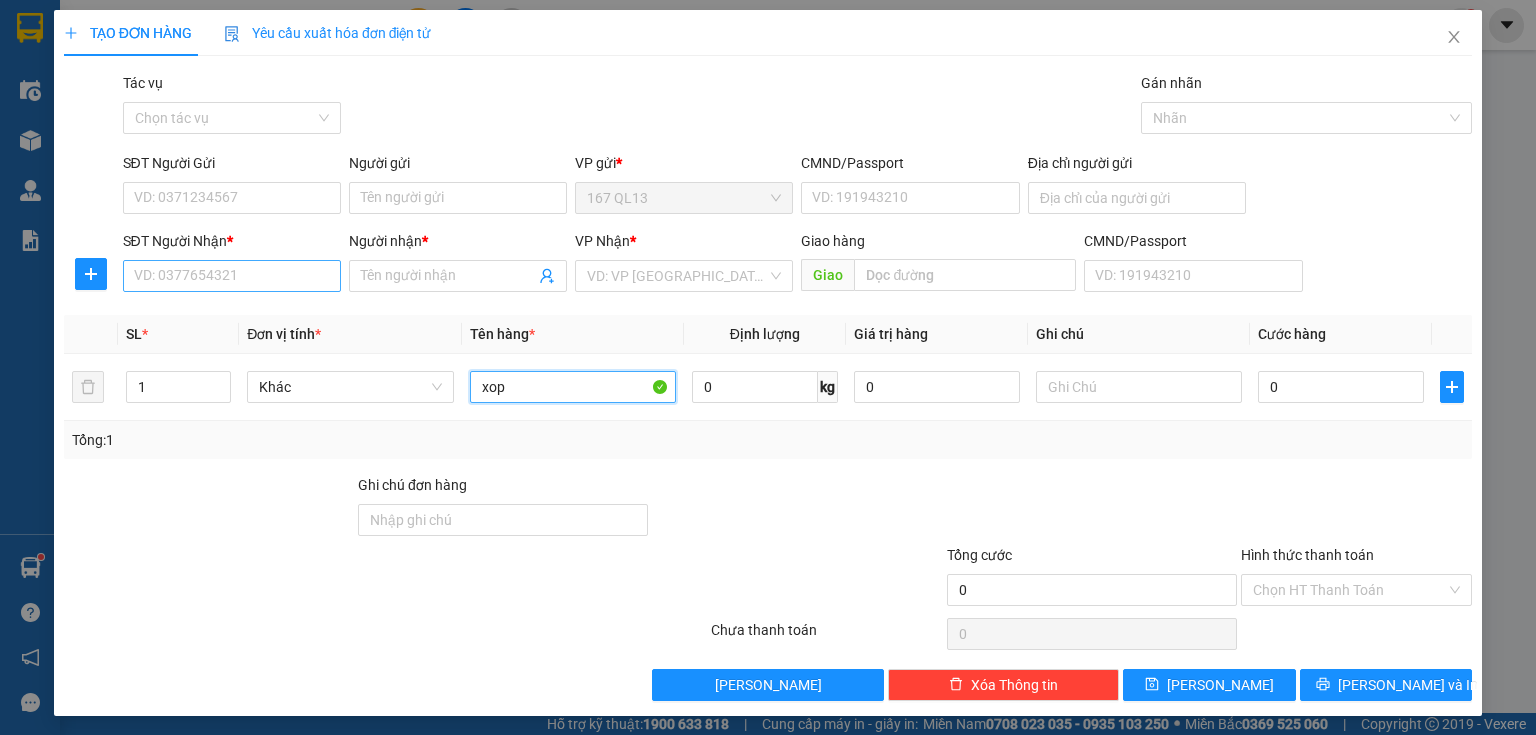 type on "xop" 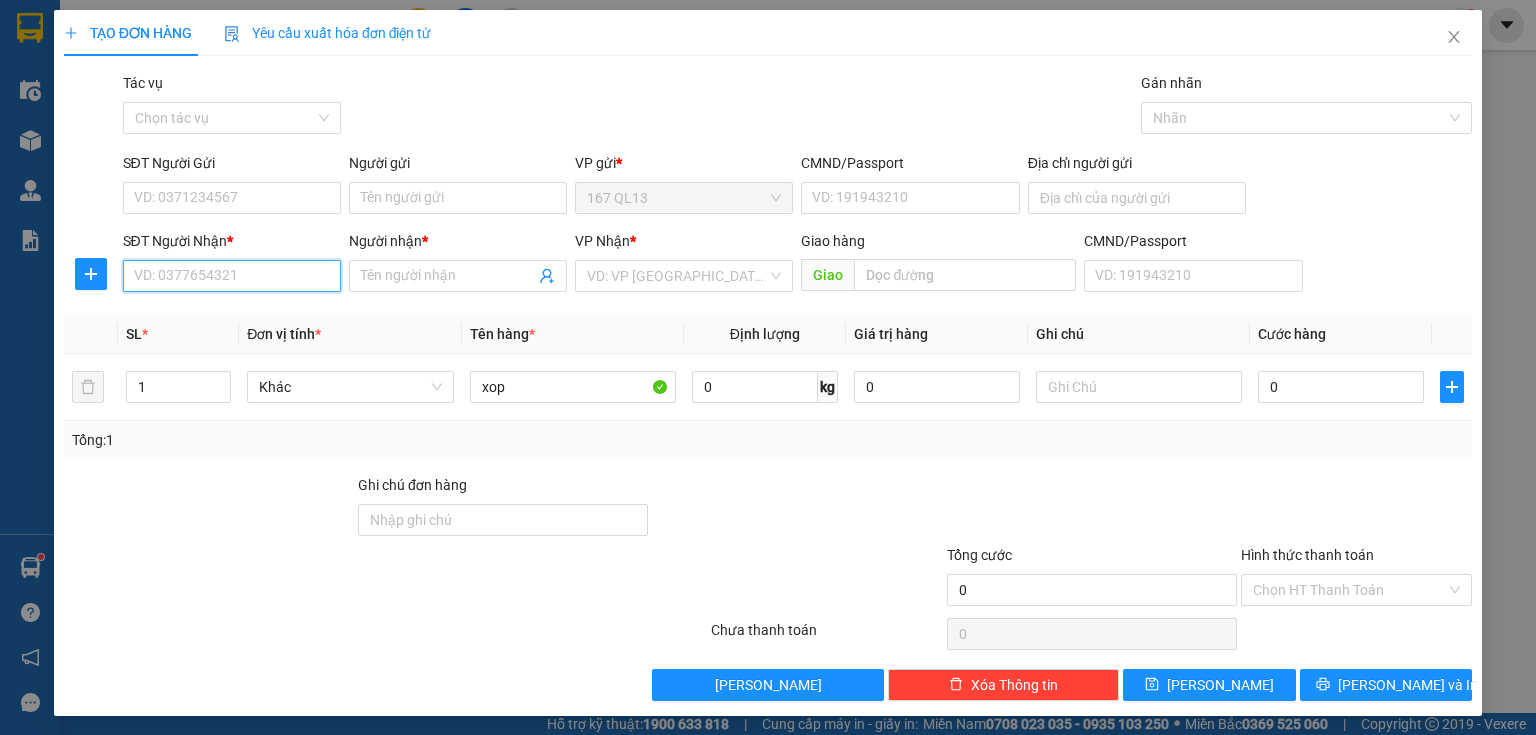 click on "SĐT Người Nhận  *" at bounding box center (232, 276) 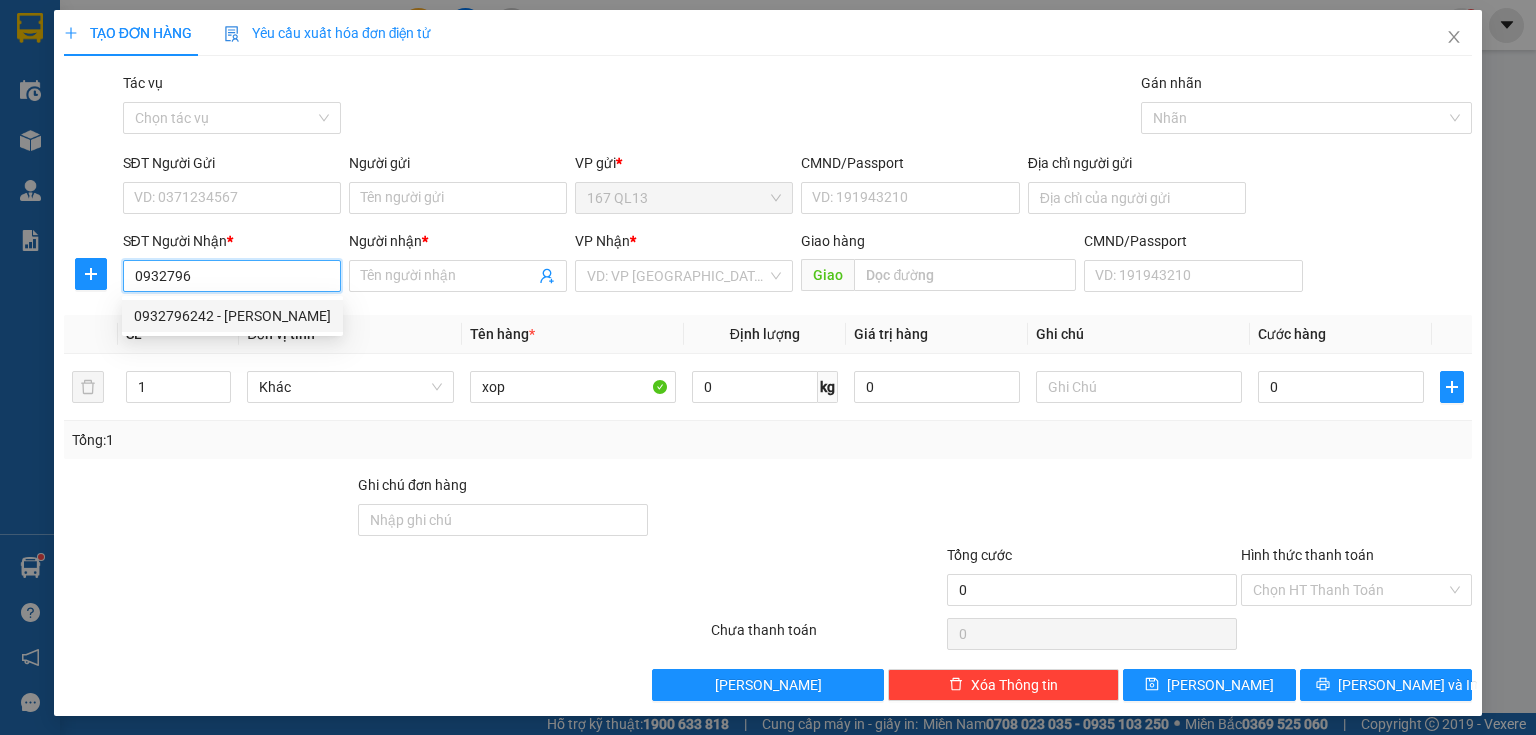 drag, startPoint x: 237, startPoint y: 315, endPoint x: 256, endPoint y: 218, distance: 98.84331 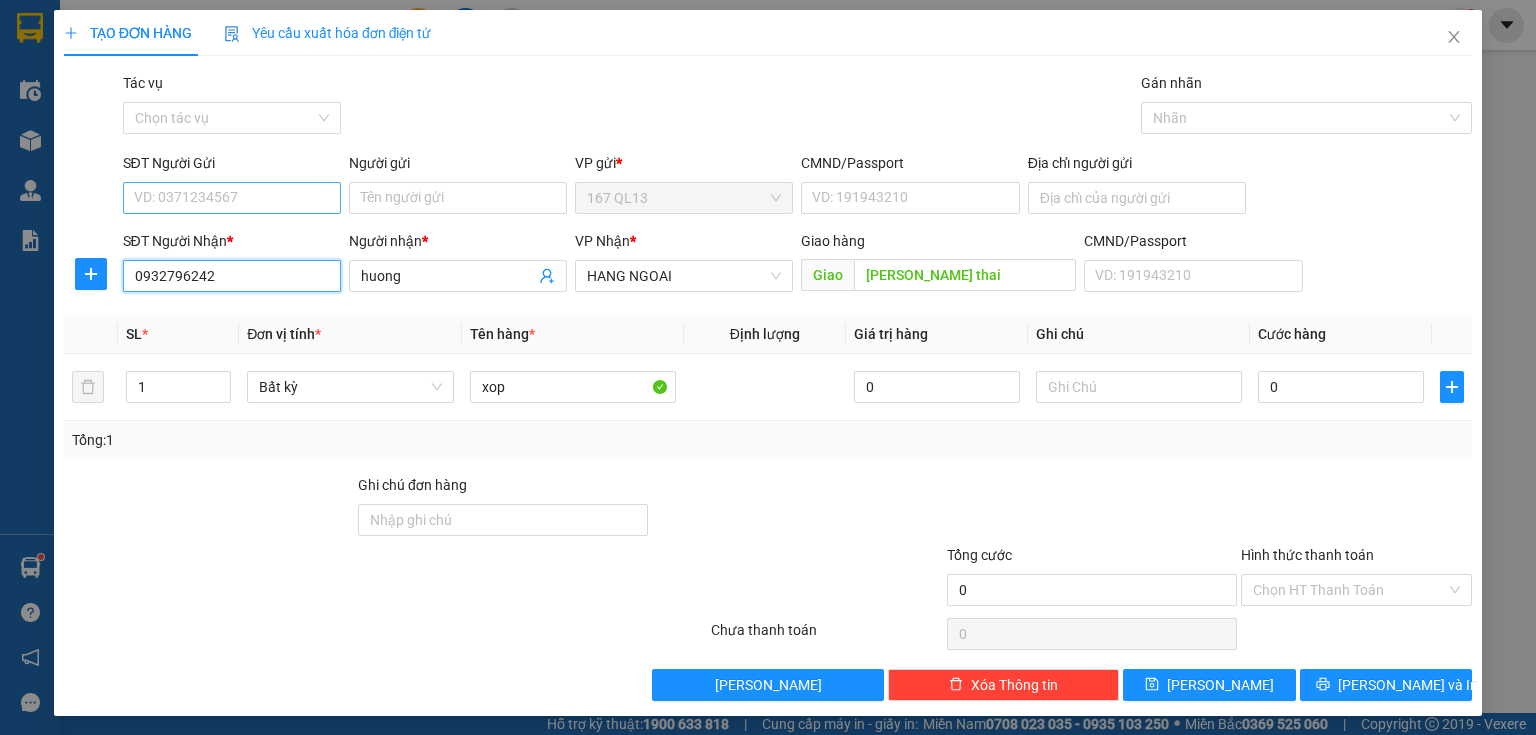 type on "0932796242" 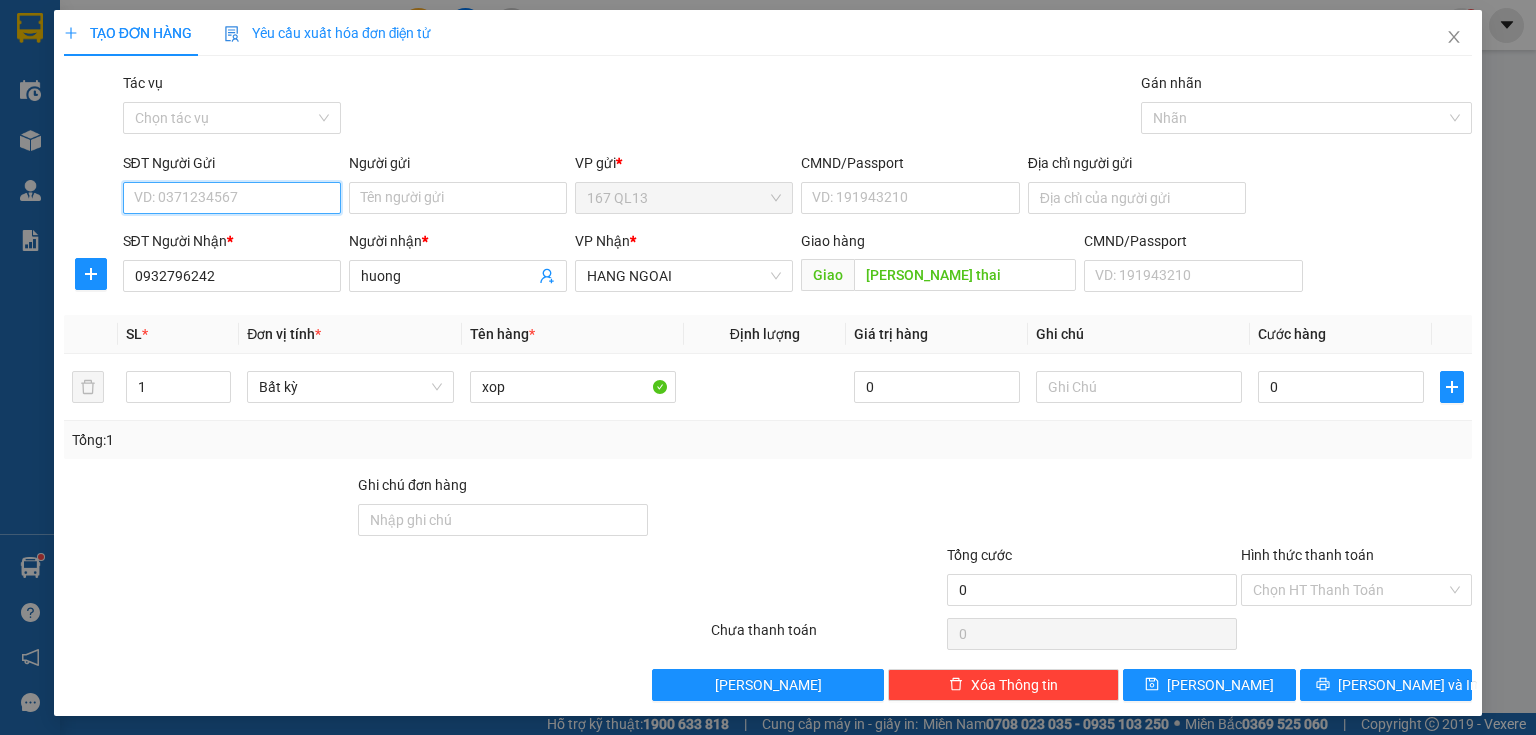 click on "SĐT Người Gửi" at bounding box center [232, 198] 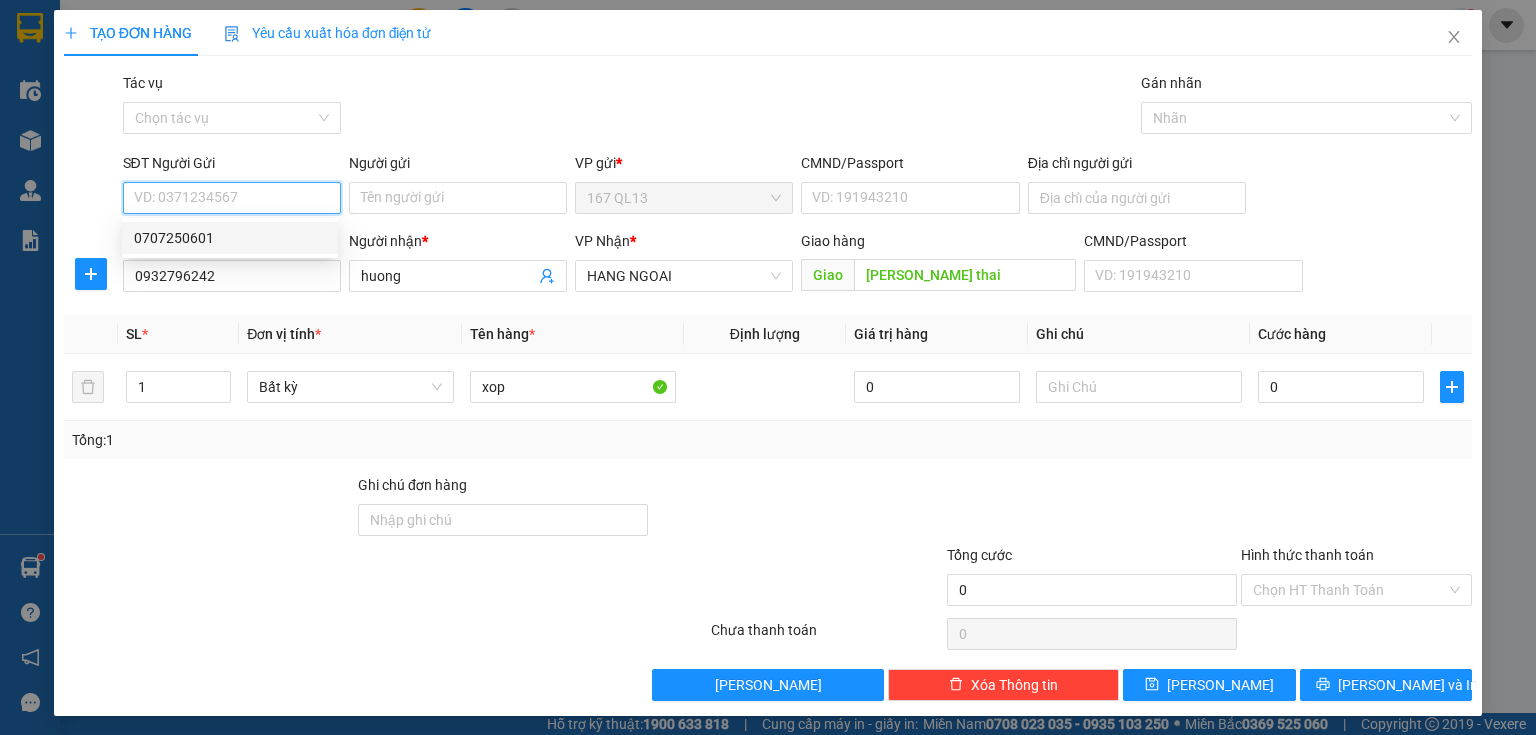 click on "0707250601" at bounding box center (230, 238) 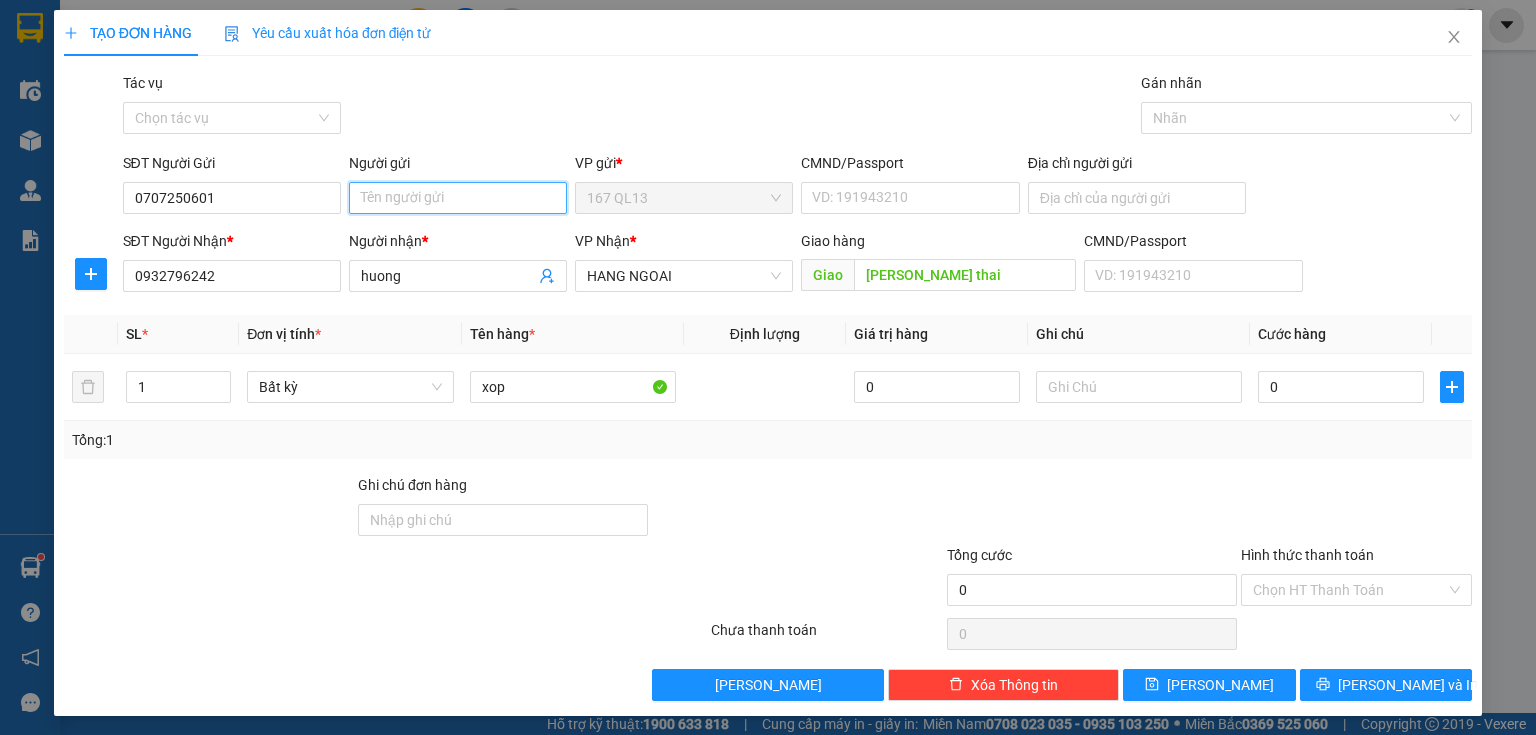 click on "Người gửi" at bounding box center (458, 198) 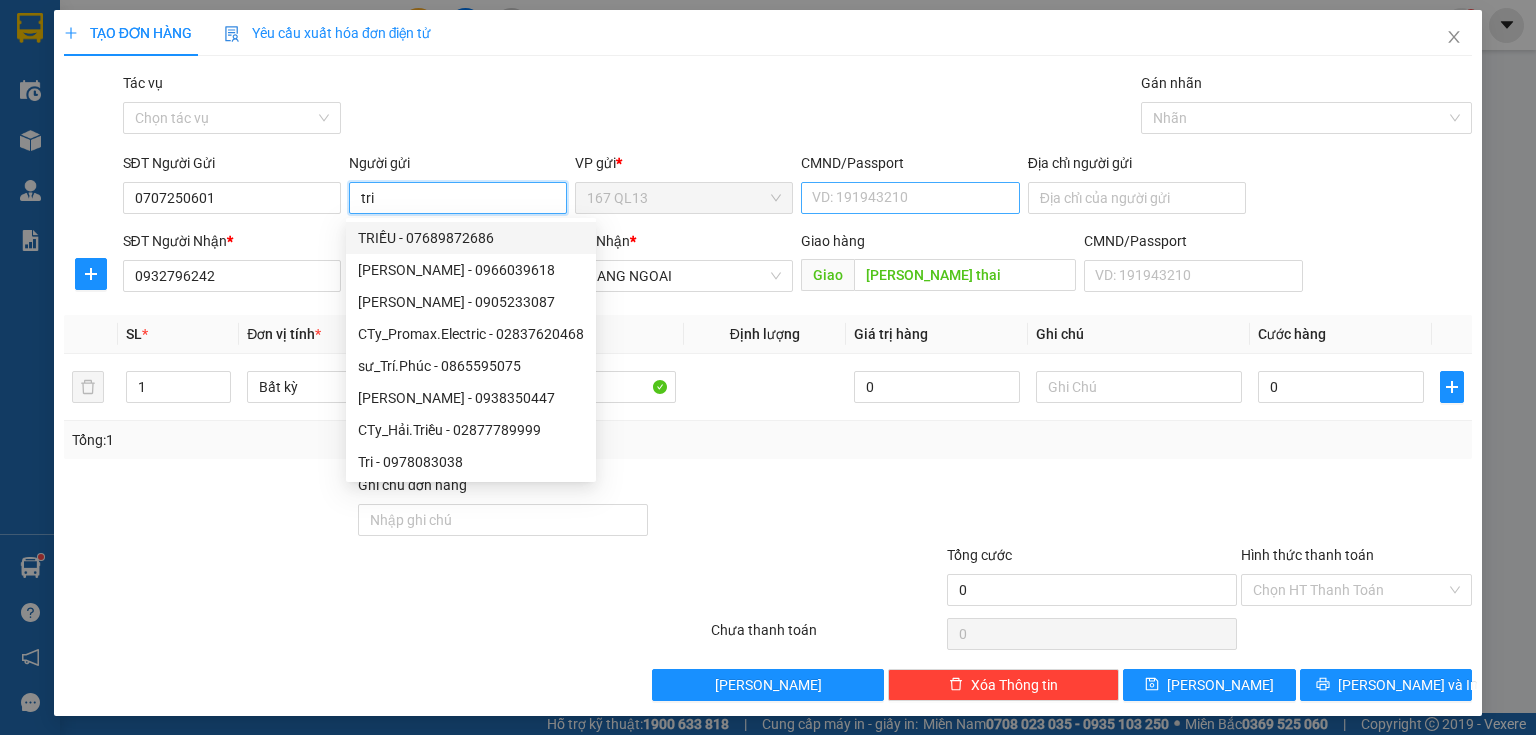 type on "tri" 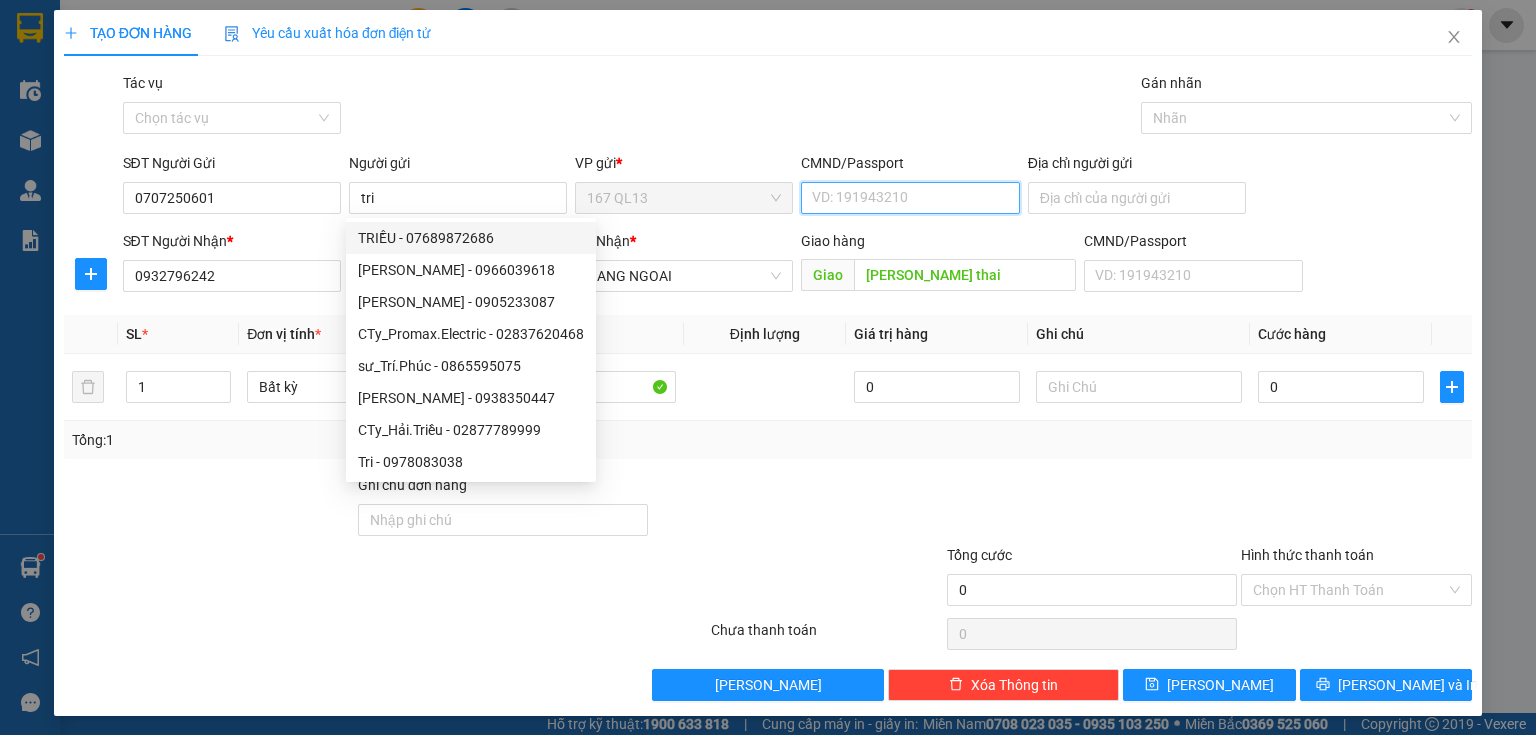 click on "CMND/Passport" at bounding box center (910, 198) 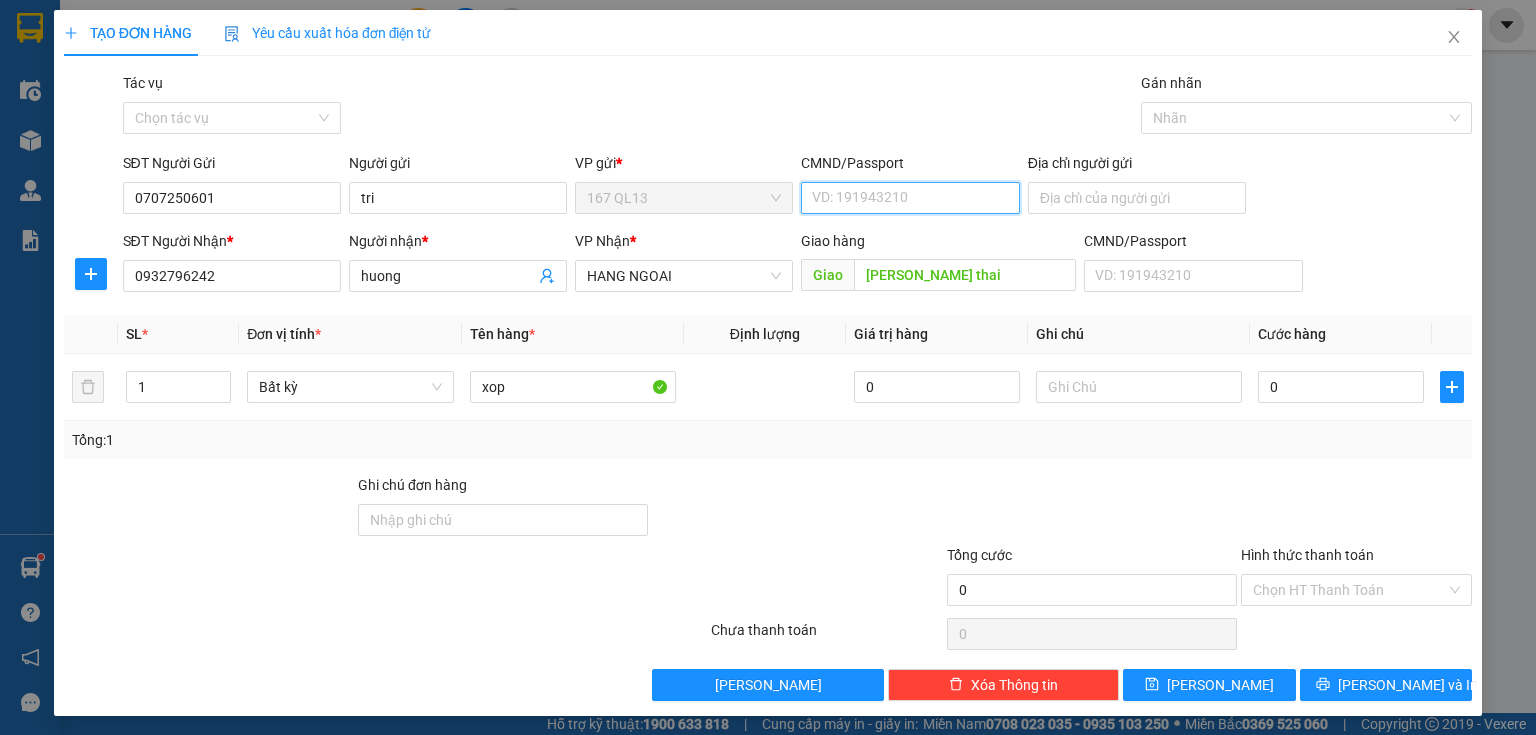 click on "CMND/Passport" at bounding box center (910, 198) 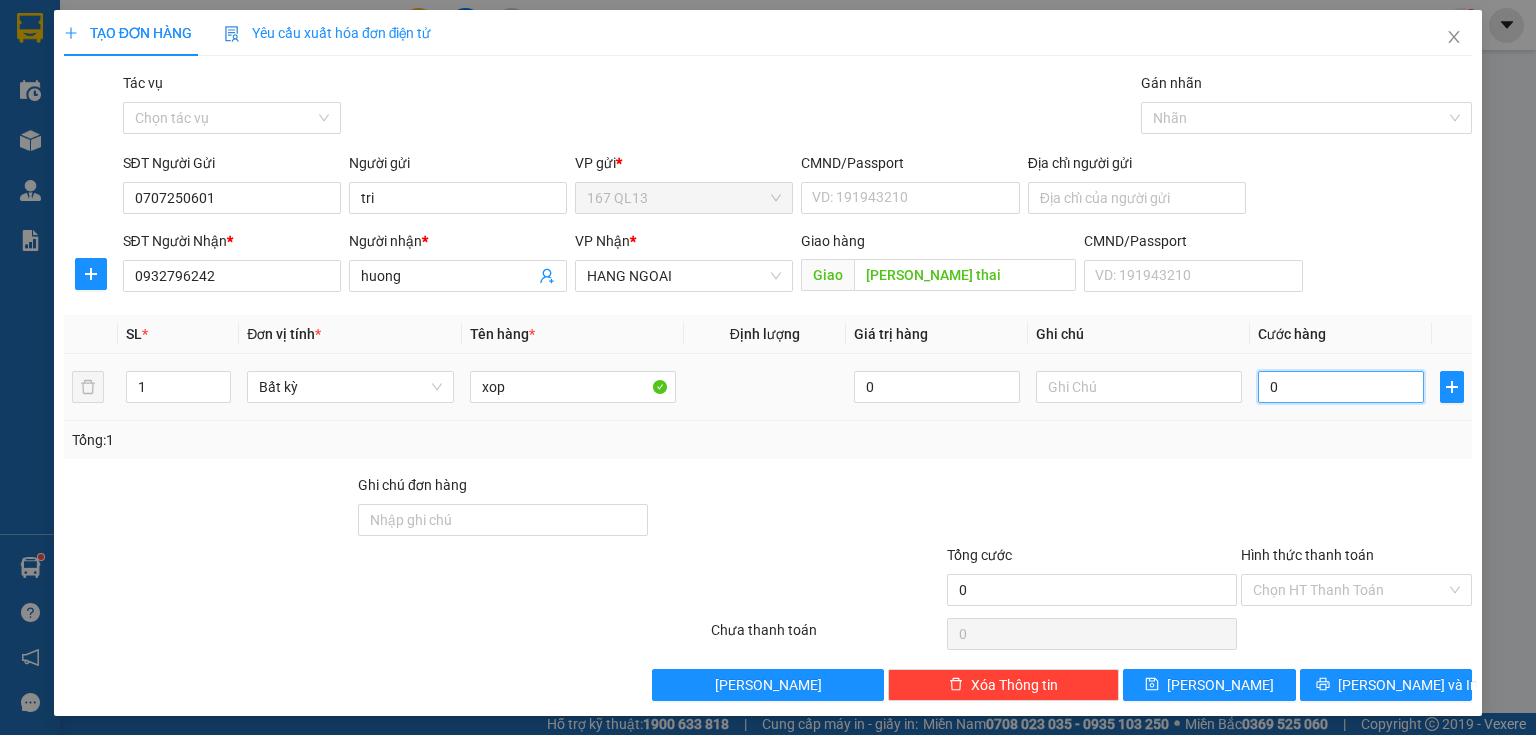click on "0" at bounding box center [1341, 387] 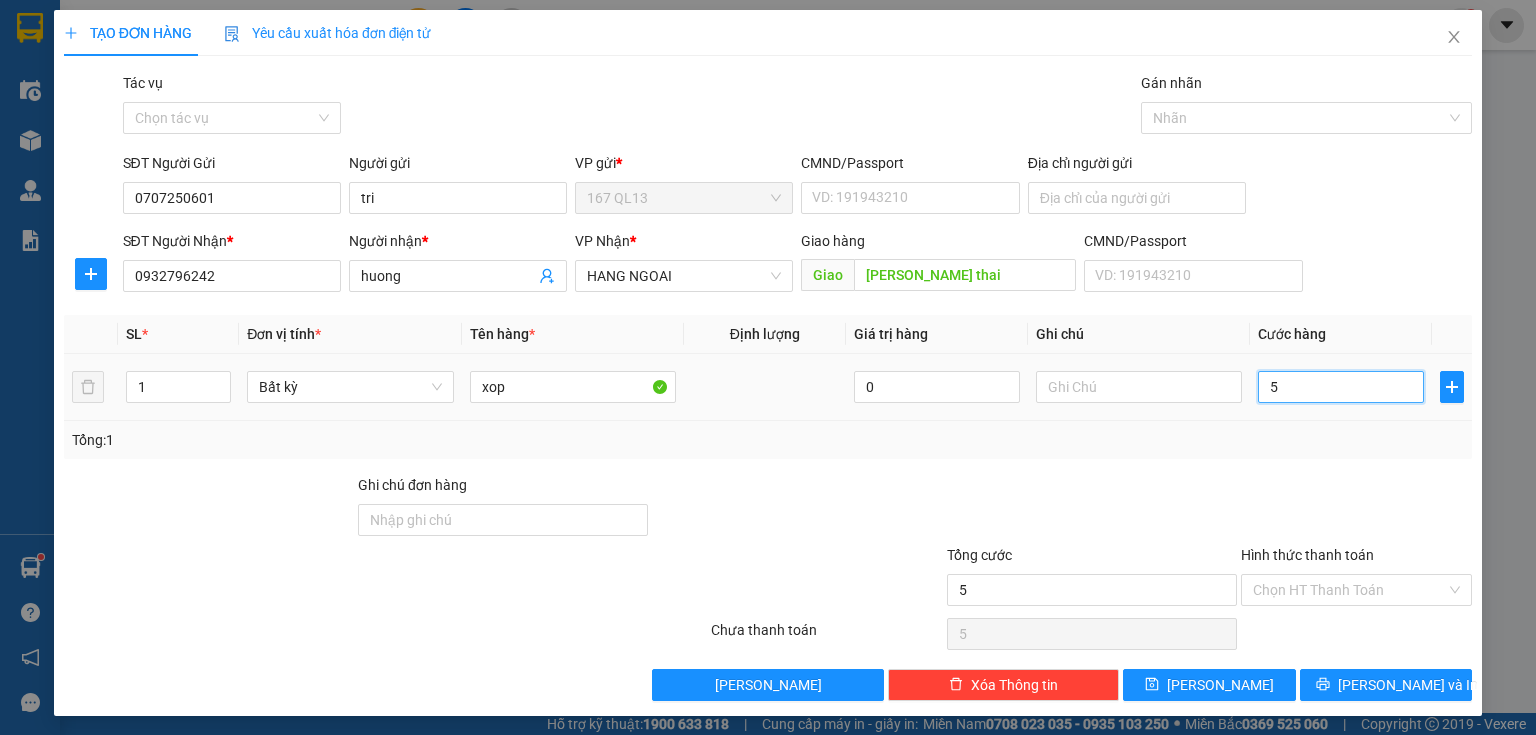 type on "50" 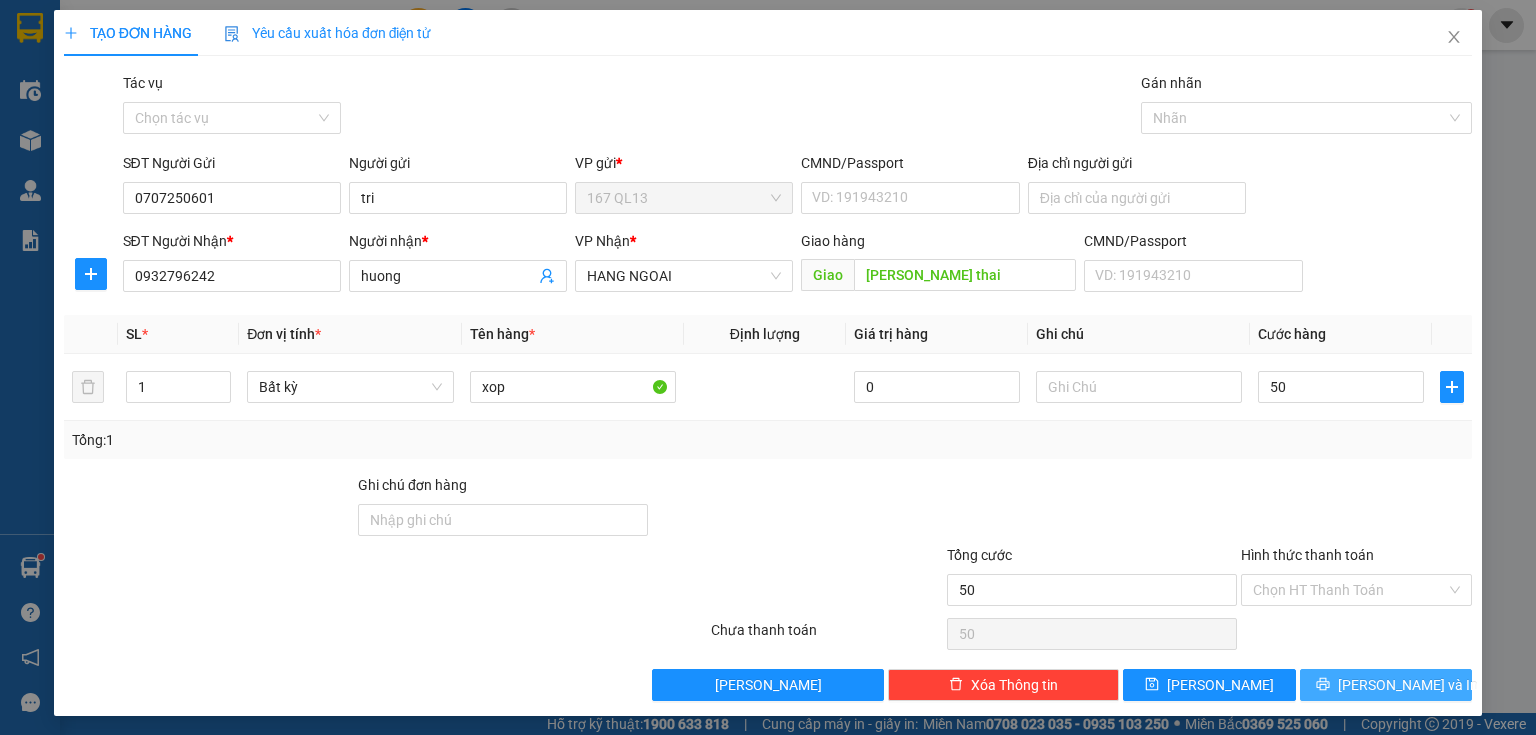 type on "50.000" 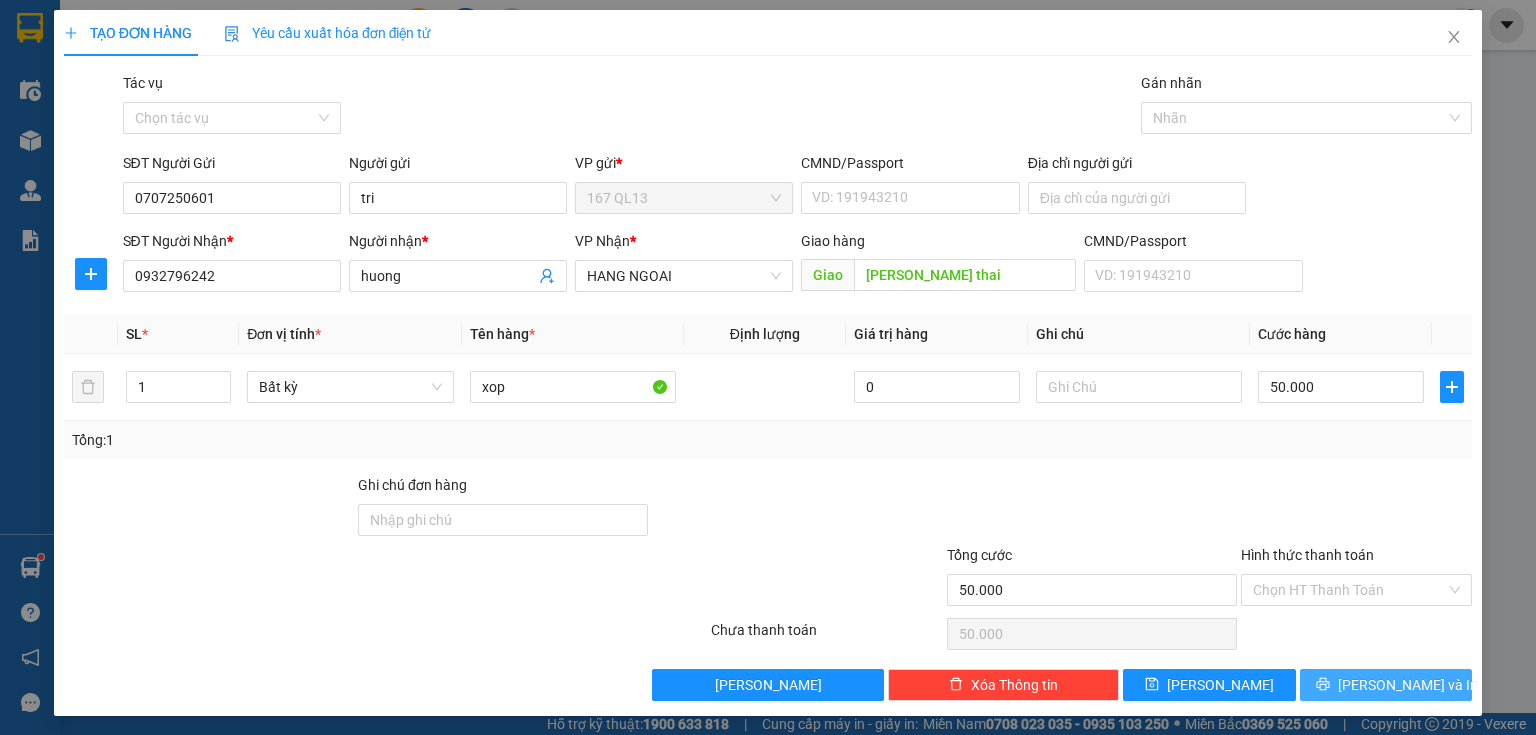 click on "[PERSON_NAME] và In" at bounding box center (1408, 685) 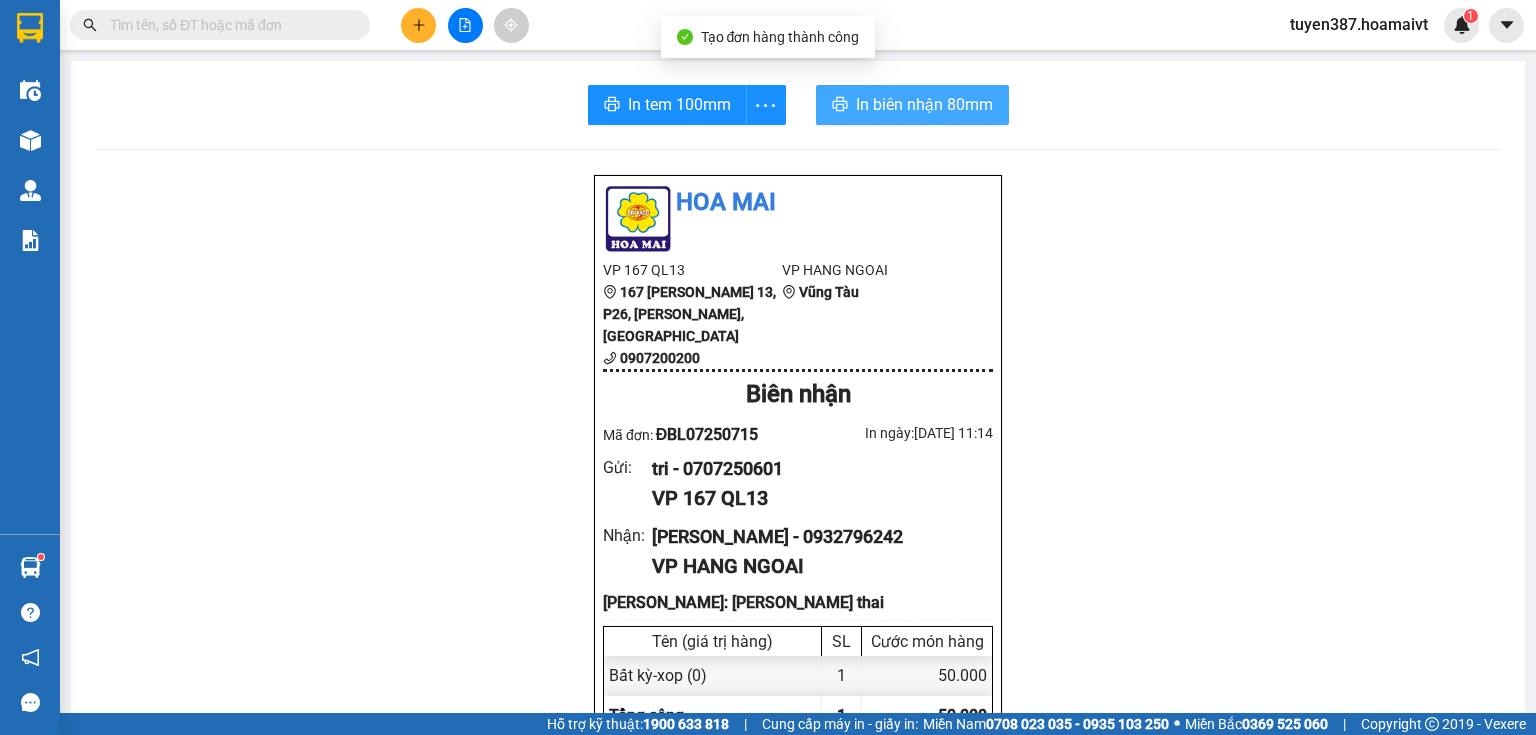 click on "In biên nhận 80mm" at bounding box center [924, 104] 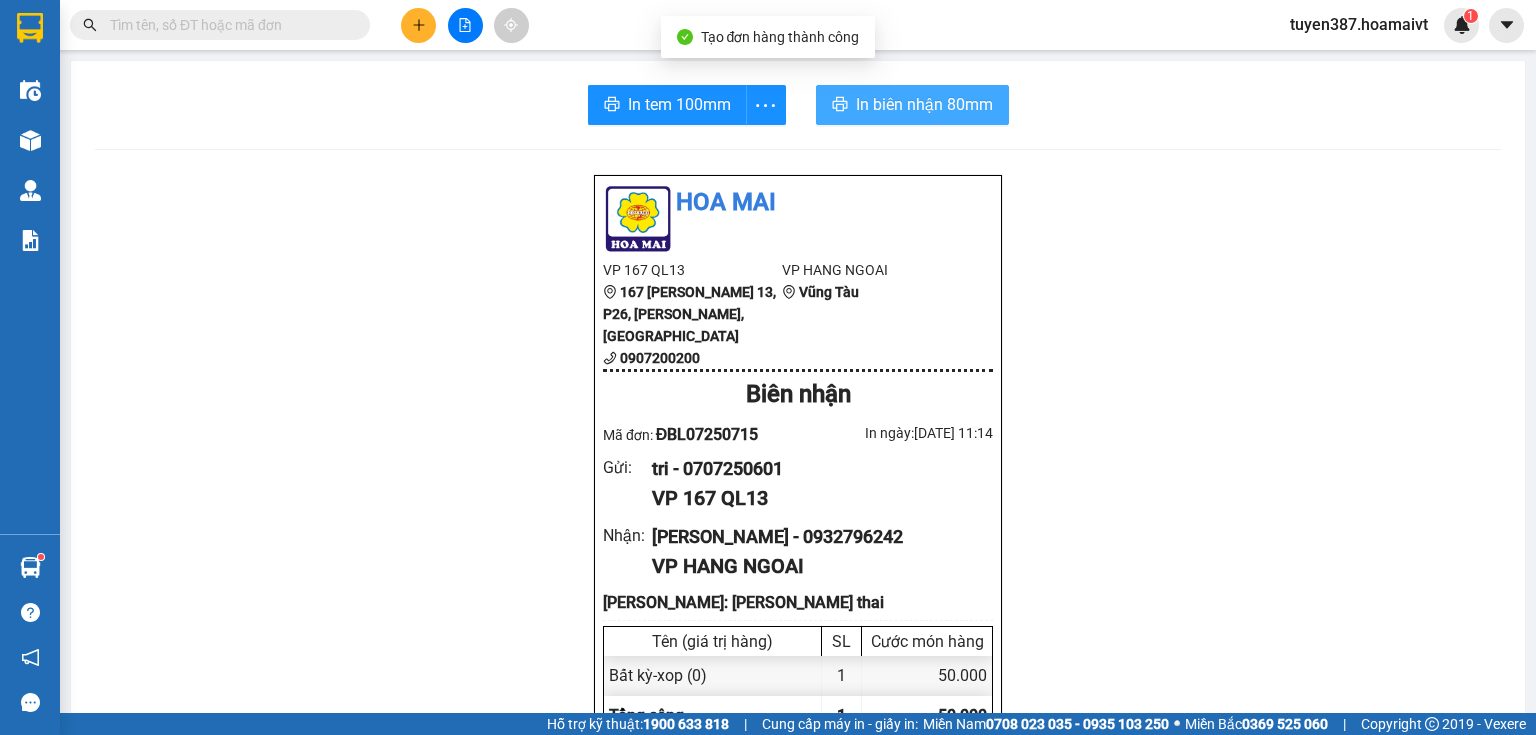 scroll, scrollTop: 0, scrollLeft: 0, axis: both 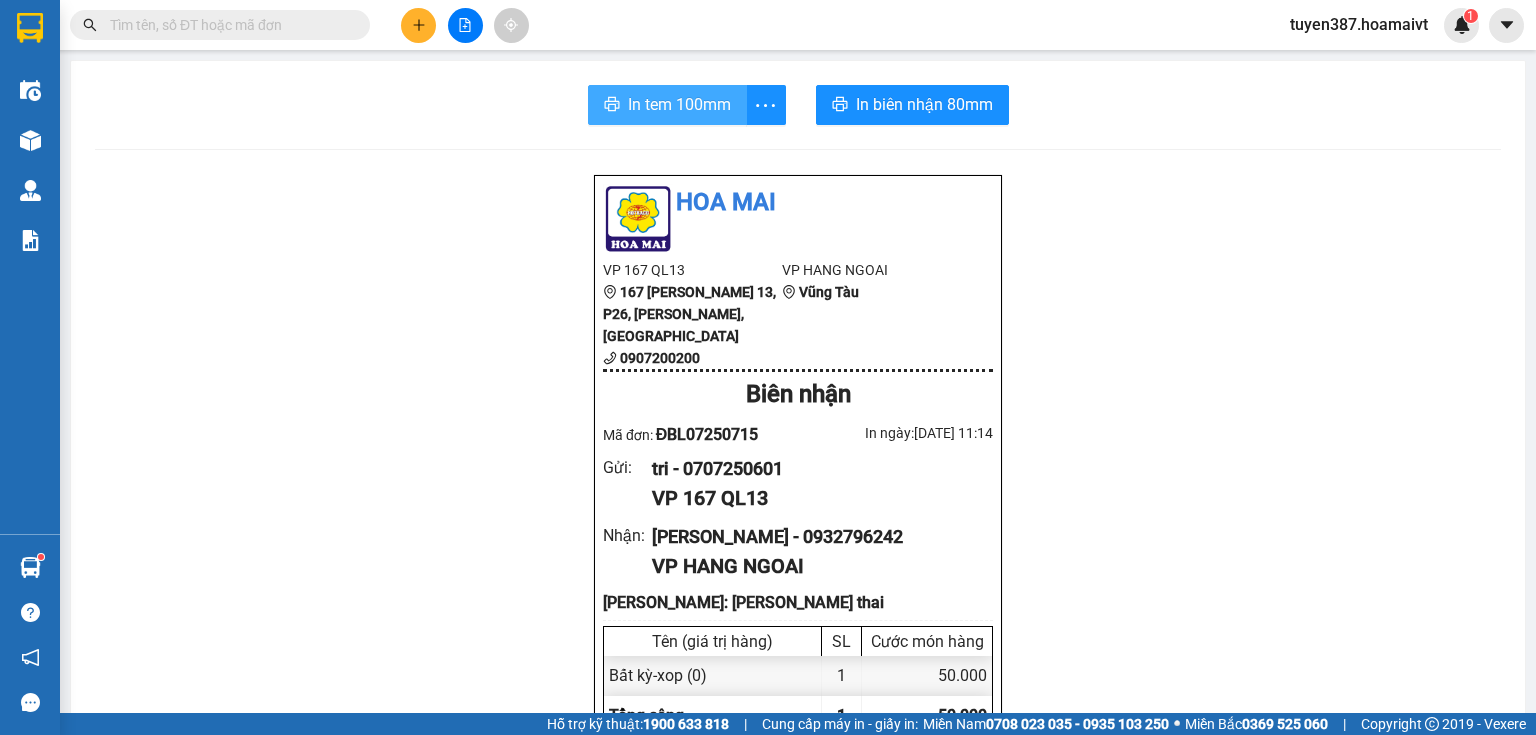 click on "In tem 100mm" at bounding box center (679, 104) 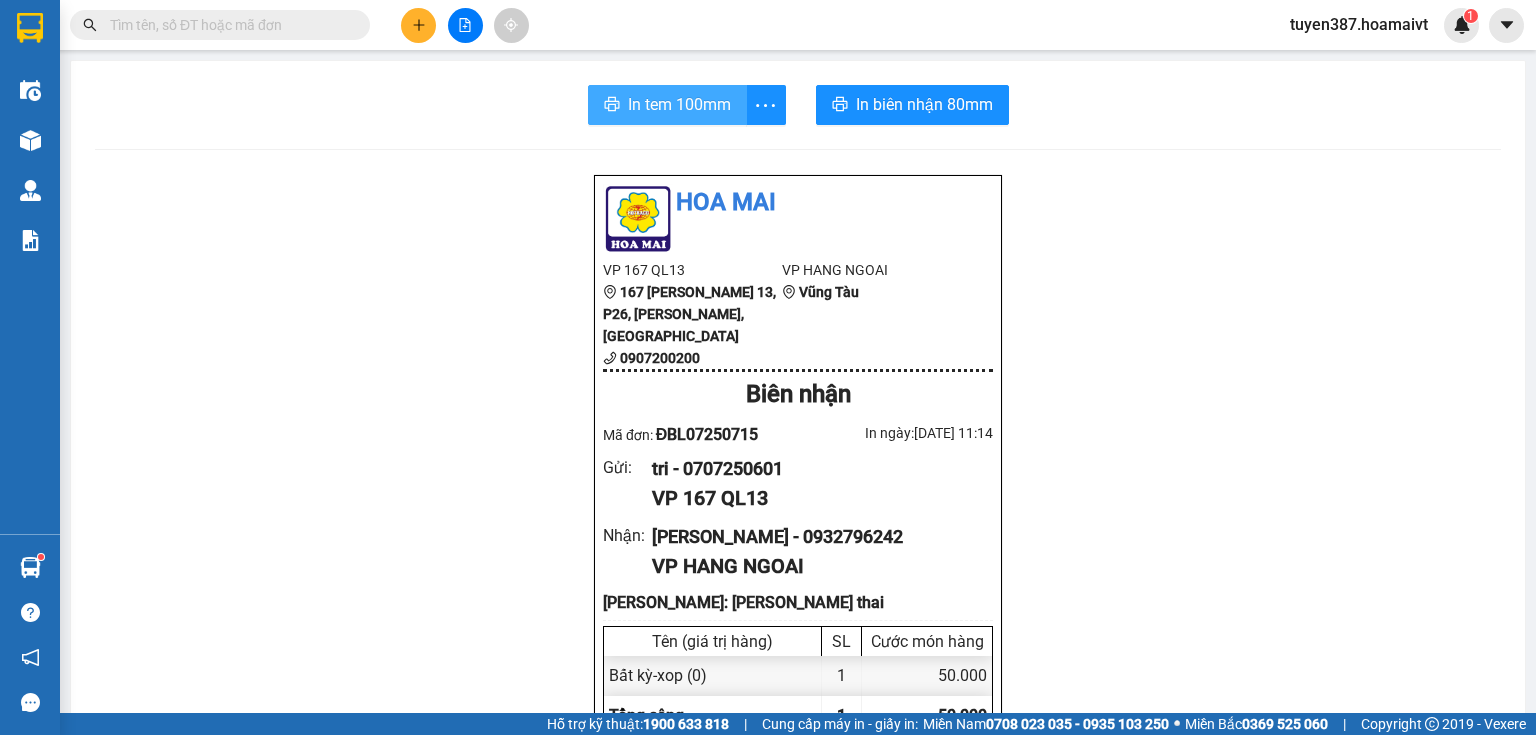 scroll, scrollTop: 0, scrollLeft: 0, axis: both 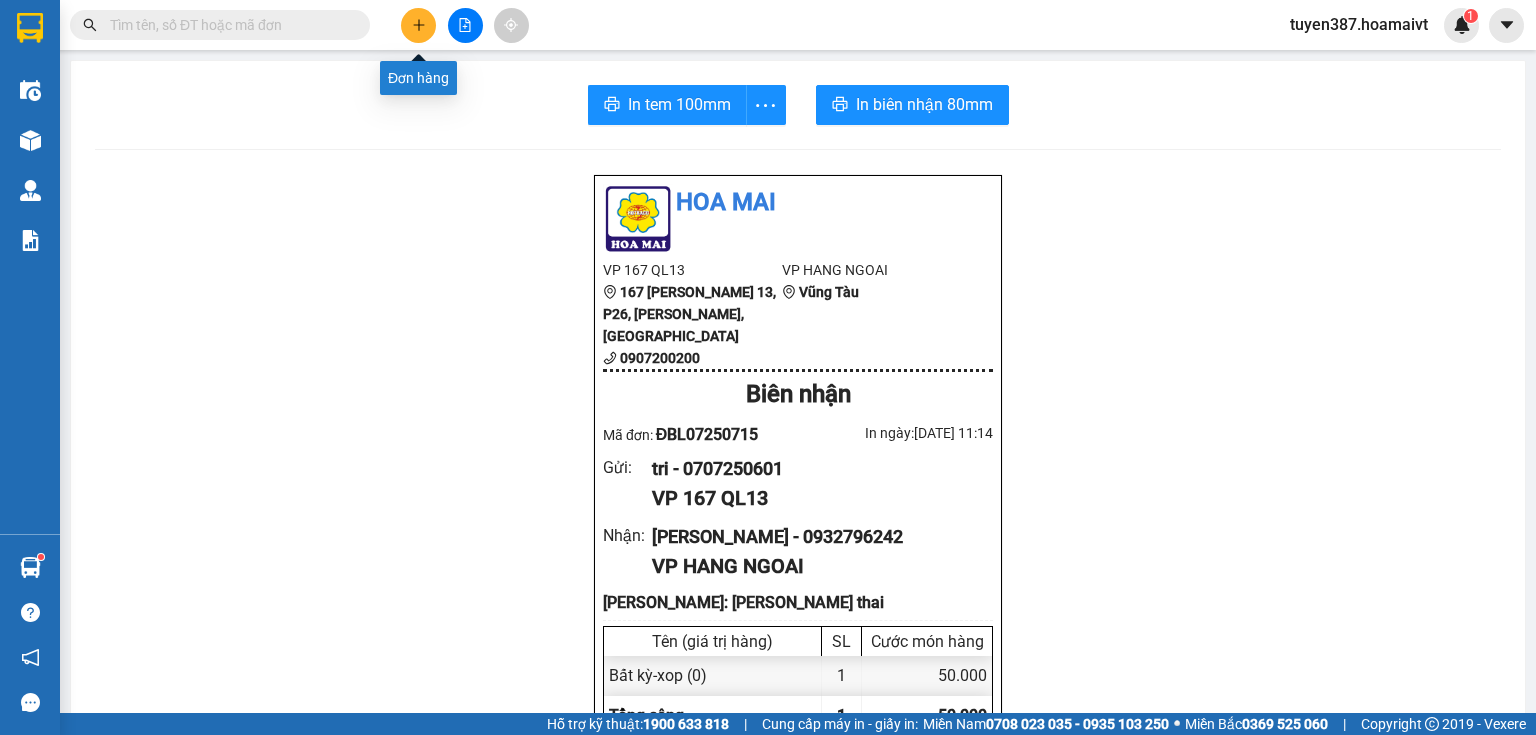 click 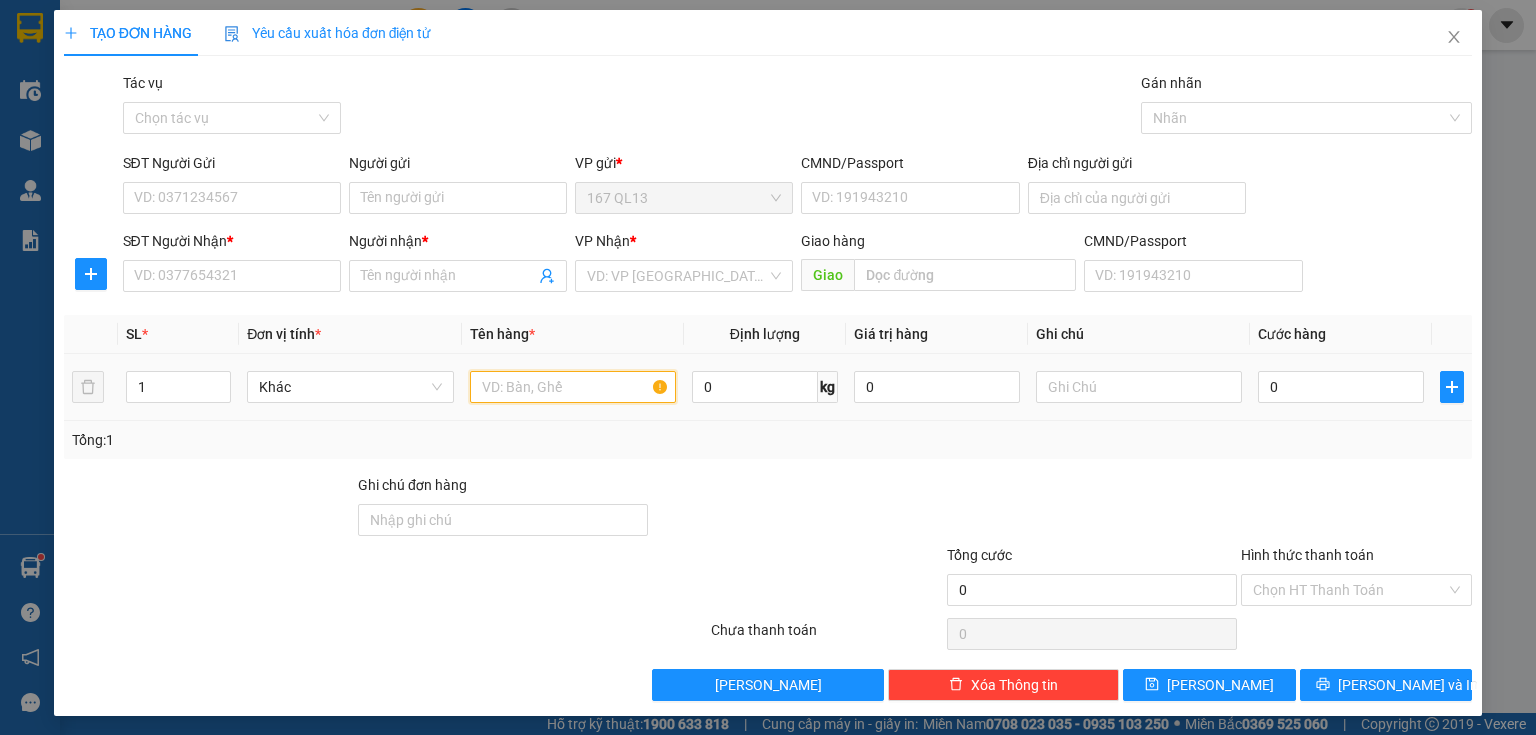 click at bounding box center [573, 387] 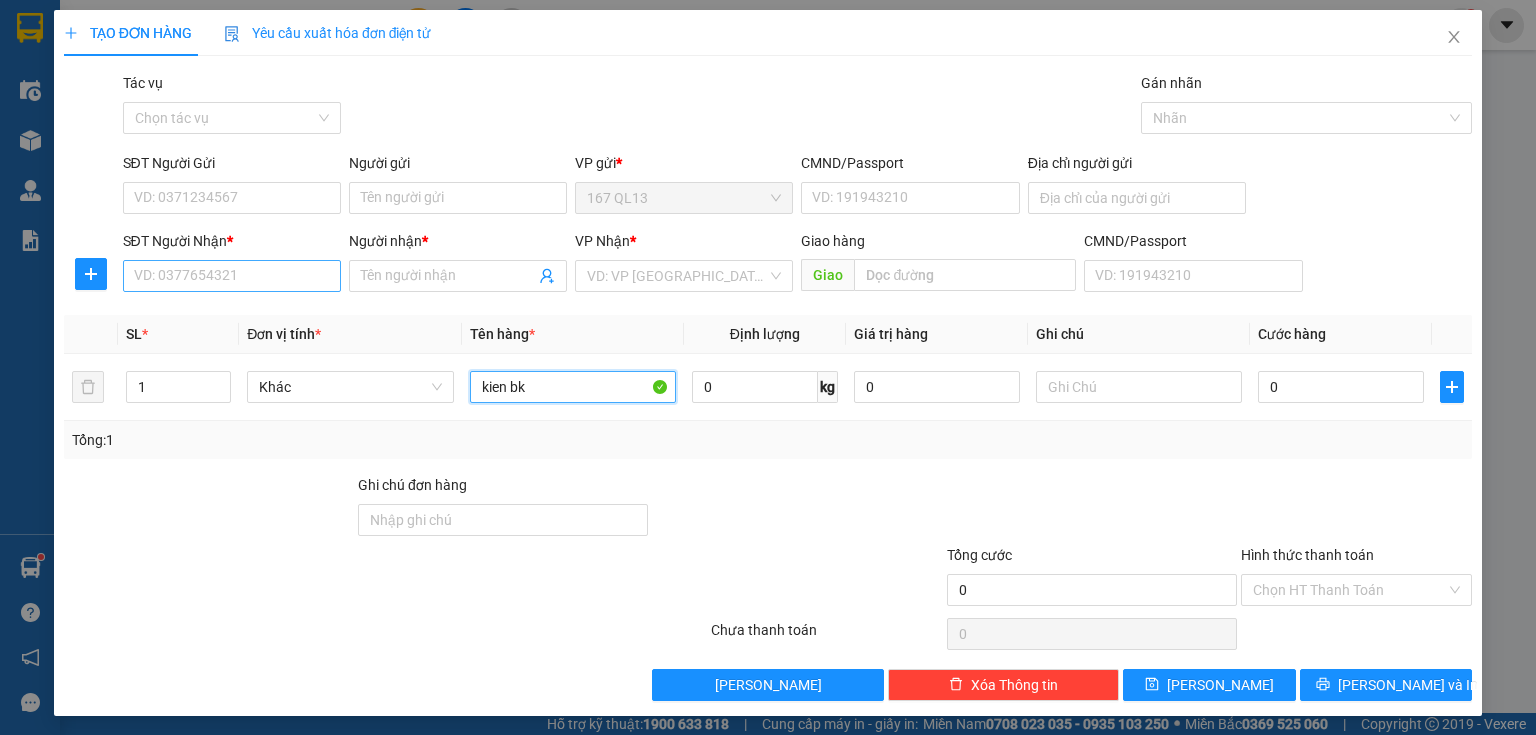 type on "kien bk" 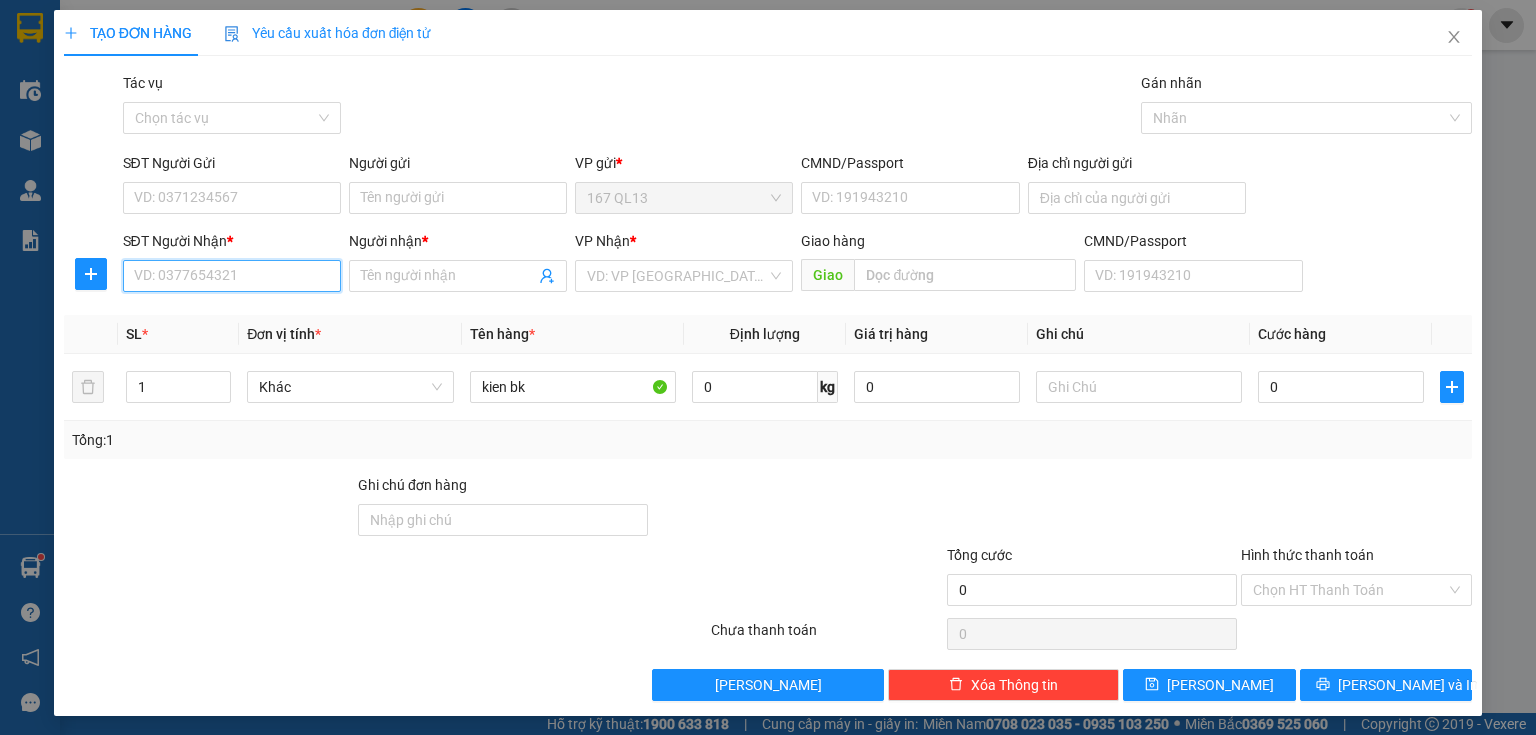 click on "SĐT Người Nhận  *" at bounding box center [232, 276] 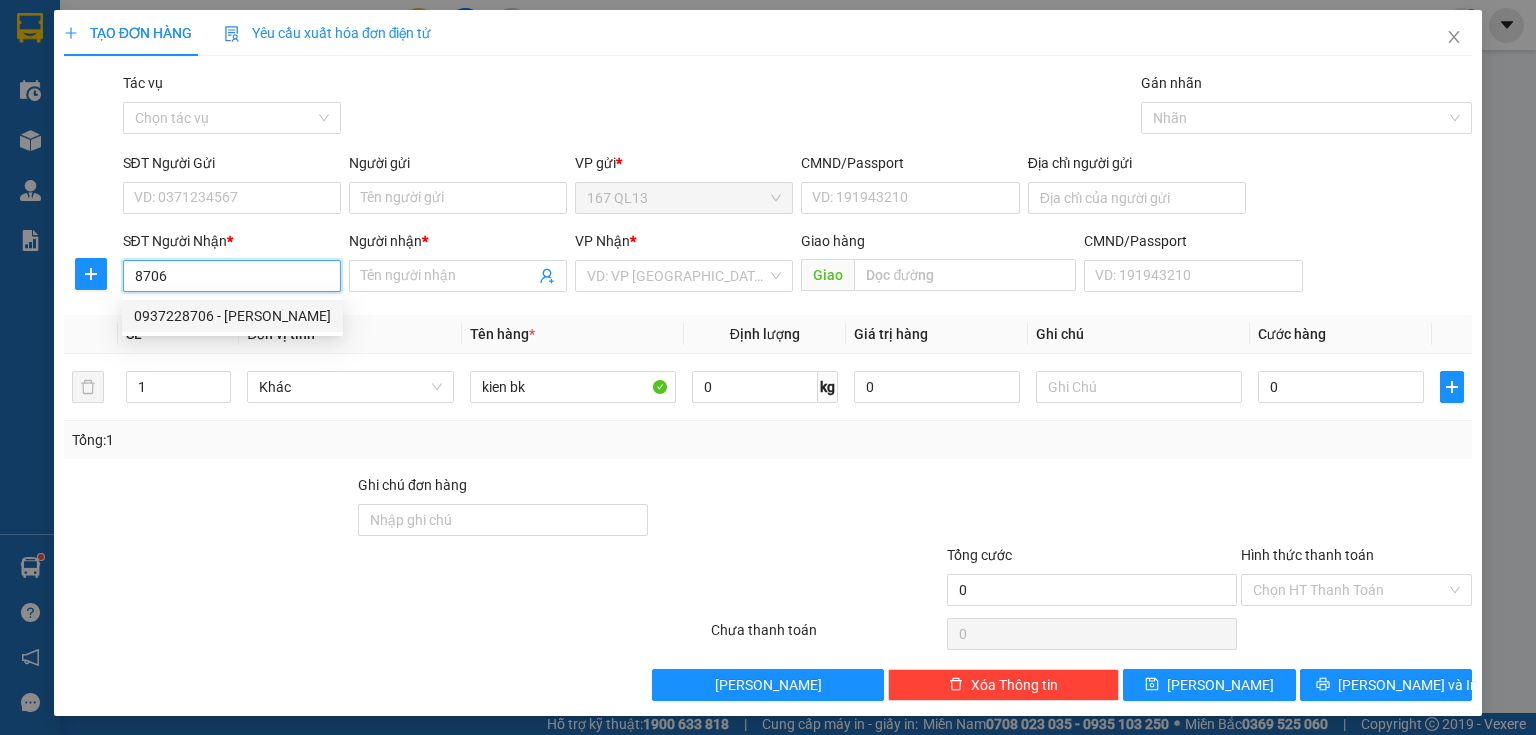 drag, startPoint x: 232, startPoint y: 314, endPoint x: 242, endPoint y: 257, distance: 57.870544 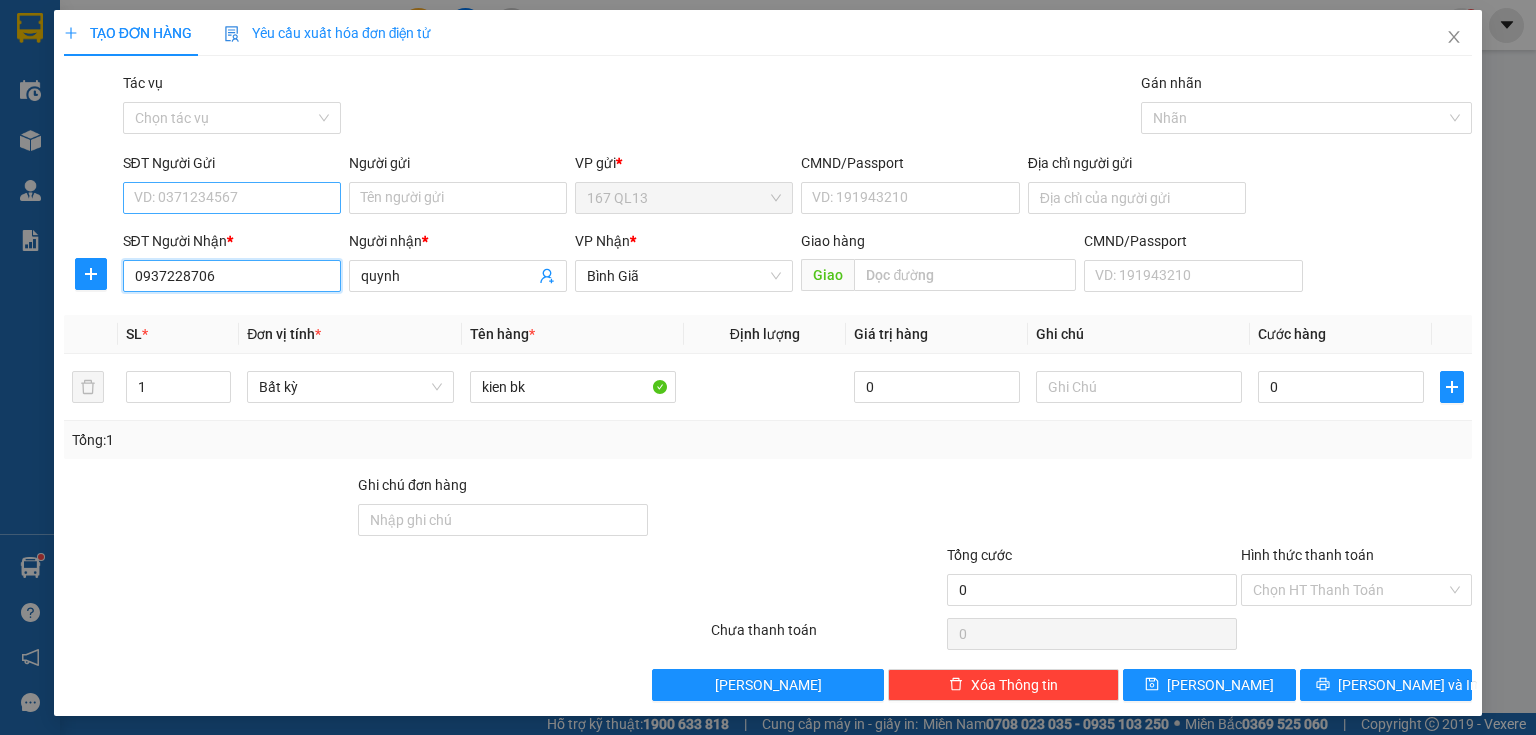 type on "0937228706" 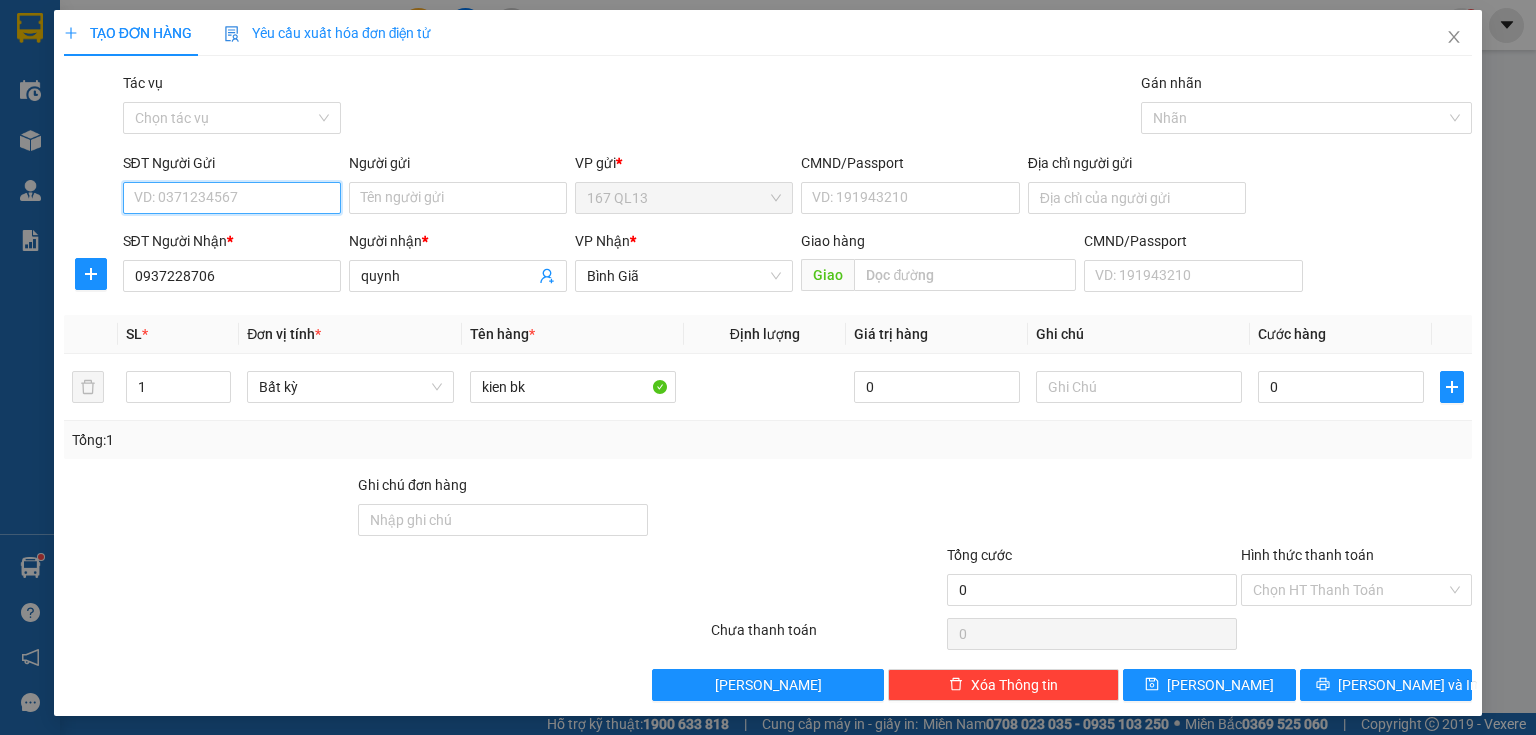 click on "SĐT Người Gửi" at bounding box center (232, 198) 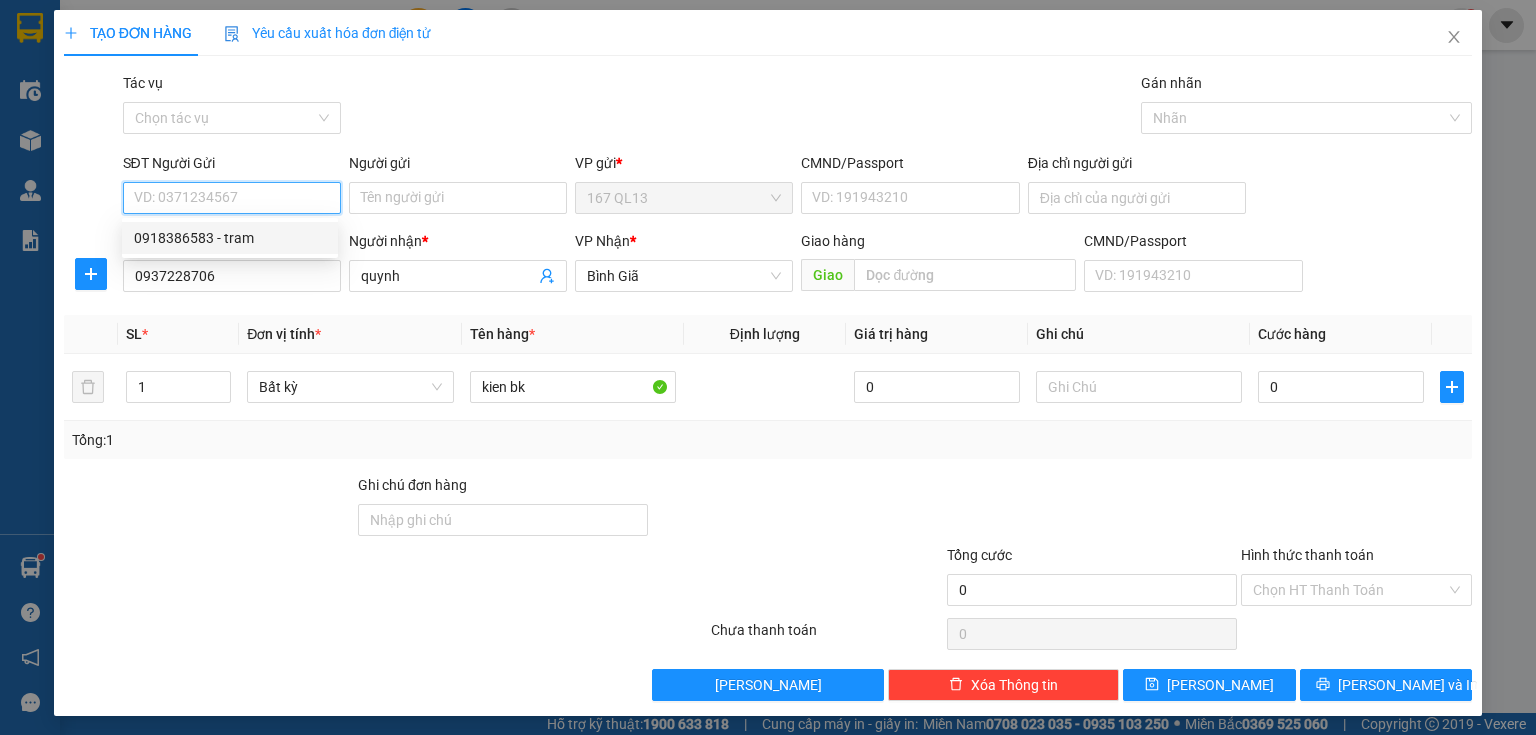 click on "0918386583 - tram" at bounding box center [230, 238] 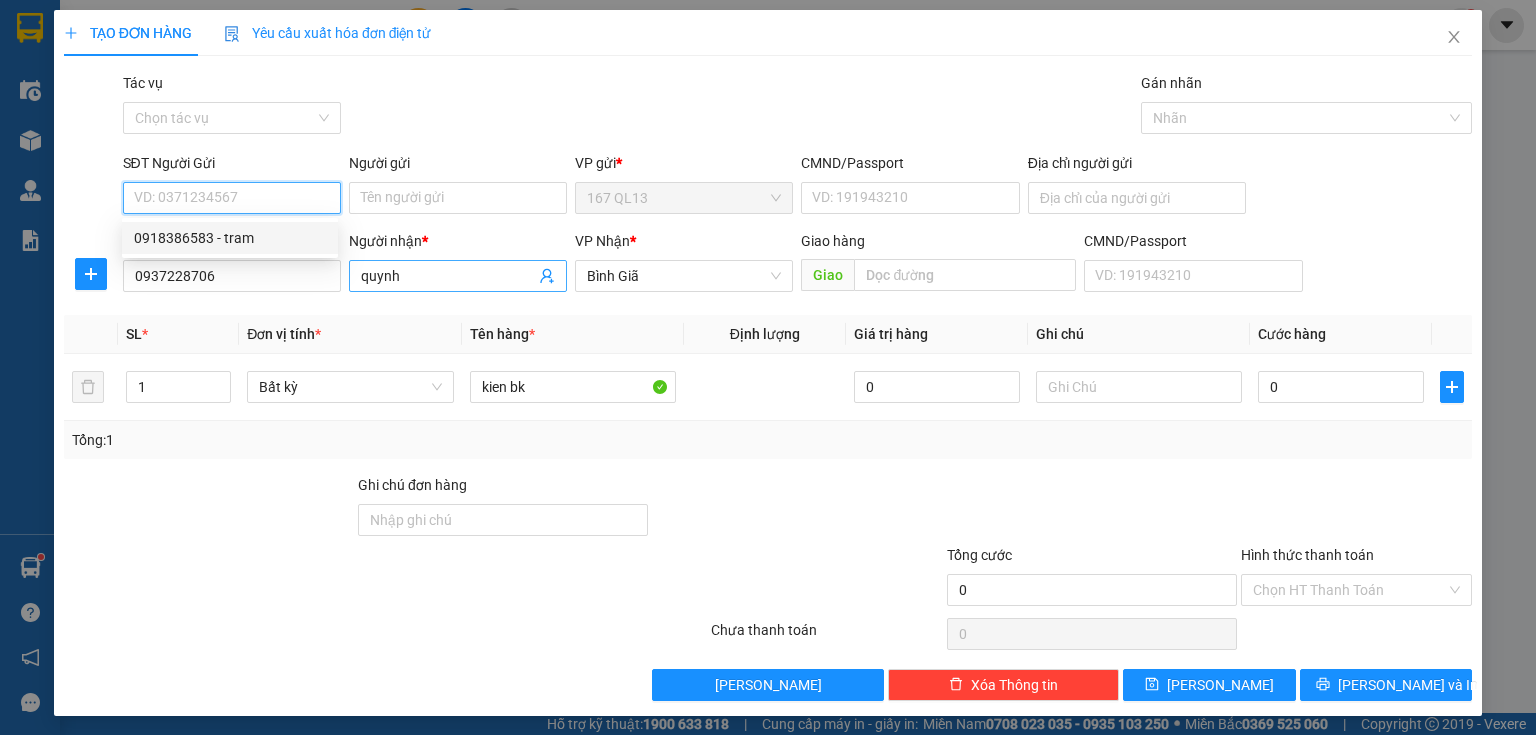 type on "0918386583" 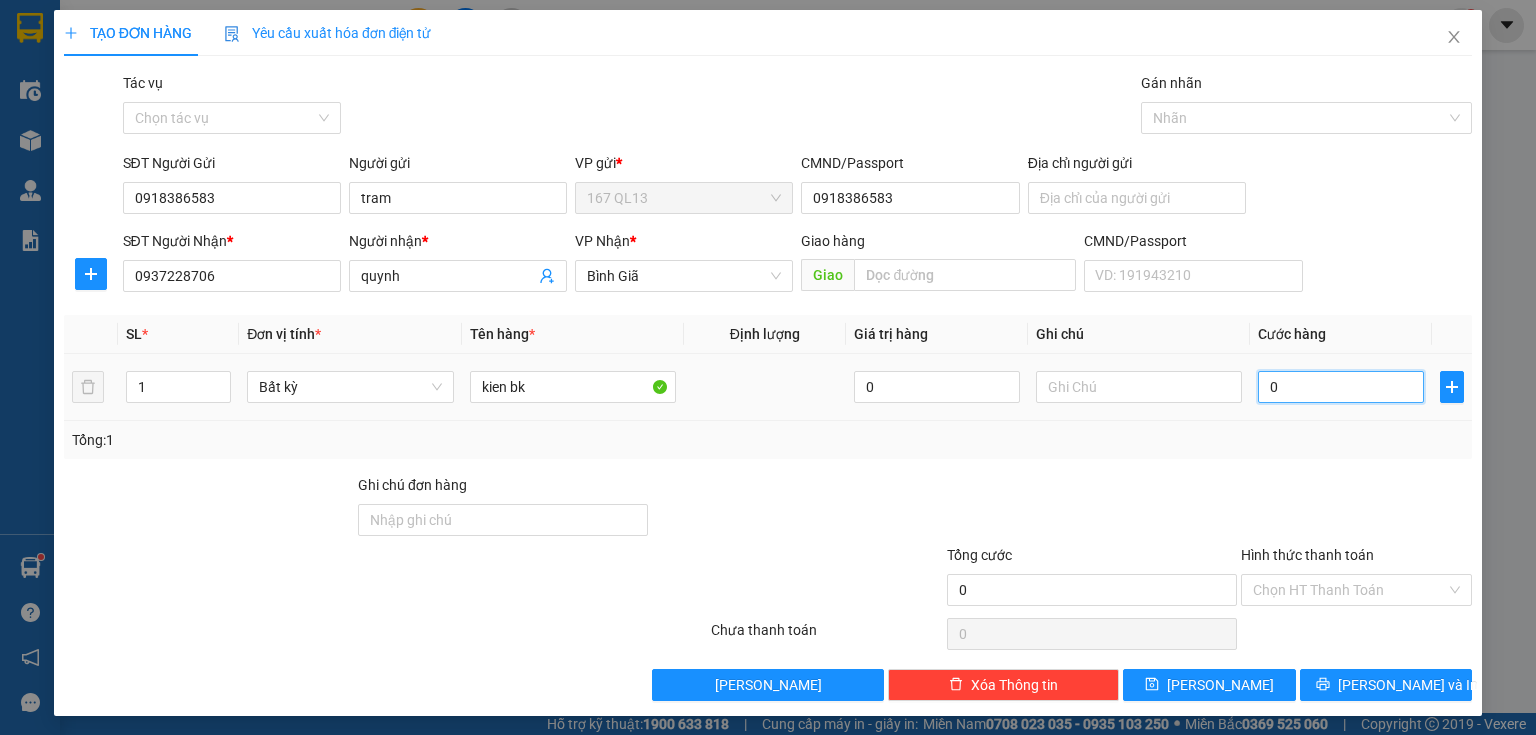 click on "0" at bounding box center [1341, 387] 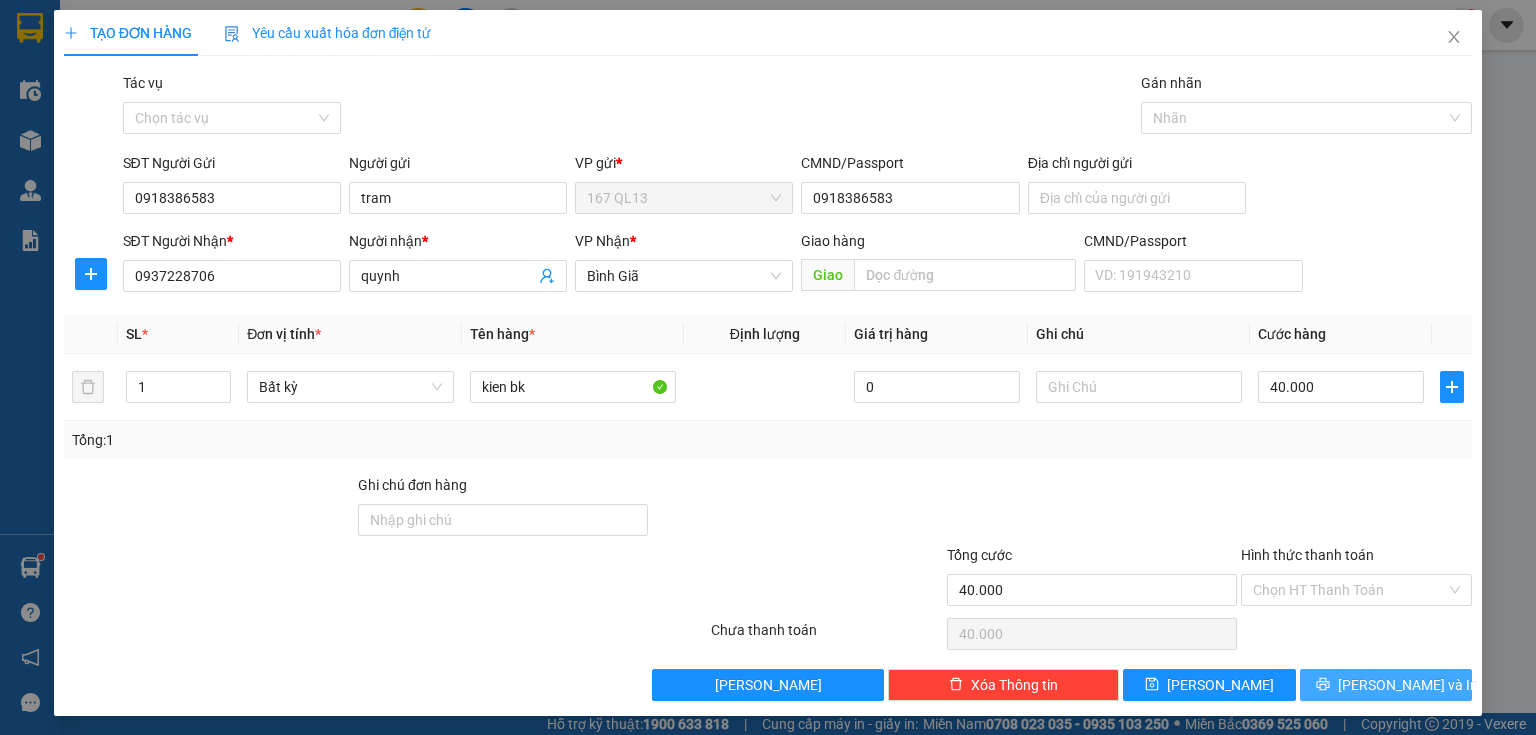 click on "[PERSON_NAME] và In" at bounding box center [1408, 685] 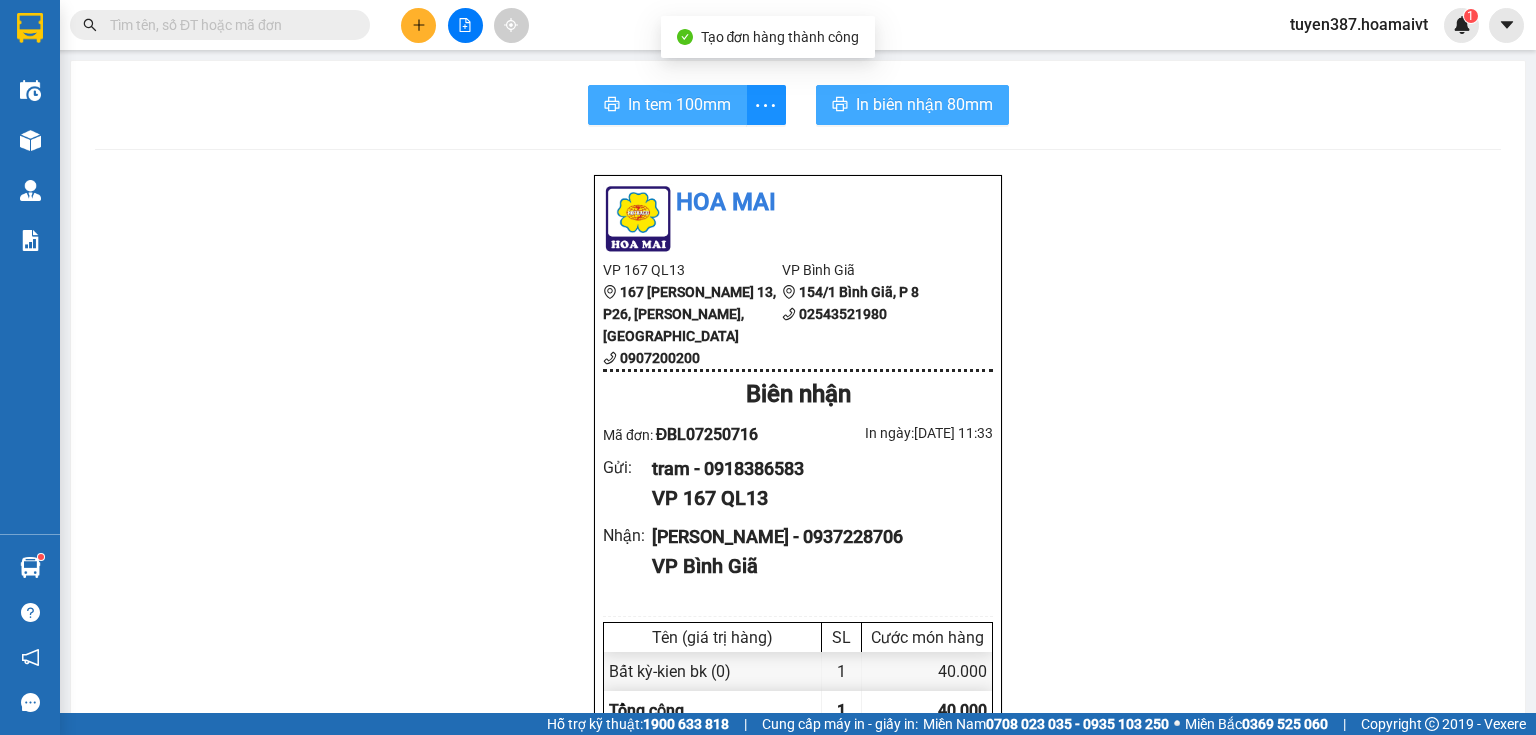 drag, startPoint x: 635, startPoint y: 96, endPoint x: 877, endPoint y: 96, distance: 242 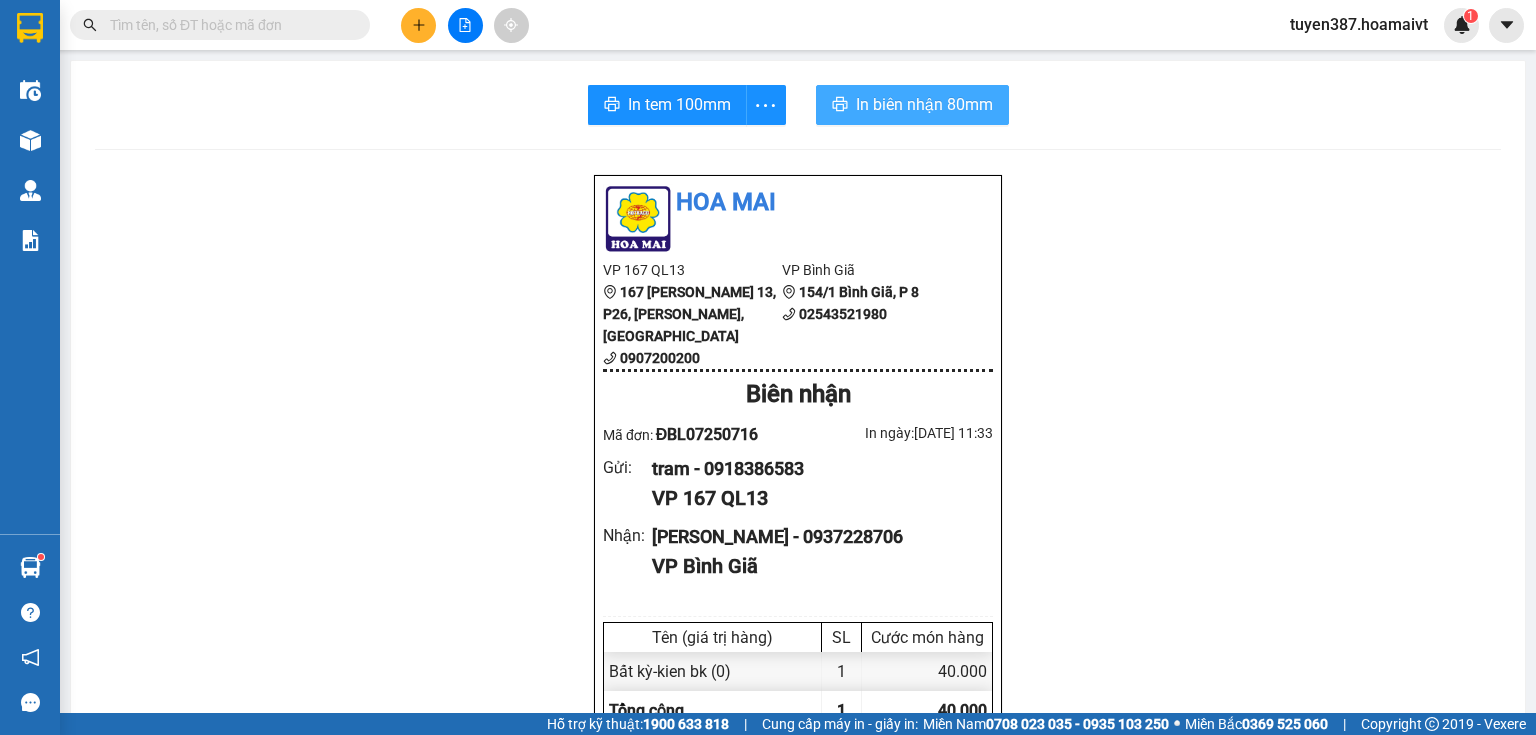 click on "In biên nhận 80mm" at bounding box center [924, 104] 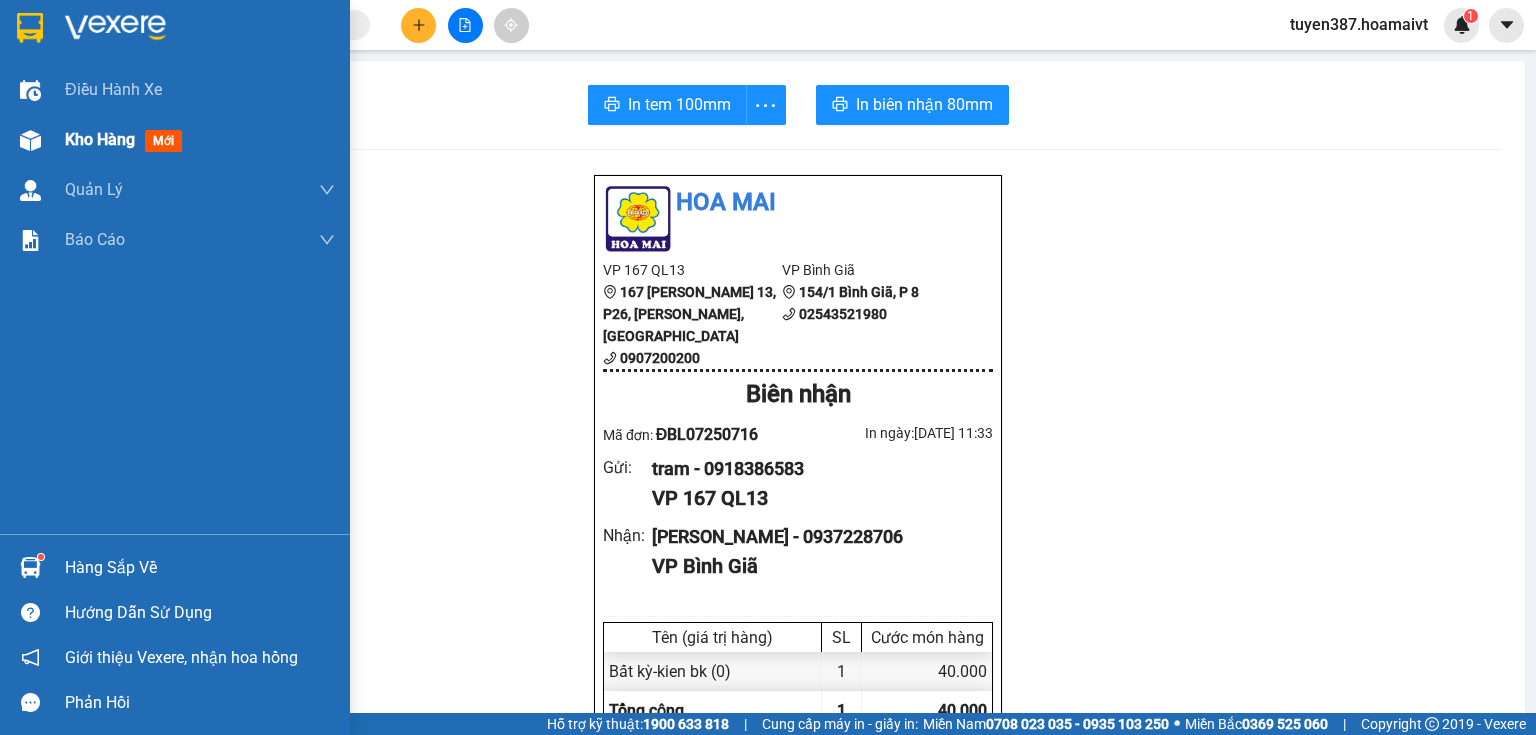 click on "mới" at bounding box center [163, 141] 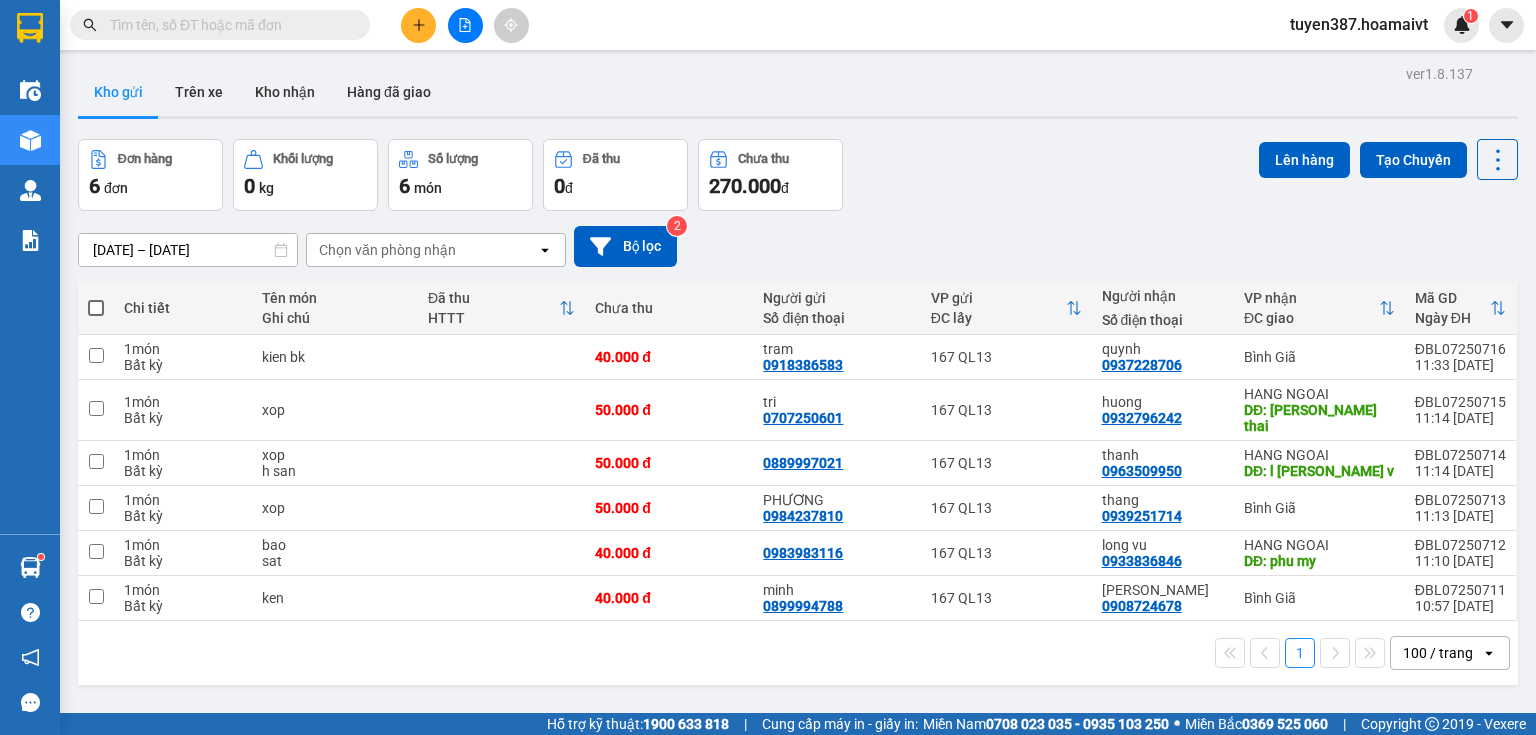 click on "Chọn văn phòng nhận" at bounding box center [422, 250] 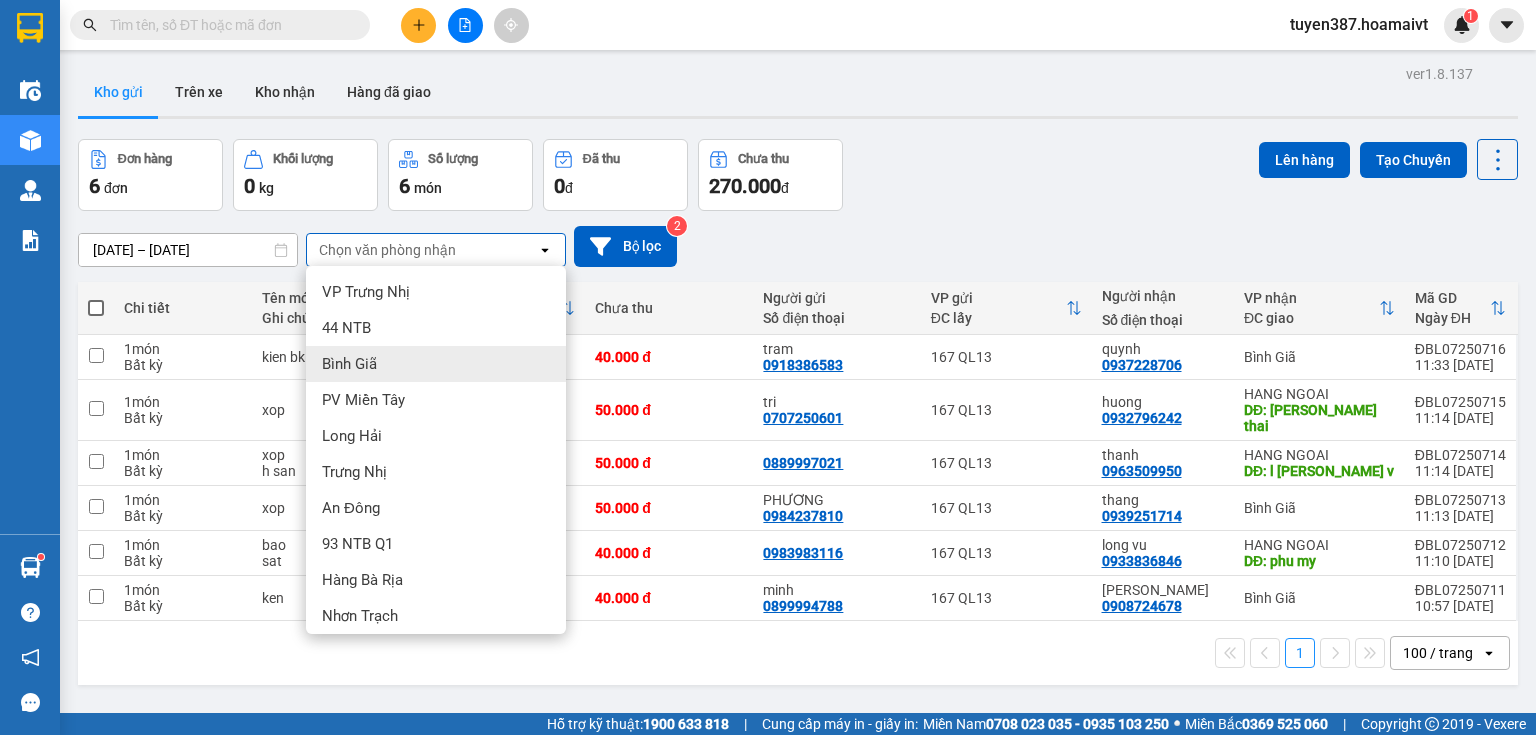 click on "Bình Giã" at bounding box center (436, 364) 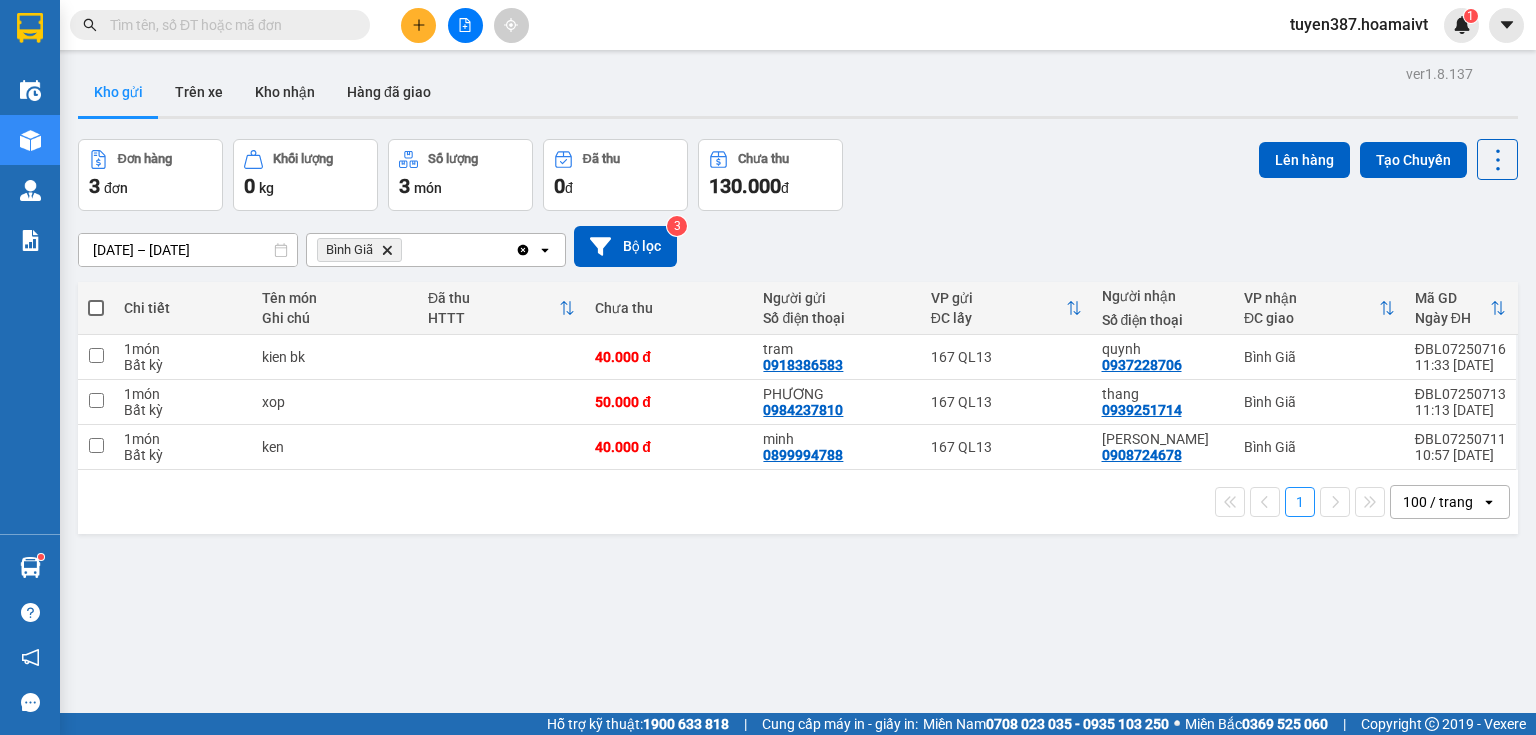 click at bounding box center [96, 308] 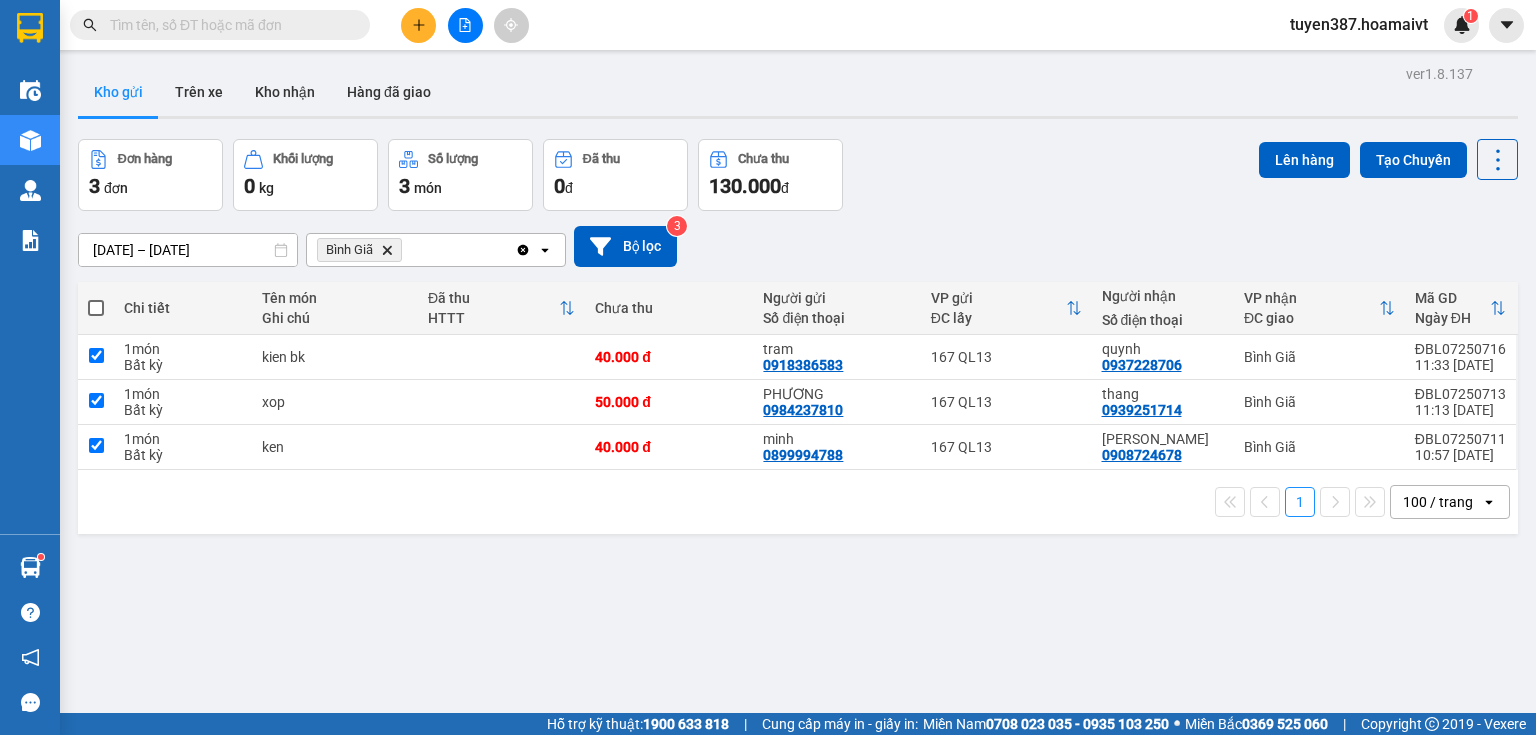 checkbox on "true" 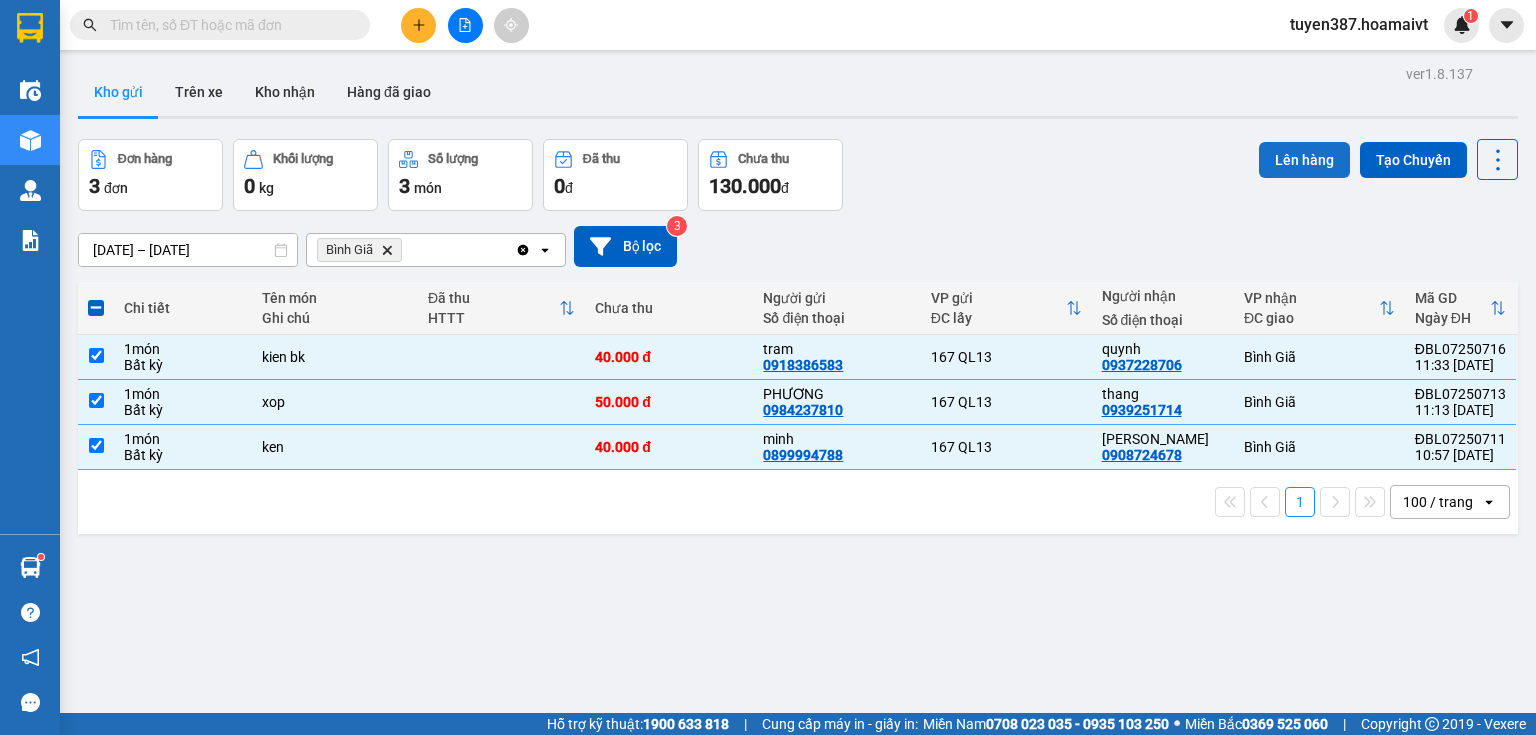 click on "Lên hàng" at bounding box center [1304, 160] 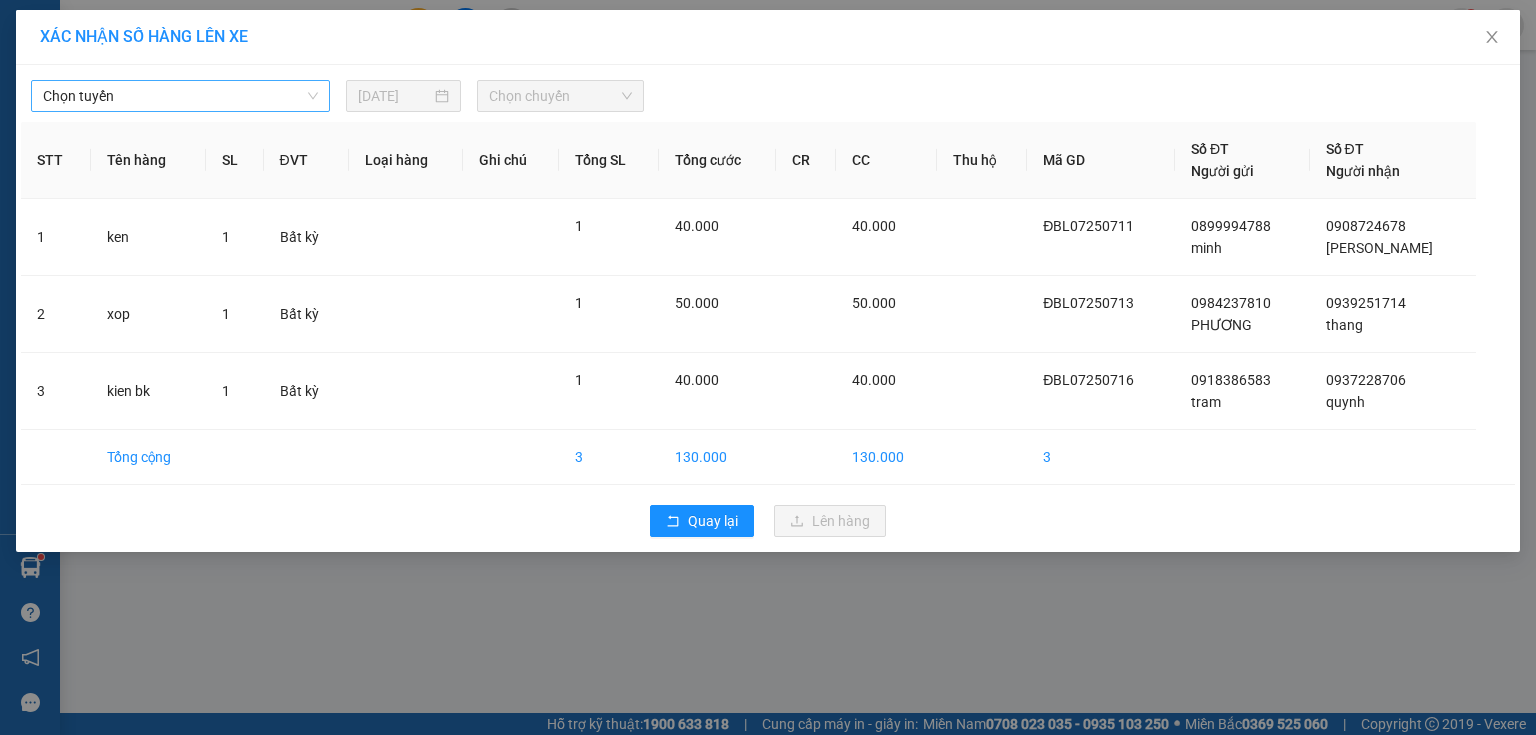 click on "Chọn tuyến" at bounding box center [180, 96] 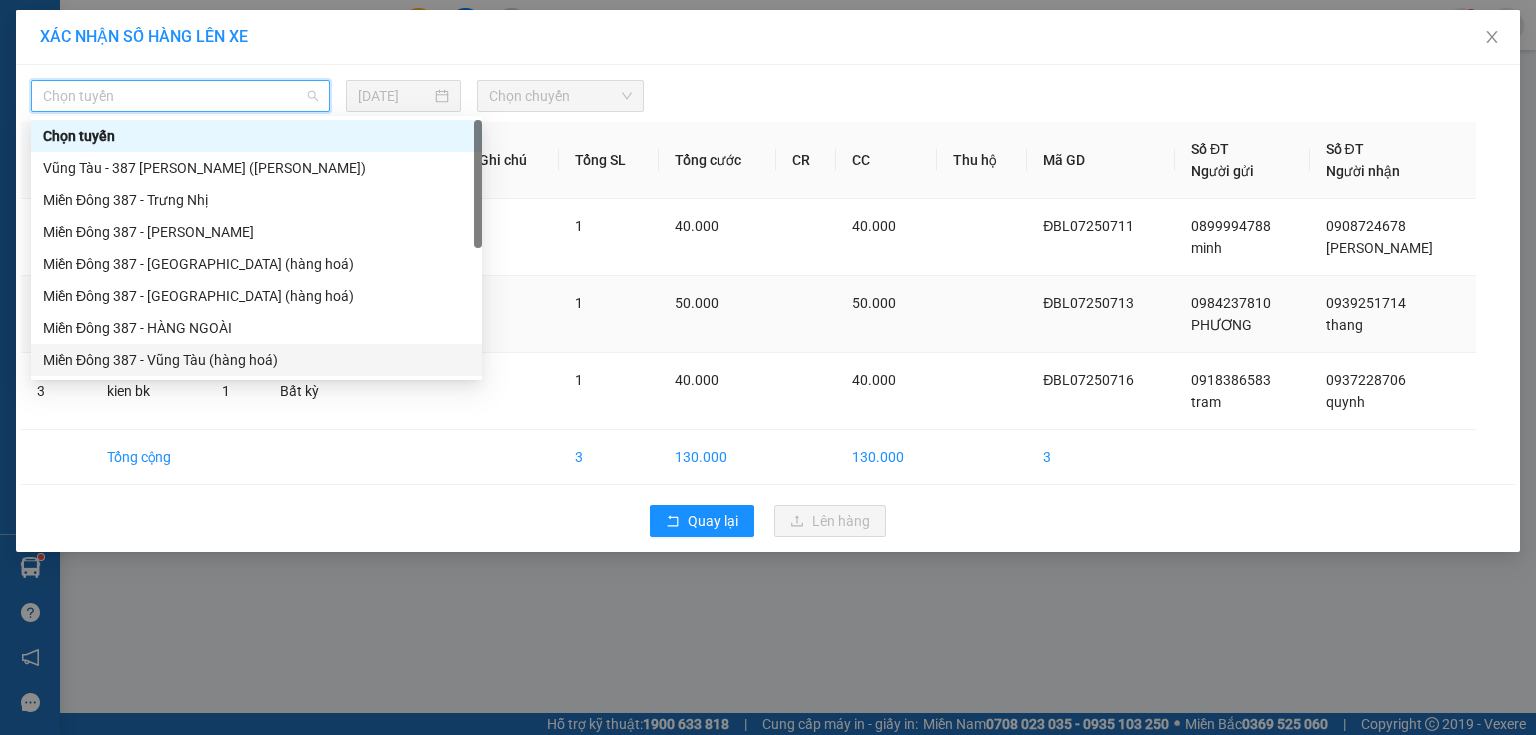 drag, startPoint x: 179, startPoint y: 355, endPoint x: 184, endPoint y: 334, distance: 21.587032 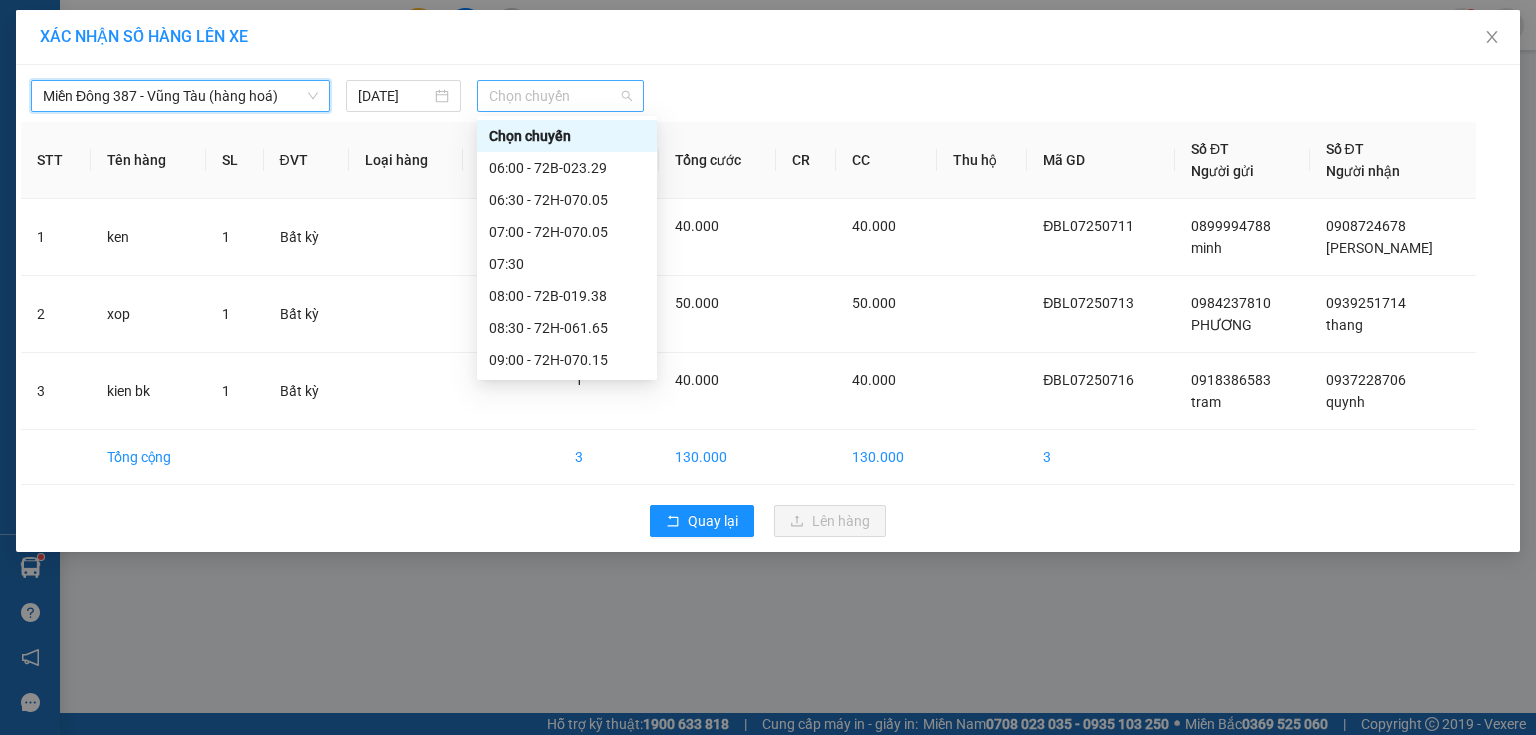 click on "Chọn chuyến" at bounding box center [561, 96] 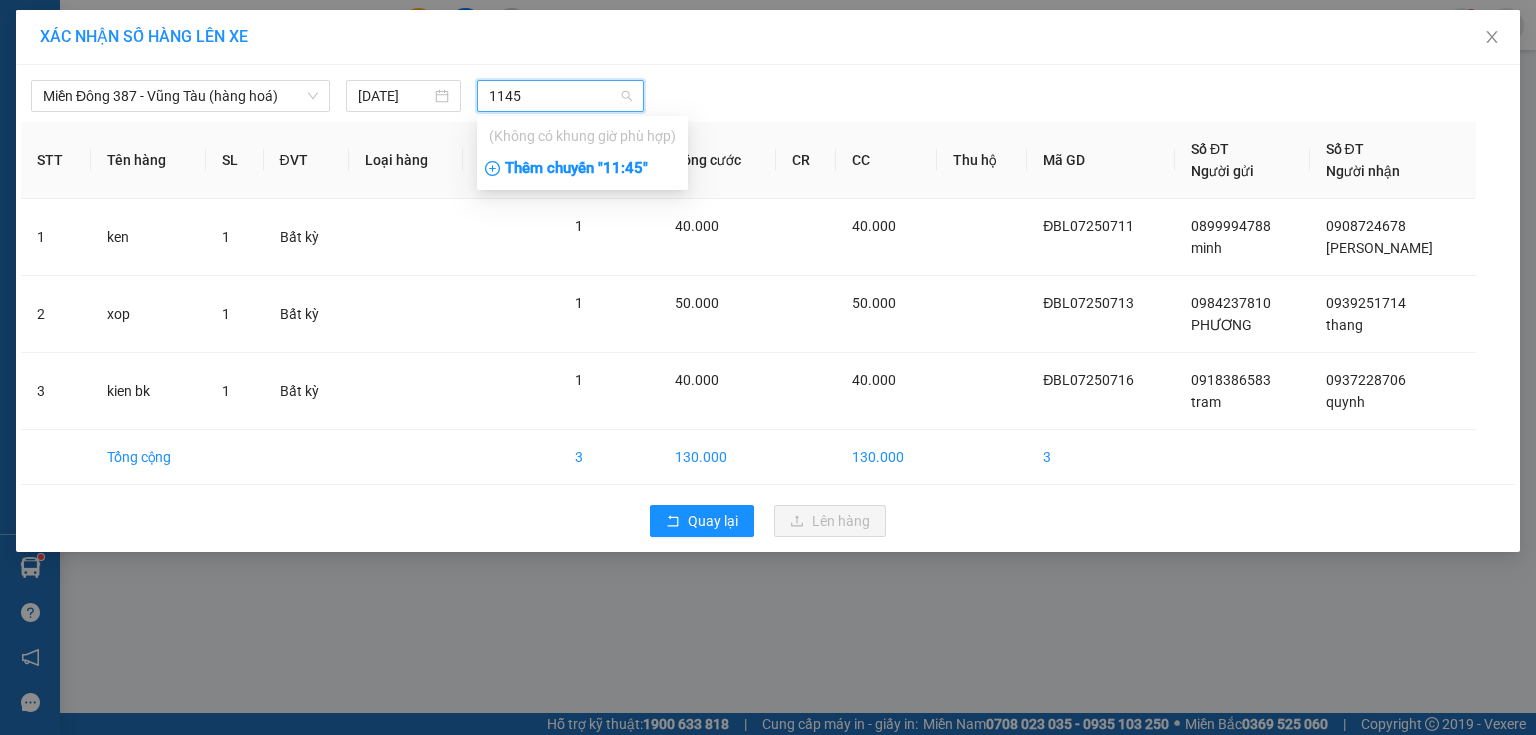 type on "1145" 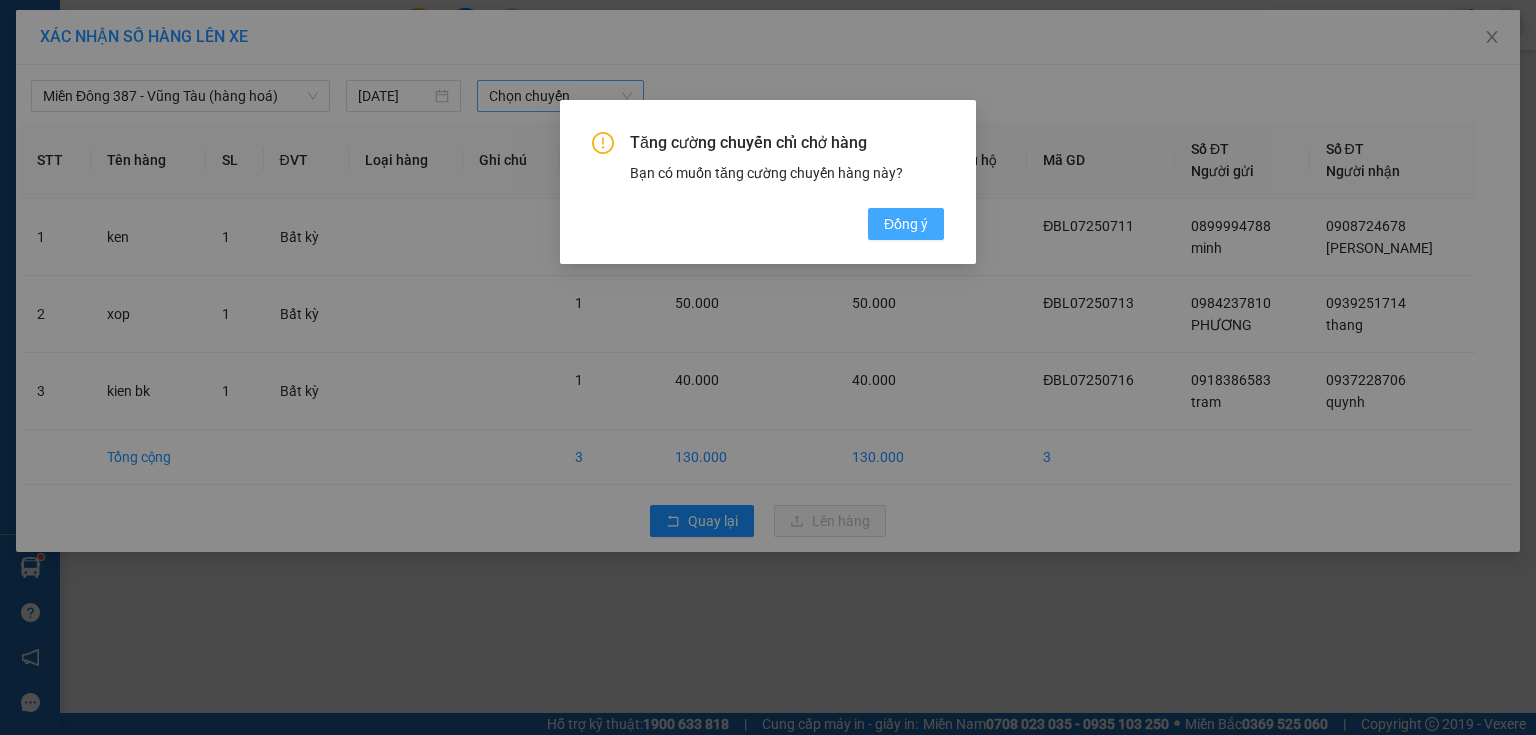 click on "Đồng ý" at bounding box center [906, 224] 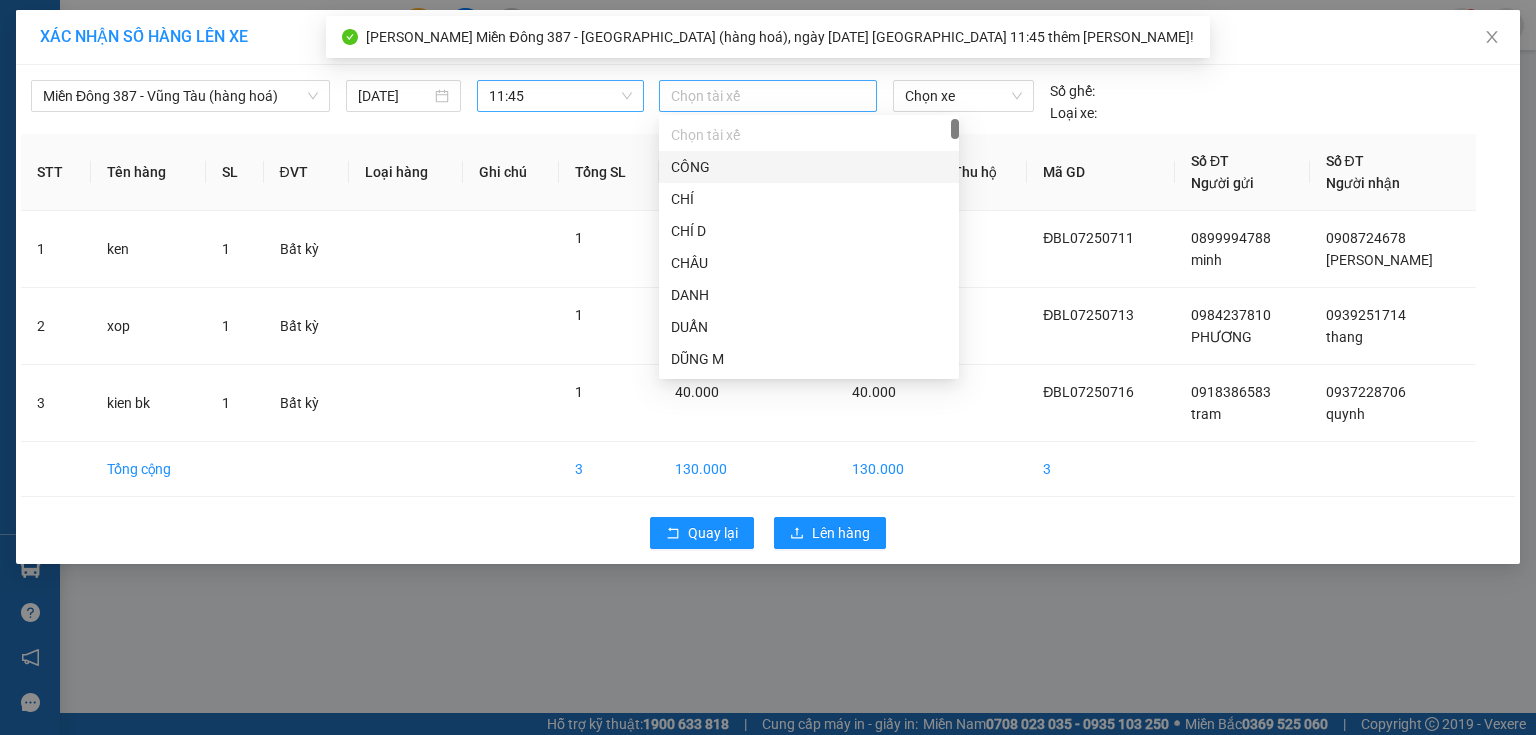 click at bounding box center [768, 96] 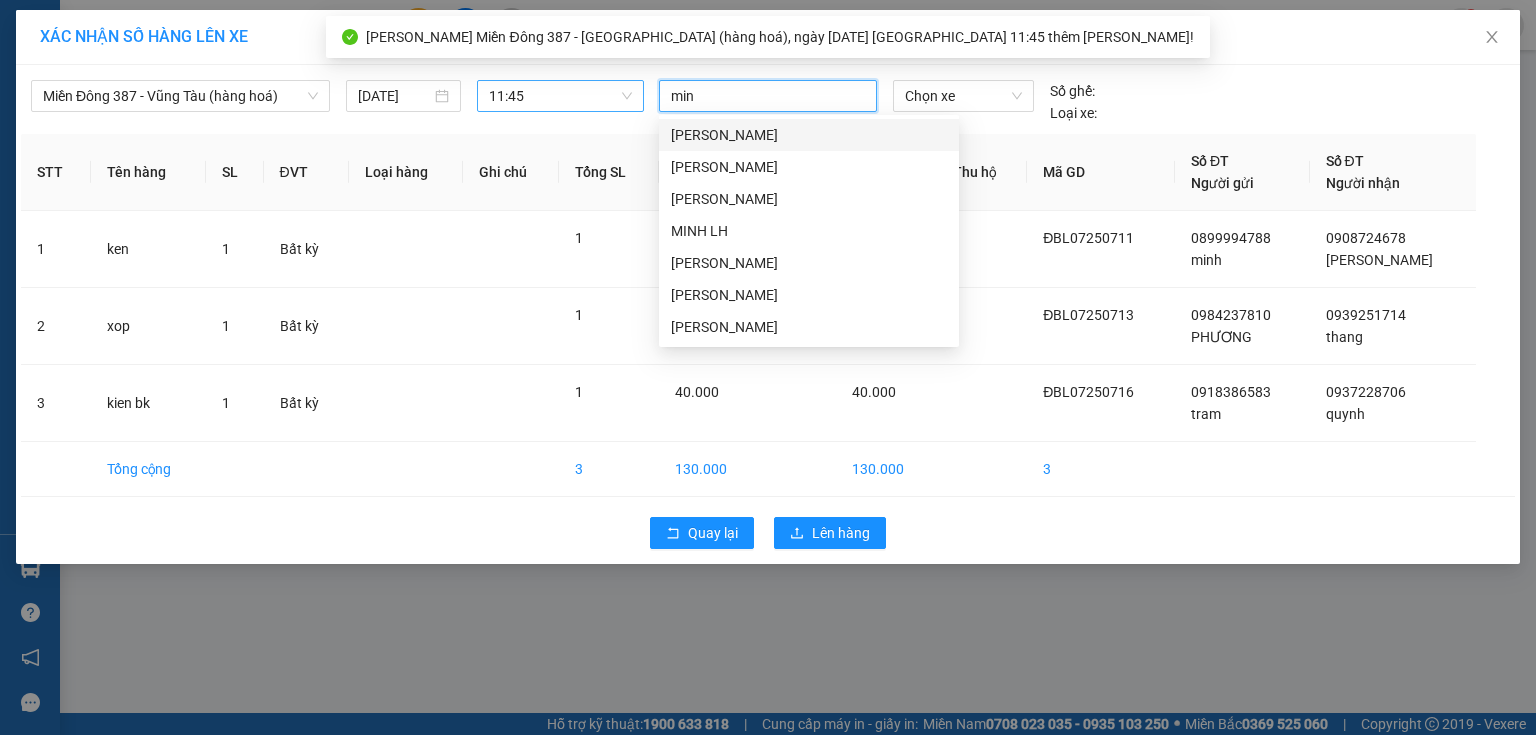 type on "minh" 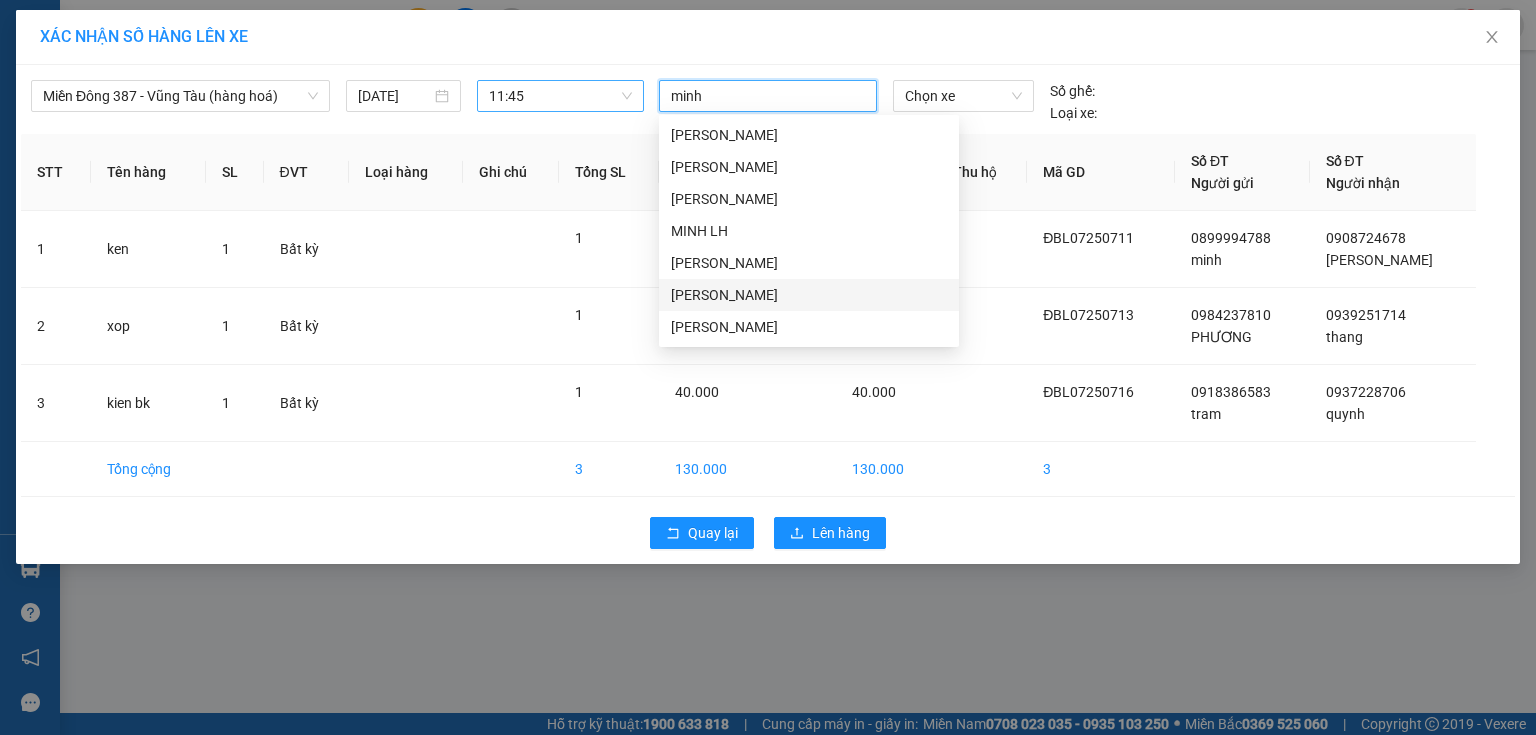click on "[PERSON_NAME]" at bounding box center [809, 295] 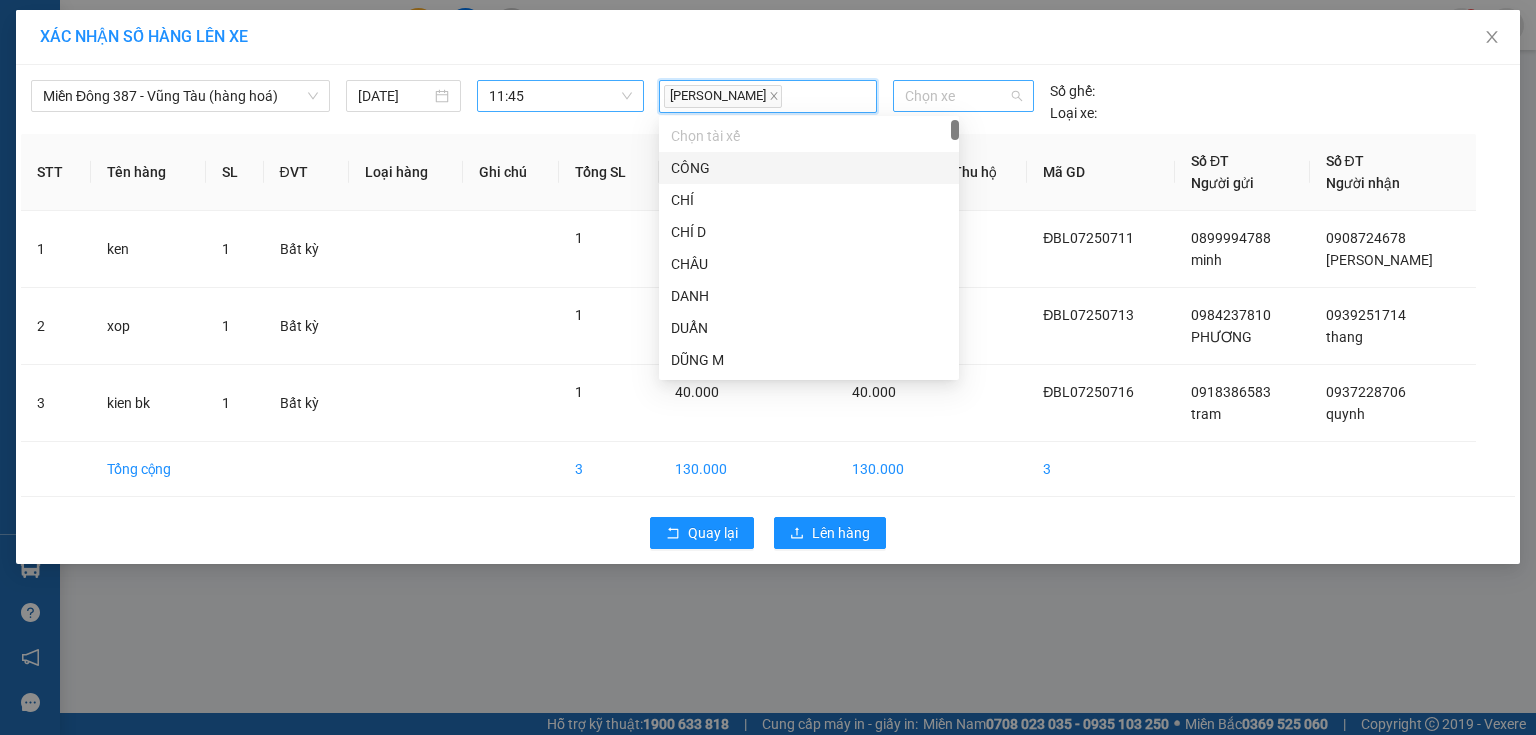 click on "Chọn xe" at bounding box center [963, 96] 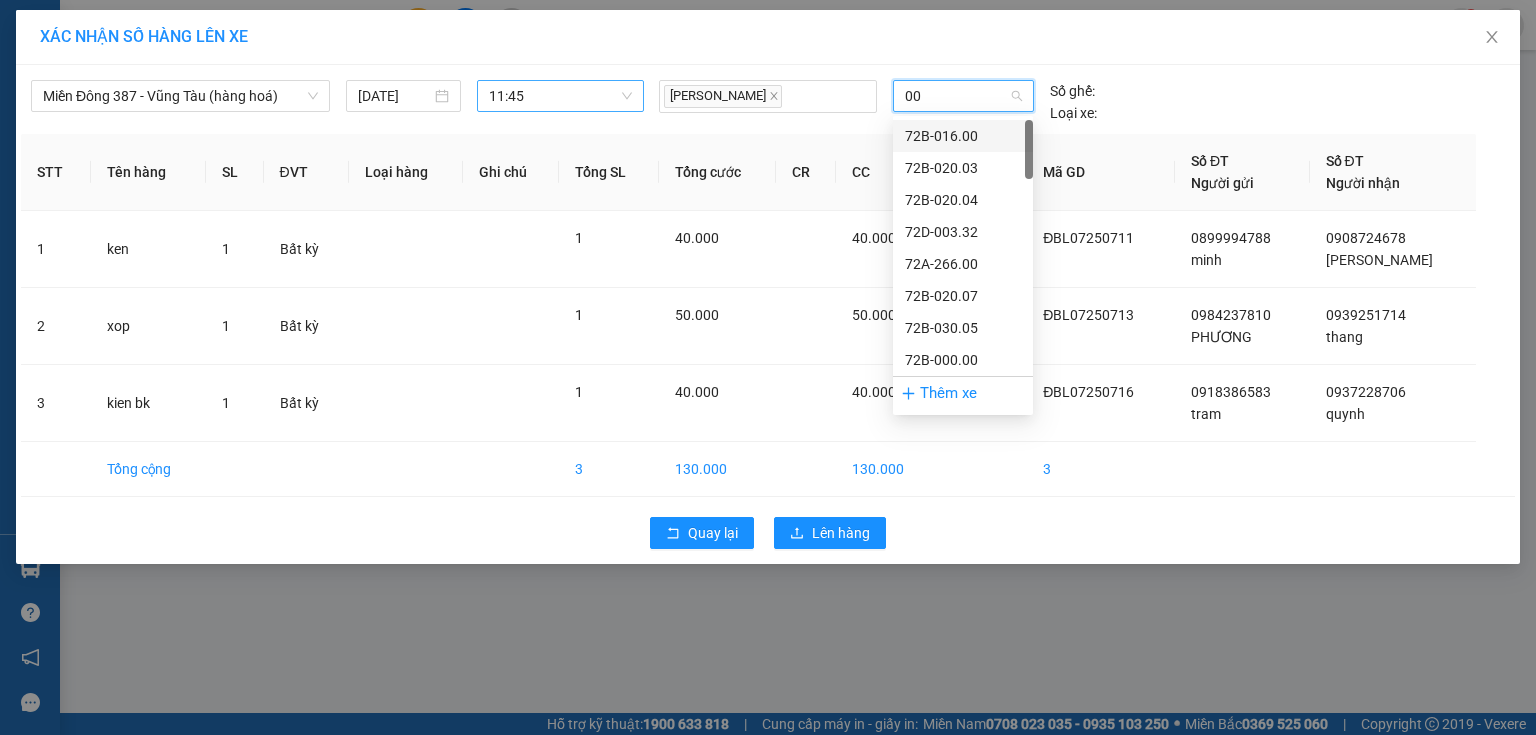 type on "006" 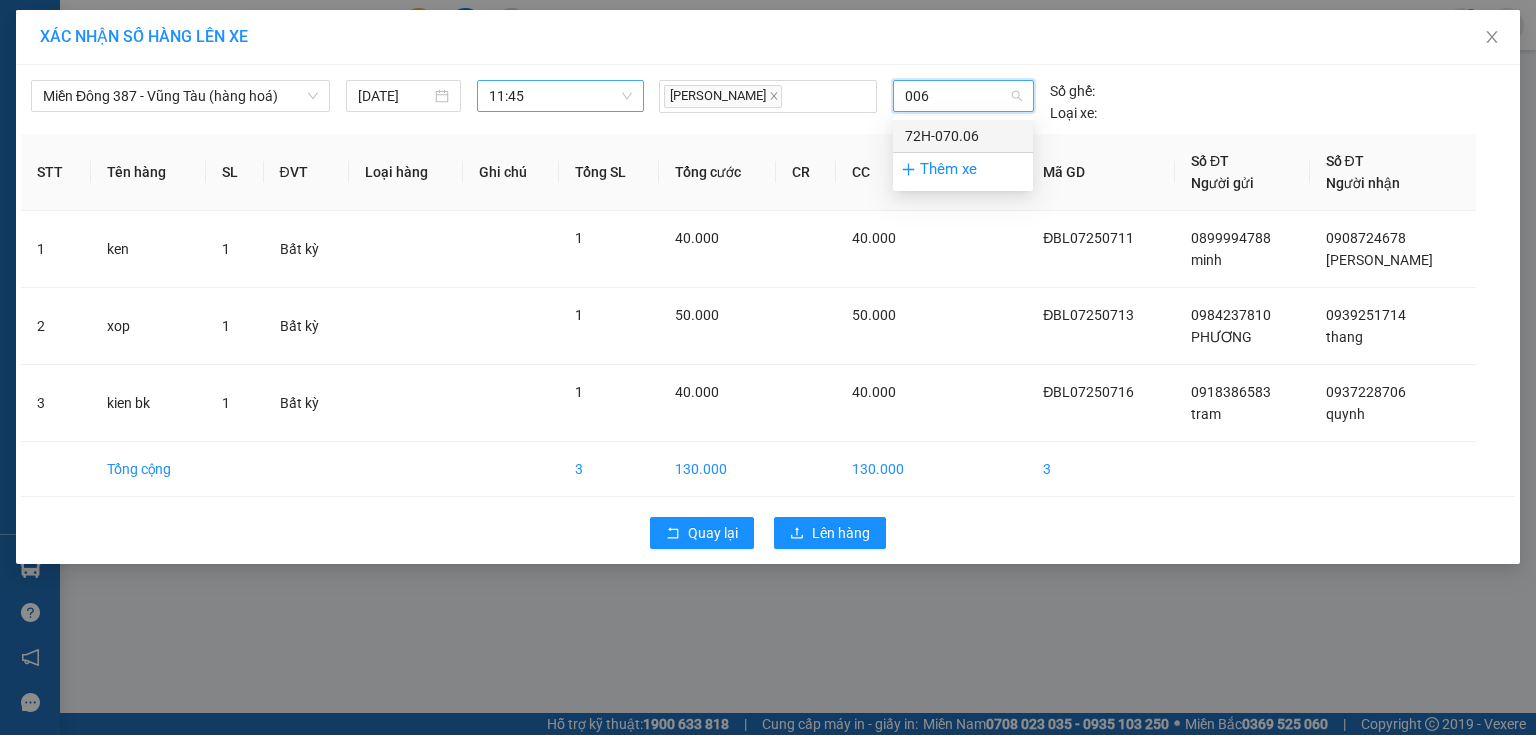 click on "72H-070.06" at bounding box center (963, 136) 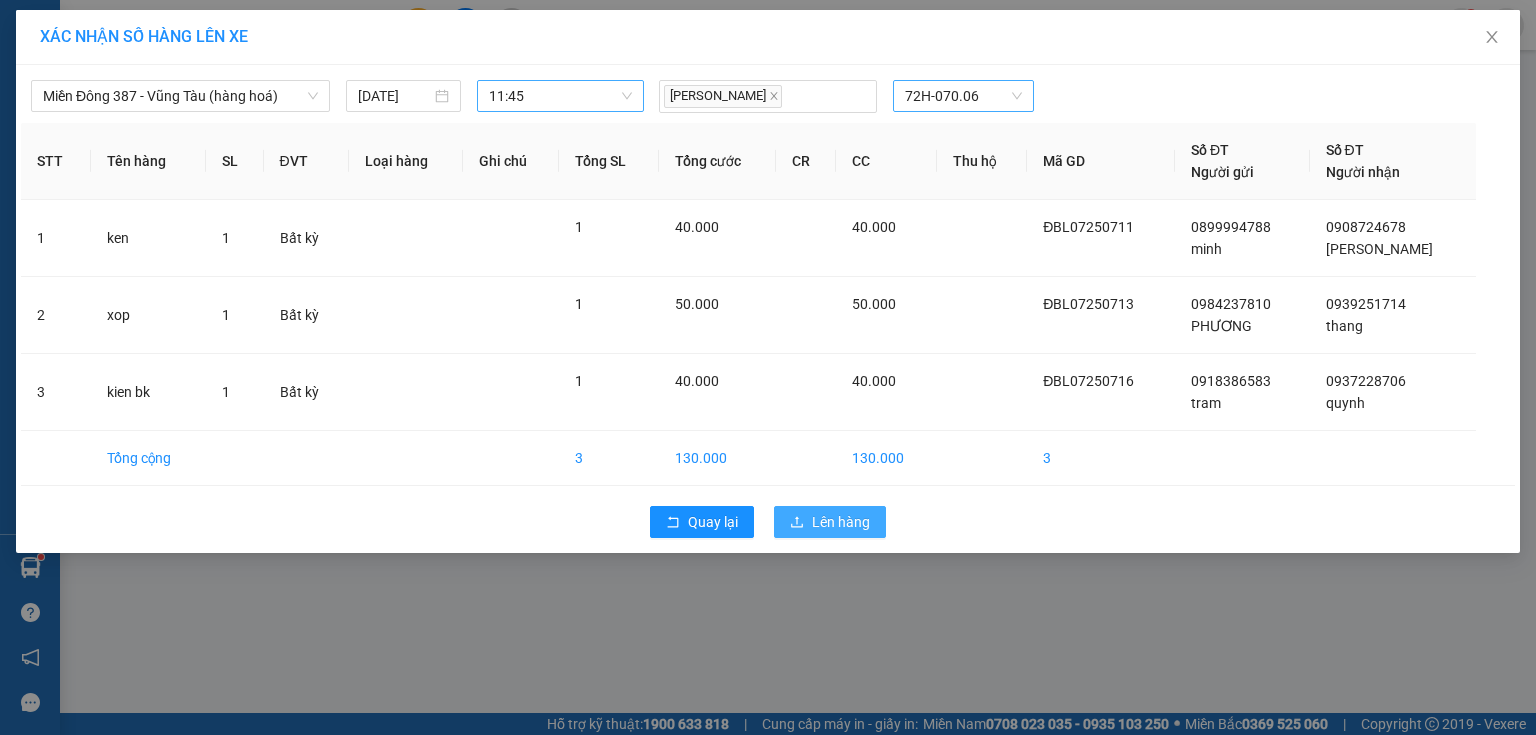 click on "Lên hàng" at bounding box center (841, 522) 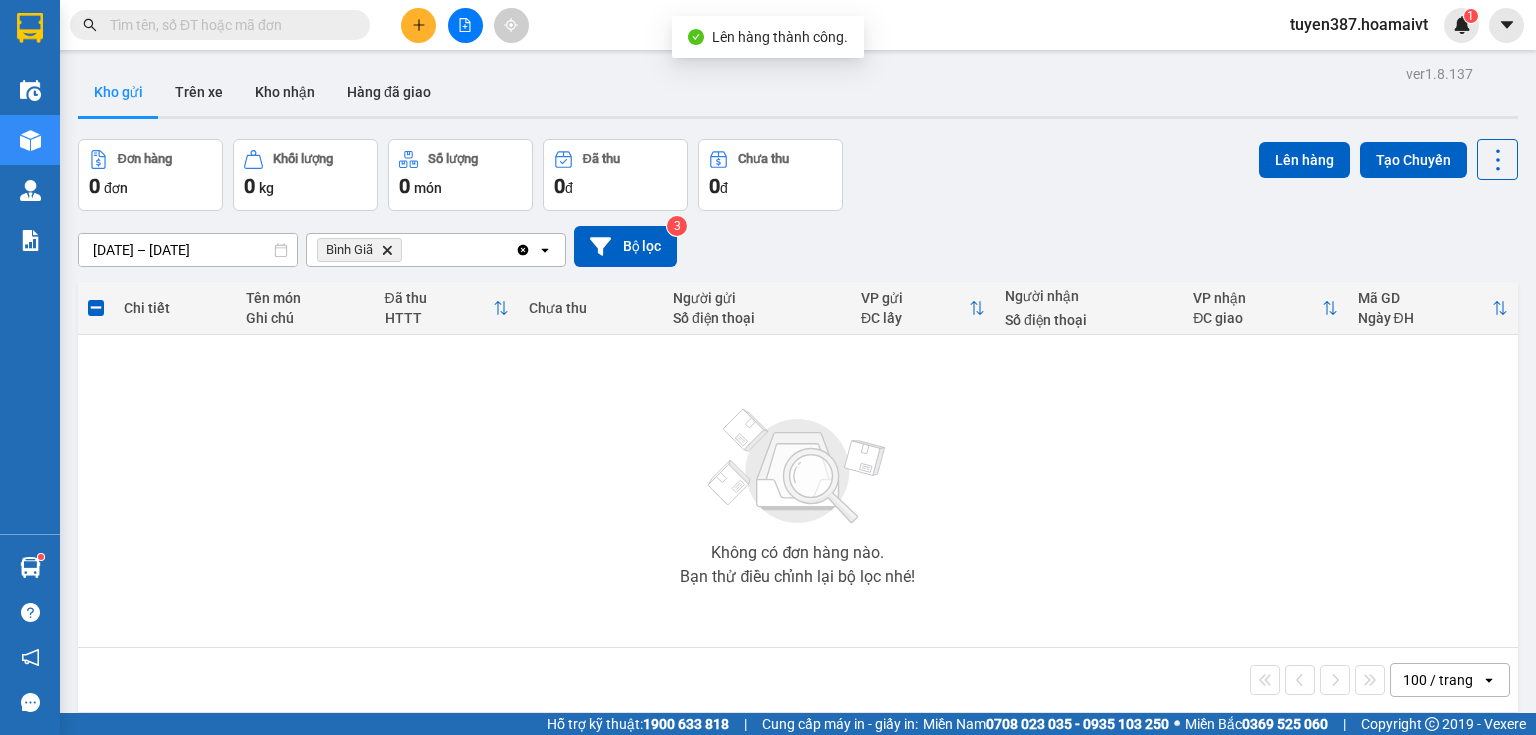 click 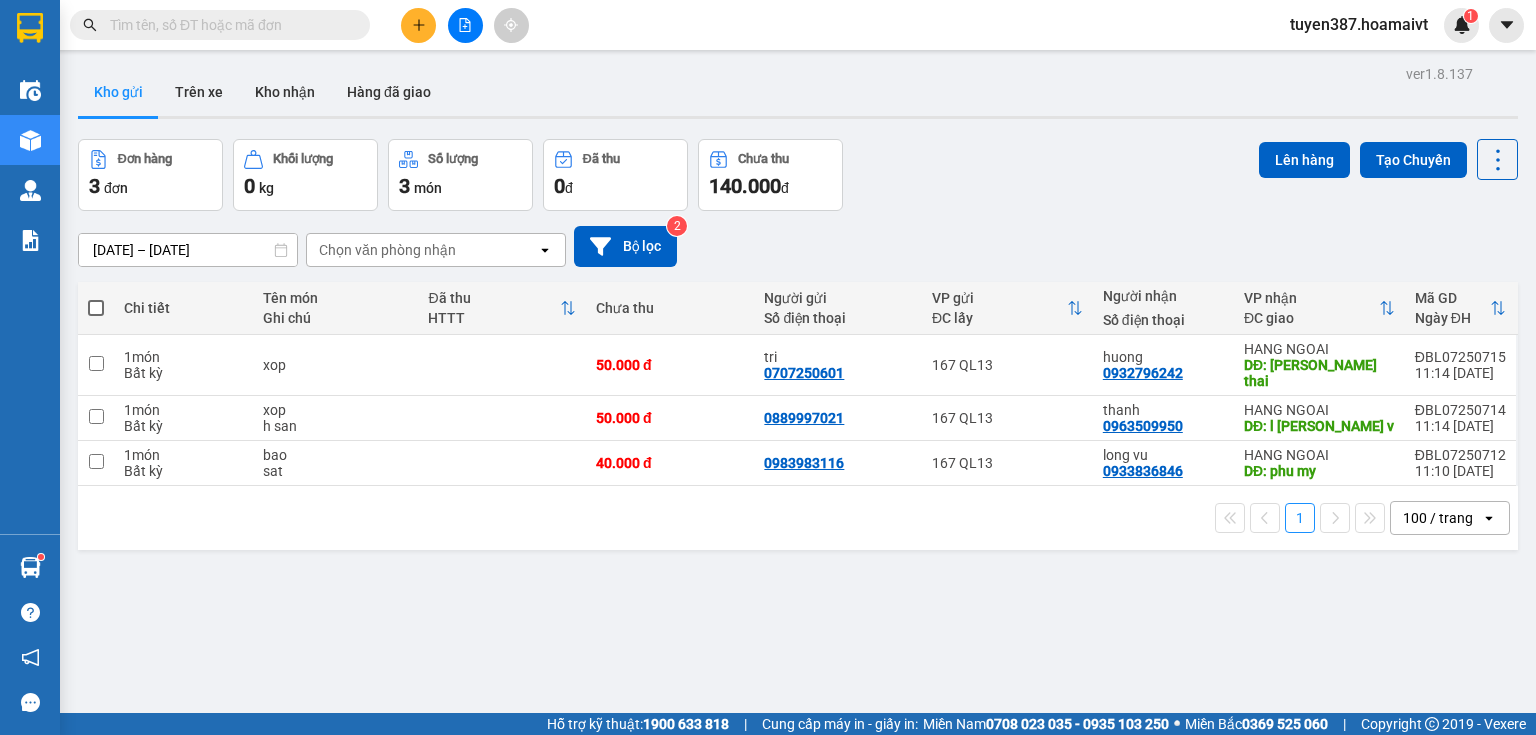 click at bounding box center [96, 308] 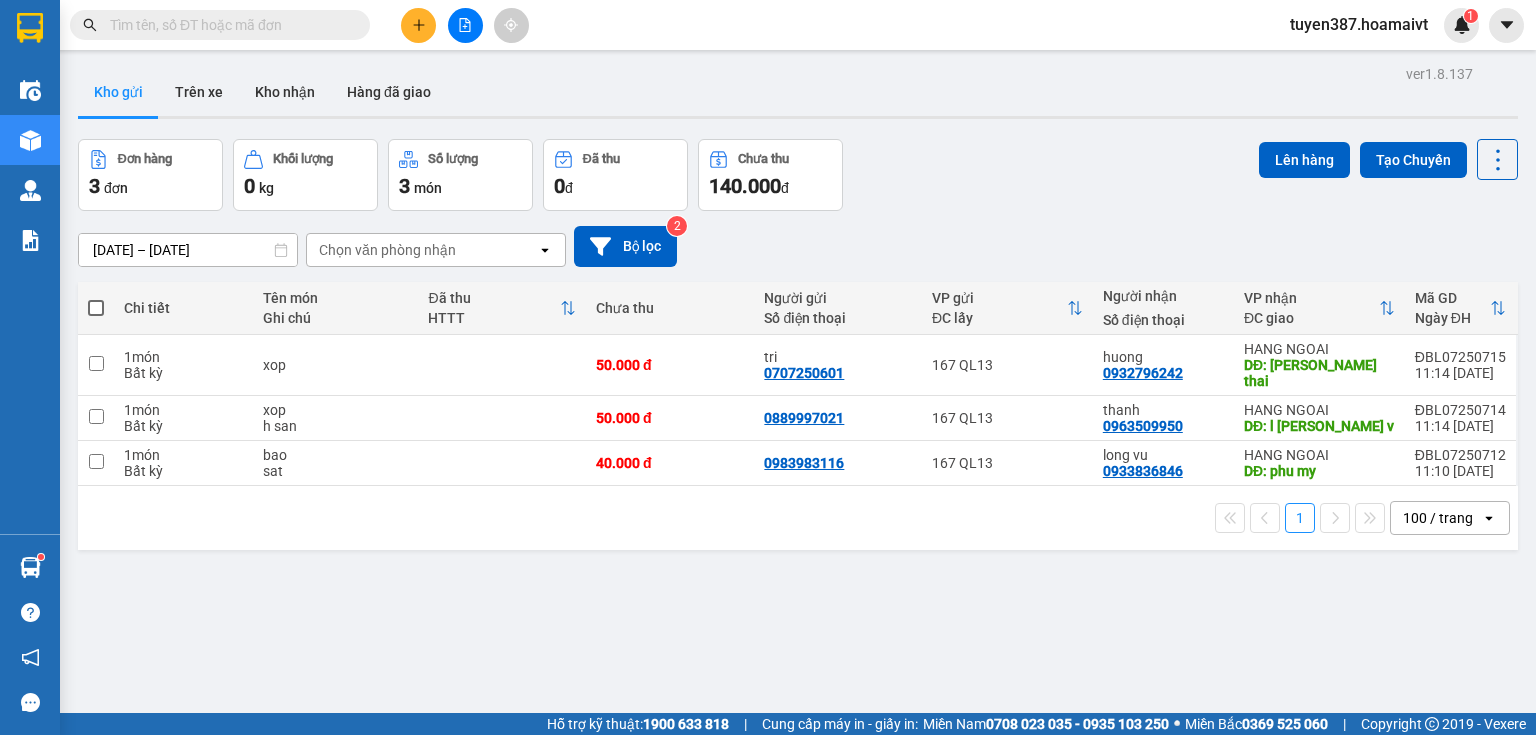 click at bounding box center [96, 298] 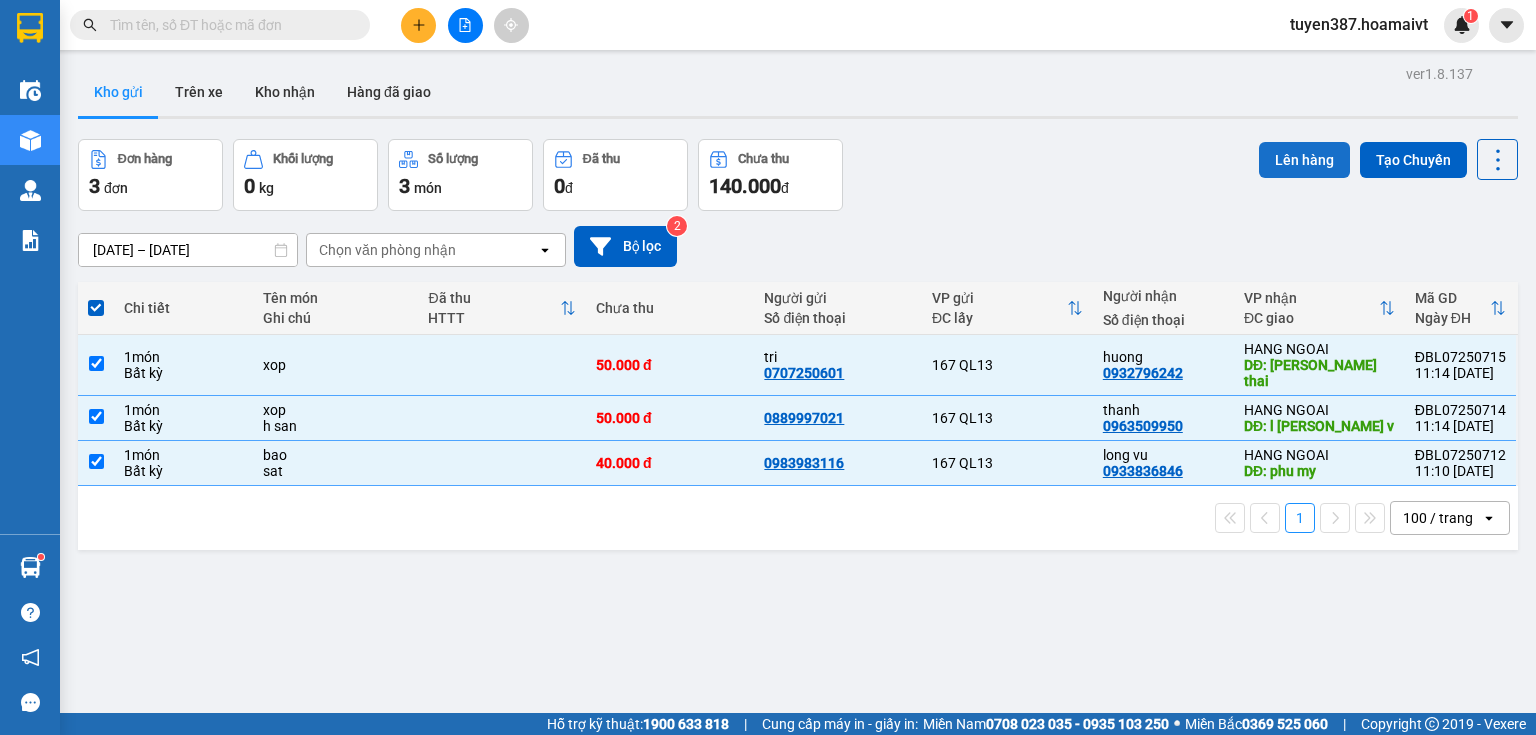 click on "Lên hàng" at bounding box center [1304, 160] 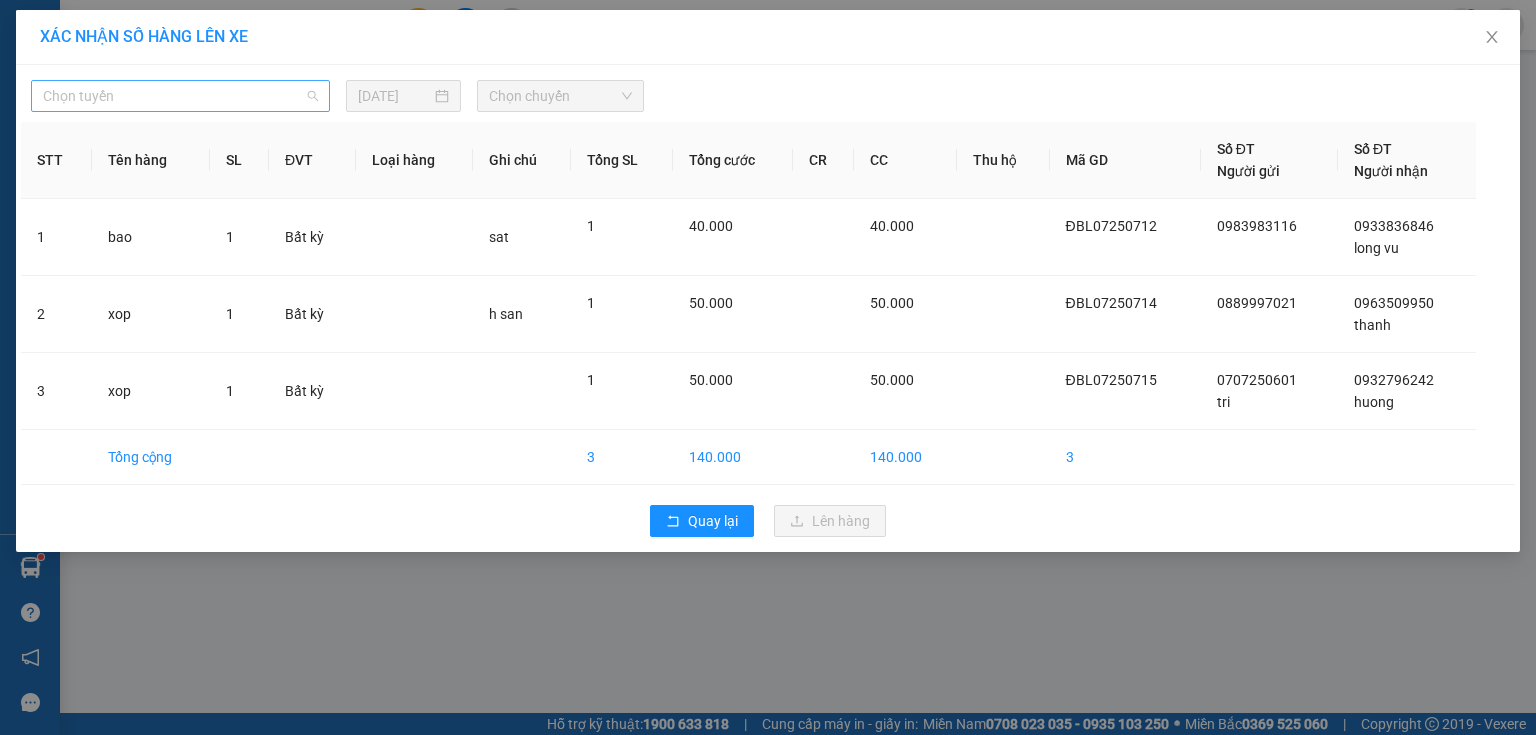 click on "Chọn tuyến" at bounding box center [180, 96] 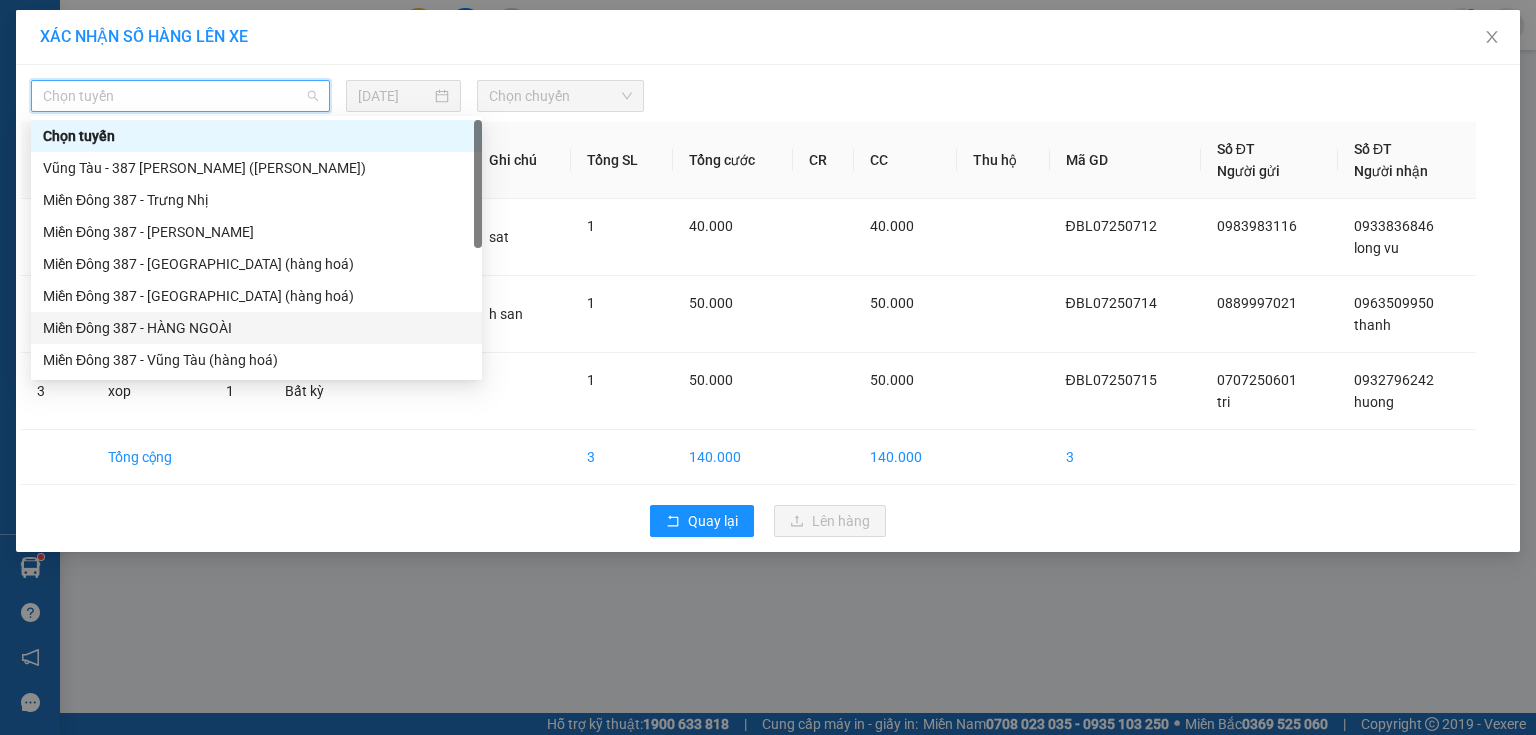 click on "Miền Đông 387 - HÀNG NGOÀI" at bounding box center [256, 328] 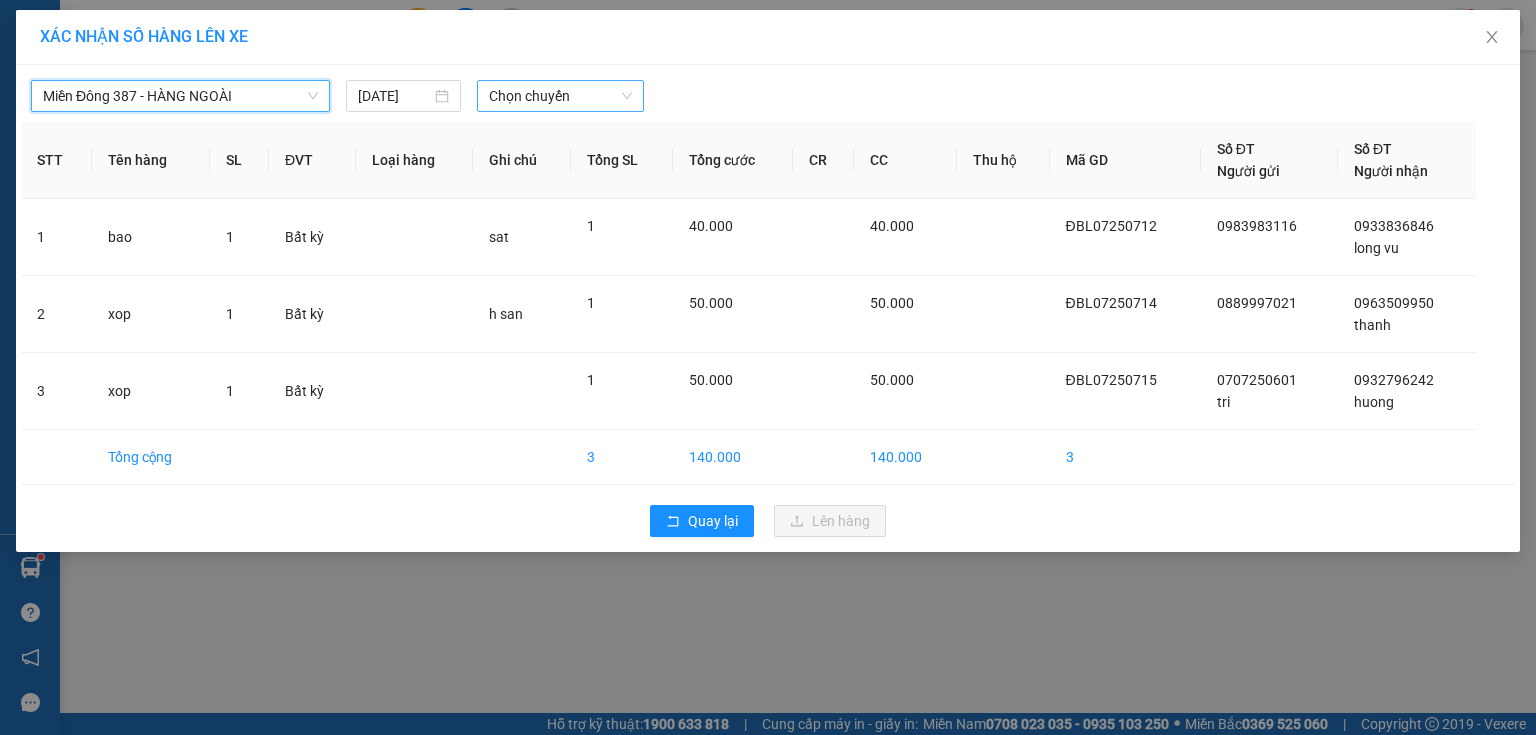 click on "Chọn chuyến" at bounding box center (561, 96) 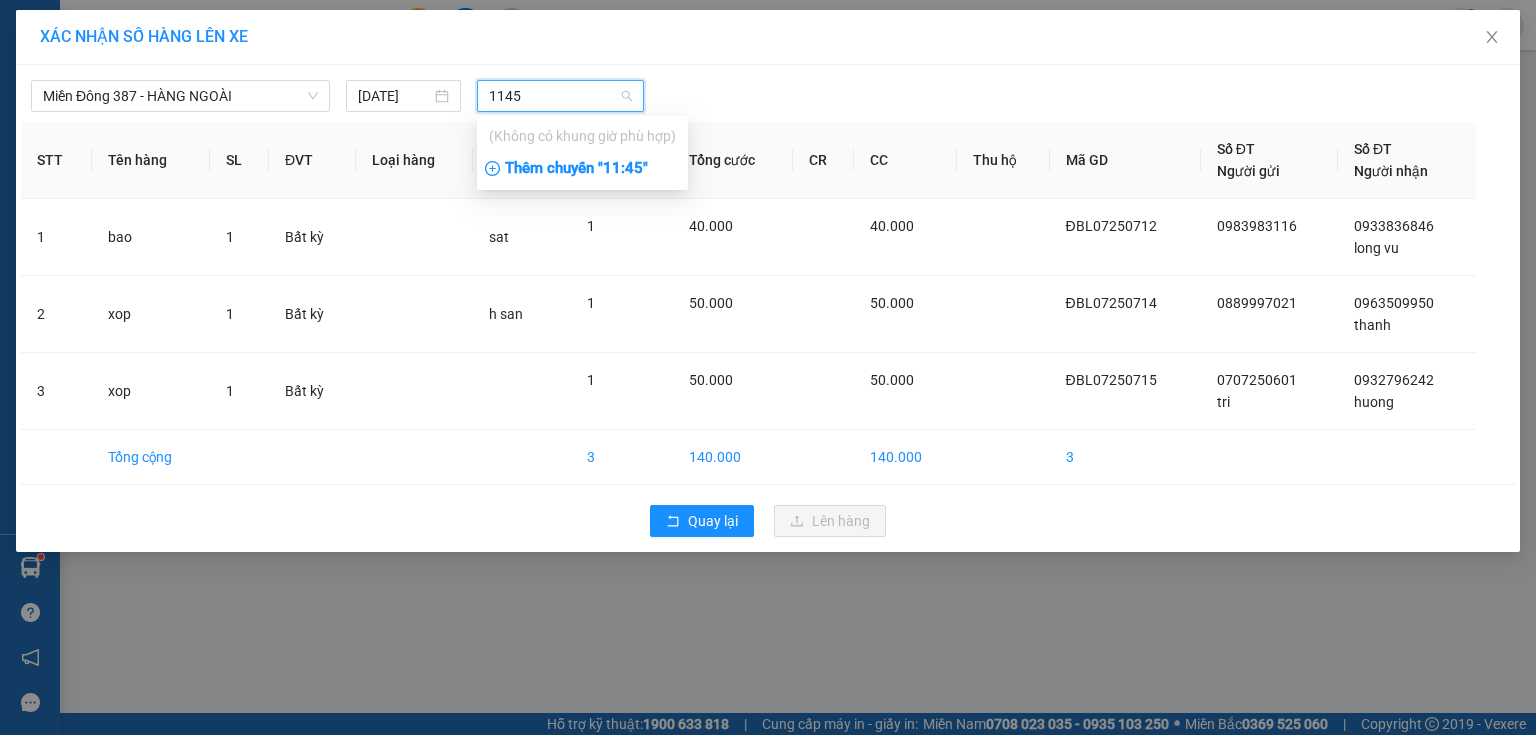 type on "1145" 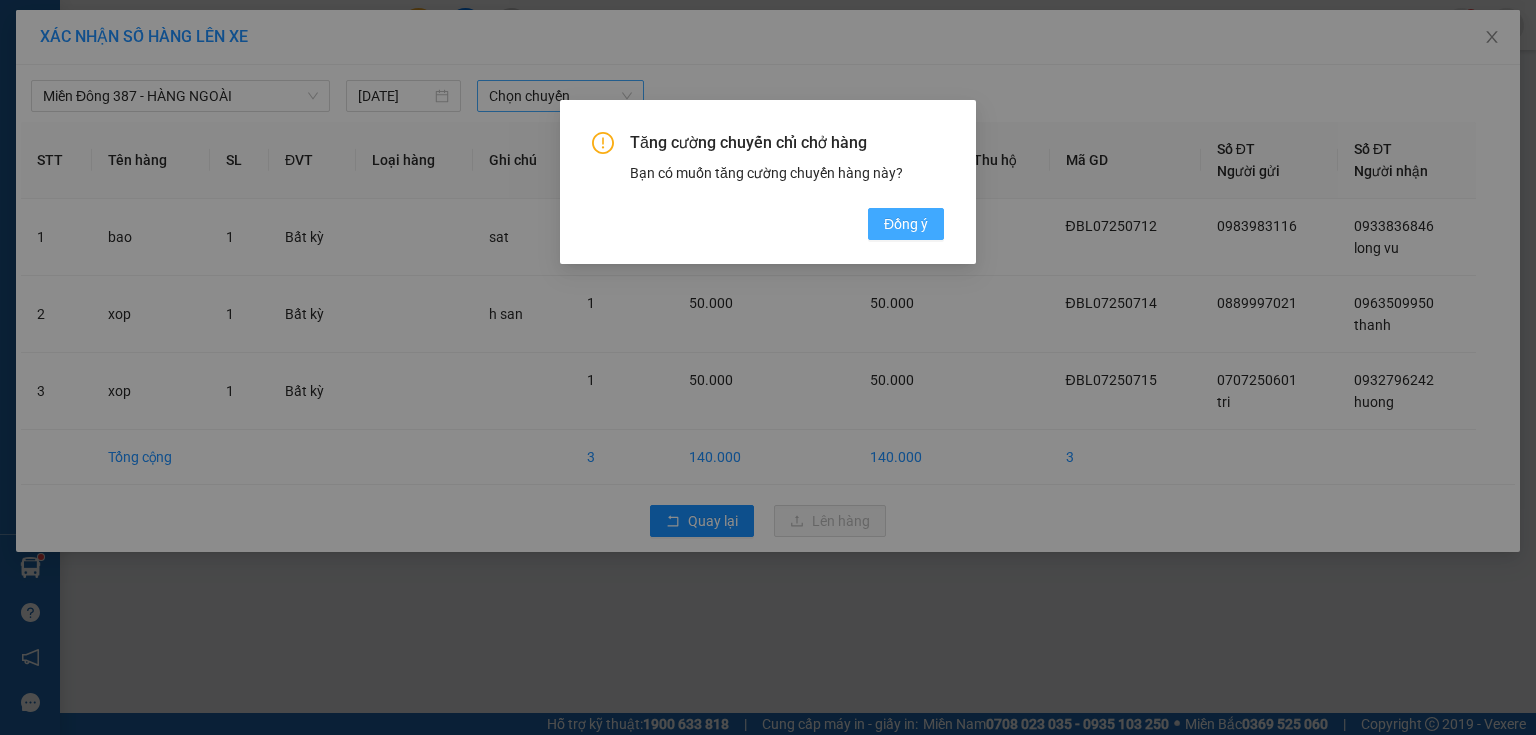 click on "Đồng ý" at bounding box center (906, 224) 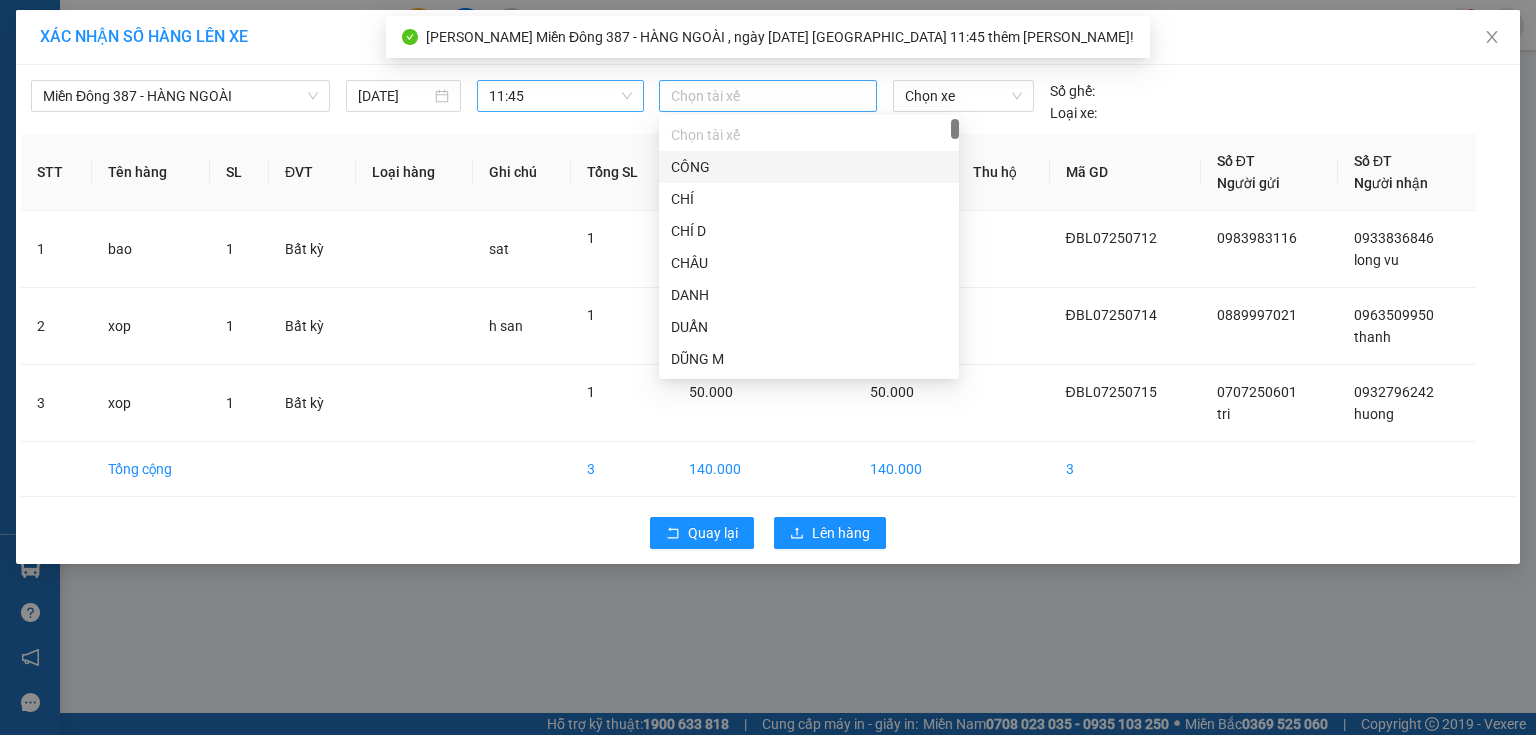 click at bounding box center [768, 96] 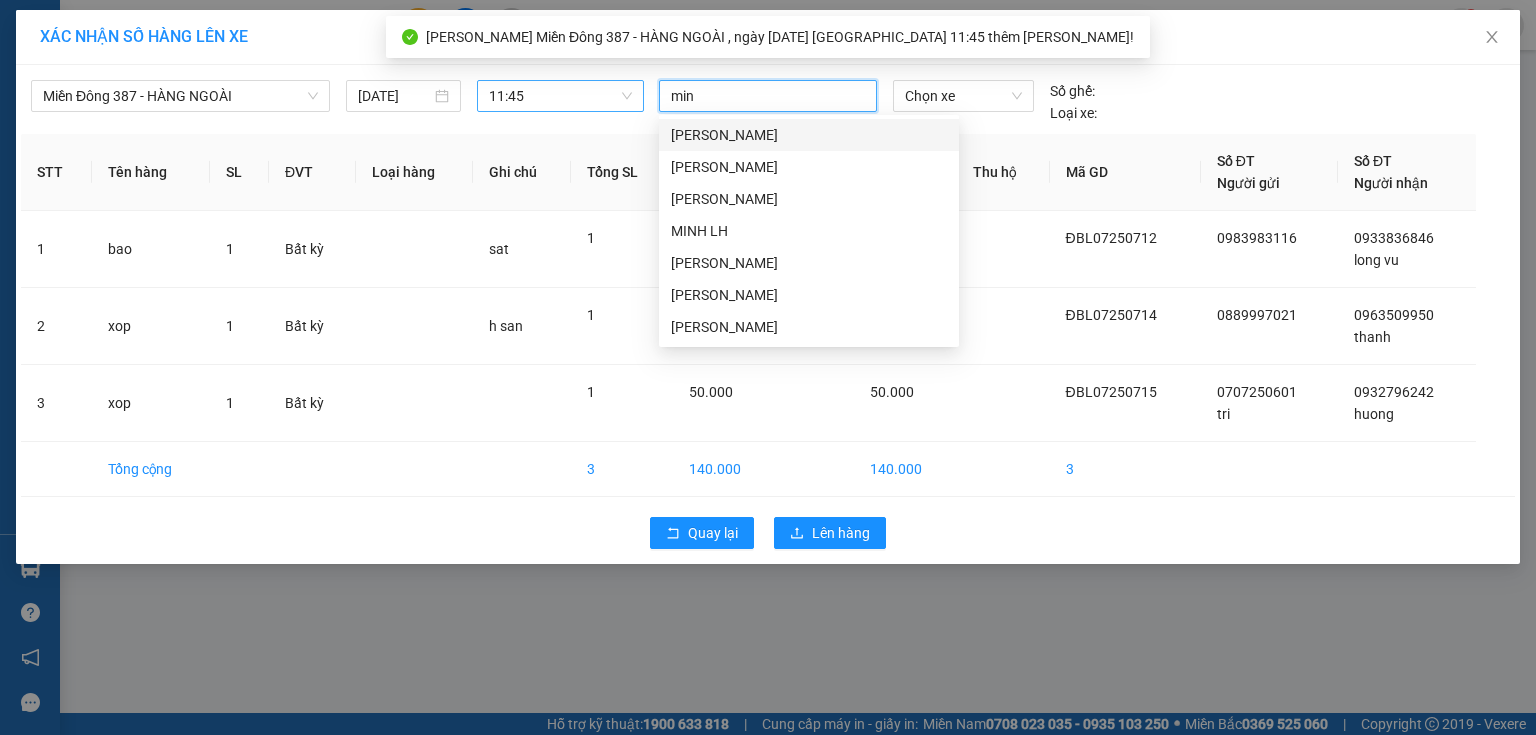 type on "minh" 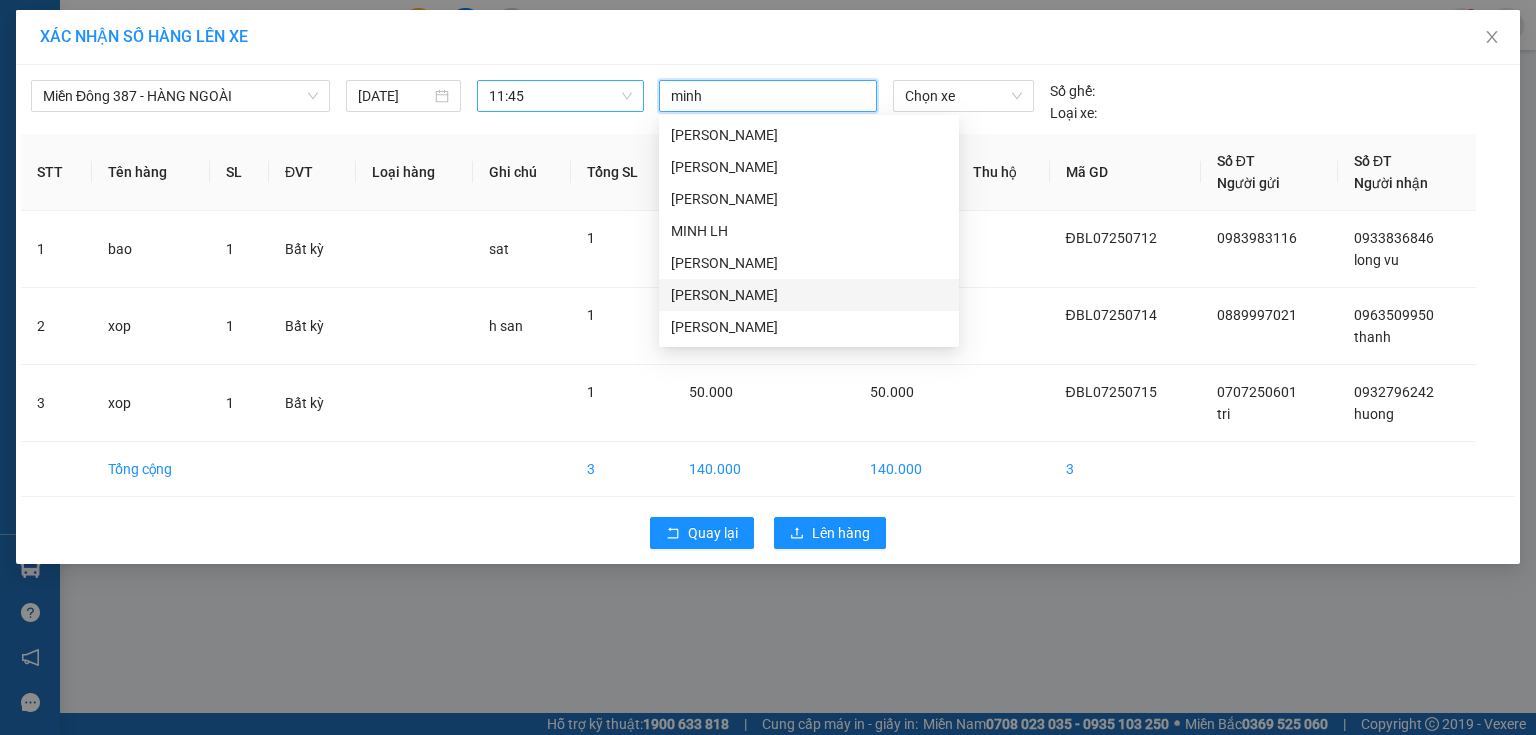 drag, startPoint x: 716, startPoint y: 289, endPoint x: 827, endPoint y: 181, distance: 154.87091 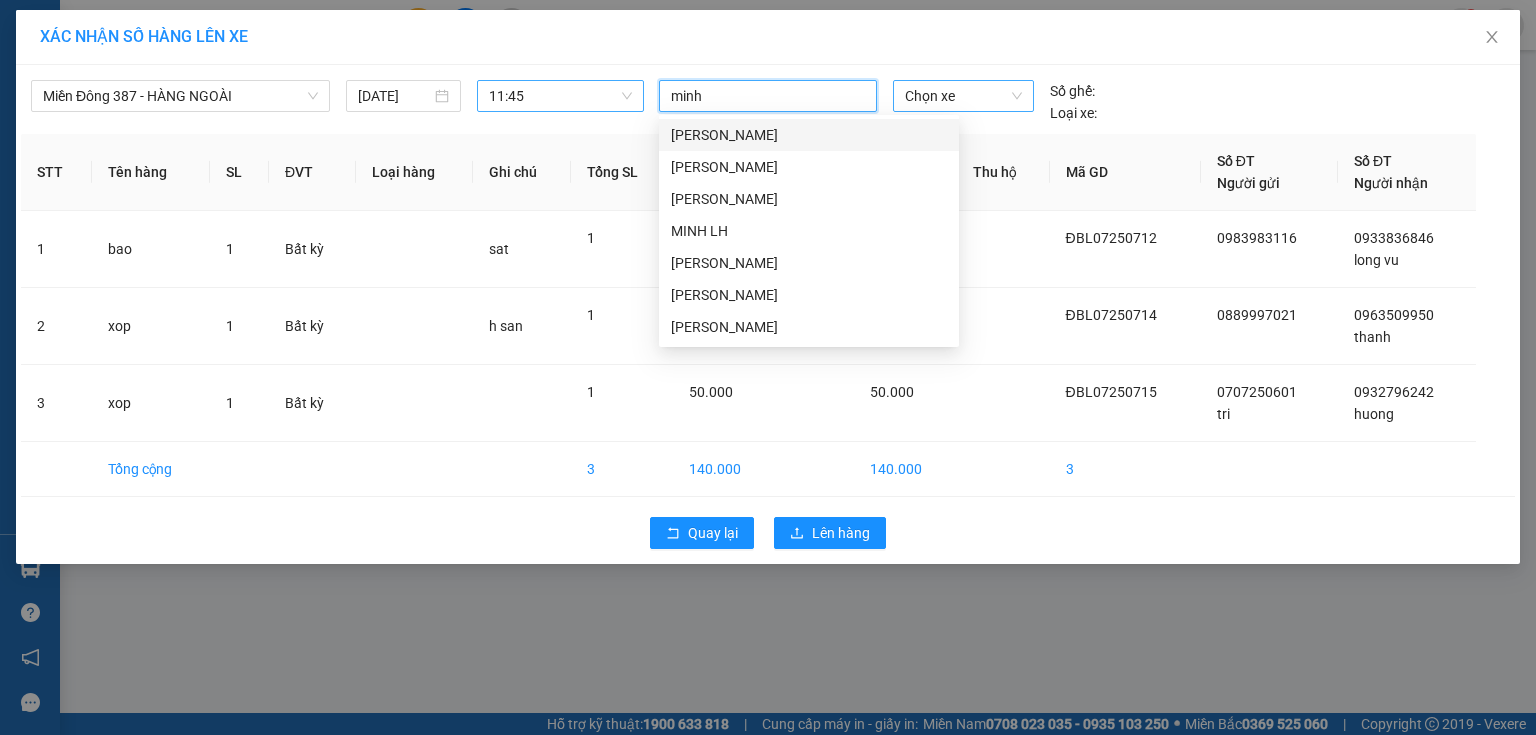 type 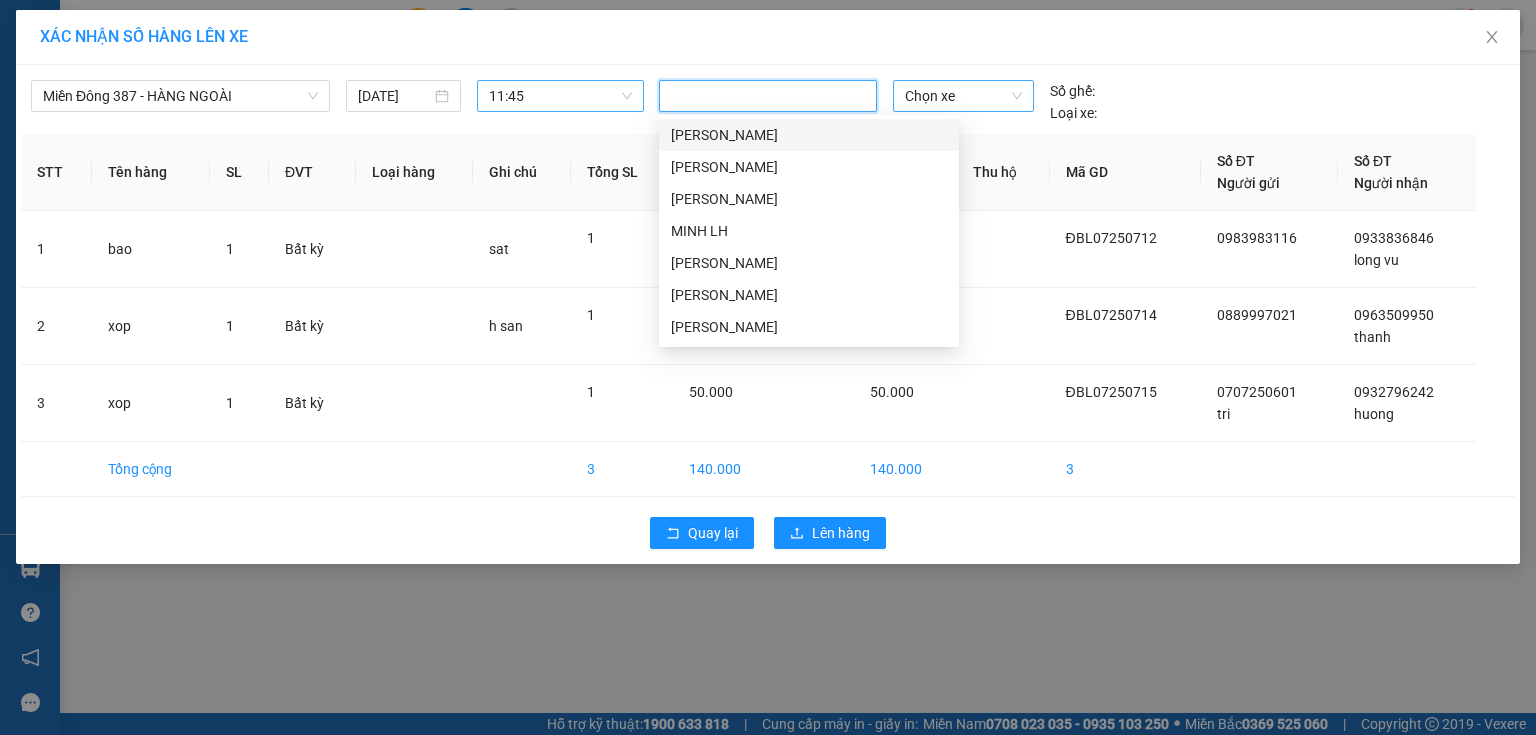click on "Chọn xe" at bounding box center [963, 96] 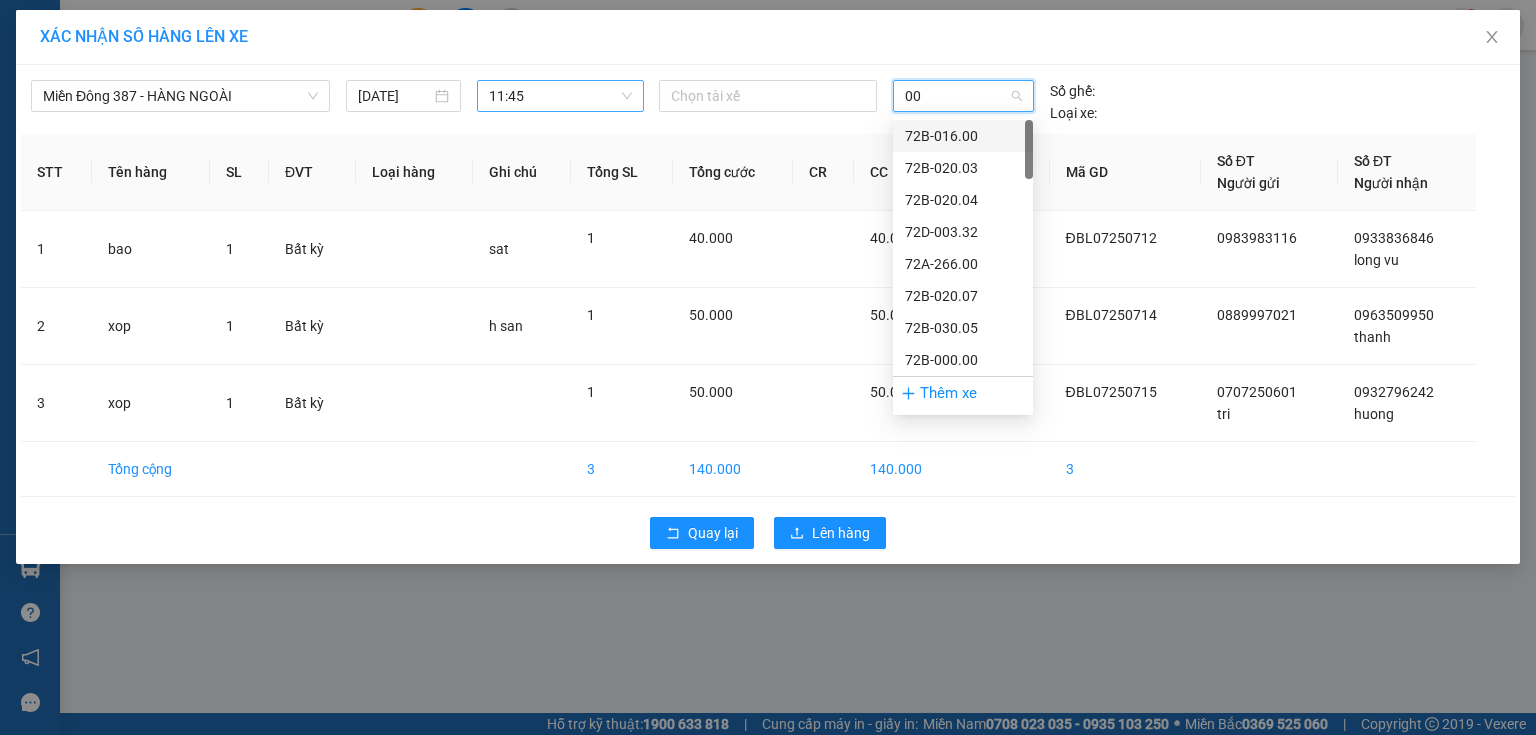 type on "006" 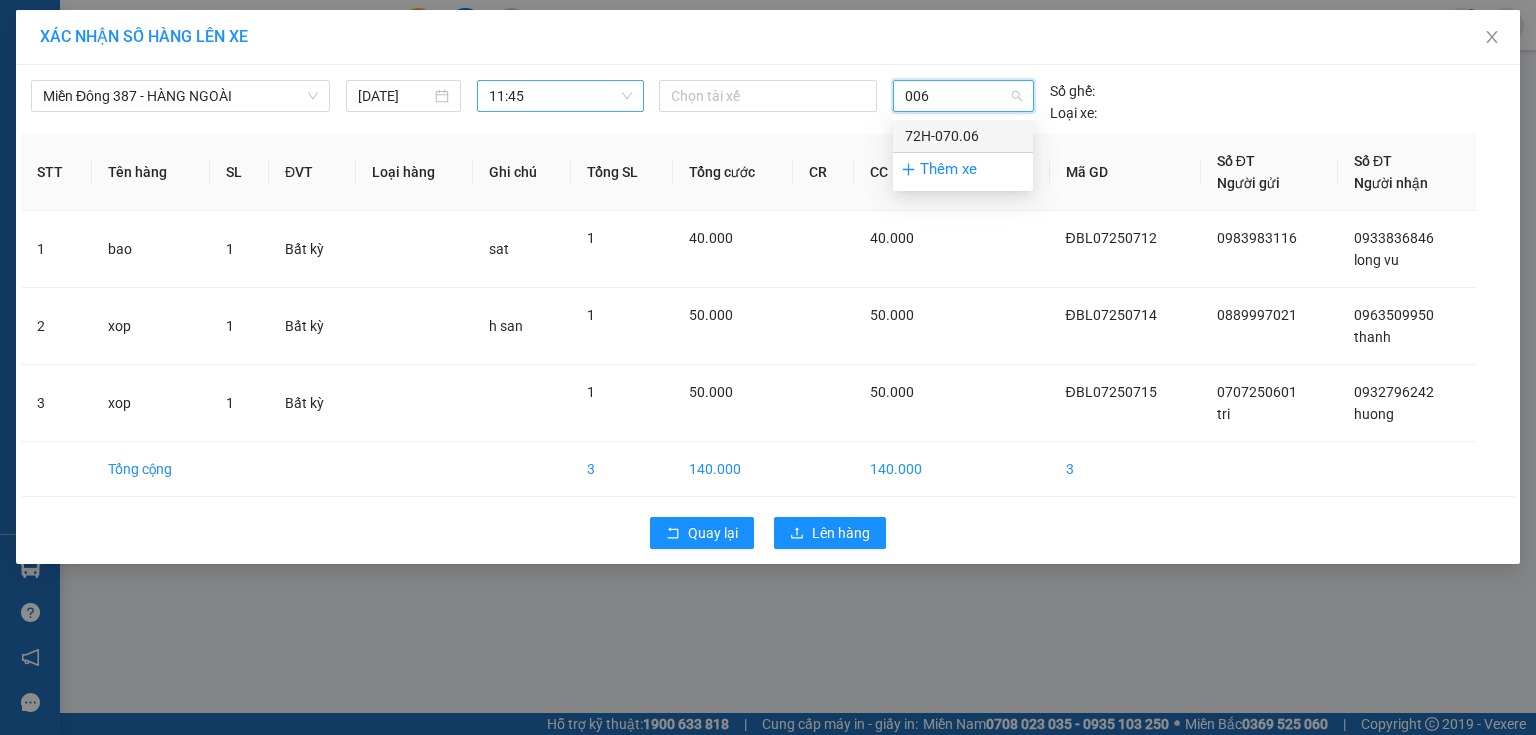 click on "72H-070.06" at bounding box center (963, 136) 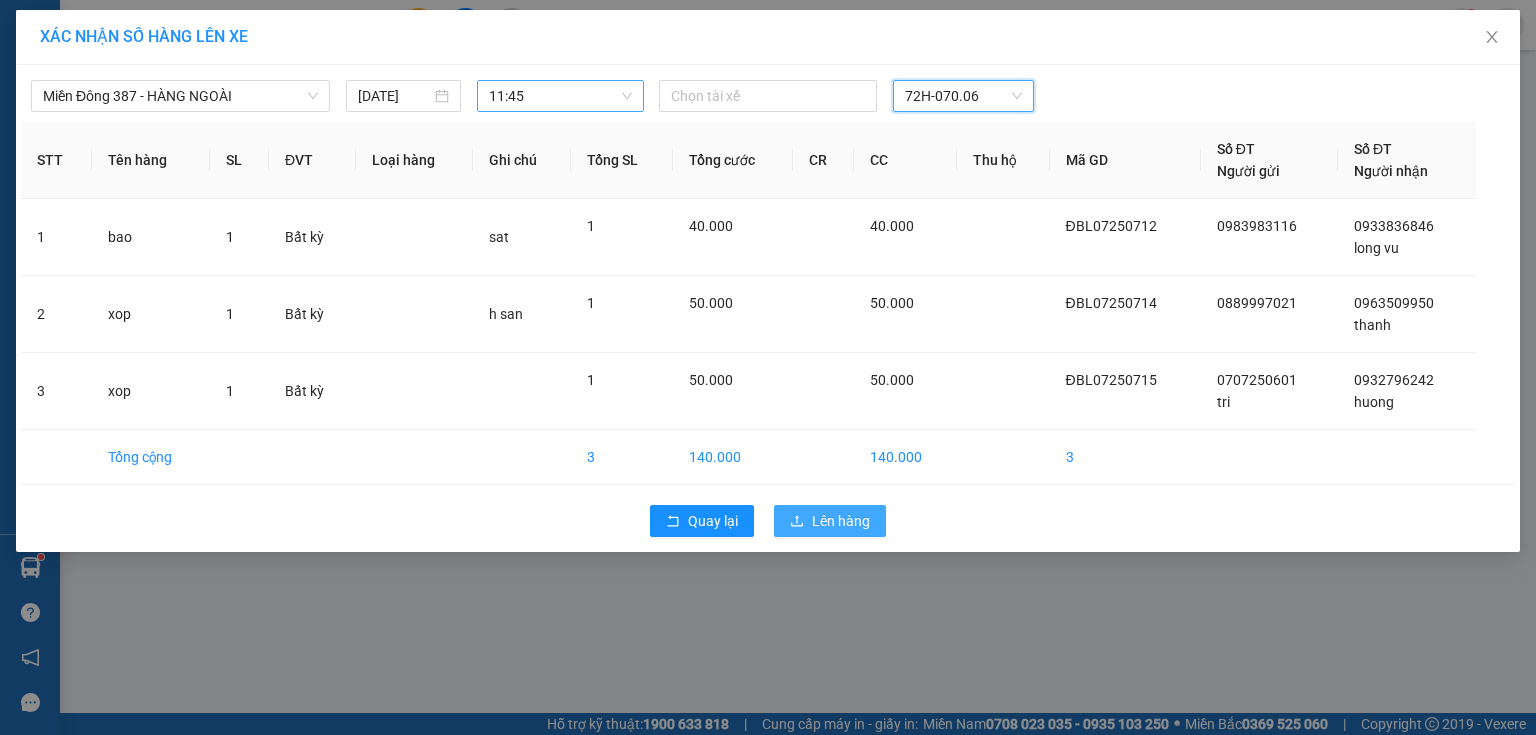 click on "Lên hàng" at bounding box center (841, 521) 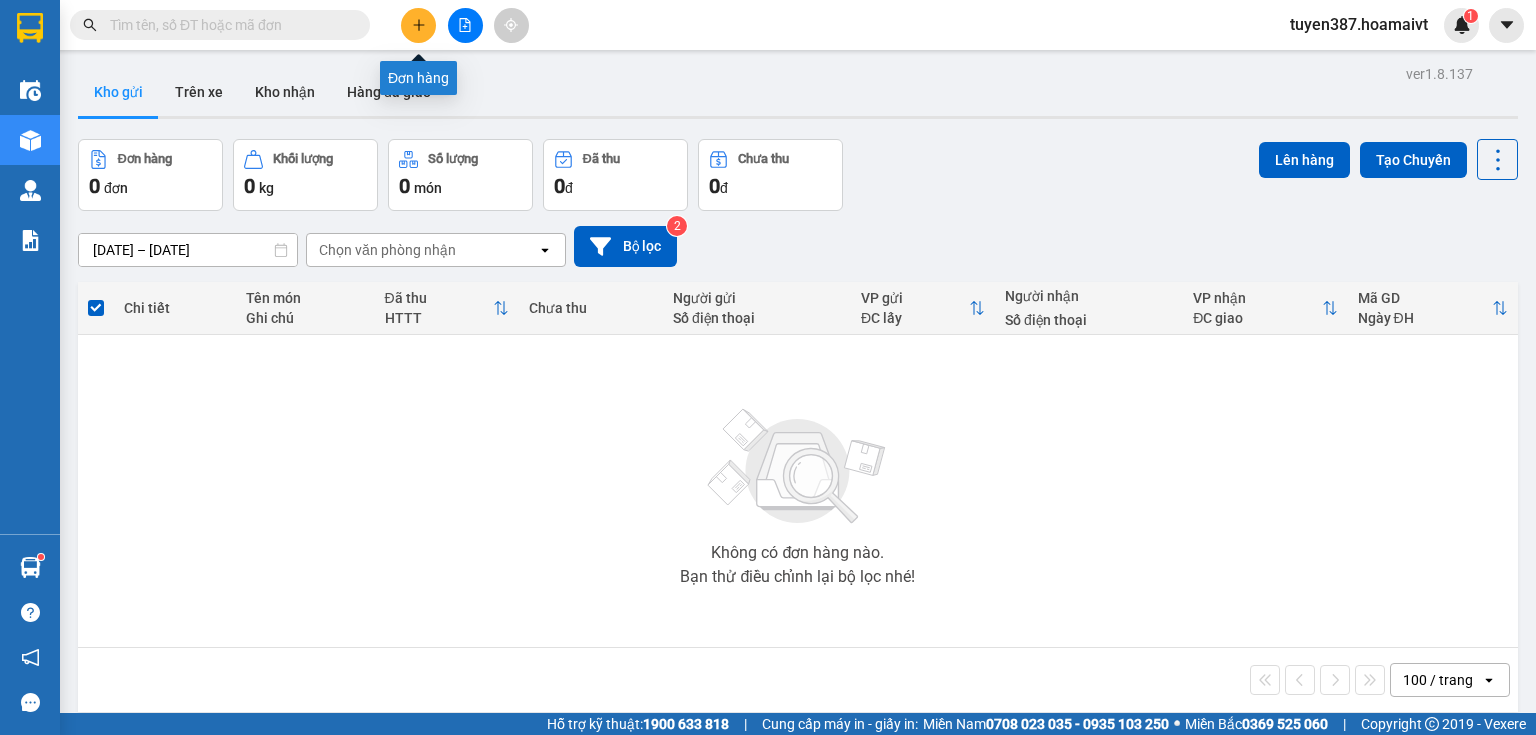 click 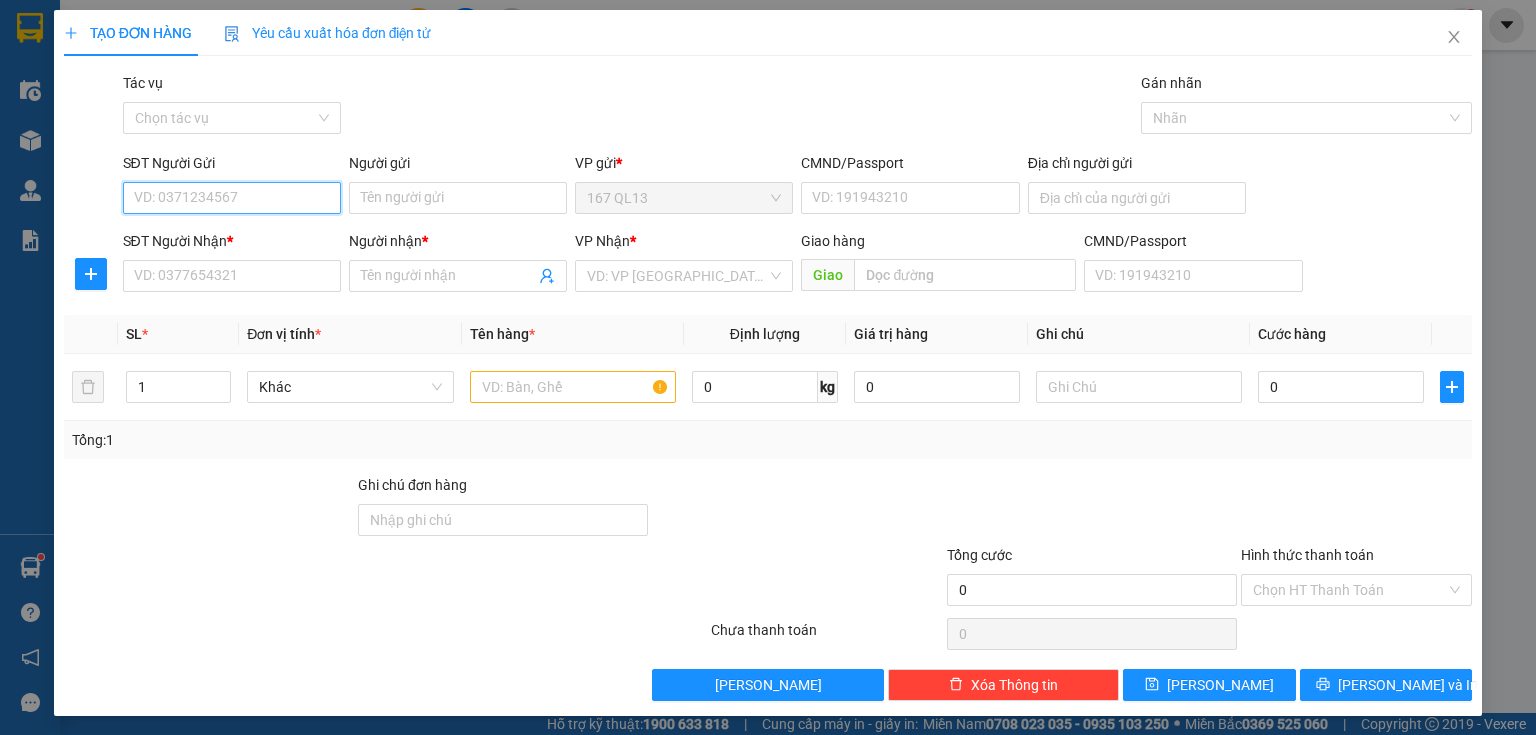 click on "SĐT Người Gửi" at bounding box center [232, 198] 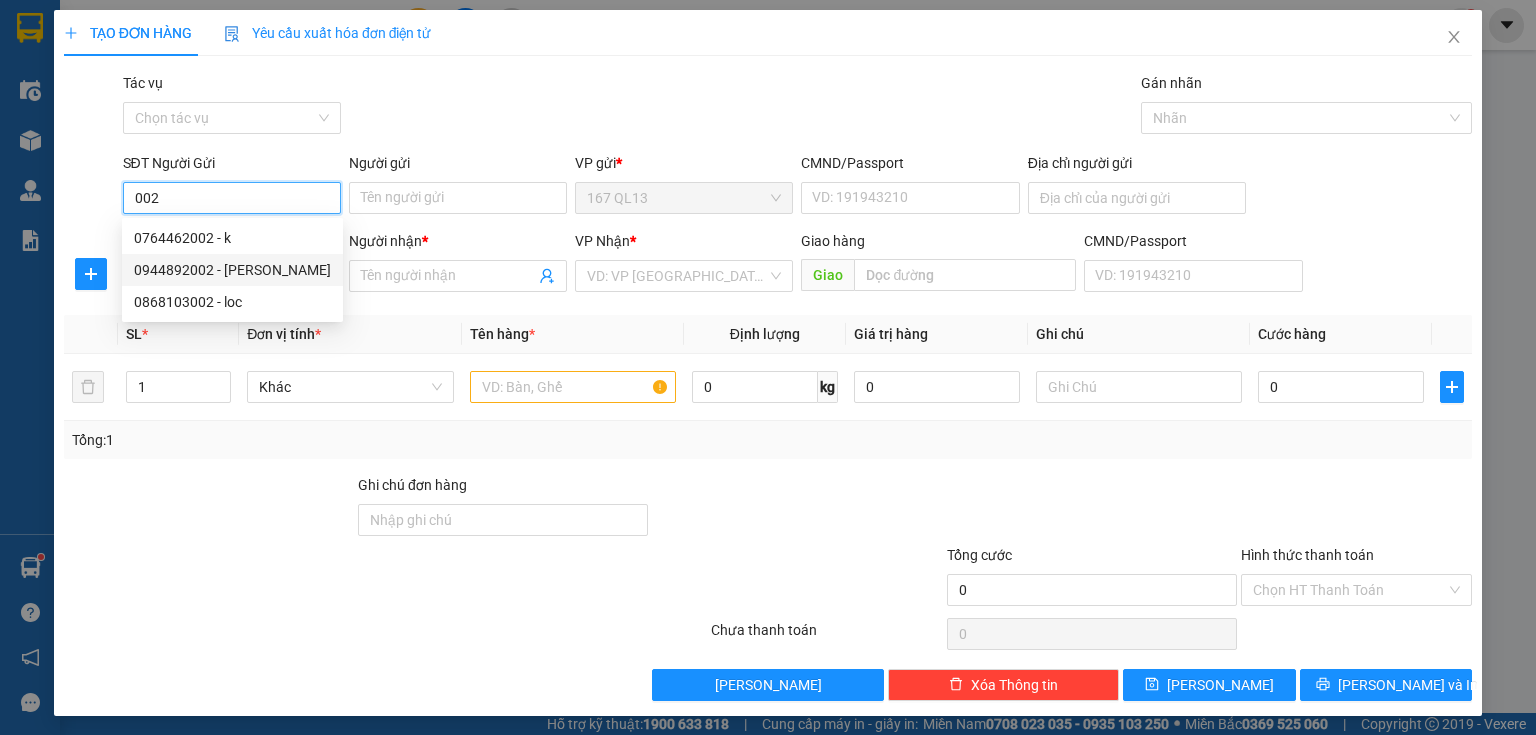 click on "0944892002 - HƯỜNG" at bounding box center [232, 270] 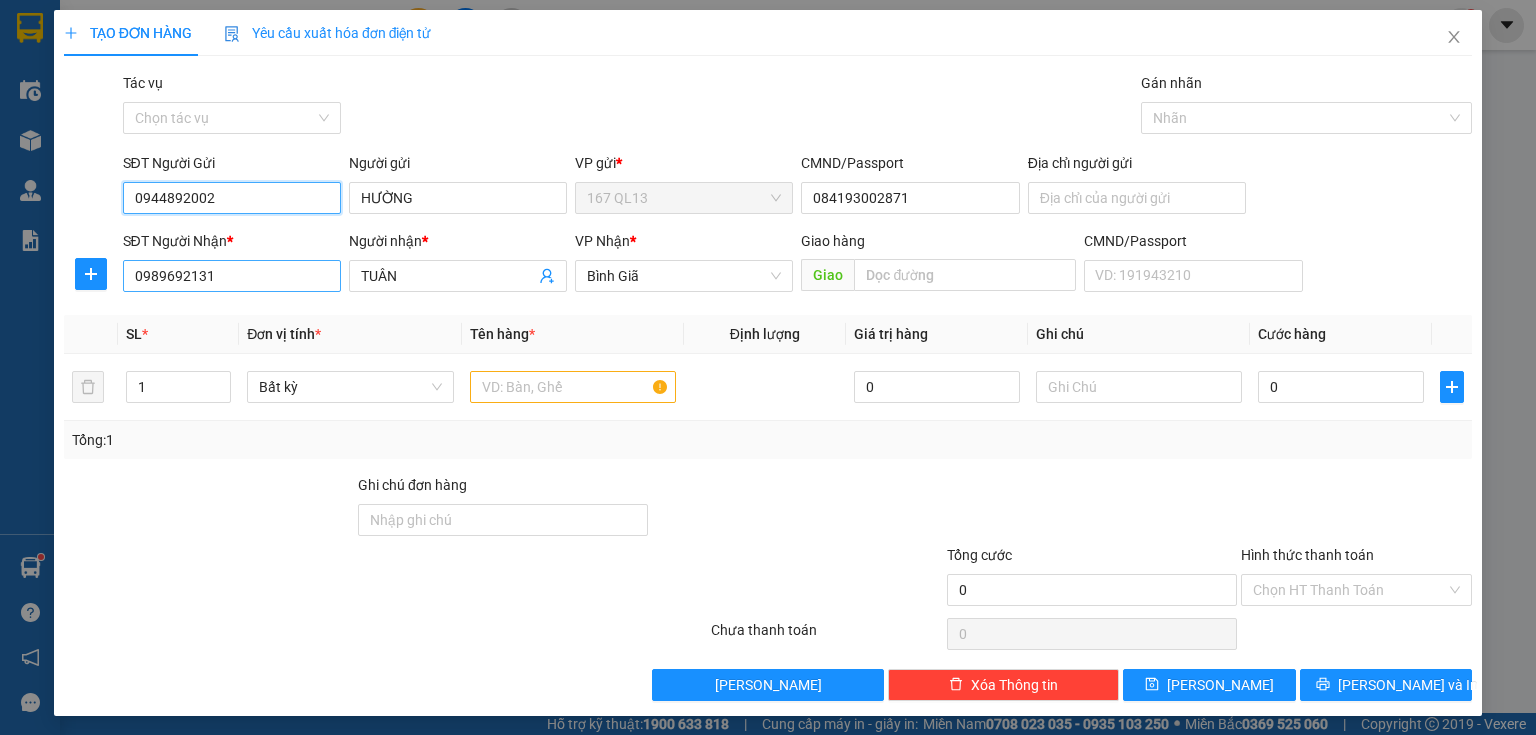 type on "0944892002" 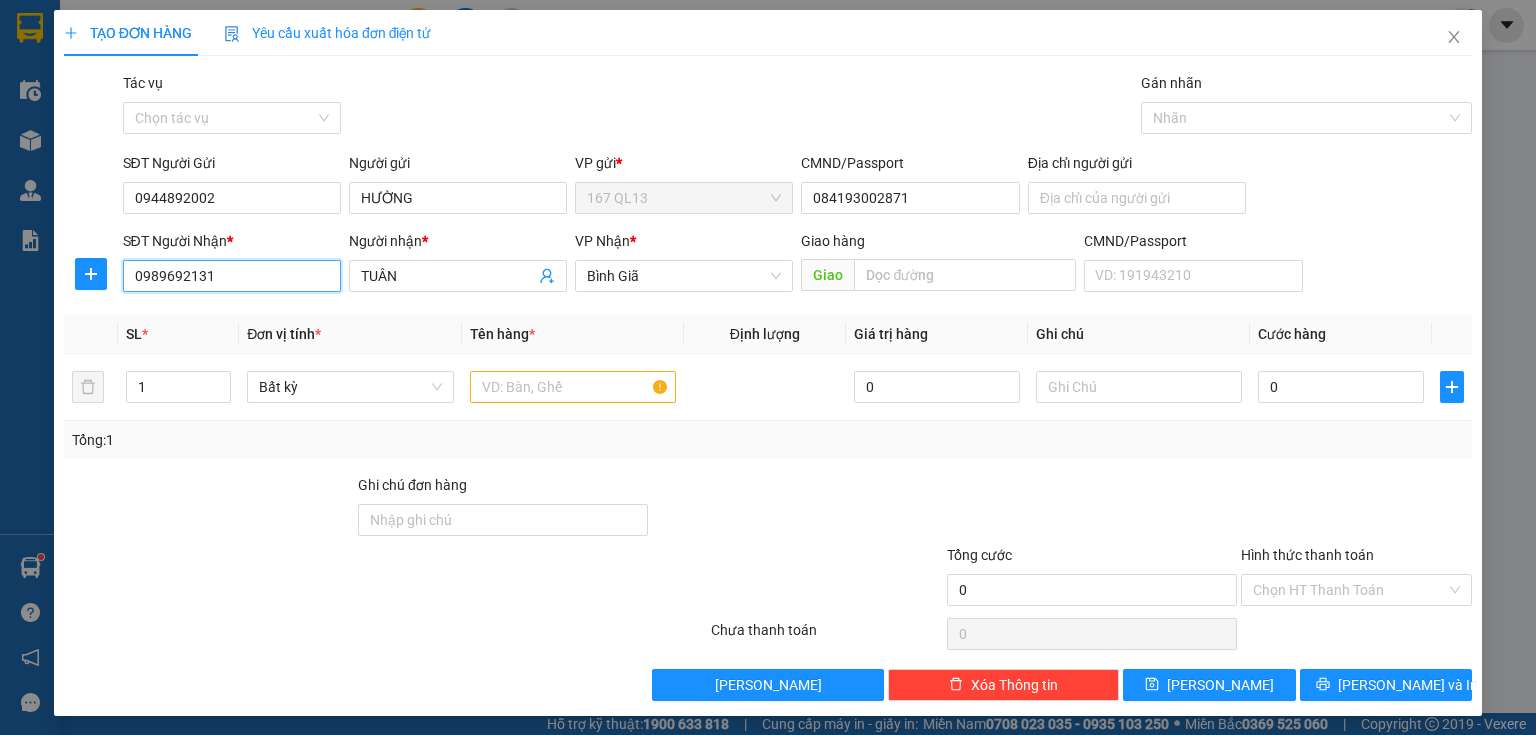 click on "0989692131" at bounding box center [232, 276] 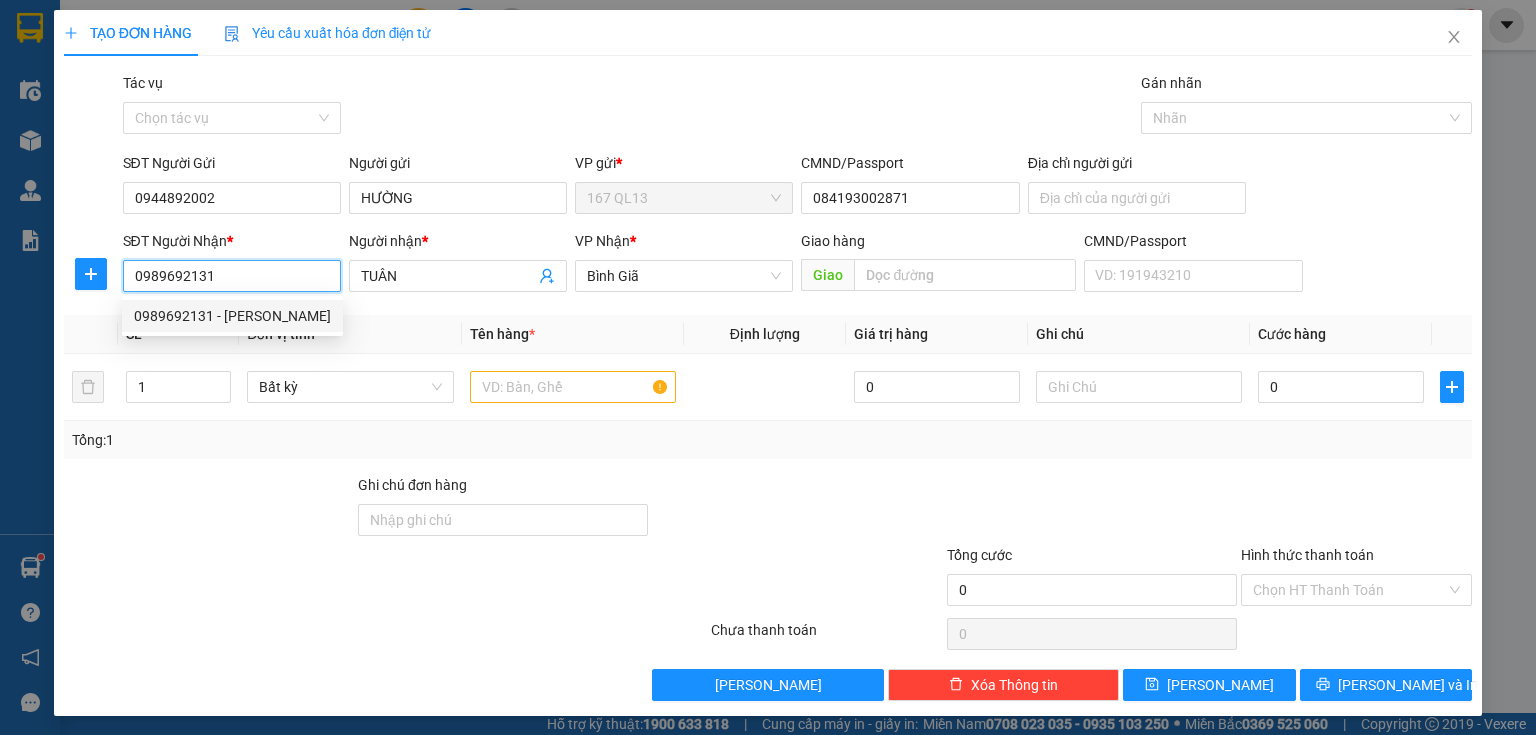 click on "0989692131 - TUÂN" at bounding box center [232, 316] 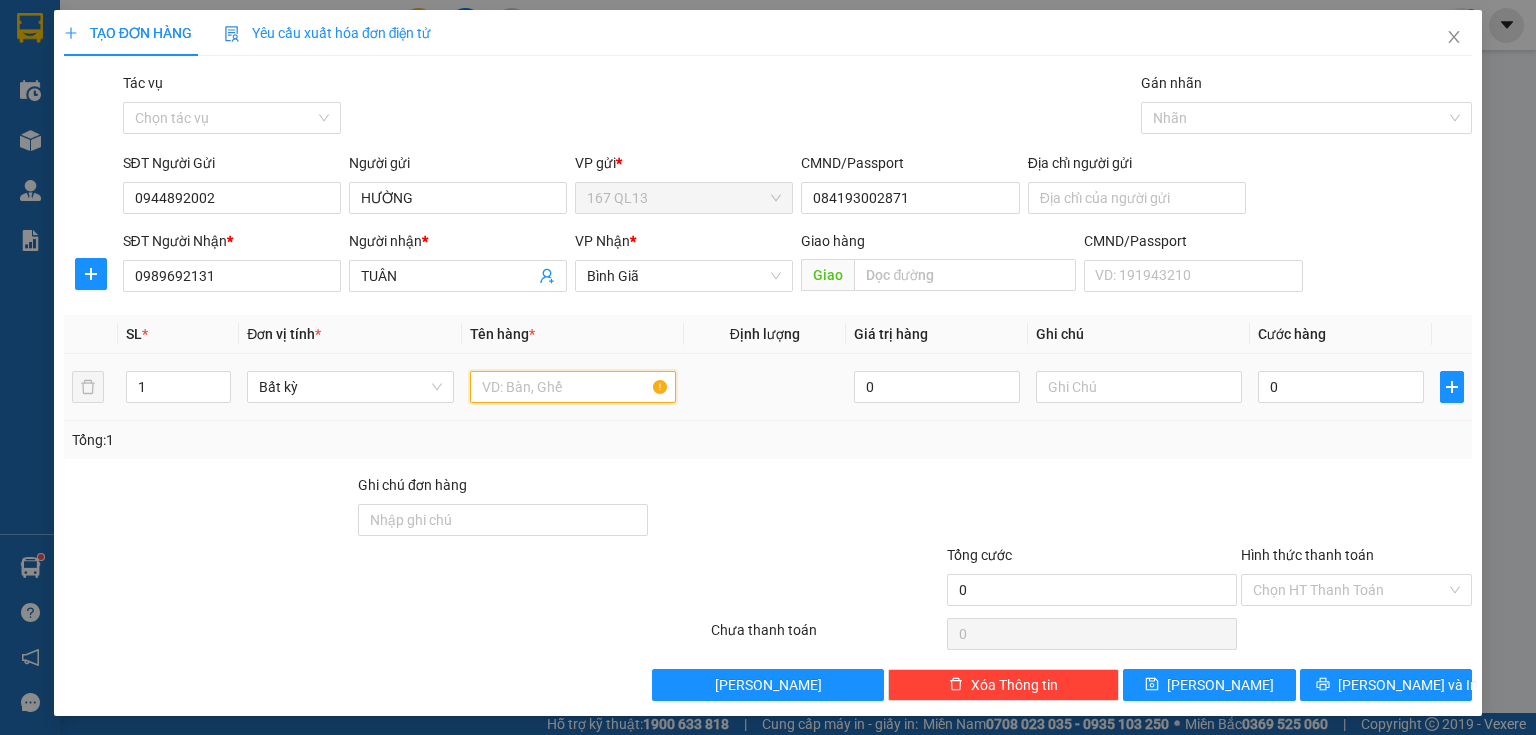 click at bounding box center (573, 387) 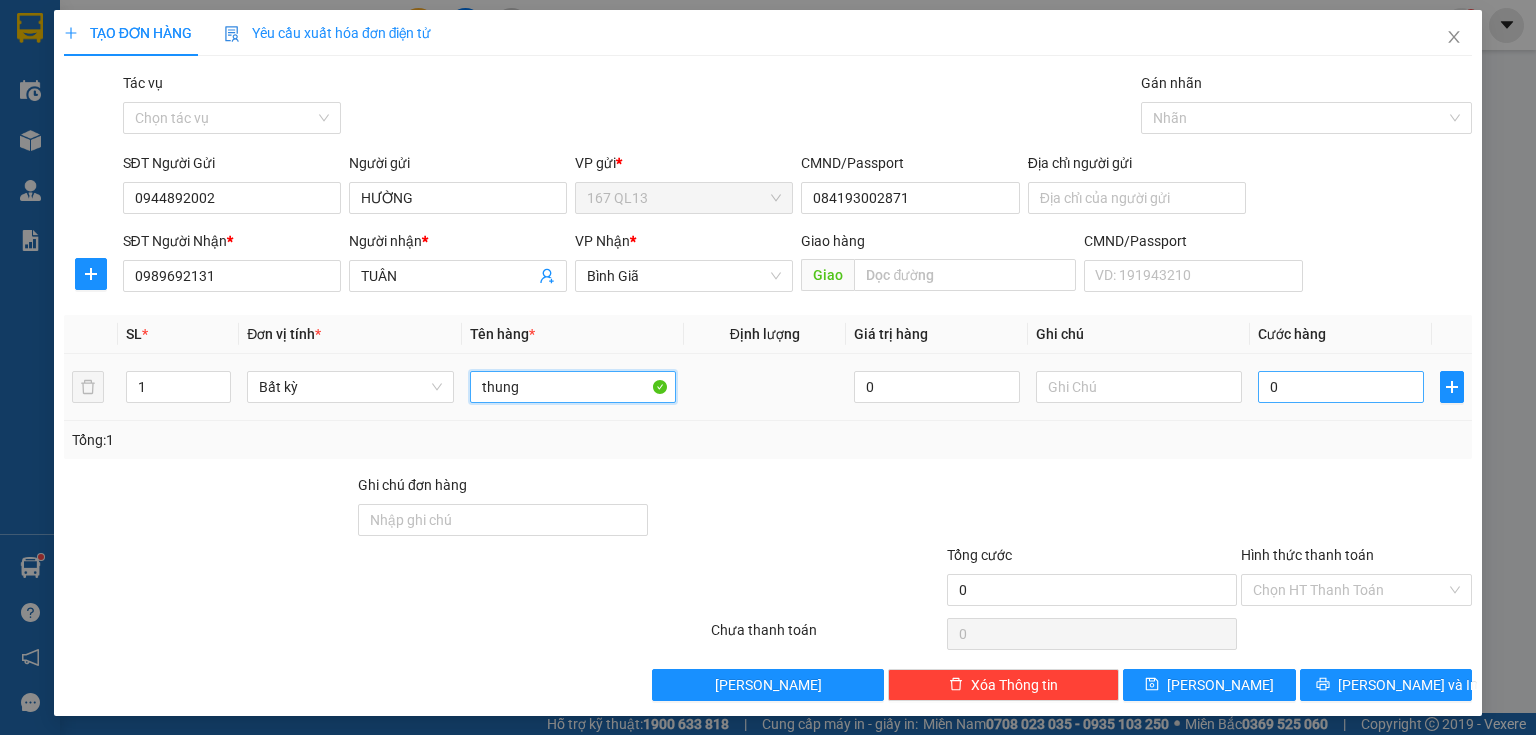type on "thung" 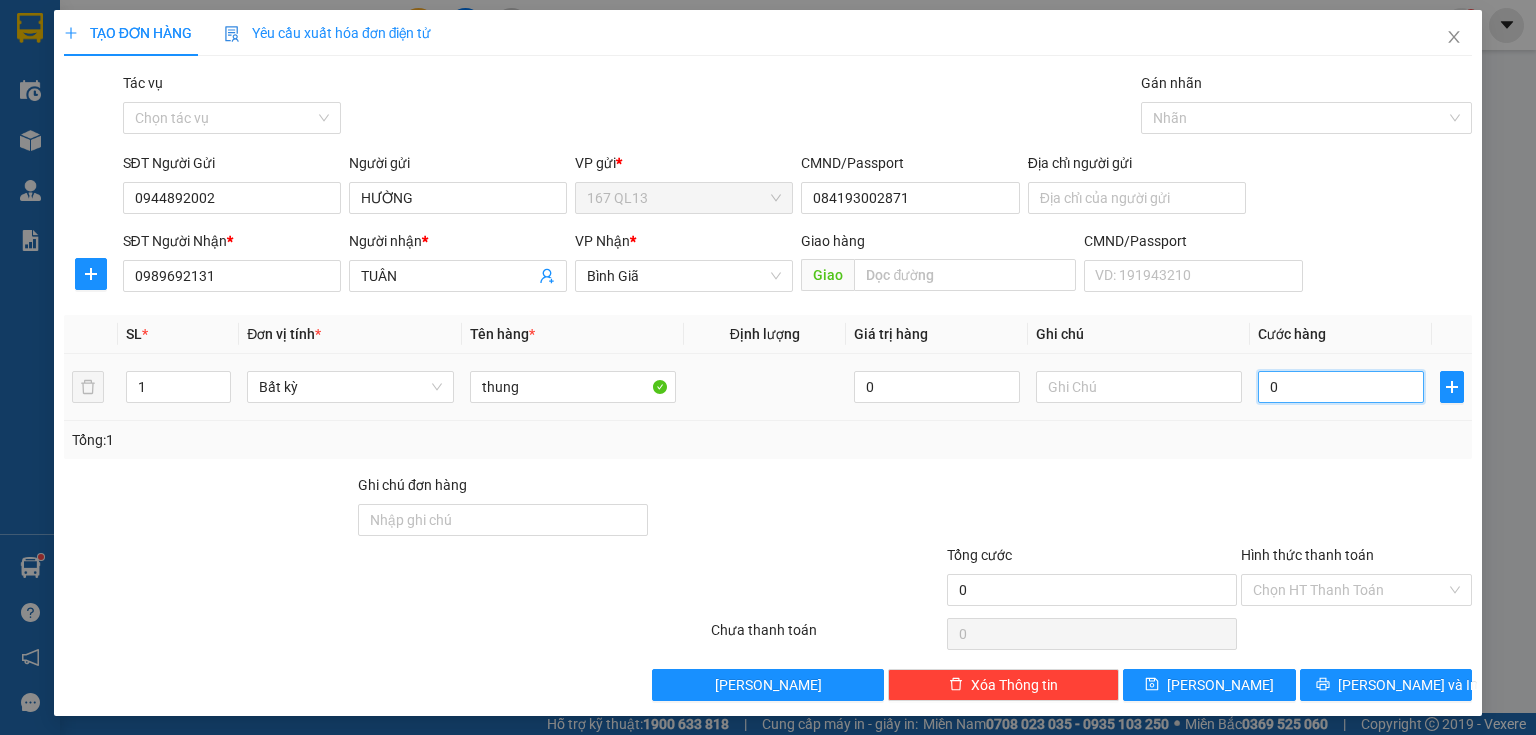 click on "0" at bounding box center [1341, 387] 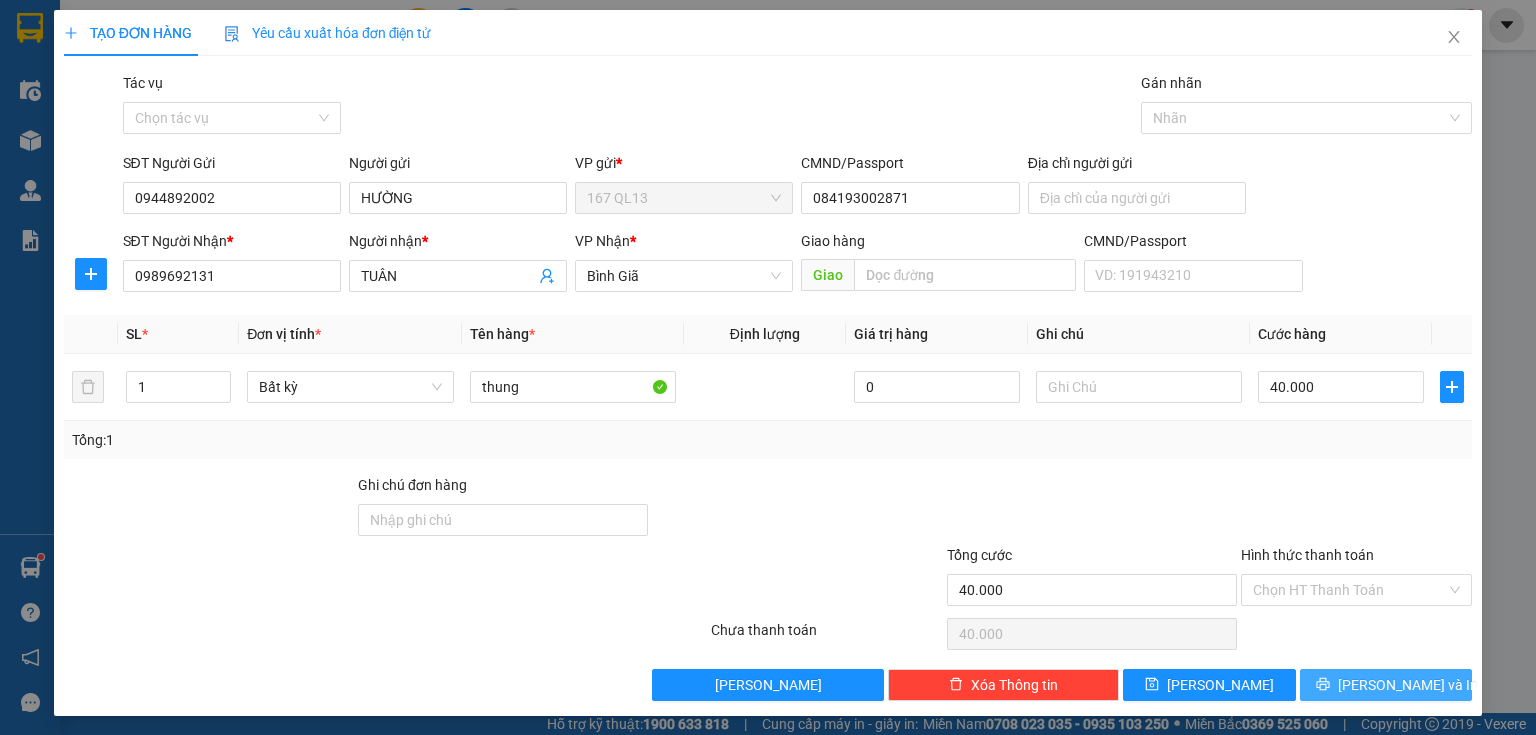 drag, startPoint x: 1388, startPoint y: 678, endPoint x: 1367, endPoint y: 632, distance: 50.566788 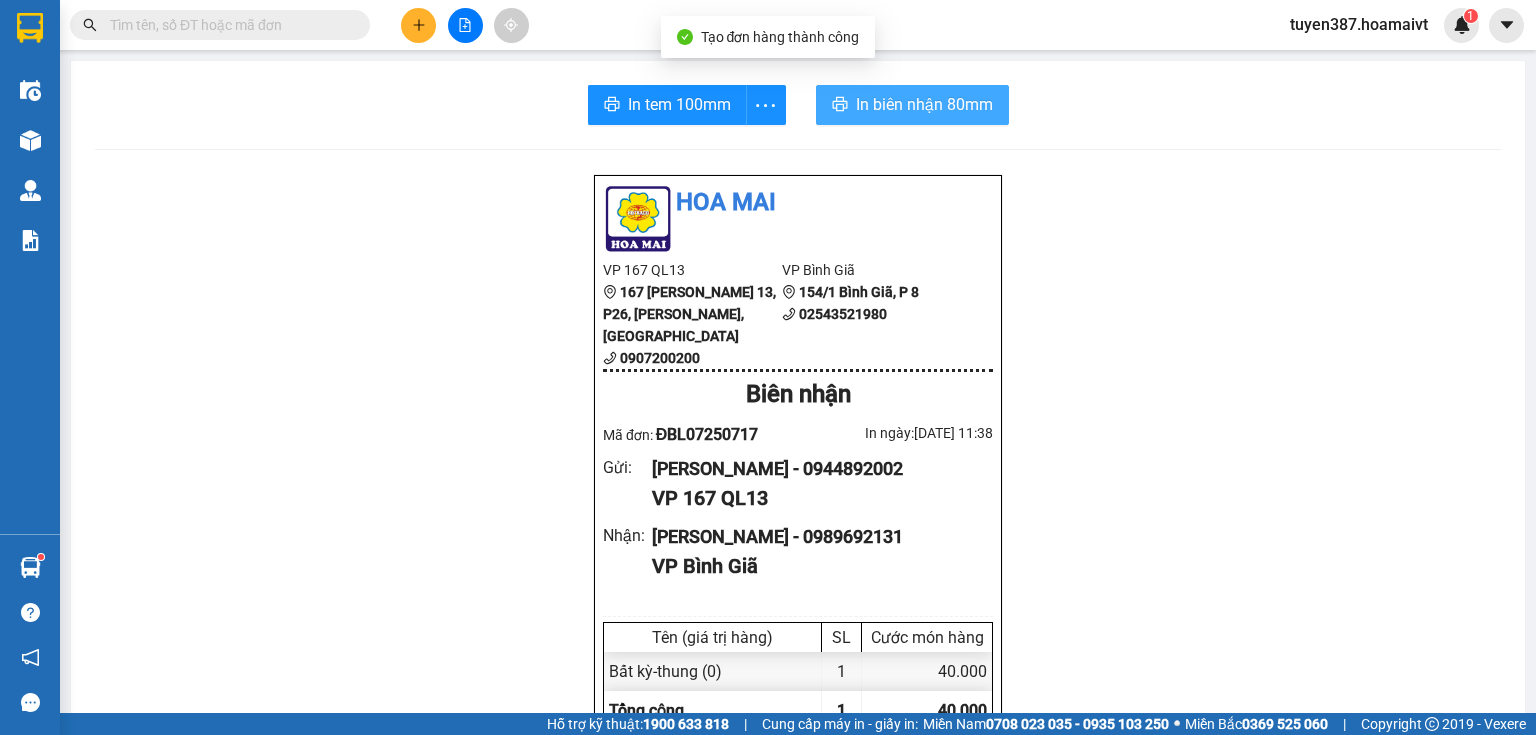 drag, startPoint x: 884, startPoint y: 100, endPoint x: 940, endPoint y: 87, distance: 57.48913 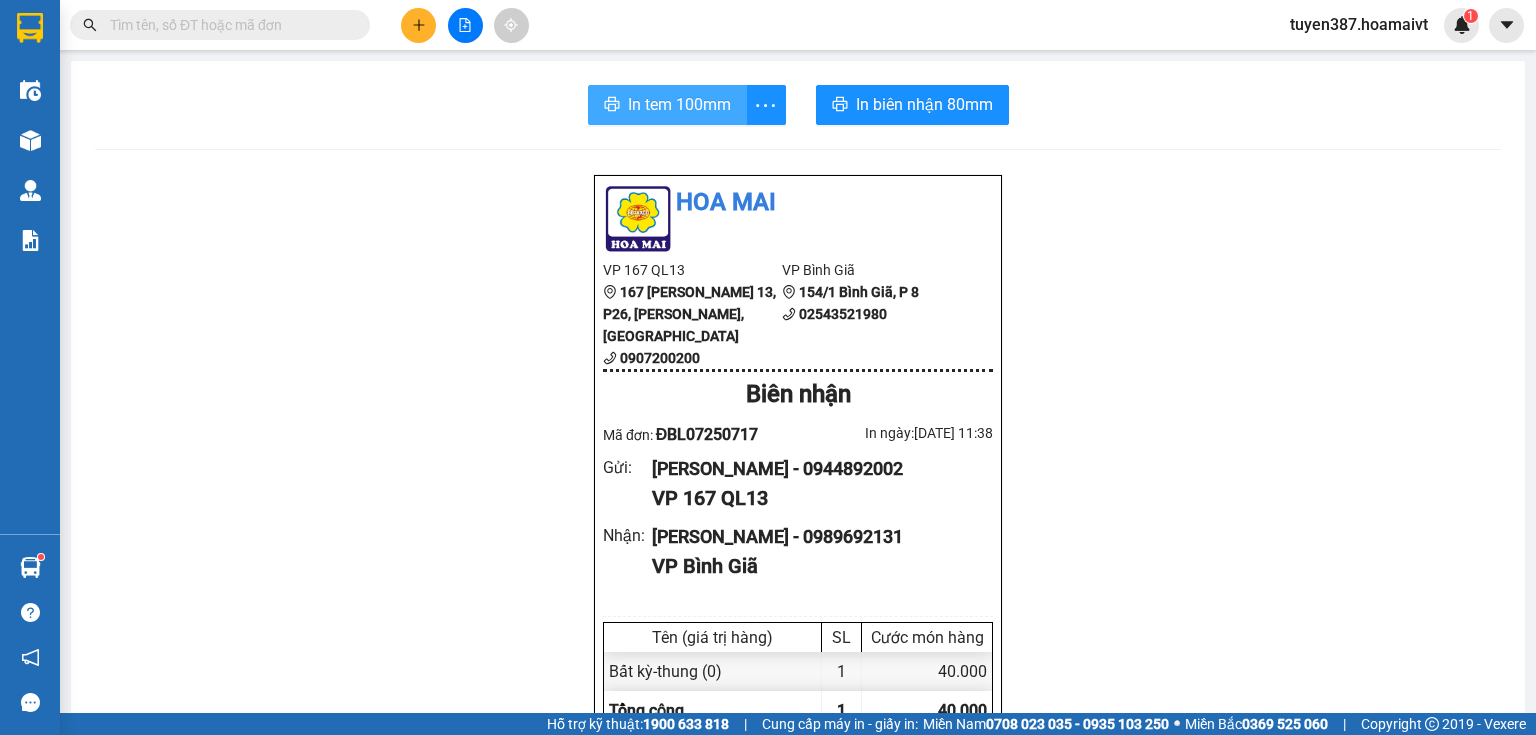 click on "In tem 100mm" at bounding box center [679, 104] 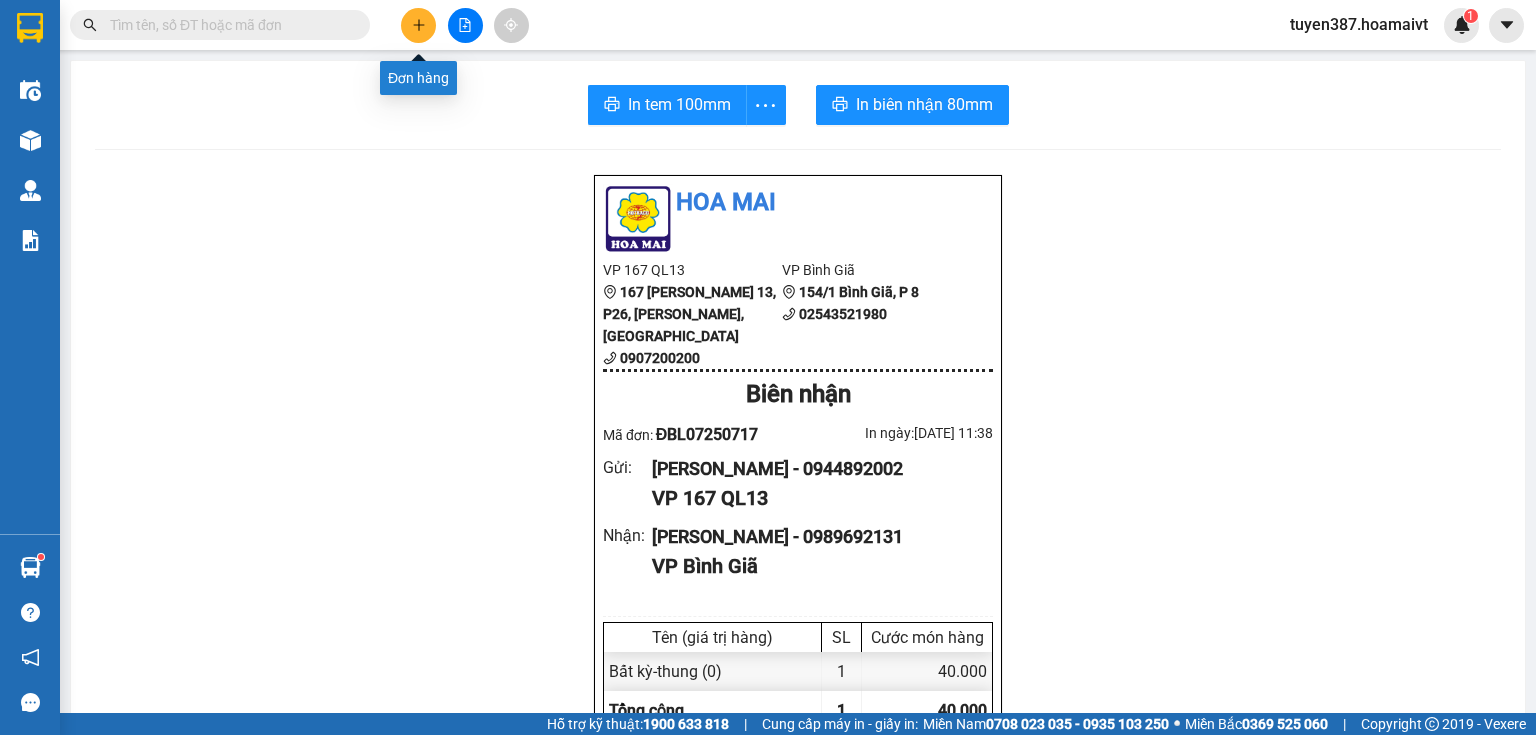 click at bounding box center [418, 25] 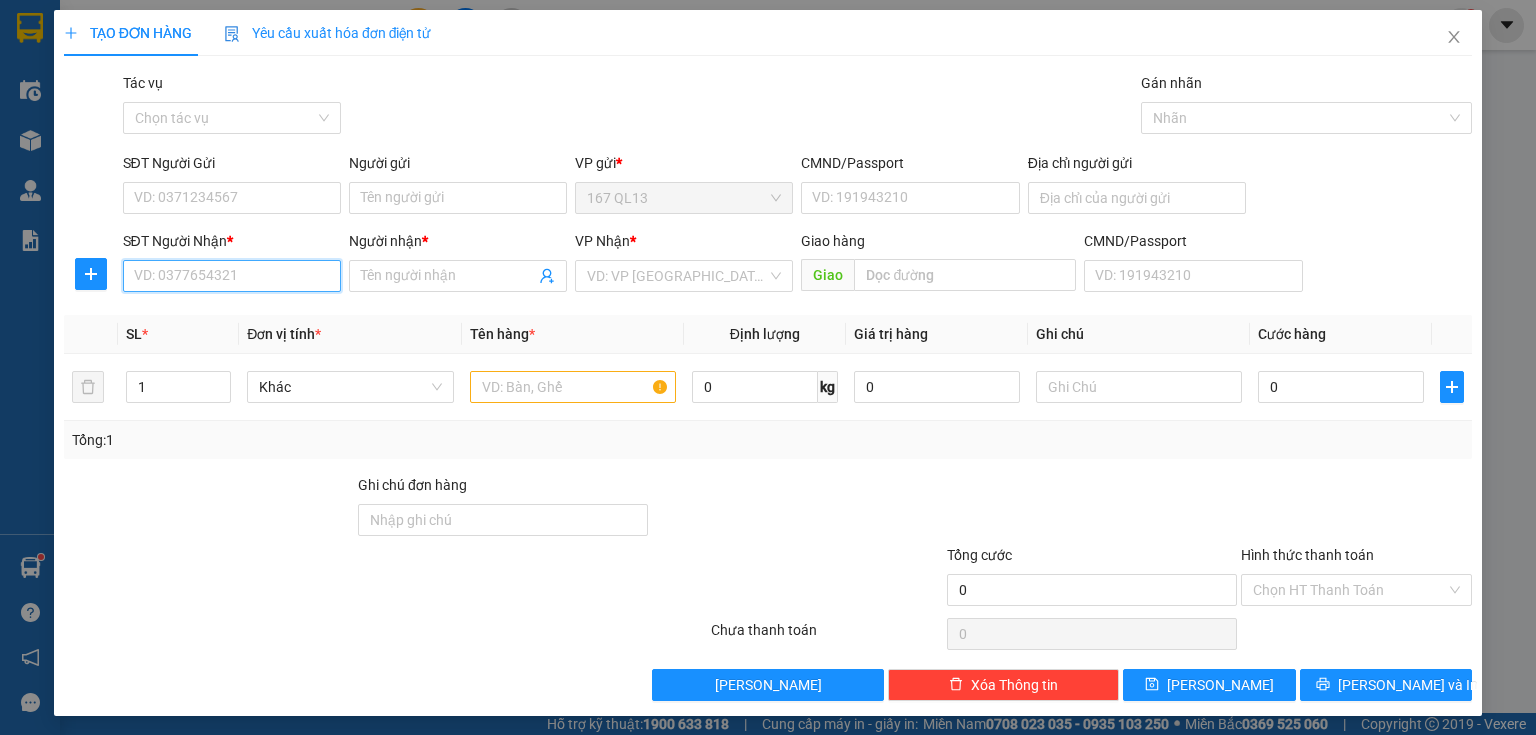 click on "SĐT Người Nhận  *" at bounding box center (232, 276) 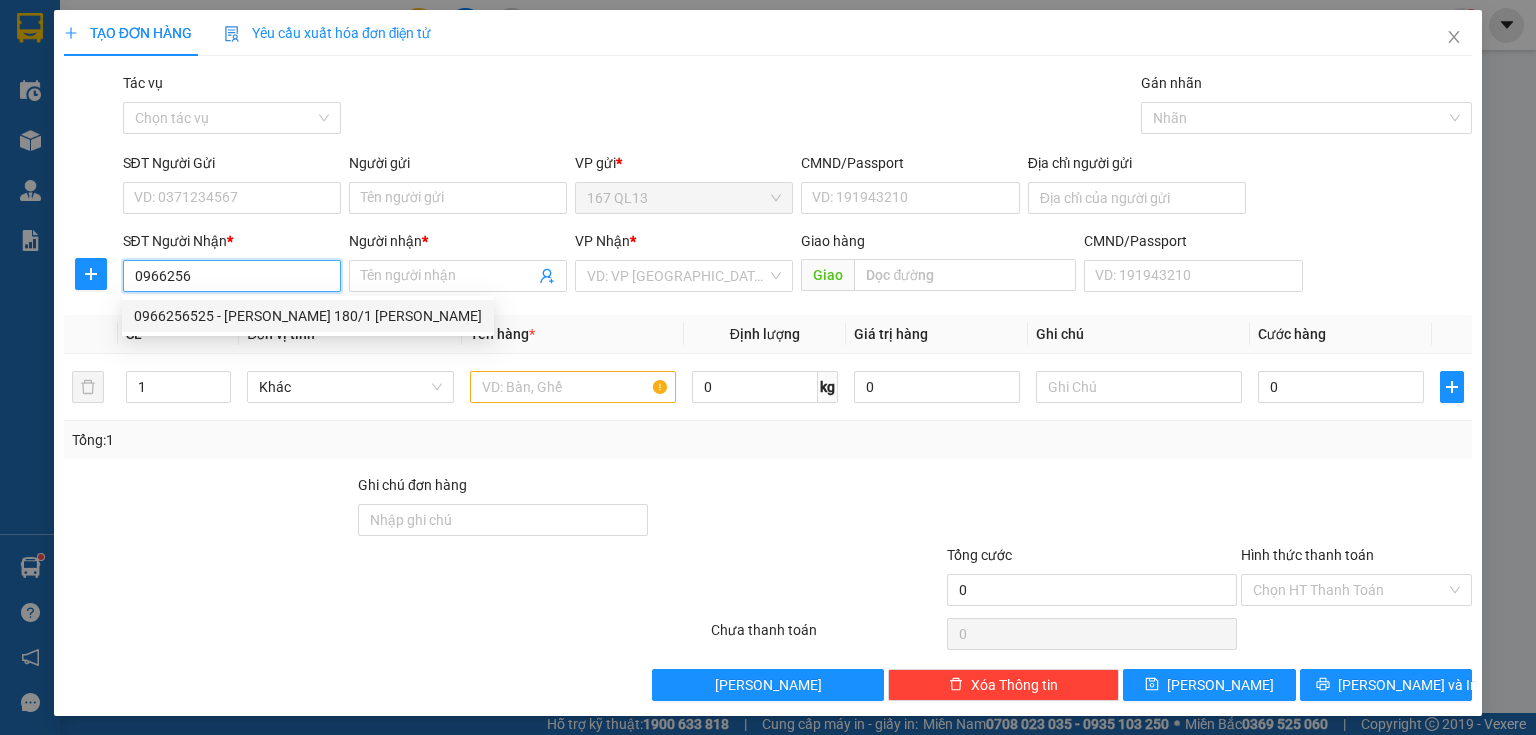 click on "0966256525 - Linh 180/1 BACU" at bounding box center [308, 316] 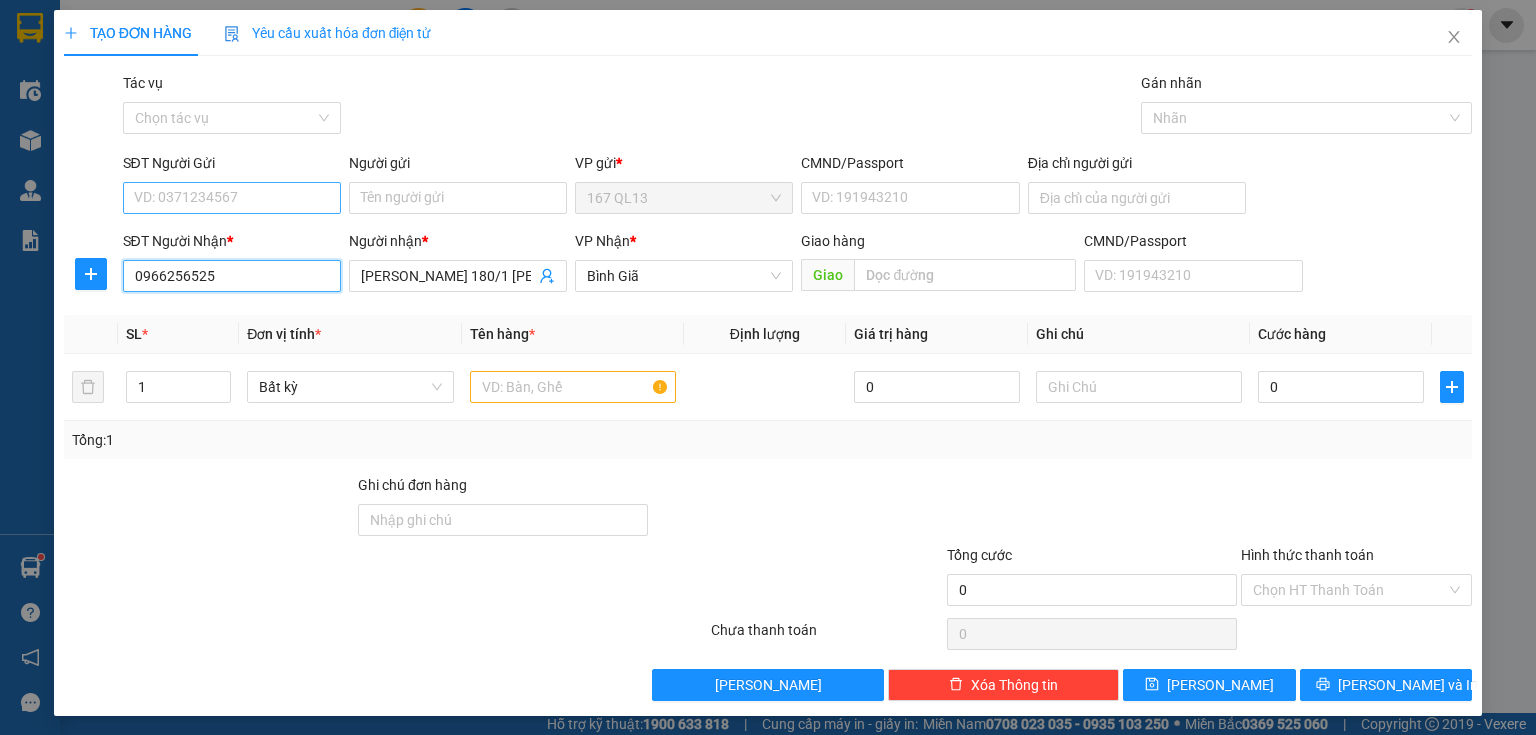 type on "0966256525" 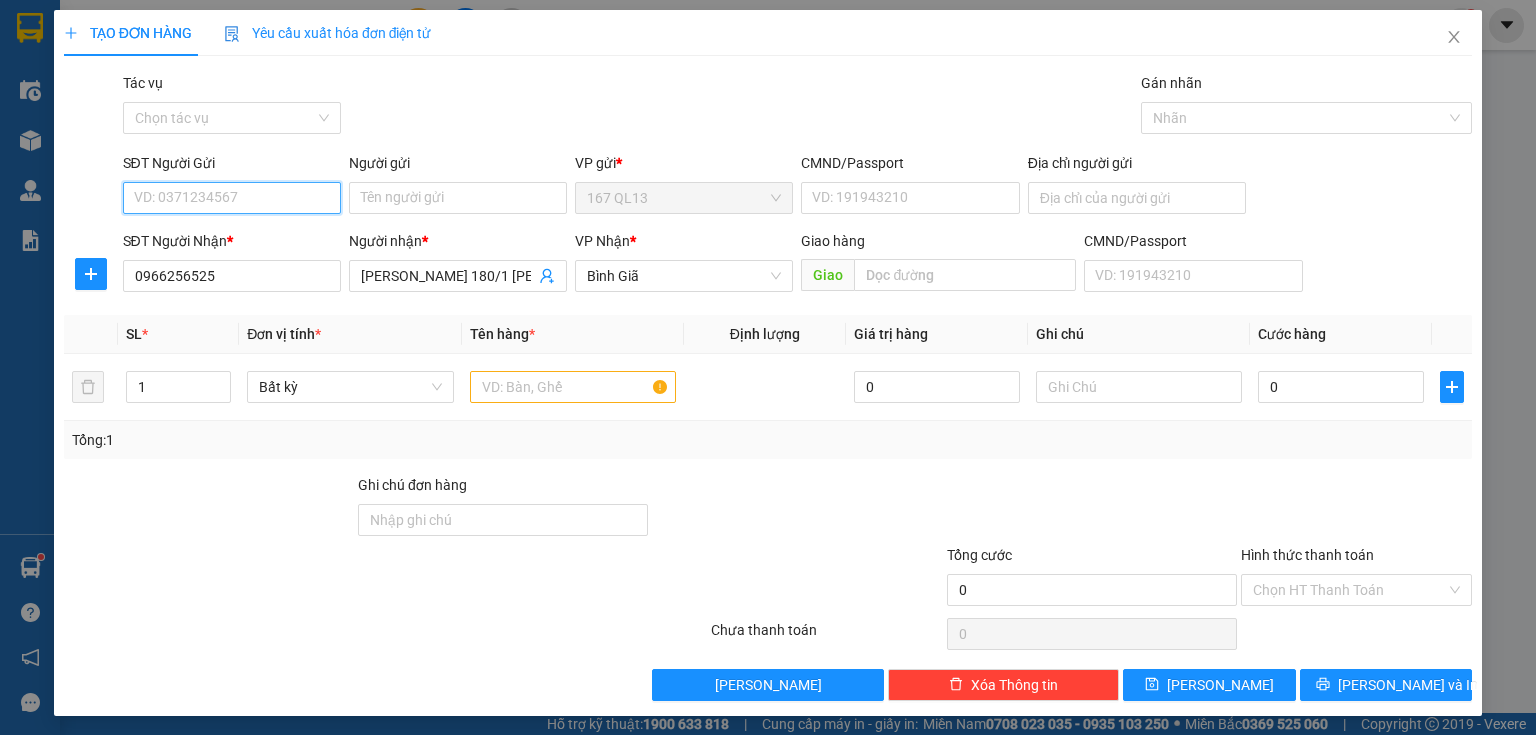 click on "SĐT Người Gửi" at bounding box center [232, 198] 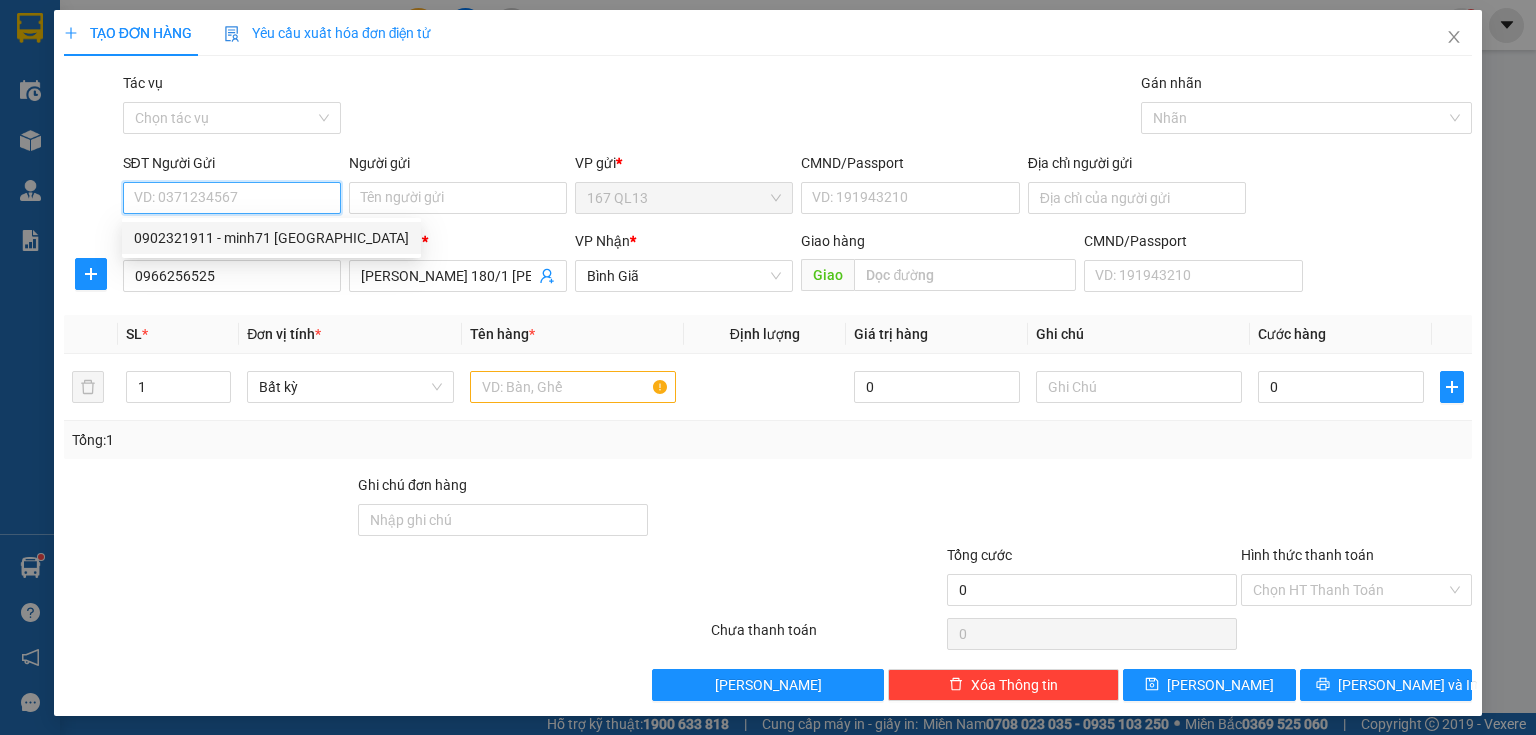 click on "0902321911 - minh71 THONG NHAT" at bounding box center (271, 238) 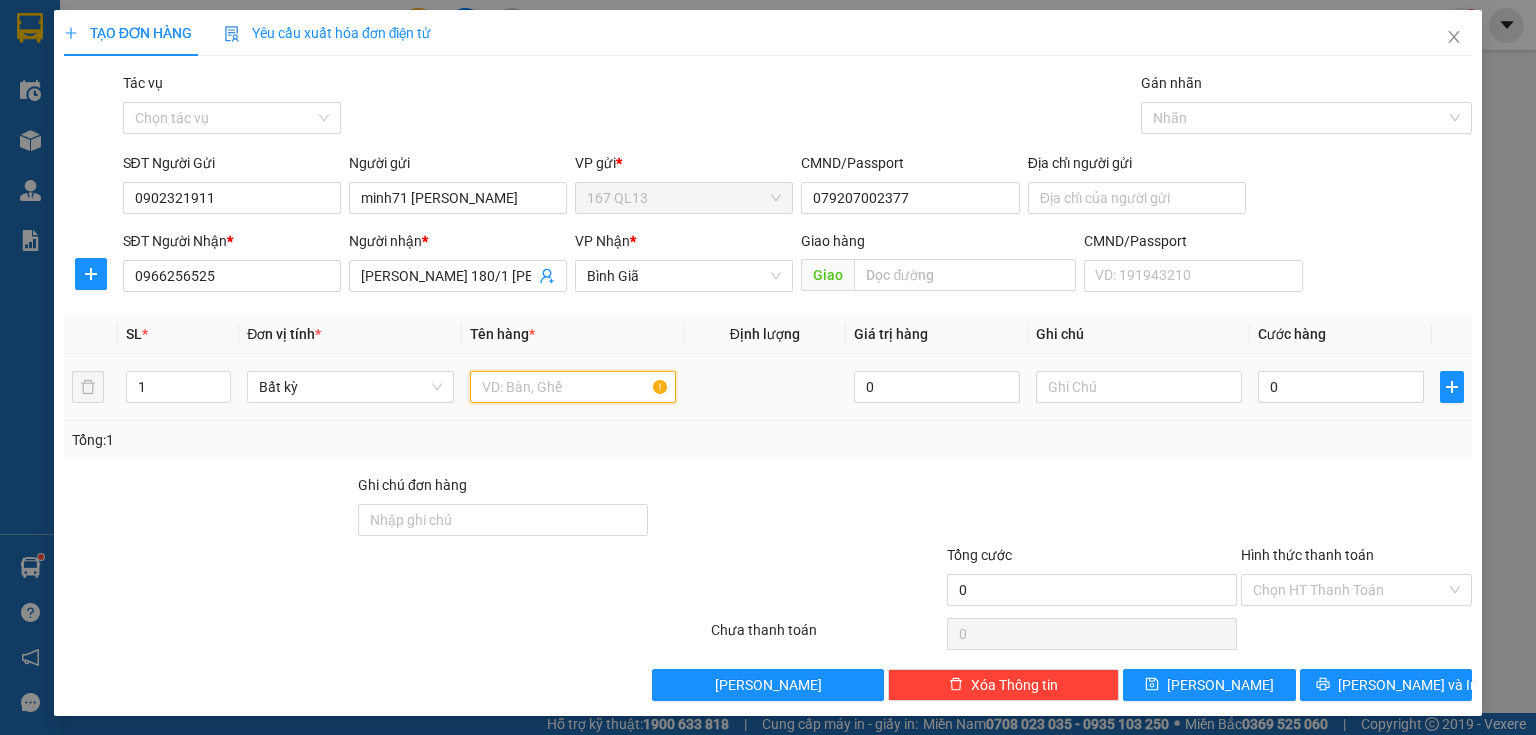 click at bounding box center [573, 387] 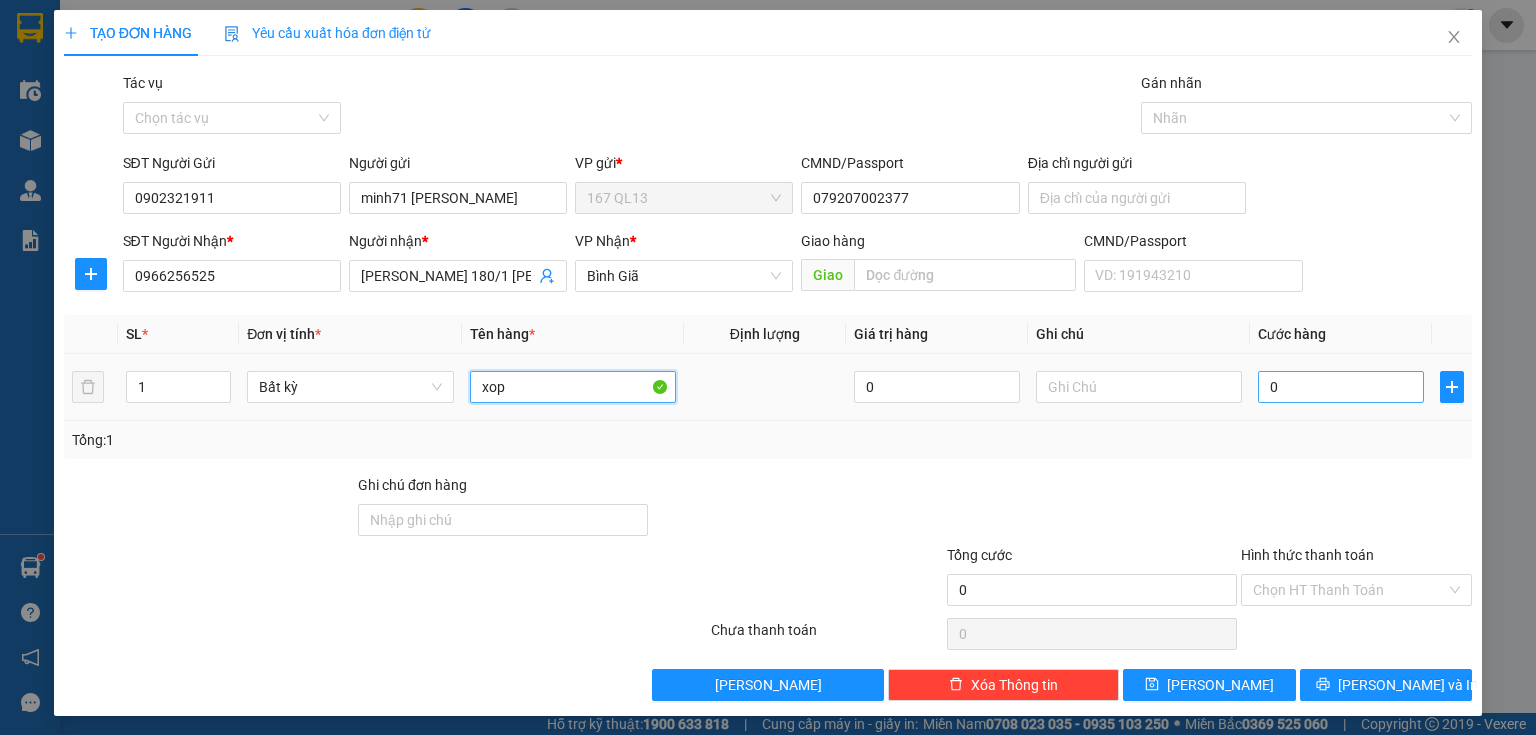type on "xop" 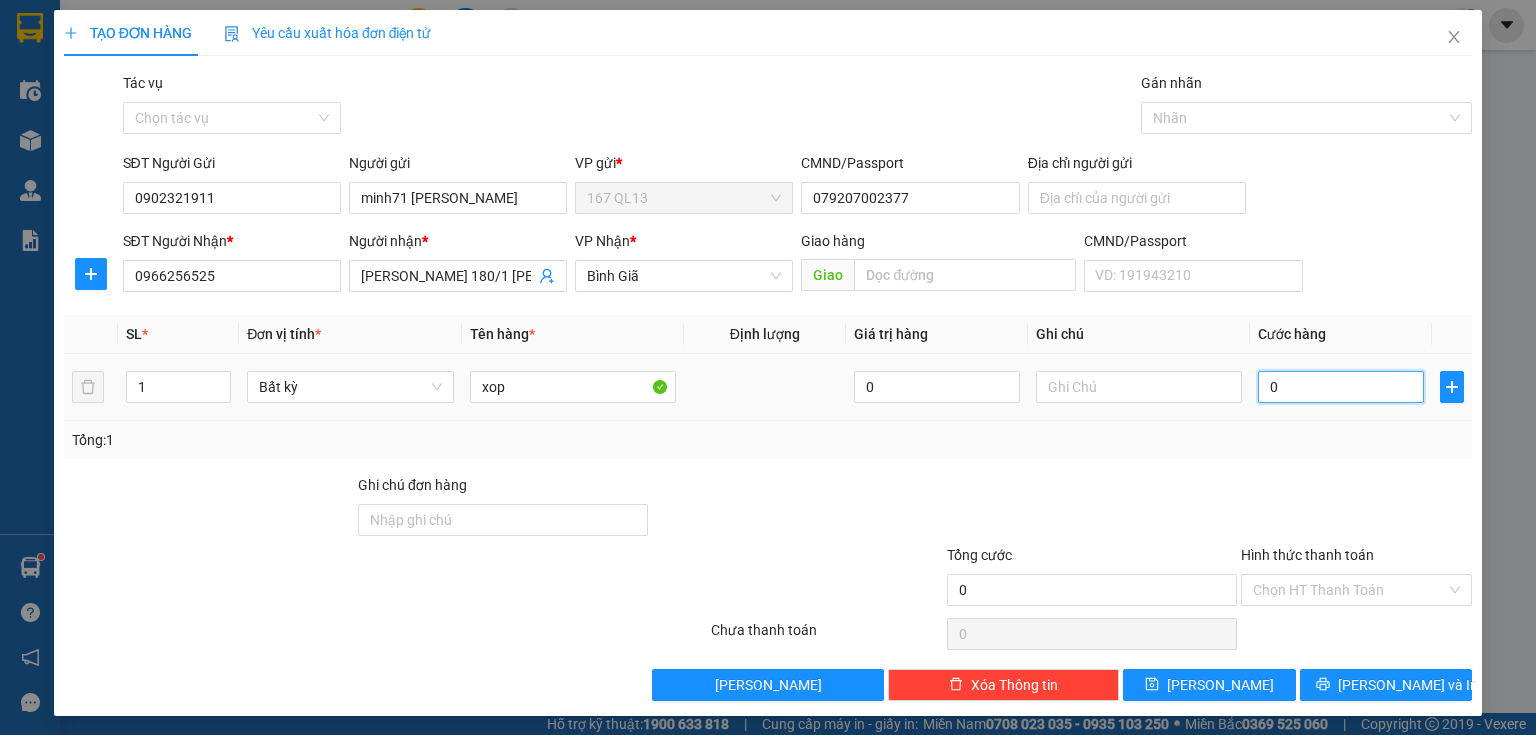 click on "0" at bounding box center (1341, 387) 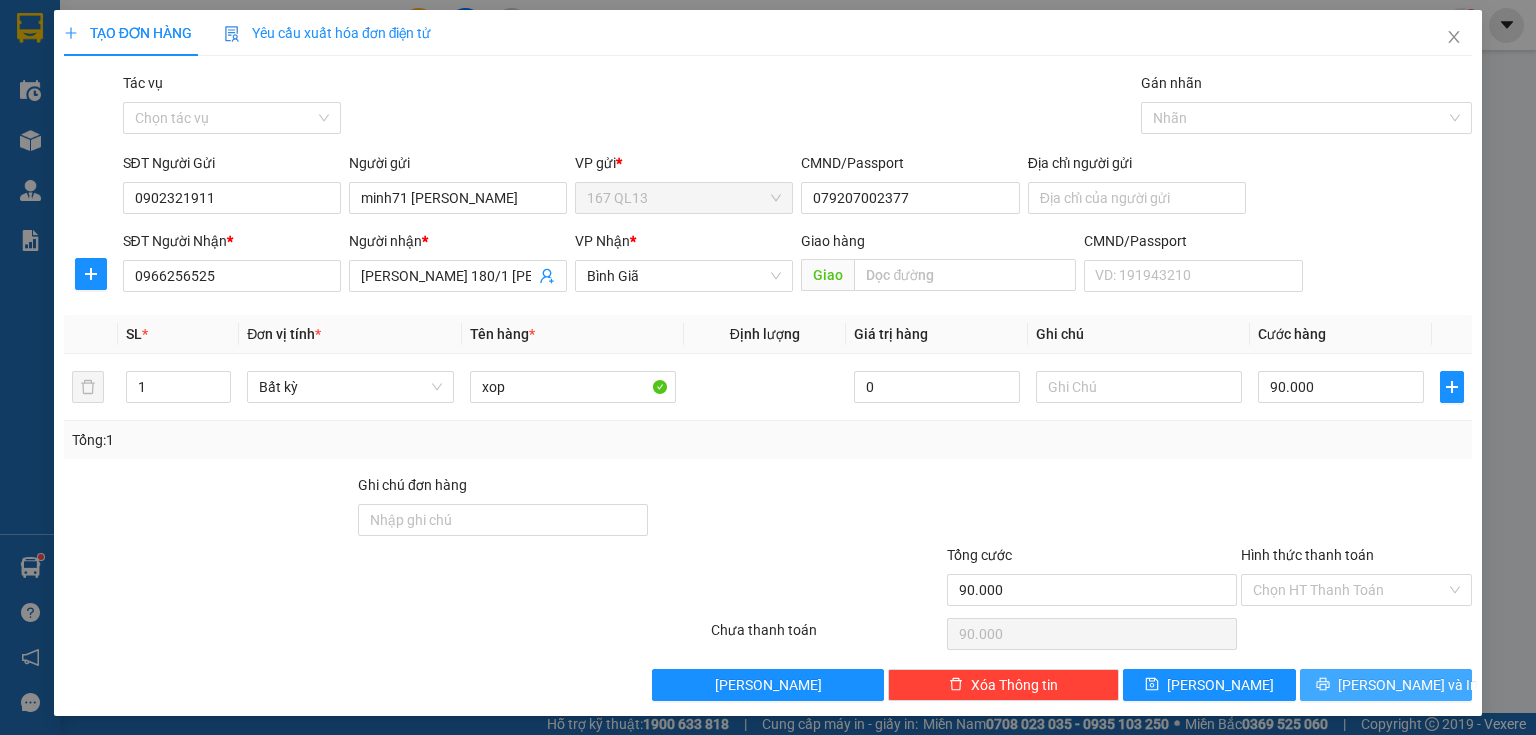 drag, startPoint x: 1394, startPoint y: 684, endPoint x: 1372, endPoint y: 639, distance: 50.08992 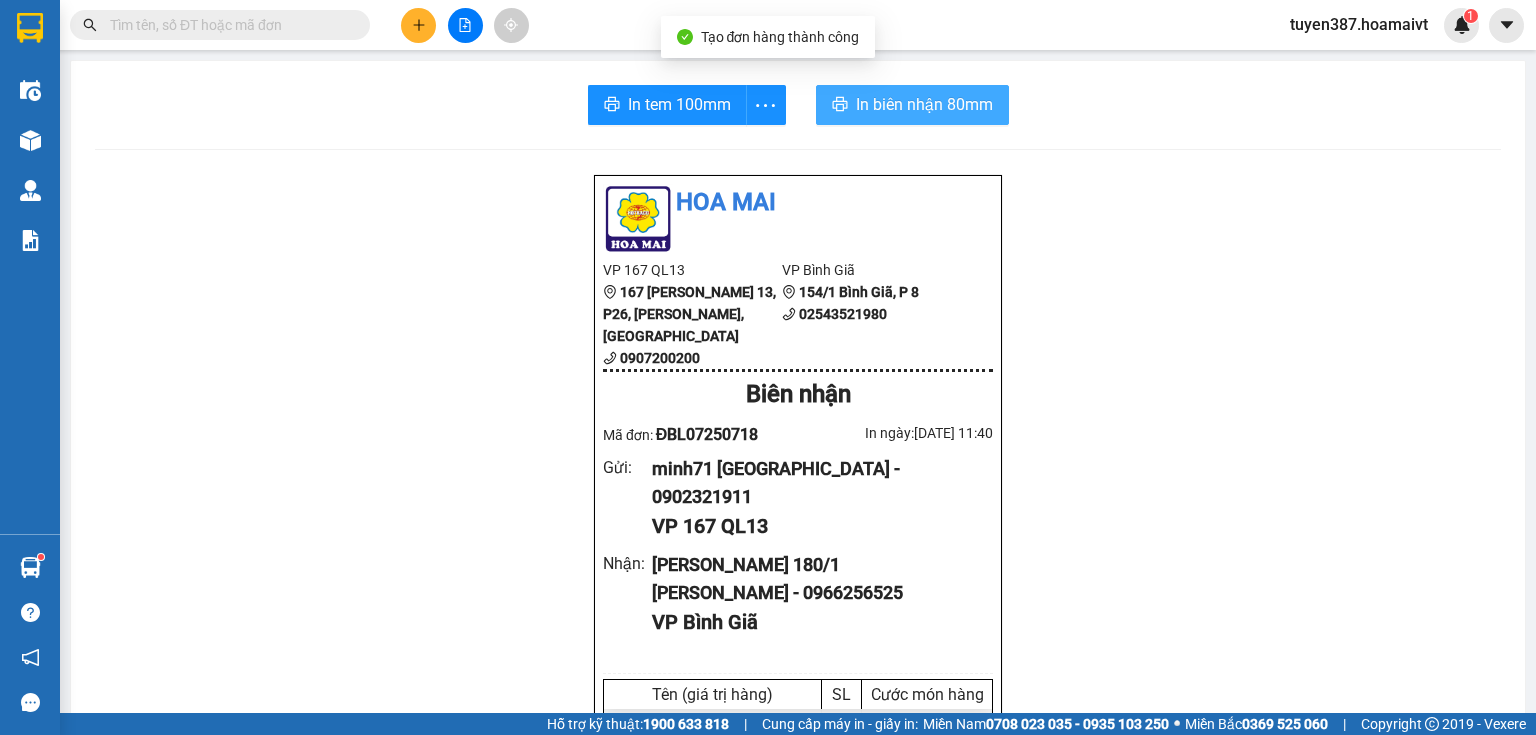 click on "In biên nhận 80mm" at bounding box center [924, 104] 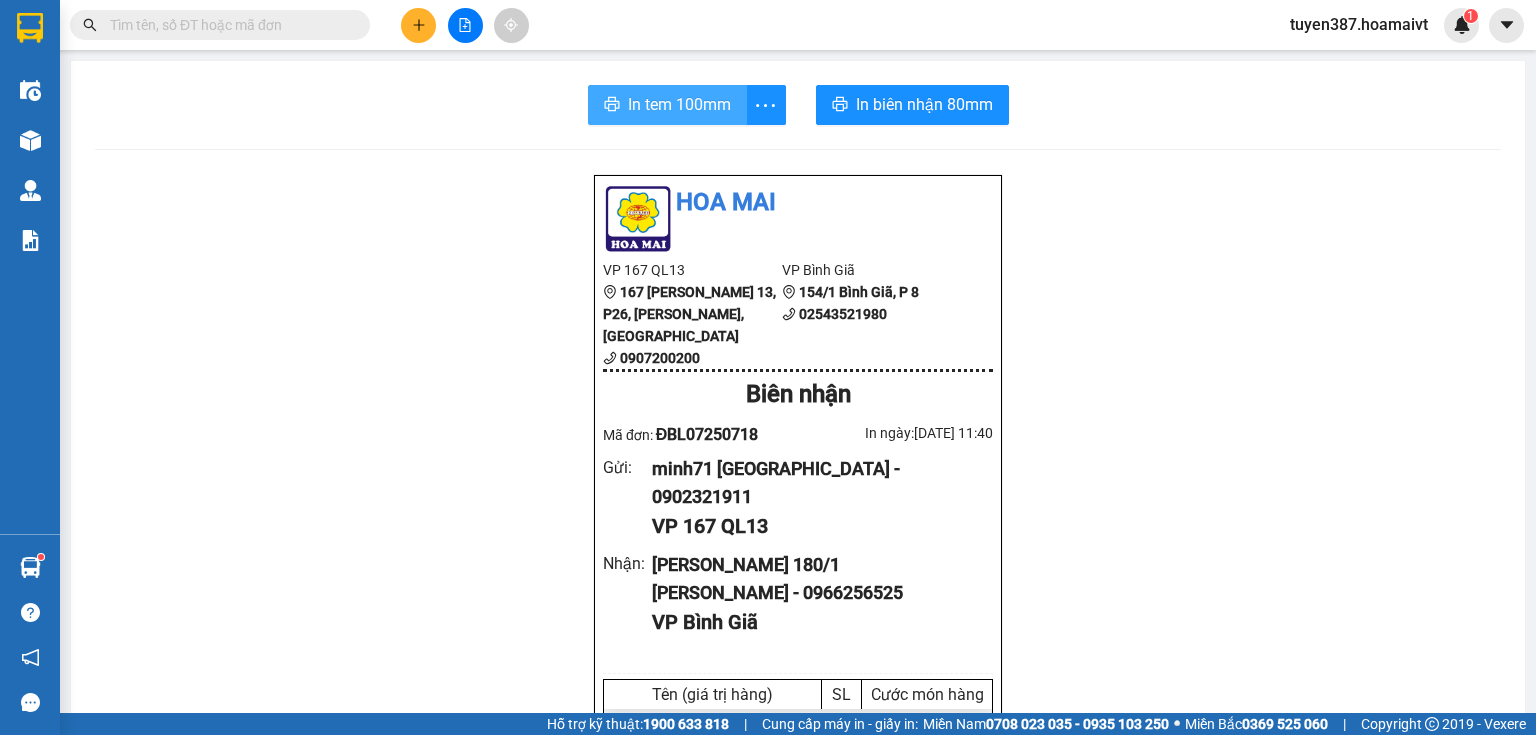 click on "In tem 100mm" at bounding box center (679, 104) 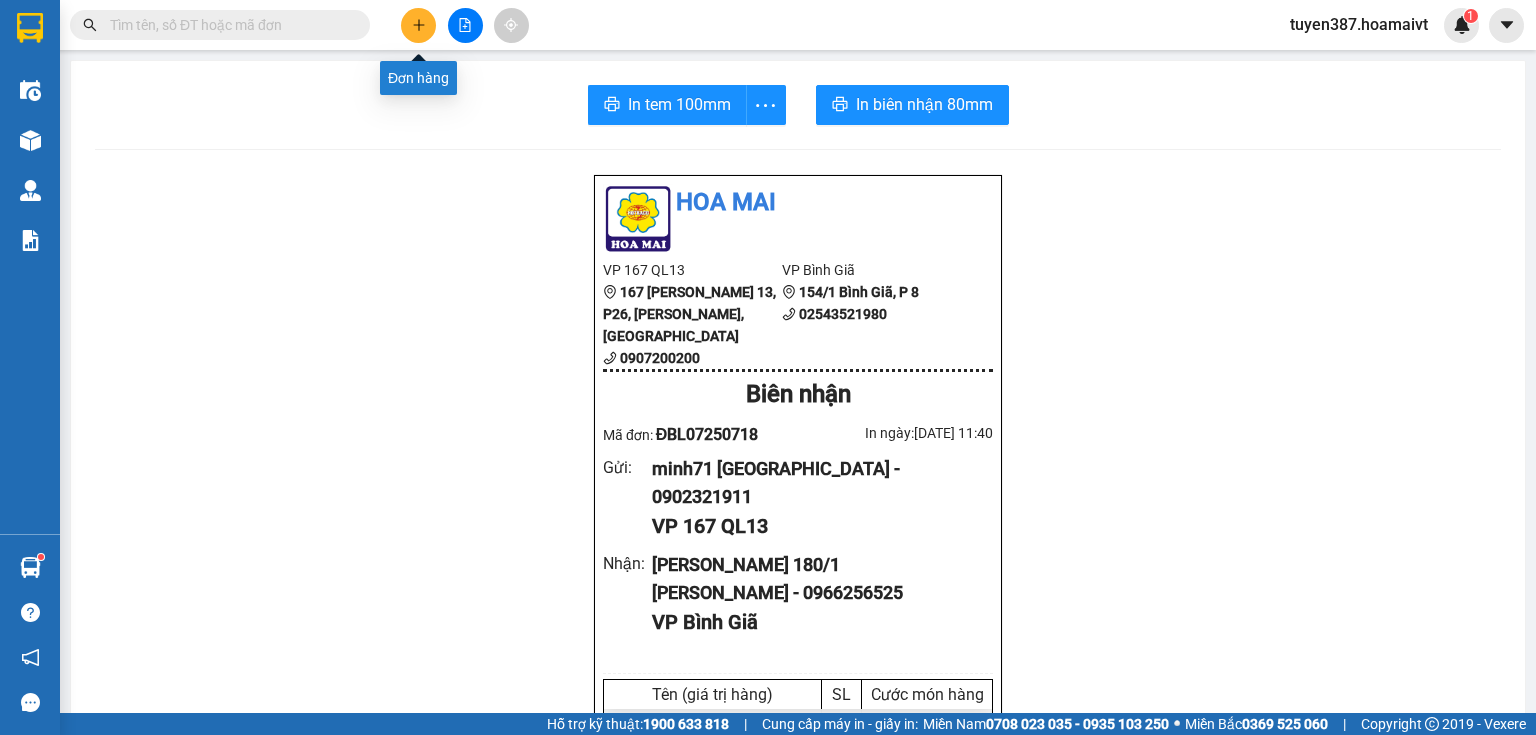 click 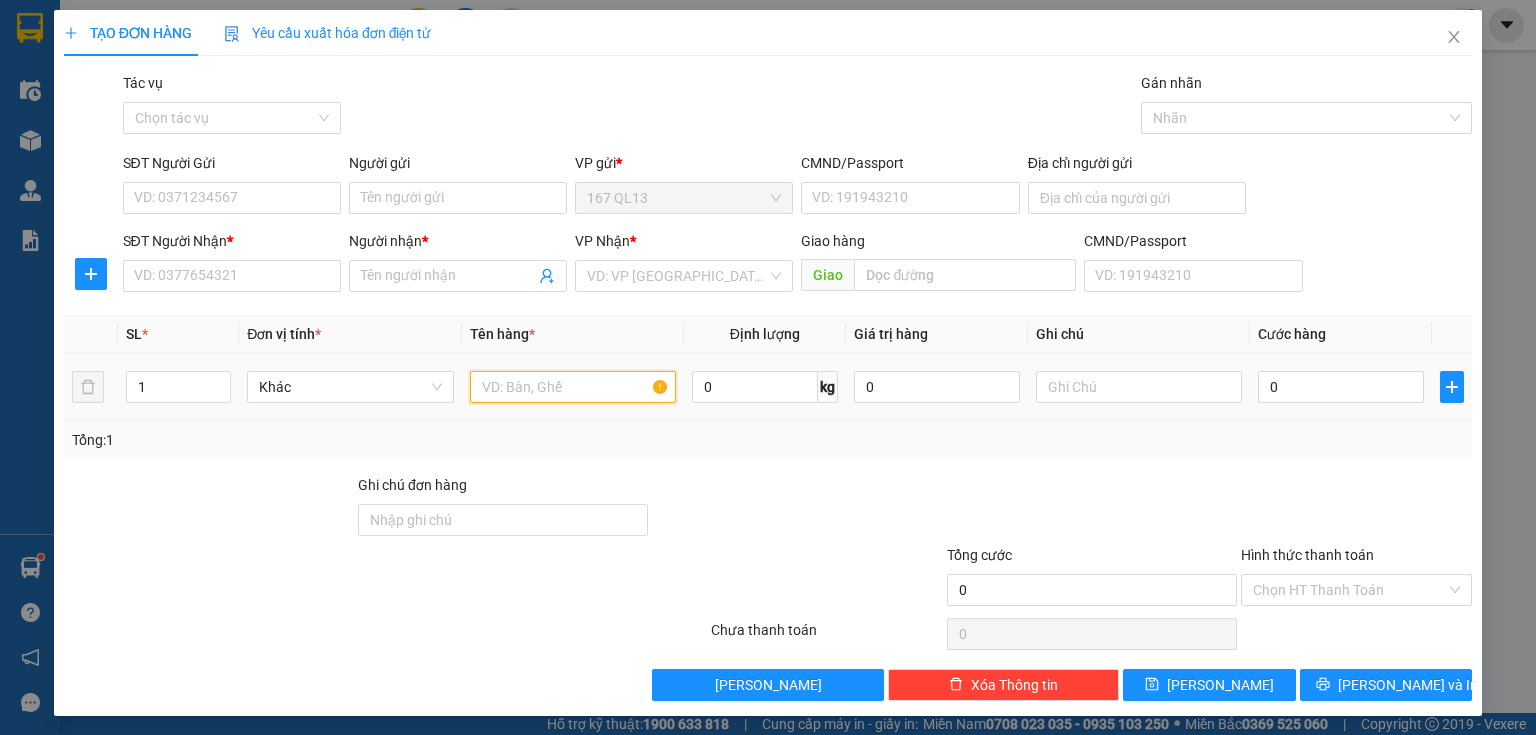 click at bounding box center (573, 387) 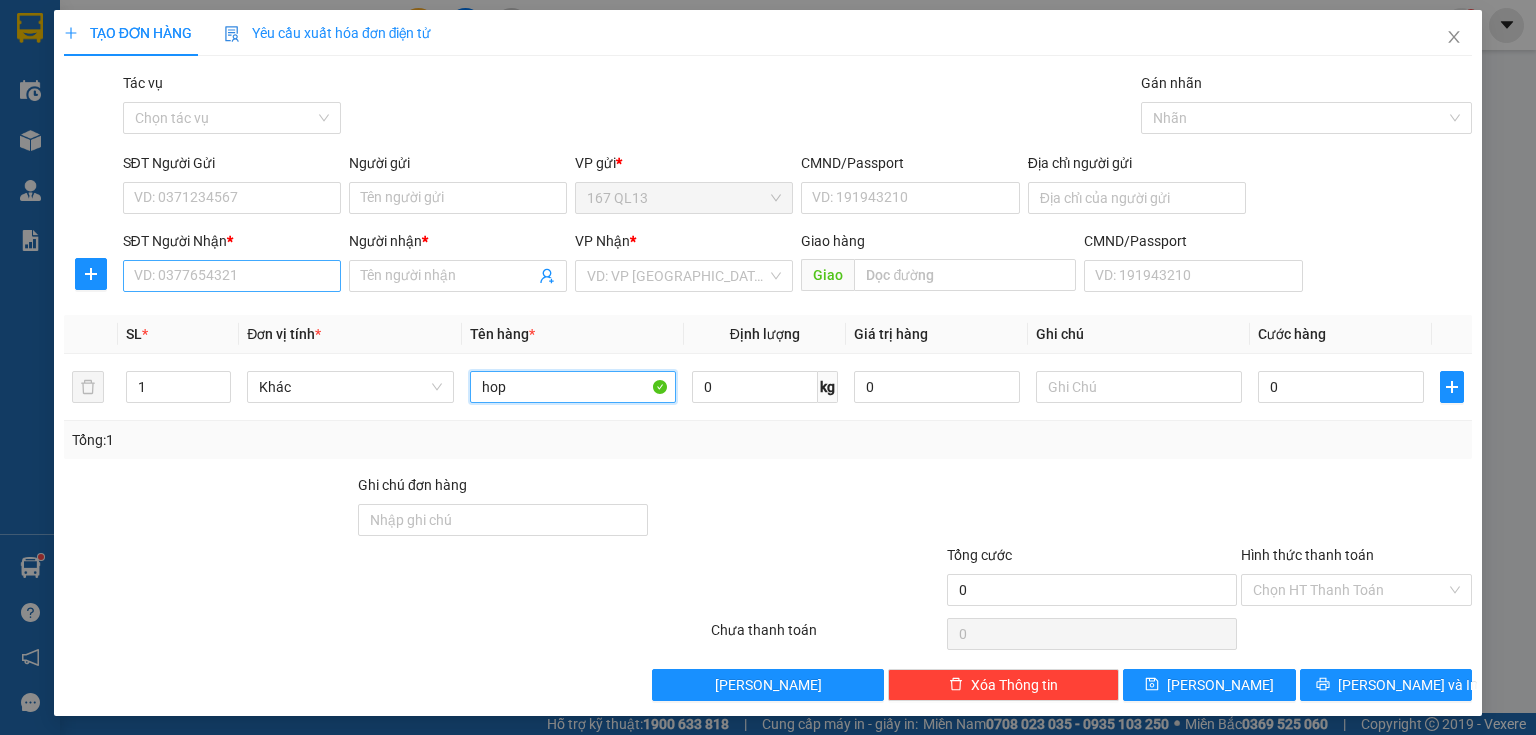 type on "hop" 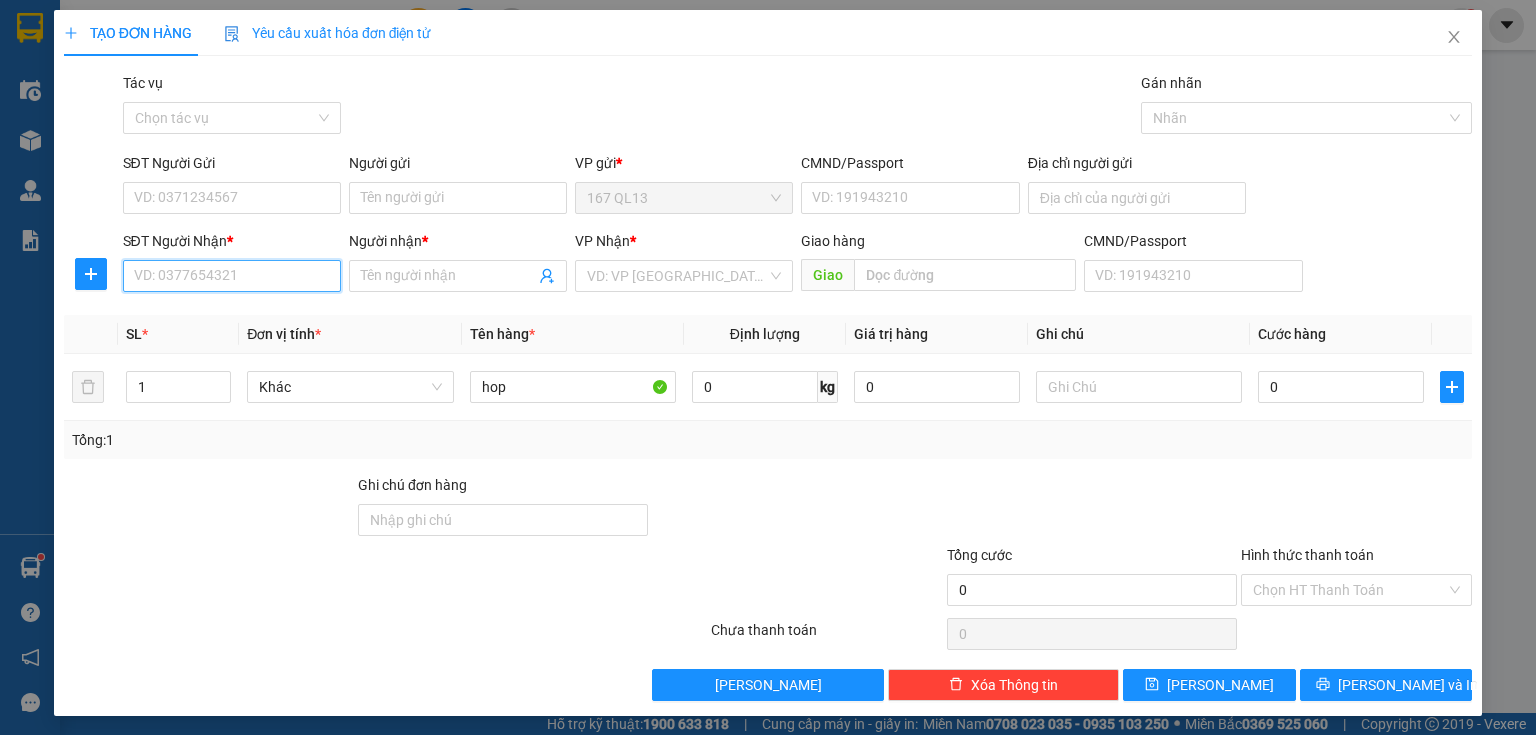 click on "SĐT Người Nhận  *" at bounding box center [232, 276] 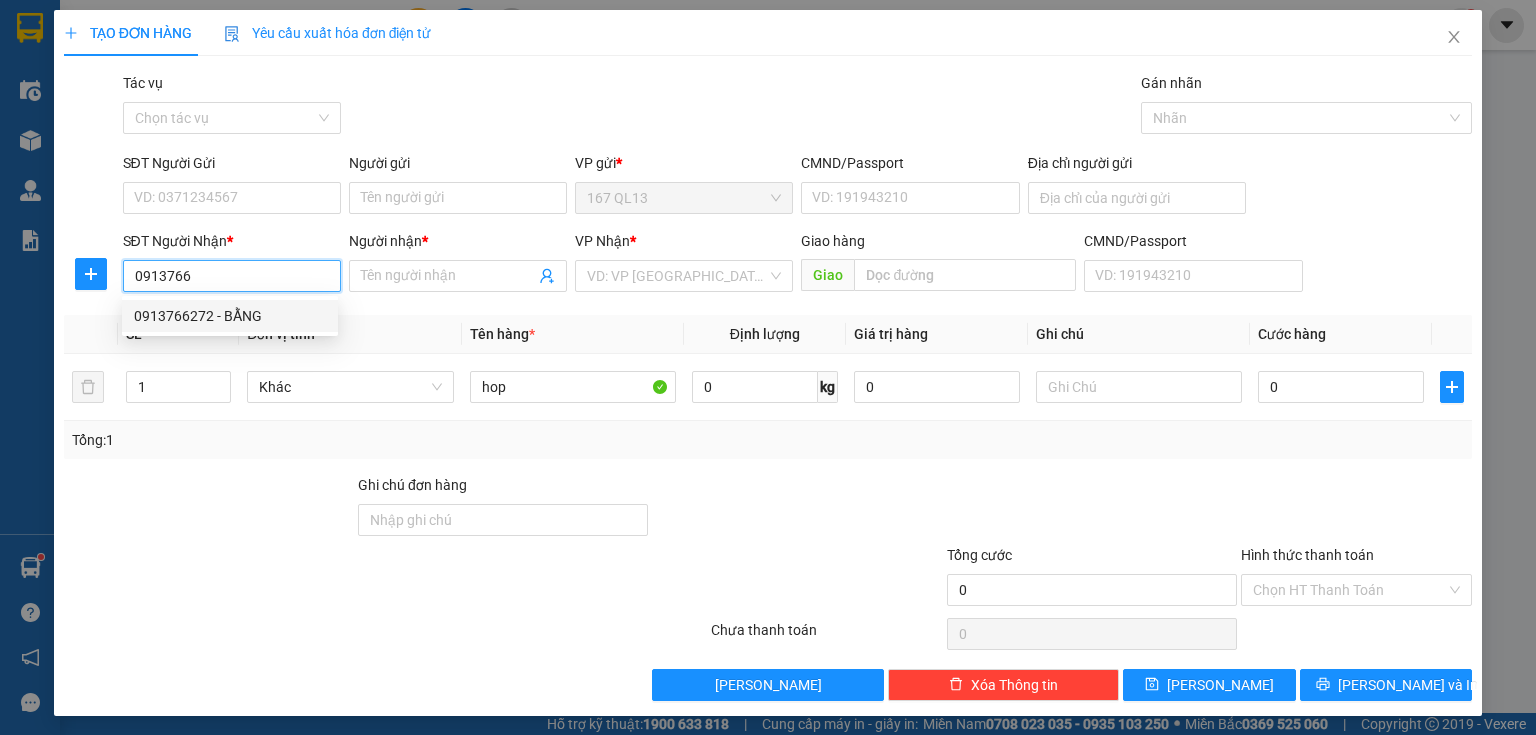 click on "0913766272 - BẰNG" at bounding box center [230, 316] 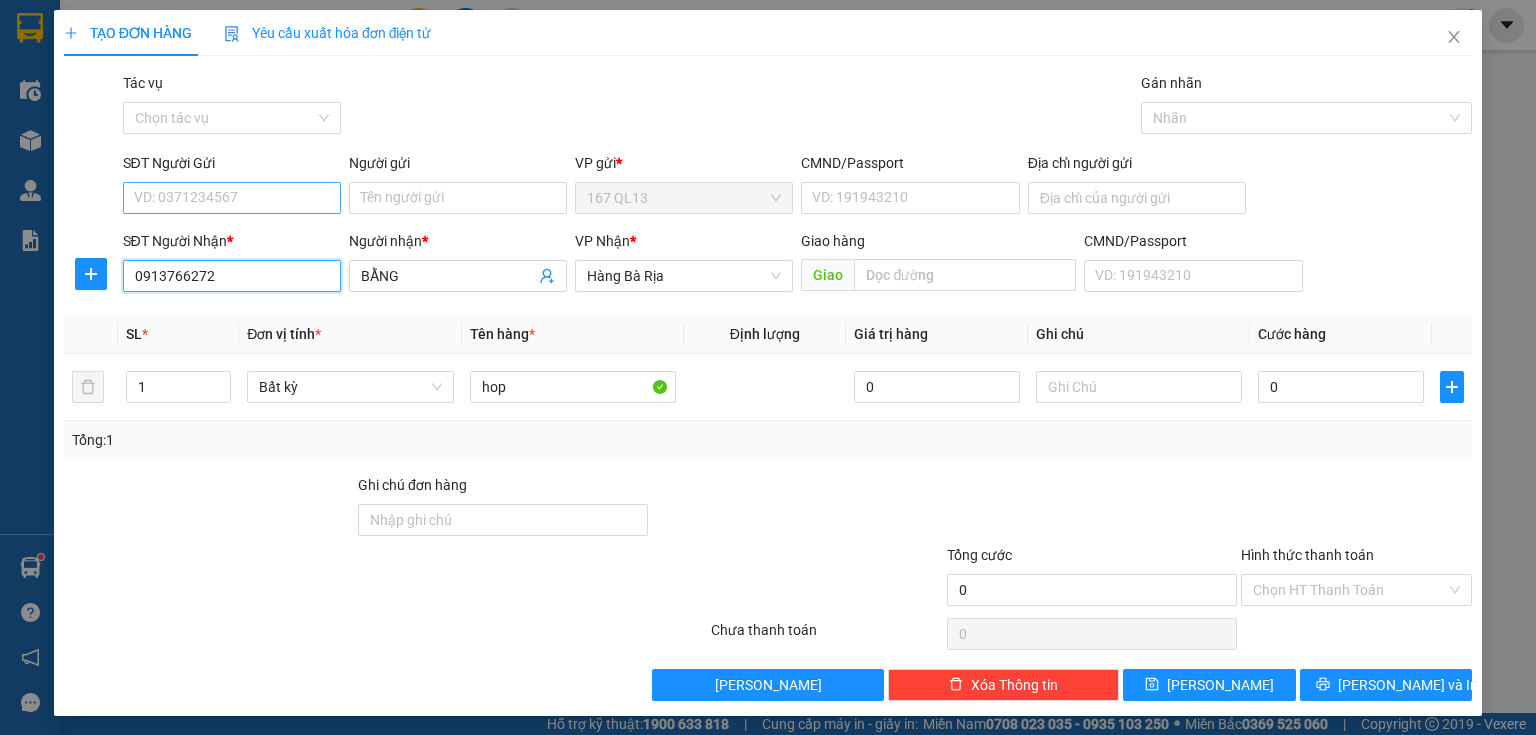 type on "0913766272" 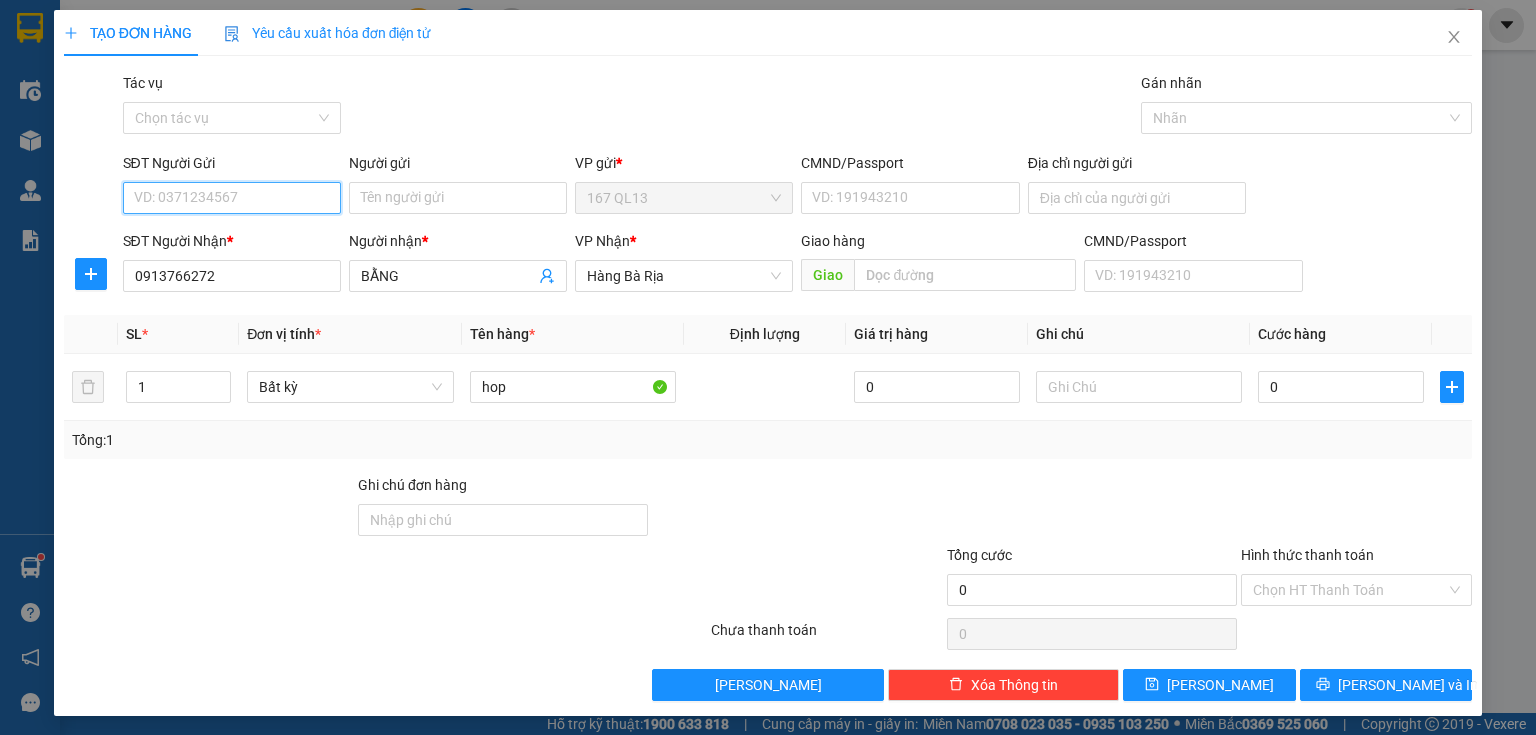 click on "SĐT Người Gửi" at bounding box center [232, 198] 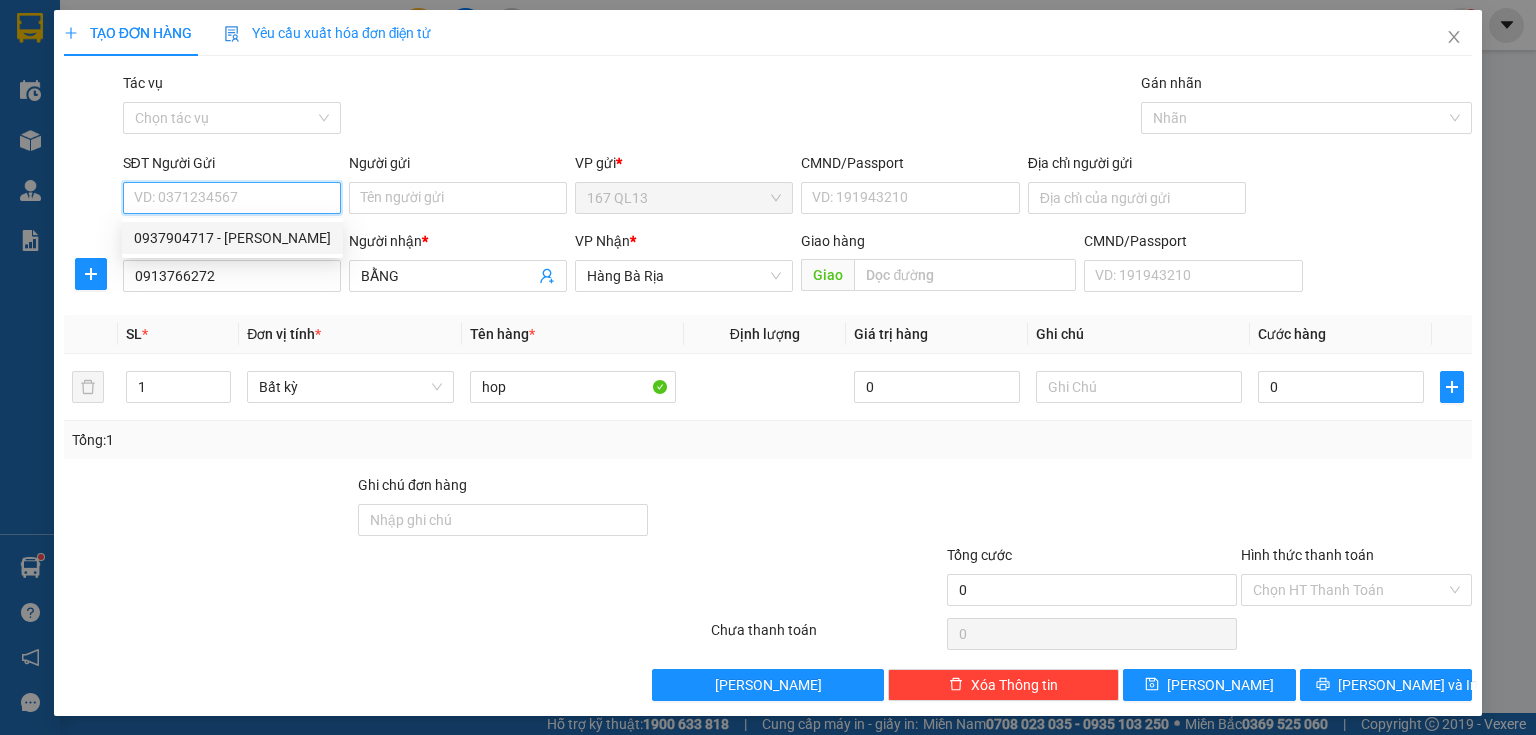 click on "0937904717 - HOÀNG" at bounding box center [232, 238] 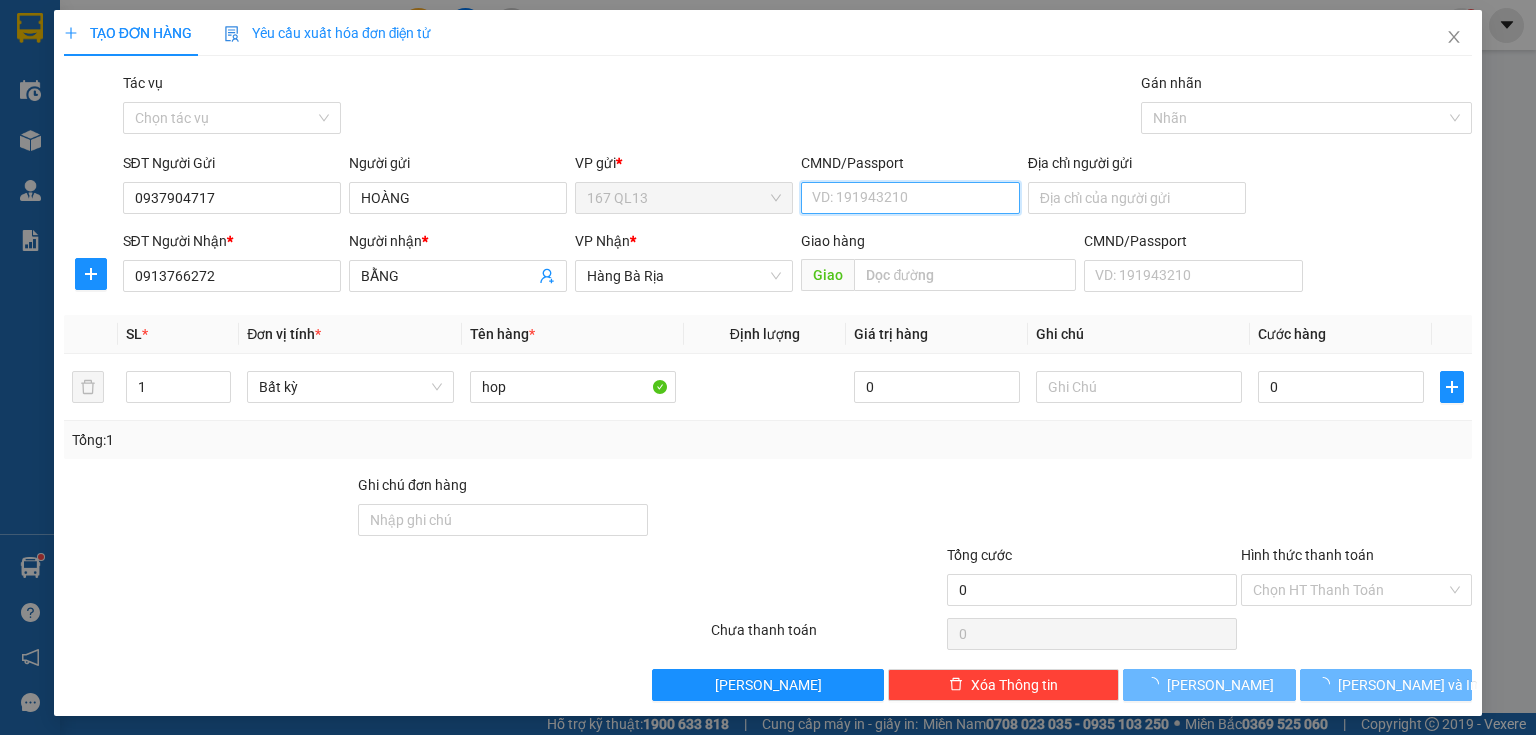 click on "CMND/Passport" at bounding box center [910, 198] 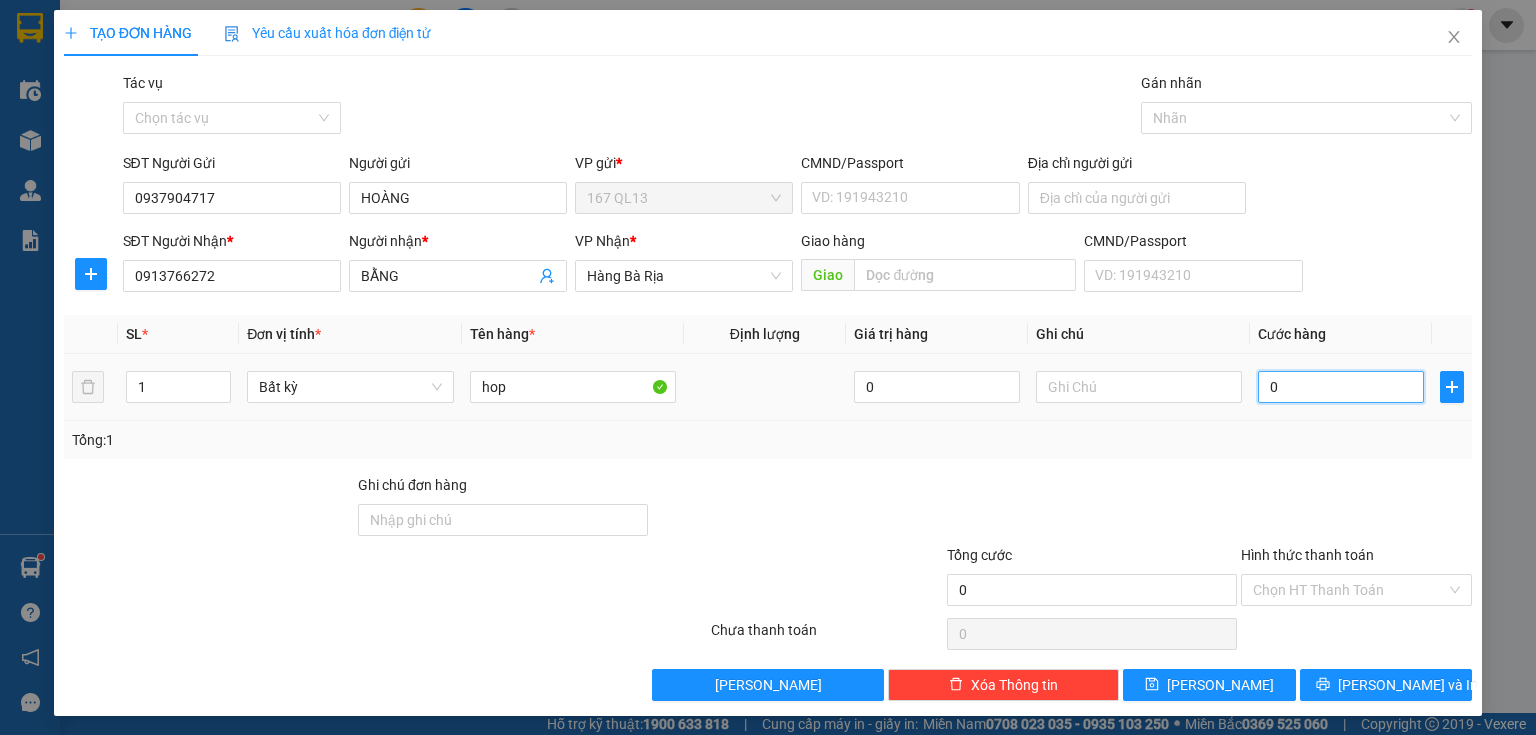 click on "0" at bounding box center (1341, 387) 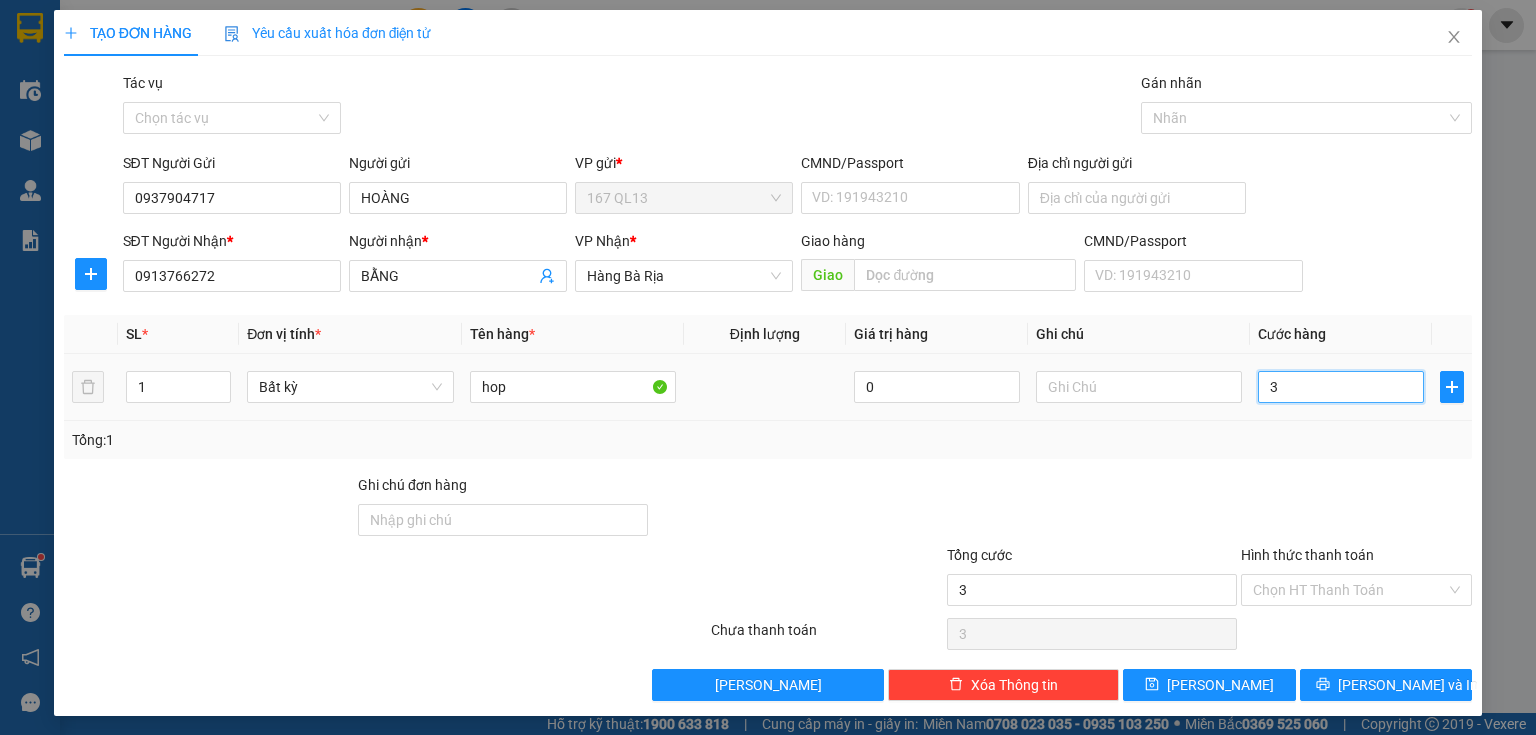 type on "3" 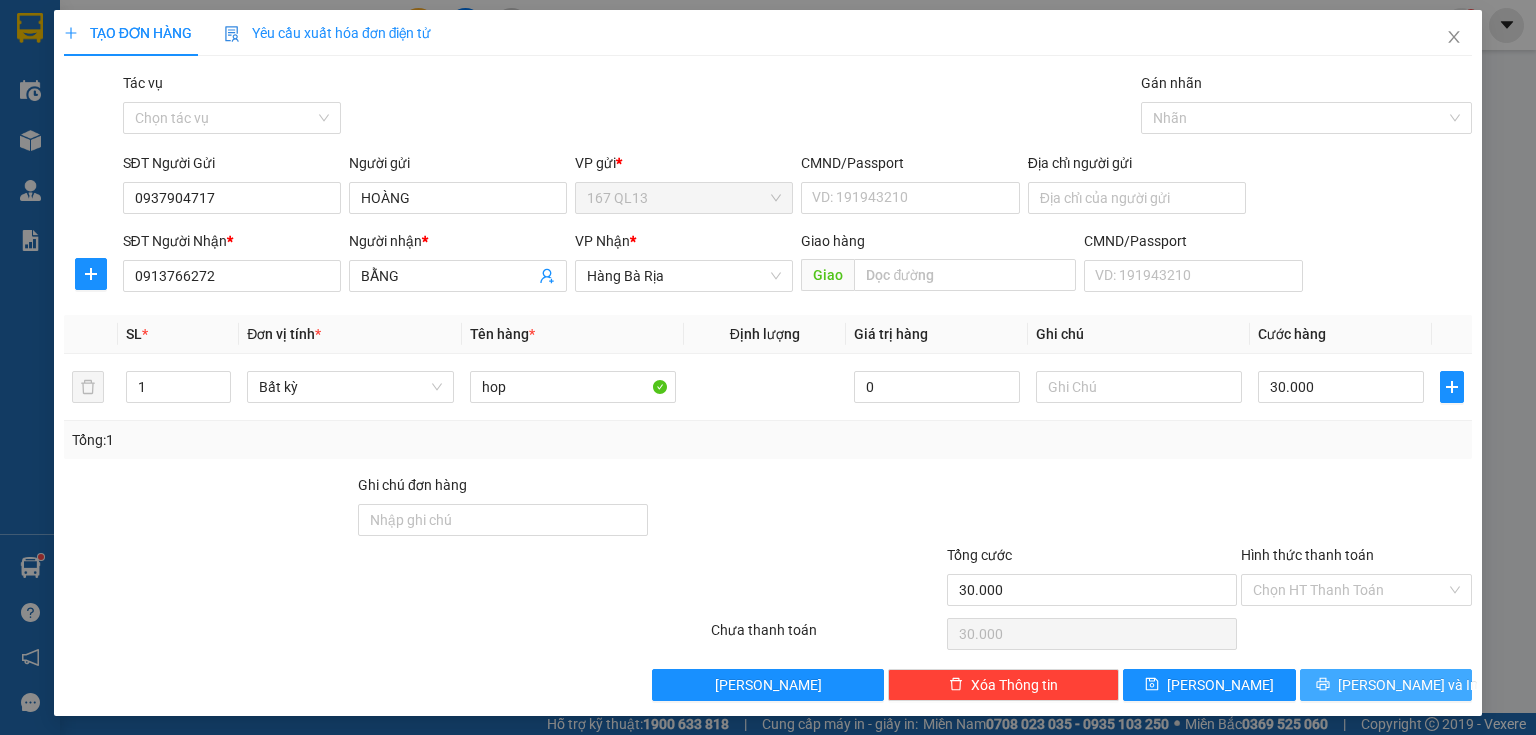 drag, startPoint x: 1384, startPoint y: 680, endPoint x: 1364, endPoint y: 647, distance: 38.587563 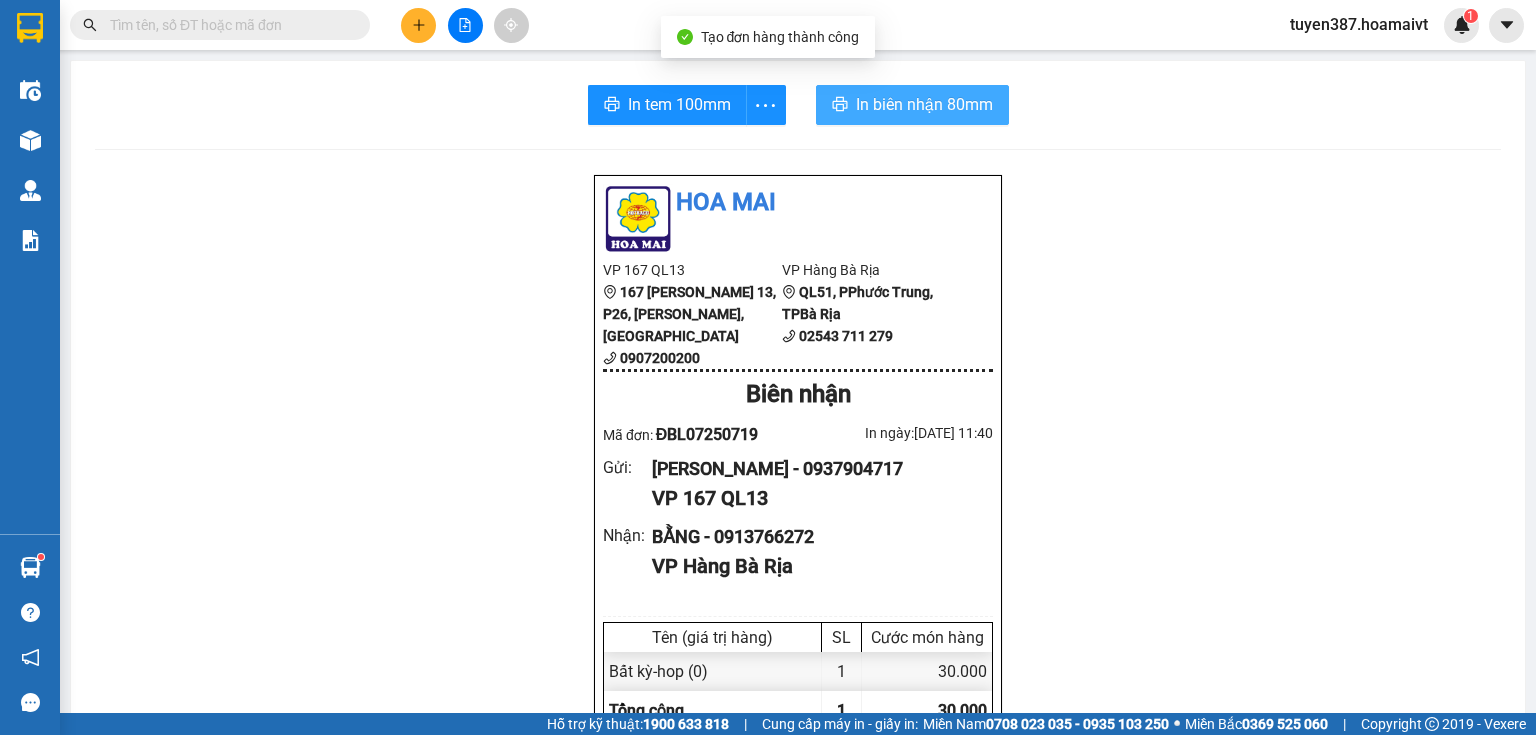 click on "In biên nhận 80mm" at bounding box center [924, 104] 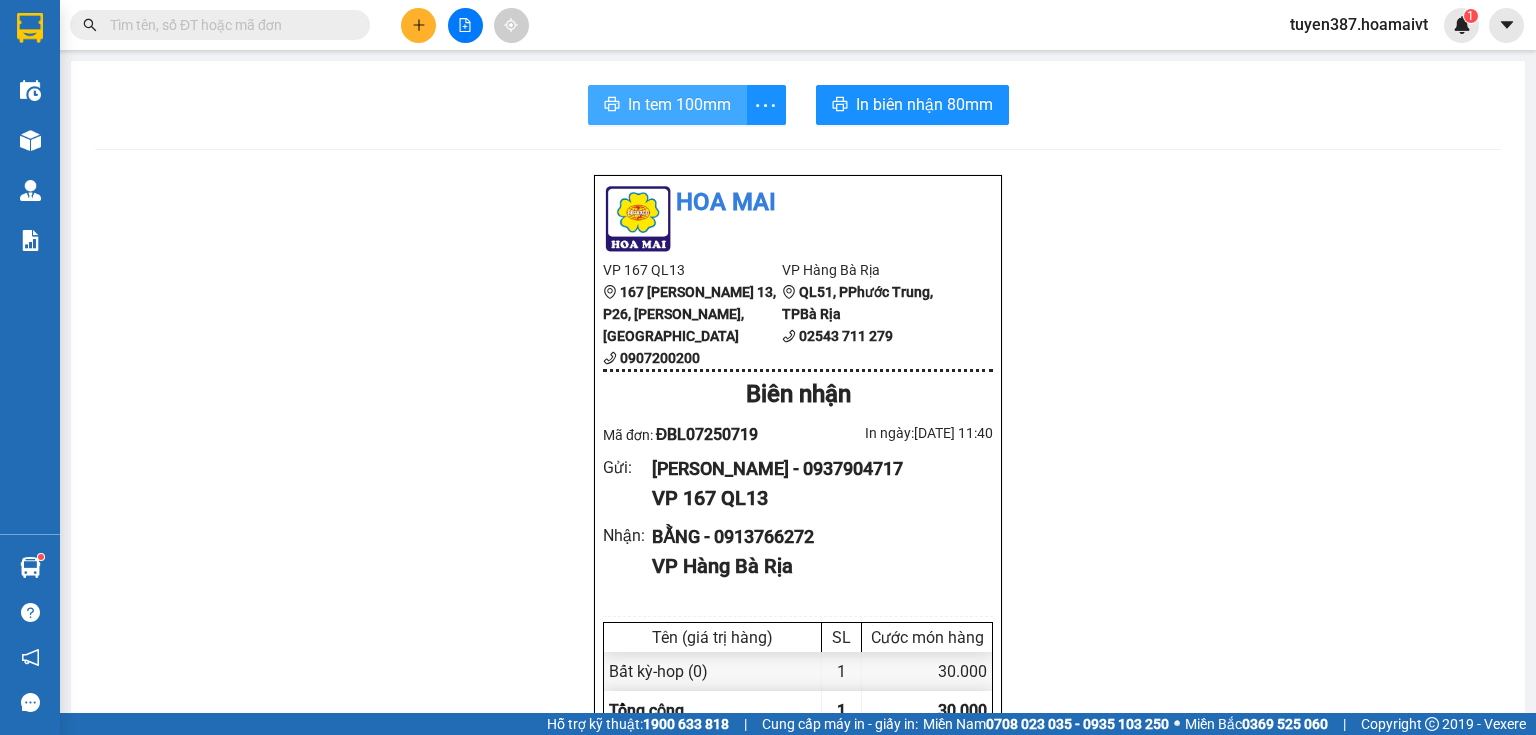 click on "In tem 100mm" at bounding box center [679, 104] 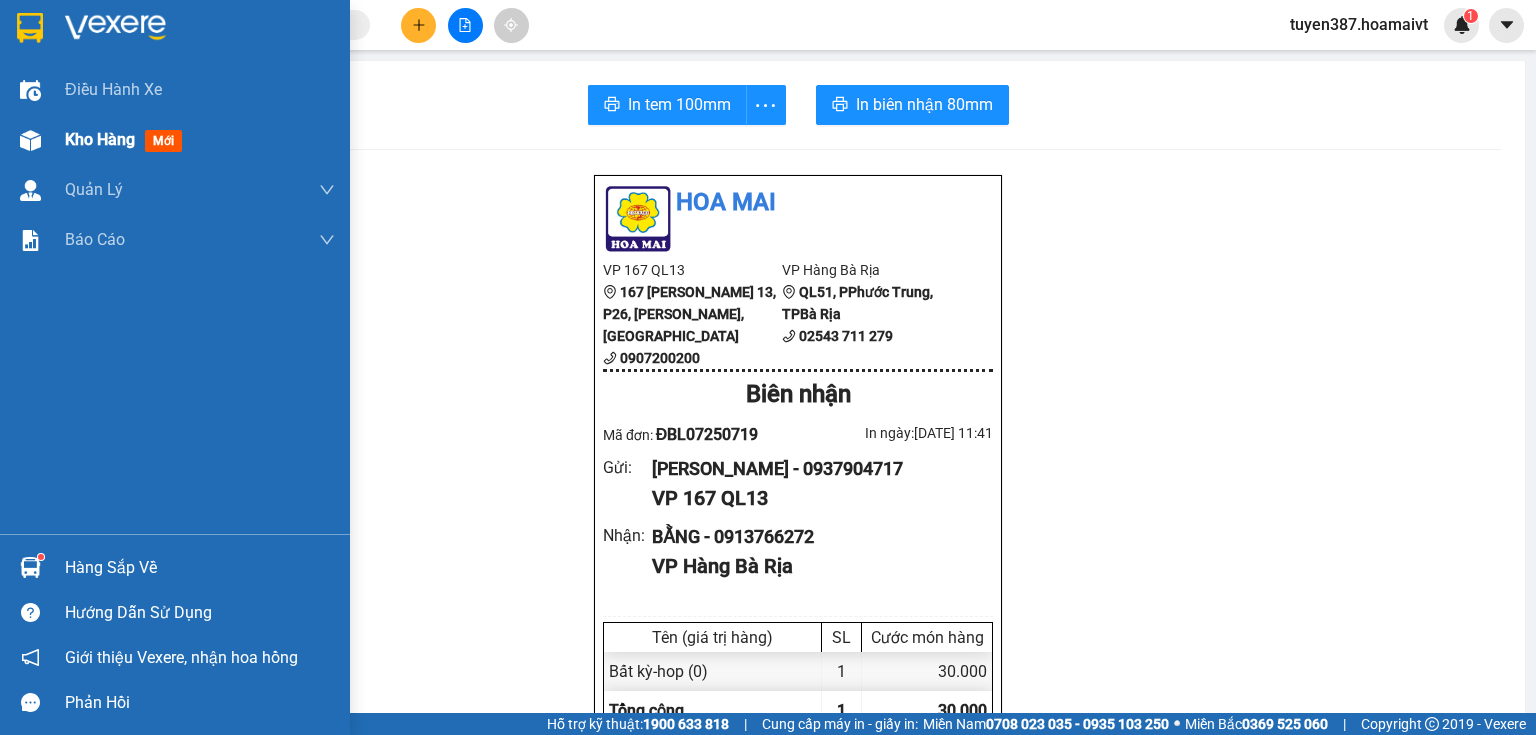 click on "mới" at bounding box center (163, 141) 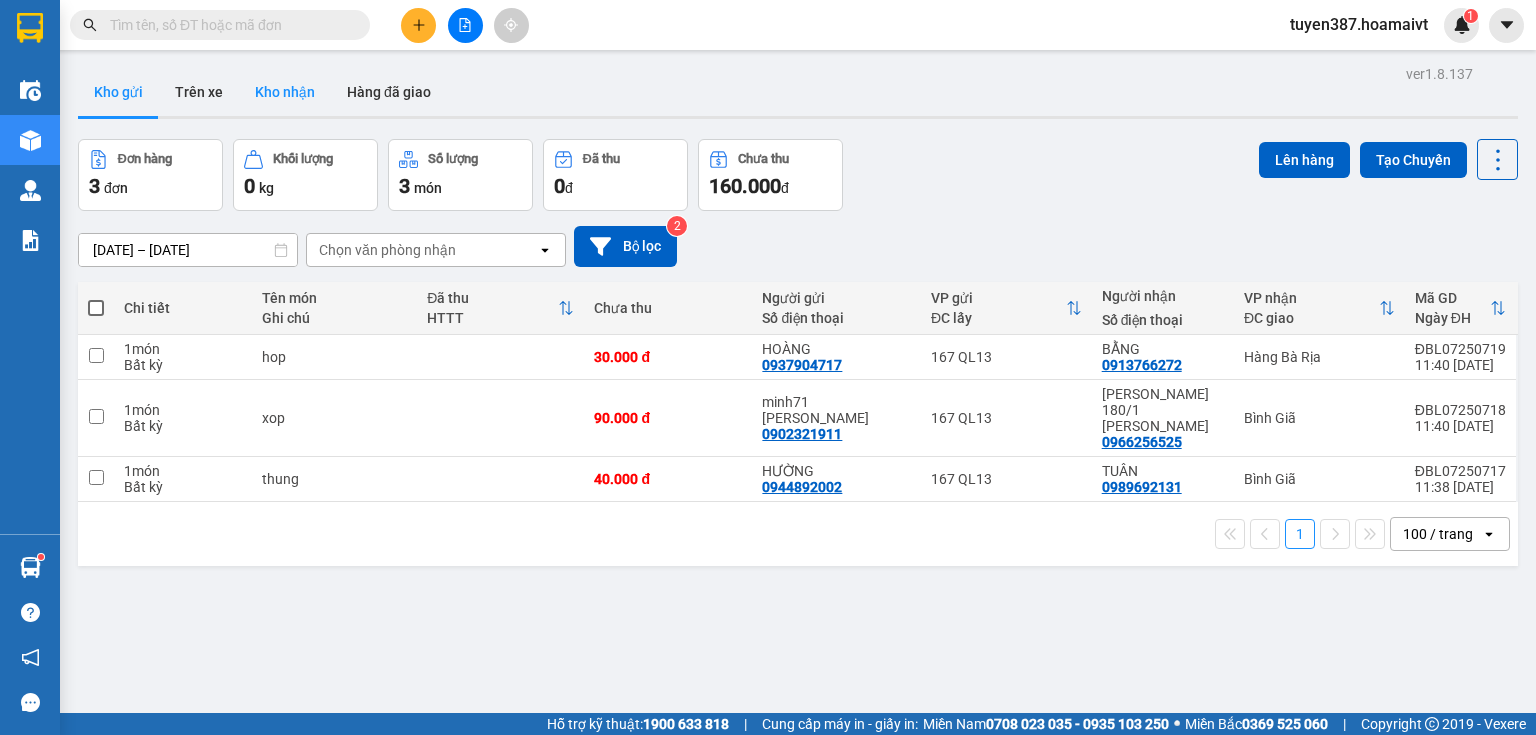 click on "Kho nhận" at bounding box center (285, 92) 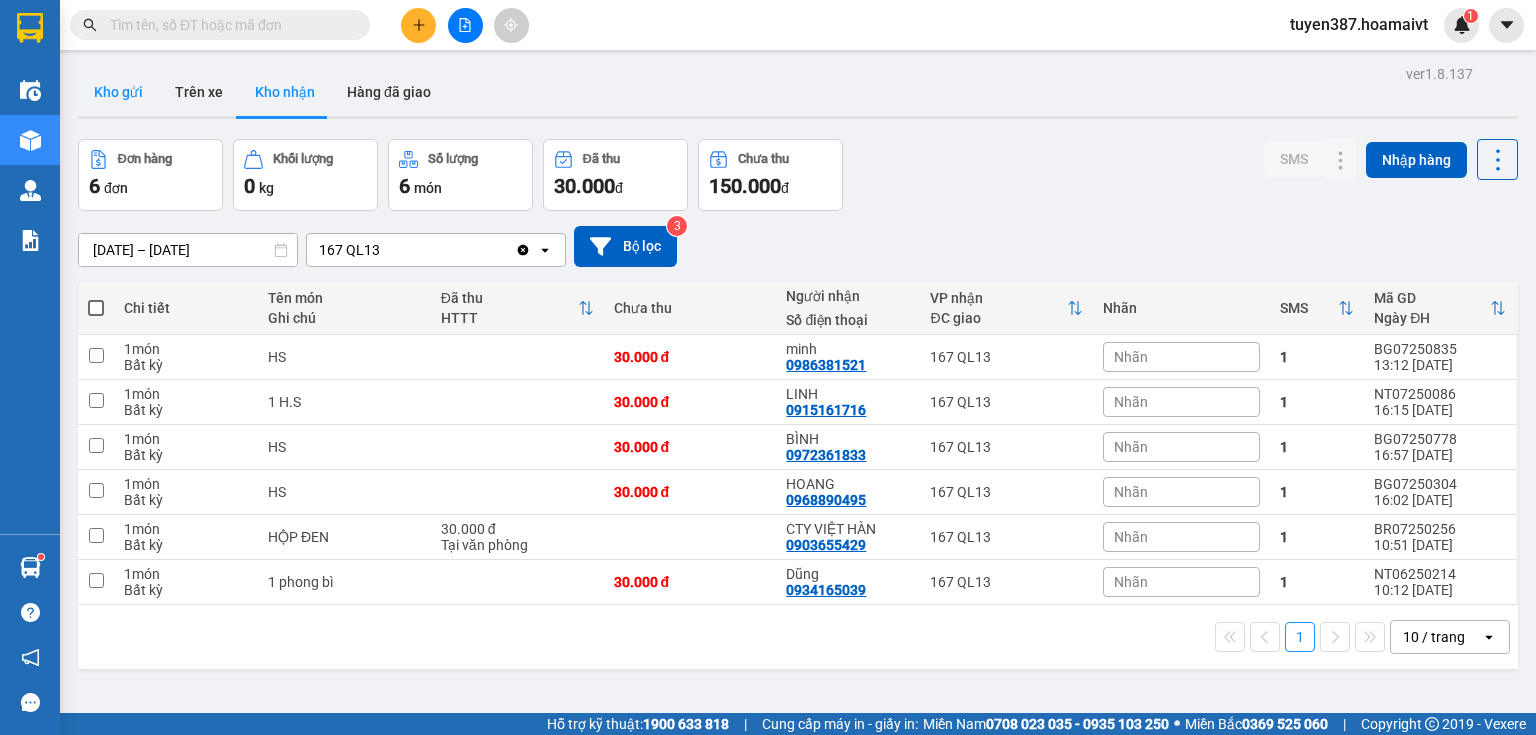click on "Kho gửi" at bounding box center [118, 92] 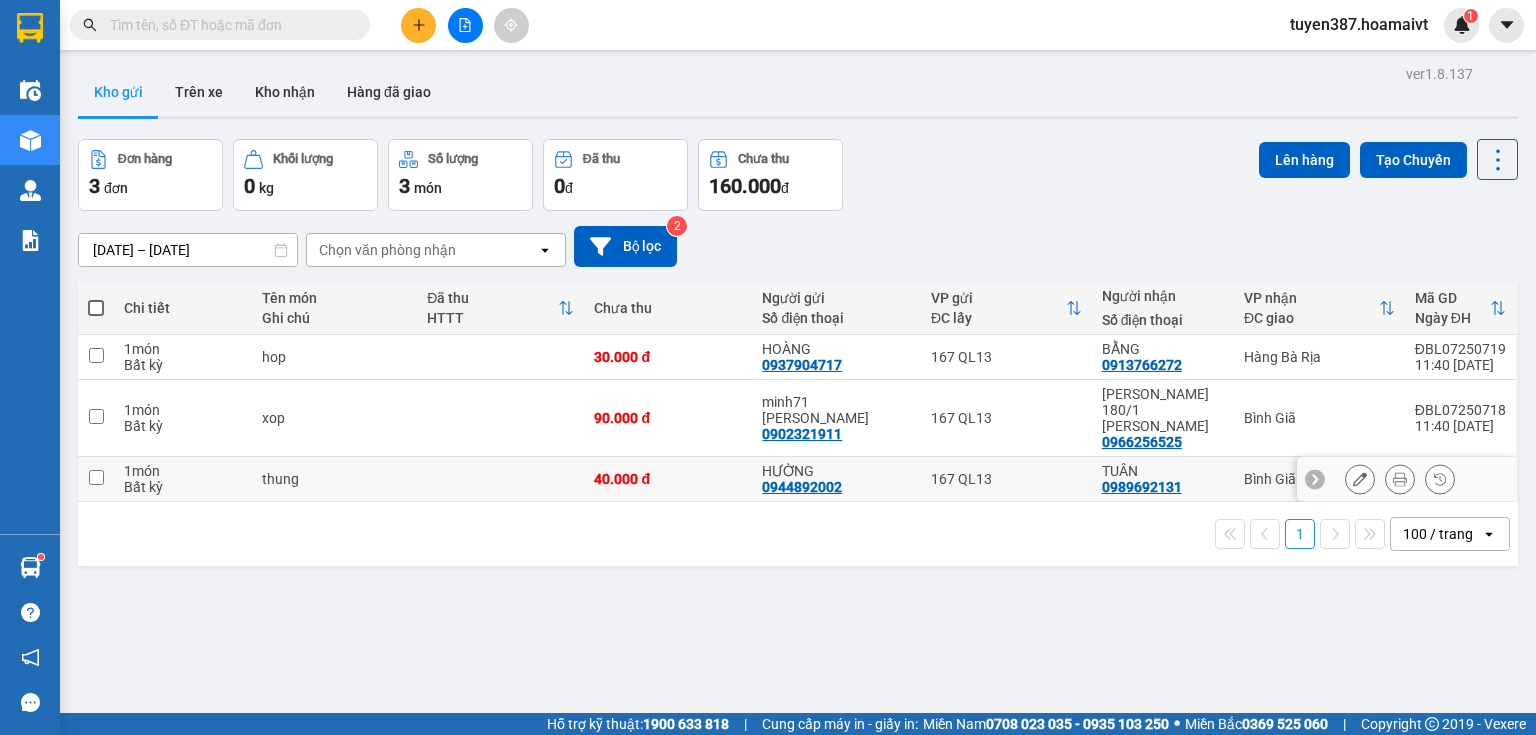 drag, startPoint x: 104, startPoint y: 446, endPoint x: 101, endPoint y: 418, distance: 28.160255 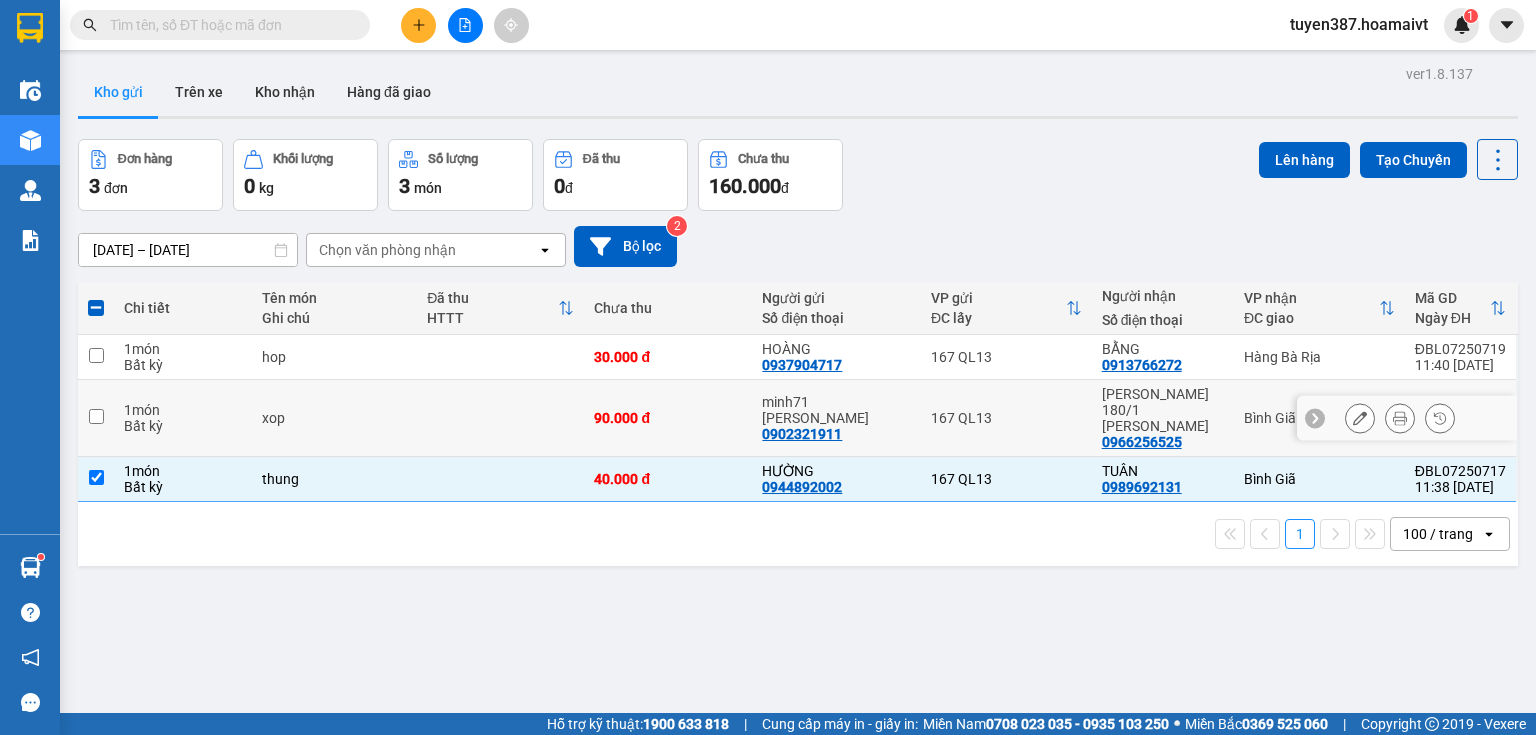 click at bounding box center [96, 416] 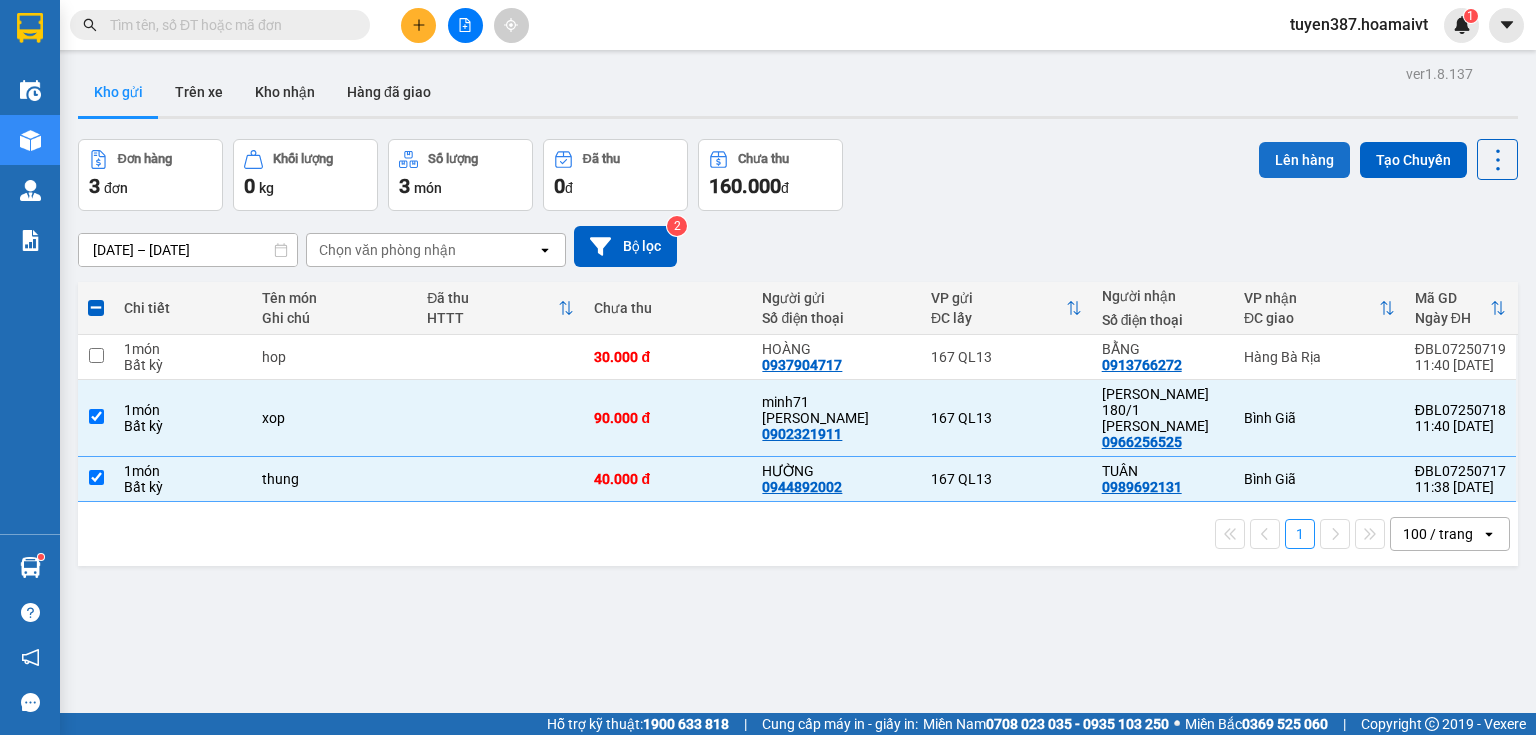 click on "Lên hàng" at bounding box center [1304, 160] 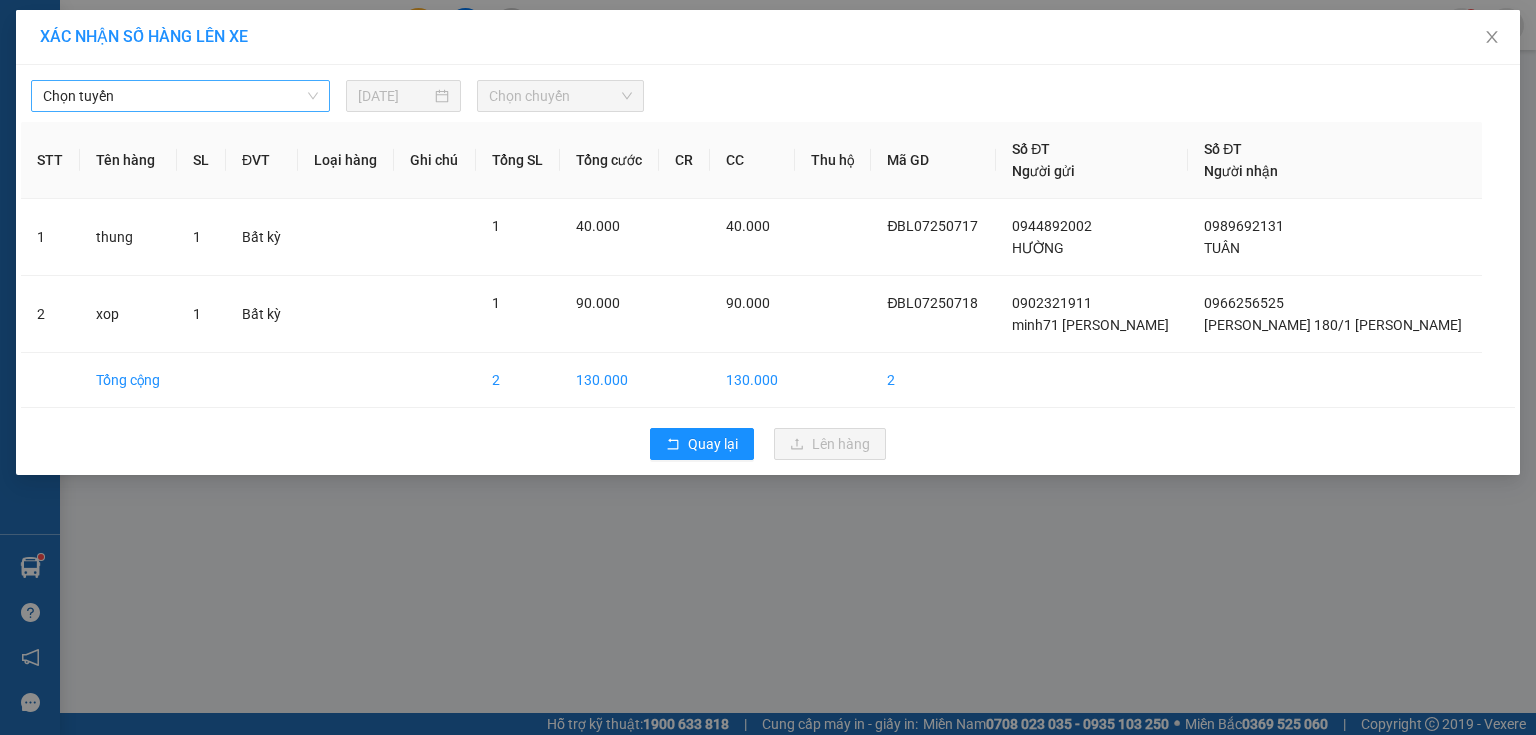 click on "Chọn tuyến" at bounding box center (180, 96) 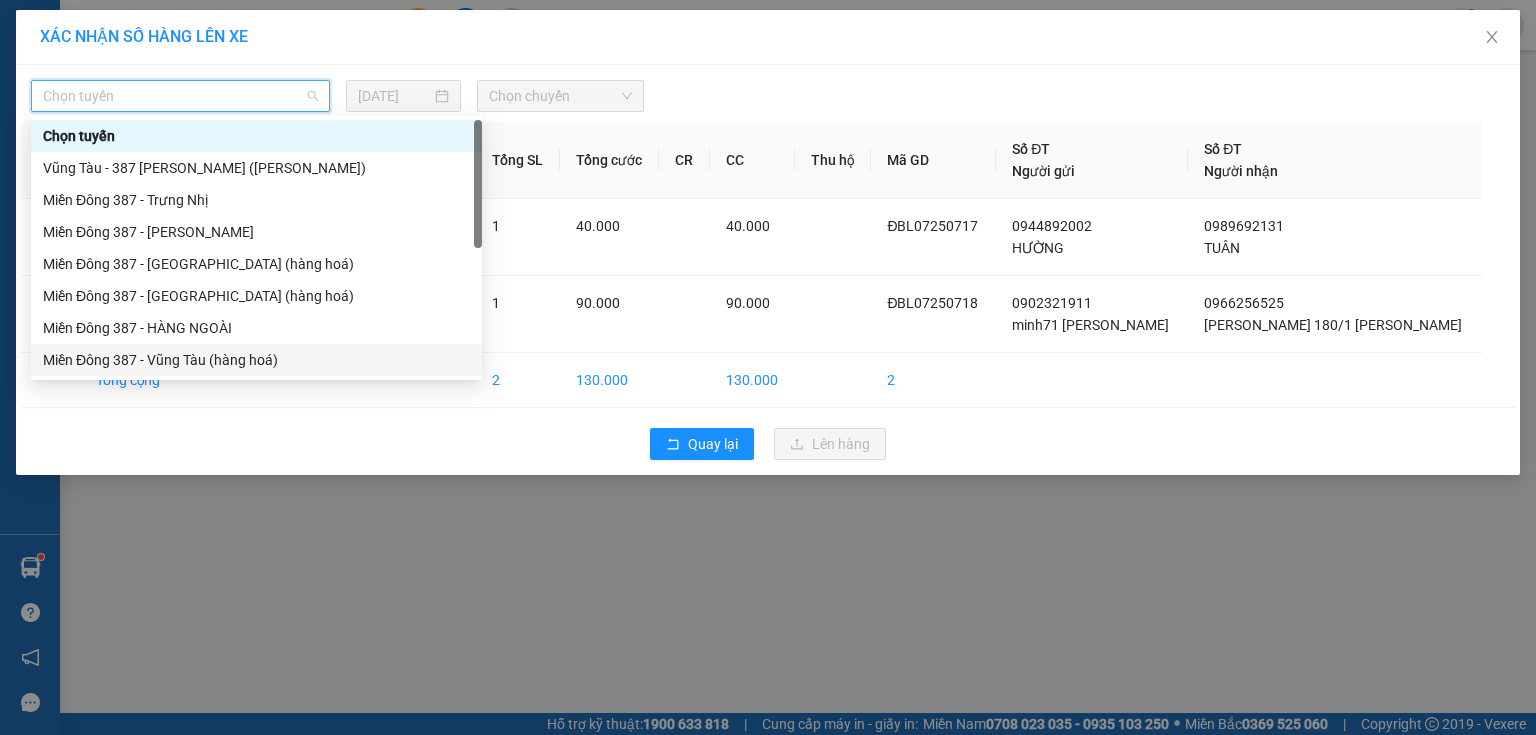 drag, startPoint x: 172, startPoint y: 355, endPoint x: 184, endPoint y: 344, distance: 16.27882 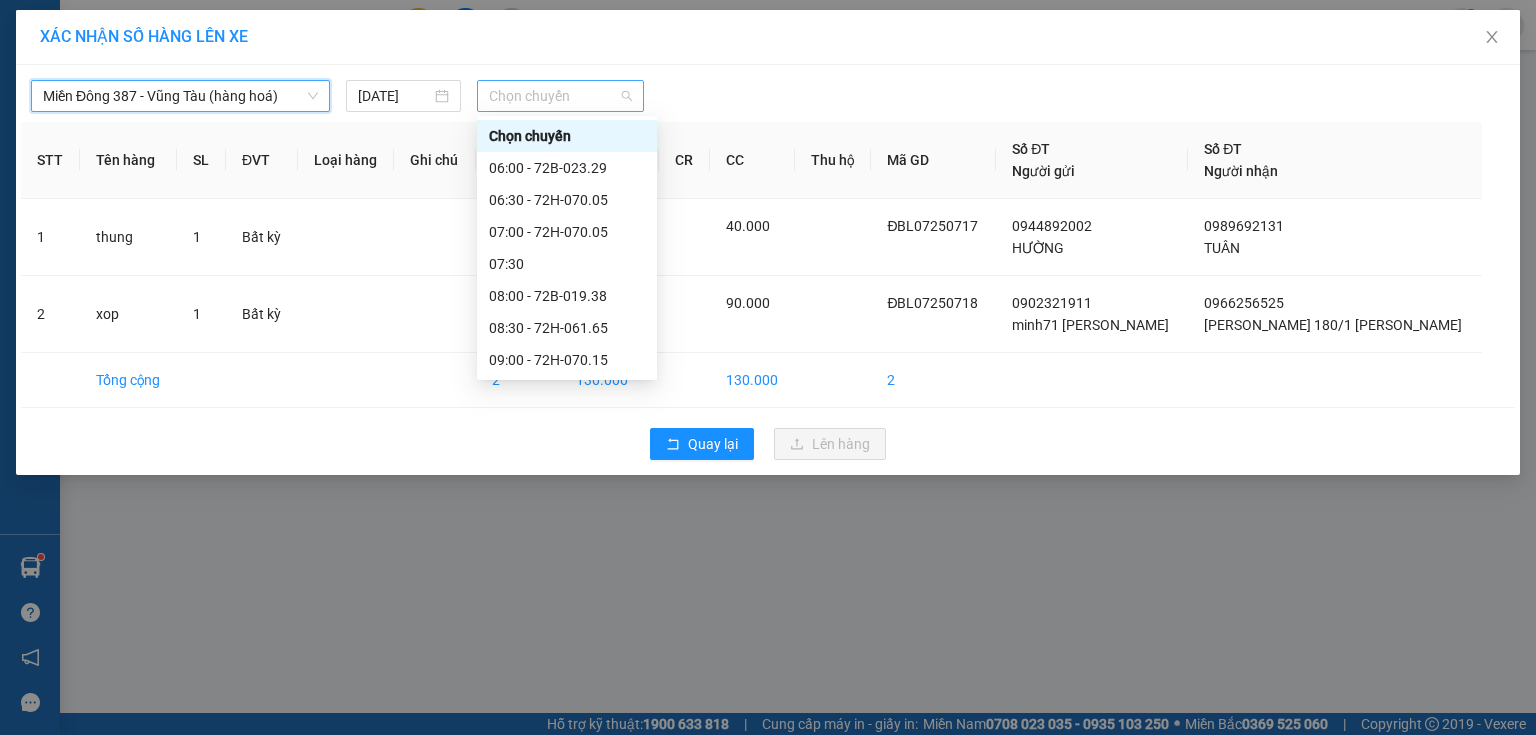 click on "Chọn chuyến" at bounding box center [561, 96] 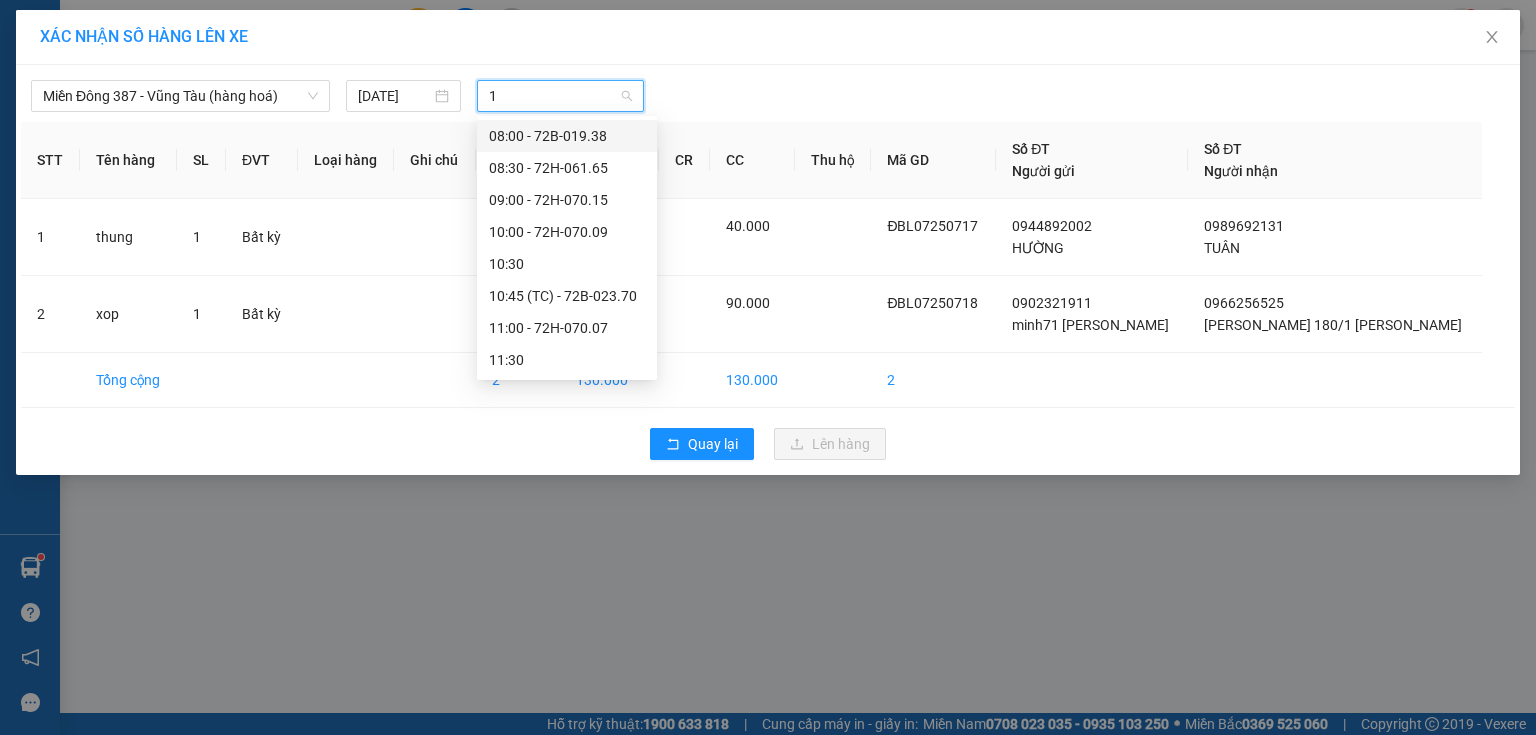 type on "12" 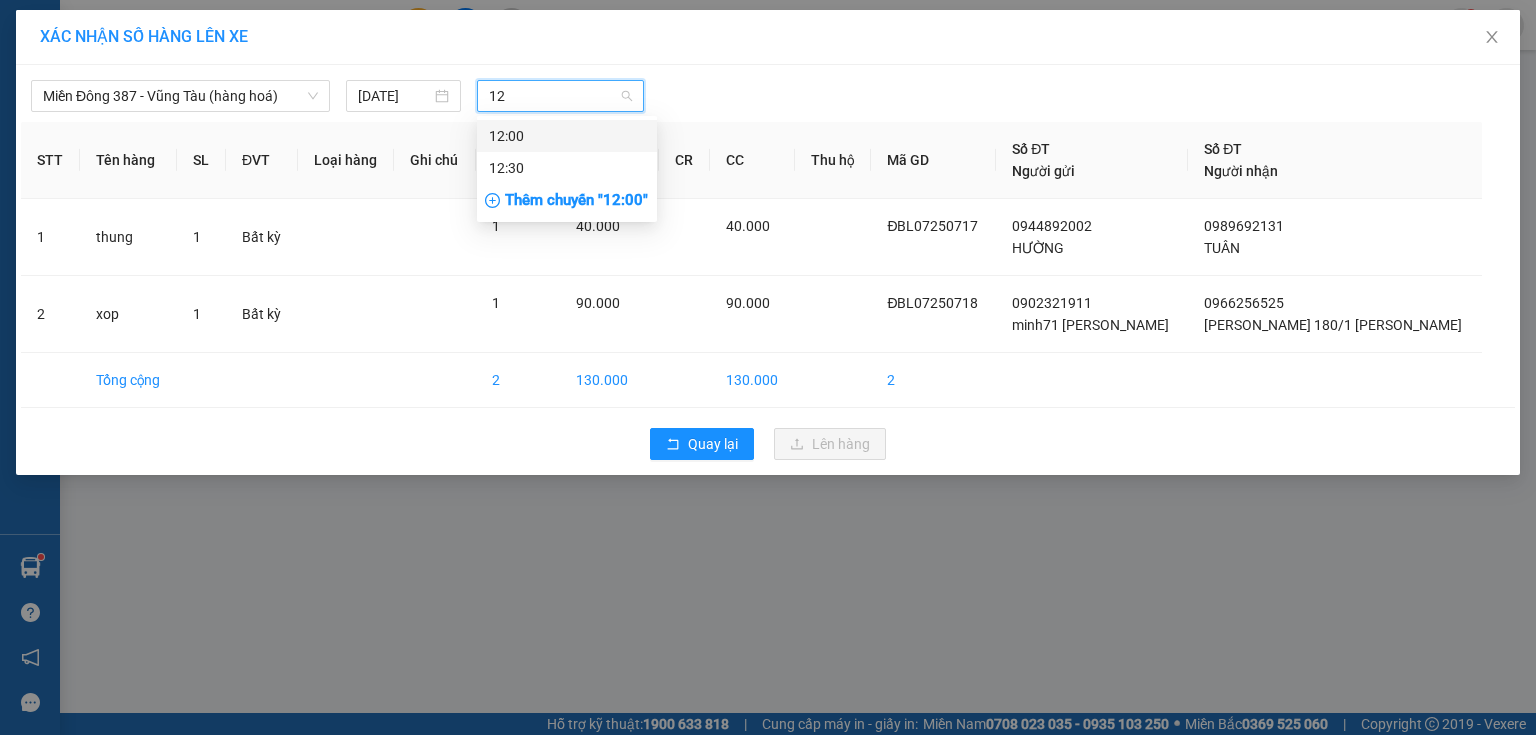 click on "12:00" at bounding box center (567, 136) 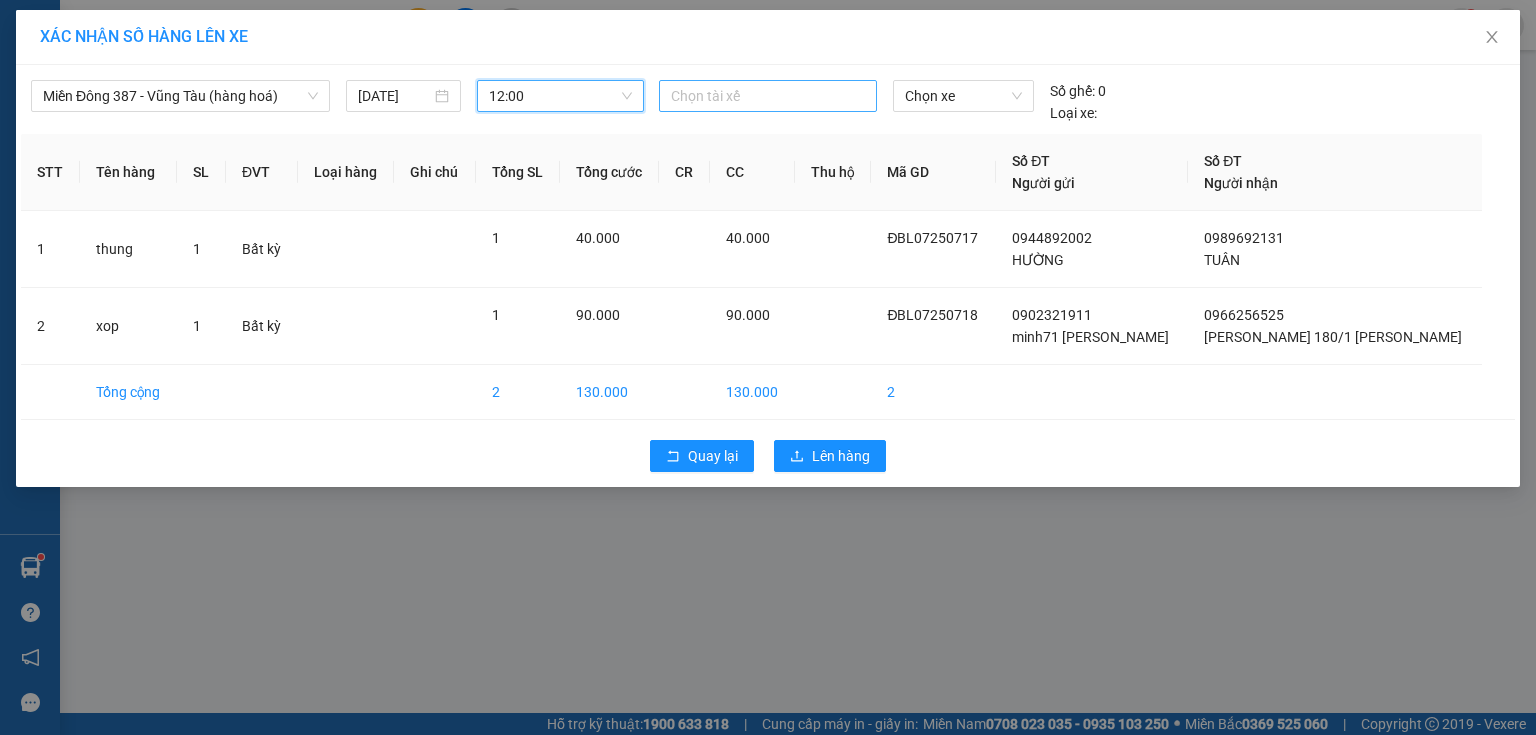 click at bounding box center [768, 96] 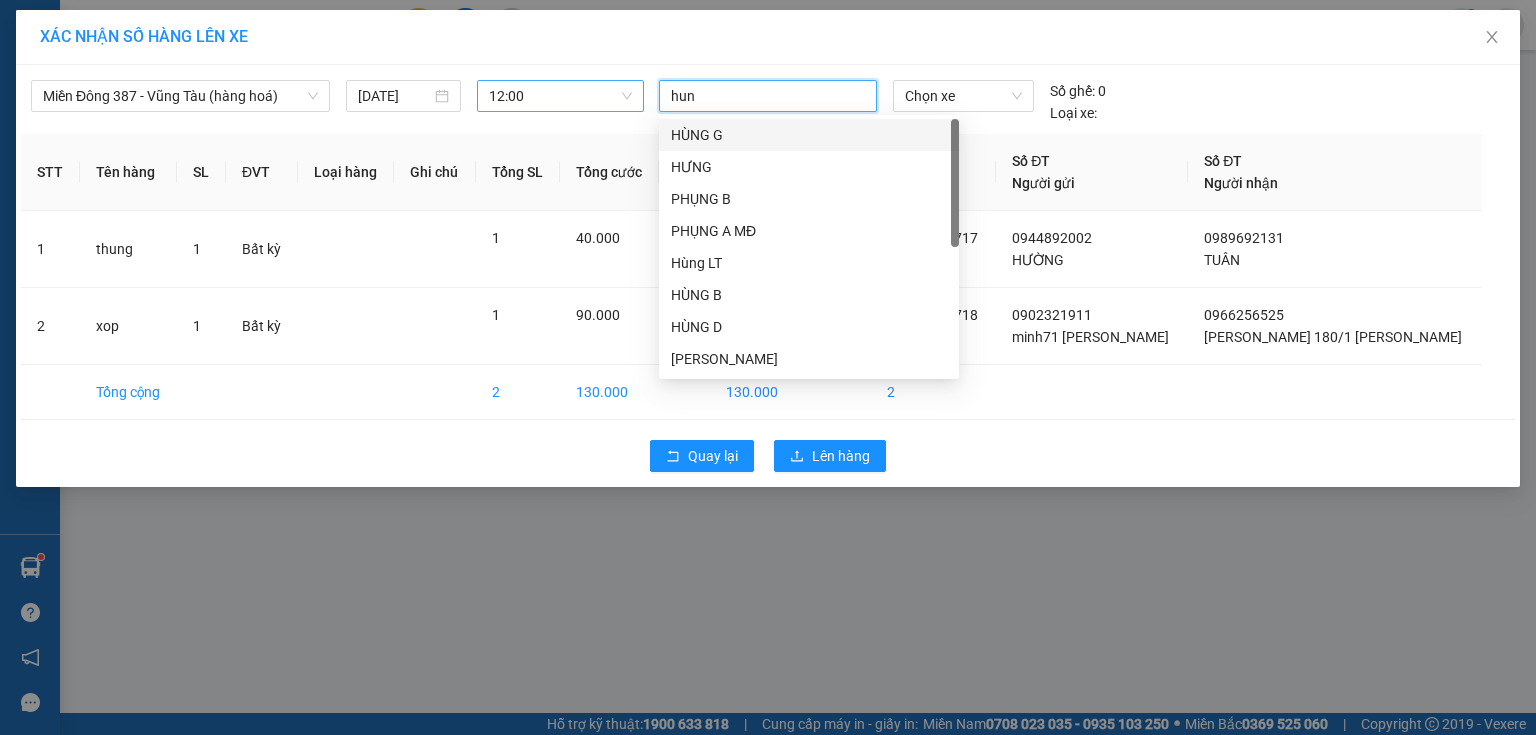 type on "hung" 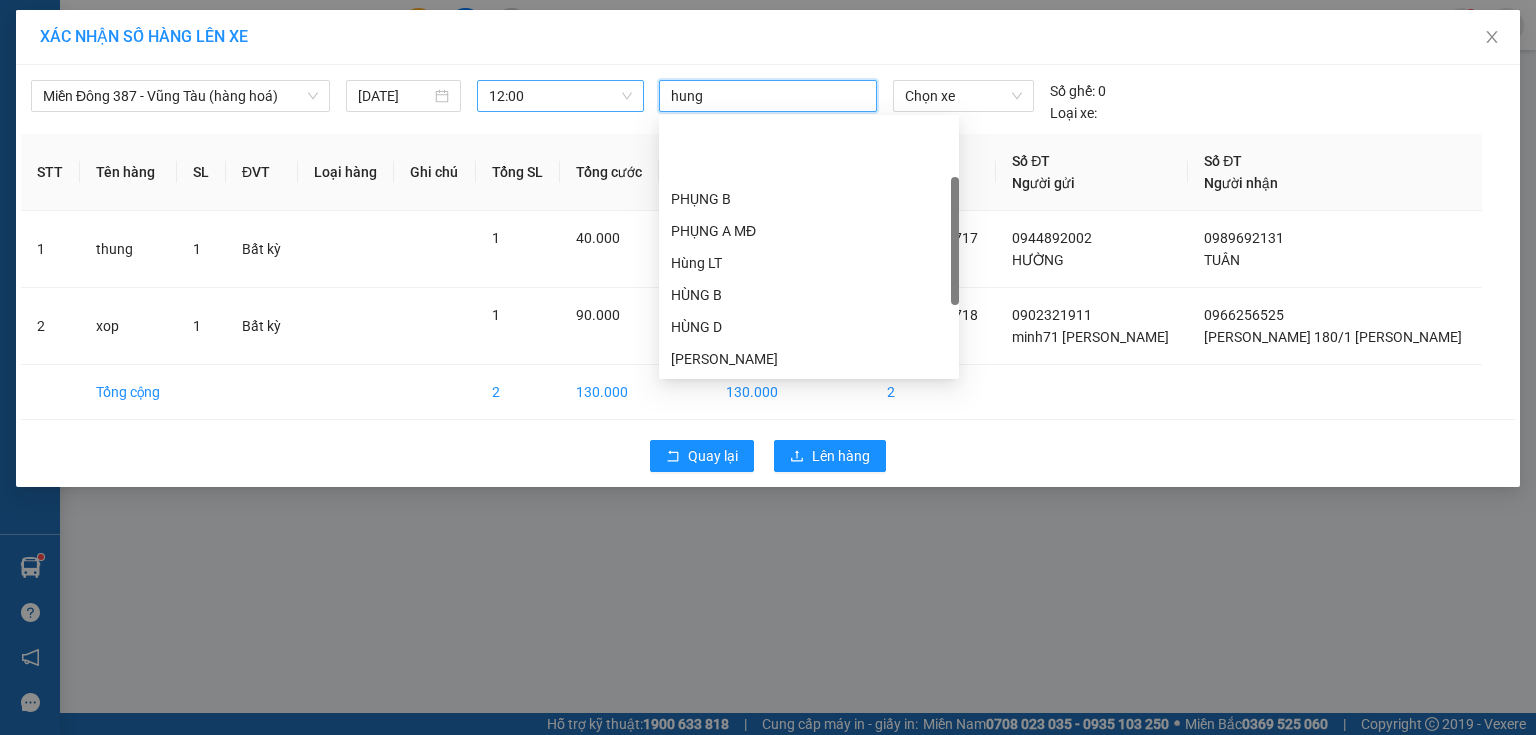 click on "HÙNG B MĐ" at bounding box center [809, 423] 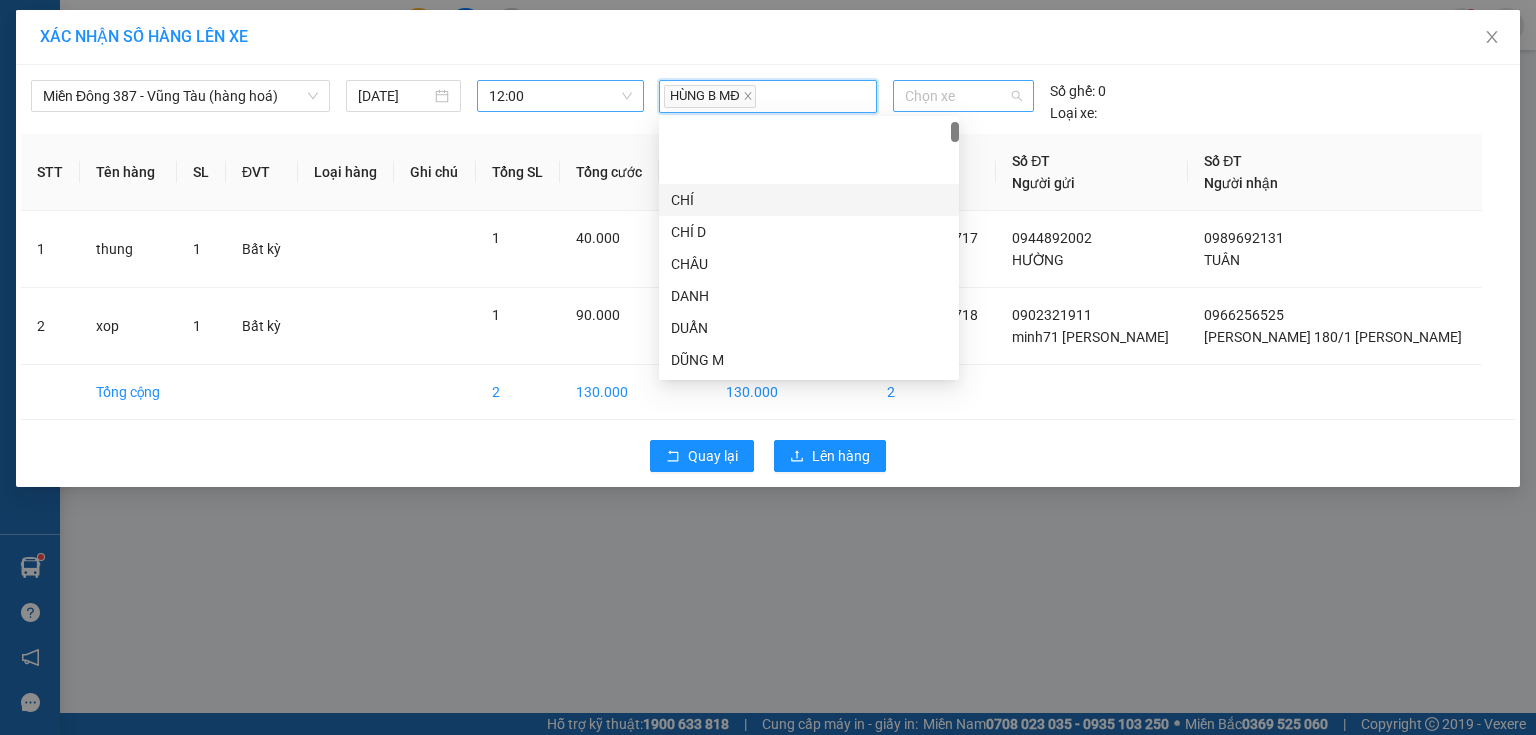 click on "Chọn xe" at bounding box center (963, 96) 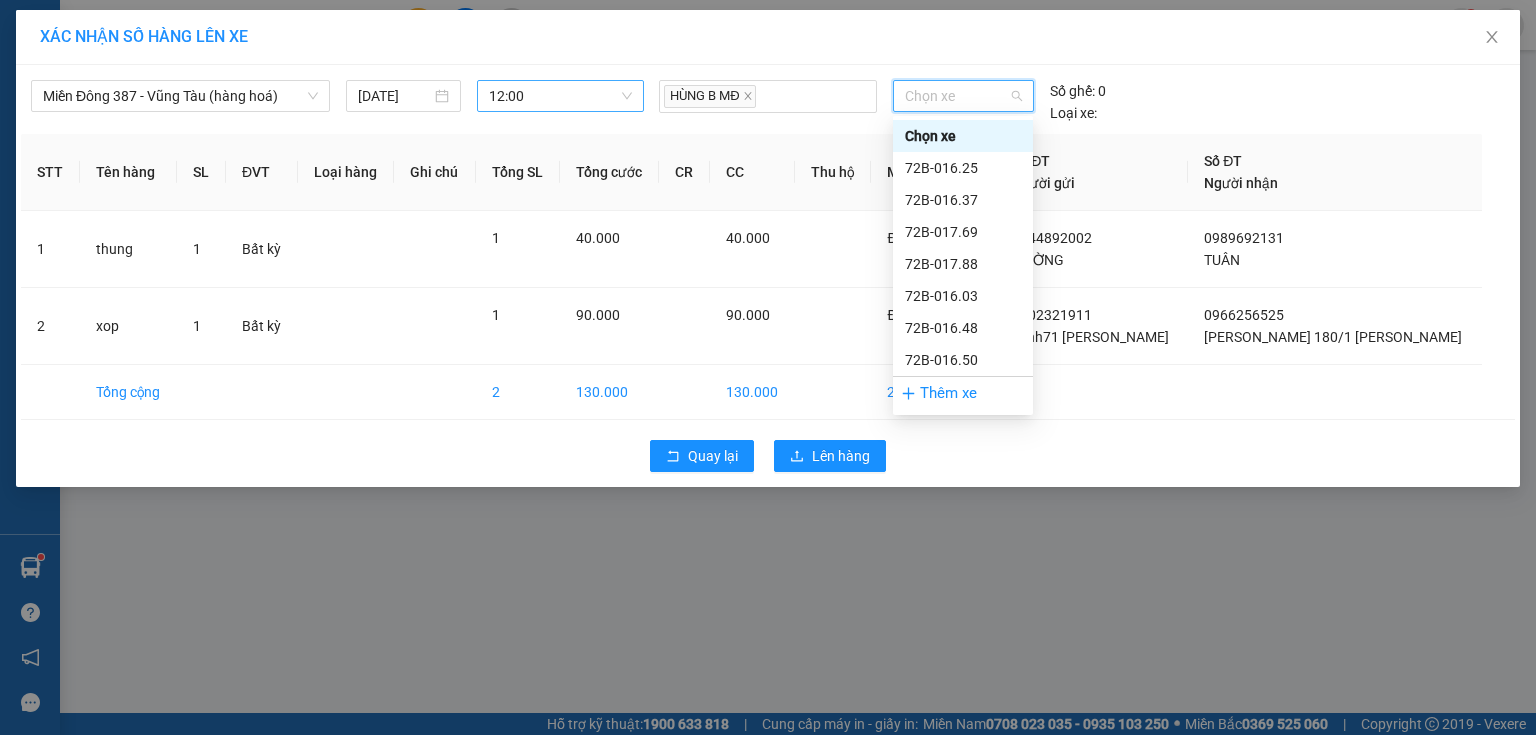 type on "2" 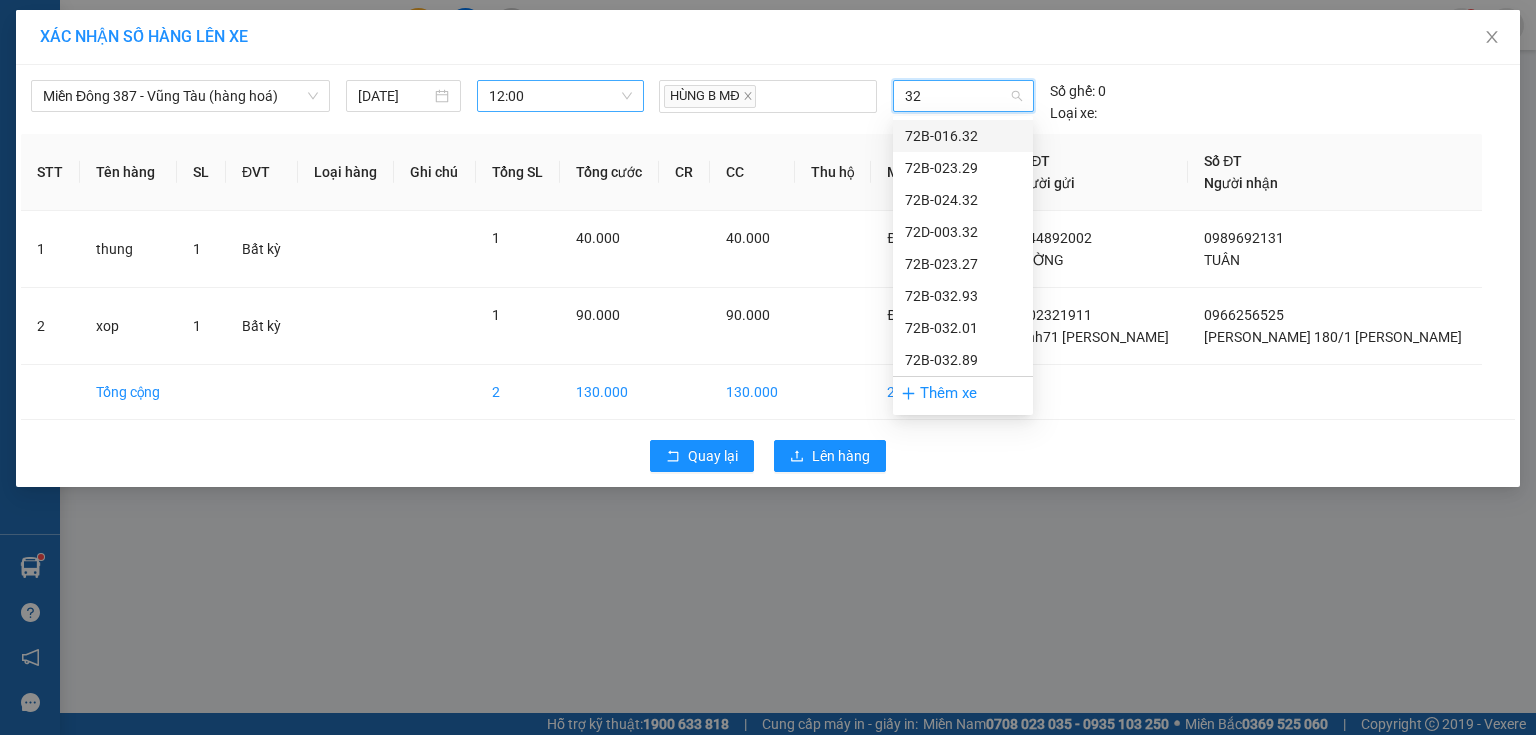 type on "3" 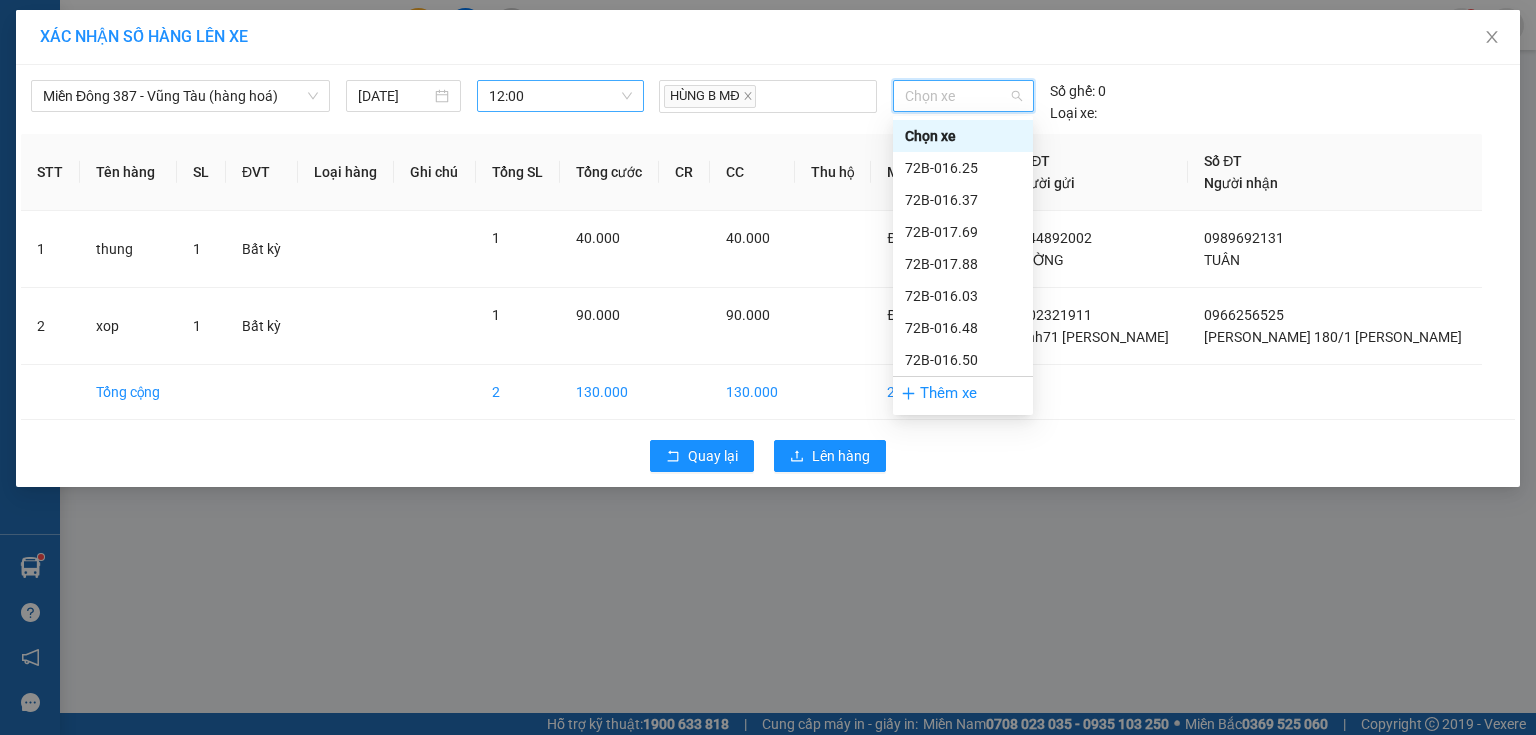 type on "2" 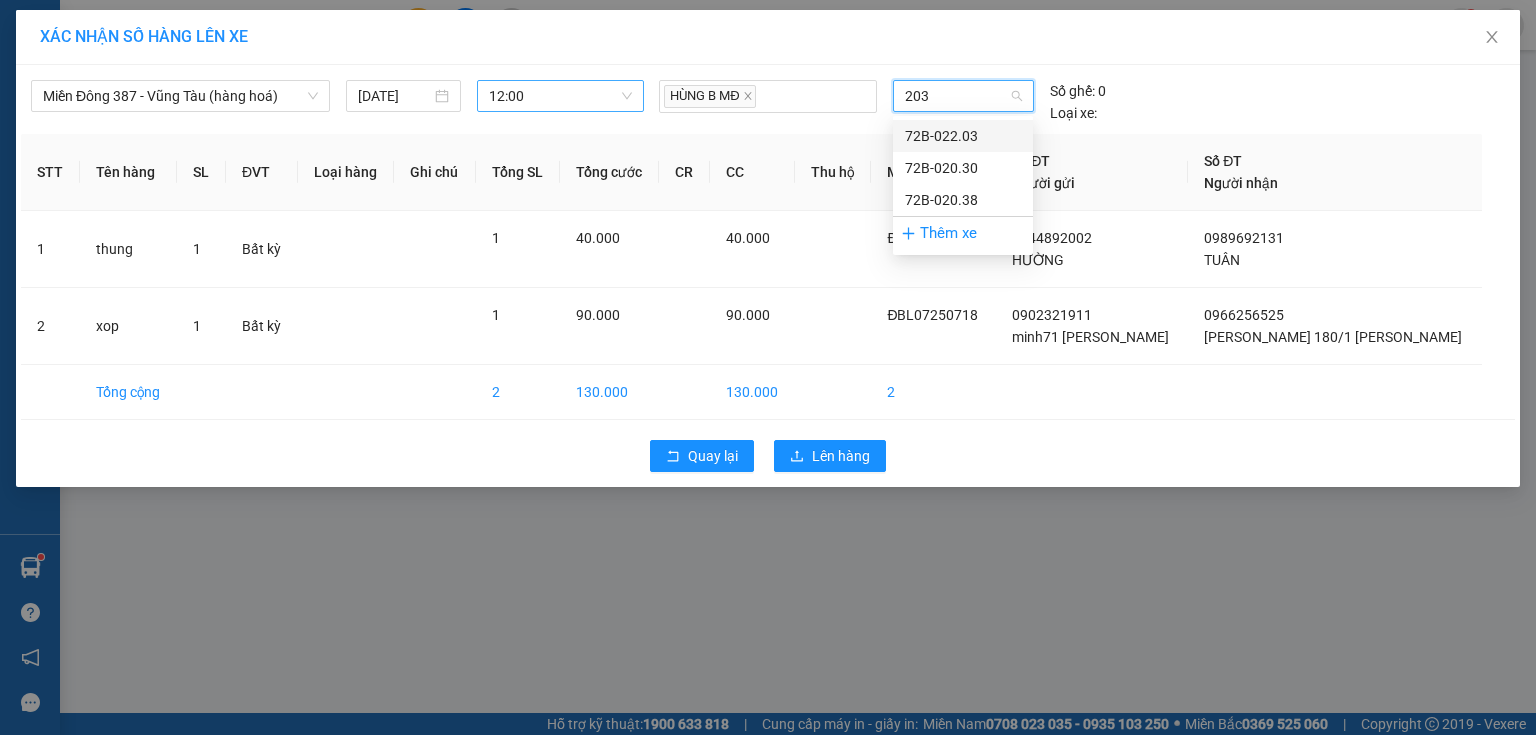 click on "72B-022.03" at bounding box center (963, 136) 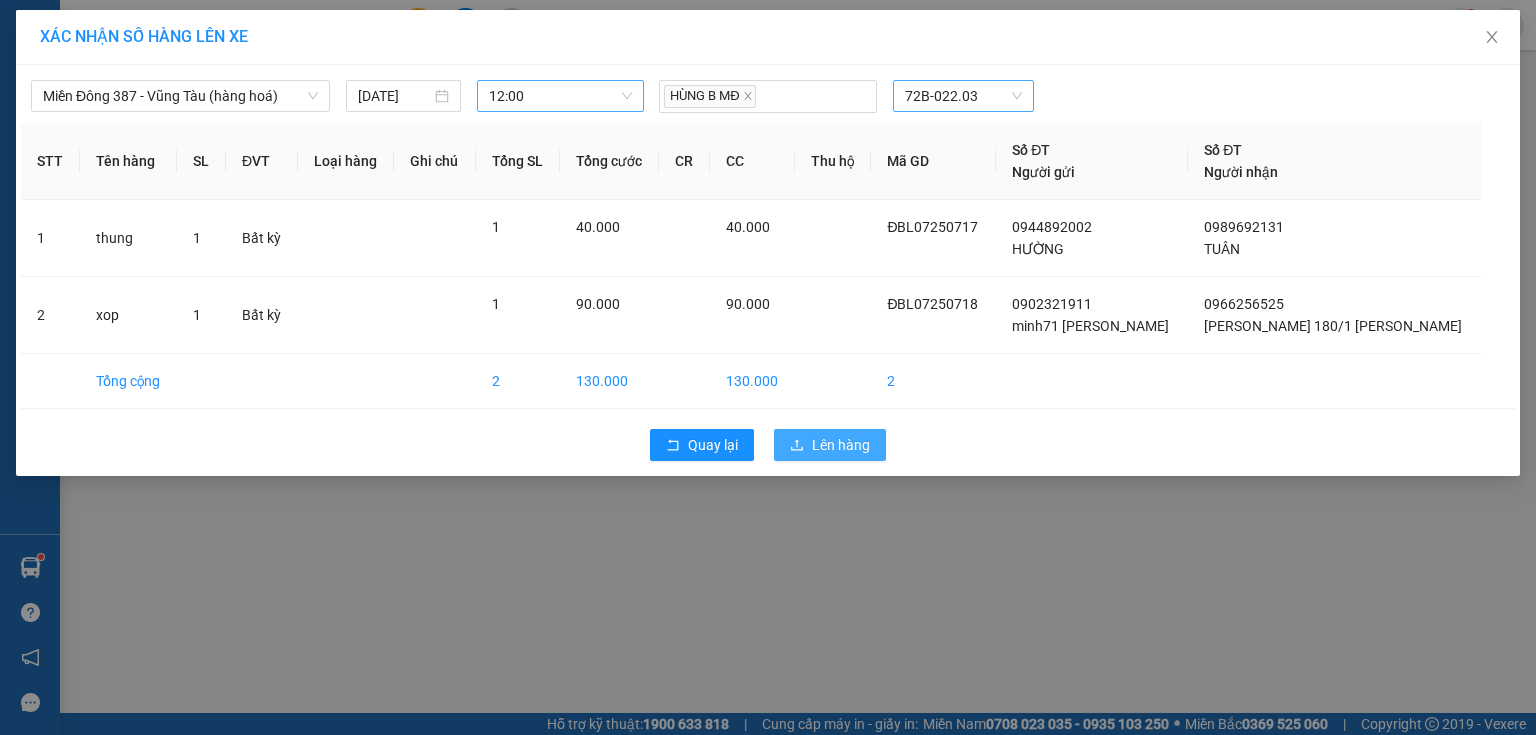 click on "Lên hàng" at bounding box center [841, 445] 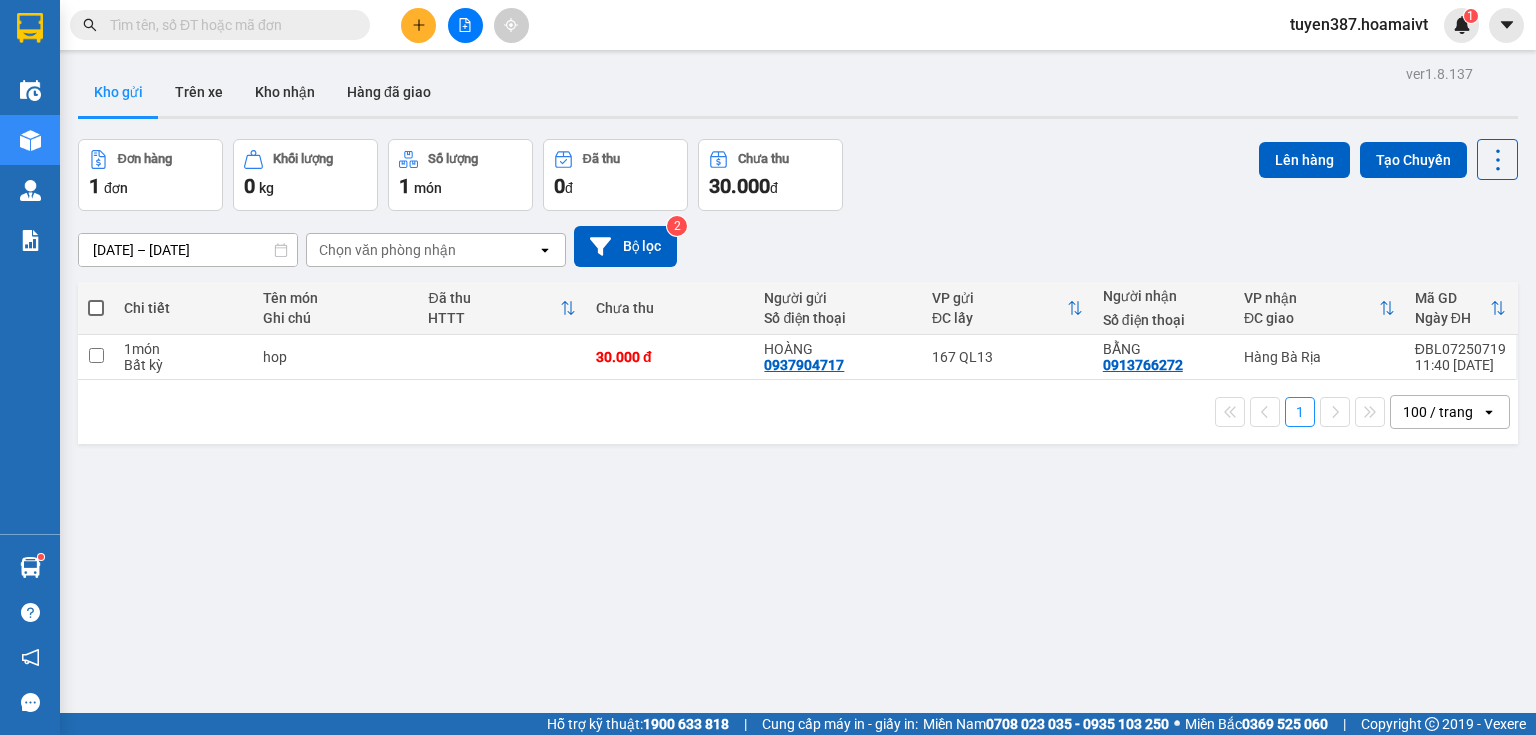 click at bounding box center (96, 308) 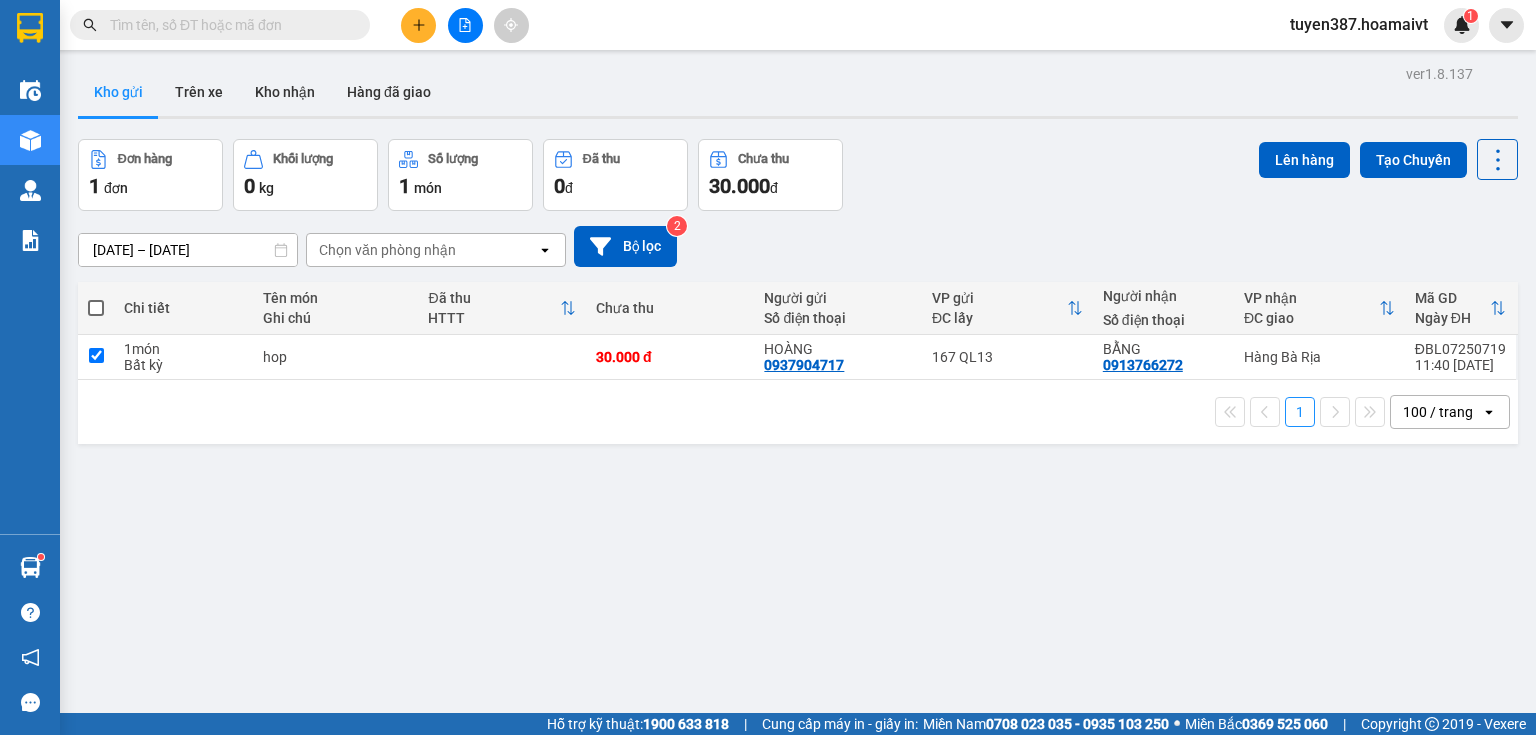 checkbox on "true" 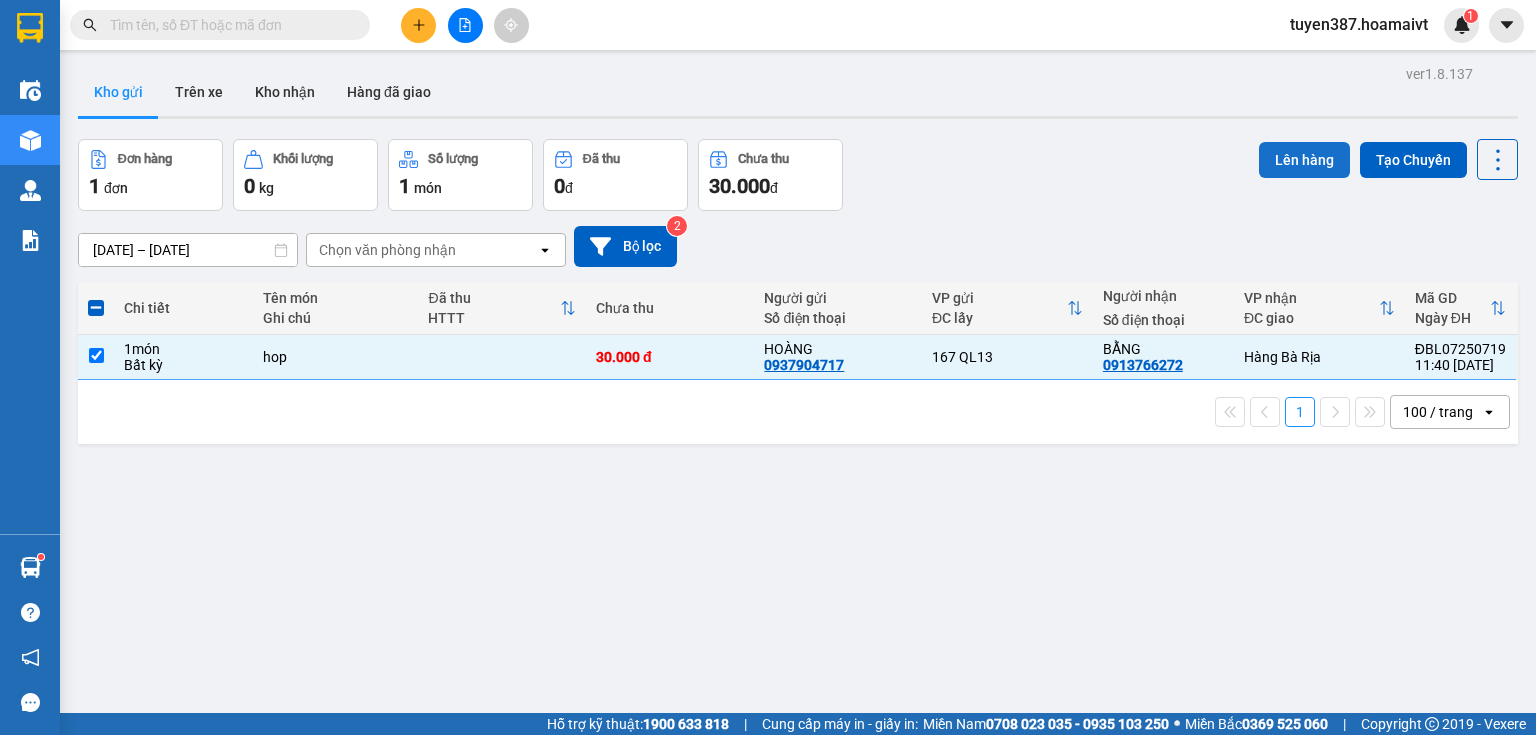 click on "Lên hàng" at bounding box center (1304, 160) 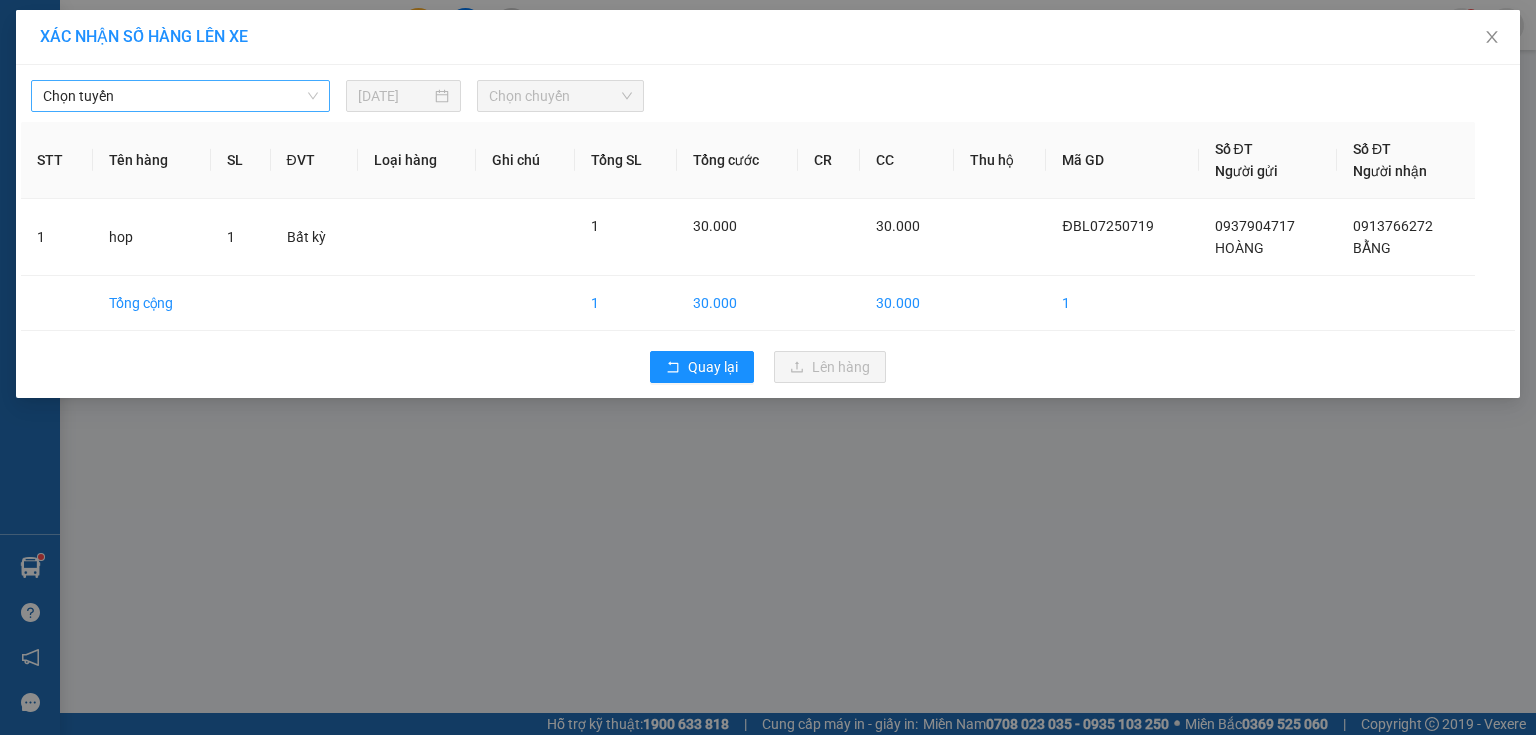 click on "Chọn tuyến" at bounding box center (180, 96) 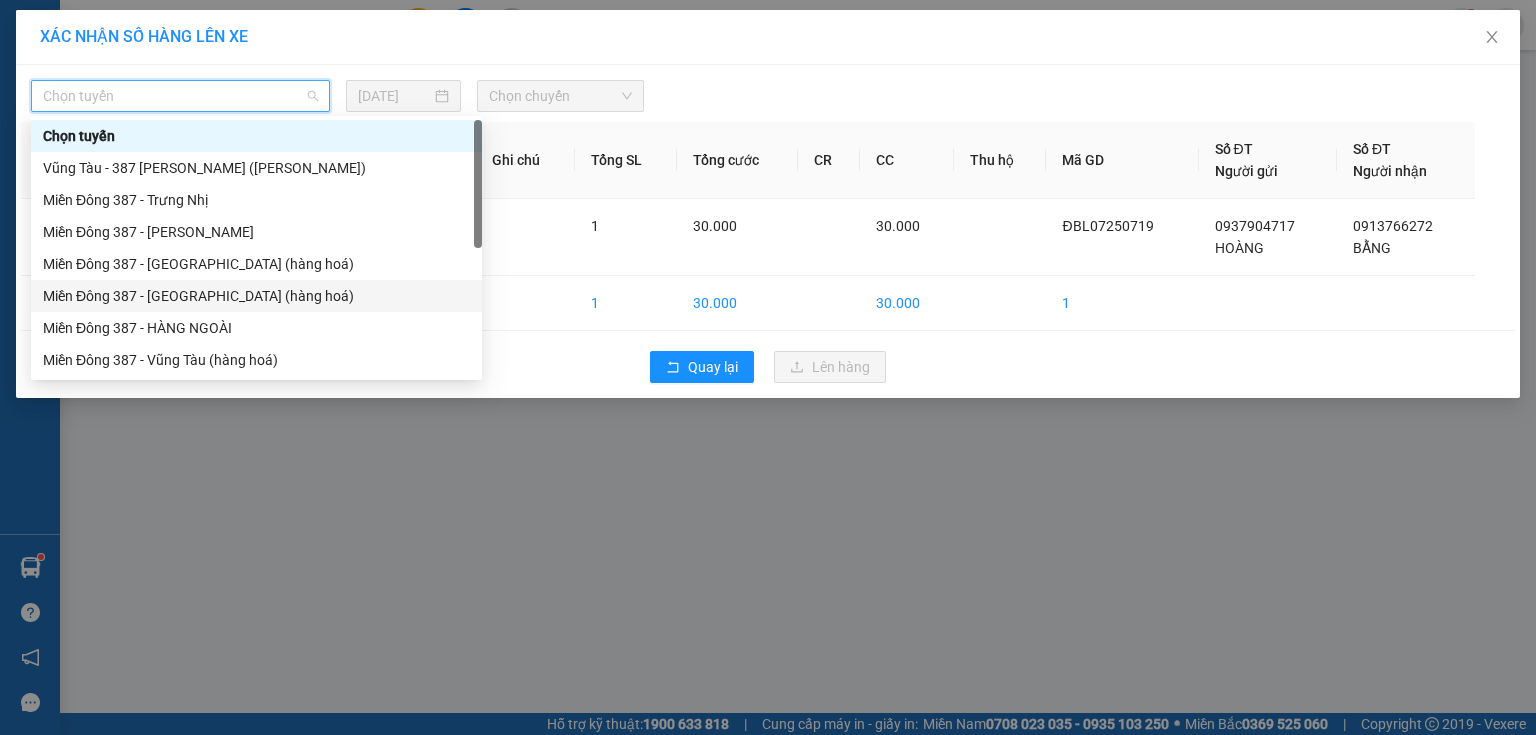 click on "Miền Đông 387 - [GEOGRAPHIC_DATA] (hàng hoá)" at bounding box center (256, 296) 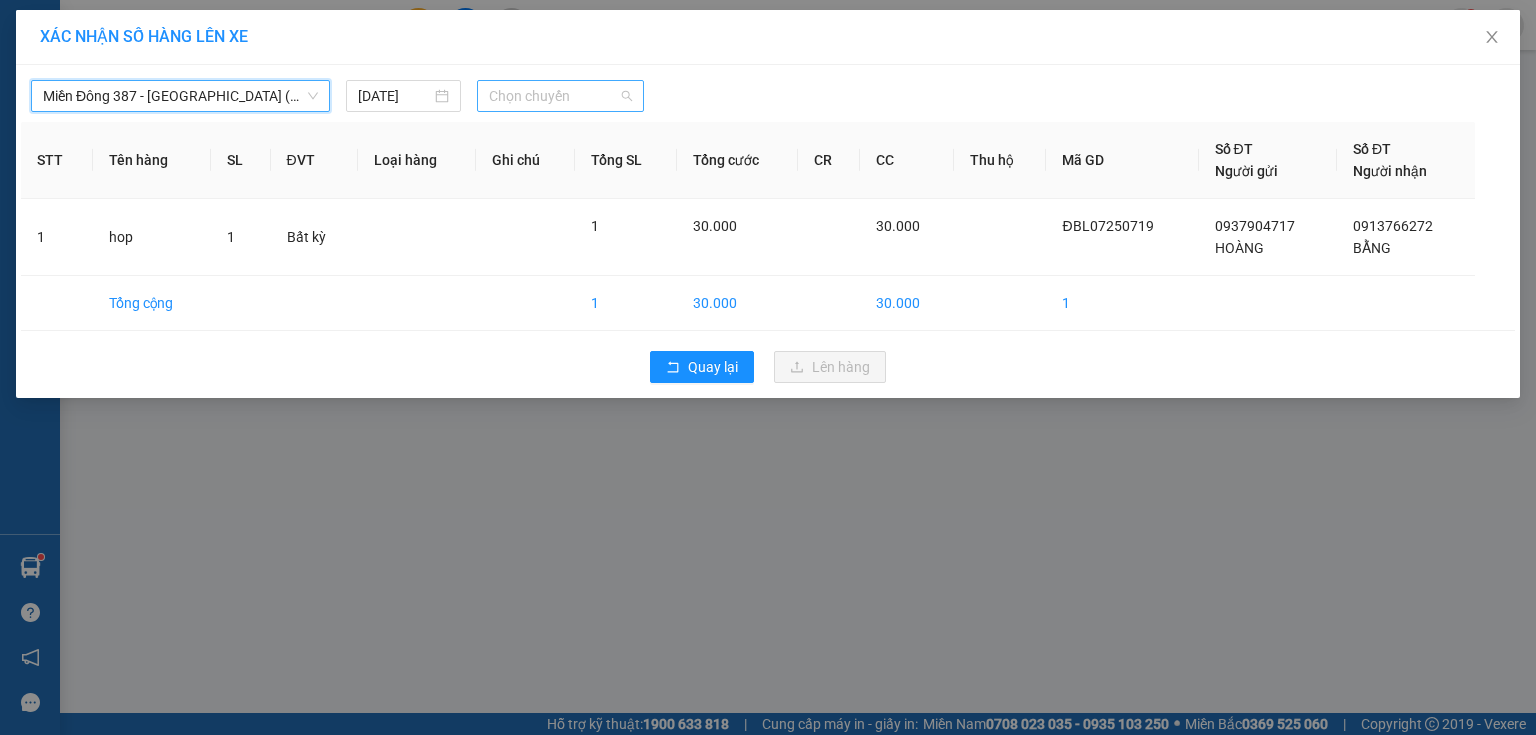 click on "Chọn chuyến" at bounding box center (561, 96) 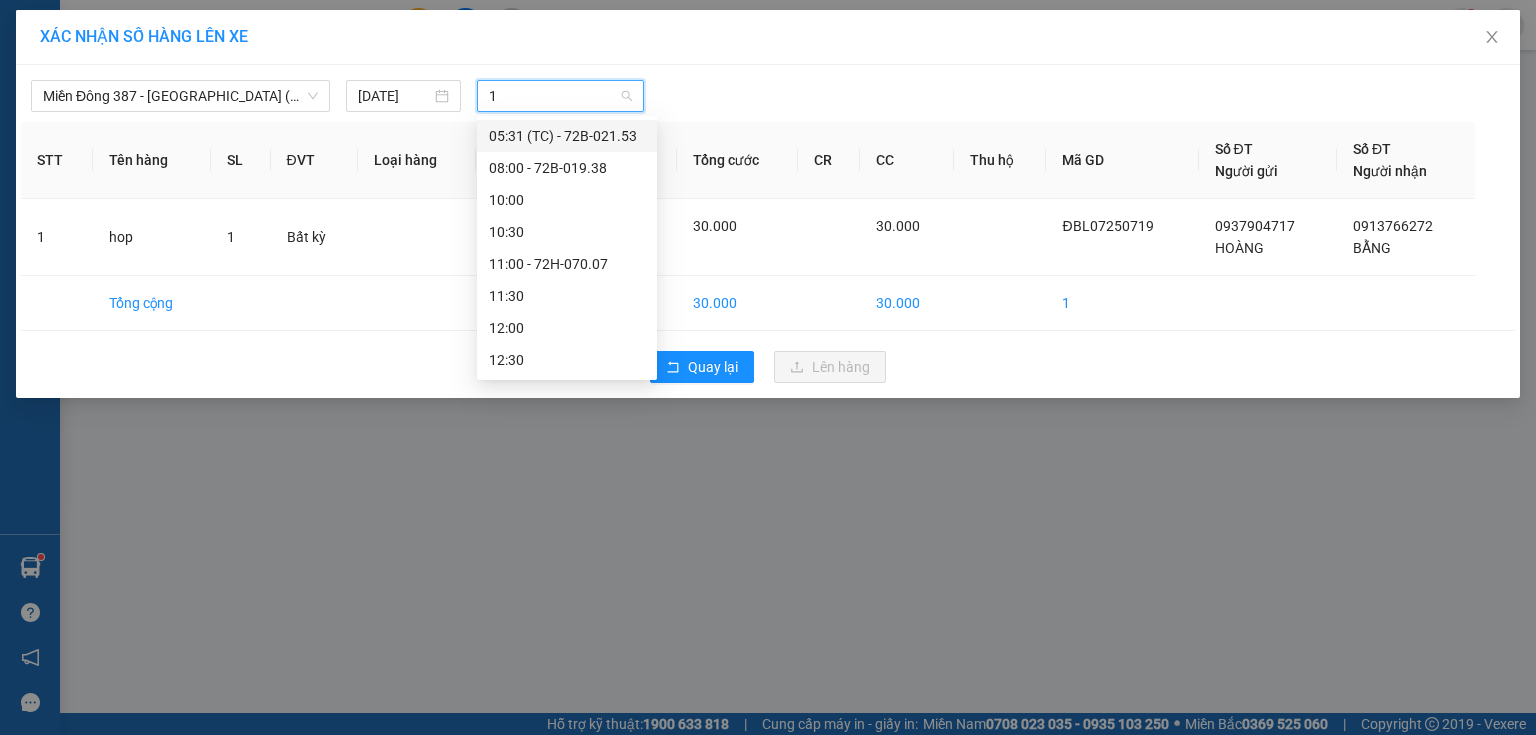 type on "12" 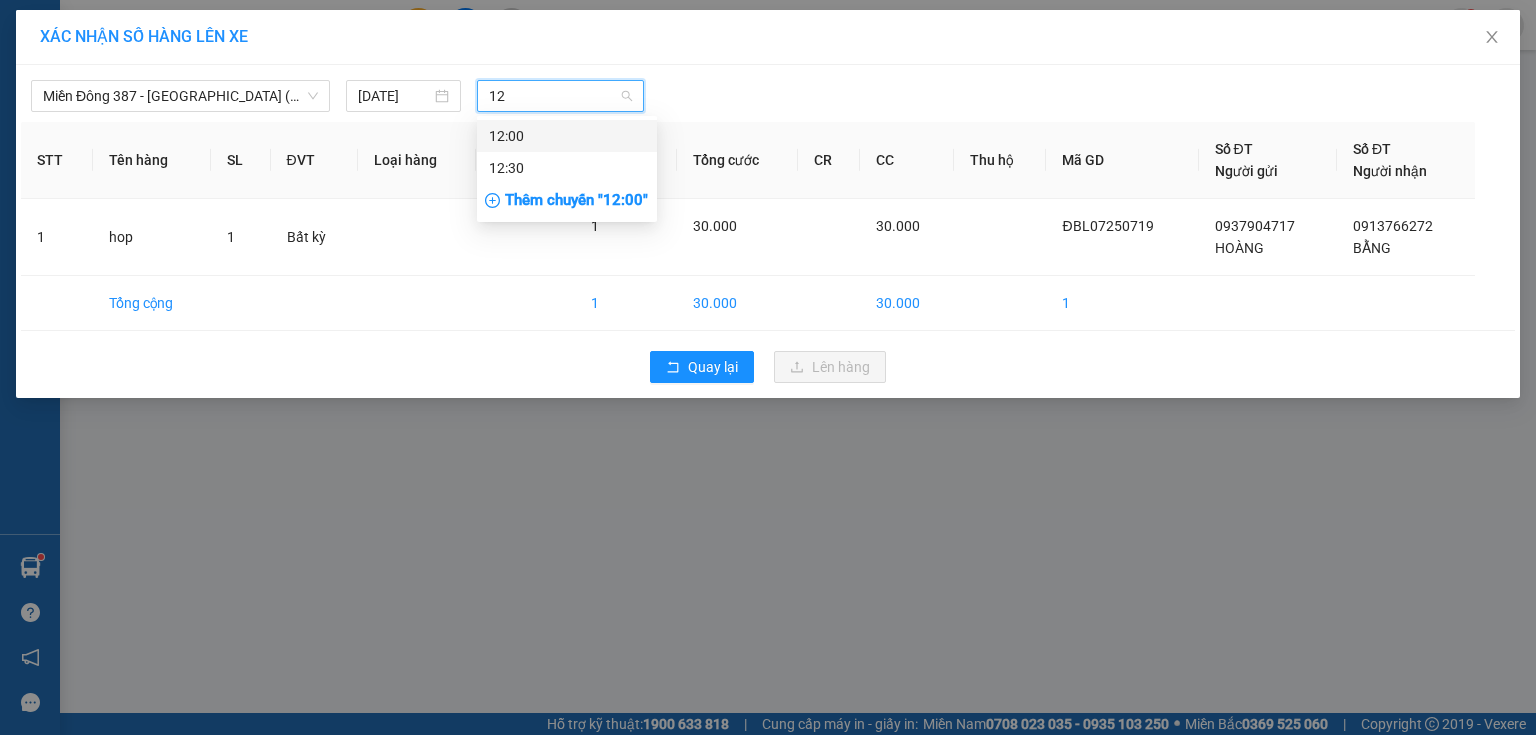 click on "12:00" at bounding box center (567, 136) 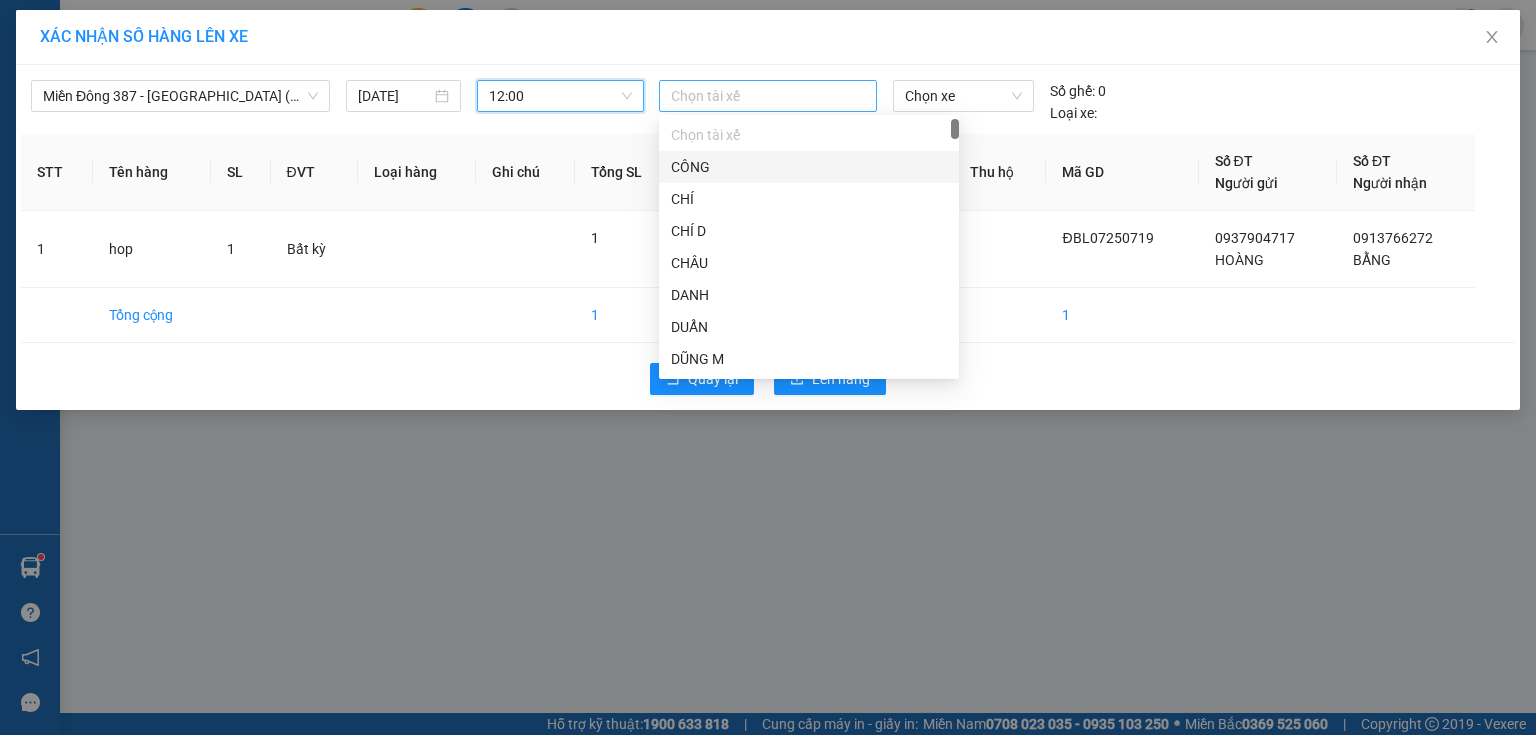 click at bounding box center [768, 96] 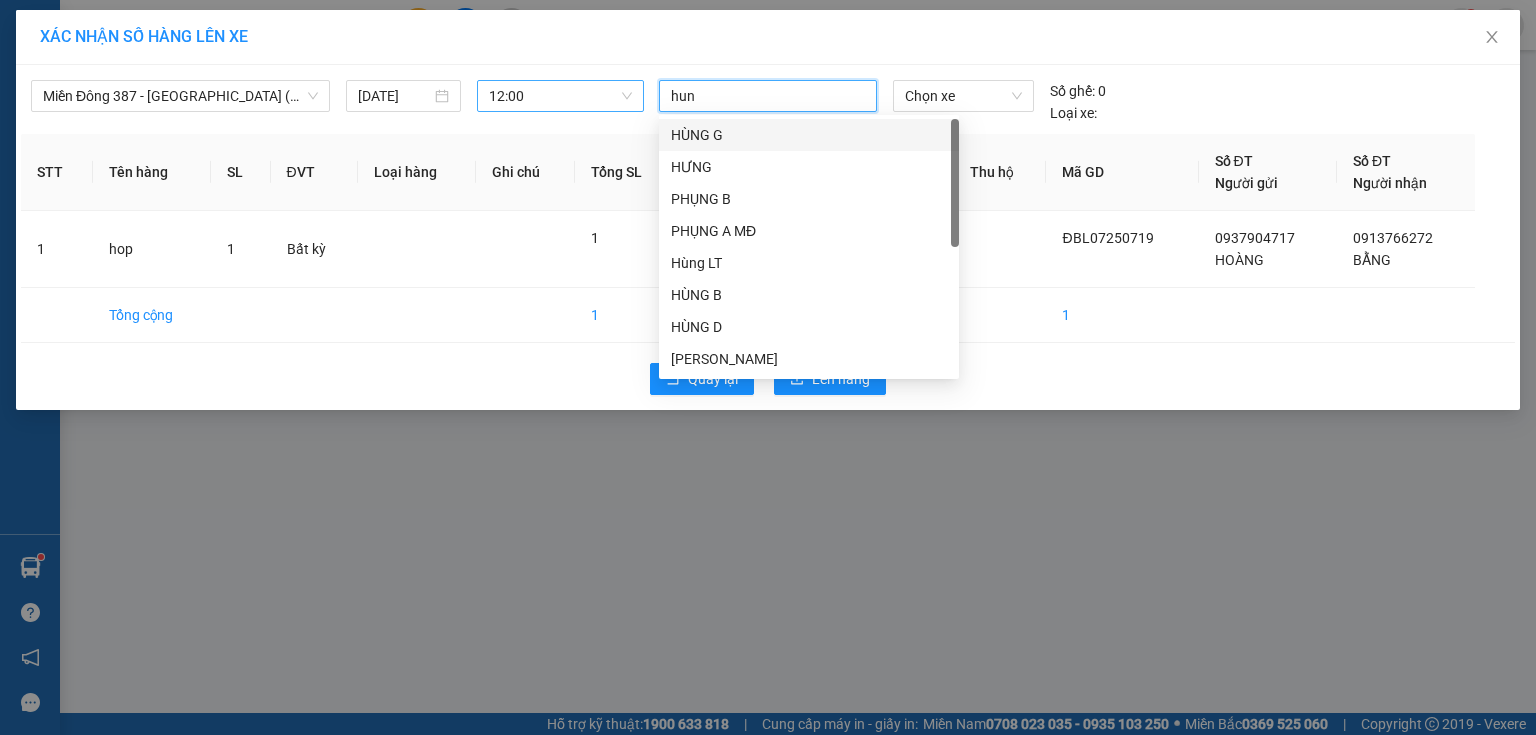 type on "hung" 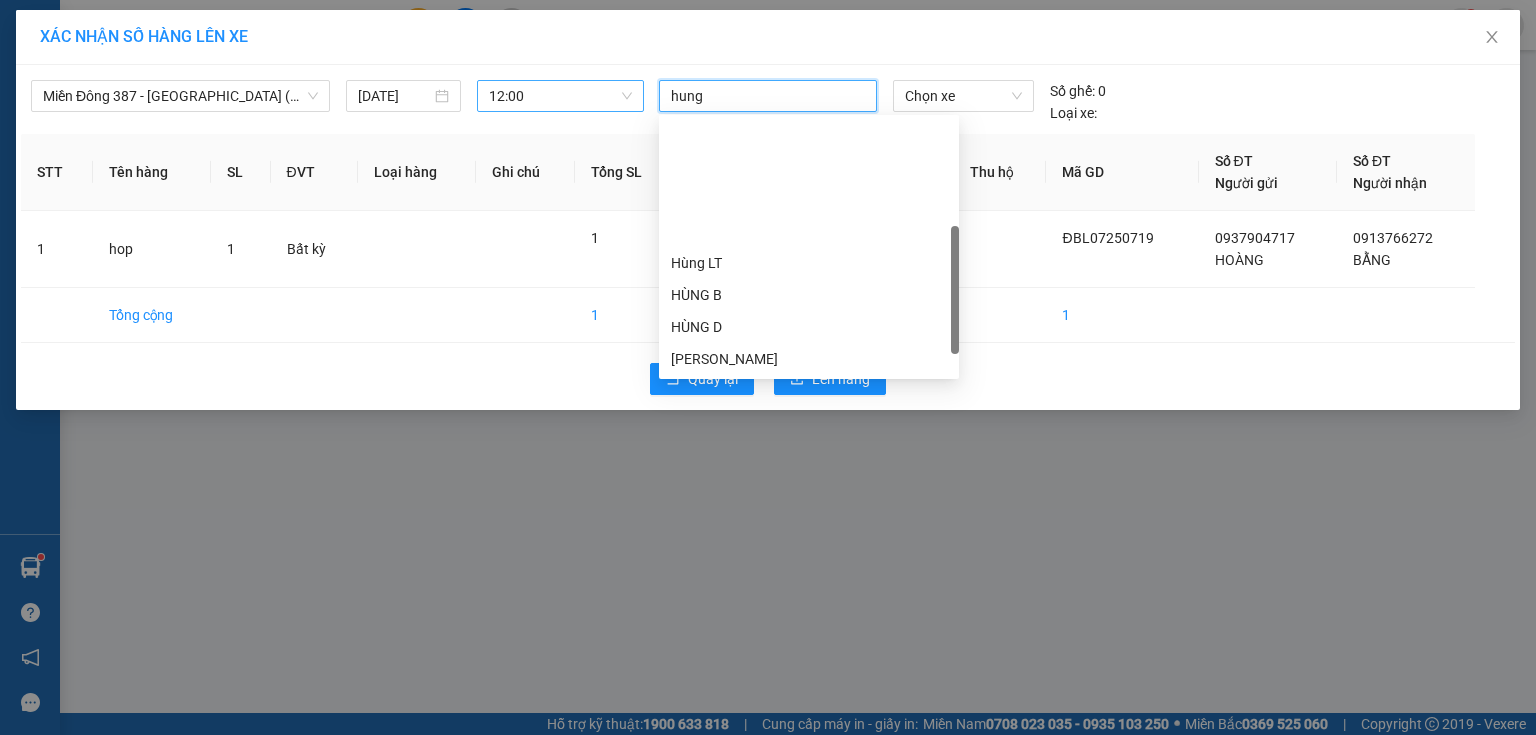 click on "HÙNG B MĐ" at bounding box center [809, 423] 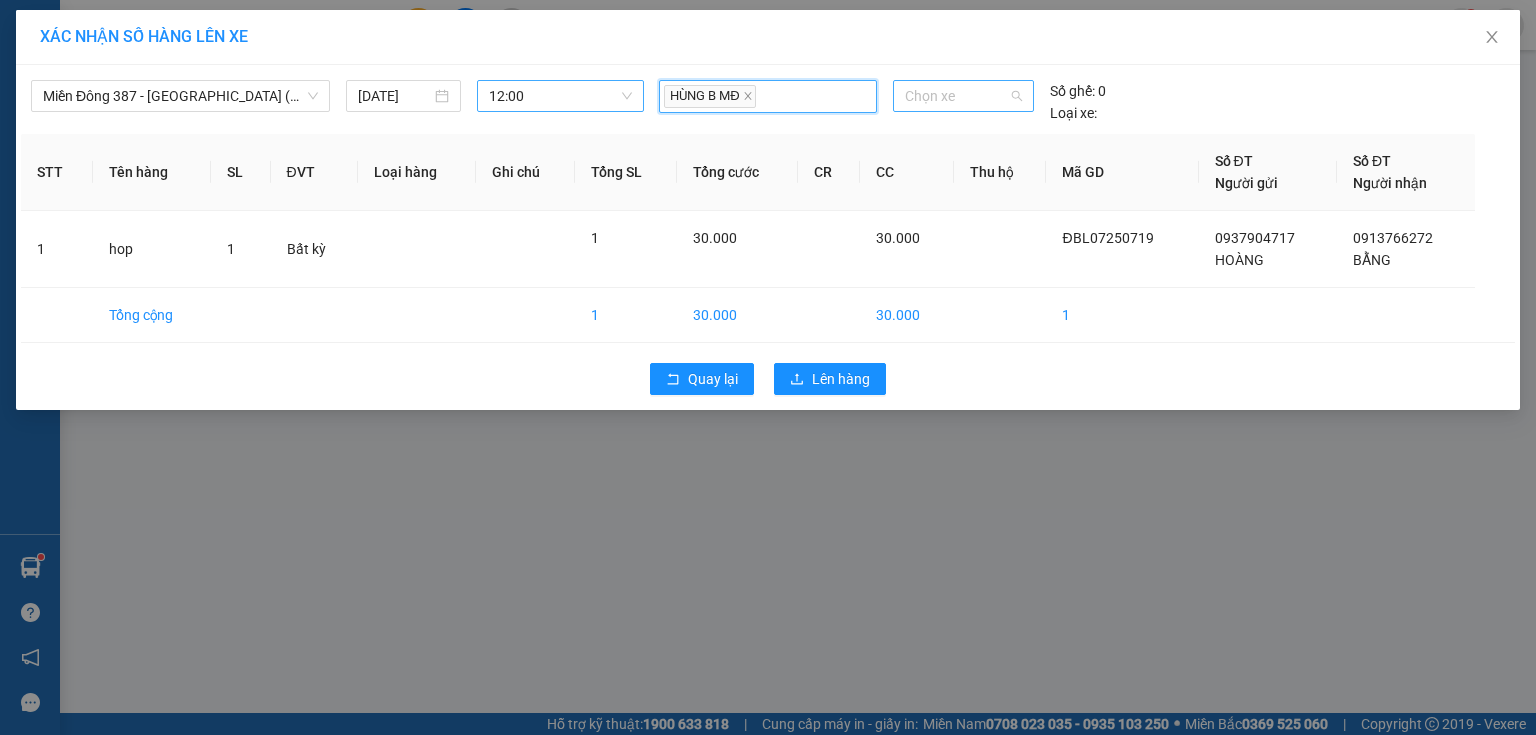 click on "Chọn xe" at bounding box center [963, 96] 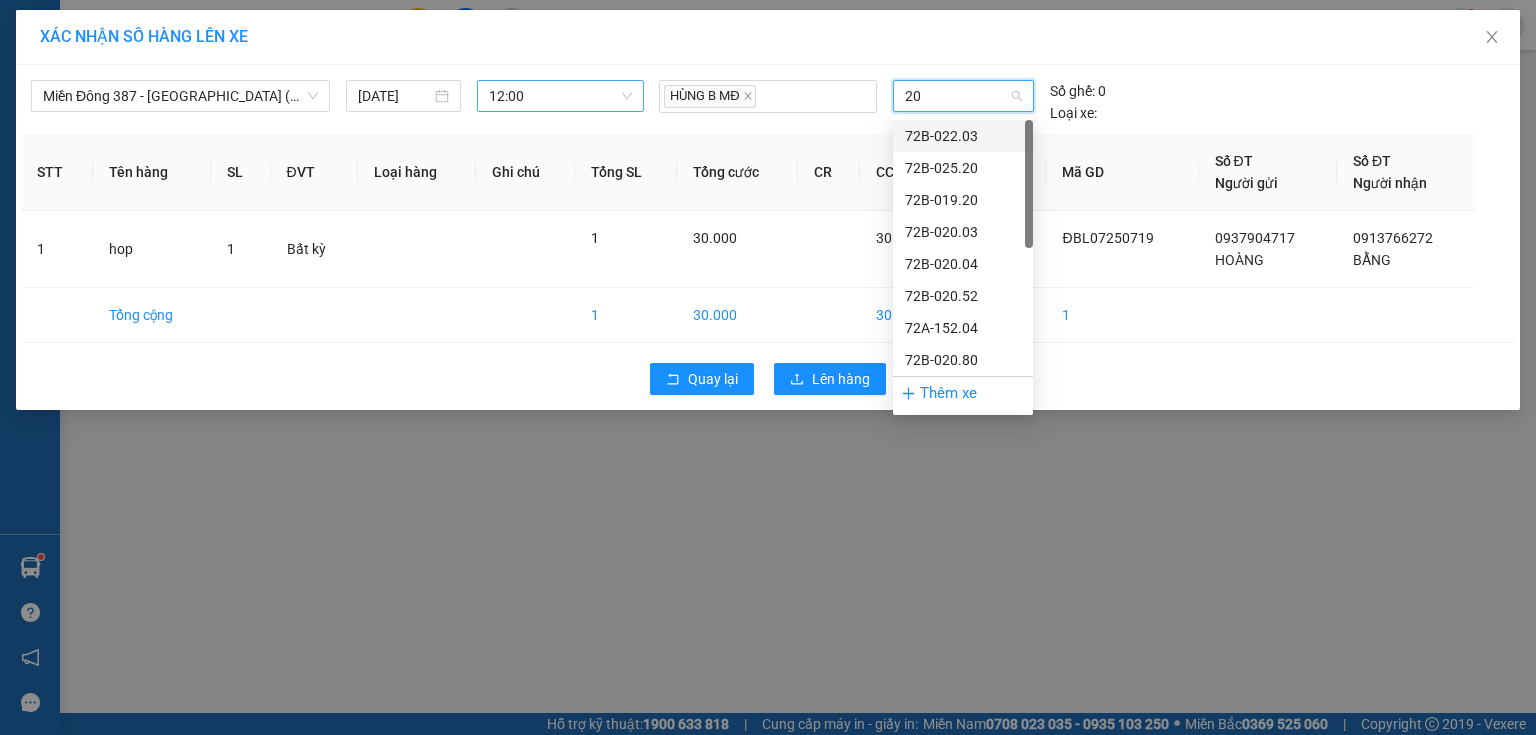 type on "203" 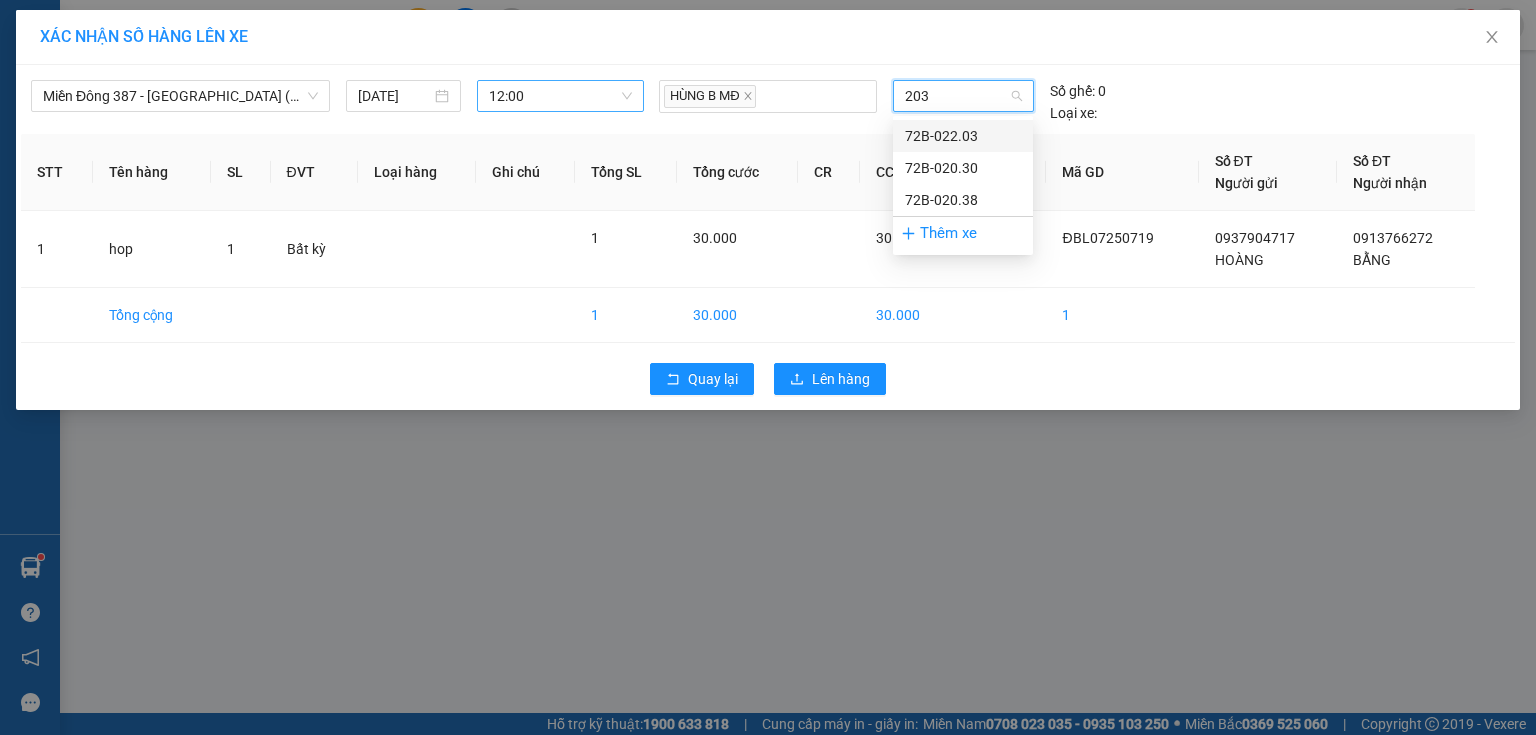 click on "72B-022.03" at bounding box center (963, 136) 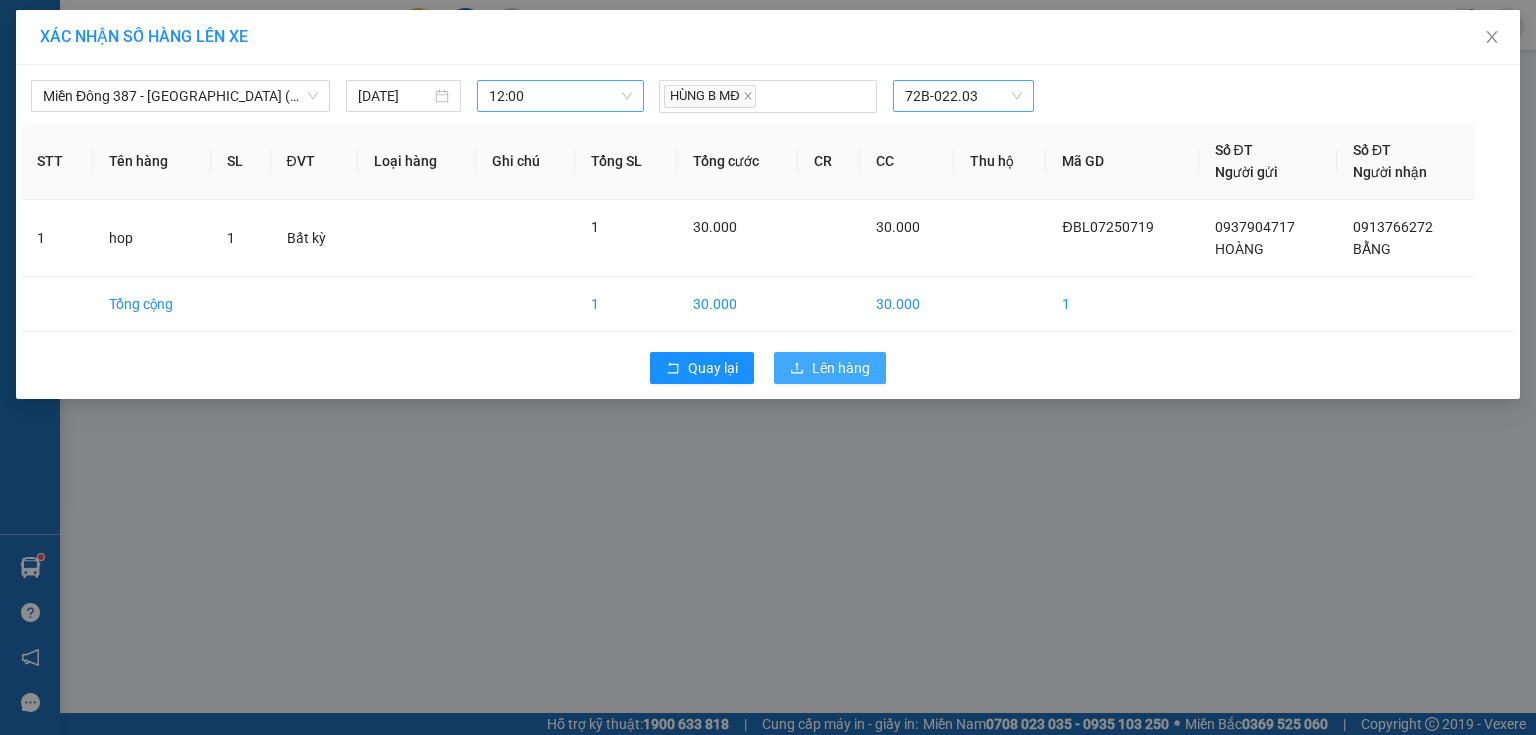 click on "Lên hàng" at bounding box center (841, 368) 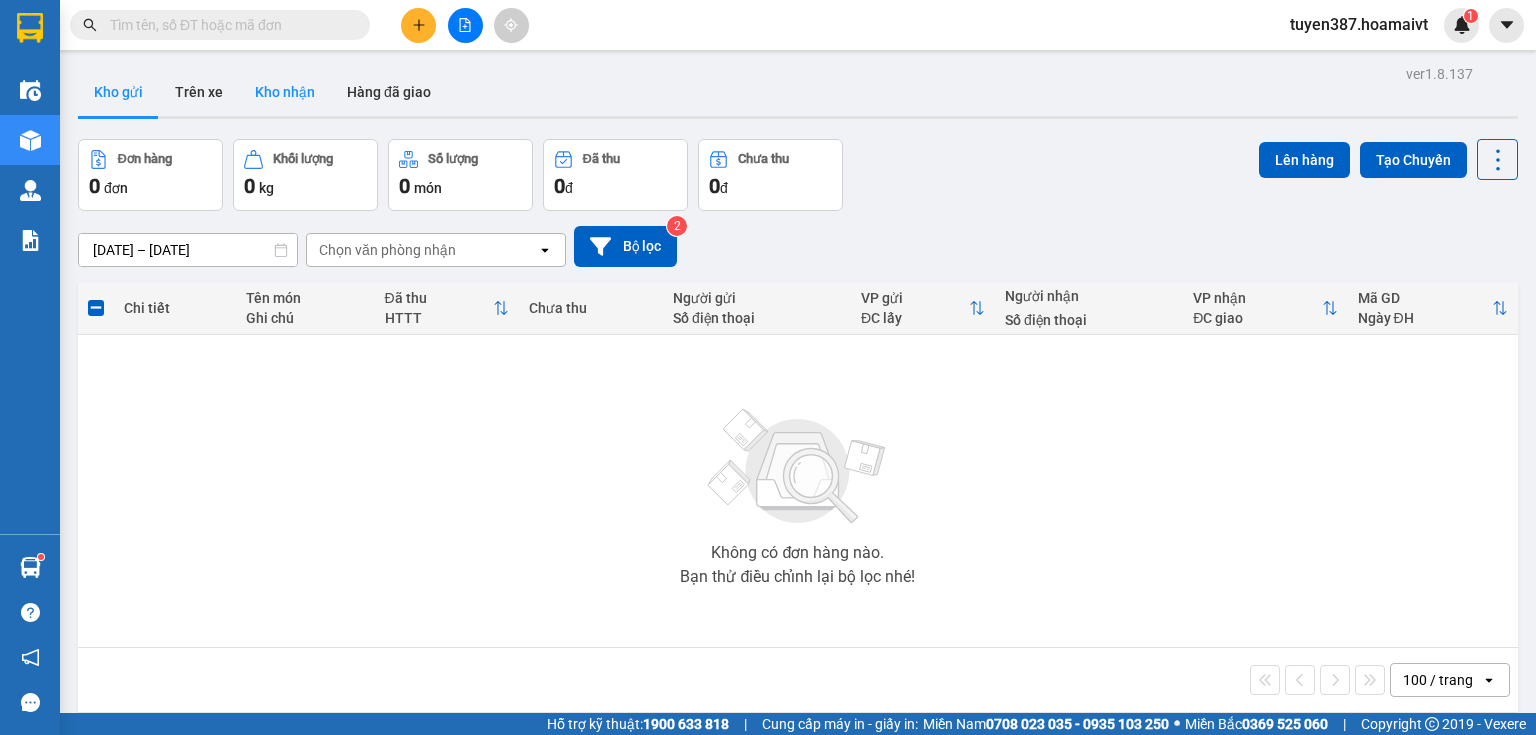 click on "Kho nhận" at bounding box center [285, 92] 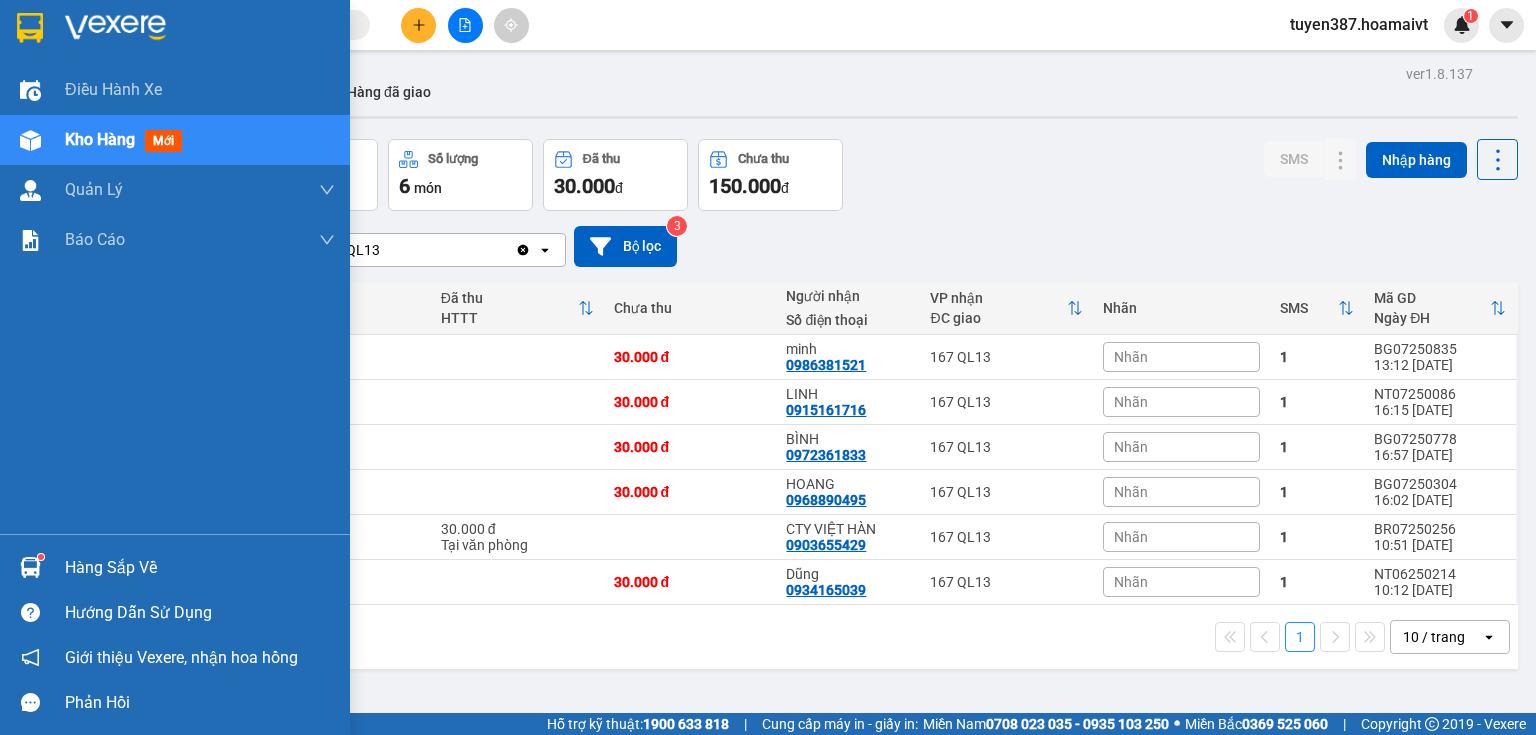 click at bounding box center [30, 567] 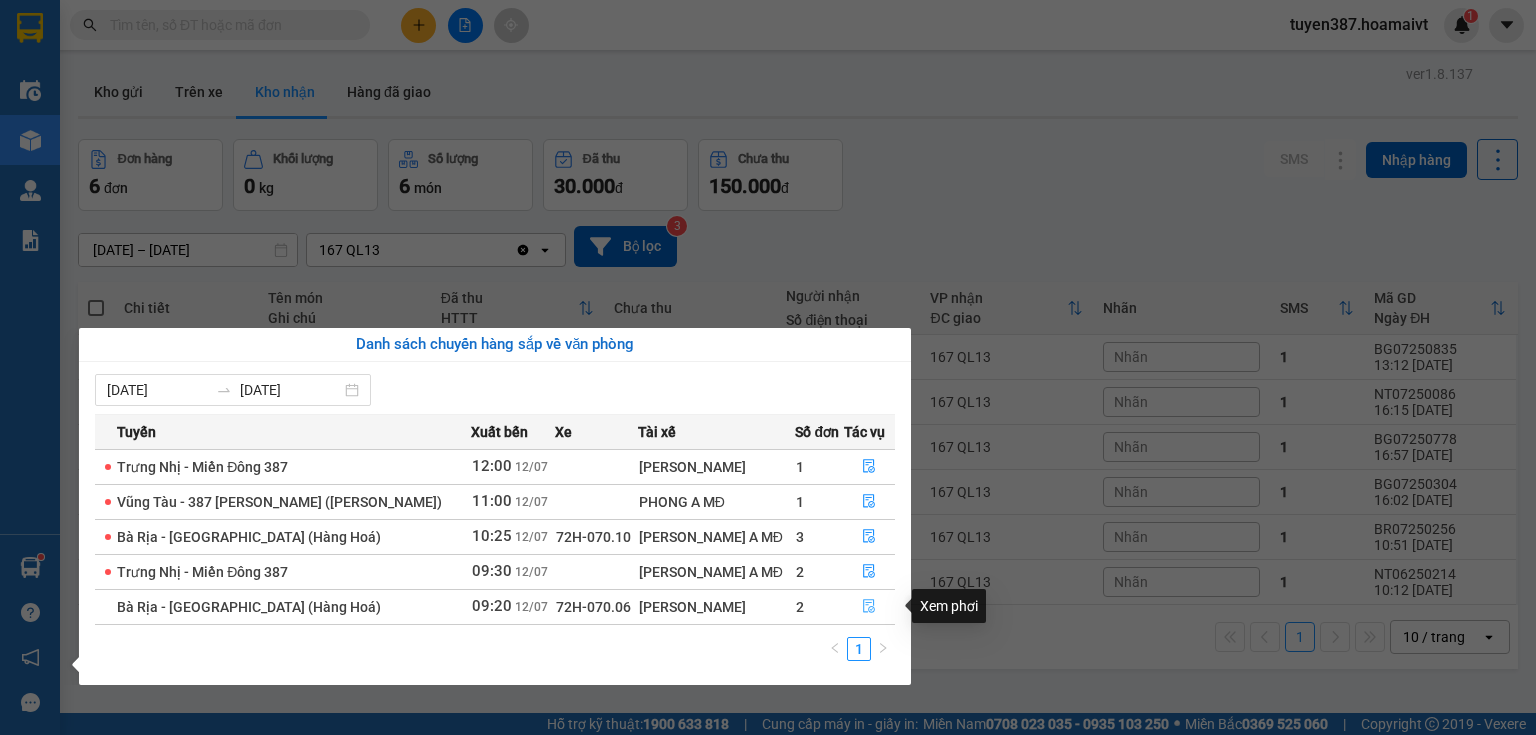 click 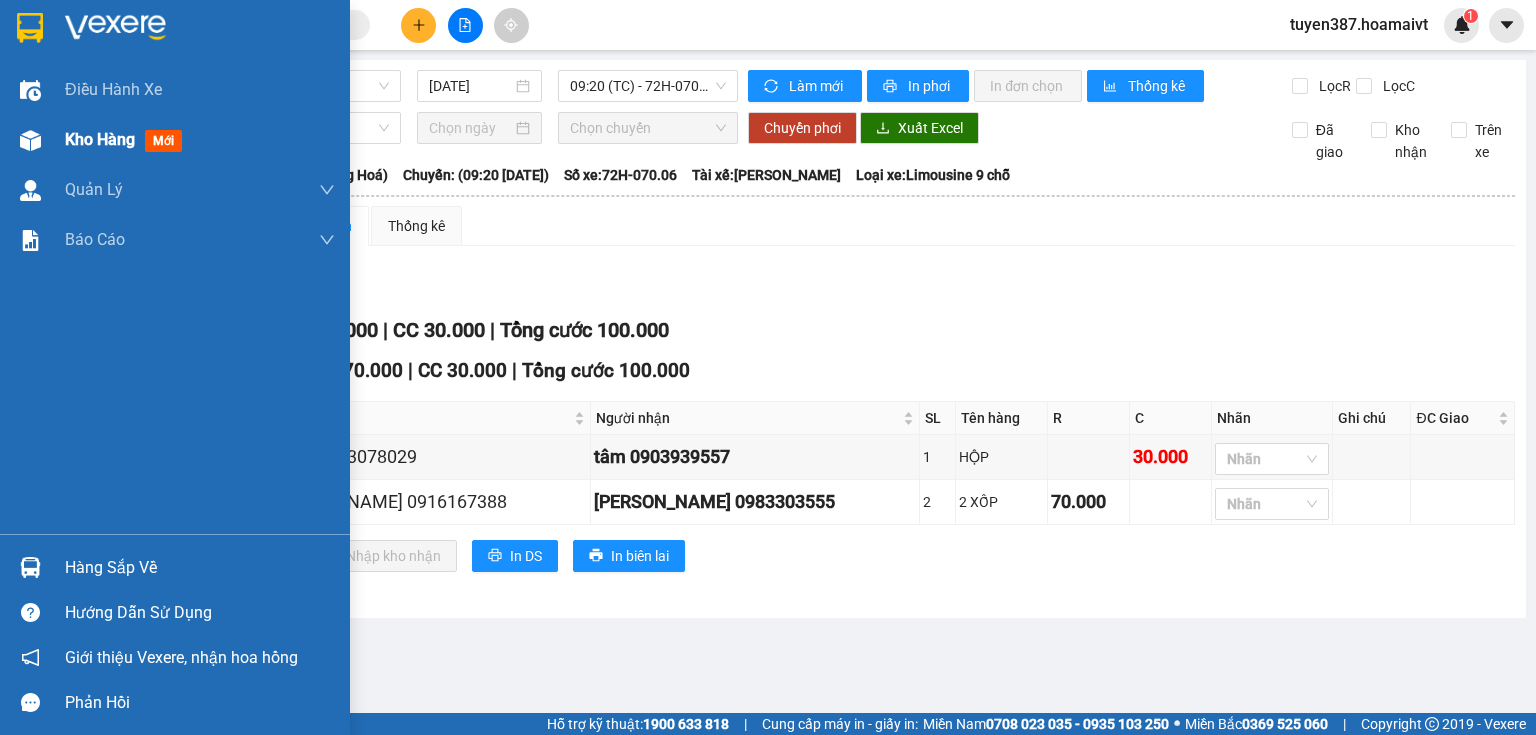 click on "mới" at bounding box center (163, 141) 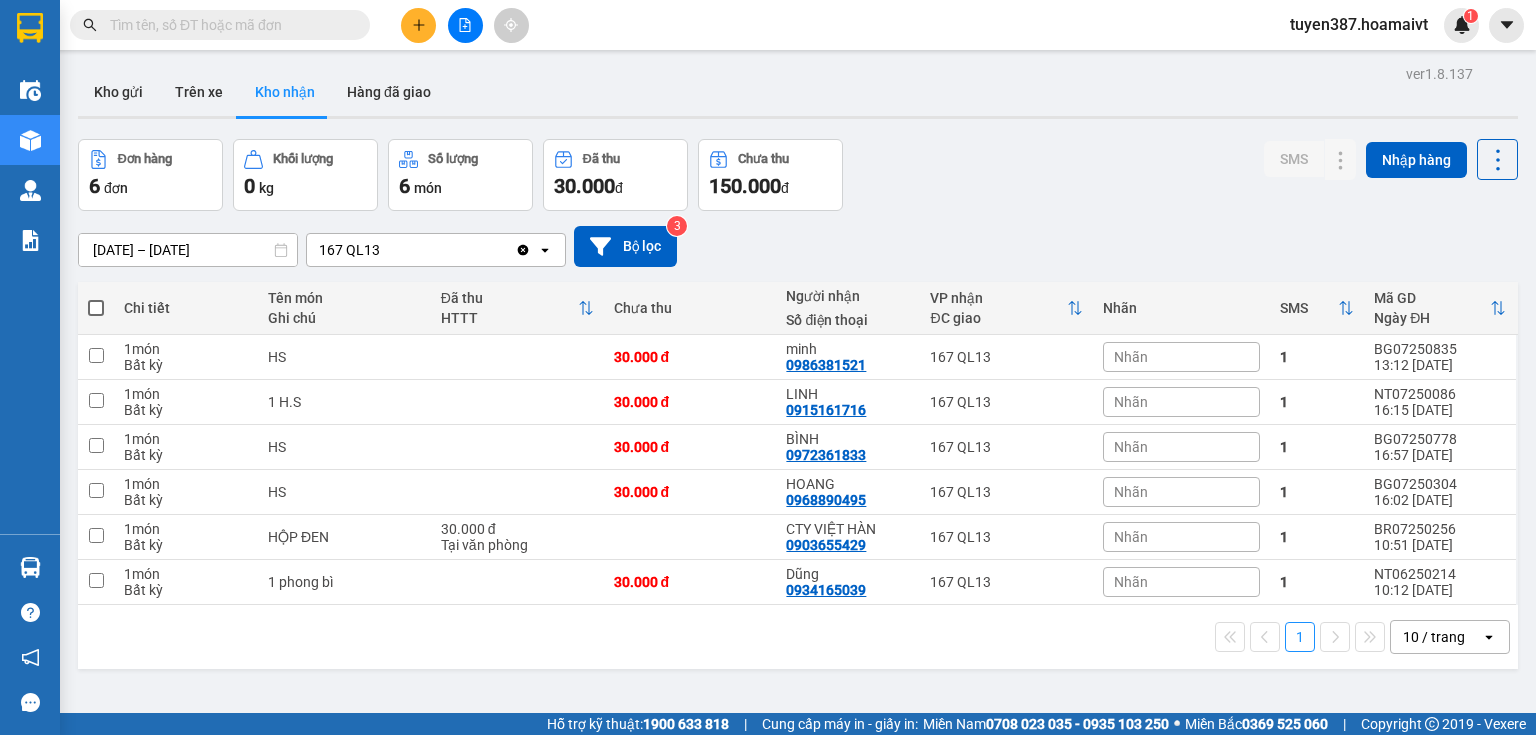 click on "open" 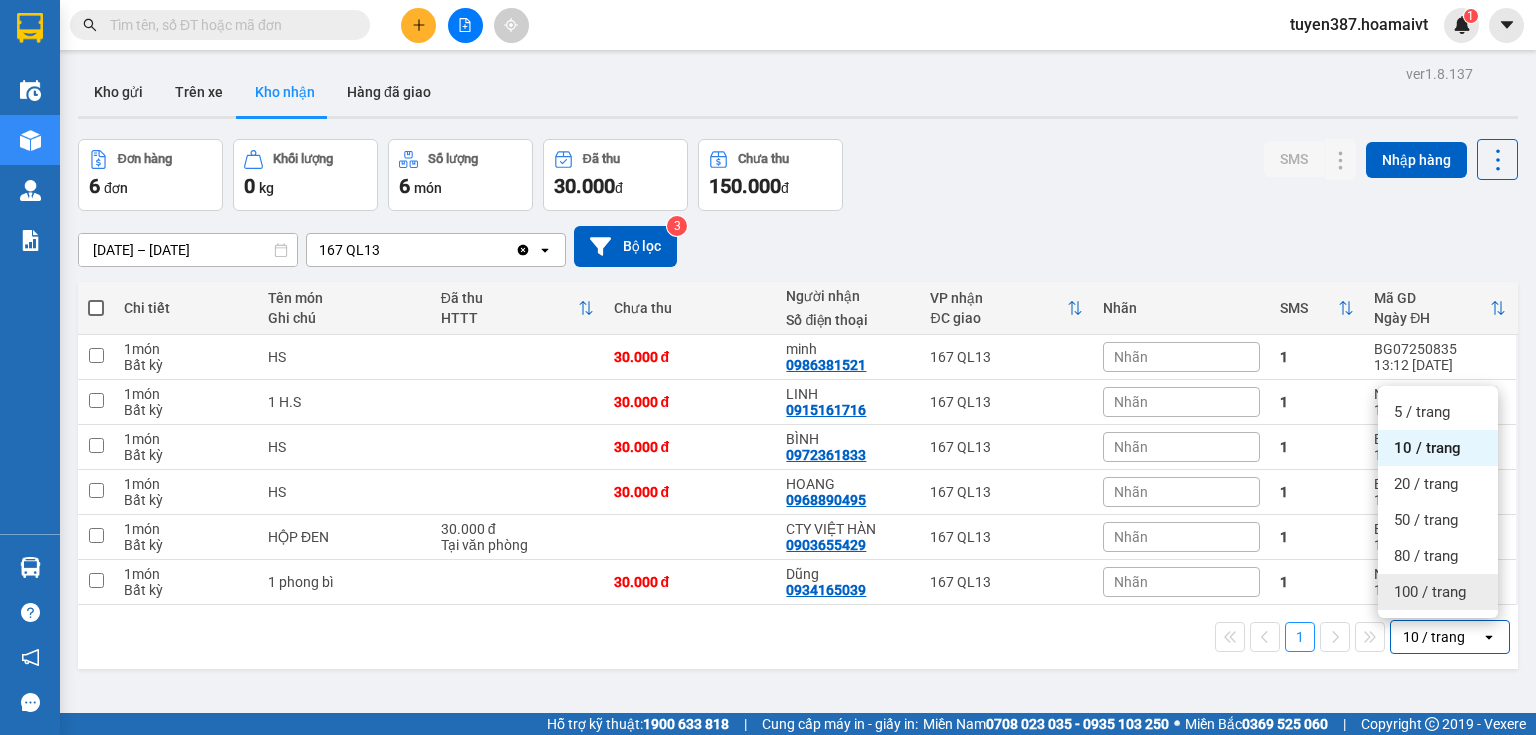 click on "100 / trang" at bounding box center [1438, 592] 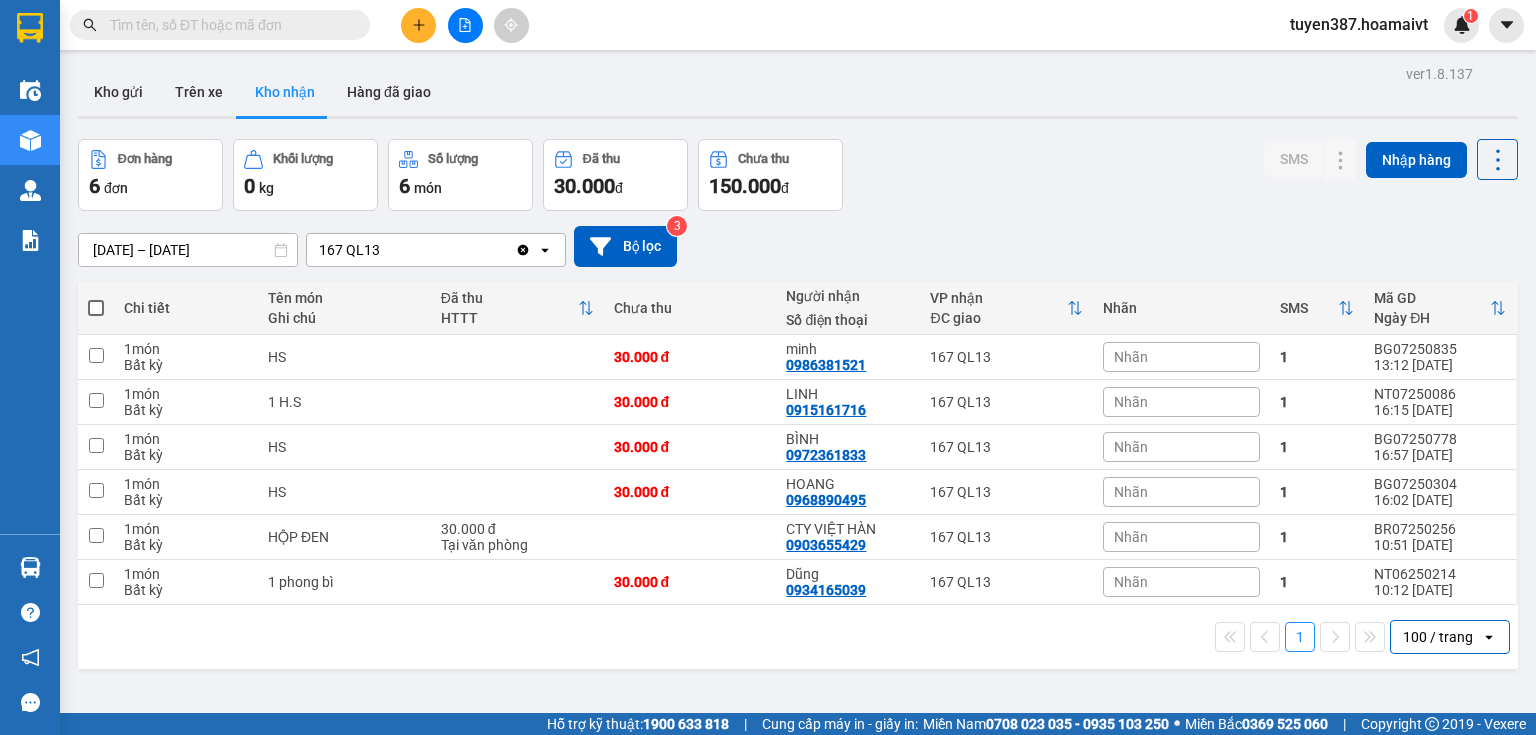 click at bounding box center (228, 25) 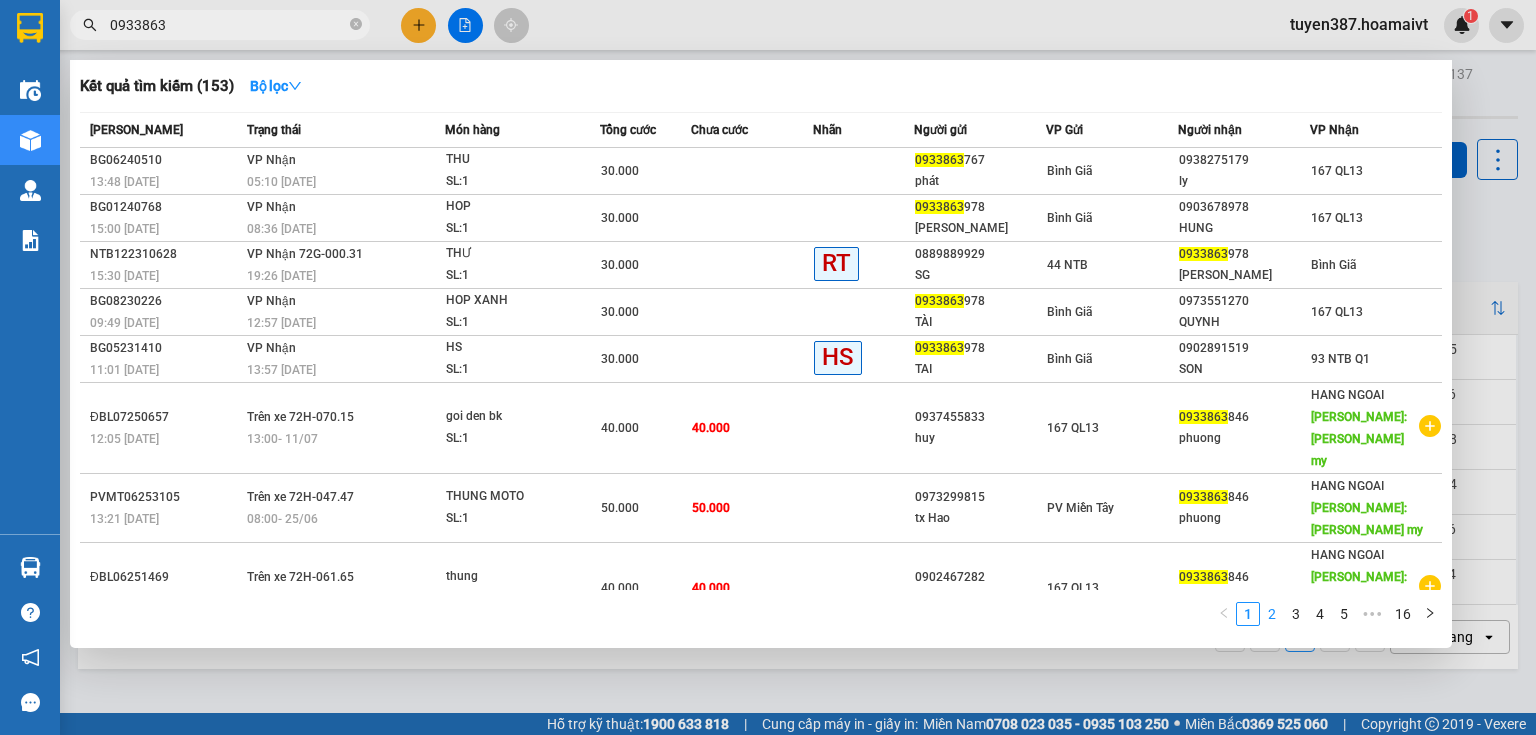 click on "2" at bounding box center (1272, 614) 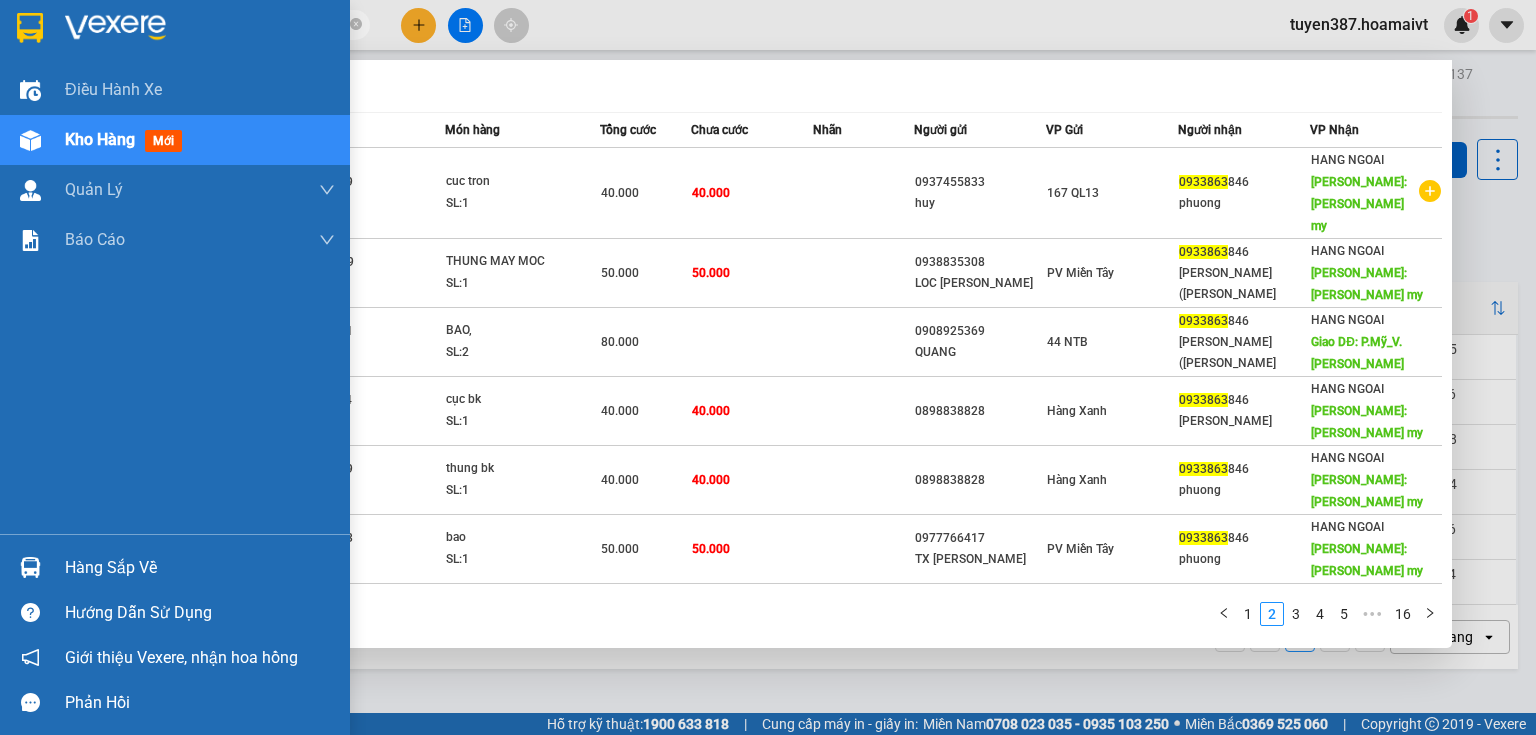 click on "mới" at bounding box center (163, 141) 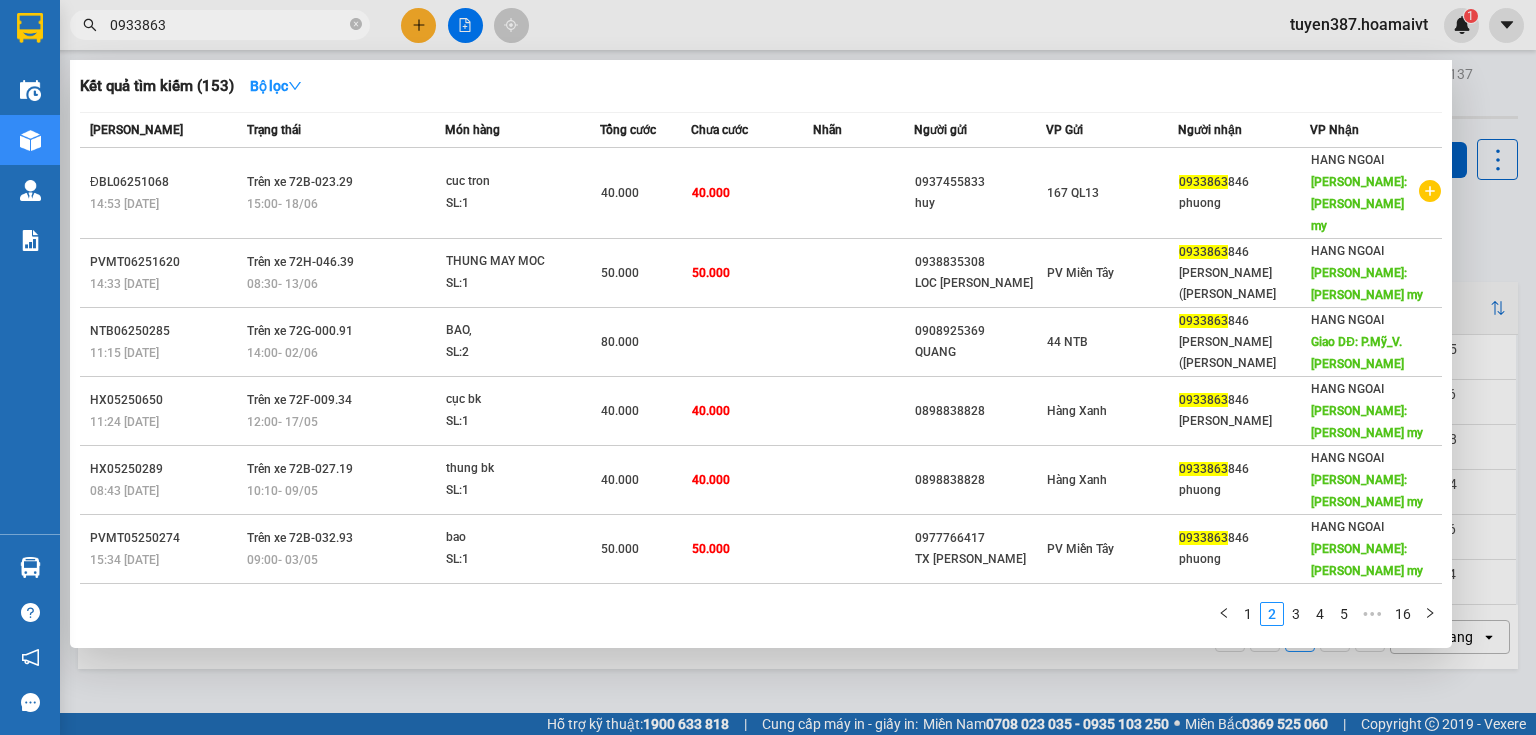 drag, startPoint x: 423, startPoint y: 14, endPoint x: 379, endPoint y: 68, distance: 69.656296 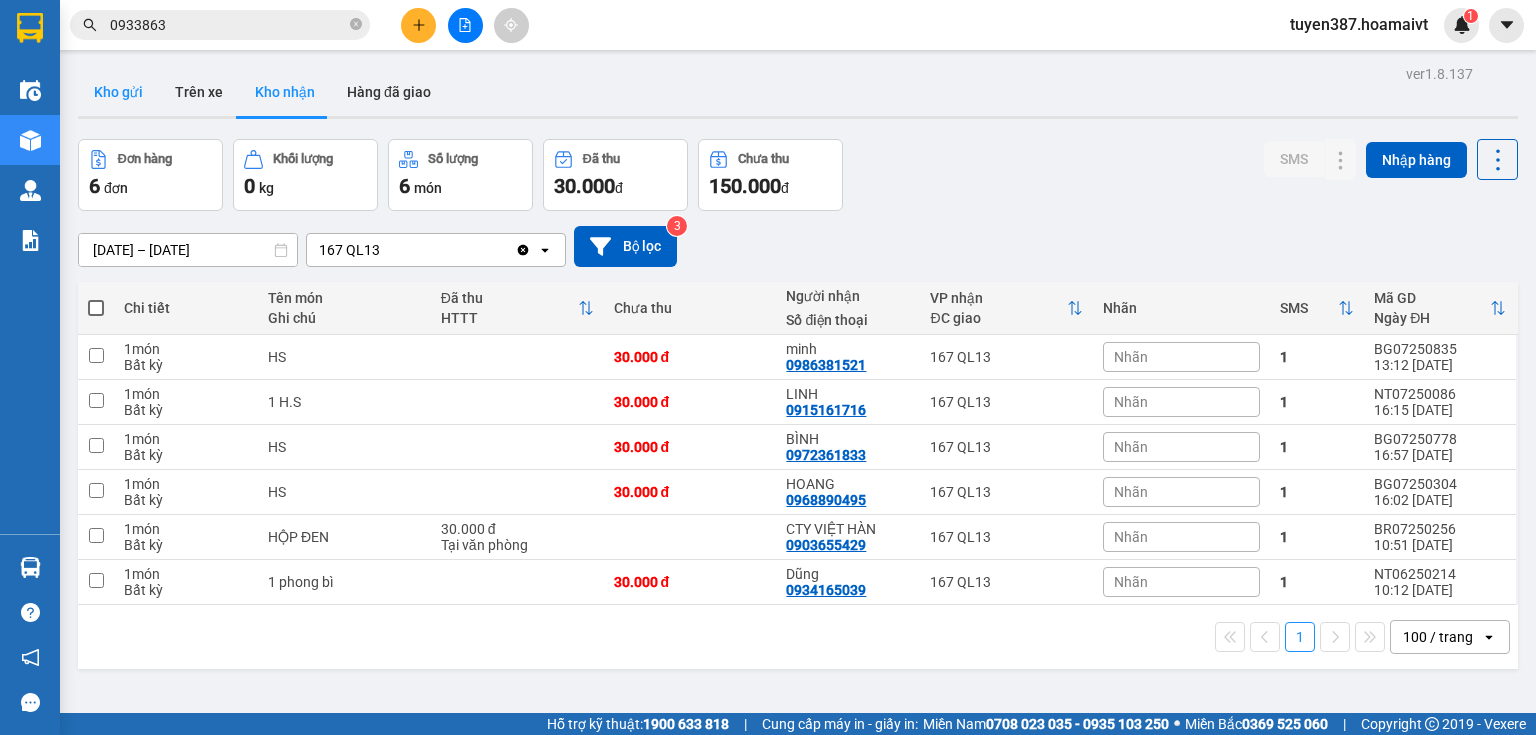 click on "Kho gửi" at bounding box center (118, 92) 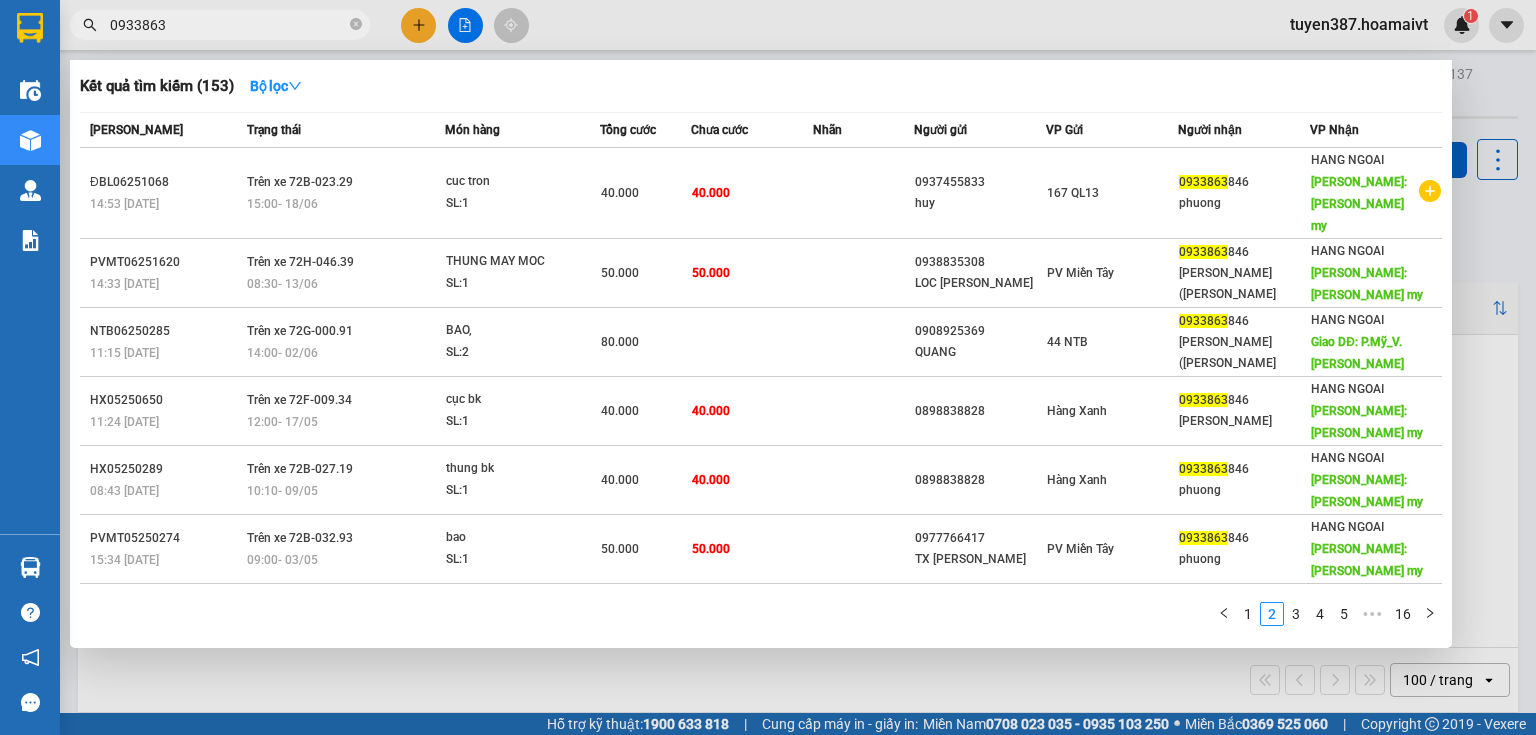 click on "0933863" at bounding box center [228, 25] 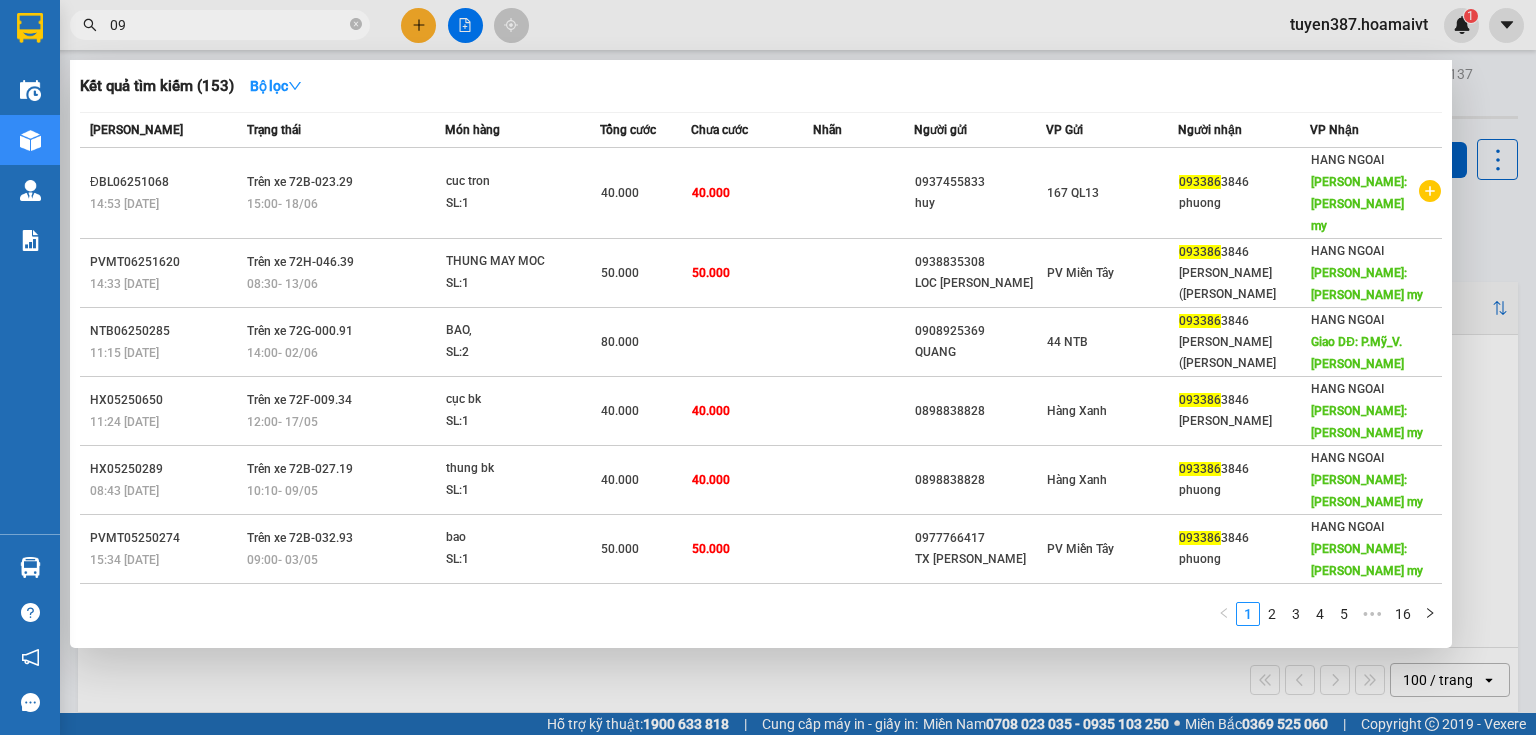 type on "0" 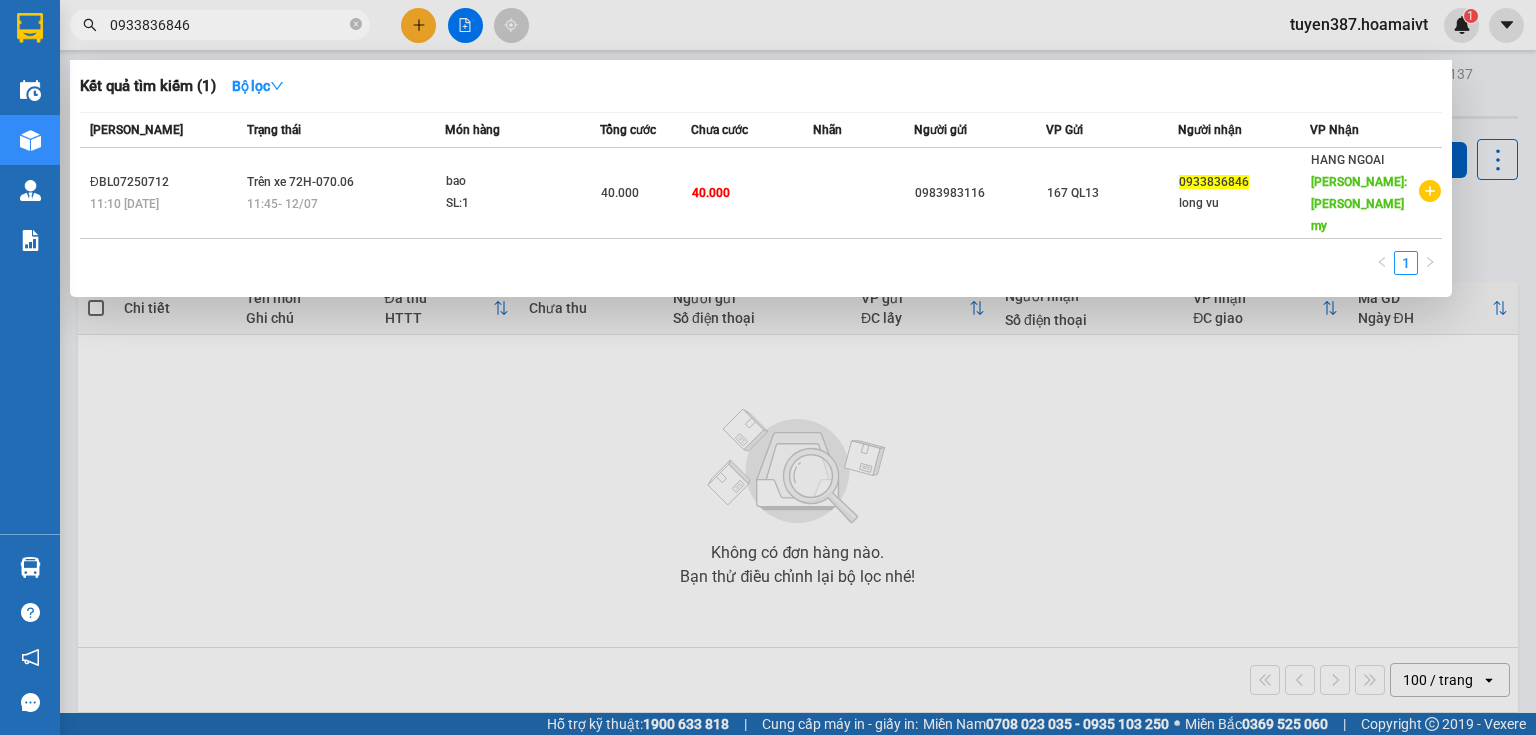 type on "0933836846" 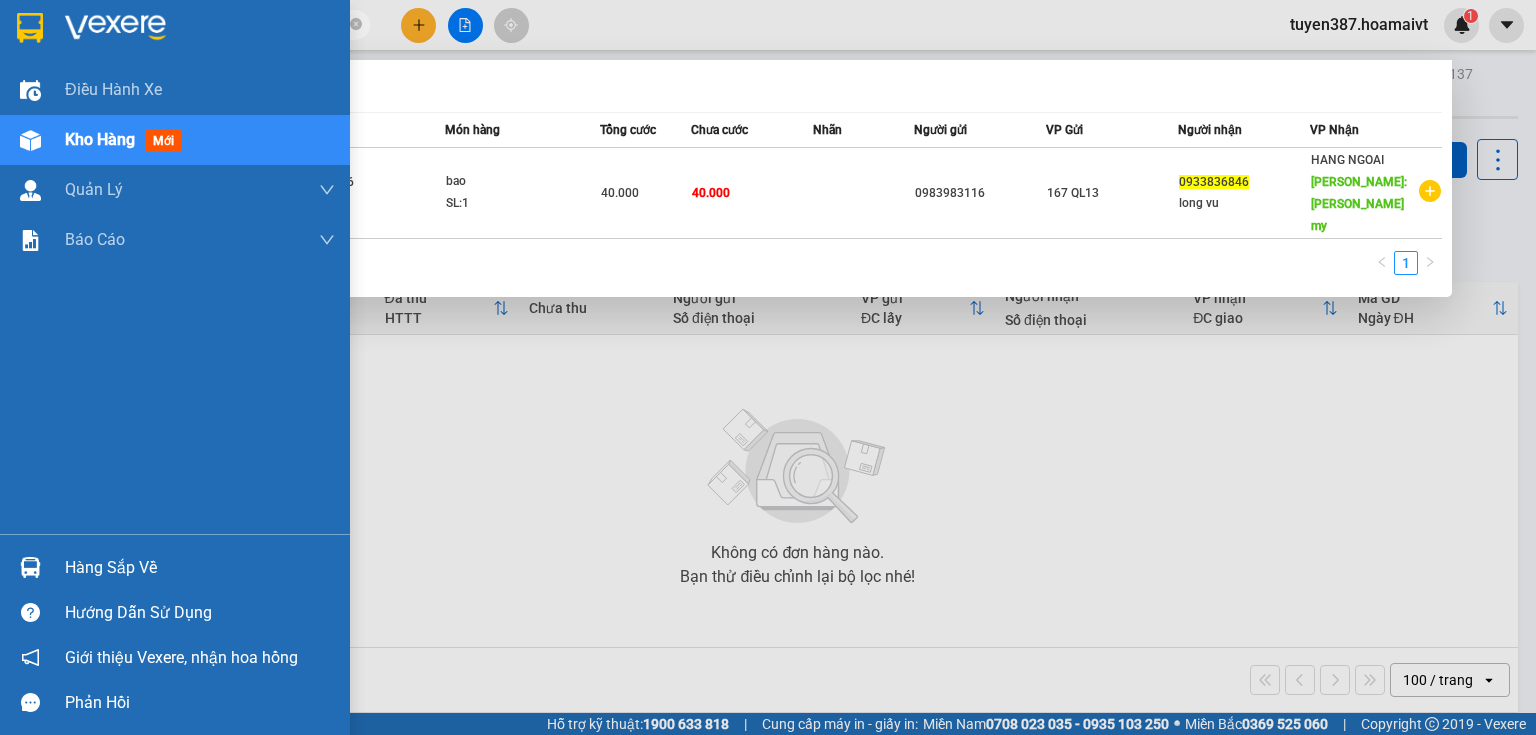 click on "mới" at bounding box center [163, 141] 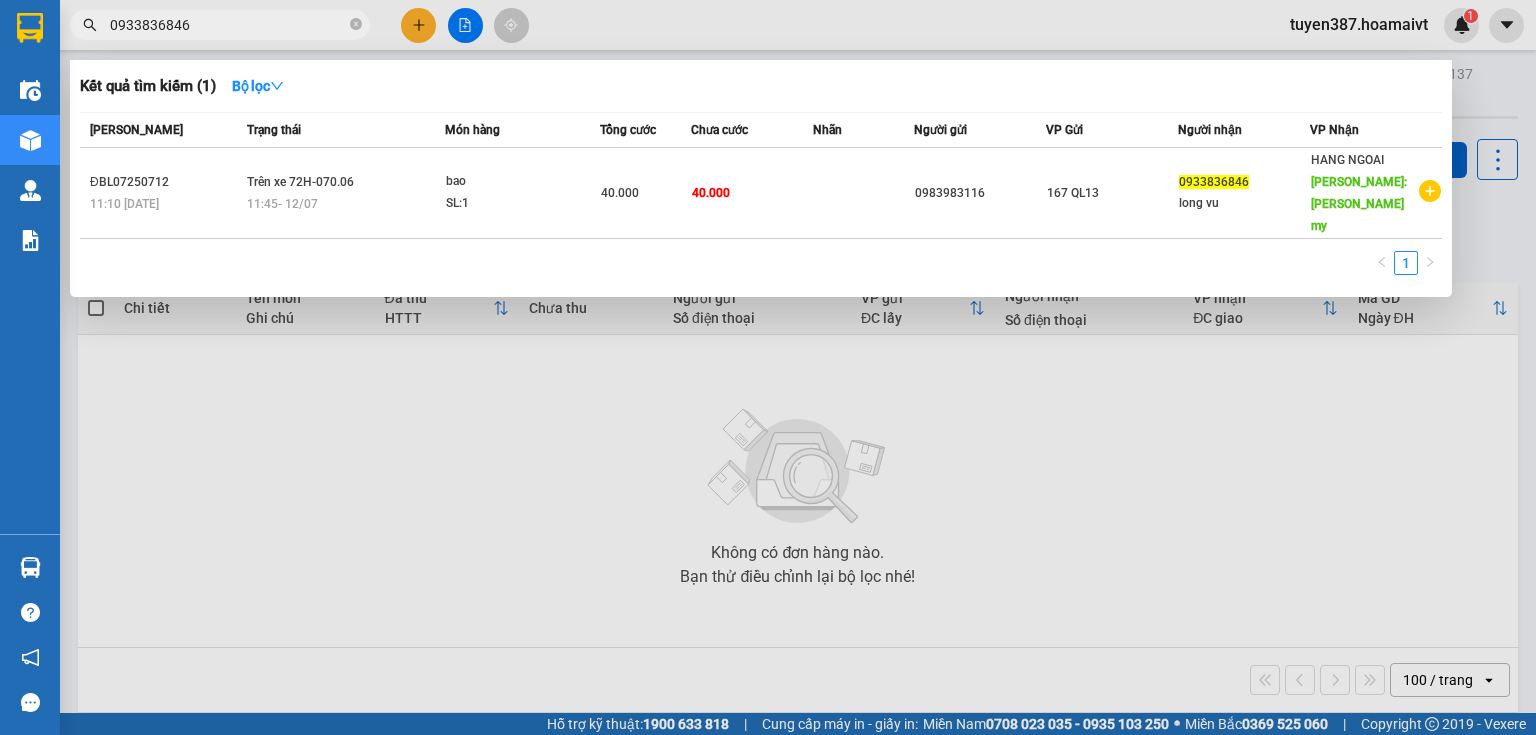 click at bounding box center (768, 367) 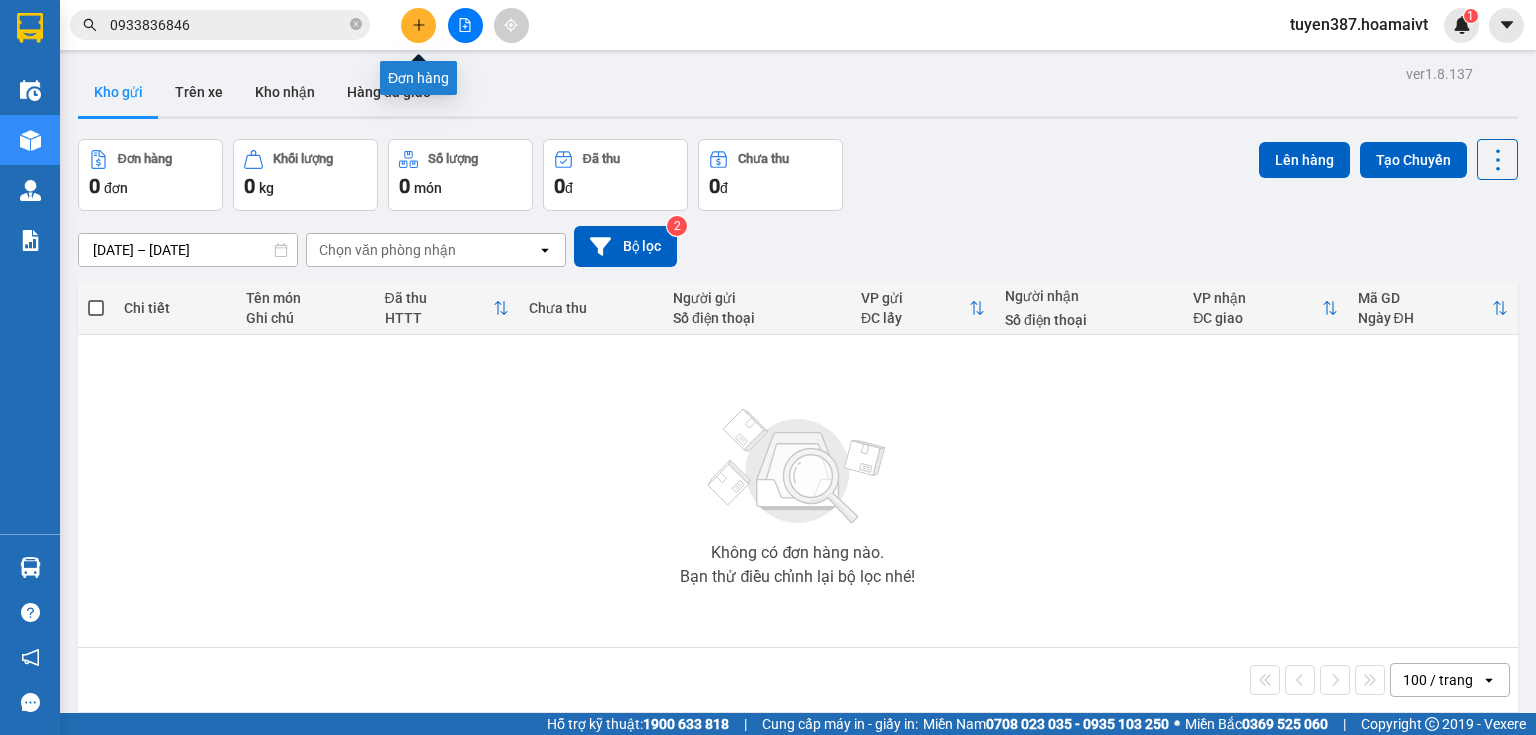 drag, startPoint x: 424, startPoint y: 20, endPoint x: 425, endPoint y: 30, distance: 10.049875 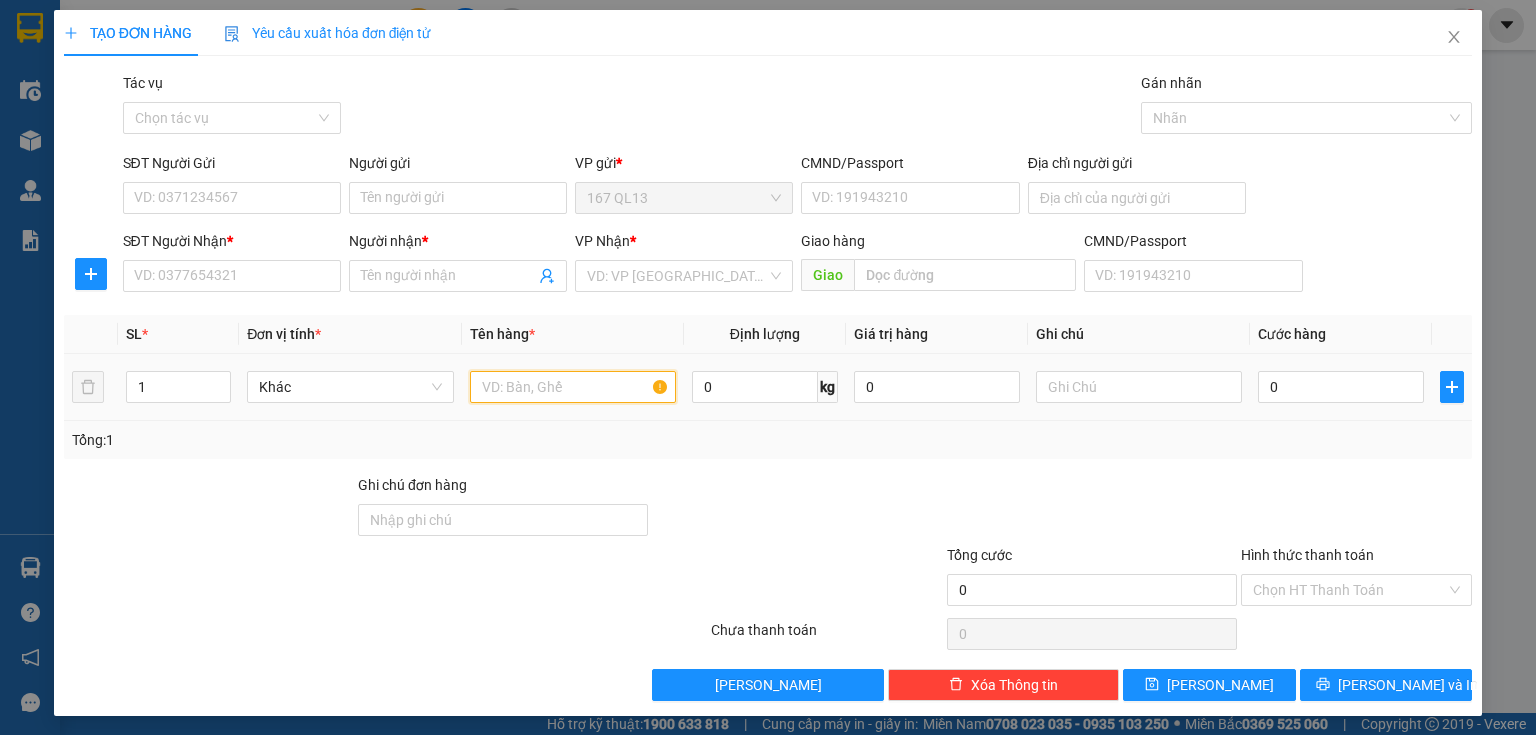 click at bounding box center (573, 387) 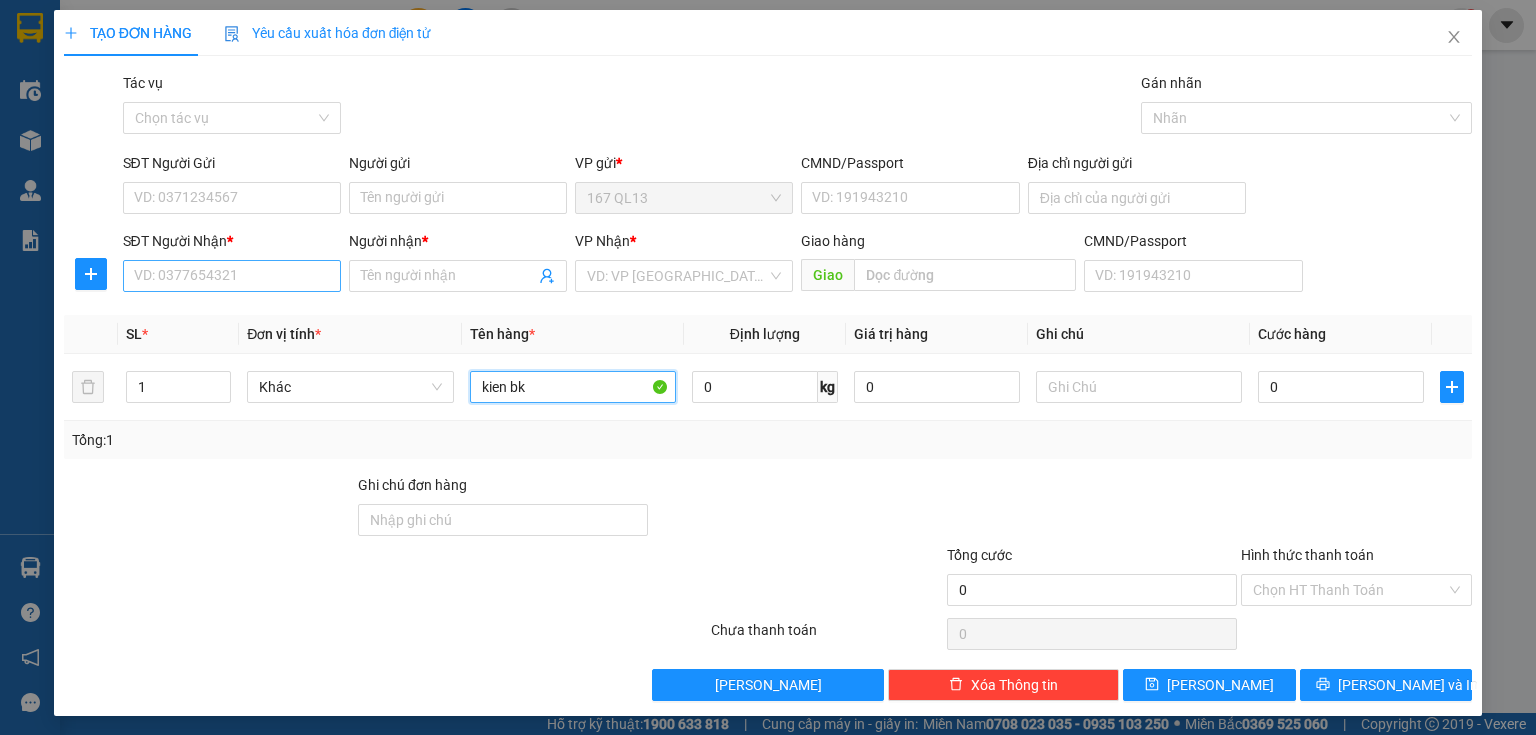 type on "kien bk" 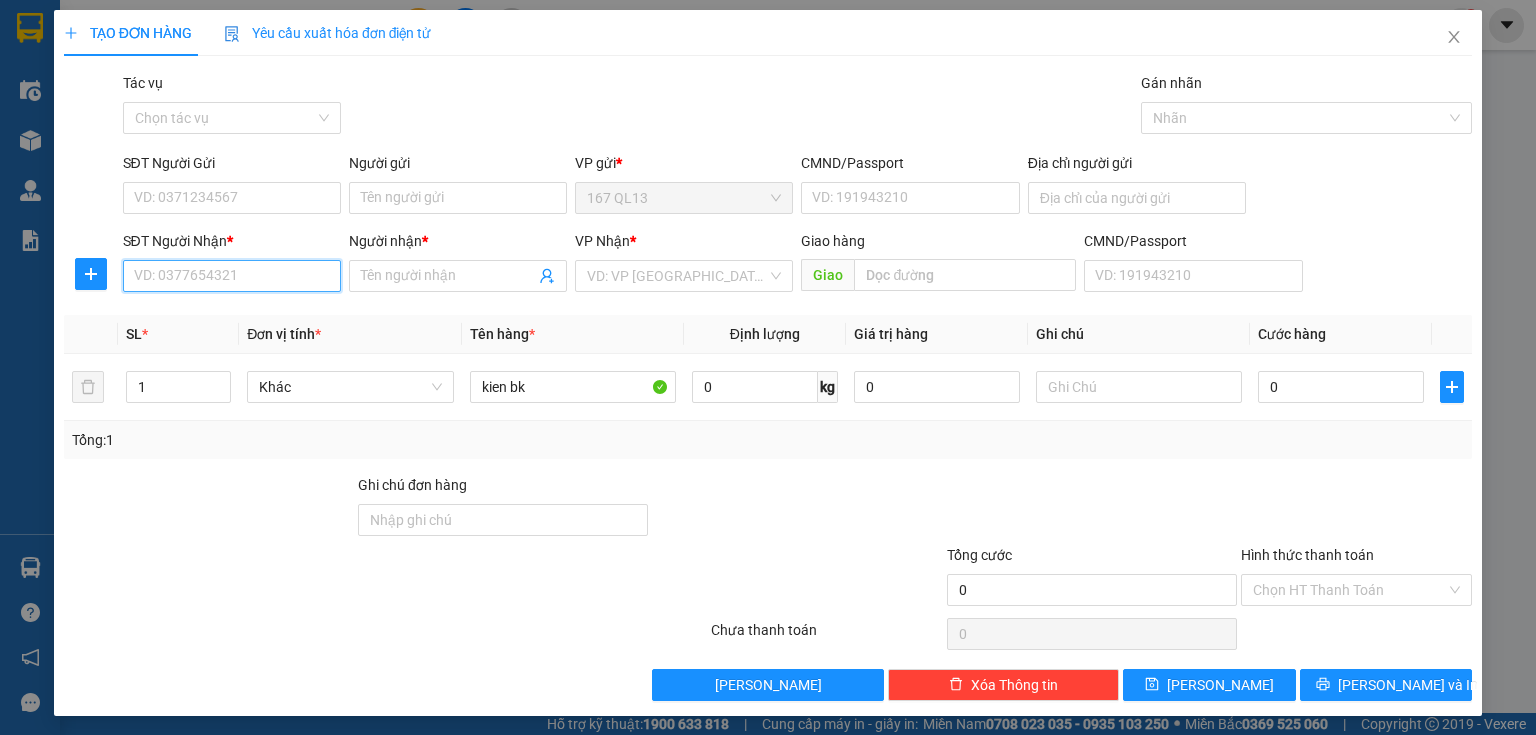 click on "SĐT Người Nhận  *" at bounding box center [232, 276] 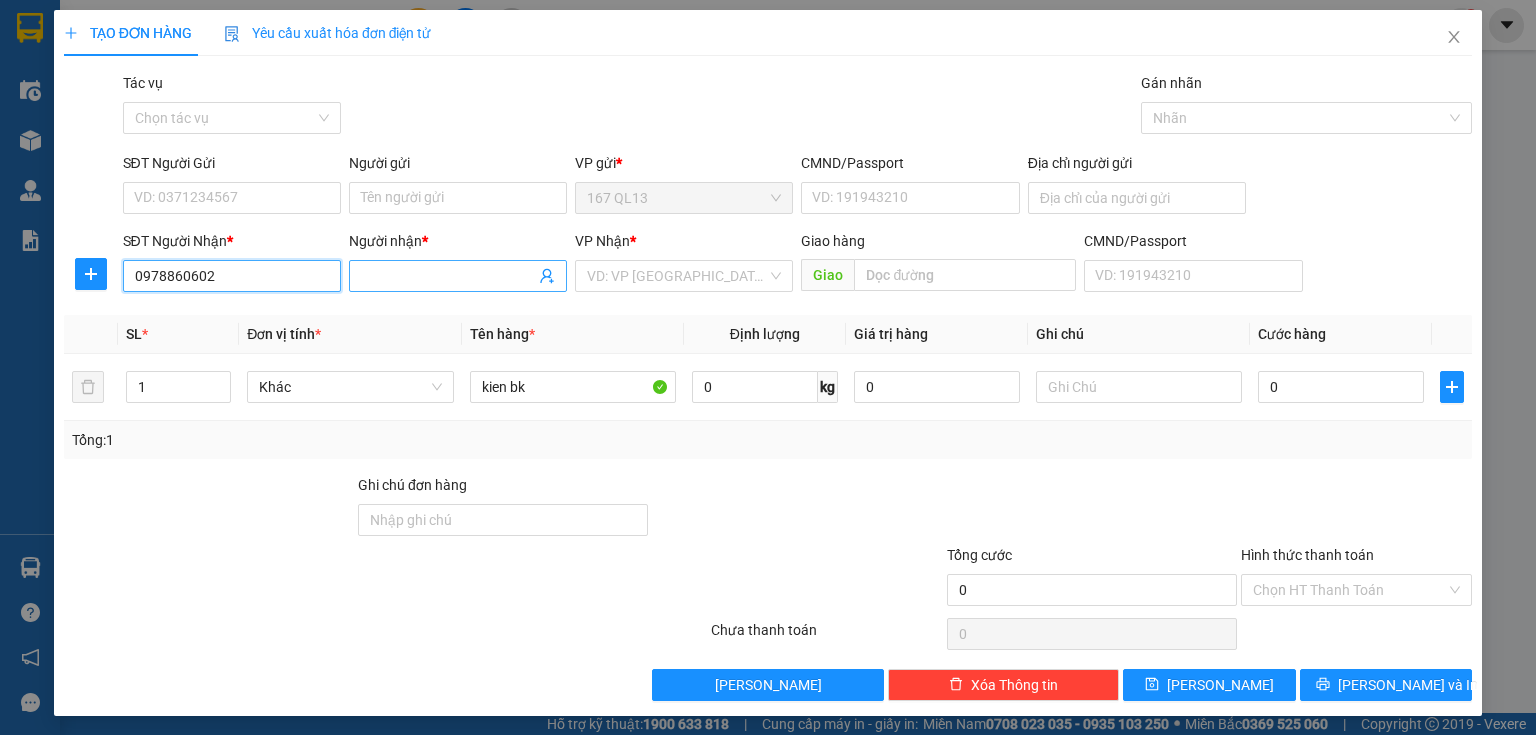 type on "0978860602" 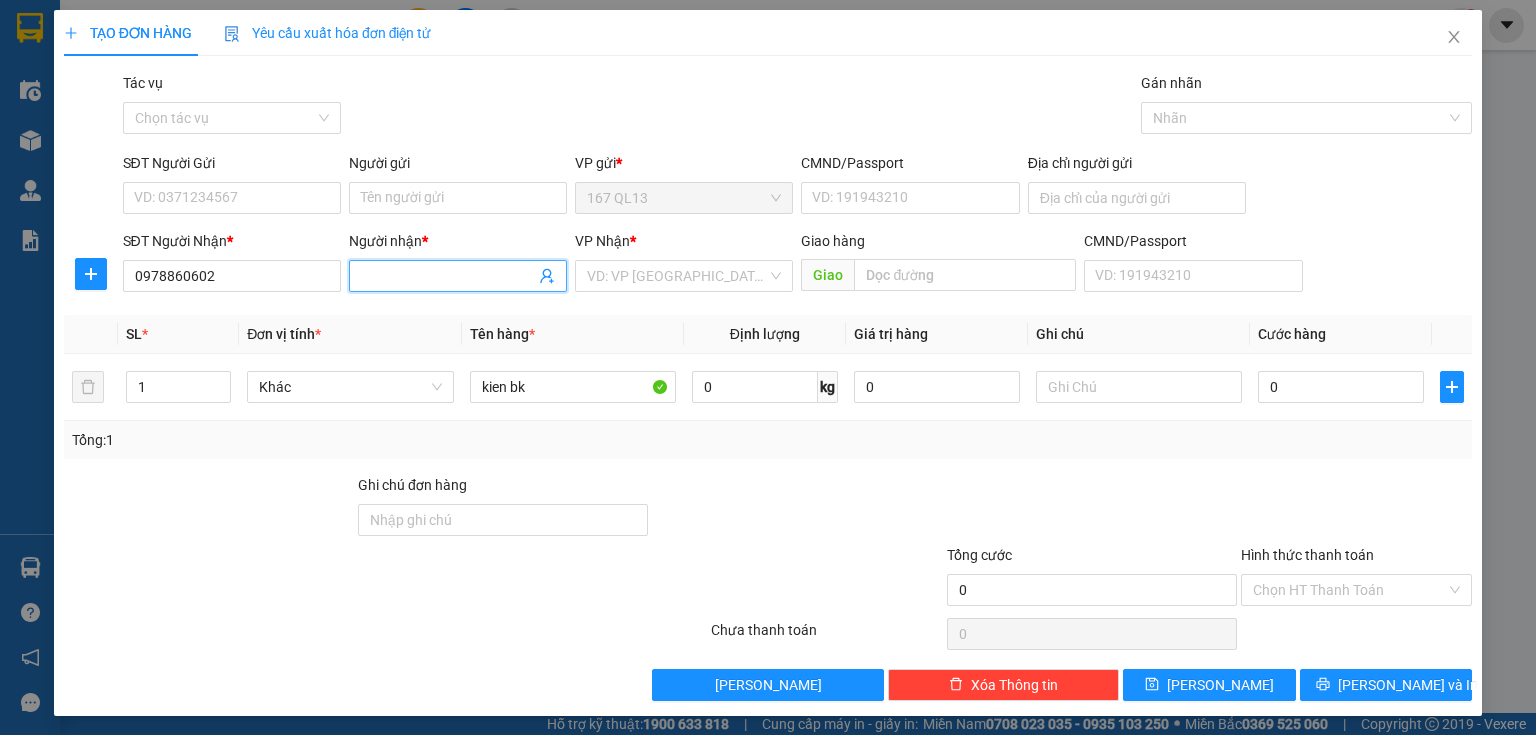 click on "Người nhận  *" at bounding box center (448, 276) 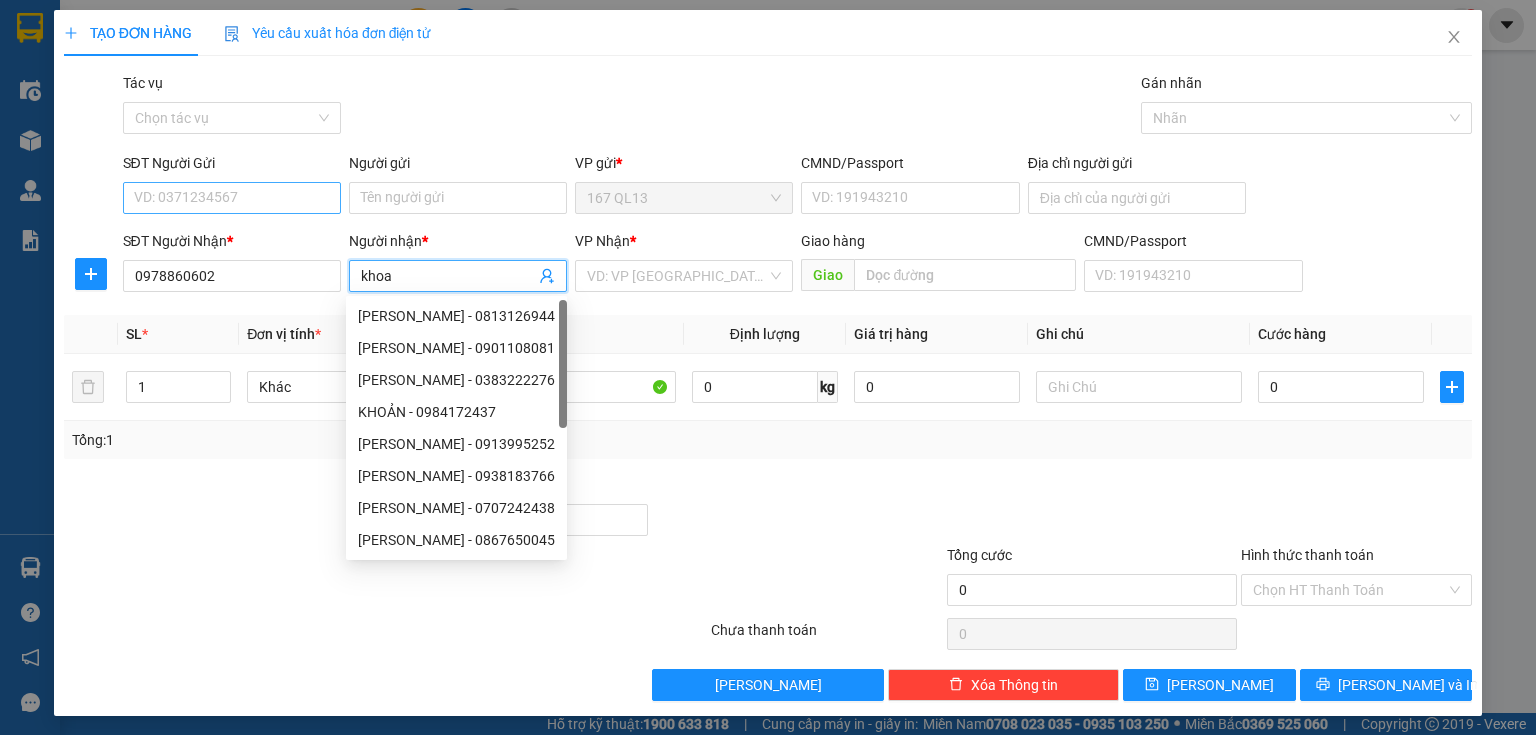 type on "khoa" 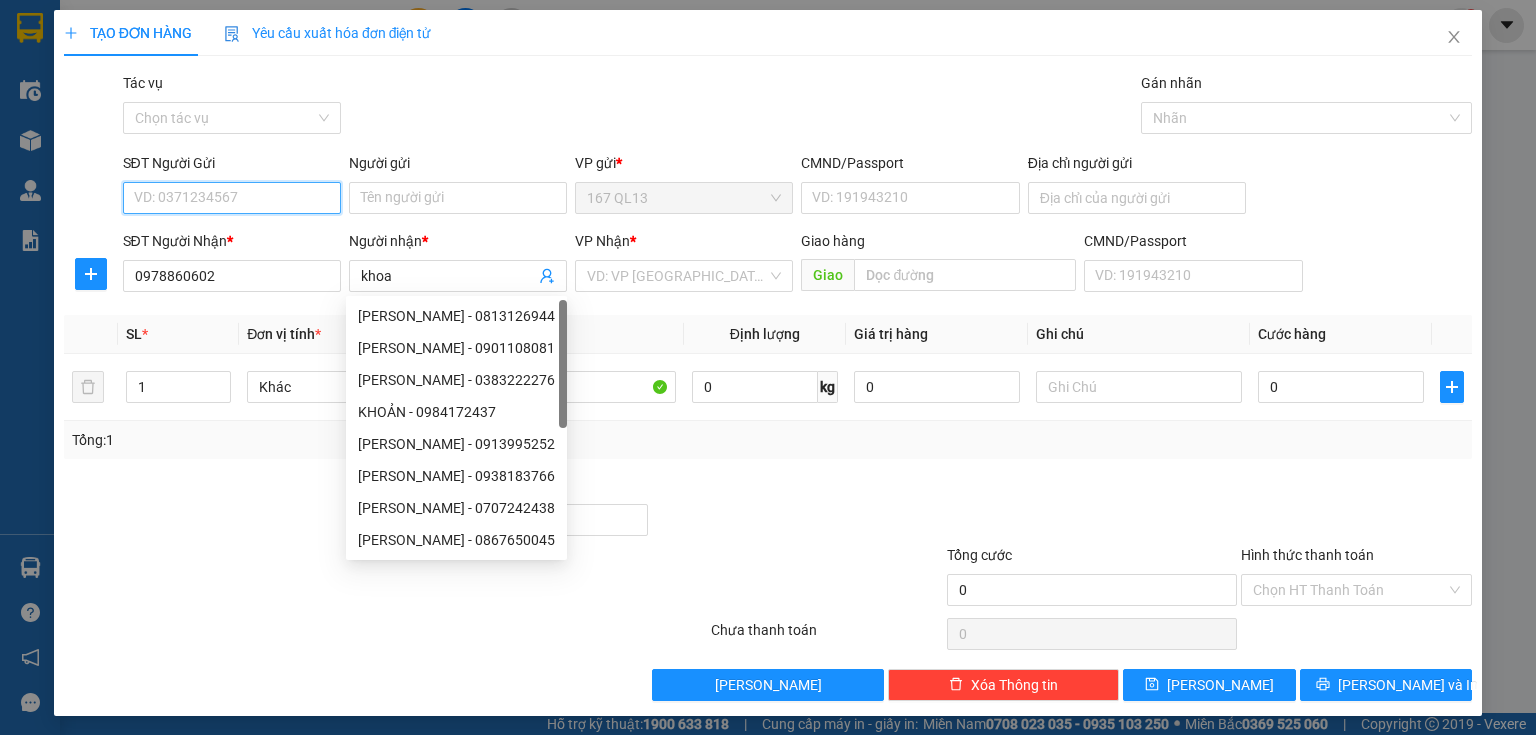 click on "SĐT Người Gửi" at bounding box center [232, 198] 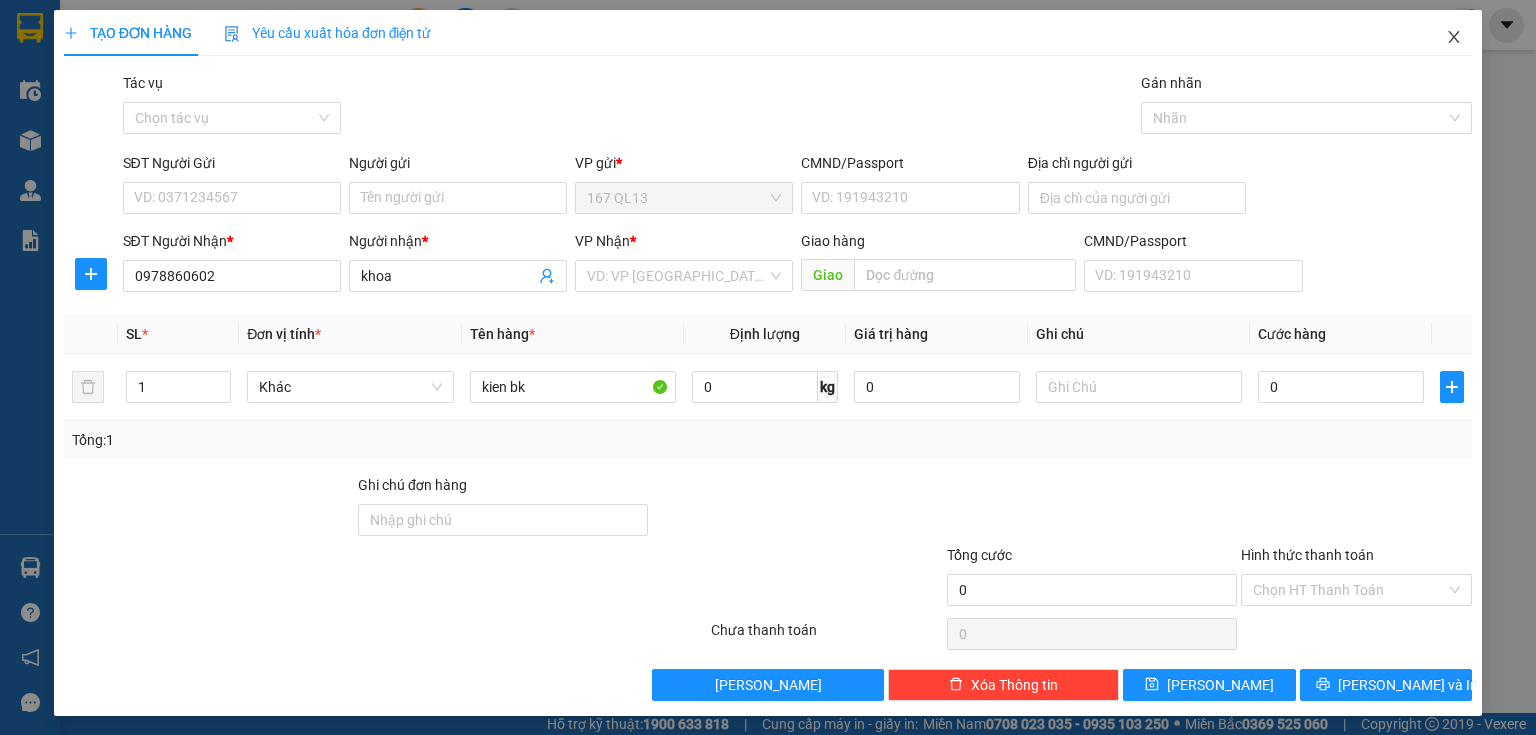 click 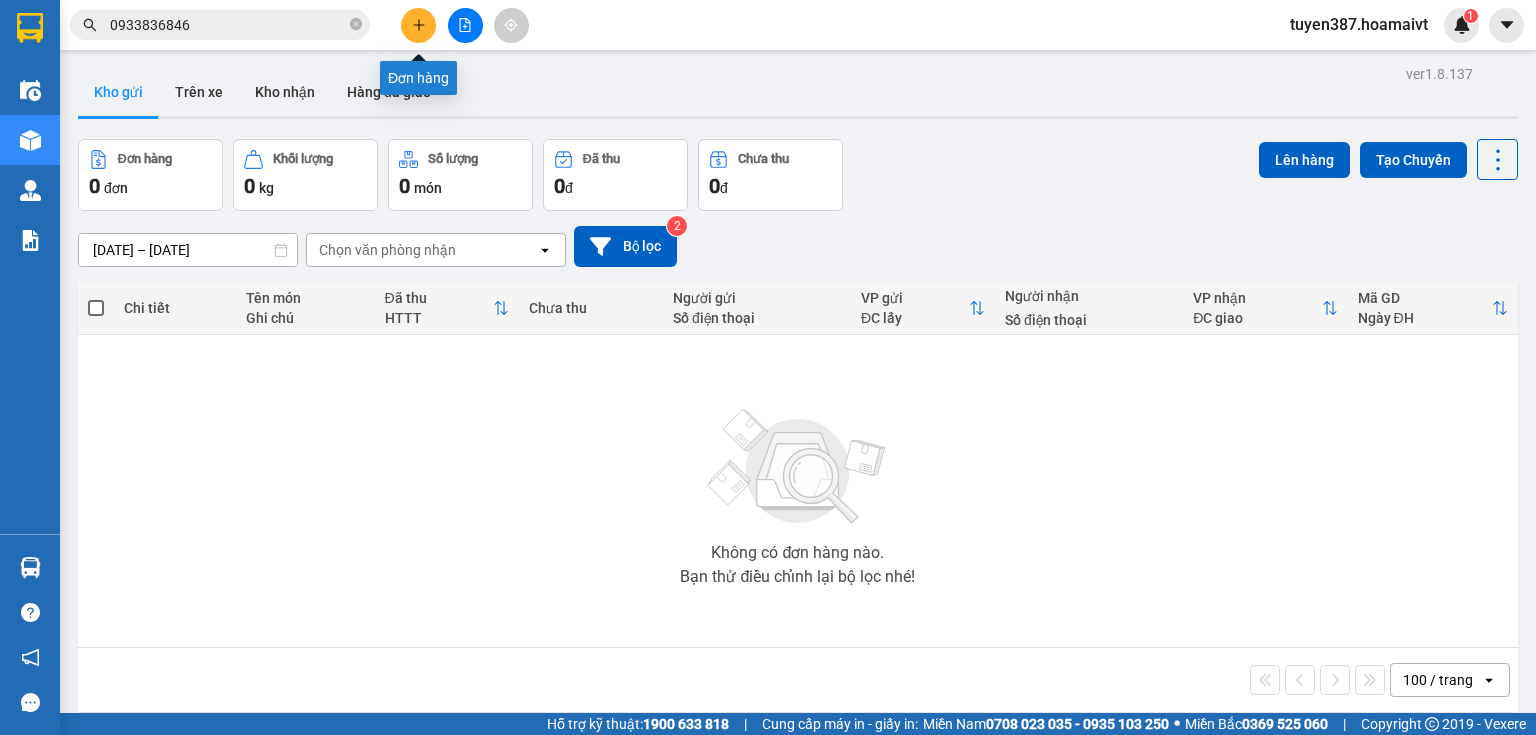 click 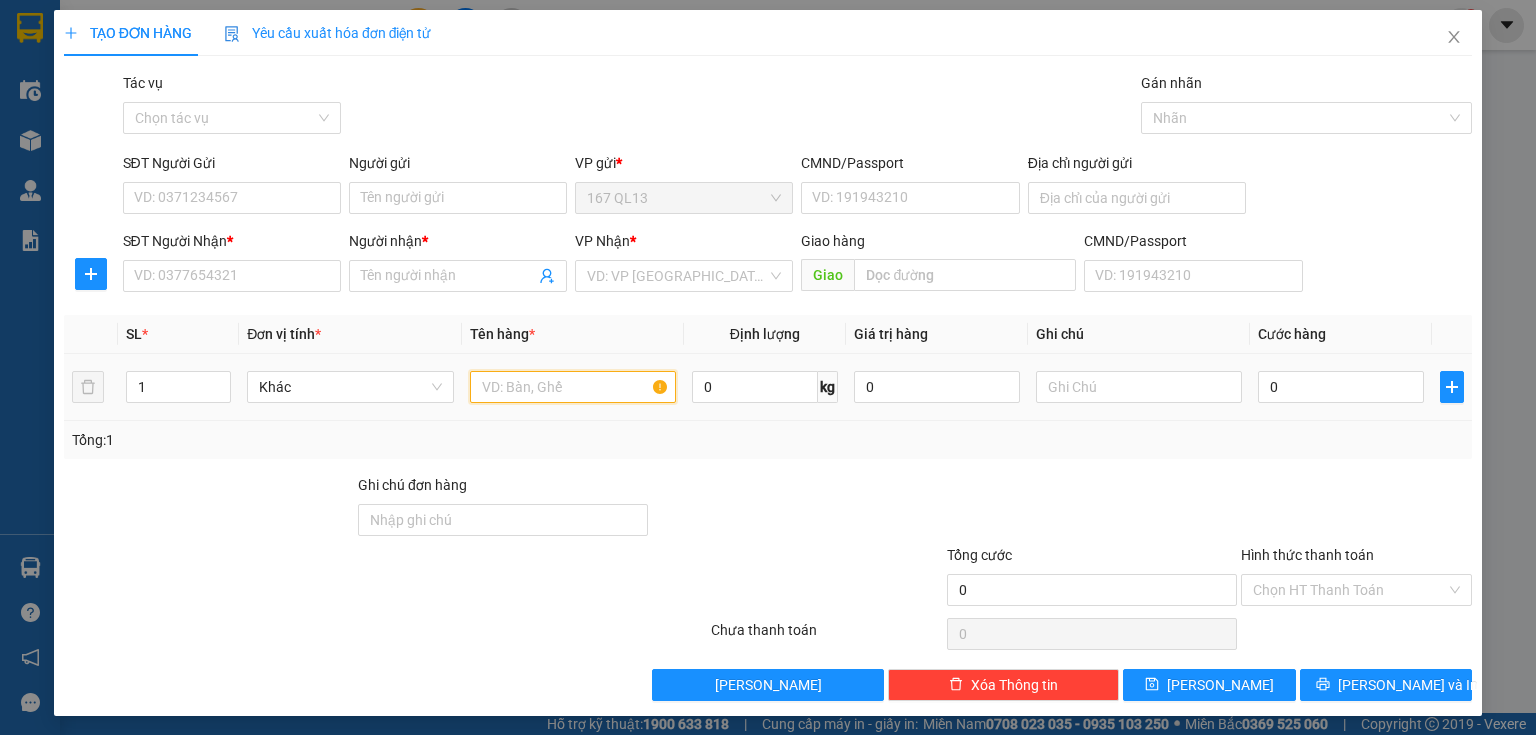 click at bounding box center [573, 387] 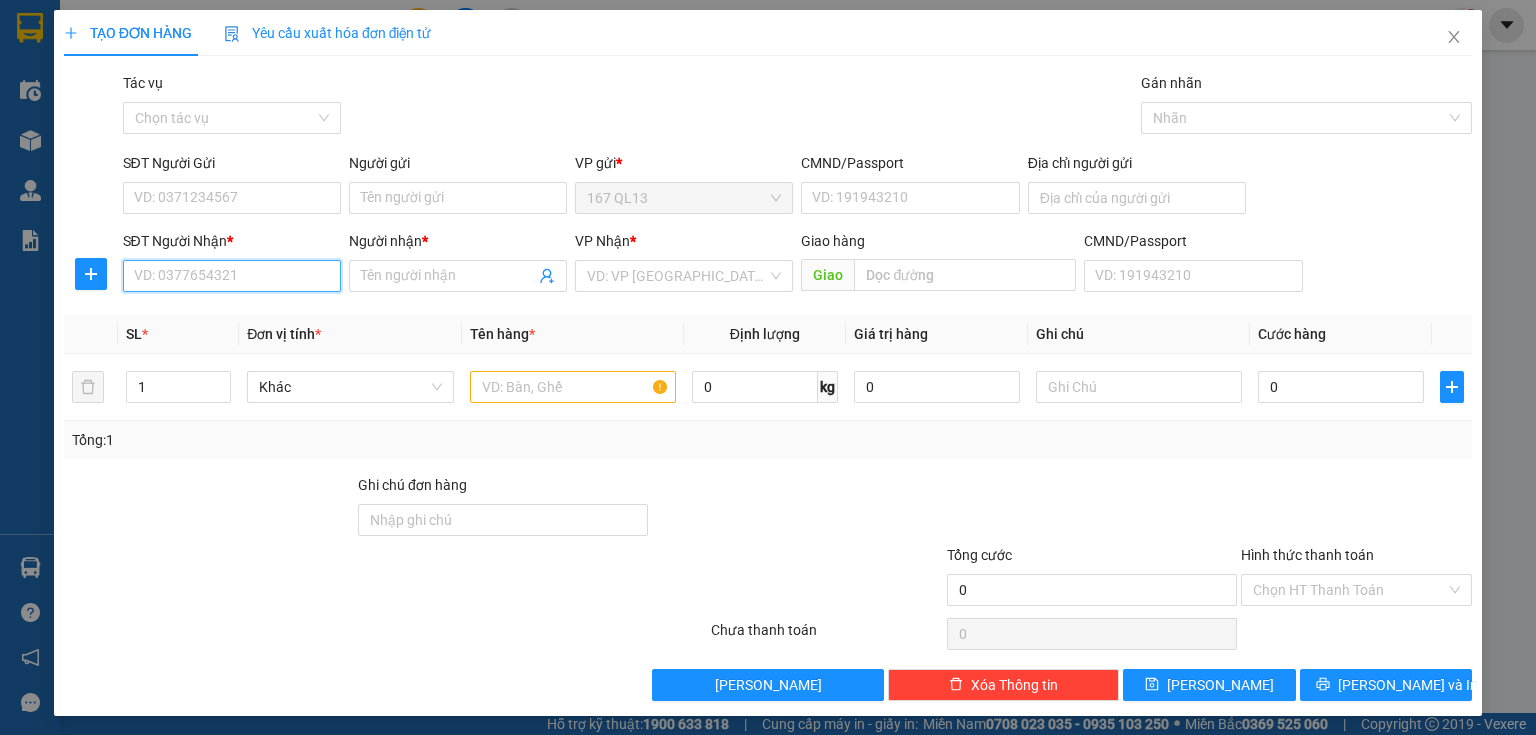 click on "SĐT Người Nhận  *" at bounding box center (232, 276) 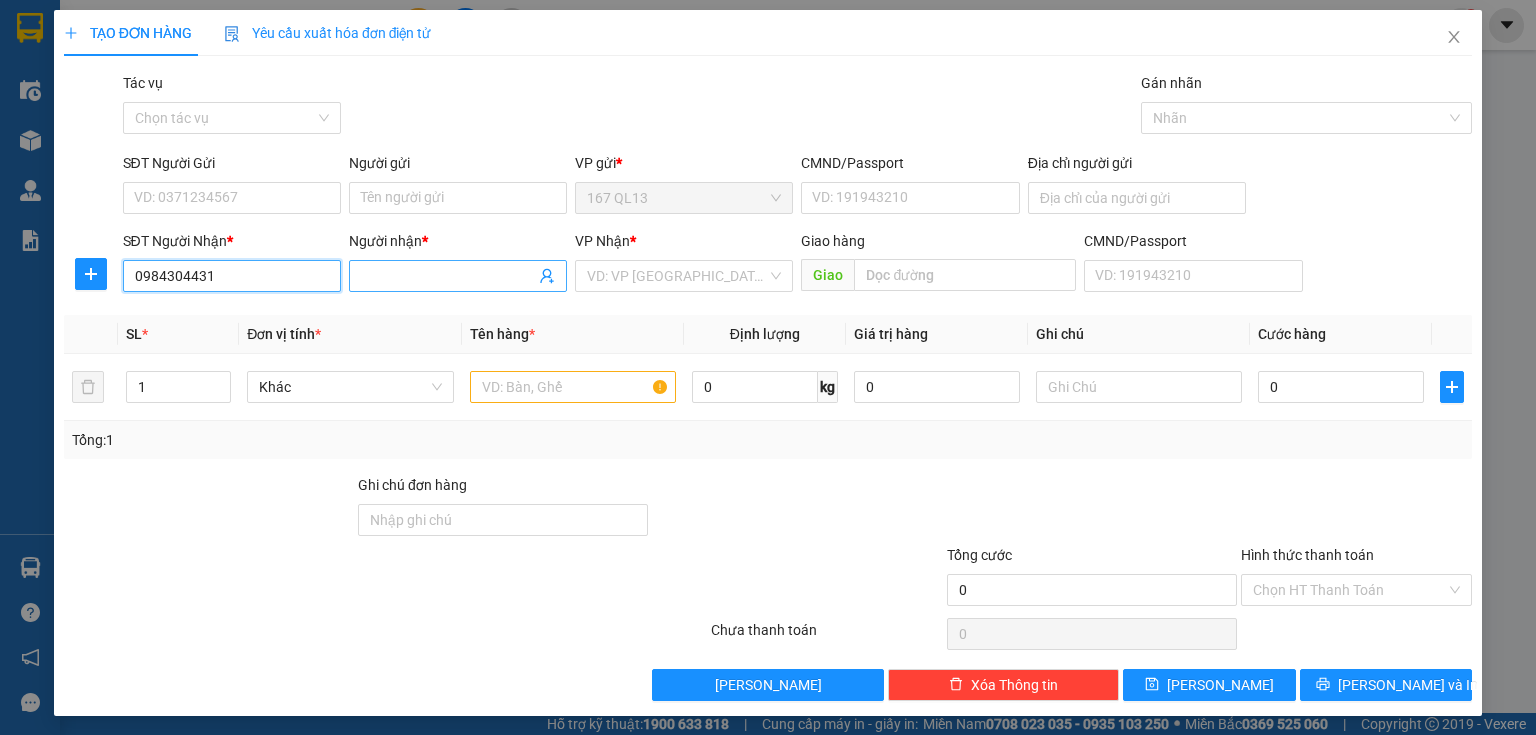 type on "0984304431" 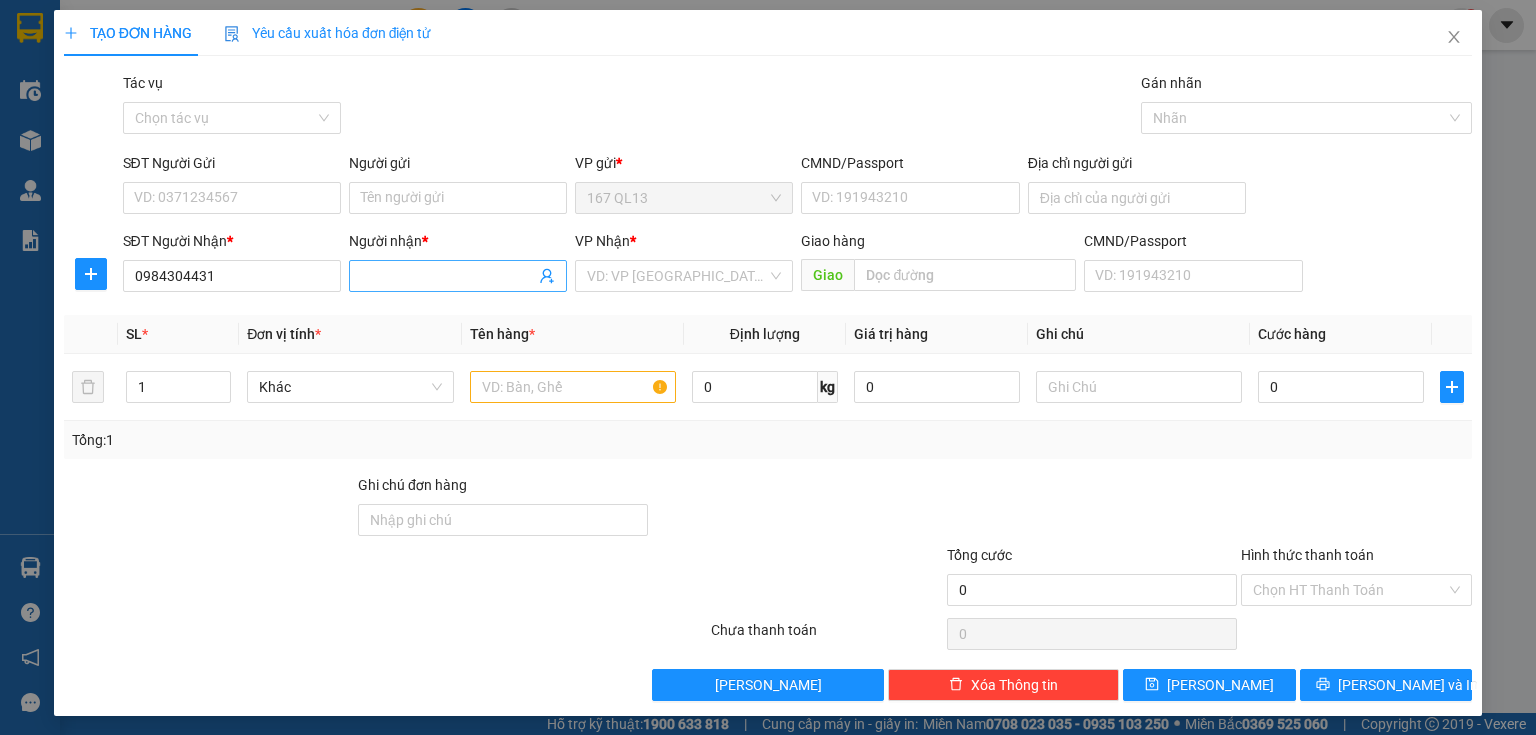 click on "Người nhận  *" at bounding box center (448, 276) 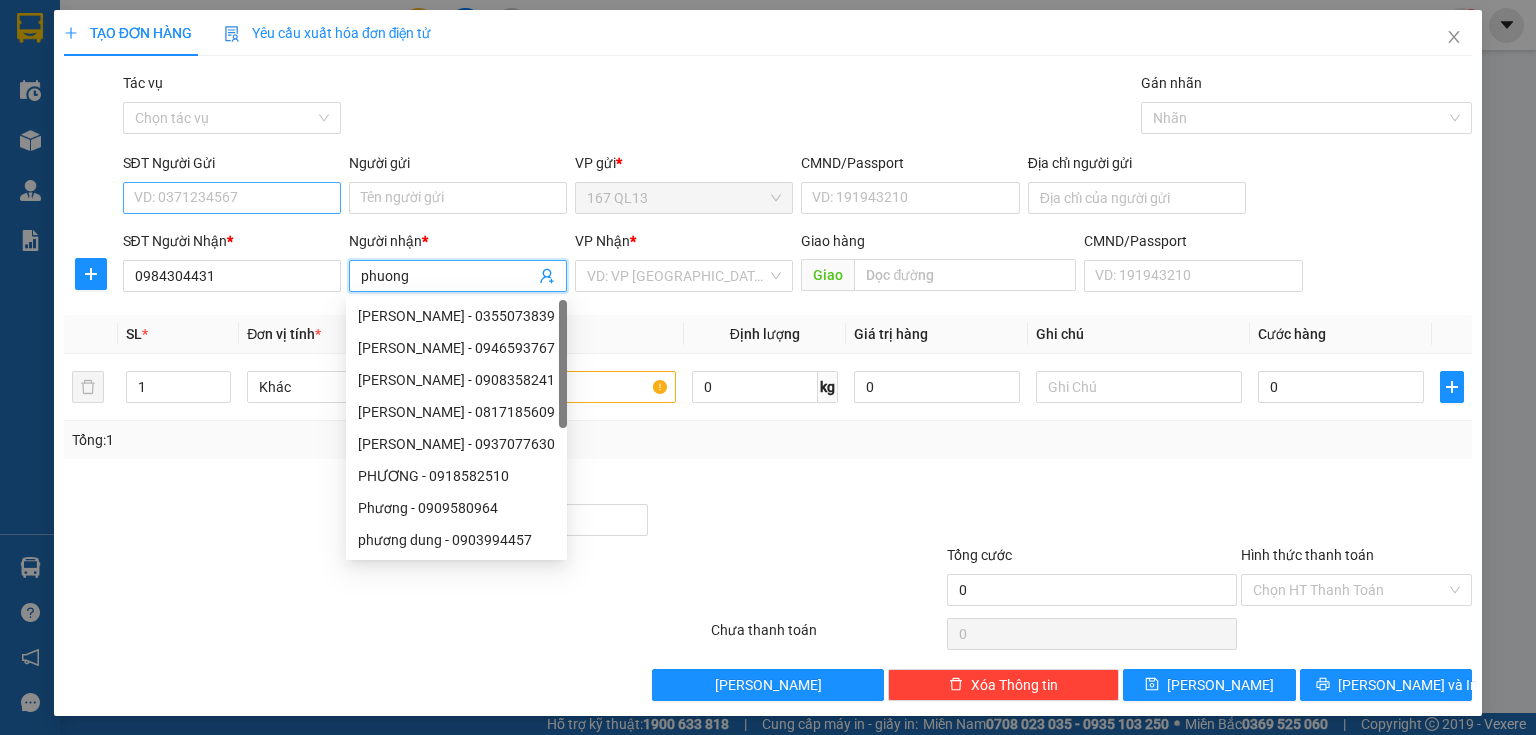 type on "phuong" 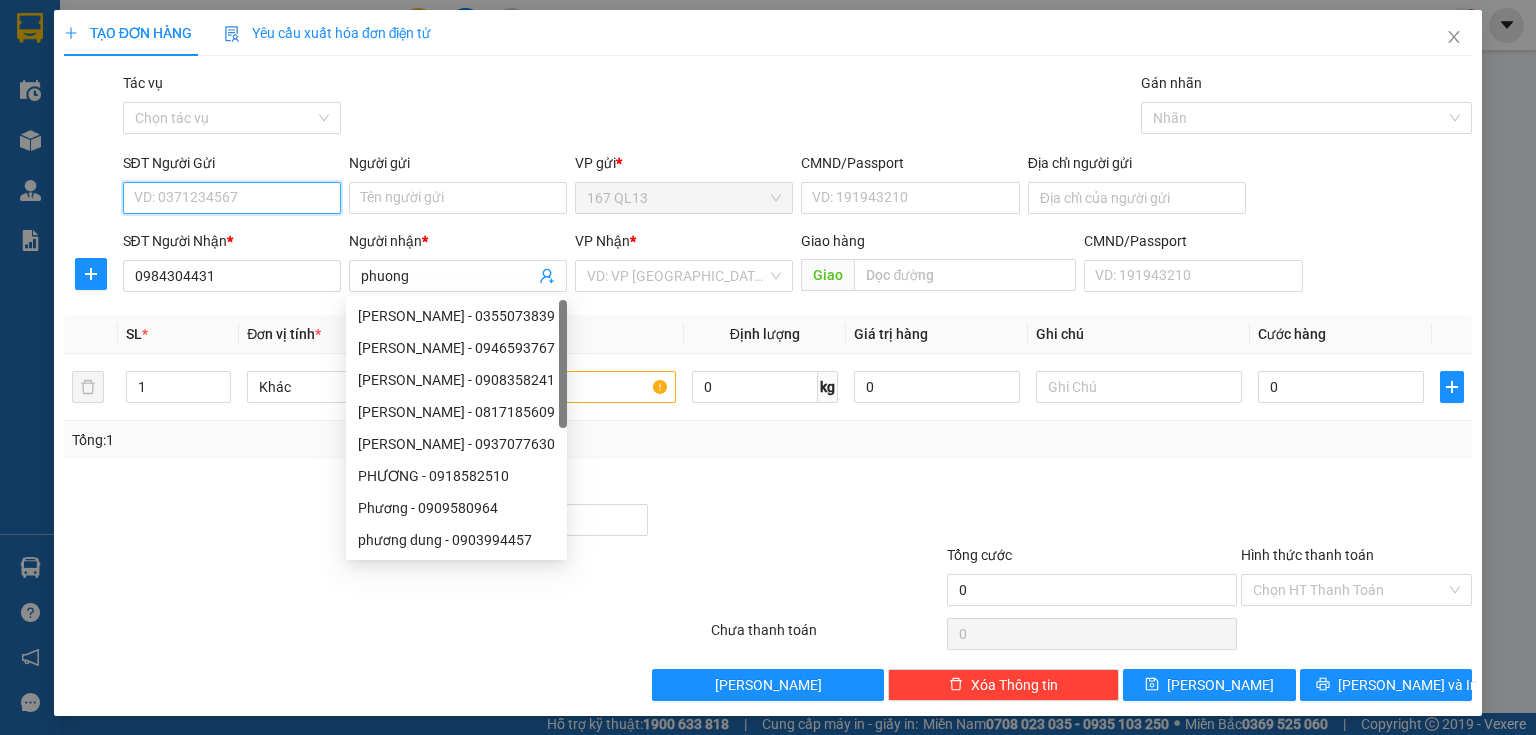 click on "SĐT Người Gửi" at bounding box center [232, 198] 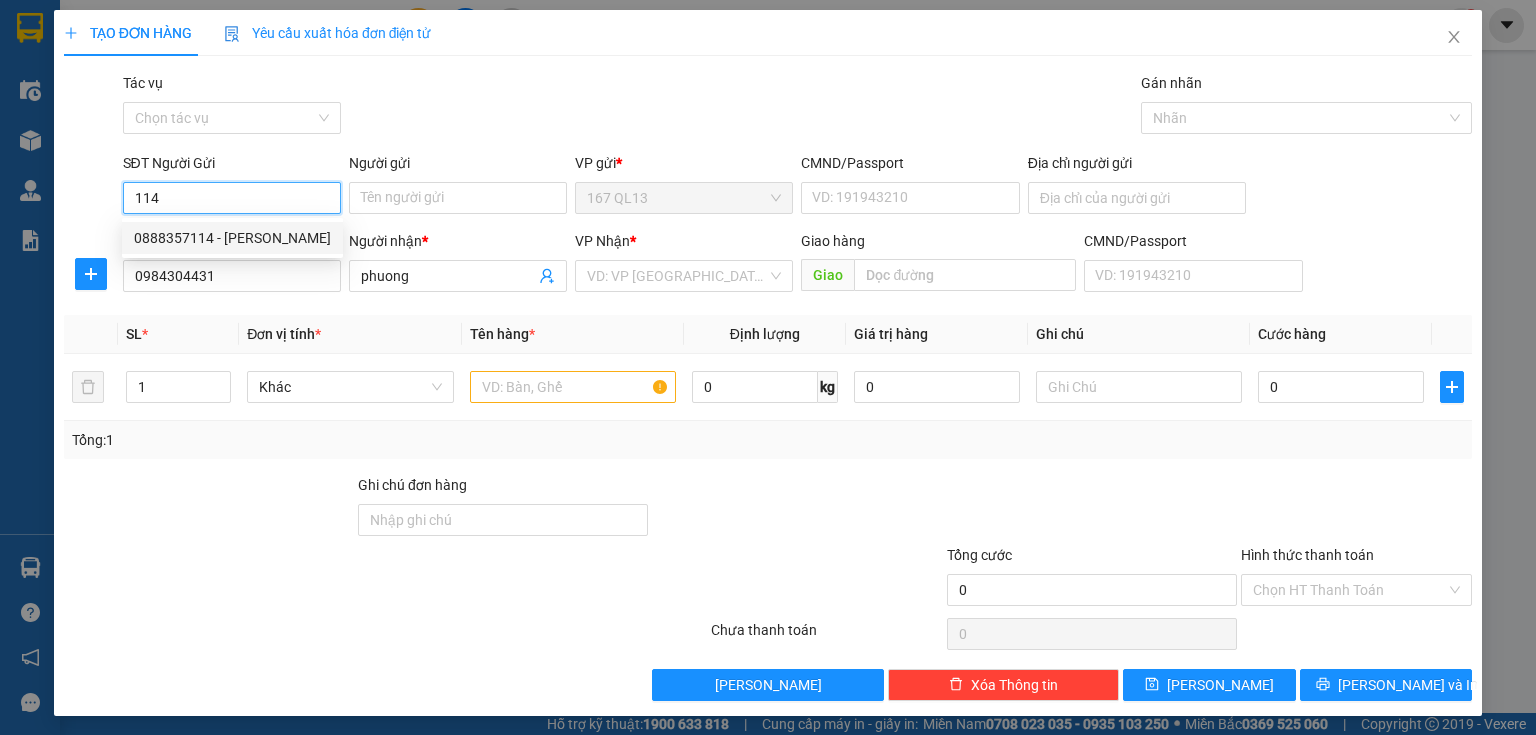 click on "0888357114 - tuyet" at bounding box center (232, 238) 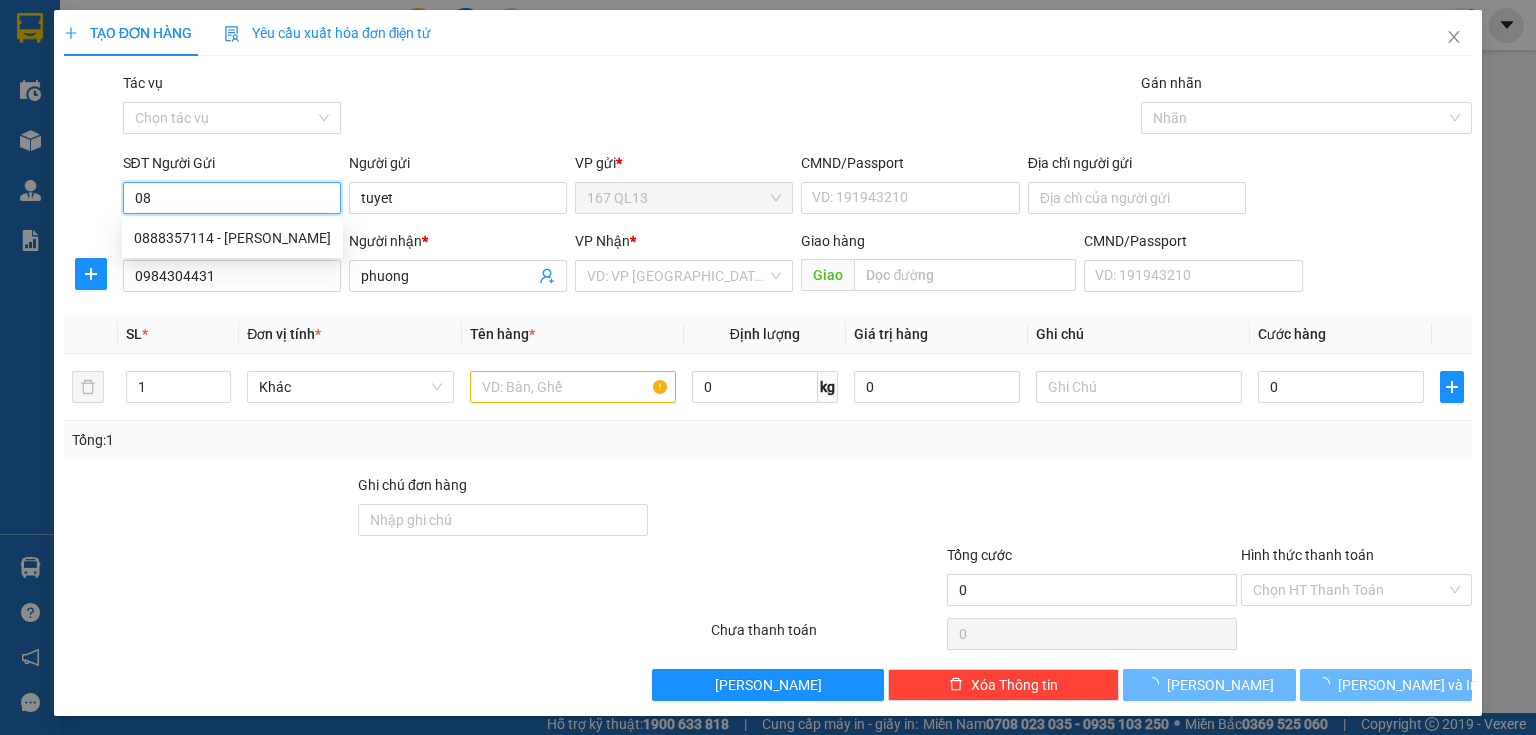 type on "0" 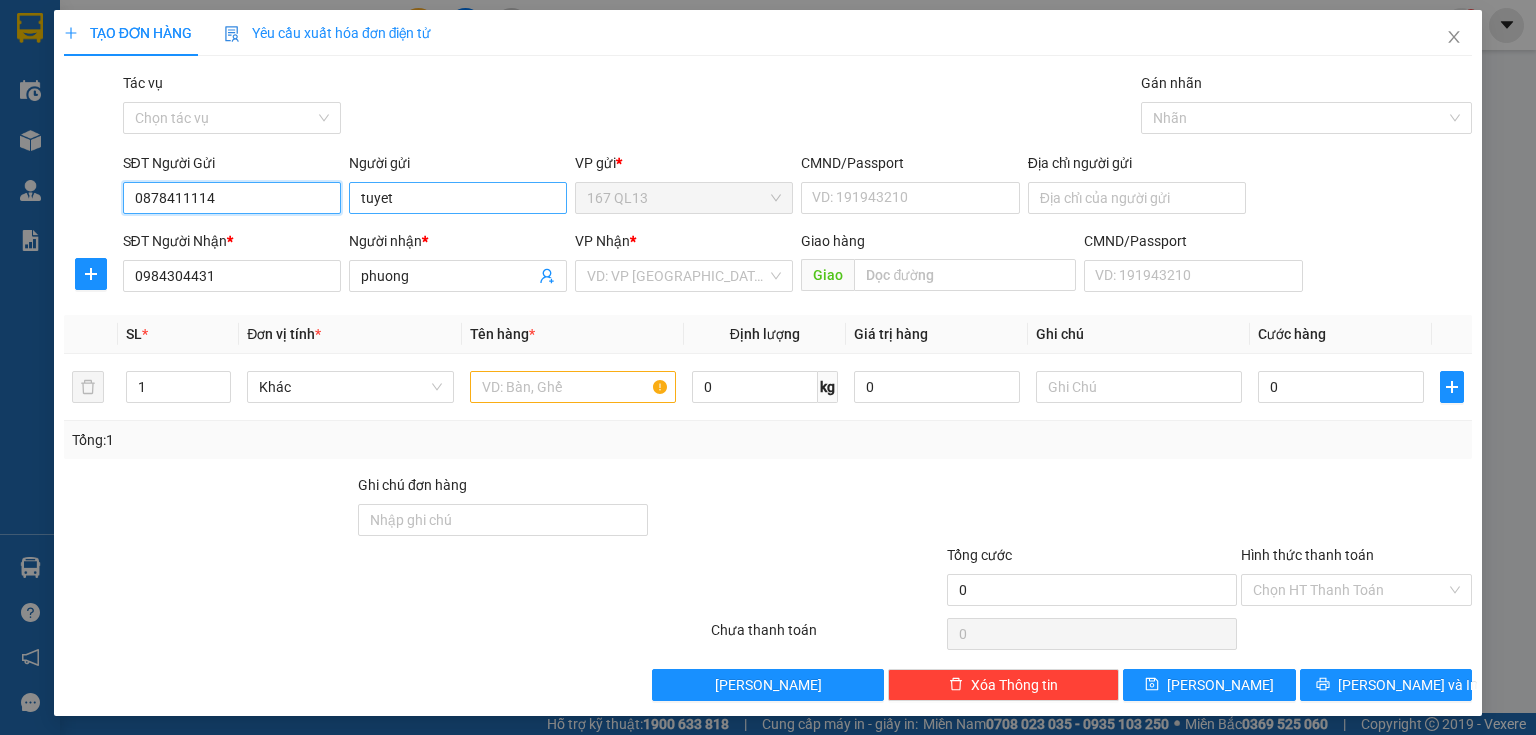 type on "0878411114" 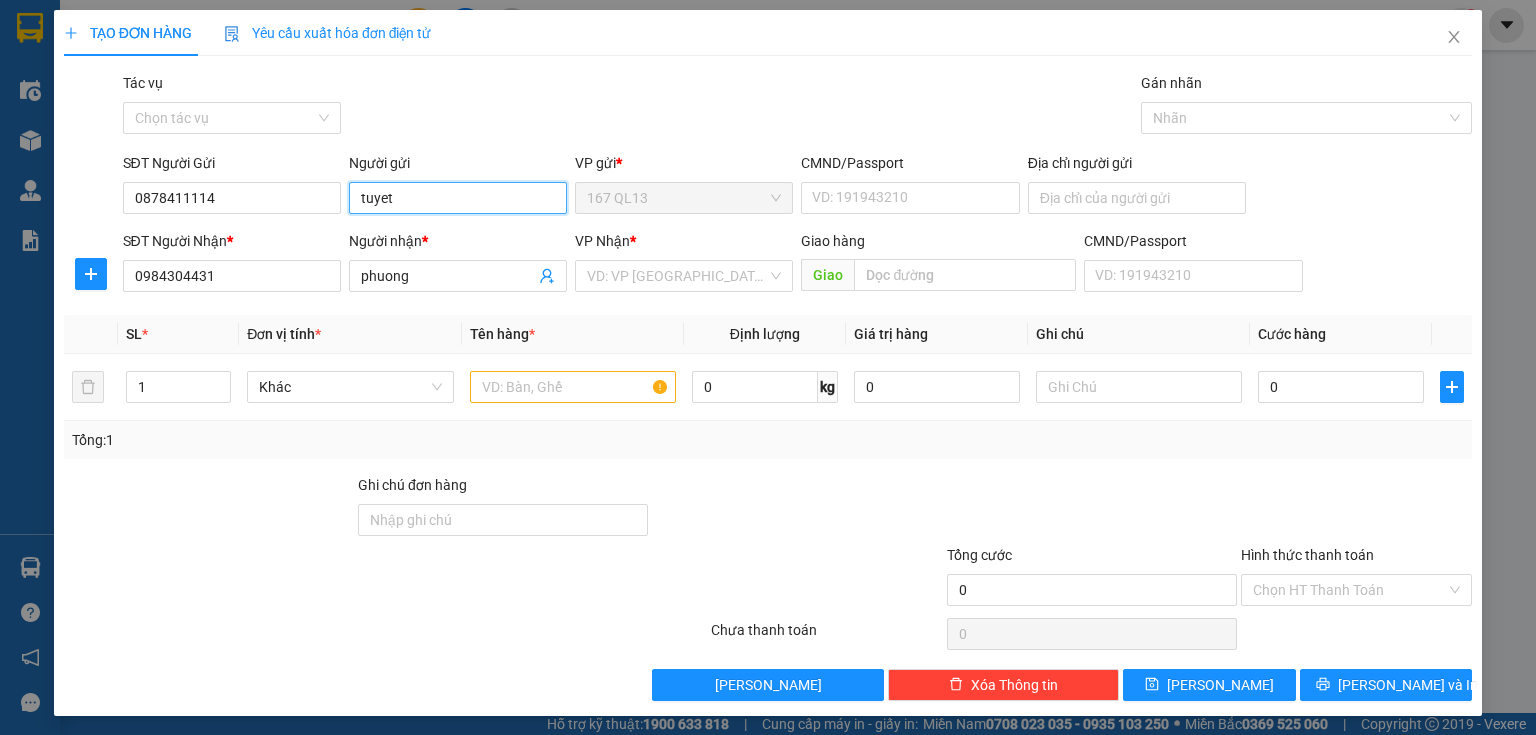 click on "tuyet" at bounding box center (458, 198) 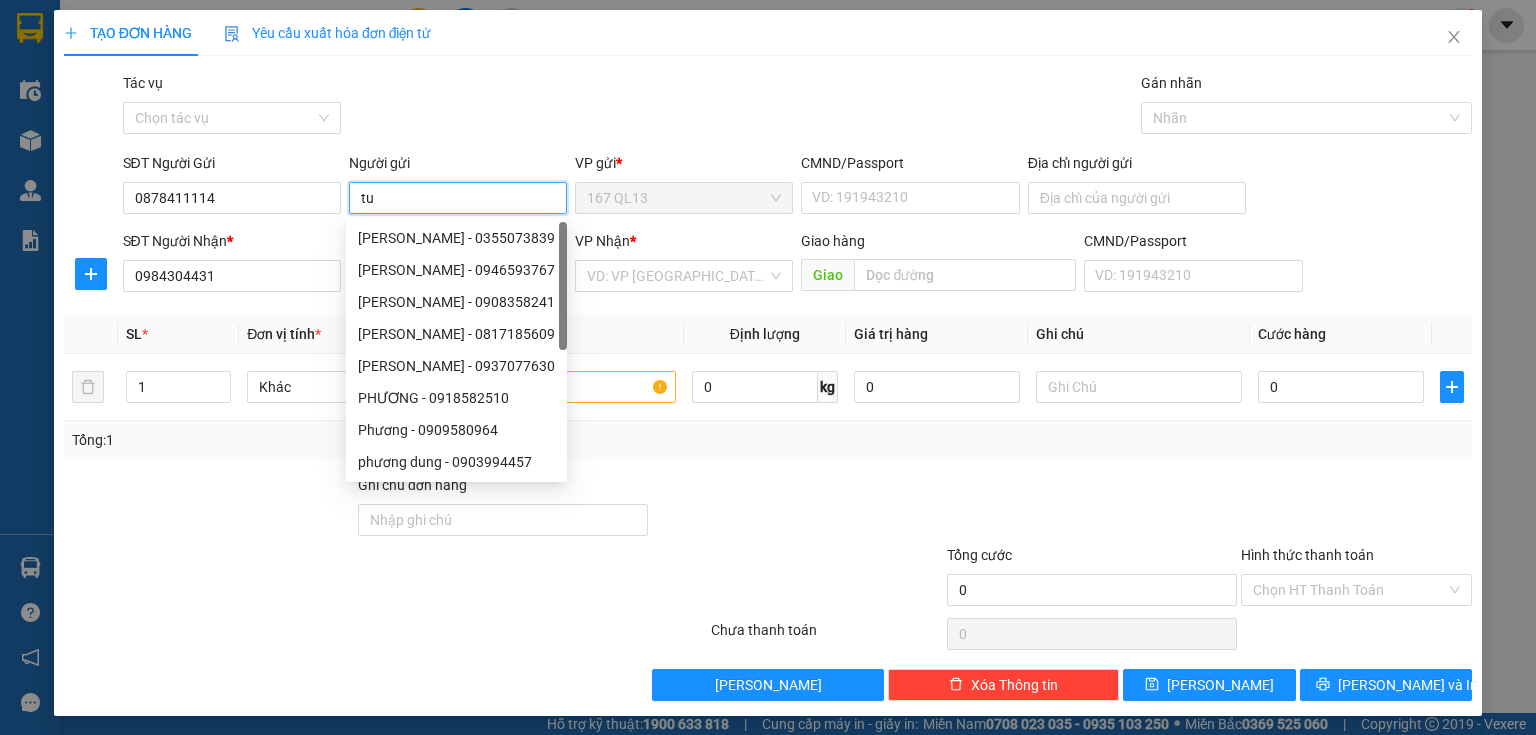 type on "t" 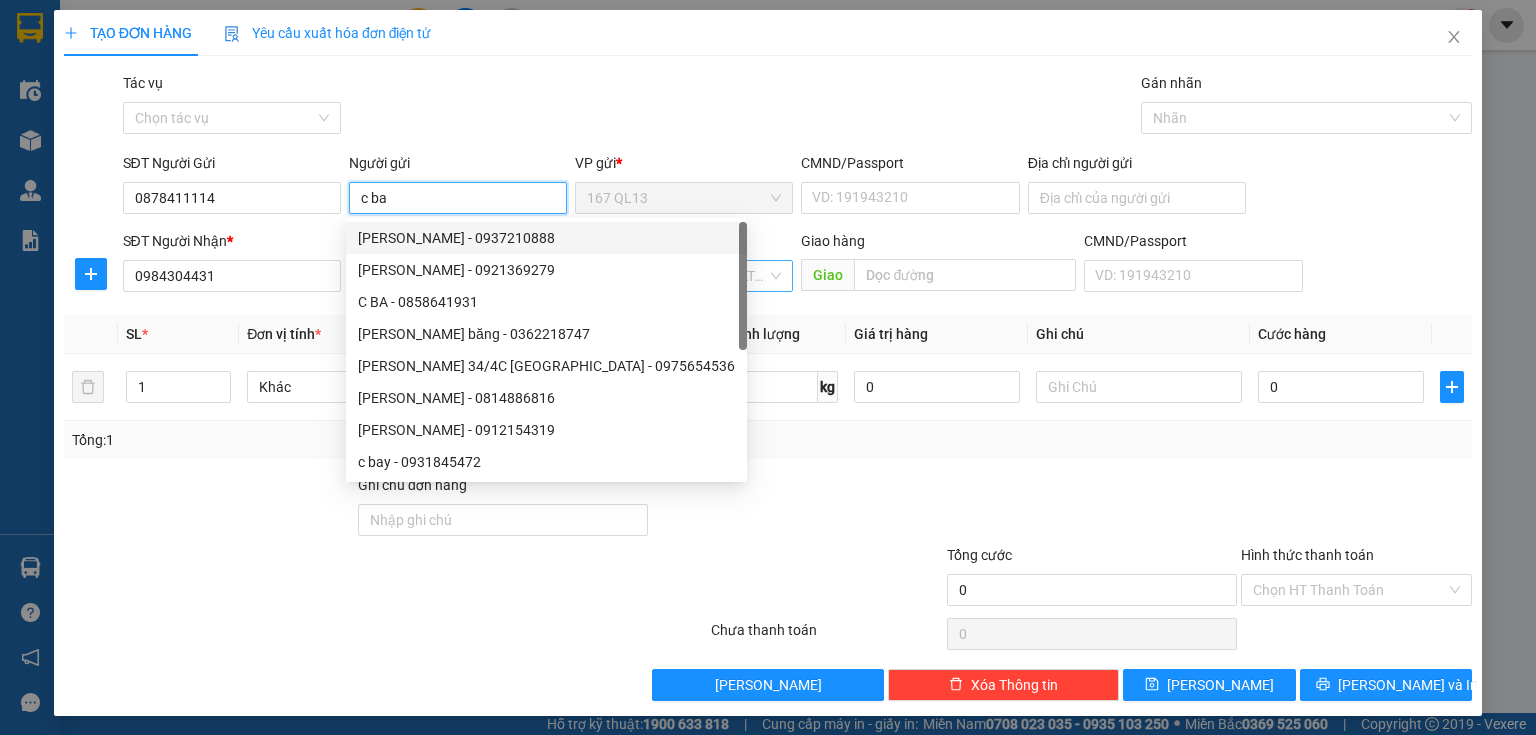 type on "c ba" 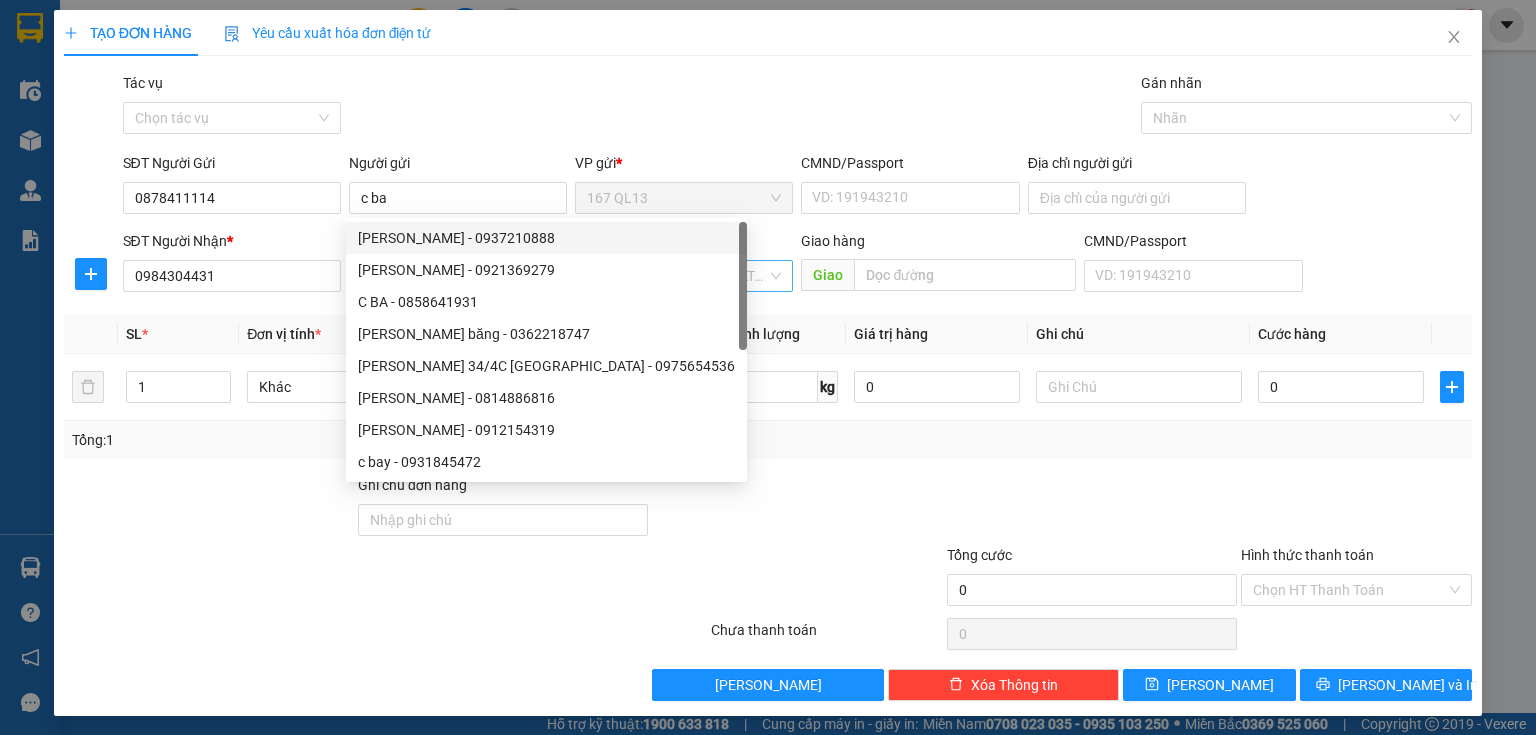 click at bounding box center [677, 276] 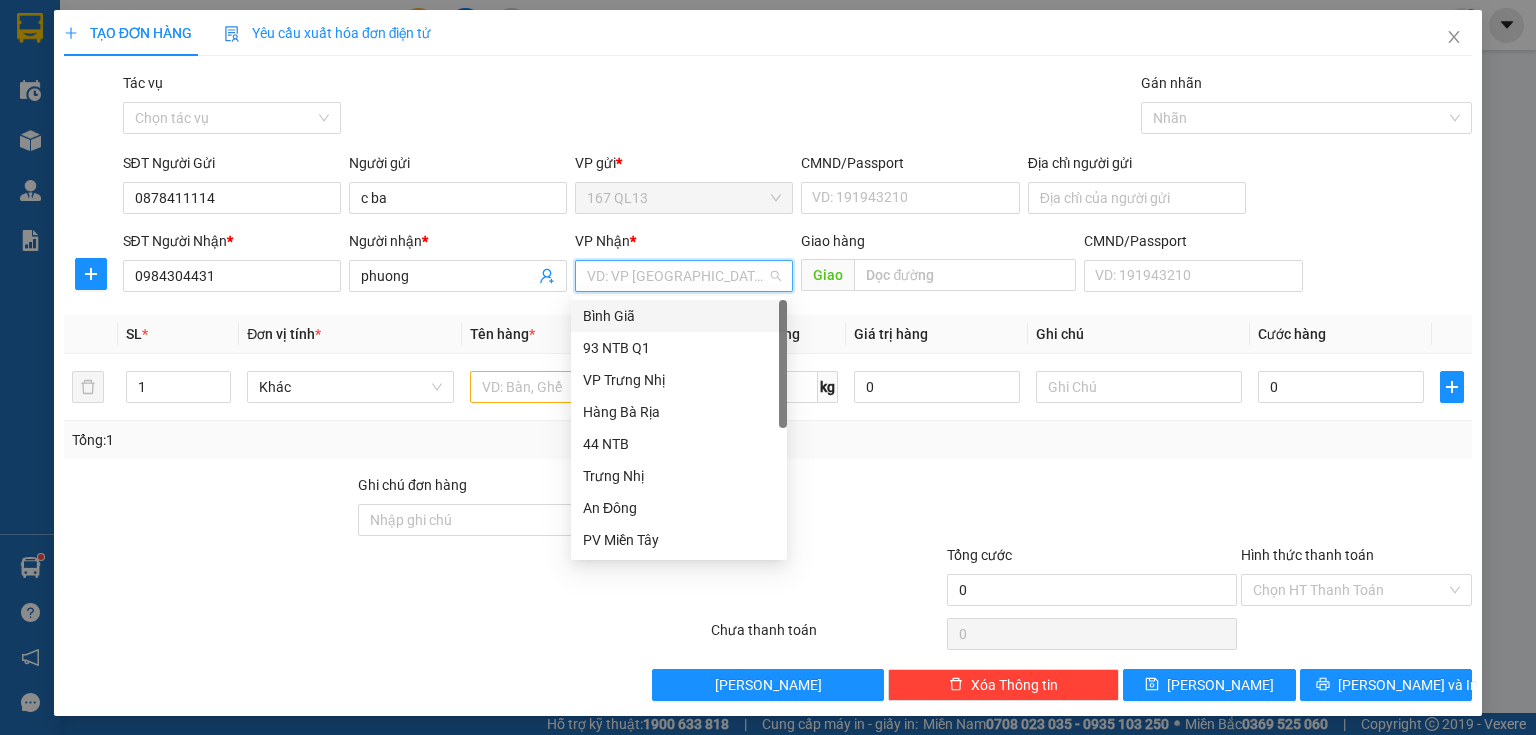 click on "Bình Giã" at bounding box center [679, 316] 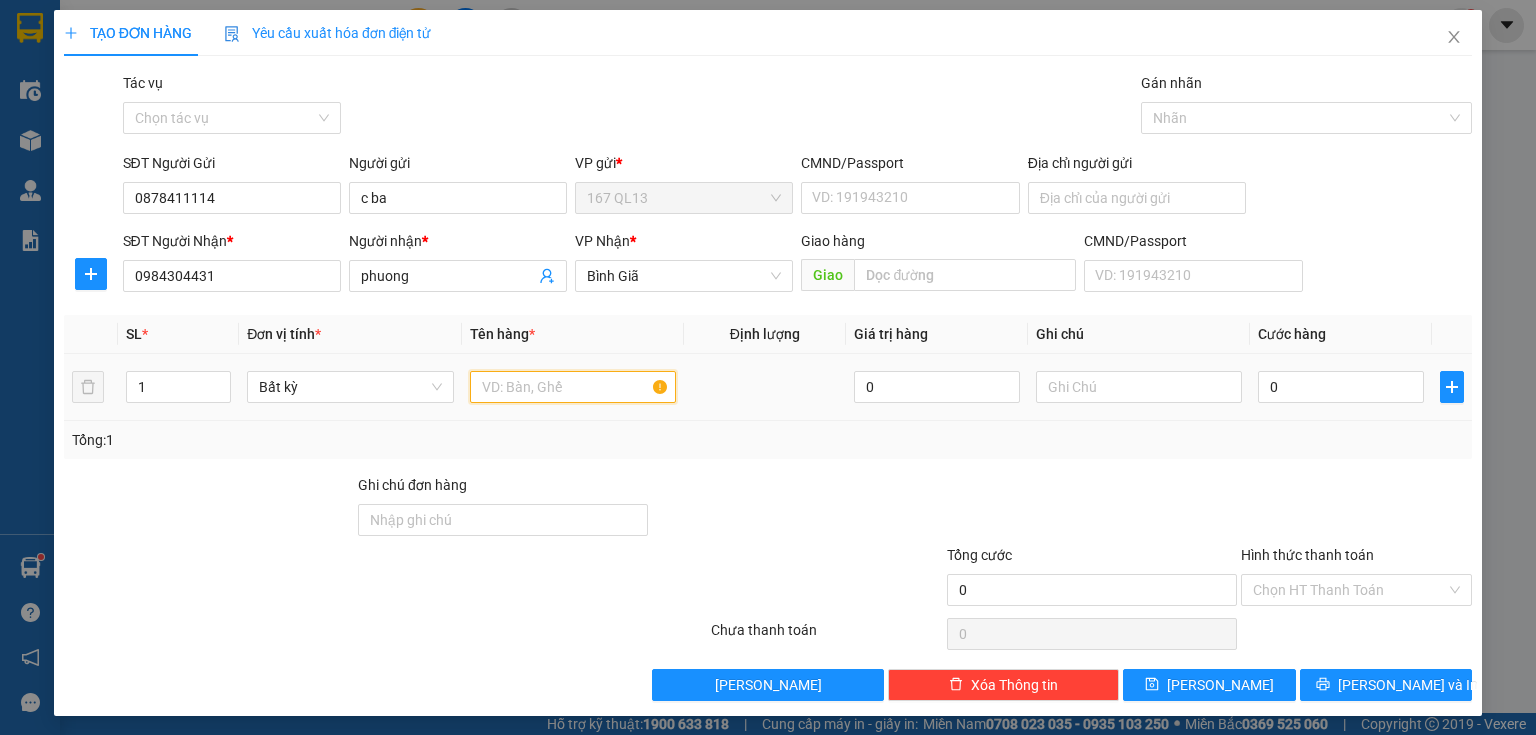 click at bounding box center [573, 387] 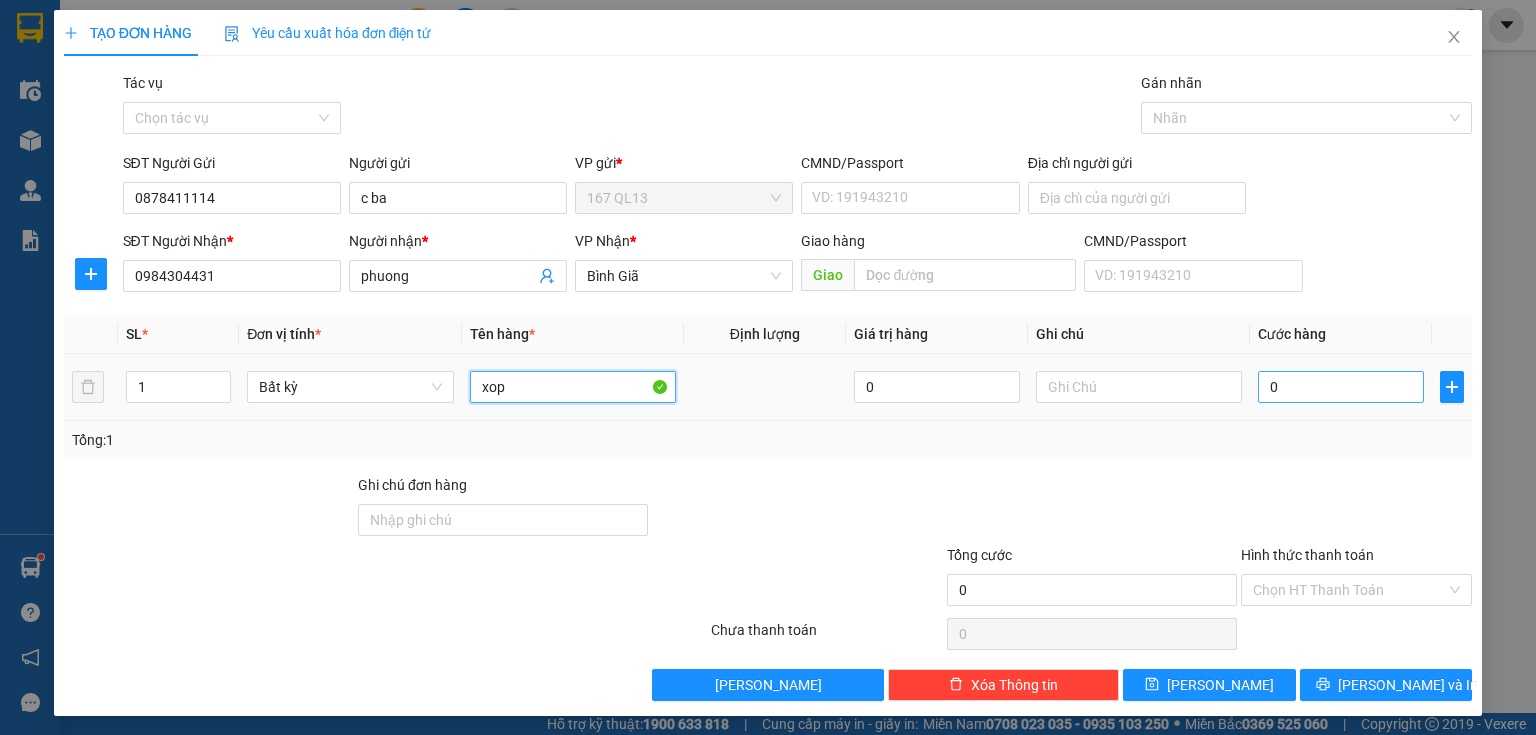 type on "xop" 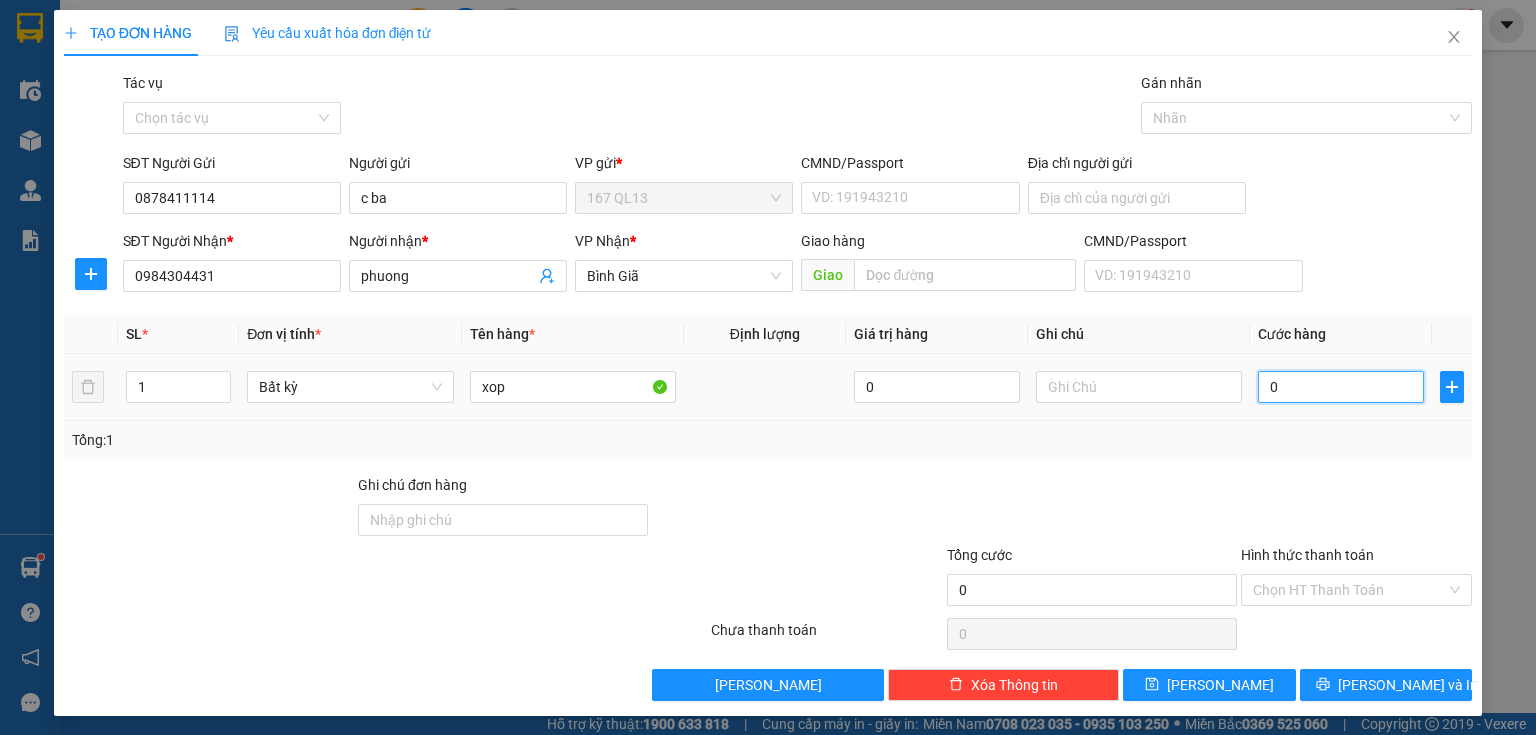 click on "0" at bounding box center [1341, 387] 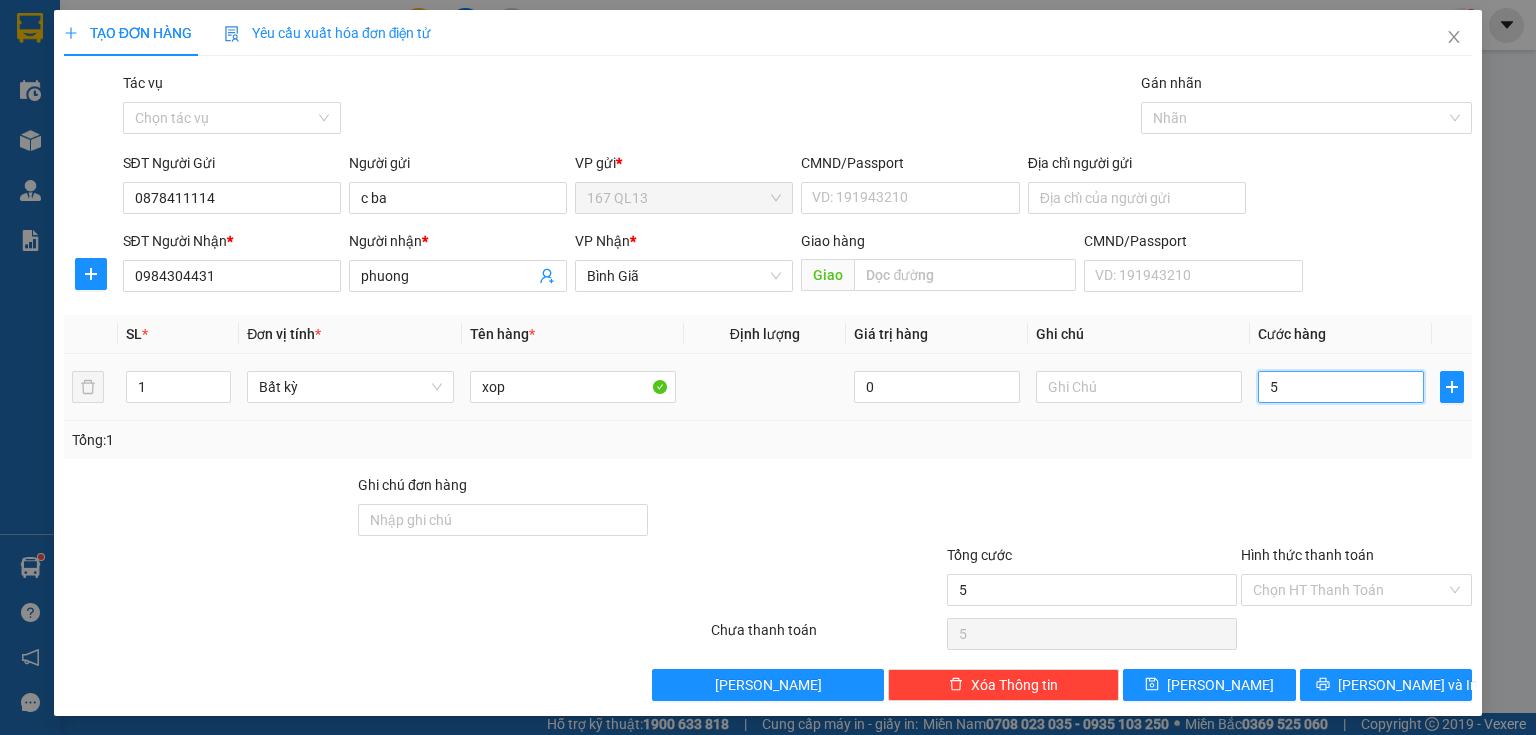 type on "50" 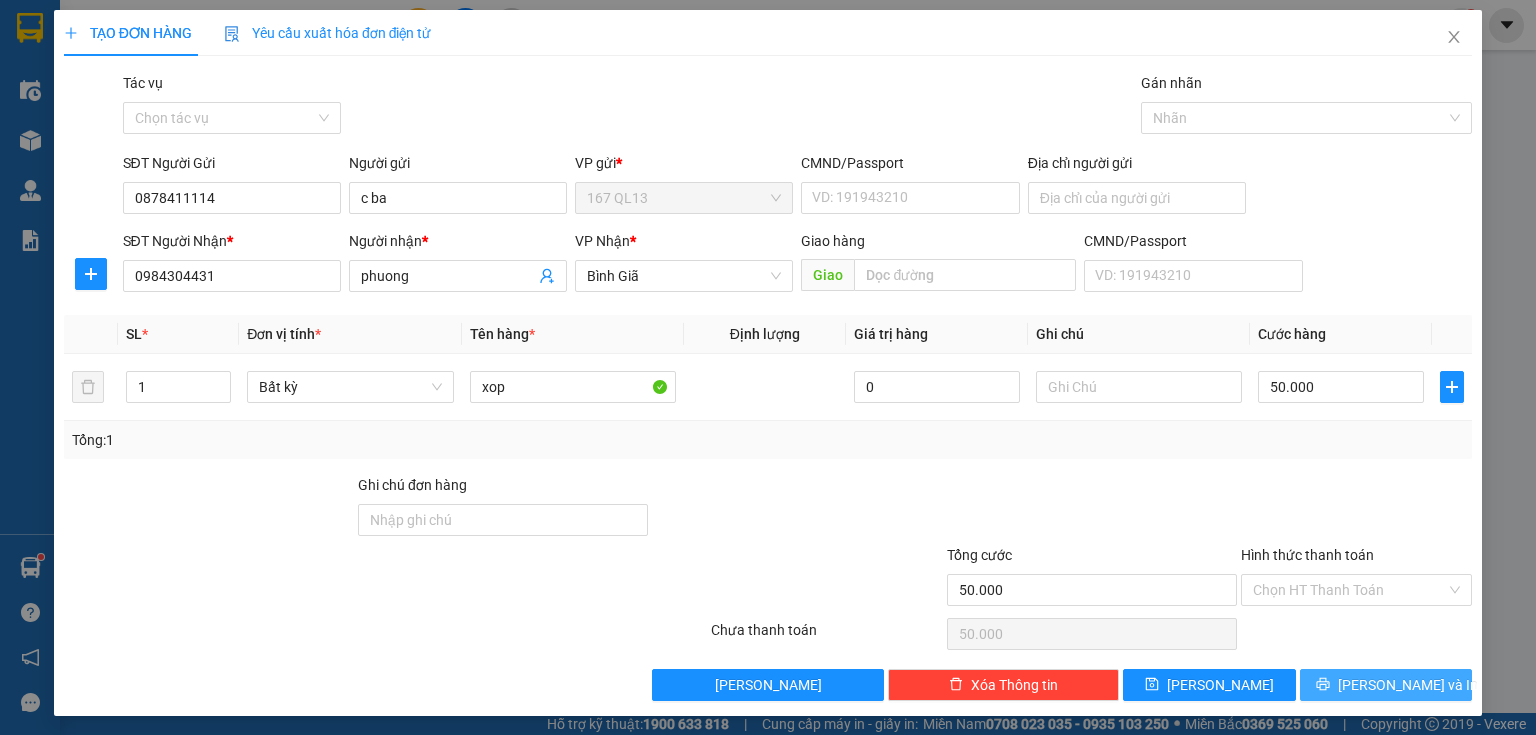 click on "[PERSON_NAME] và In" at bounding box center (1408, 685) 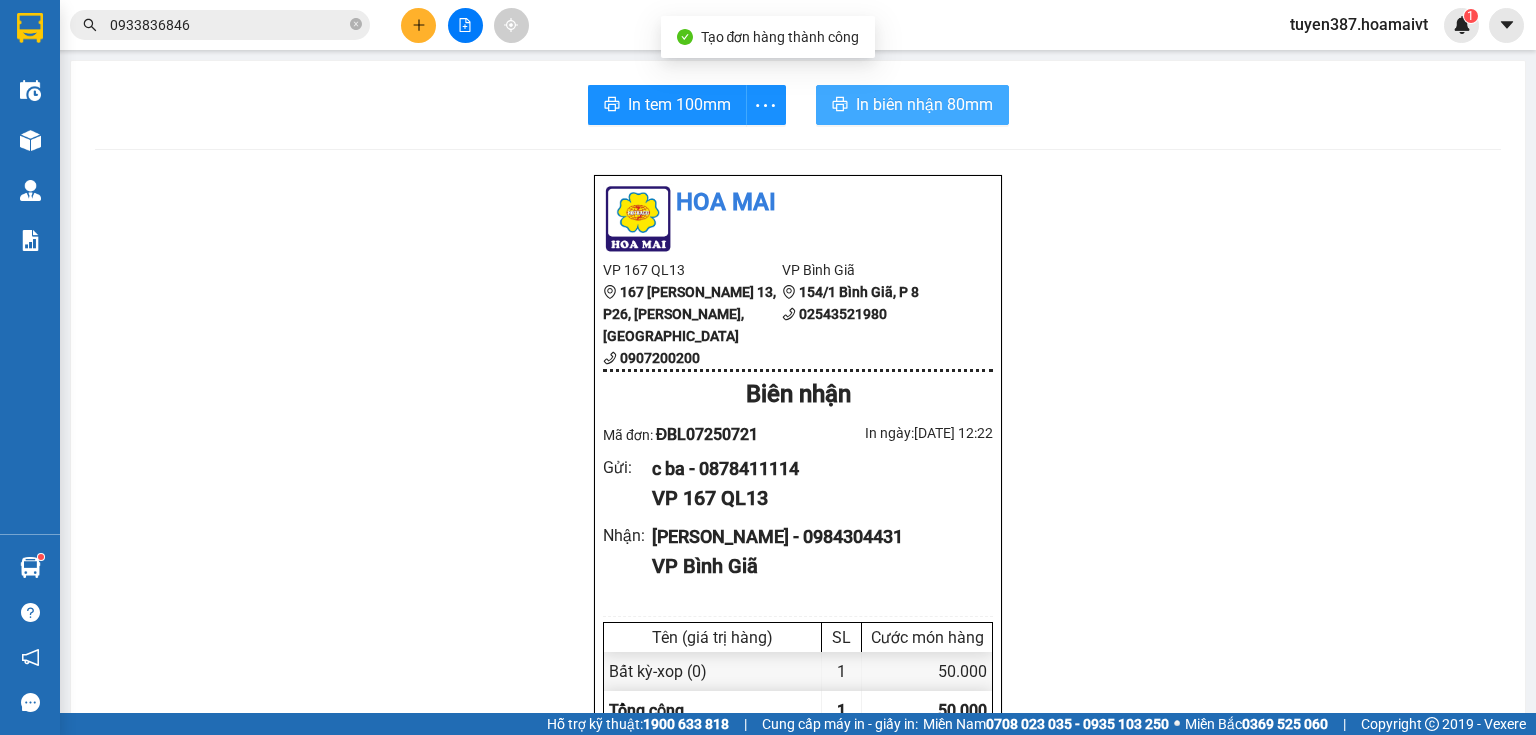 click on "In biên nhận 80mm" at bounding box center (924, 104) 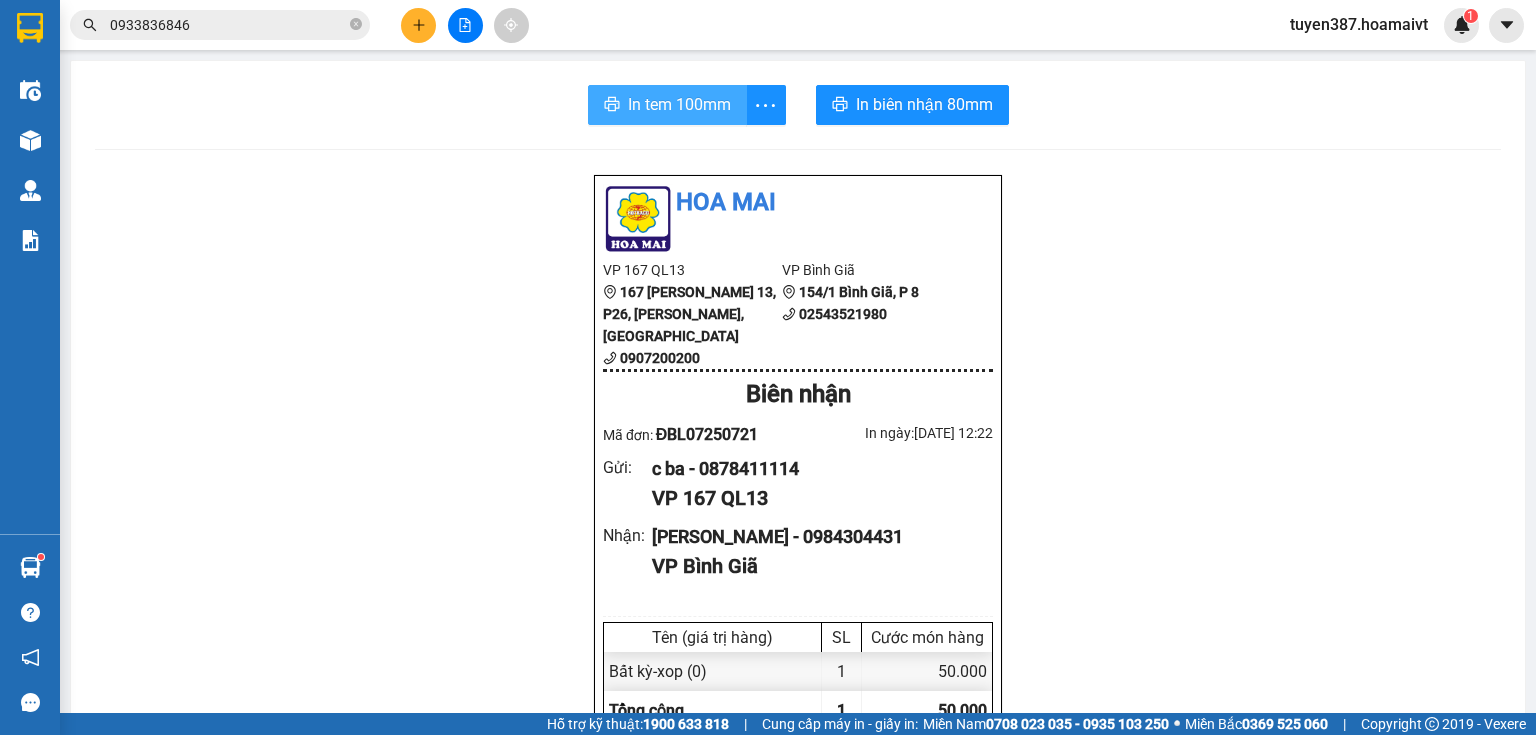 click on "In tem 100mm" at bounding box center [679, 104] 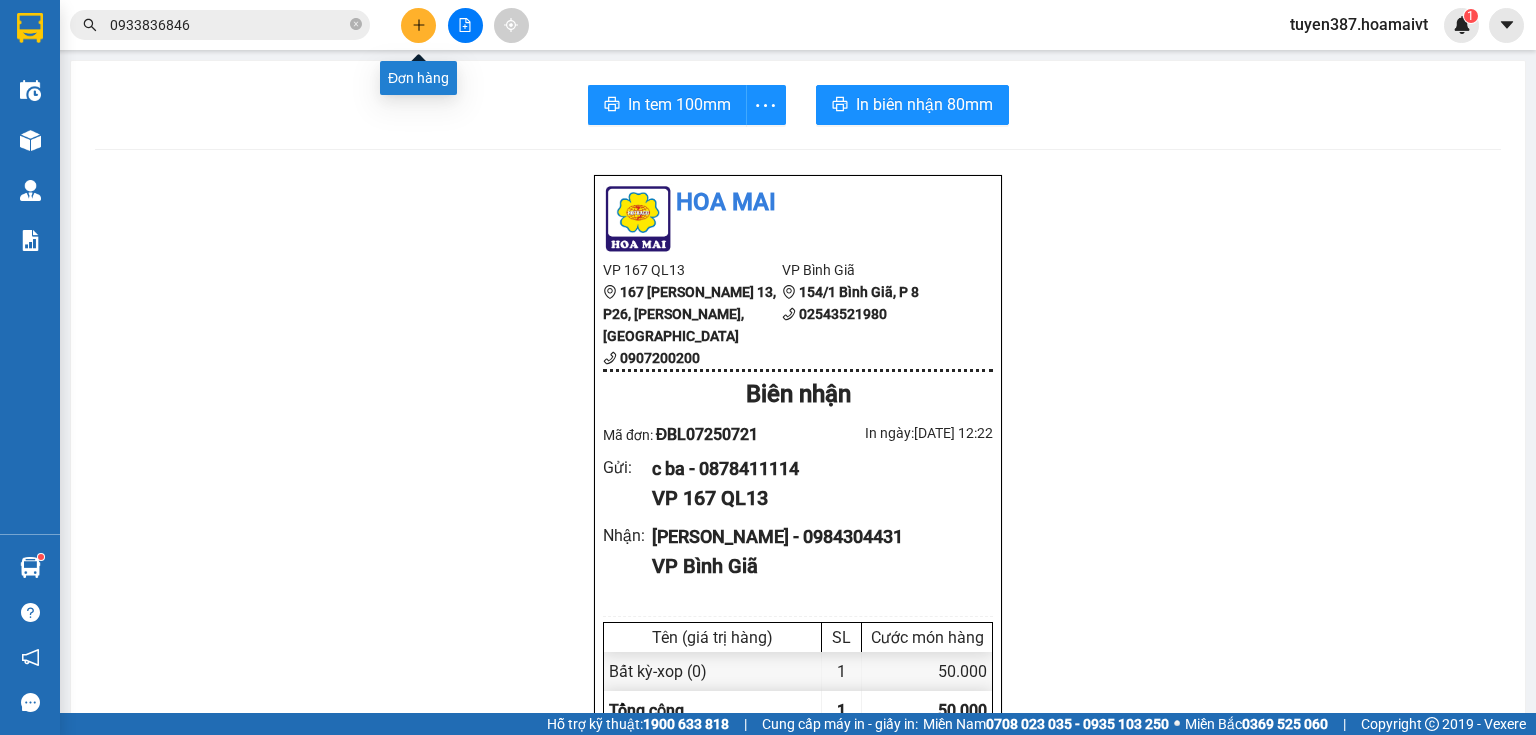 click at bounding box center (418, 25) 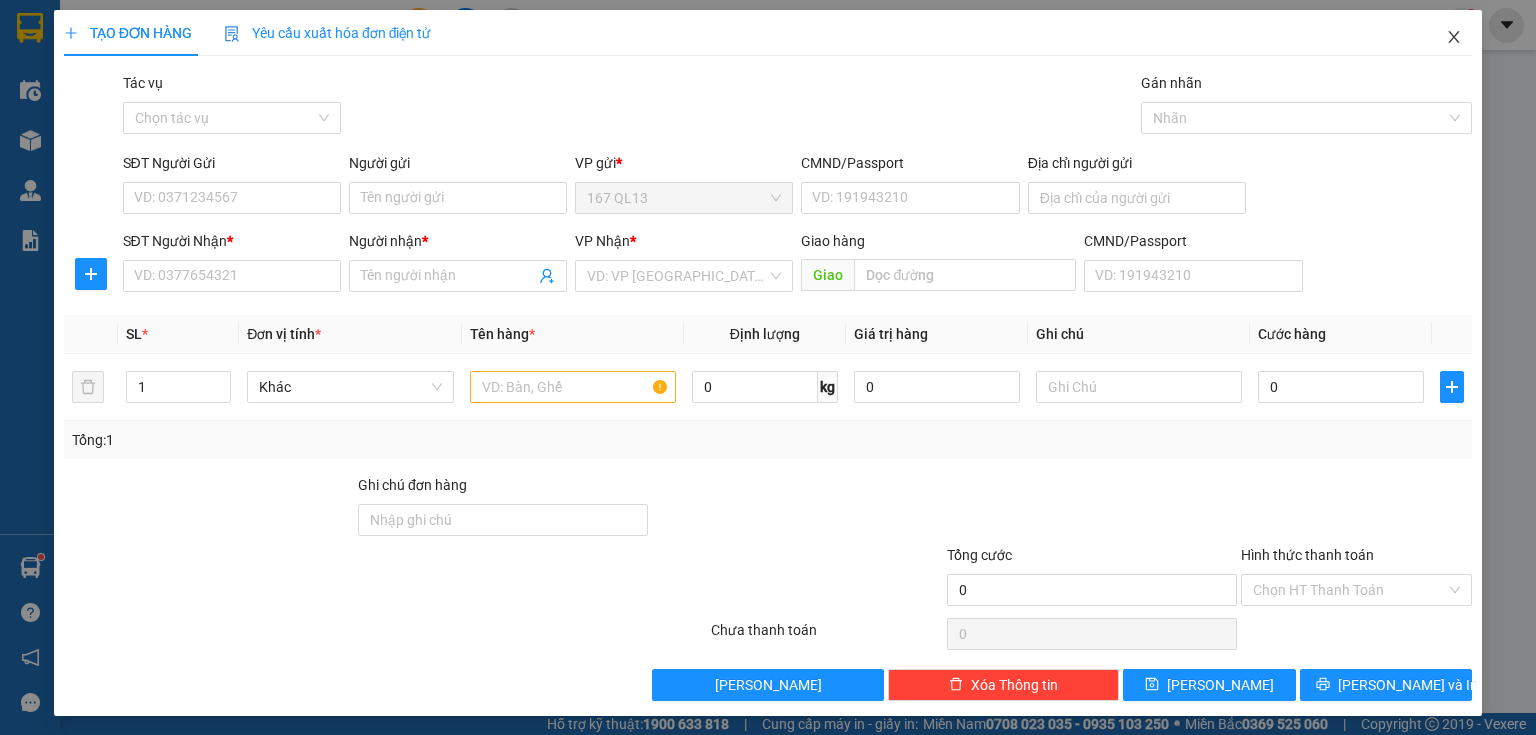 click 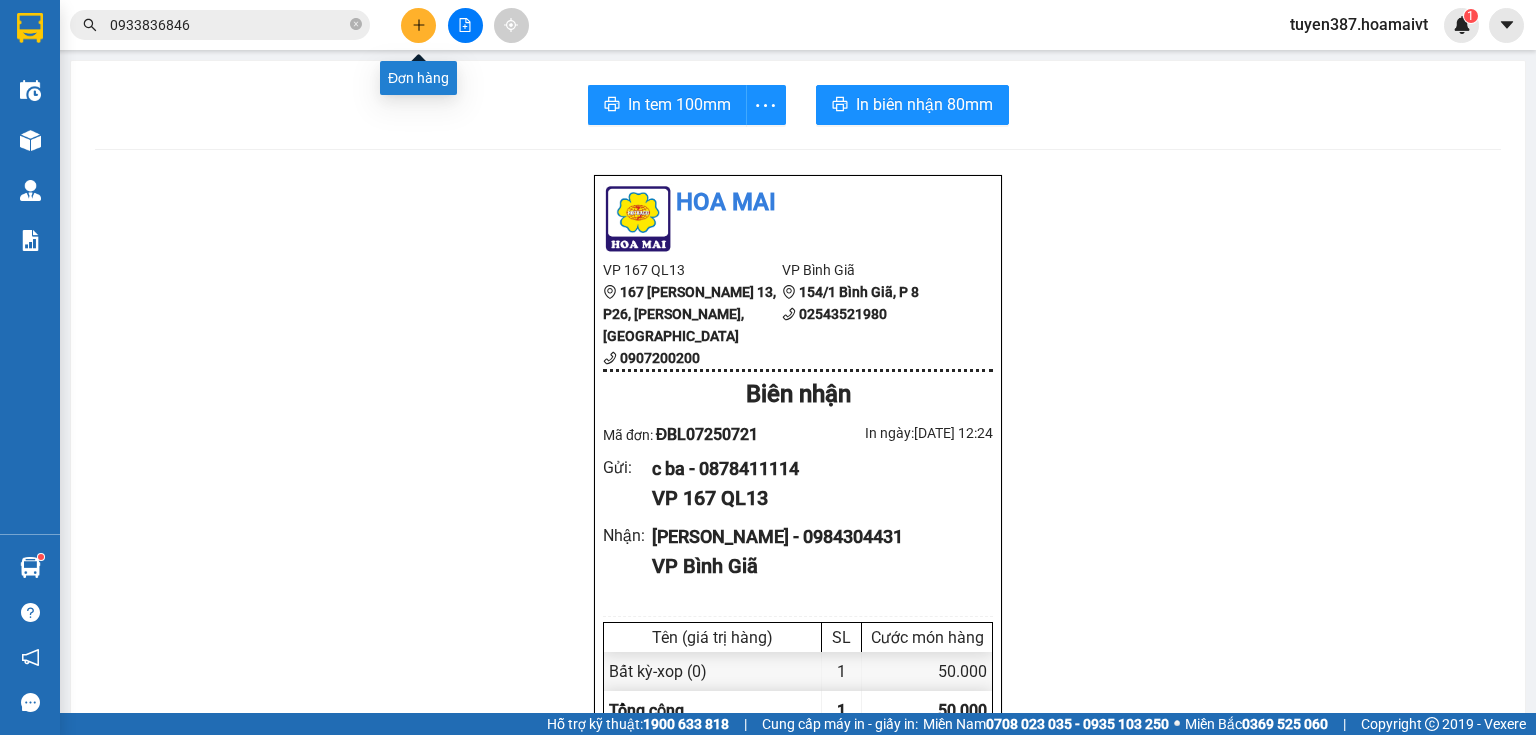 click 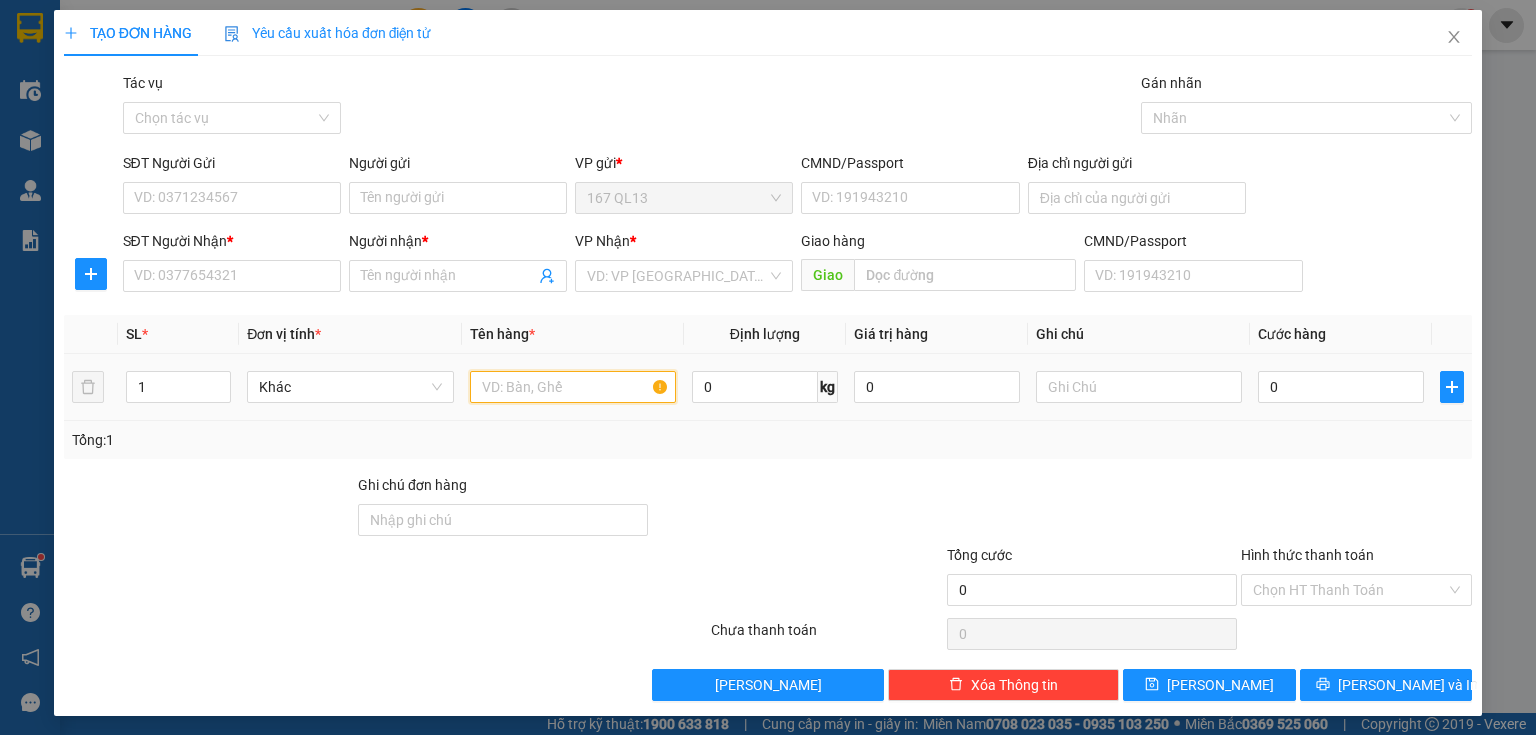click at bounding box center [573, 387] 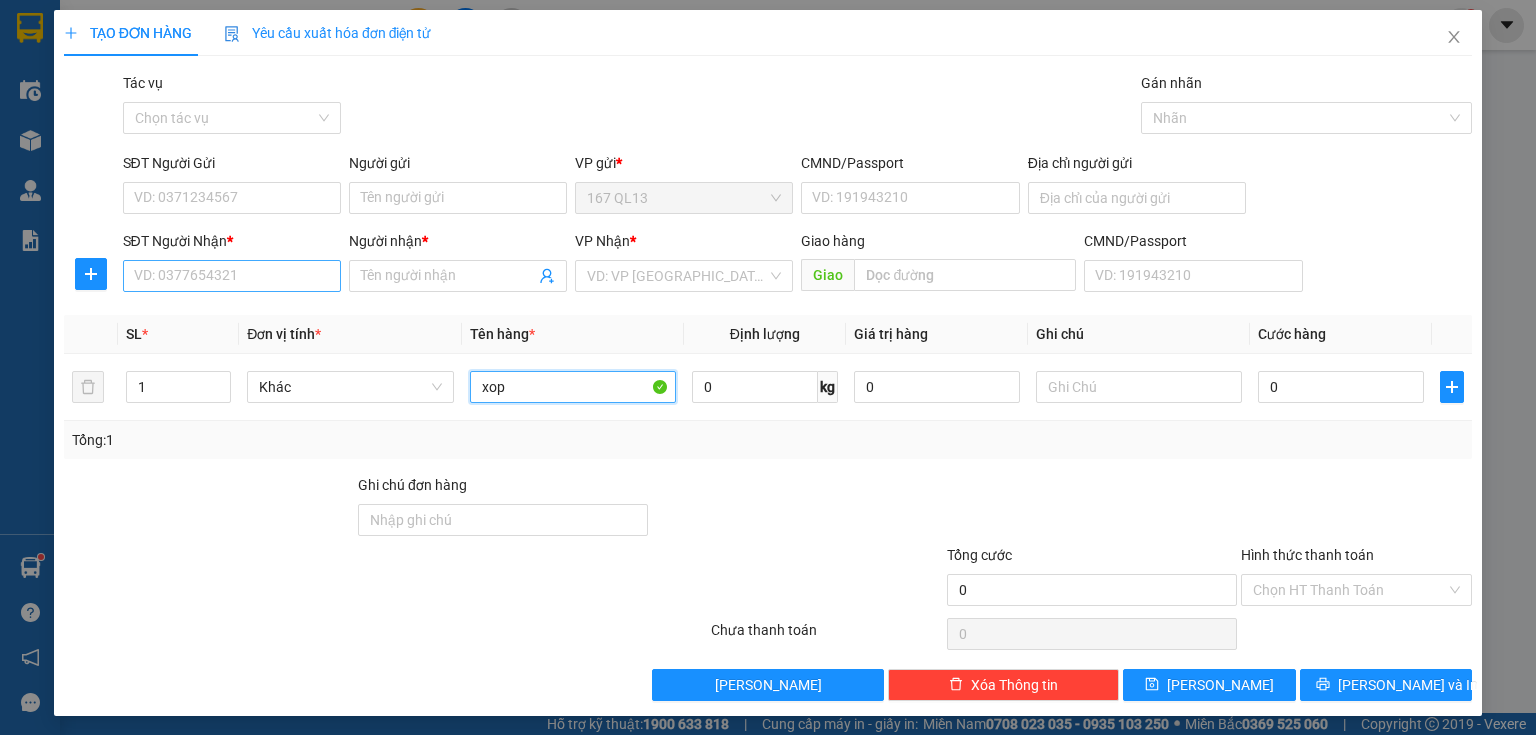 type on "xop" 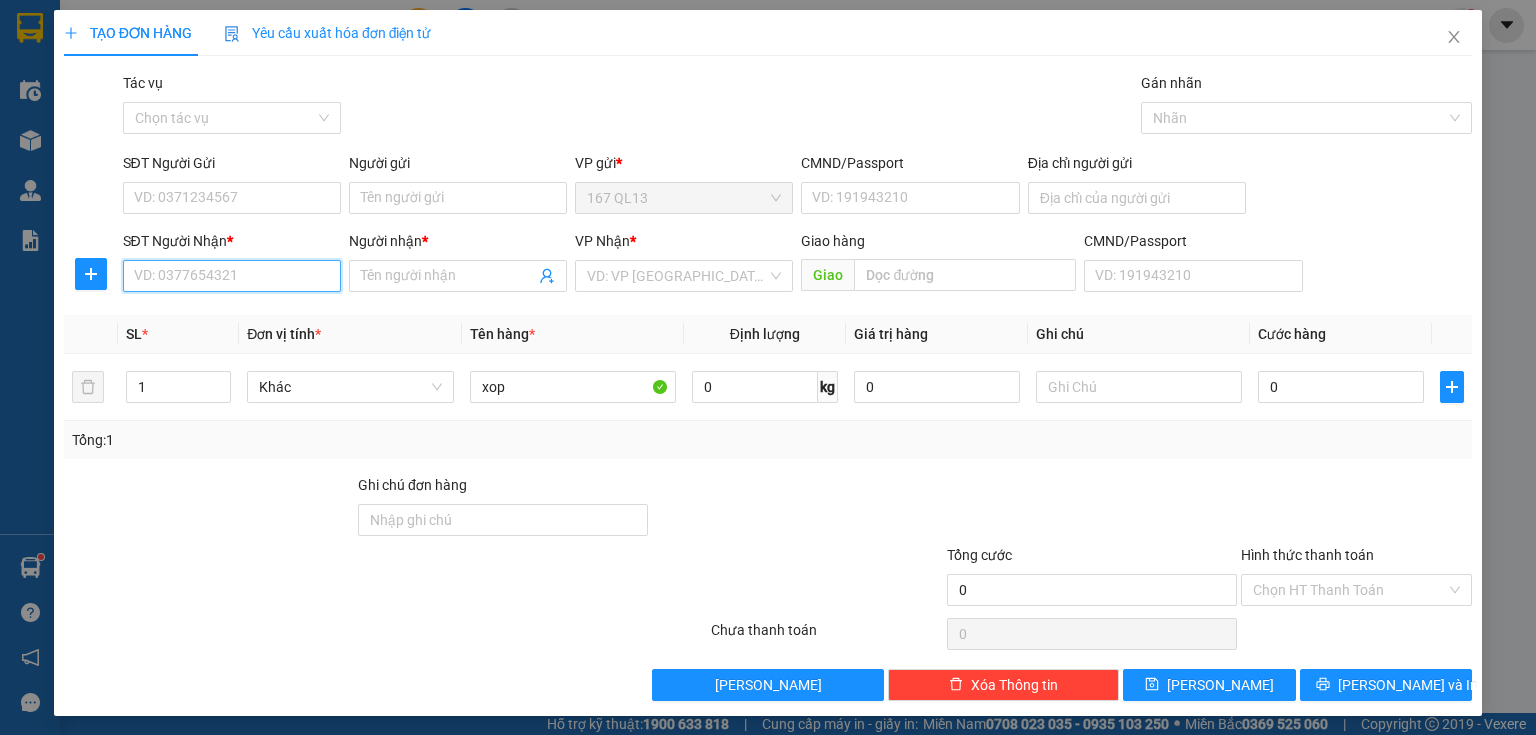 click on "SĐT Người Nhận  *" at bounding box center [232, 276] 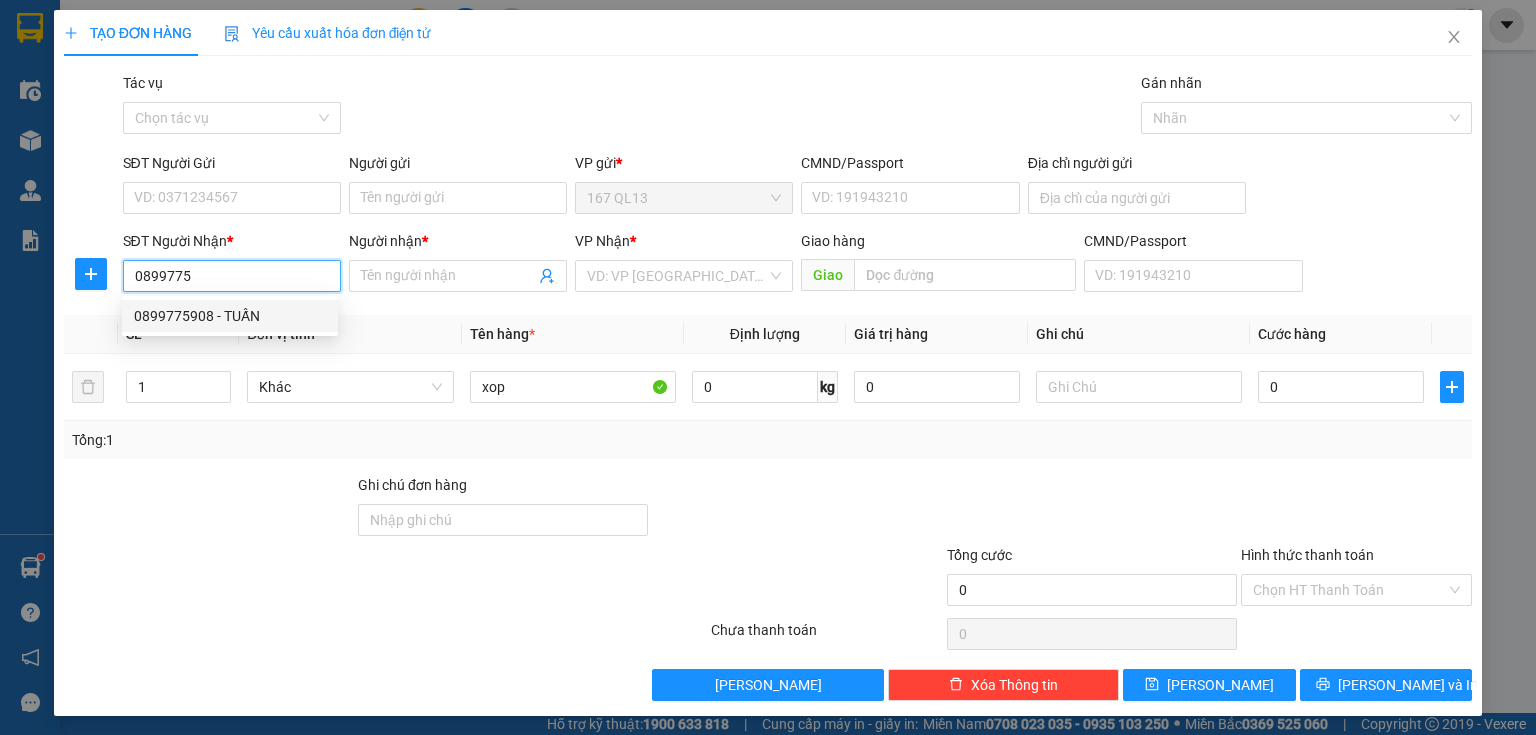 click on "0899775908 - TUẤN" at bounding box center (230, 316) 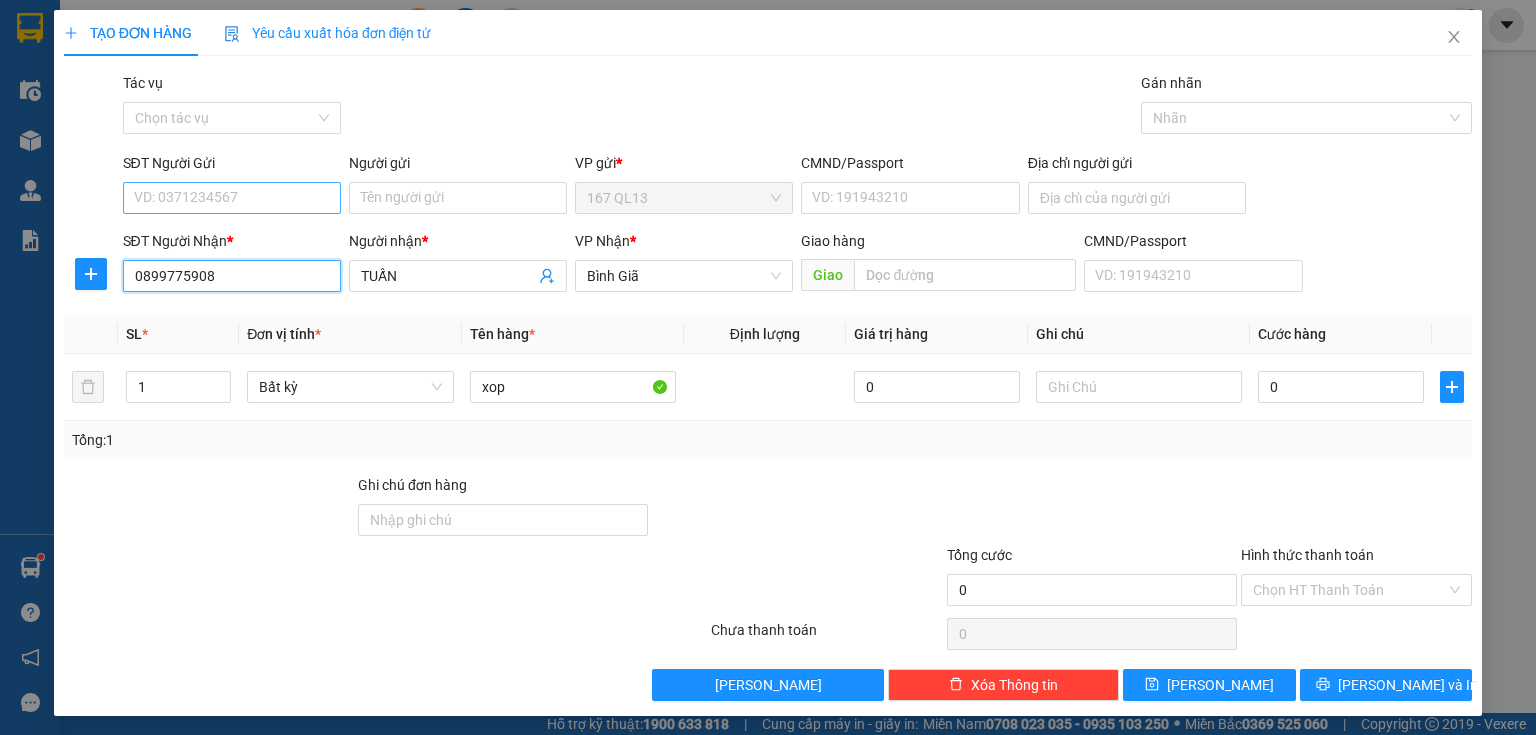 type on "0899775908" 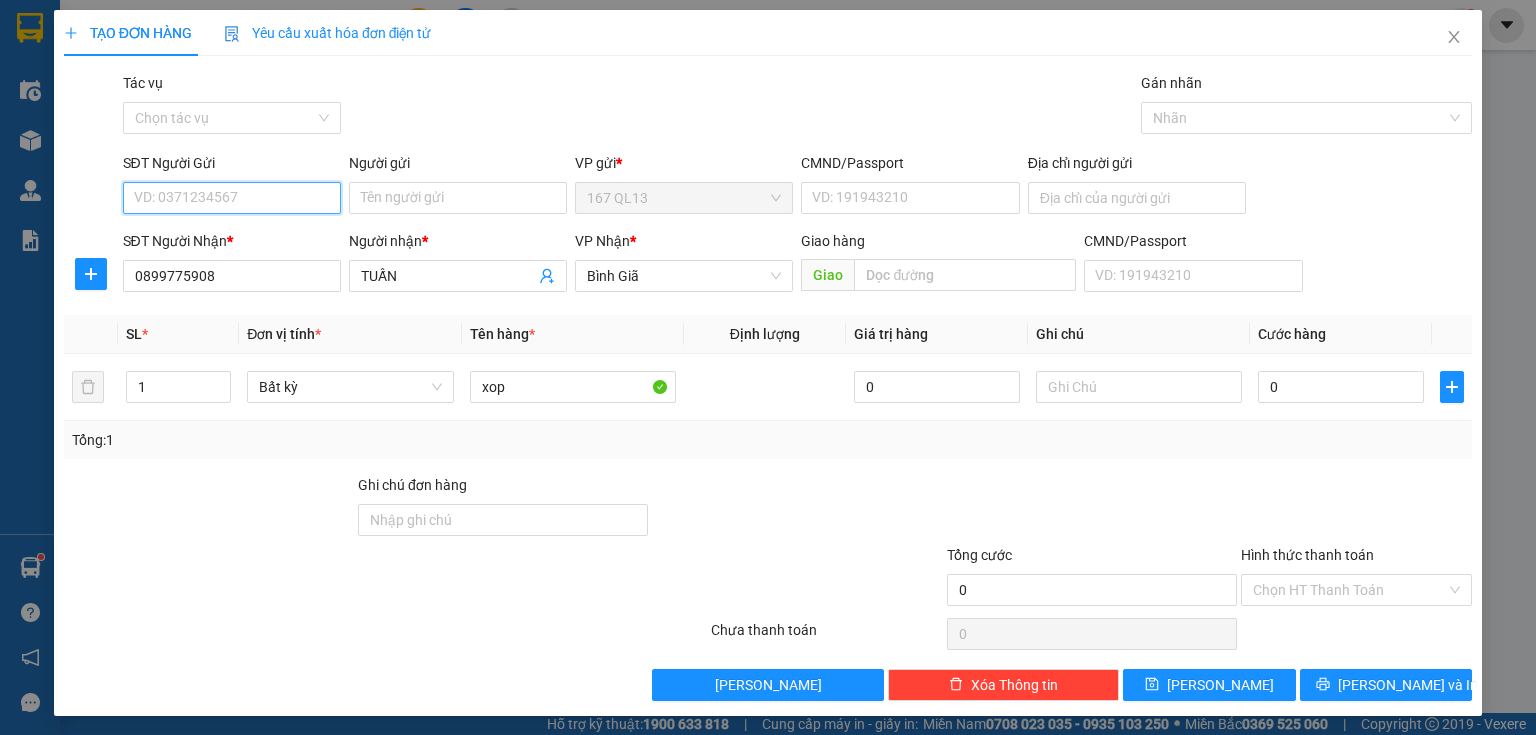click on "SĐT Người Gửi" at bounding box center (232, 198) 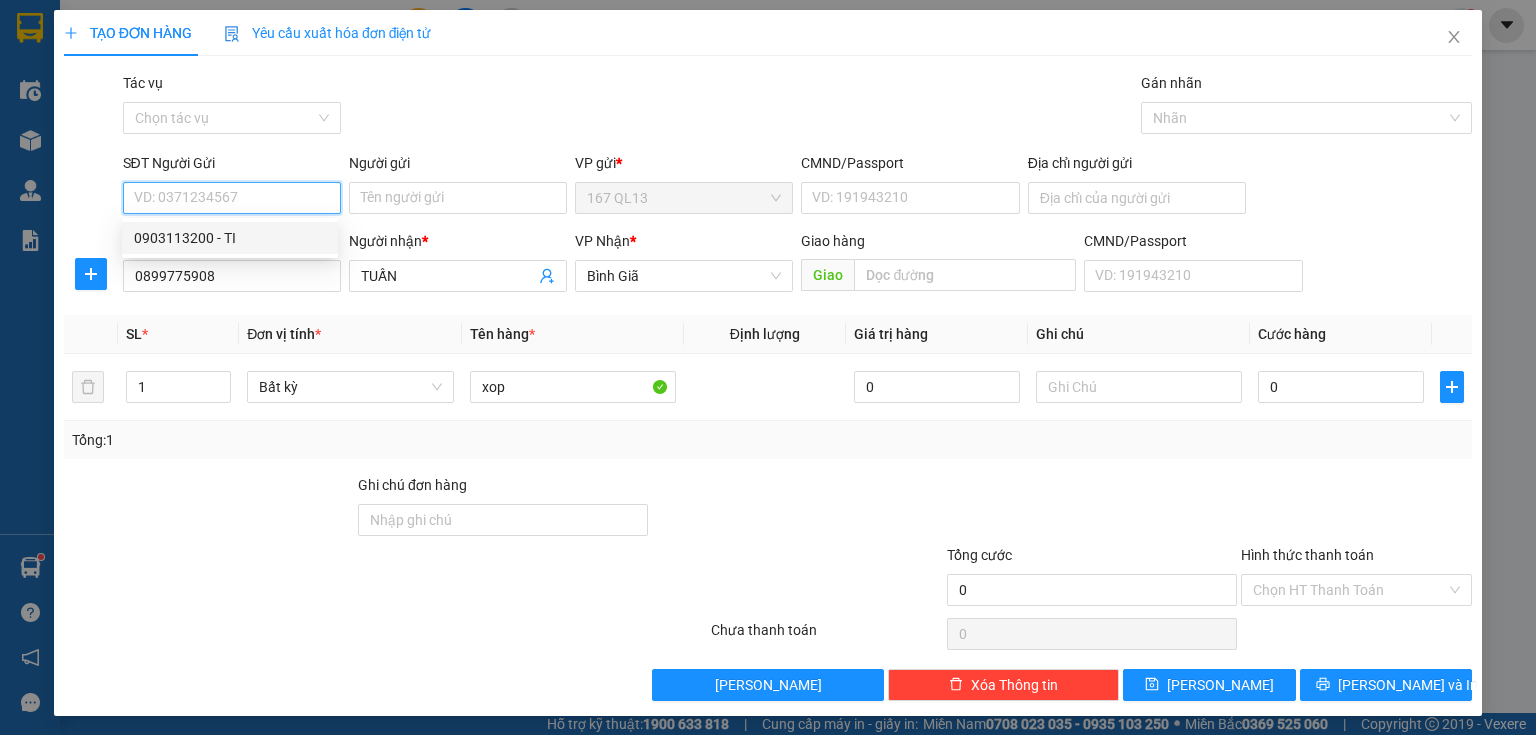 drag, startPoint x: 241, startPoint y: 236, endPoint x: 283, endPoint y: 264, distance: 50.47772 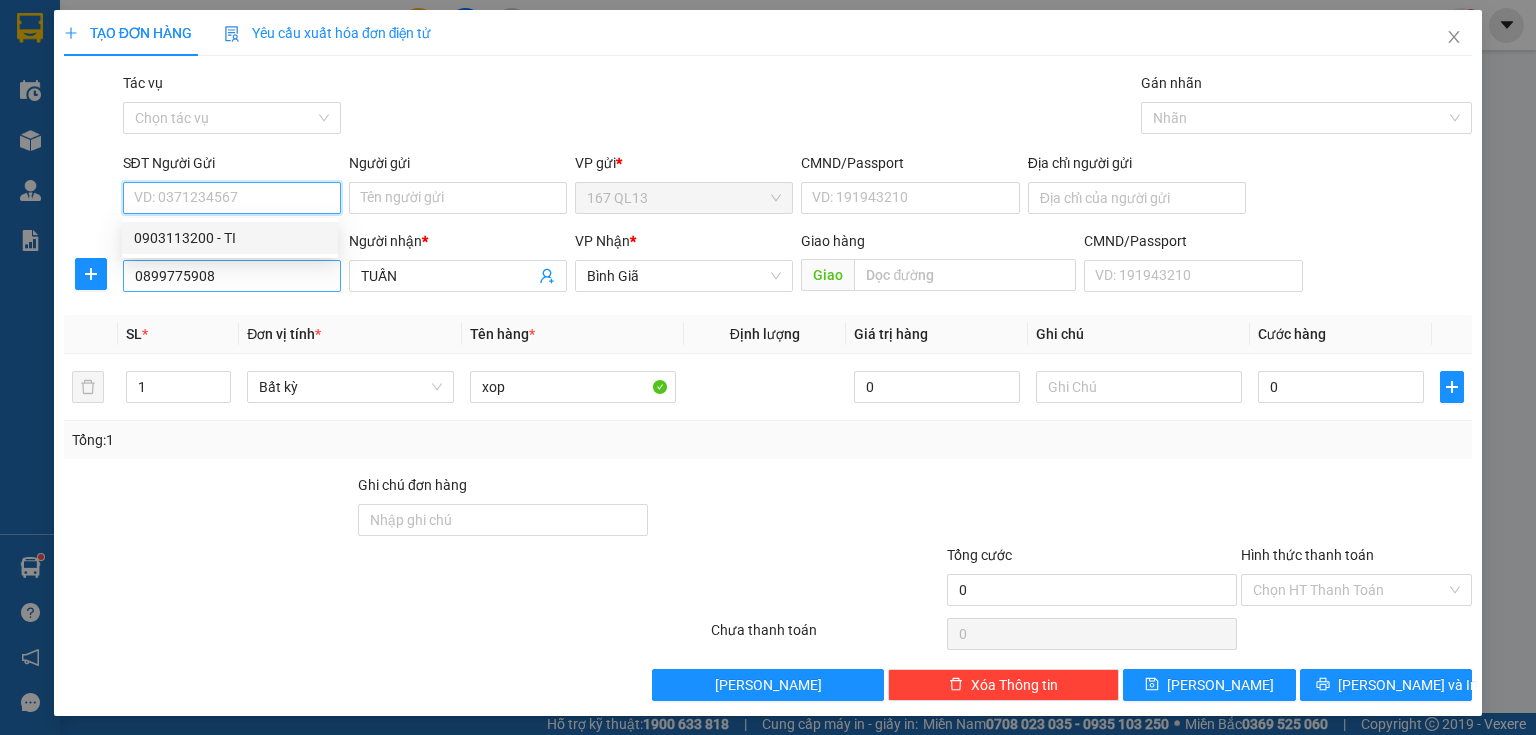 type on "0903113200" 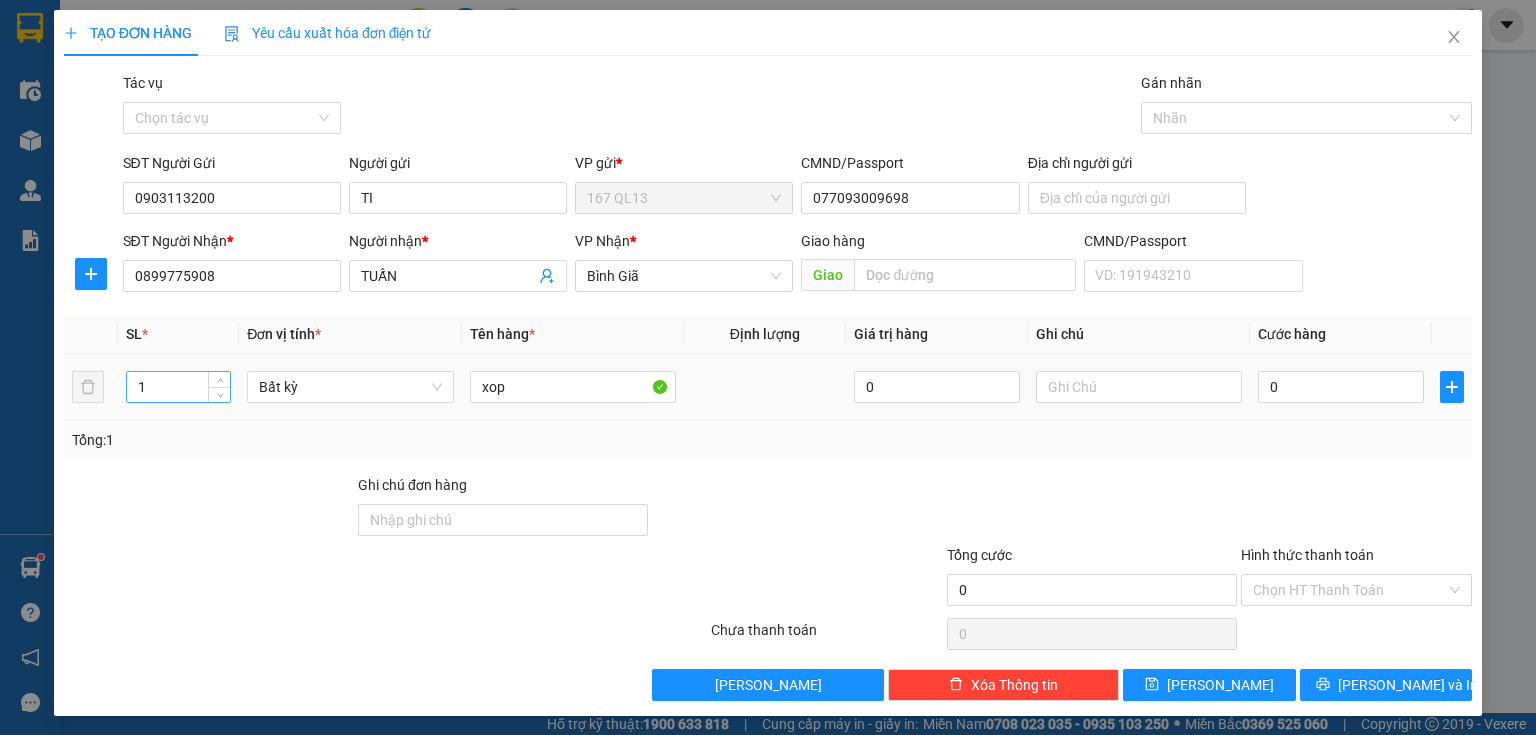 click on "1" at bounding box center (178, 387) 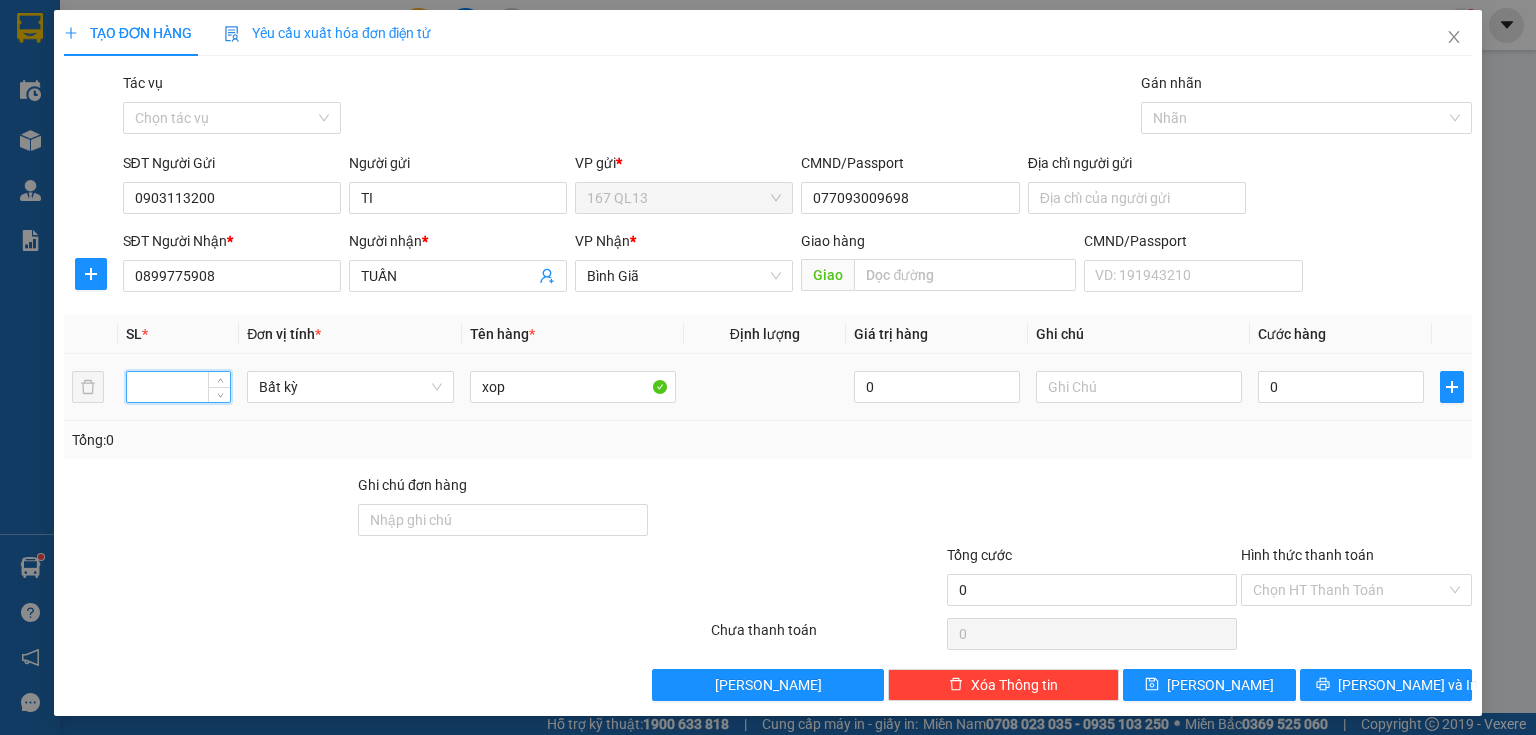type on "2" 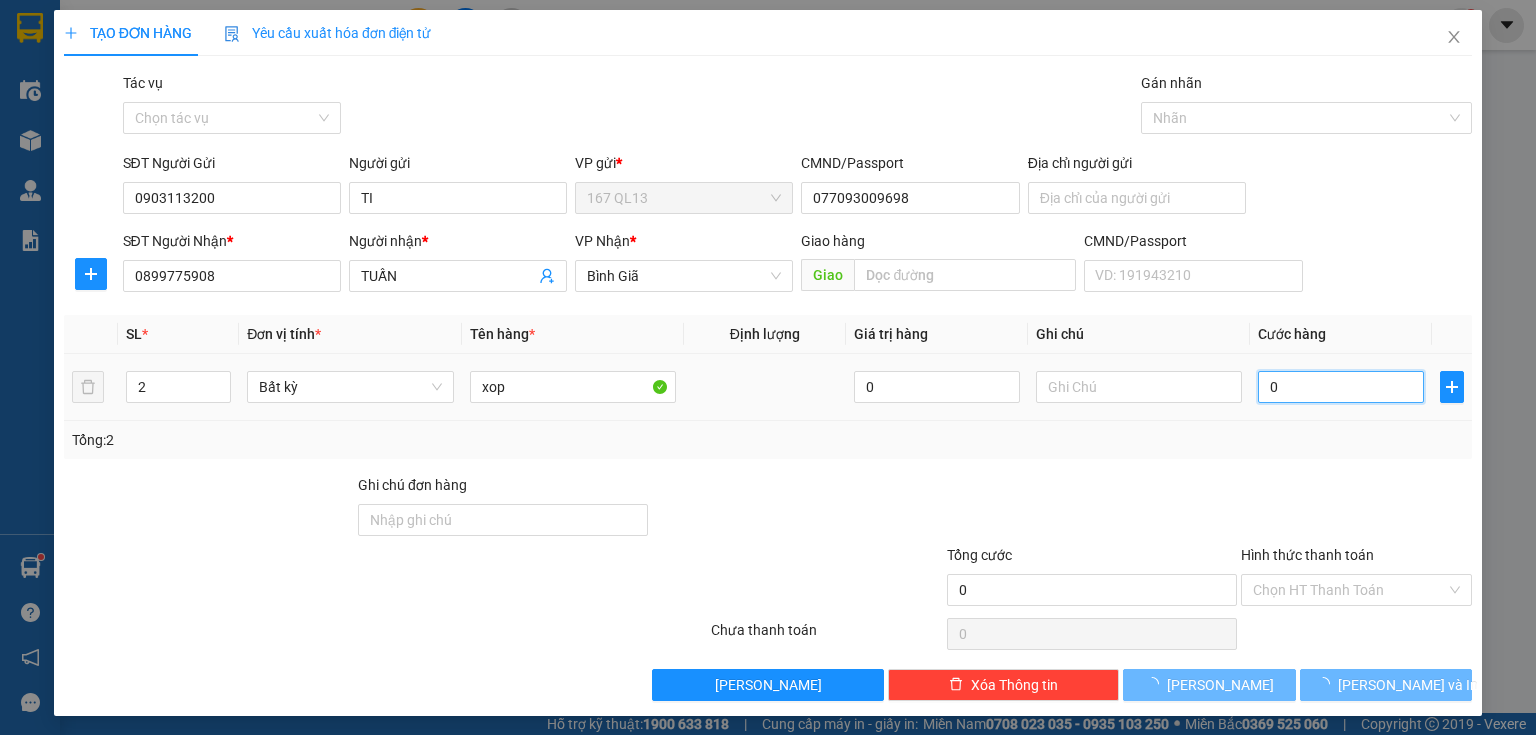 click on "0" at bounding box center (1341, 387) 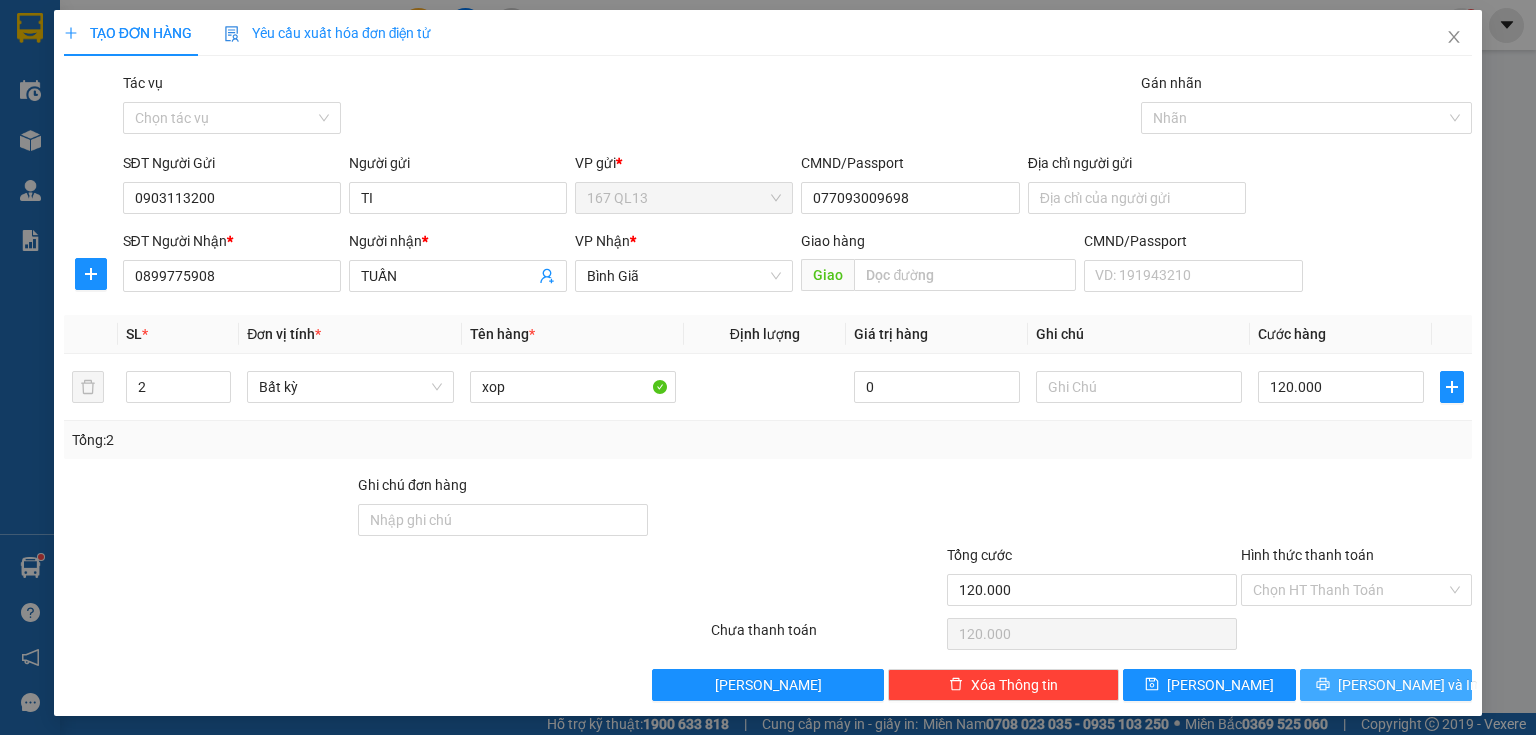 drag, startPoint x: 1391, startPoint y: 676, endPoint x: 1327, endPoint y: 502, distance: 185.39687 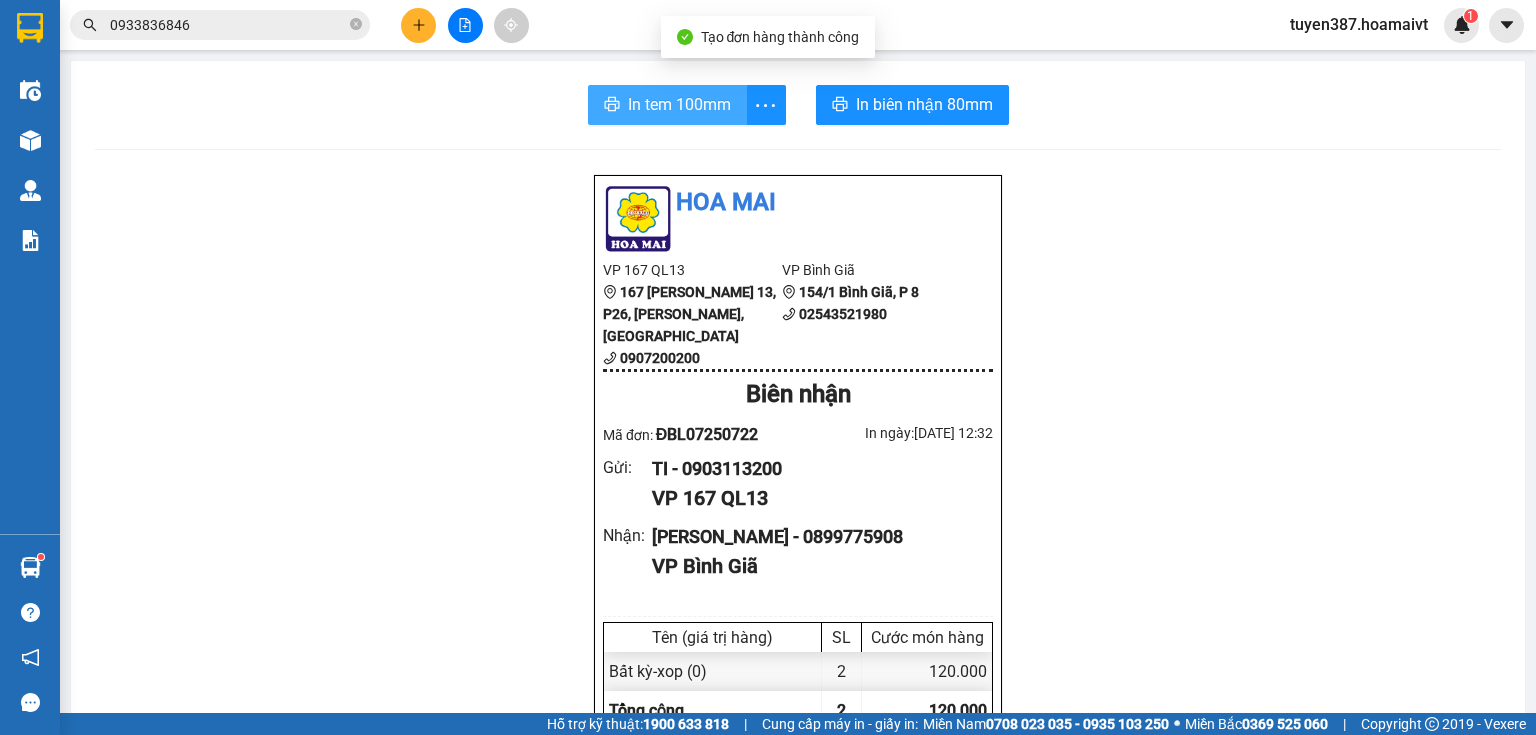 click on "In tem 100mm" at bounding box center [679, 104] 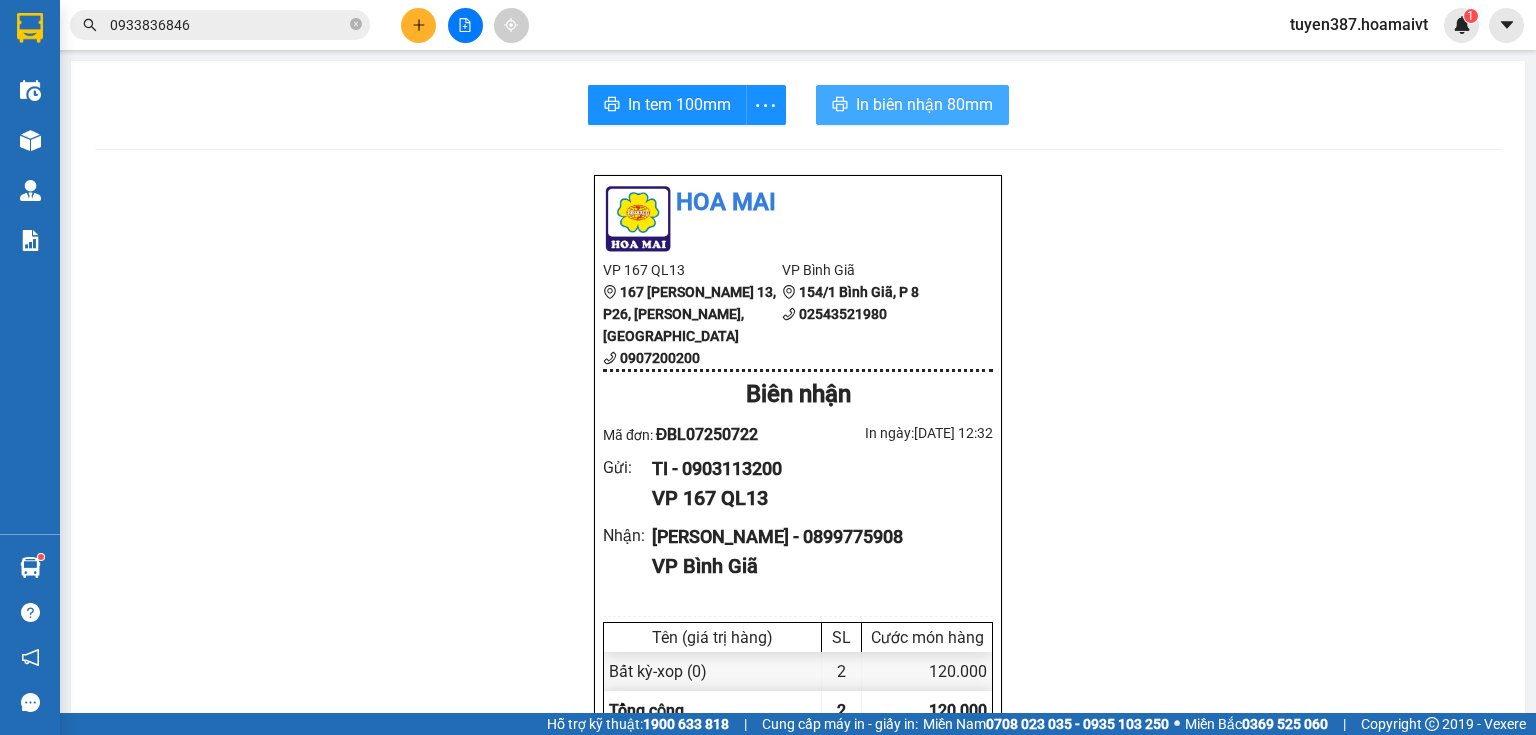 click on "In biên nhận 80mm" at bounding box center [924, 104] 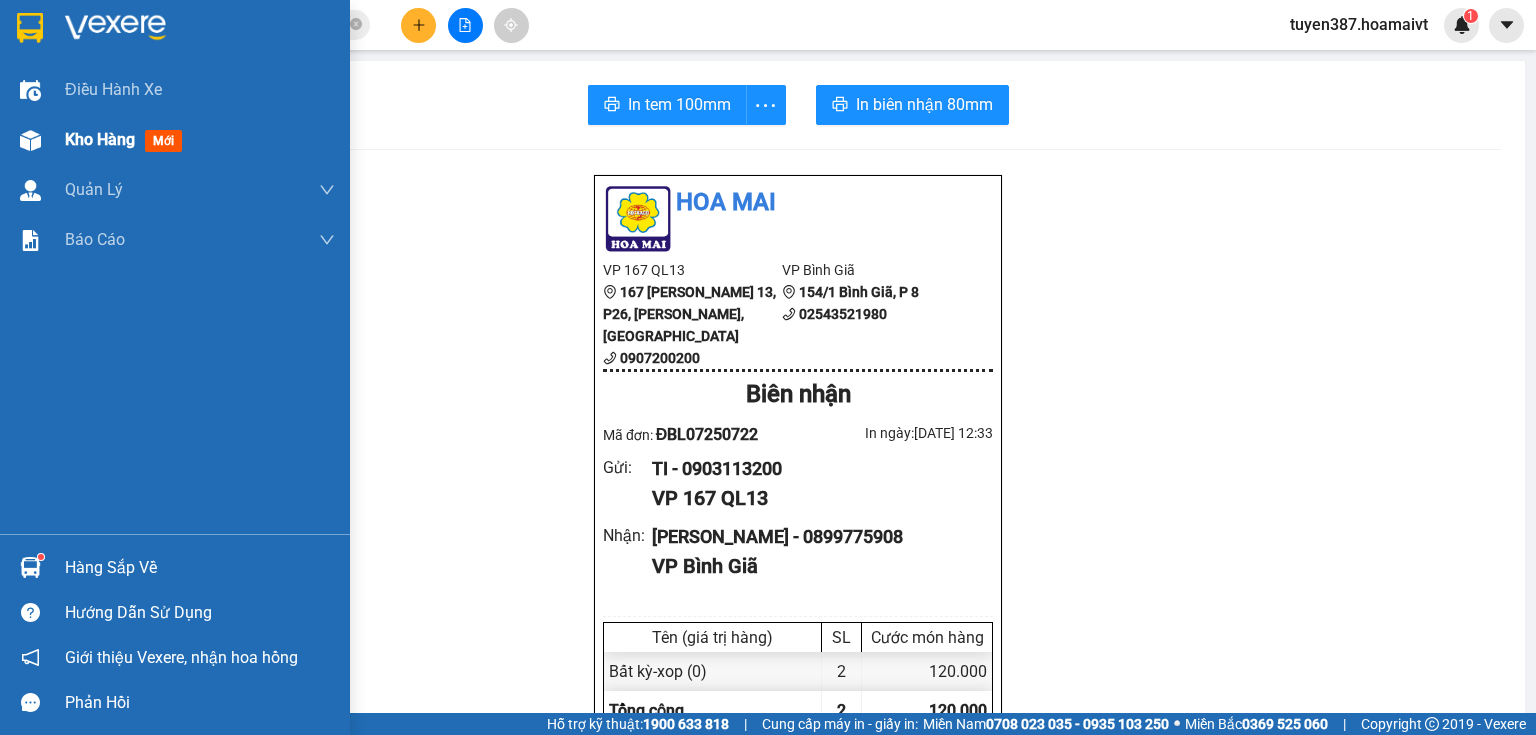 click on "mới" at bounding box center [163, 141] 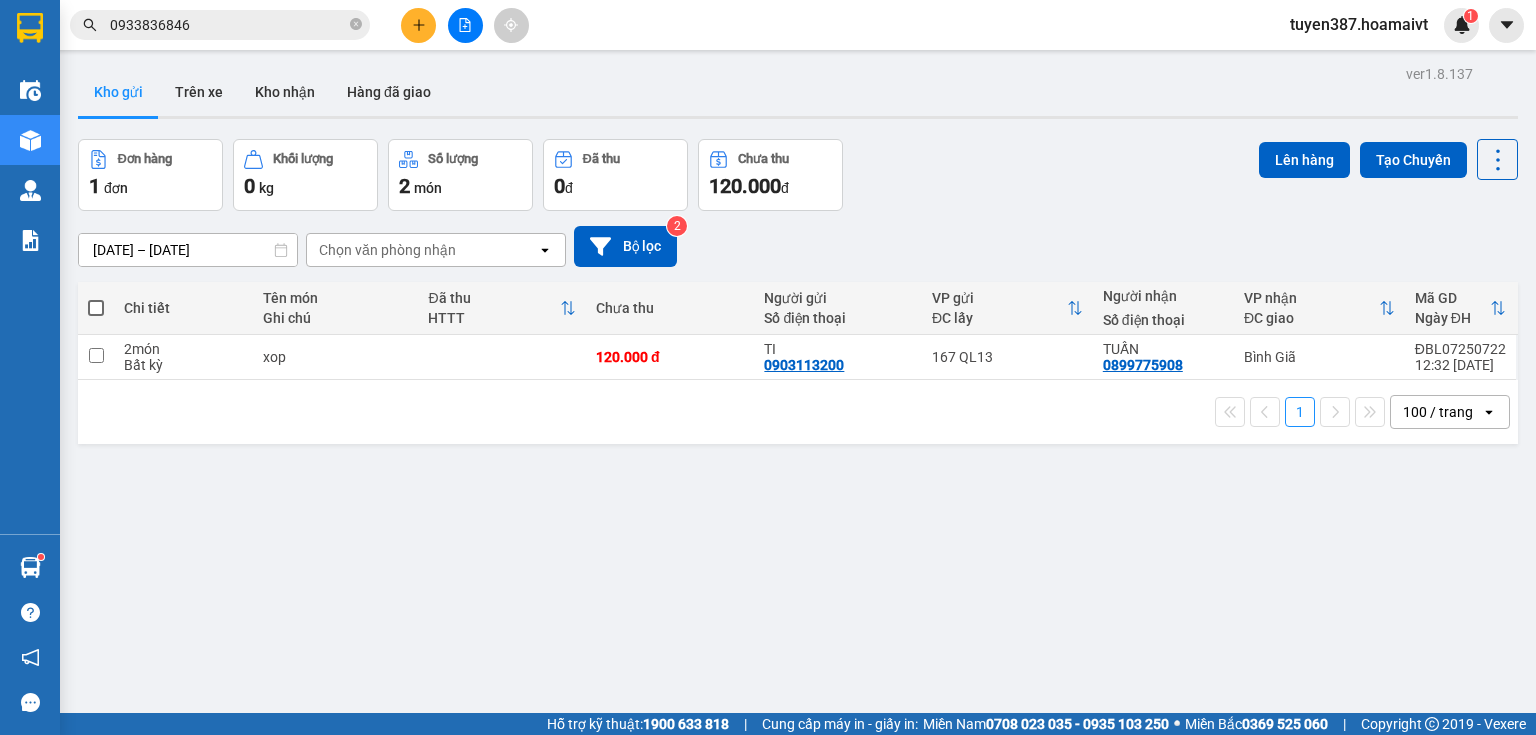 click at bounding box center (96, 308) 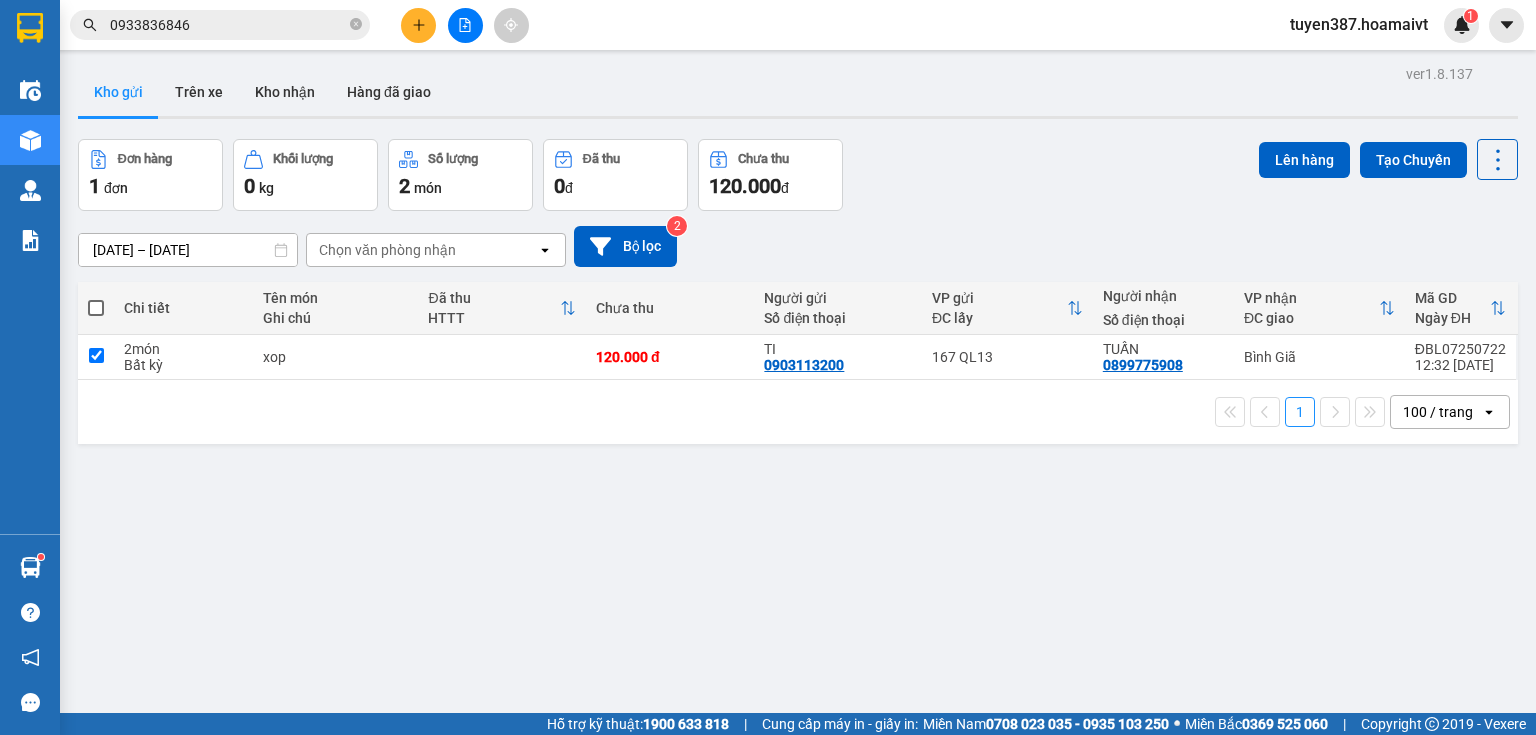 checkbox on "true" 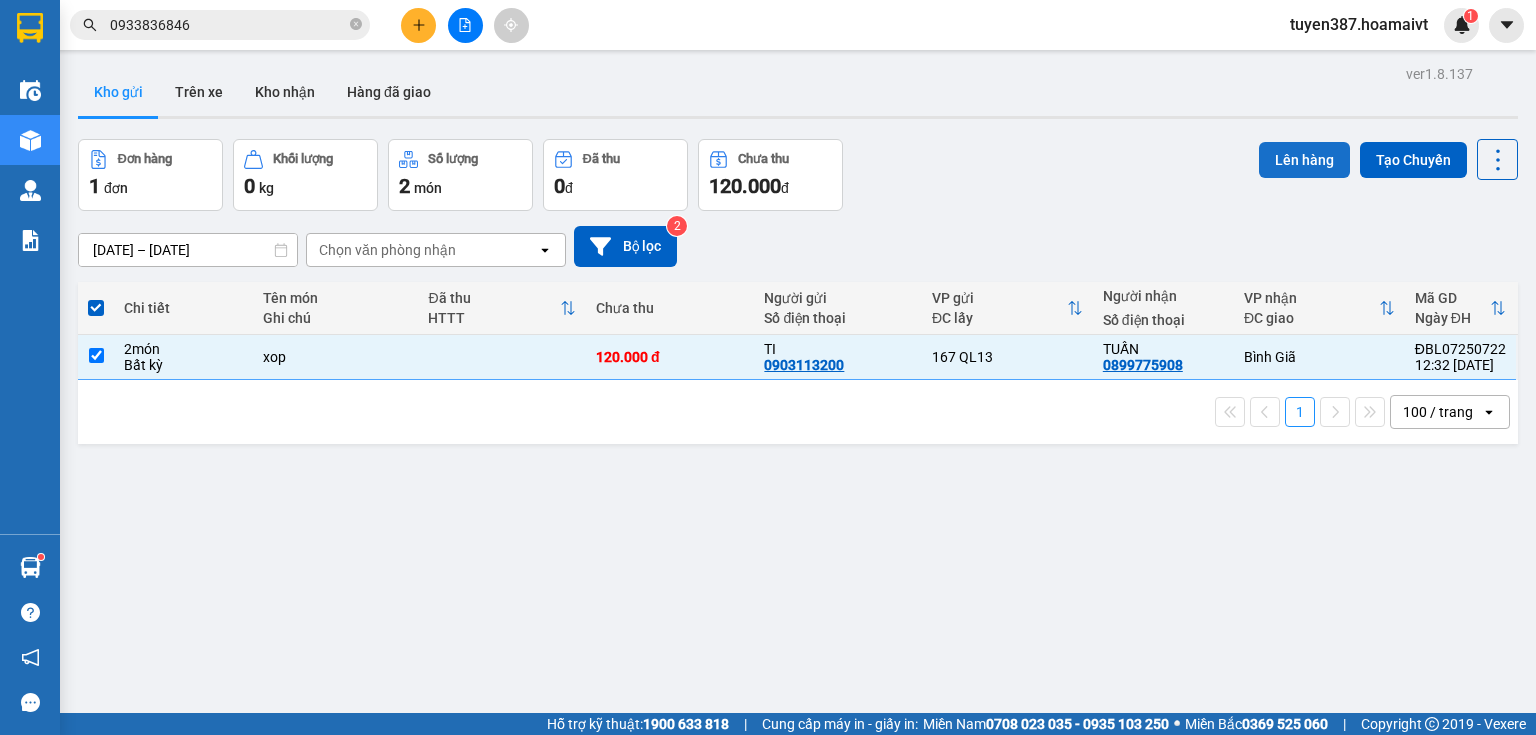 click on "Lên hàng" at bounding box center [1304, 160] 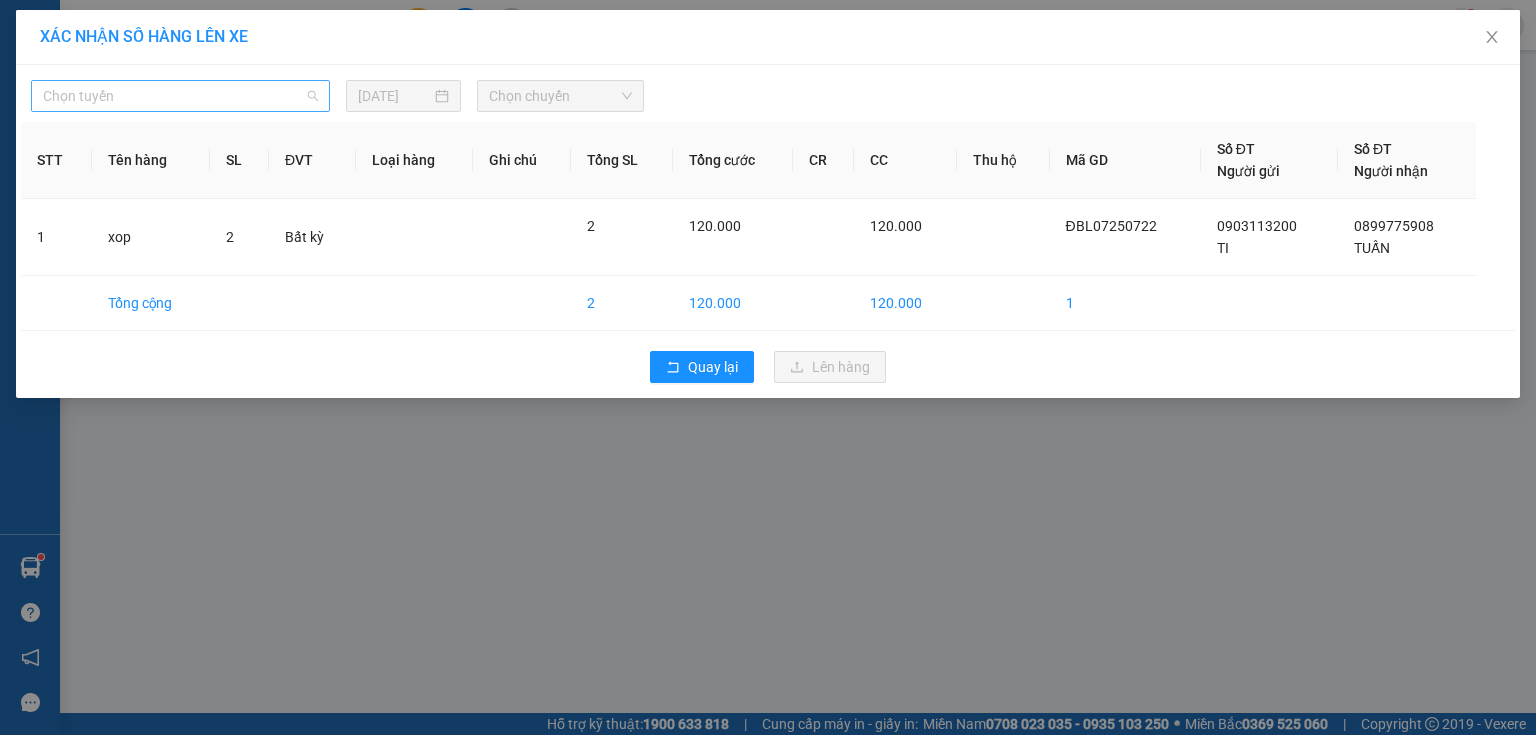 click on "Chọn tuyến" at bounding box center [180, 96] 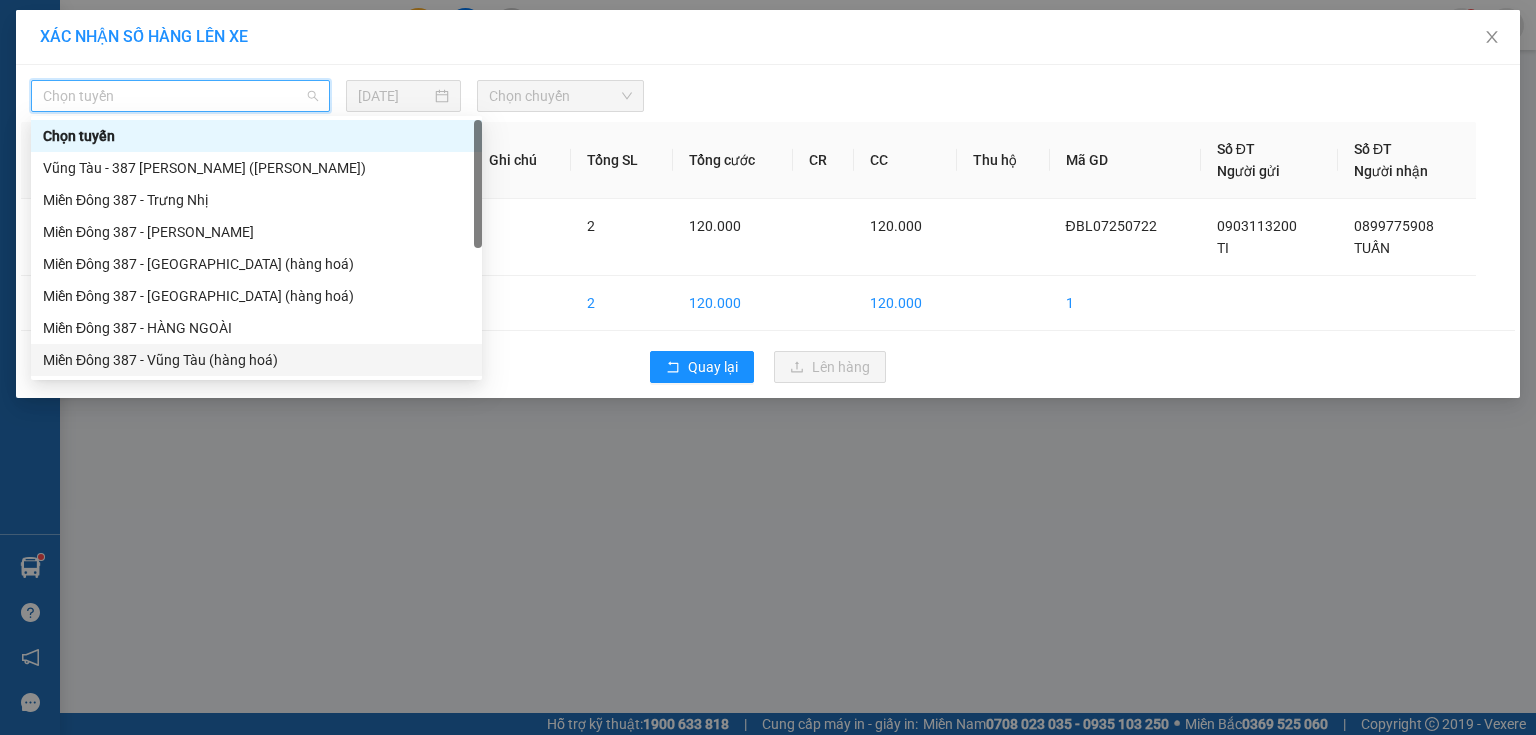 click on "Miền Đông 387 - Vũng Tàu (hàng hoá)" at bounding box center [256, 360] 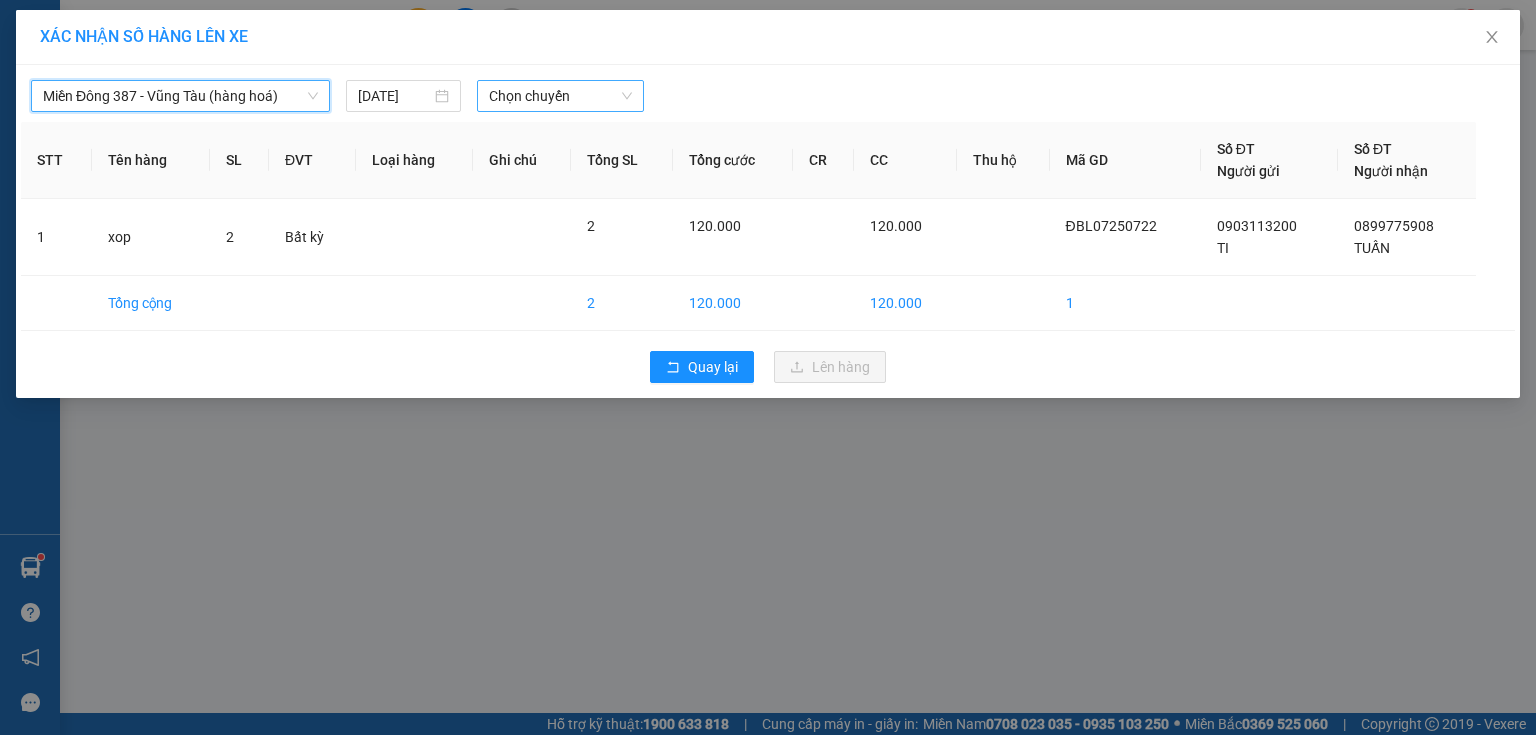 click on "Chọn chuyến" at bounding box center [561, 96] 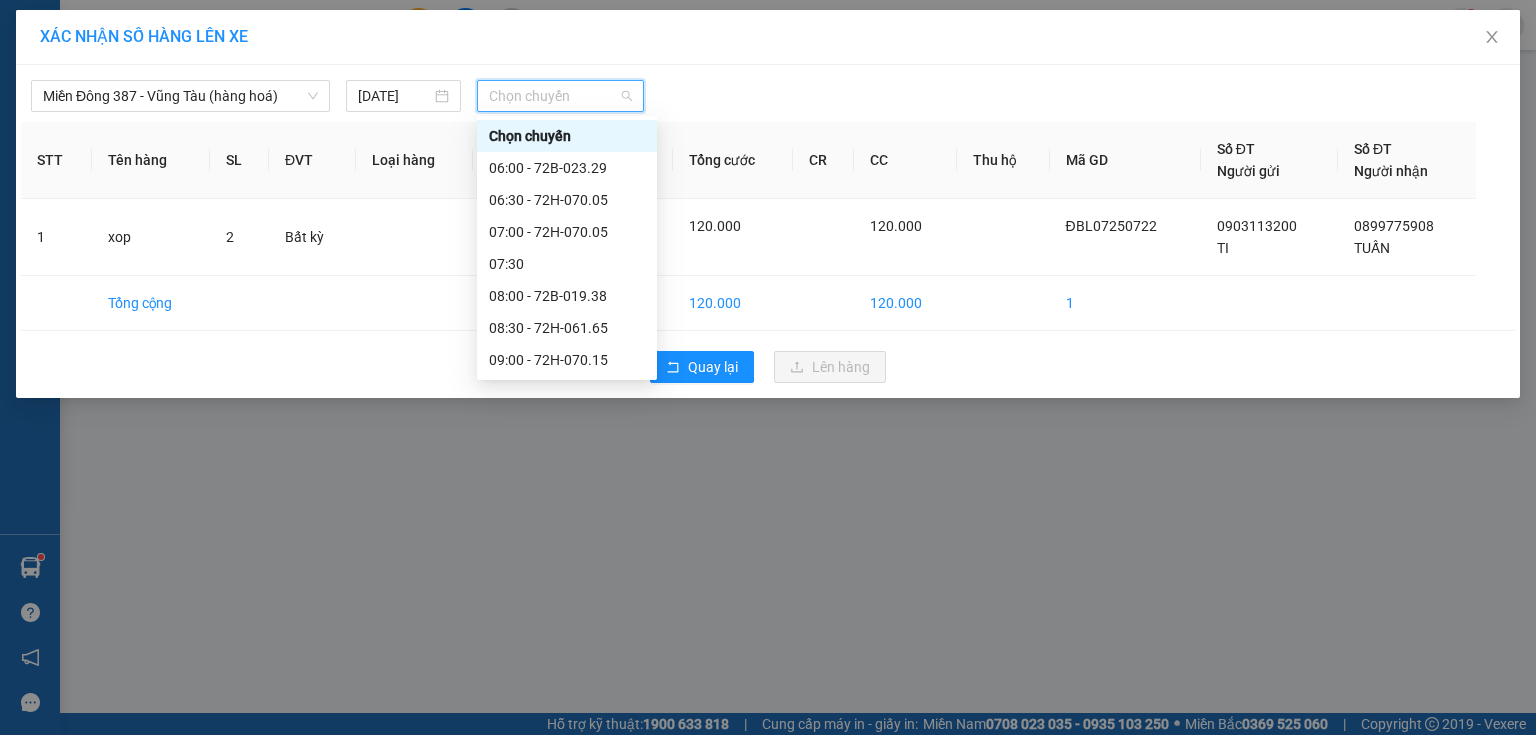 click on "12:30     - 72H-070.10" at bounding box center [567, 648] 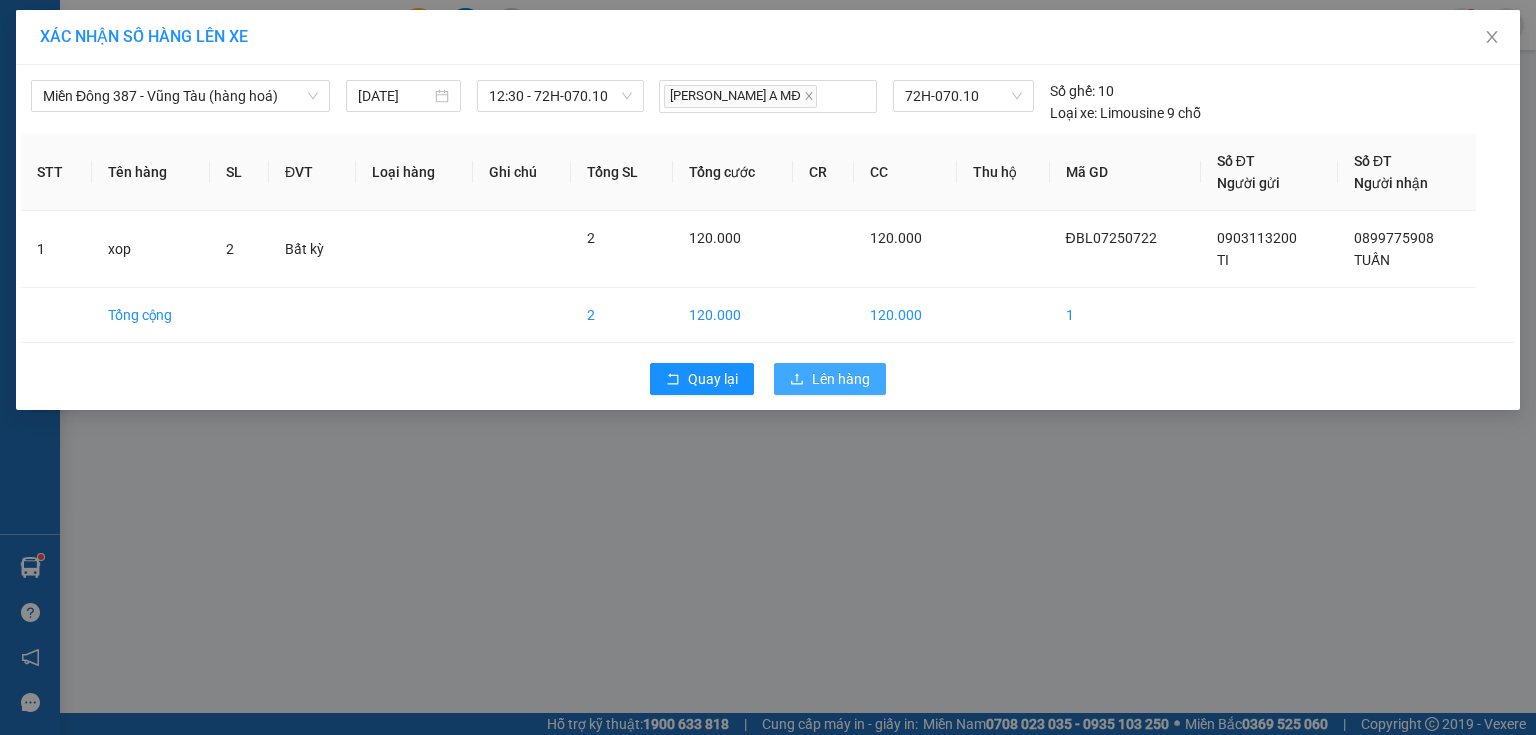 click on "Lên hàng" at bounding box center [841, 379] 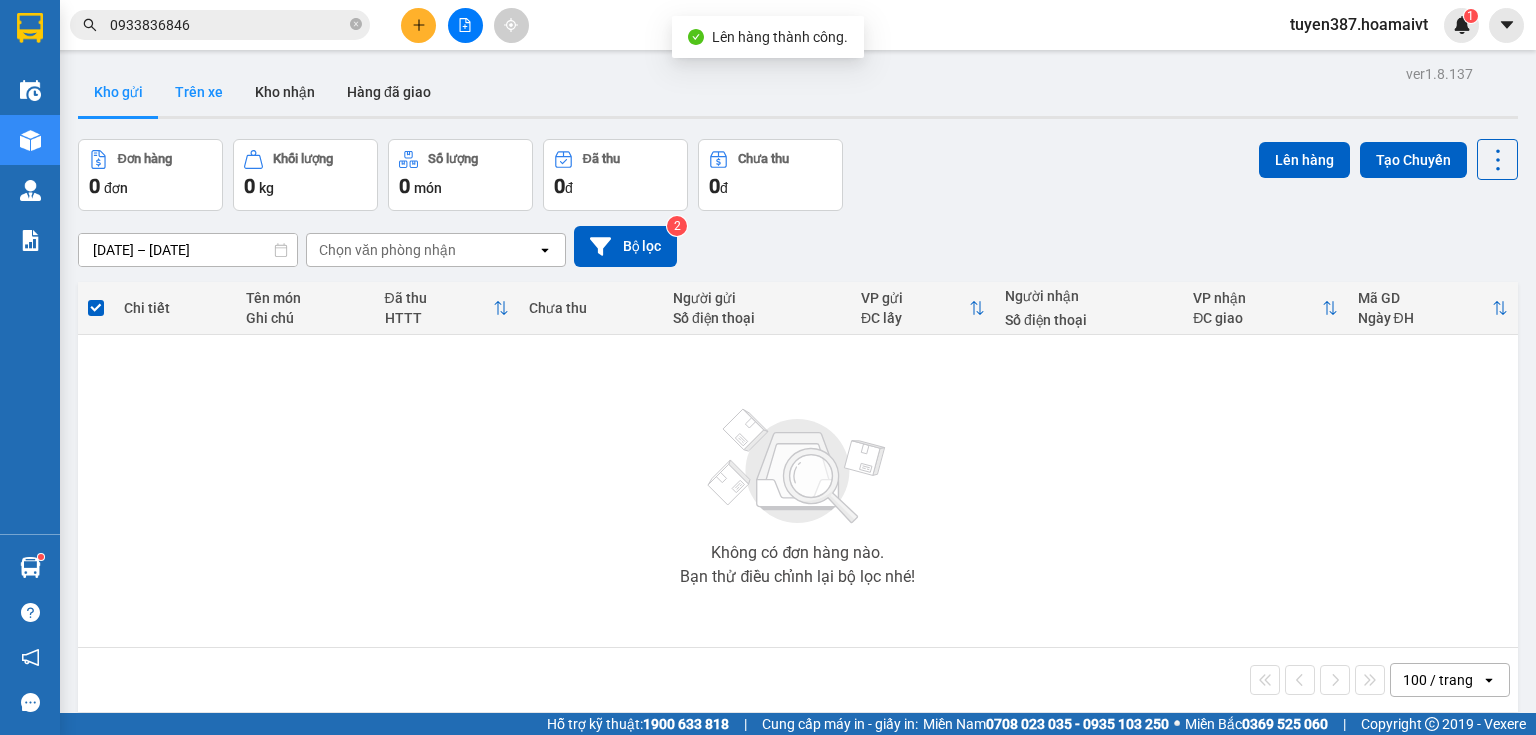 click on "Trên xe" at bounding box center (199, 92) 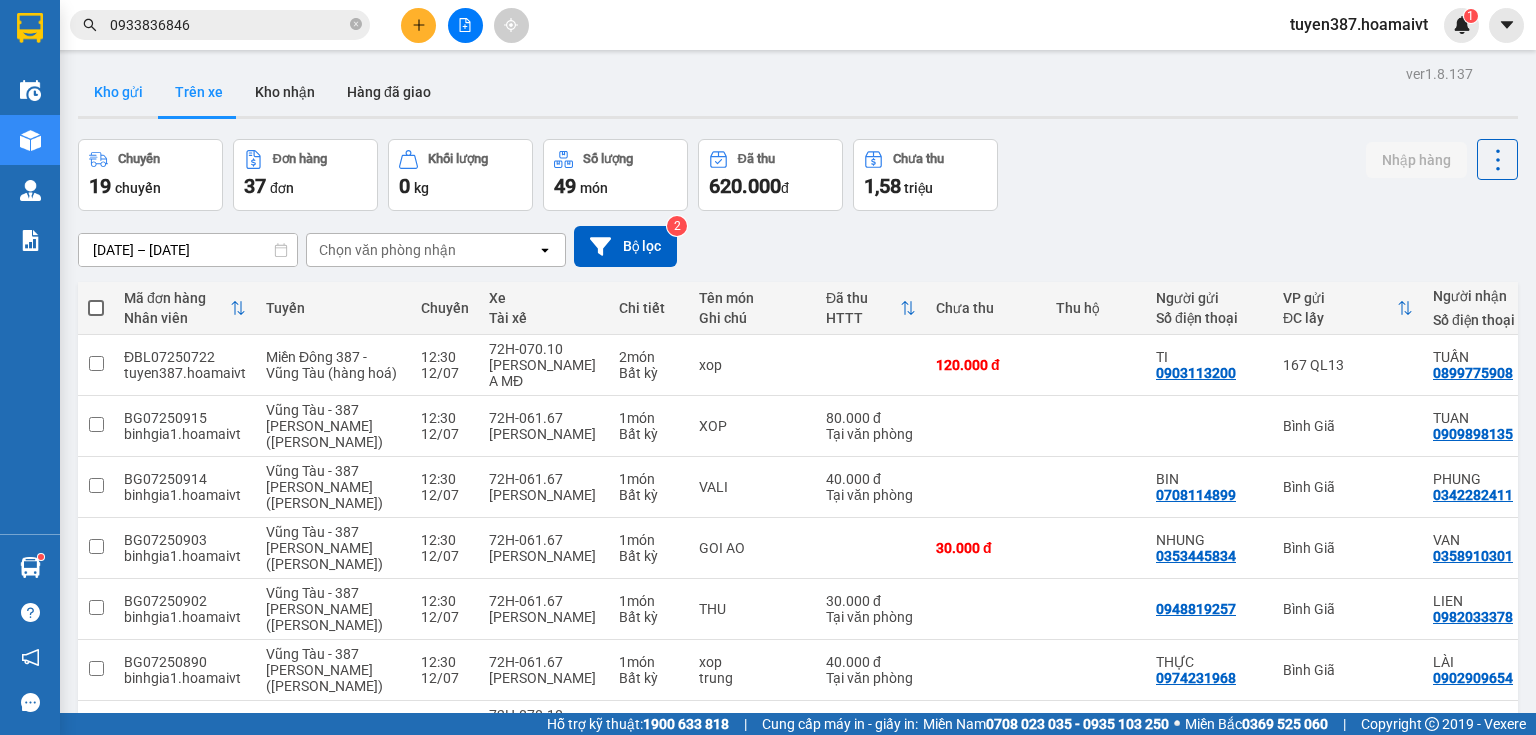 click on "Kho gửi" at bounding box center (118, 92) 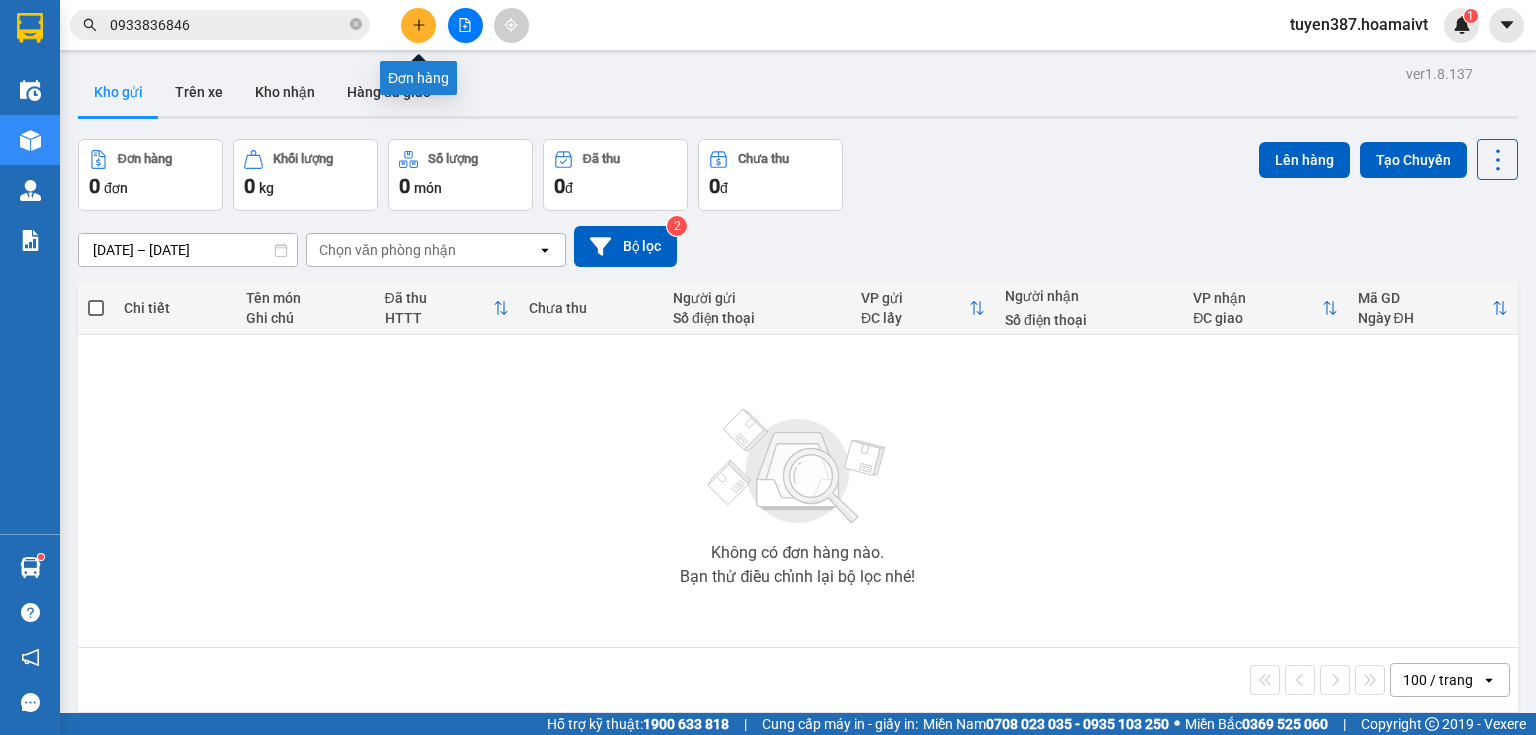 click 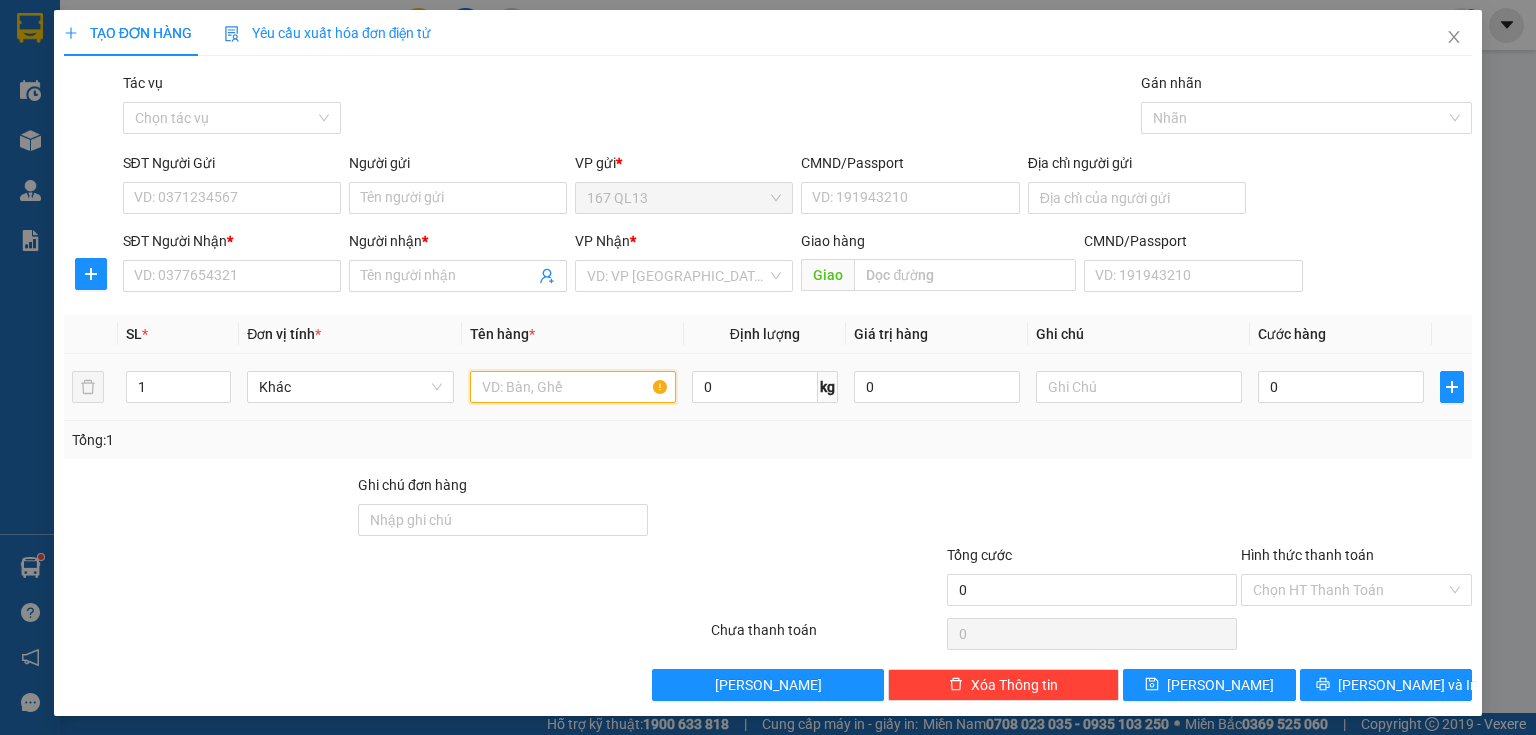 click at bounding box center [573, 387] 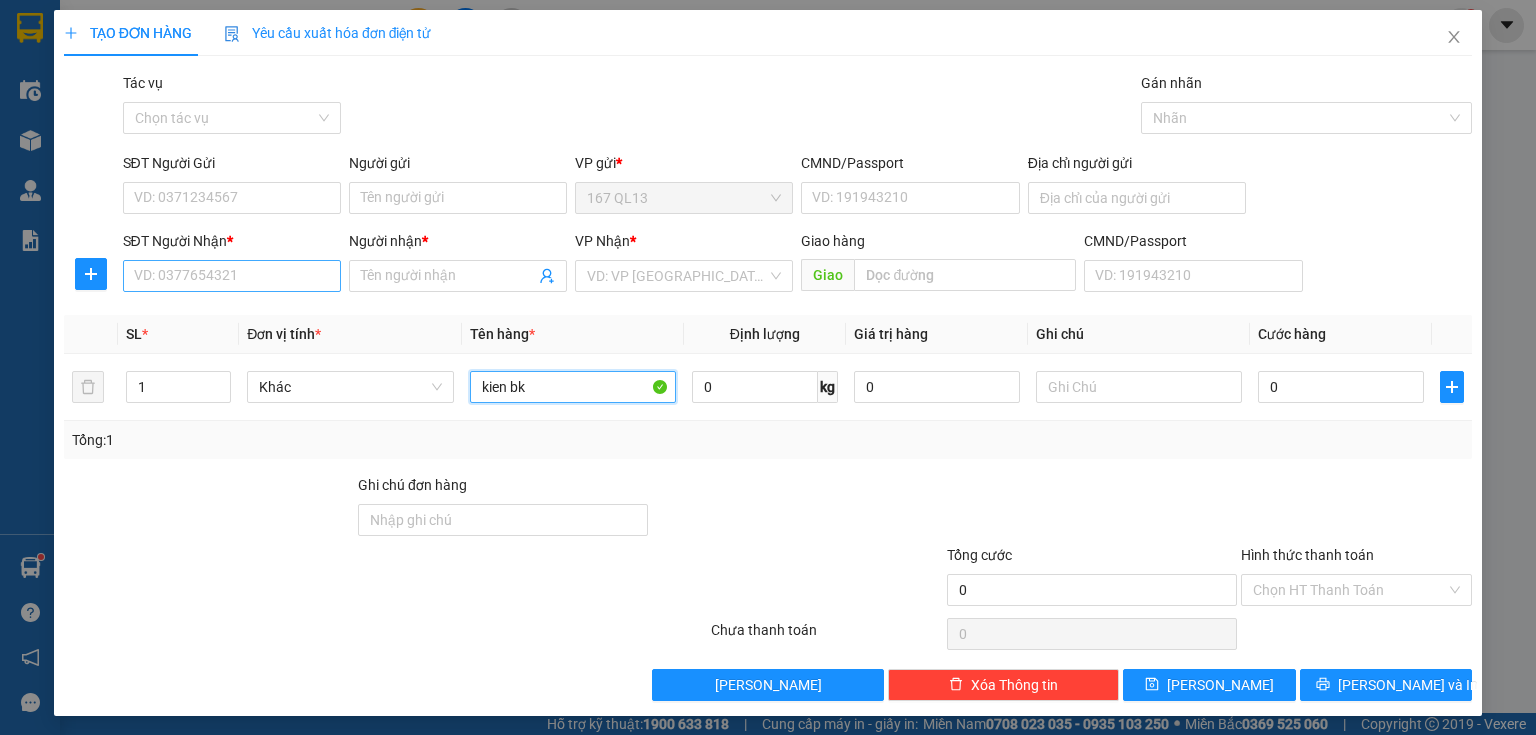 type on "kien bk" 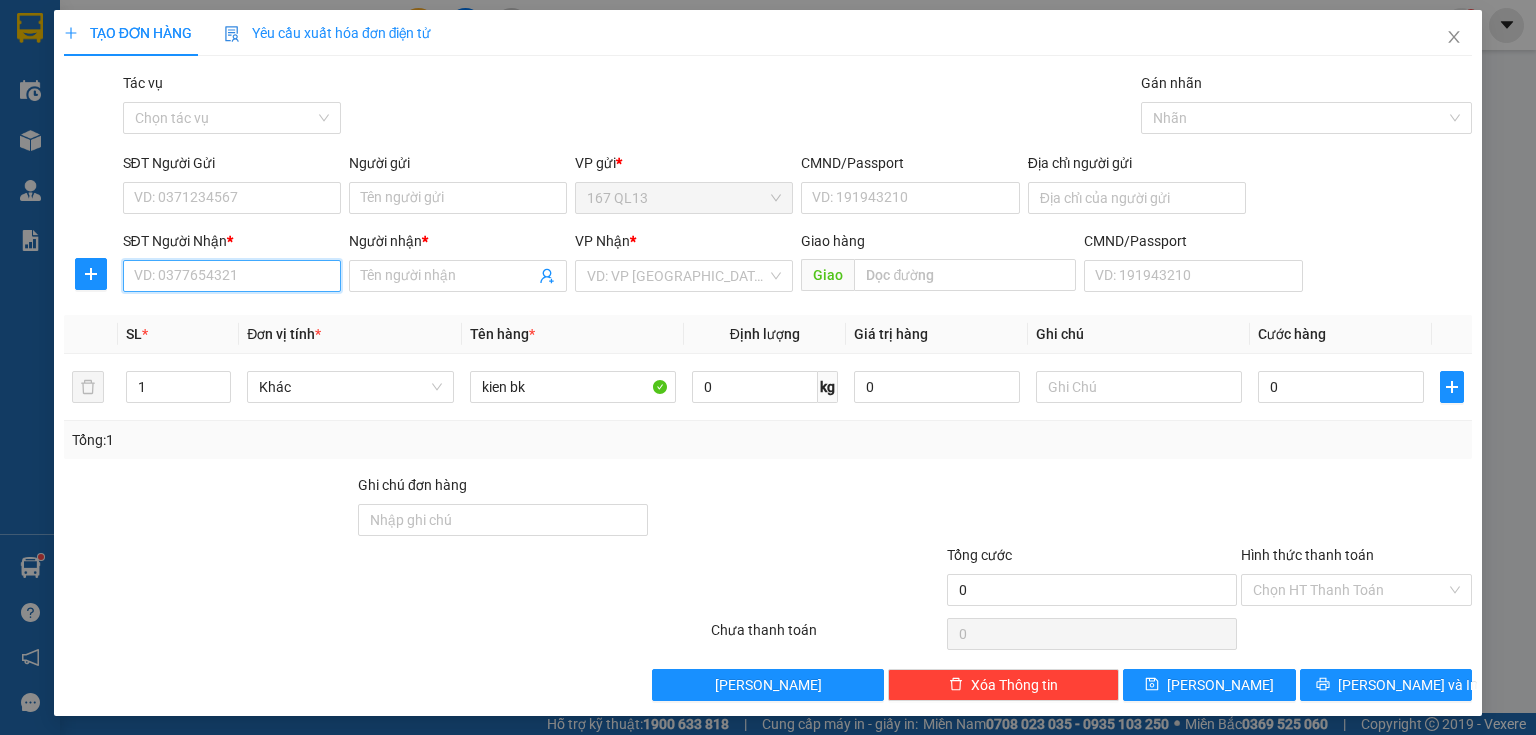 click on "SĐT Người Nhận  *" at bounding box center (232, 276) 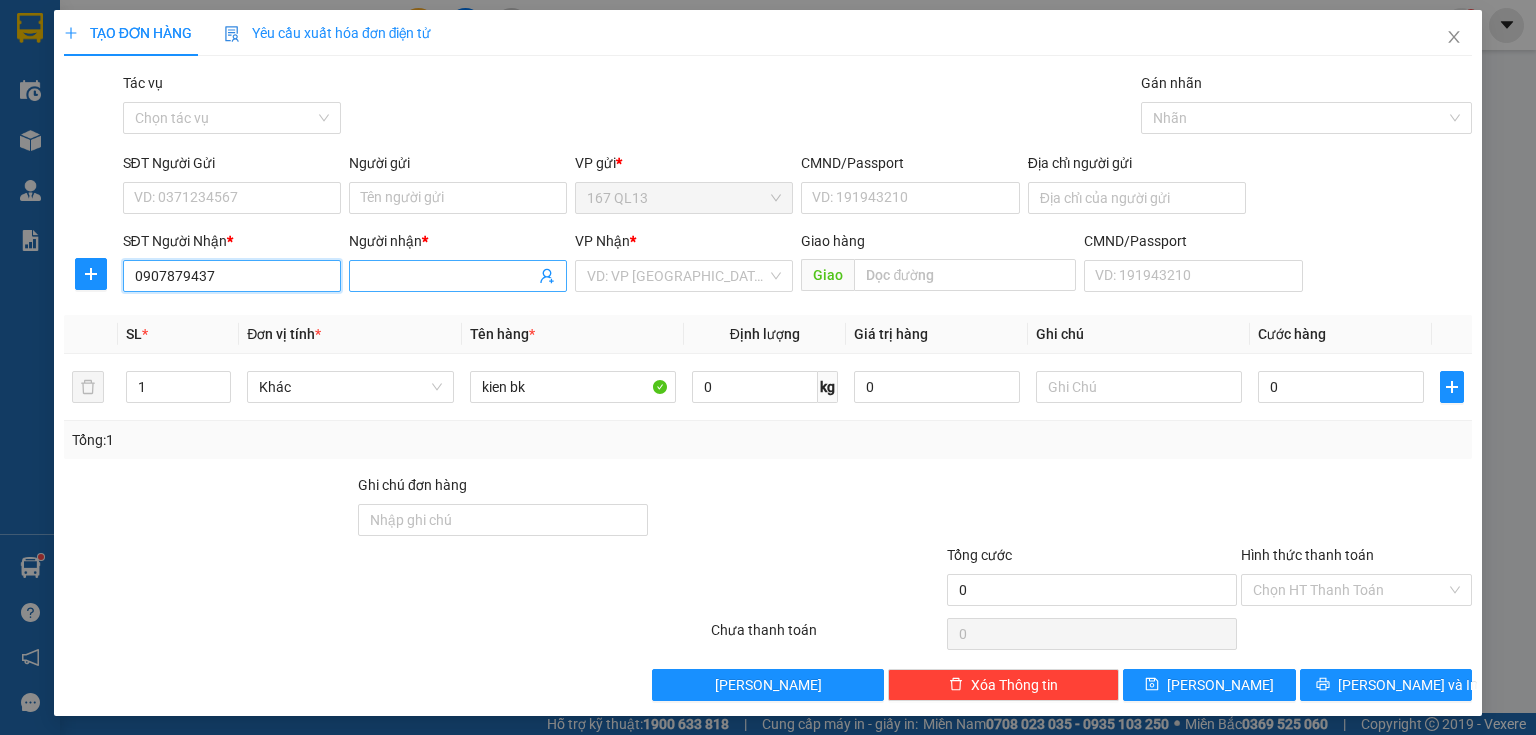 type on "0907879437" 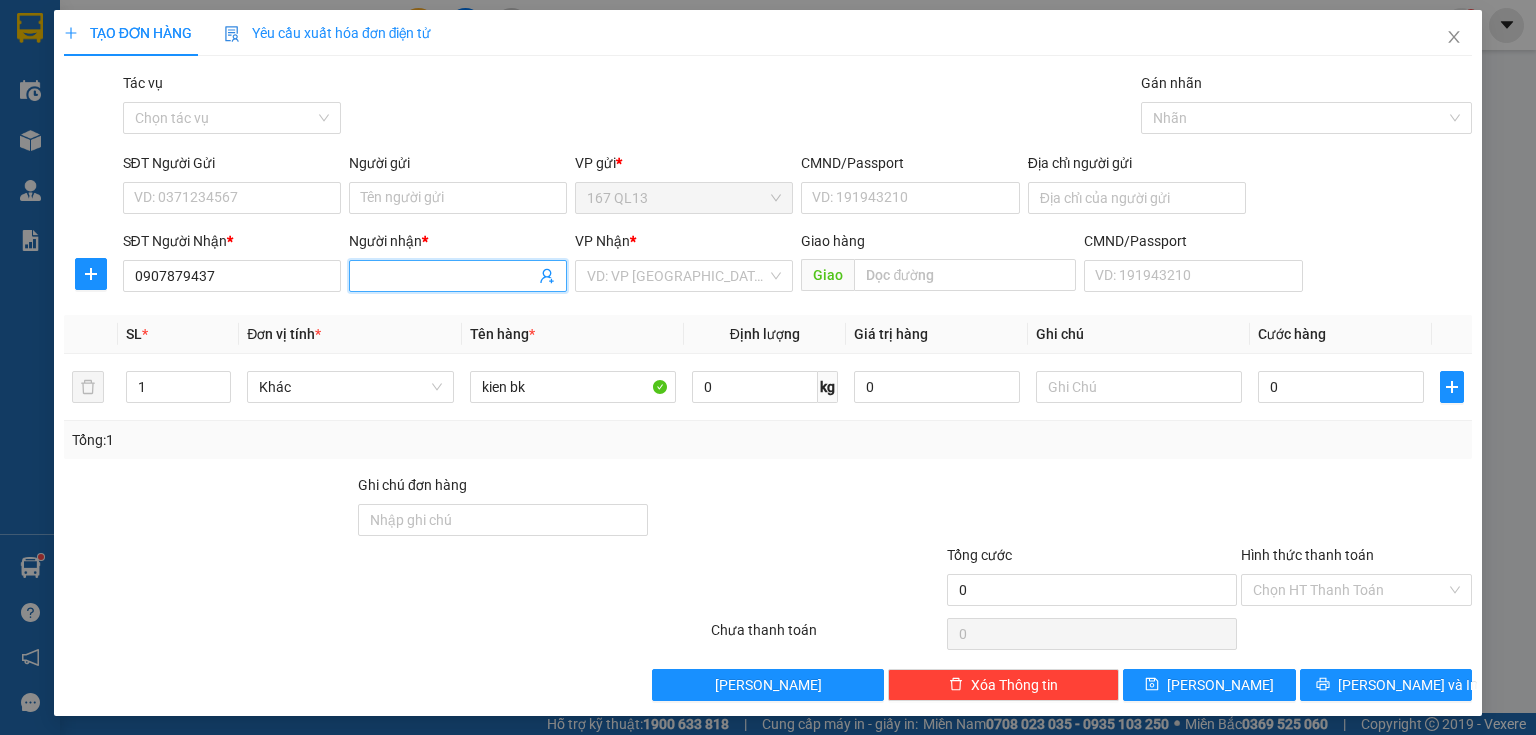 click on "Người nhận  *" at bounding box center (448, 276) 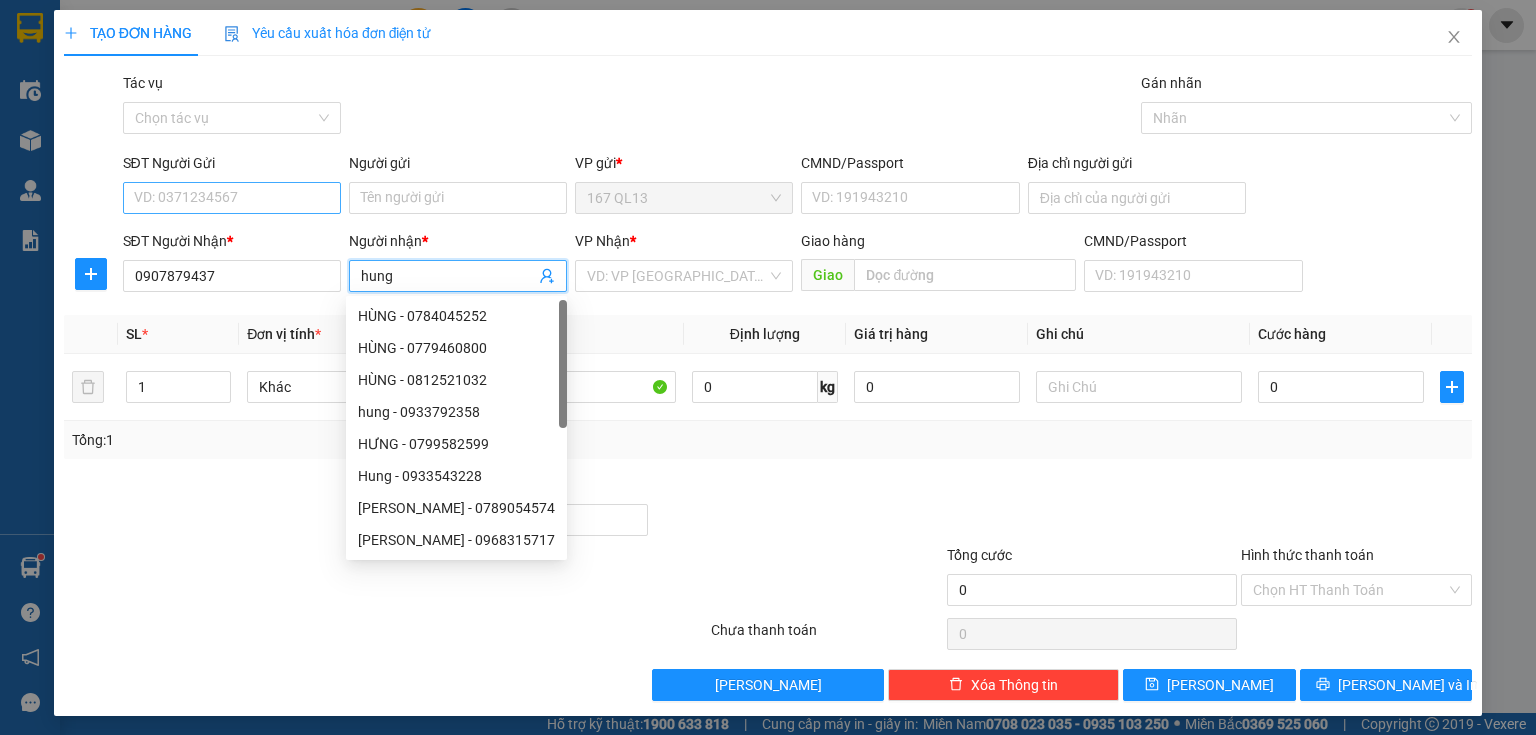 type on "hung" 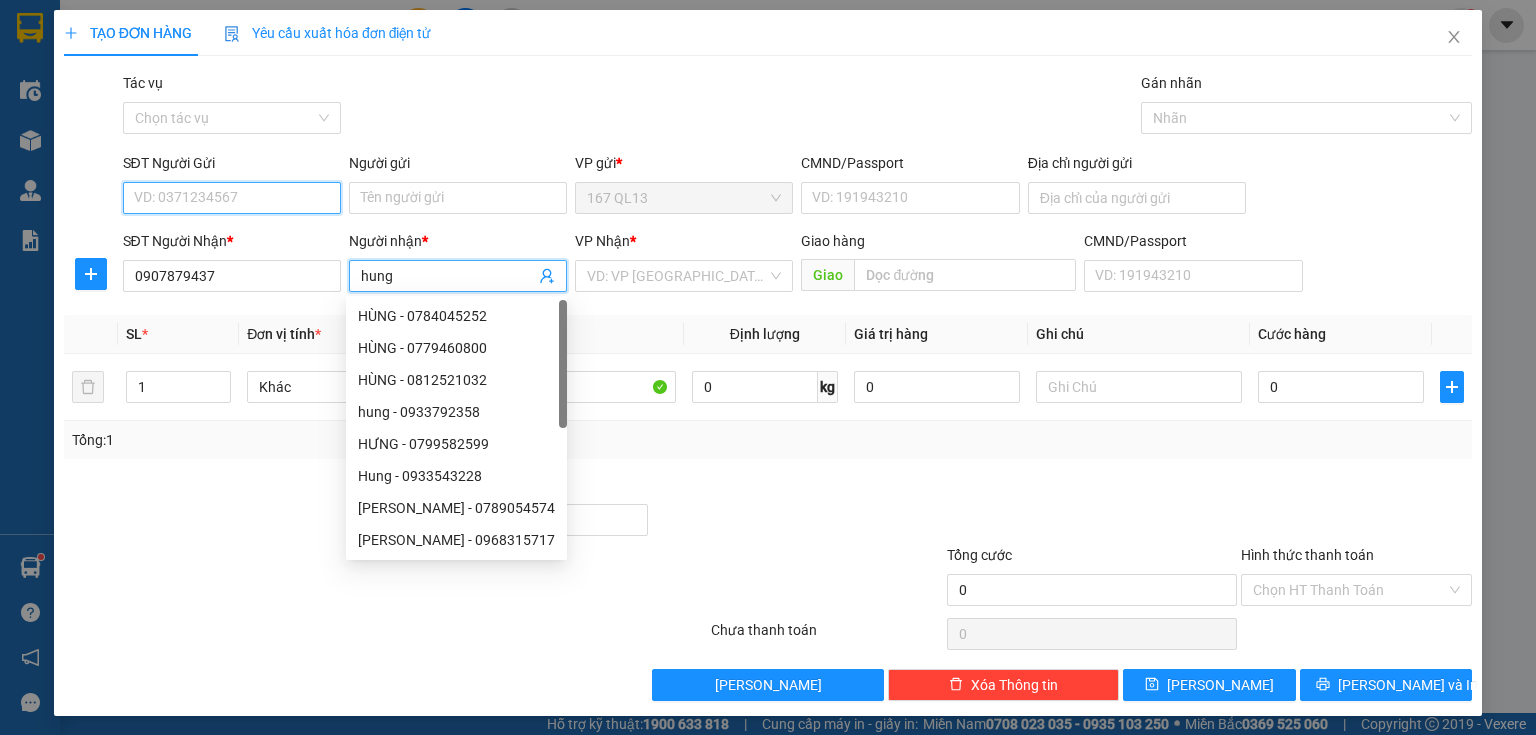 click on "SĐT Người Gửi" at bounding box center (232, 198) 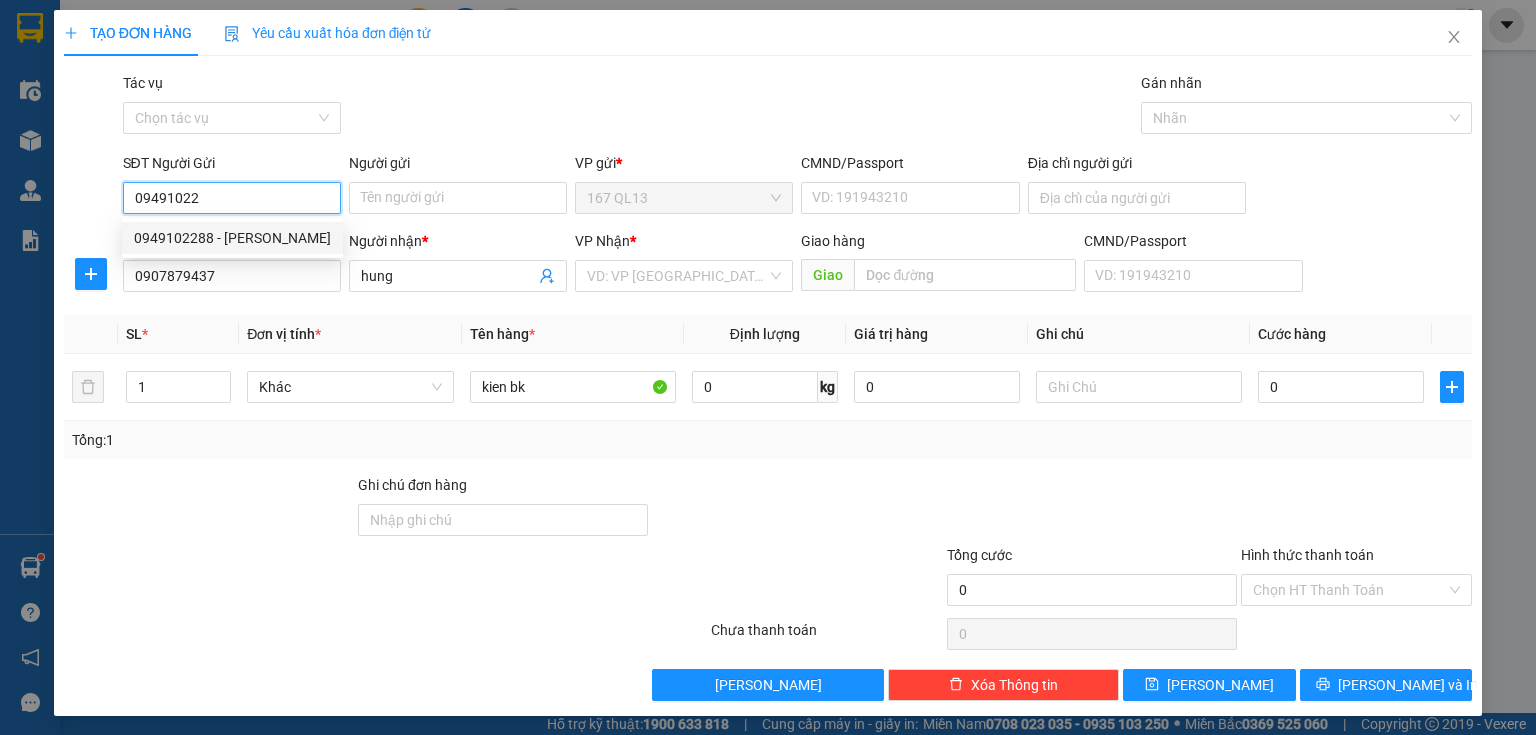 drag, startPoint x: 216, startPoint y: 234, endPoint x: 303, endPoint y: 247, distance: 87.965904 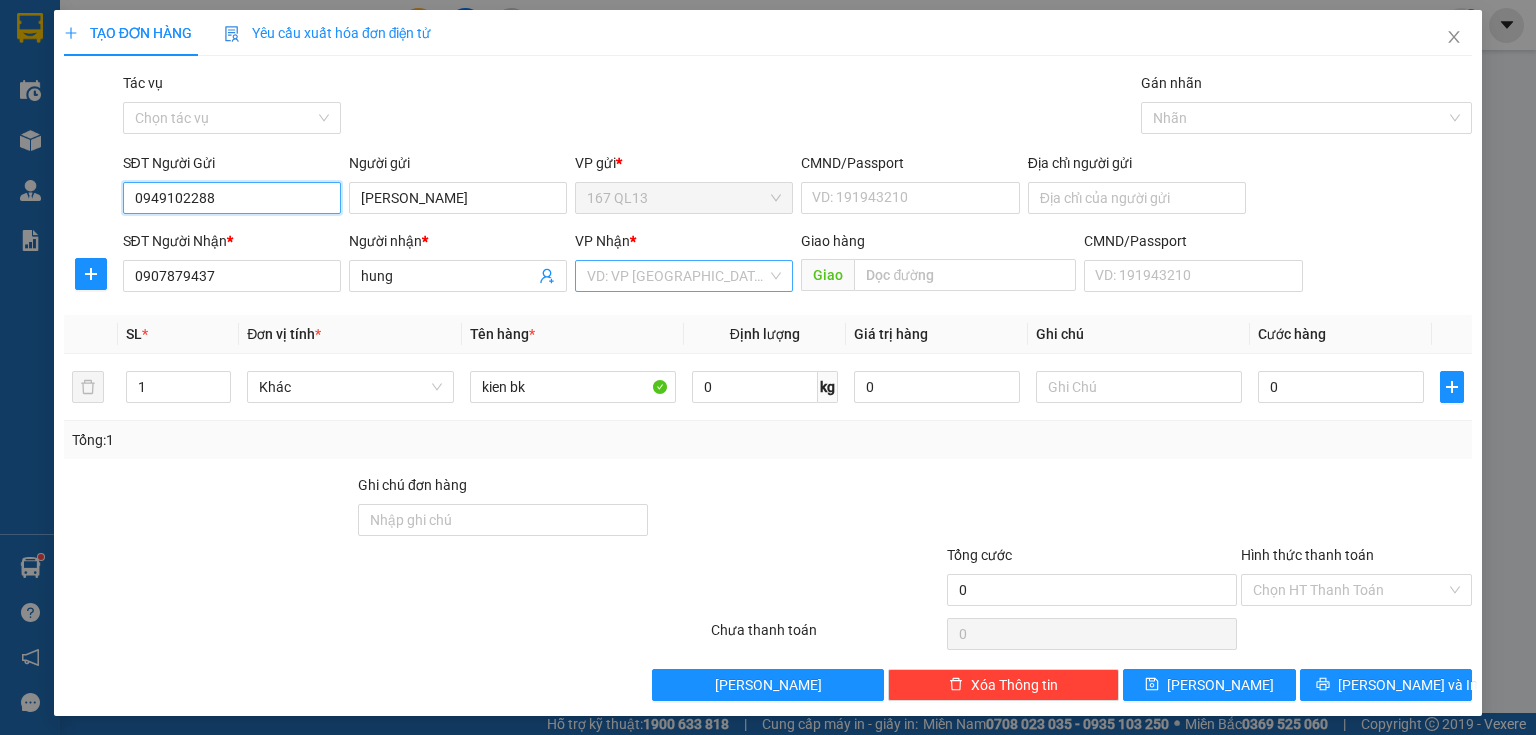 type on "0949102288" 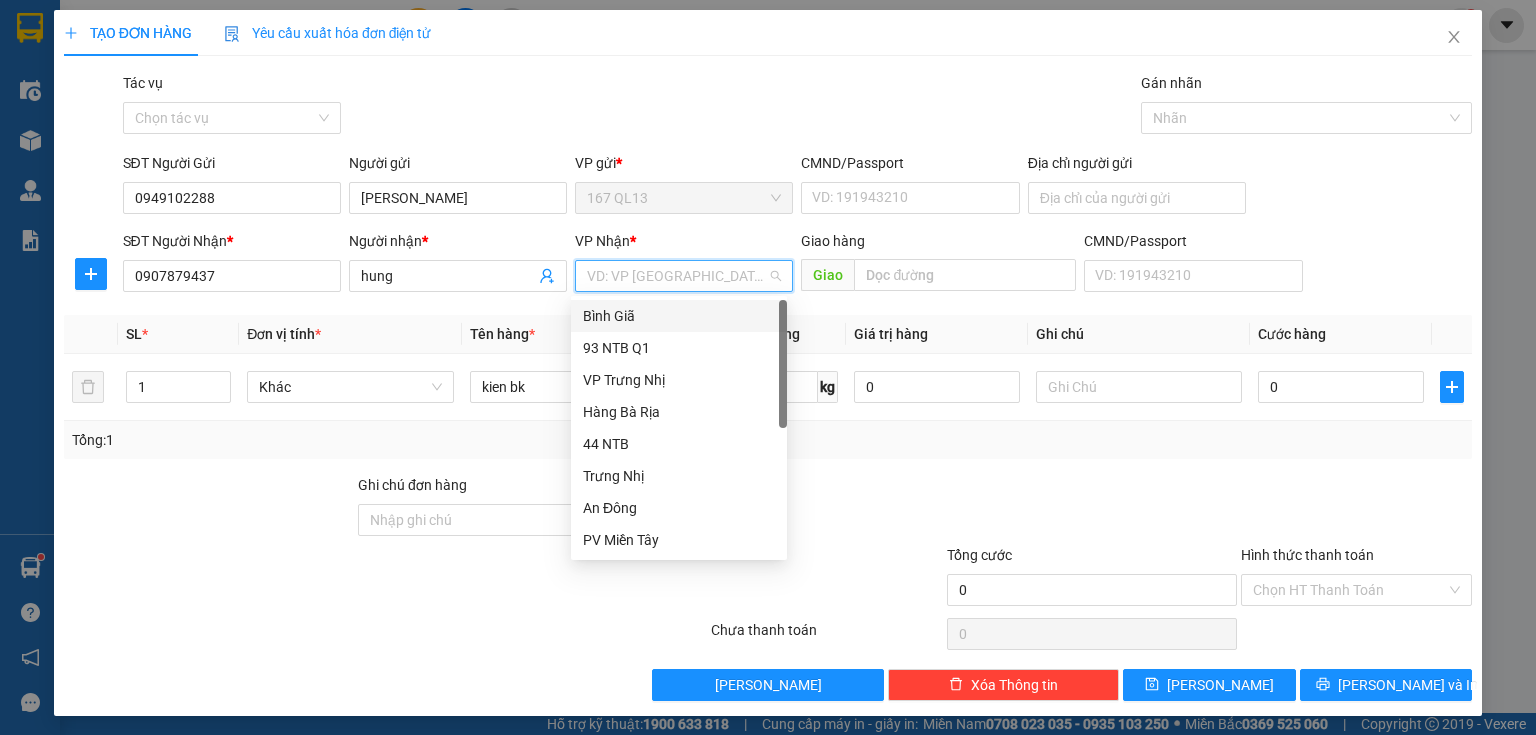 click at bounding box center (677, 276) 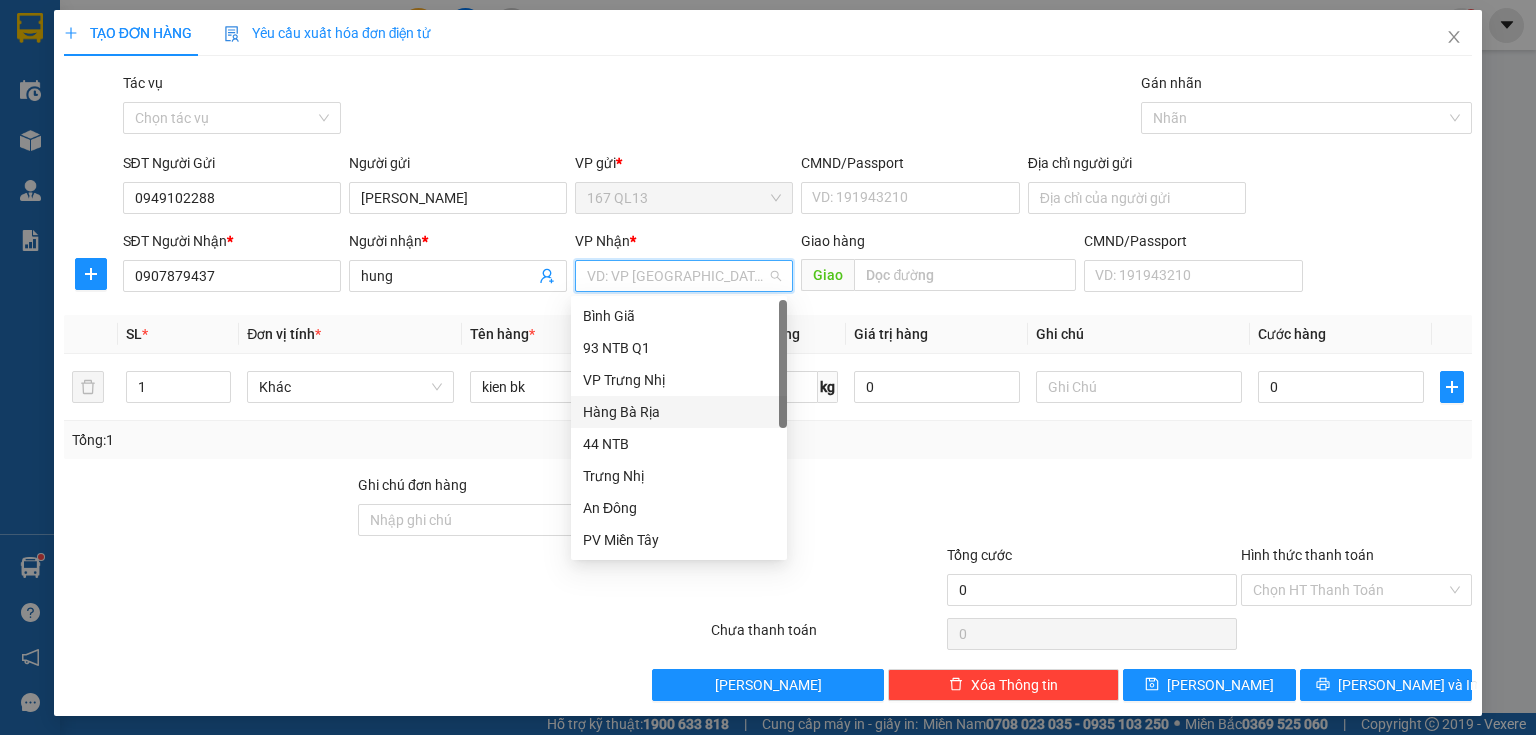 drag, startPoint x: 661, startPoint y: 408, endPoint x: 802, endPoint y: 366, distance: 147.12239 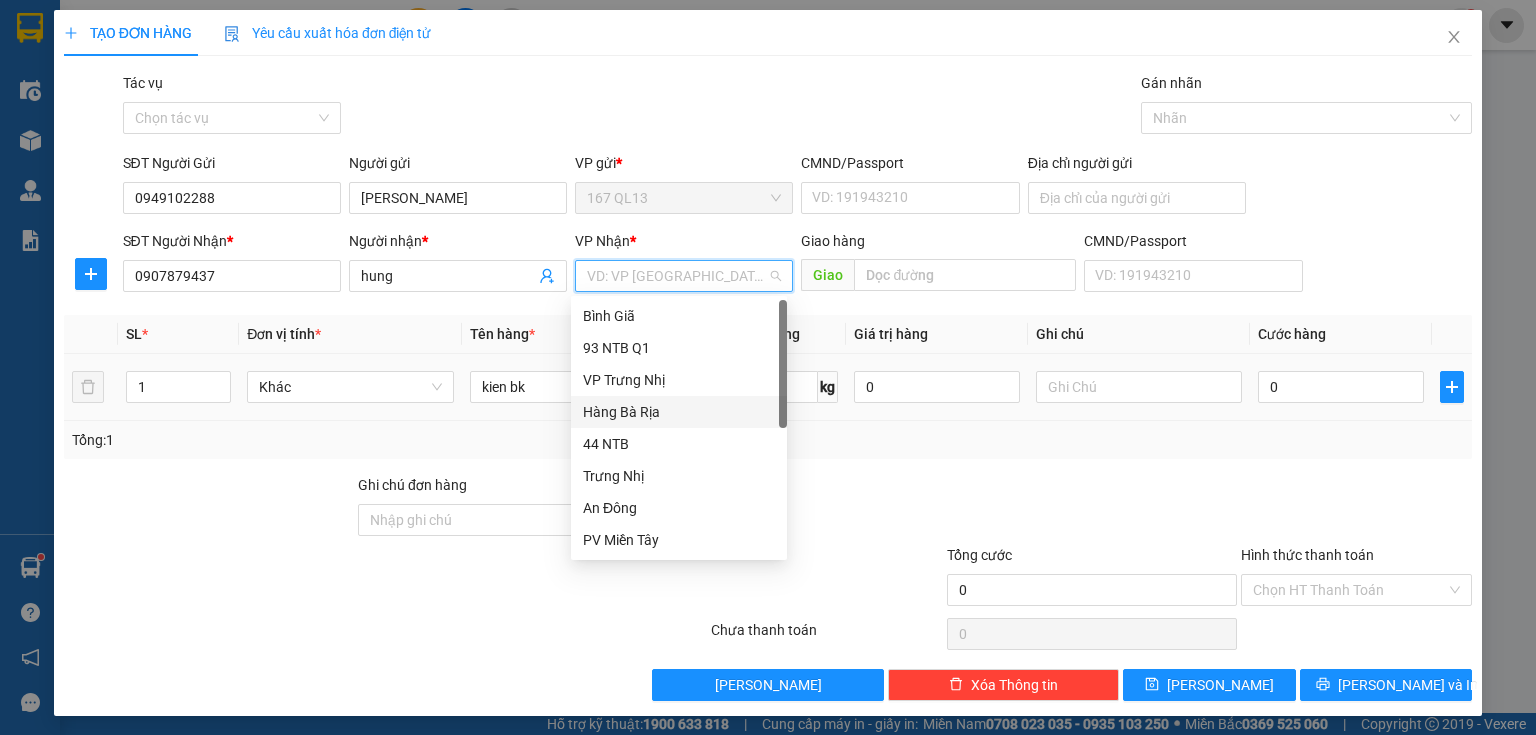 click on "Hàng Bà Rịa" at bounding box center [679, 412] 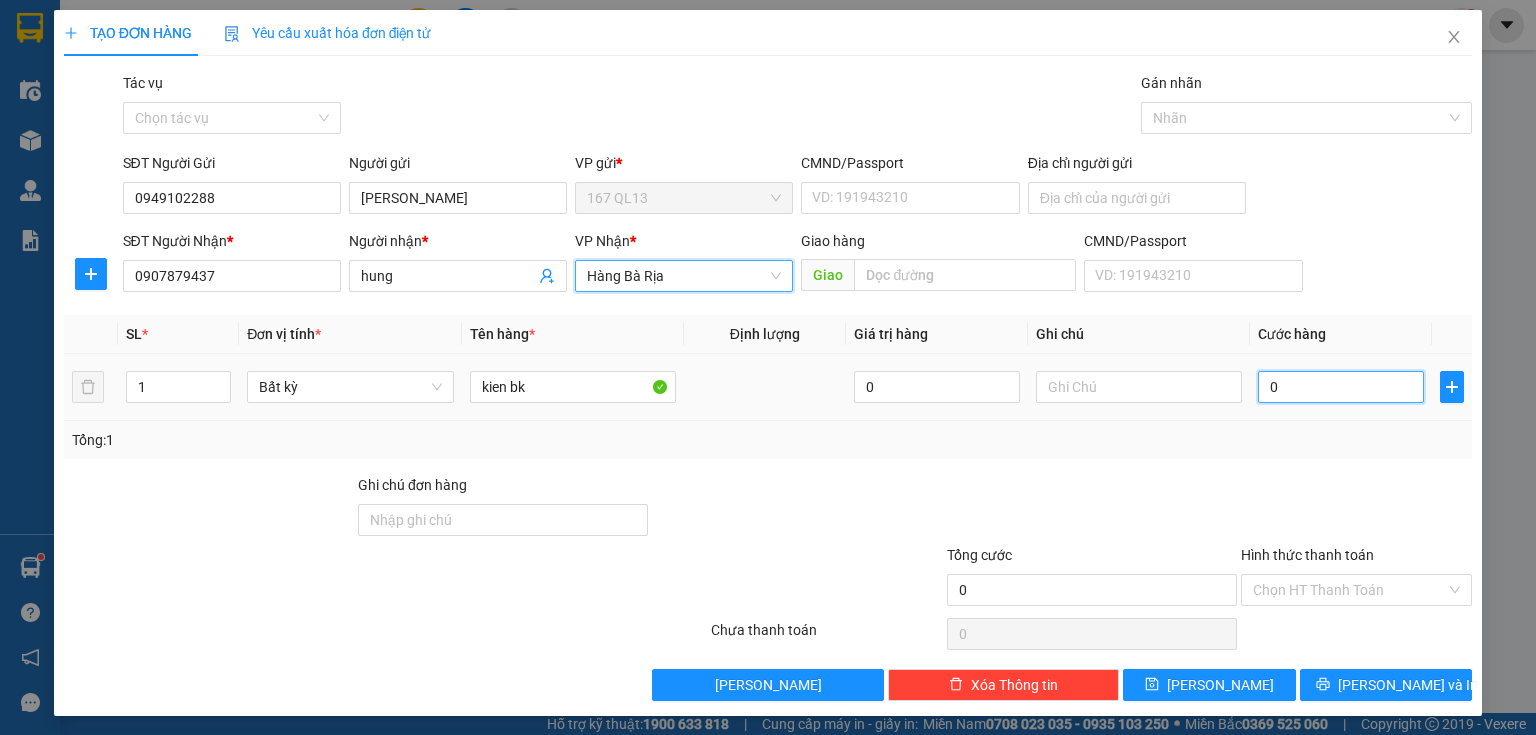 click on "0" at bounding box center (1341, 387) 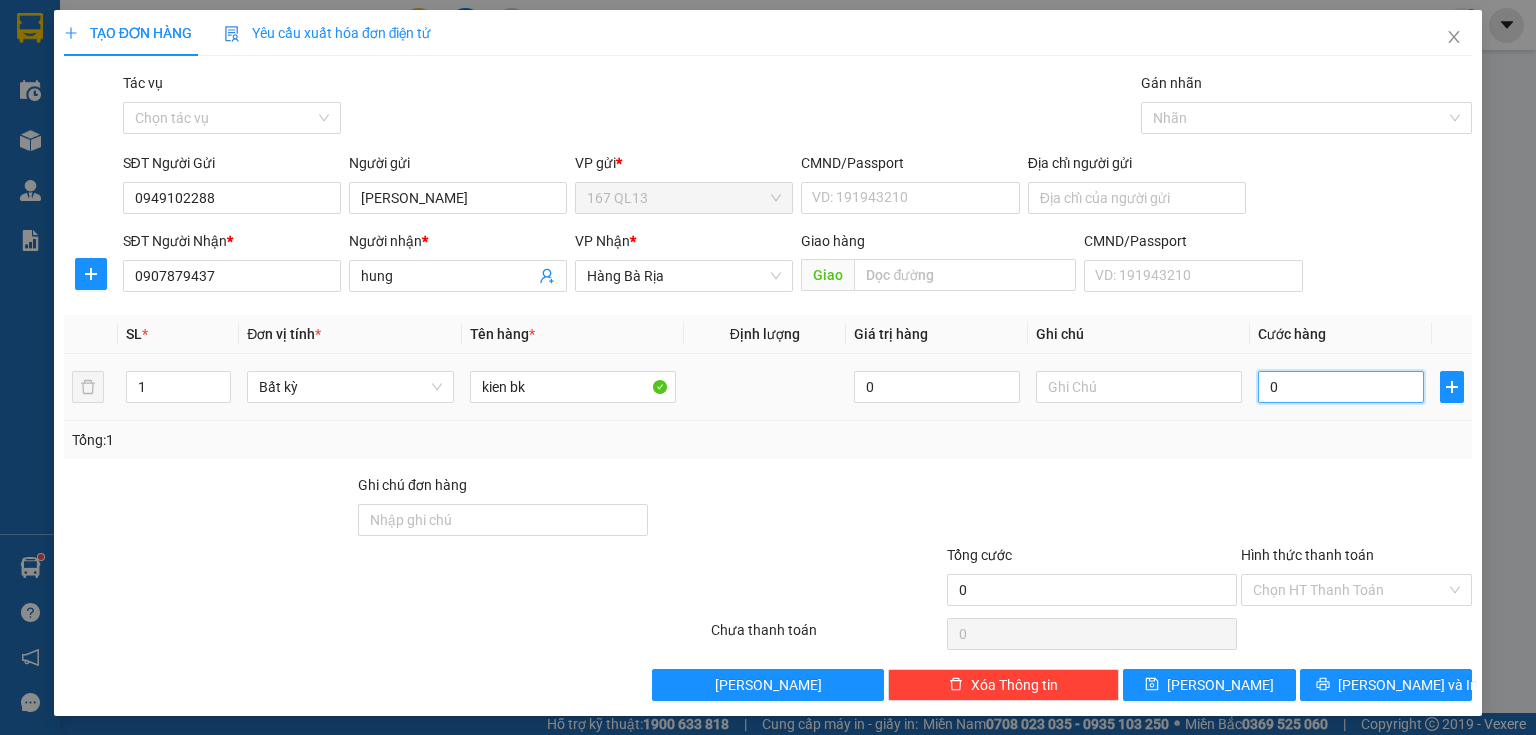 type on "3" 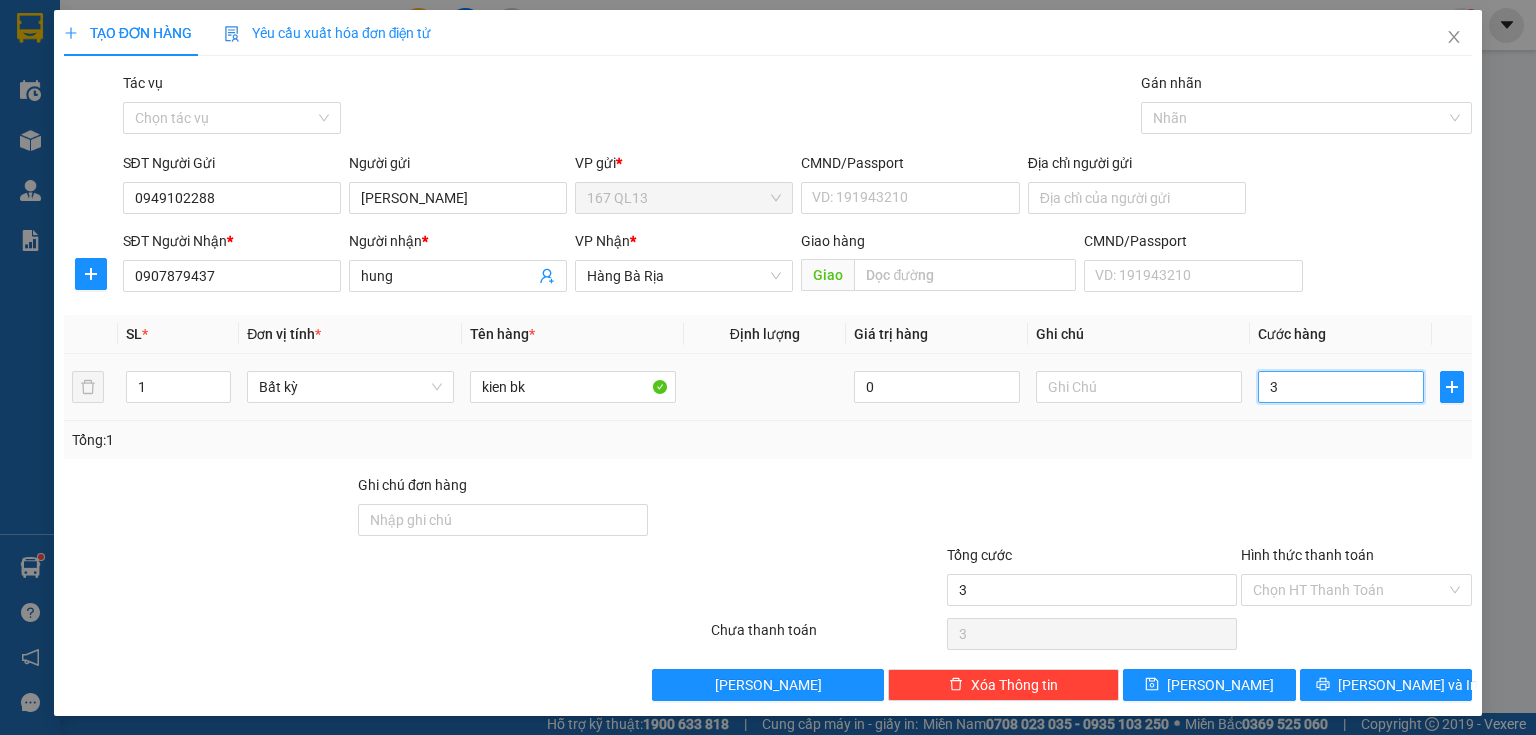 type on "30" 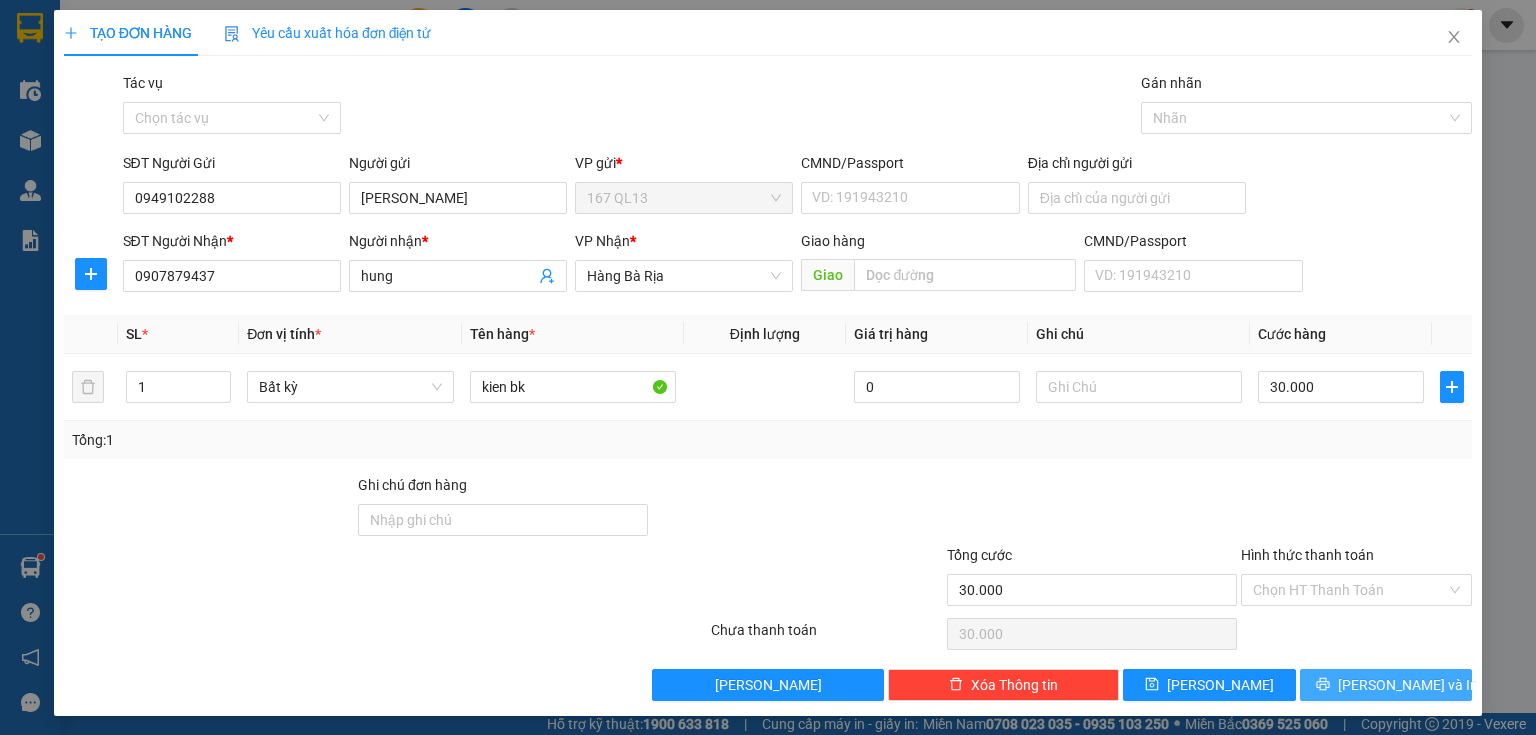 drag, startPoint x: 1406, startPoint y: 684, endPoint x: 1384, endPoint y: 663, distance: 30.413813 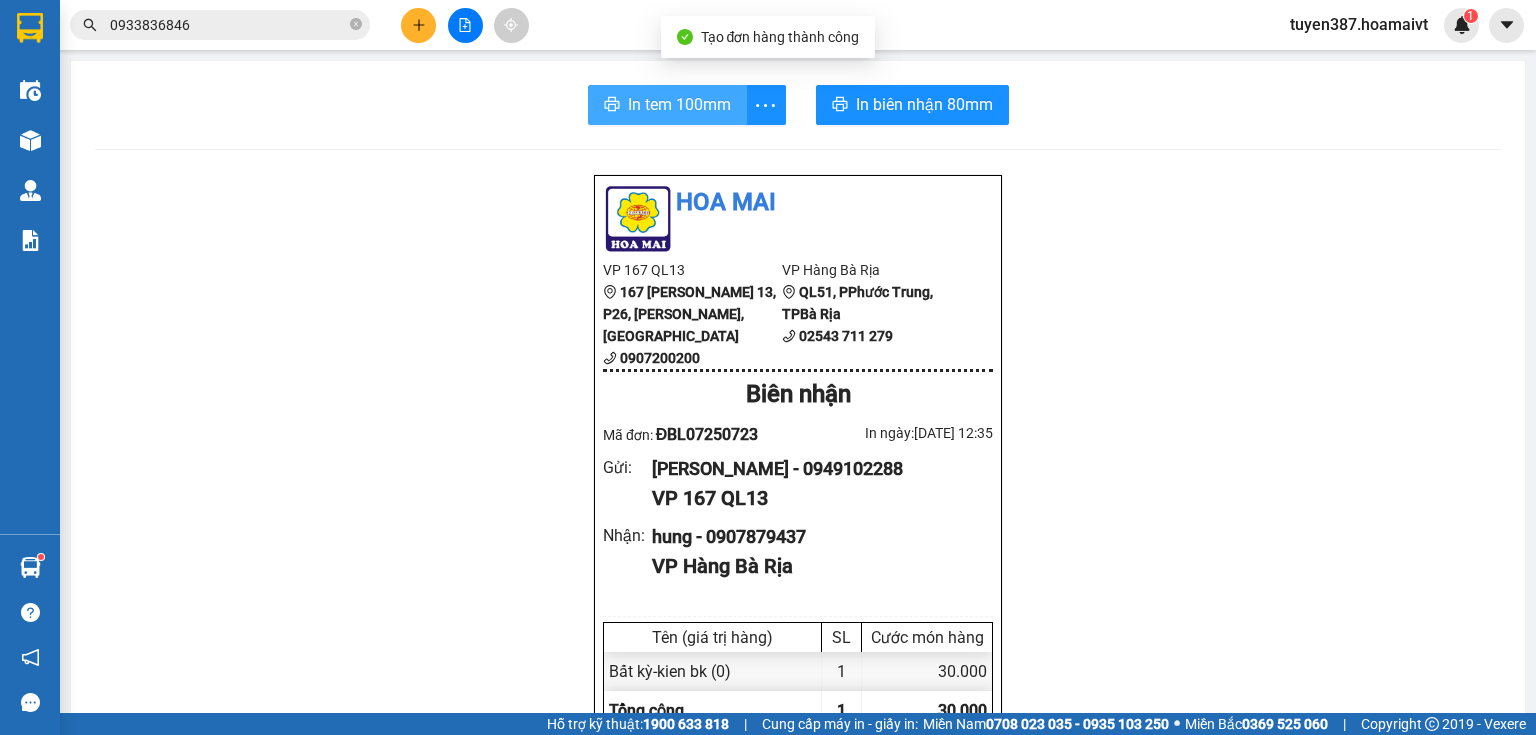 click on "In tem 100mm" at bounding box center (679, 104) 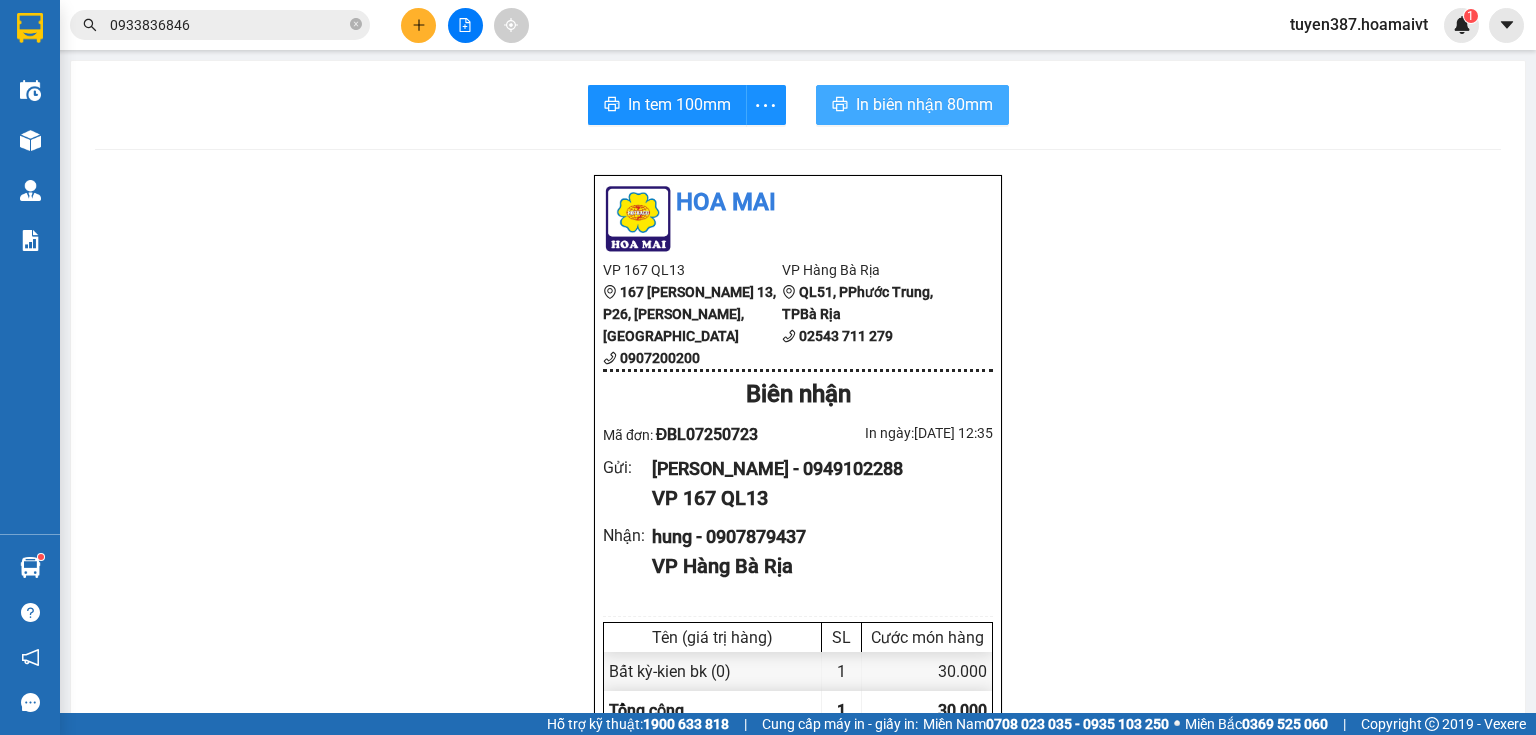 click on "In biên nhận 80mm" at bounding box center (924, 104) 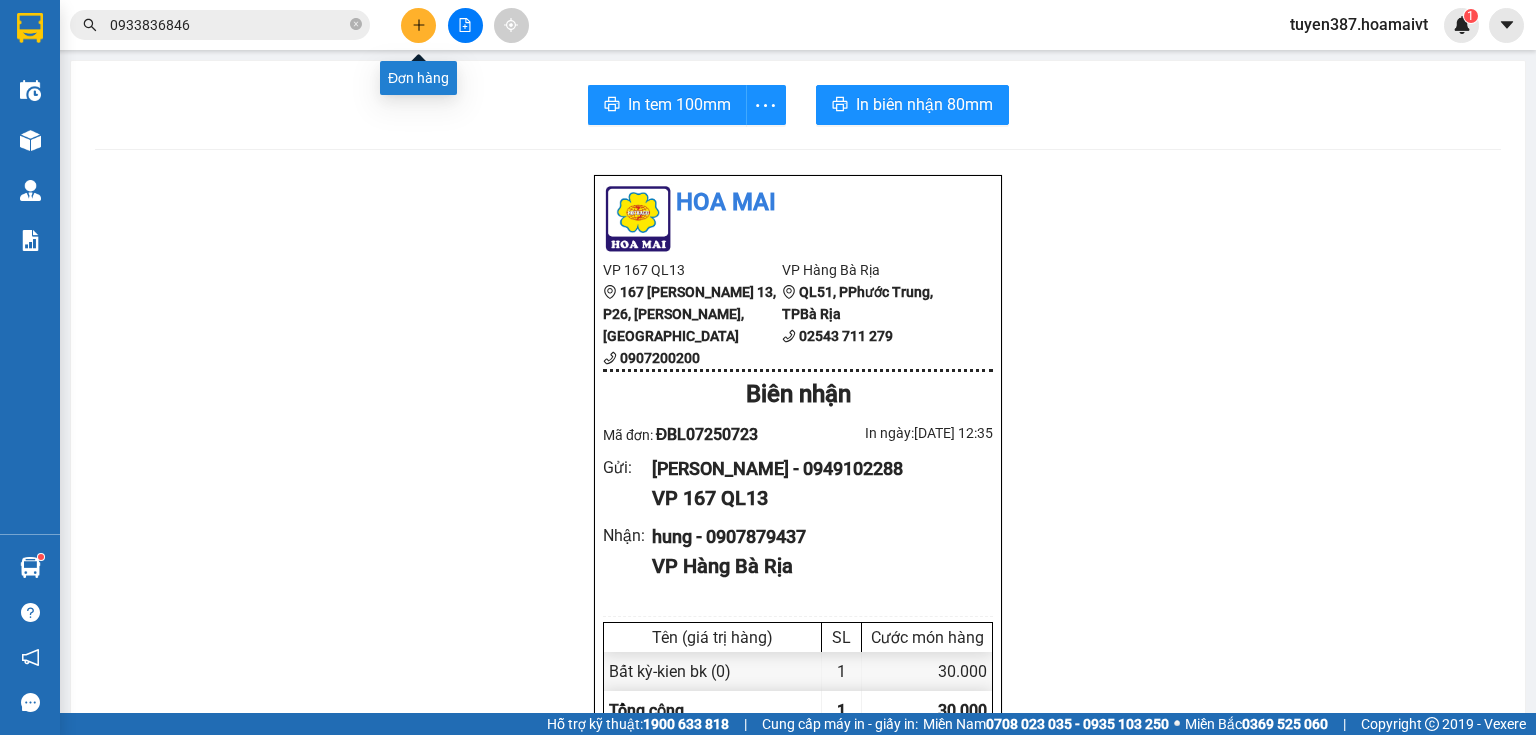 click 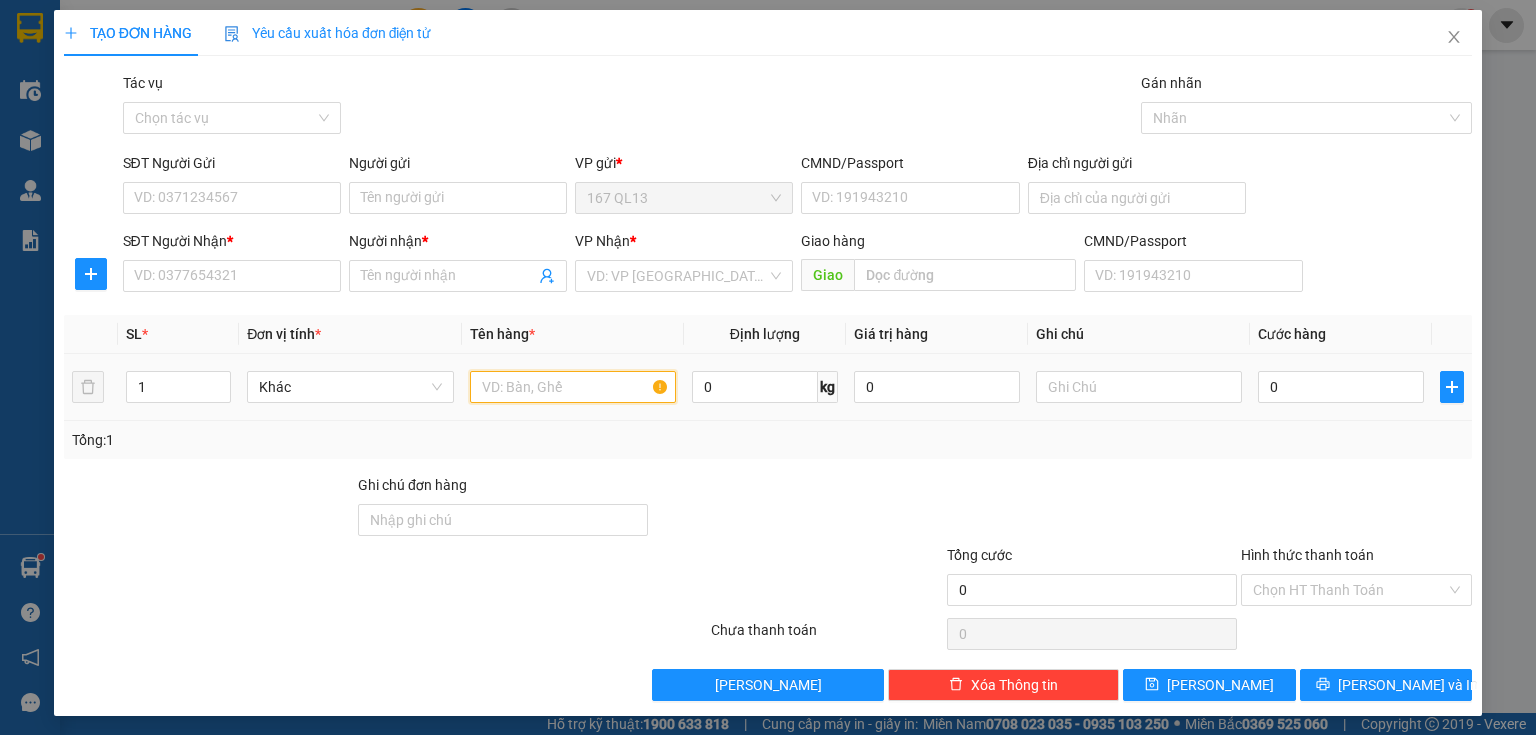 click at bounding box center [573, 387] 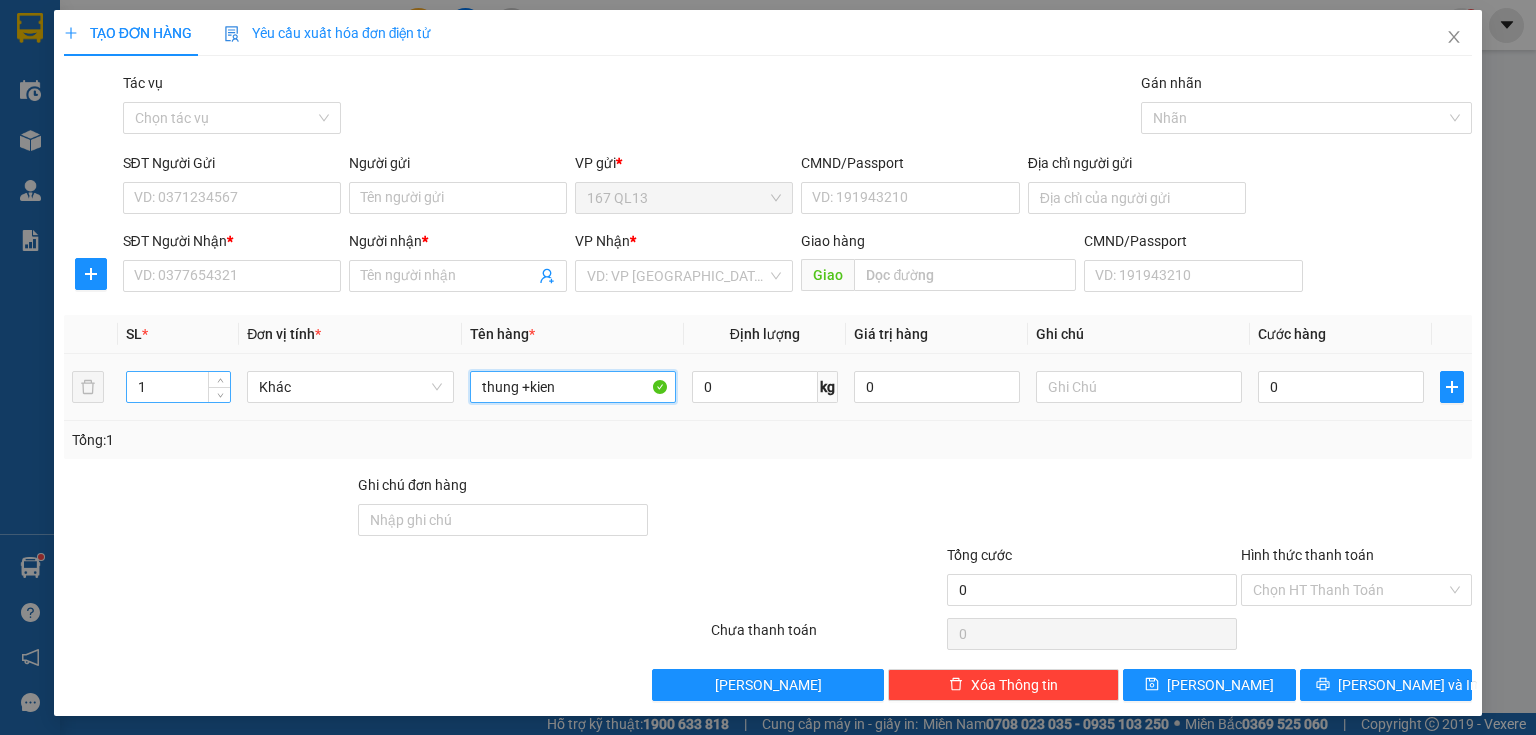 type on "thung +kien" 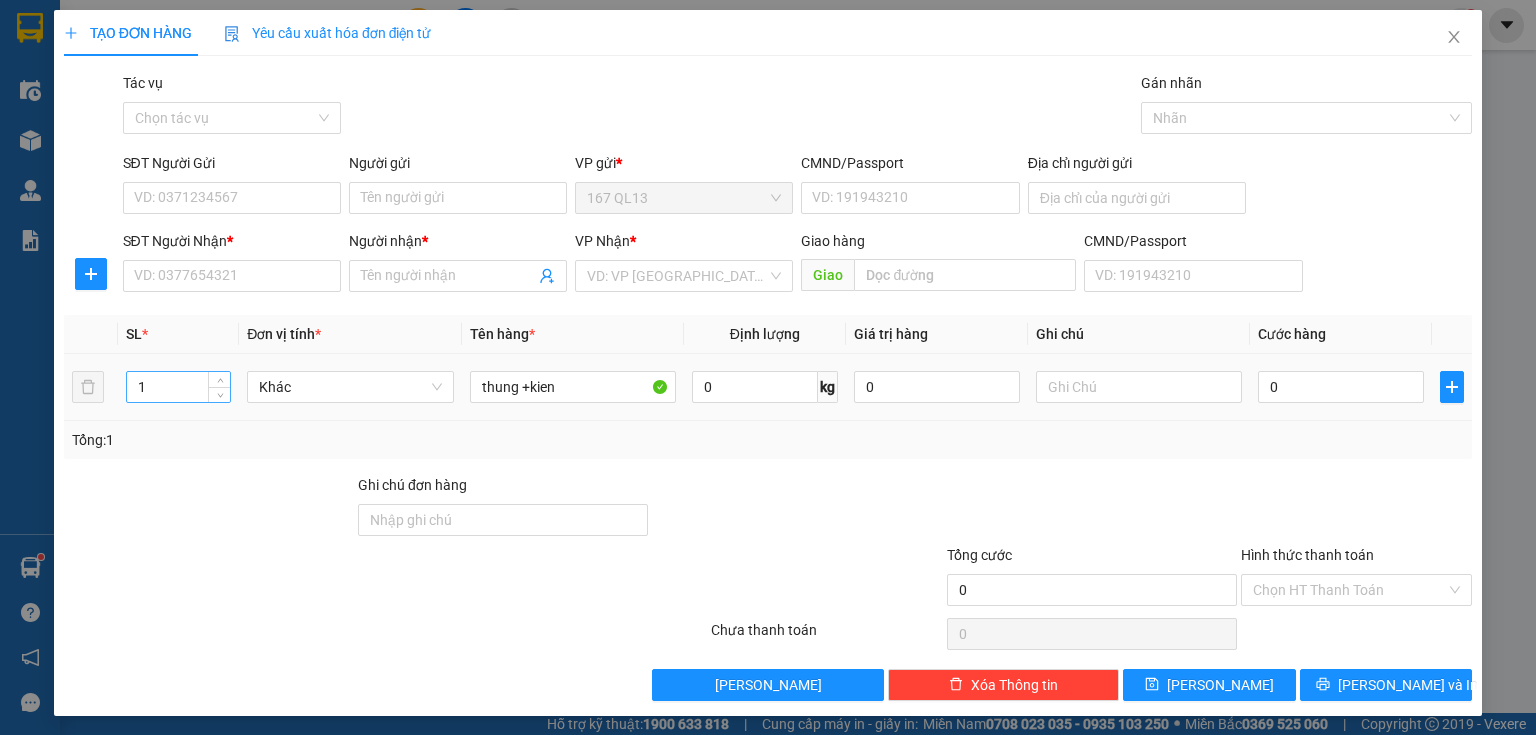 click on "1" at bounding box center (178, 387) 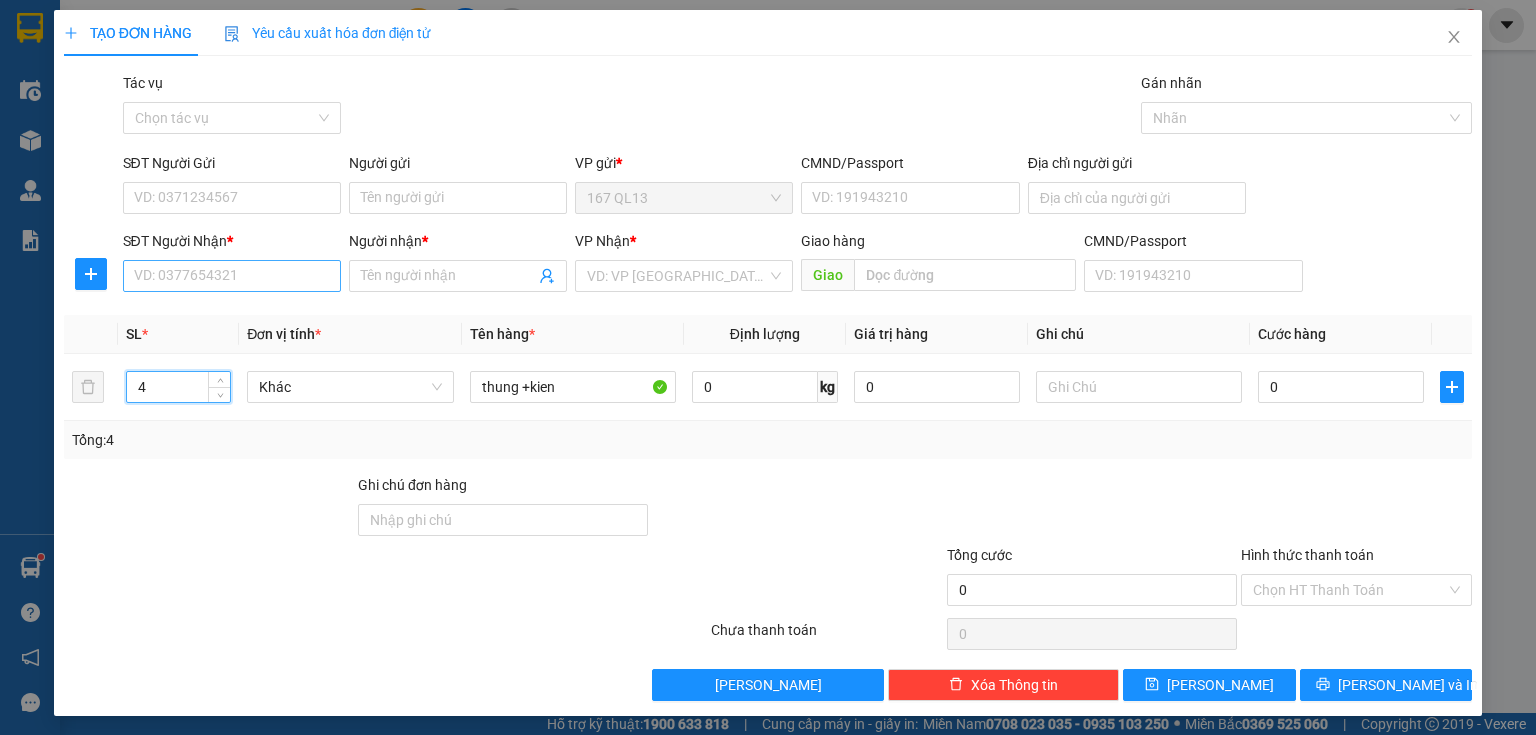 type on "4" 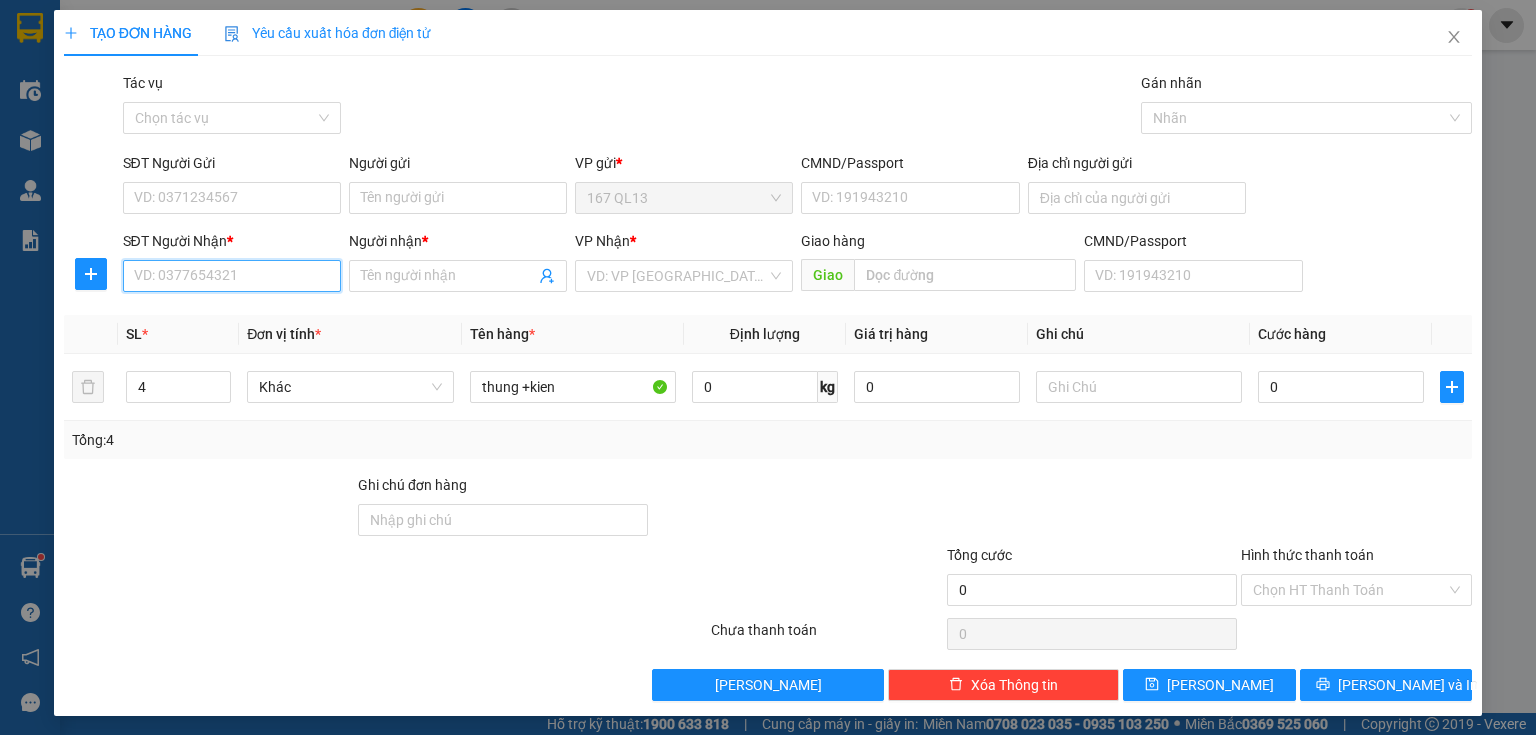 click on "SĐT Người Nhận  *" at bounding box center [232, 276] 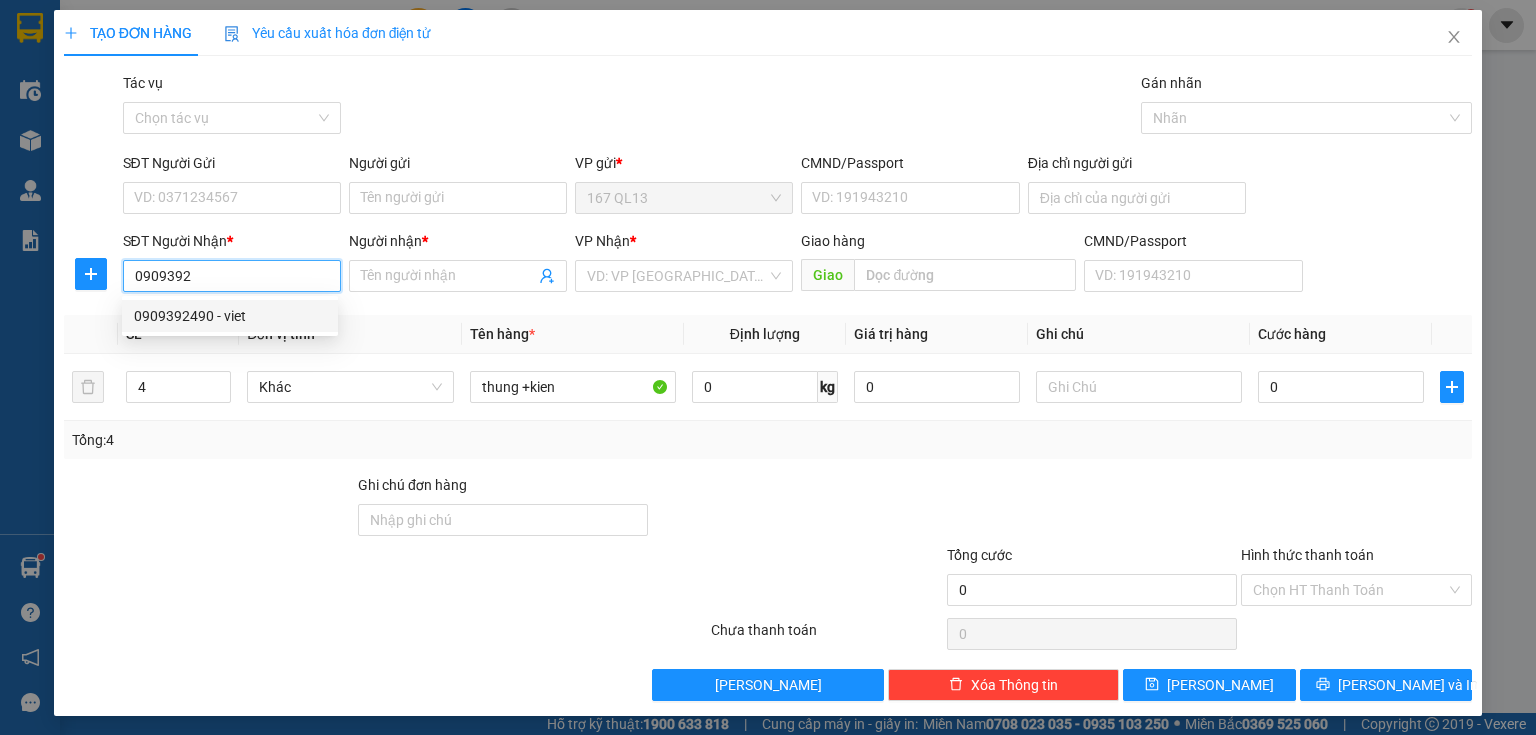 drag, startPoint x: 239, startPoint y: 314, endPoint x: 246, endPoint y: 241, distance: 73.33485 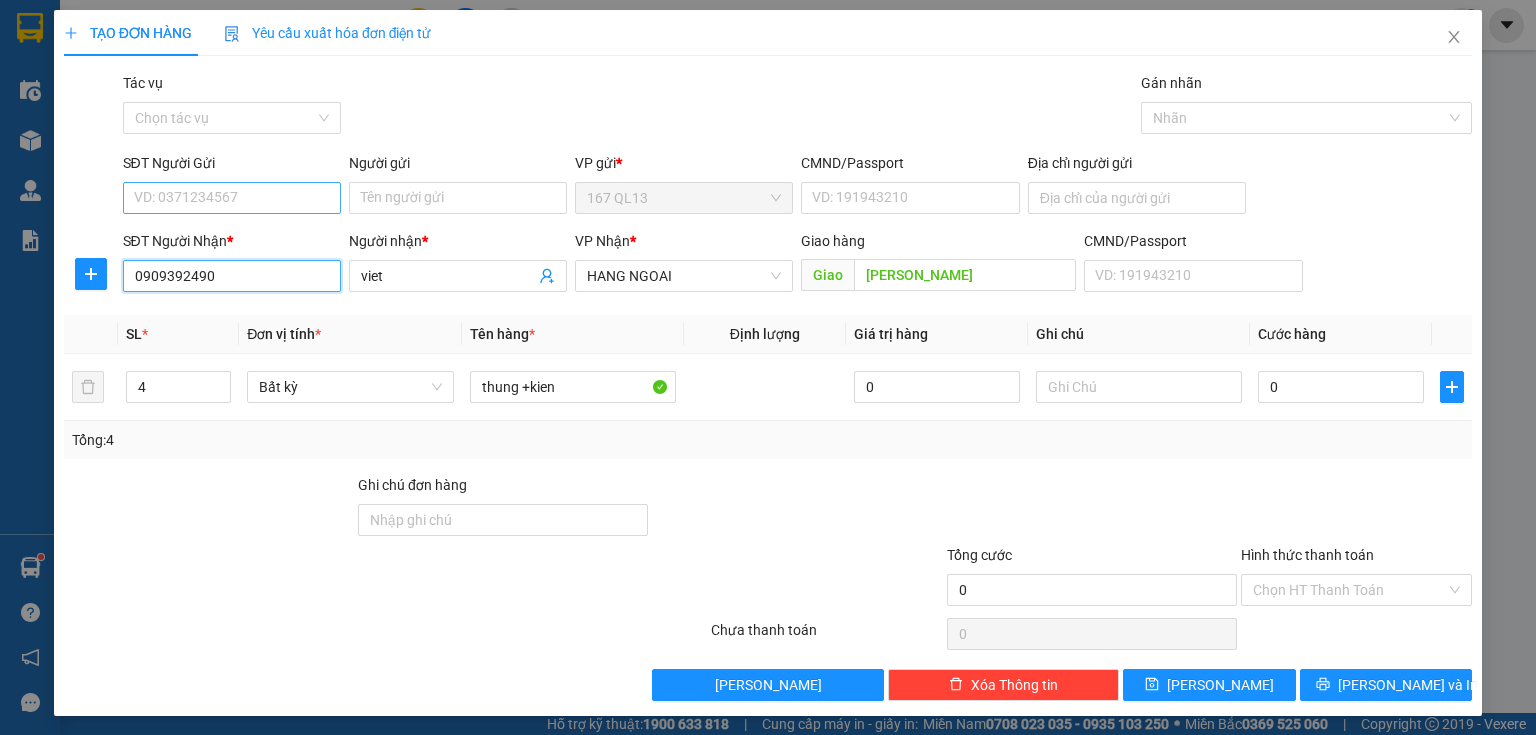 type on "0909392490" 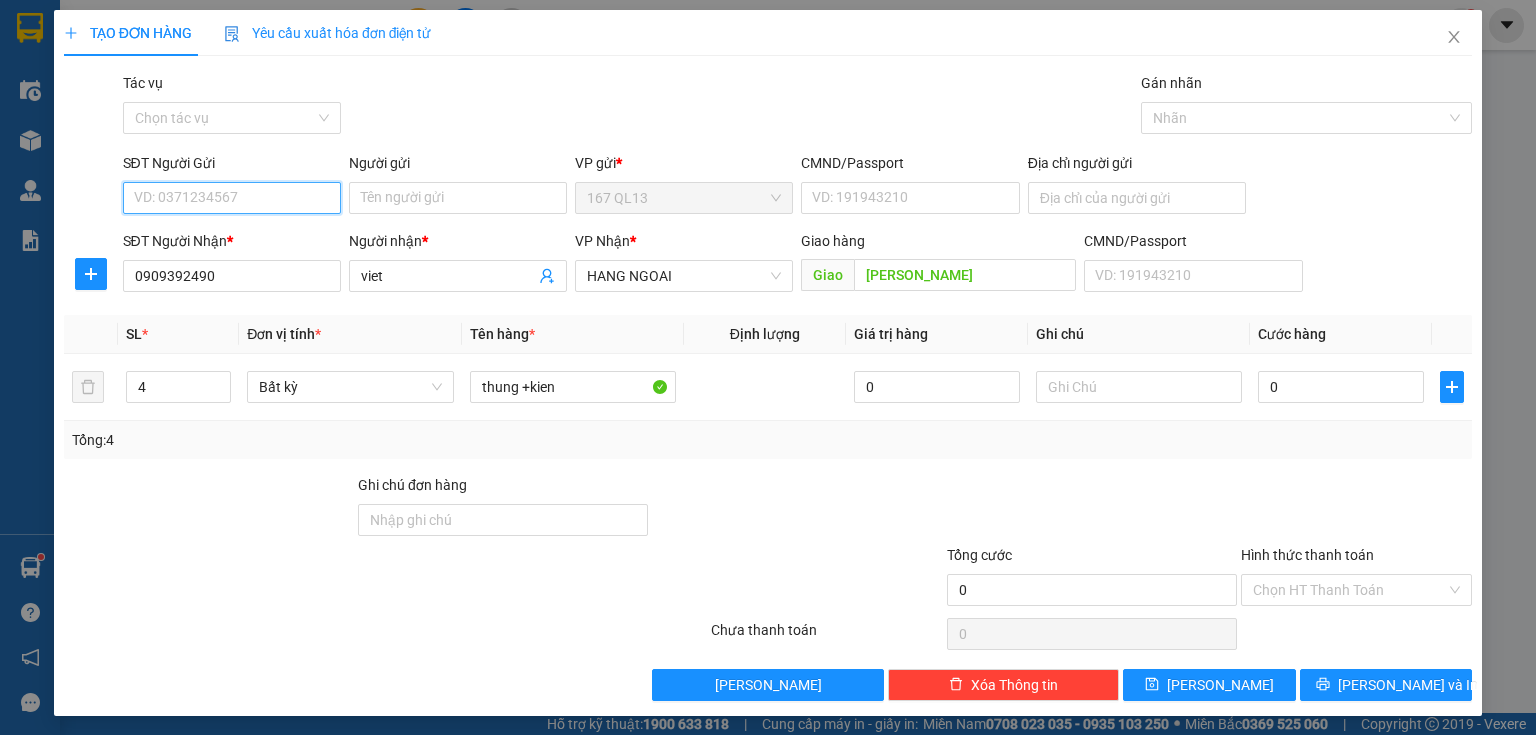 click on "SĐT Người Gửi" at bounding box center (232, 198) 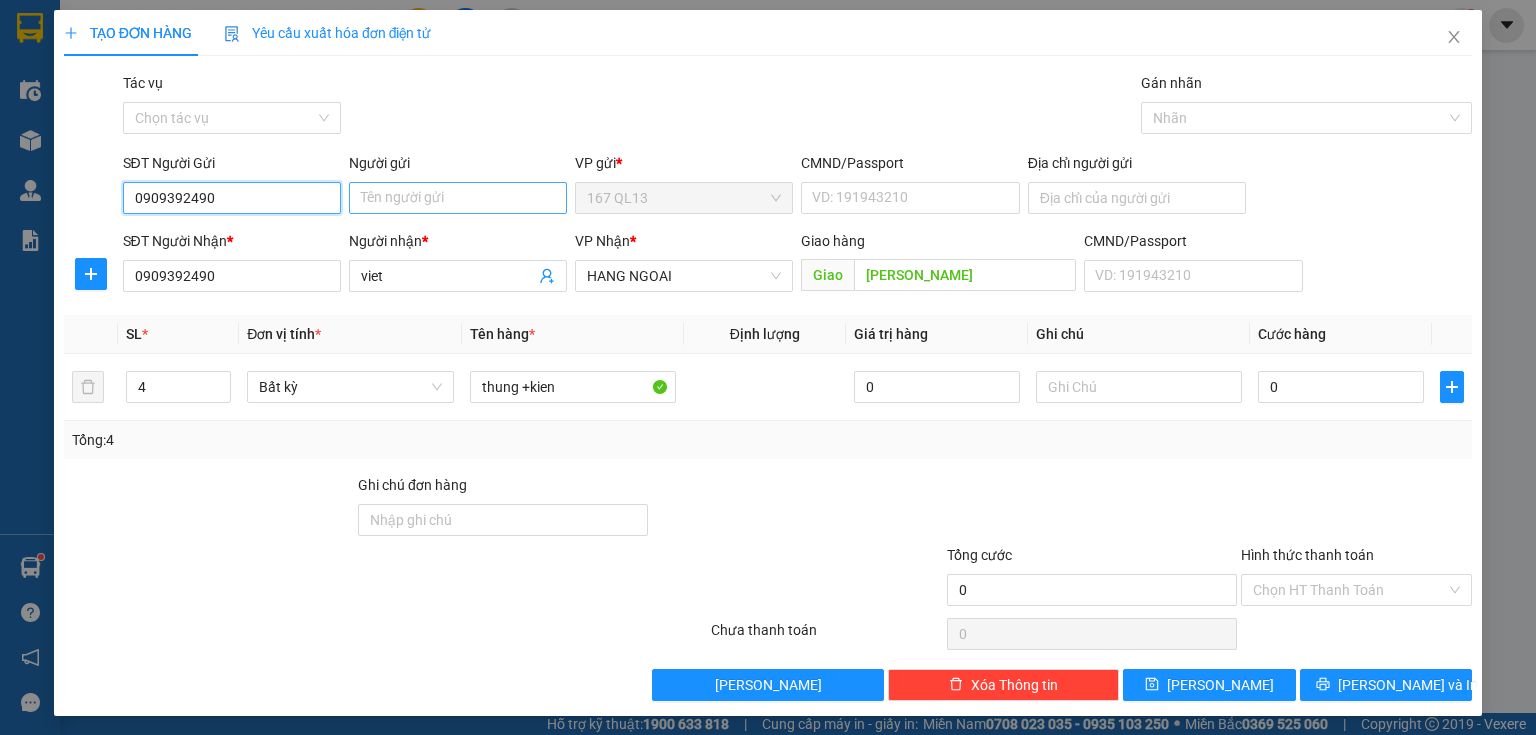 type on "0909392490" 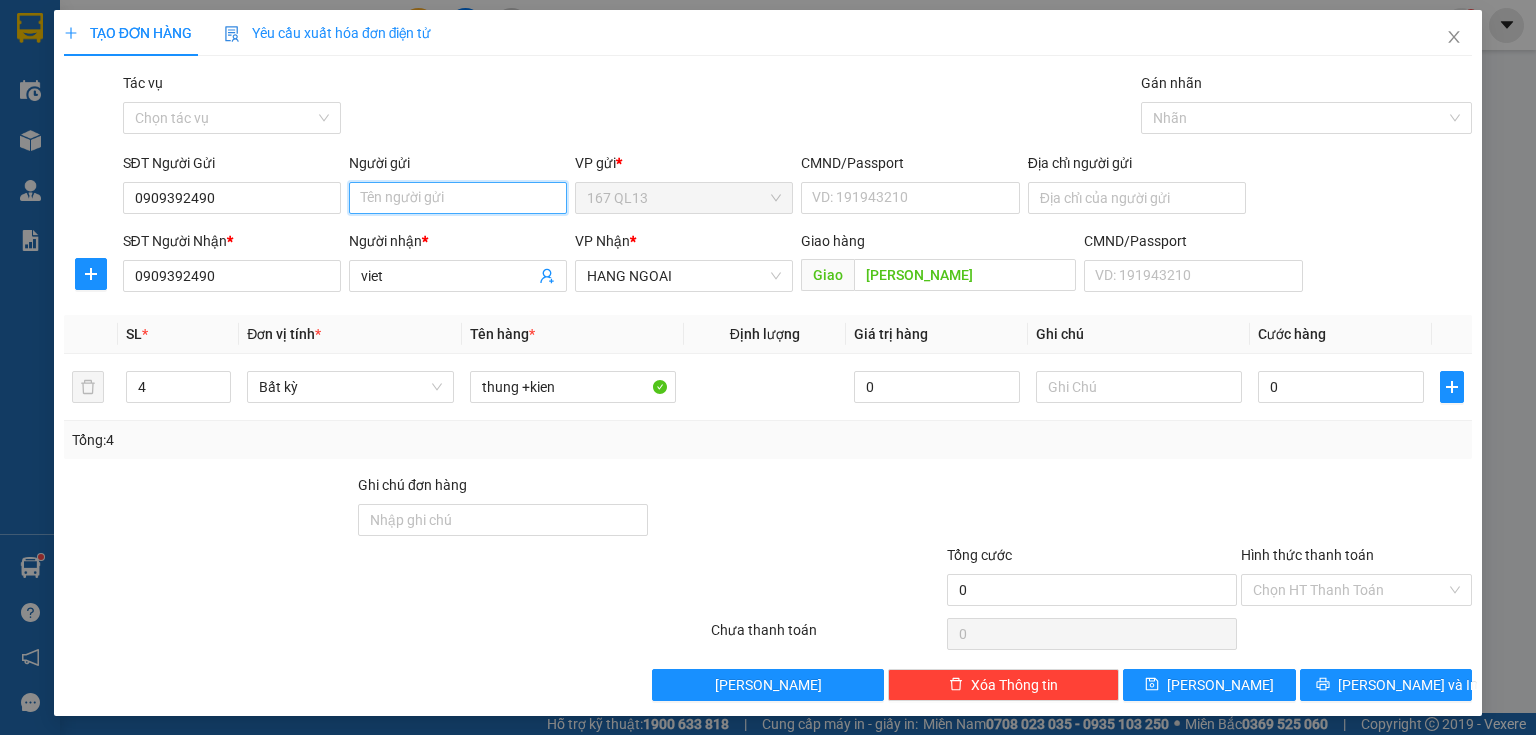 click on "Người gửi" at bounding box center [458, 198] 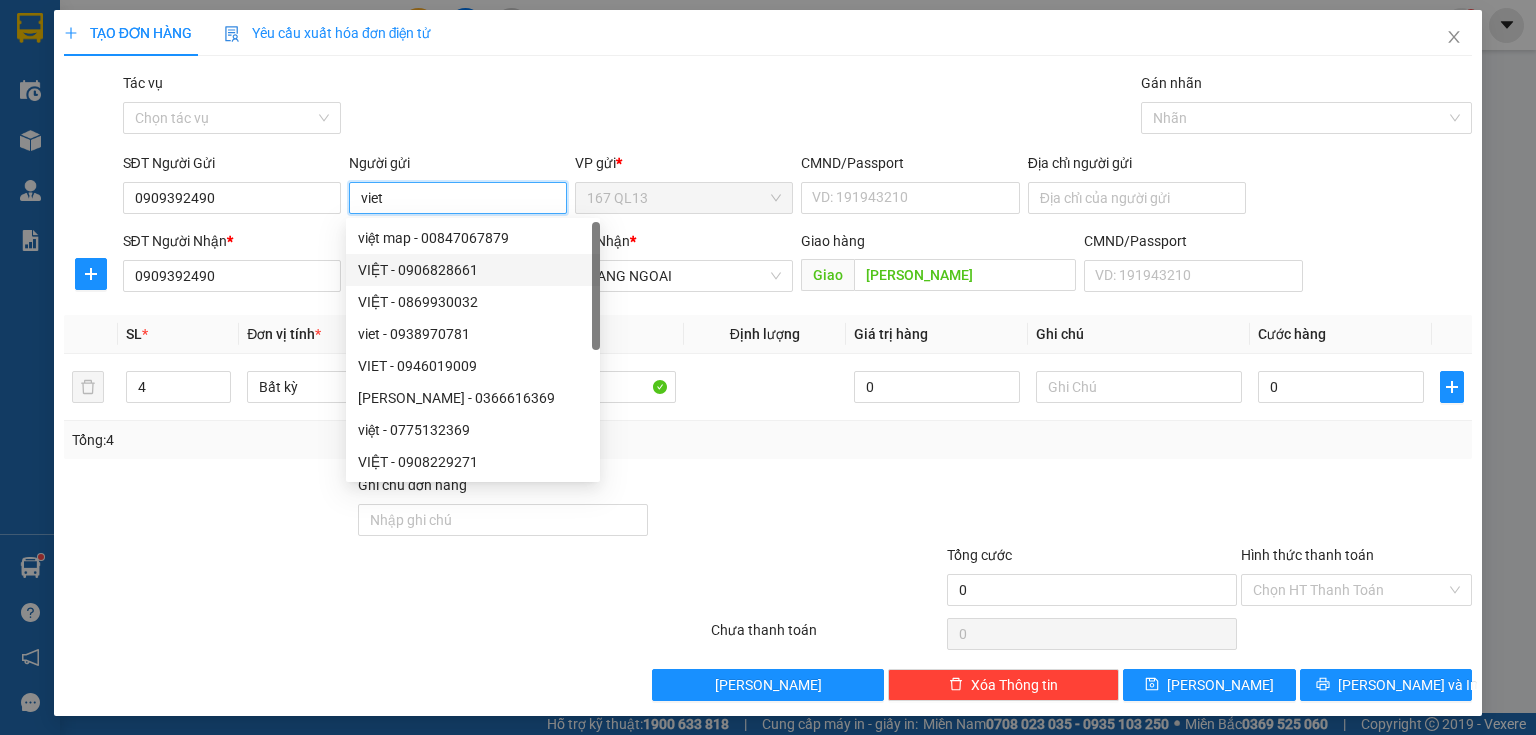 type on "viet" 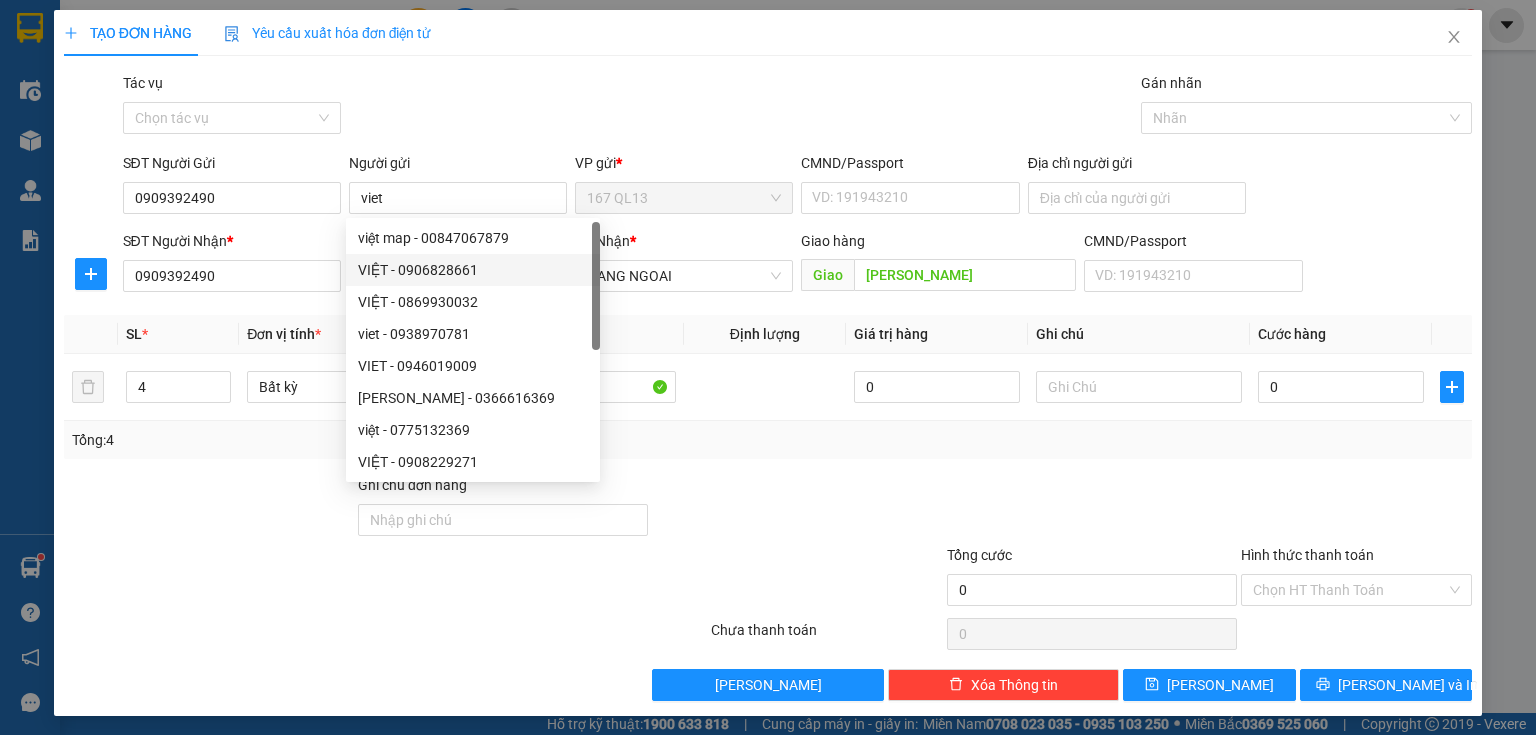 drag, startPoint x: 692, startPoint y: 471, endPoint x: 684, endPoint y: 456, distance: 17 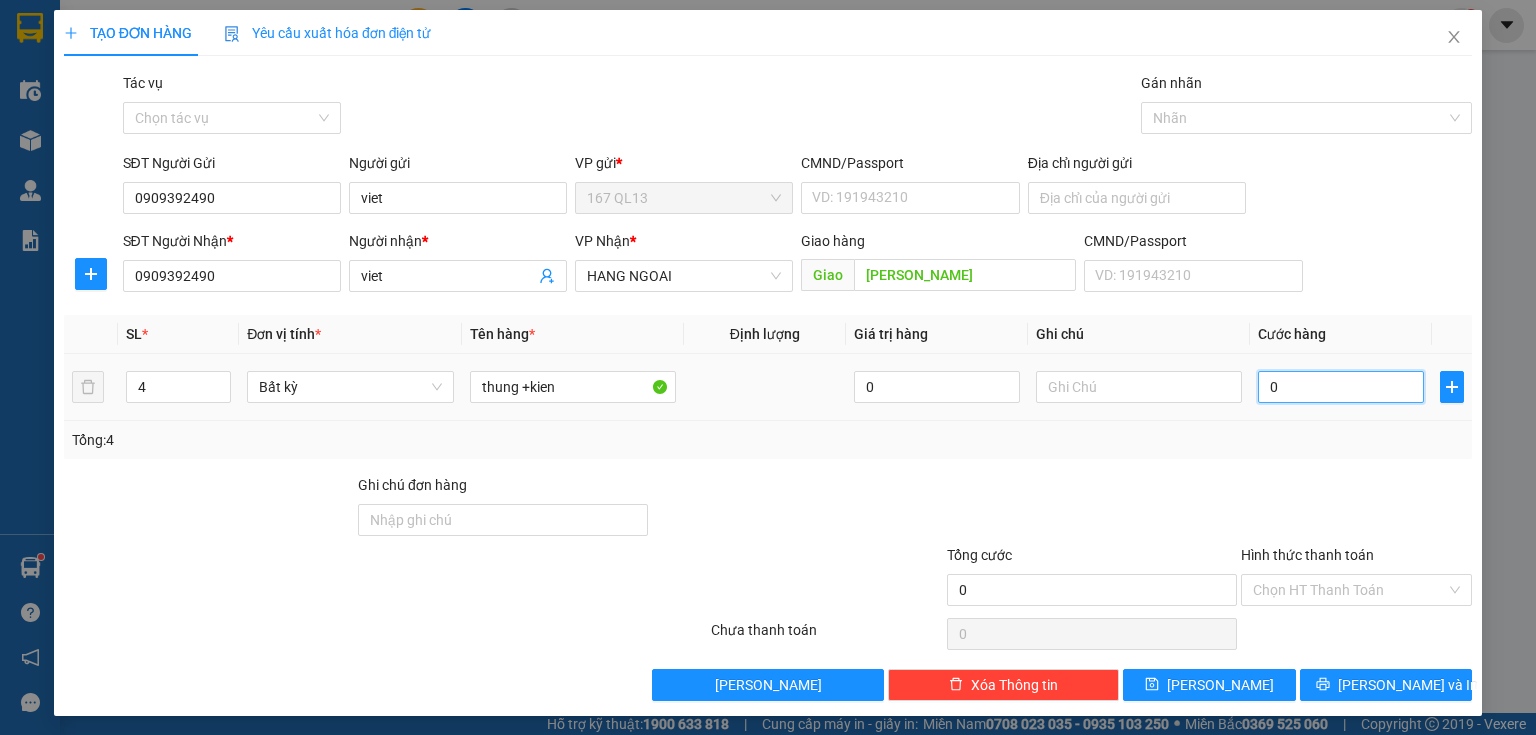 click on "0" at bounding box center (1341, 387) 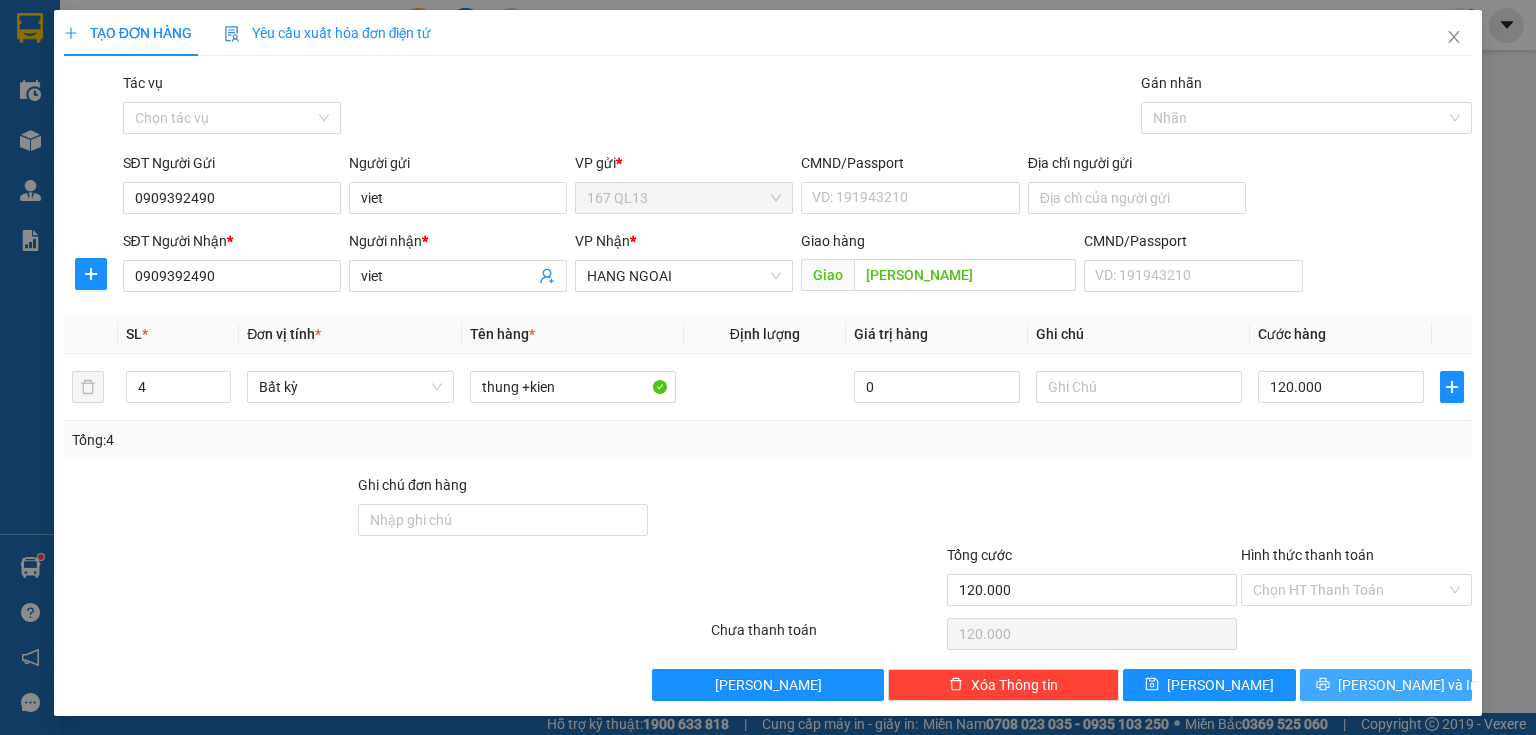 click on "[PERSON_NAME] và In" at bounding box center [1408, 685] 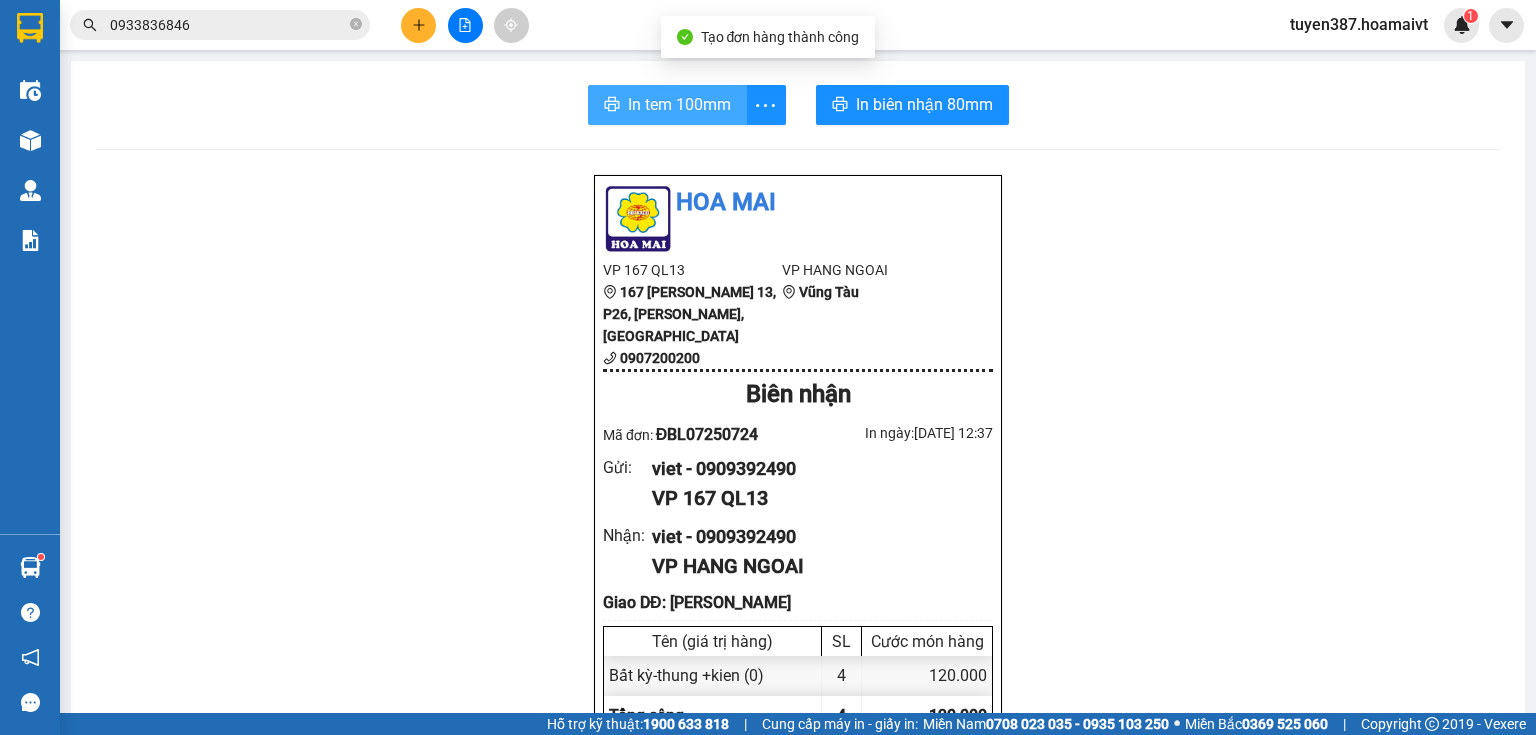 click on "In tem 100mm" at bounding box center (679, 104) 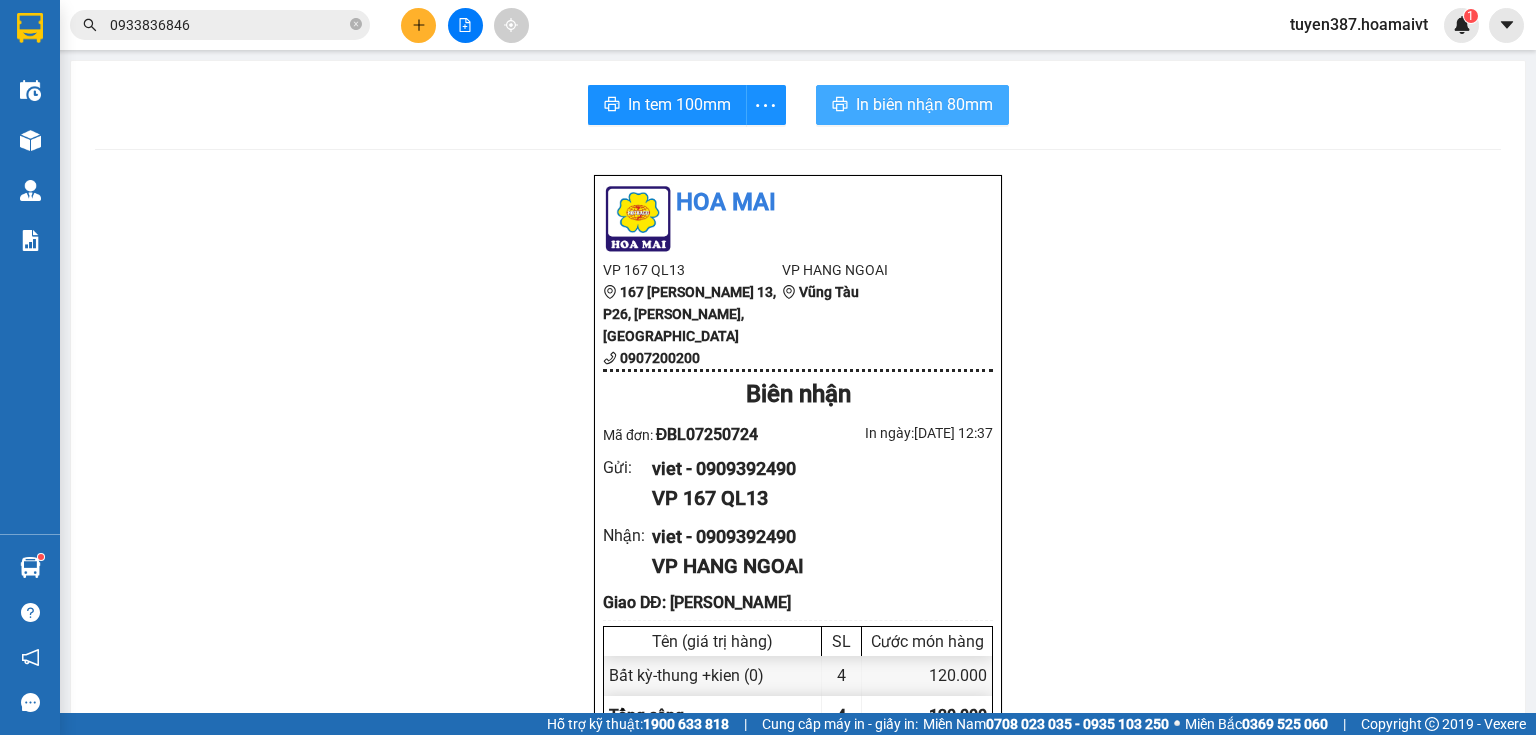 click on "In biên nhận 80mm" at bounding box center (924, 104) 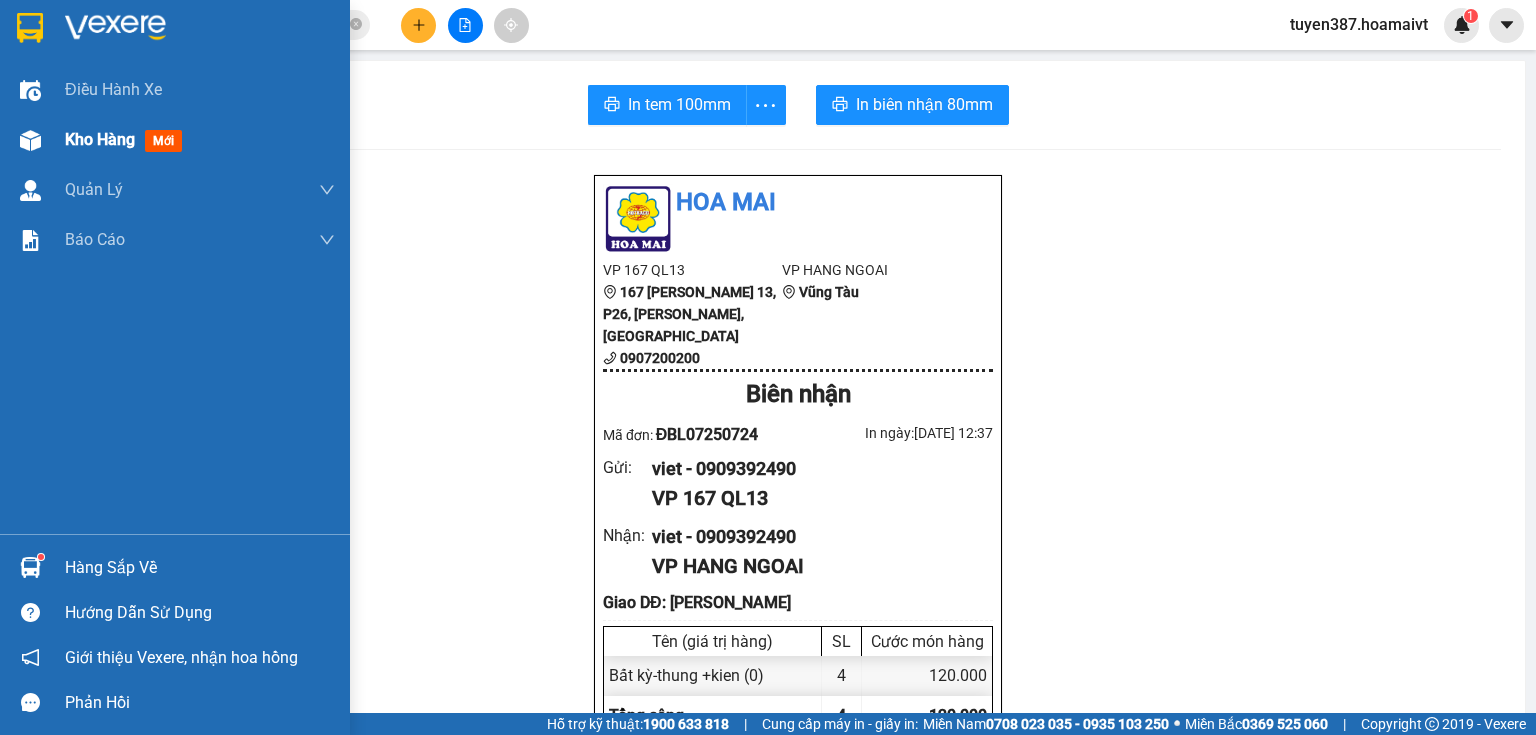 click on "mới" at bounding box center (163, 141) 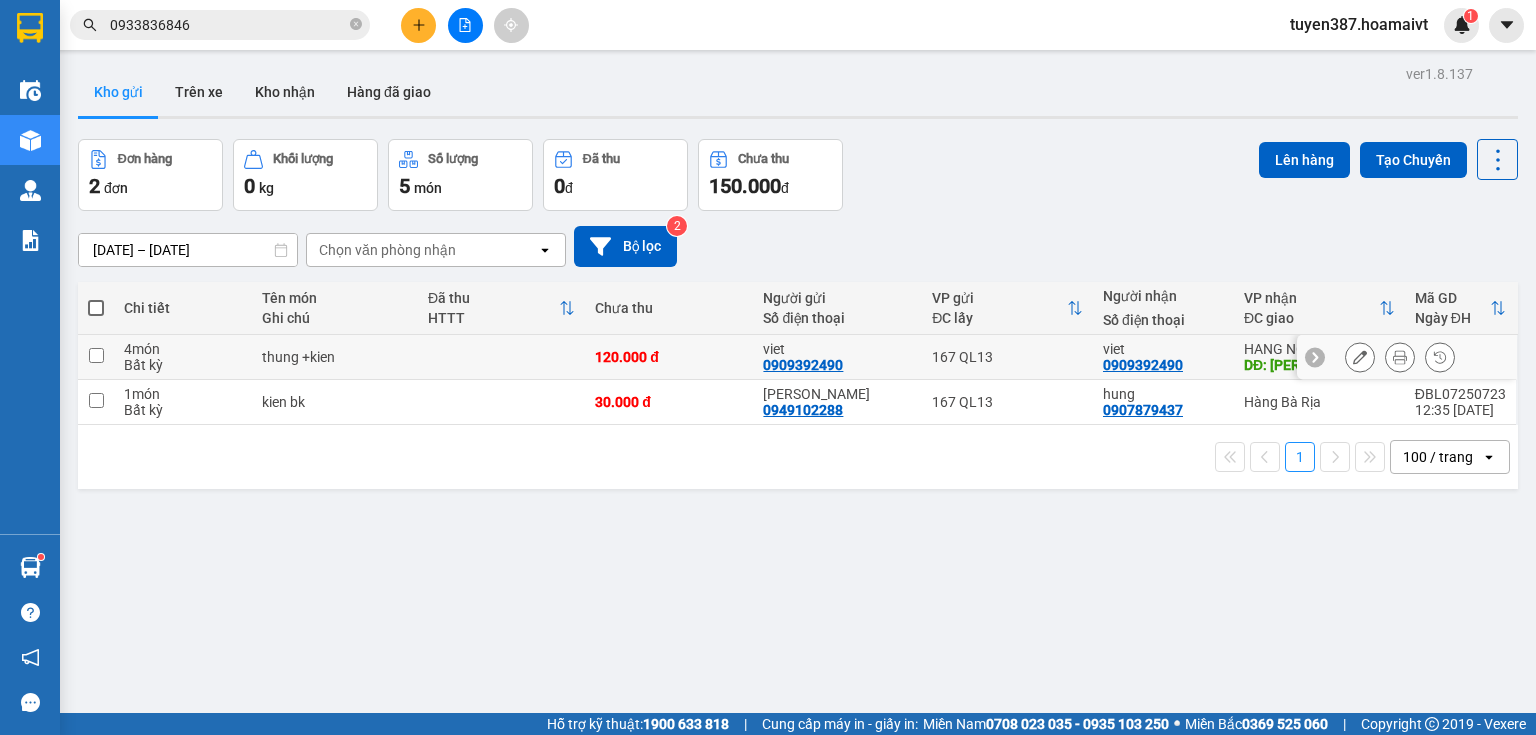 click at bounding box center [96, 355] 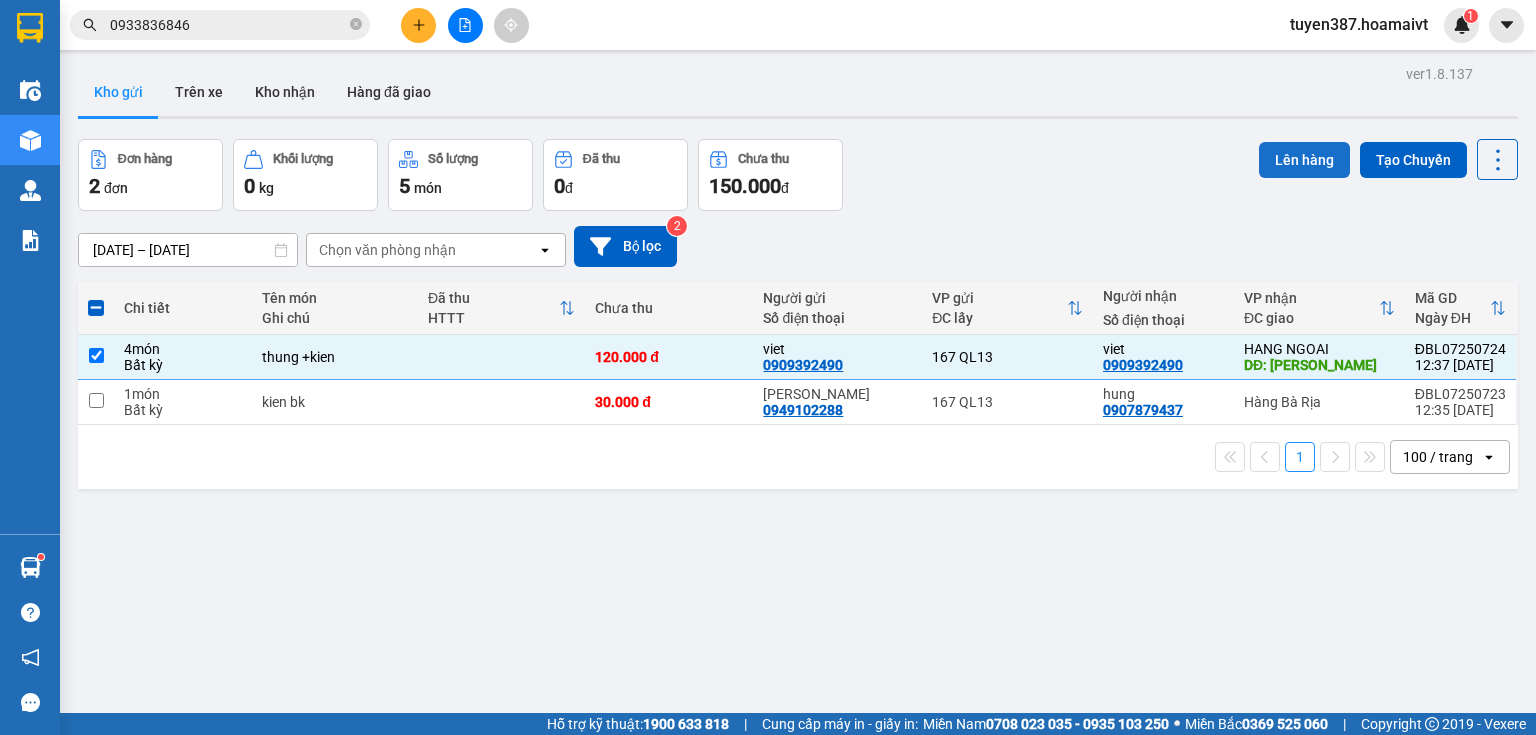 click on "Lên hàng" at bounding box center [1304, 160] 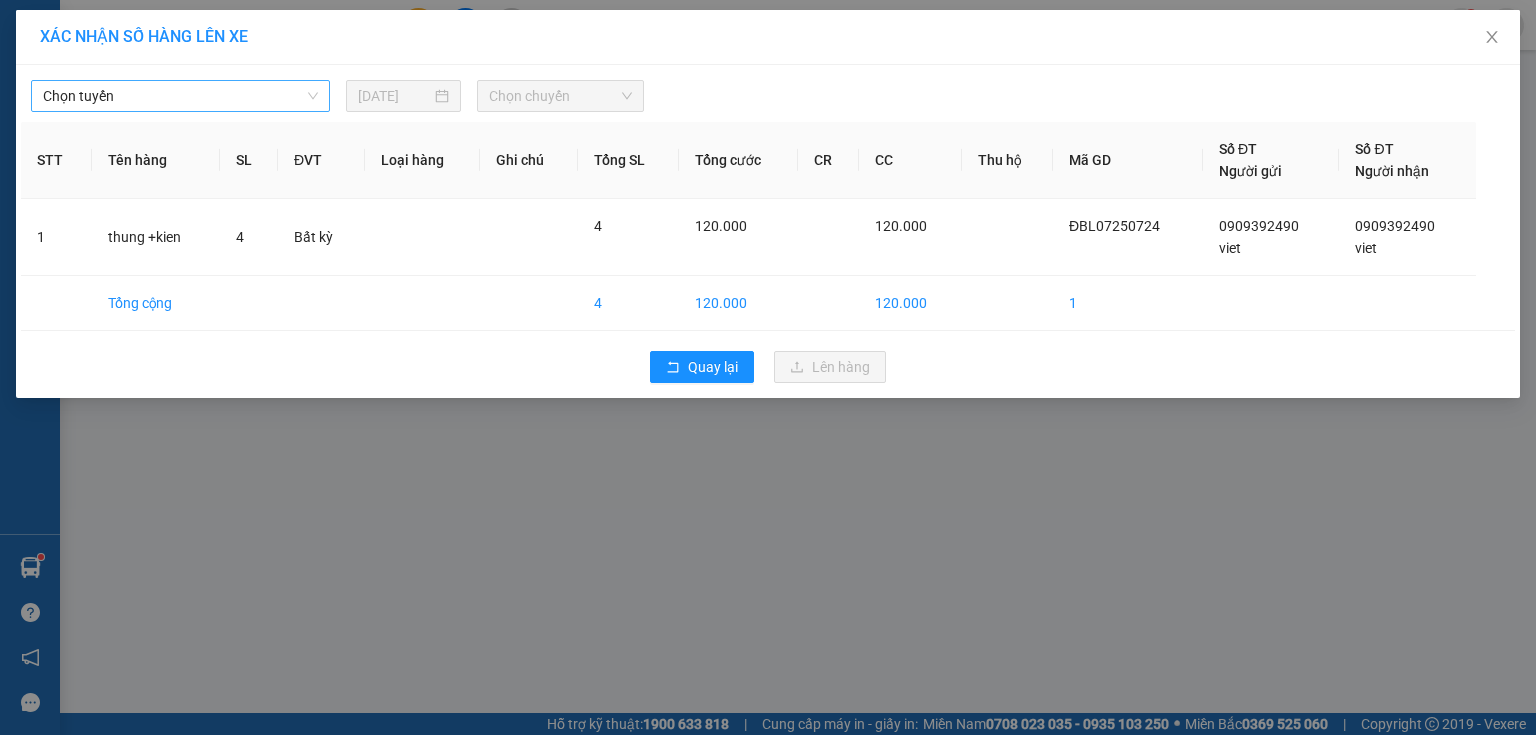 click on "Chọn tuyến" at bounding box center (180, 96) 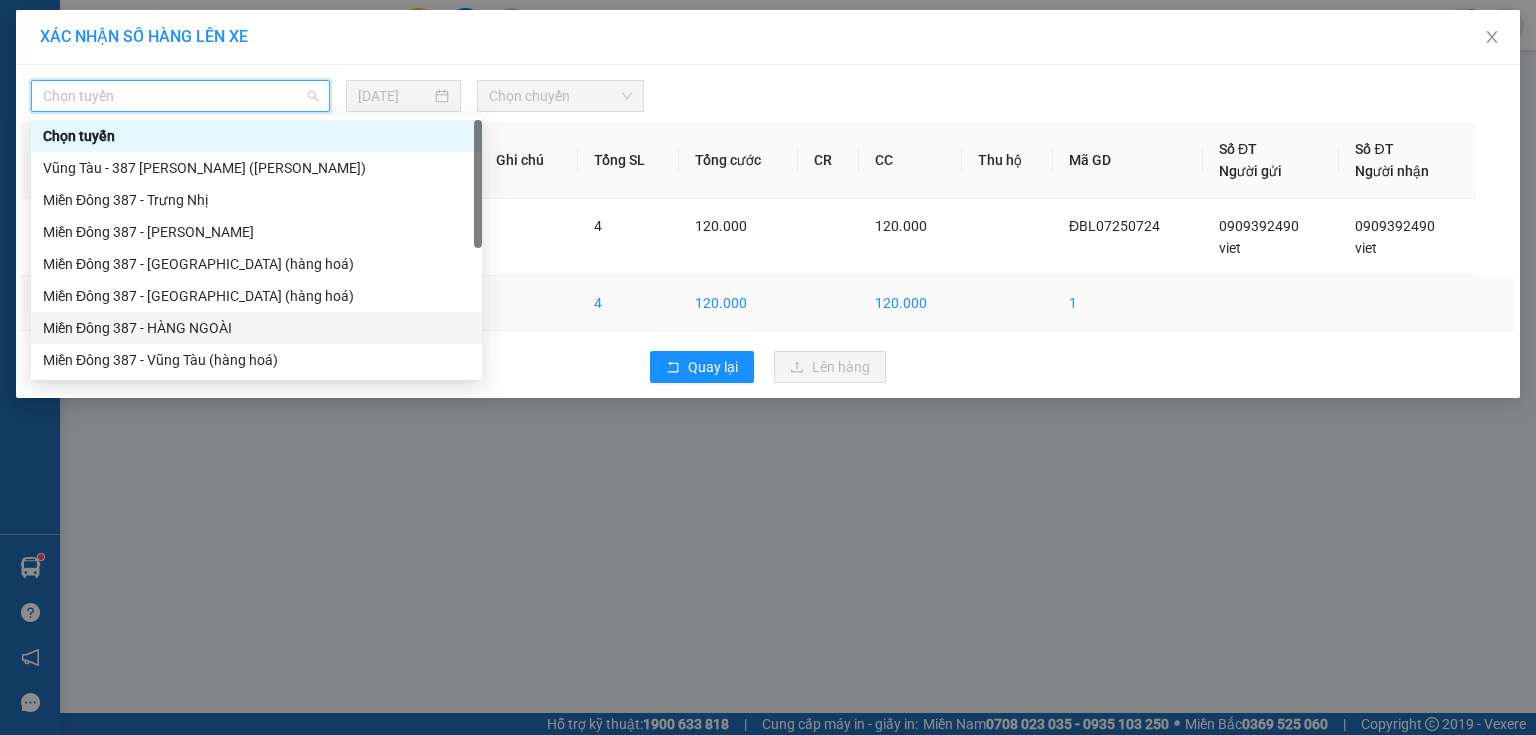 click on "Miền Đông 387 - HÀNG NGOÀI" at bounding box center [256, 328] 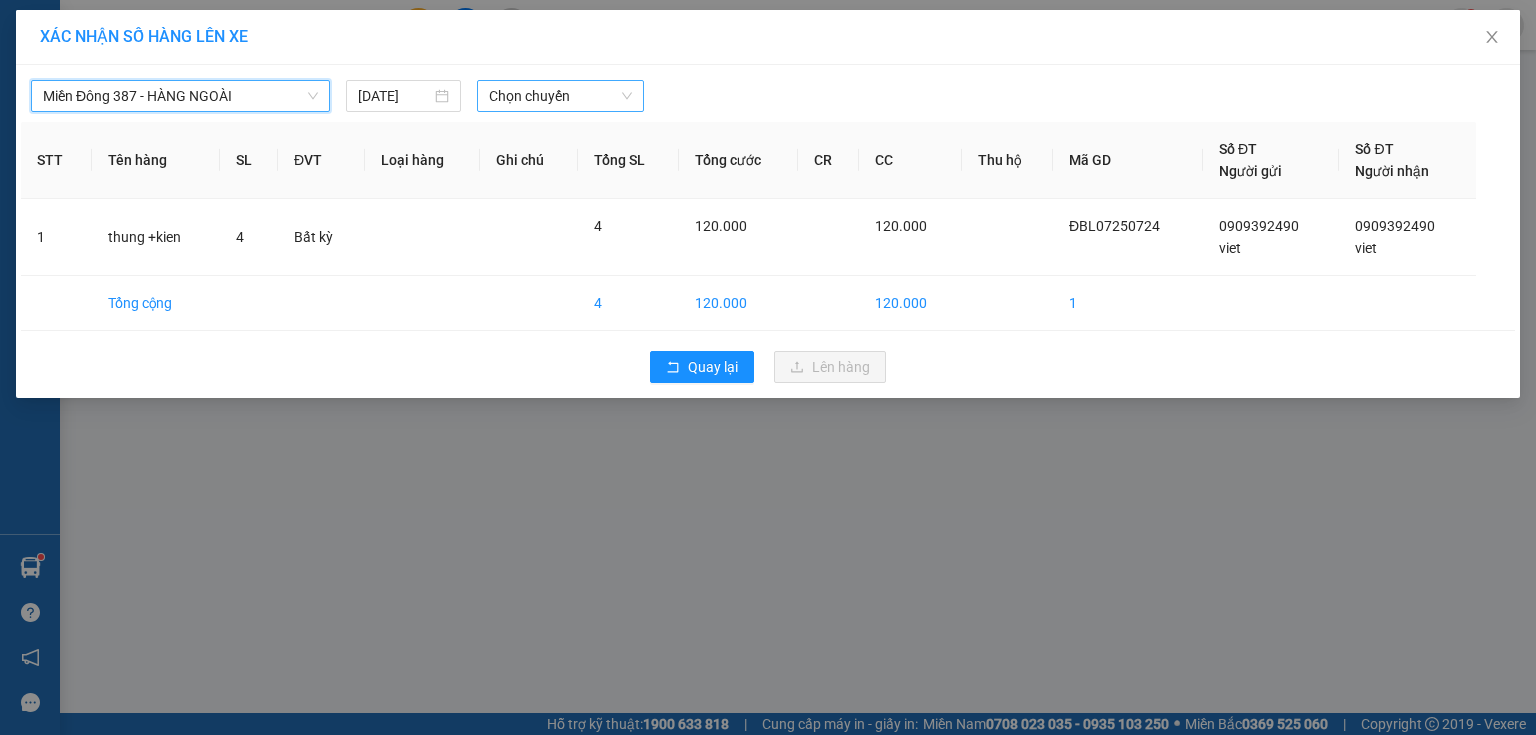 click on "Chọn chuyến" at bounding box center [561, 96] 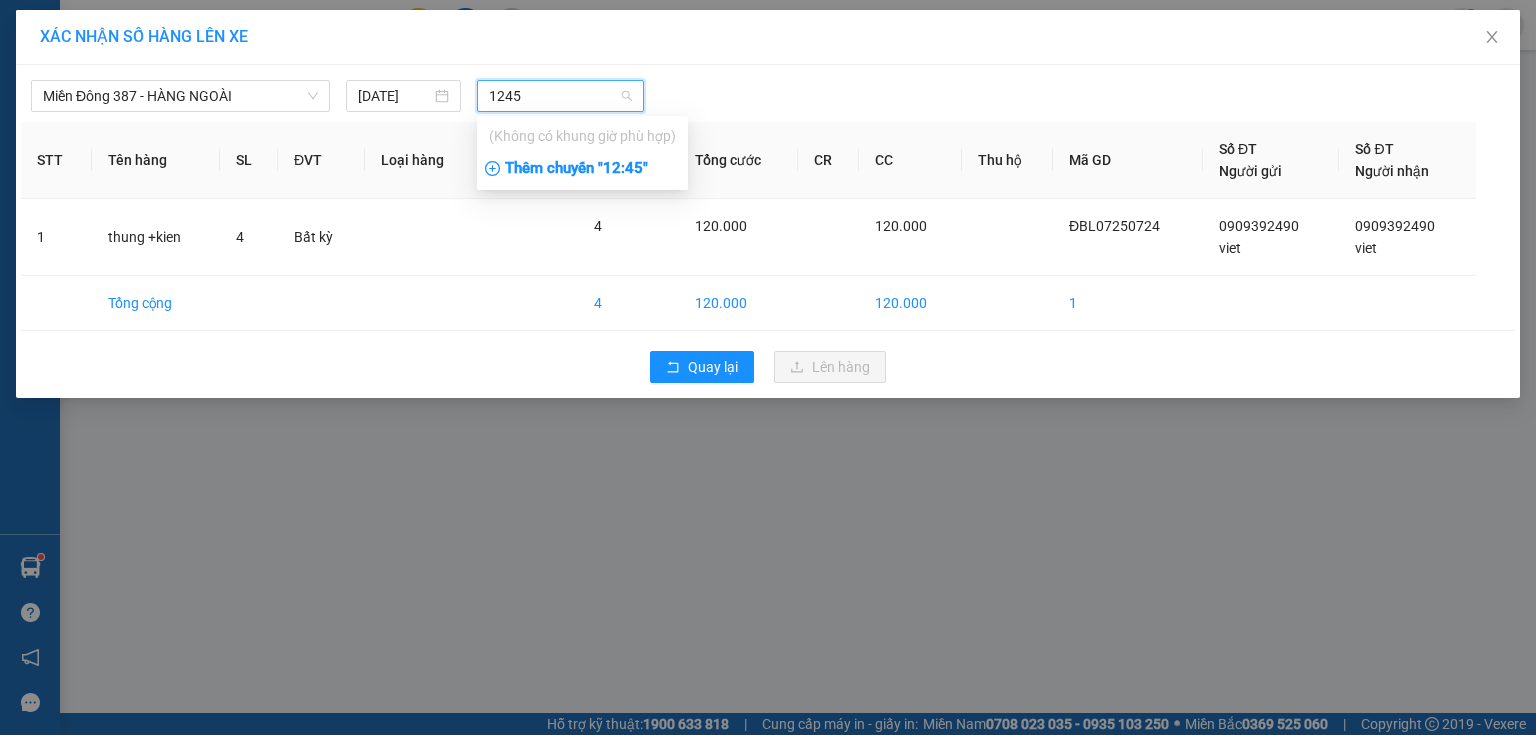 type on "1245" 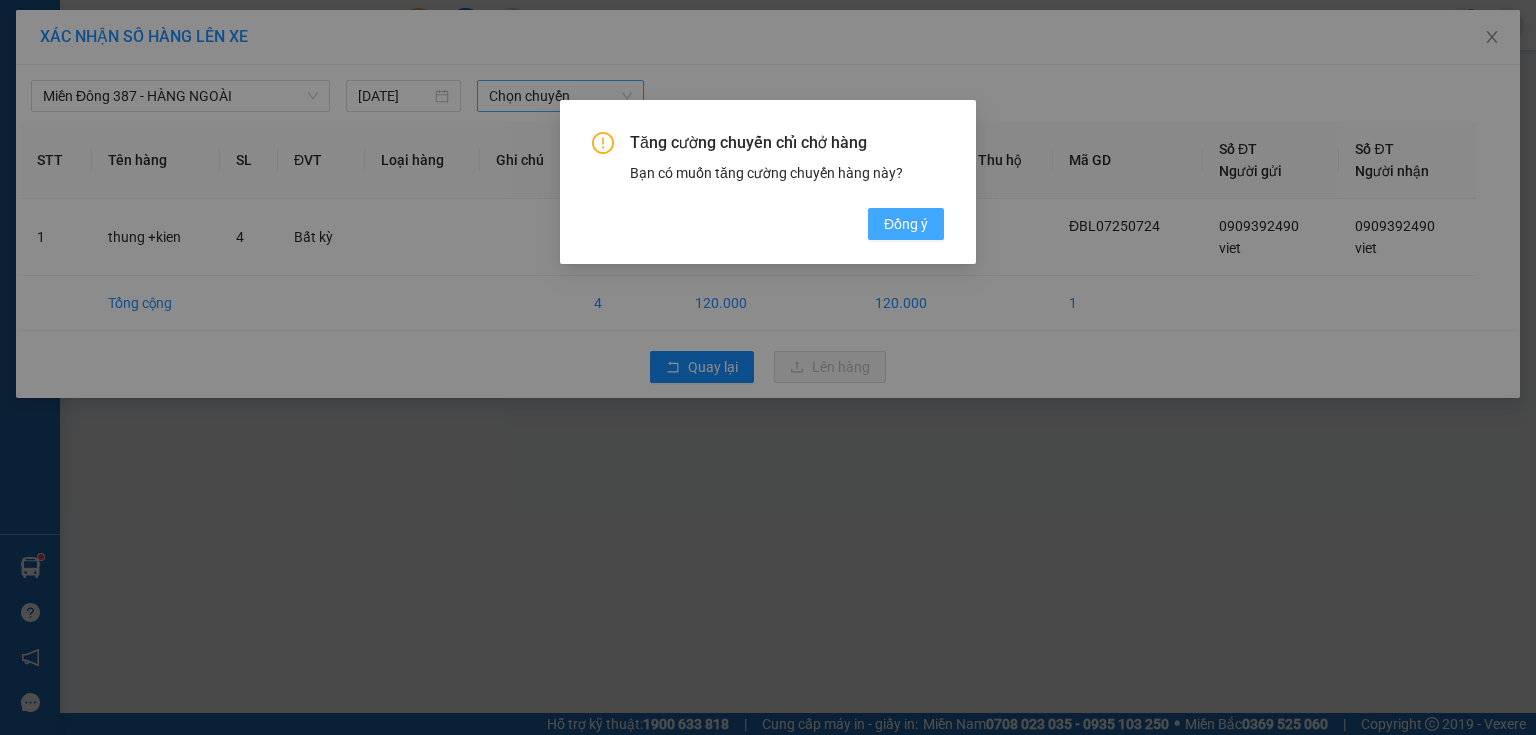 click on "Đồng ý" at bounding box center [906, 224] 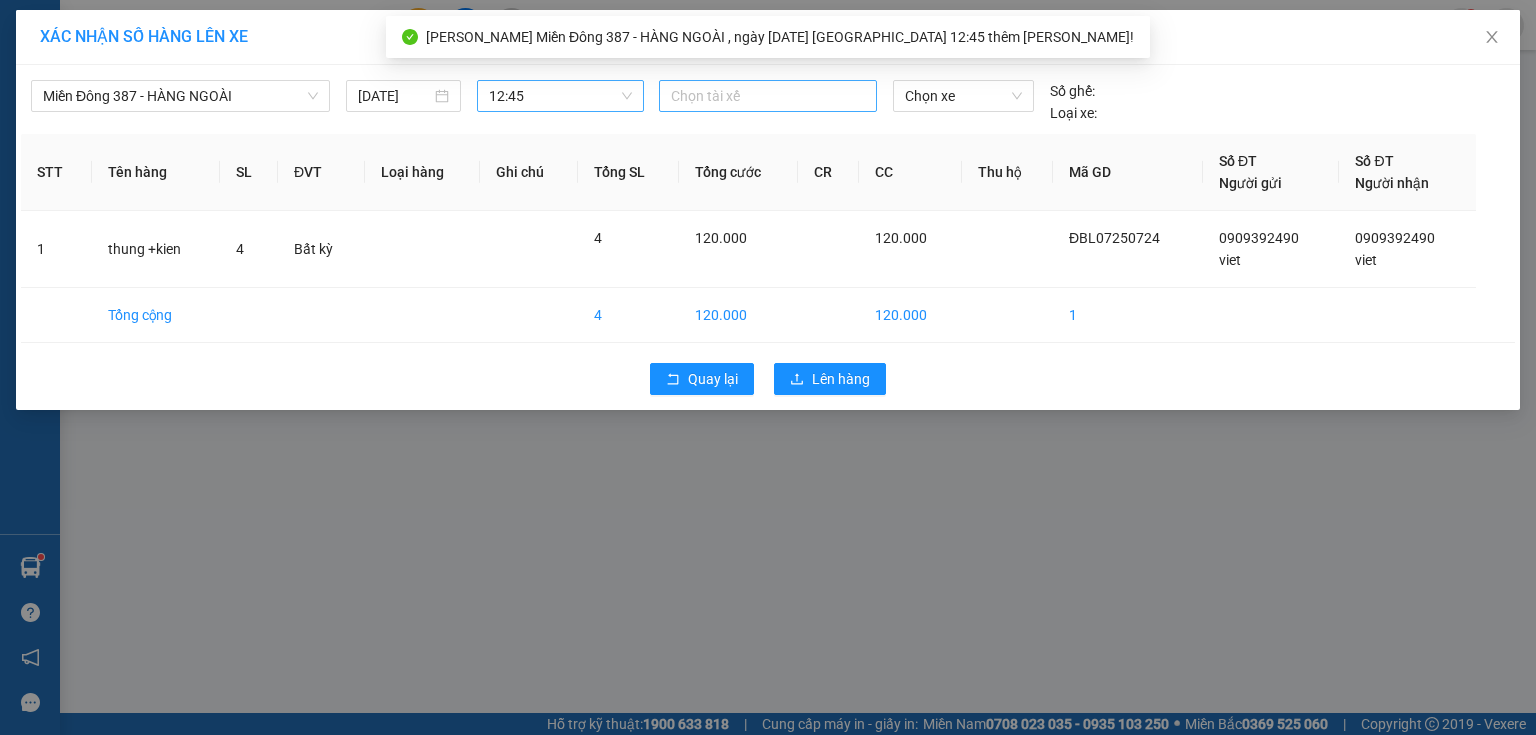 click at bounding box center (768, 96) 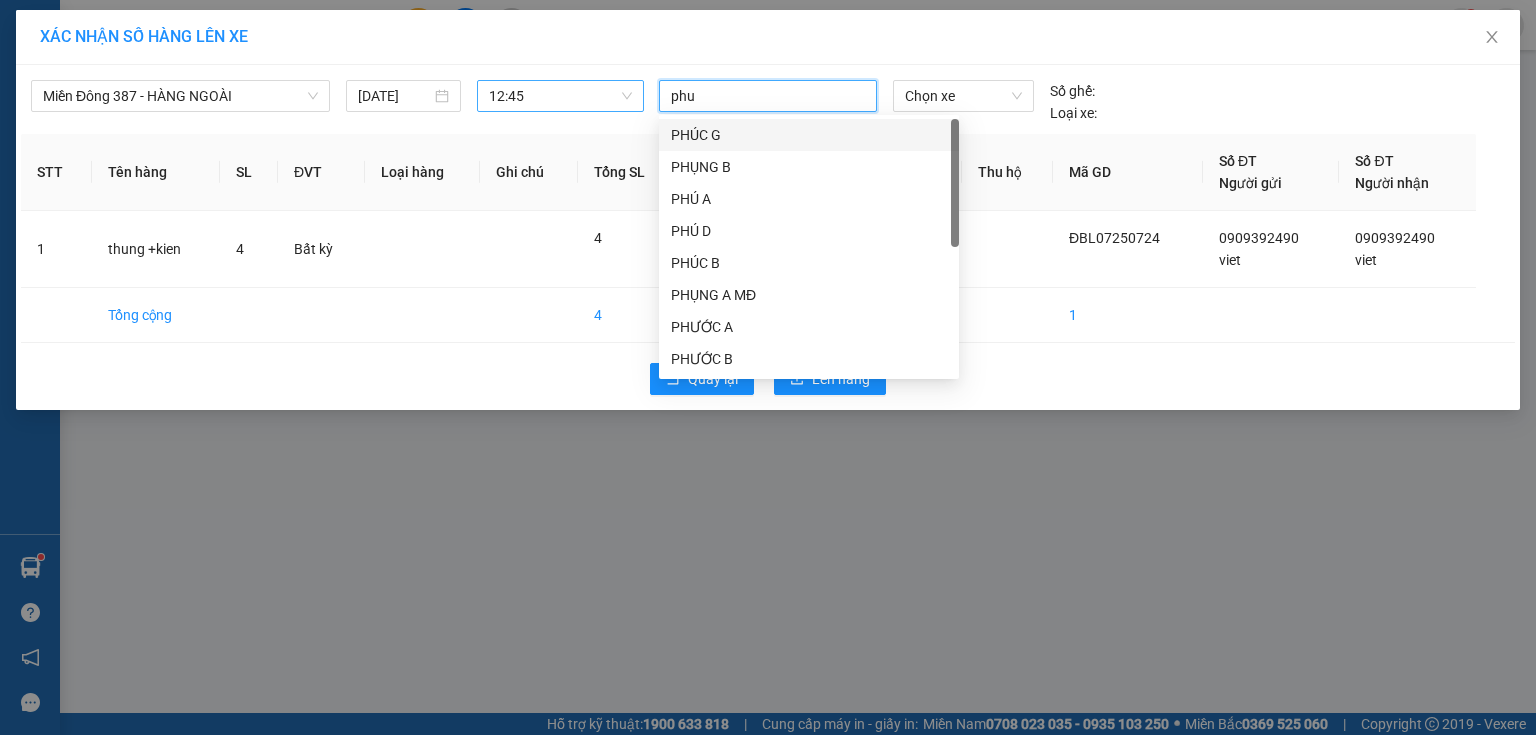 type on "phuc" 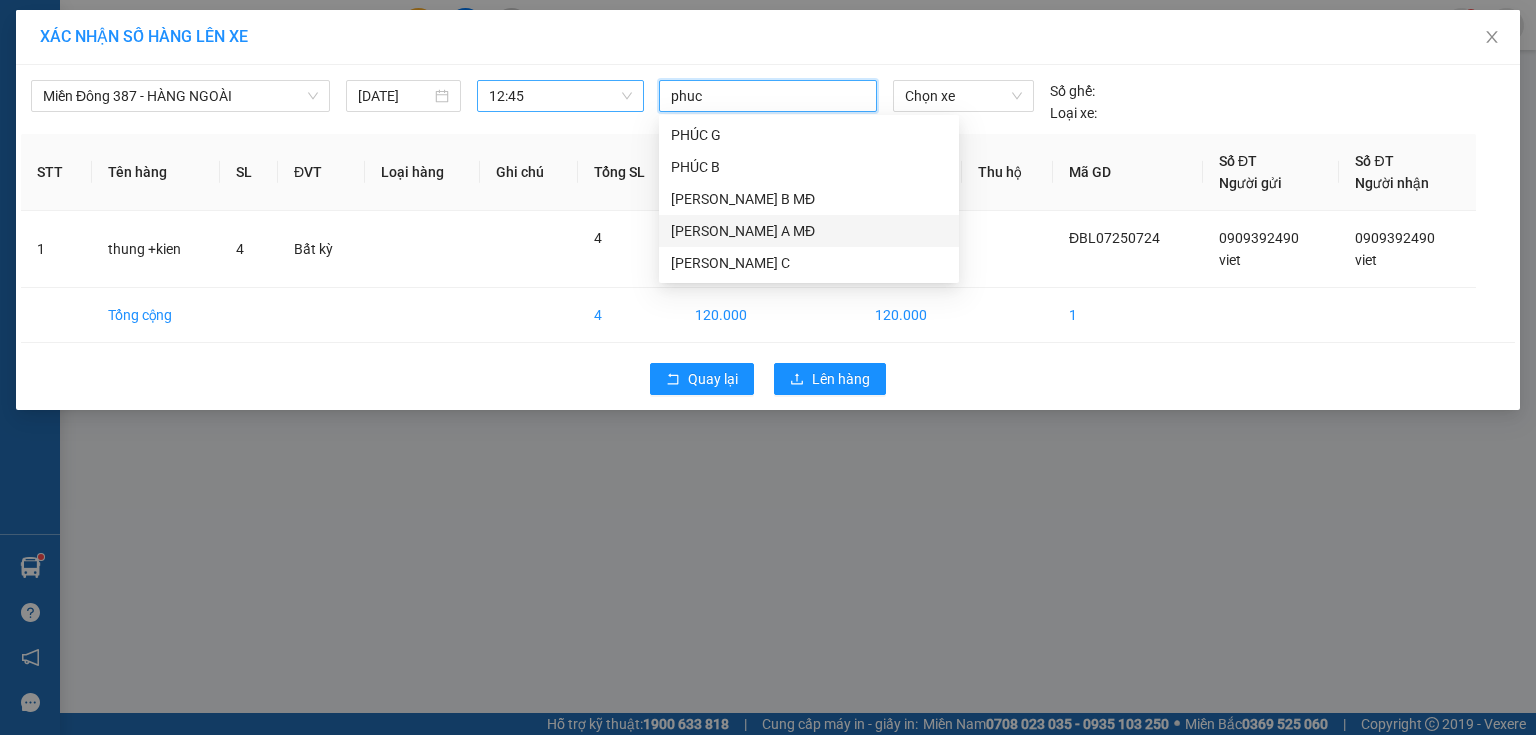 click on "[PERSON_NAME] A MĐ" at bounding box center [809, 231] 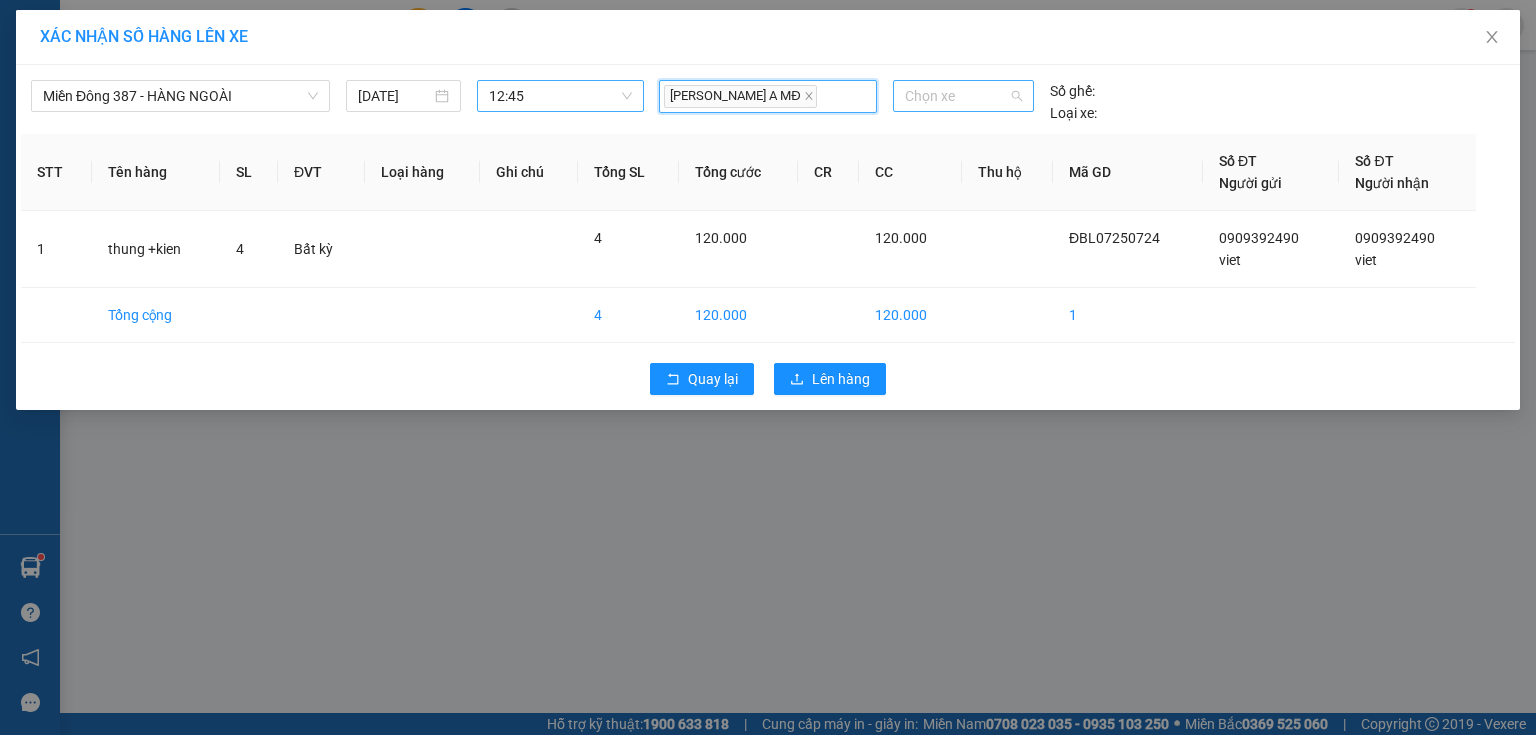 click on "Chọn xe" at bounding box center [963, 96] 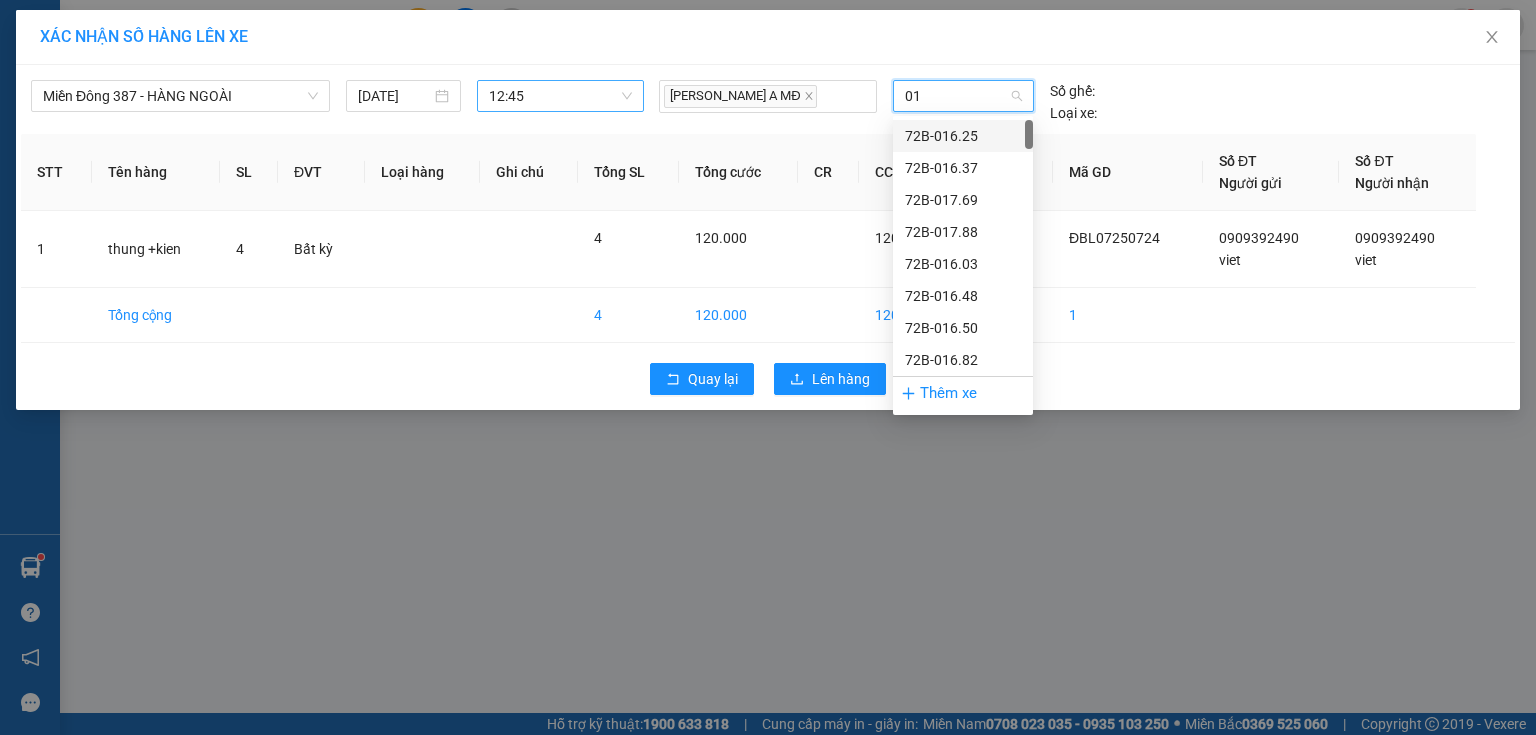 type on "010" 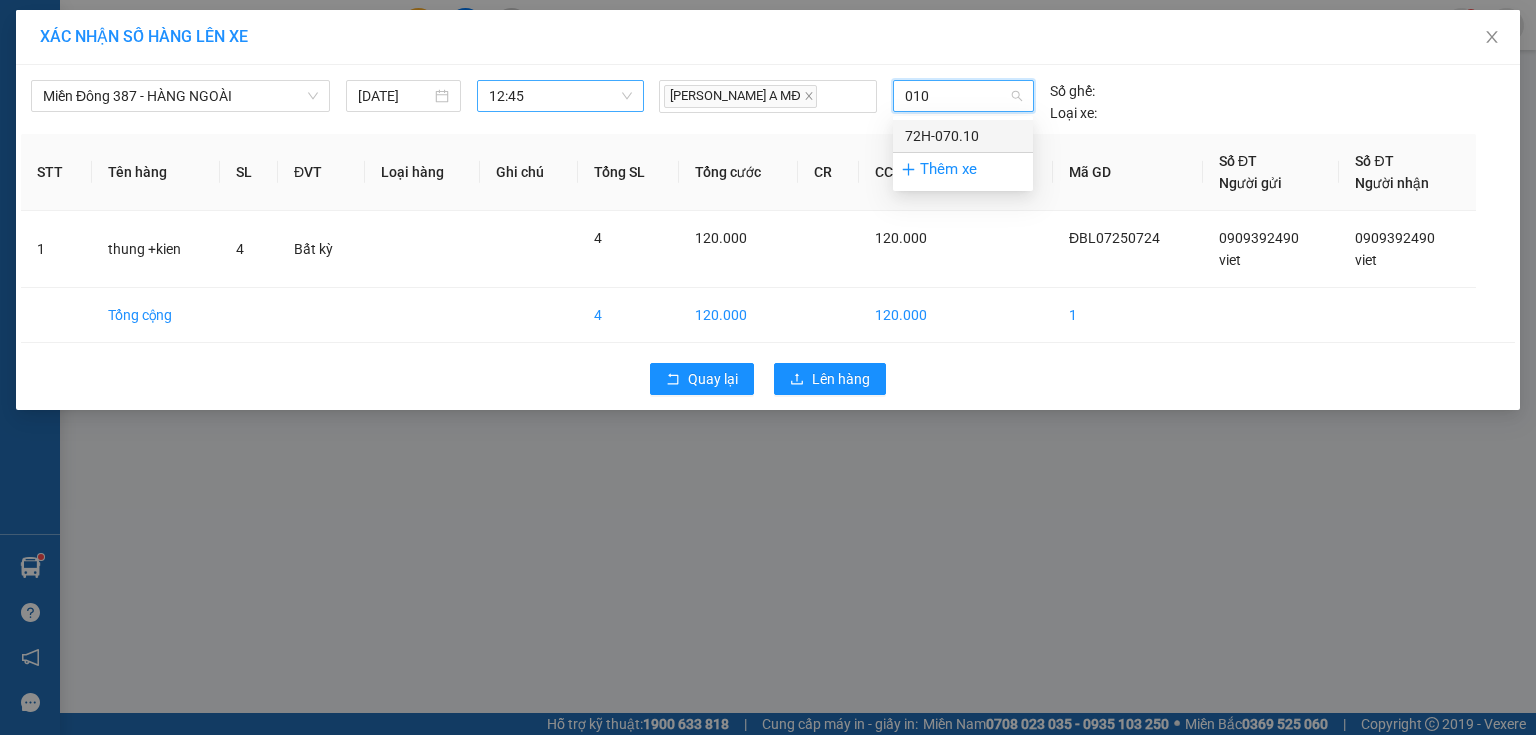 click on "72H-070.10" at bounding box center [963, 136] 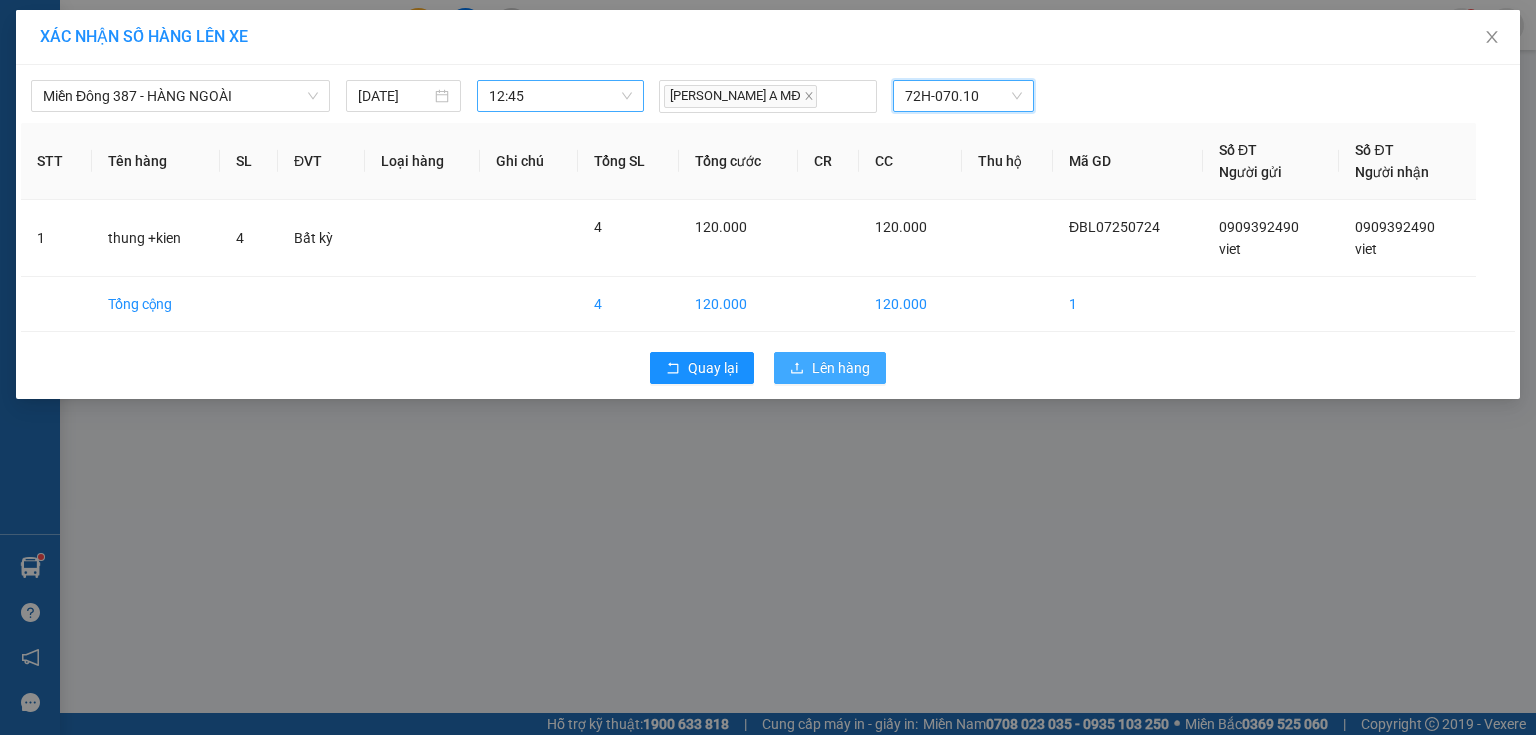 click on "Lên hàng" at bounding box center (841, 368) 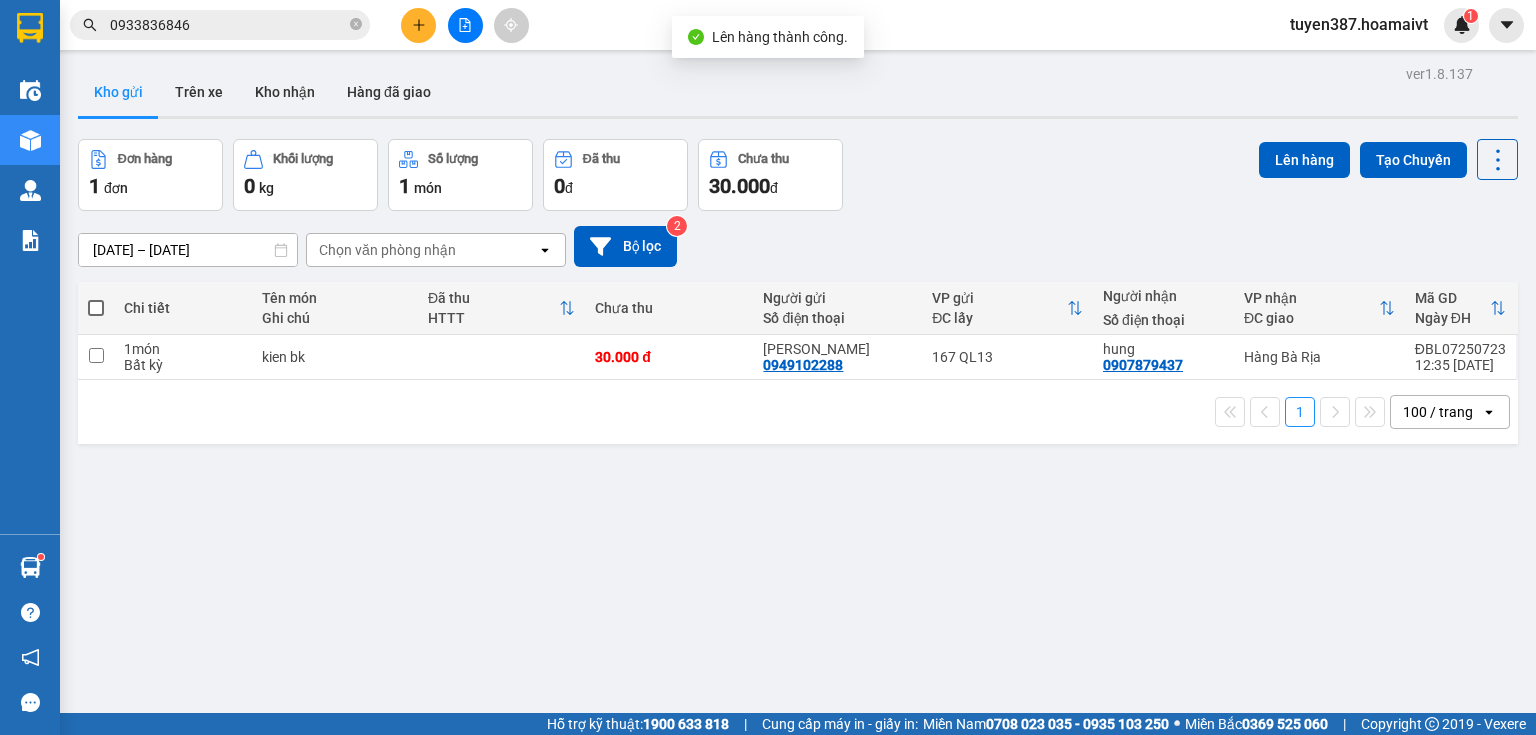 click at bounding box center [96, 308] 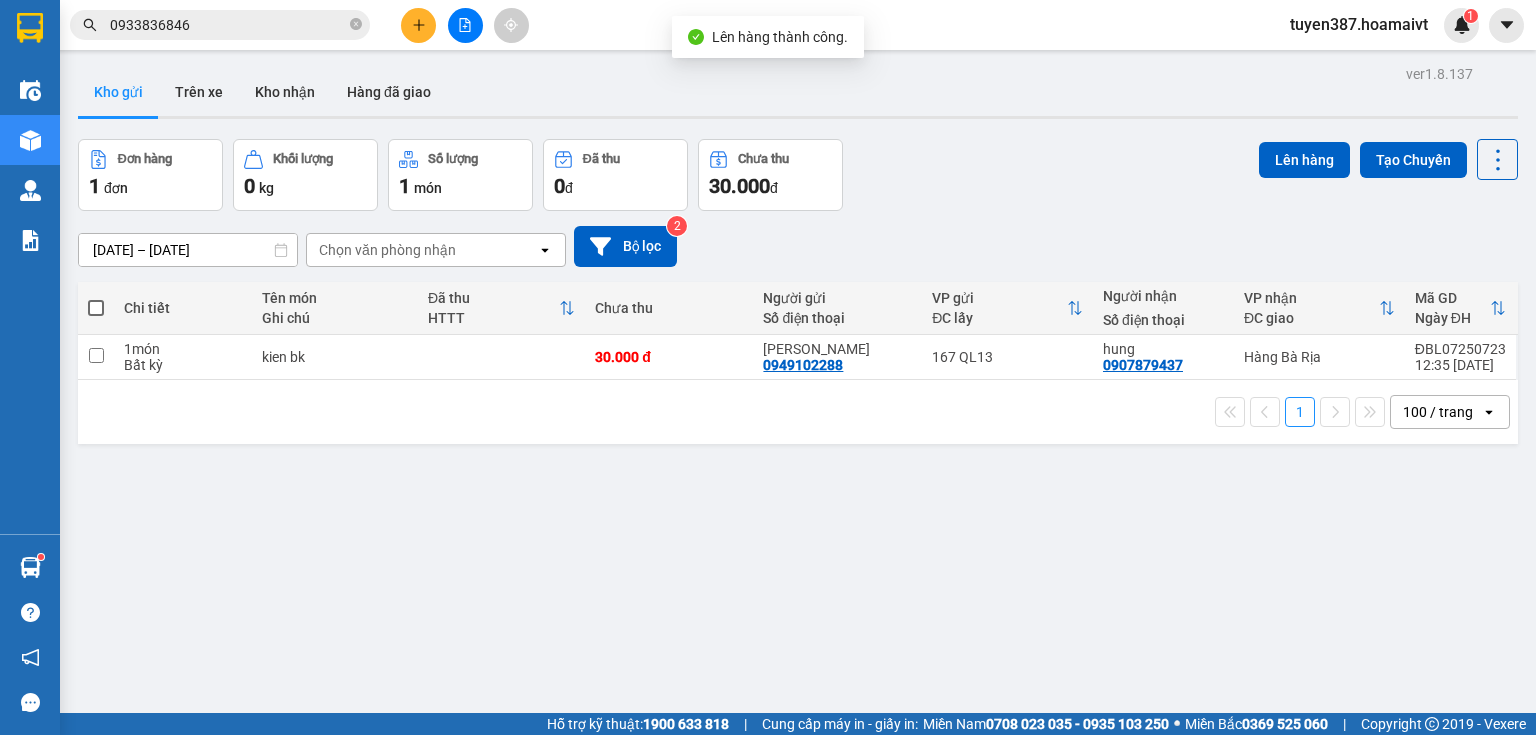 click at bounding box center (96, 298) 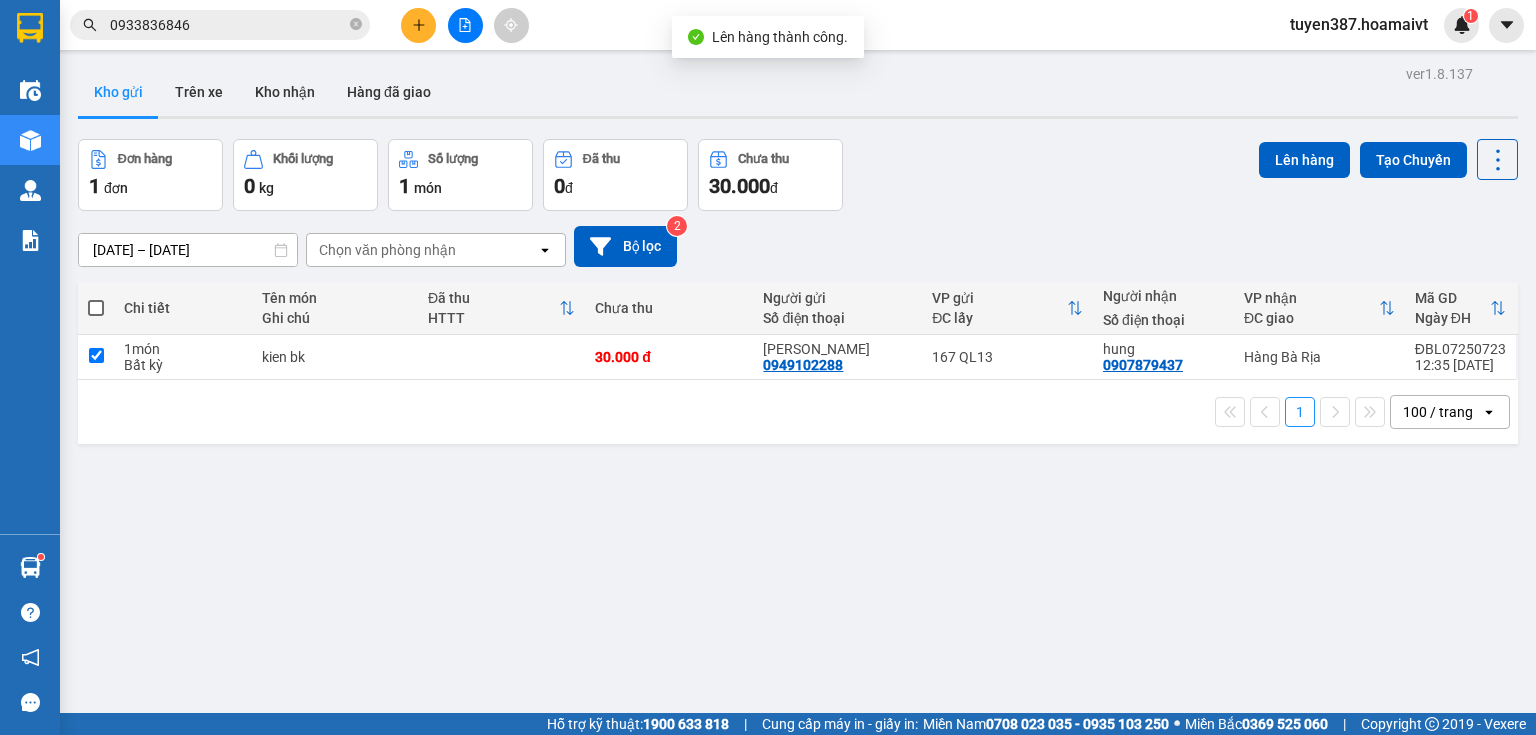 checkbox on "true" 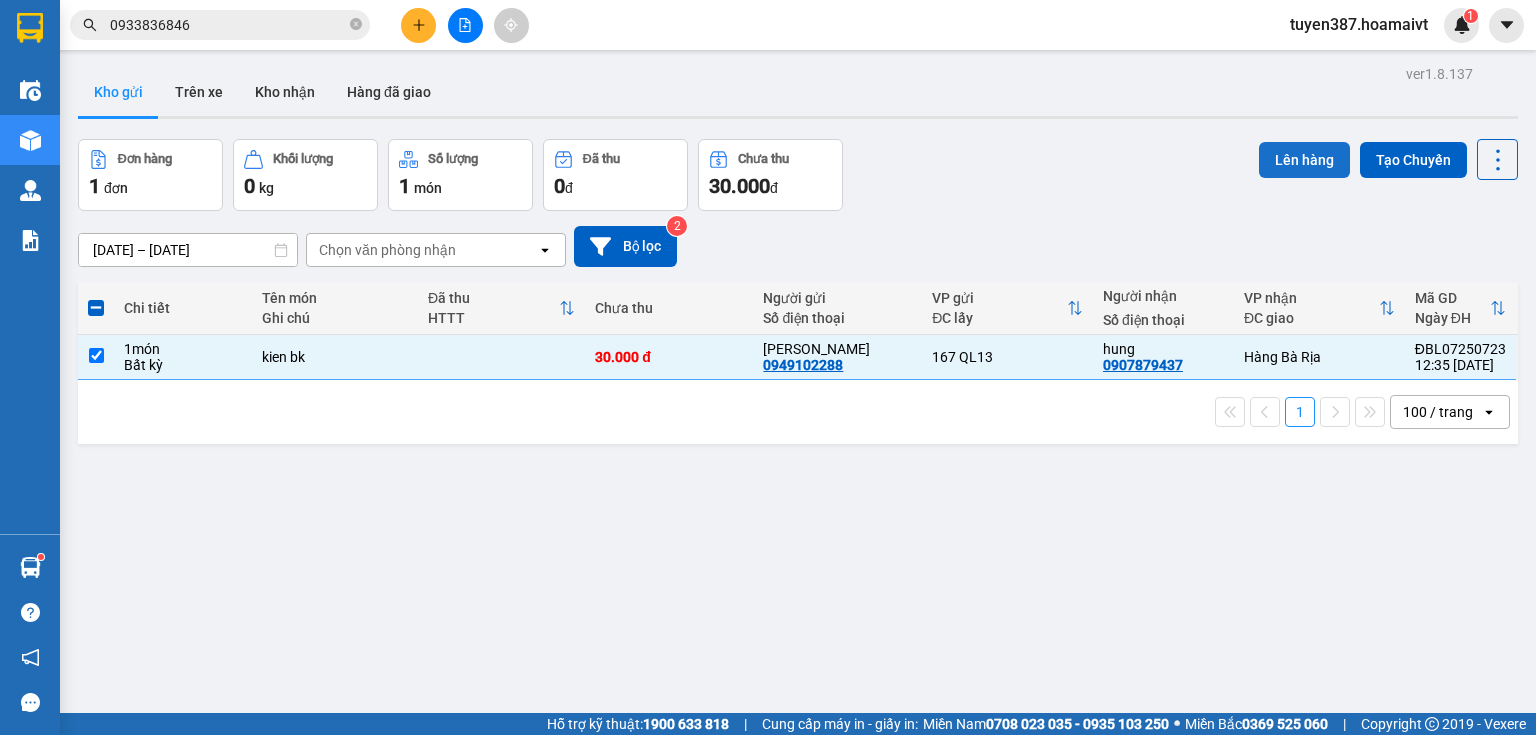 click on "Lên hàng" at bounding box center [1304, 160] 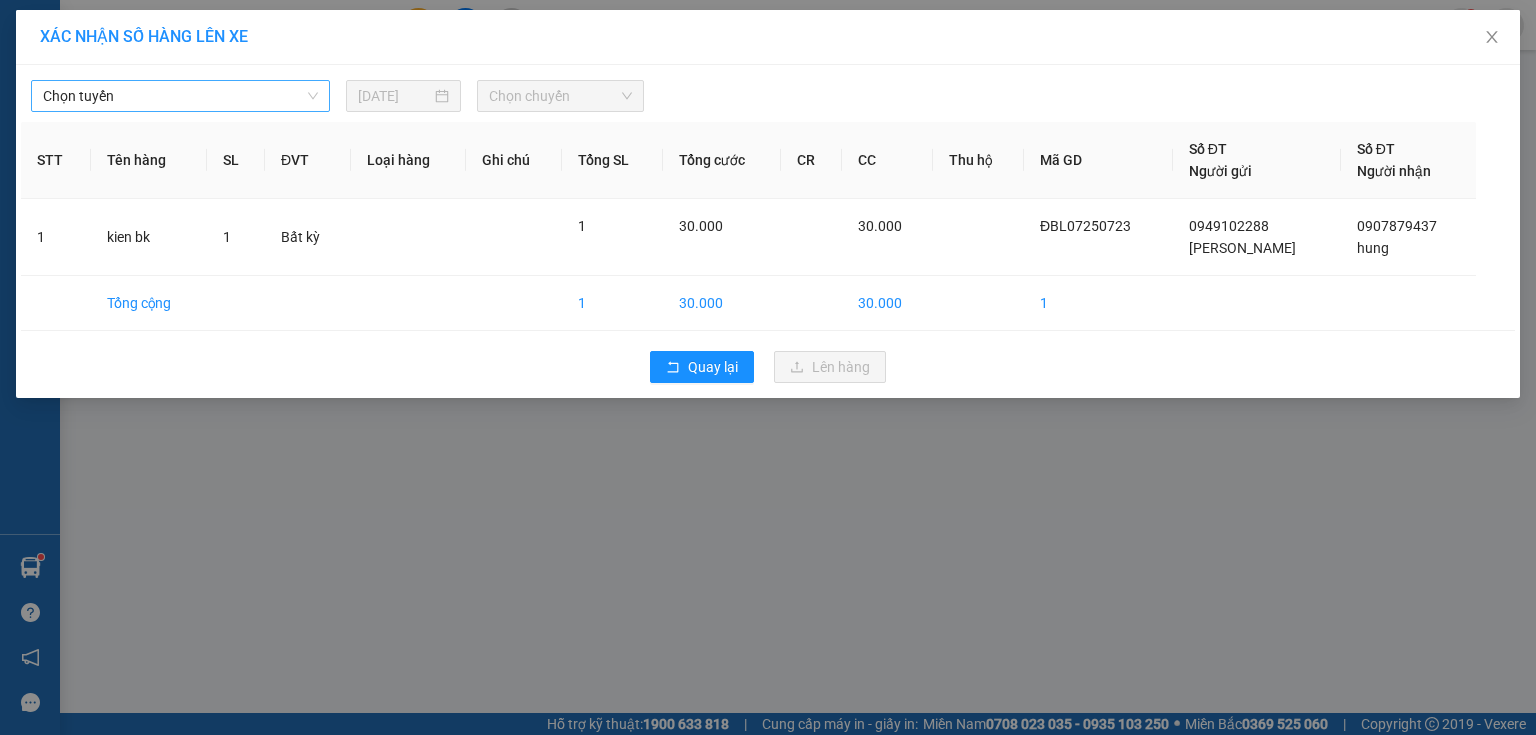 click on "Chọn tuyến" at bounding box center [180, 96] 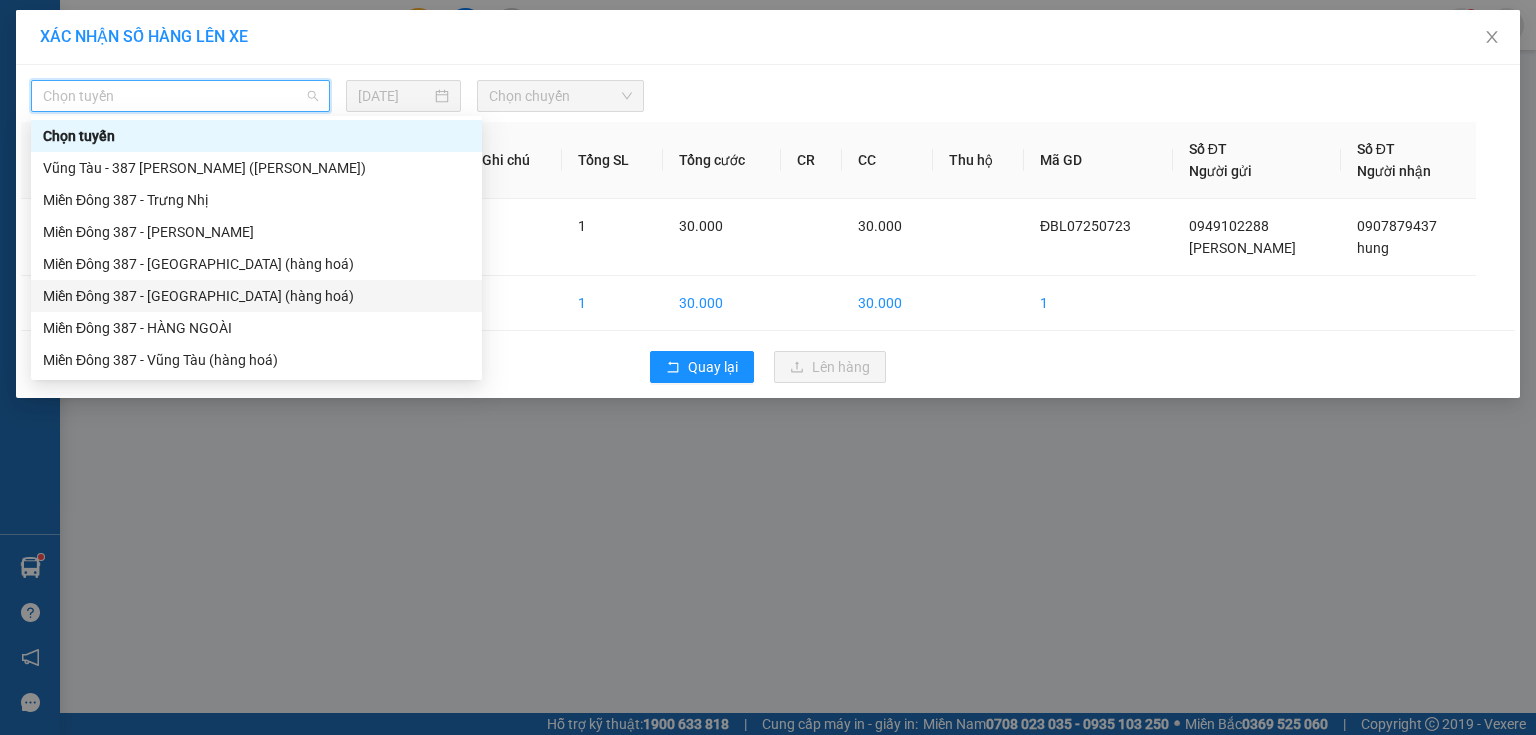 click on "Miền Đông 387 - [GEOGRAPHIC_DATA] (hàng hoá)" at bounding box center (256, 296) 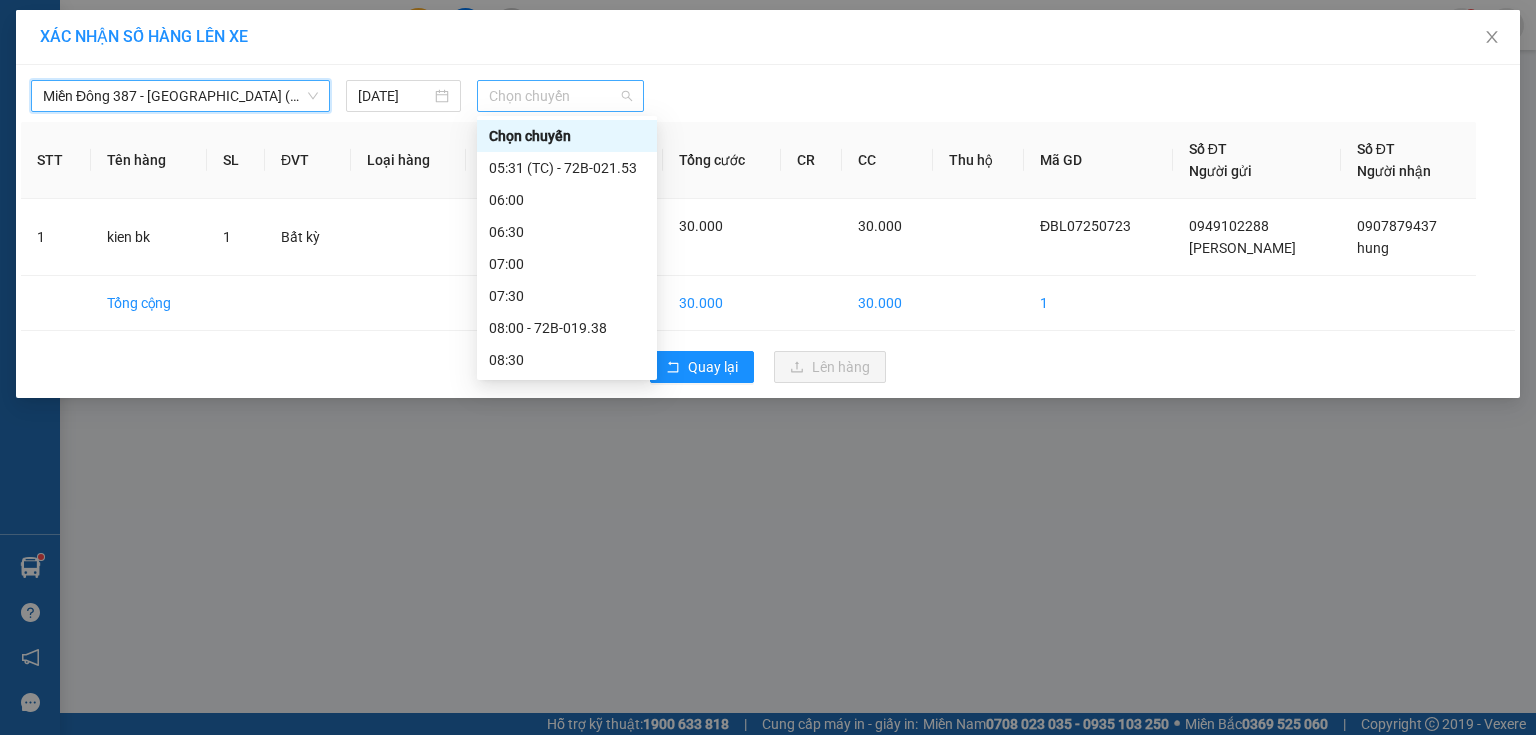 click on "Chọn chuyến" at bounding box center (561, 96) 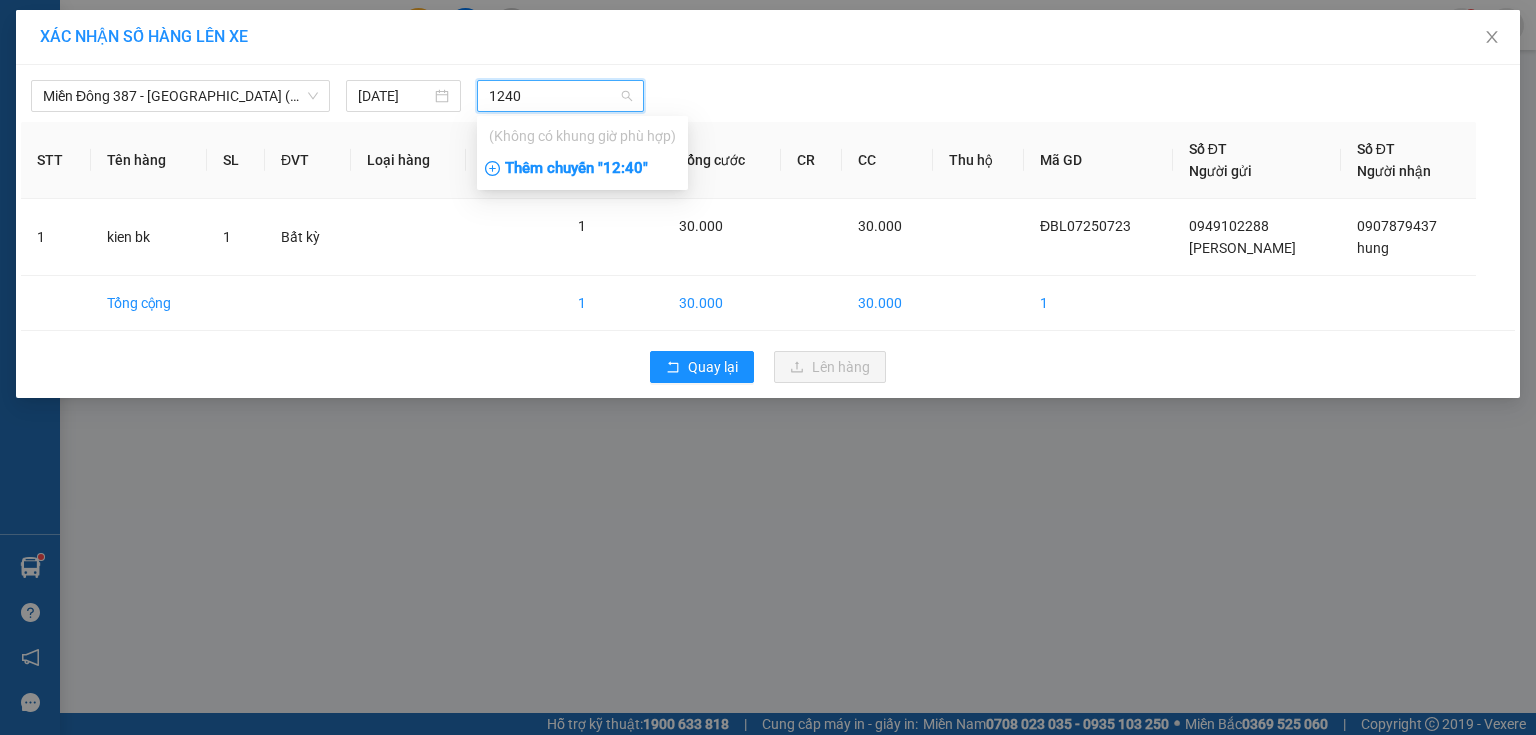 type on "1240" 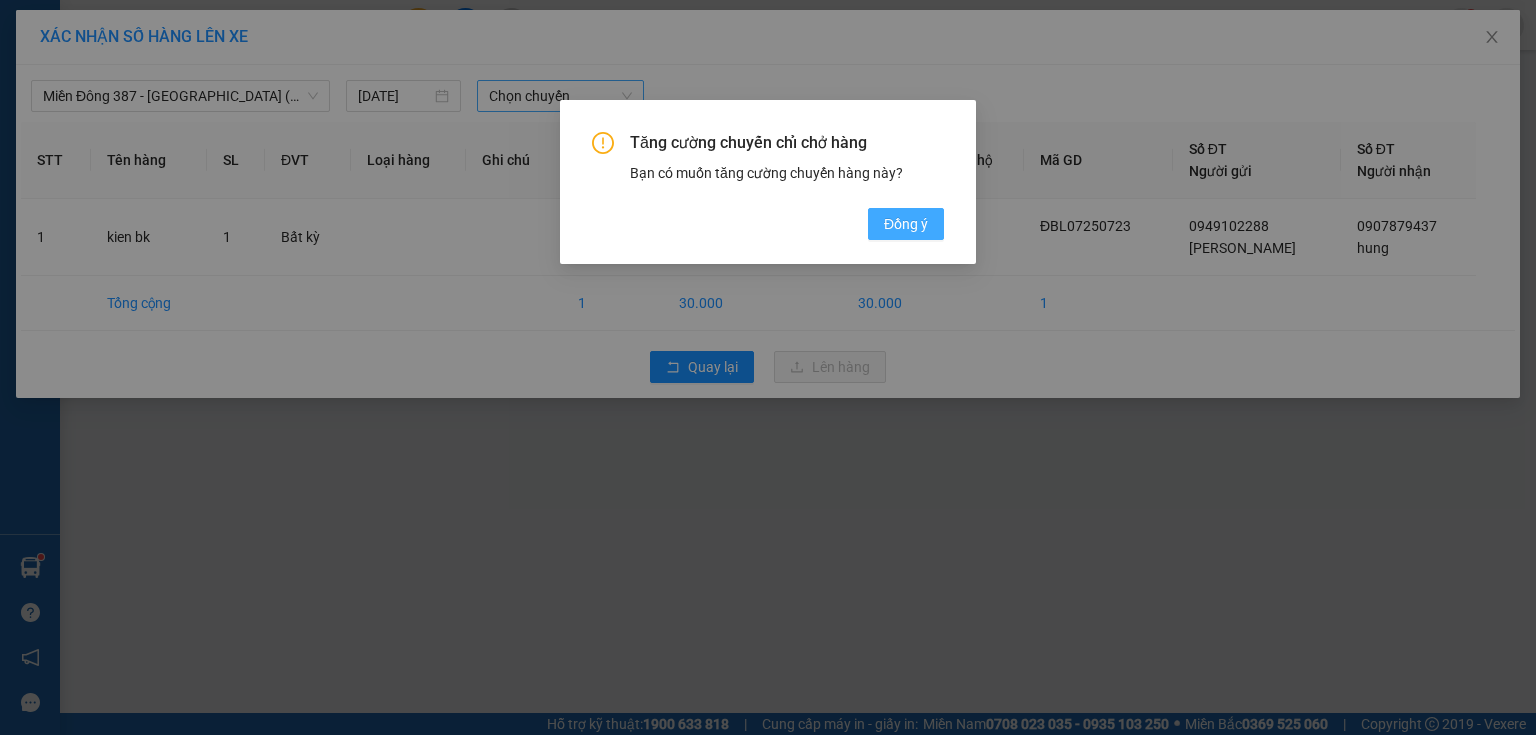 click on "Đồng ý" at bounding box center (906, 224) 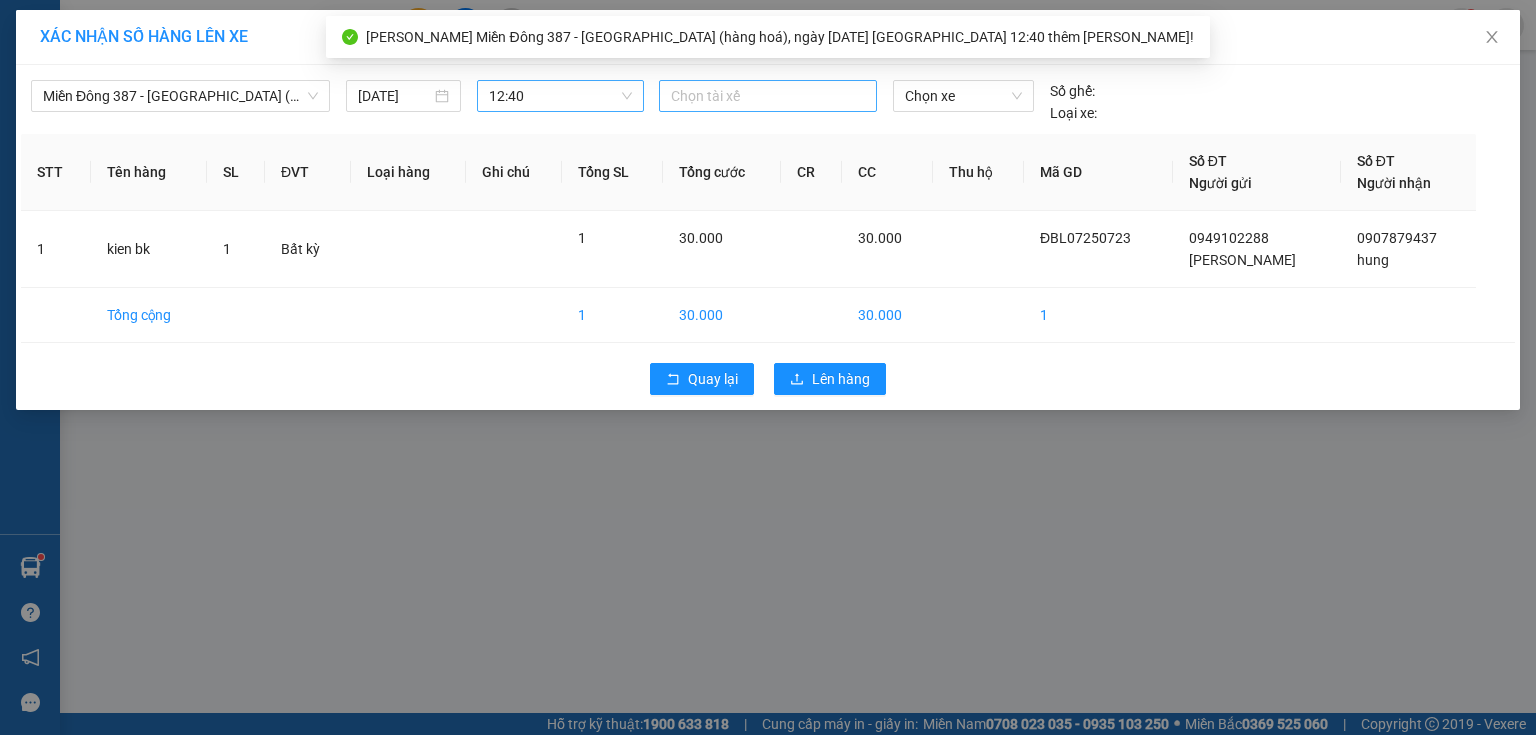 click at bounding box center [768, 96] 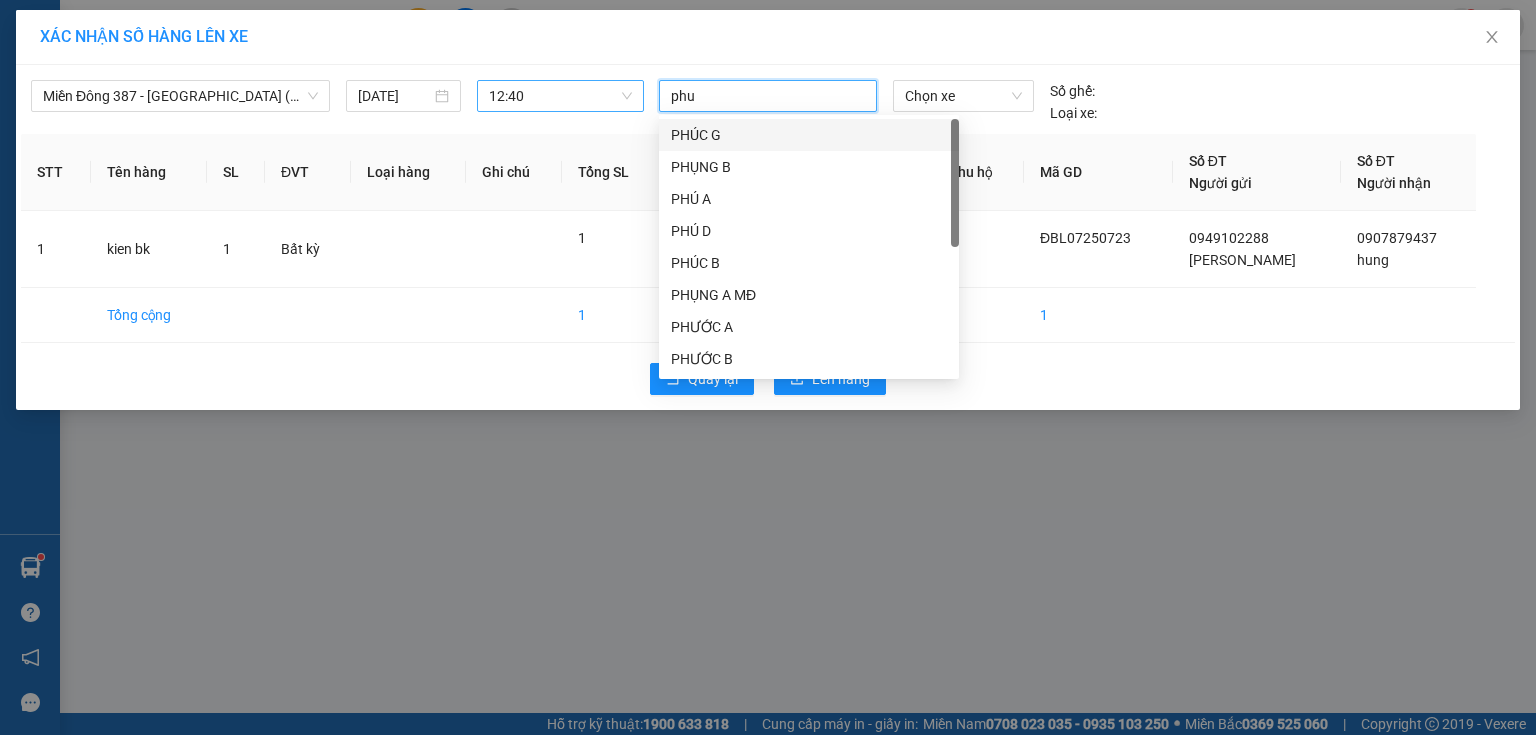 type on "phuc" 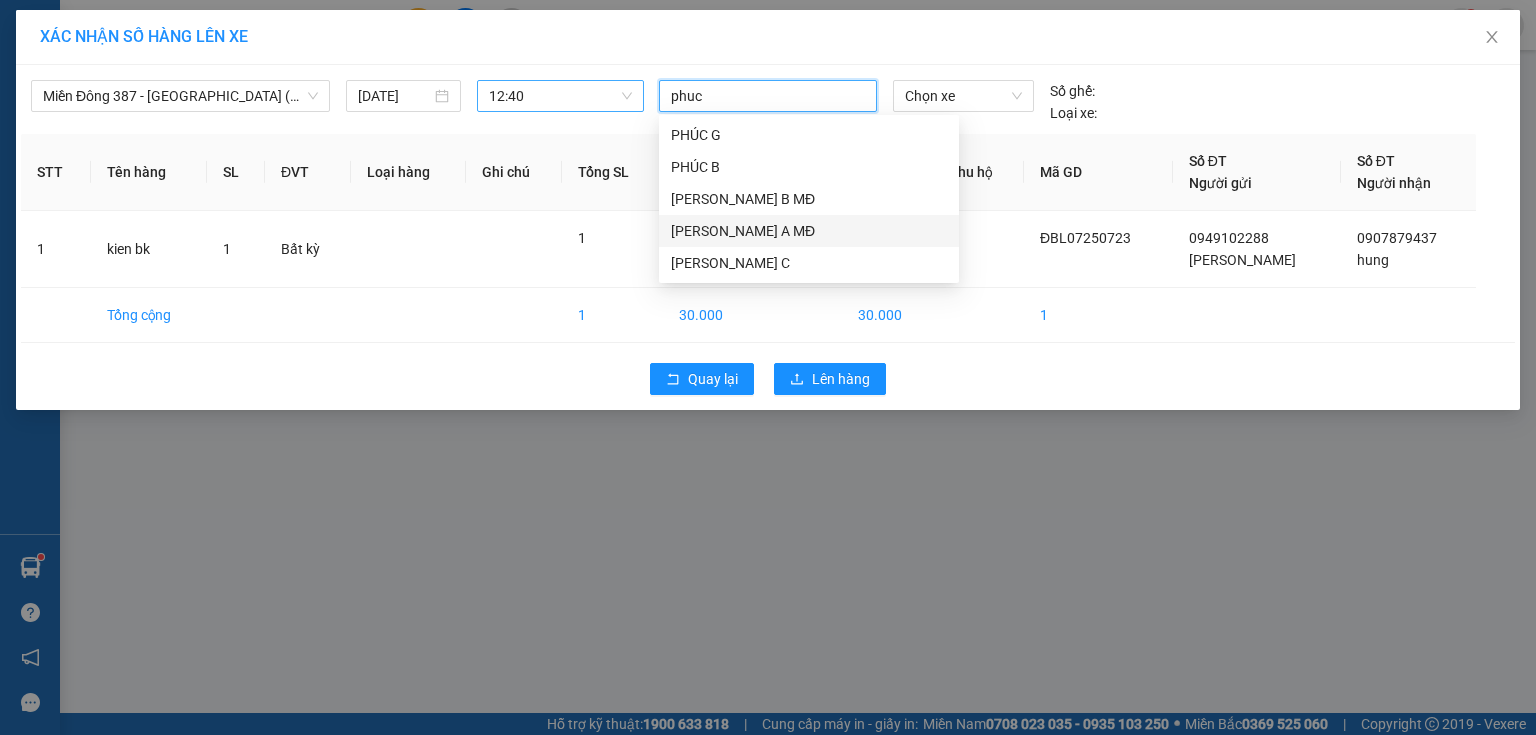 click on "[PERSON_NAME] A MĐ" at bounding box center (809, 231) 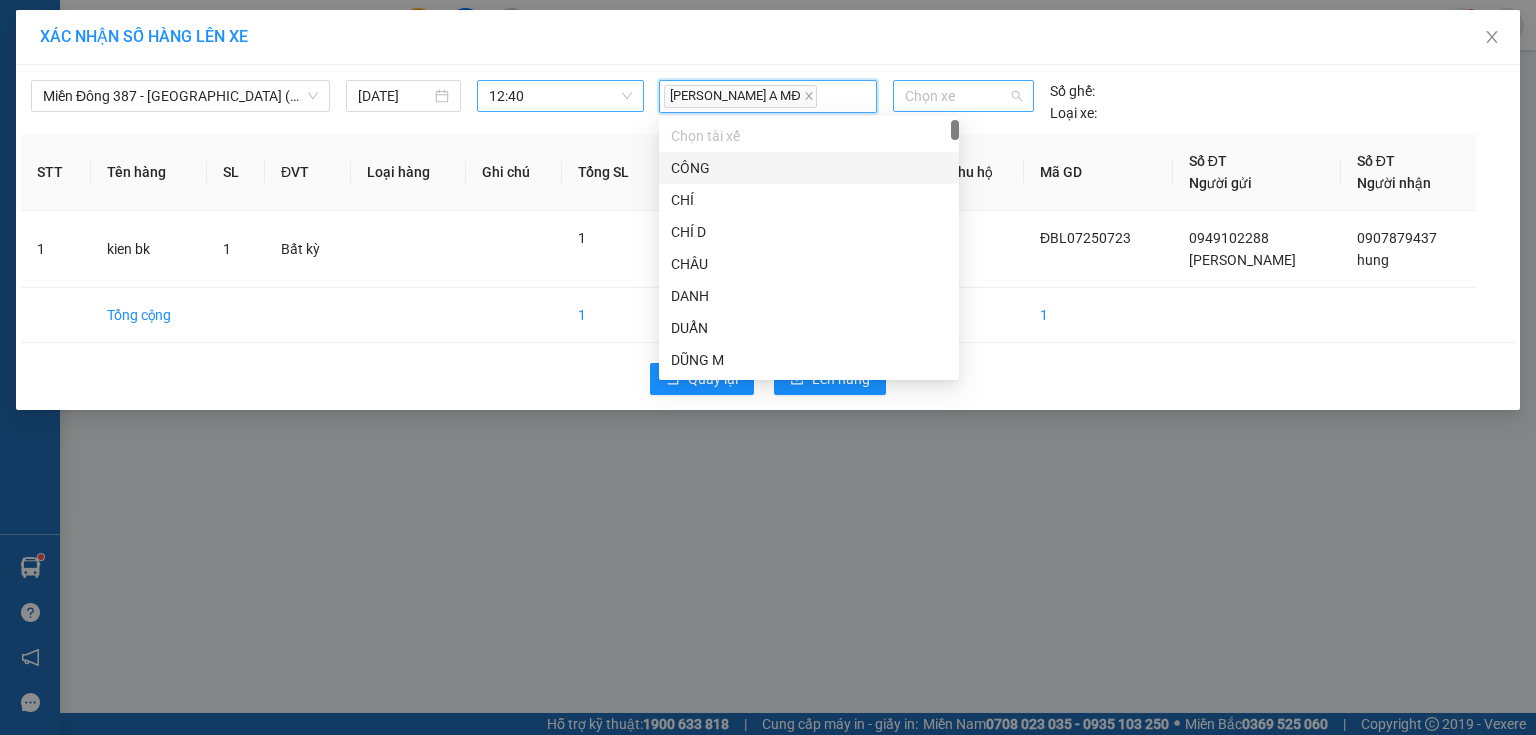 click on "Chọn xe" at bounding box center (963, 96) 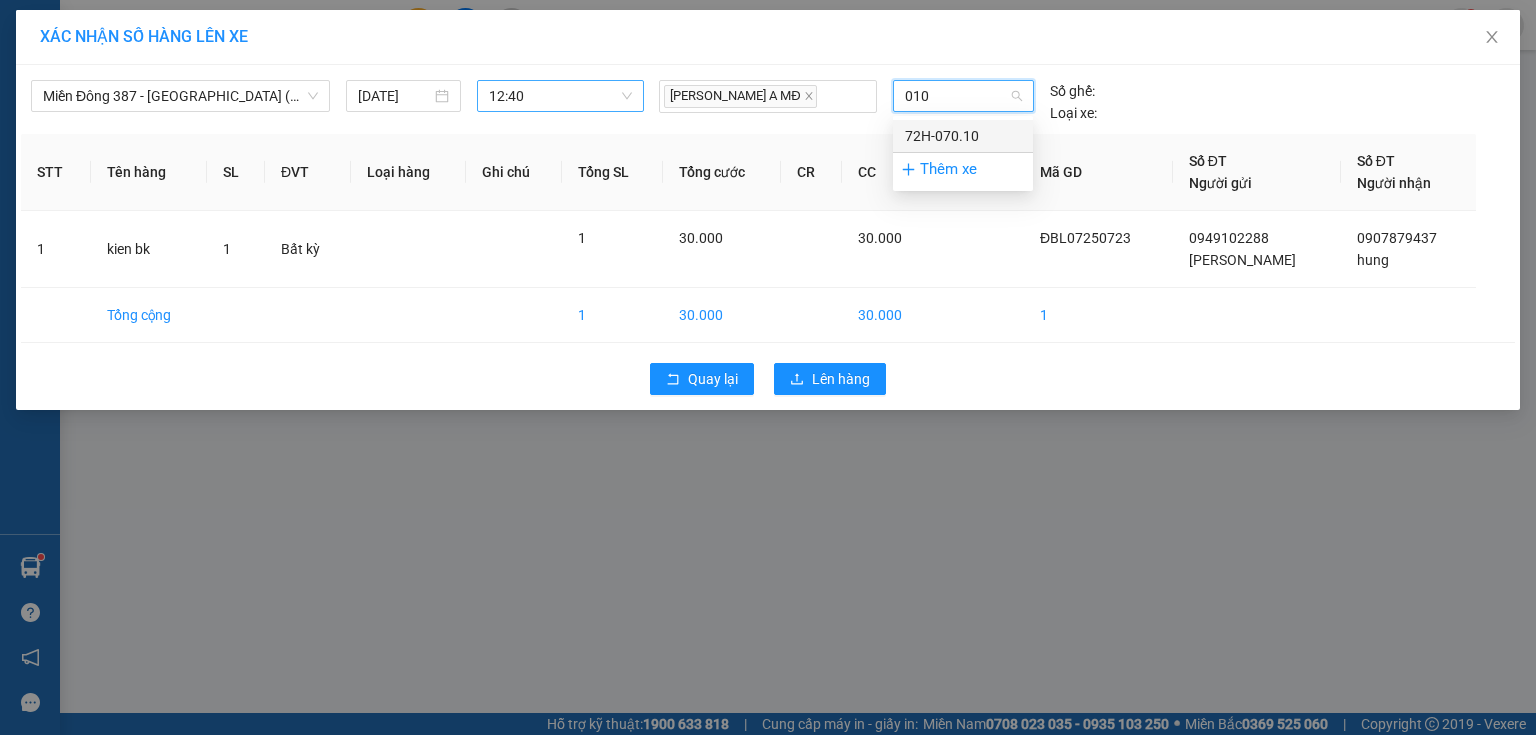 click on "72H-070.10" at bounding box center [963, 136] 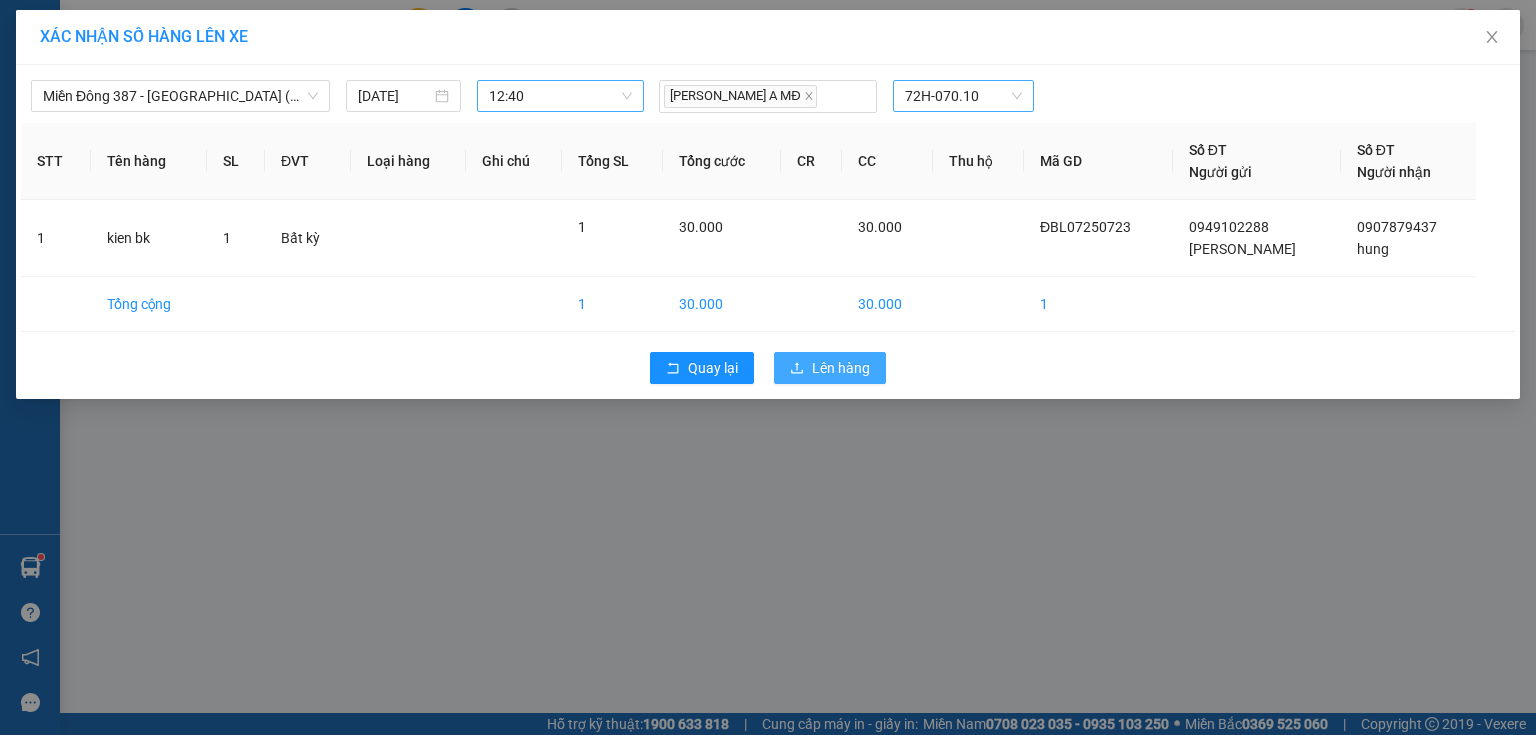 click on "Lên hàng" at bounding box center (841, 368) 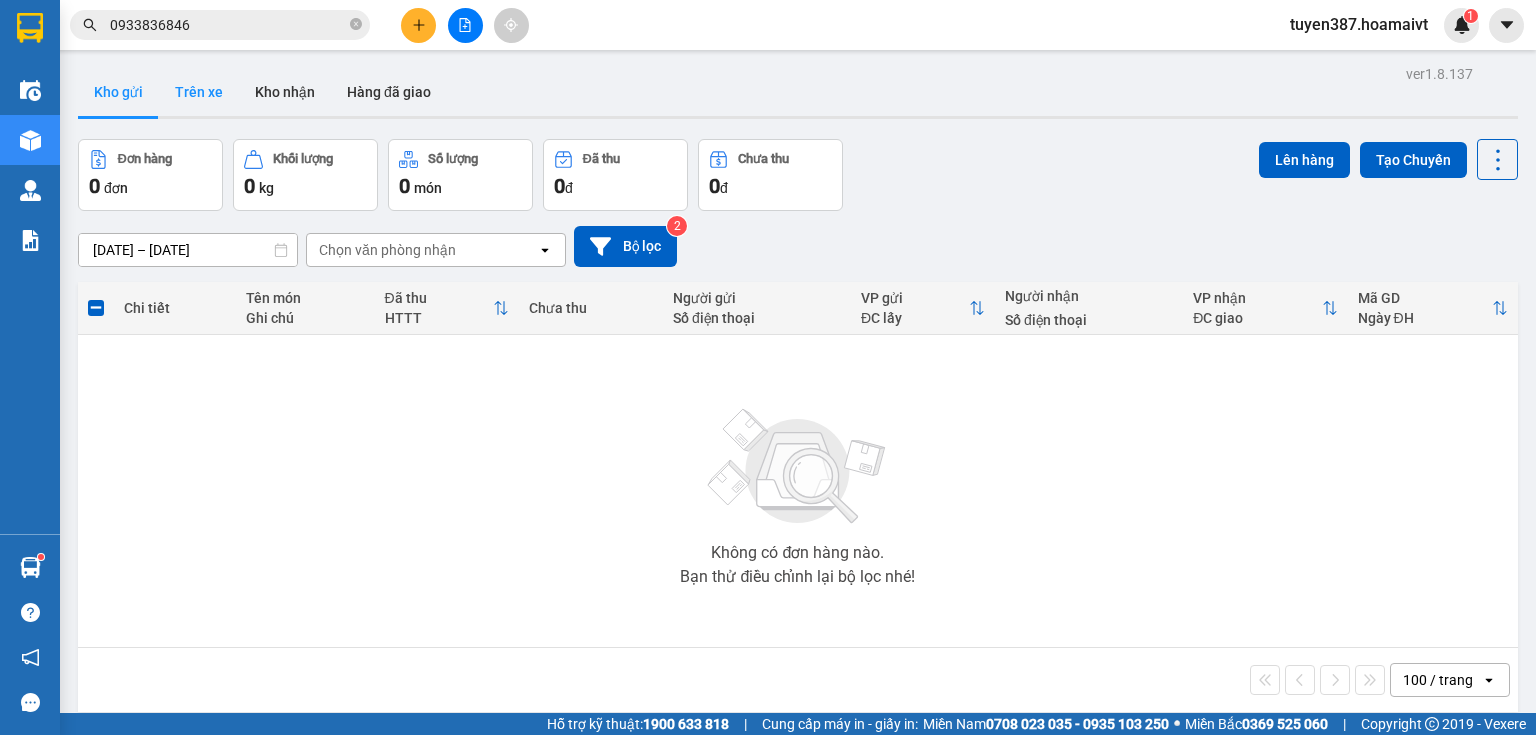 click on "Trên xe" at bounding box center [199, 92] 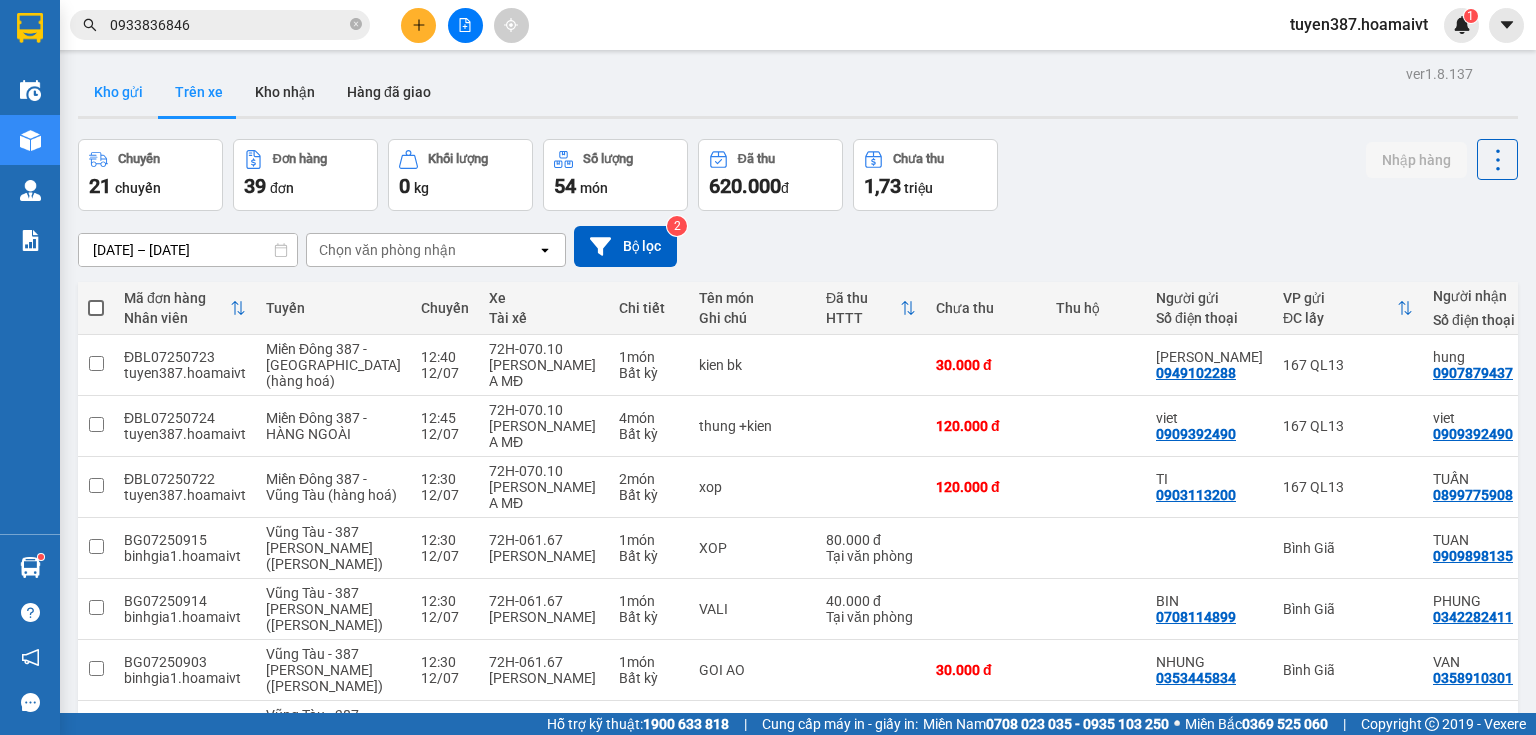 drag, startPoint x: 117, startPoint y: 92, endPoint x: 125, endPoint y: 84, distance: 11.313708 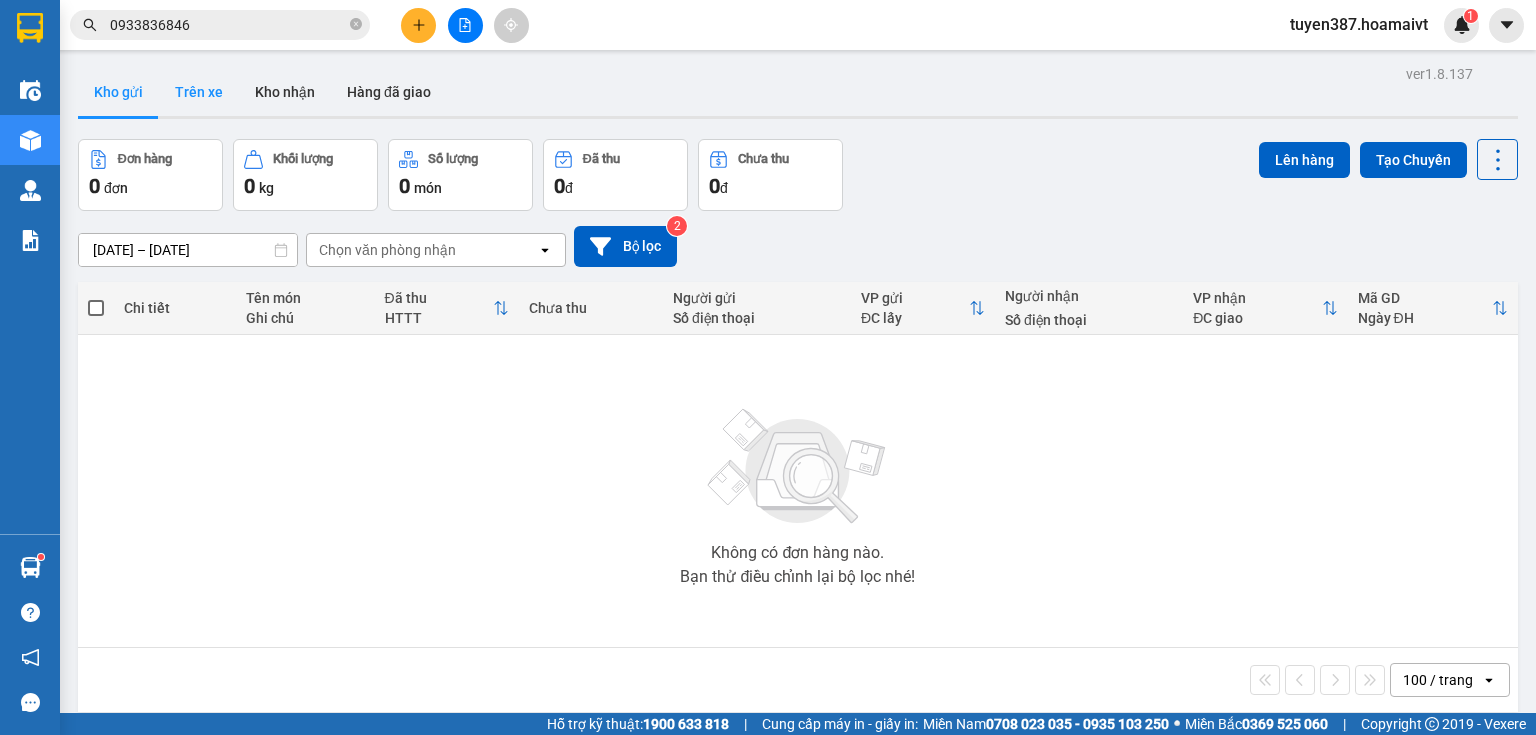 click on "Trên xe" at bounding box center [199, 92] 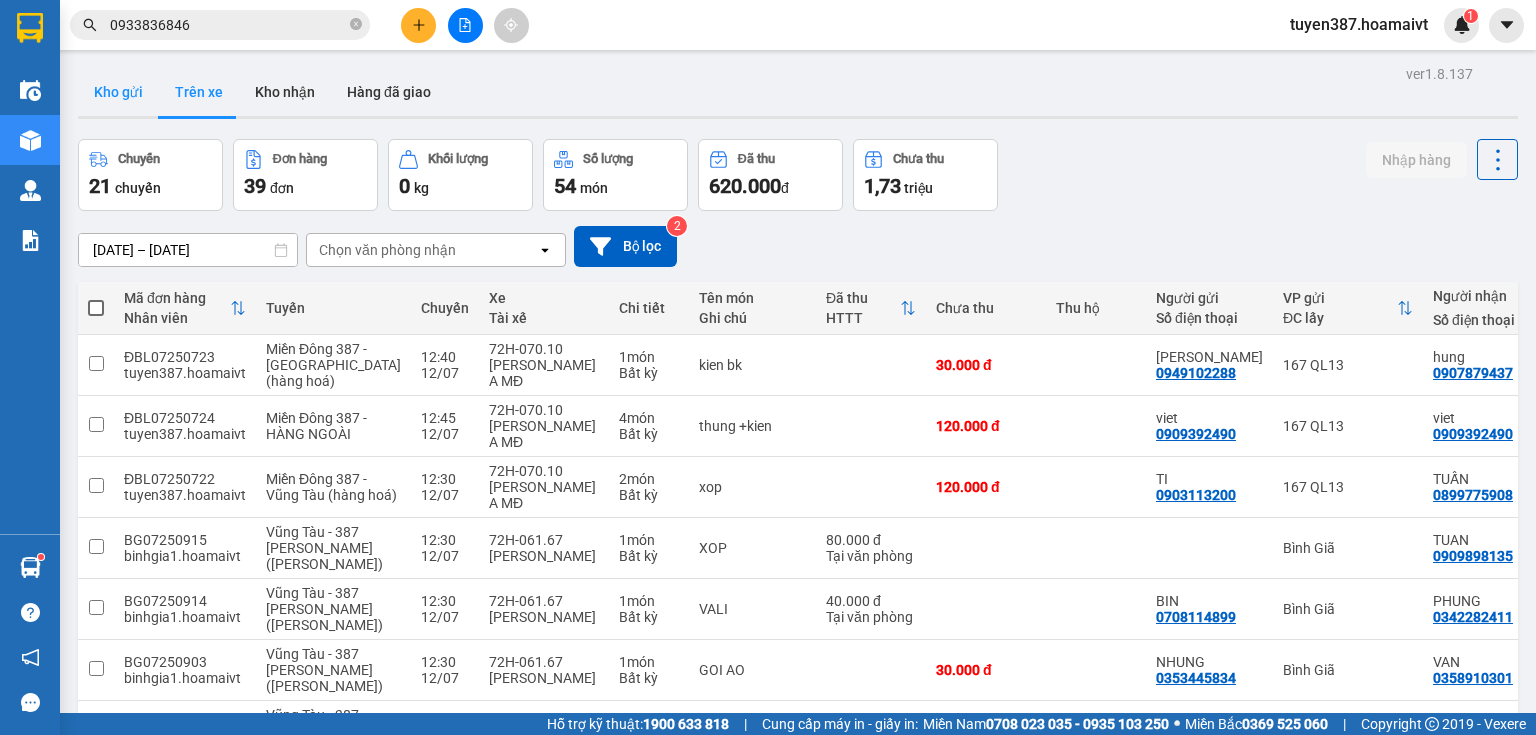 click on "Kho gửi" at bounding box center (118, 92) 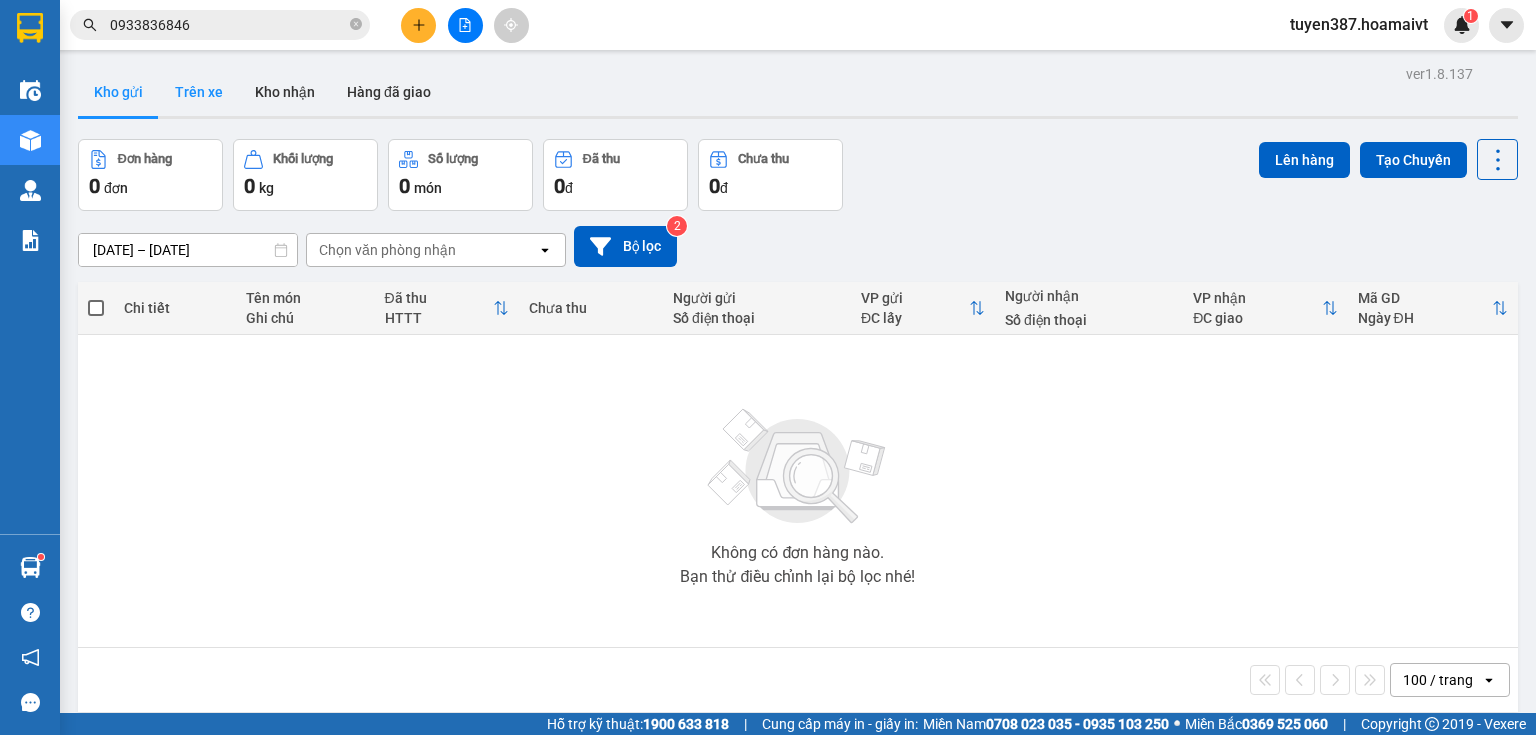 click on "Trên xe" at bounding box center [199, 92] 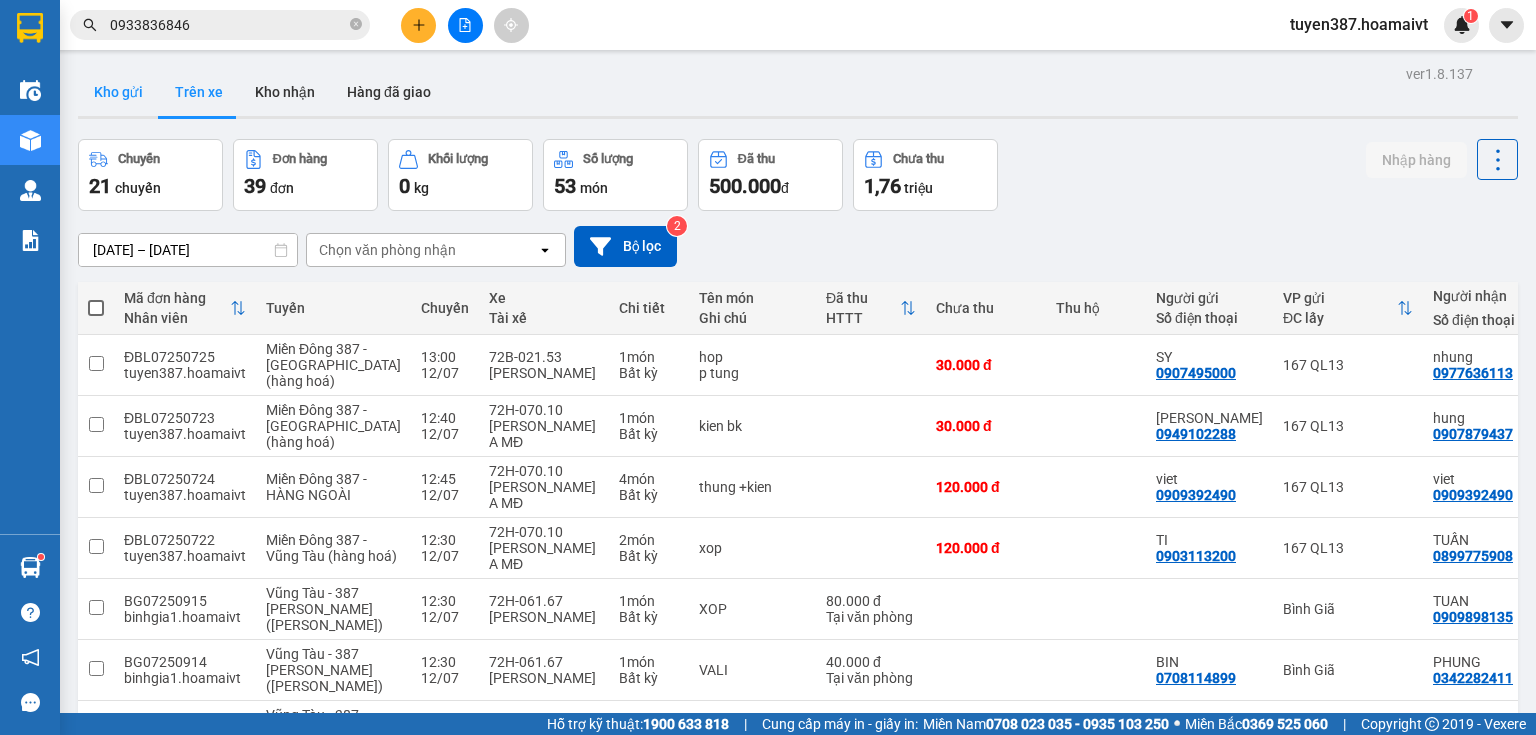 click on "Kho gửi" at bounding box center (118, 92) 